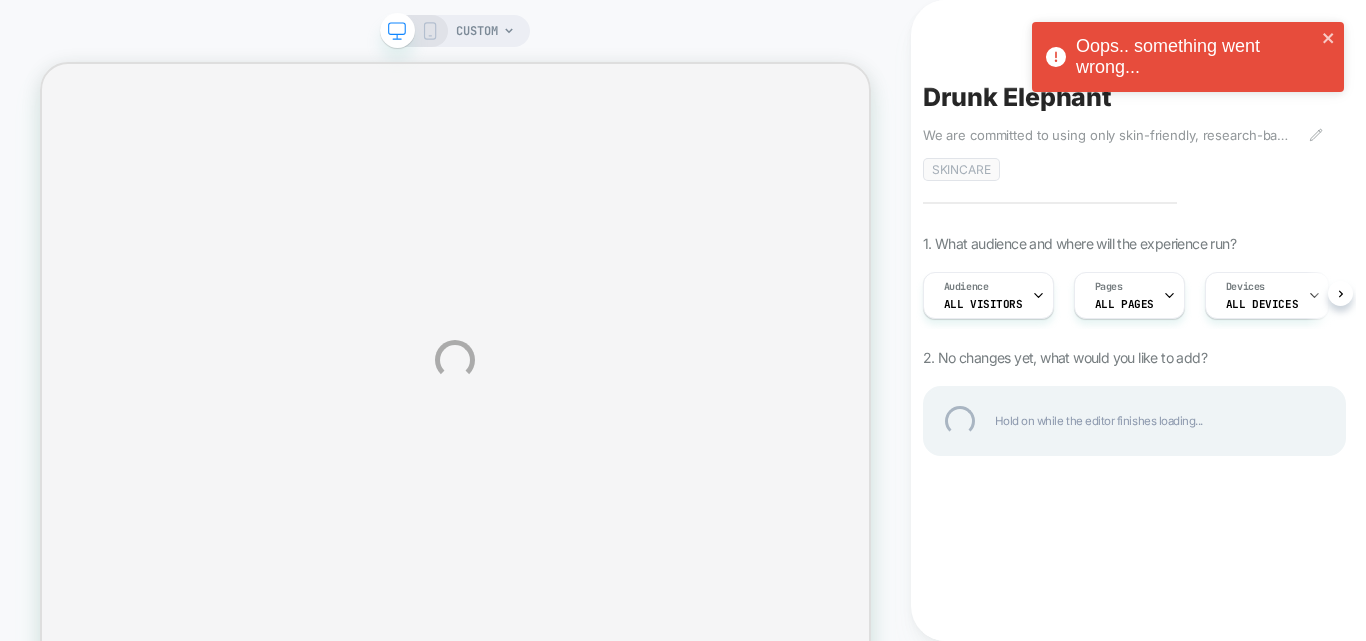 scroll, scrollTop: 0, scrollLeft: 0, axis: both 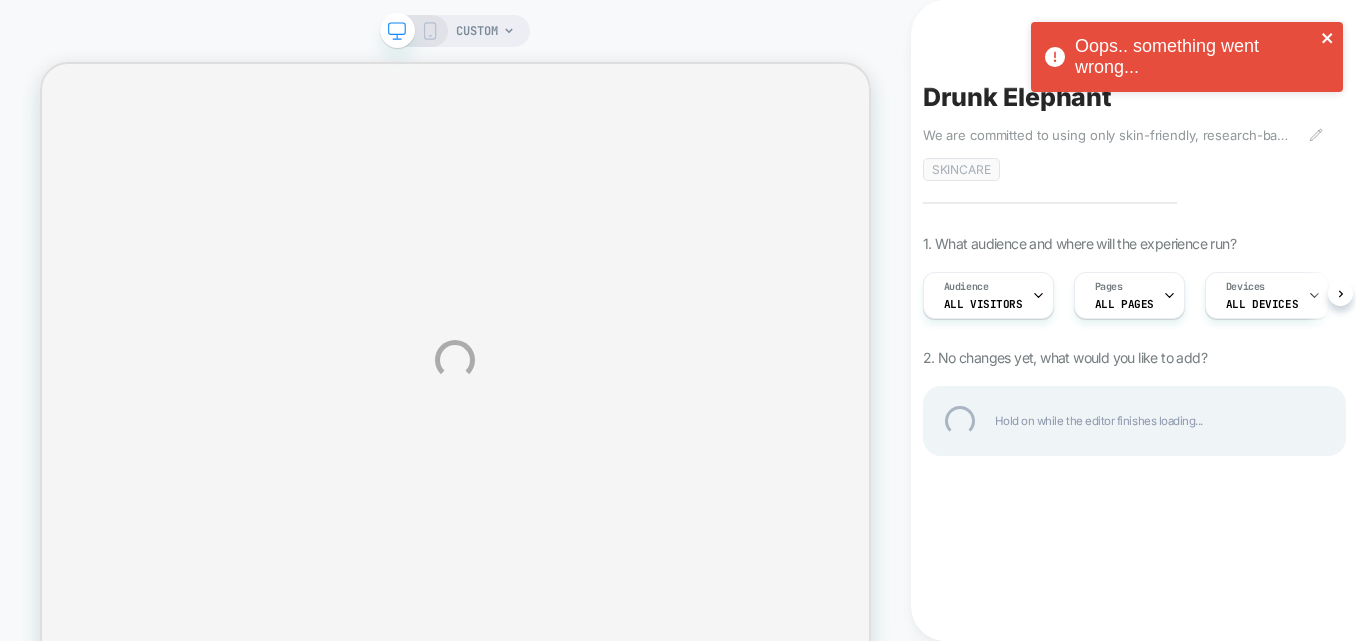 click 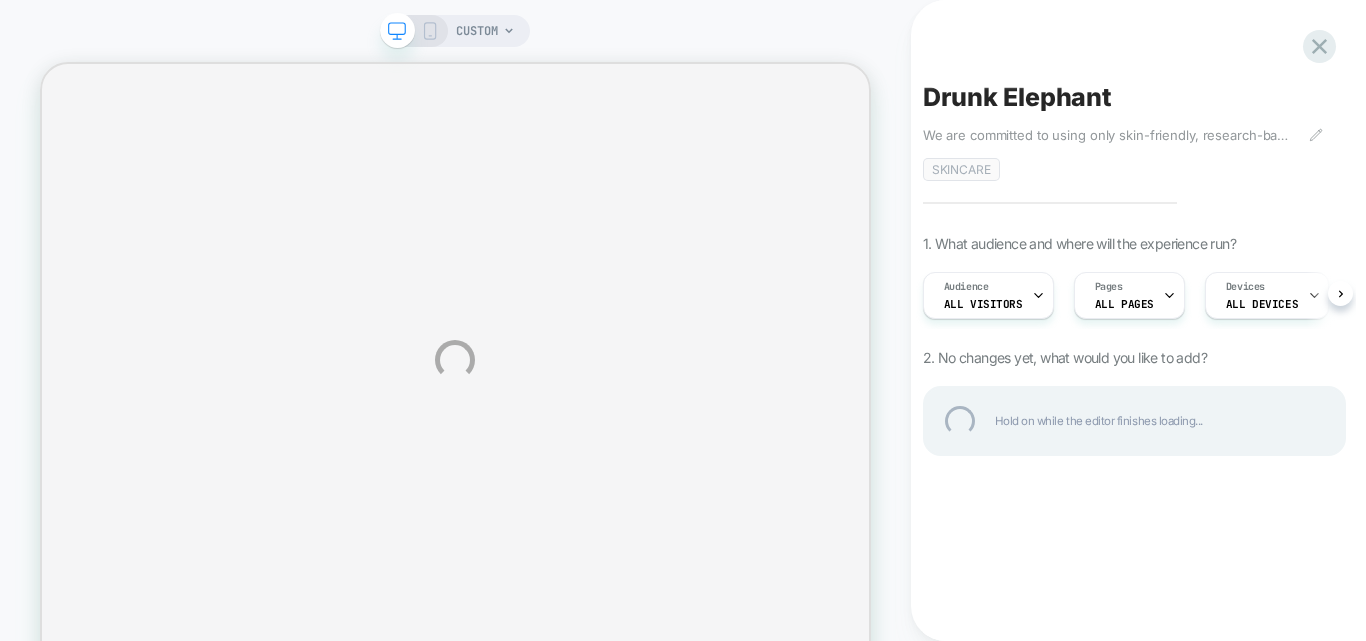 click on "Oops.. something went wrong... CUSTOM Drunk Elephant We are committed to using only skin-friendly, research-backed ingredients that either directly benefit the health of the skin or support the integrity of our formulations. We never take into account whether something is synthetic or natural, instead choosing ingredients based on biocompatibility. Click to edit experience details We are committed to using only skin-friendly, research-backed ingredients that either directly benefit the health of the skin or support the integrity of our formulations. We never take into account whether something is synthetic or natural, instead choosing ingredients based on biocompatibility. skincare 1. What audience and where will the experience run? Audience All Visitors Pages ALL PAGES Devices ALL DEVICES Trigger Page Load 2. No changes yet, what would you like to add? Hold on while the editor finishes loading... Display size not supported Navigated to Visually.io | No-code CRO for Shopify" at bounding box center [683, 320] 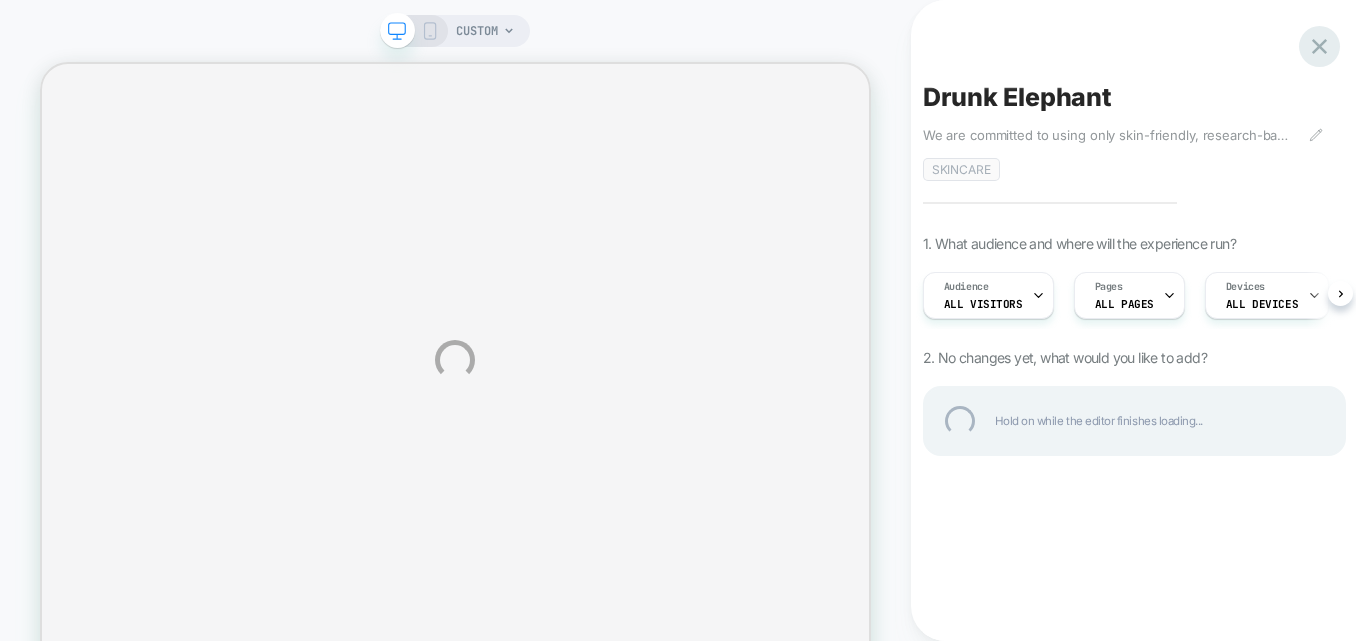 click at bounding box center (1319, 46) 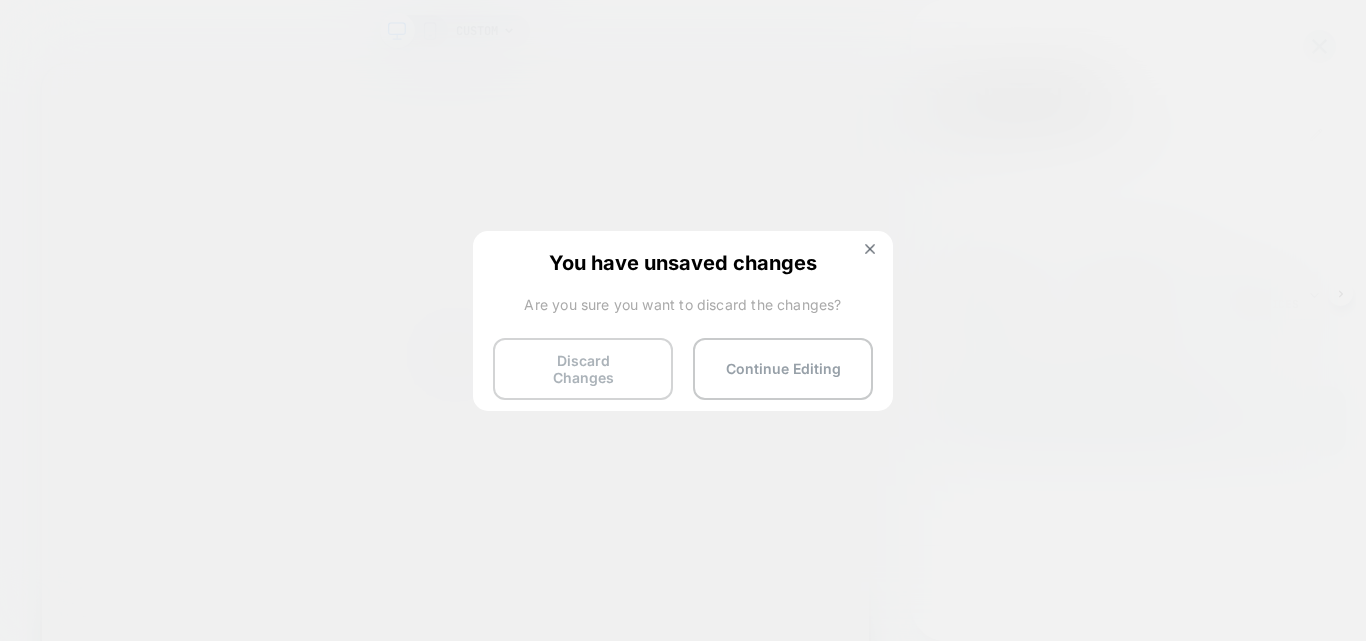click on "Discard Changes" at bounding box center [583, 369] 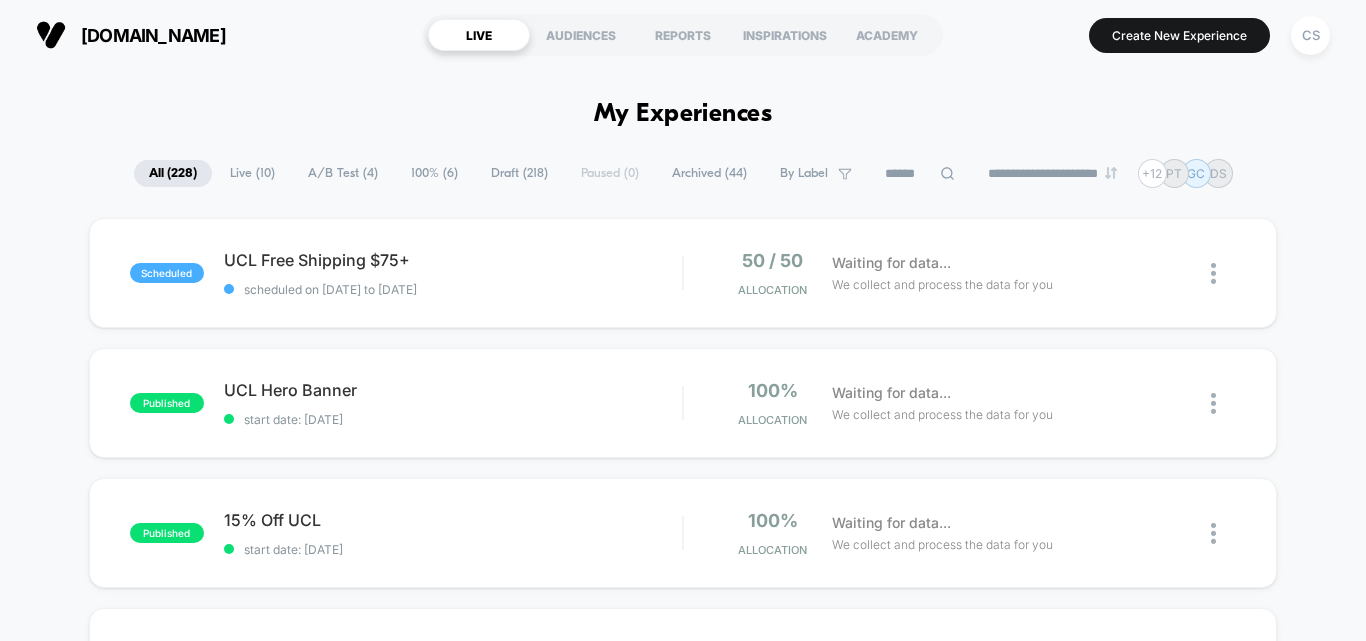 scroll, scrollTop: 0, scrollLeft: 0, axis: both 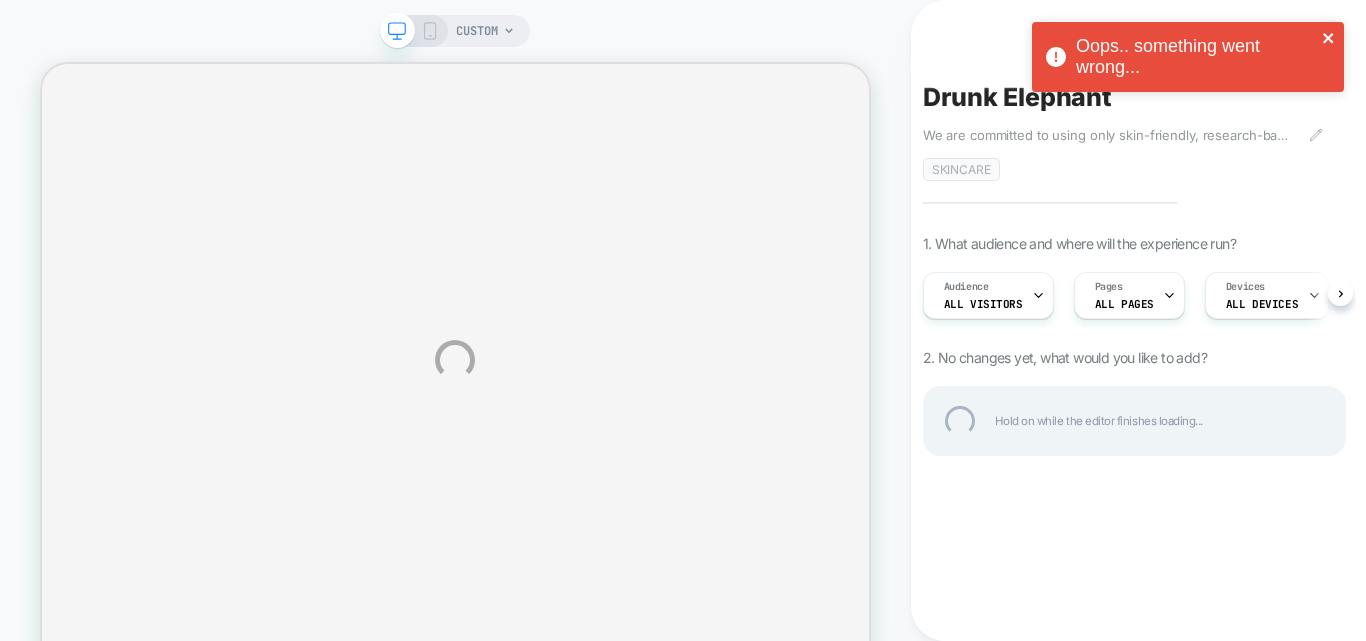 click 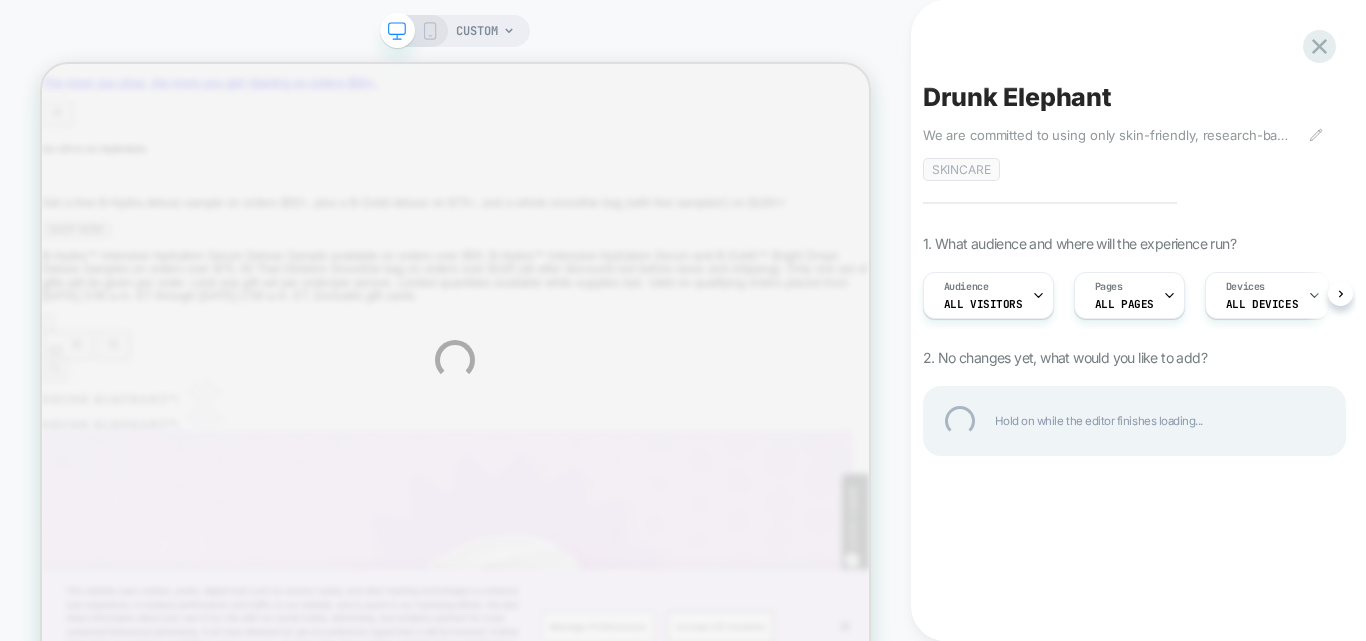 scroll, scrollTop: 0, scrollLeft: 0, axis: both 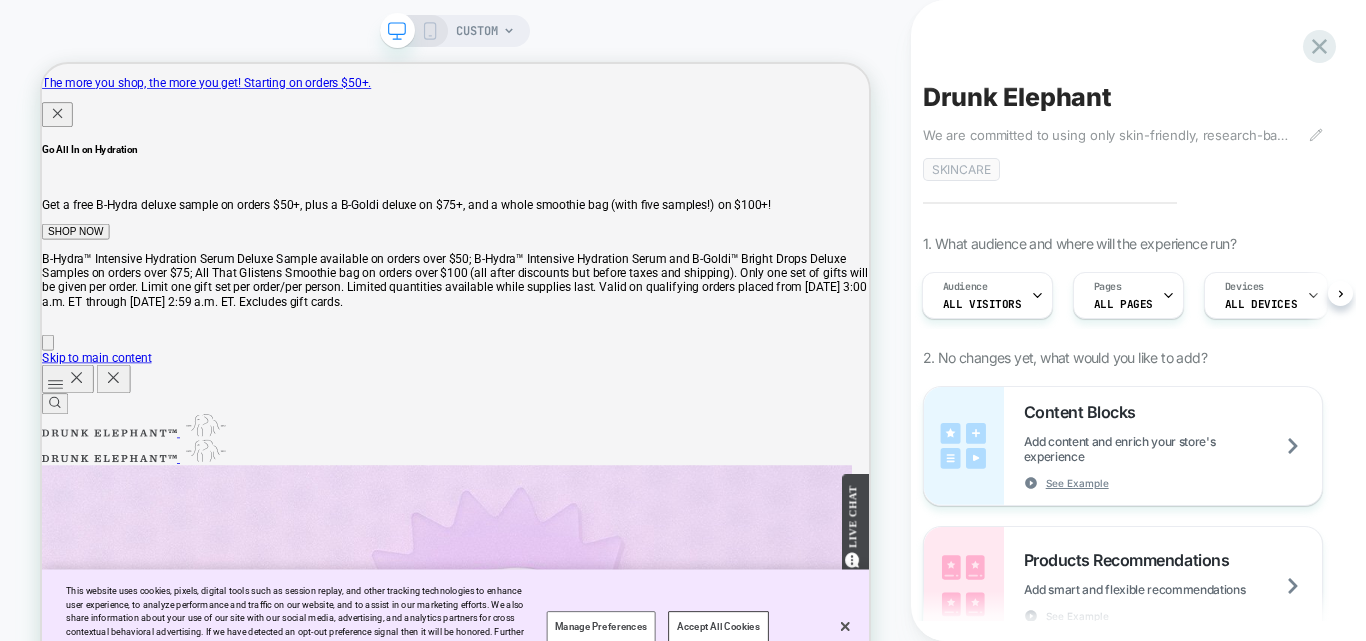 click 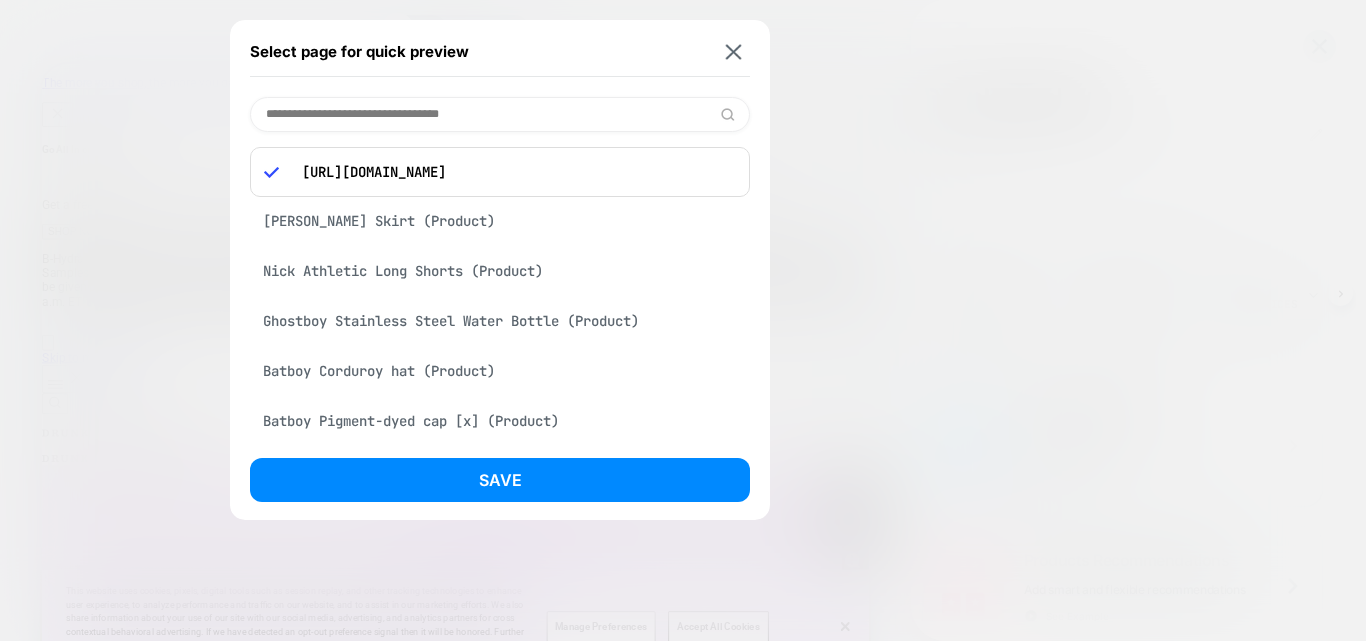 click at bounding box center [500, 114] 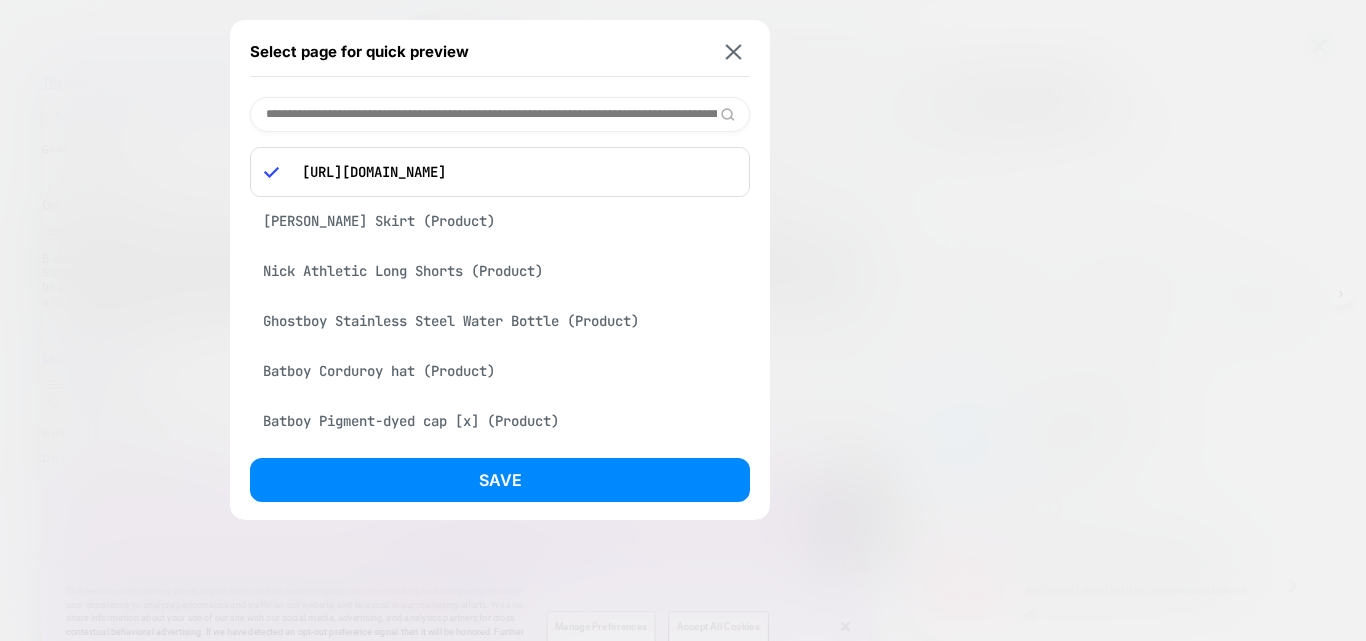 scroll, scrollTop: 0, scrollLeft: 463, axis: horizontal 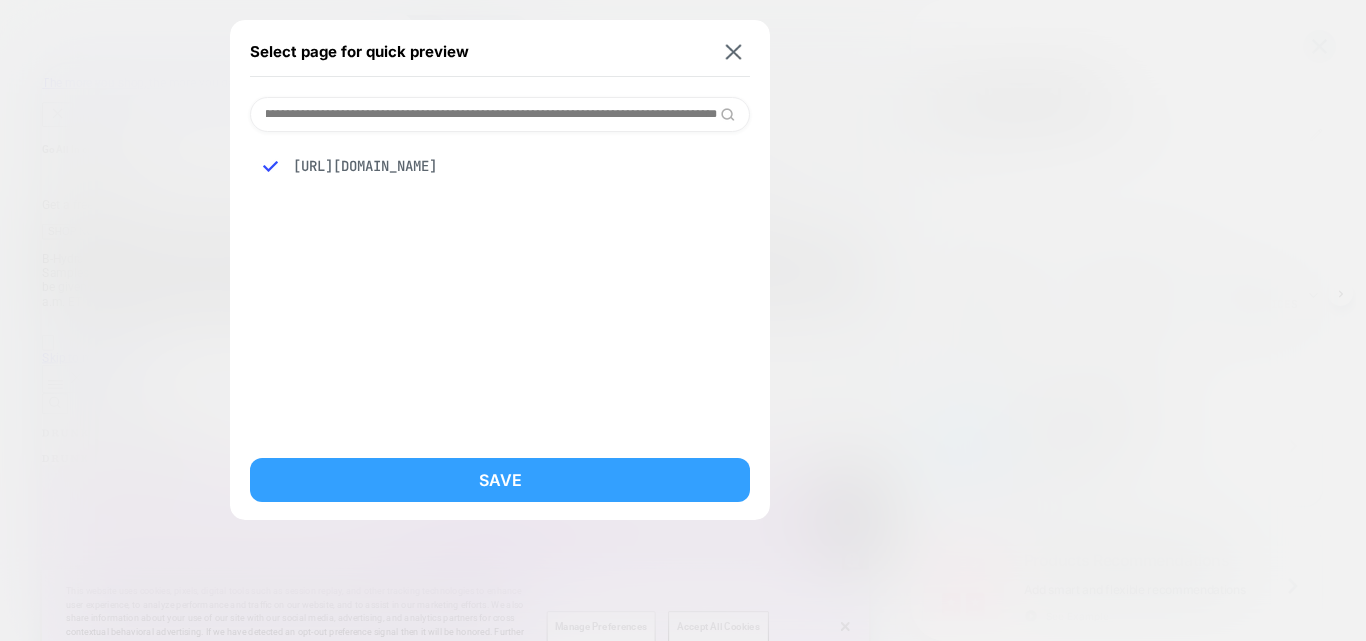type on "**********" 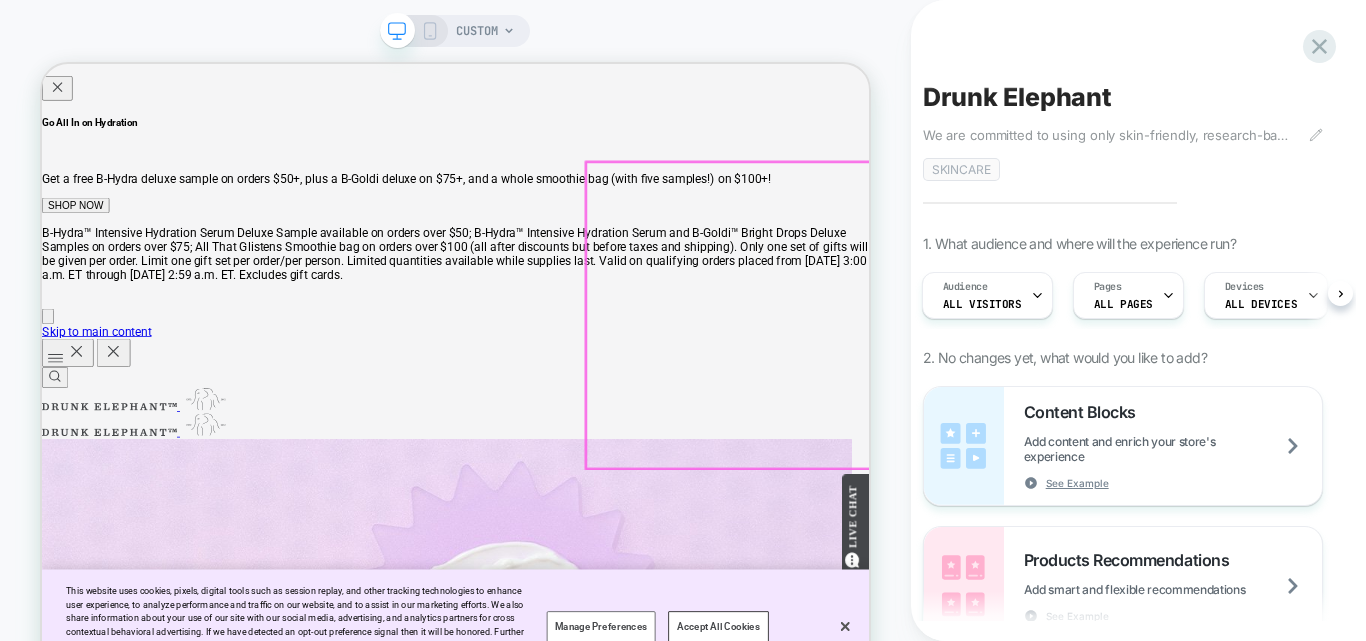 scroll, scrollTop: 0, scrollLeft: 0, axis: both 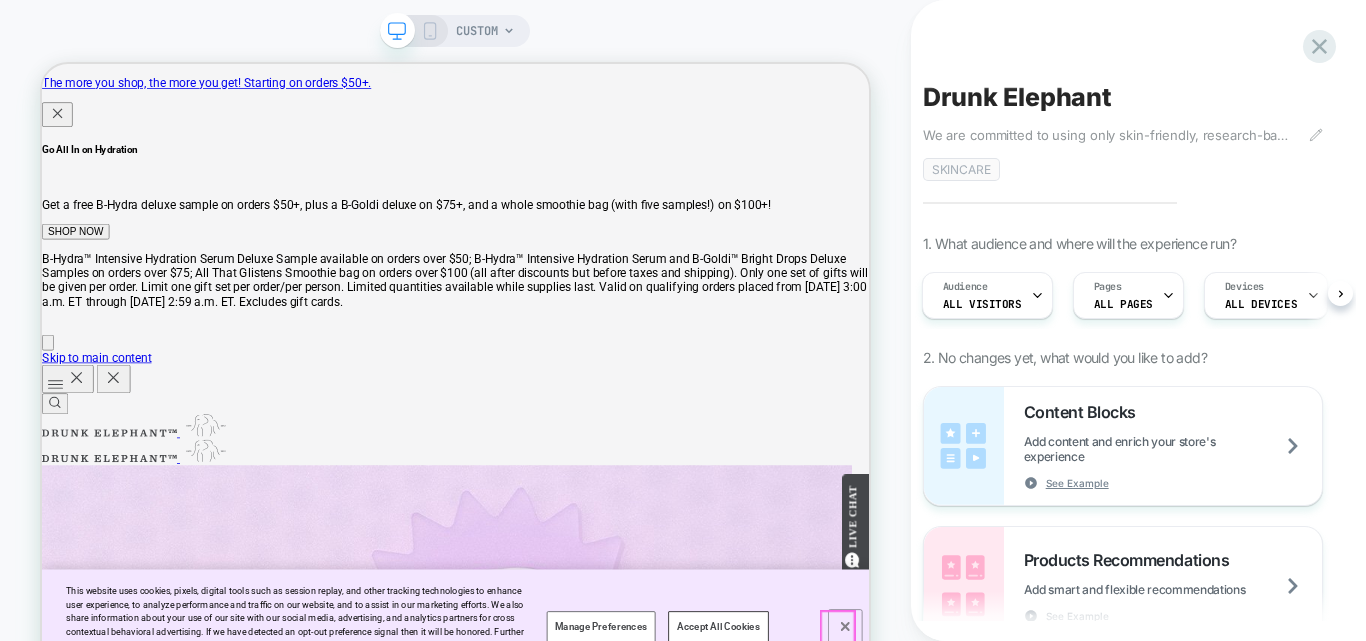 click at bounding box center (1113, 814) 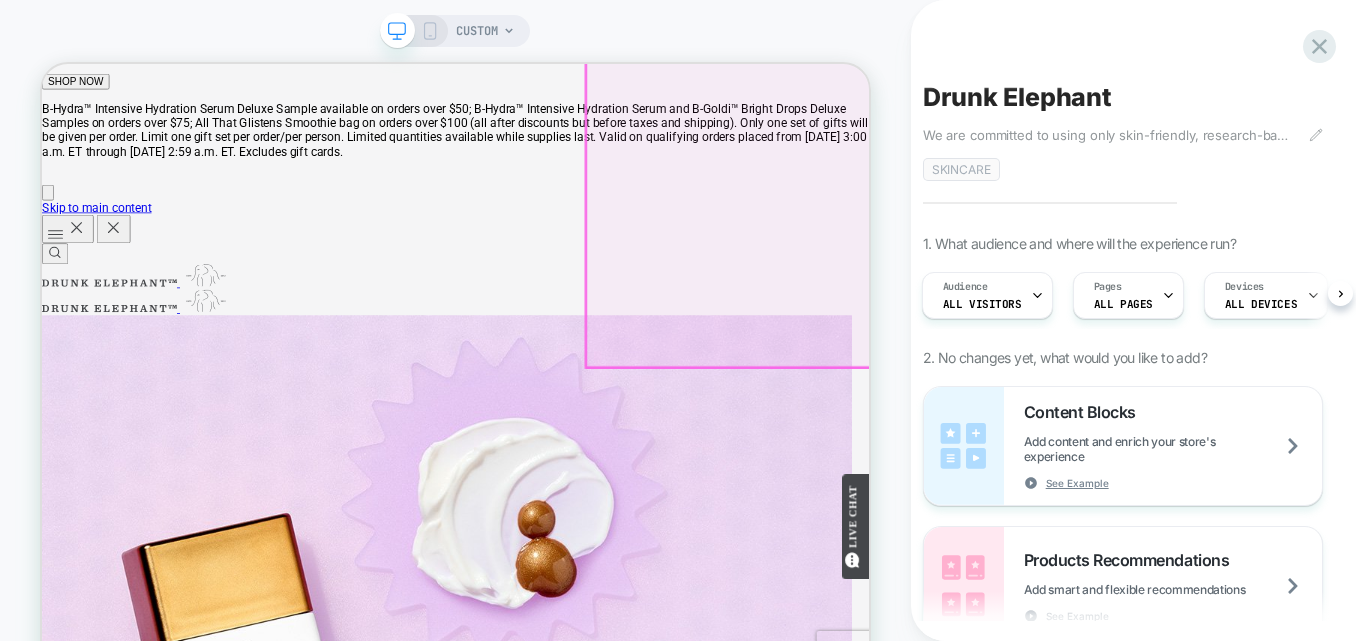scroll, scrollTop: 0, scrollLeft: 0, axis: both 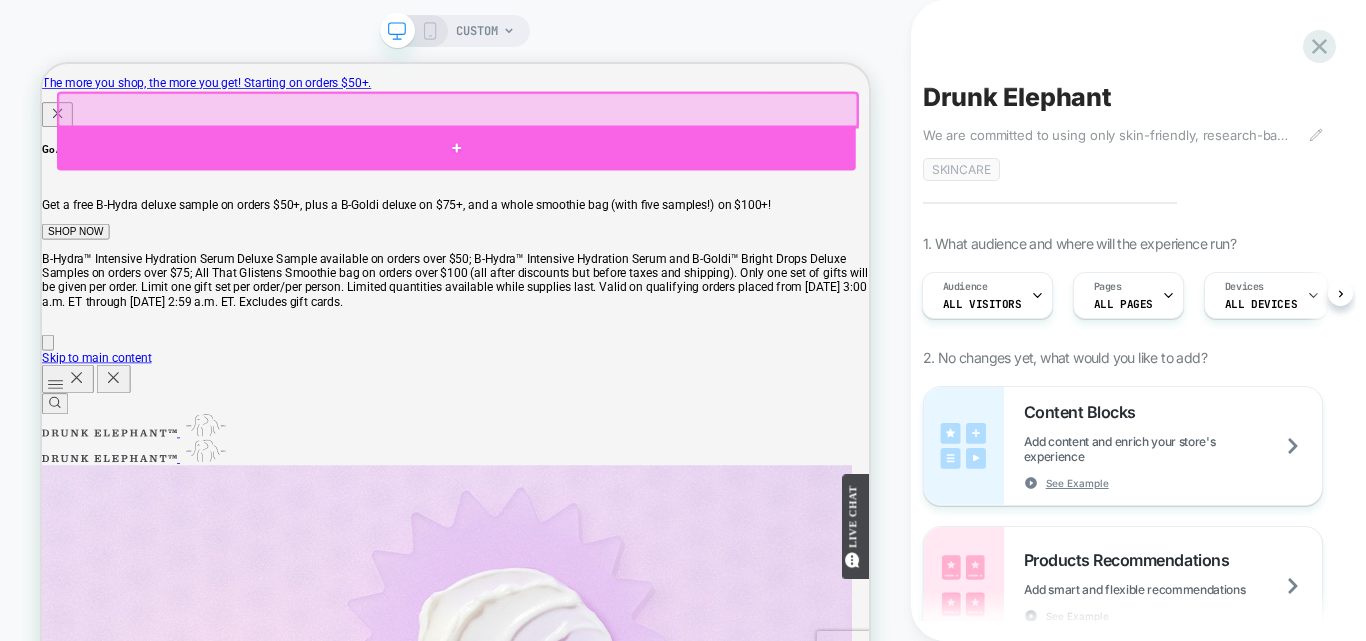 click at bounding box center (594, 176) 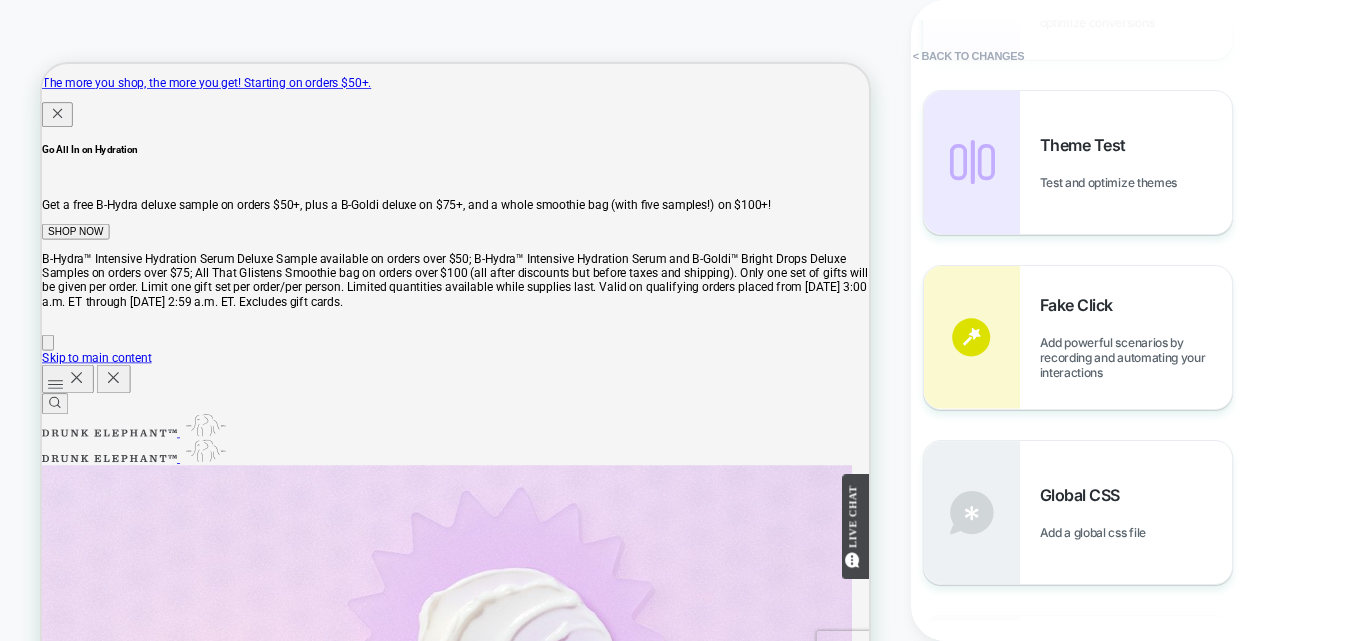 scroll, scrollTop: 1000, scrollLeft: 0, axis: vertical 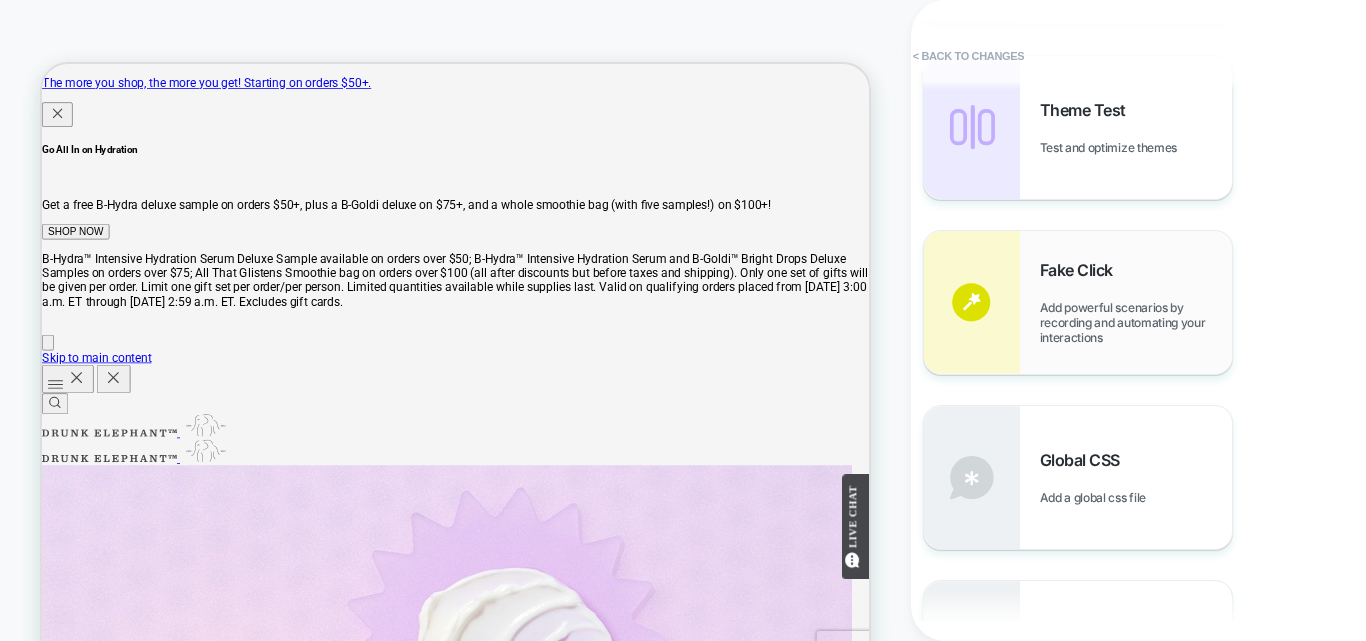 click on "Fake Click Add powerful scenarios  by recording and automating your interactions" at bounding box center (1136, 302) 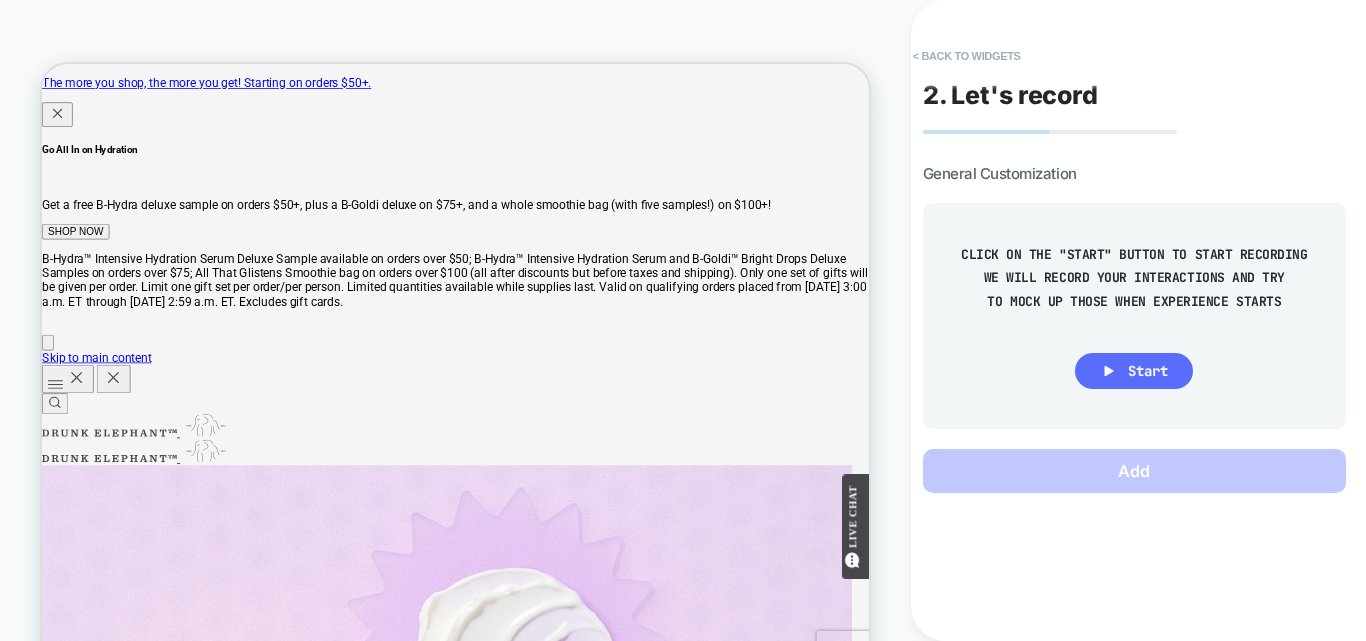 click on "Start" at bounding box center [1134, 371] 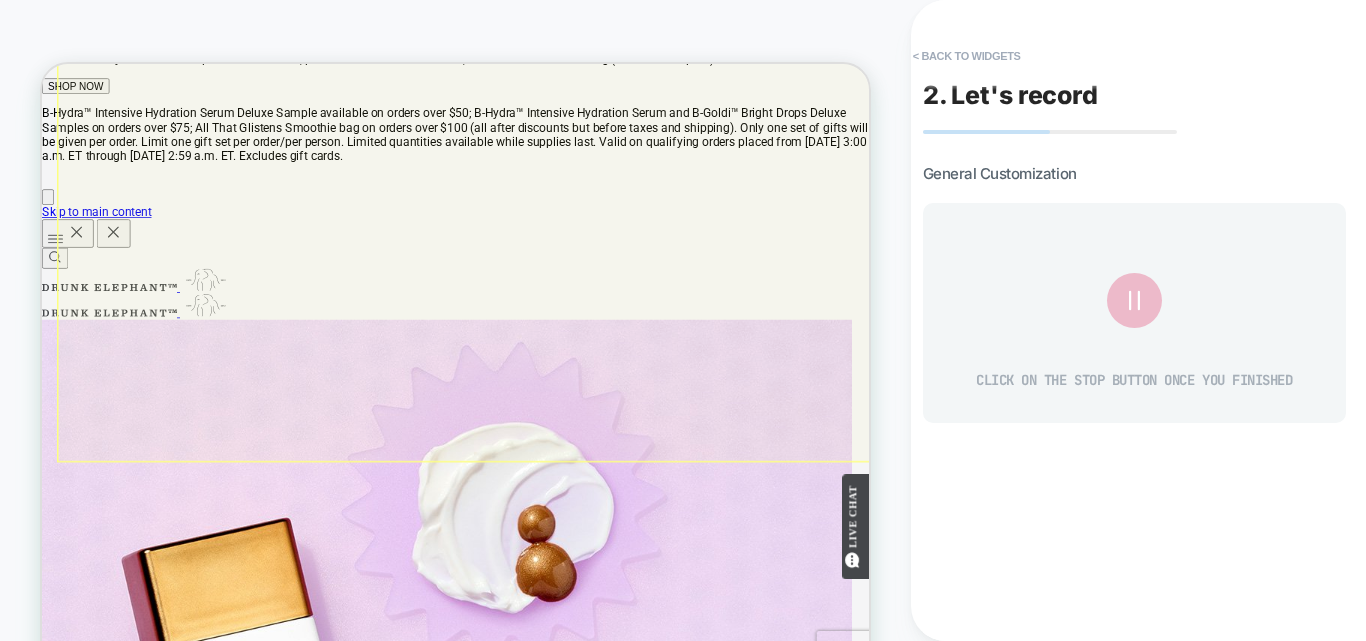 scroll, scrollTop: 0, scrollLeft: 0, axis: both 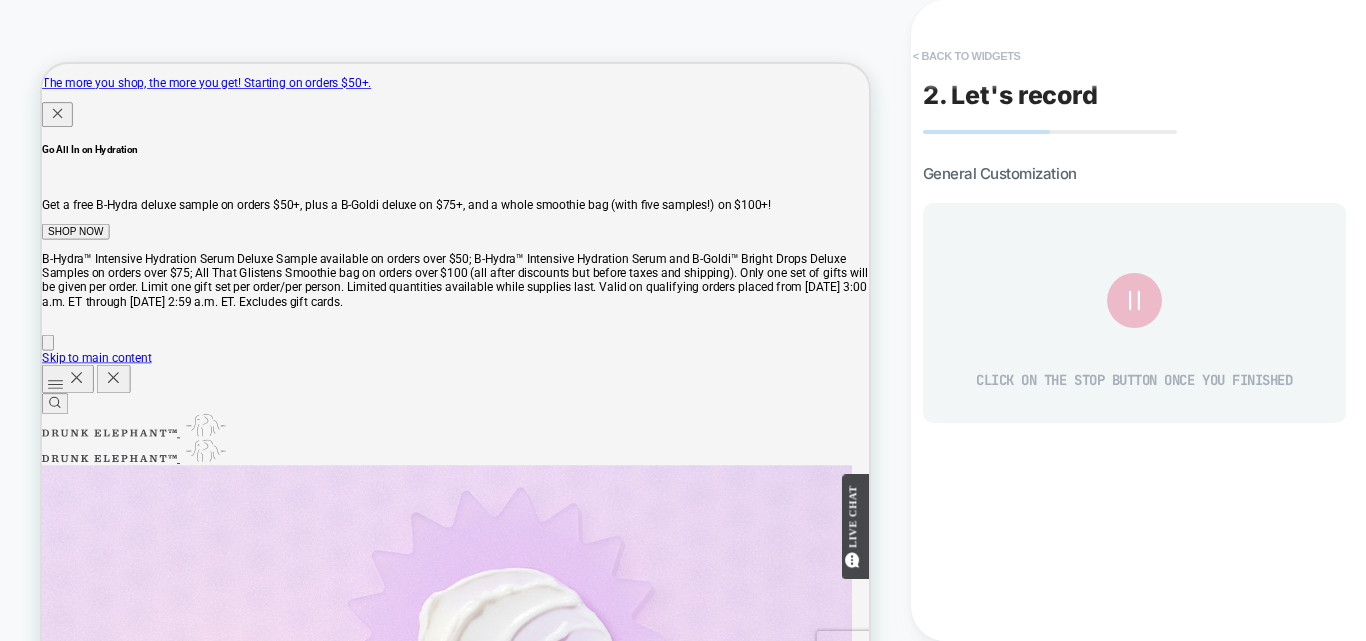 click on "< Back to widgets" at bounding box center (967, 56) 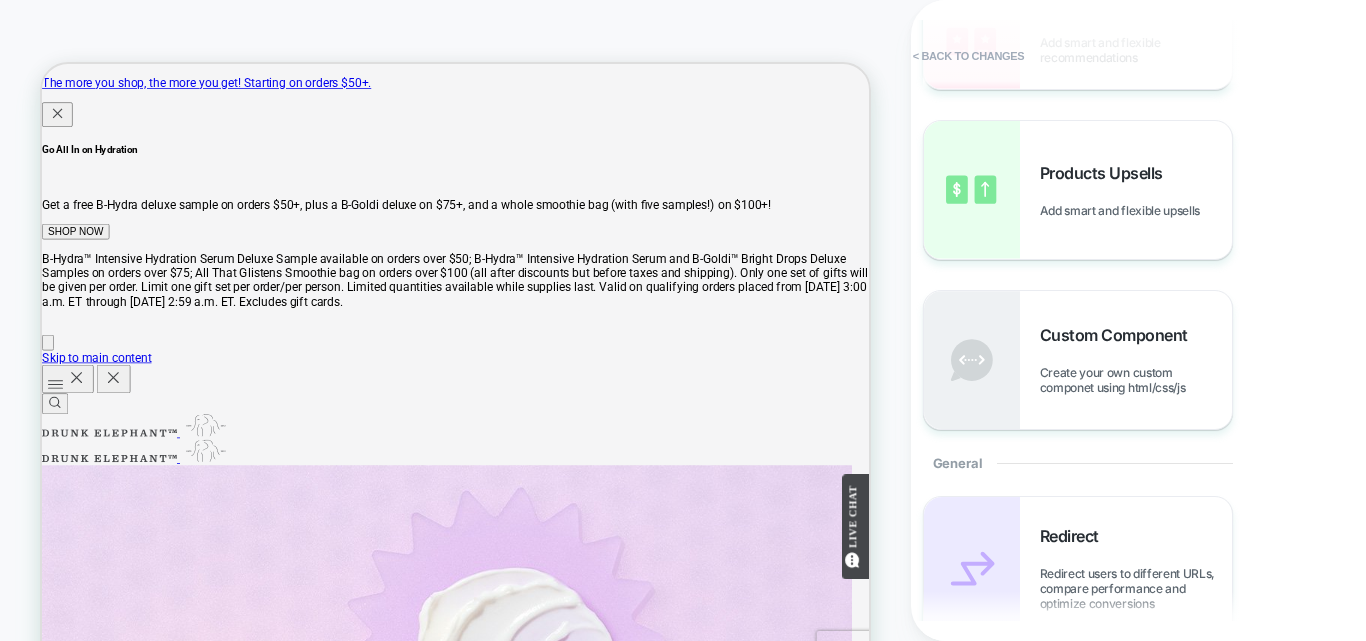 scroll, scrollTop: 500, scrollLeft: 0, axis: vertical 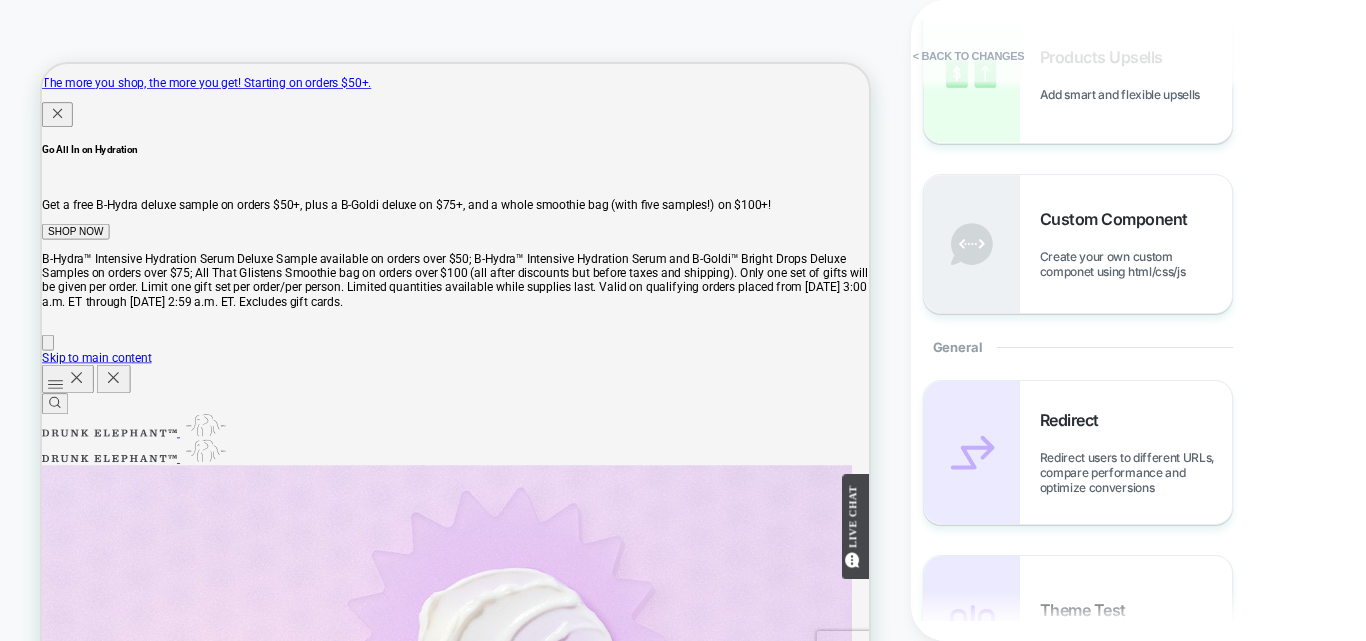 click on "Create your own custom componet using html/css/js" at bounding box center [1136, 264] 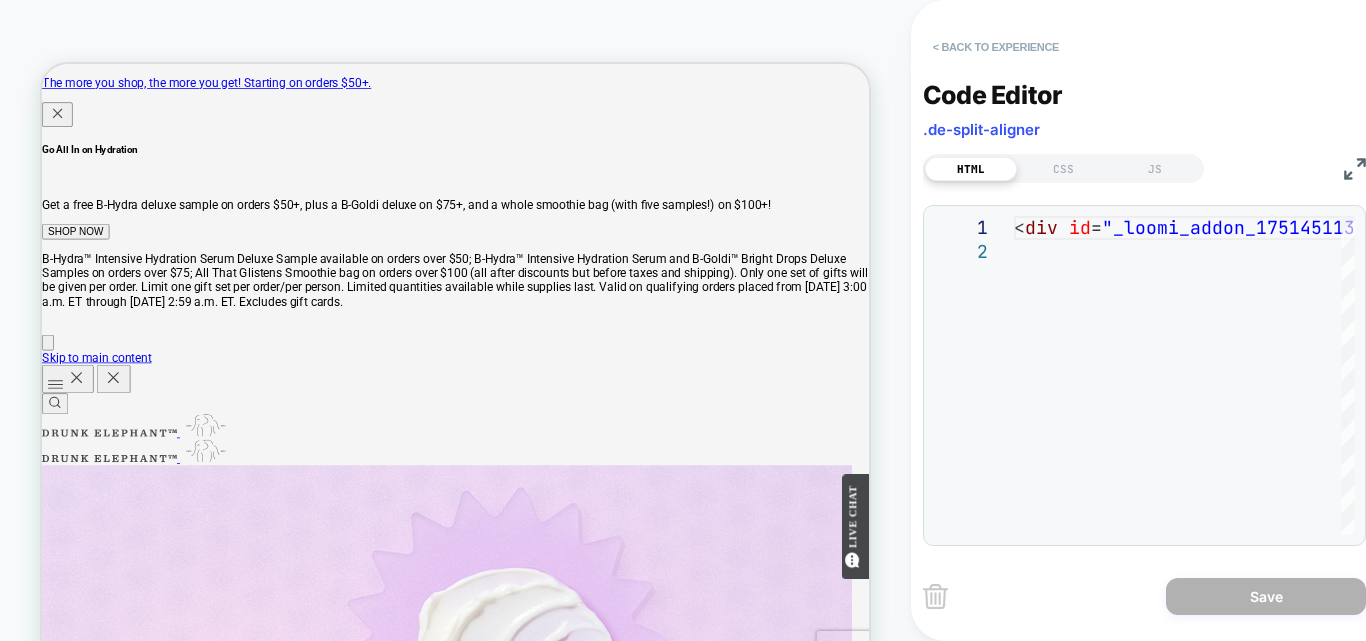 click on "< Back to experience" at bounding box center [996, 47] 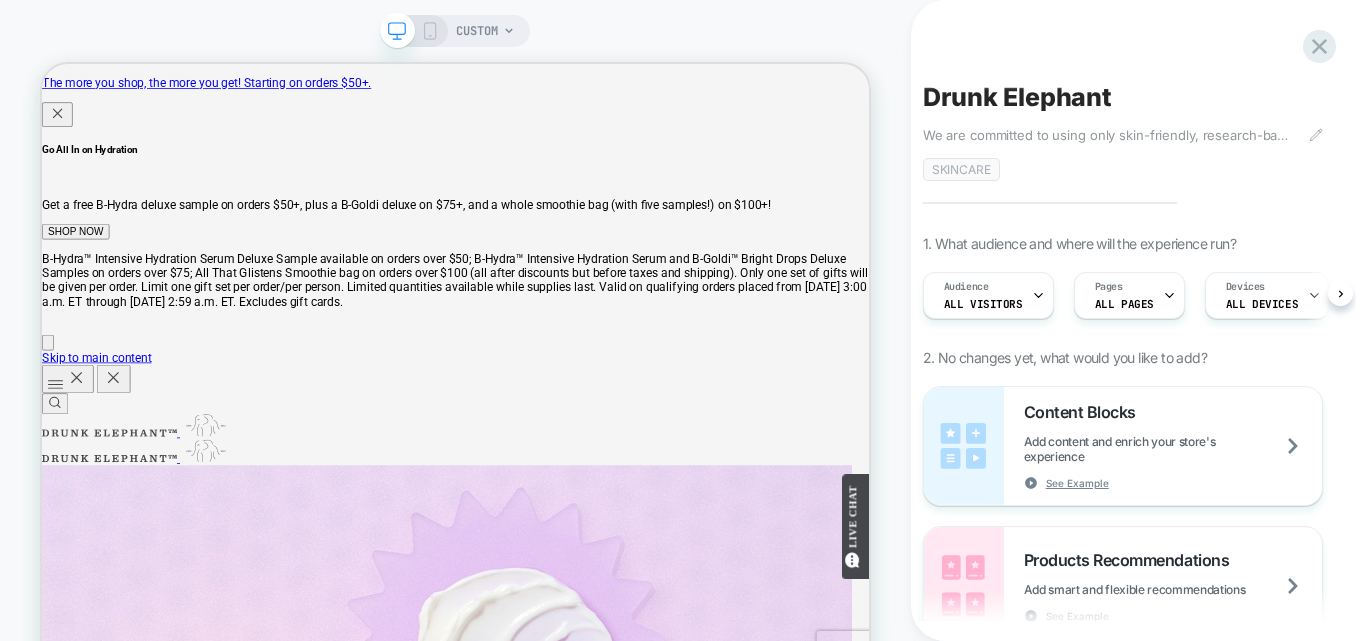 scroll, scrollTop: 0, scrollLeft: 1, axis: horizontal 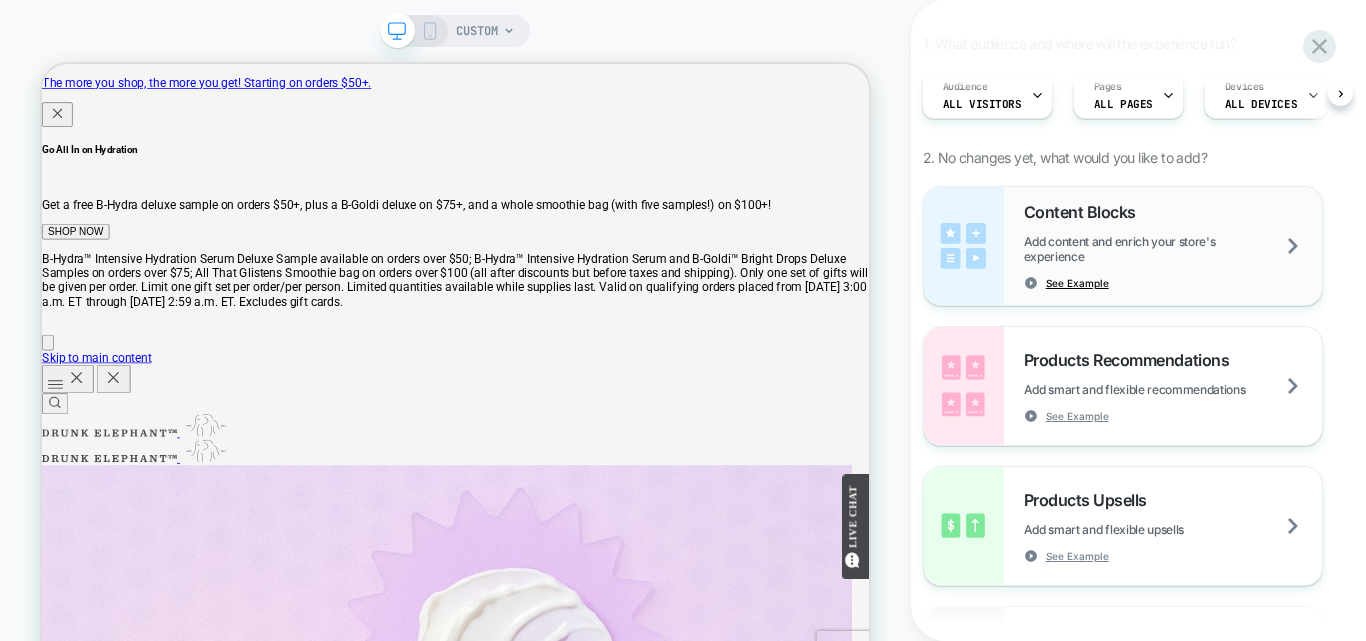 click on "See Example" at bounding box center [1077, 283] 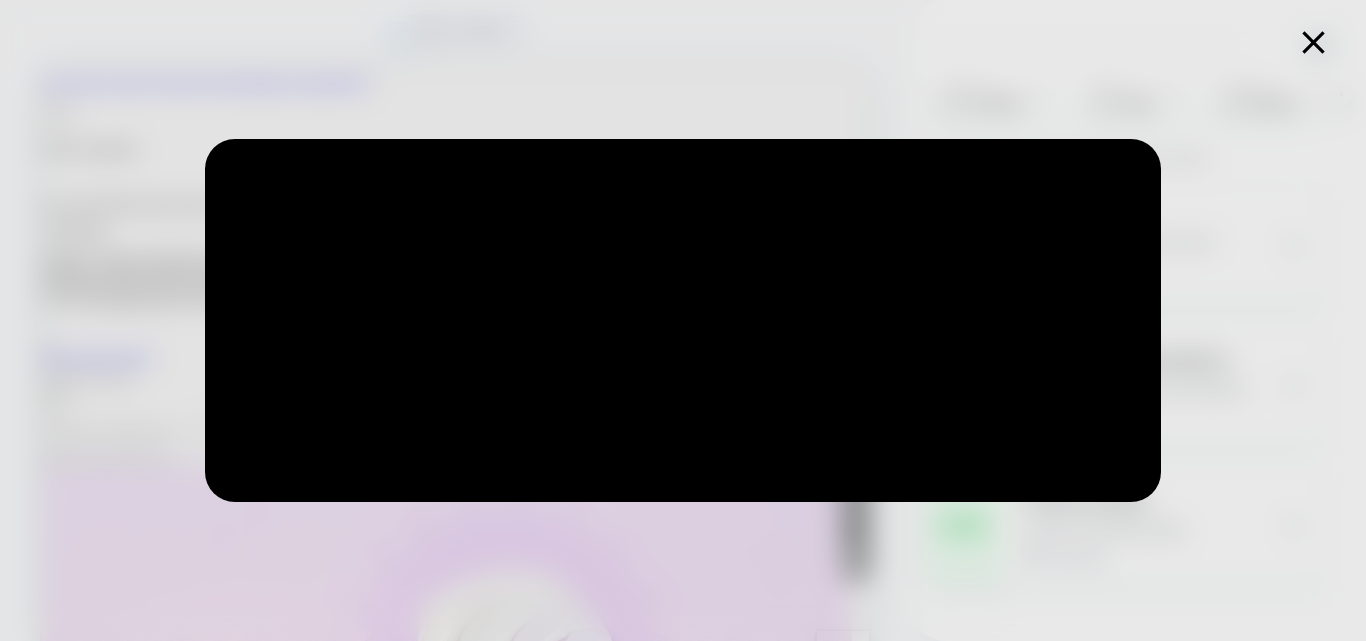 click 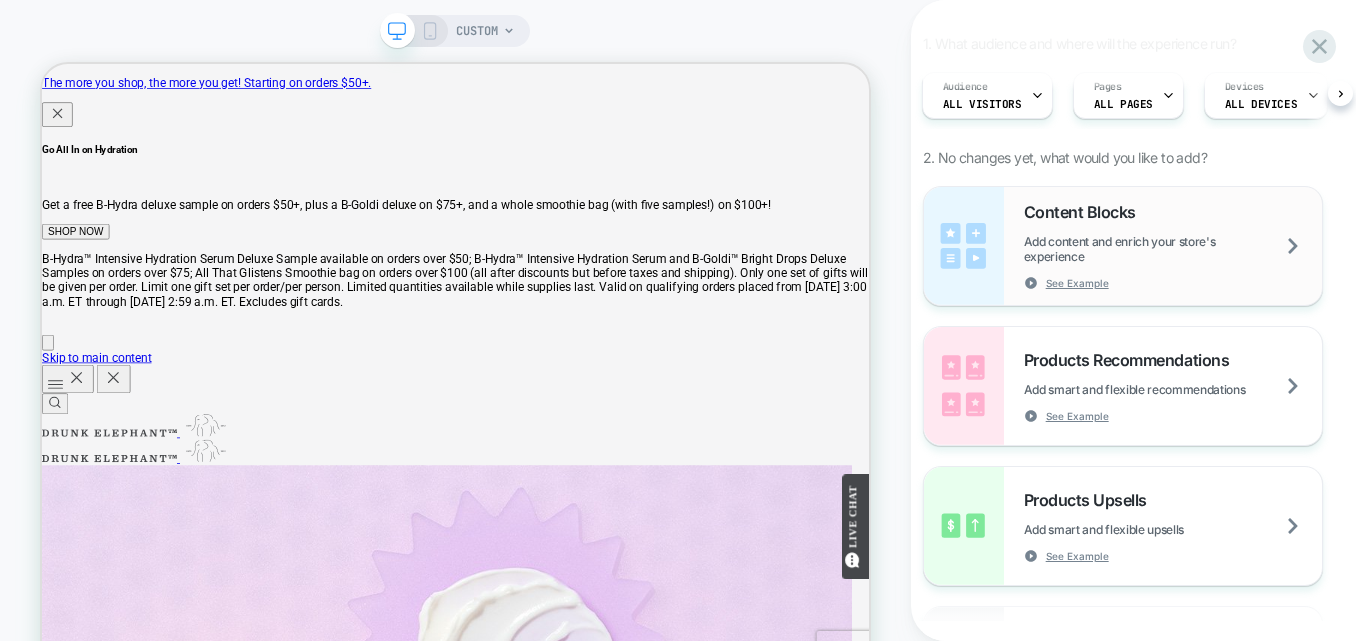 click on "Add content and enrich your store's experience" at bounding box center (1173, 249) 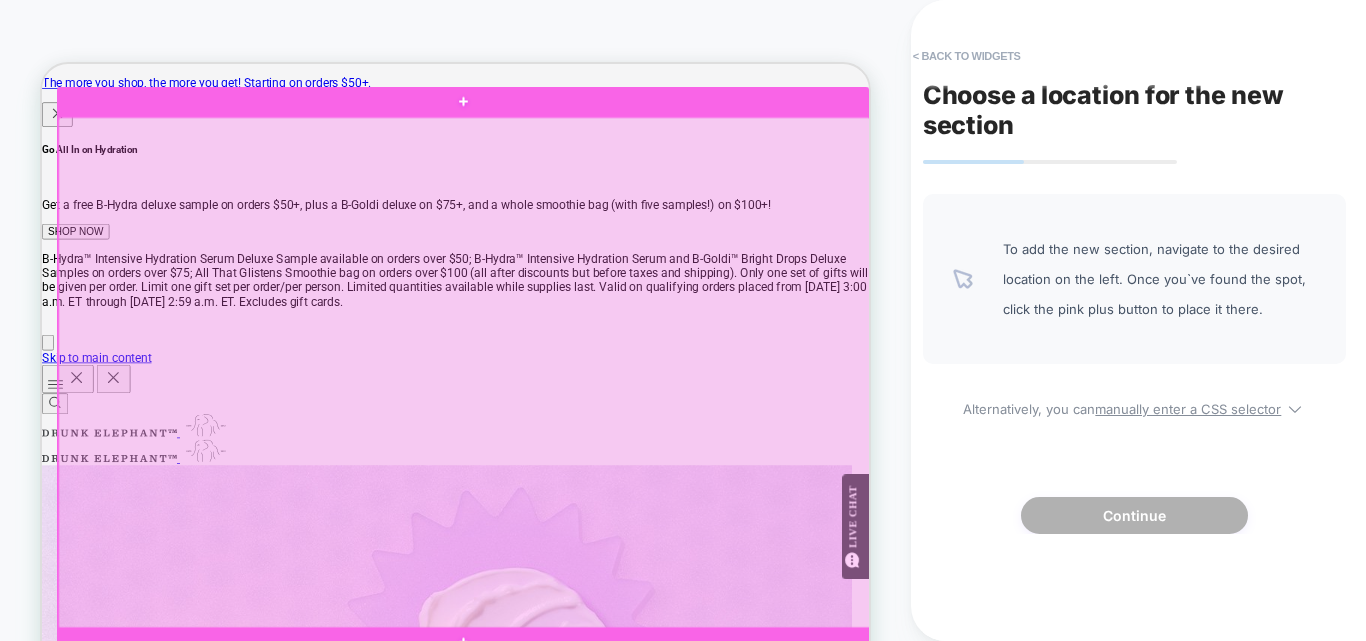 click at bounding box center [605, 476] 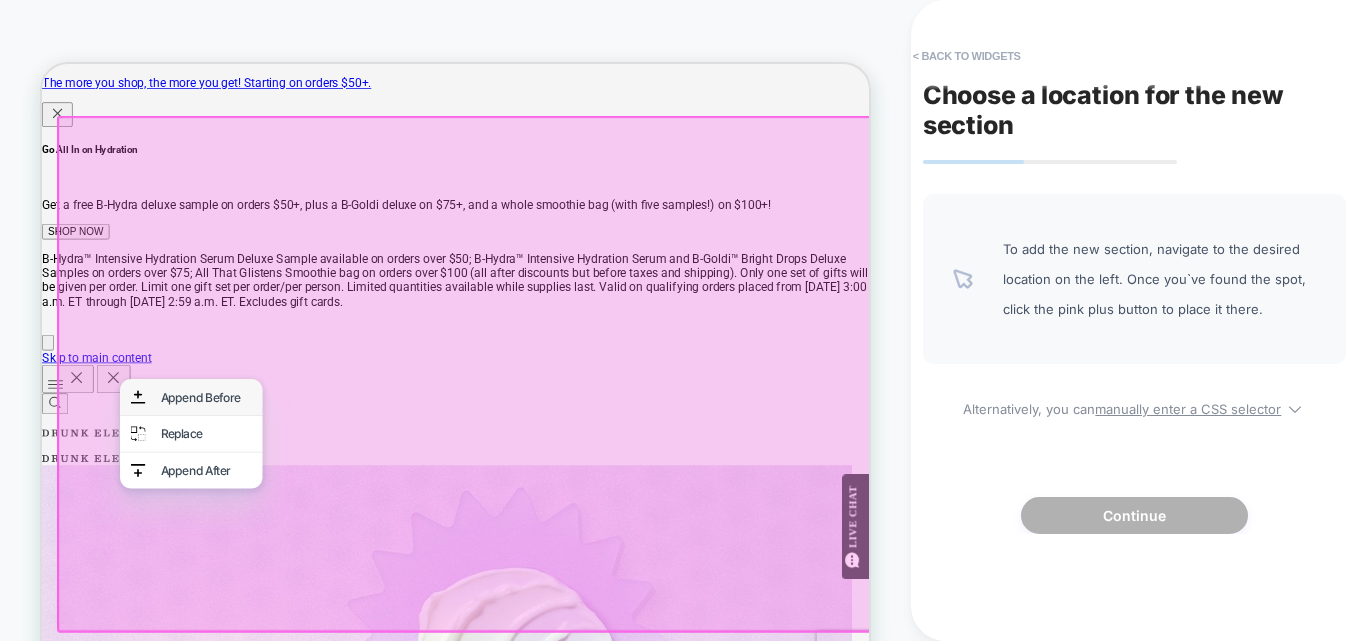 click on "Append Before" at bounding box center (241, 508) 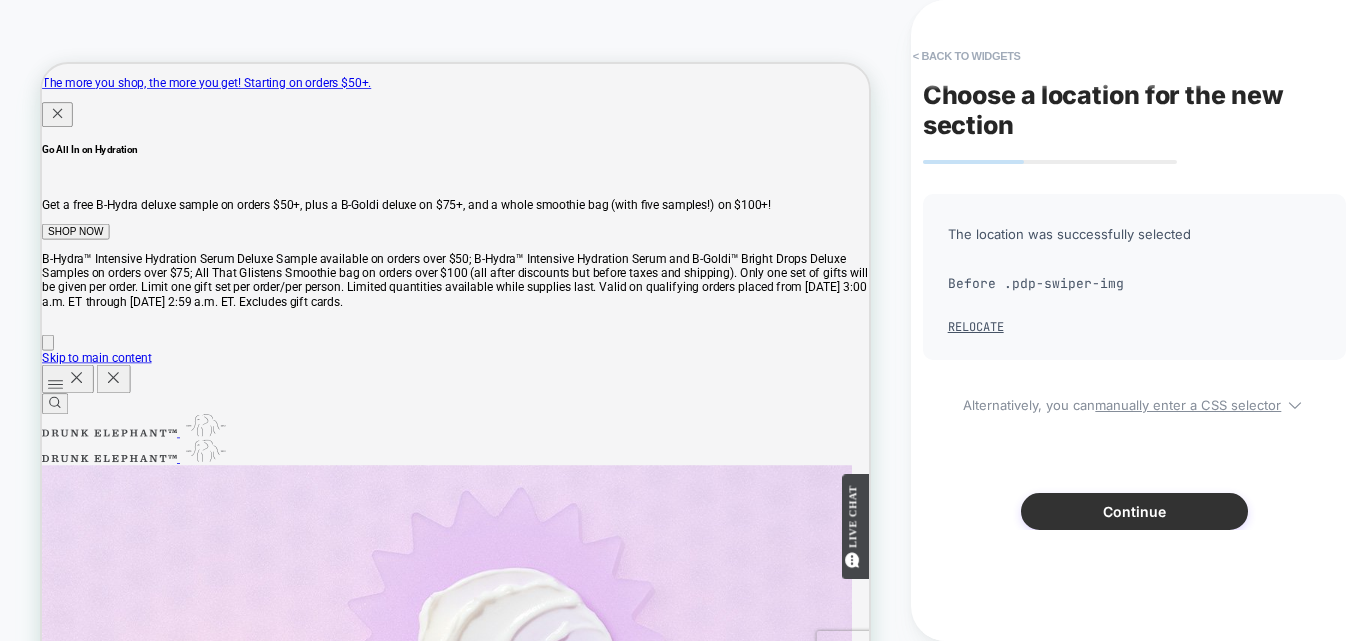 click on "Continue" at bounding box center [1134, 511] 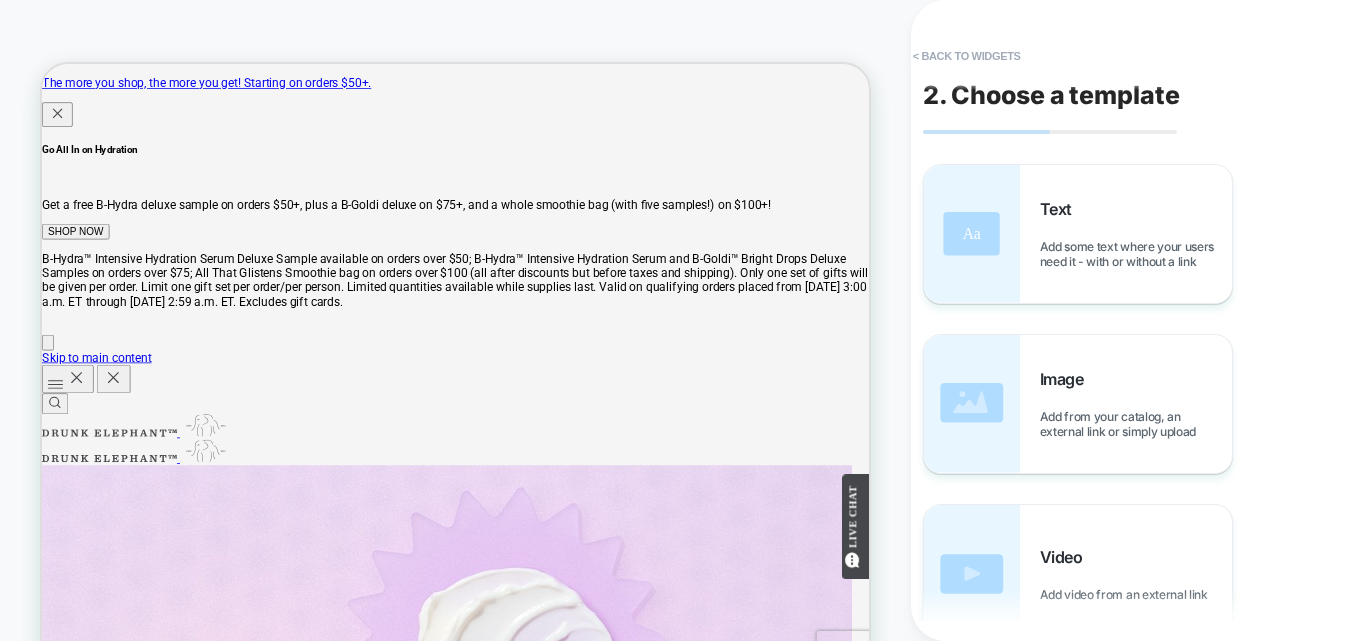 scroll, scrollTop: 51, scrollLeft: 0, axis: vertical 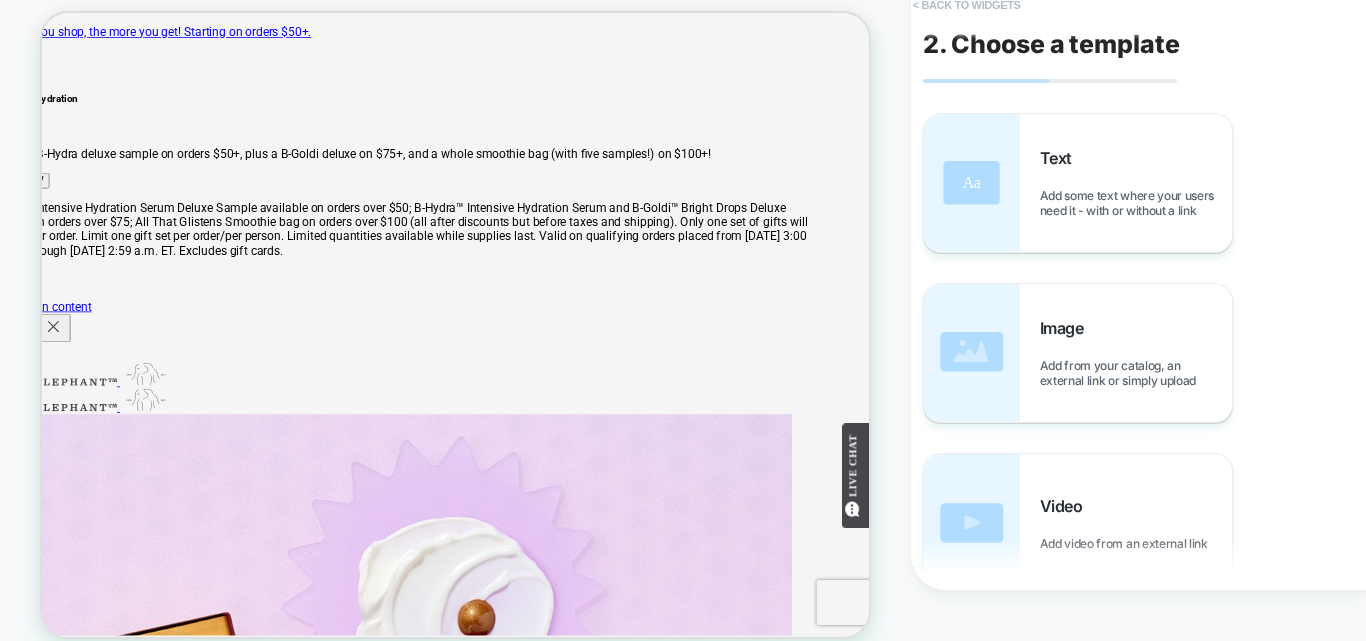 click on "< Back to widgets" at bounding box center [967, 5] 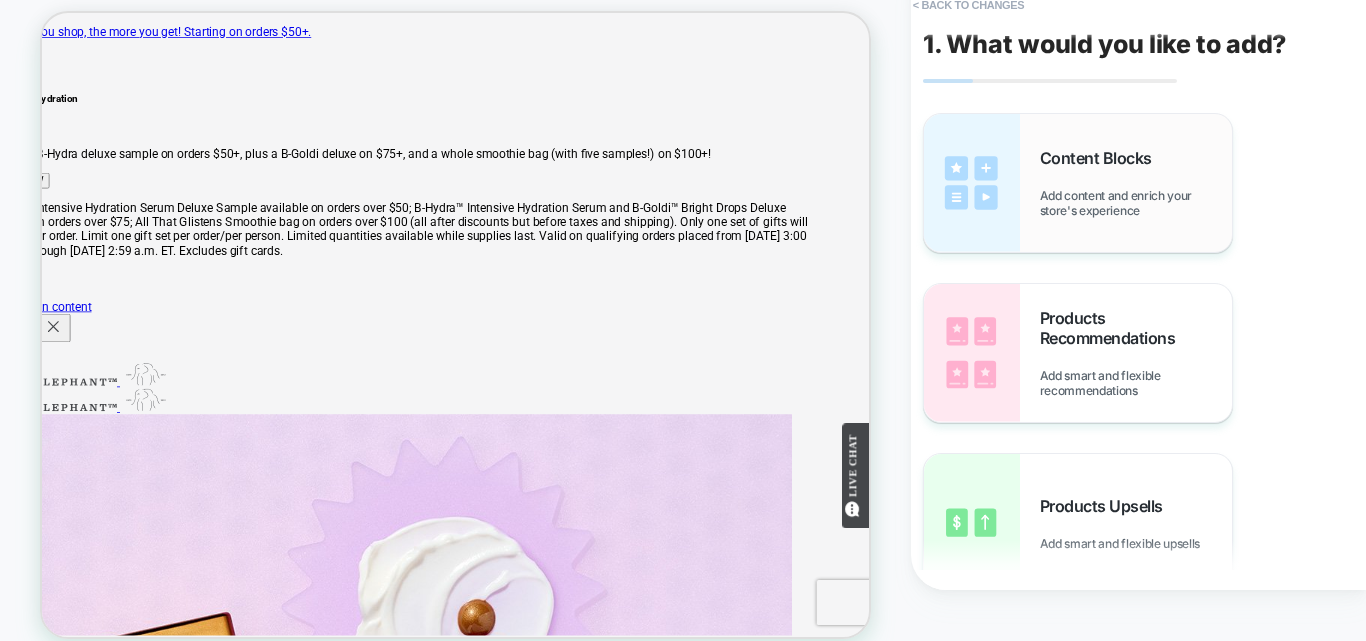 scroll, scrollTop: 0, scrollLeft: 8, axis: horizontal 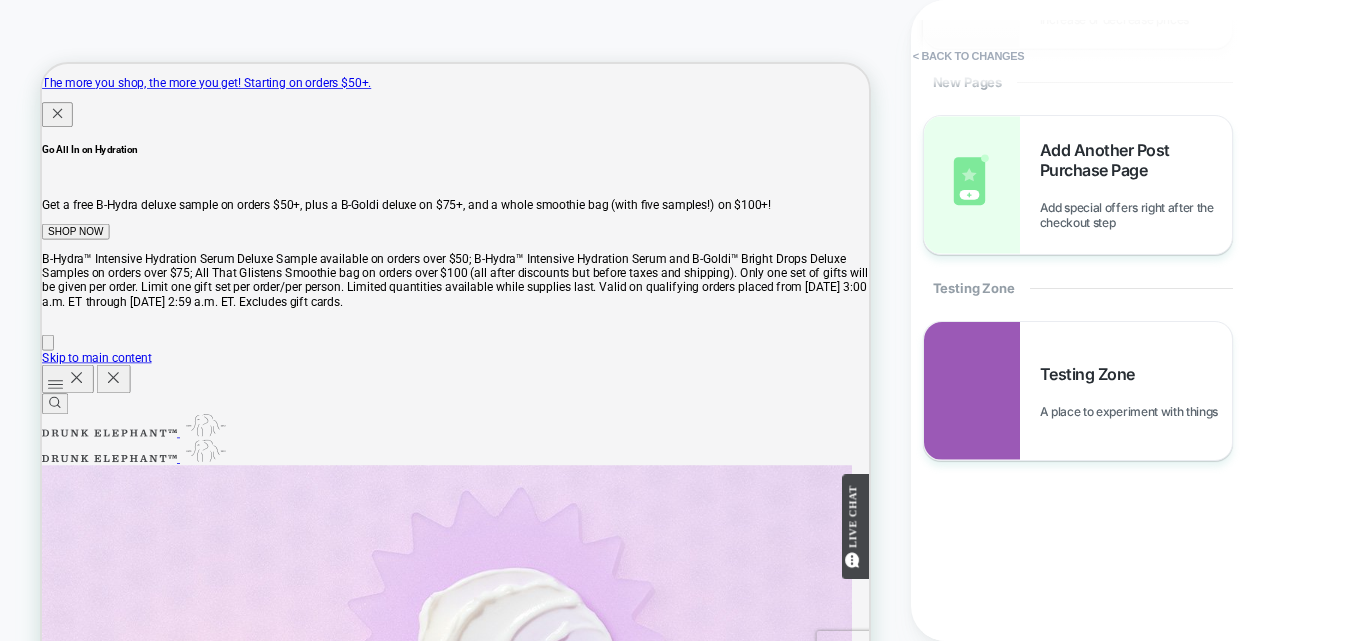 click at bounding box center [593, 2507] 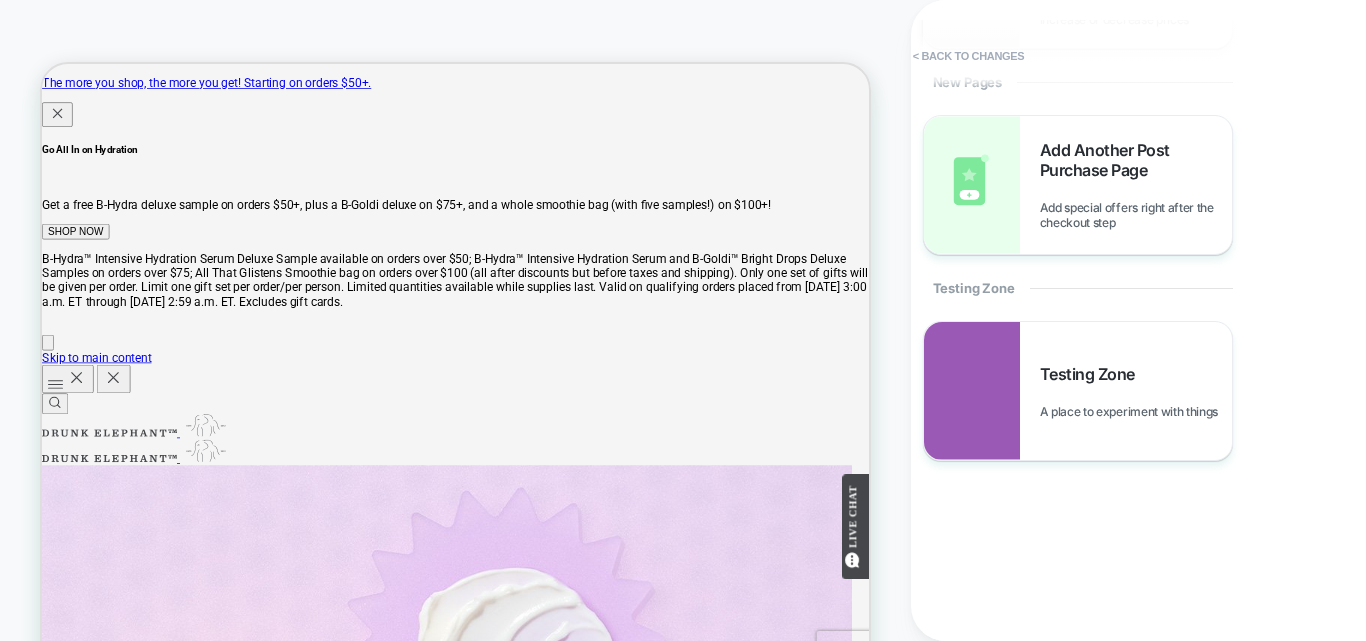 click at bounding box center (593, 2507) 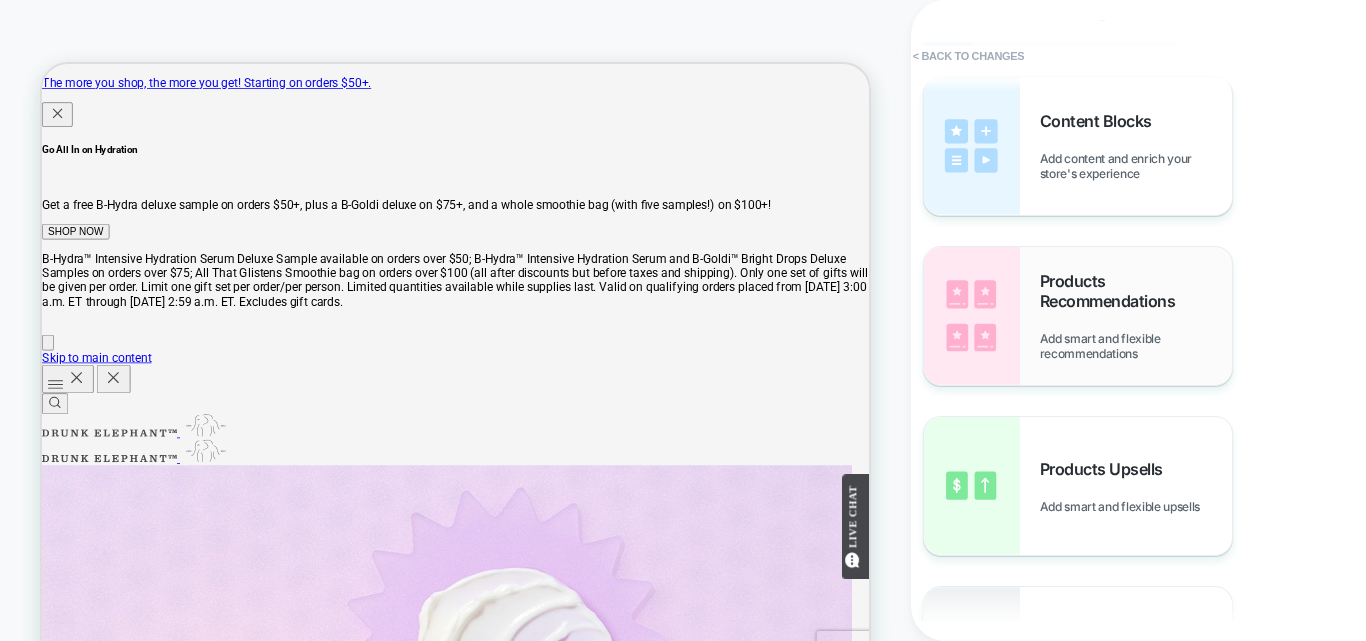 scroll, scrollTop: 0, scrollLeft: 0, axis: both 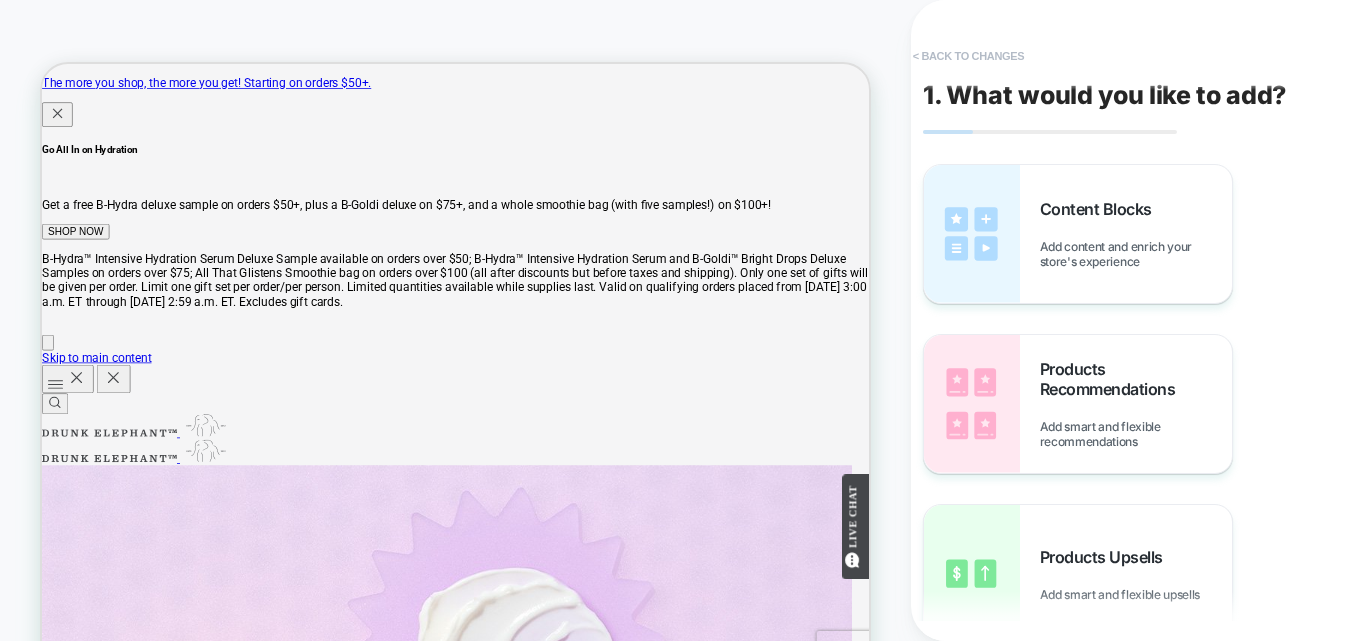 click on "< Back to changes" at bounding box center [969, 56] 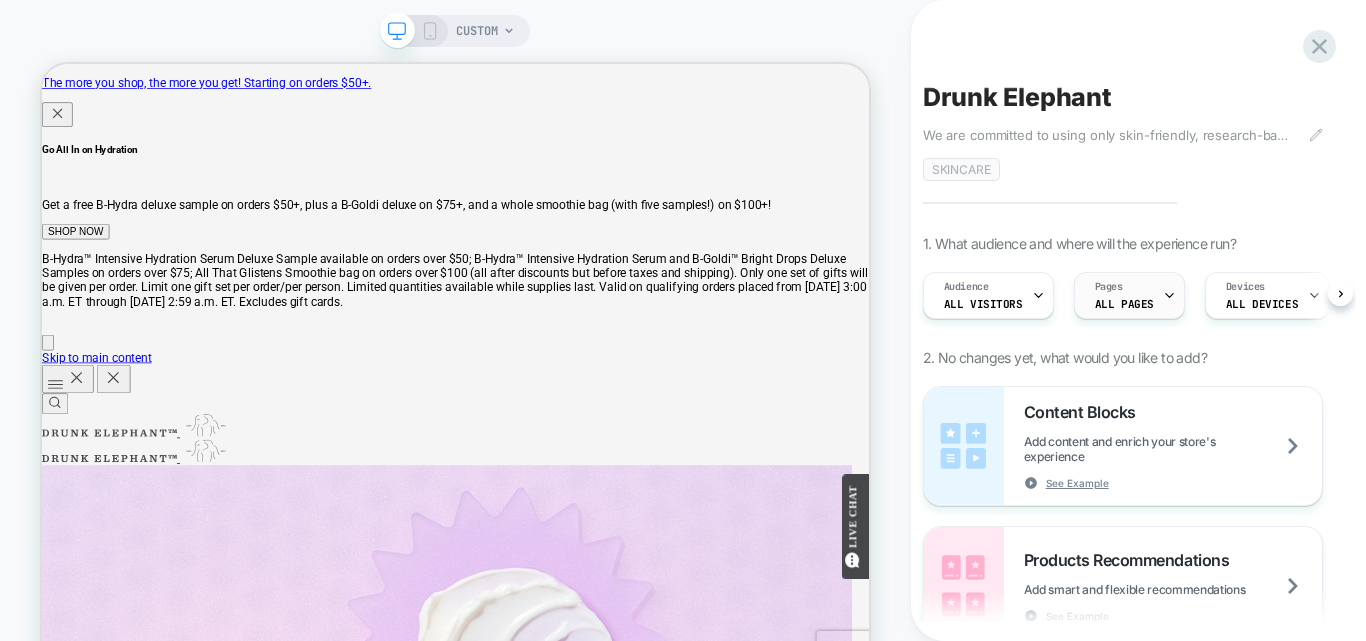 scroll, scrollTop: 0, scrollLeft: 1, axis: horizontal 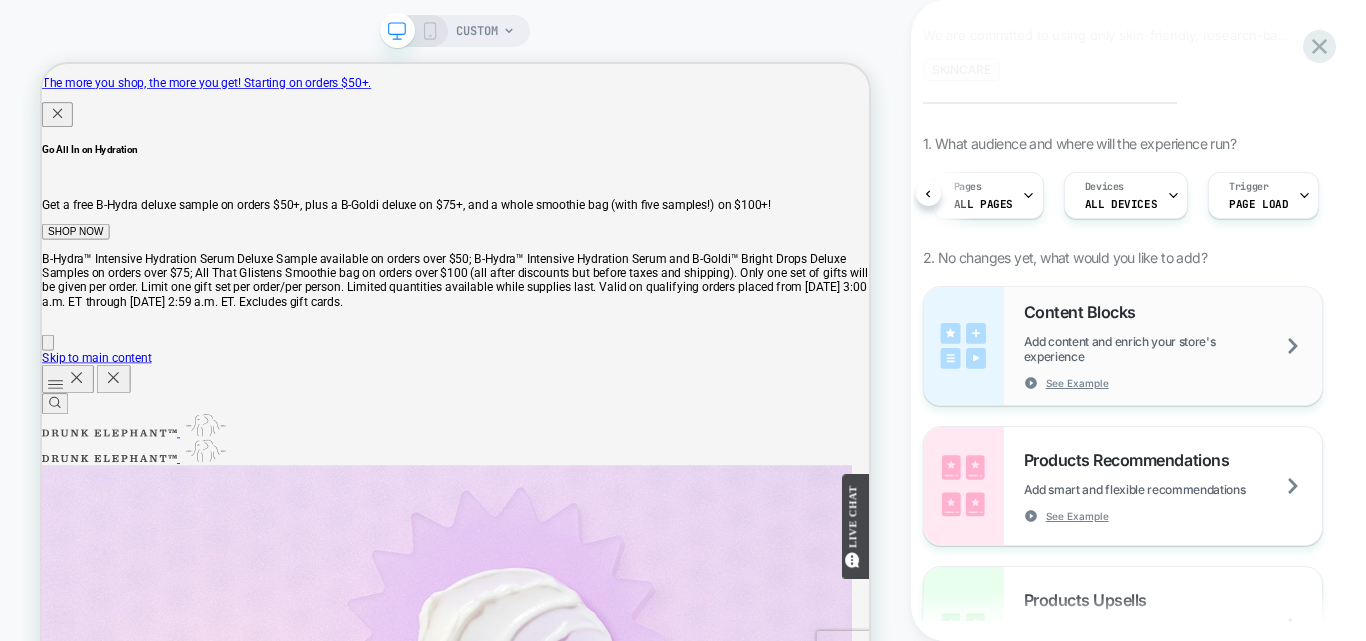 click on "Add content and enrich your store's experience" at bounding box center [1173, 349] 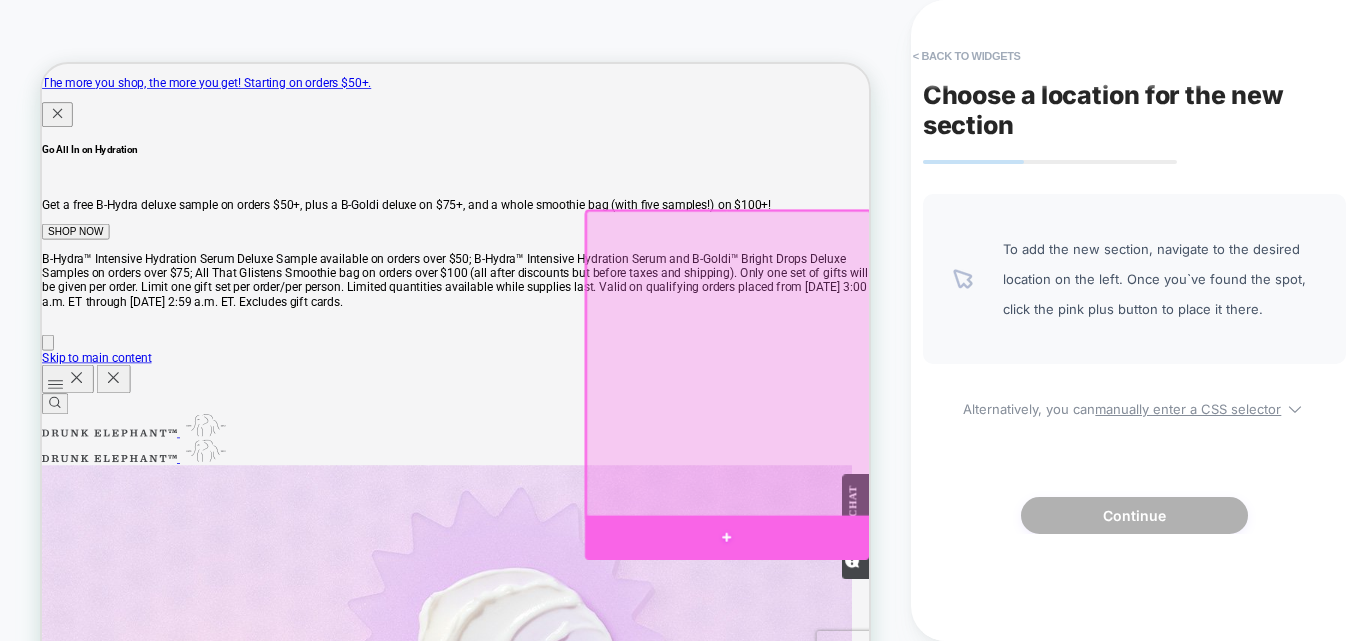 click at bounding box center (955, 696) 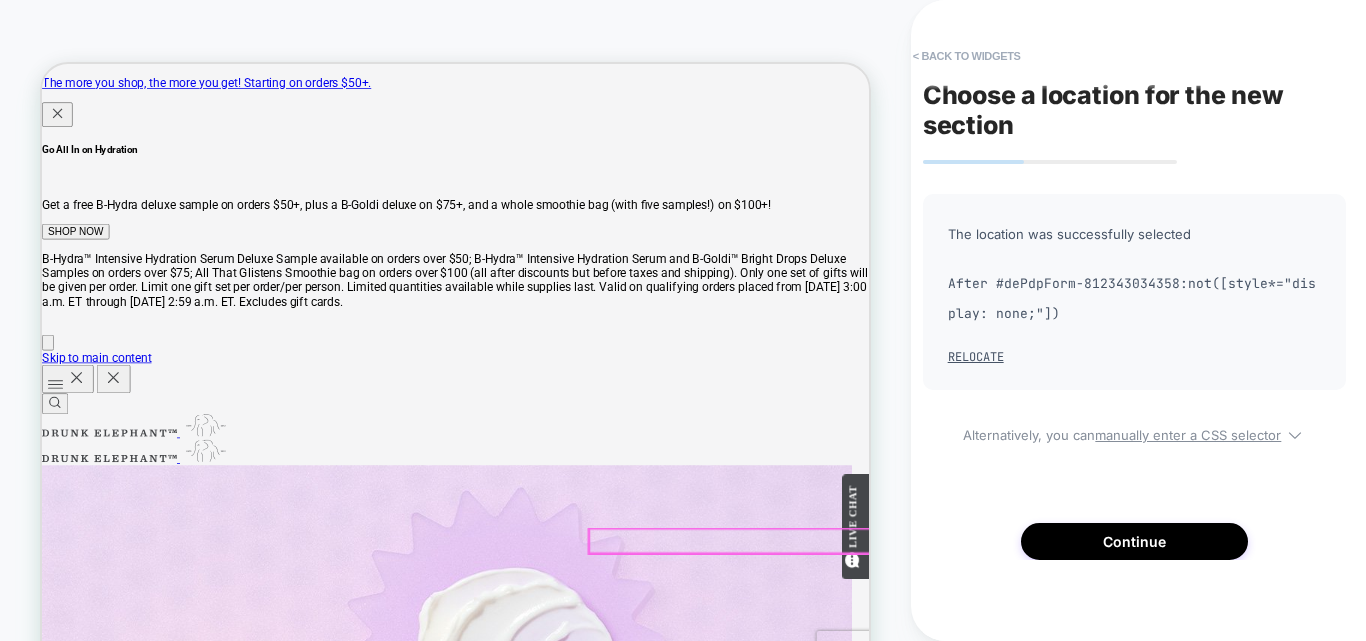 scroll, scrollTop: 54, scrollLeft: 0, axis: vertical 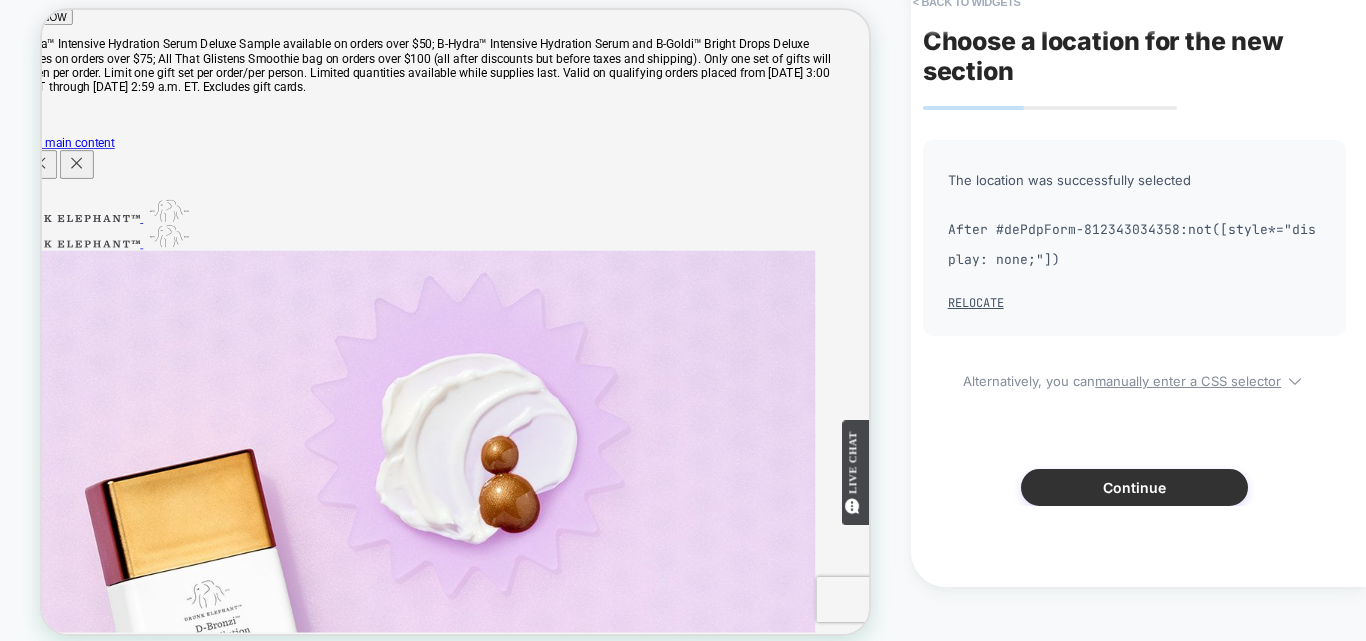 click on "Continue" at bounding box center (1134, 487) 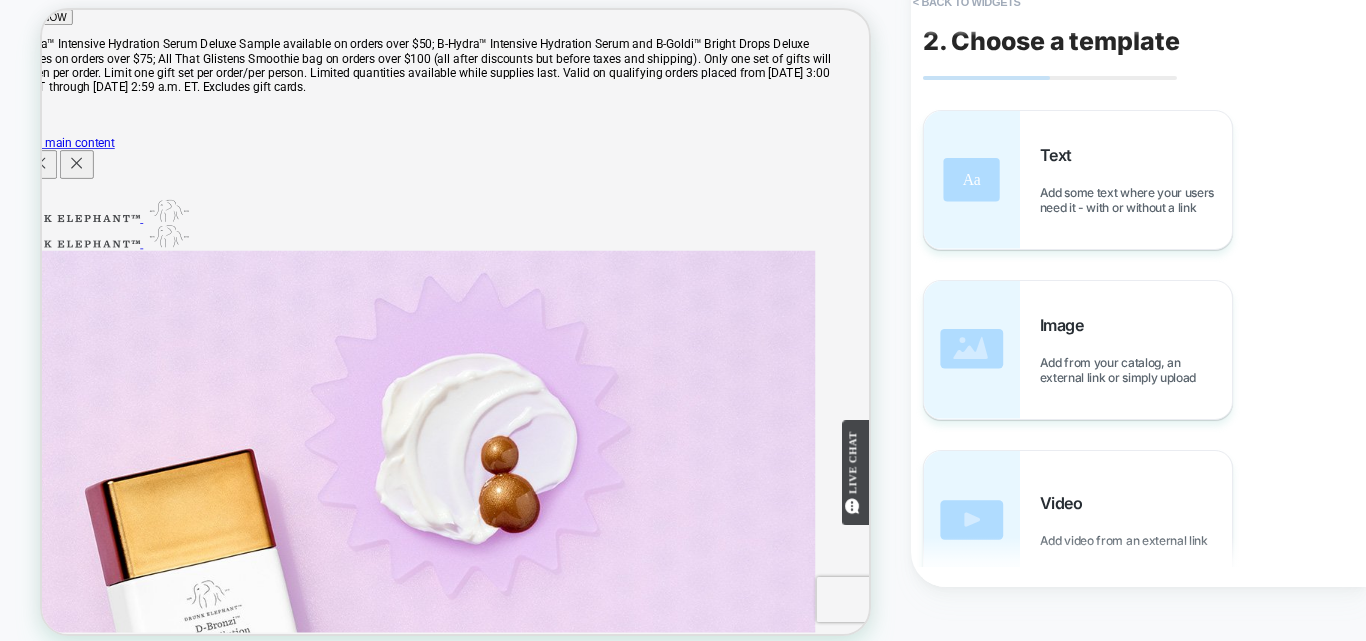 scroll, scrollTop: 162, scrollLeft: 49, axis: both 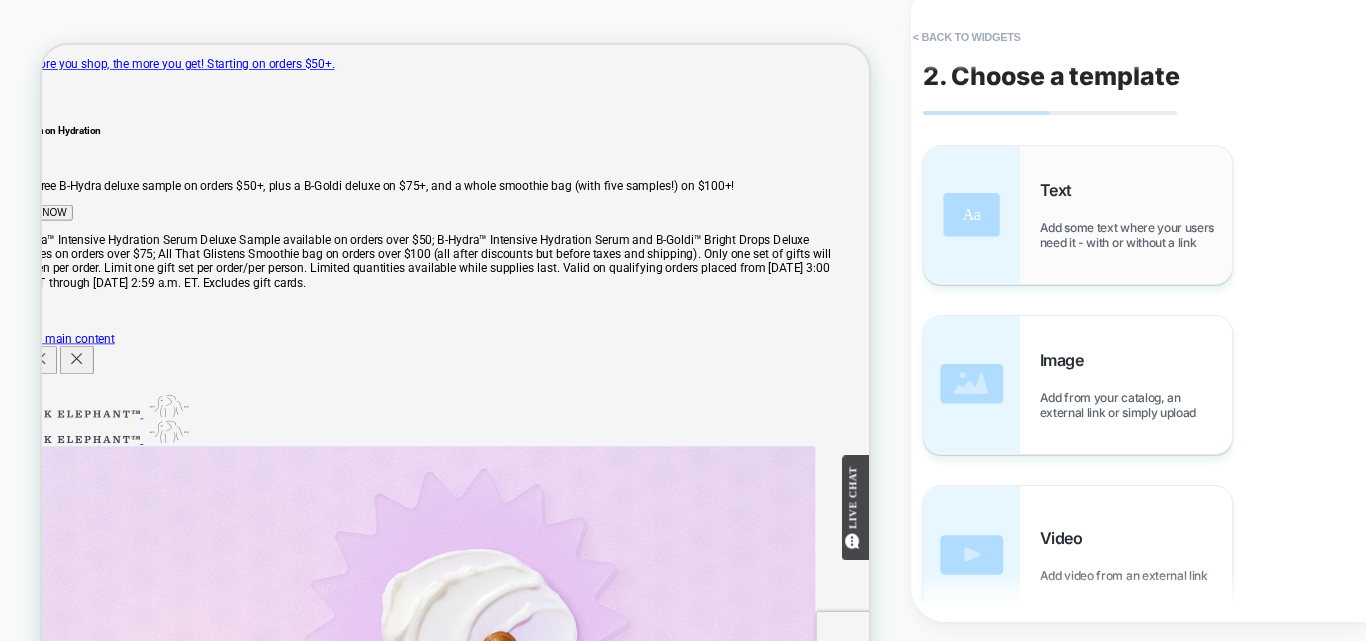 click on "Add some text where your users need it - with or without a link" at bounding box center [1136, 235] 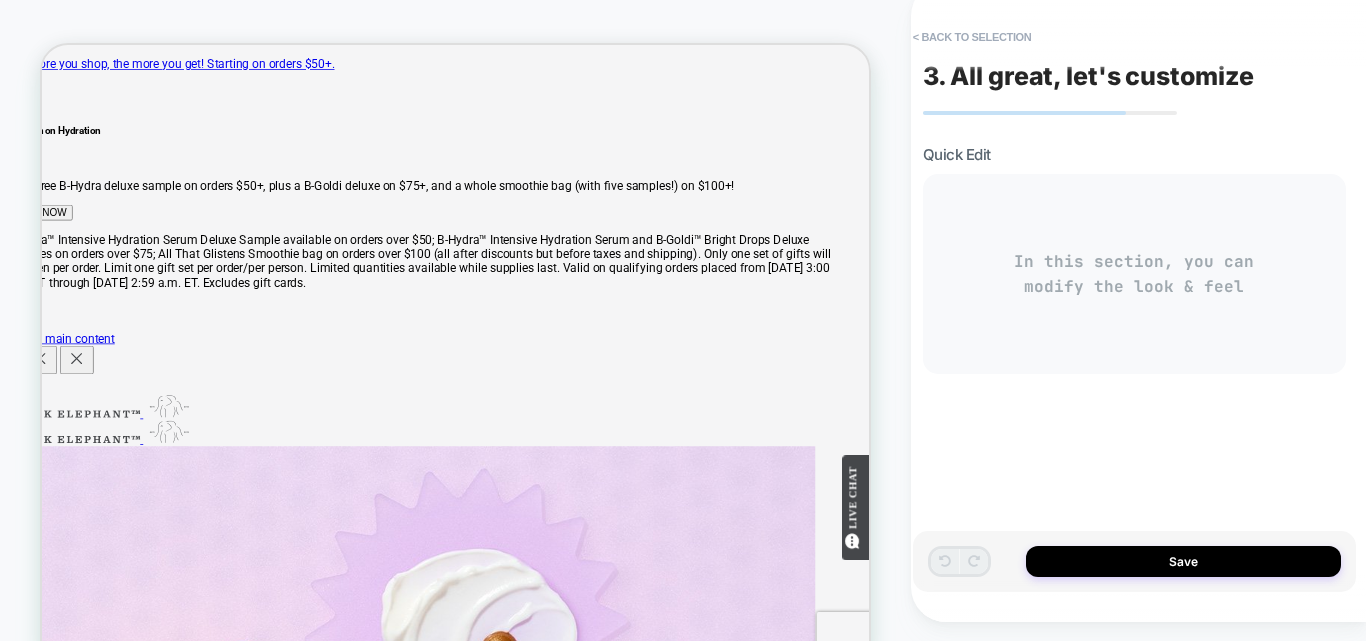 click on "In this section, you can modify the look & feel" at bounding box center (1134, 274) 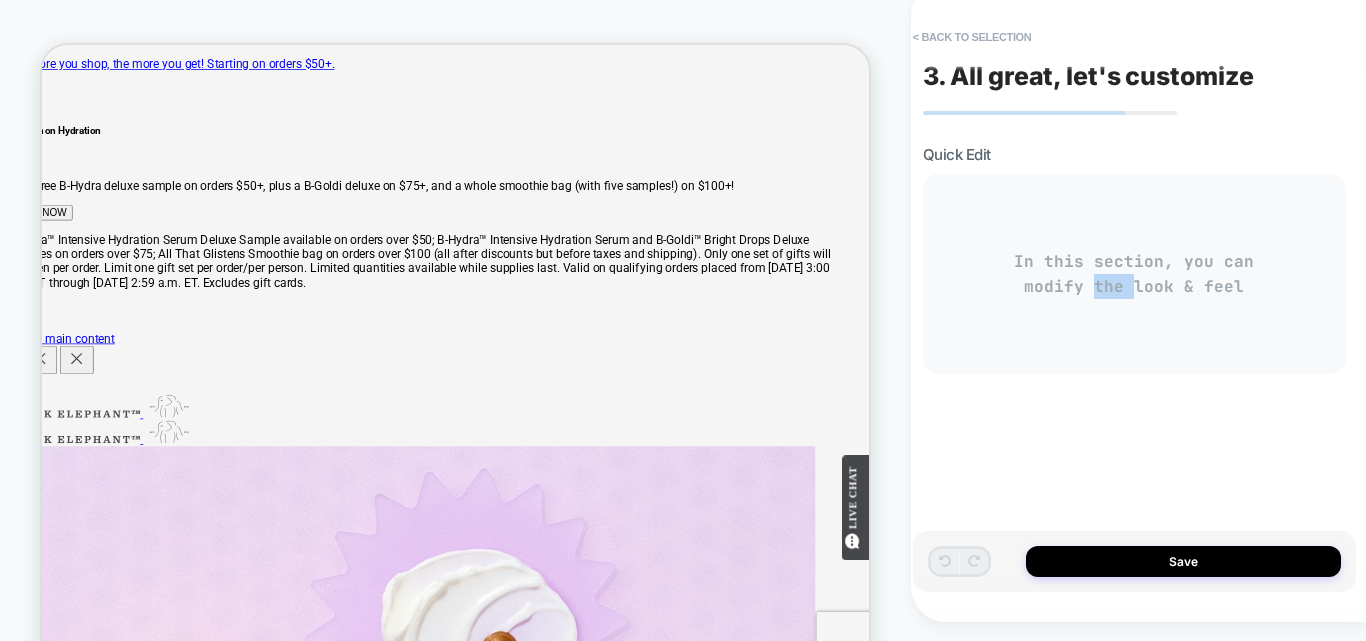 click on "In this section, you can modify the look & feel" at bounding box center [1134, 274] 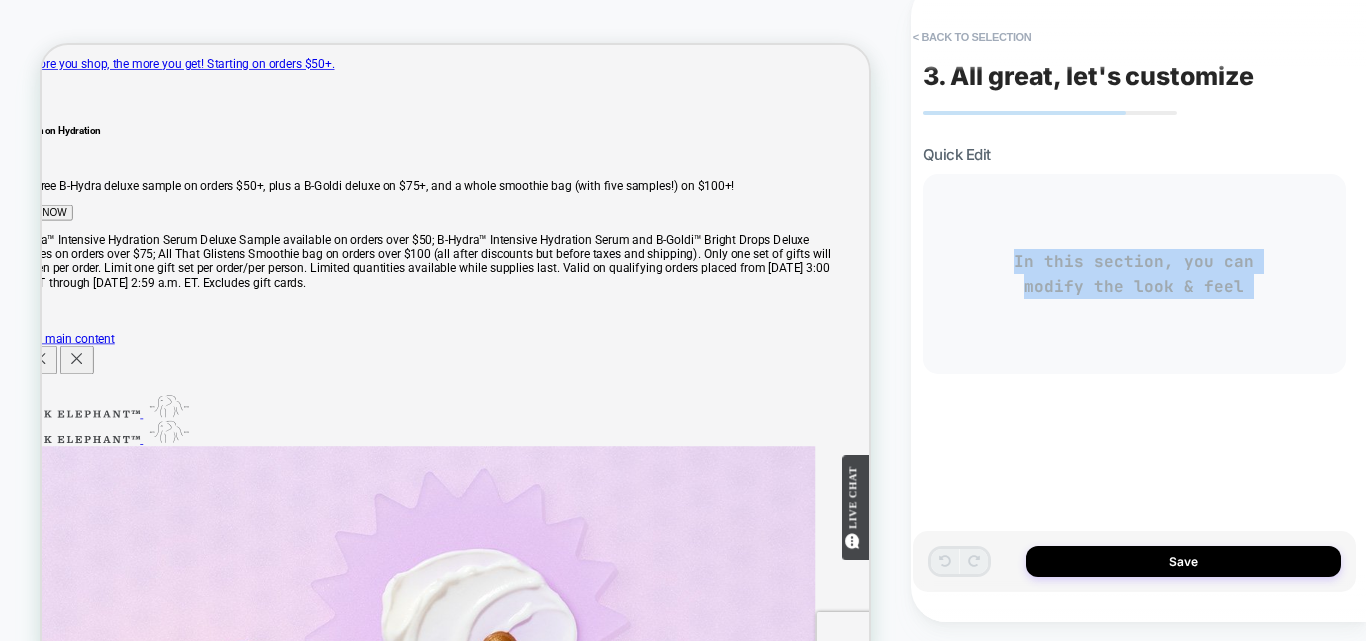 click on "In this section, you can modify the look & feel" at bounding box center [1134, 274] 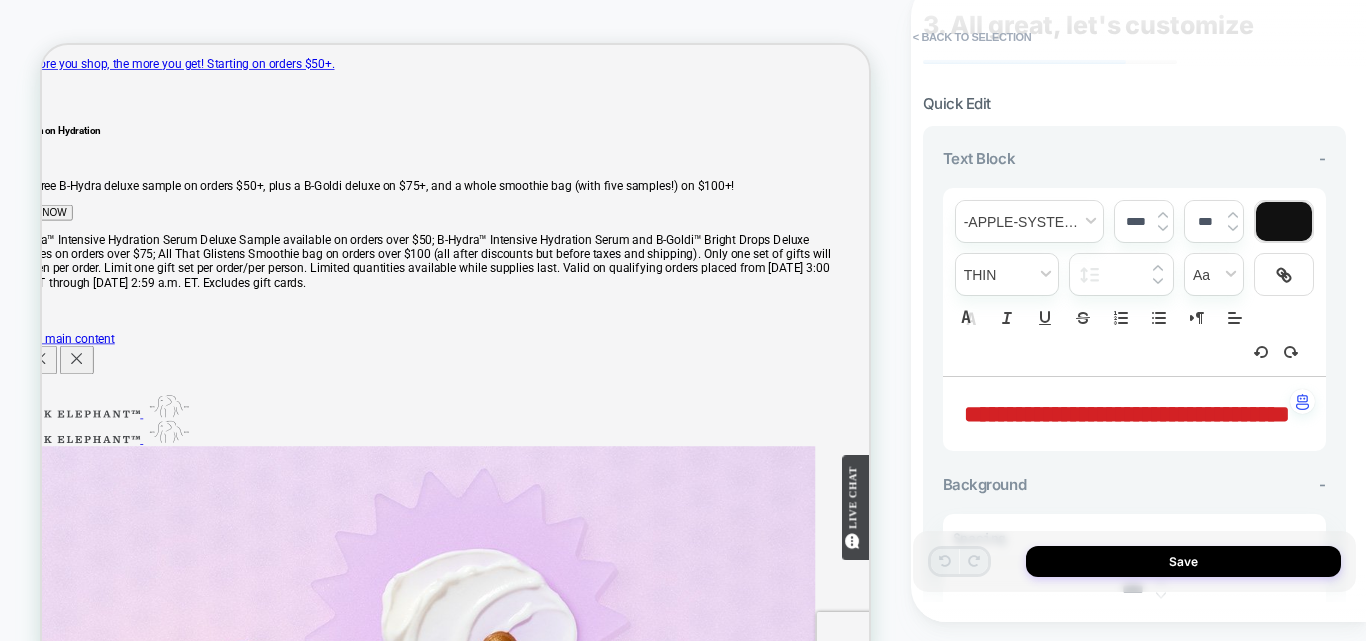 scroll, scrollTop: 100, scrollLeft: 0, axis: vertical 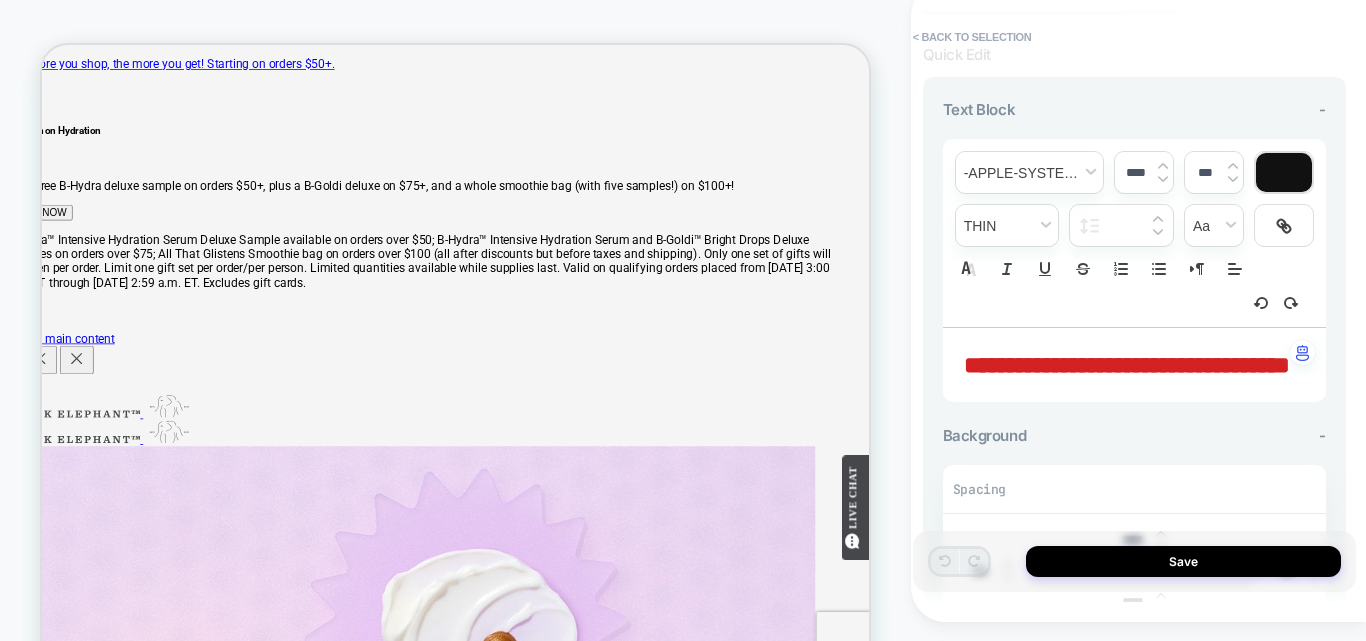 click on "**********" at bounding box center (1127, 365) 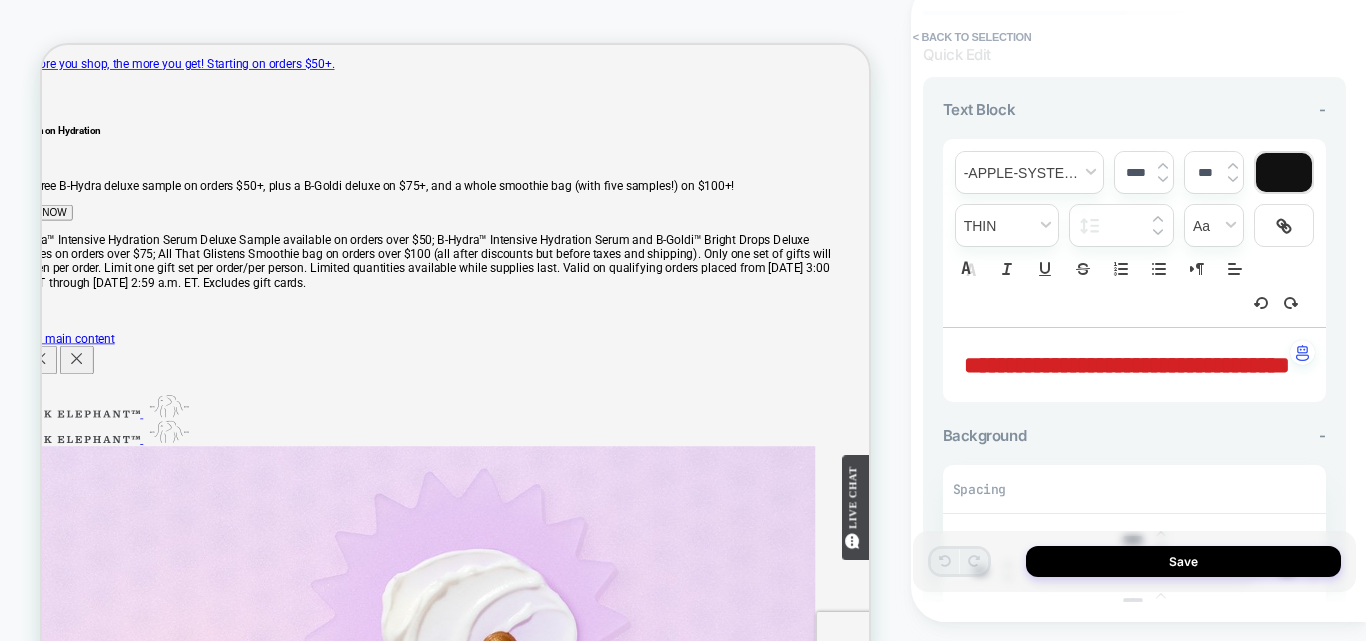 type on "****" 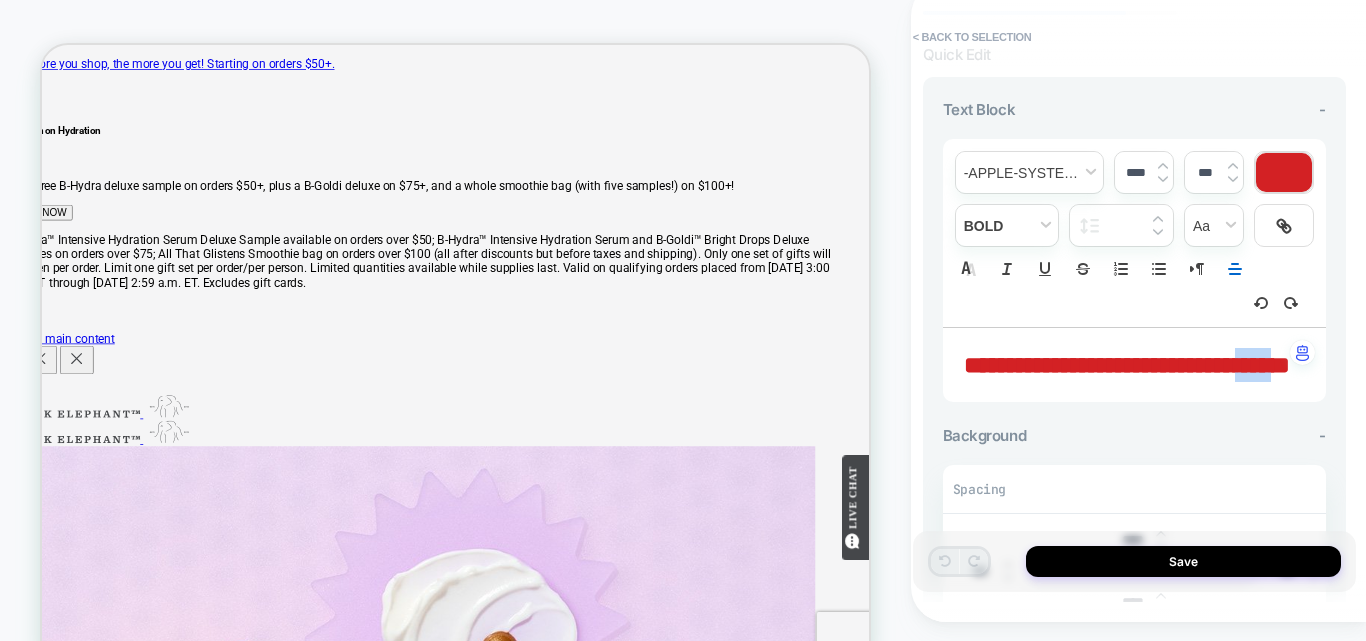 click on "**********" at bounding box center (1127, 365) 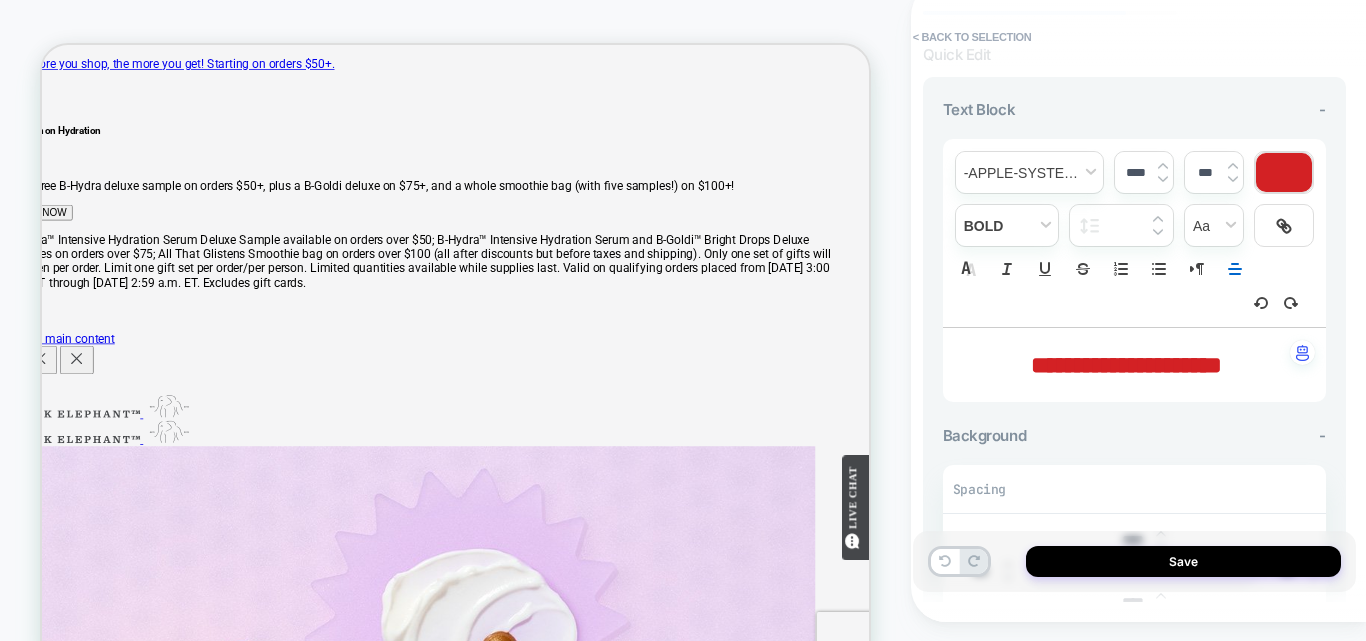 drag, startPoint x: 902, startPoint y: 699, endPoint x: 898, endPoint y: 606, distance: 93.08598 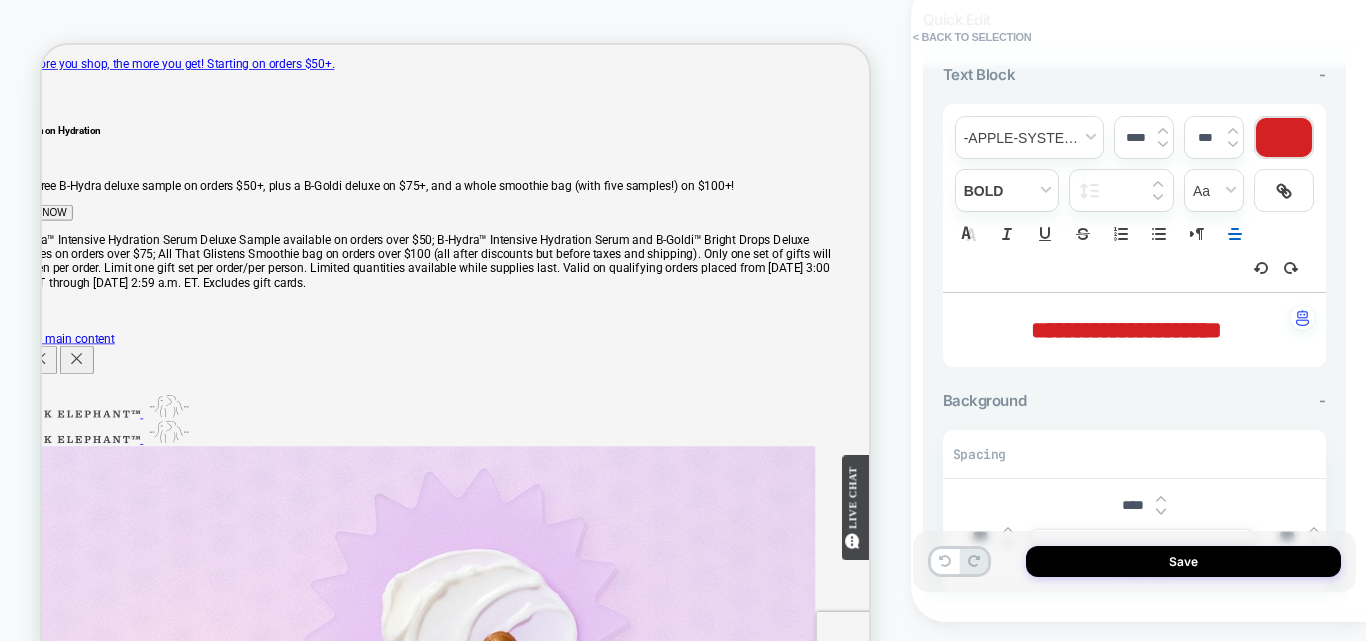 scroll, scrollTop: 100, scrollLeft: 0, axis: vertical 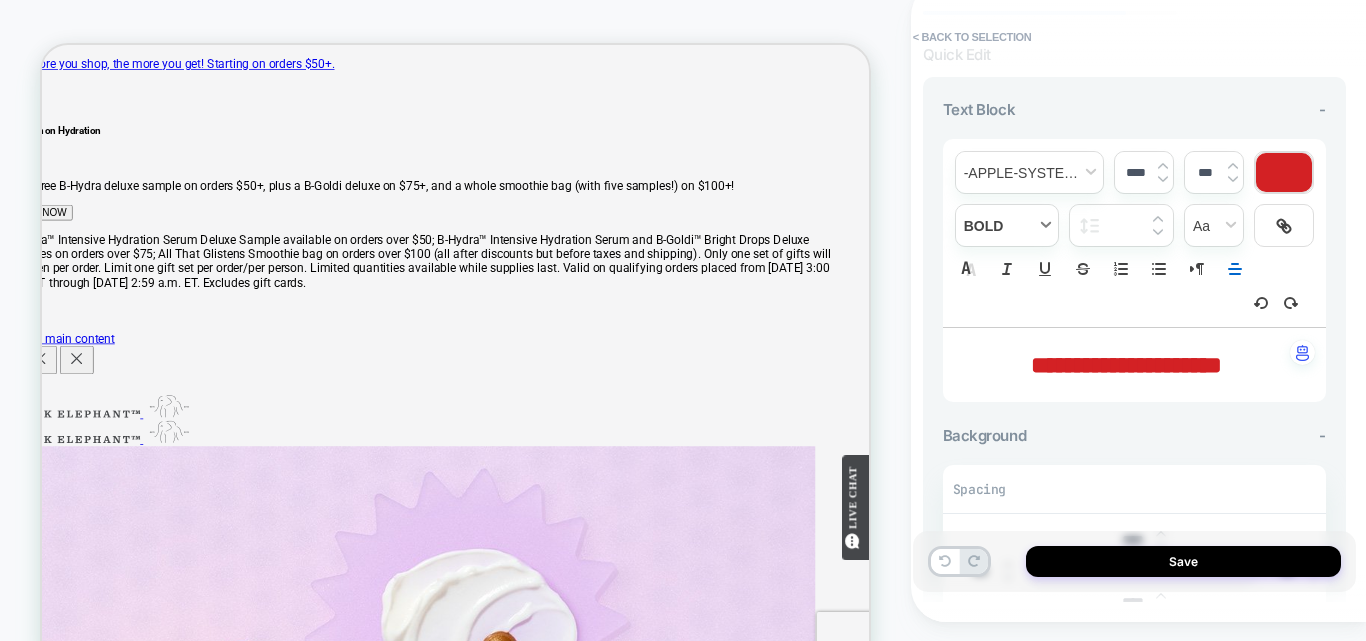click at bounding box center [1007, 225] 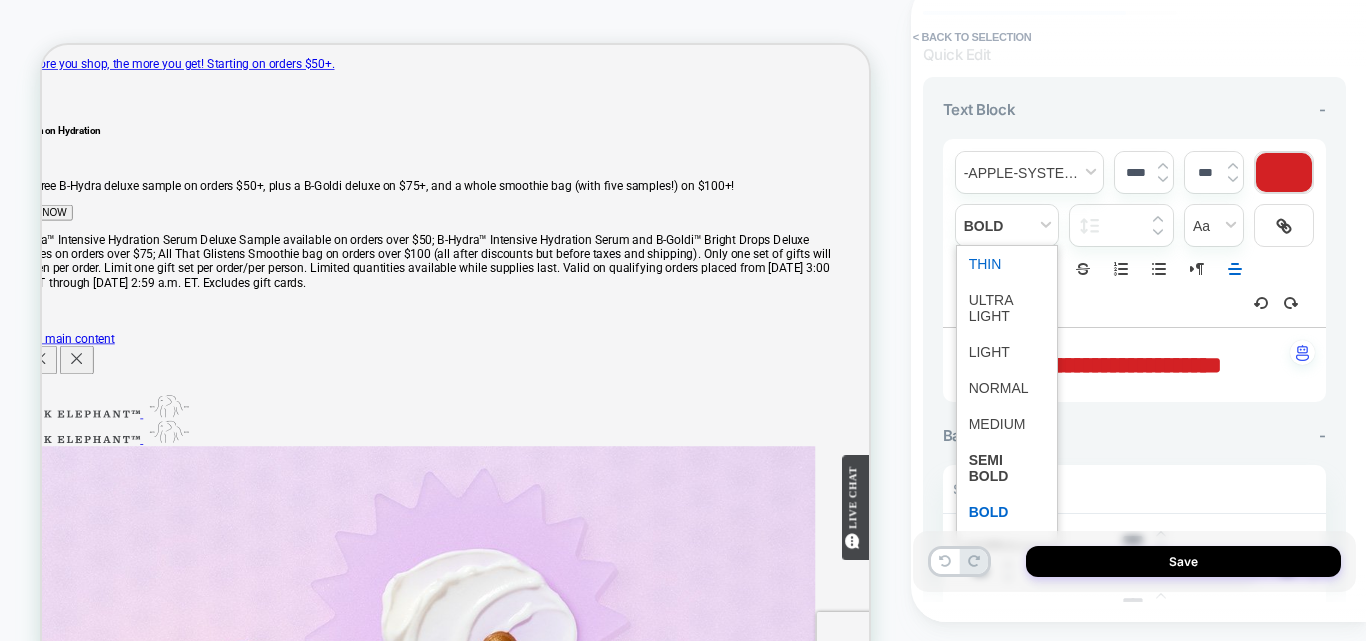 click at bounding box center [1007, 264] 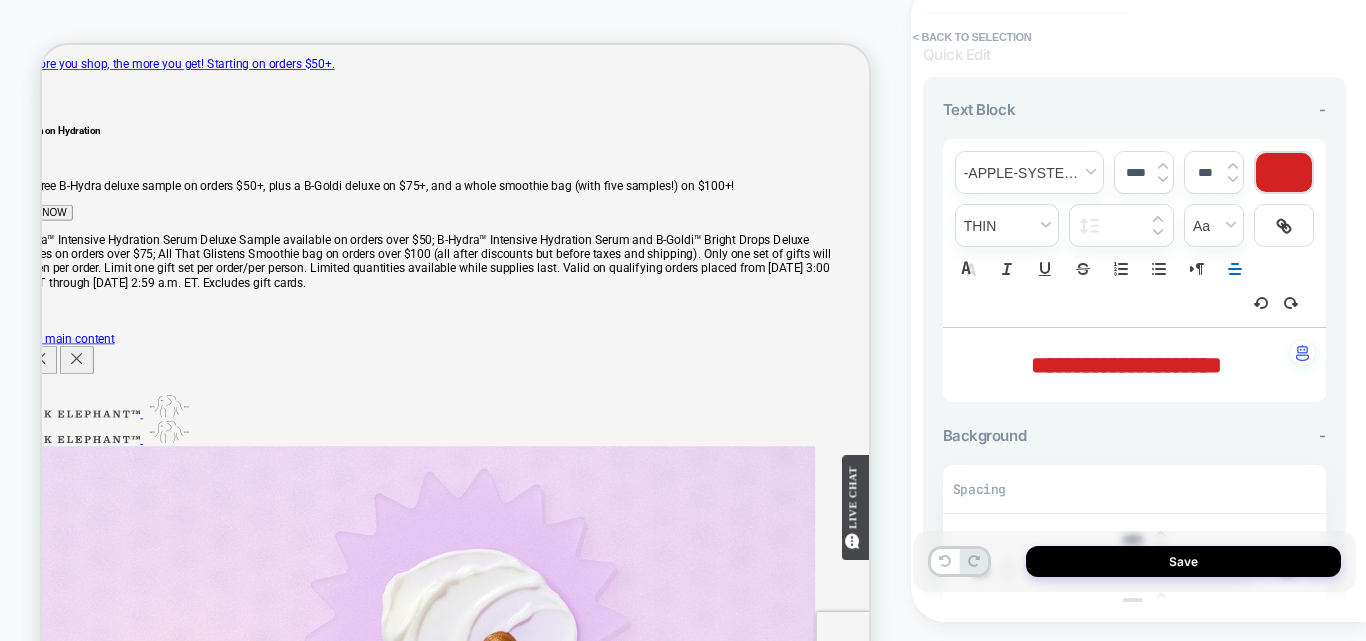 click on "**********" at bounding box center [1126, 365] 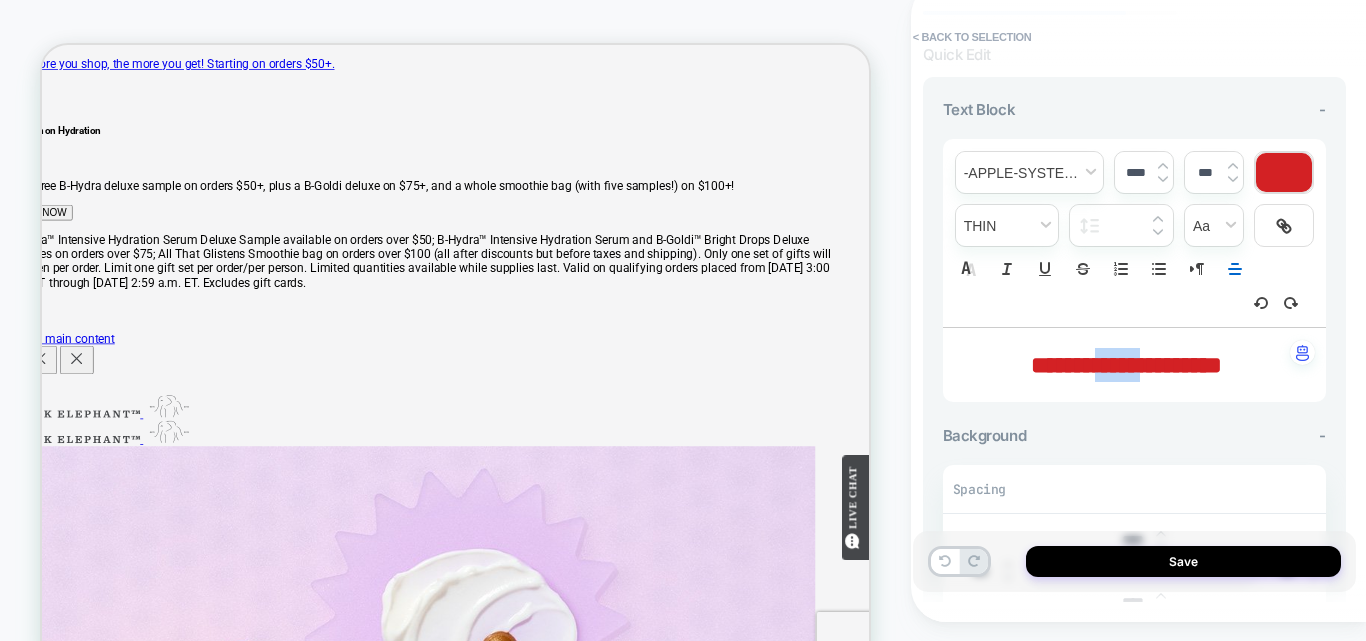 click on "**********" at bounding box center [1126, 365] 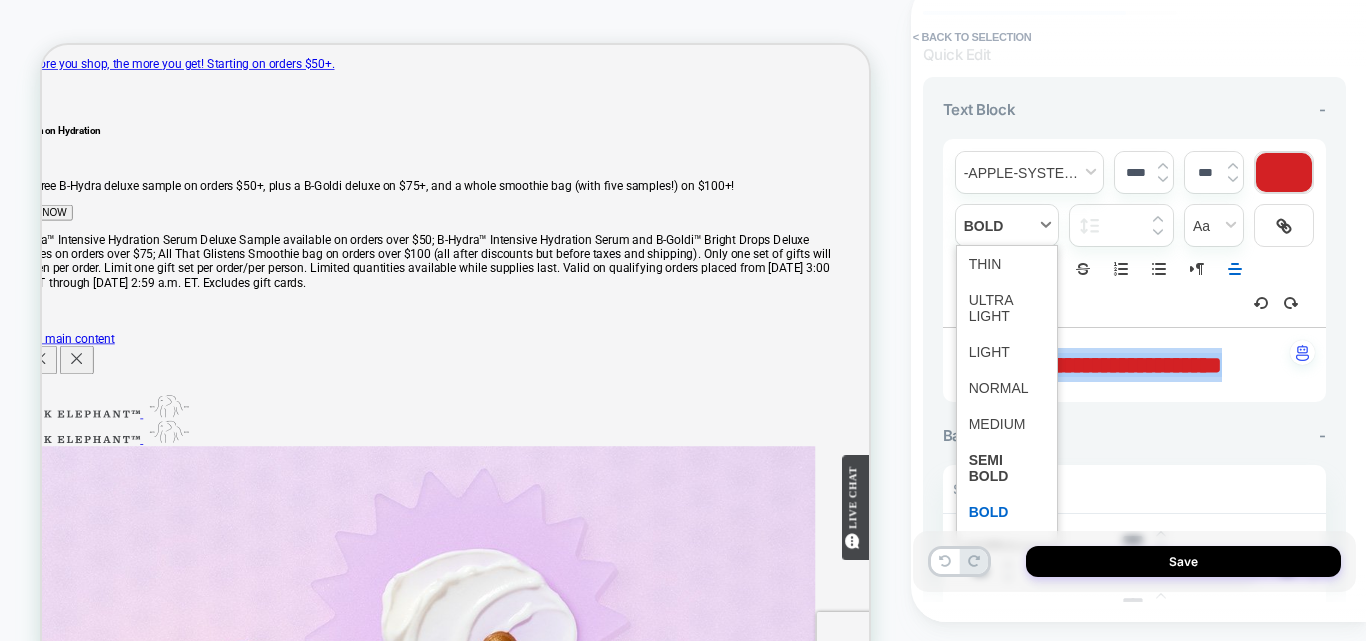 click at bounding box center (1007, 225) 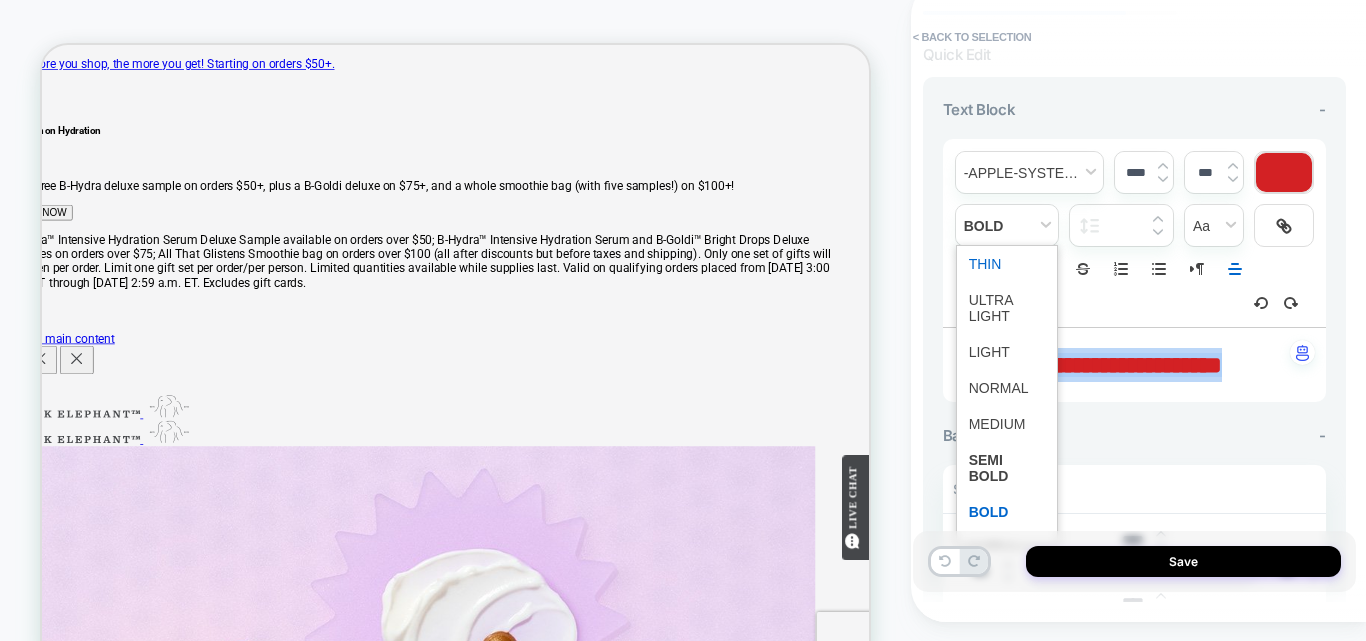 click at bounding box center (1007, 264) 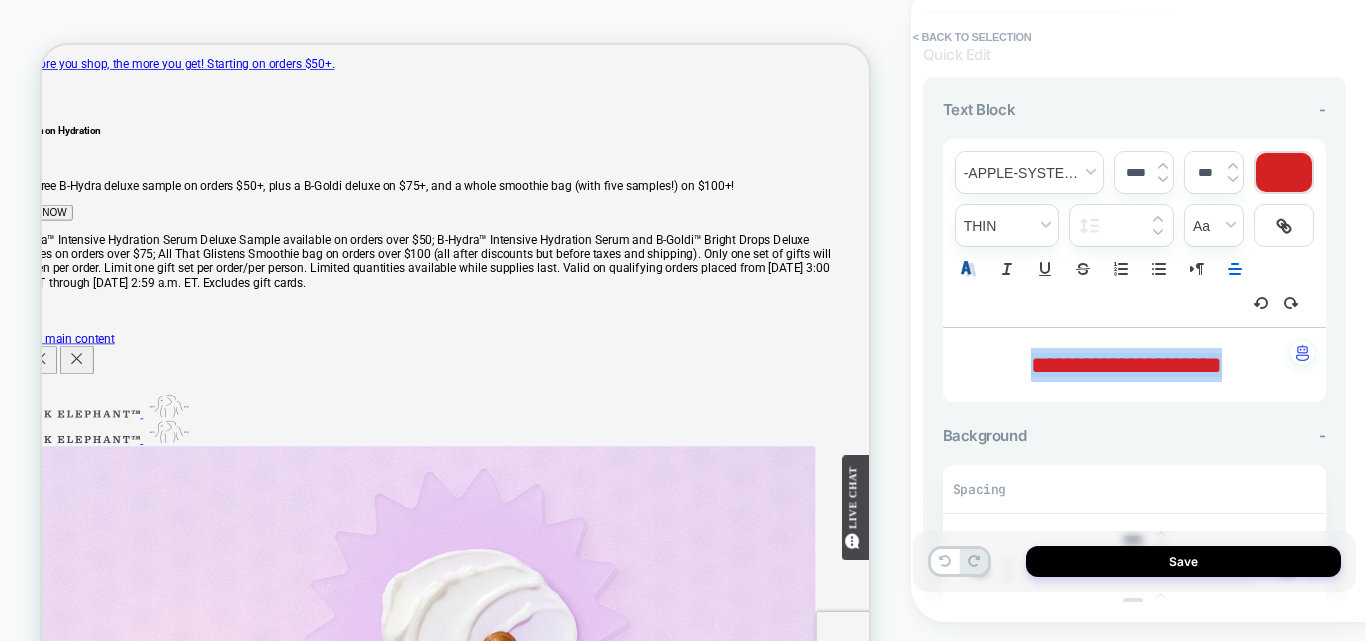 click 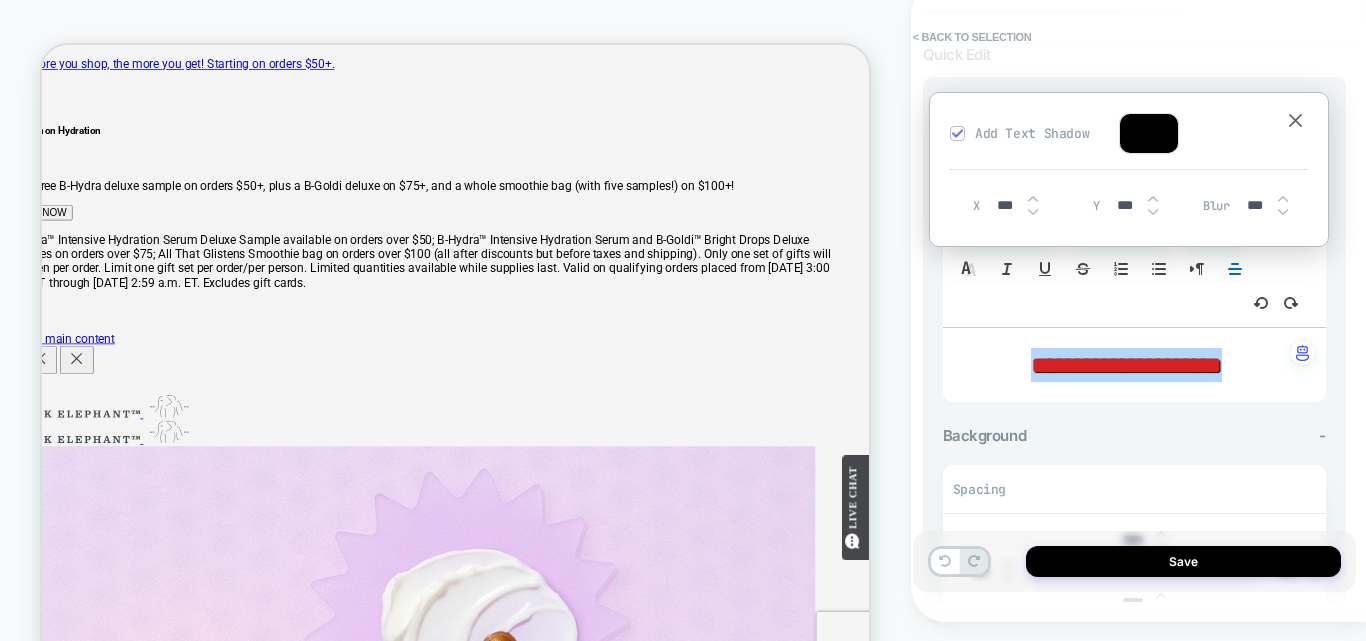click at bounding box center [544, 2488] 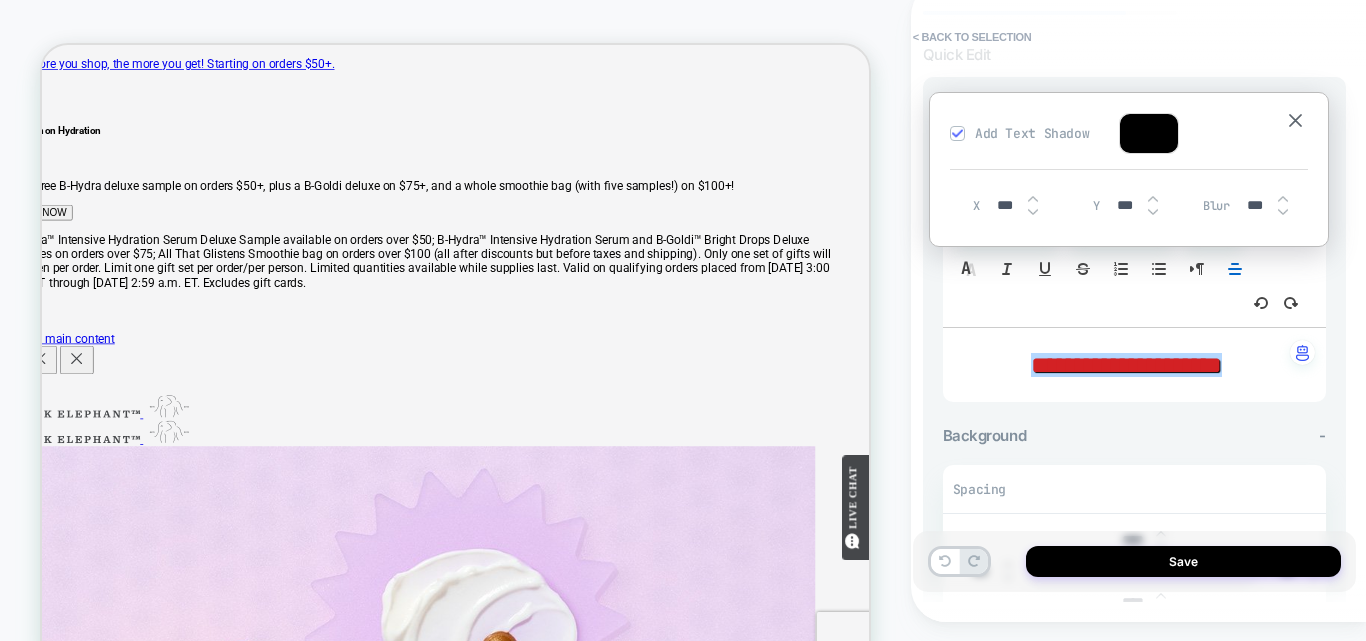 click on "Add Text Shadow" at bounding box center (1129, 141) 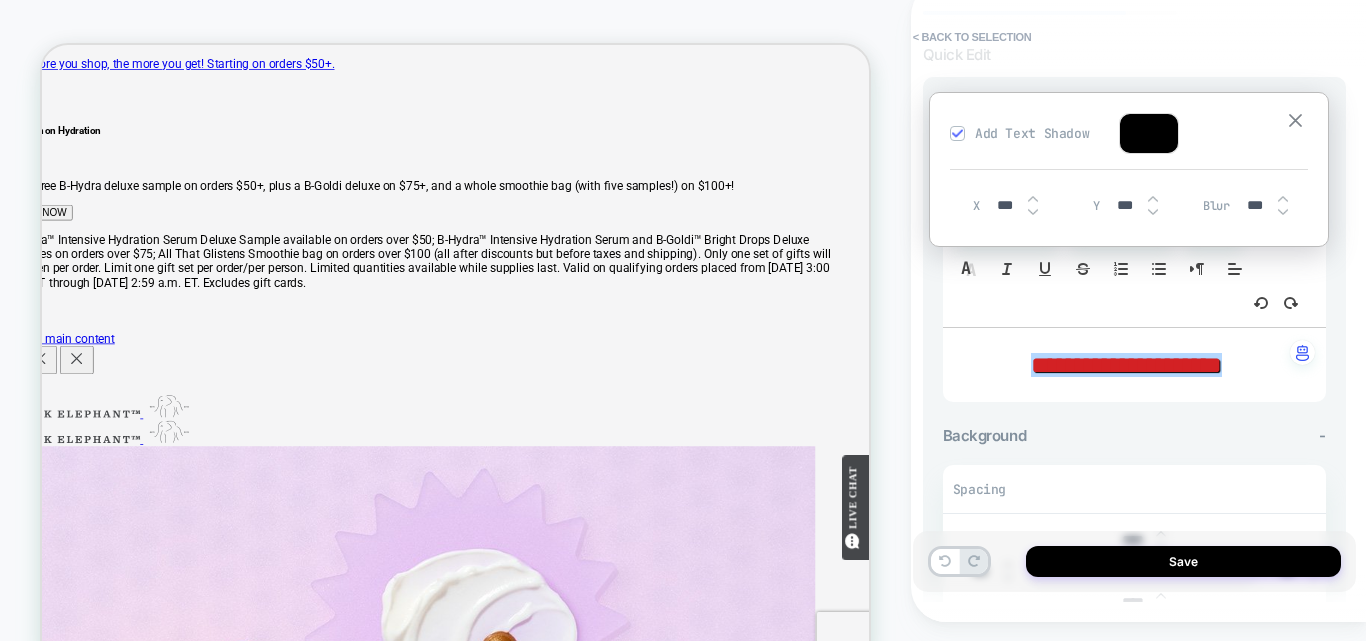 click at bounding box center [1295, 120] 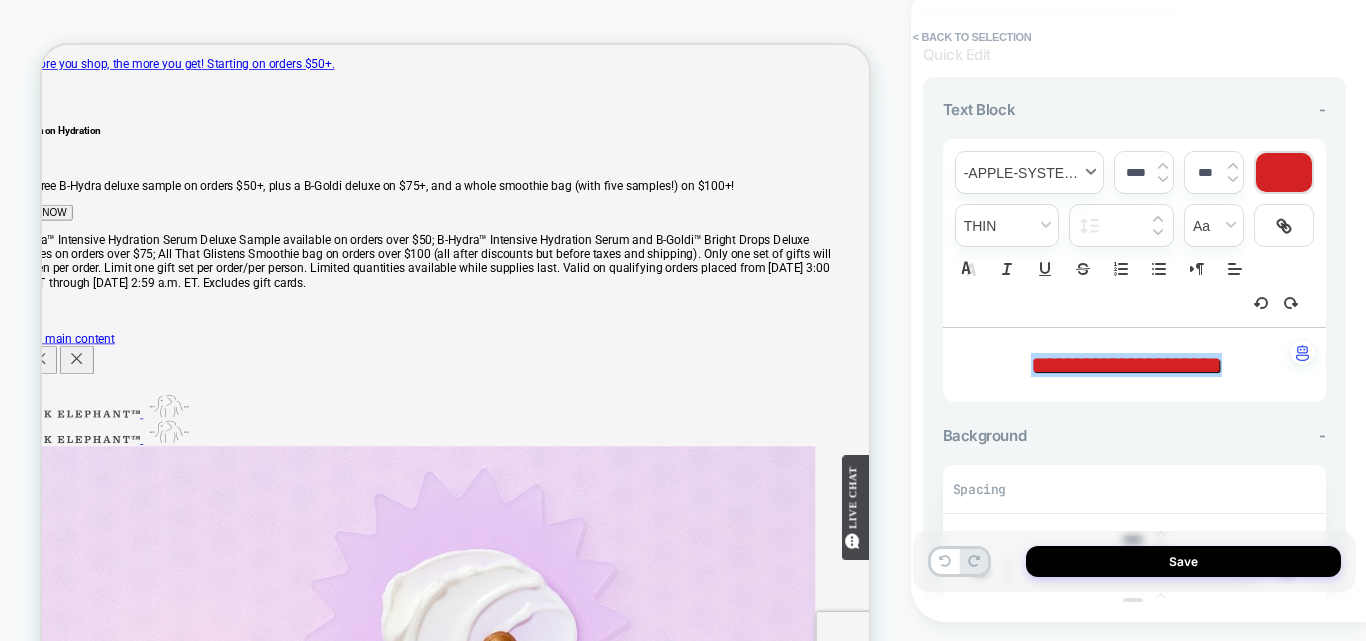 click at bounding box center (1029, 172) 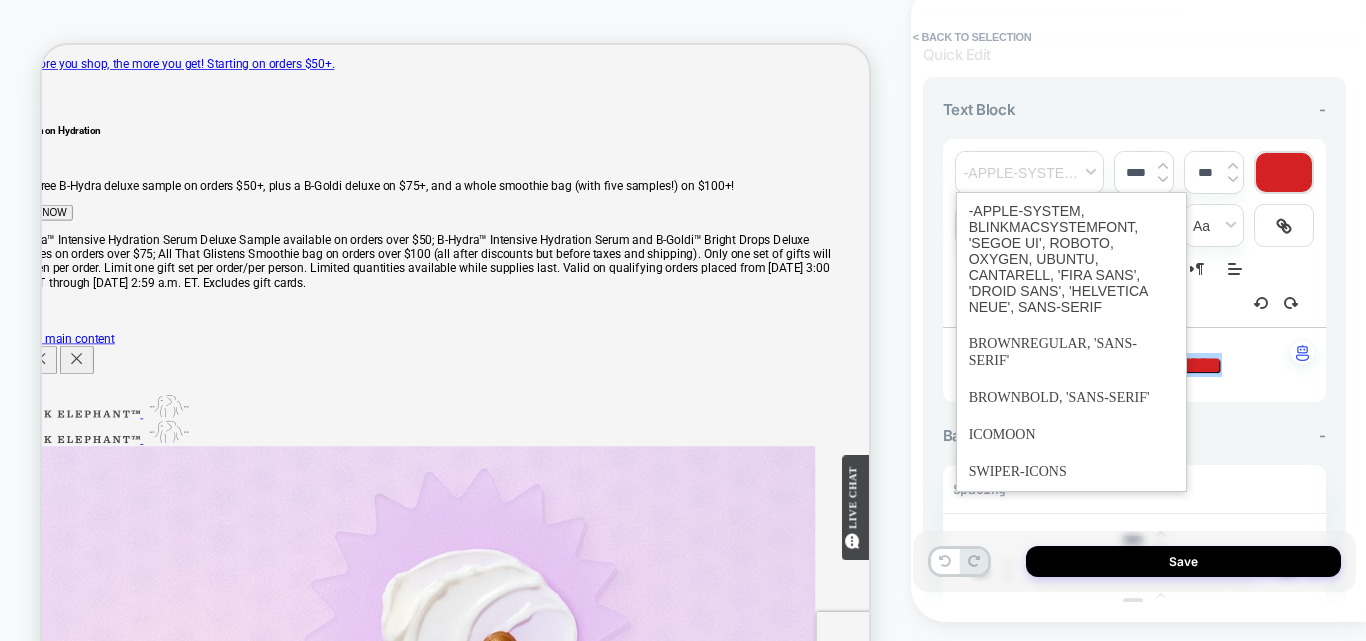 click on "**********" at bounding box center [1134, 265] 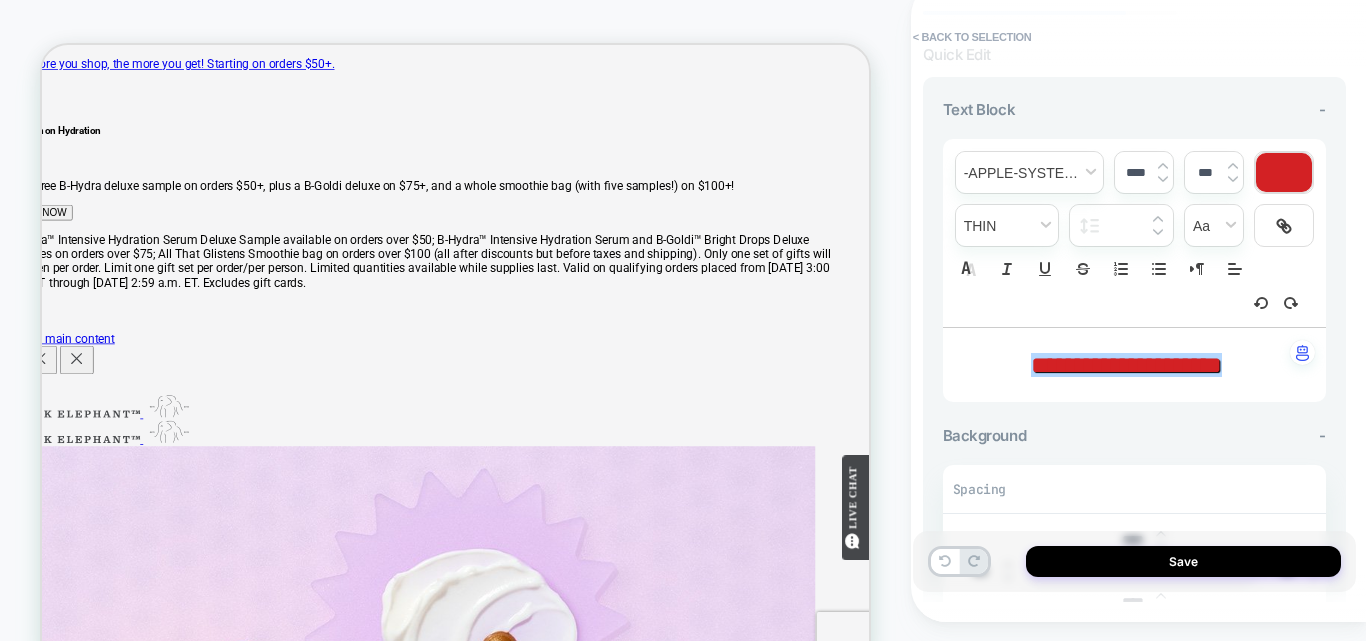click at bounding box center [1284, 172] 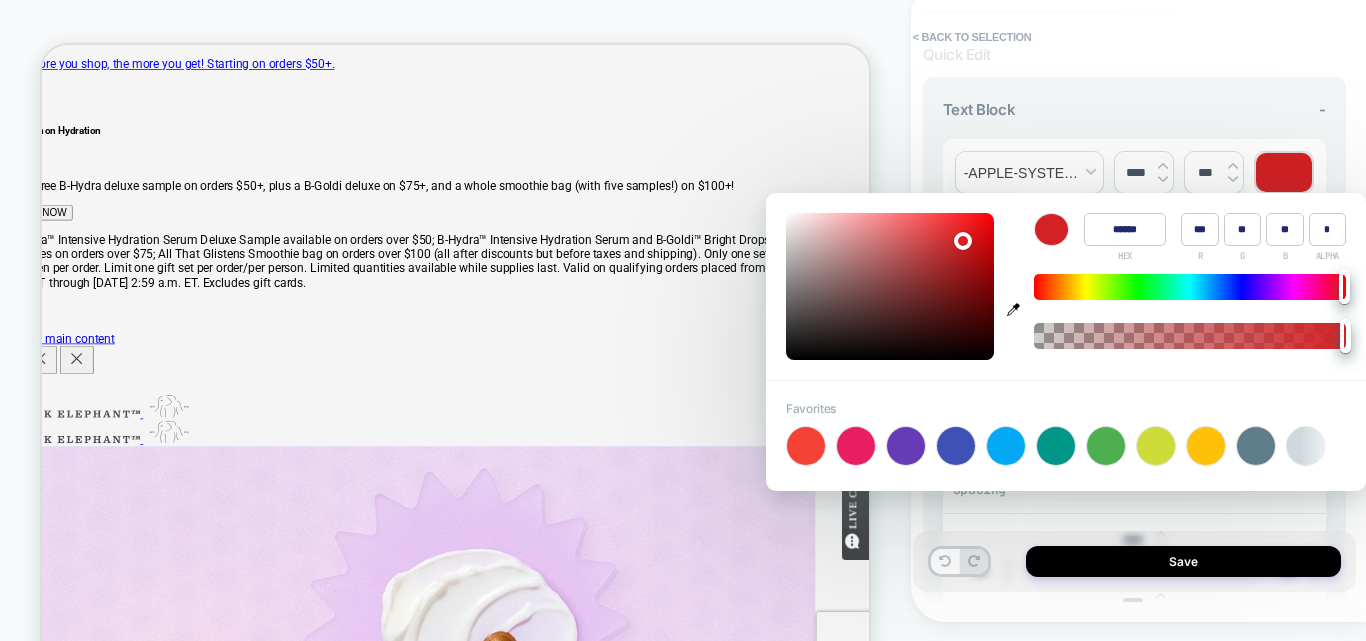 type on "******" 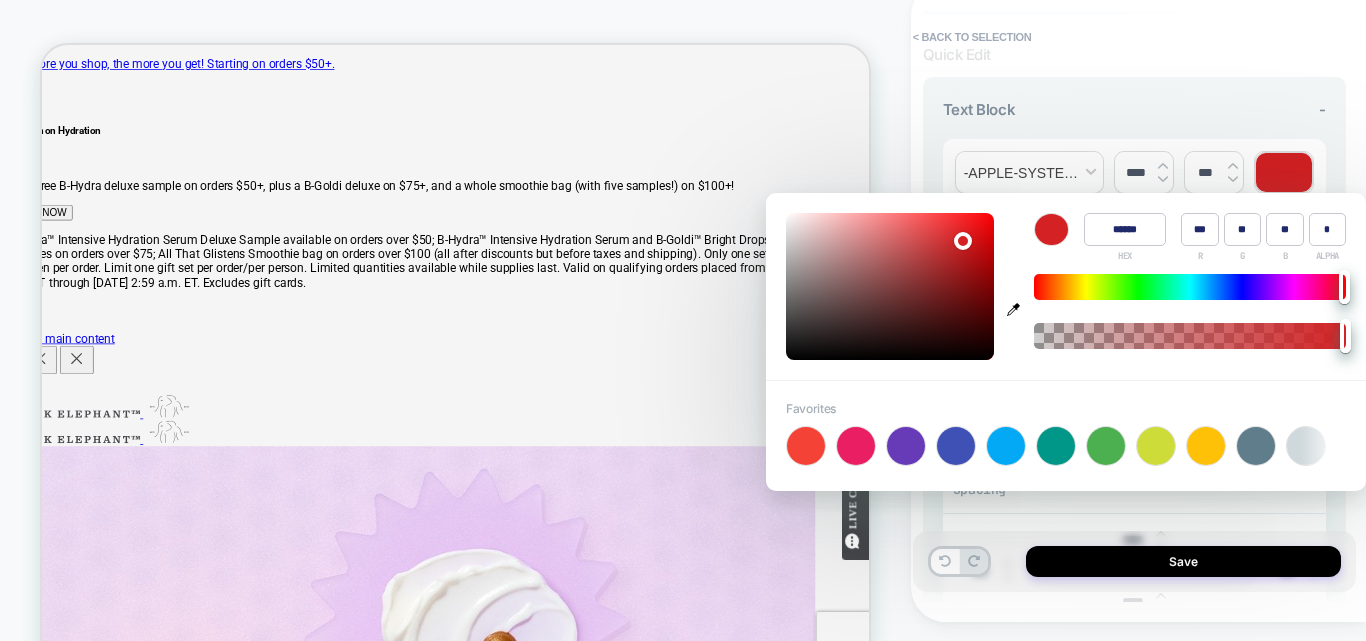 type on "*" 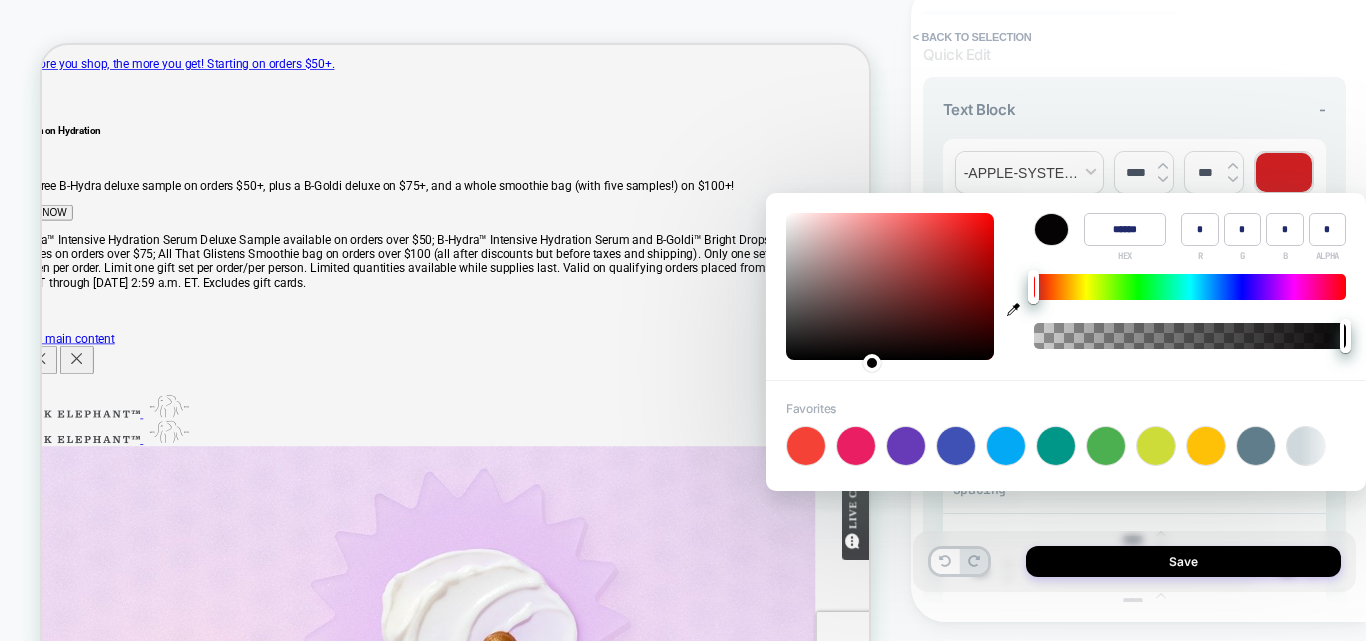 type on "******" 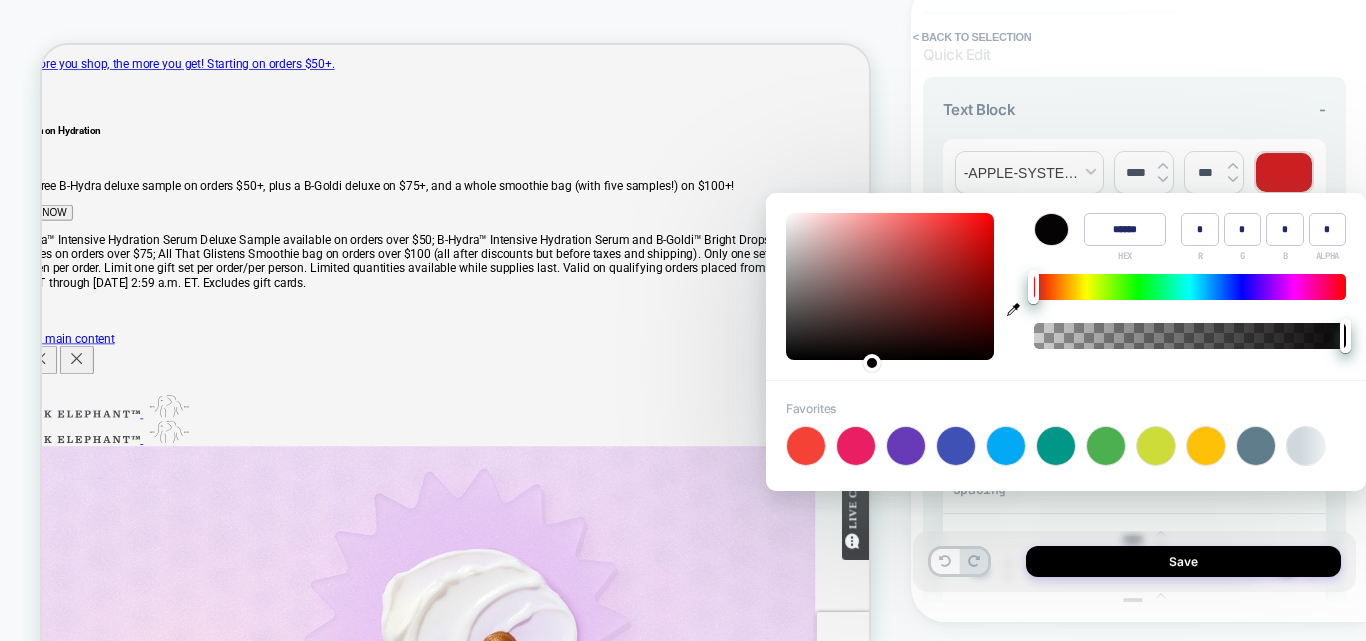 type on "*" 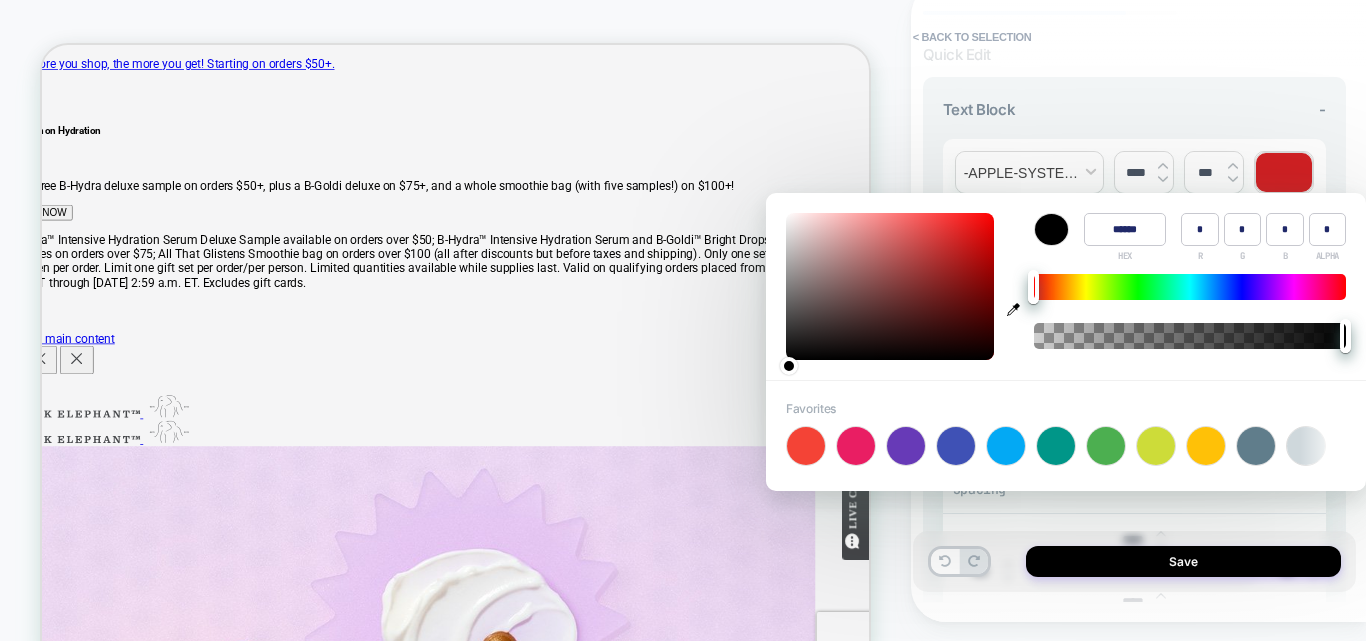 drag, startPoint x: 853, startPoint y: 359, endPoint x: 827, endPoint y: 363, distance: 26.305893 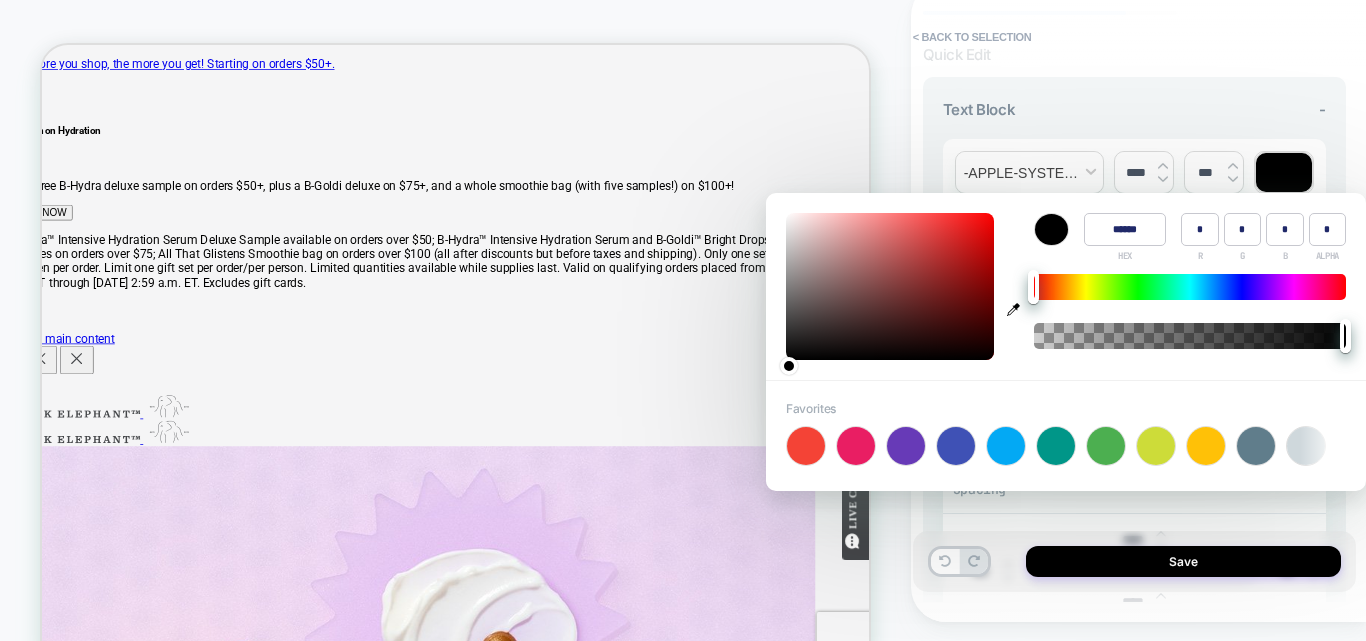 click on "Text Block -" at bounding box center [1134, 109] 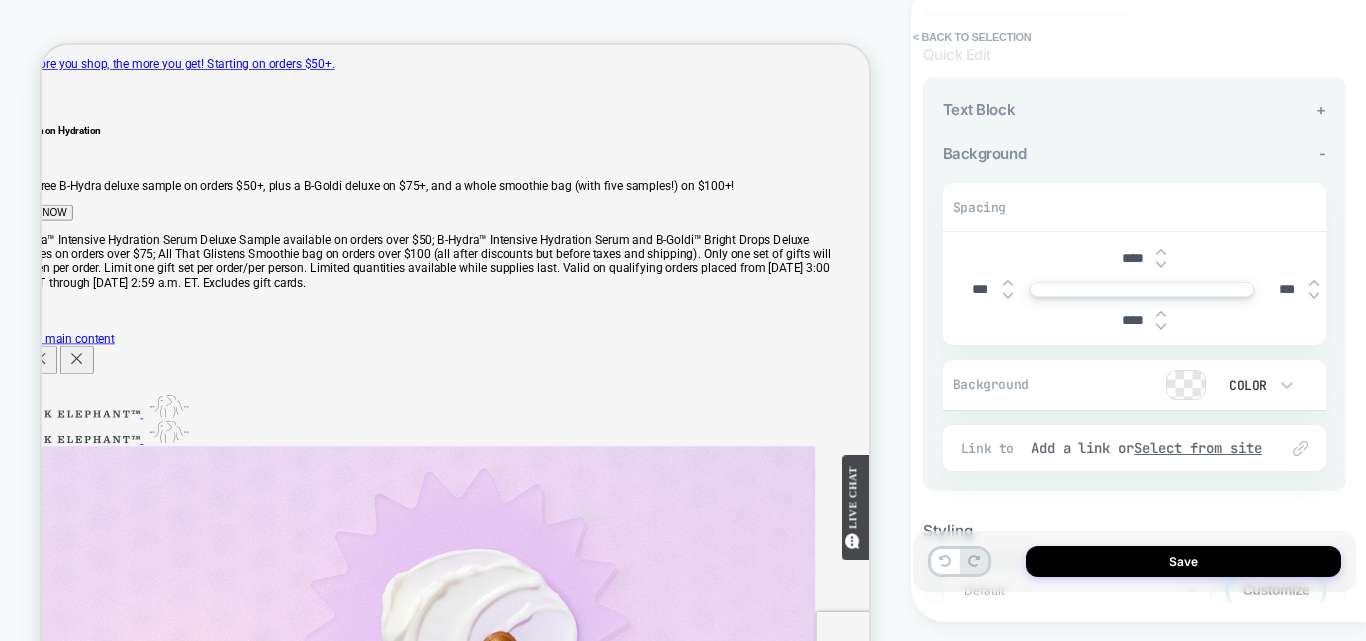 click on "Text Block +" at bounding box center (1134, 109) 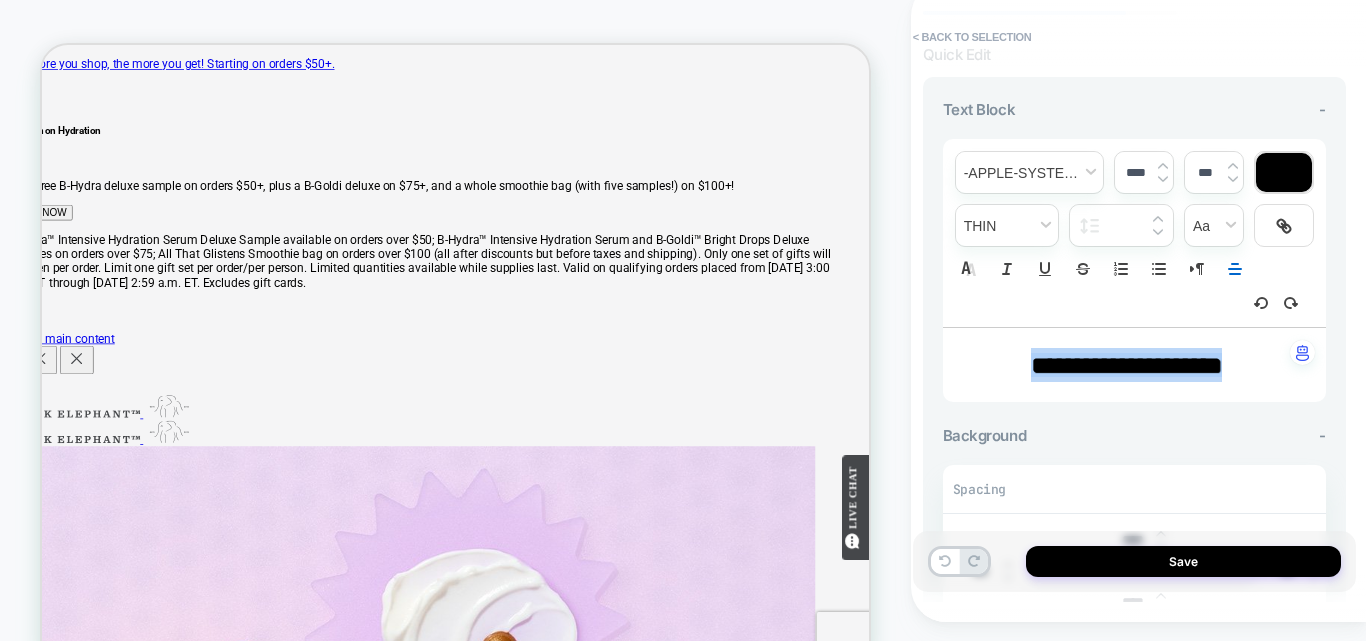 click at bounding box center (1163, 166) 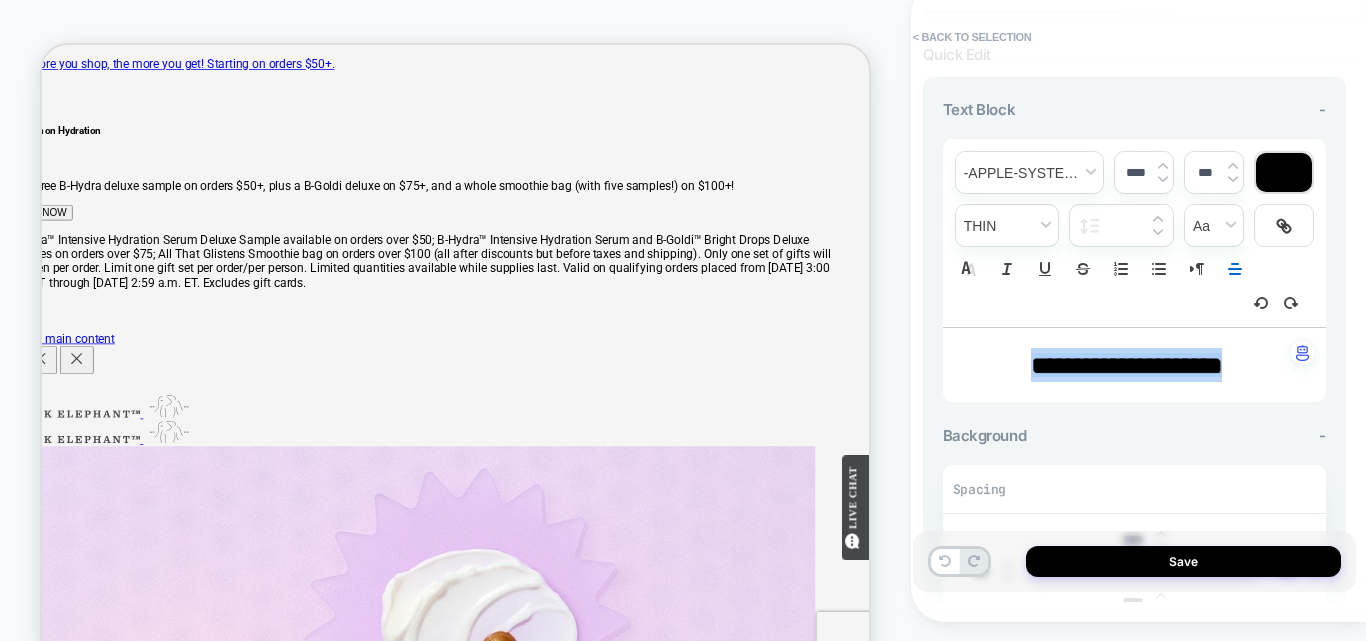 click at bounding box center (1163, 166) 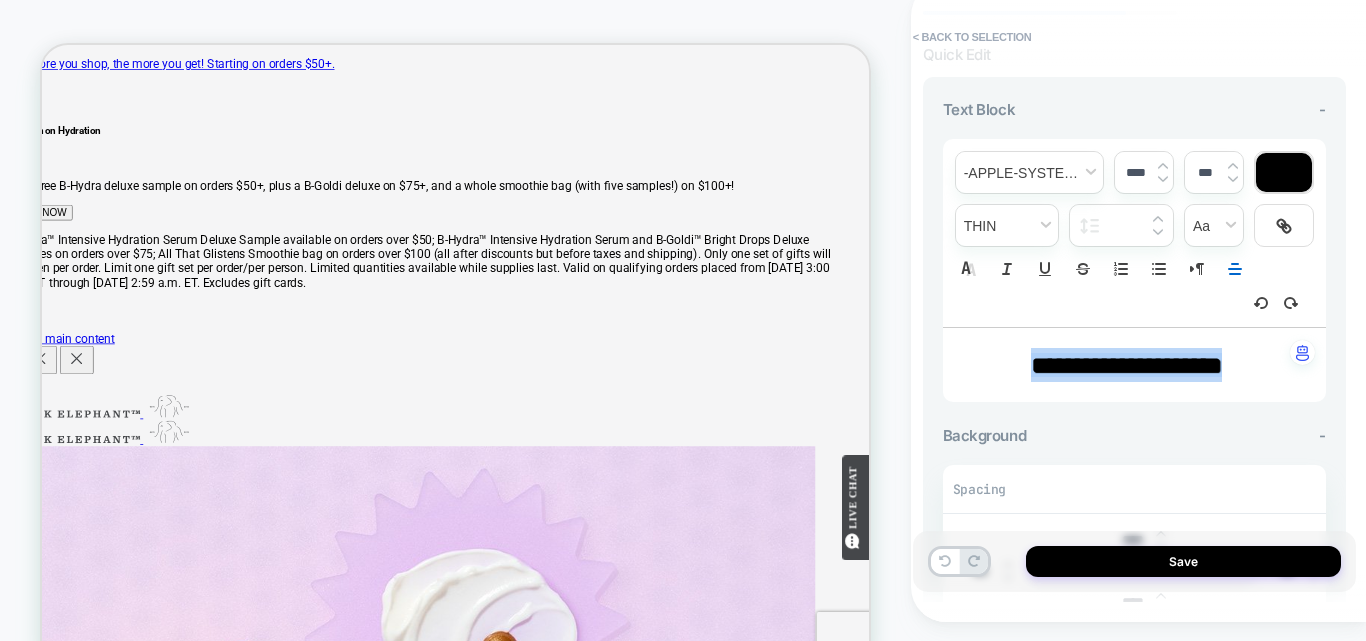 click at bounding box center [1163, 166] 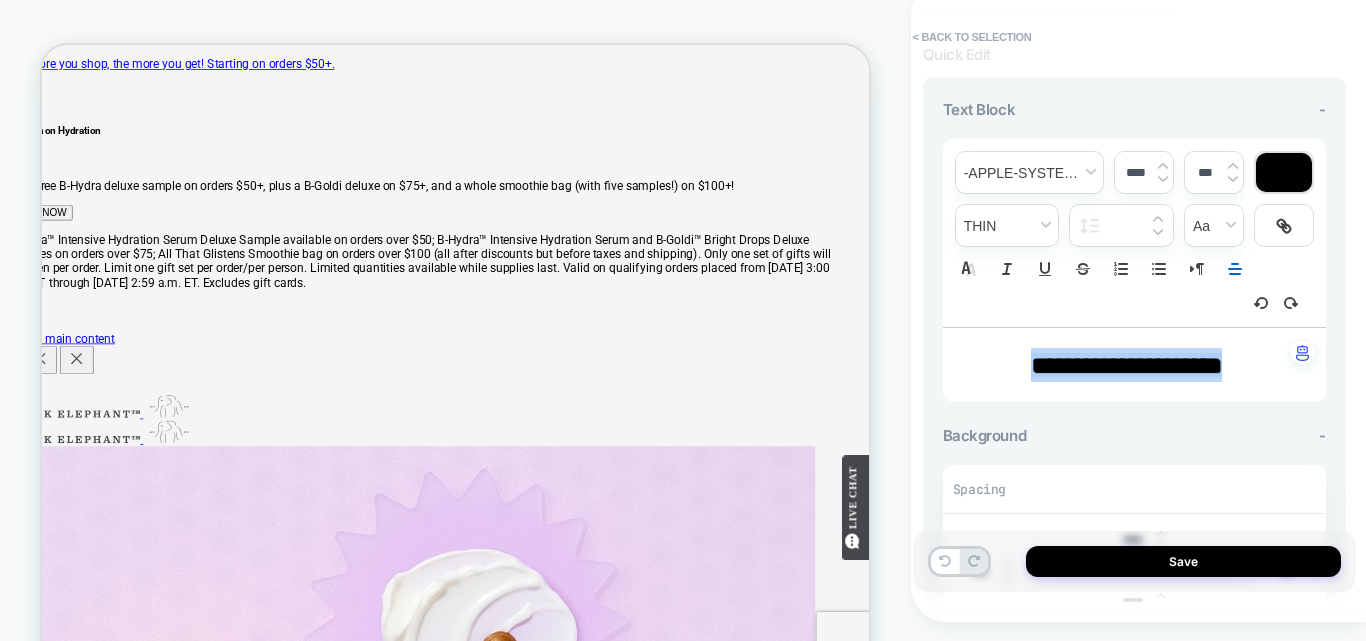 click at bounding box center [1163, 179] 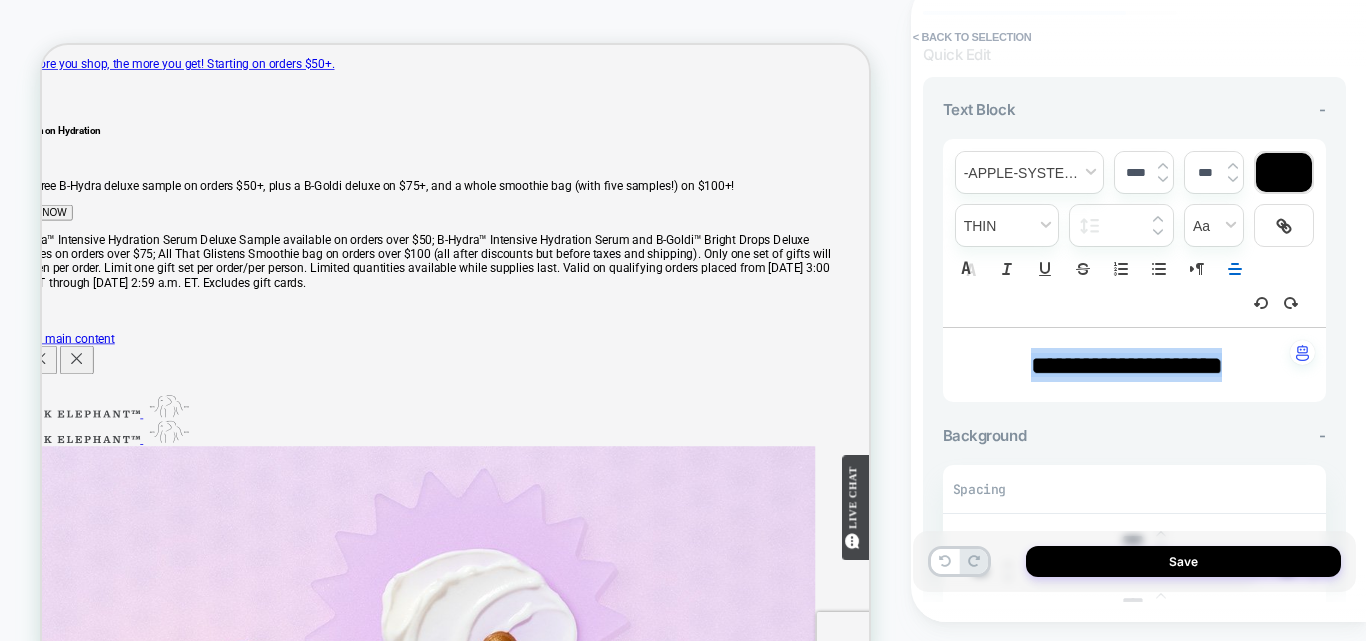 click at bounding box center (1163, 179) 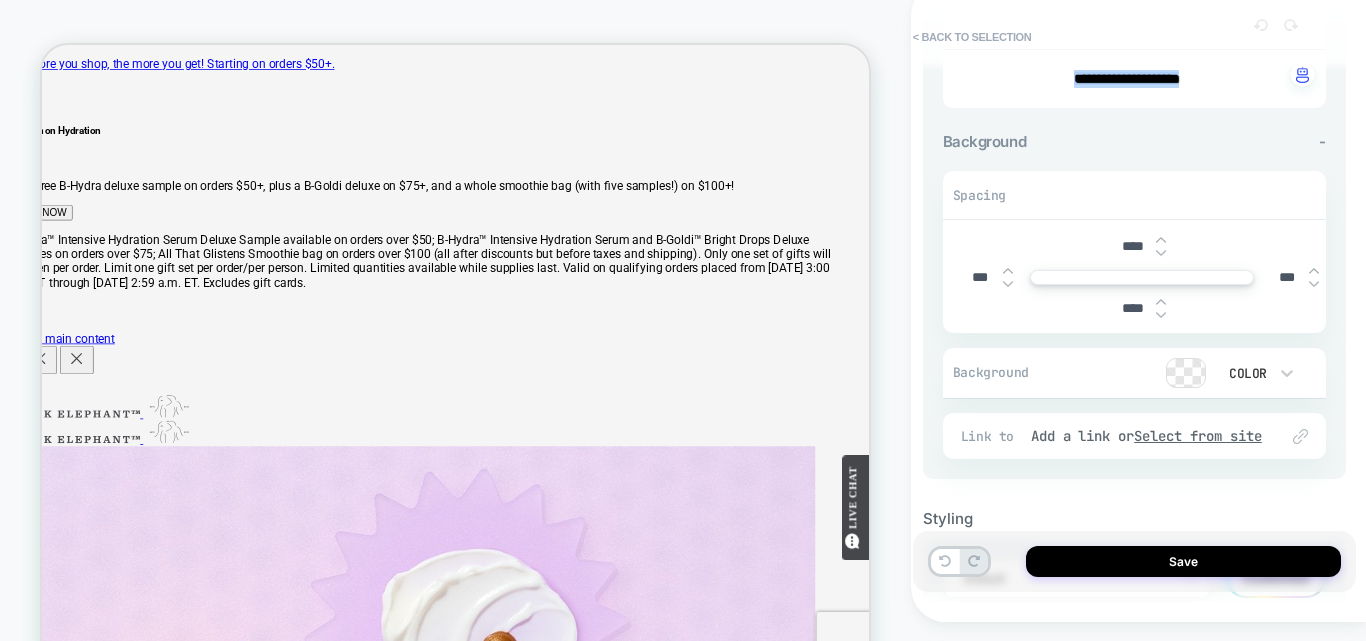scroll, scrollTop: 400, scrollLeft: 0, axis: vertical 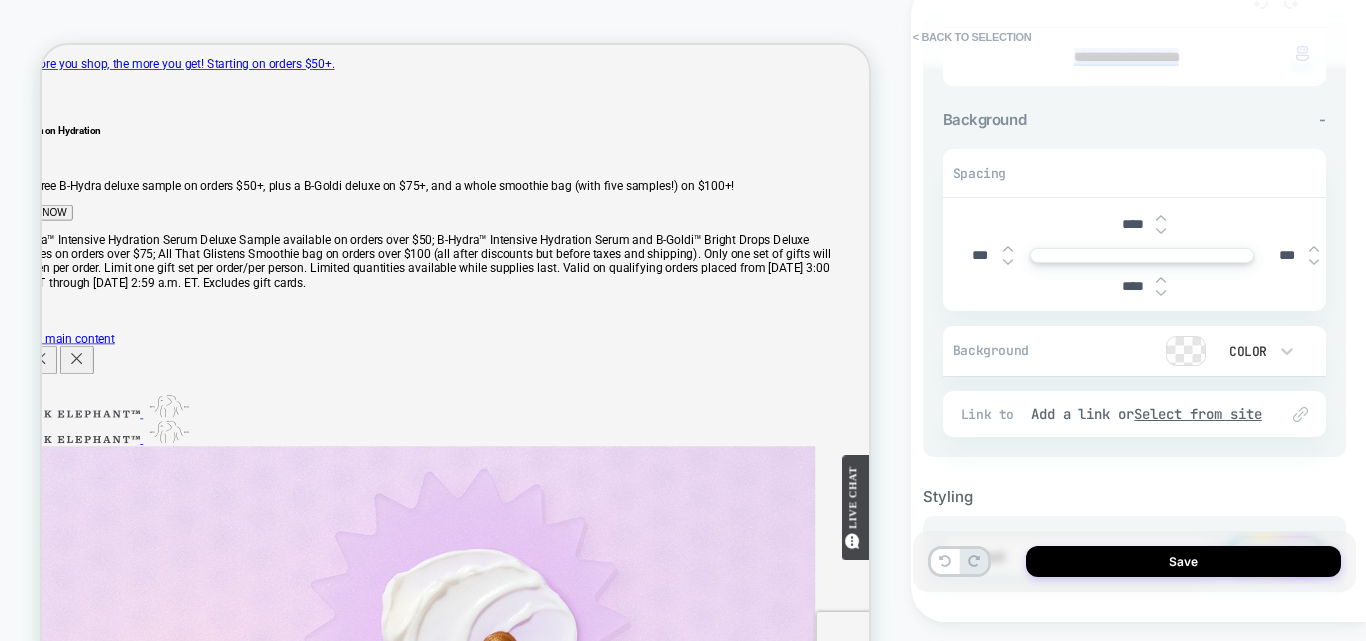 click at bounding box center [1161, 218] 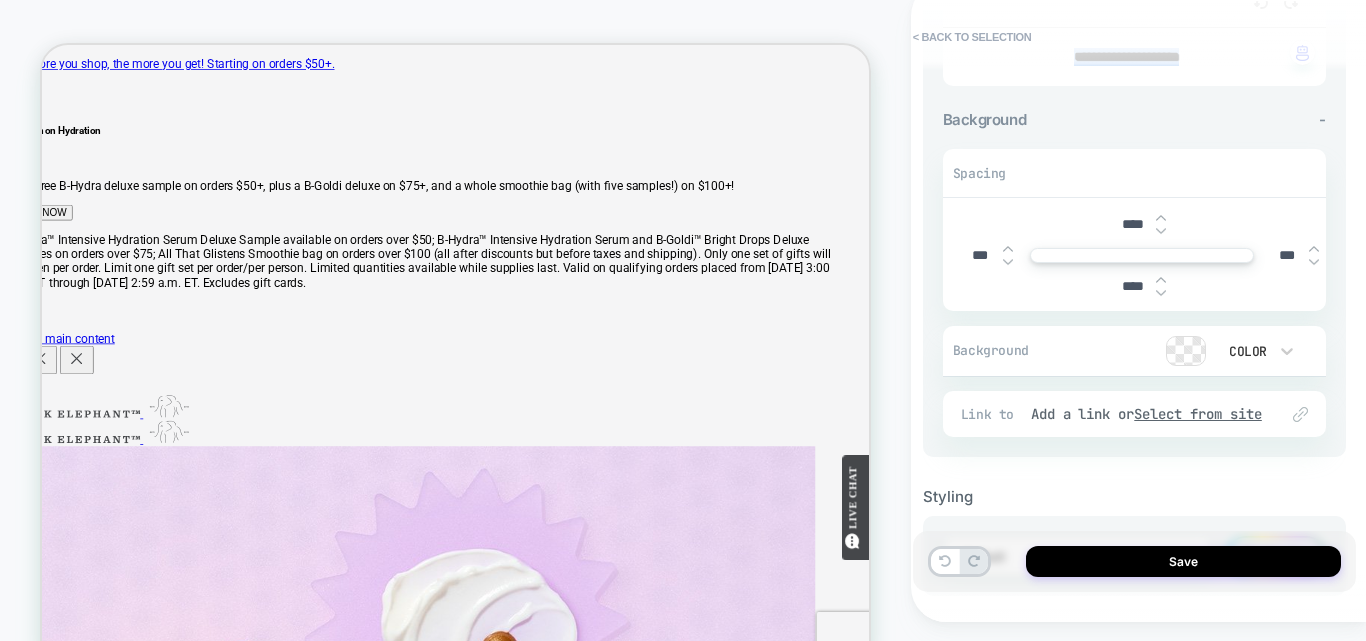 click at bounding box center [1161, 218] 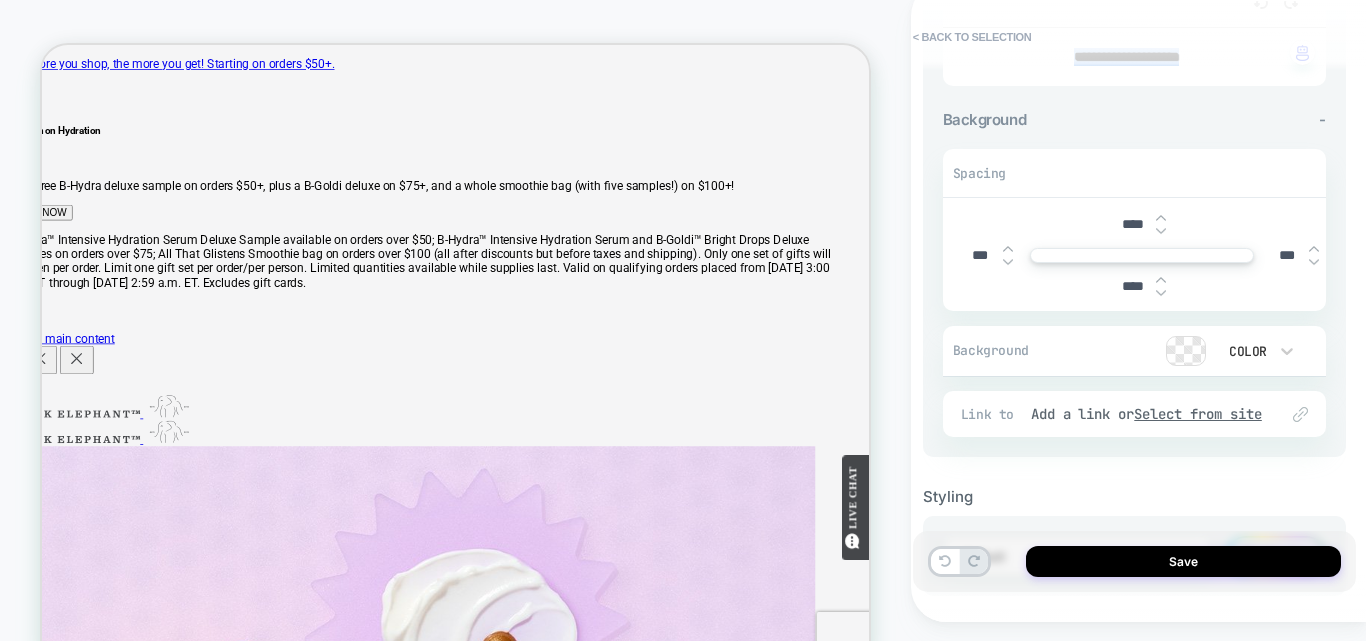 click at bounding box center [1161, 231] 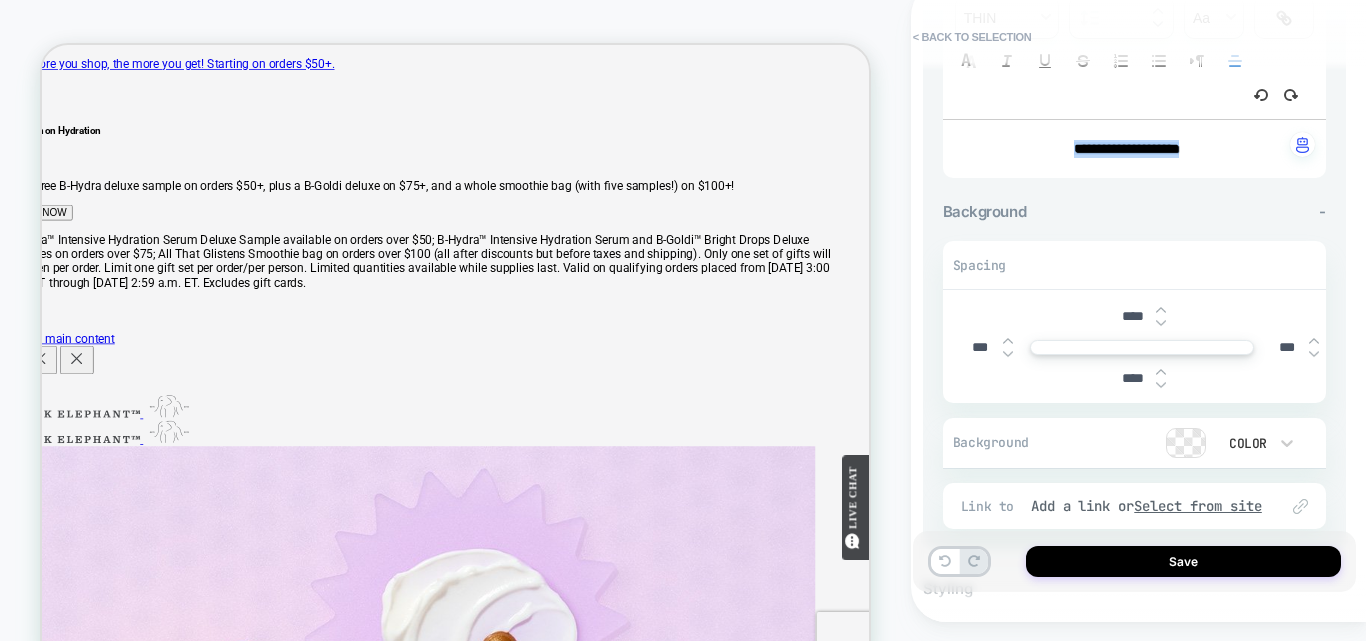 scroll, scrollTop: 200, scrollLeft: 0, axis: vertical 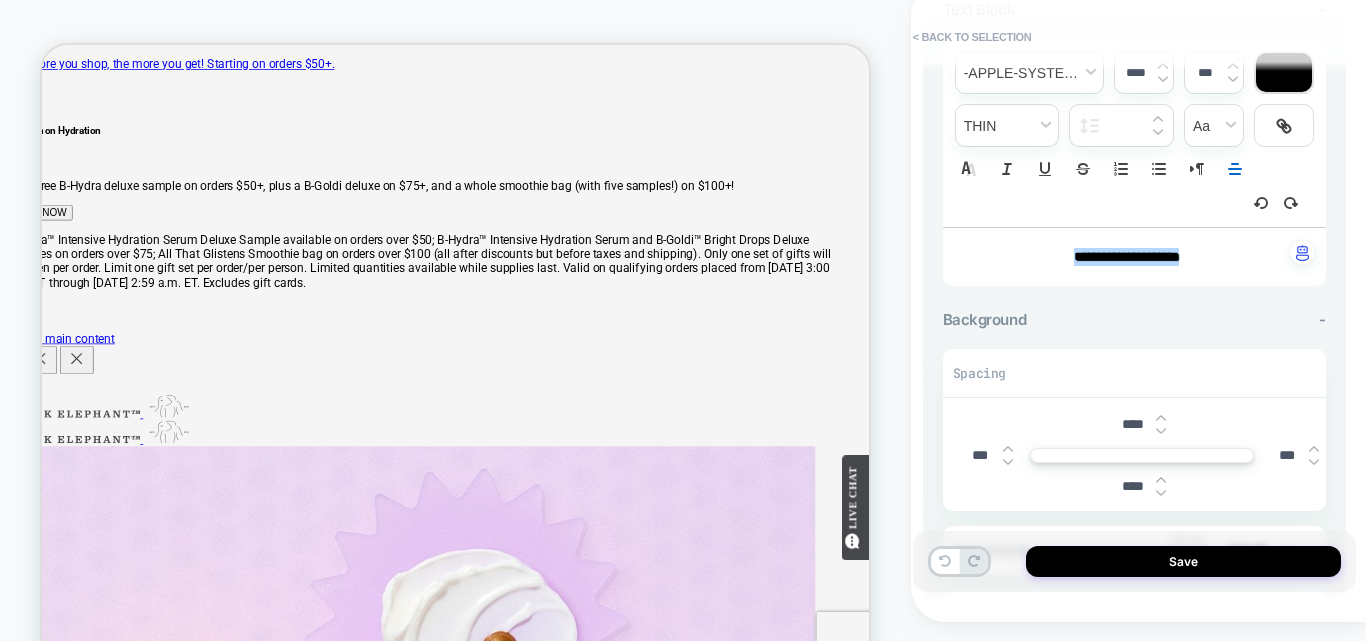 click on "Only 3 left in stock!" at bounding box center (544, 14395) 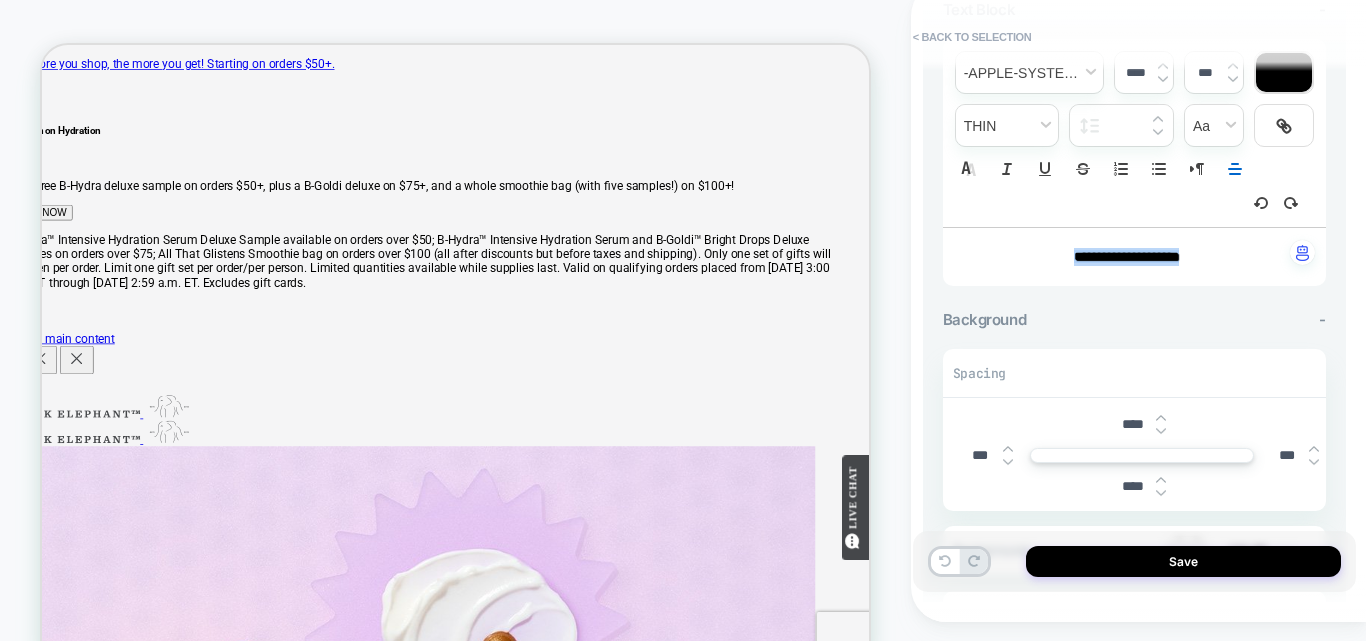 click on "****" at bounding box center [1135, 72] 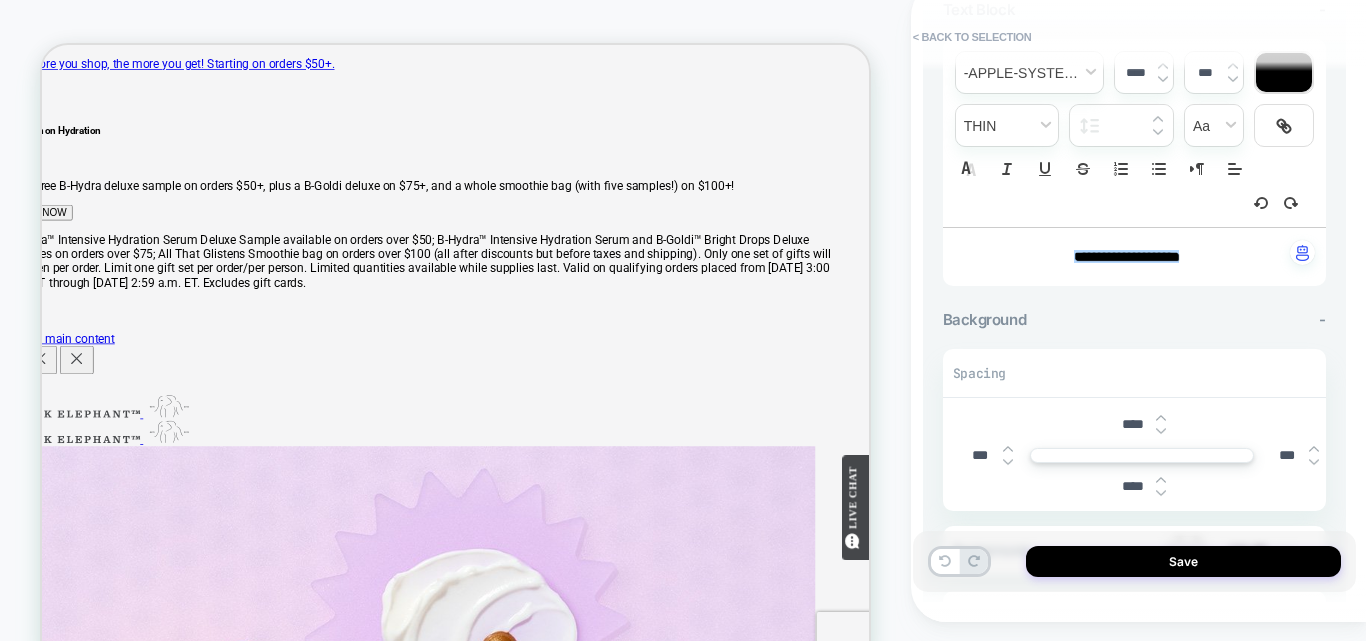 click at bounding box center [1163, 66] 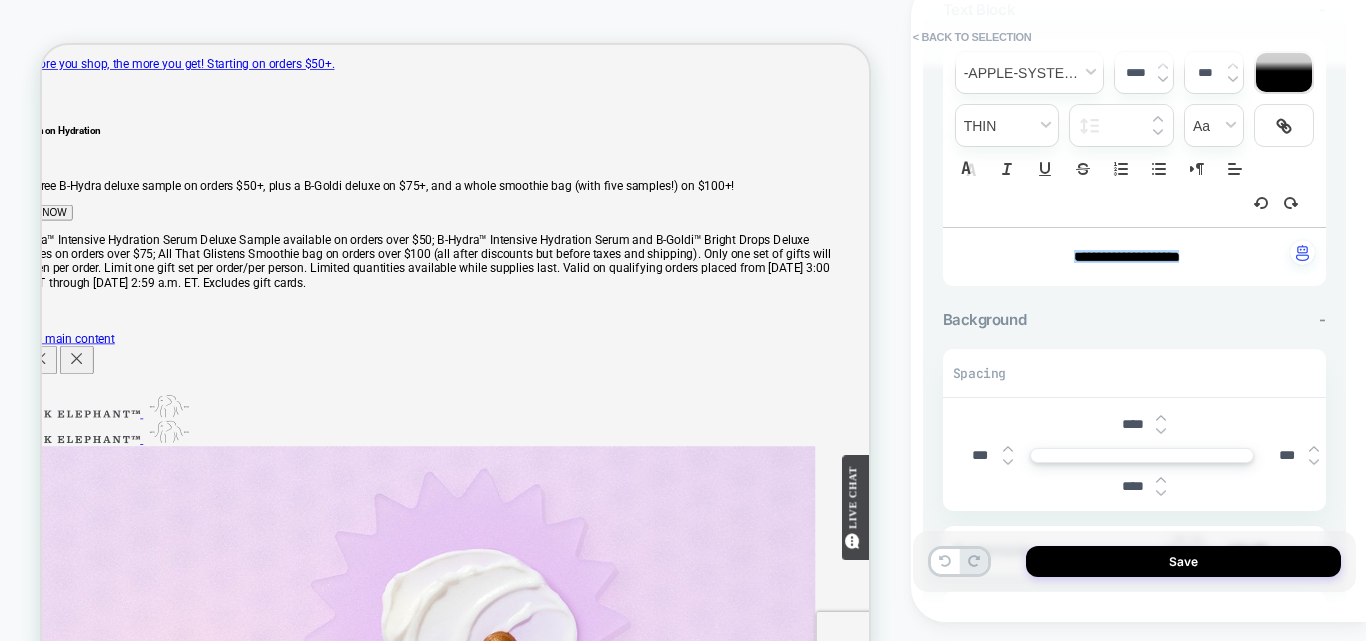 click on "**********" at bounding box center (1134, 133) 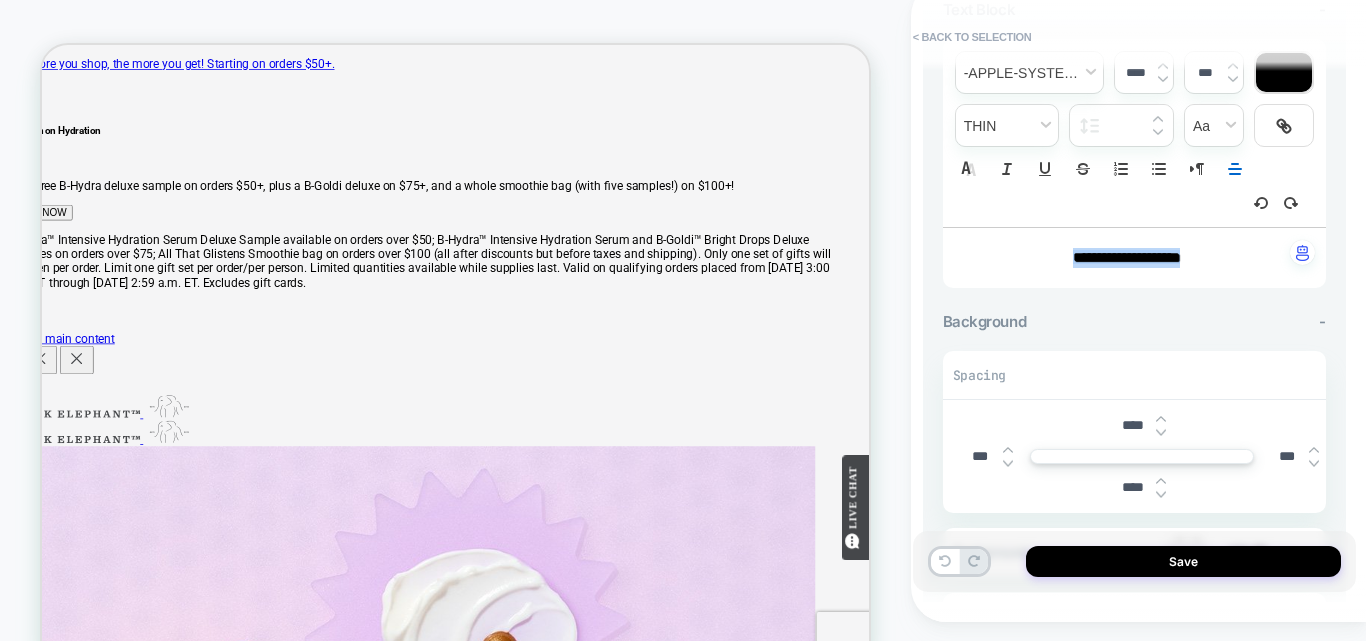 click on "**********" at bounding box center (1126, 257) 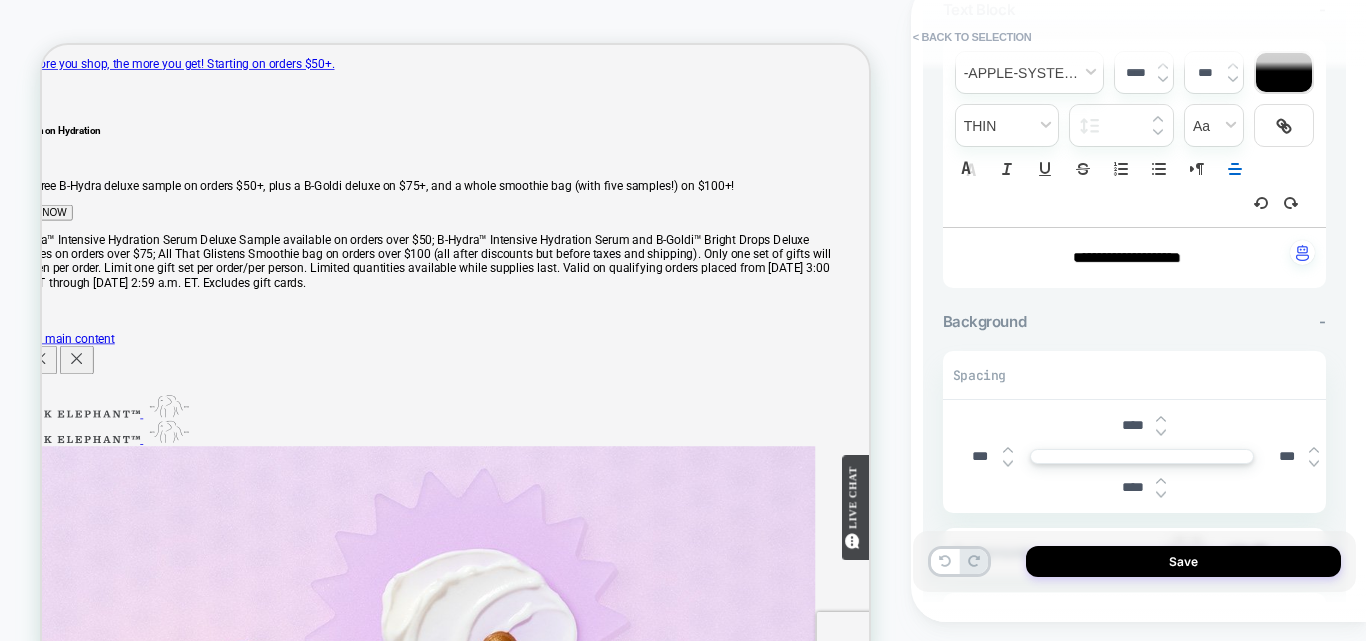 click at bounding box center (1163, 66) 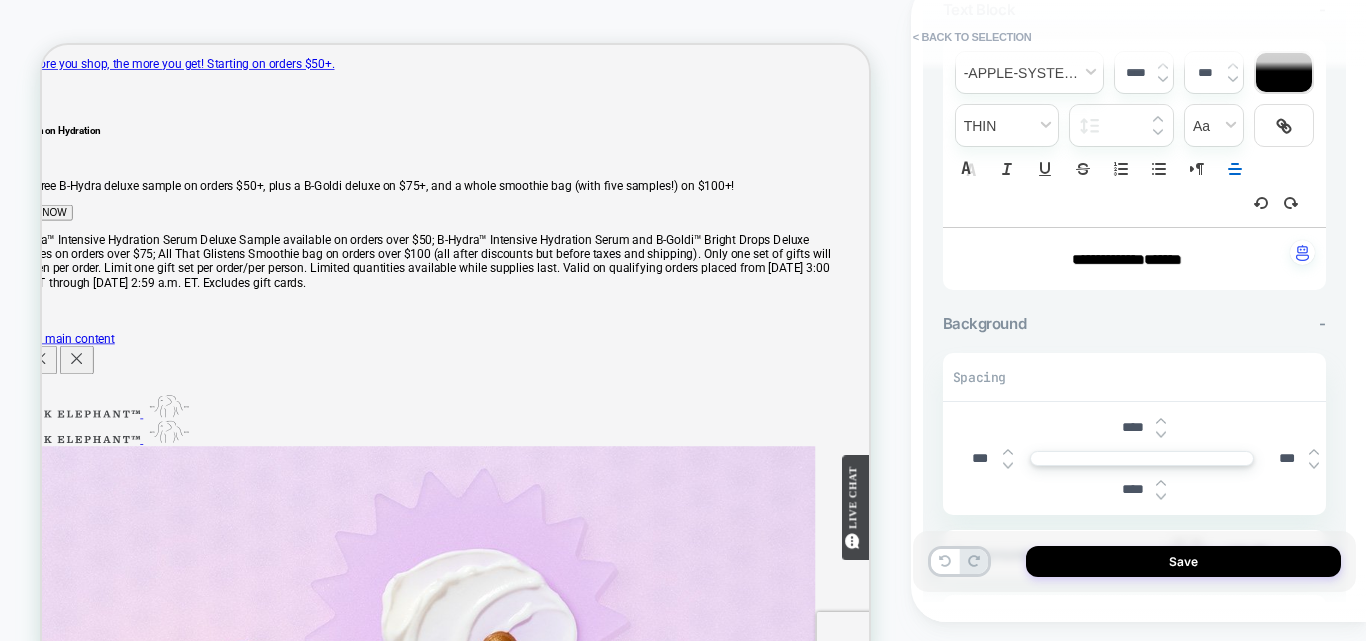 click at bounding box center [1163, 66] 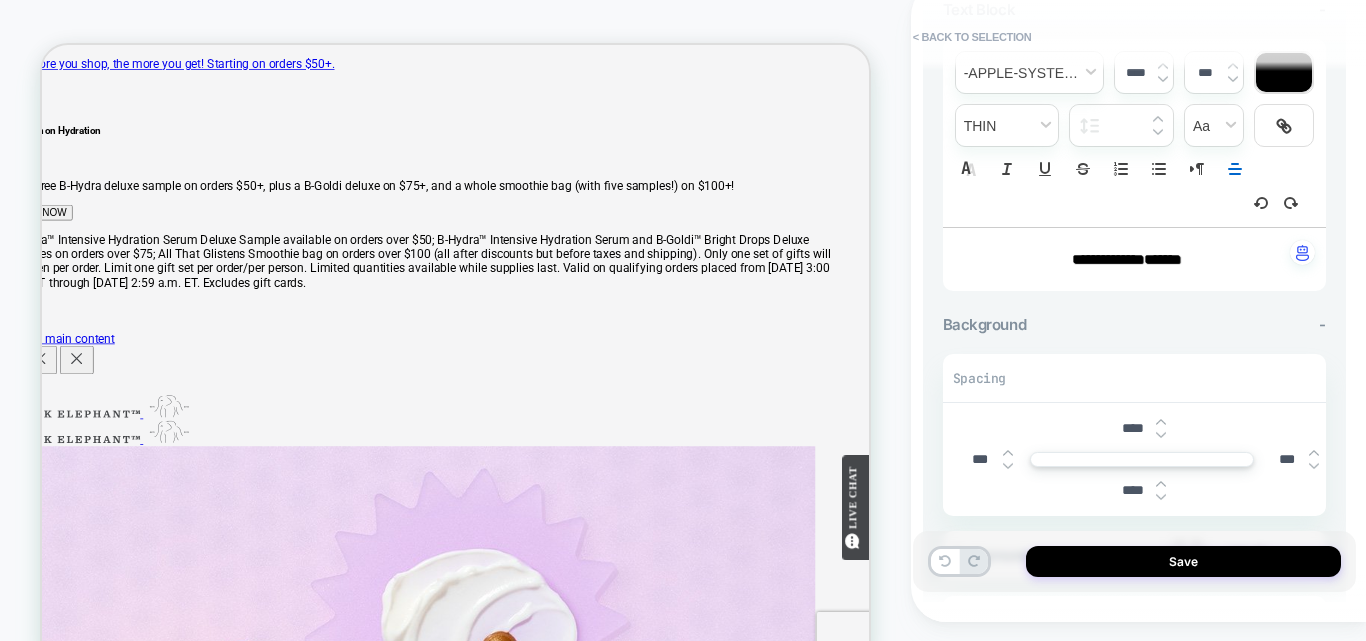 type on "****" 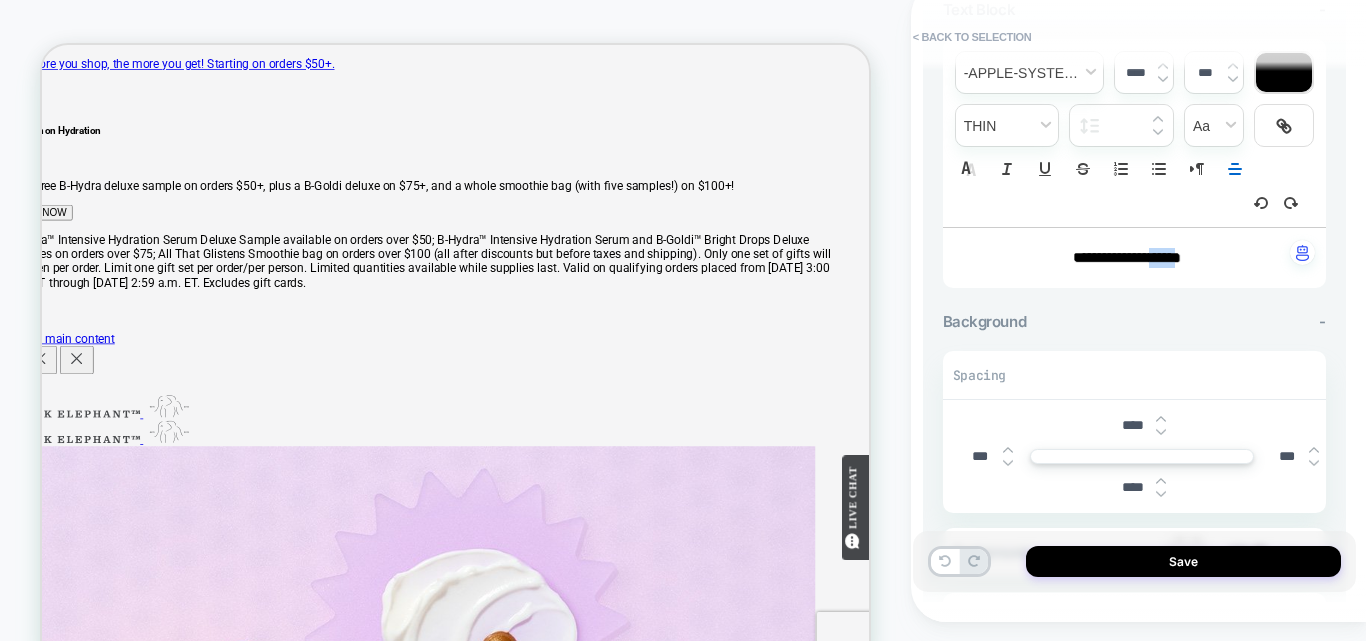 click on "**********" at bounding box center [1127, 258] 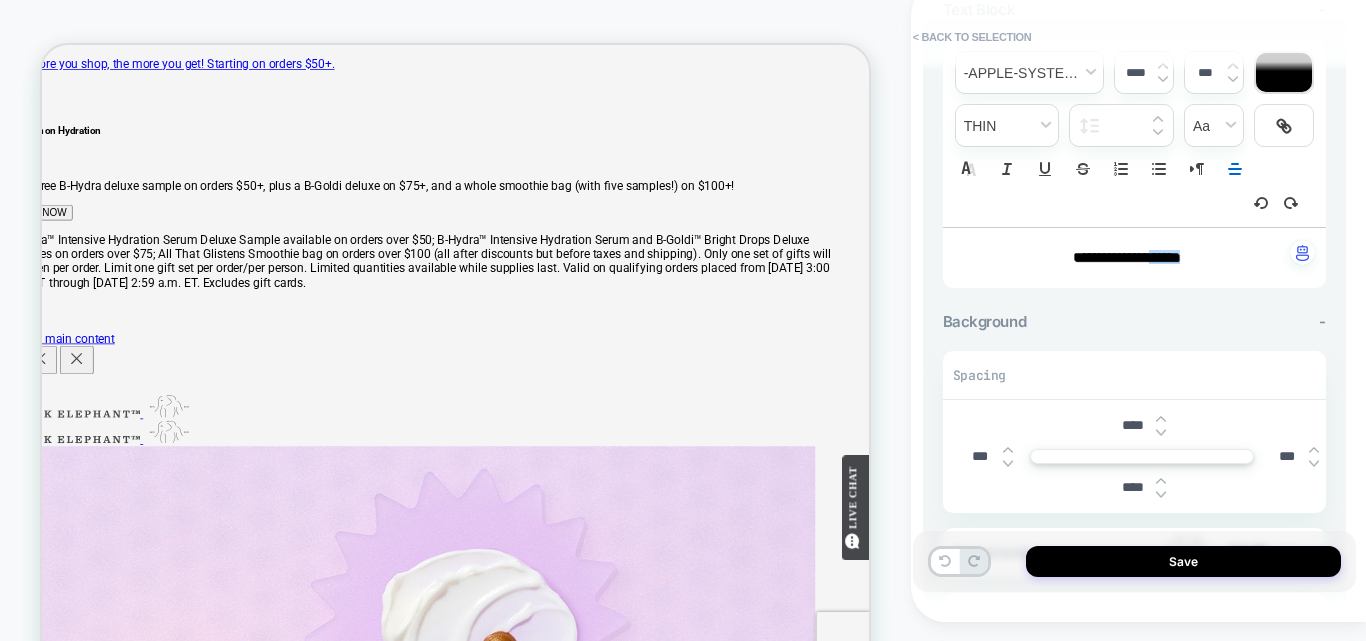 click on "**********" at bounding box center (1111, 257) 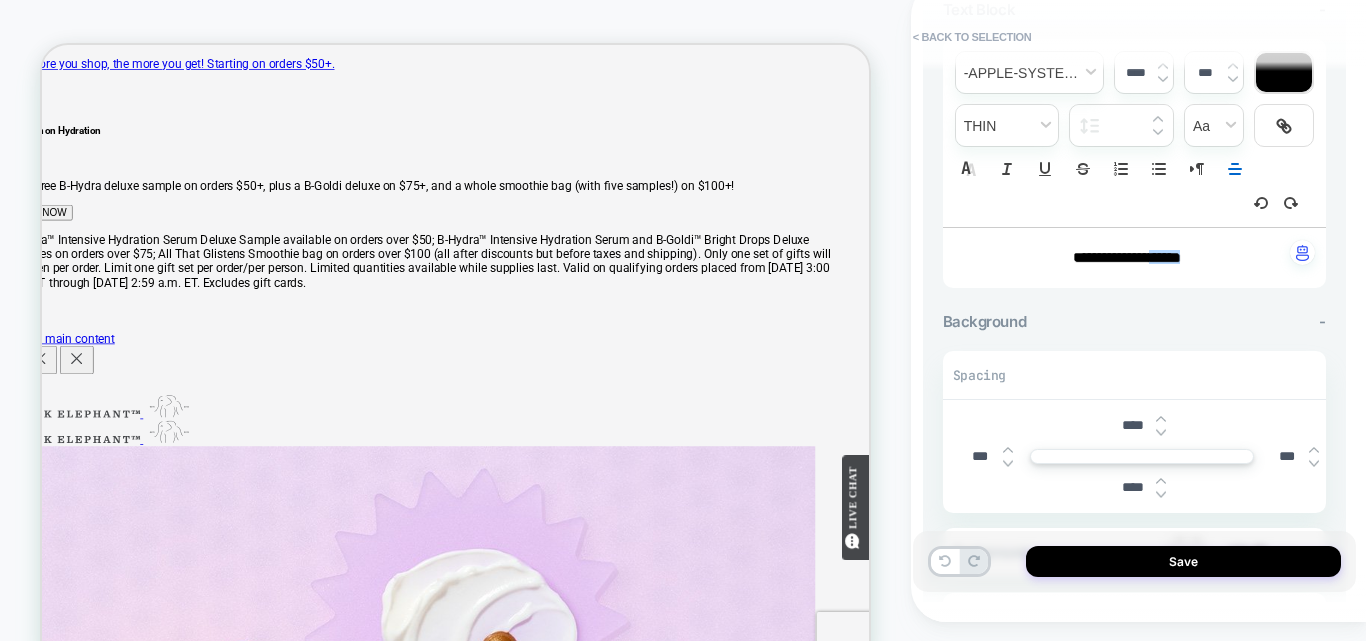 click on "**********" at bounding box center (1111, 257) 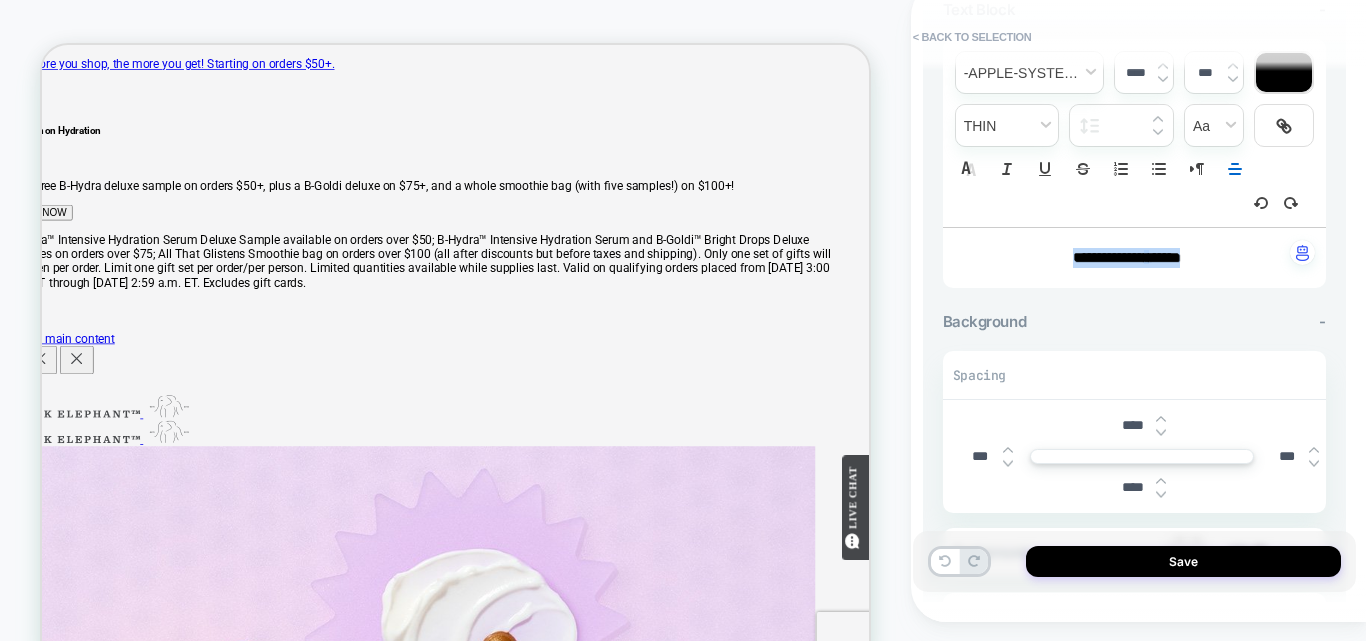 click on "**********" at bounding box center [1108, 257] 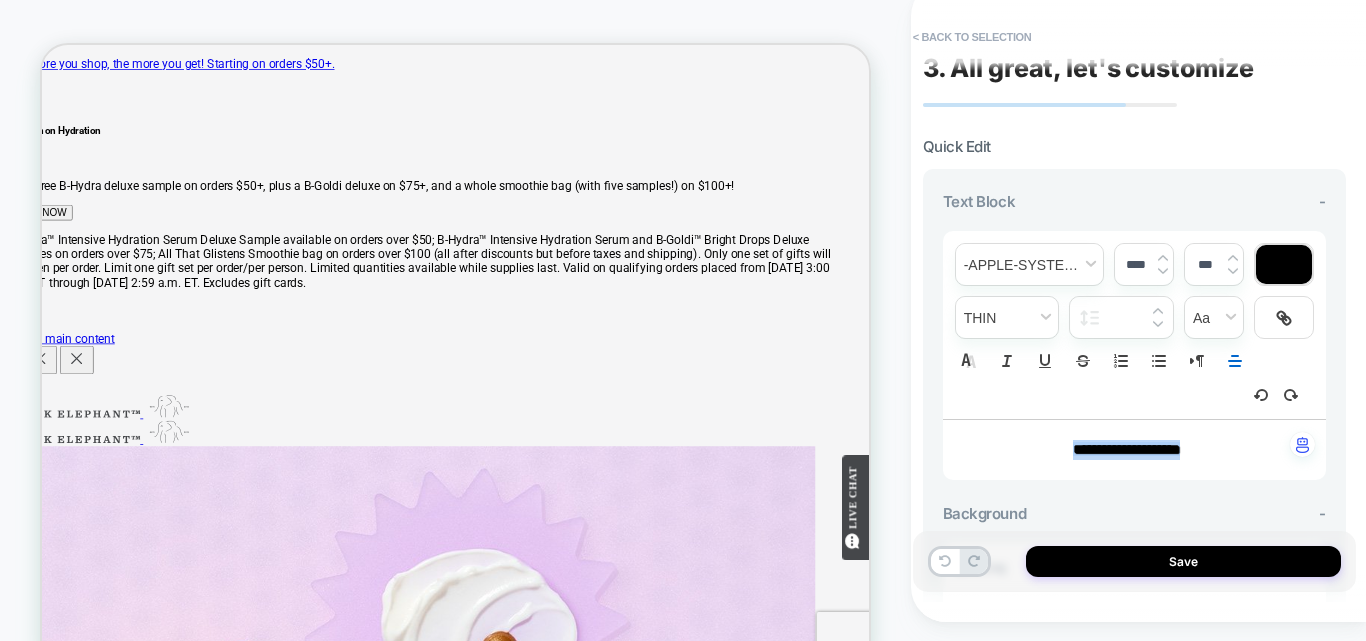 scroll, scrollTop: 0, scrollLeft: 0, axis: both 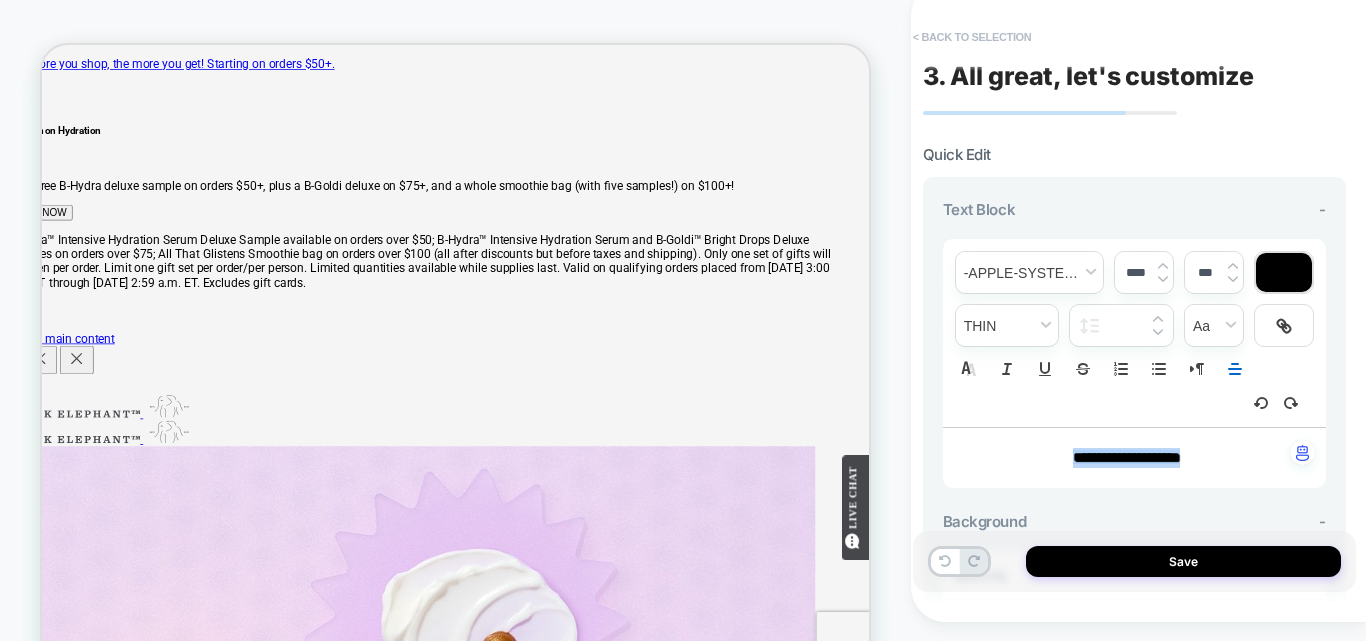 click on "< Back to selection" at bounding box center (972, 37) 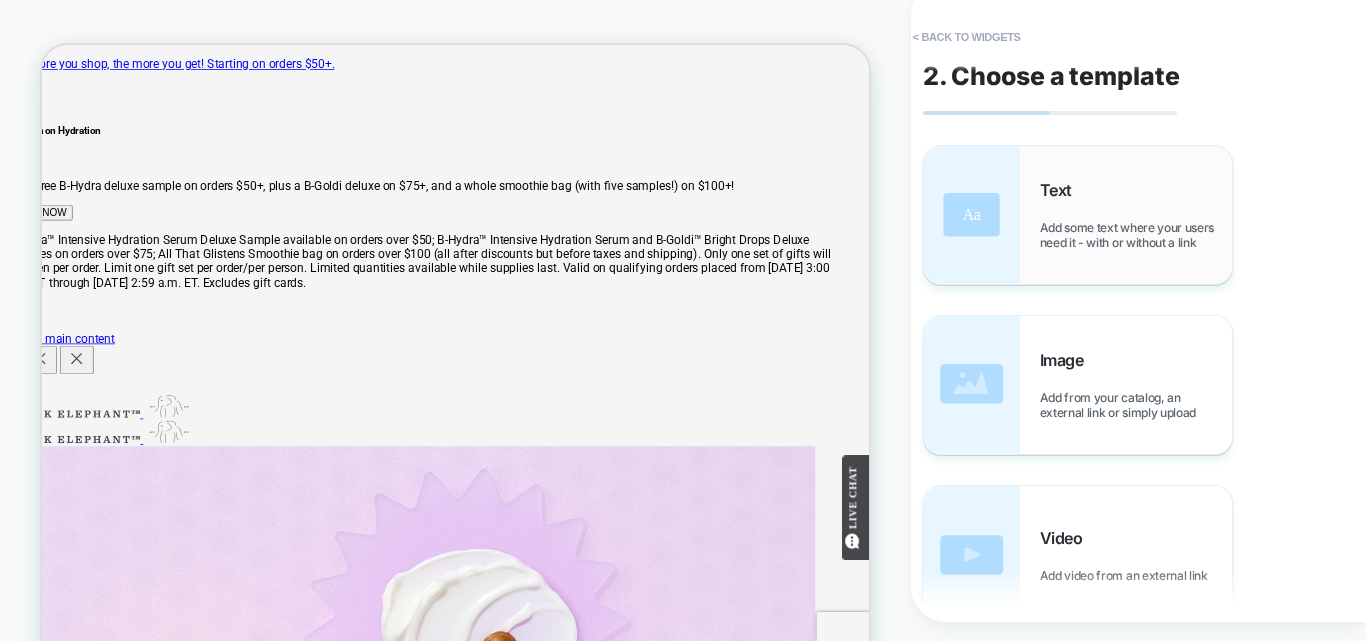 scroll, scrollTop: 55, scrollLeft: 0, axis: vertical 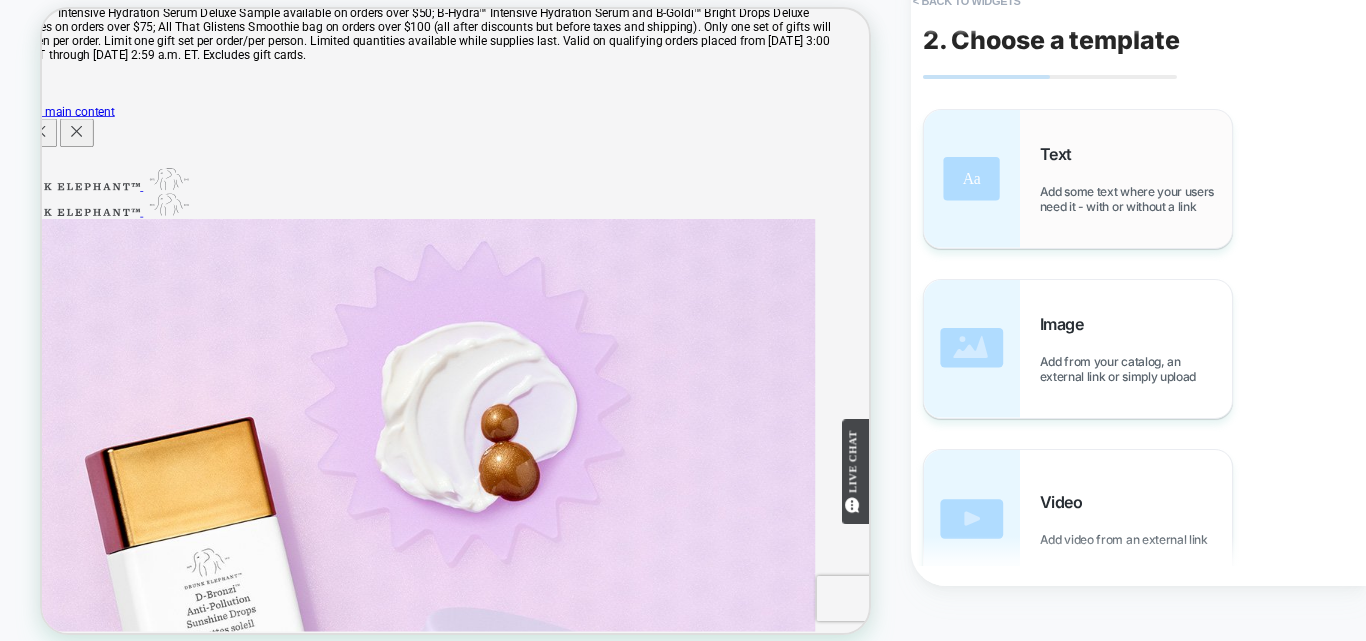 click on "Add some text where your users need it - with or without a link" at bounding box center [1136, 199] 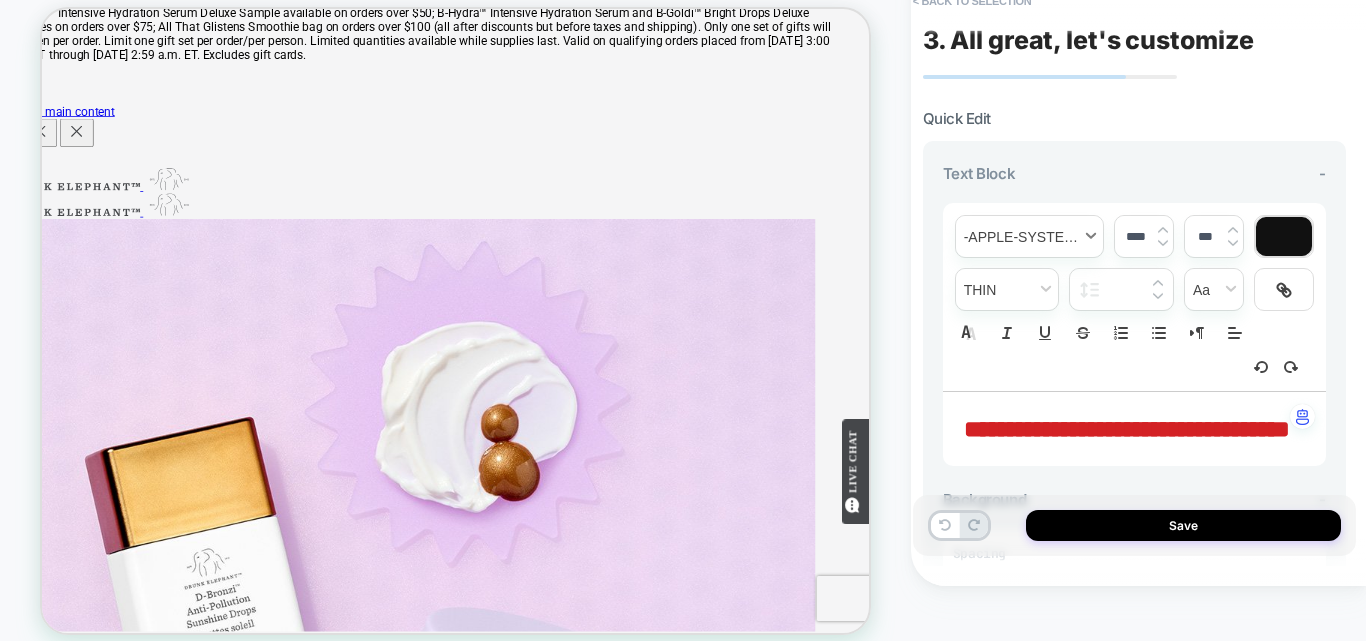 click at bounding box center [1029, 236] 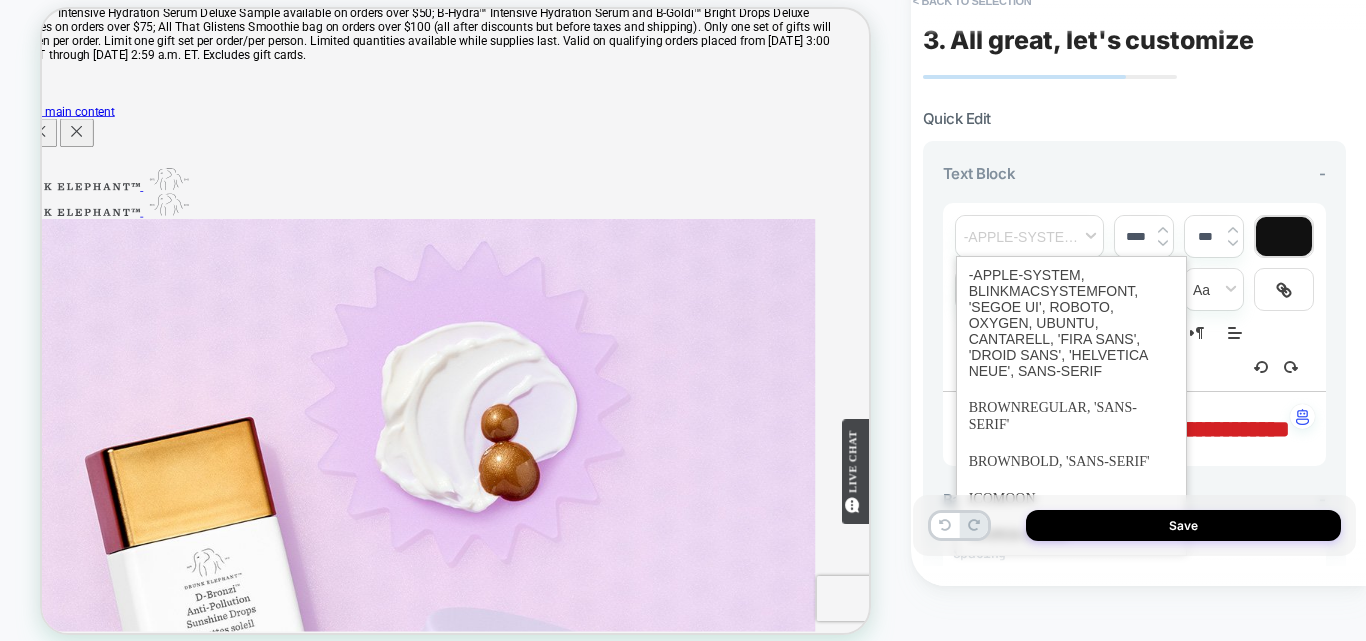 click on "**********" at bounding box center [1127, 429] 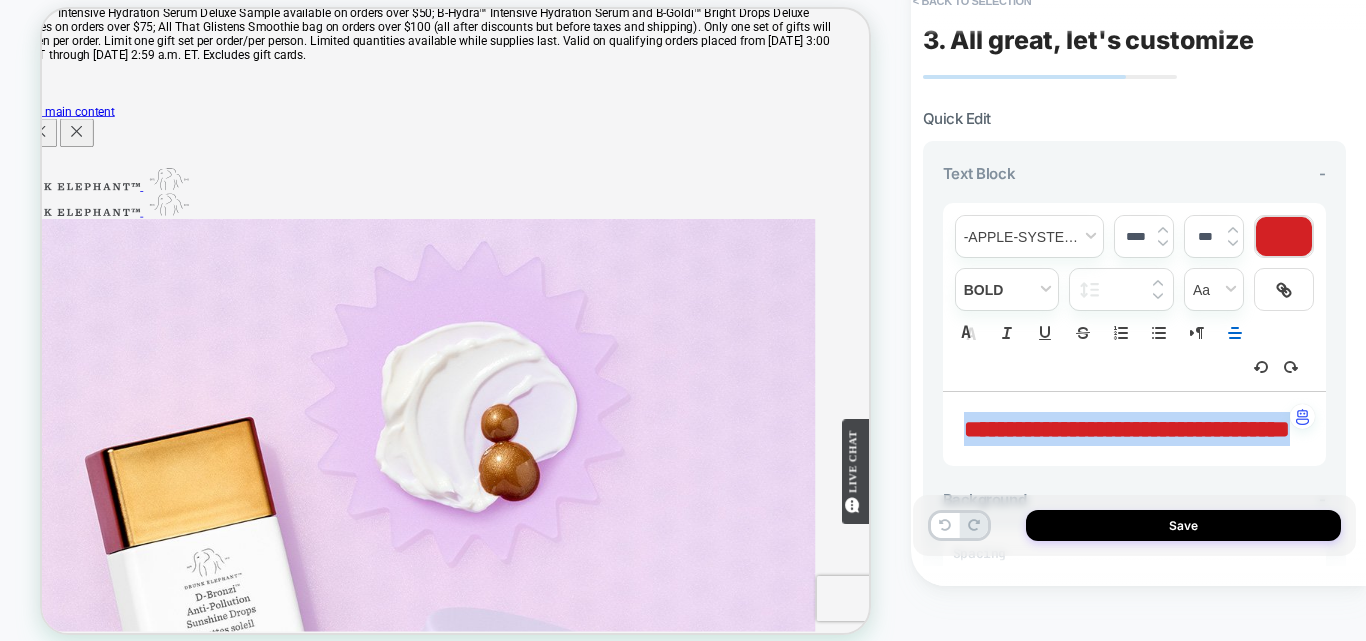 drag, startPoint x: 1208, startPoint y: 465, endPoint x: 969, endPoint y: 419, distance: 243.38652 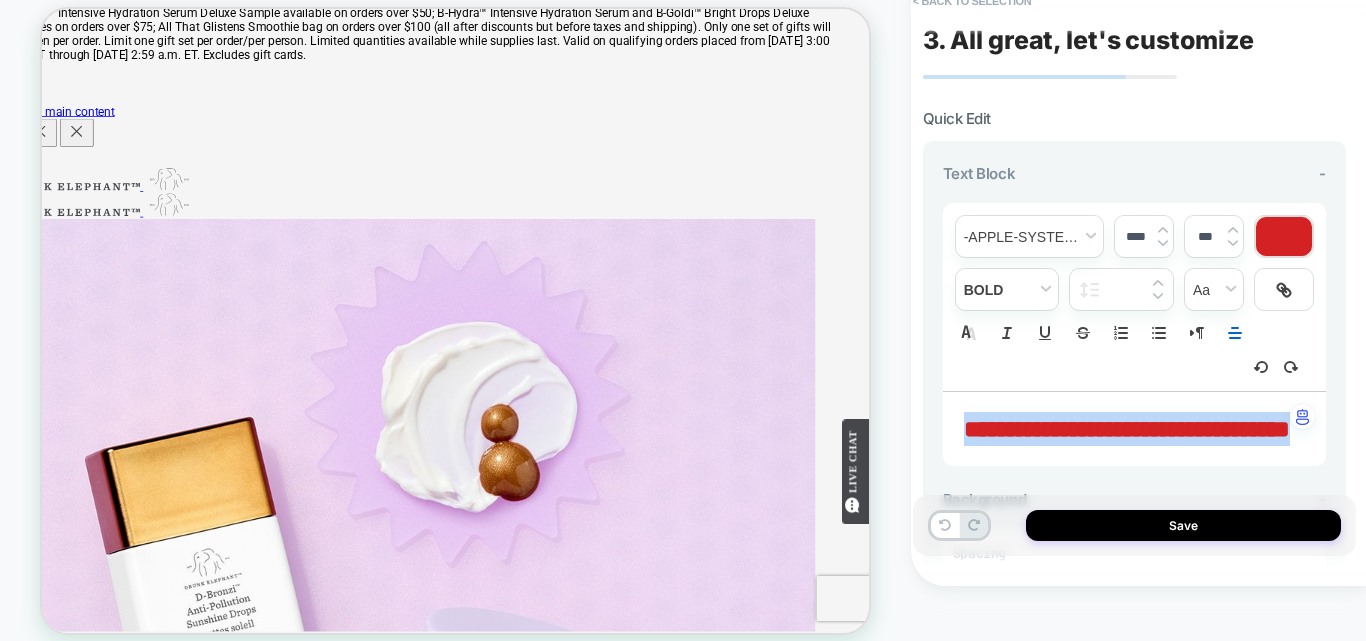 click on "**********" at bounding box center (1127, 429) 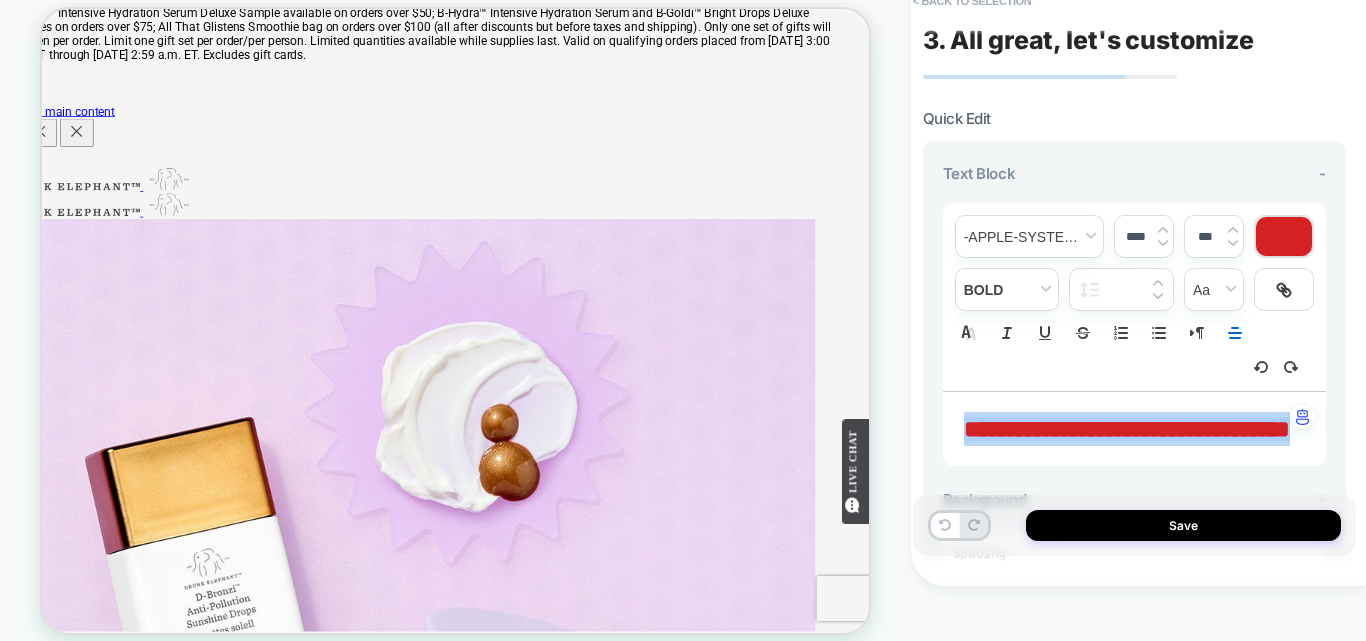 paste 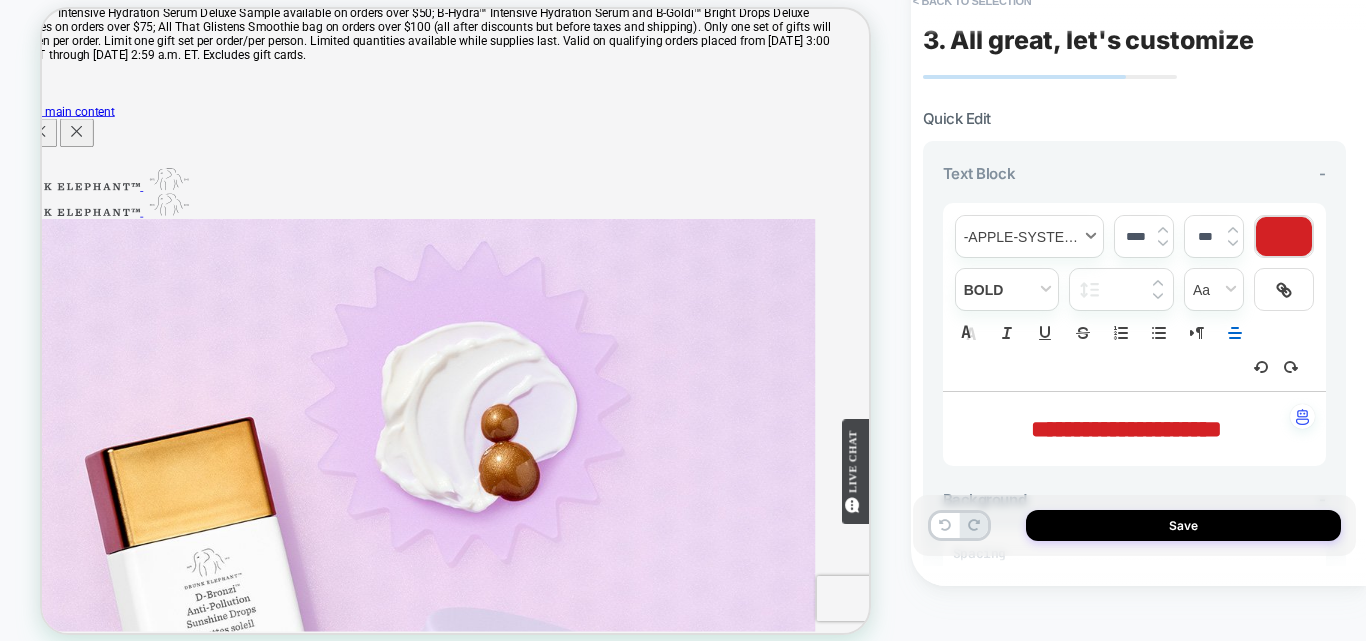 click at bounding box center [1029, 236] 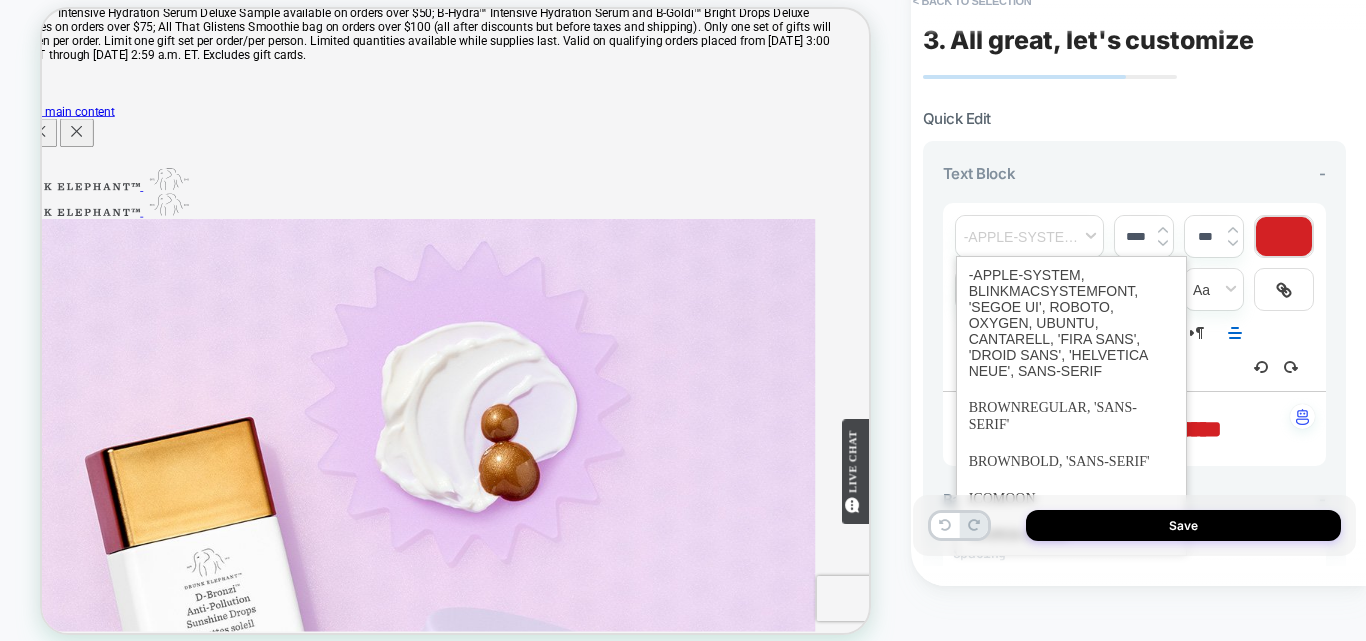 click on "**********" at bounding box center (1134, 329) 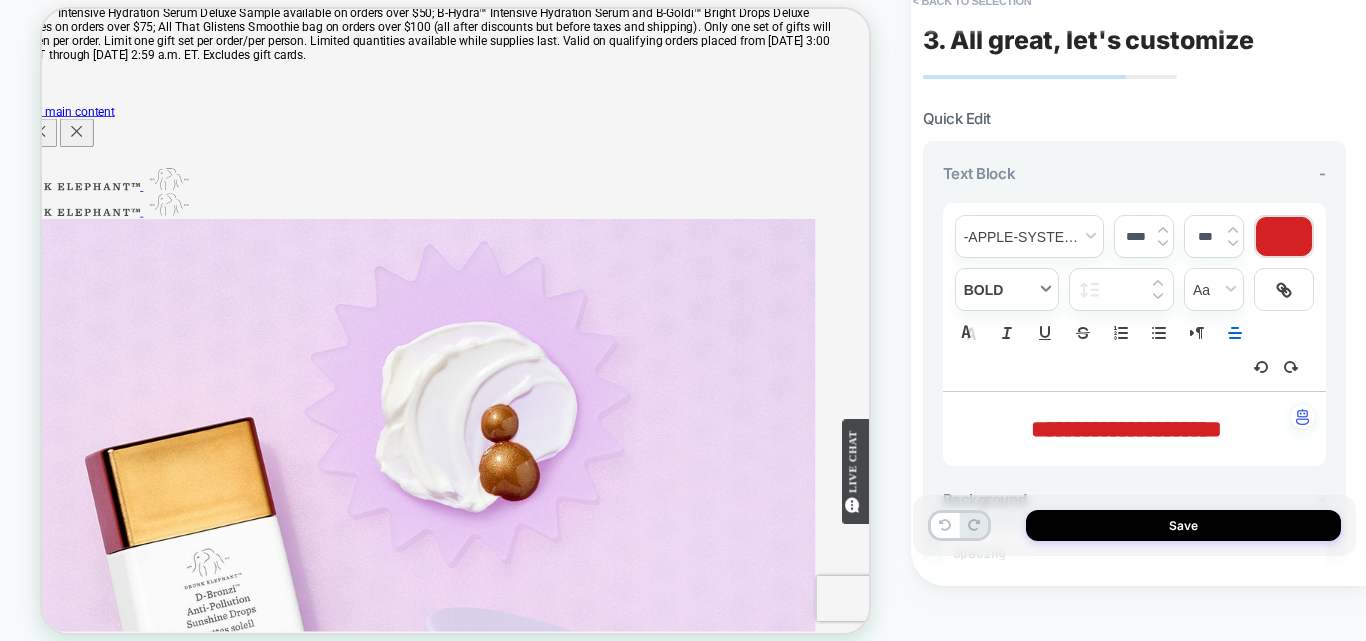 click at bounding box center (1007, 289) 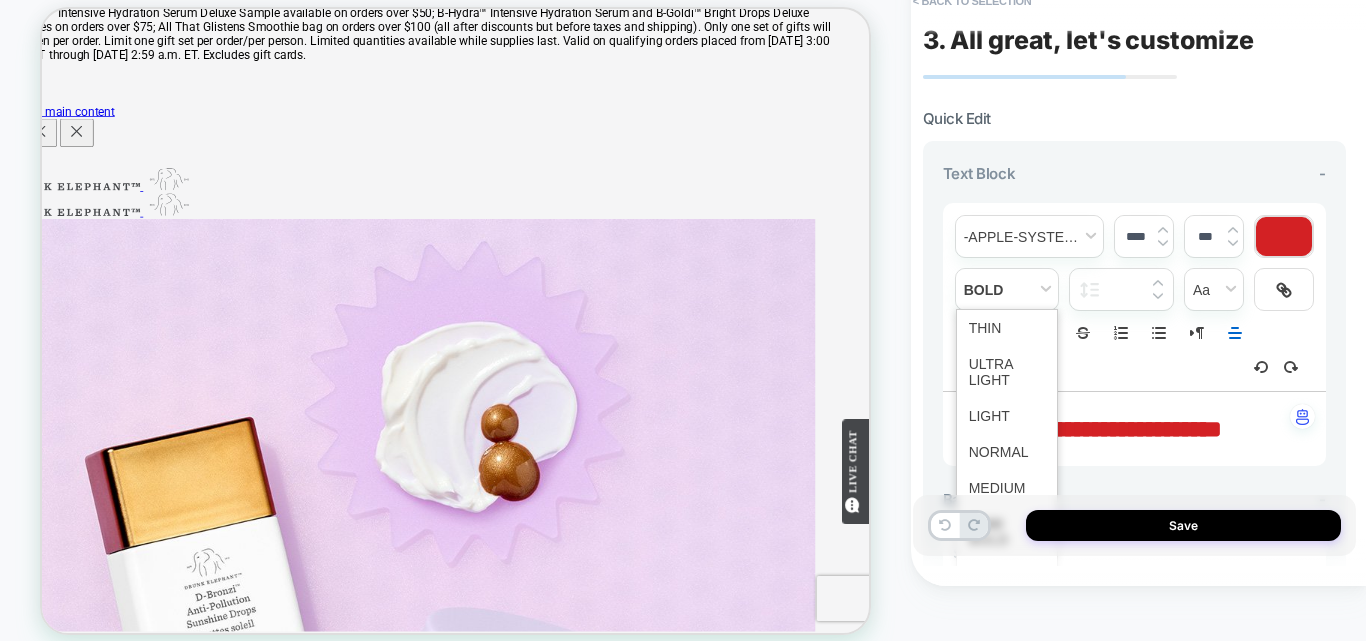 click on "**********" at bounding box center (1126, 429) 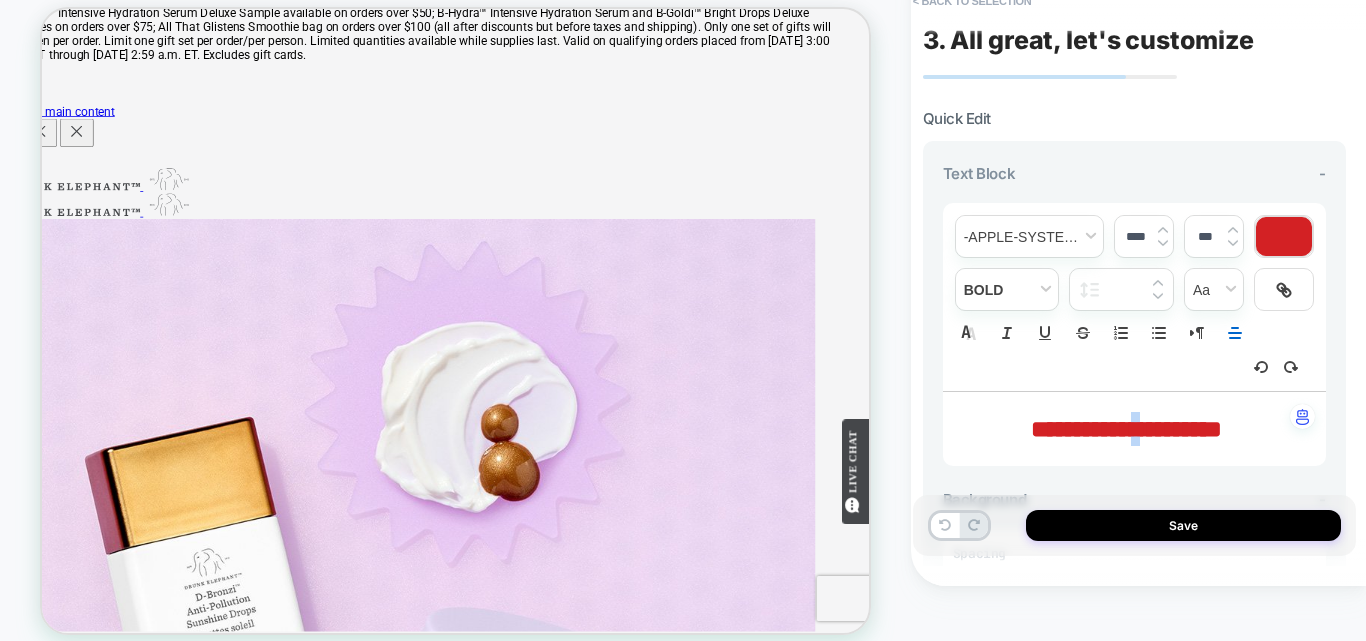 click on "**********" at bounding box center [1126, 429] 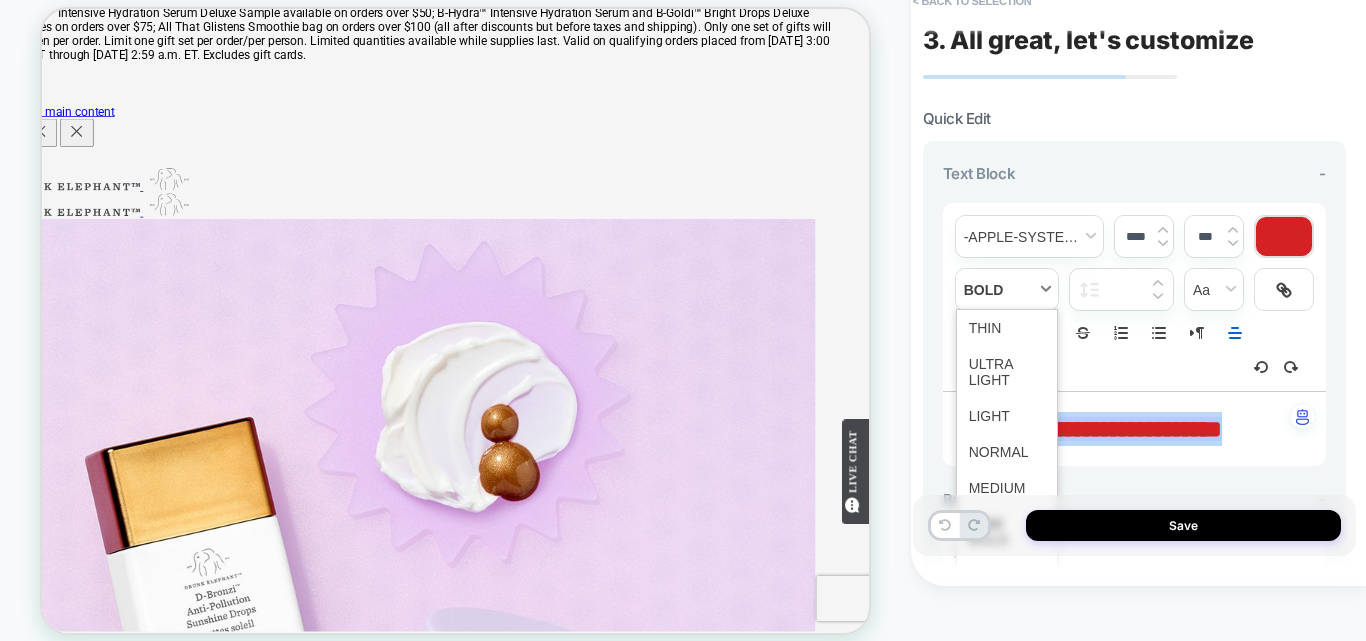 click at bounding box center [1007, 289] 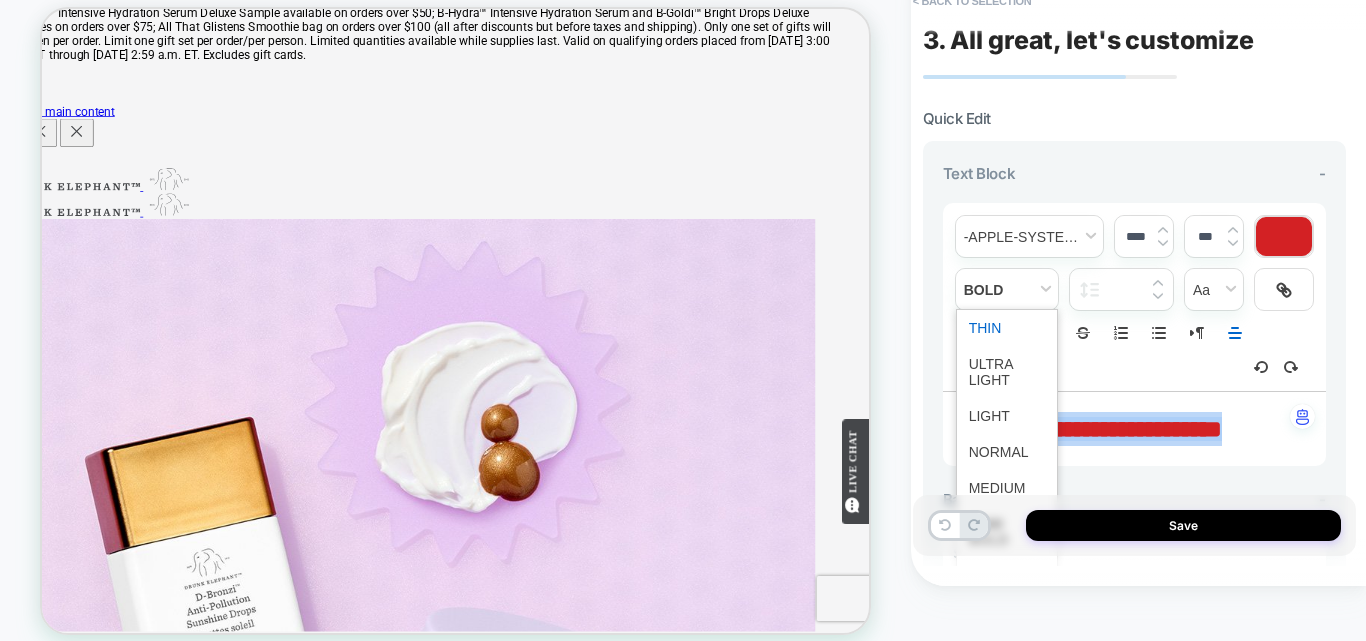 click at bounding box center [1007, 328] 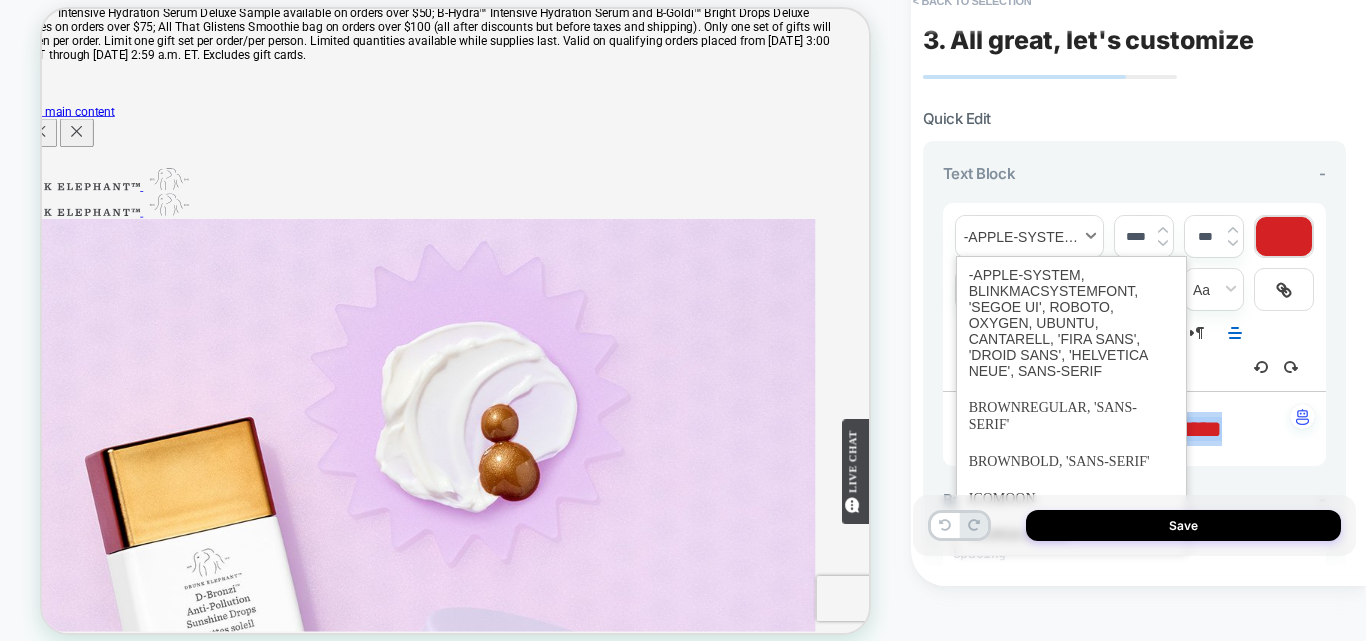 click at bounding box center (1029, 236) 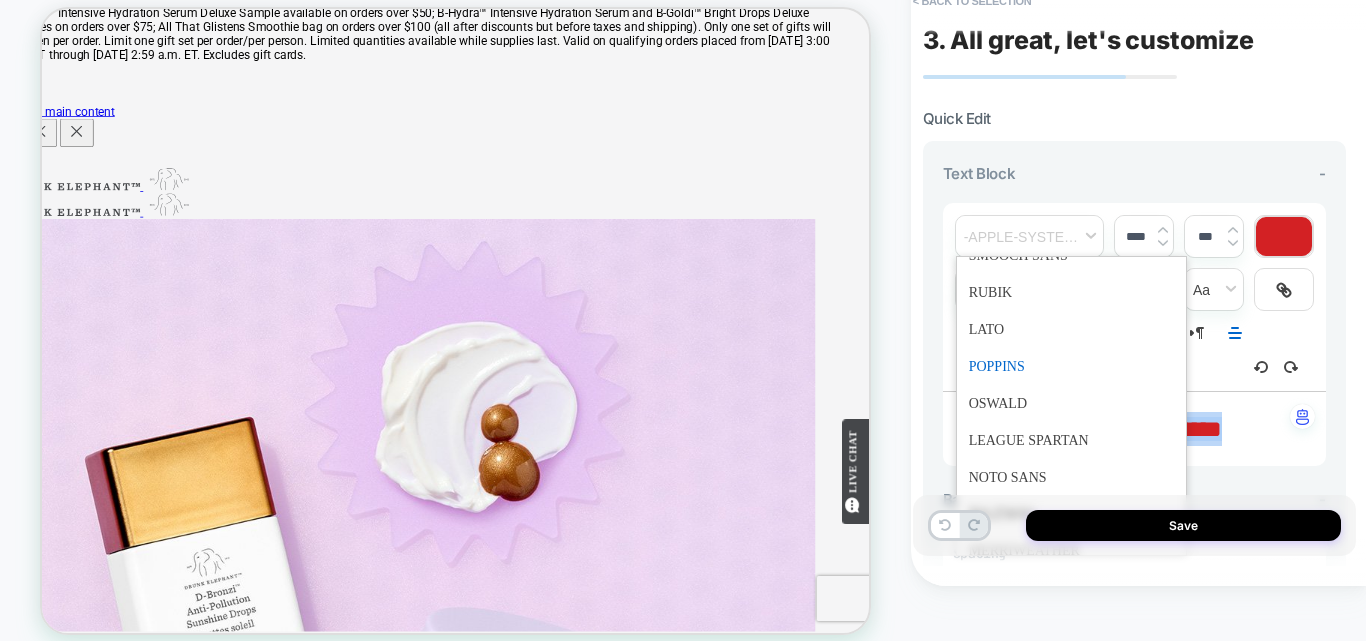 scroll, scrollTop: 700, scrollLeft: 0, axis: vertical 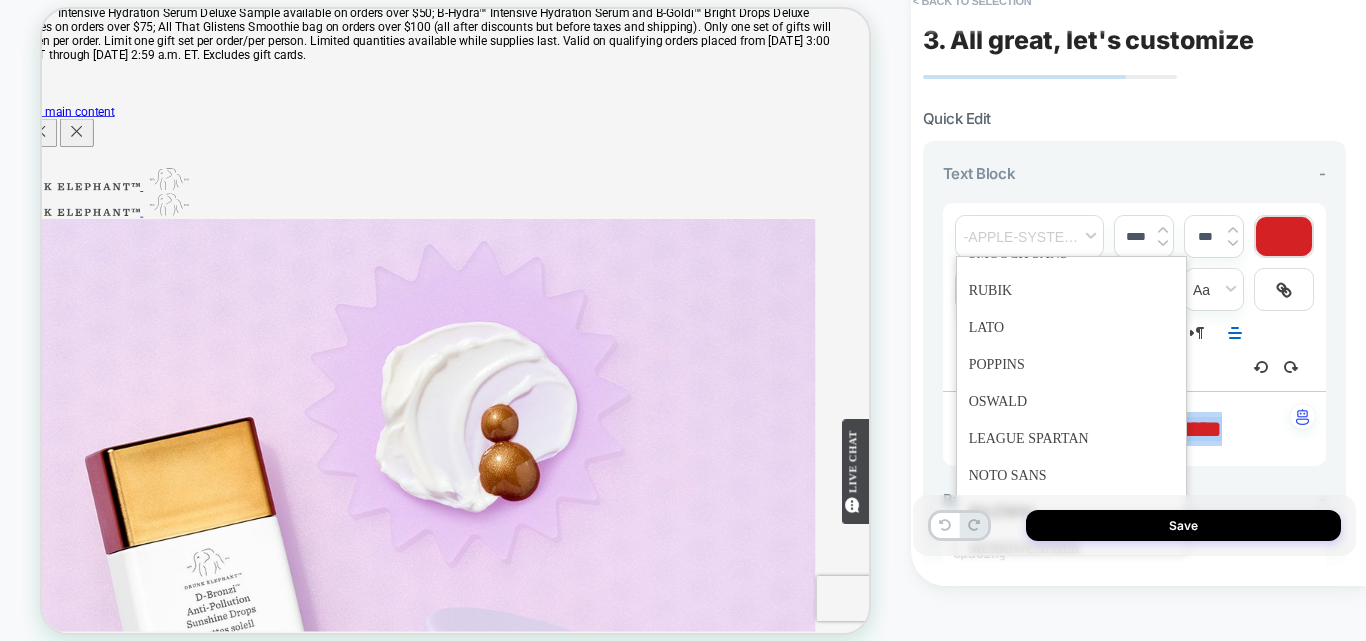 click at bounding box center [1072, 253] 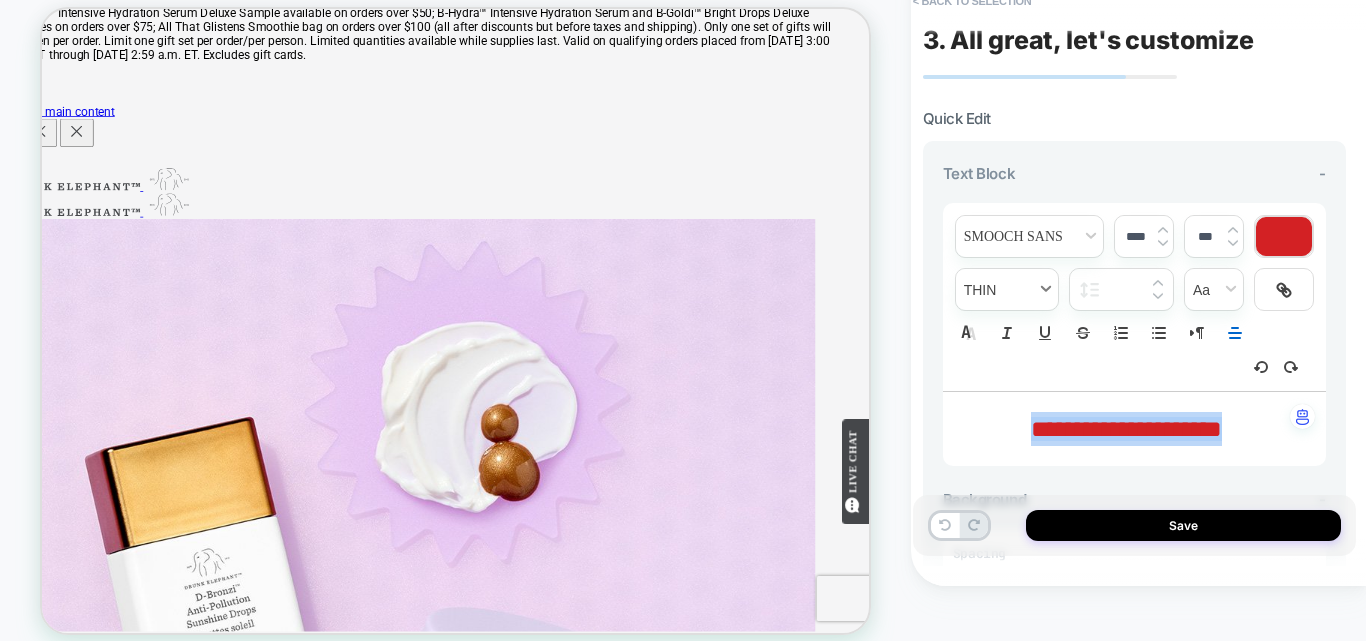 click at bounding box center (1007, 289) 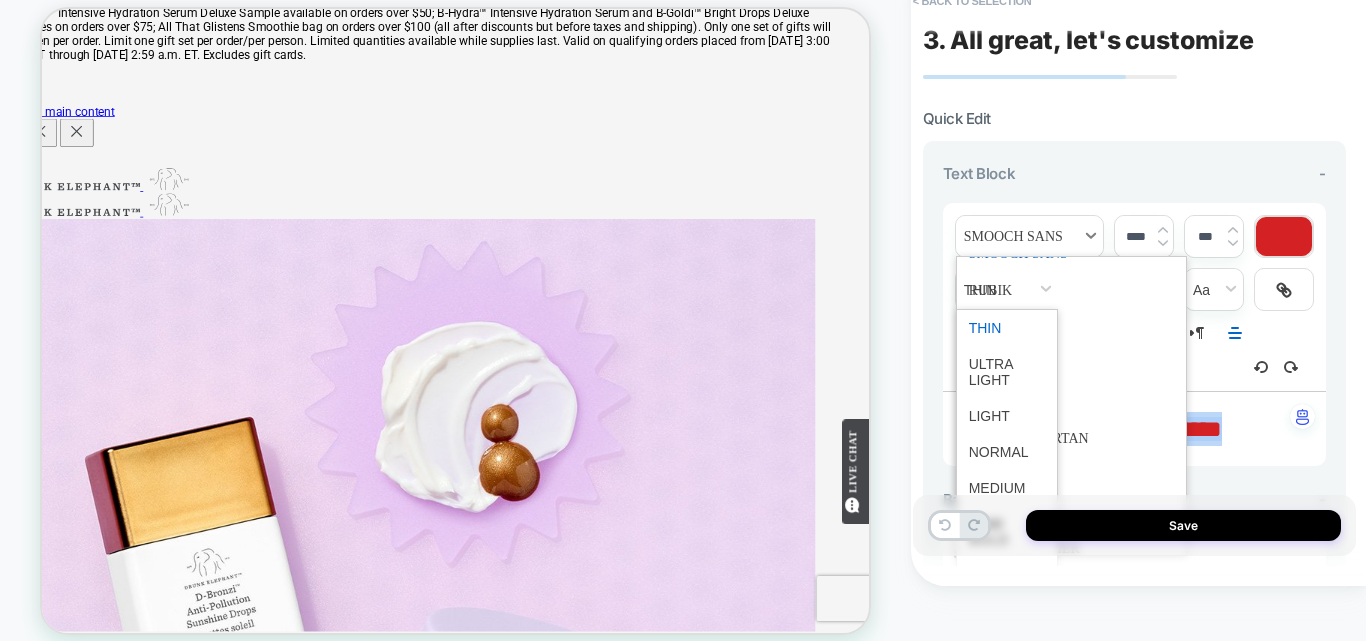 click at bounding box center (1029, 236) 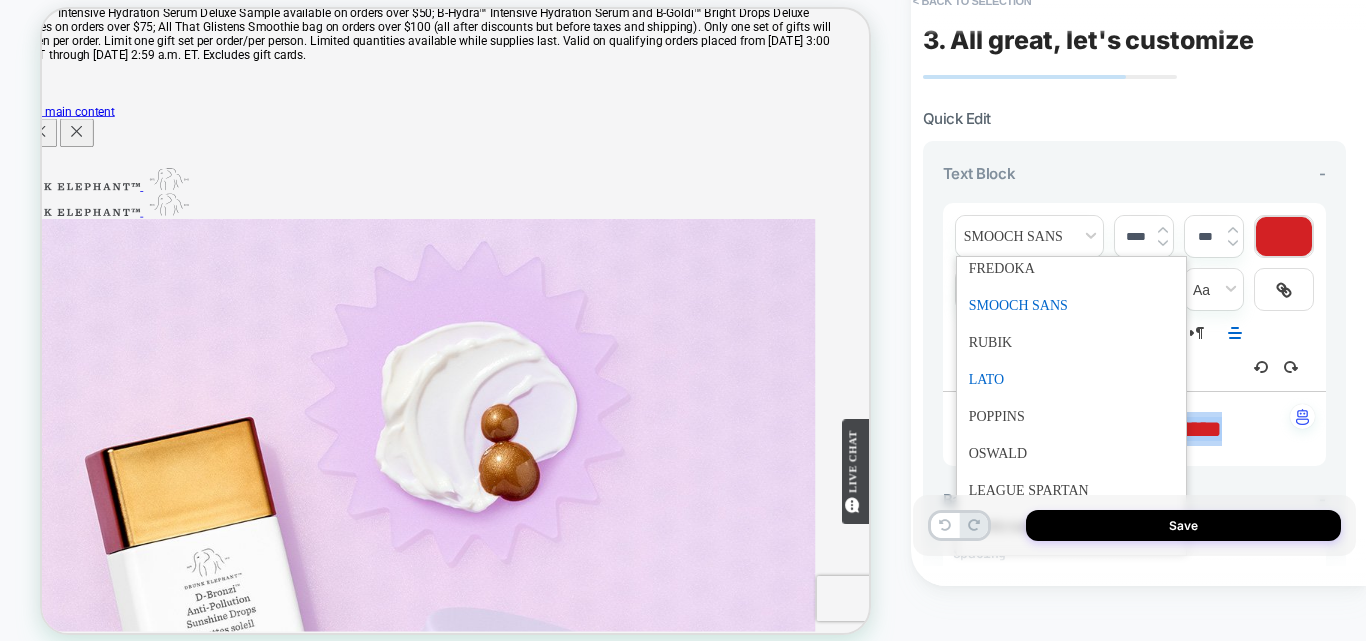 scroll, scrollTop: 548, scrollLeft: 0, axis: vertical 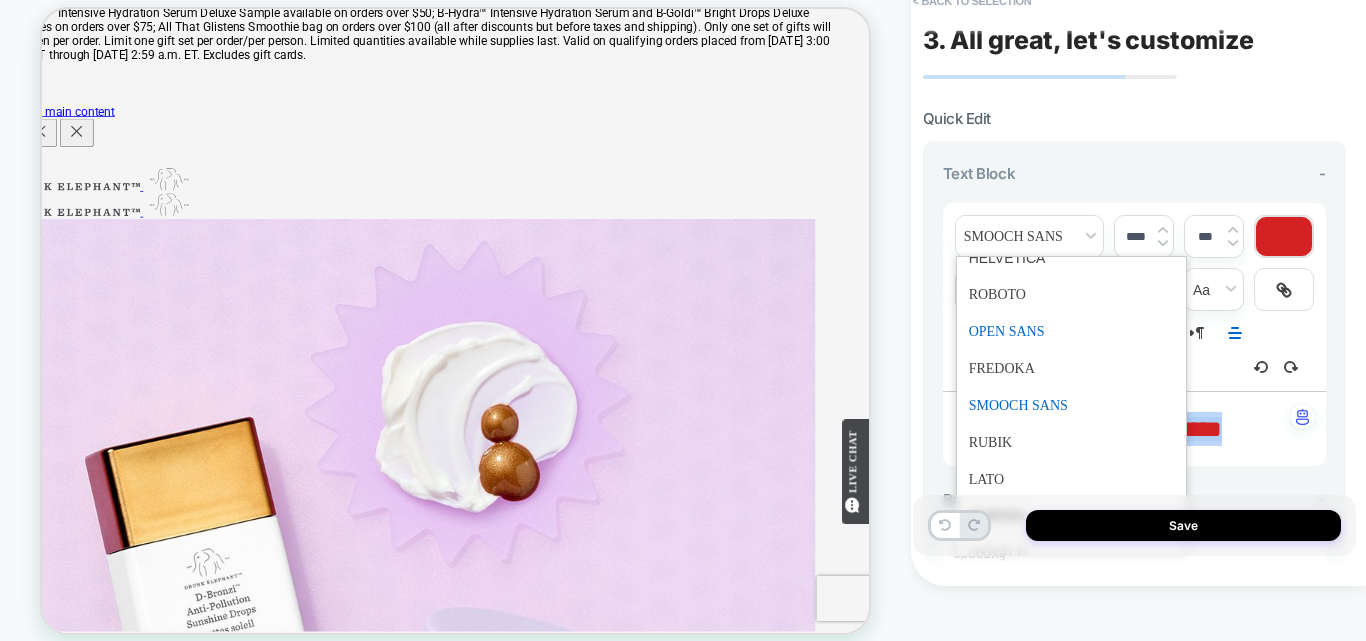 click at bounding box center (1072, 331) 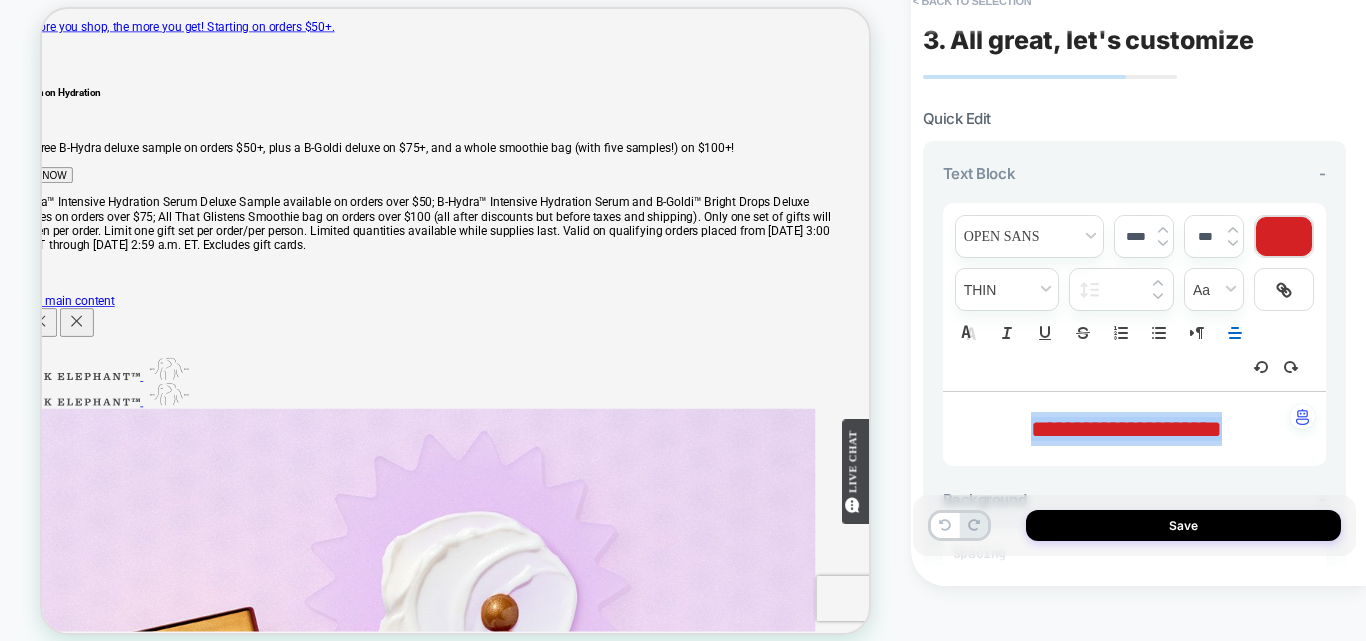 scroll, scrollTop: 0, scrollLeft: 49, axis: horizontal 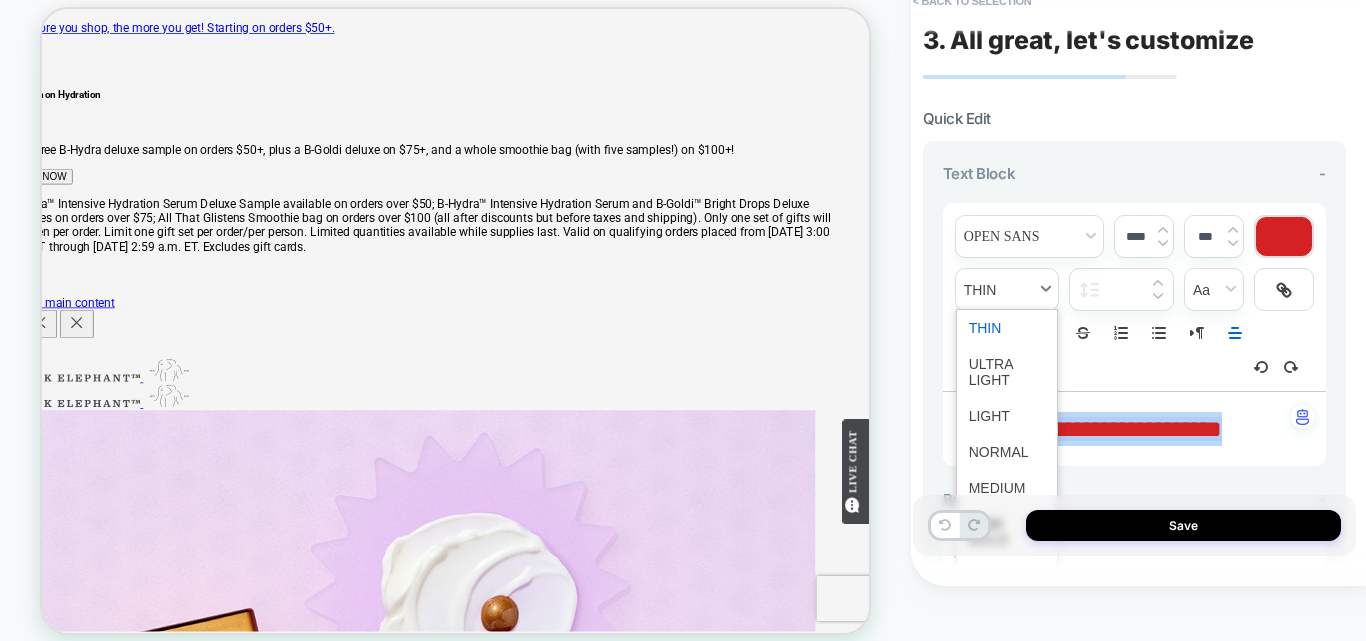 click at bounding box center (1007, 289) 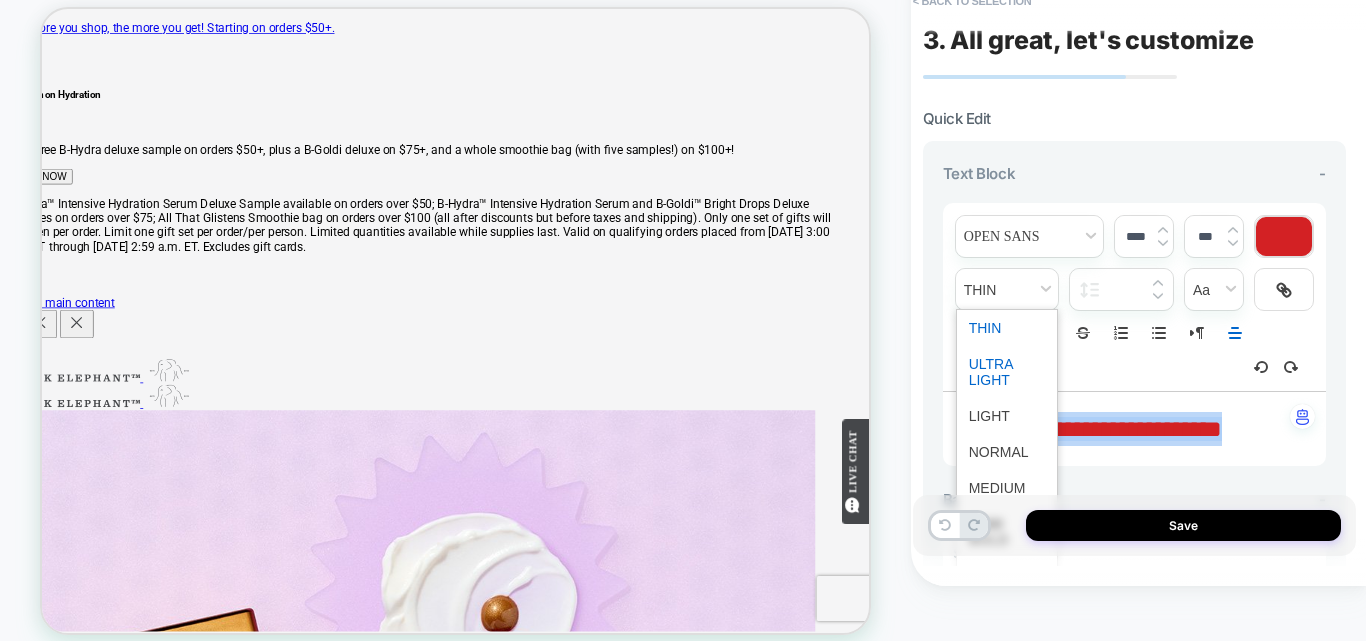 scroll, scrollTop: 83, scrollLeft: 0, axis: vertical 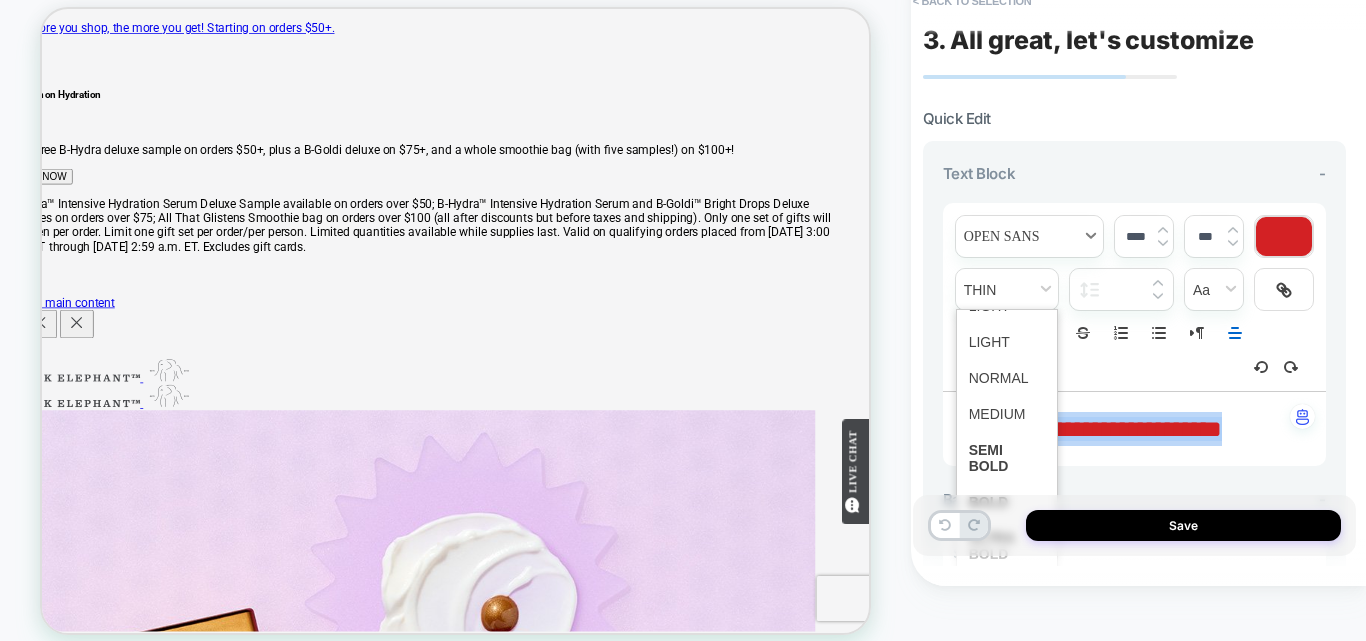 click at bounding box center [1029, 236] 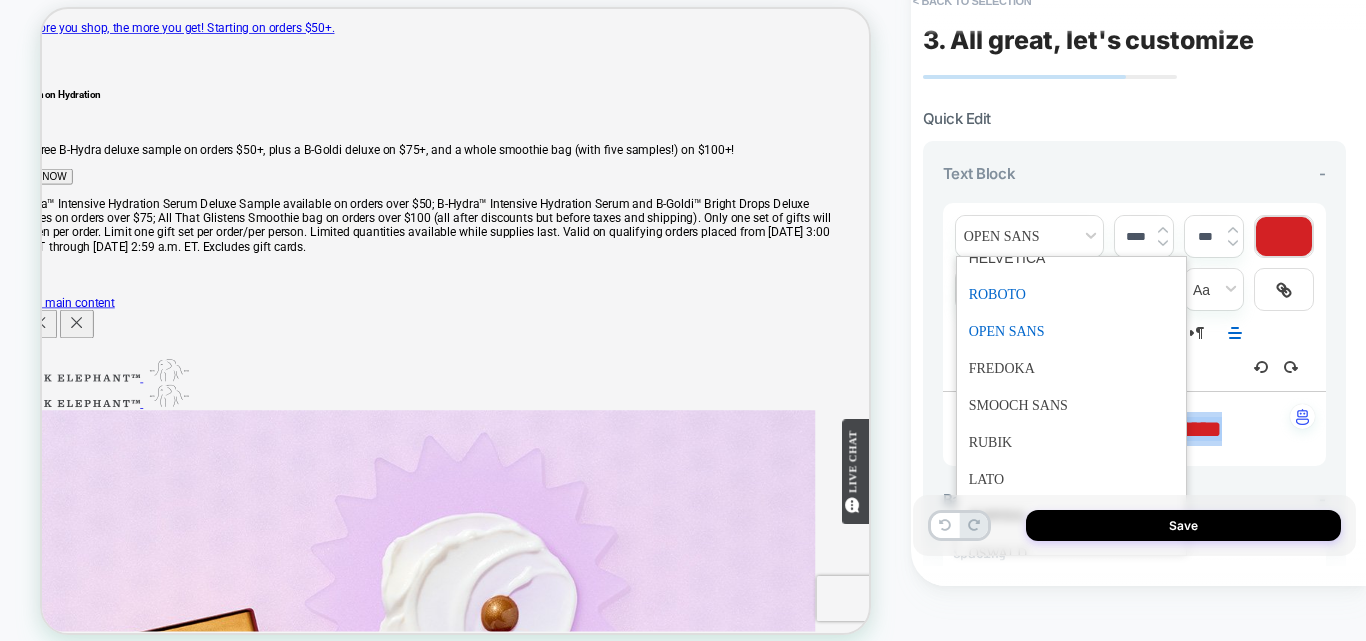 click at bounding box center (1072, 294) 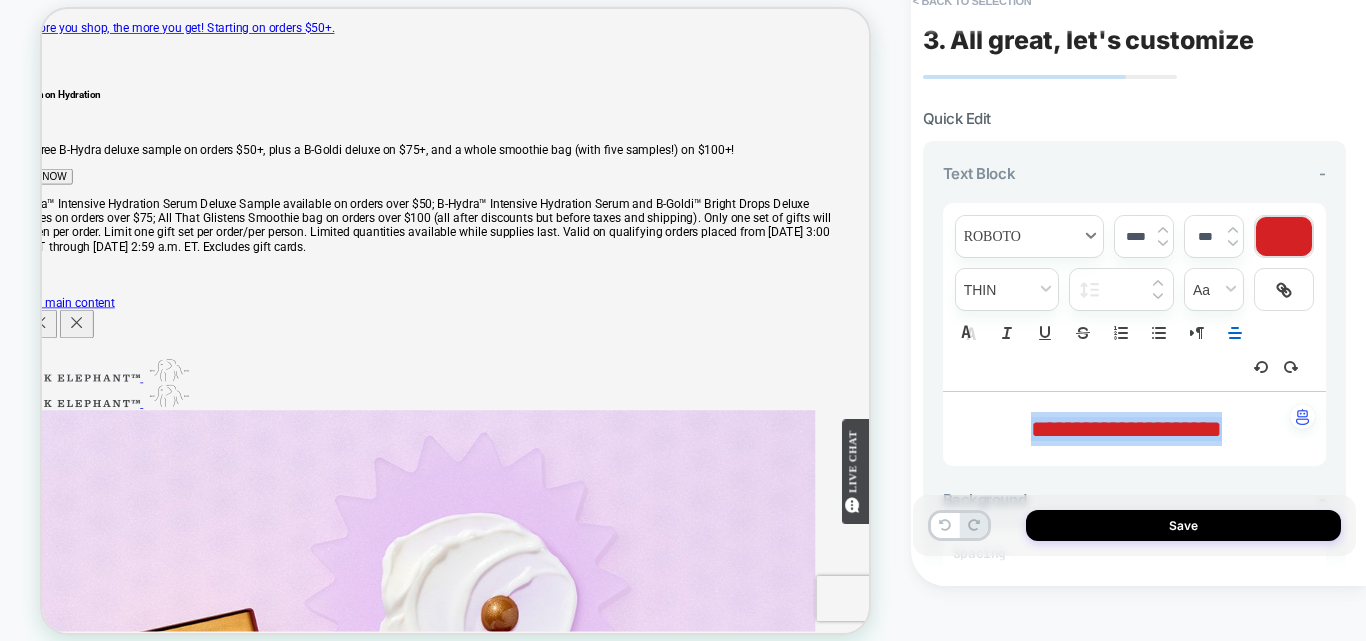 click at bounding box center [1029, 236] 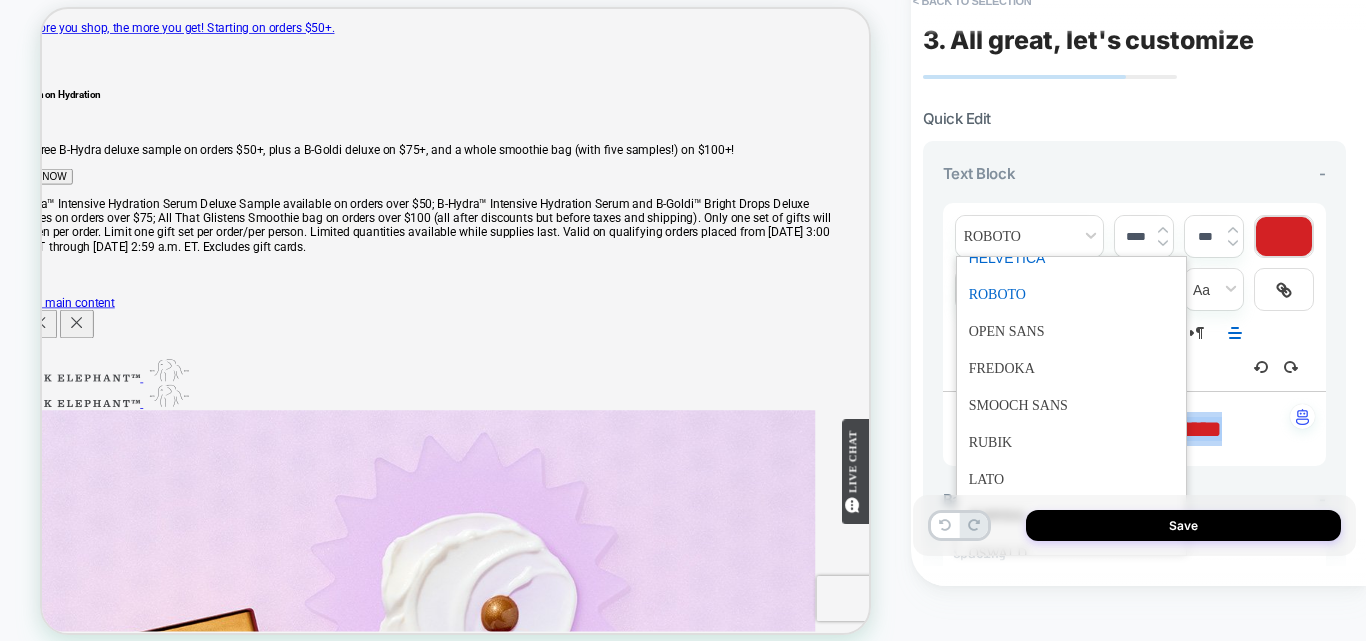 click at bounding box center [1072, 258] 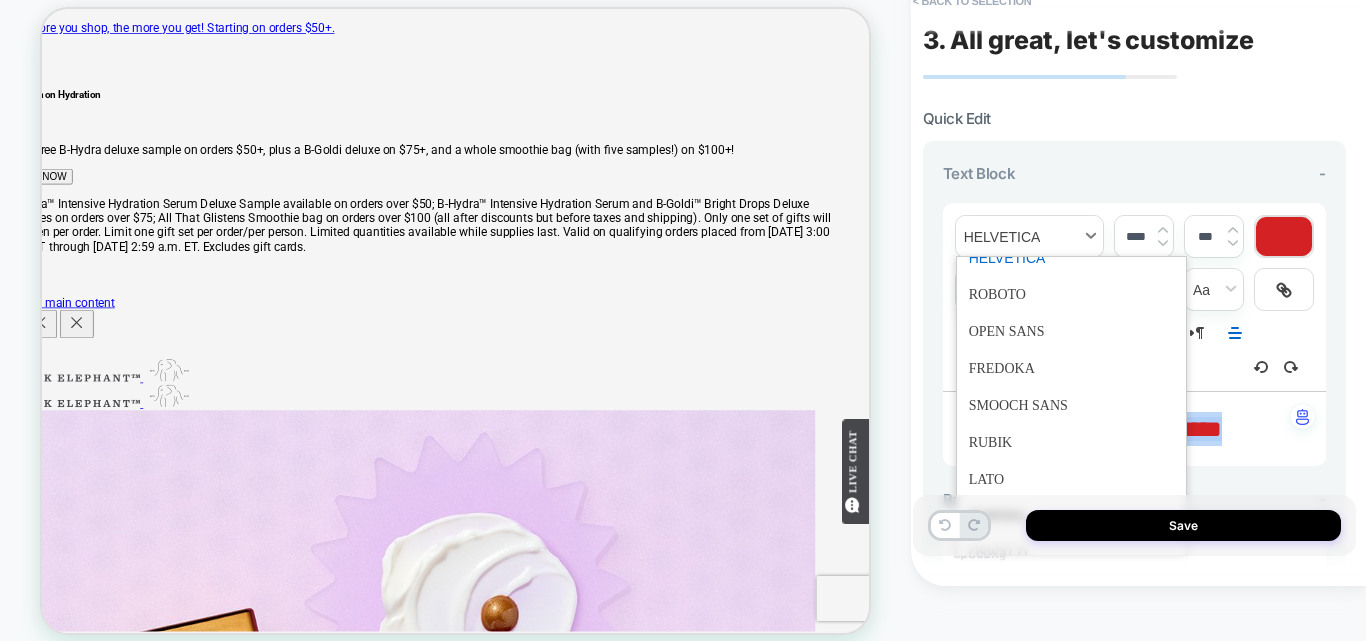 click at bounding box center (1029, 236) 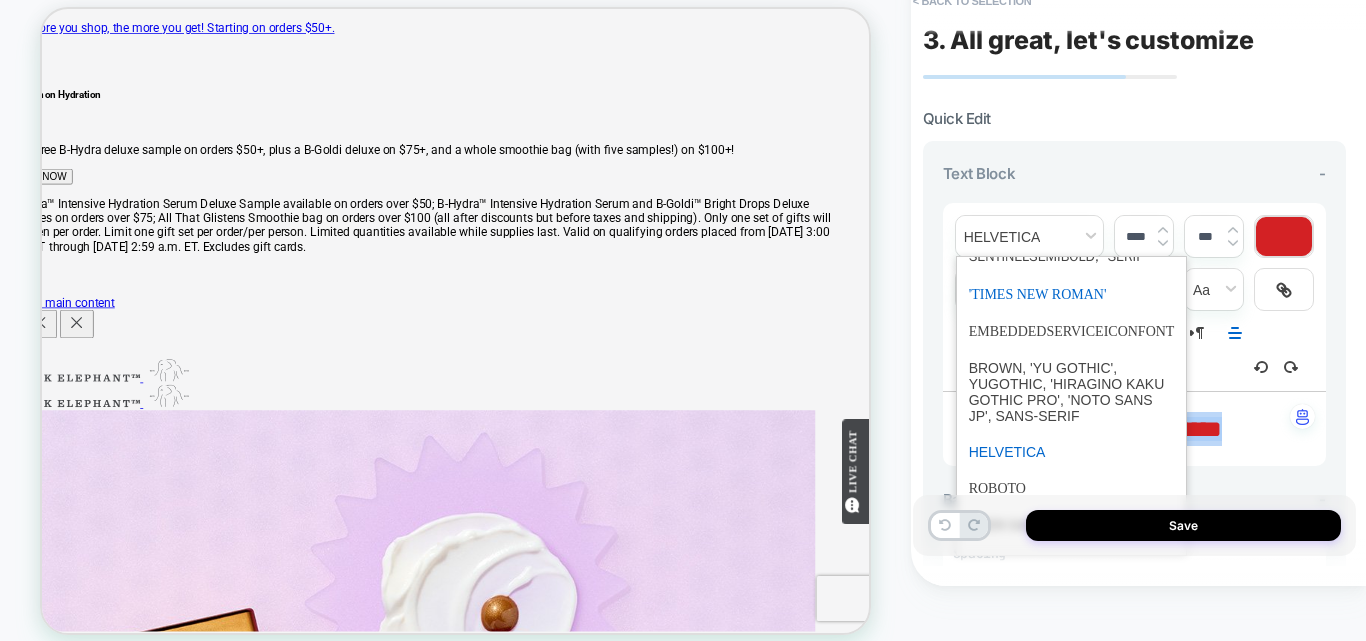 scroll, scrollTop: 348, scrollLeft: 0, axis: vertical 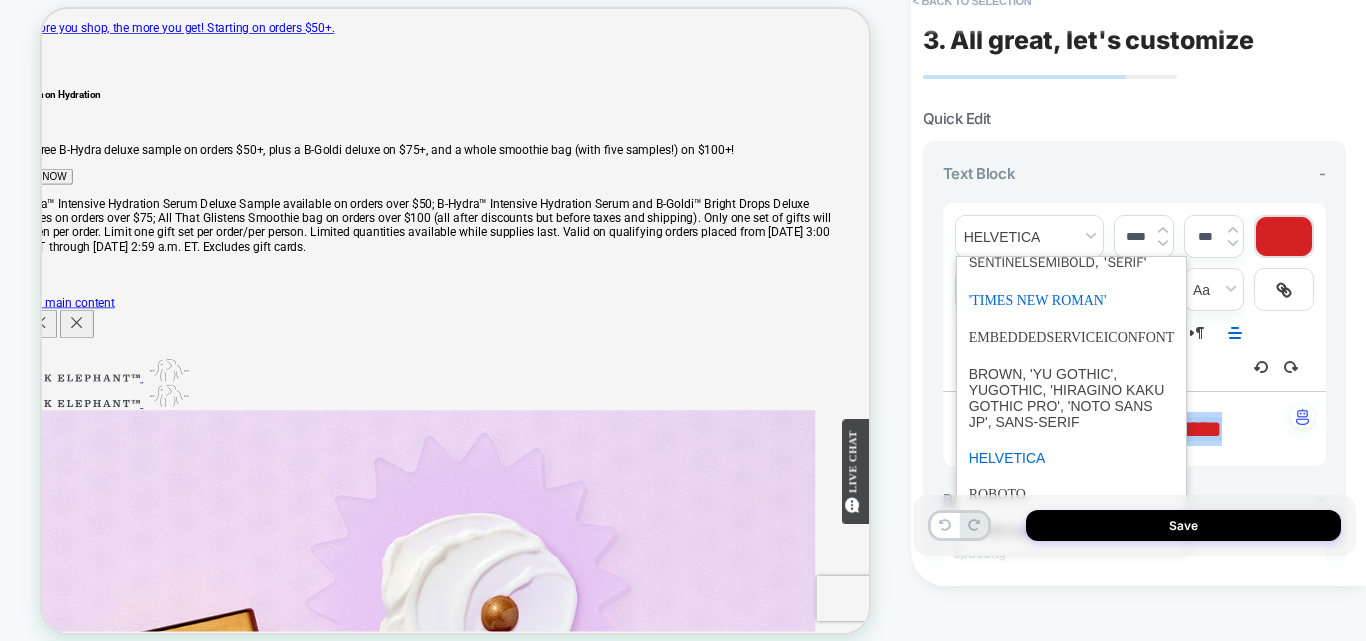 click at bounding box center (1072, 300) 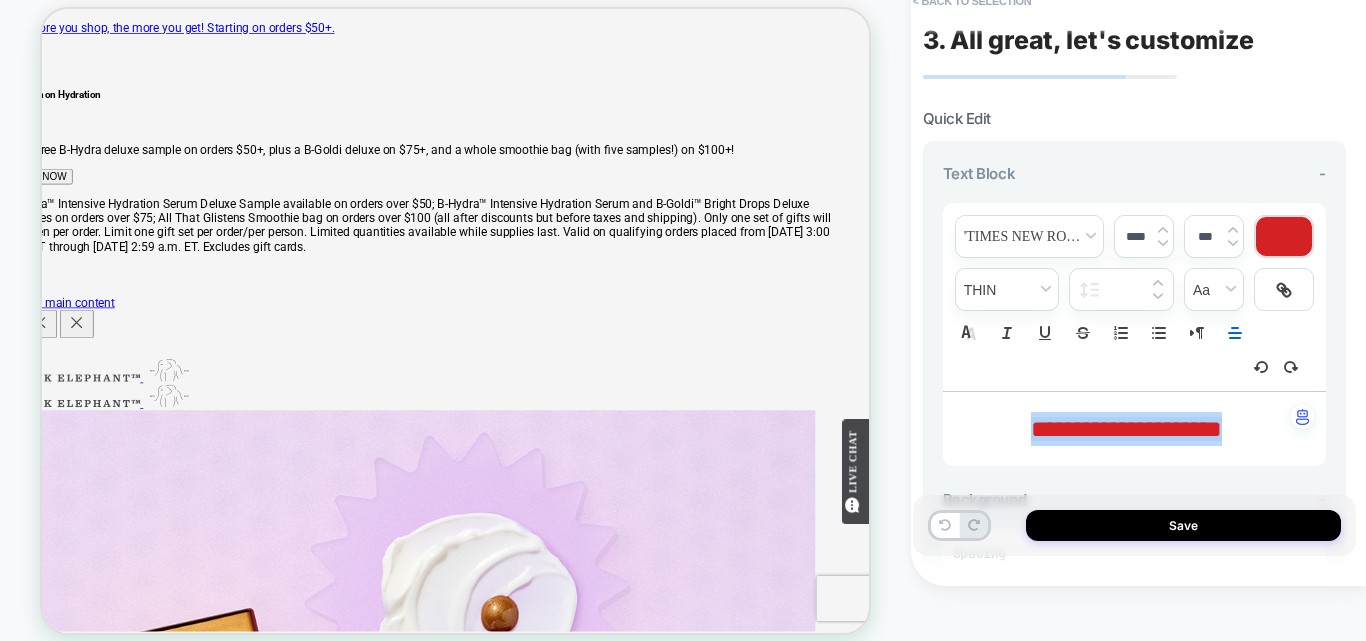 click at bounding box center [1284, 236] 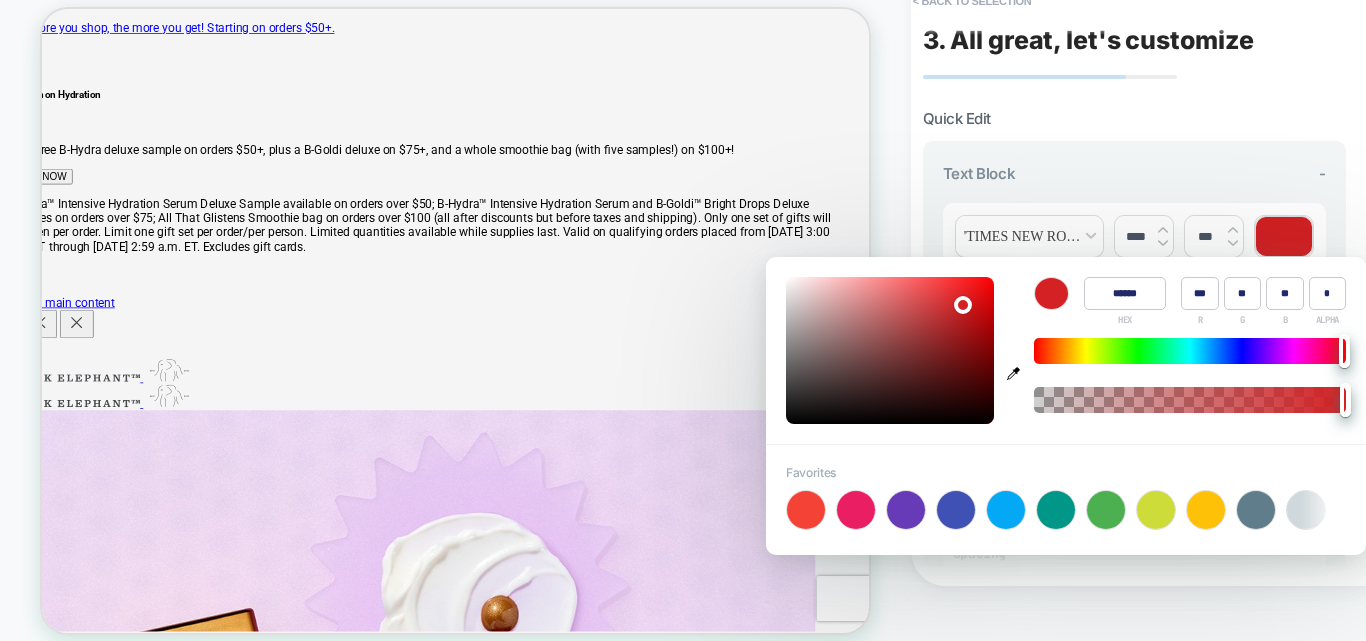 type on "******" 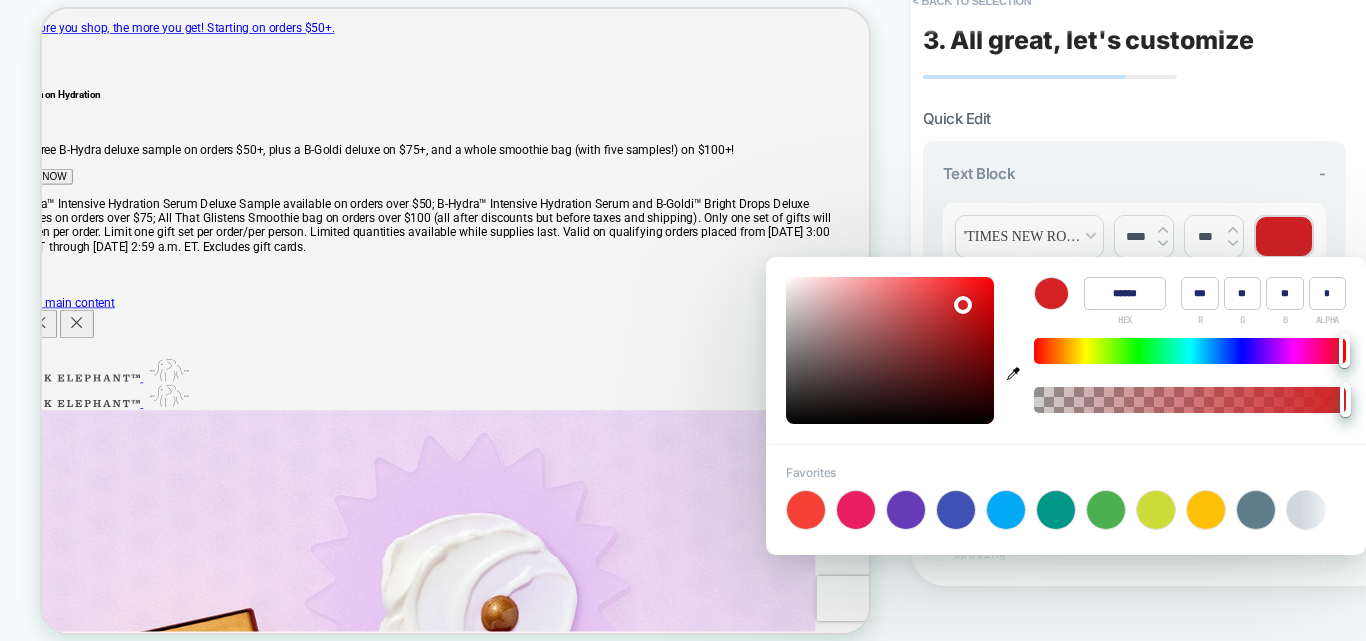type on "**" 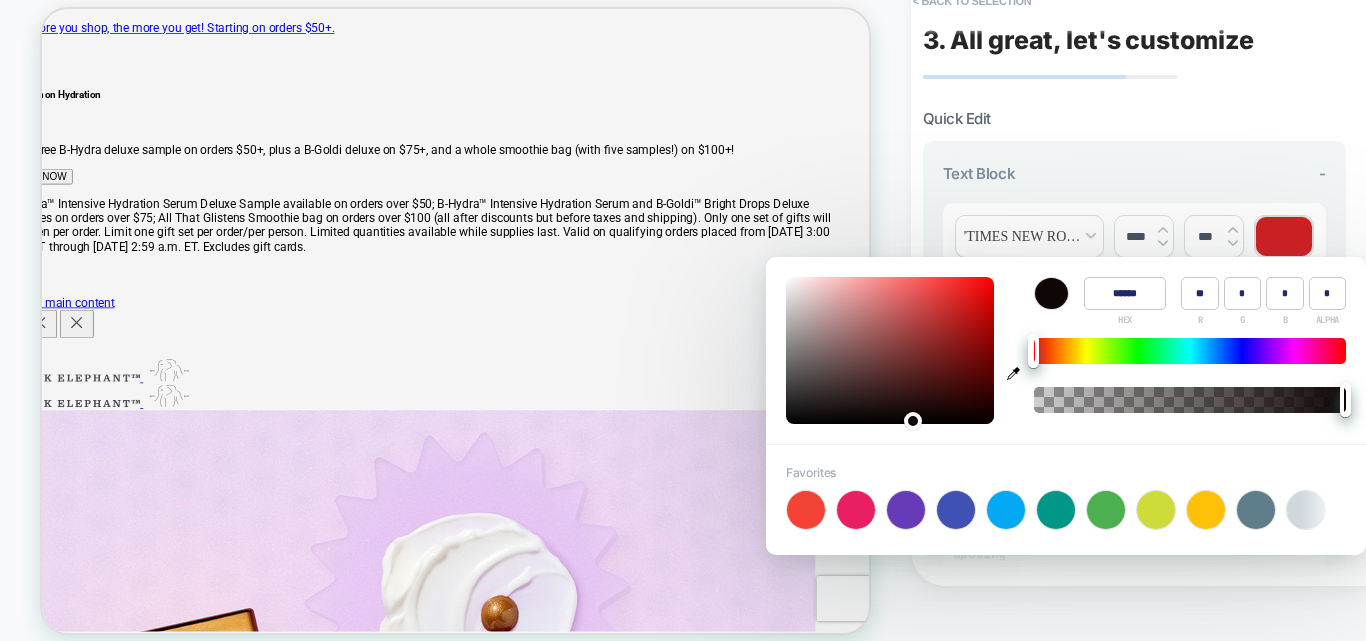 type on "******" 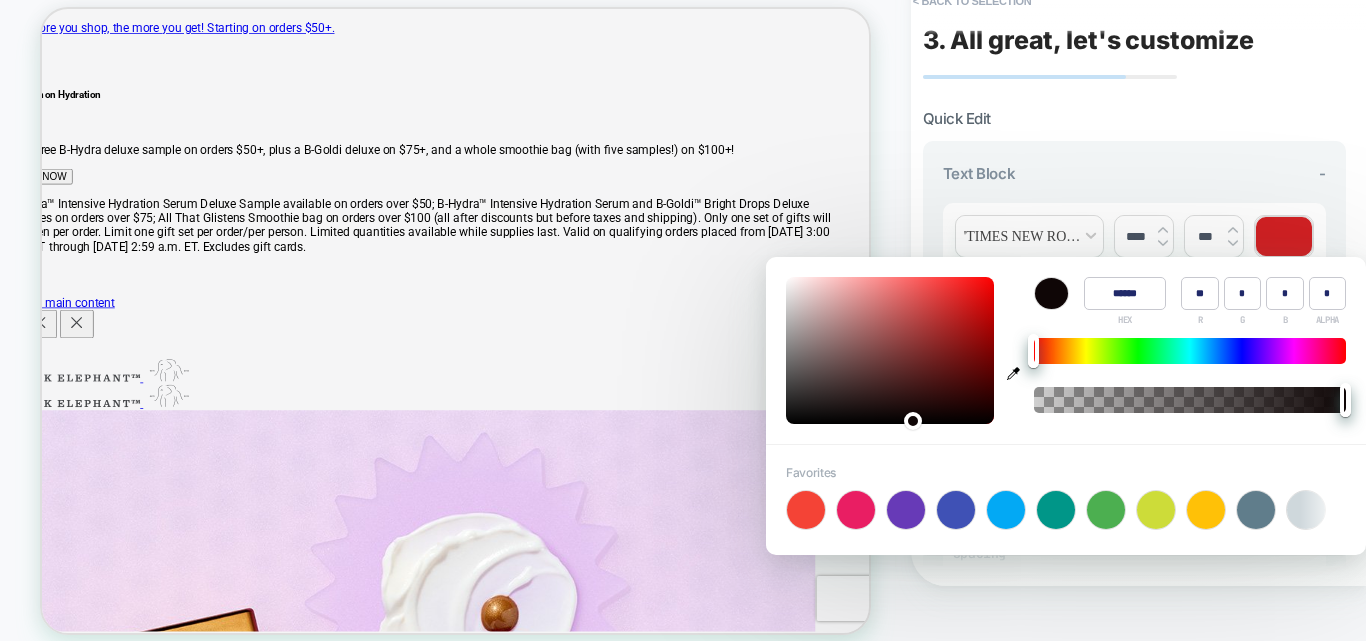 type on "**" 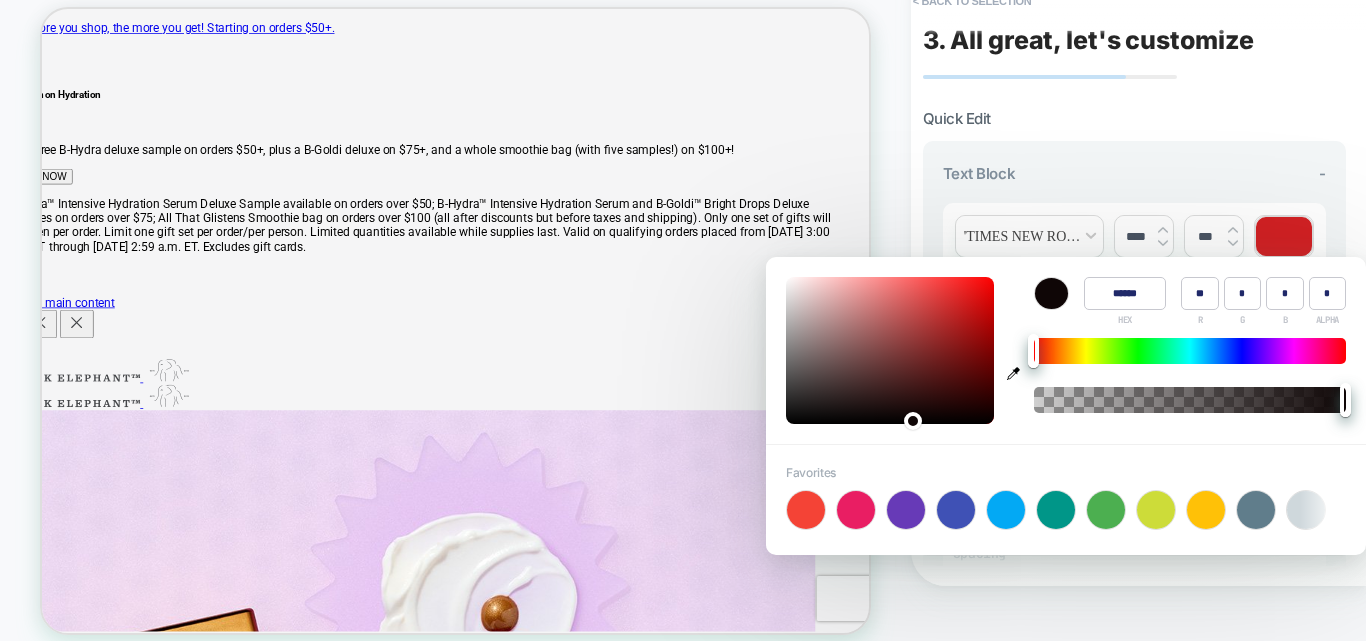 type on "******" 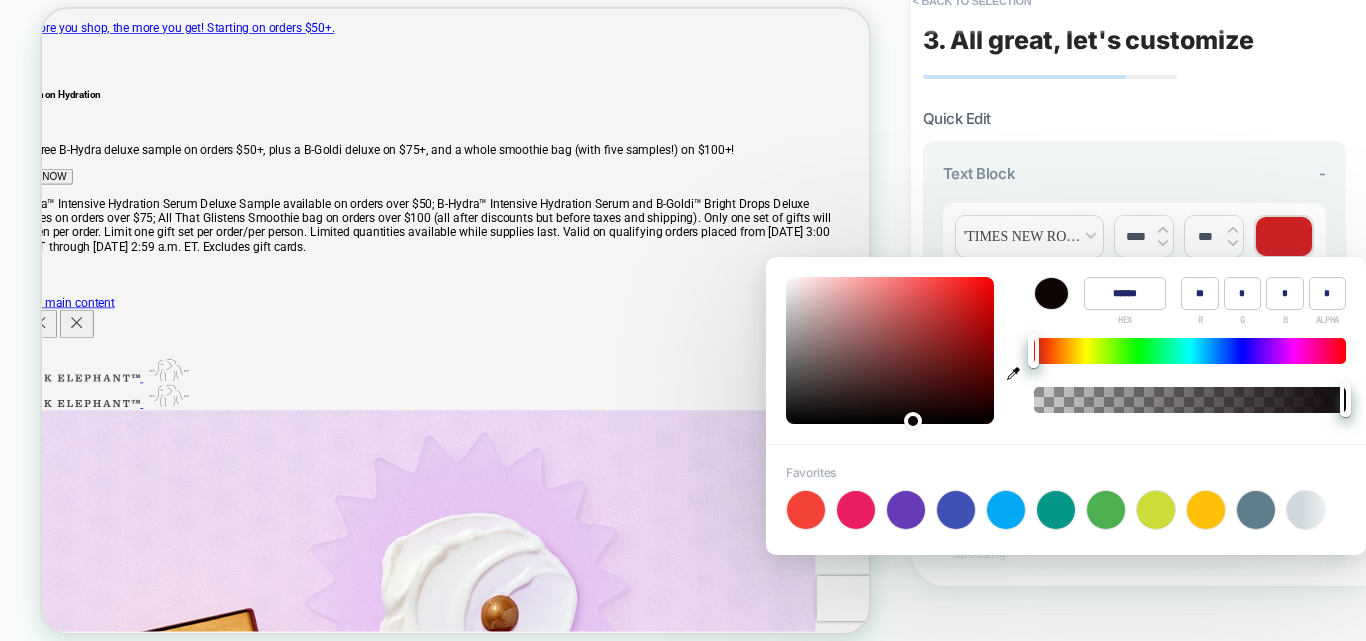 type on "*" 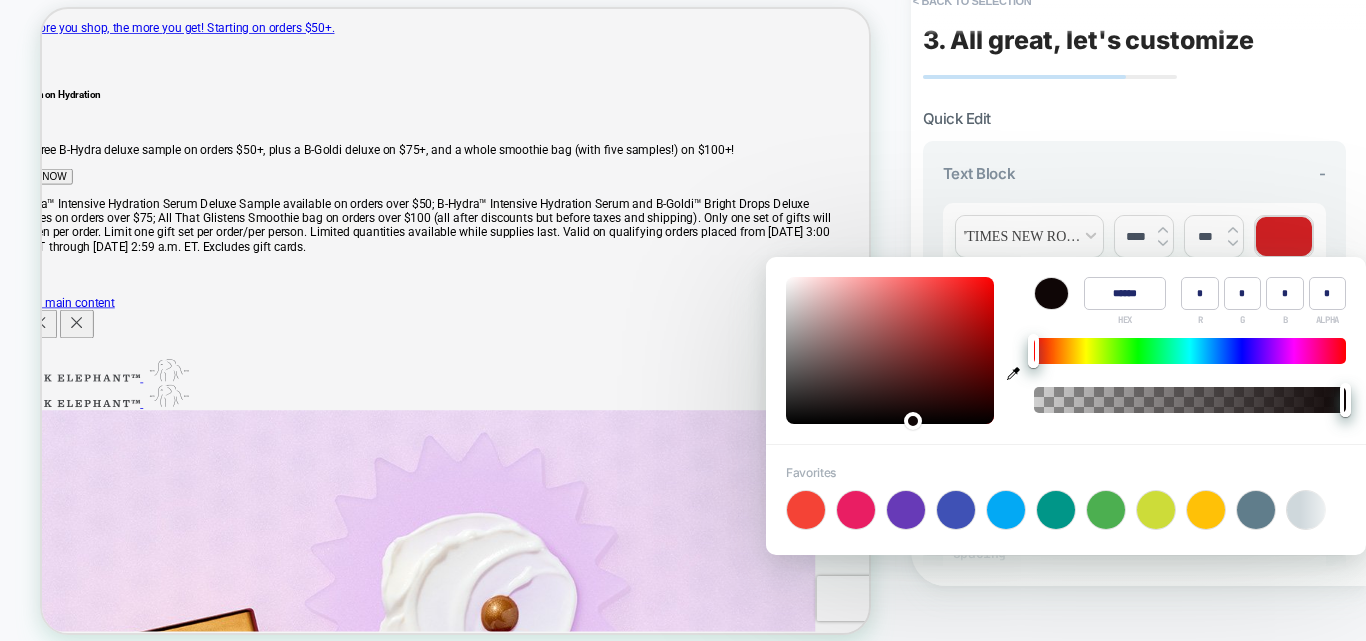 type on "******" 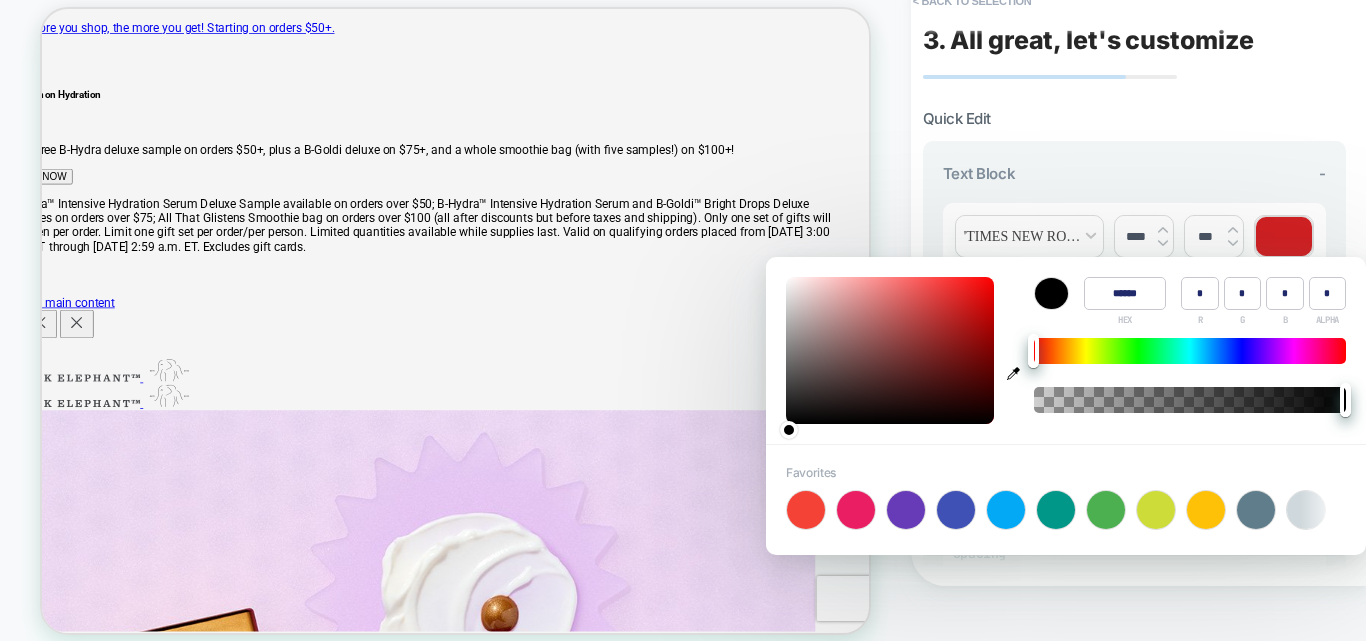 drag, startPoint x: 907, startPoint y: 418, endPoint x: 905, endPoint y: 432, distance: 14.142136 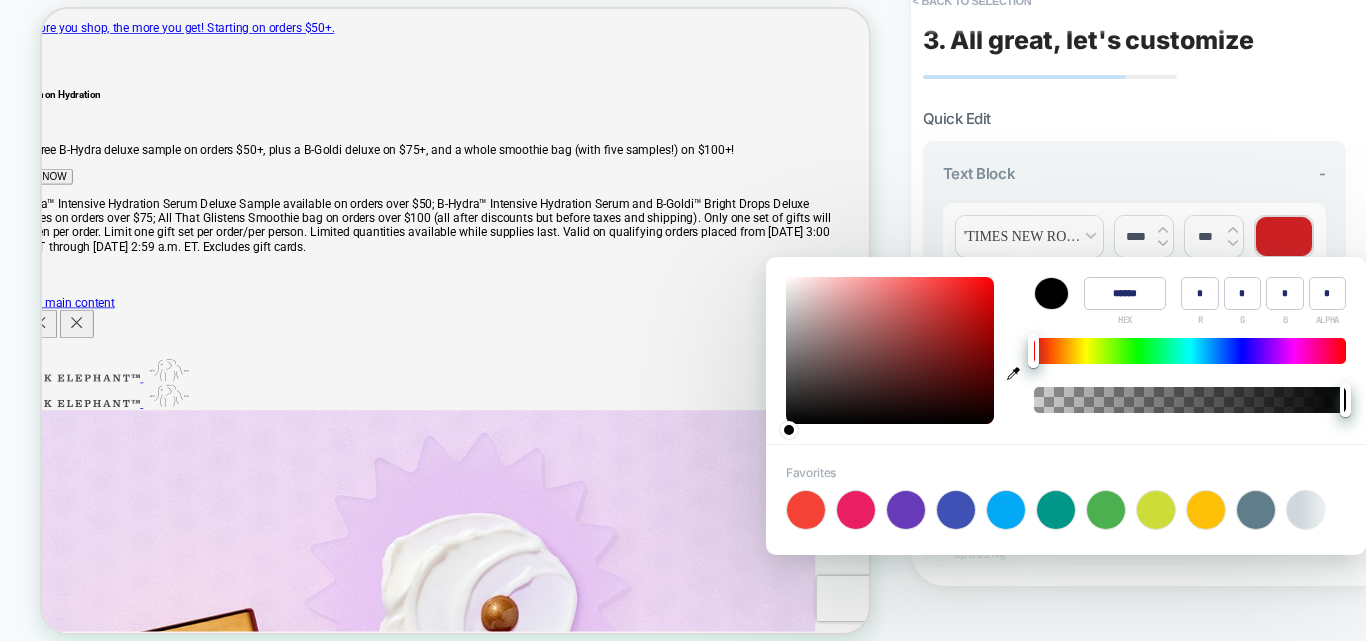 click on "Color ****** HEX * R * G * B * ALPHA" at bounding box center [1066, 350] 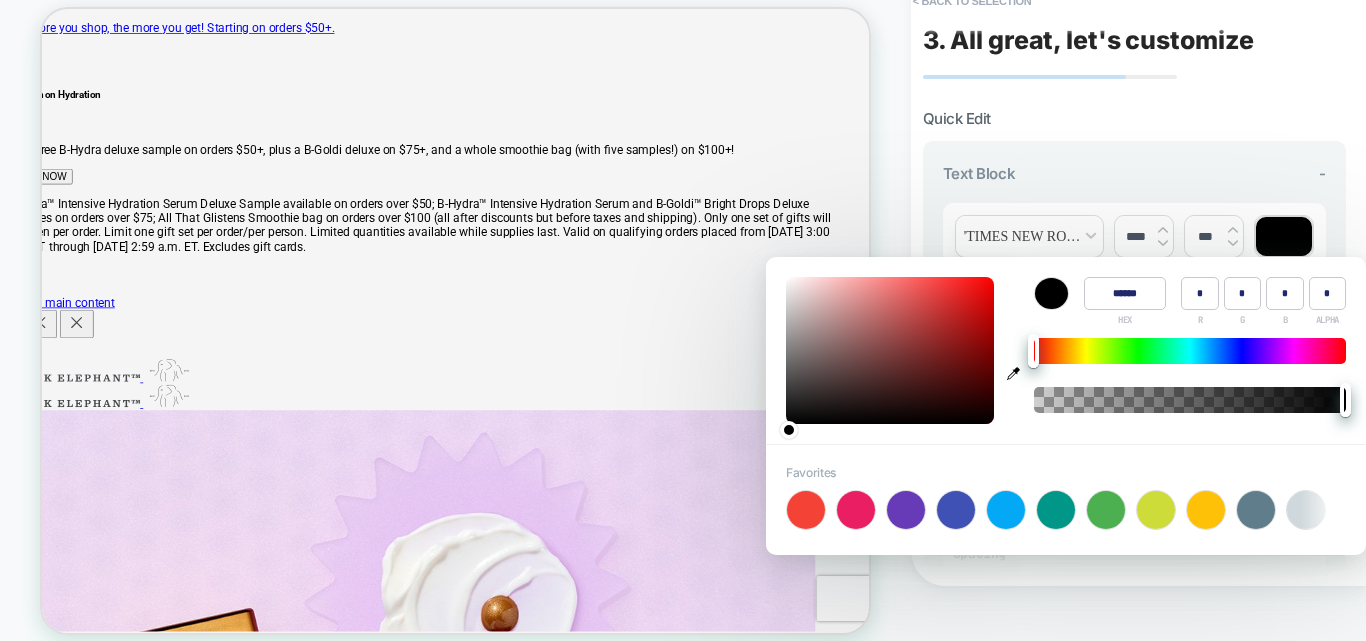 click on "Text Block -" at bounding box center (1134, 173) 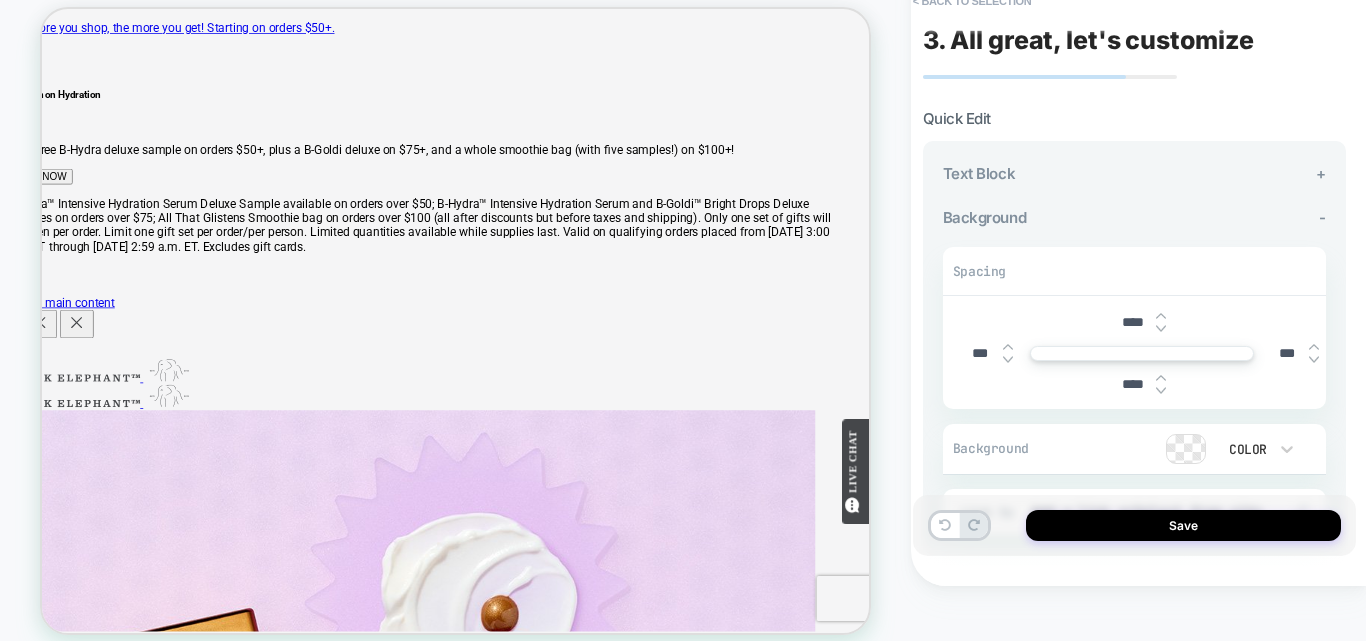 click on "Text Block +" at bounding box center (1134, 173) 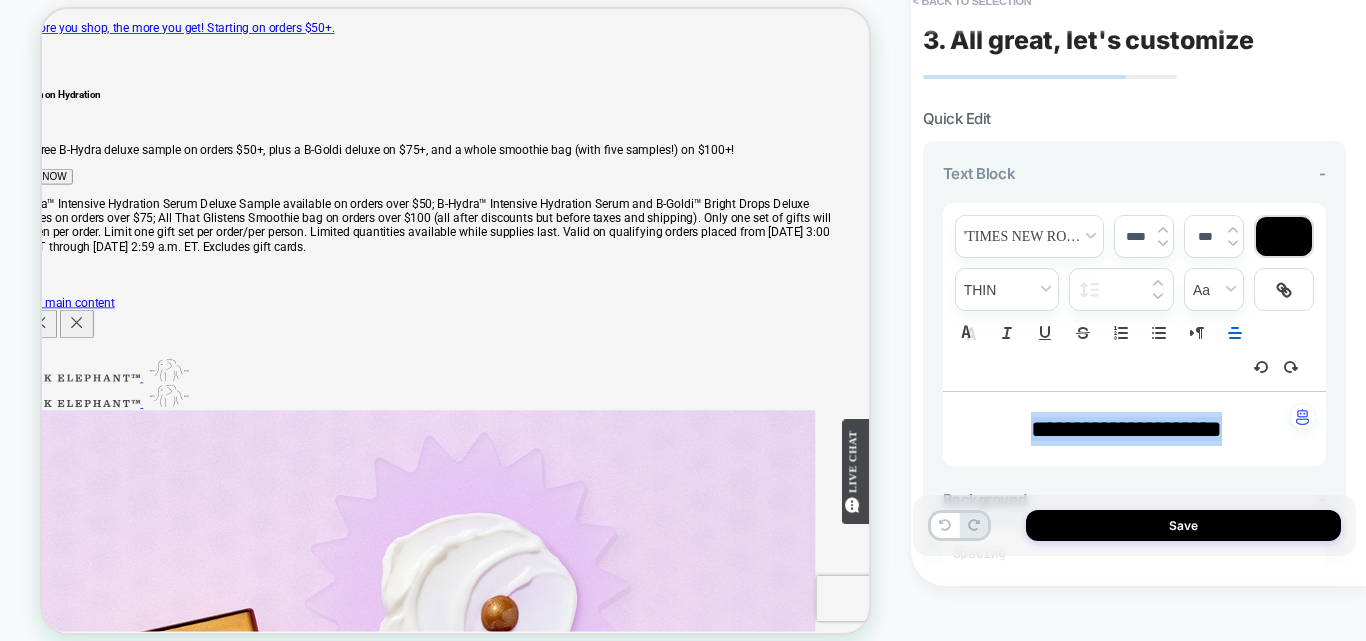 click at bounding box center [1163, 243] 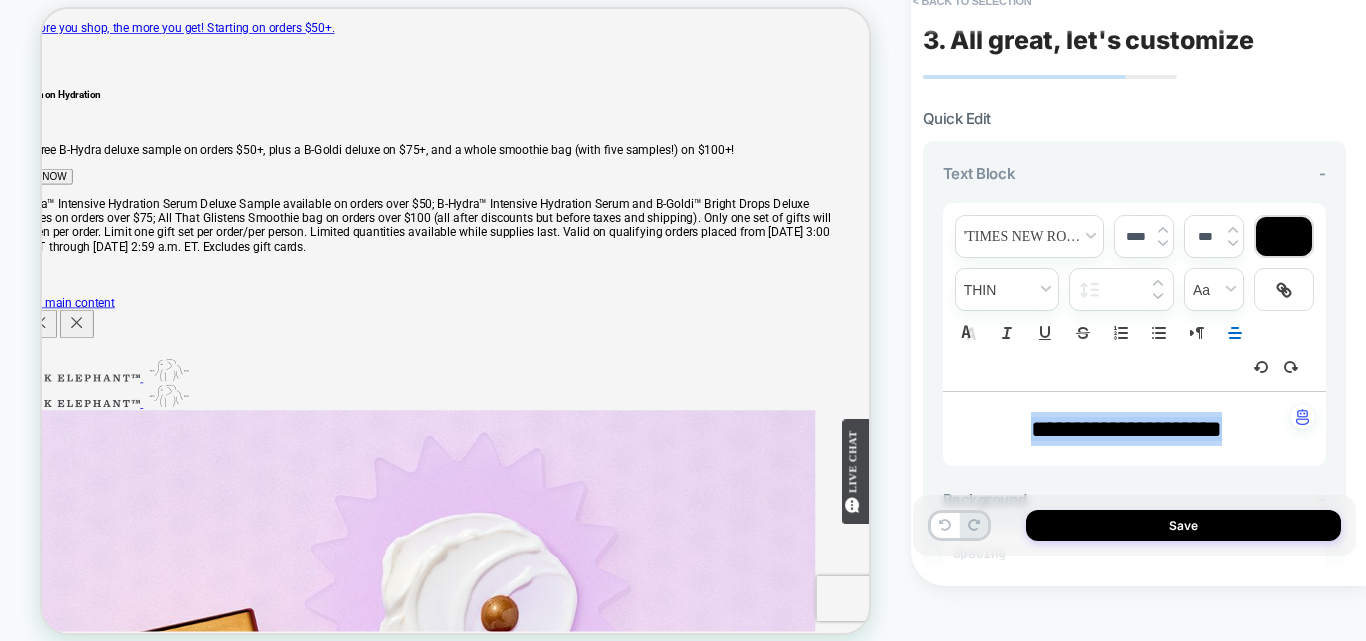 click at bounding box center [1163, 243] 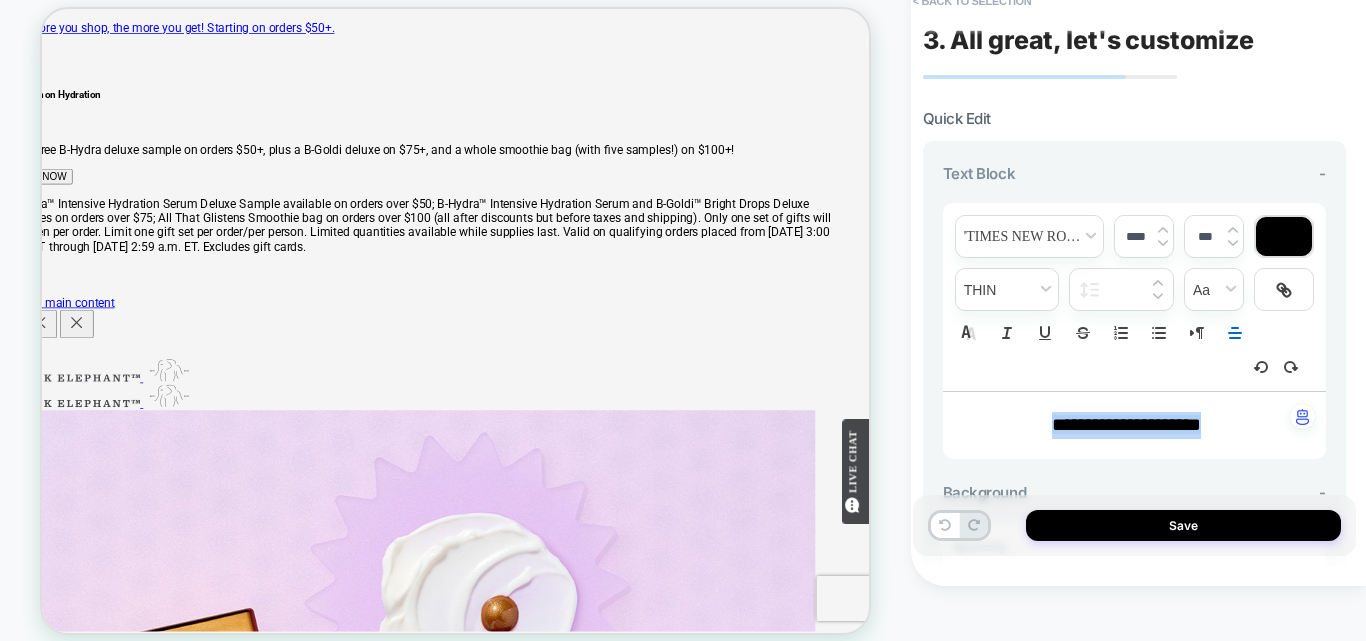 click at bounding box center [1163, 243] 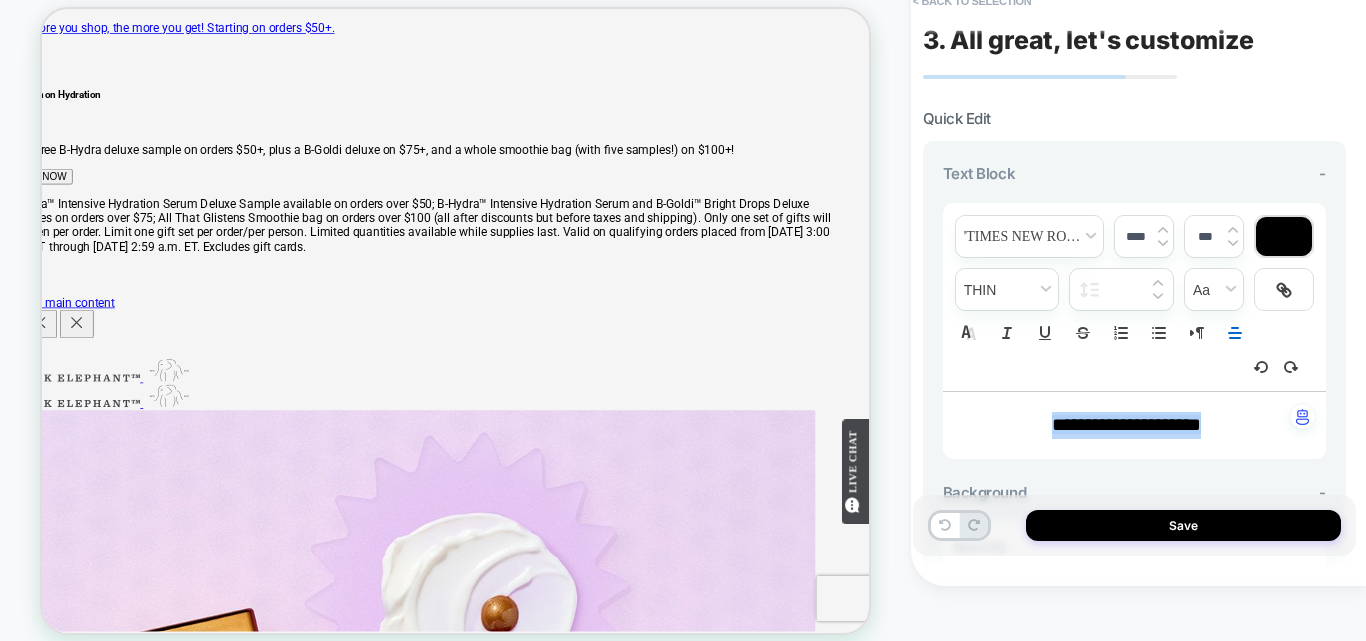 type on "****" 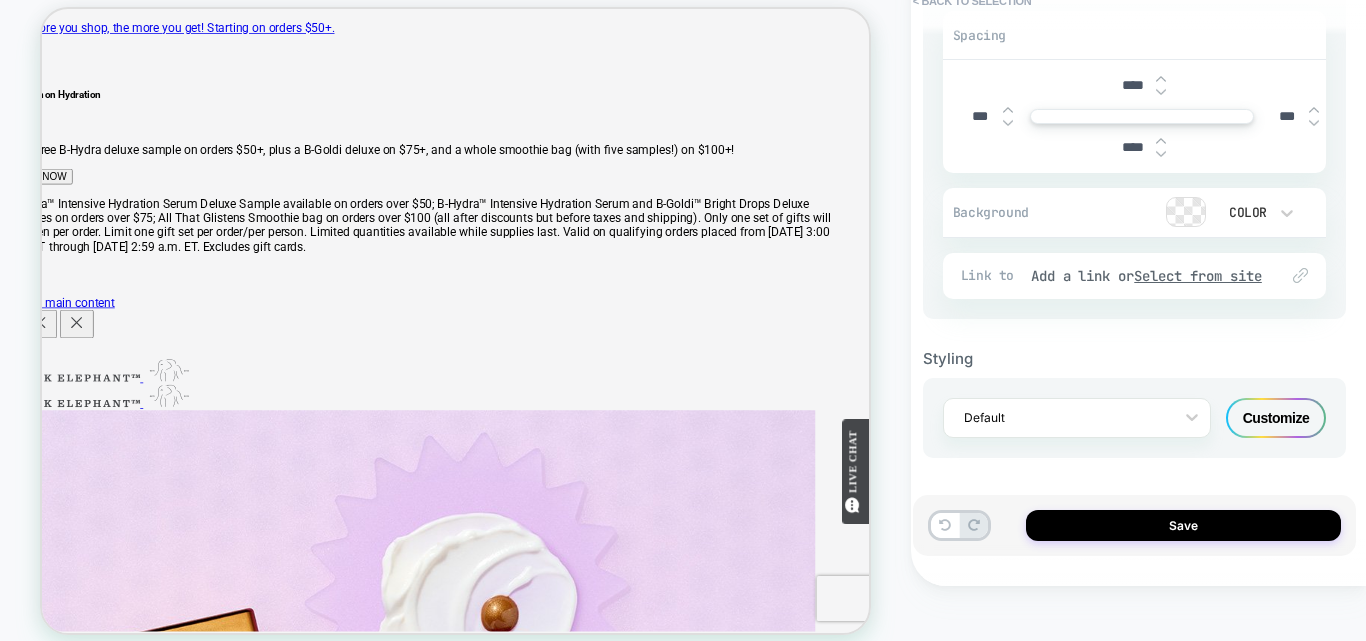 scroll, scrollTop: 512, scrollLeft: 0, axis: vertical 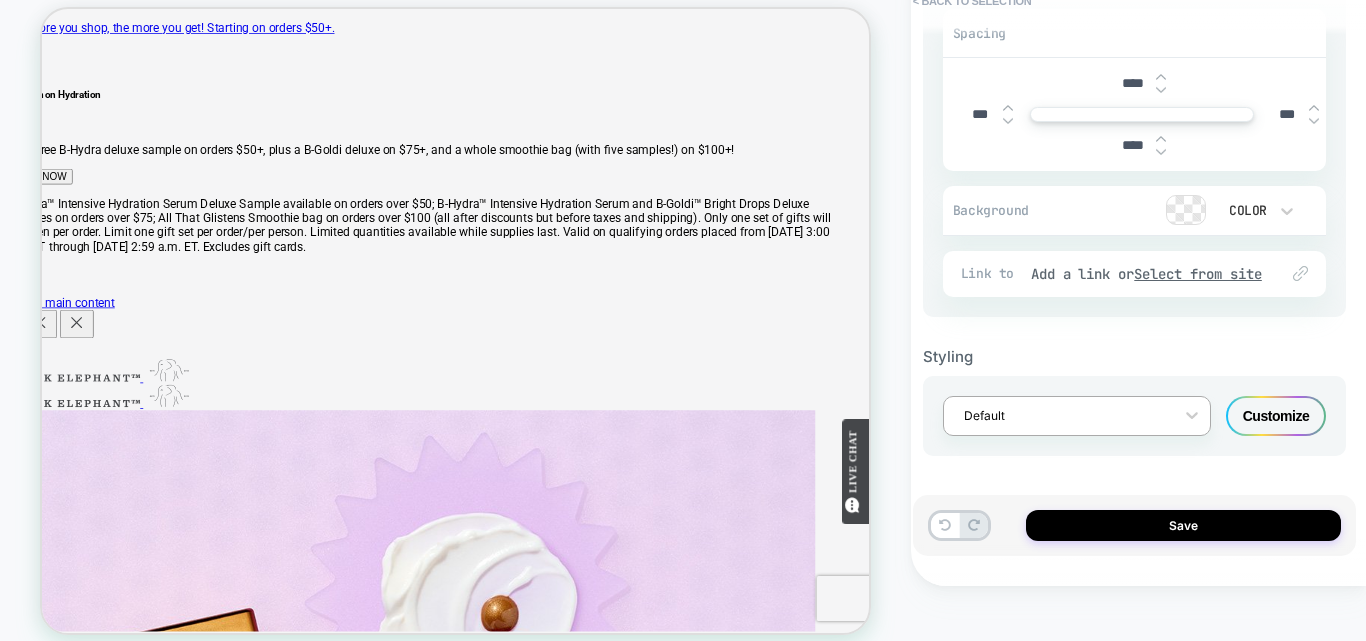 click at bounding box center (1064, 415) 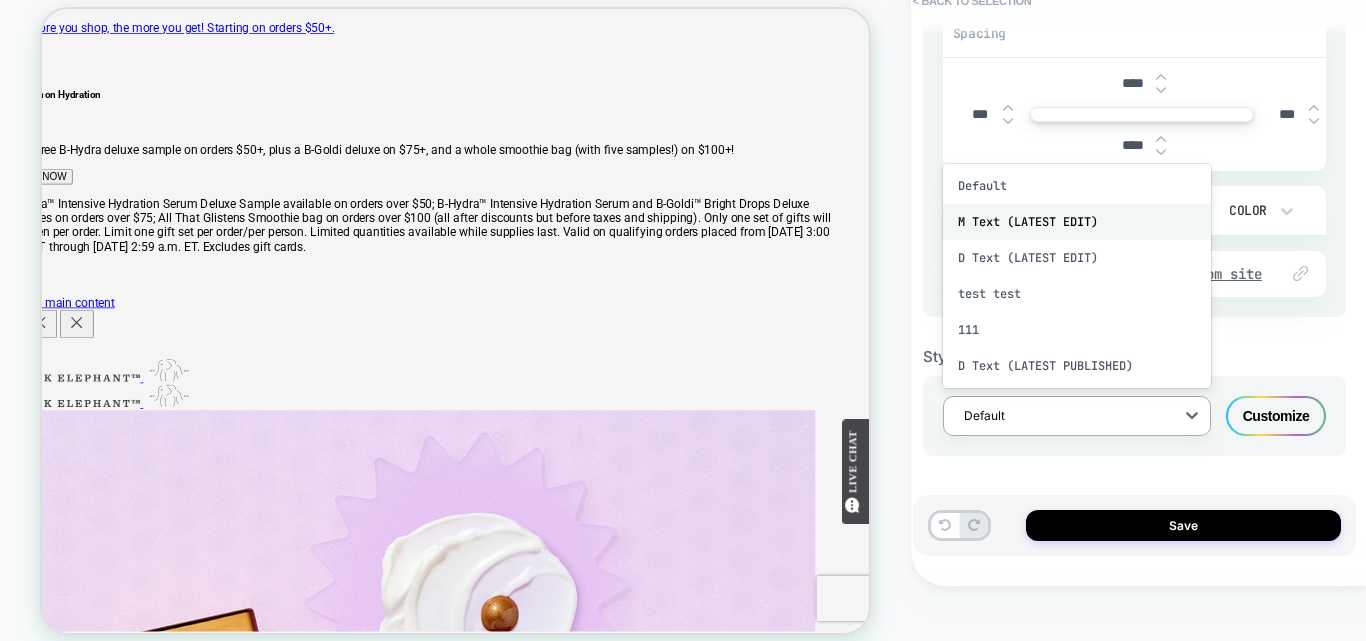 click on "M Text (LATEST EDIT)" at bounding box center (1077, 222) 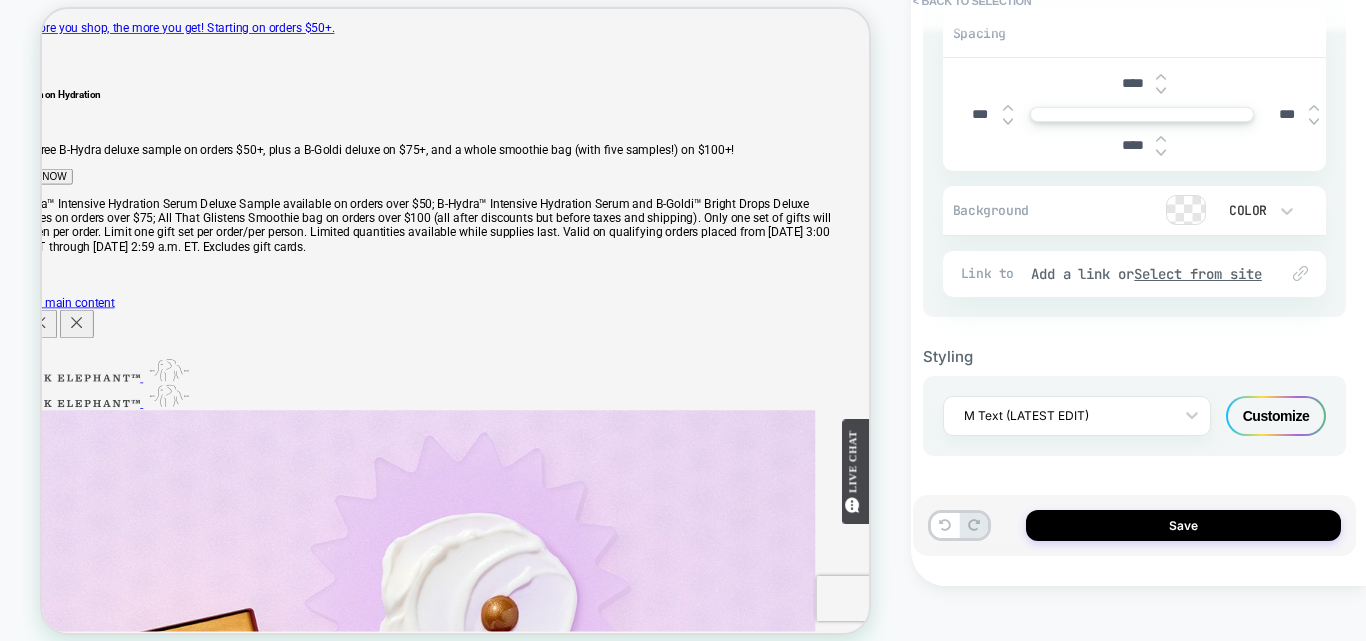 scroll, scrollTop: 506, scrollLeft: 0, axis: vertical 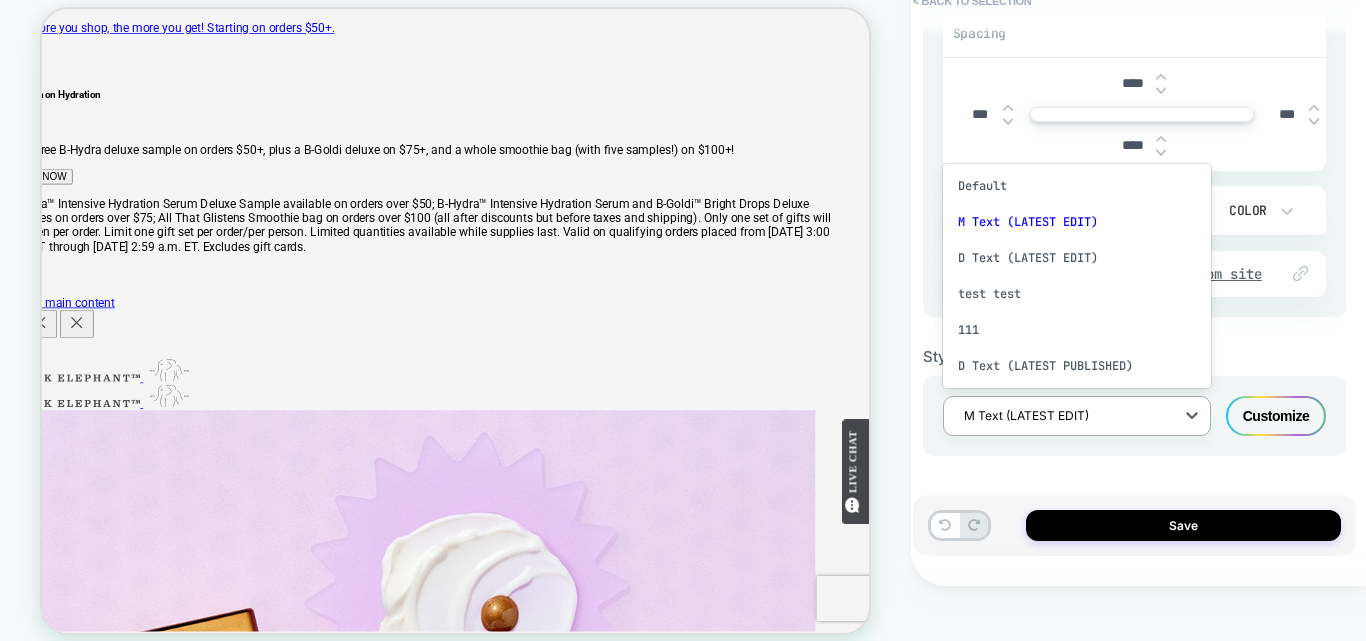 click at bounding box center [1064, 415] 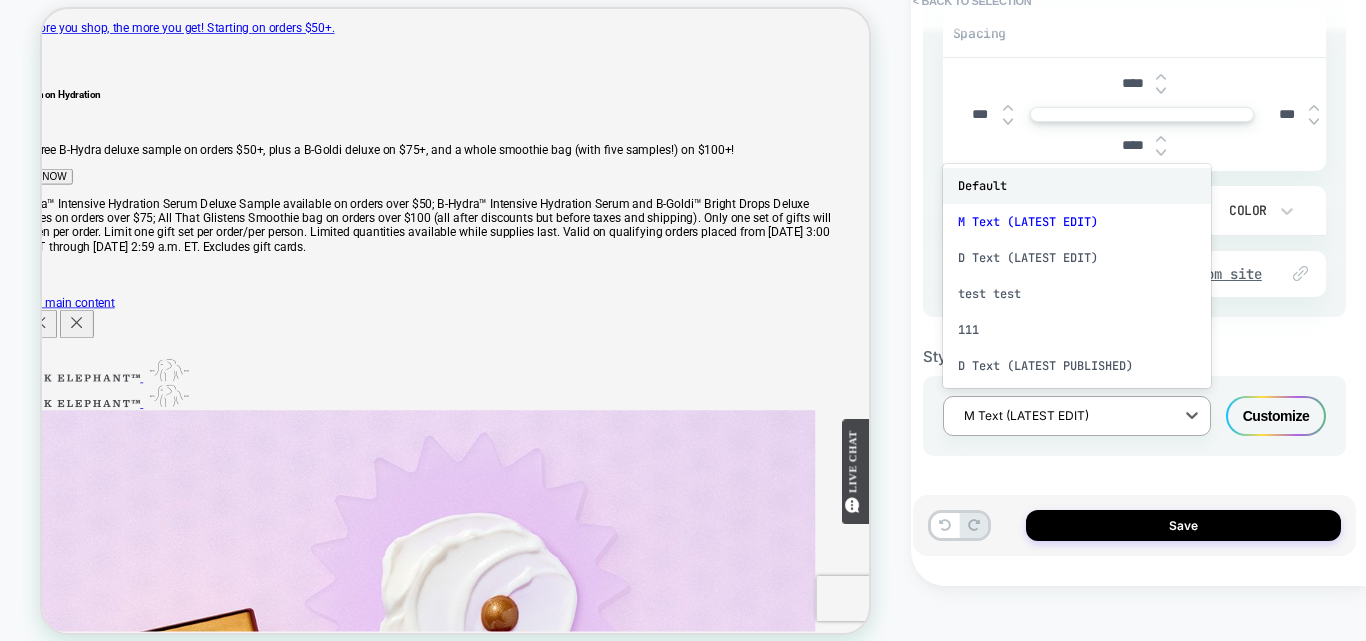 click on "Default" at bounding box center [1077, 186] 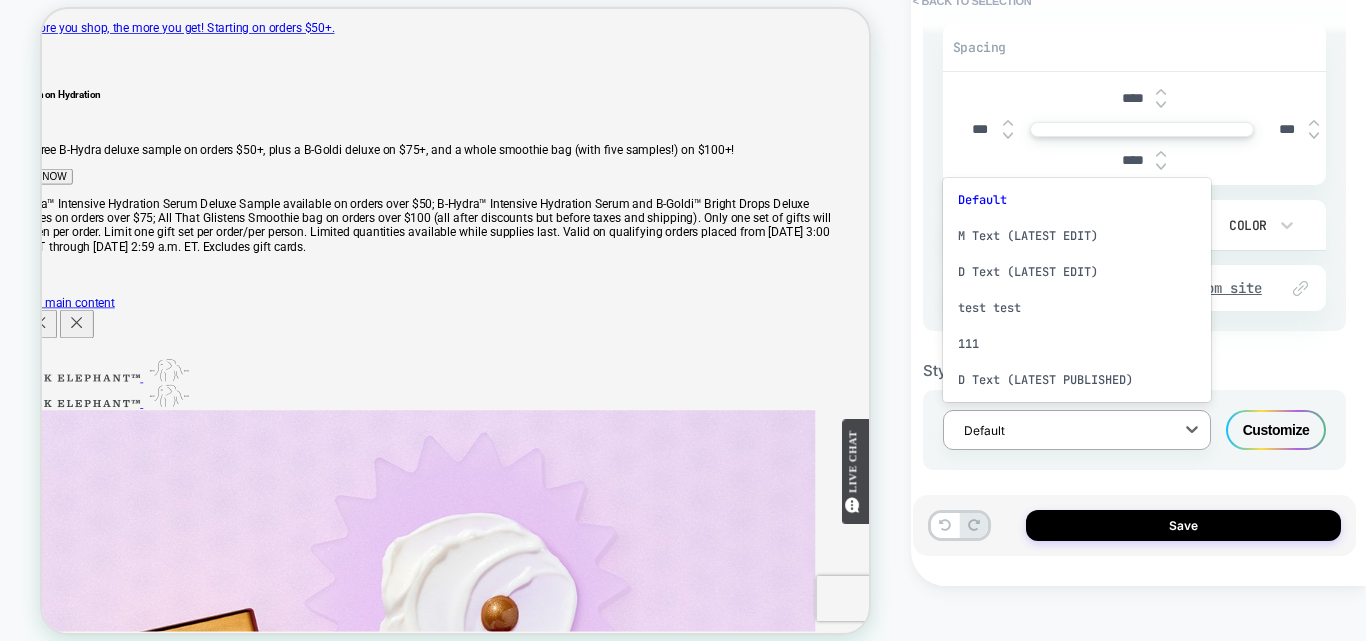 click at bounding box center [1064, 430] 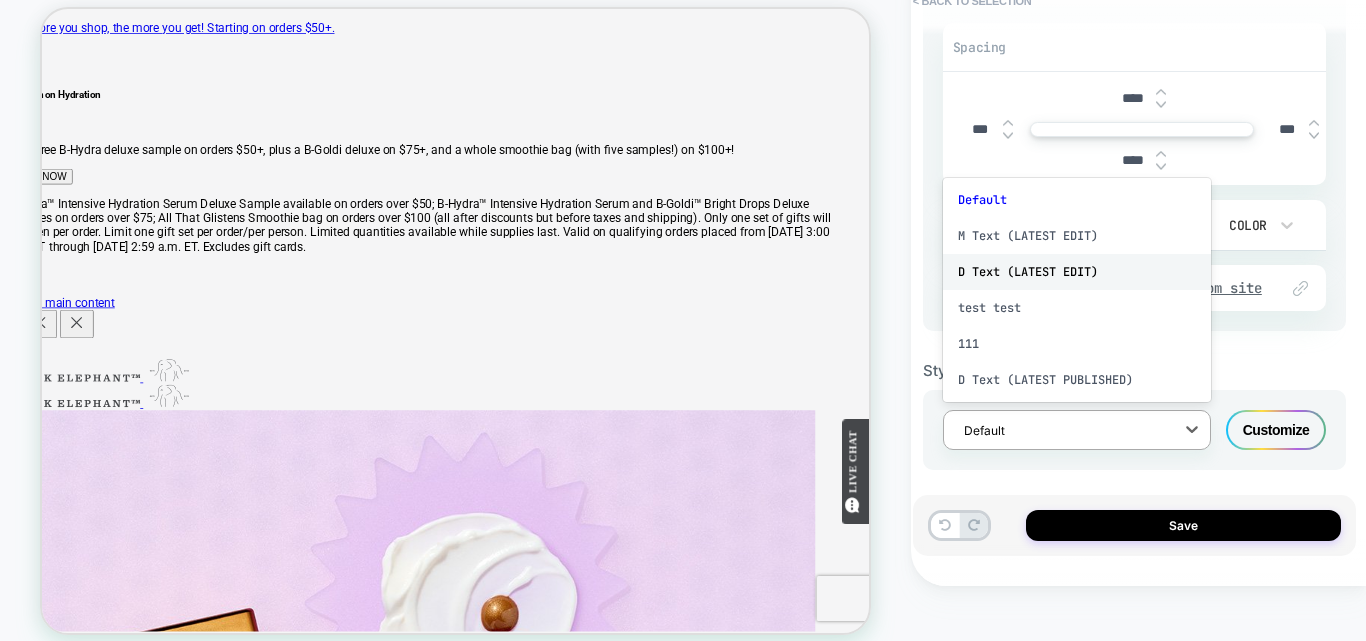 click on "D Text (LATEST EDIT)" at bounding box center (1077, 272) 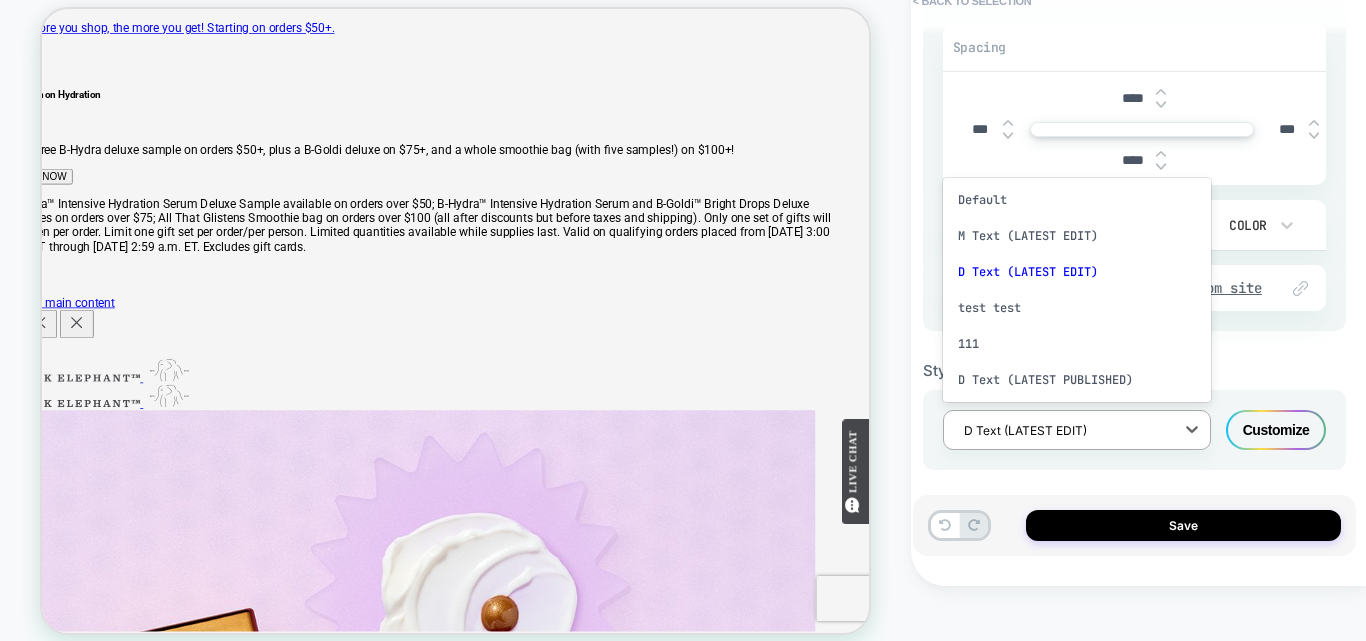 click at bounding box center (1064, 430) 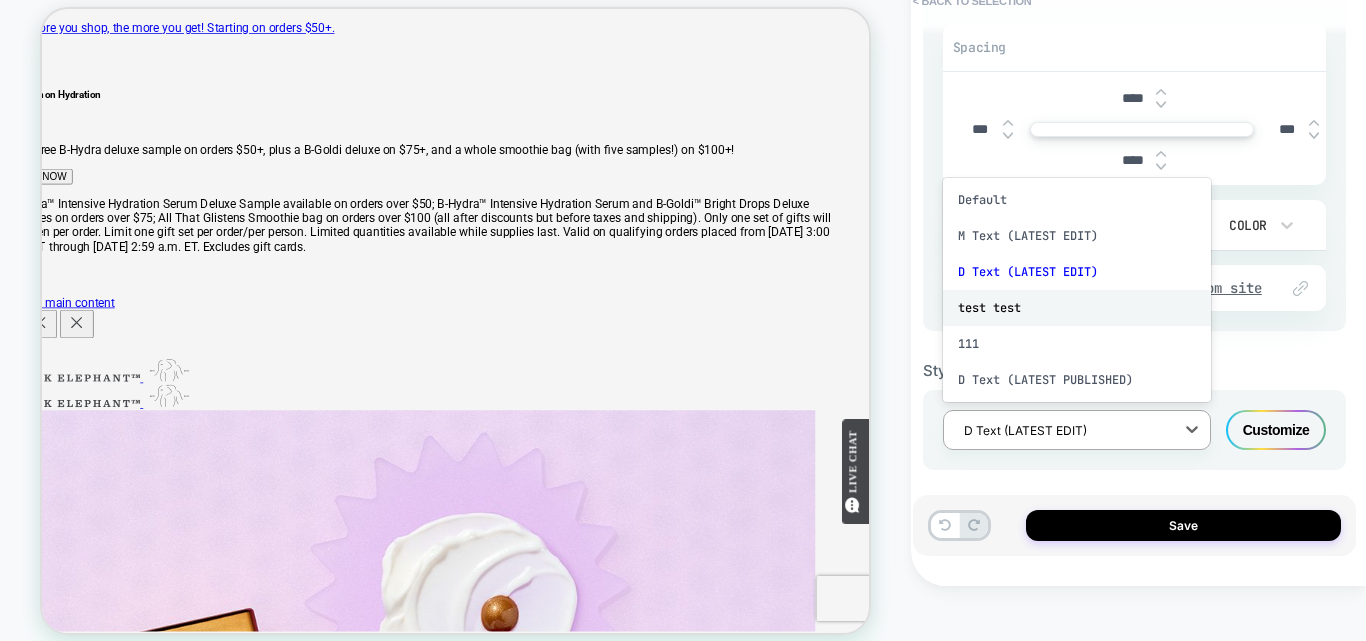 click on "test test" at bounding box center [1077, 308] 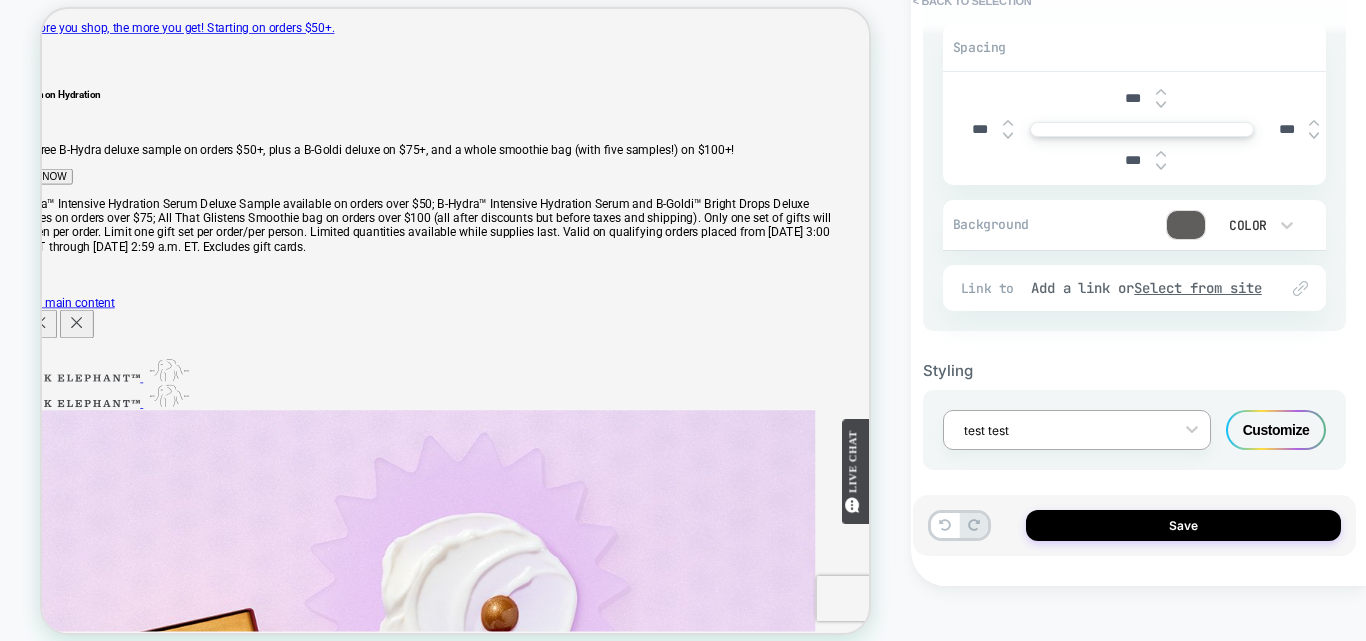 click at bounding box center [1064, 430] 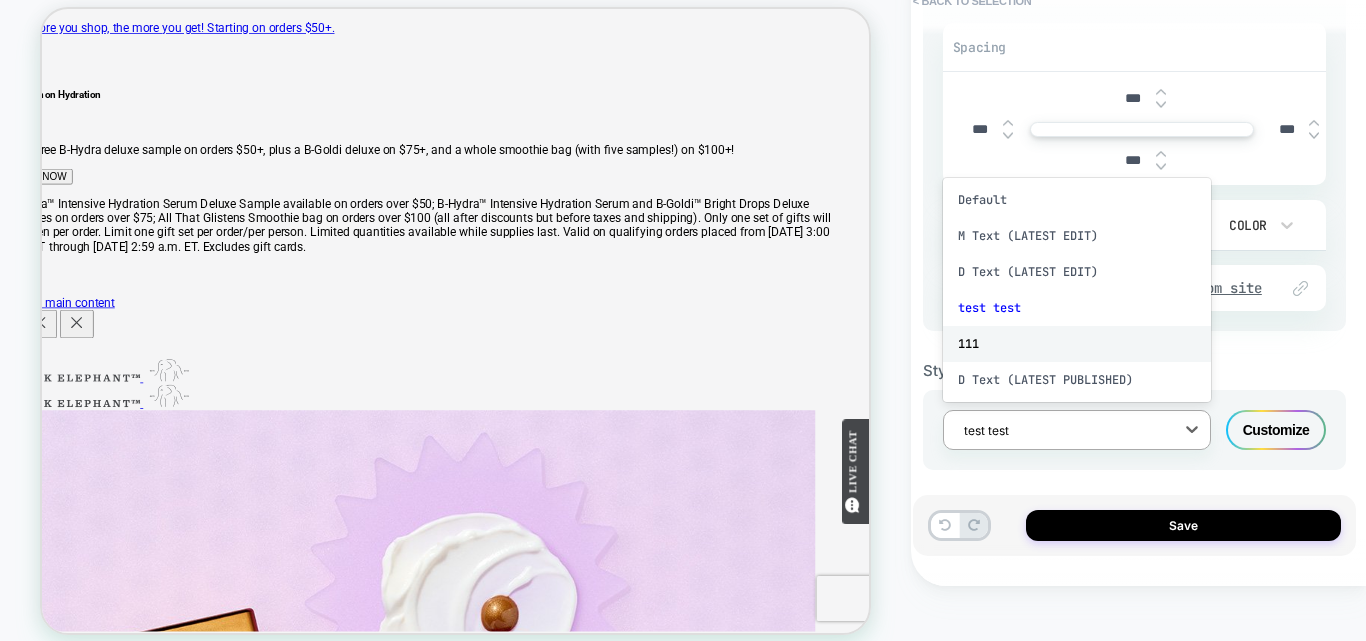 click on "111" at bounding box center [1077, 344] 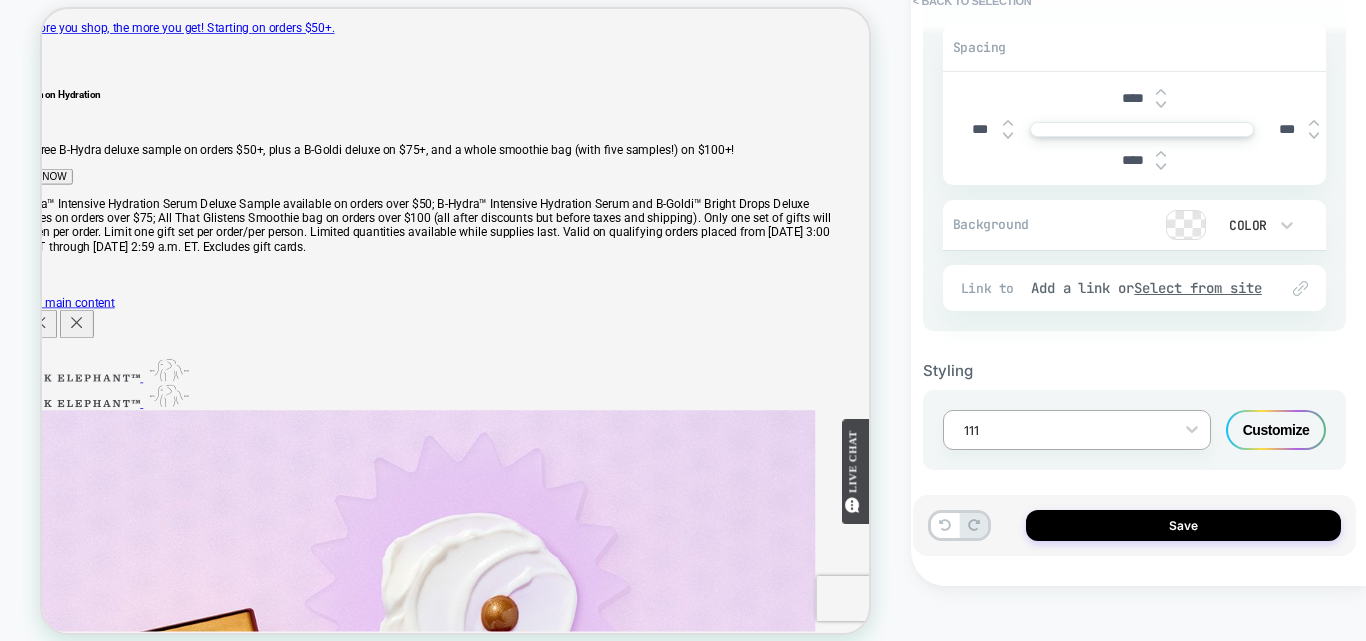 click at bounding box center [1064, 430] 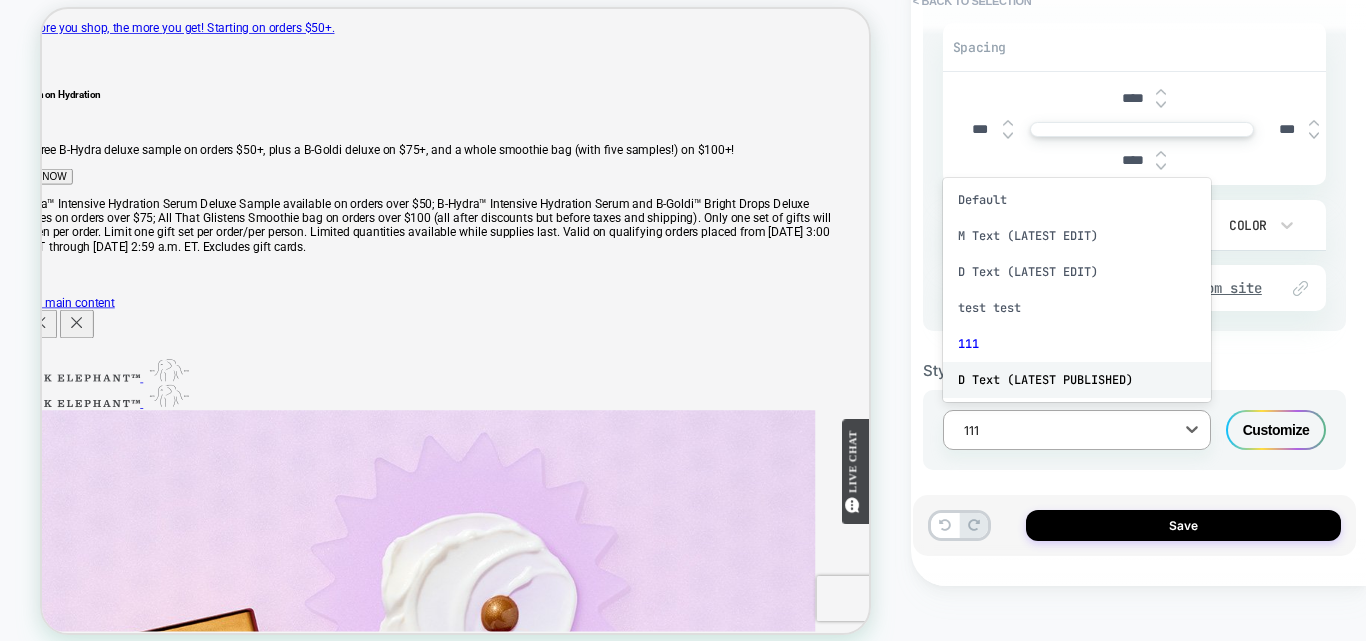 click on "D Text (LATEST PUBLISHED)" at bounding box center [1077, 380] 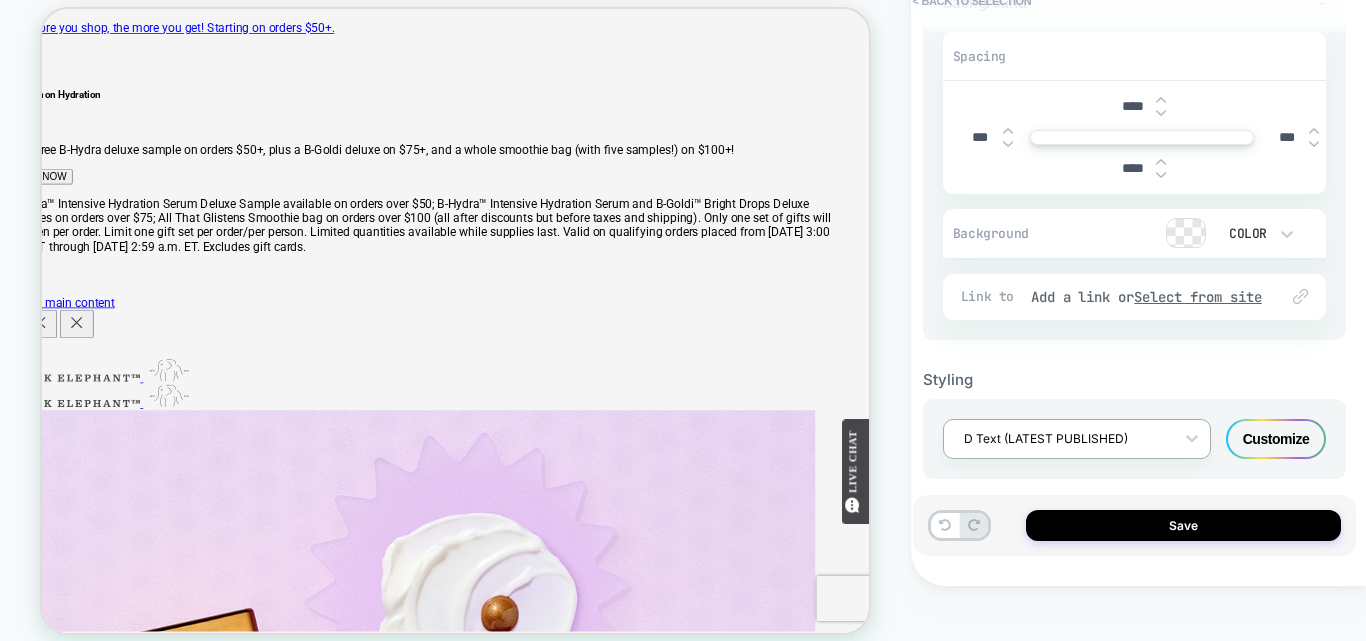 click at bounding box center (1064, 438) 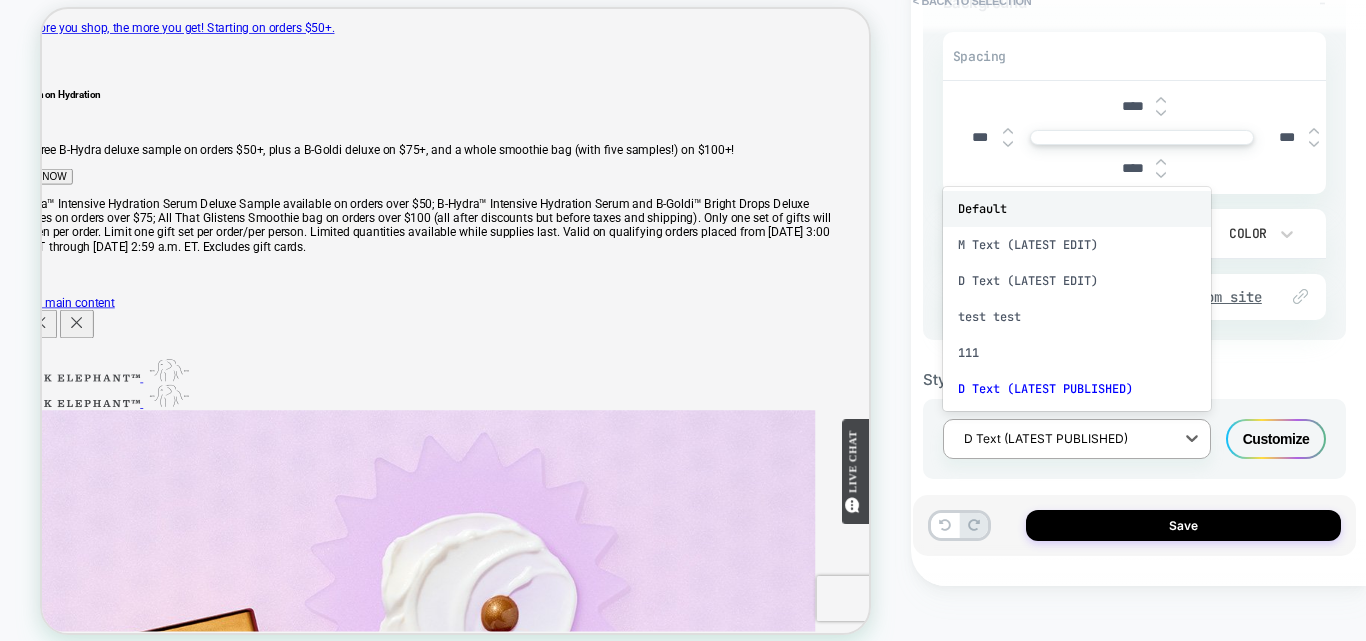 click on "Default" at bounding box center (1077, 209) 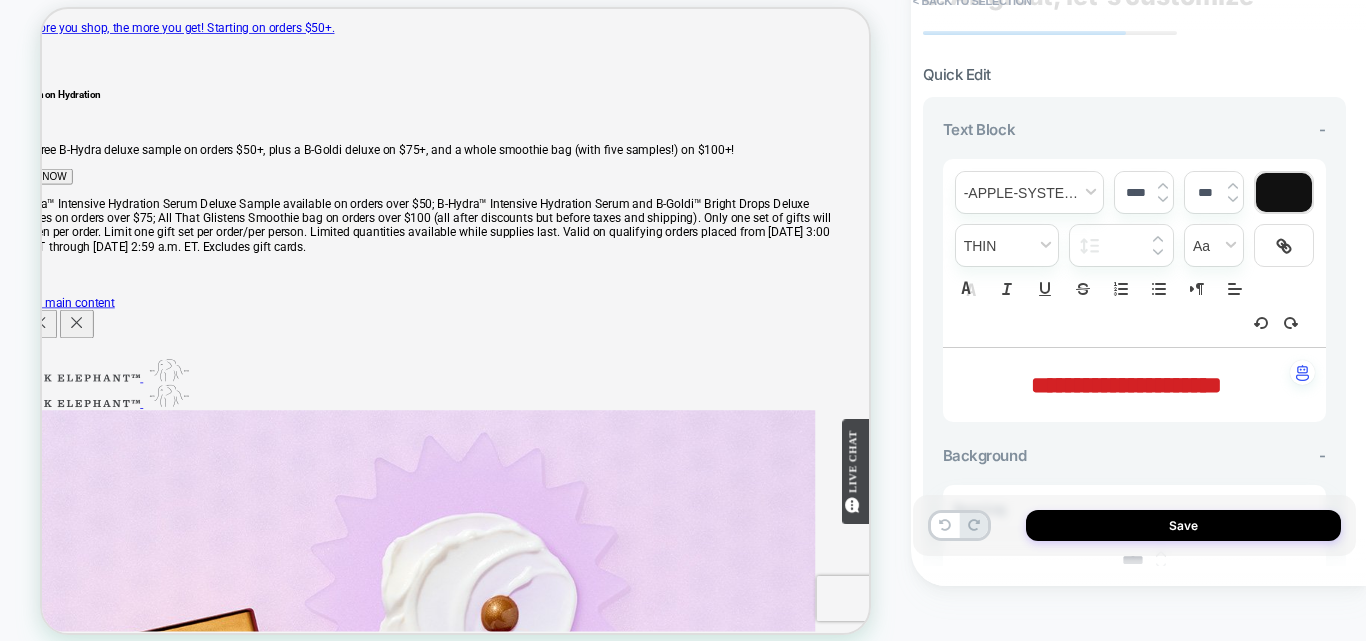 scroll, scrollTop: 6, scrollLeft: 0, axis: vertical 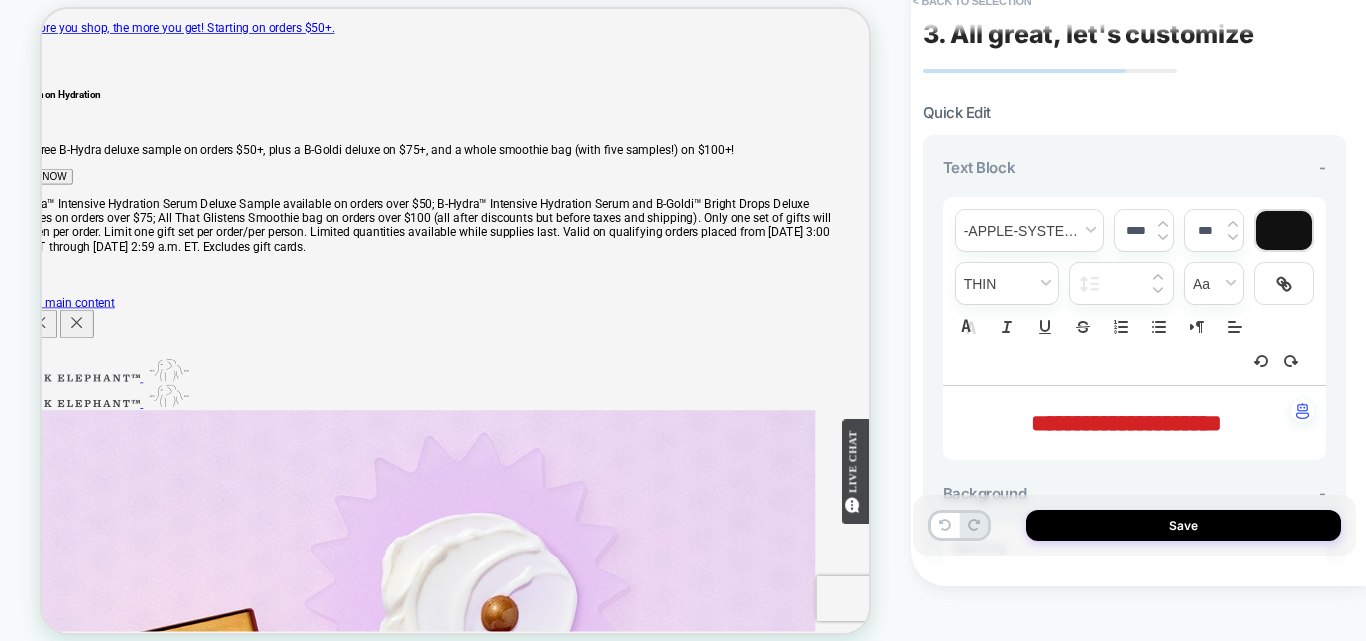 click at bounding box center (1284, 230) 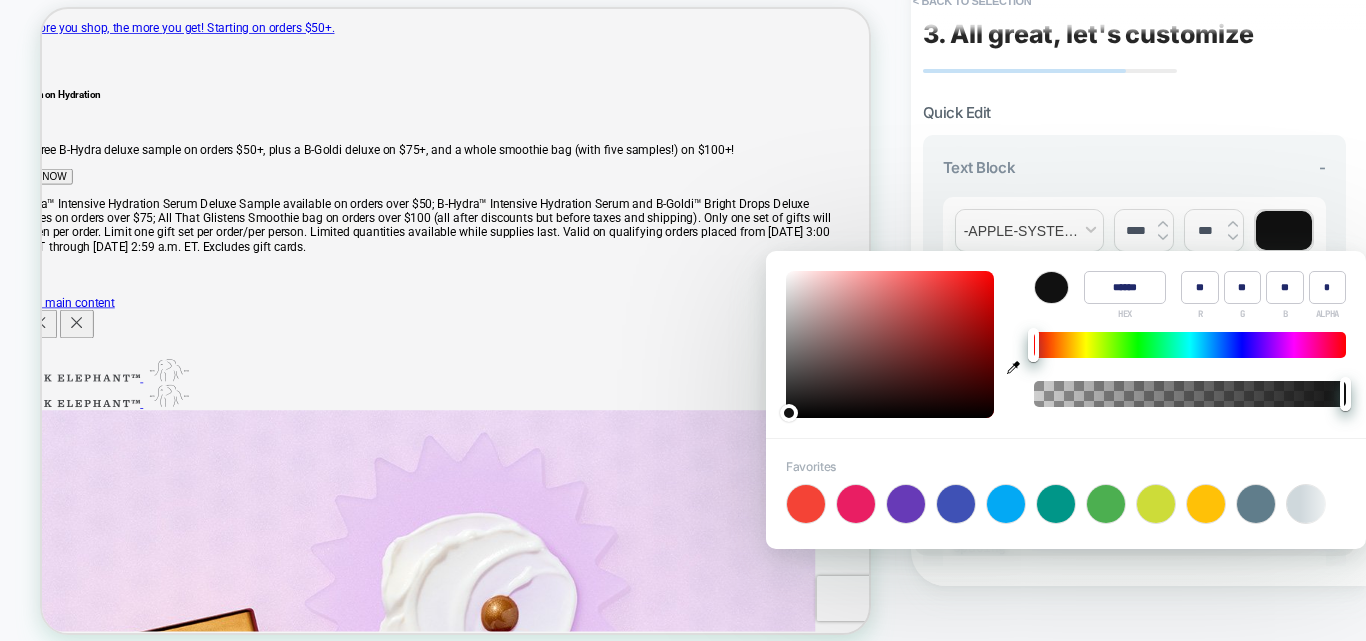 type on "****" 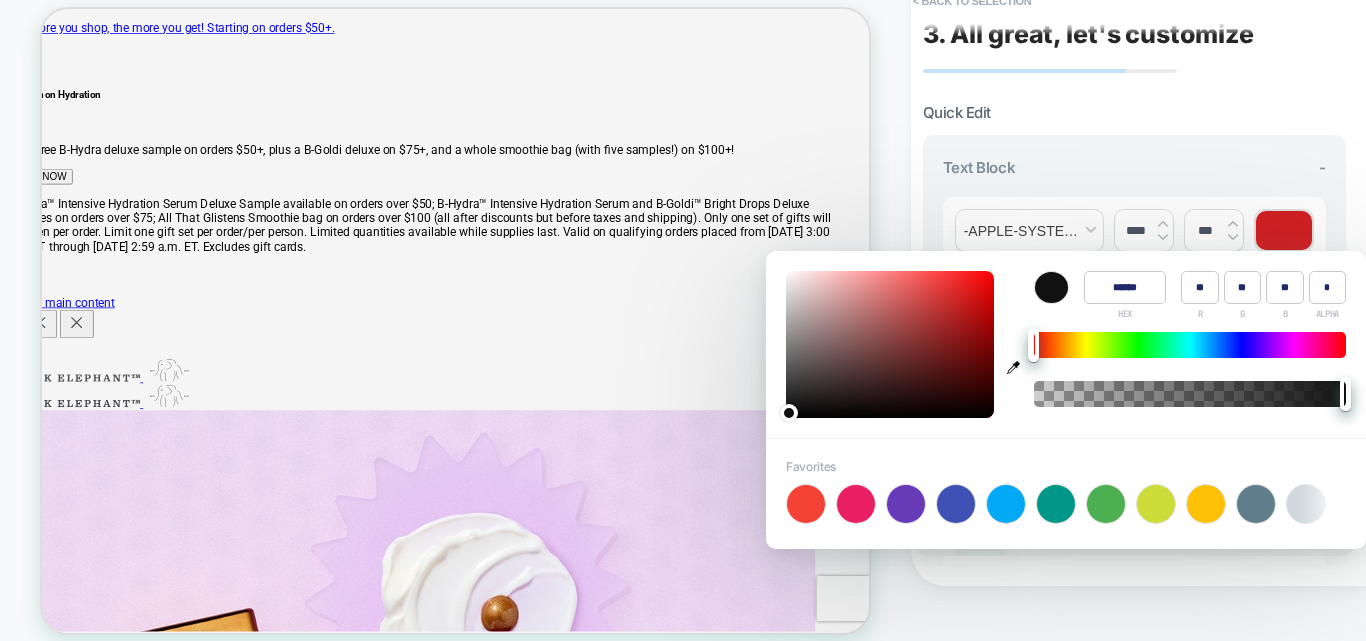 type on "******" 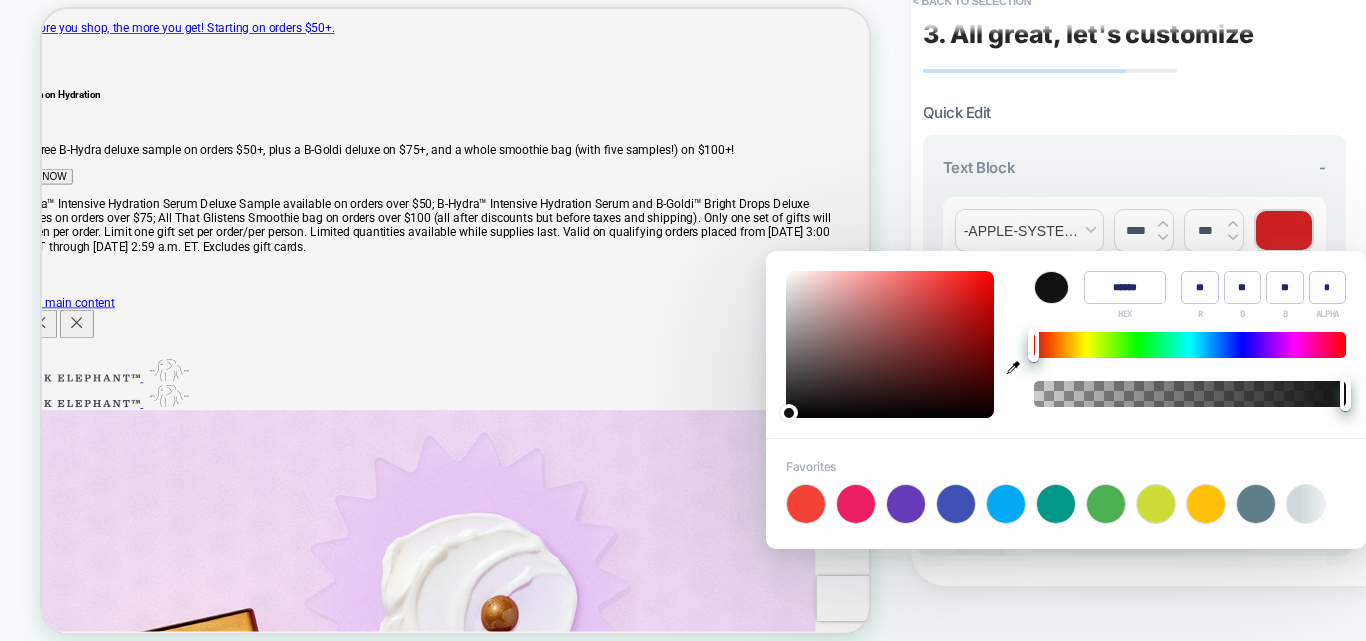 type on "**" 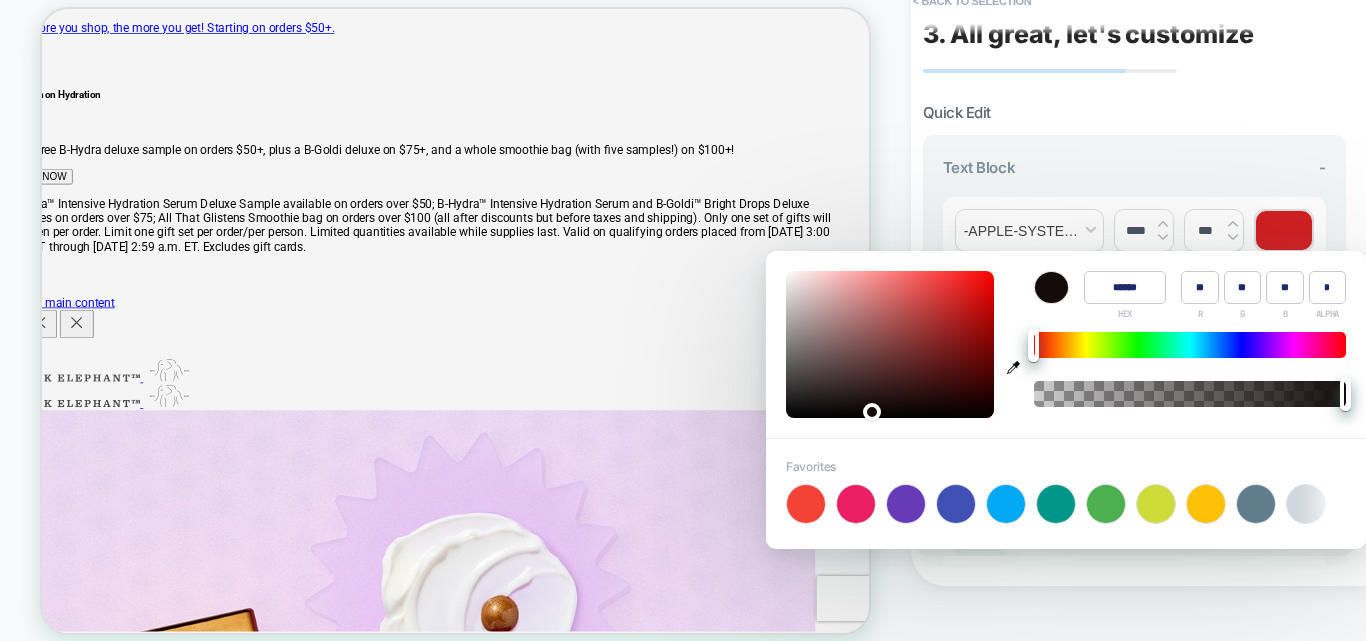 type on "******" 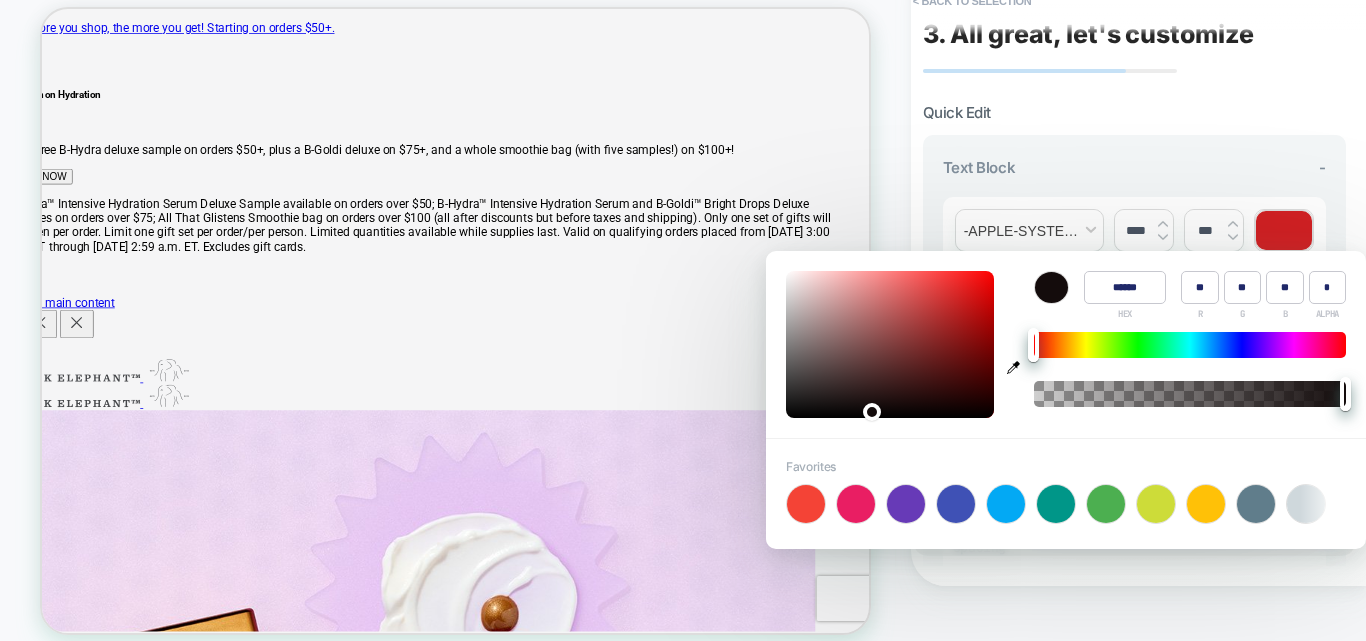 type on "**" 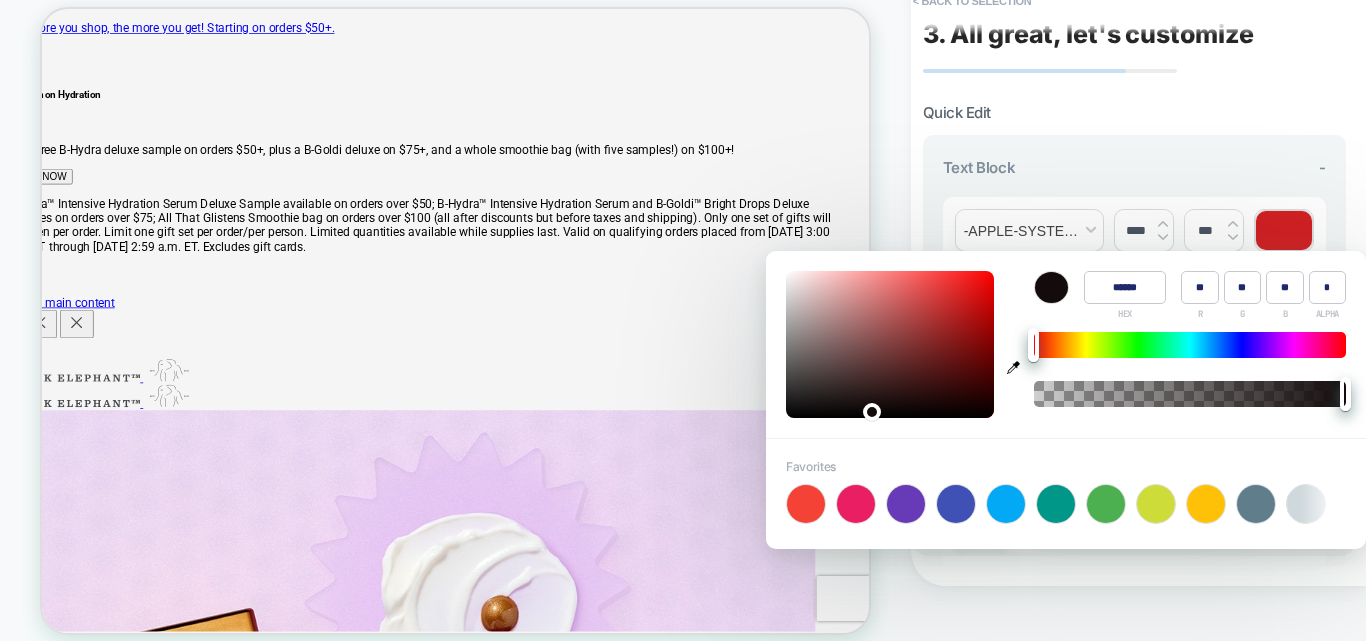 type on "******" 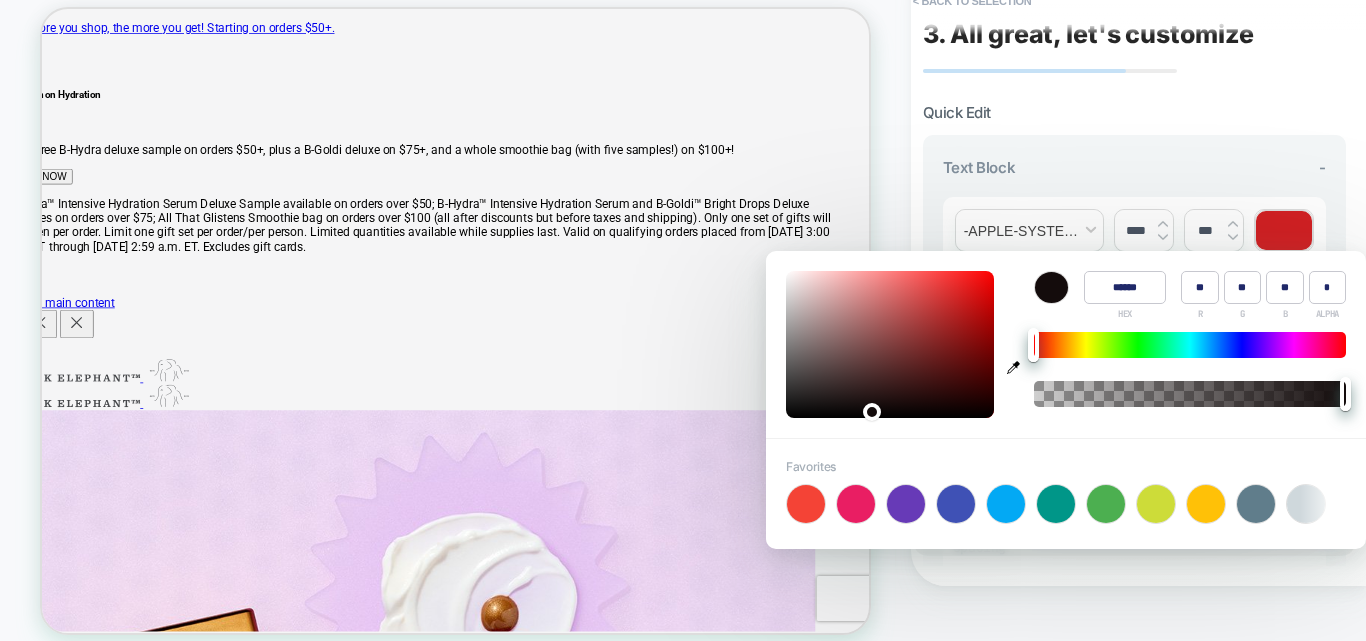 type on "**" 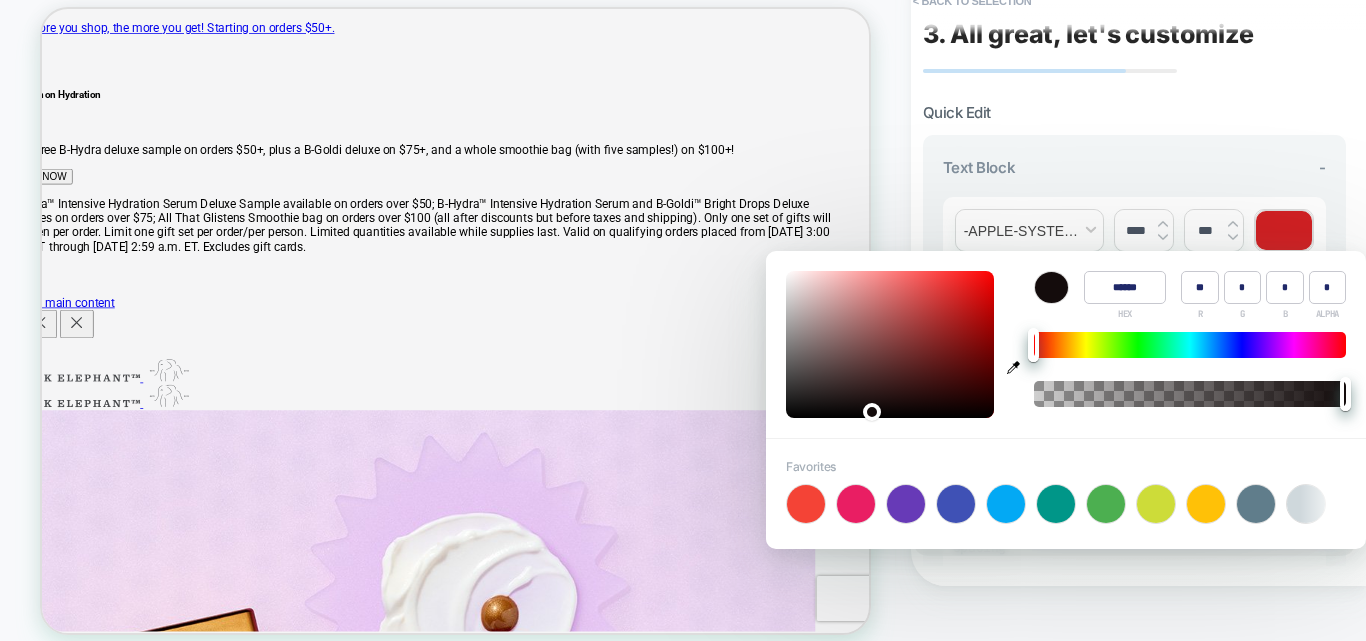 type on "******" 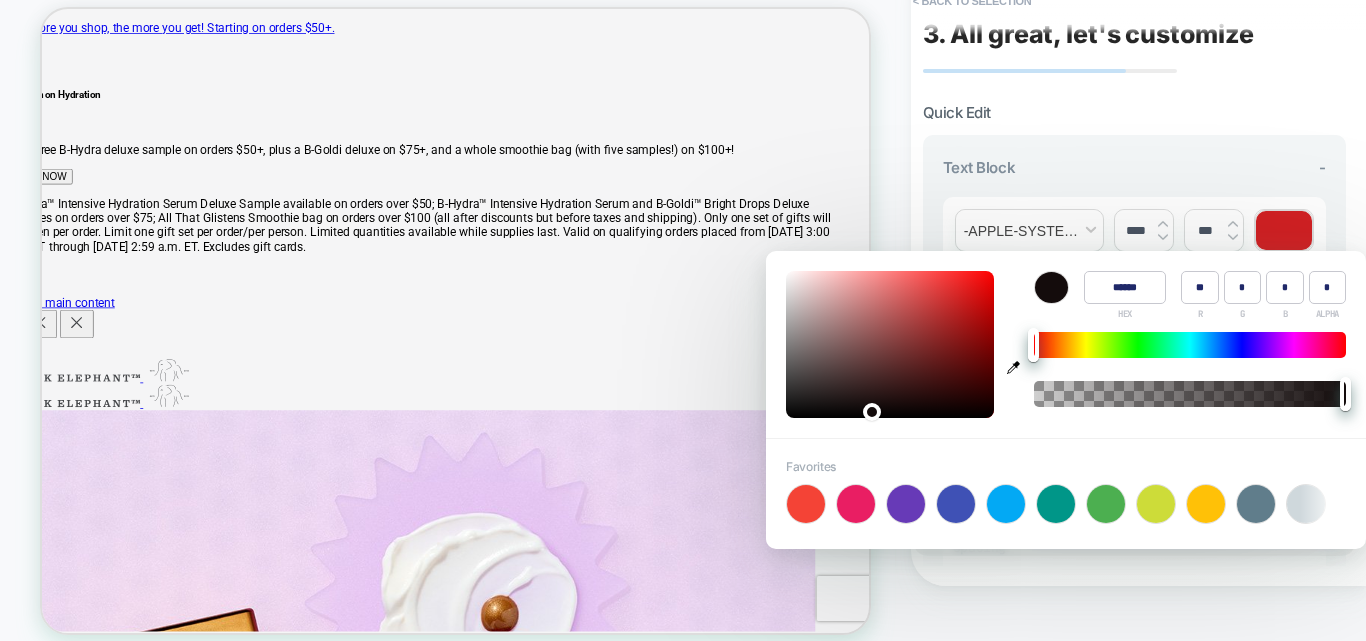 type on "**" 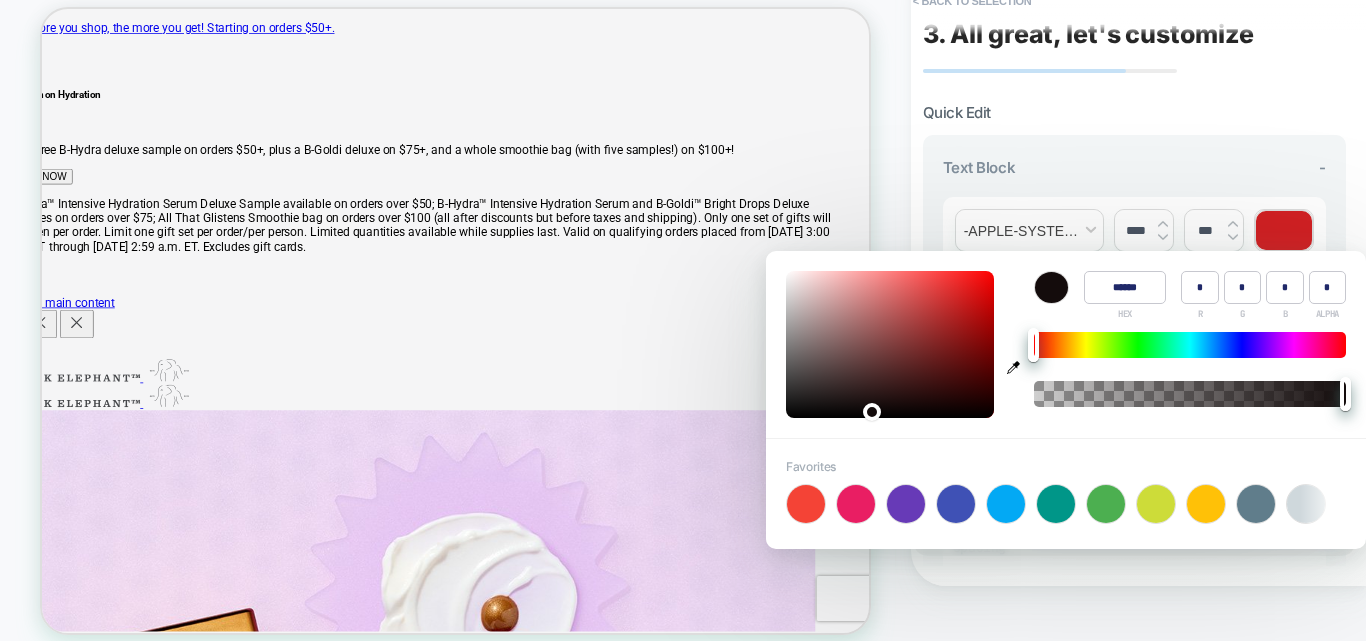 type on "******" 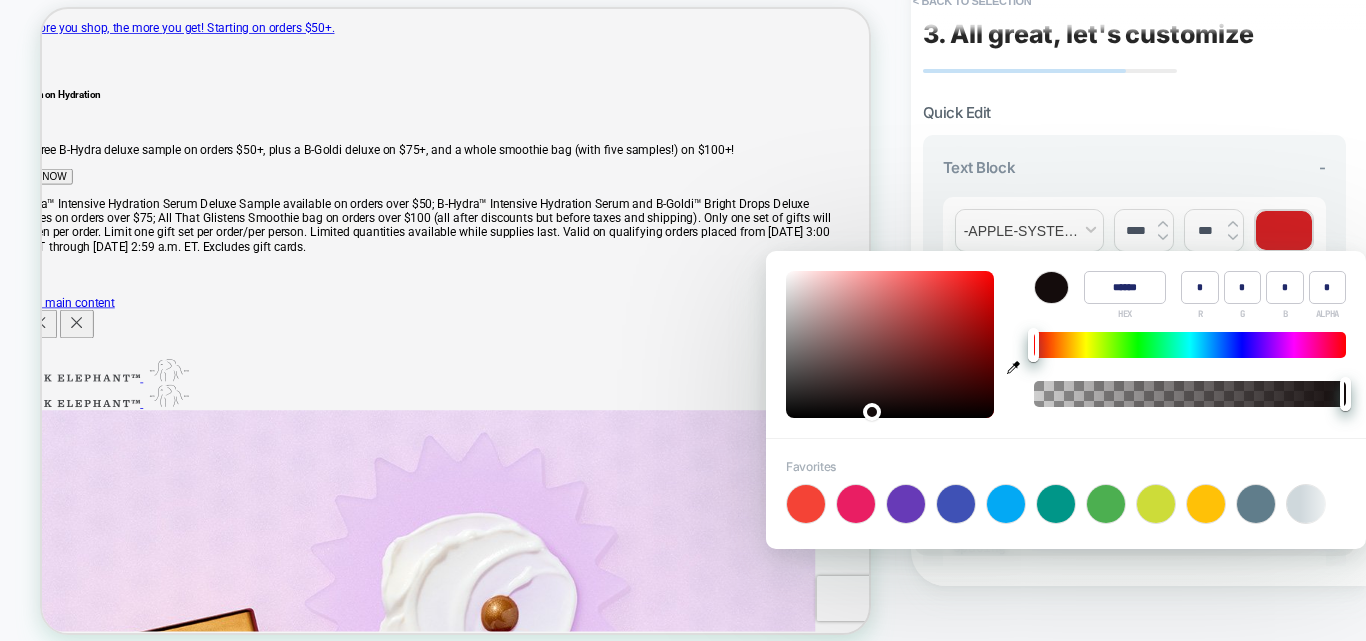 type on "*" 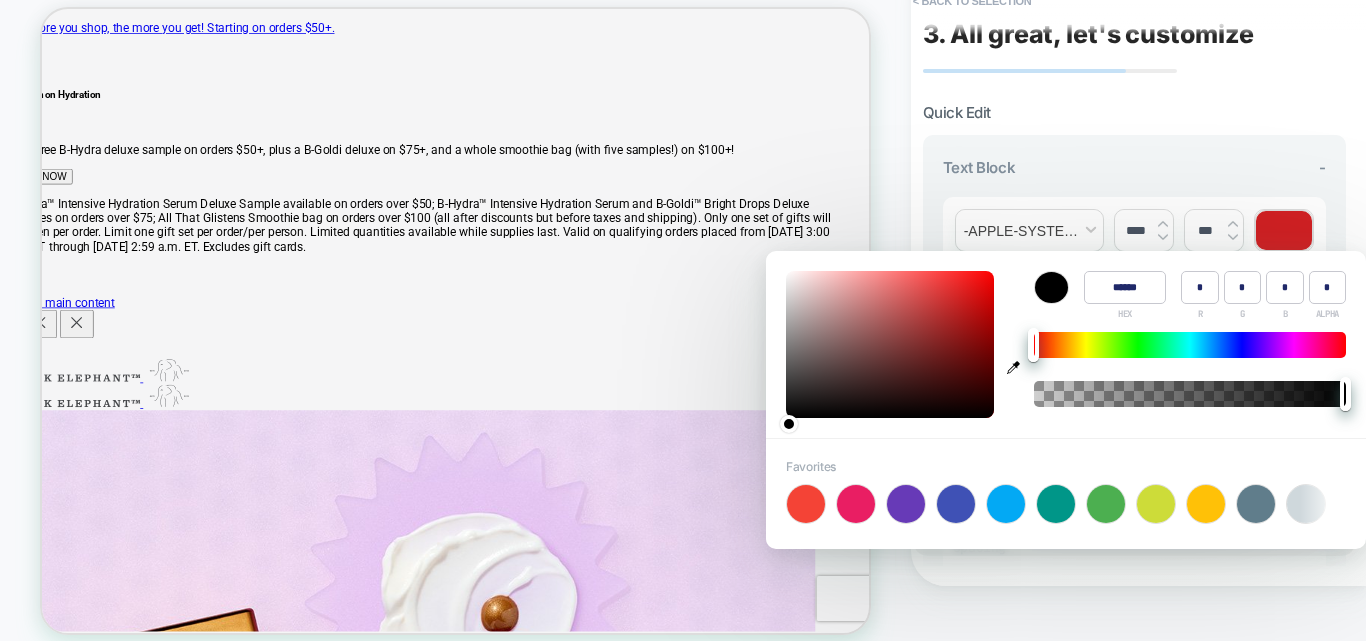 drag, startPoint x: 870, startPoint y: 409, endPoint x: 869, endPoint y: 432, distance: 23.021729 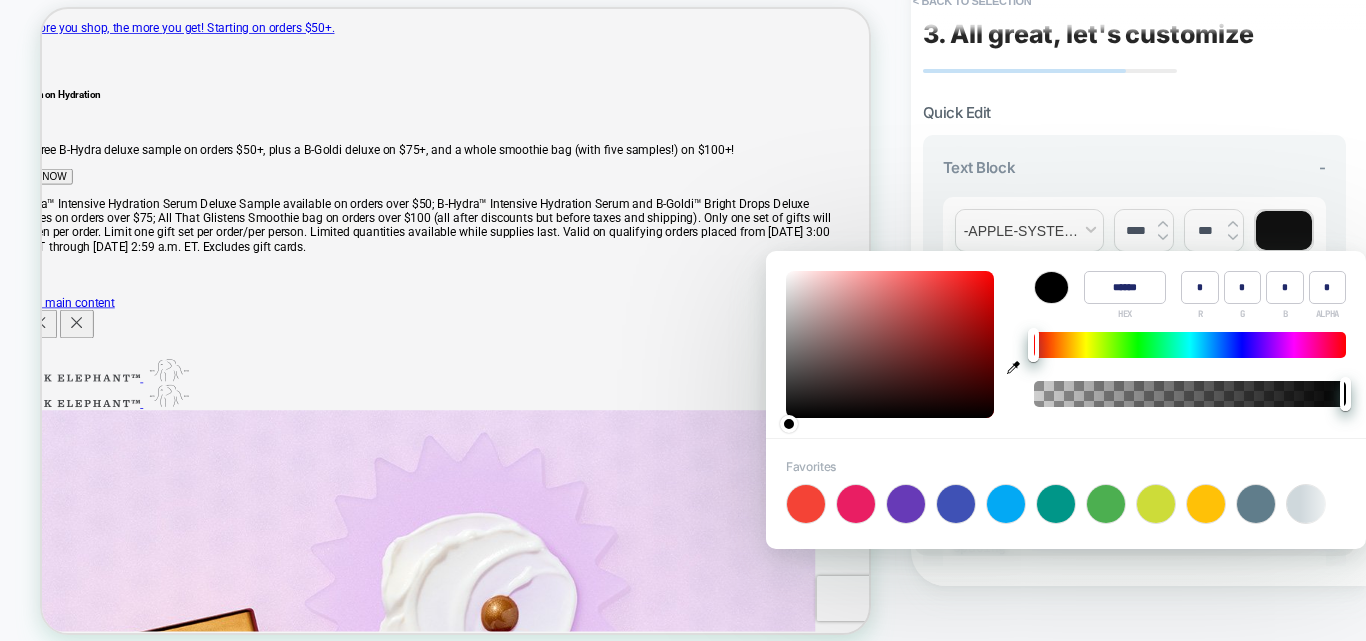 click at bounding box center (1051, 287) 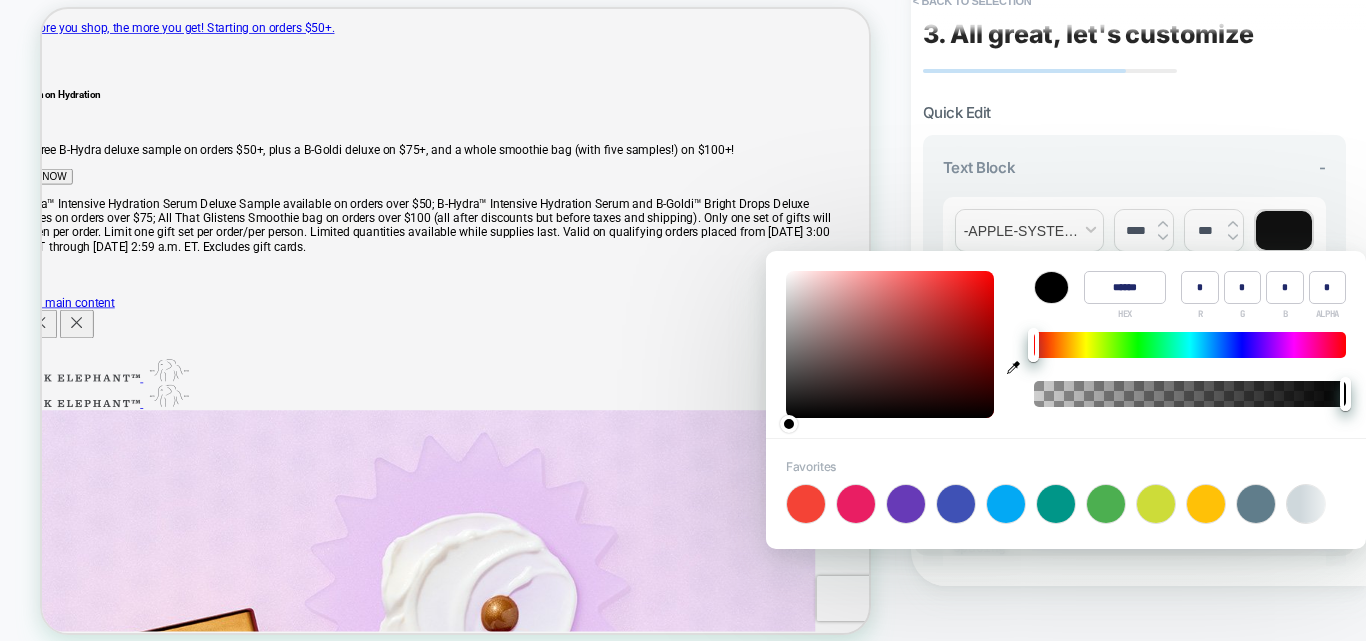 click on "**********" at bounding box center (1134, 483) 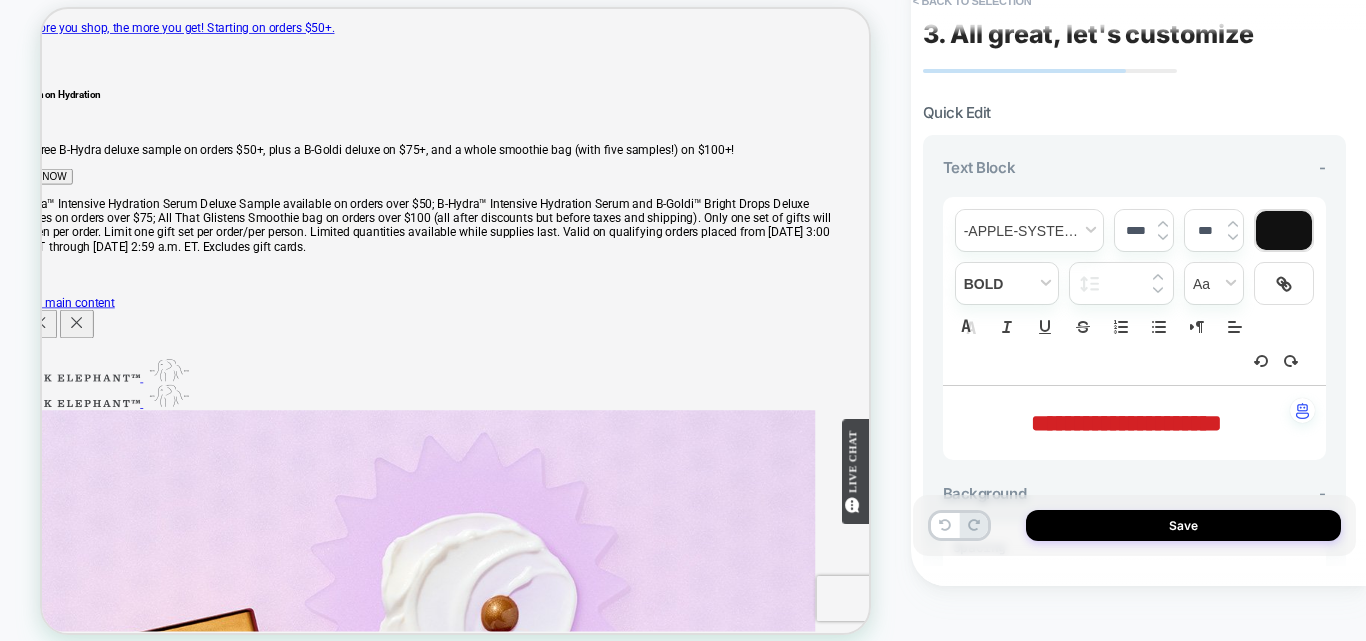 click on "**********" at bounding box center (1126, 423) 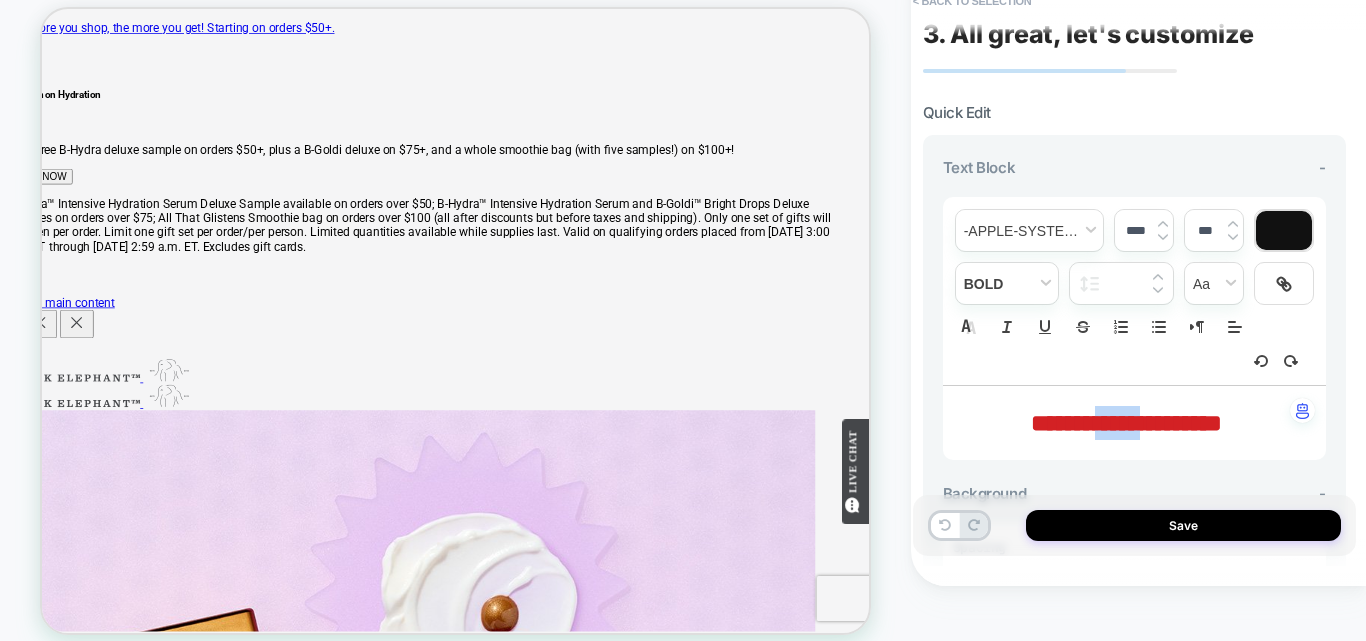 click on "**********" at bounding box center [1126, 423] 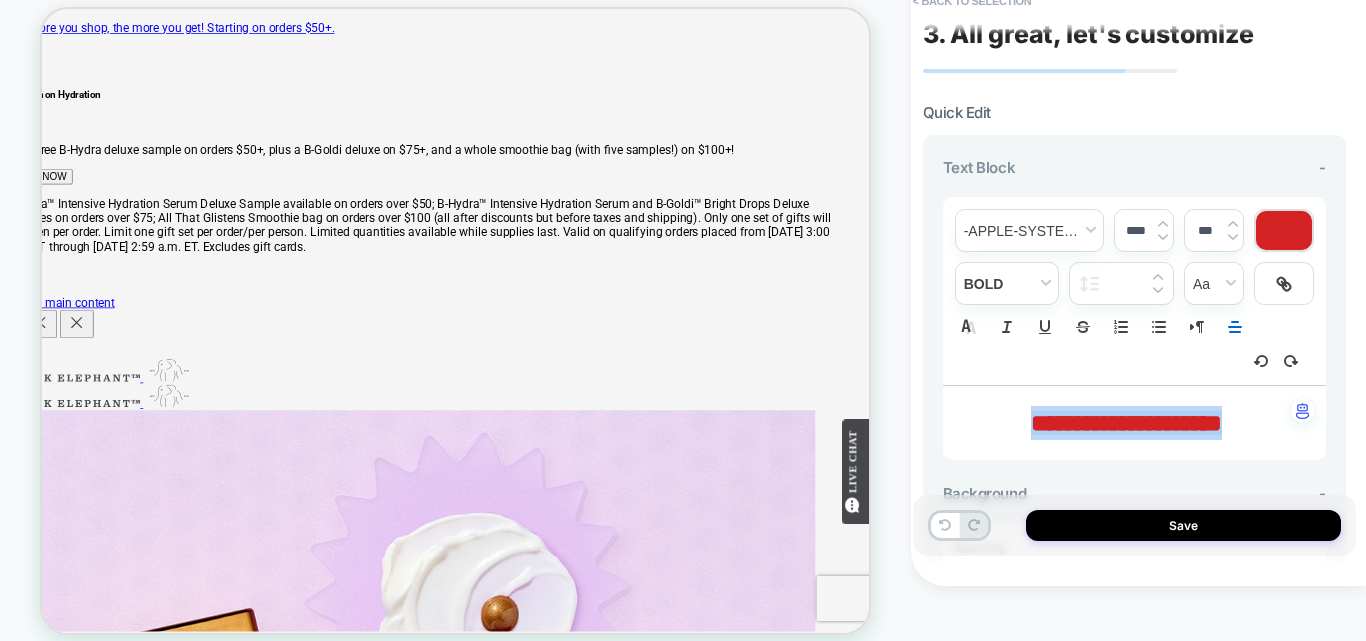 click at bounding box center [1284, 230] 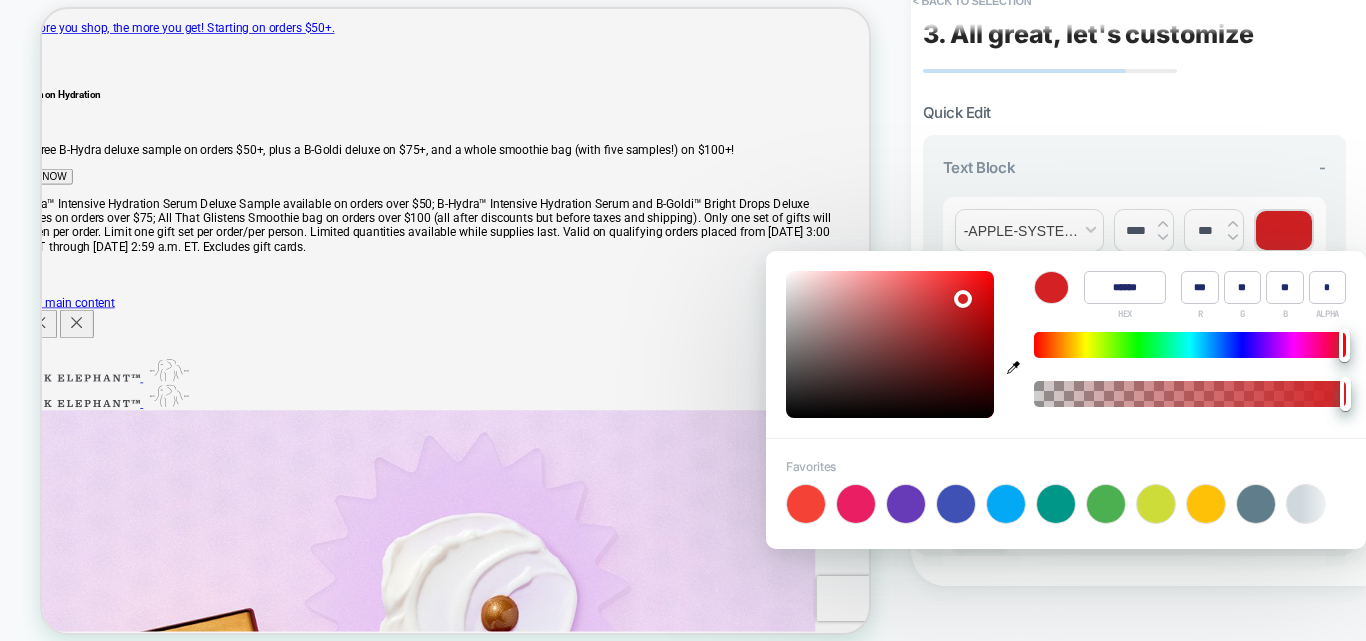 type on "******" 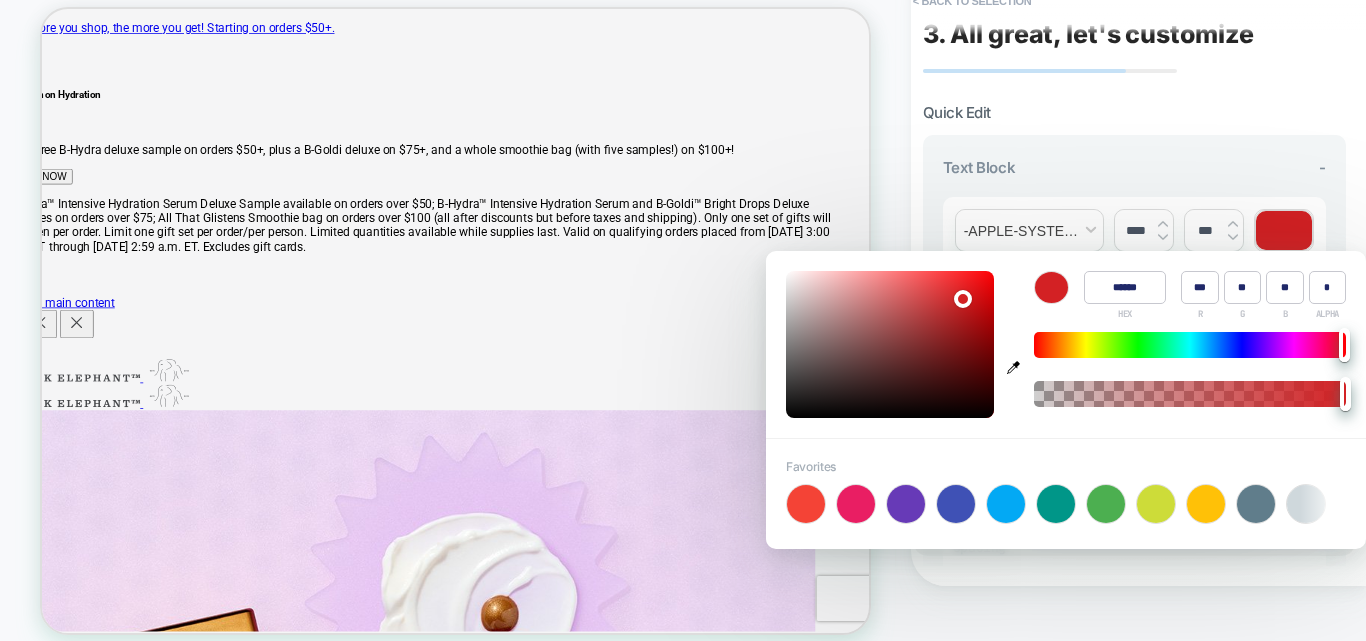 type on "**" 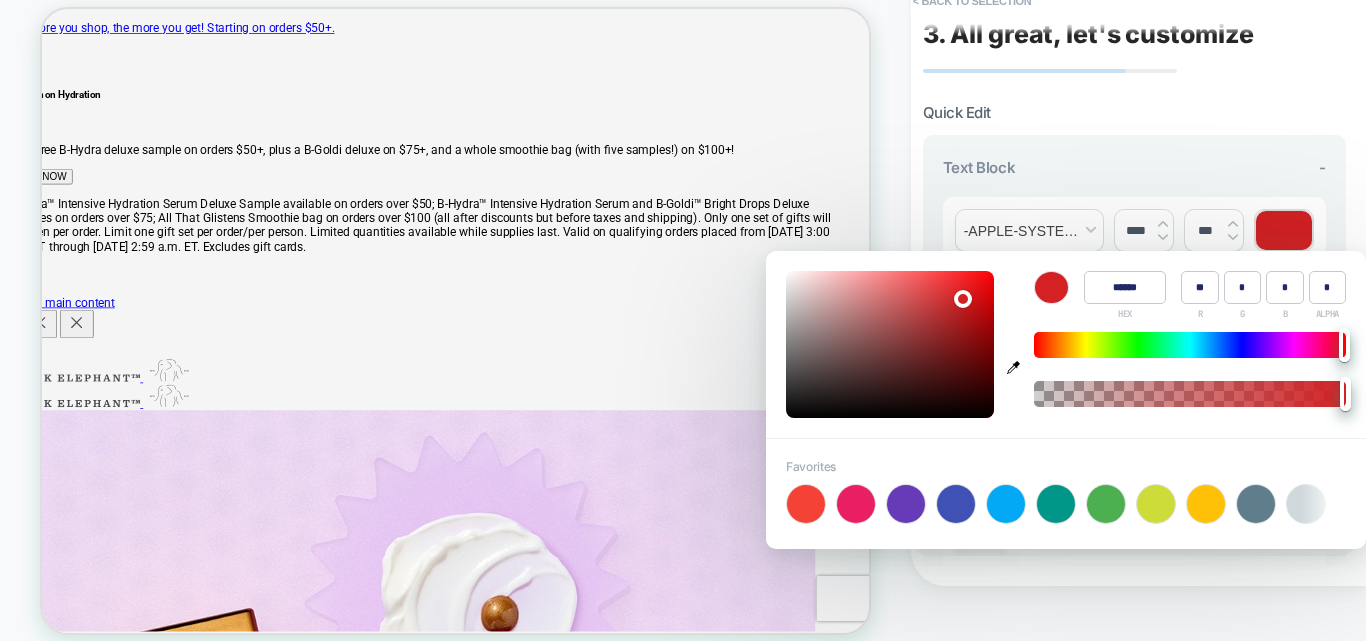 type on "******" 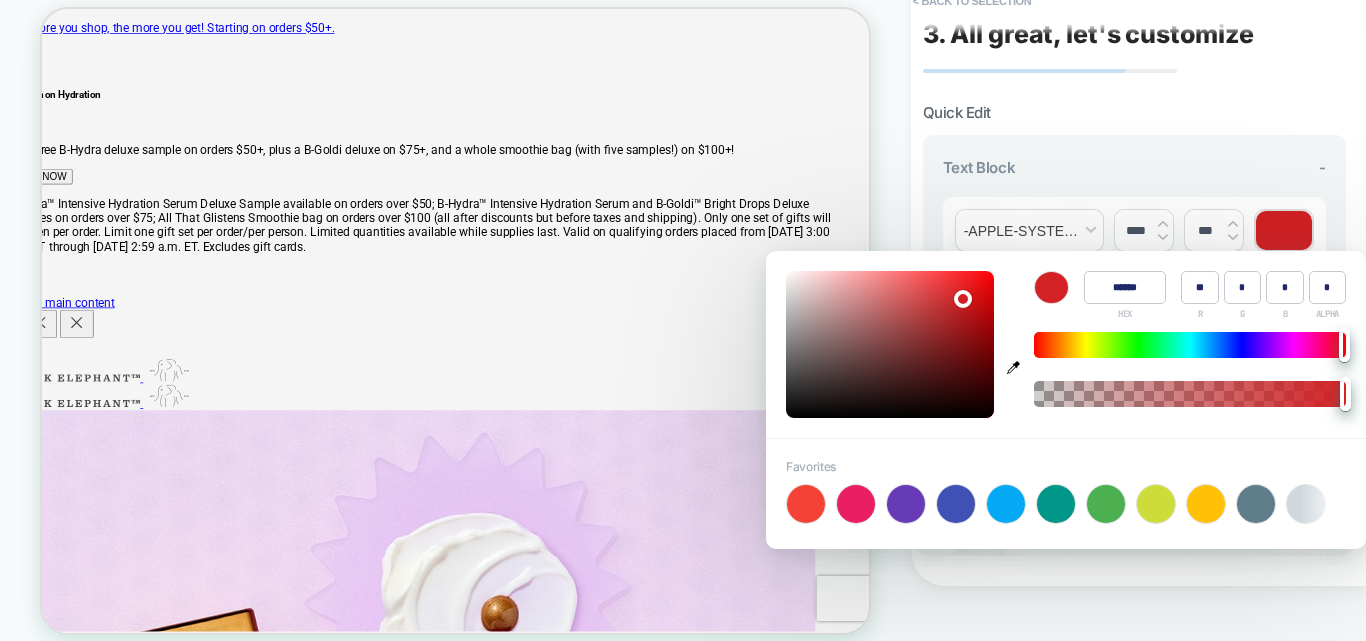 type on "*" 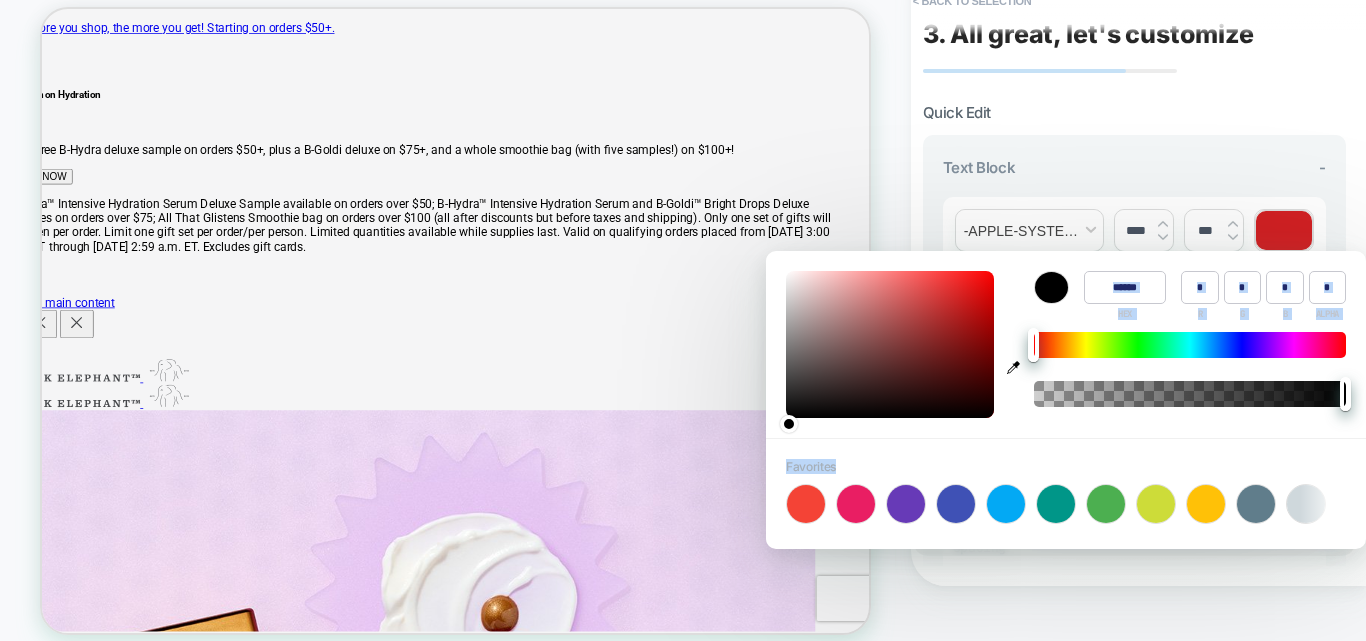 drag, startPoint x: 929, startPoint y: 409, endPoint x: 936, endPoint y: 446, distance: 37.65634 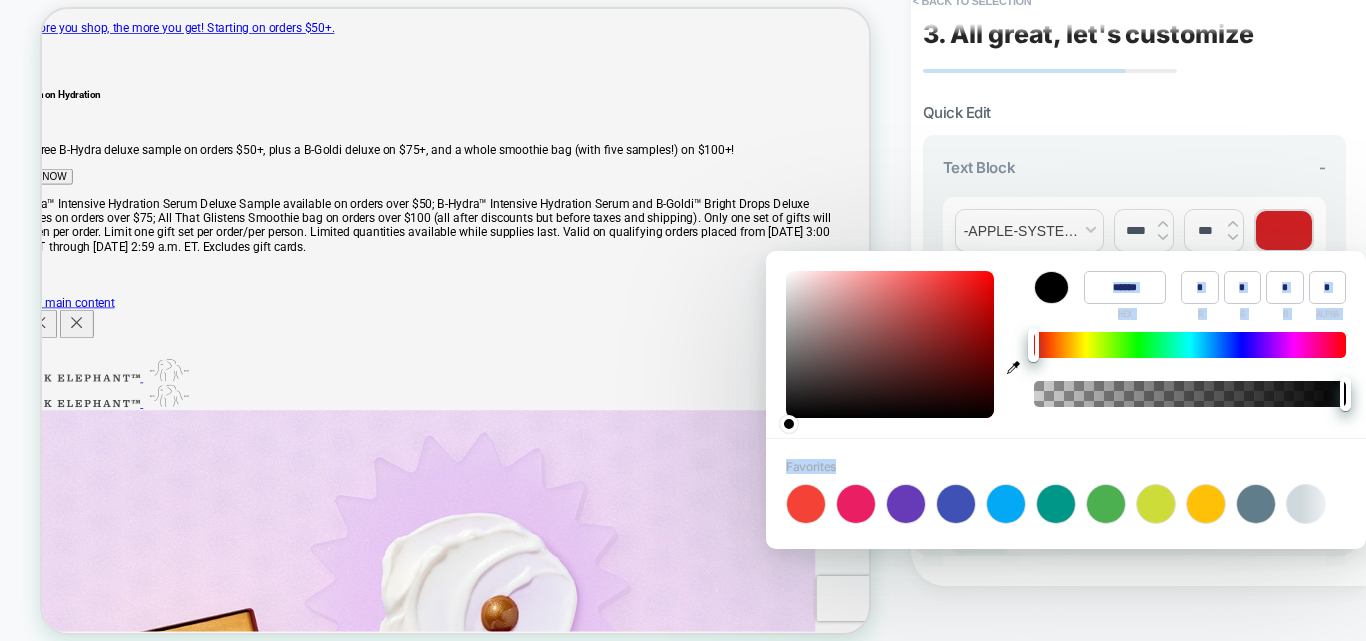 click on "Color ****** HEX * R * G * B * ALPHA Favorites +" at bounding box center (1066, 400) 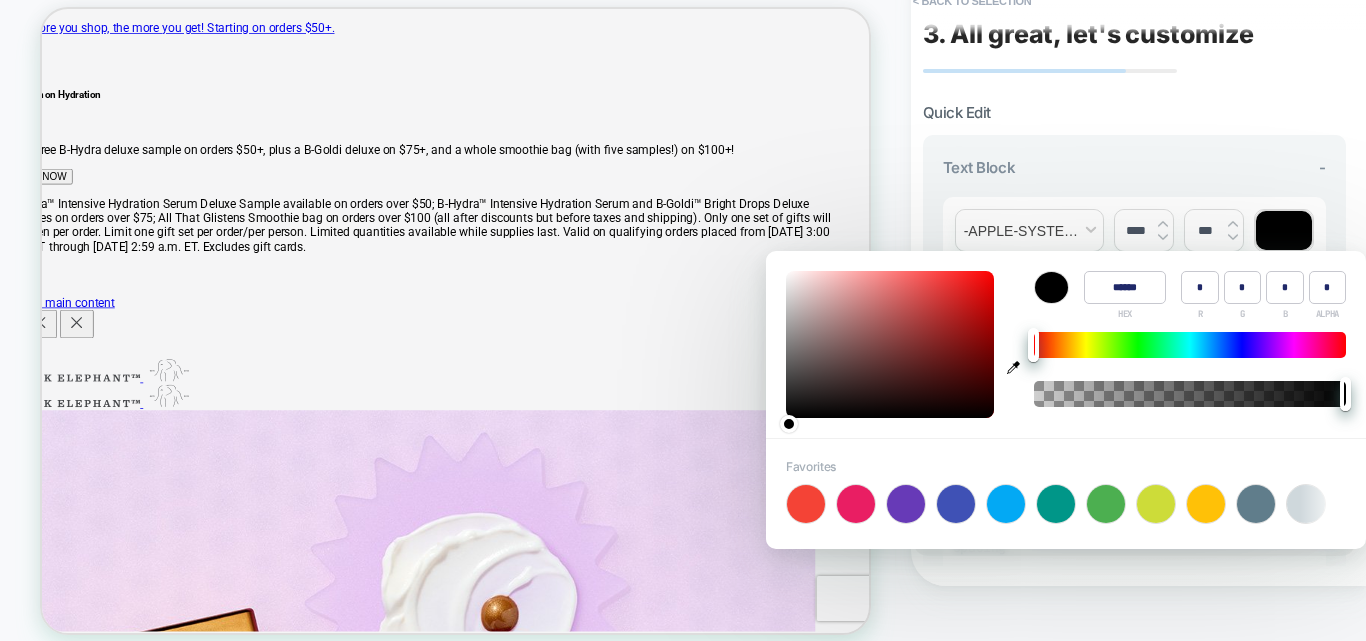 click on "**********" at bounding box center [1134, 323] 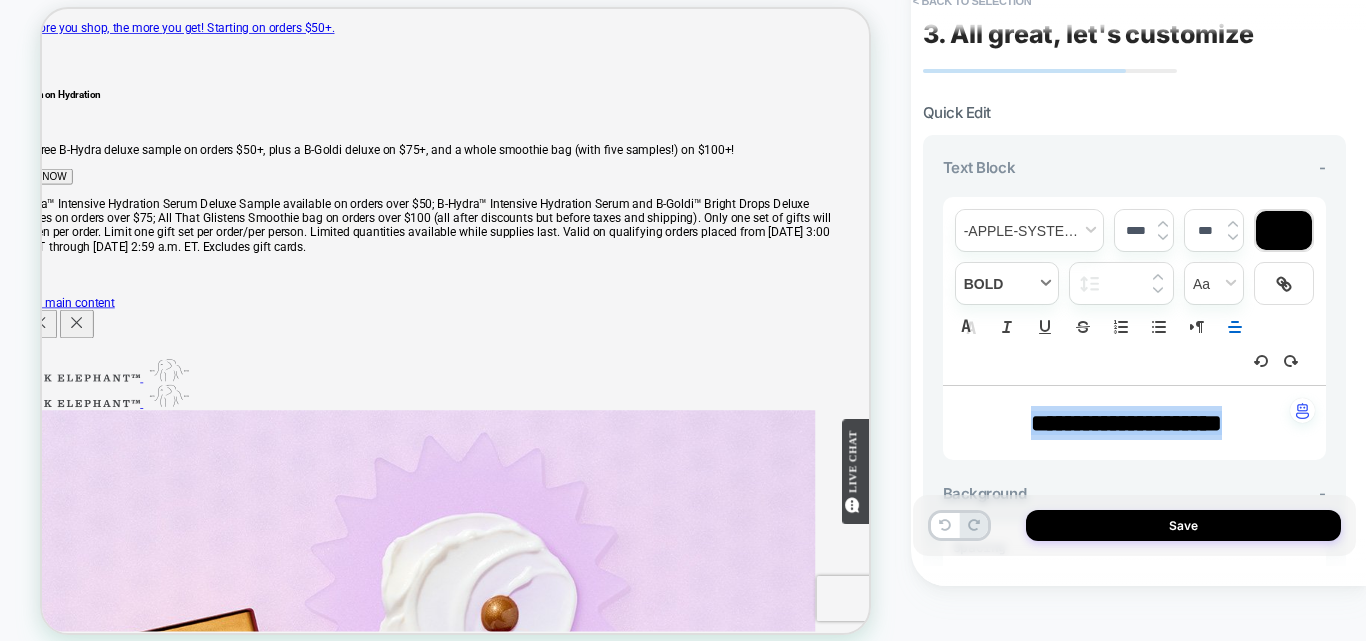 click at bounding box center (1007, 283) 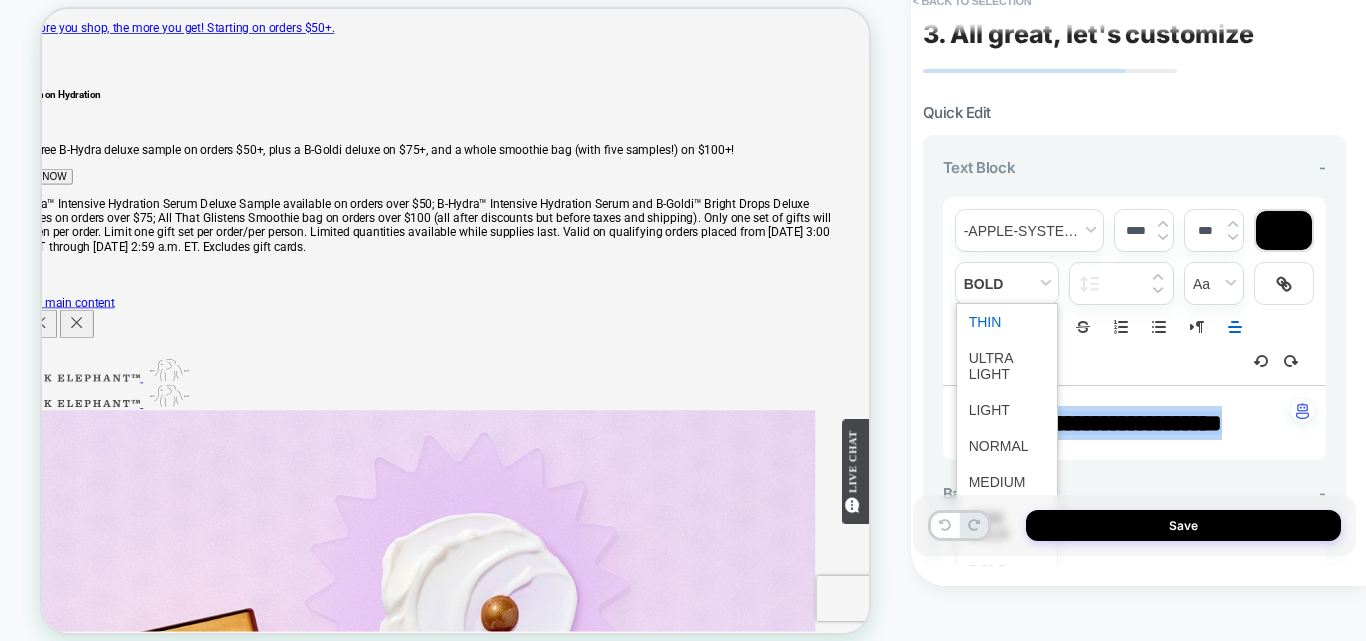 click at bounding box center (1007, 322) 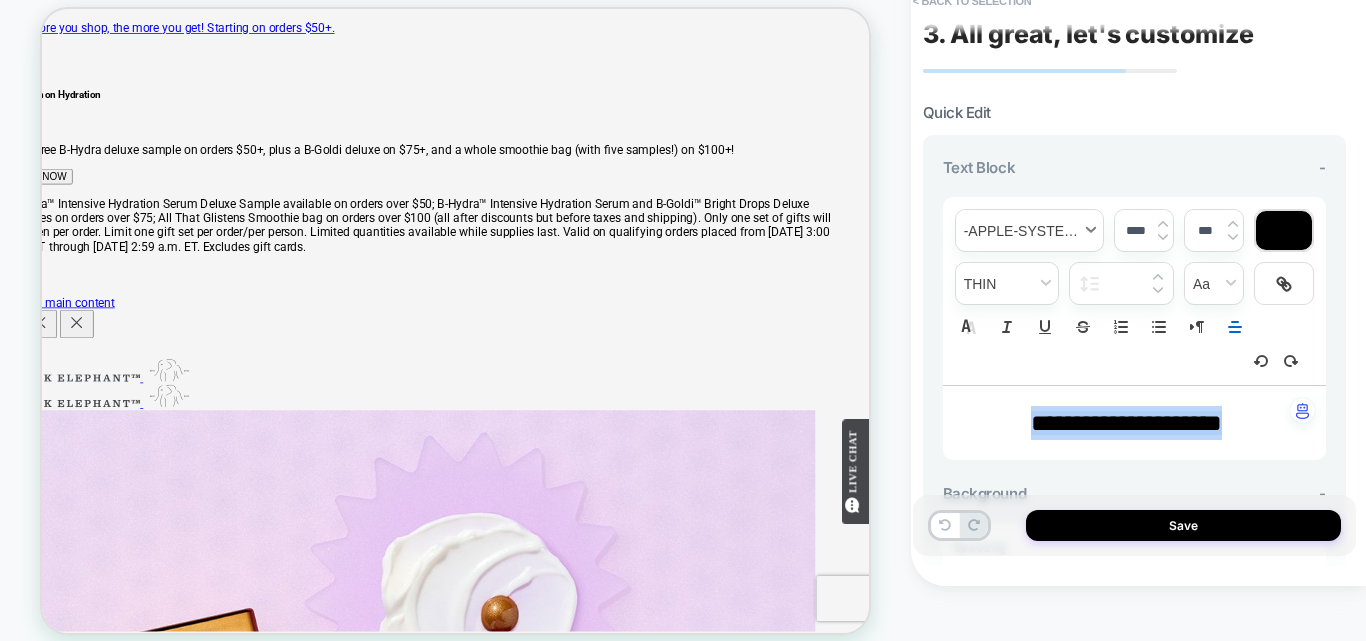 click at bounding box center (1029, 230) 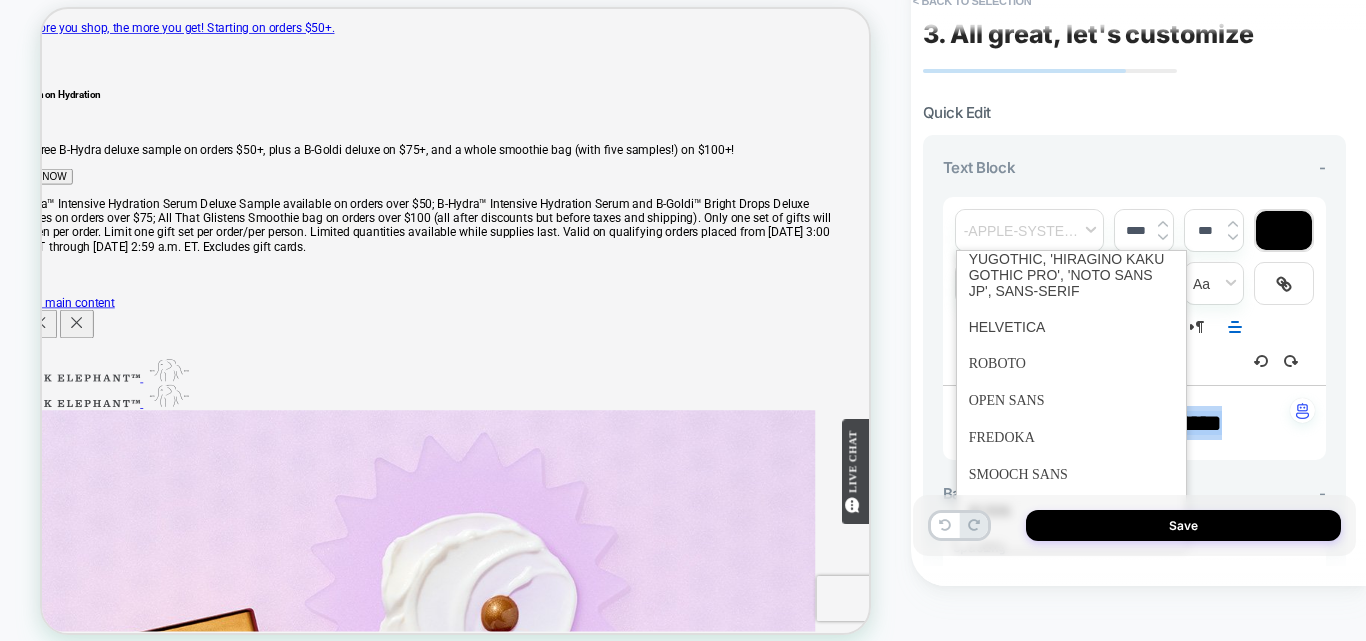 scroll, scrollTop: 500, scrollLeft: 0, axis: vertical 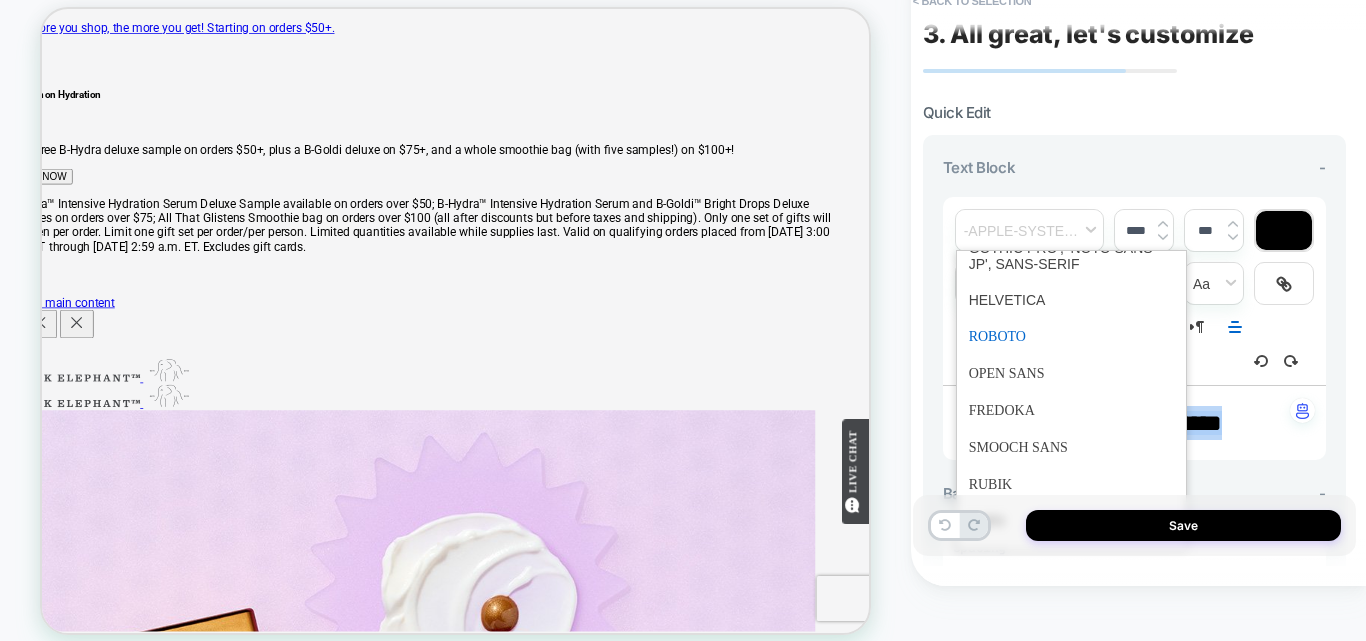 click at bounding box center (1072, 336) 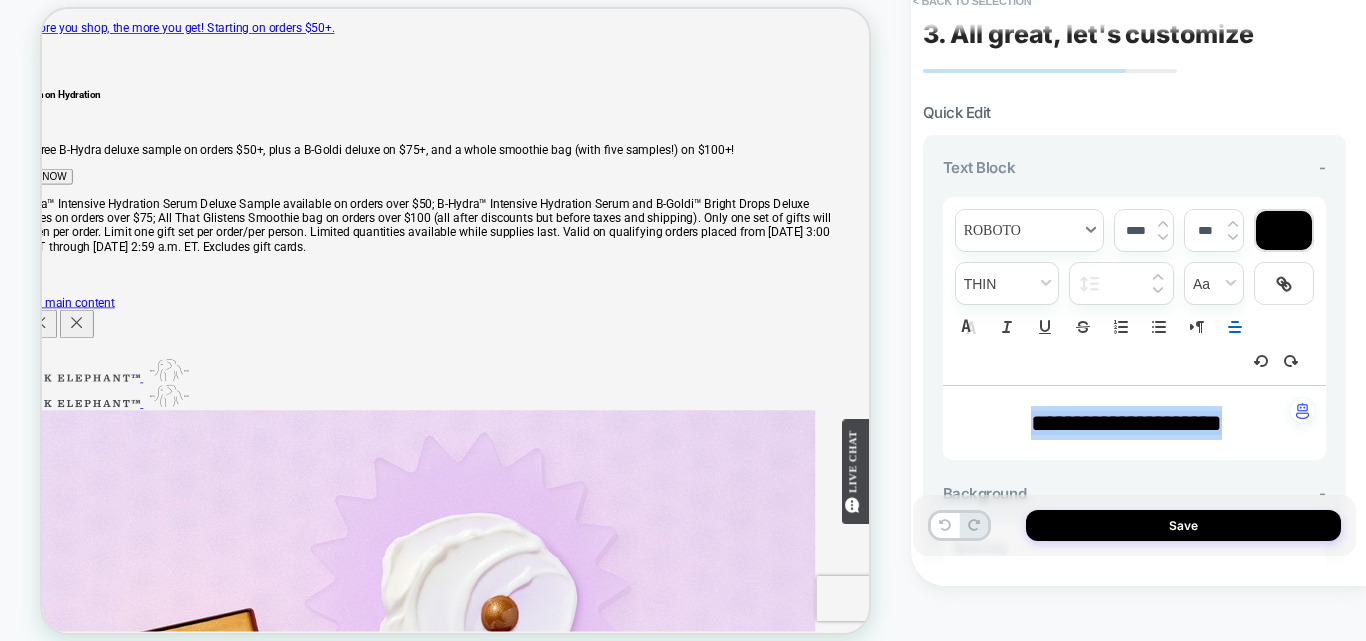 click at bounding box center (1029, 230) 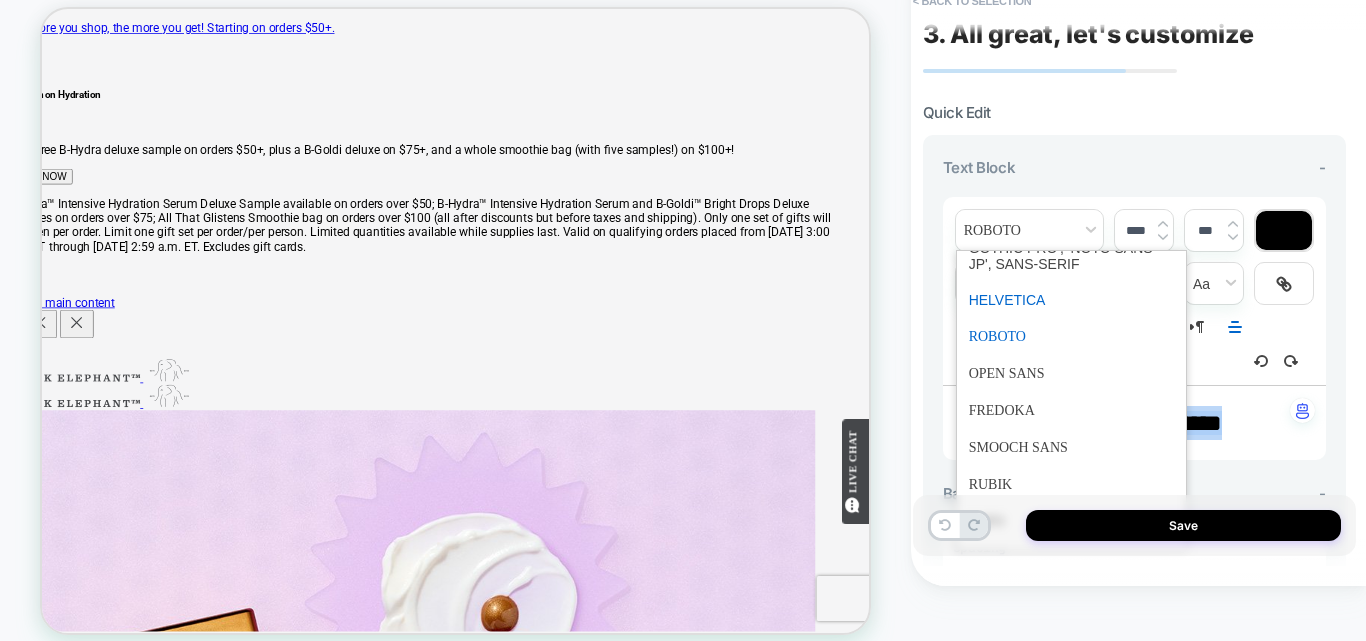 click at bounding box center (1072, 300) 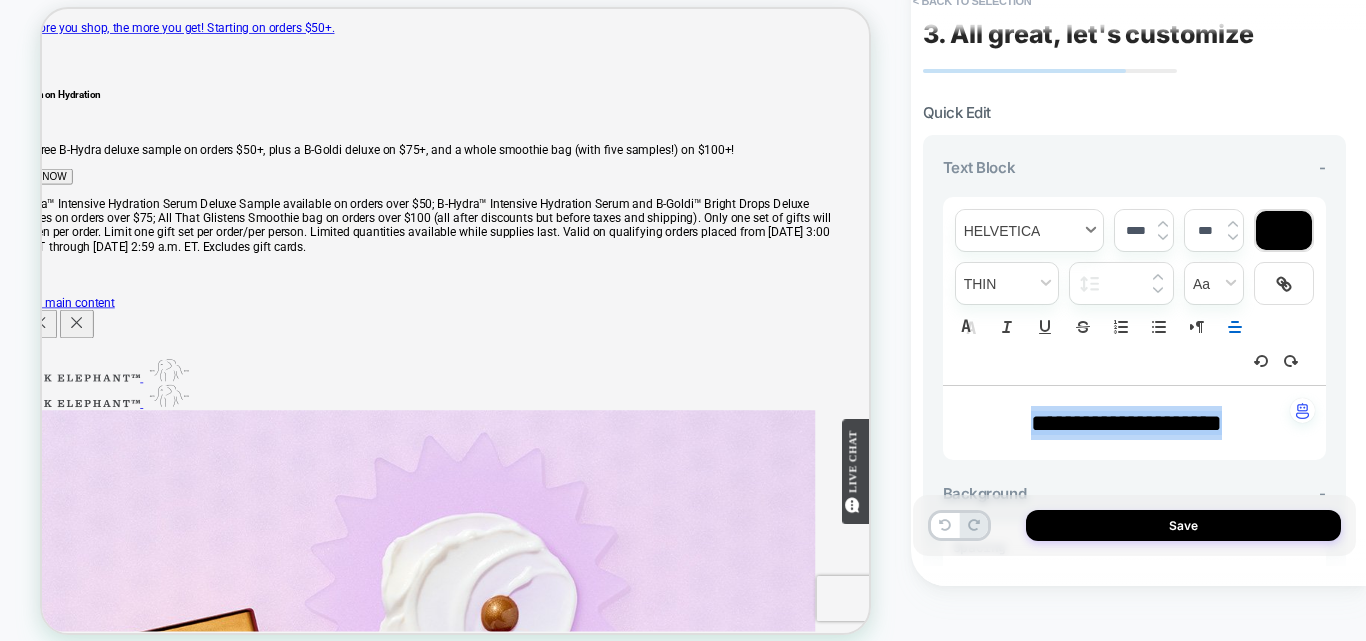 click at bounding box center [1029, 230] 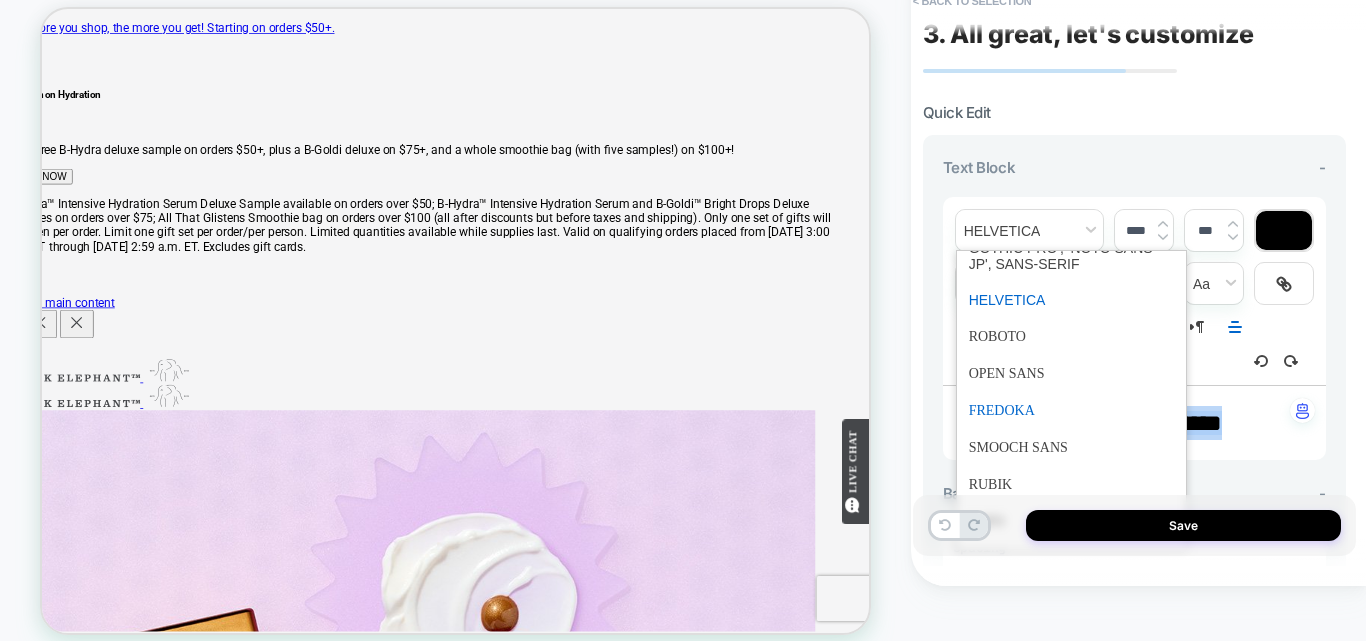 click at bounding box center [1072, 410] 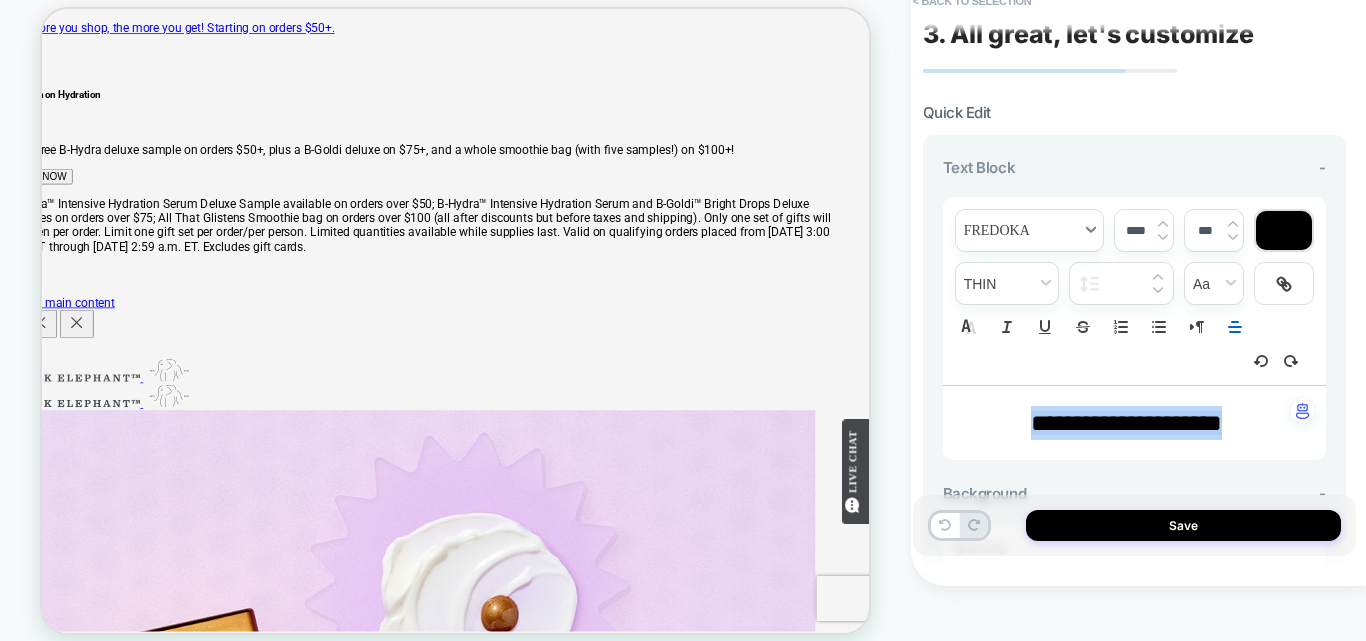 click at bounding box center (1029, 230) 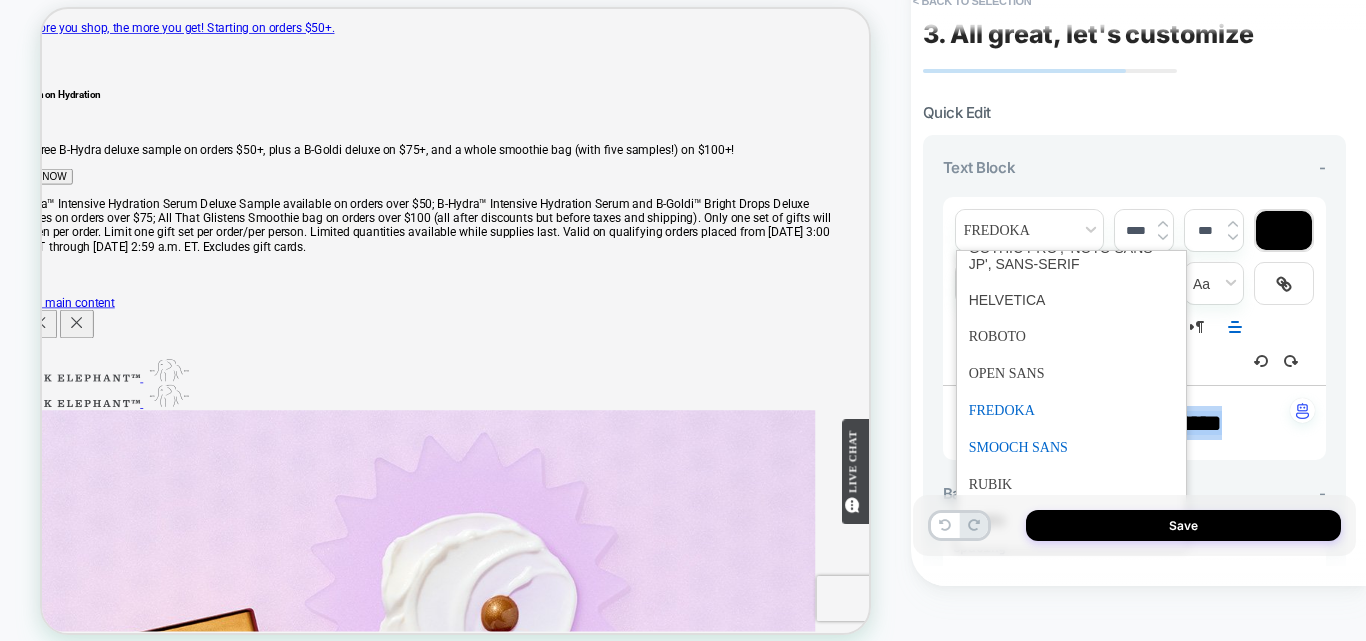 click at bounding box center (1072, 447) 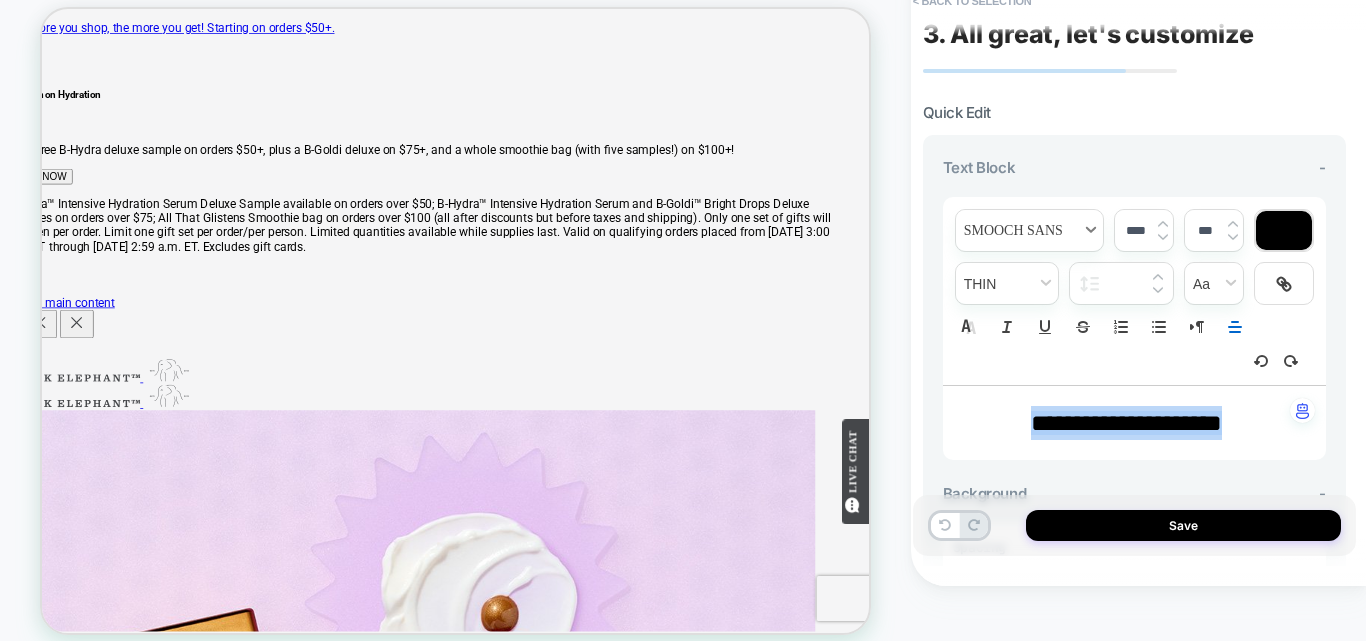 click at bounding box center [1029, 230] 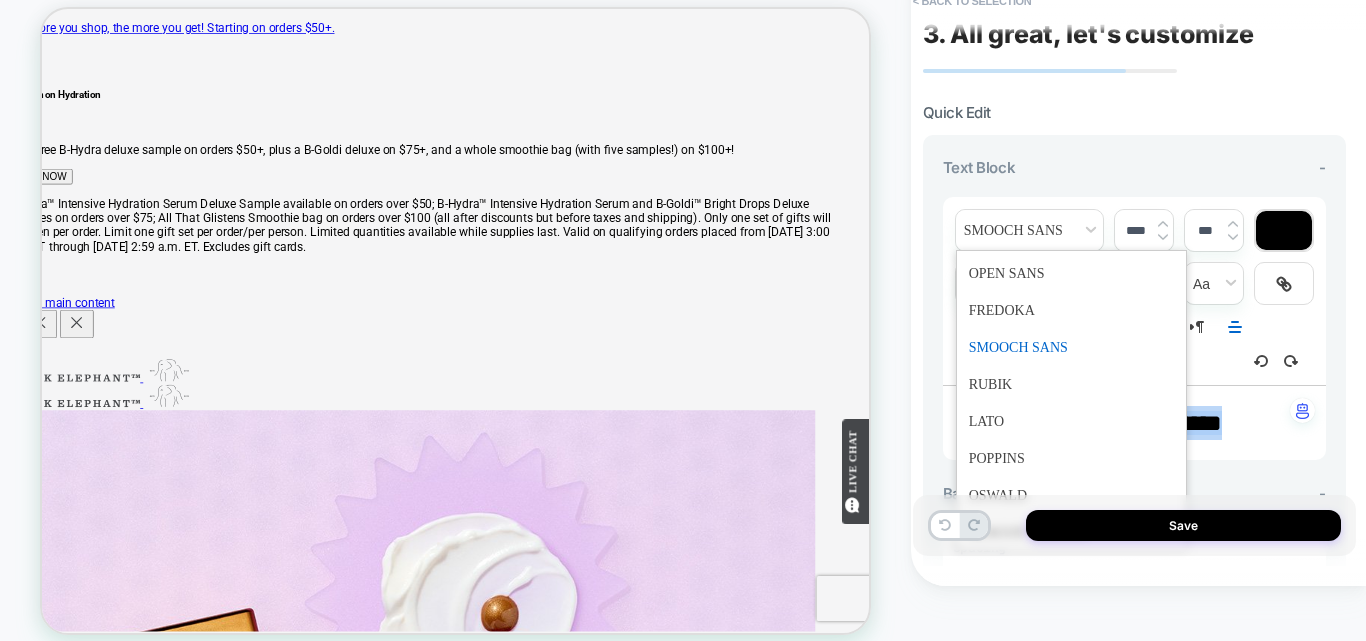 scroll, scrollTop: 700, scrollLeft: 0, axis: vertical 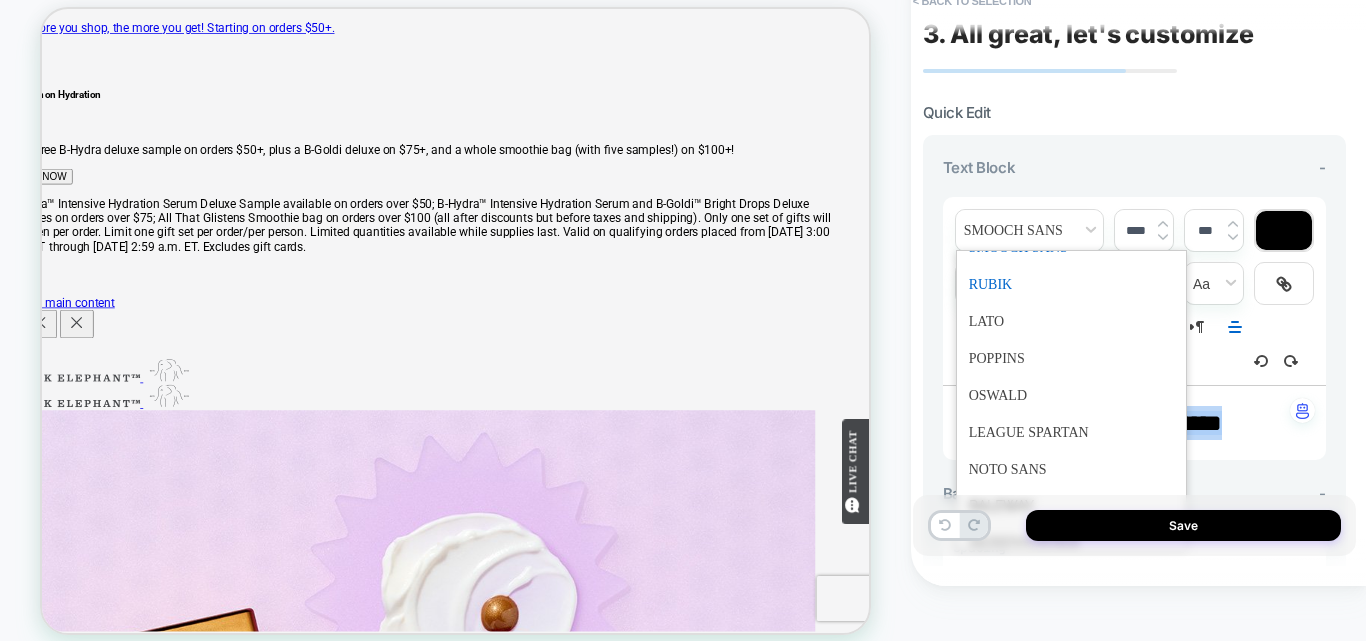 click at bounding box center (1072, 284) 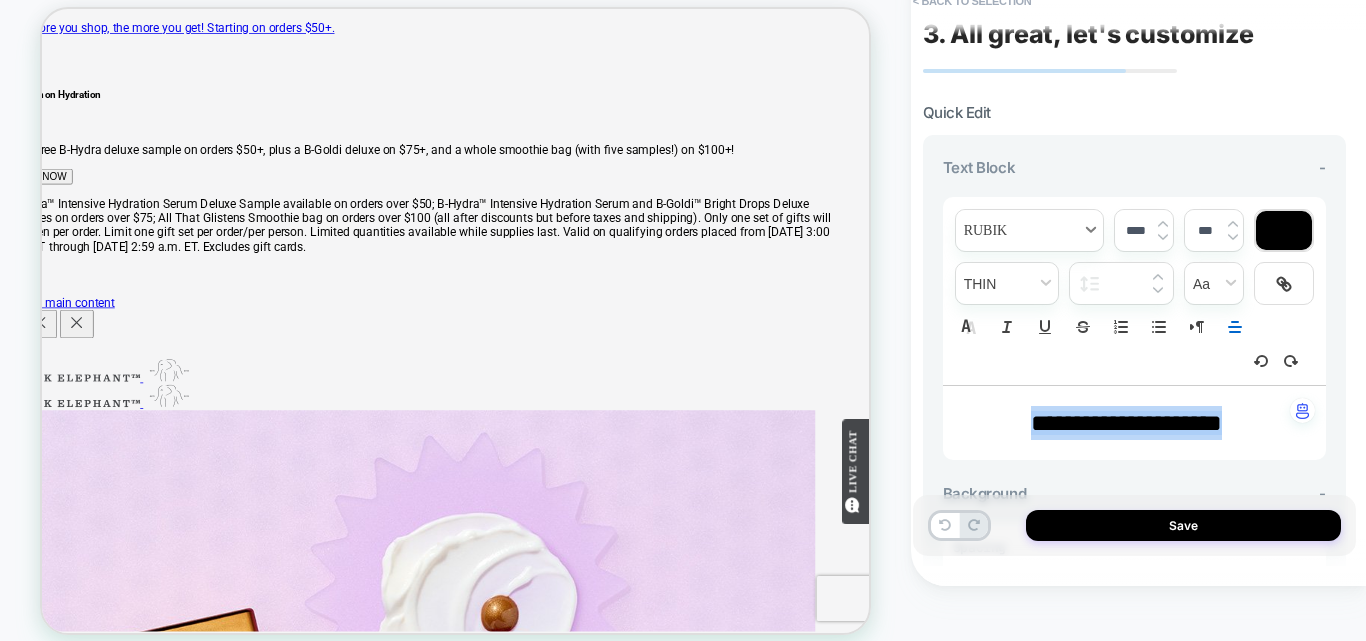 click at bounding box center [1029, 230] 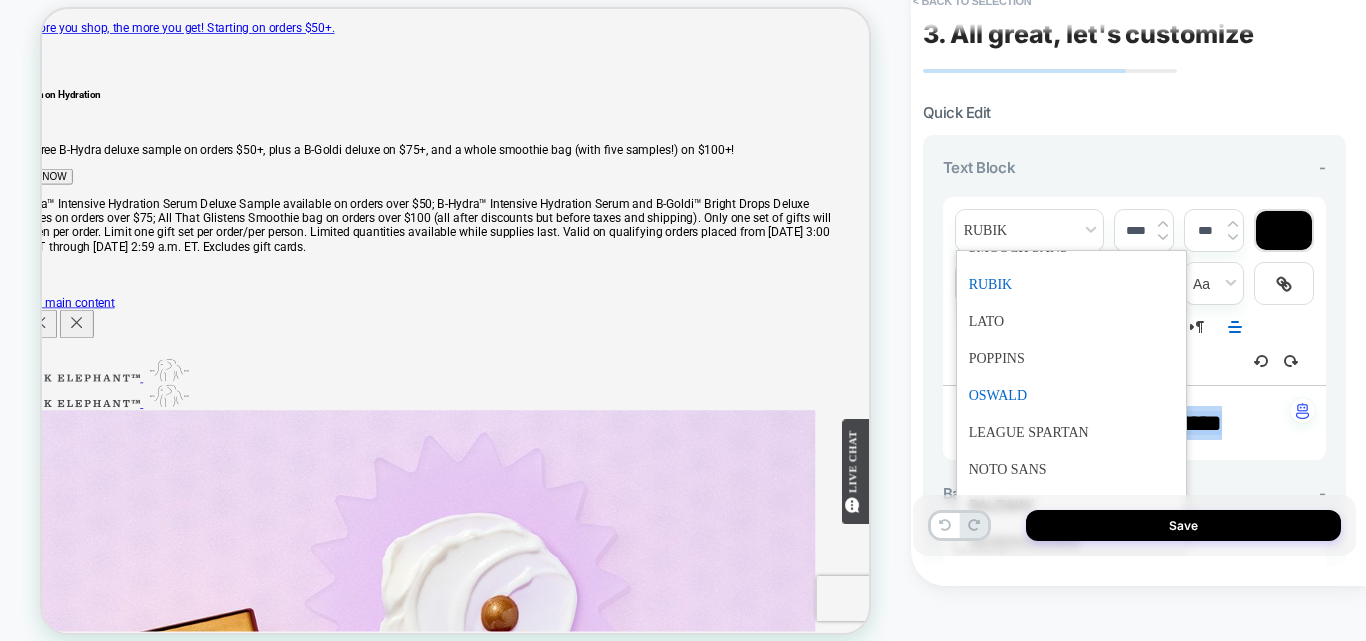 click at bounding box center (1072, 395) 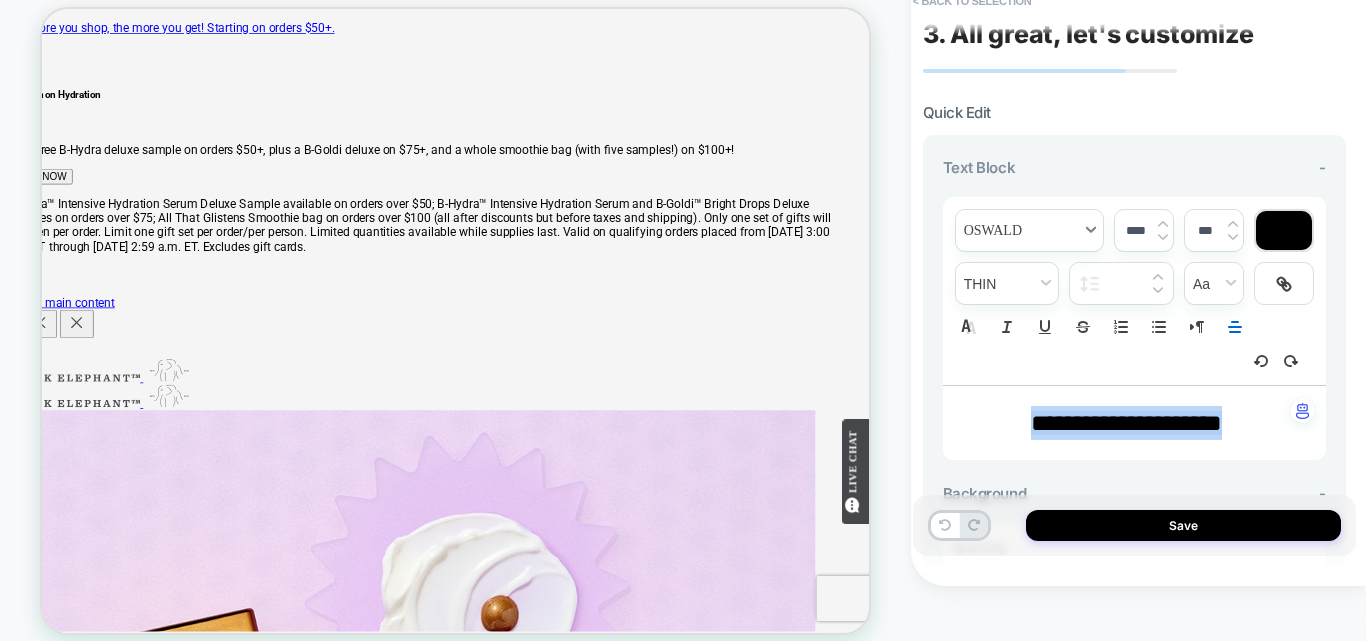 click at bounding box center [1029, 230] 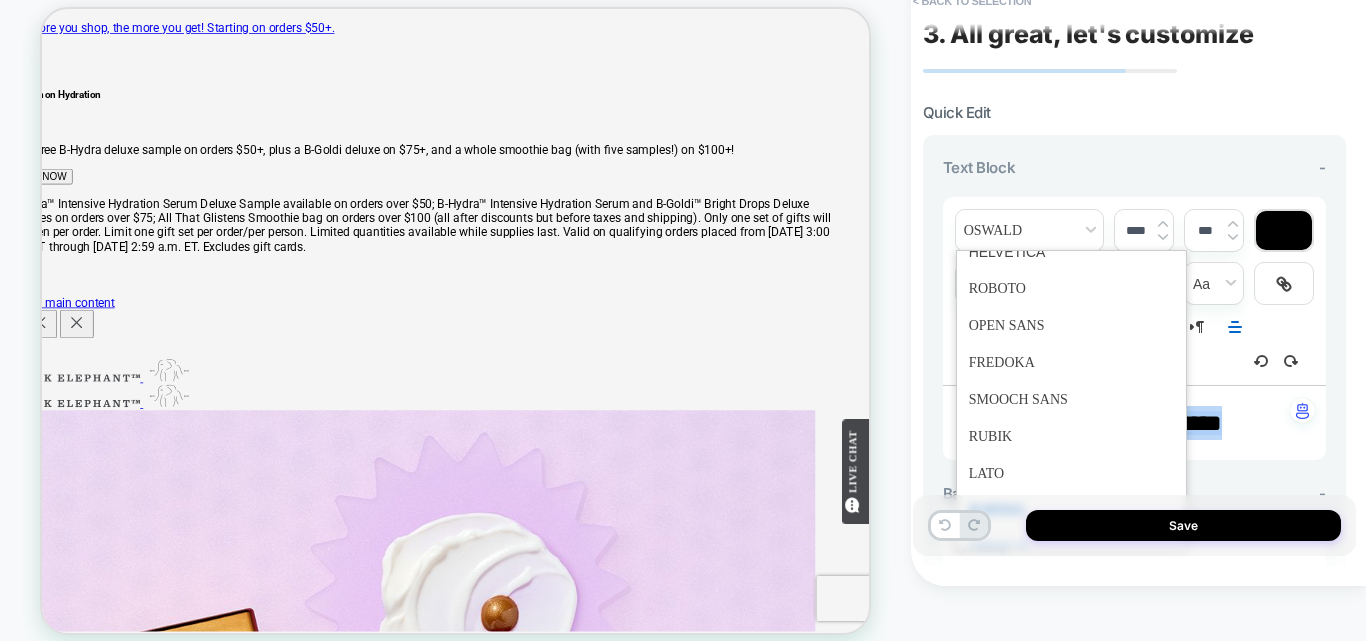 scroll, scrollTop: 448, scrollLeft: 0, axis: vertical 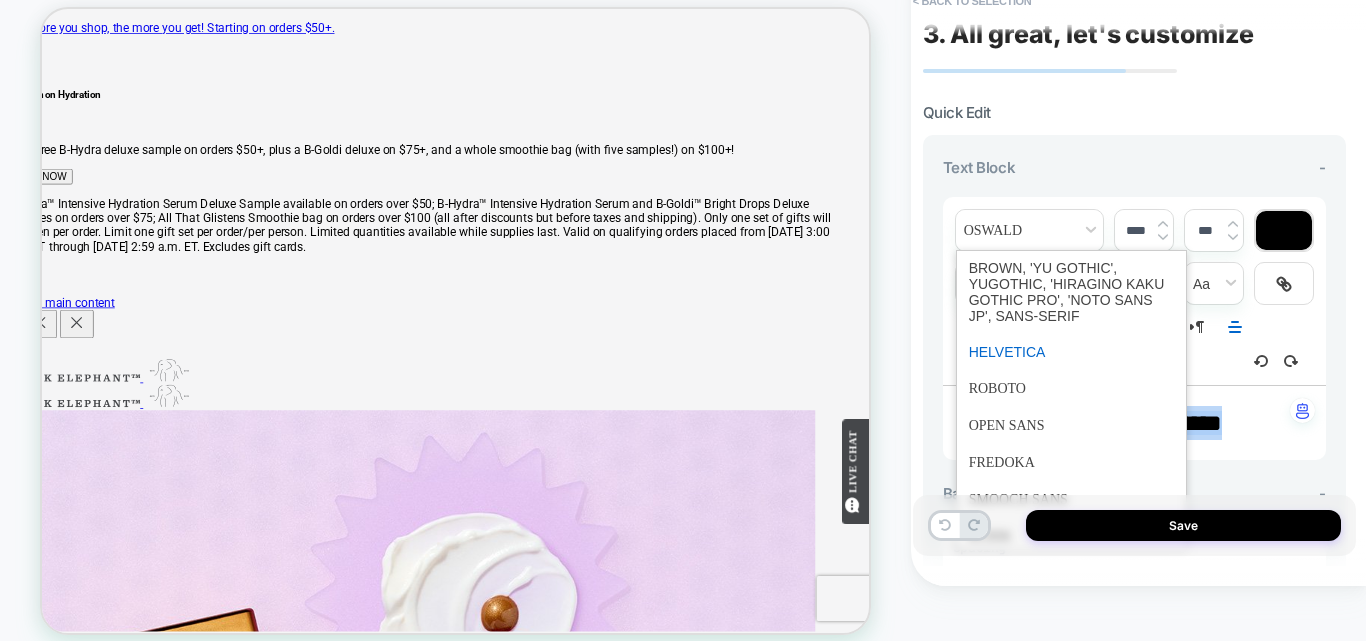 click at bounding box center (1072, 352) 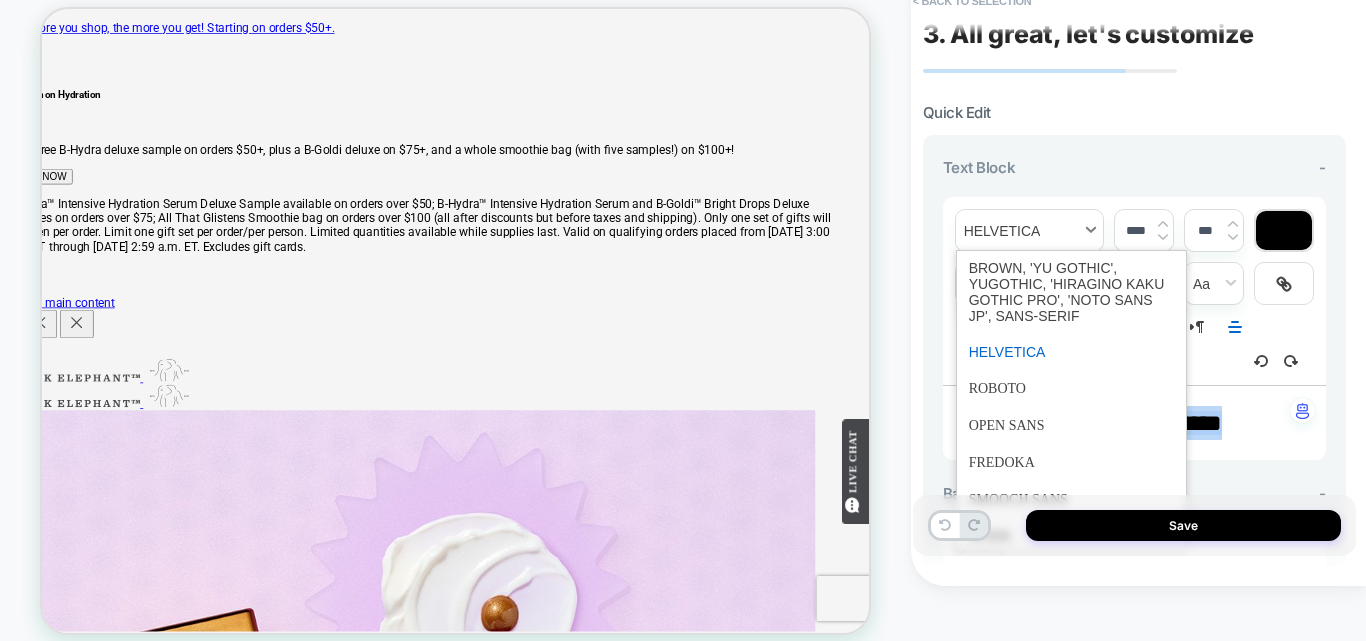 click at bounding box center [1029, 230] 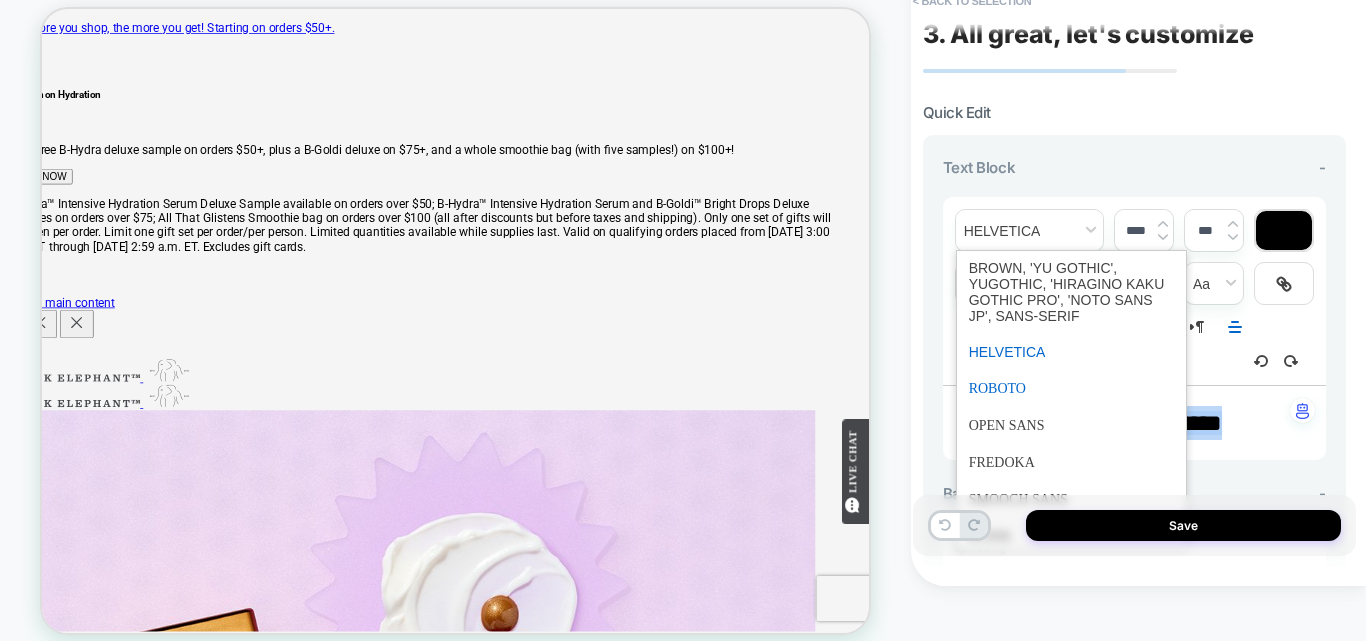 click at bounding box center (1072, 388) 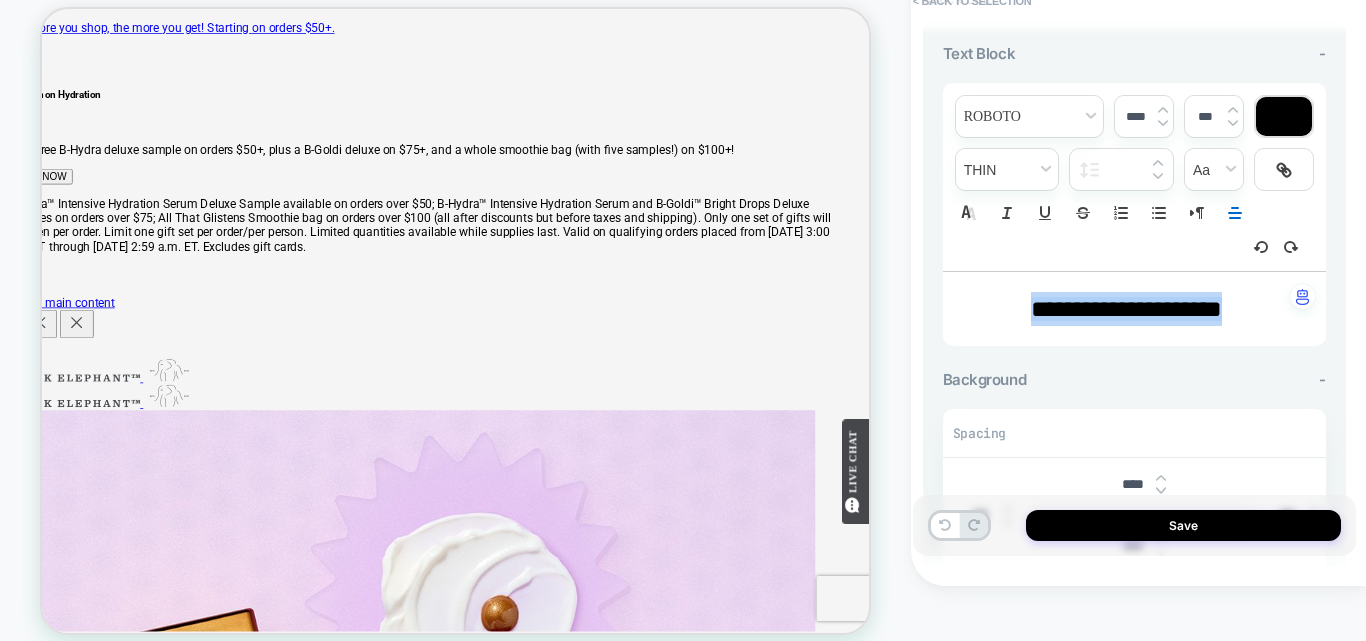 scroll, scrollTop: 0, scrollLeft: 0, axis: both 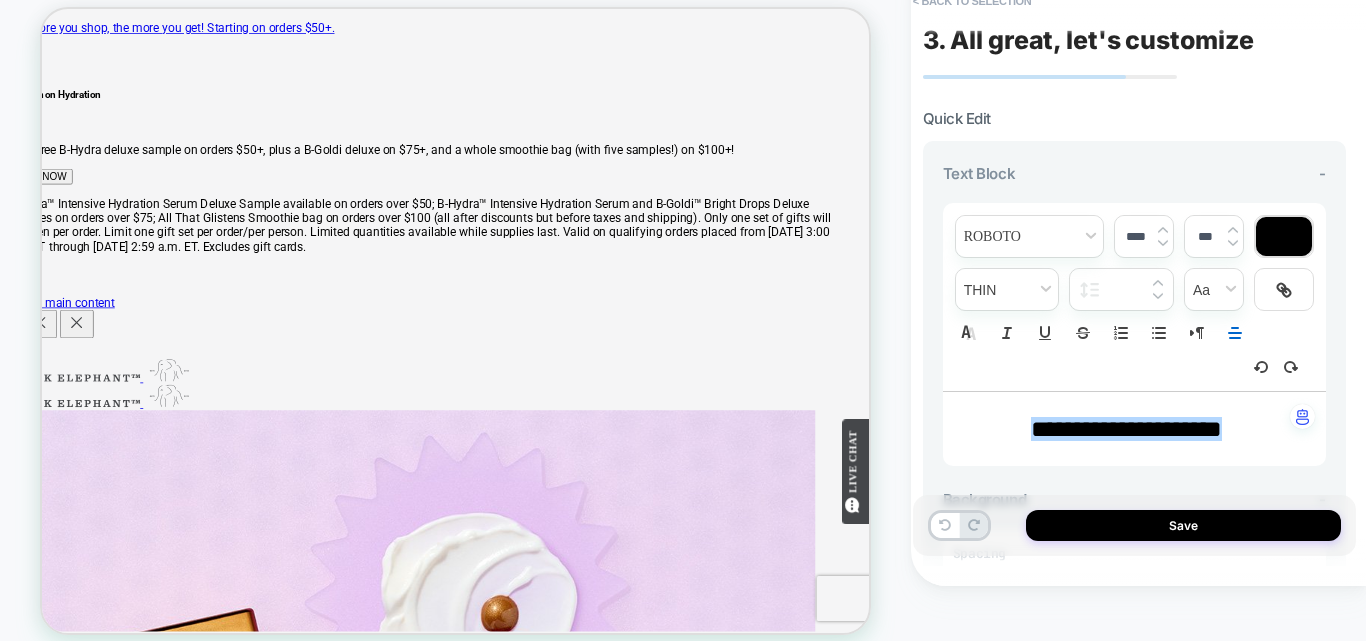 click on "Quick Edit" at bounding box center [957, 118] 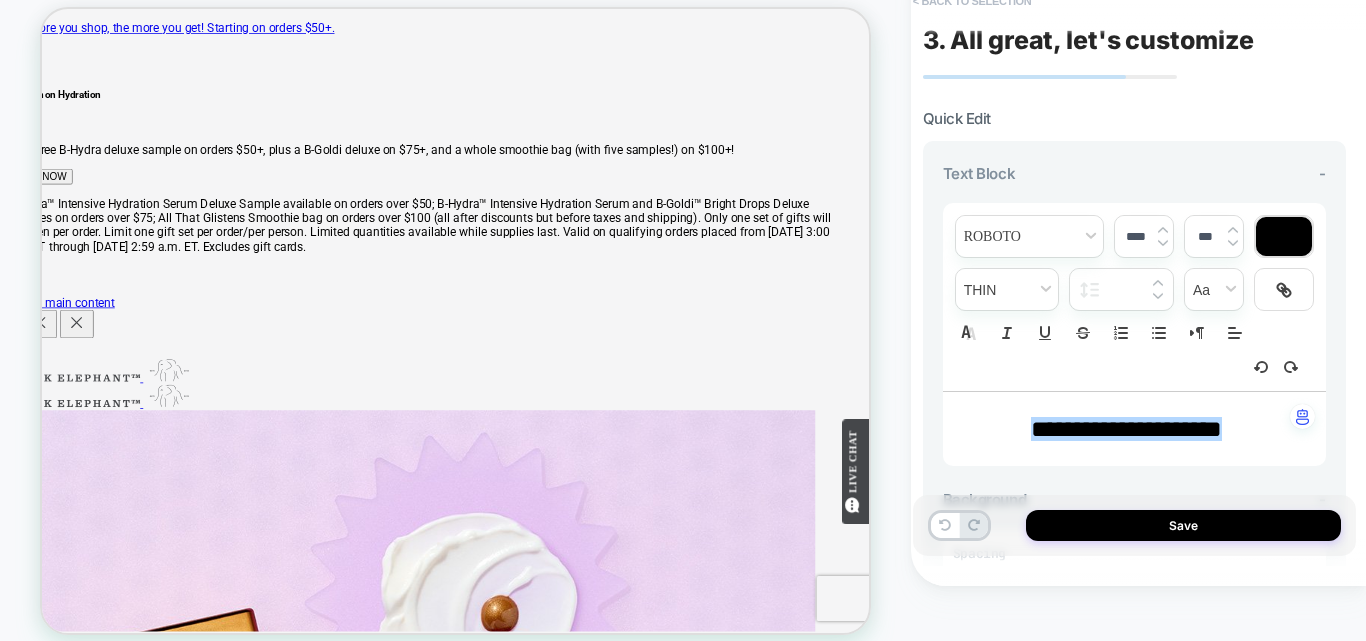 click on "< Back to selection" at bounding box center [972, 1] 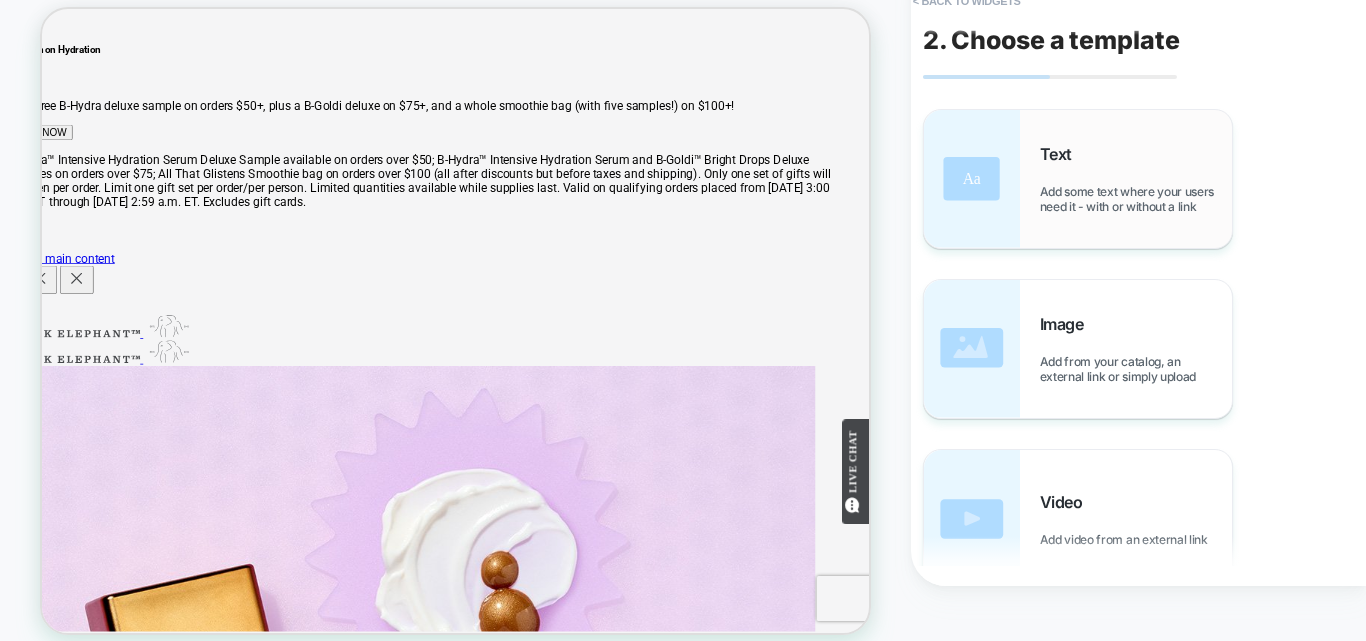 click on "Add some text where your users need it - with or without a link" at bounding box center [1136, 199] 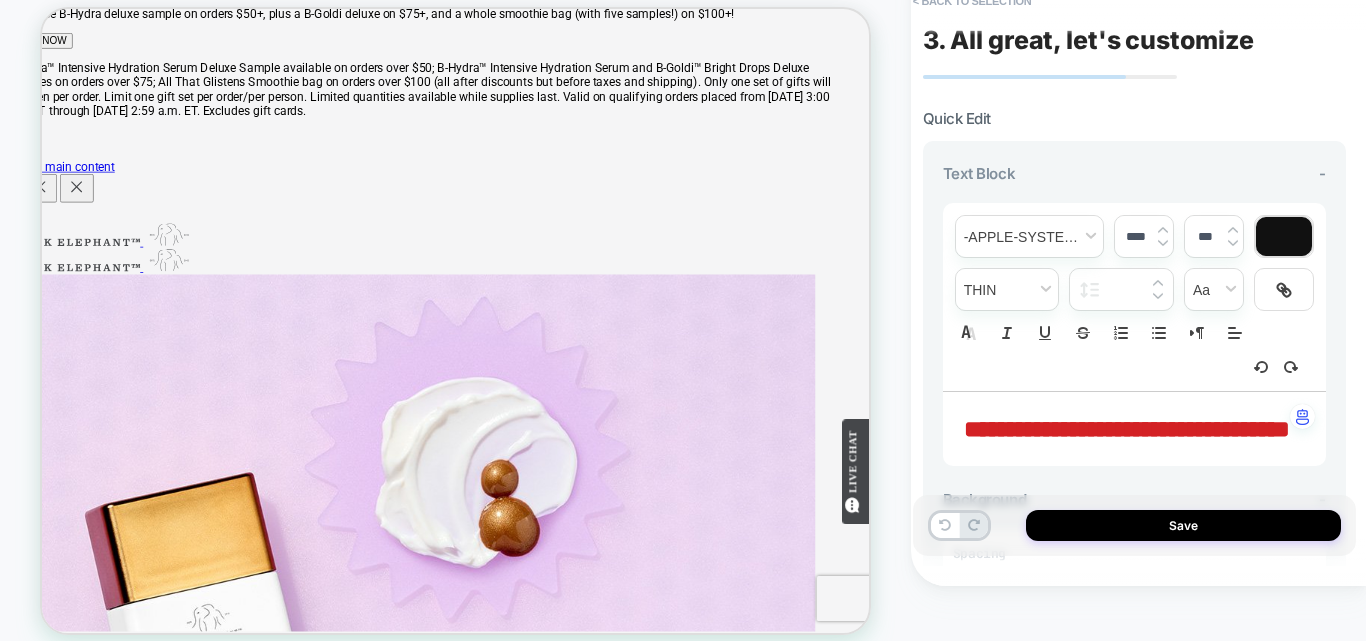 scroll, scrollTop: 255, scrollLeft: 49, axis: both 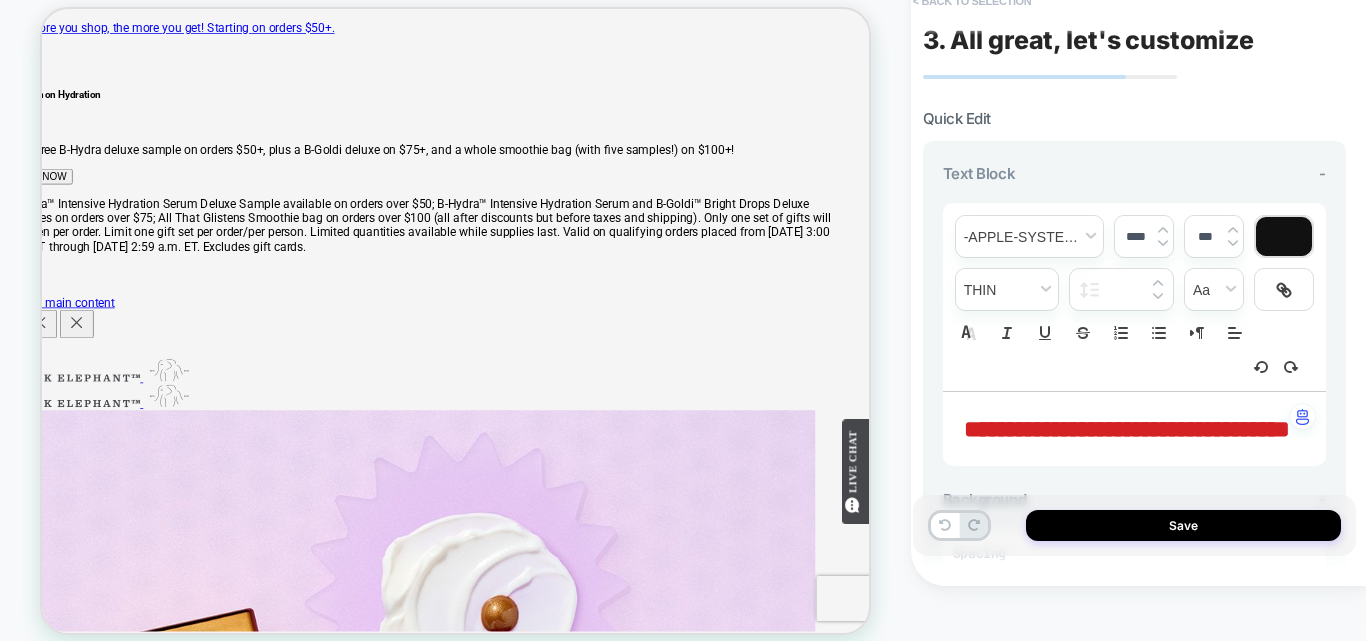 click on "< Back to selection" at bounding box center [972, 1] 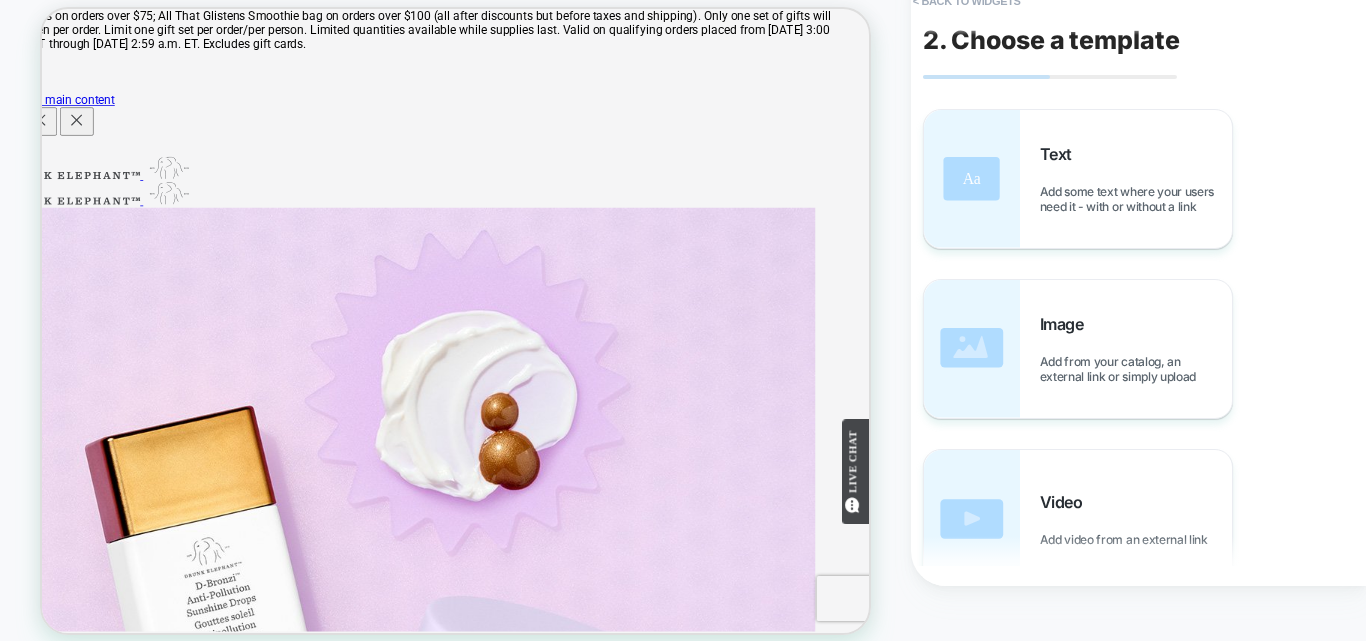click on "< Back to widgets" at bounding box center [967, 1] 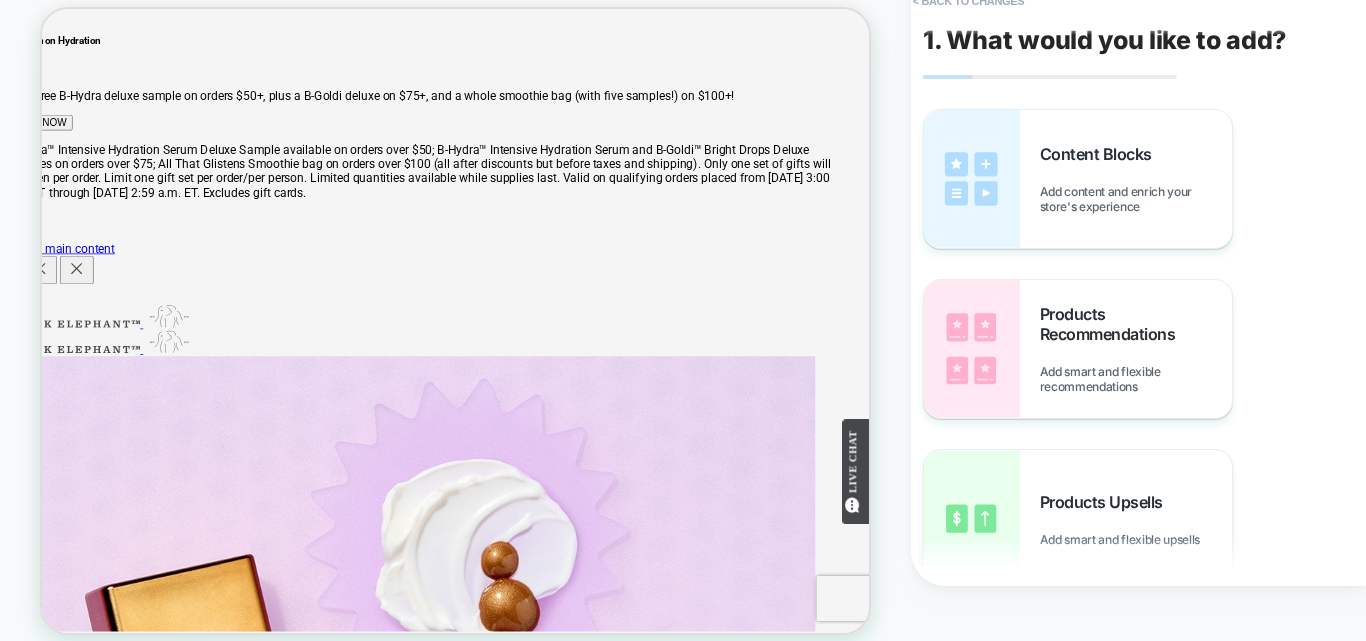 scroll, scrollTop: 0, scrollLeft: 49, axis: horizontal 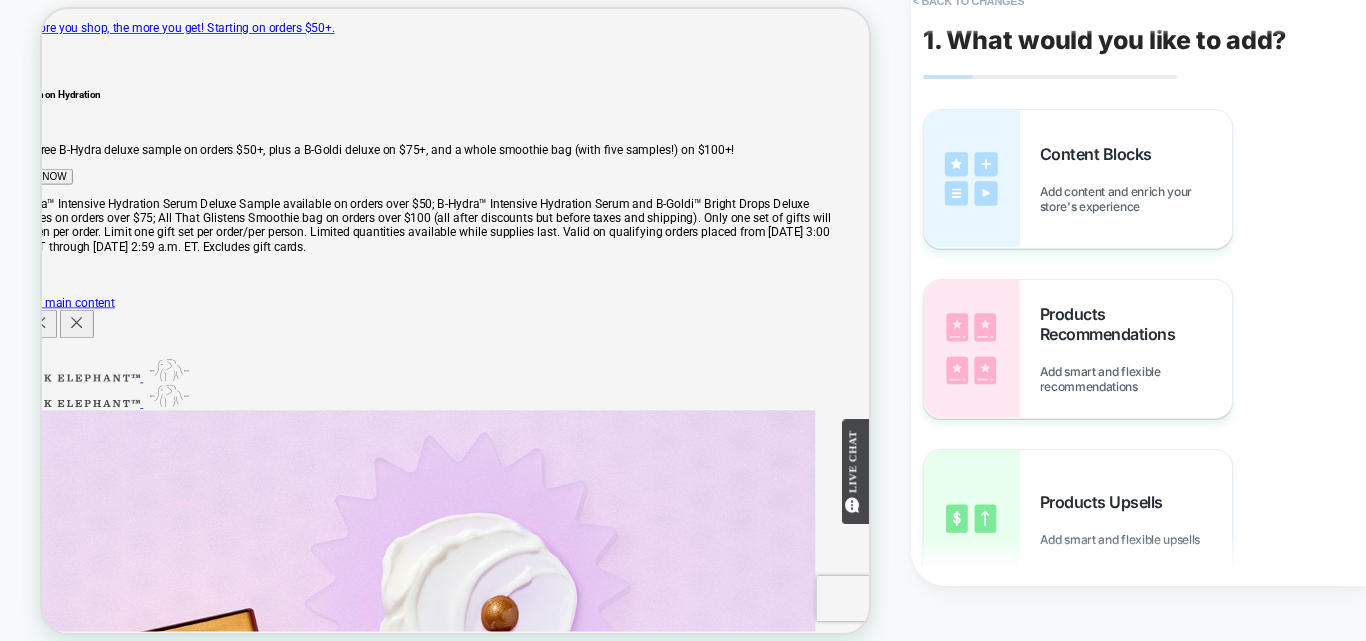 click on "purchase option
One-time purchase
$79.00
Auto-replenishment" at bounding box center (544, 14003) 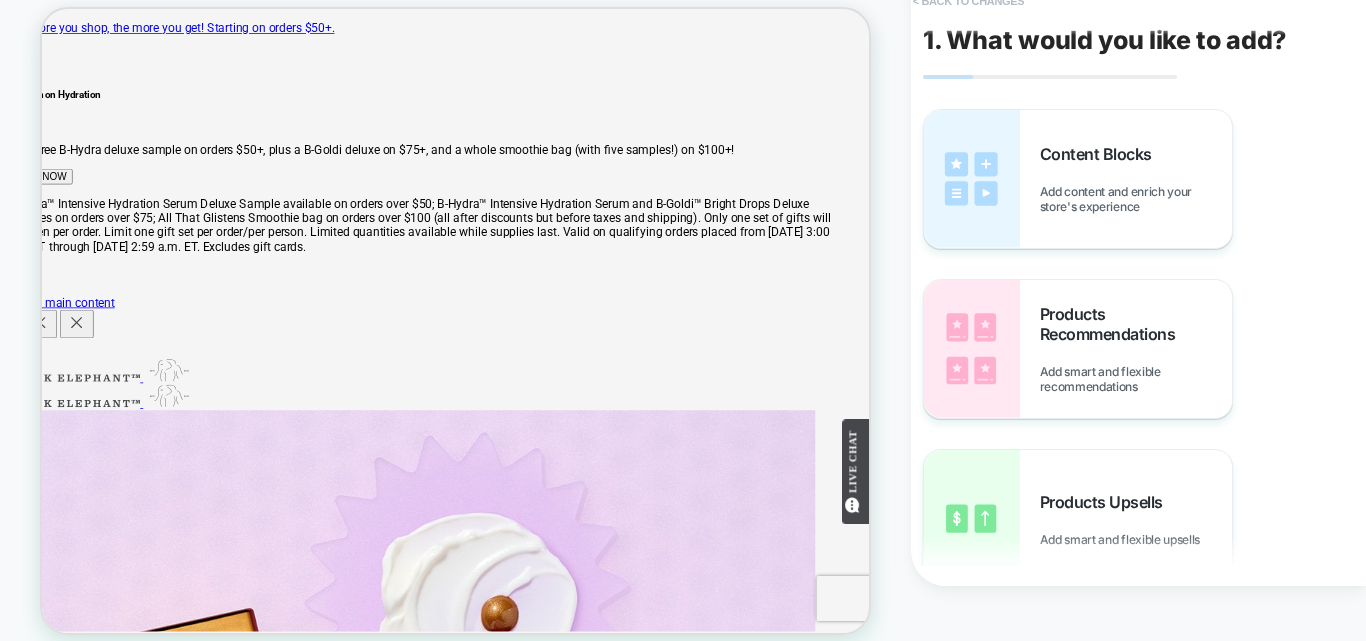 click on "< Back to changes" at bounding box center [969, 1] 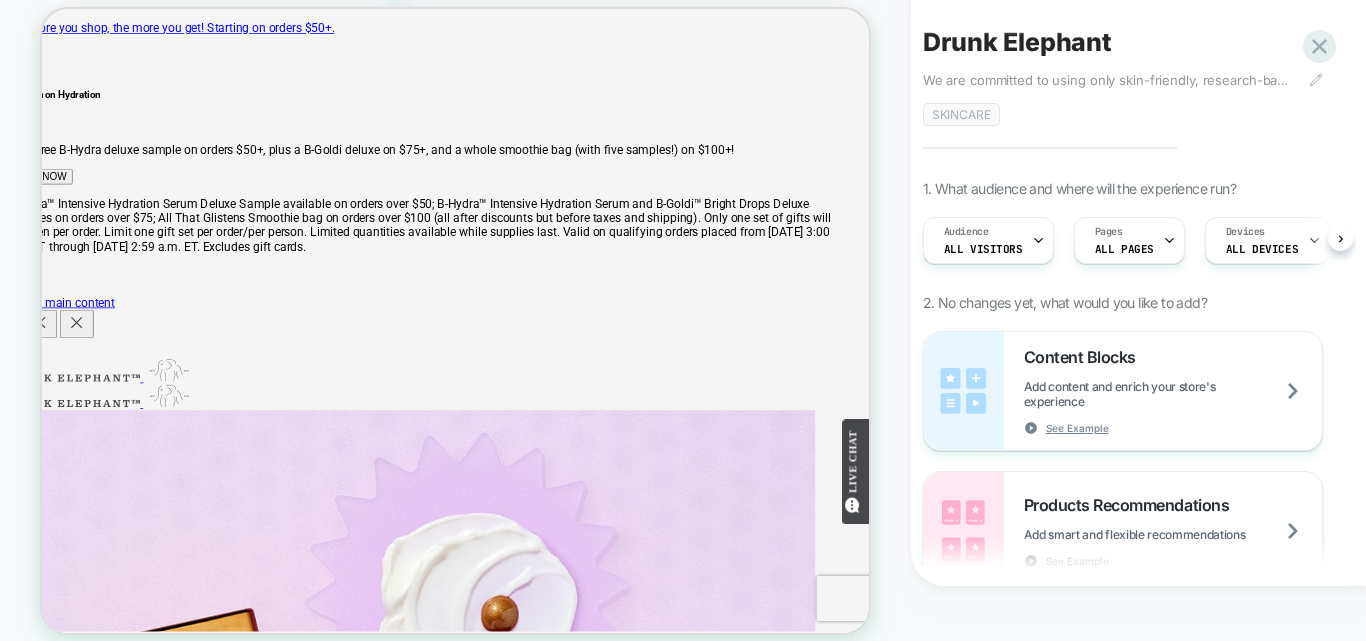 scroll, scrollTop: 0, scrollLeft: 1, axis: horizontal 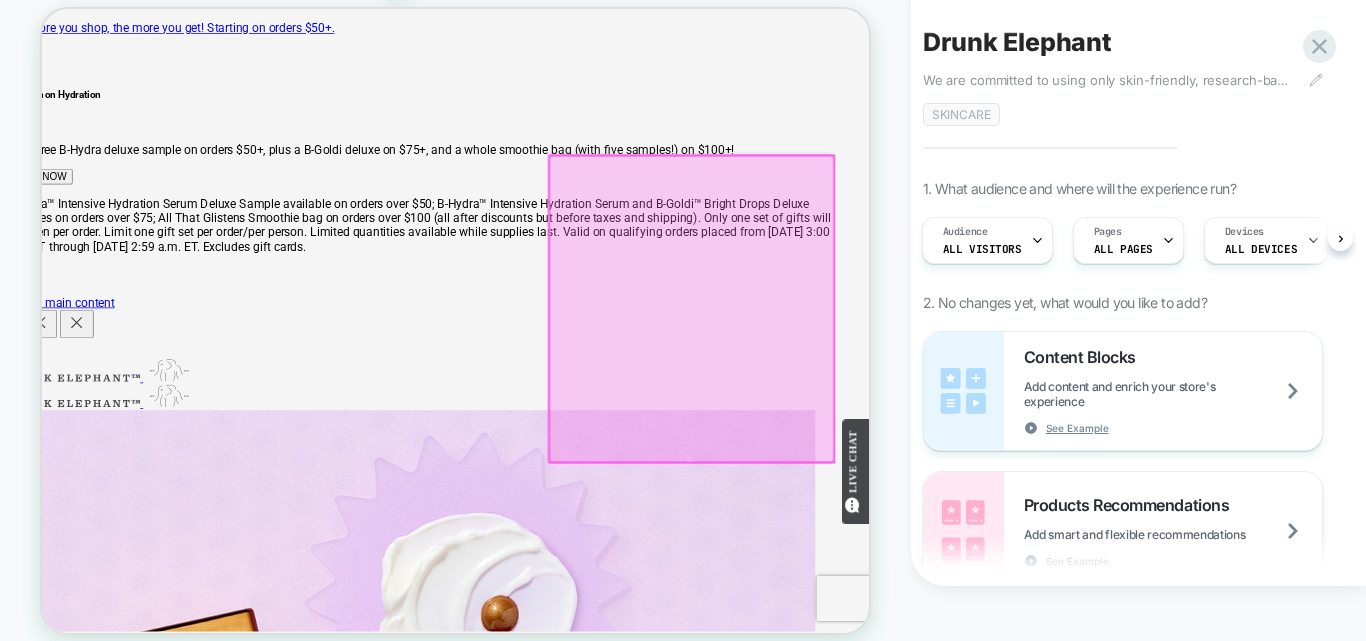 click at bounding box center (908, 409) 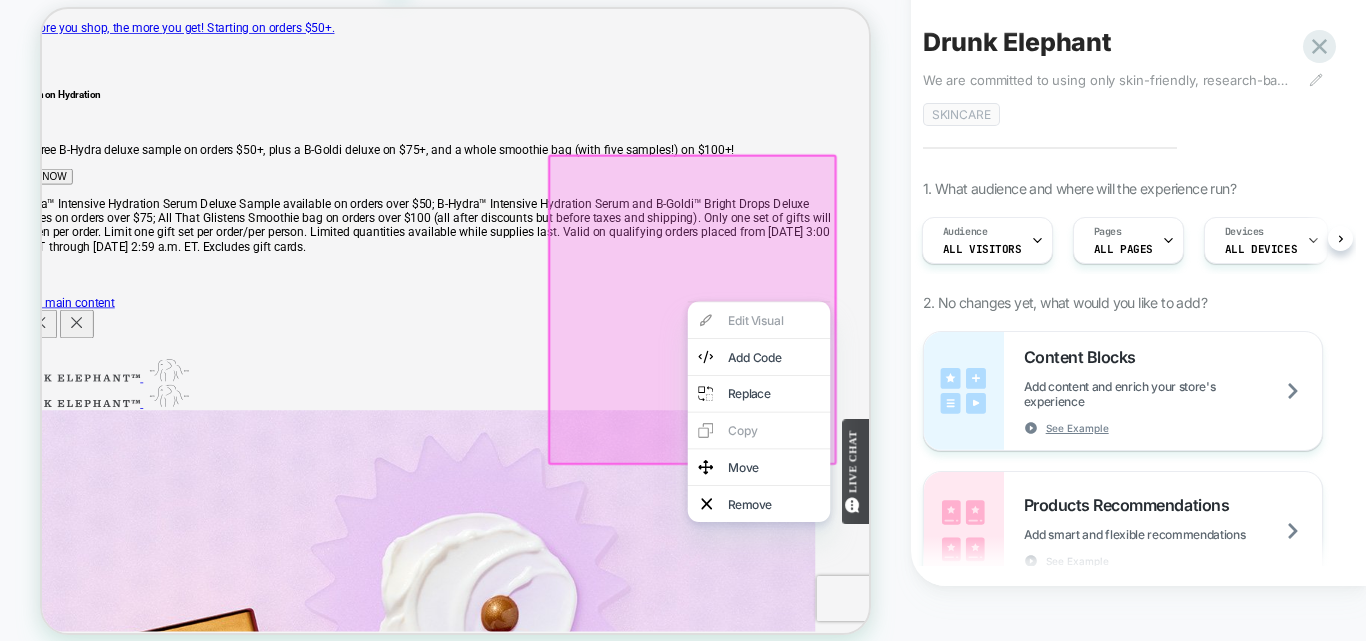 click at bounding box center [909, 410] 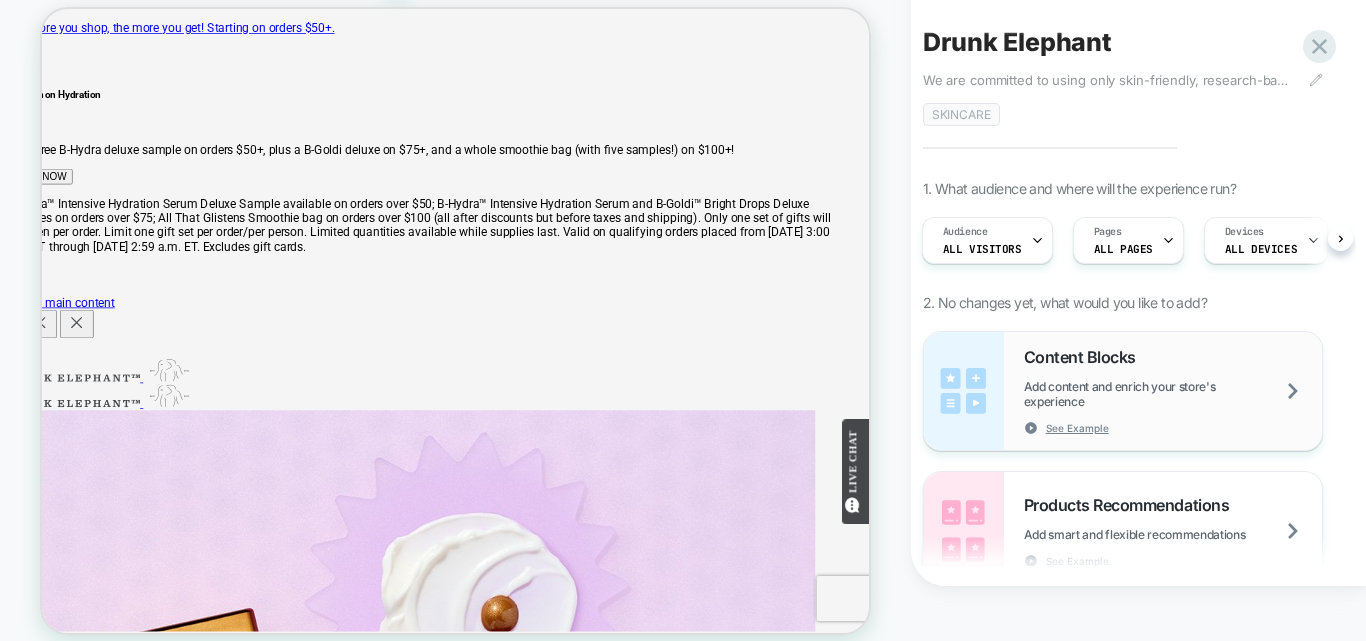 click on "Content Blocks Add content and enrich your store's experience See Example" at bounding box center (1173, 391) 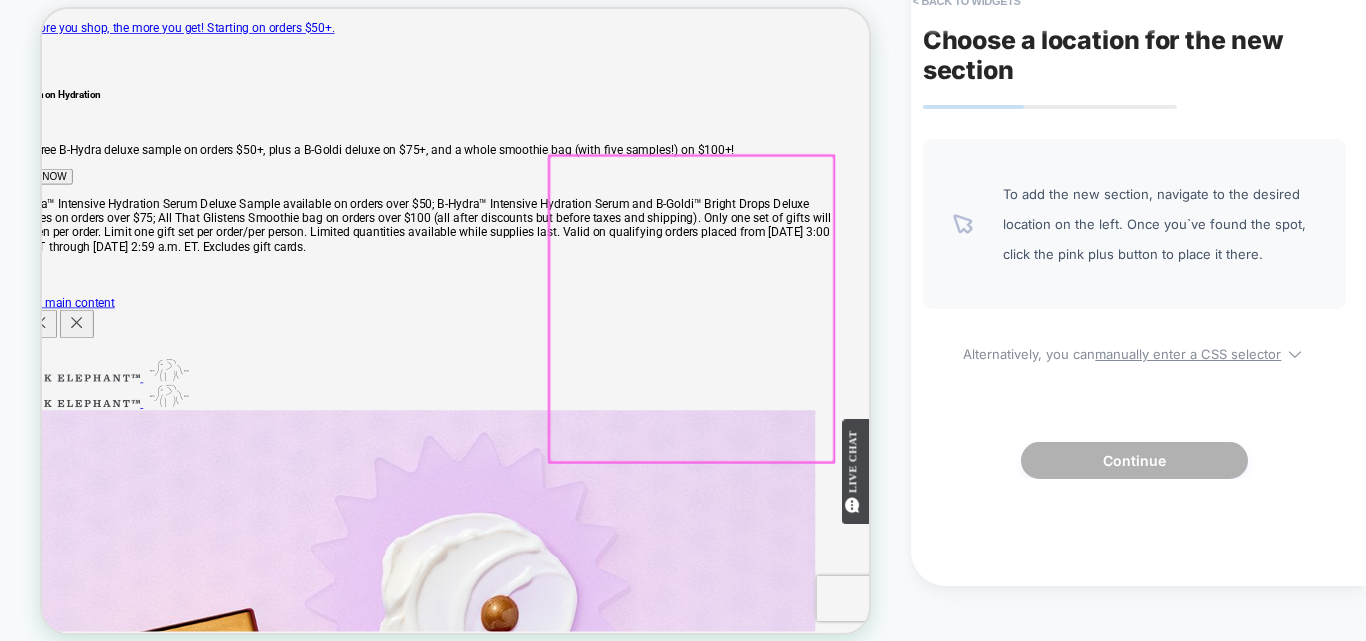 click at bounding box center (908, 409) 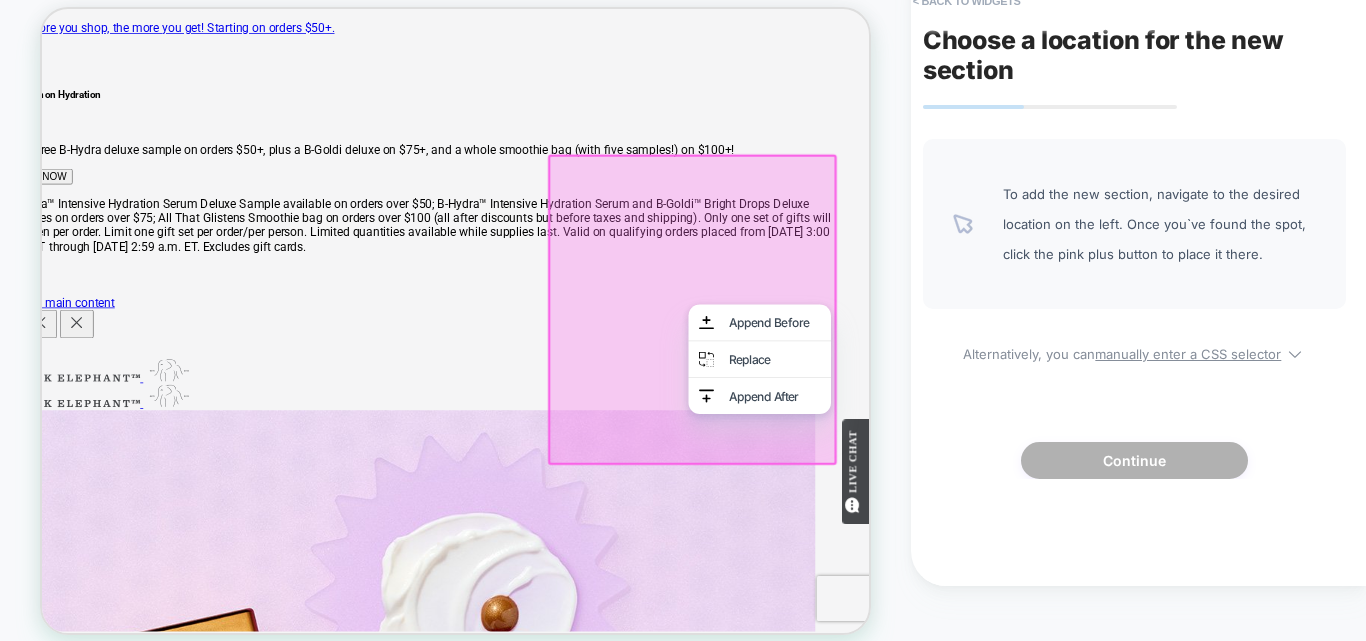 click at bounding box center [906, 407] 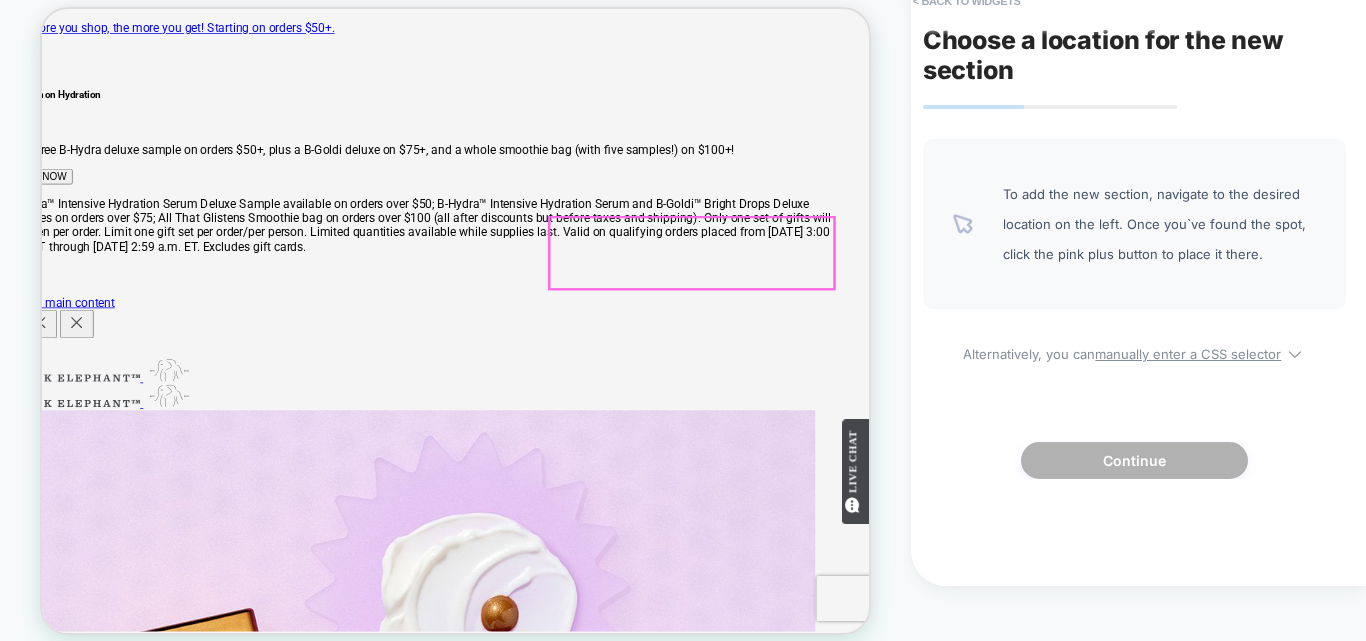 click on "The more you shop, the more you get! Starting on orders $50+." at bounding box center [175, 14091] 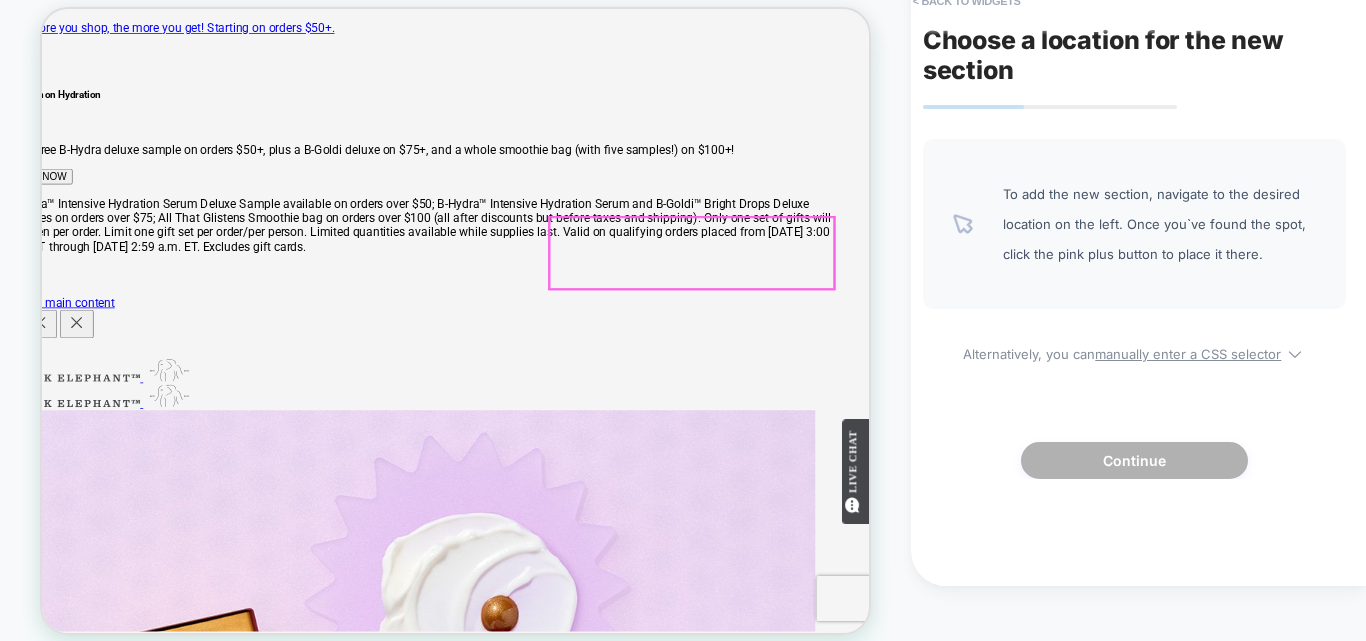 click on "Promotions
The more you shop, the more you get! Starting on orders $50+." at bounding box center [544, 14081] 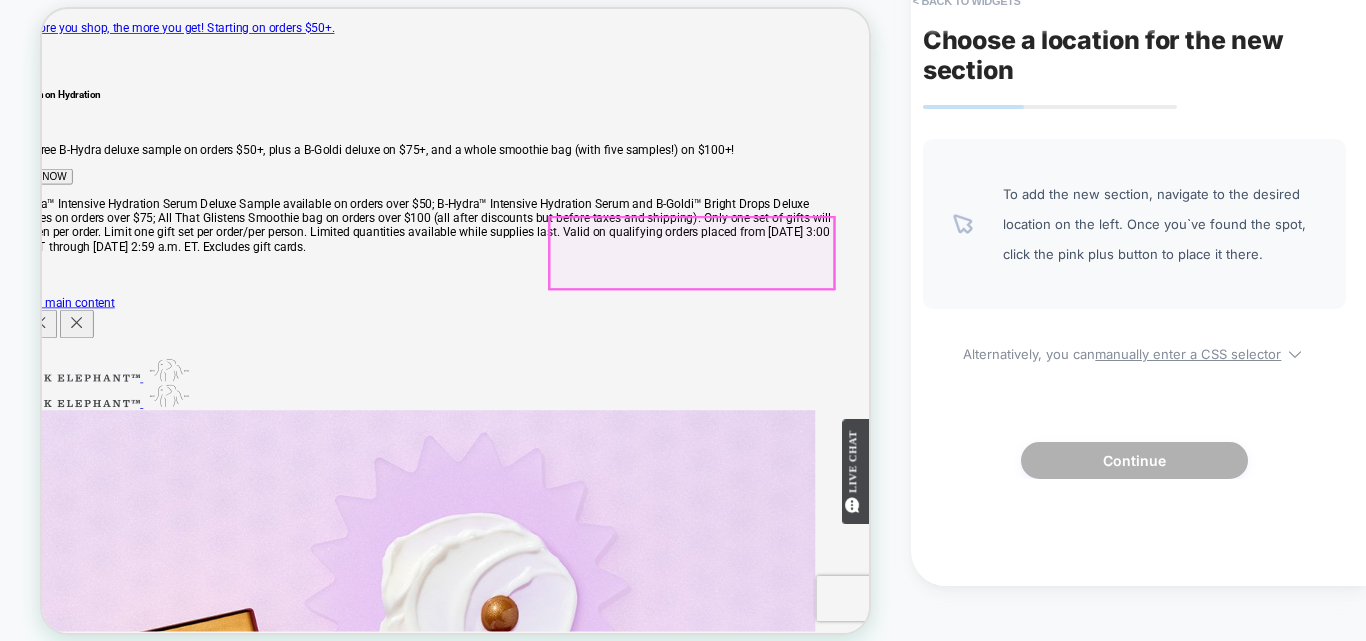 click on "Promotions
The more you shop, the more you get! Starting on orders $50+." at bounding box center [544, 14081] 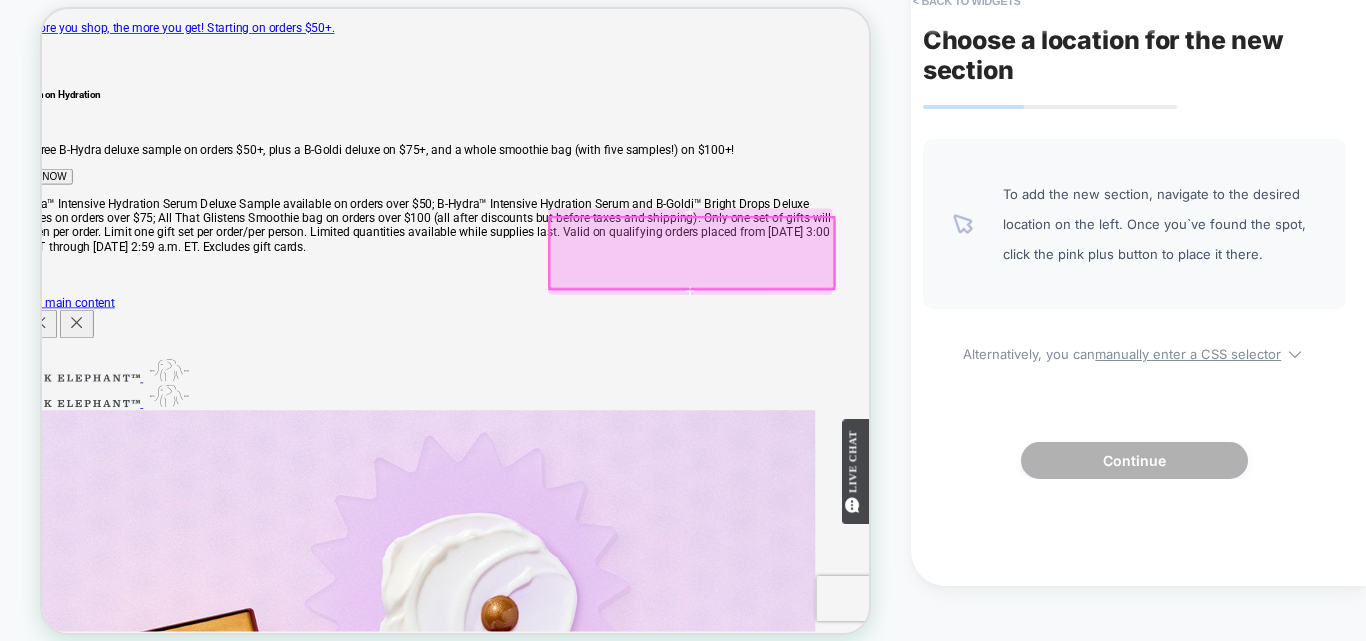 click at bounding box center [908, 335] 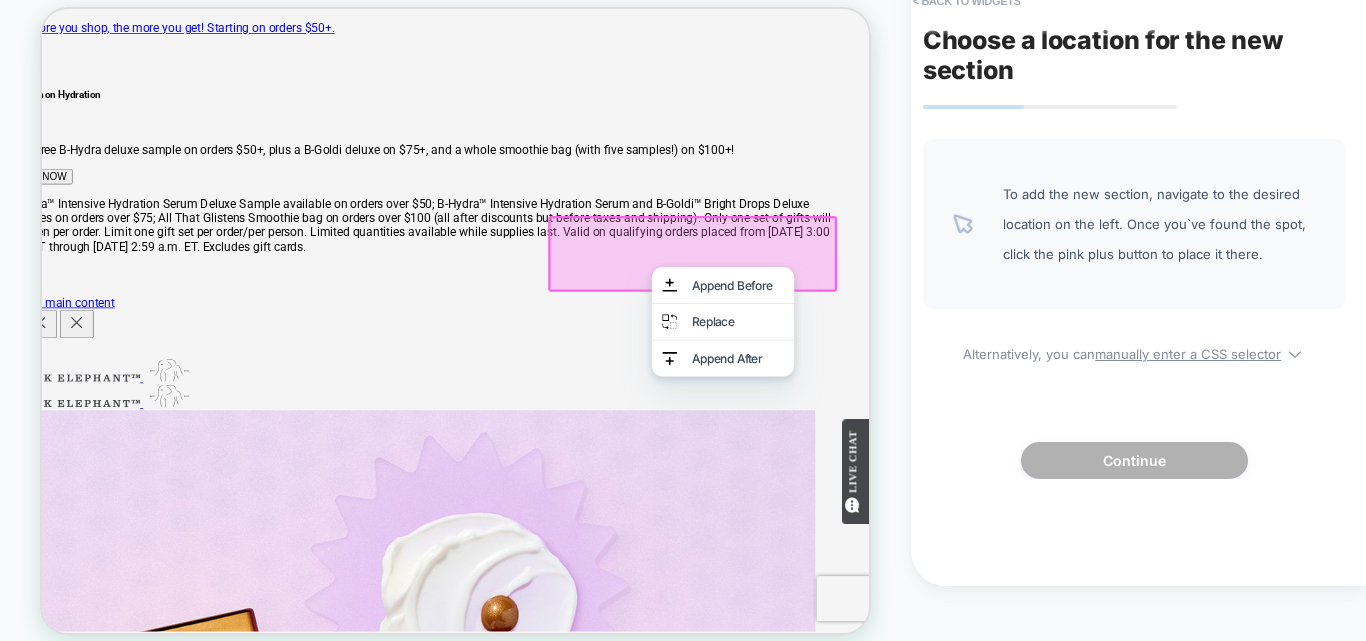 click at bounding box center [906, 333] 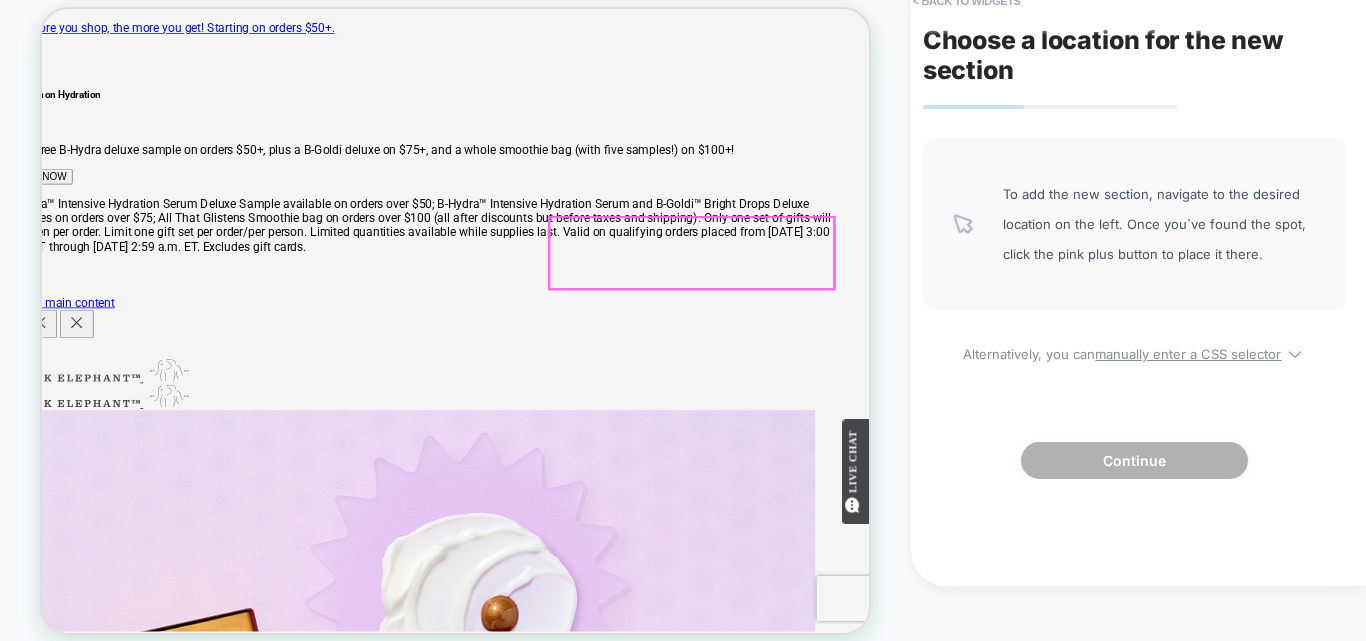 click on "Promotions
The more you shop, the more you get! Starting on orders $50+." at bounding box center (544, 14081) 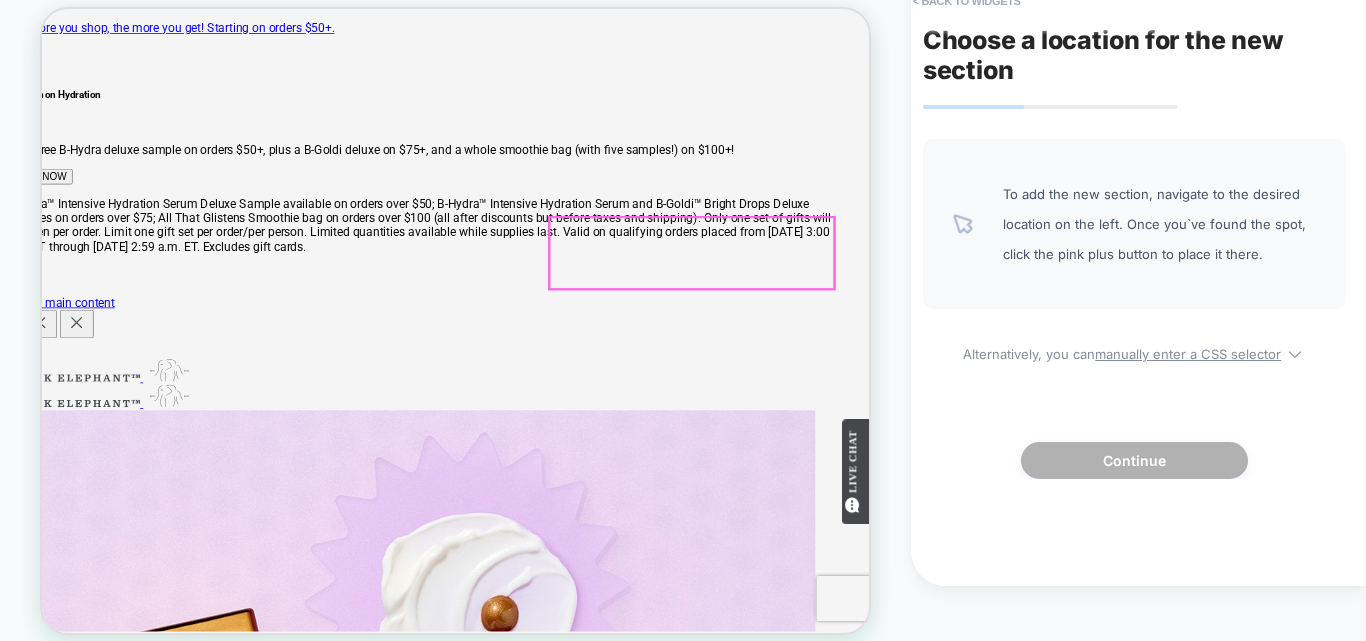 click on "Promotions
The more you shop, the more you get! Starting on orders $50+." at bounding box center [544, 14081] 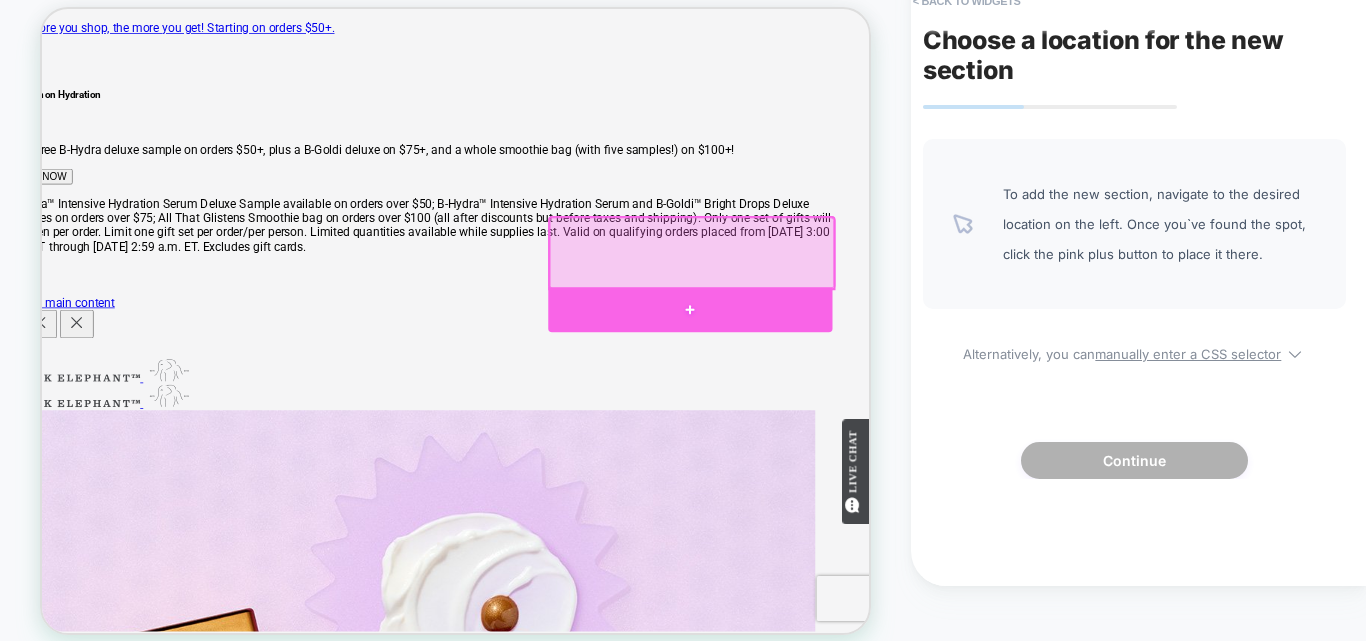 click at bounding box center [906, 410] 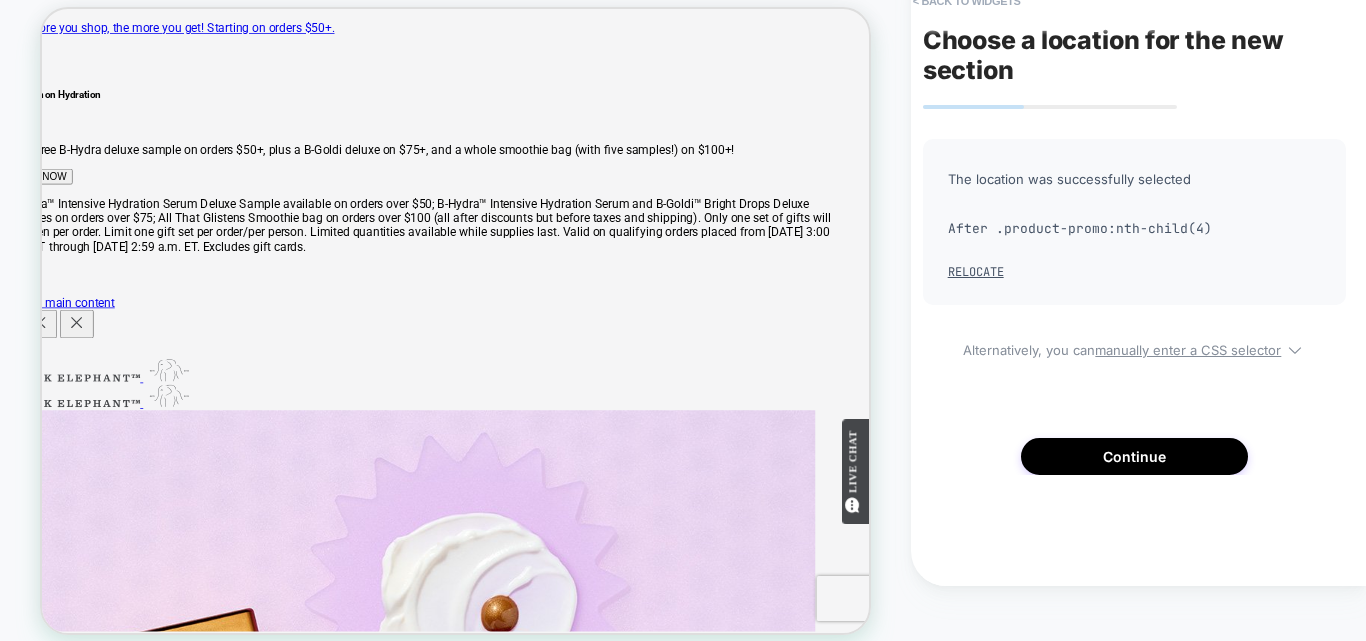 scroll, scrollTop: 42, scrollLeft: 0, axis: vertical 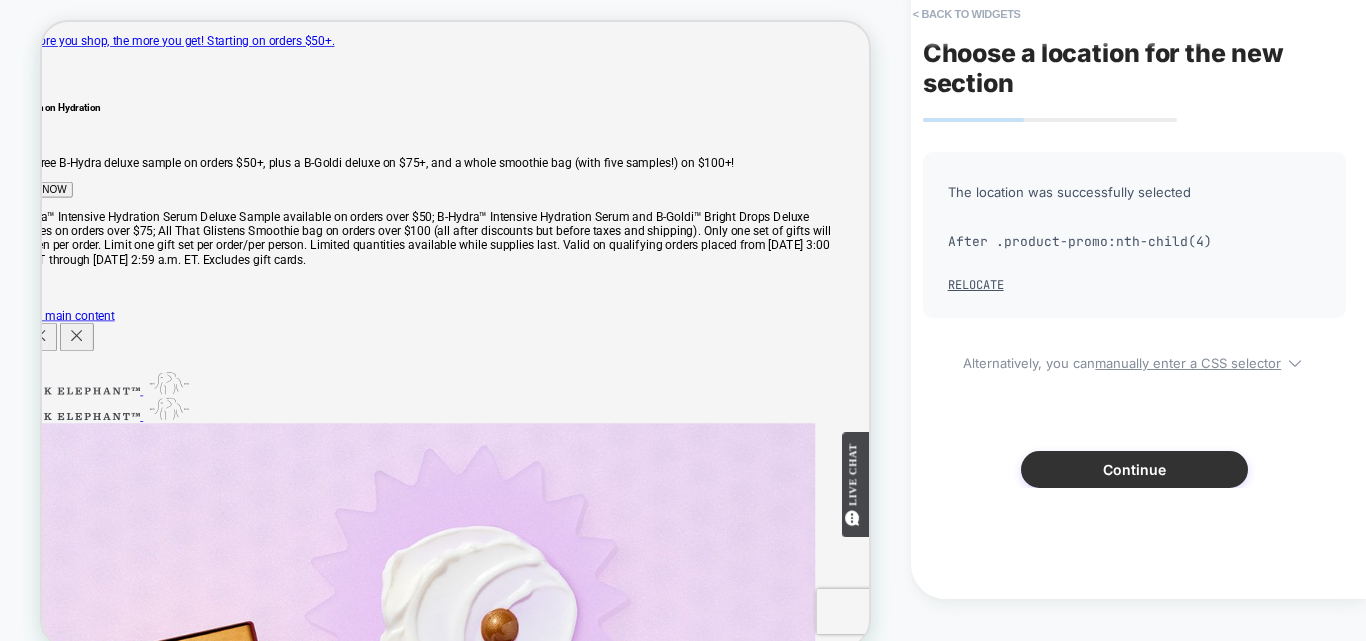 click on "Continue" at bounding box center [1134, 469] 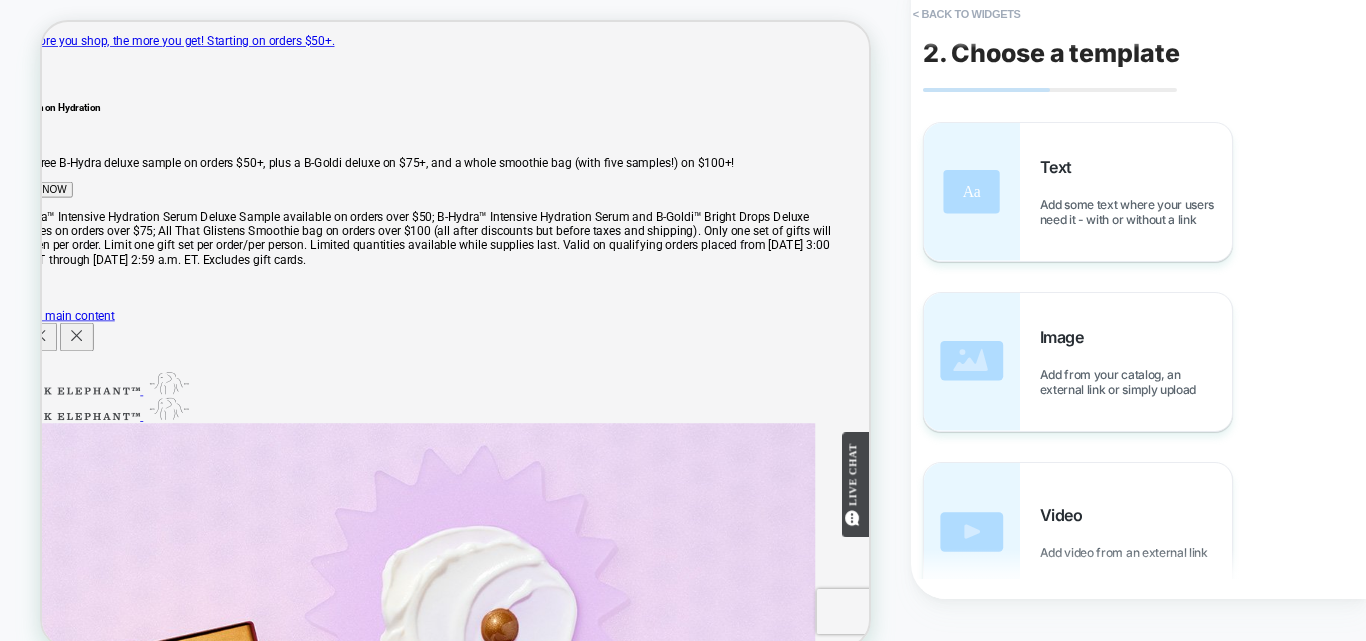 scroll, scrollTop: 0, scrollLeft: 0, axis: both 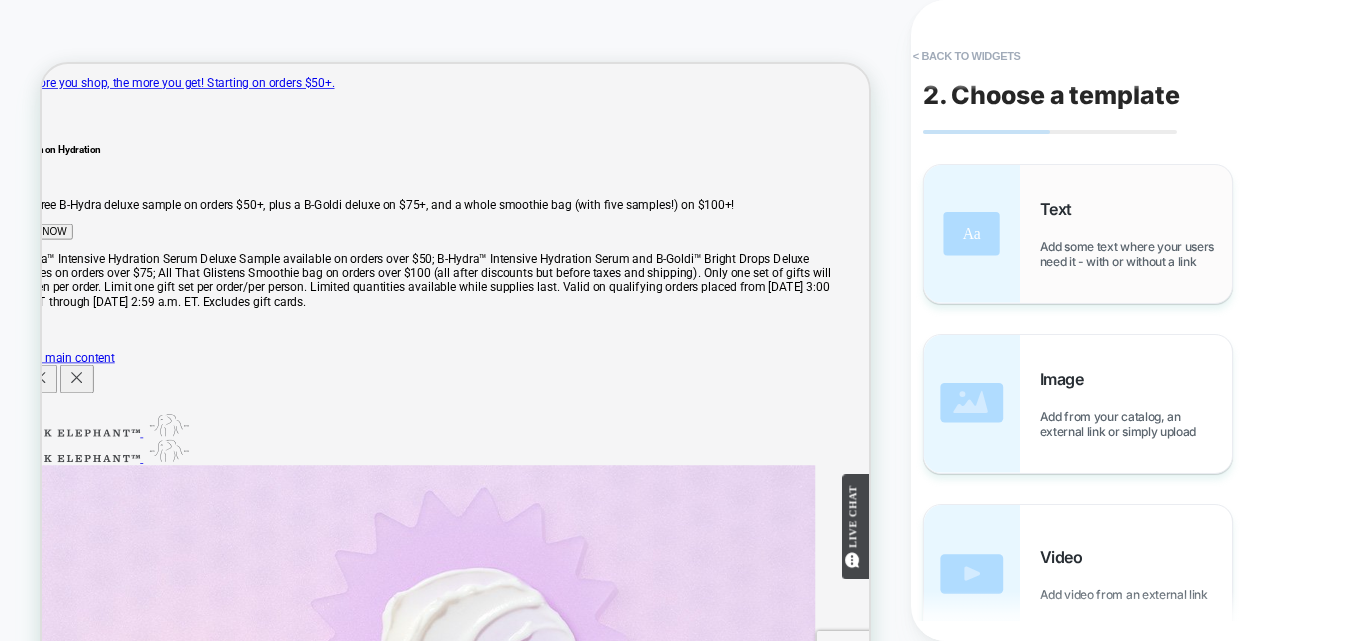 click on "Add some text where your users need it - with or without a link" at bounding box center [1136, 254] 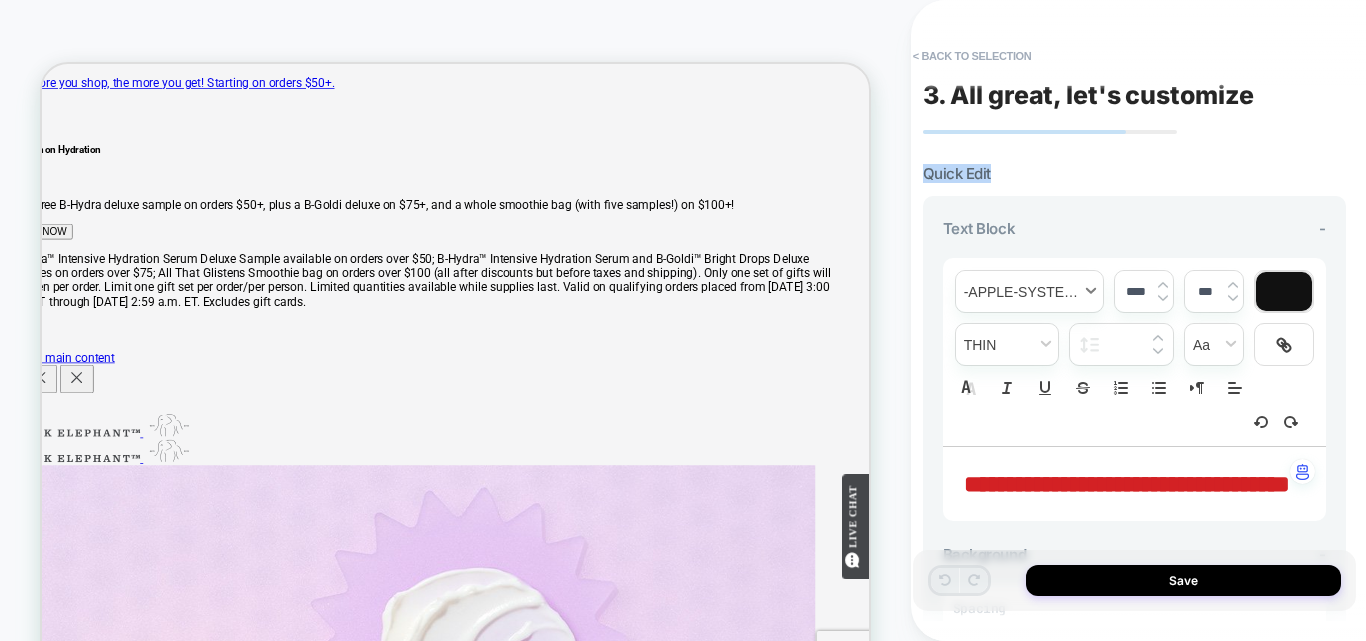 drag, startPoint x: 1236, startPoint y: 303, endPoint x: 964, endPoint y: 274, distance: 273.5416 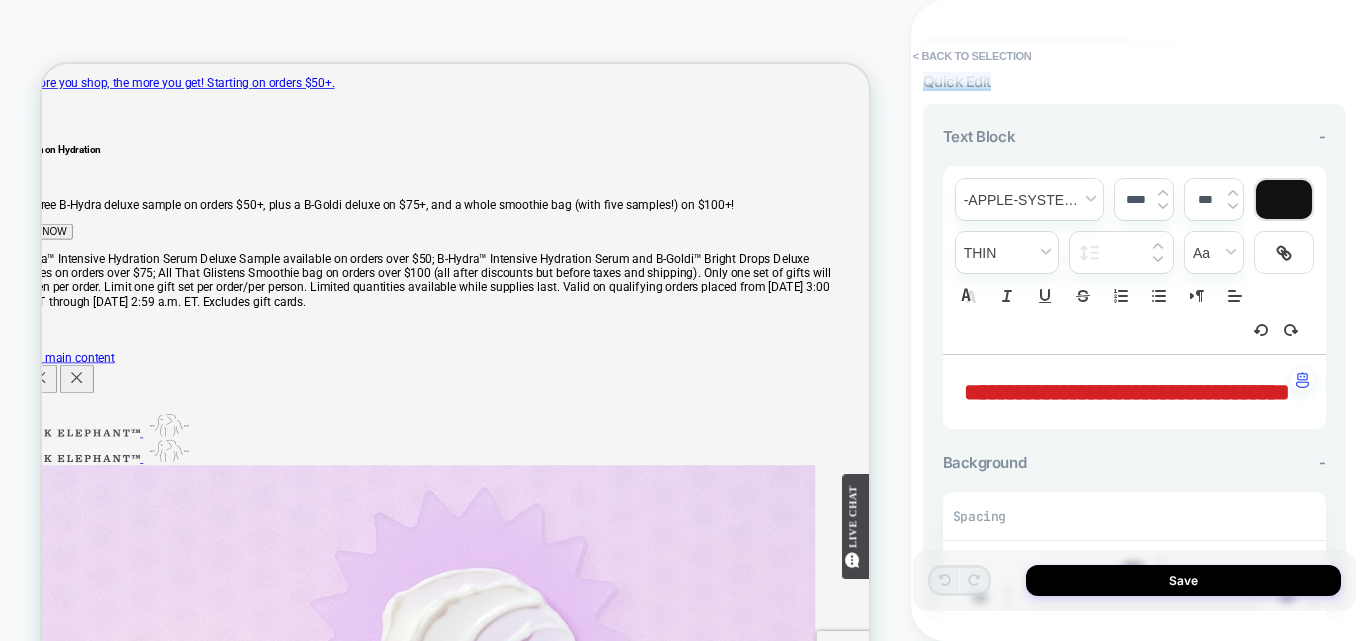 scroll, scrollTop: 100, scrollLeft: 0, axis: vertical 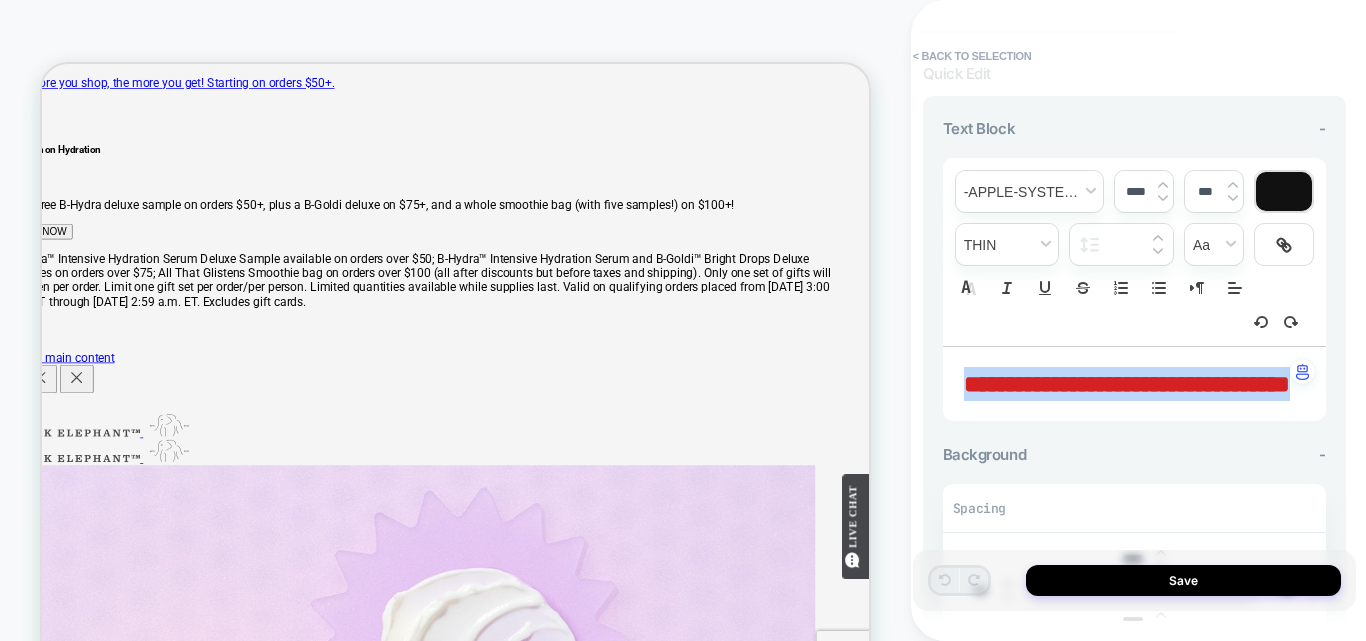 drag, startPoint x: 1200, startPoint y: 421, endPoint x: 965, endPoint y: 386, distance: 237.59209 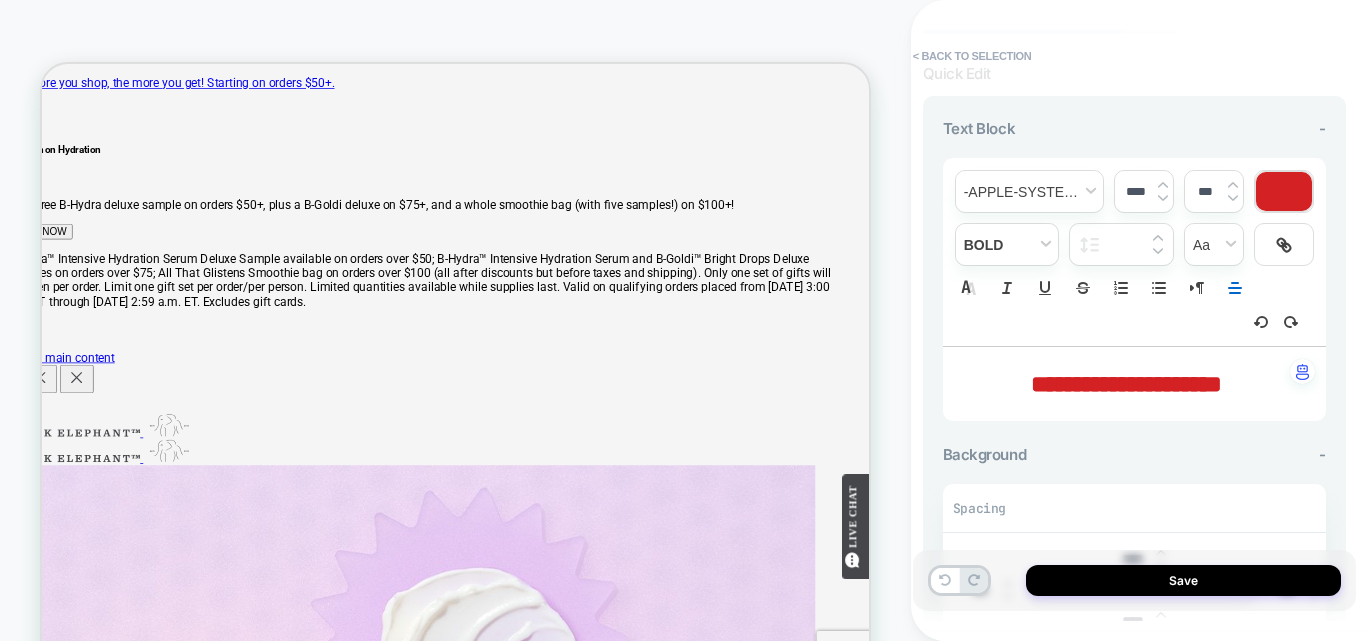 click on "**********" at bounding box center [1126, 384] 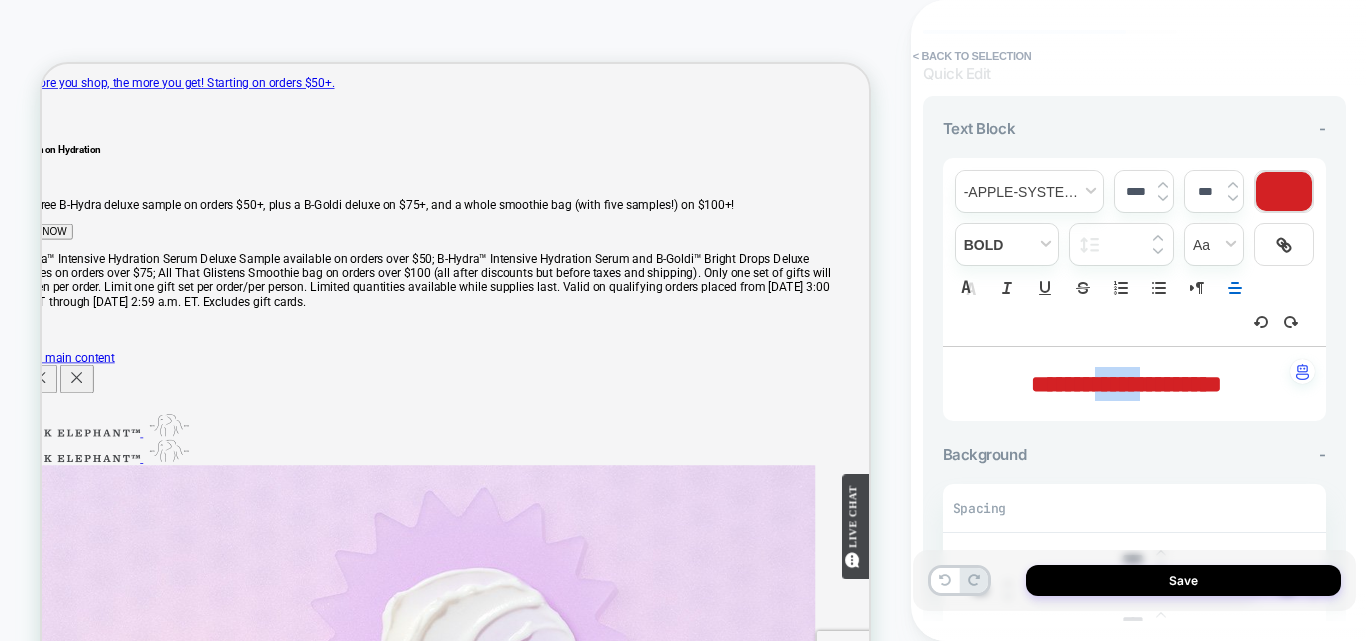 click on "**********" at bounding box center (1126, 384) 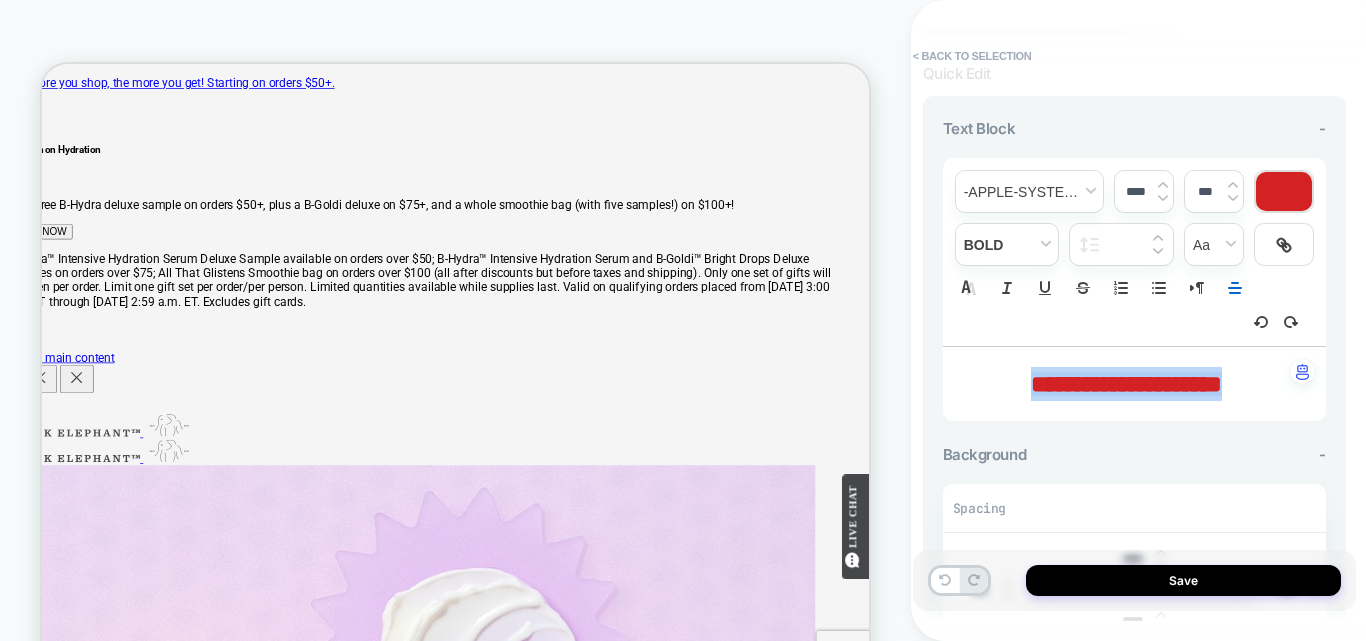 click at bounding box center (1284, 191) 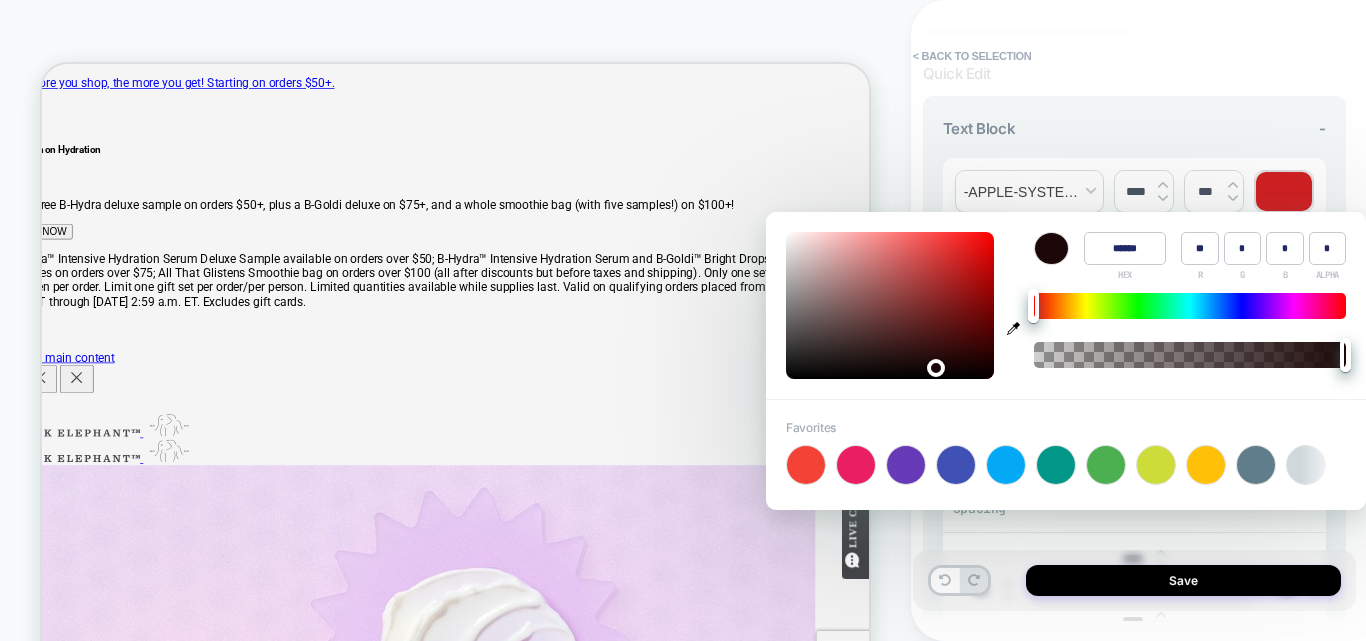 type on "******" 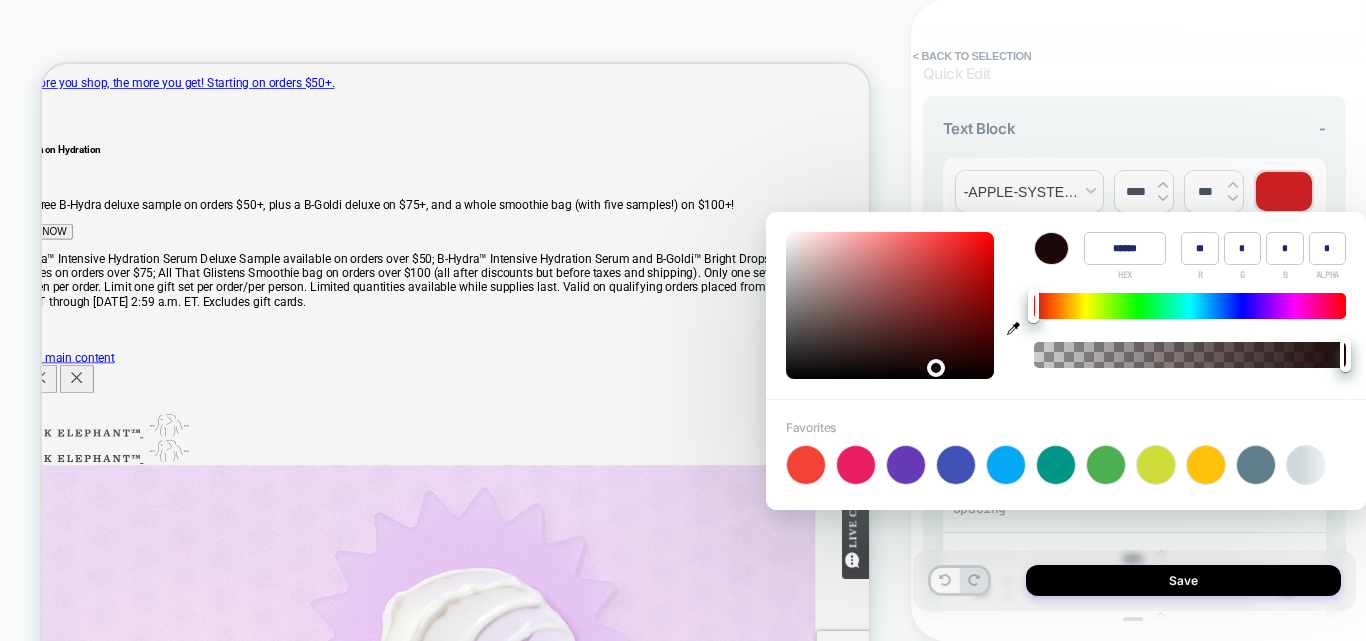type on "**" 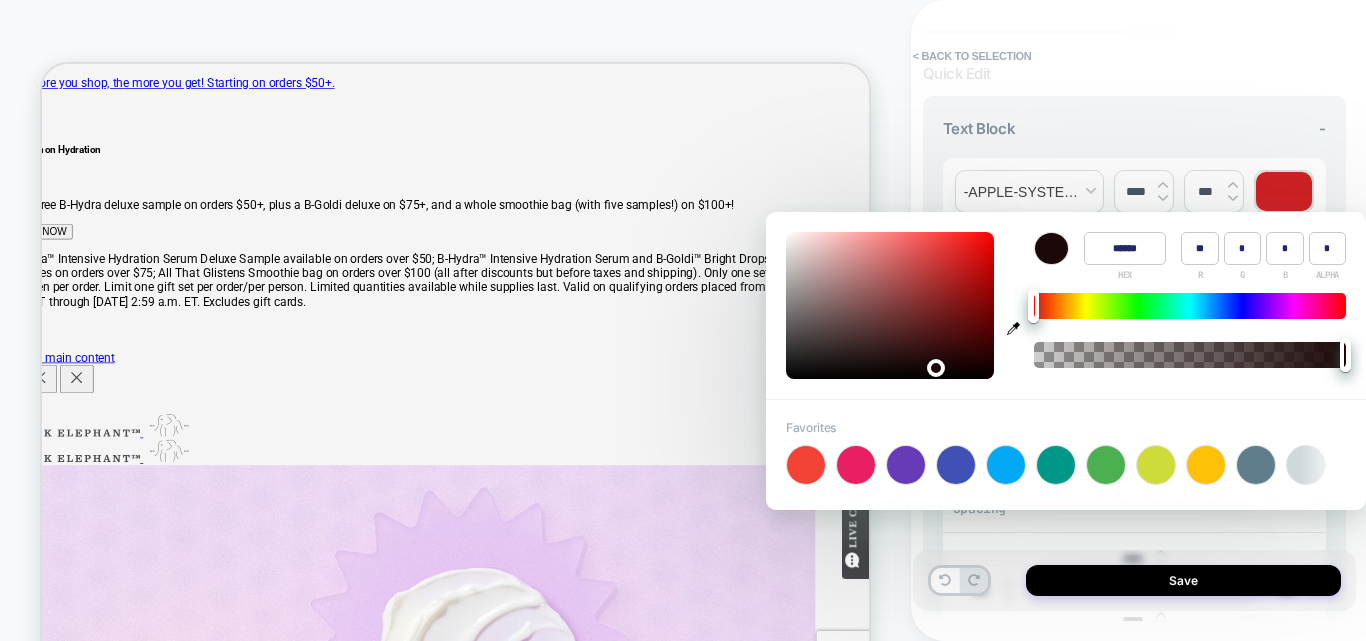 type on "*" 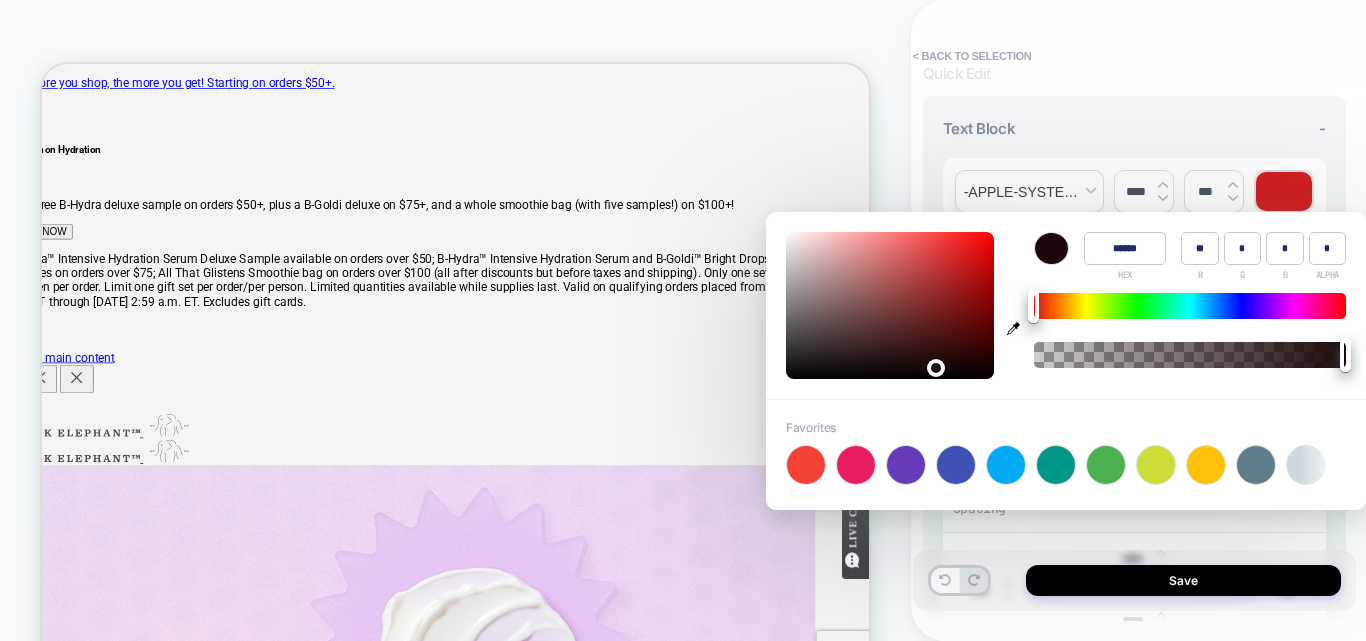 type on "******" 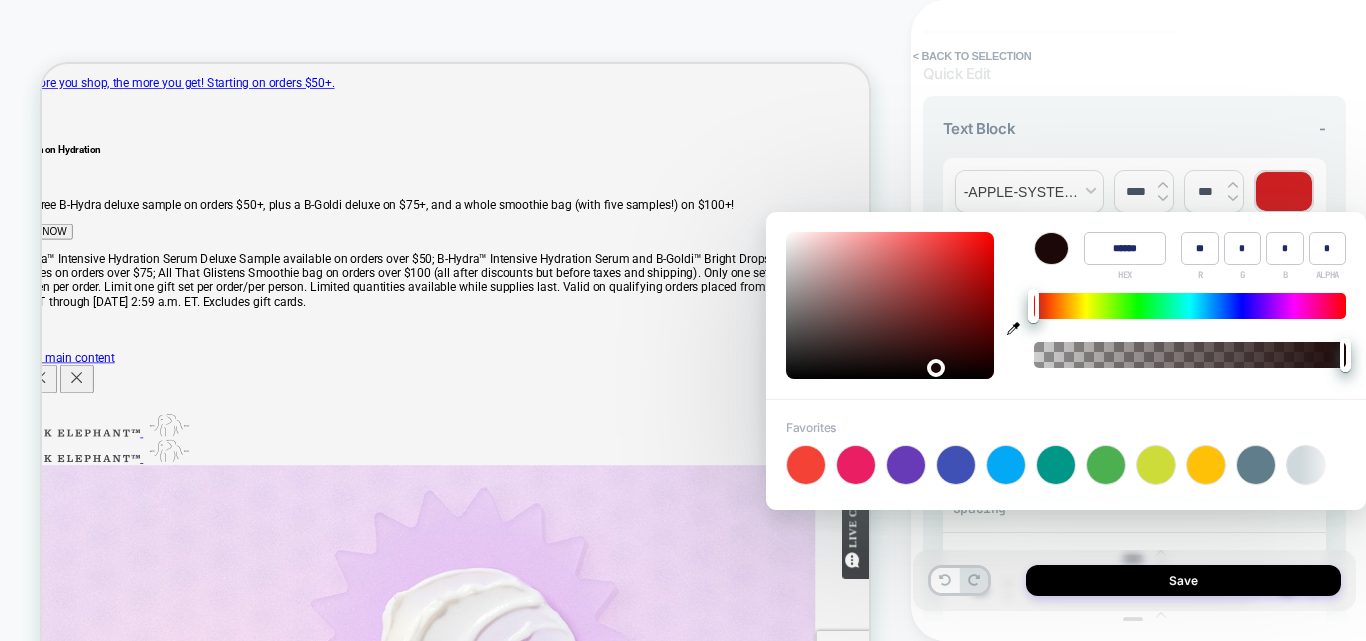 type on "**" 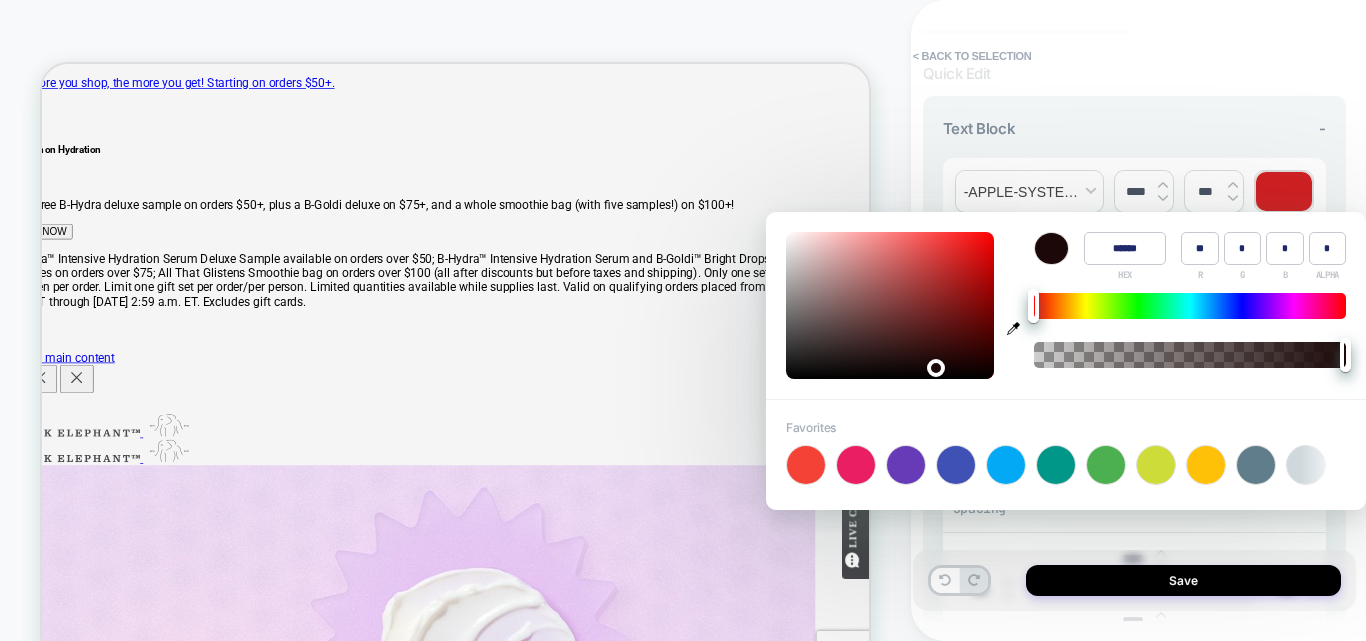 type on "******" 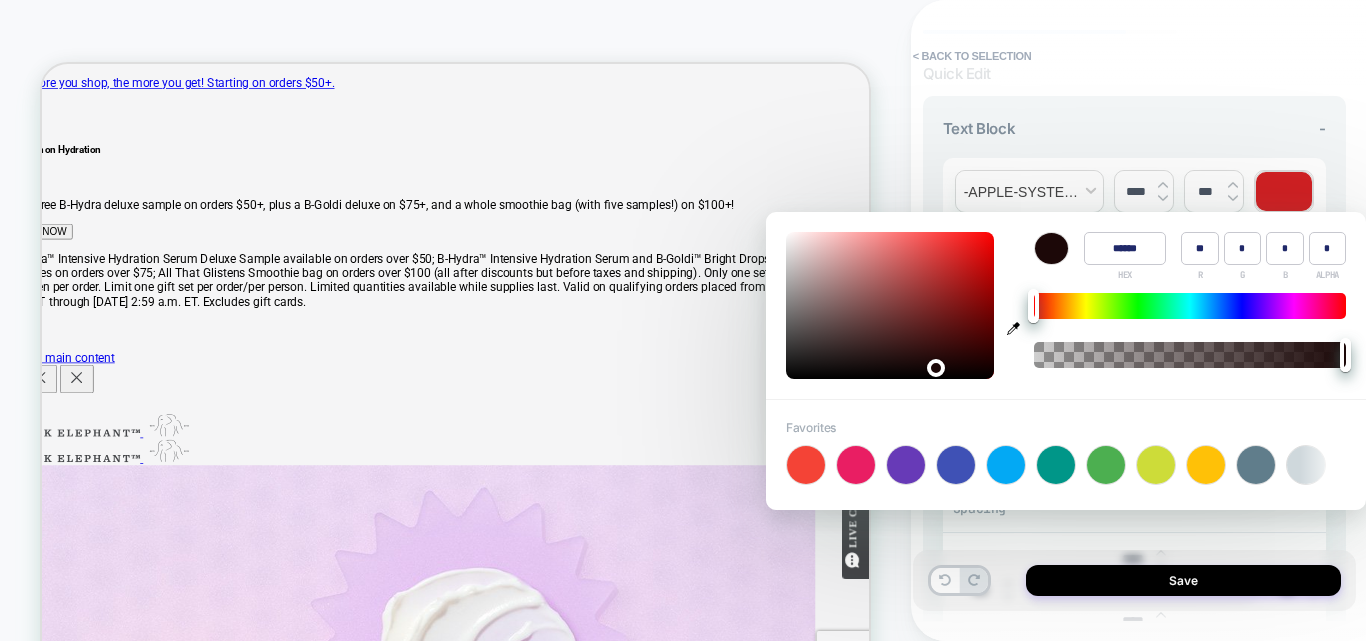 type on "**" 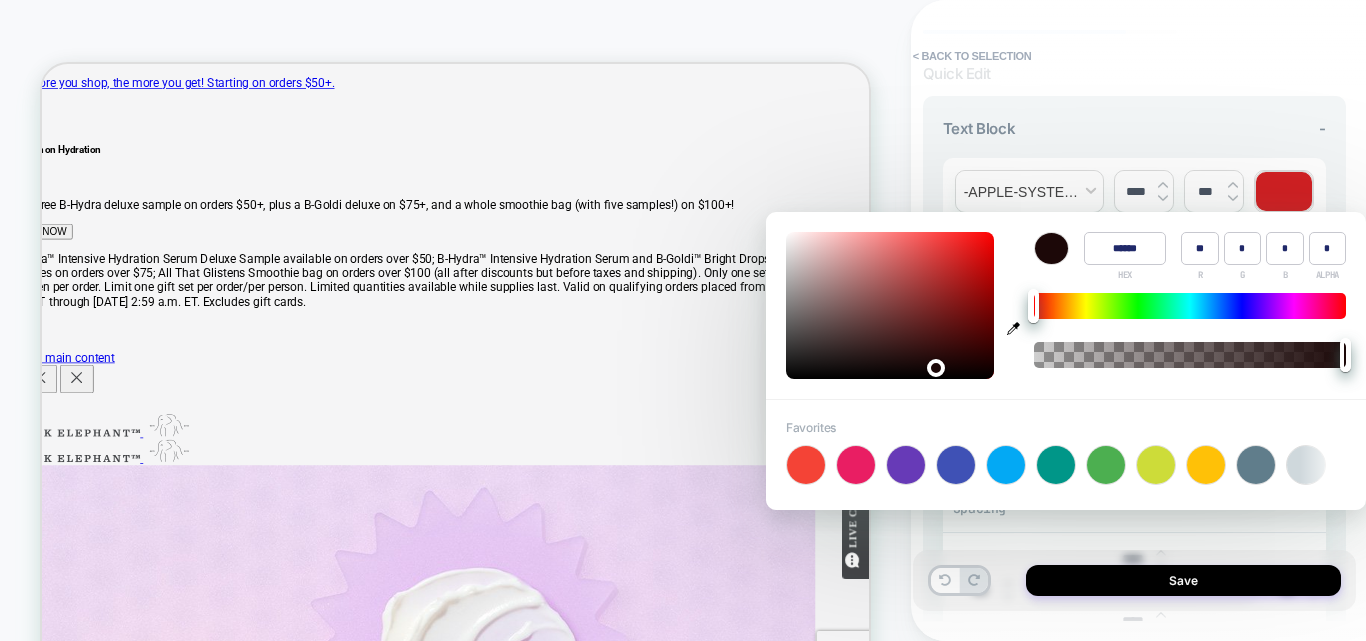 type on "******" 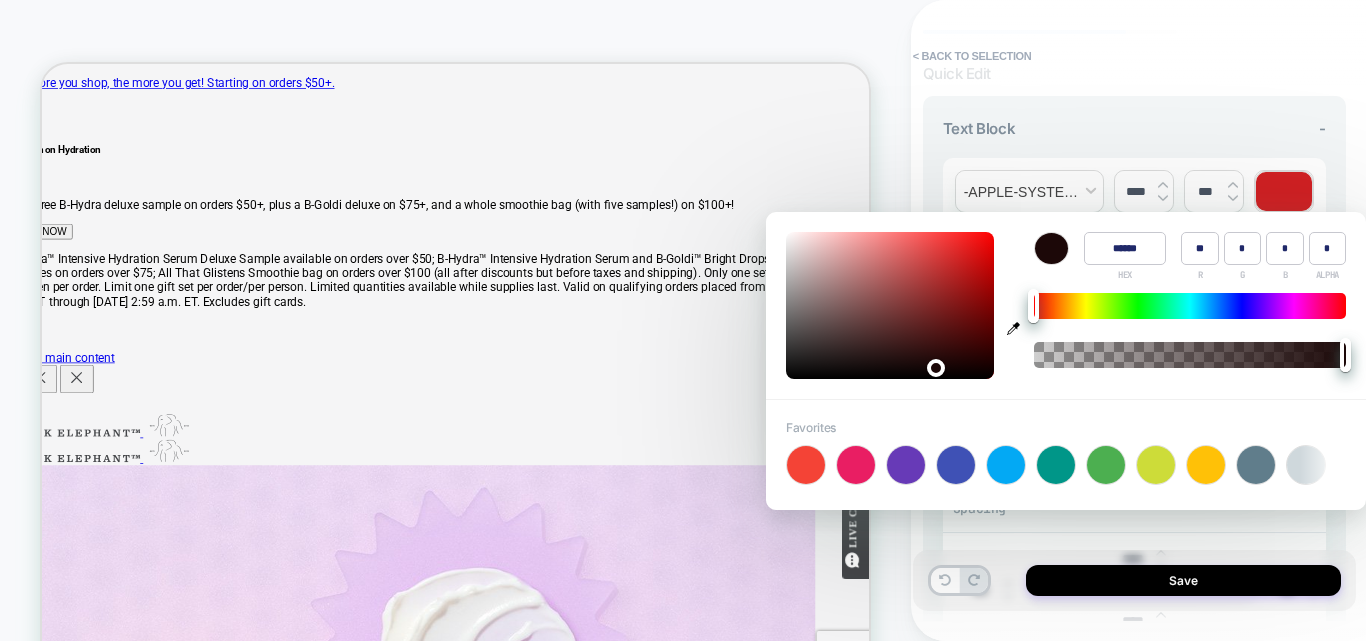 type on "*" 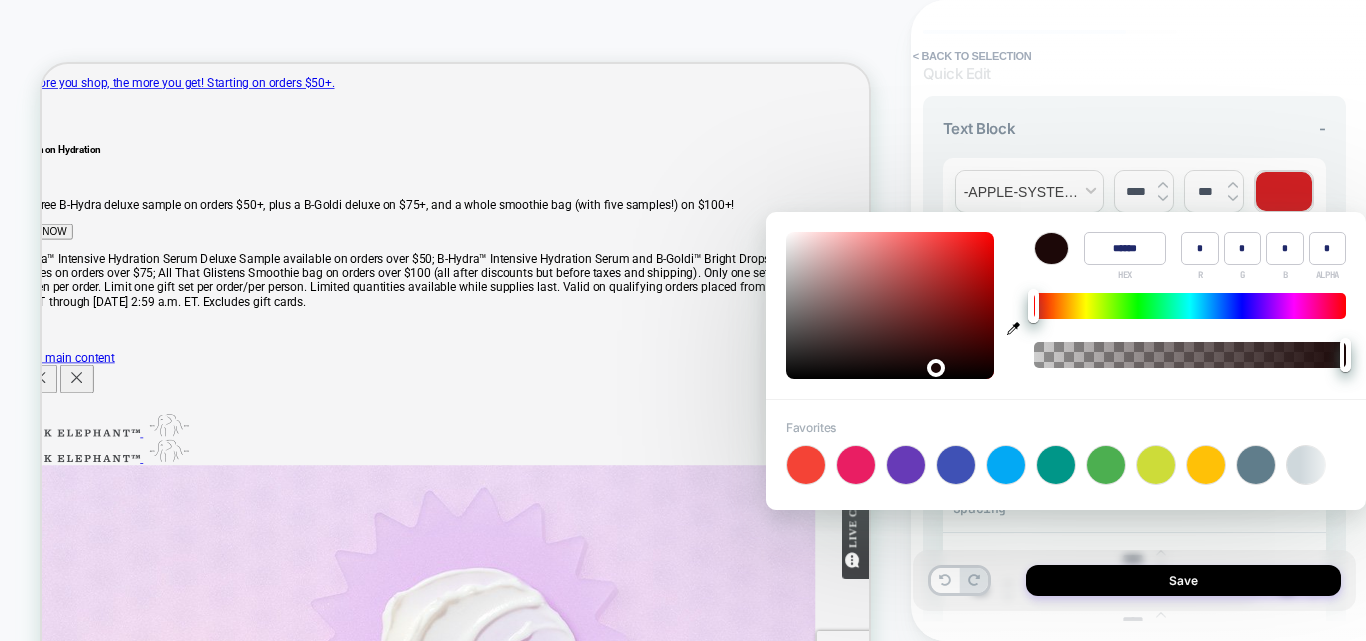 type on "******" 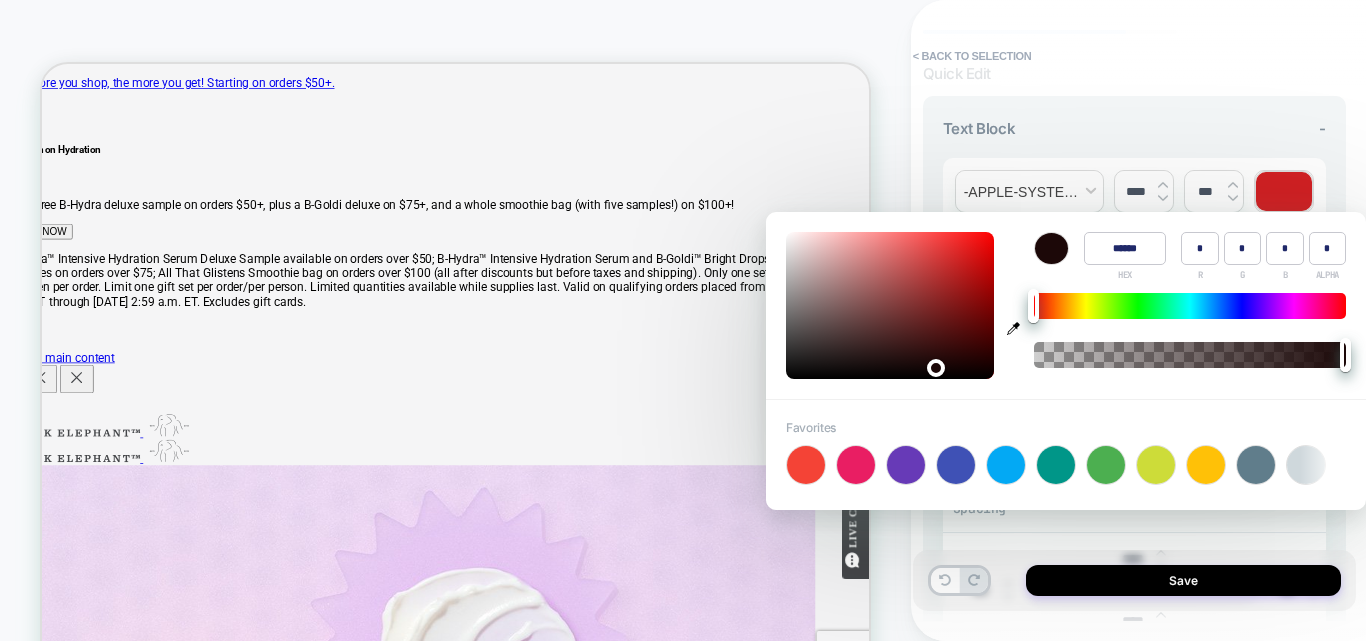 type on "*" 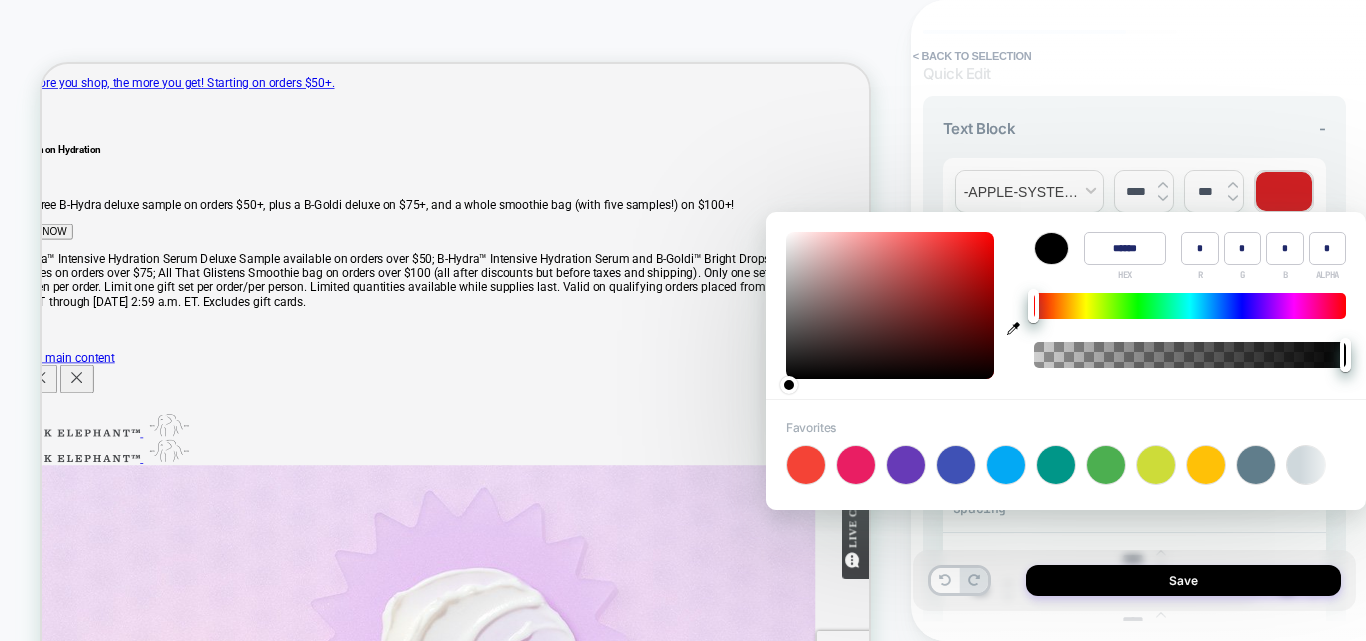 drag, startPoint x: 935, startPoint y: 365, endPoint x: 935, endPoint y: 387, distance: 22 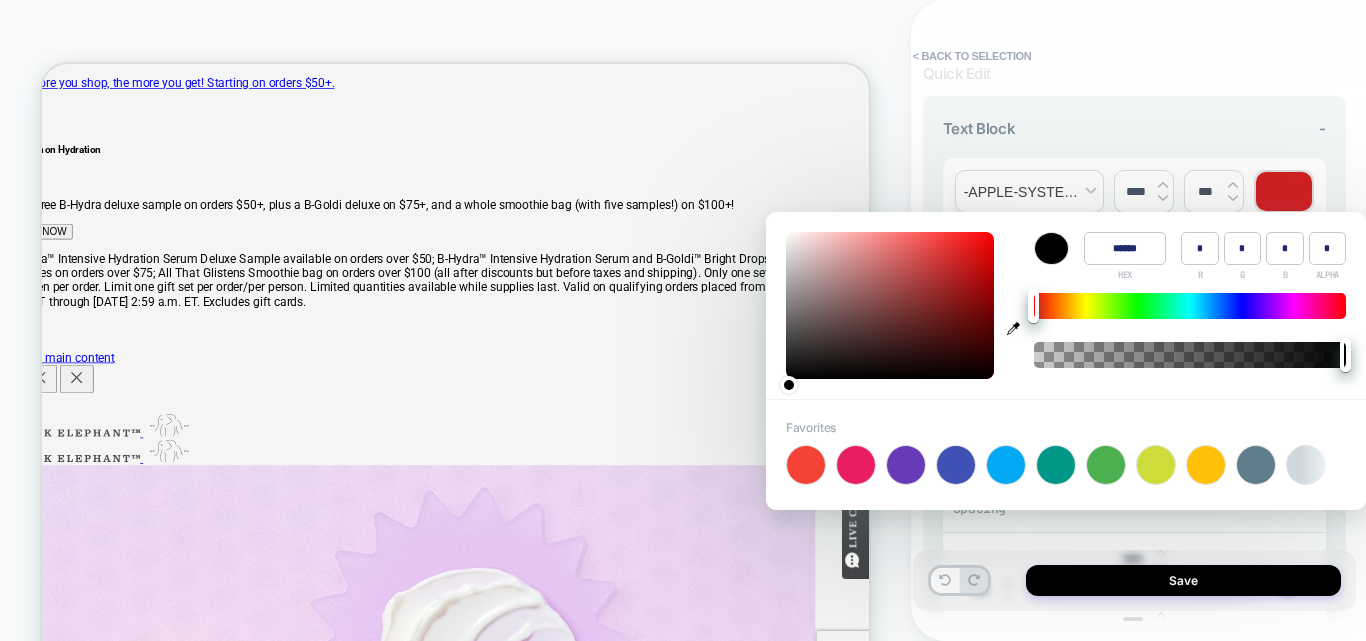 click on "Color ****** HEX * R * G * B * ALPHA" at bounding box center (1066, 305) 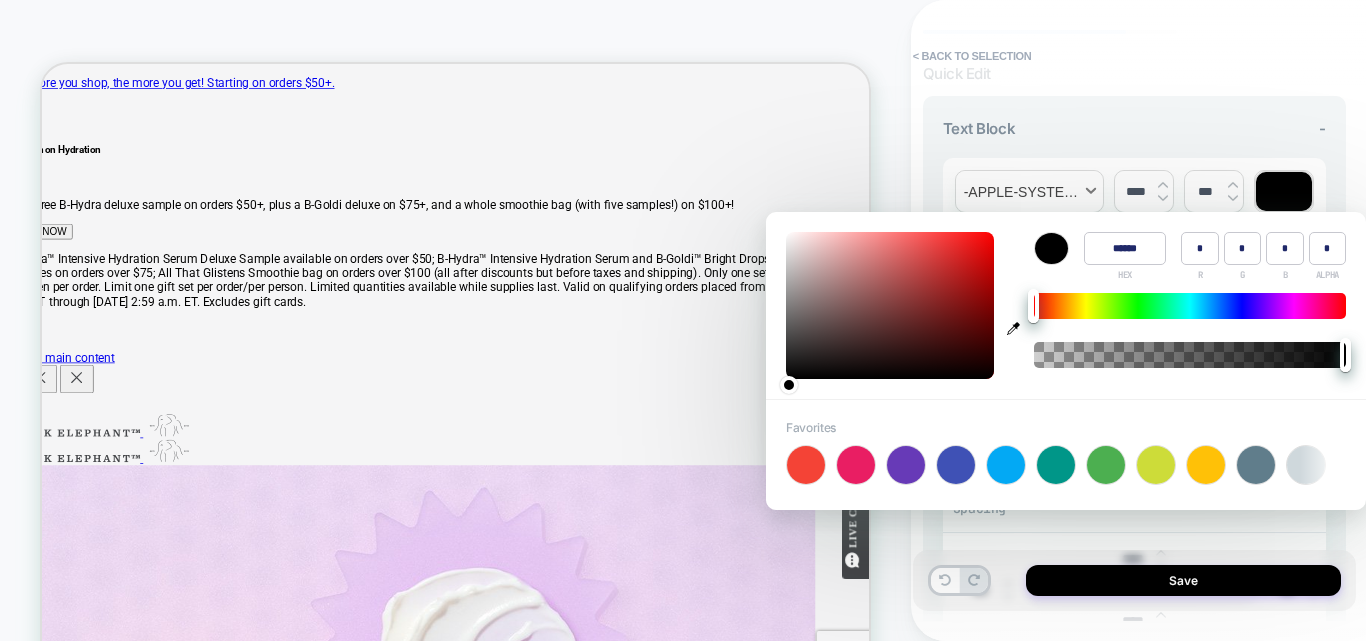 click at bounding box center (1029, 191) 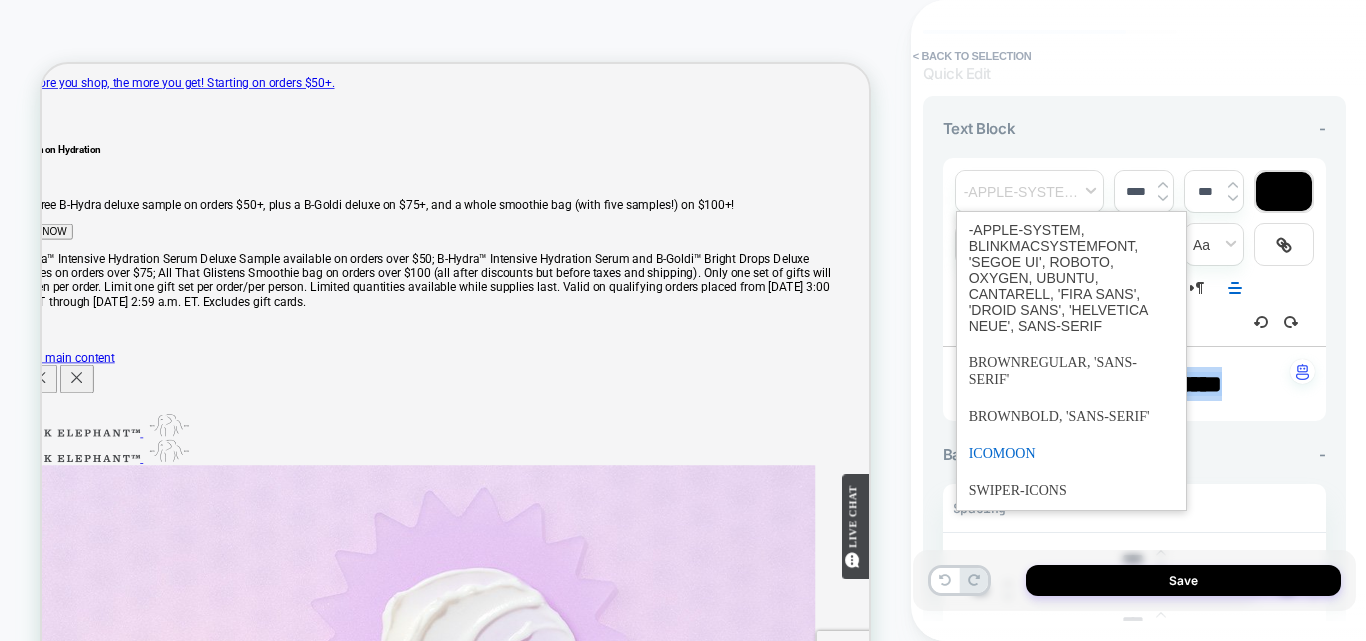 click at bounding box center (1072, 453) 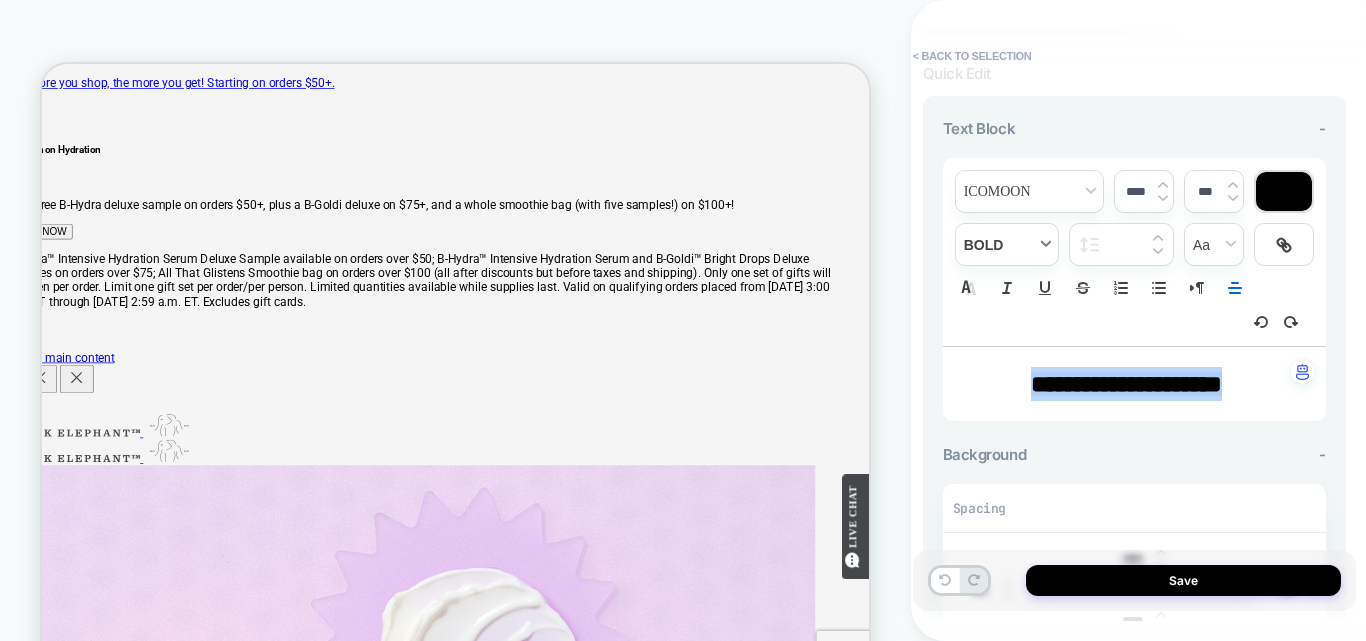 click at bounding box center [1007, 244] 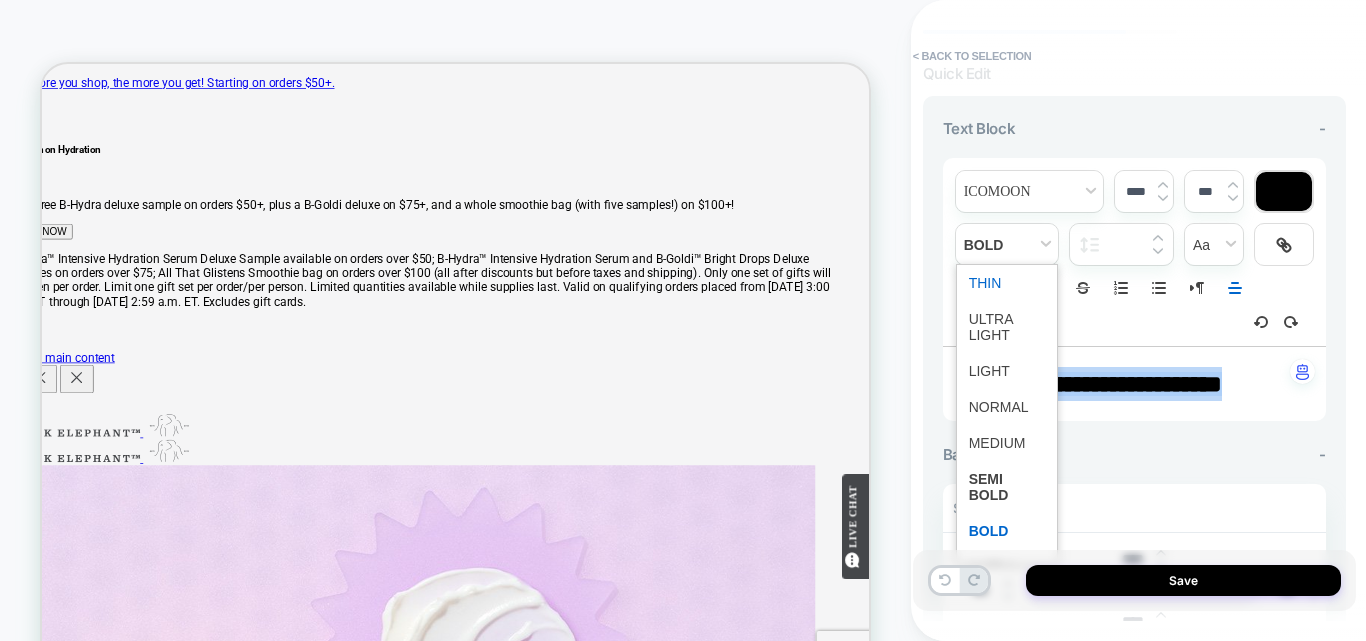 click at bounding box center (1007, 283) 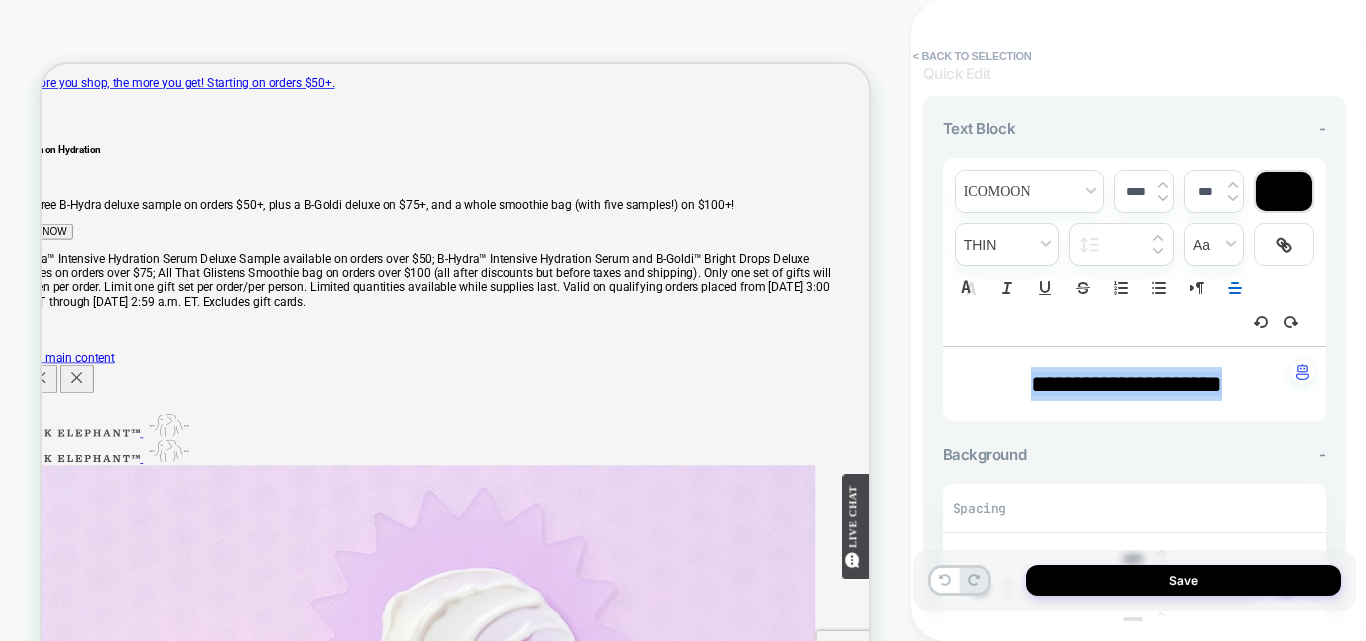 click at bounding box center [1163, 198] 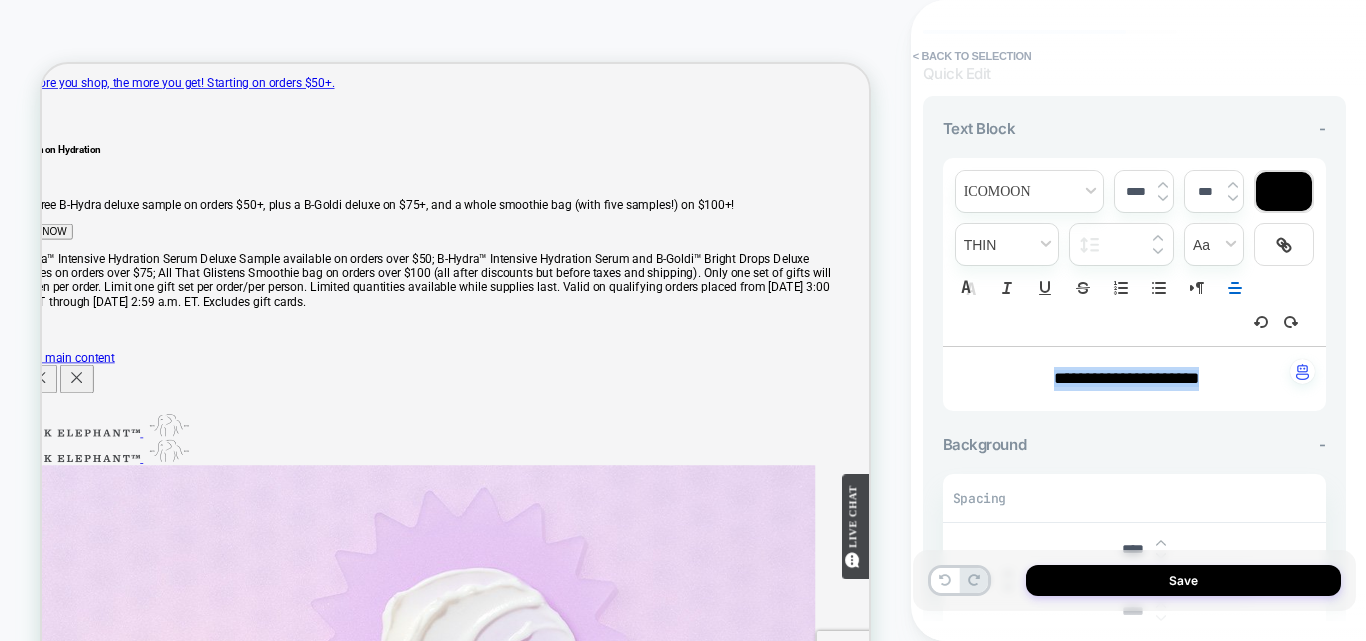 click at bounding box center (1163, 198) 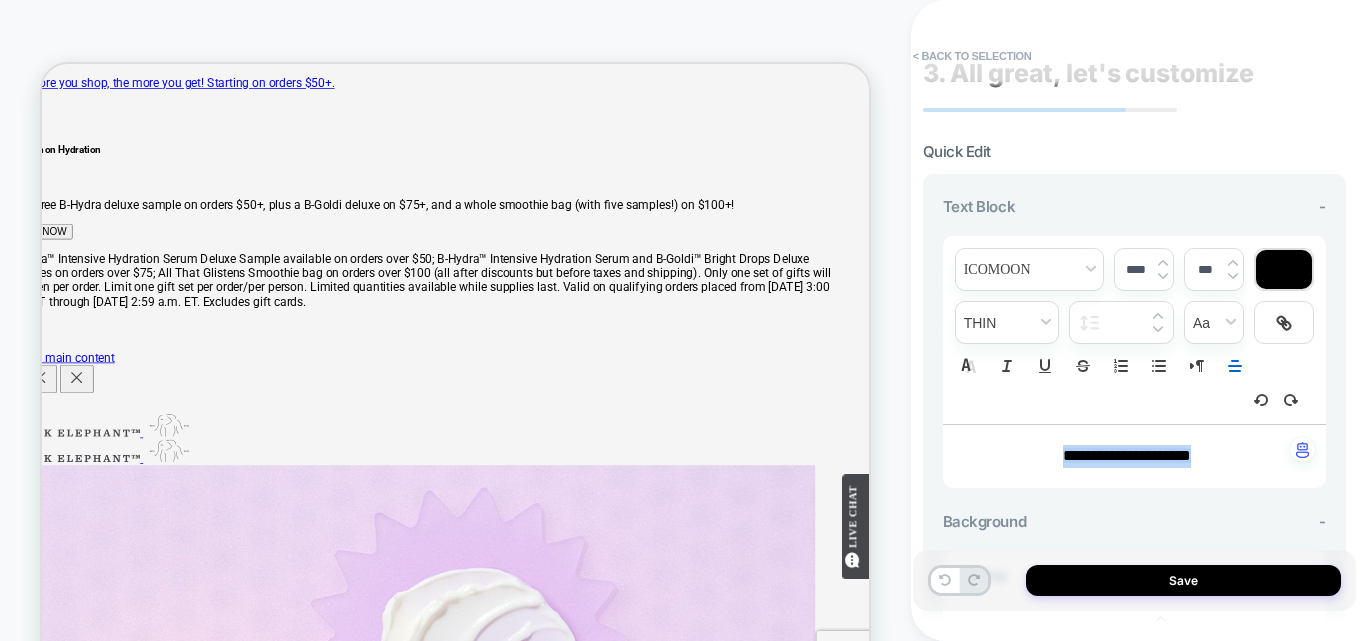 scroll, scrollTop: 0, scrollLeft: 0, axis: both 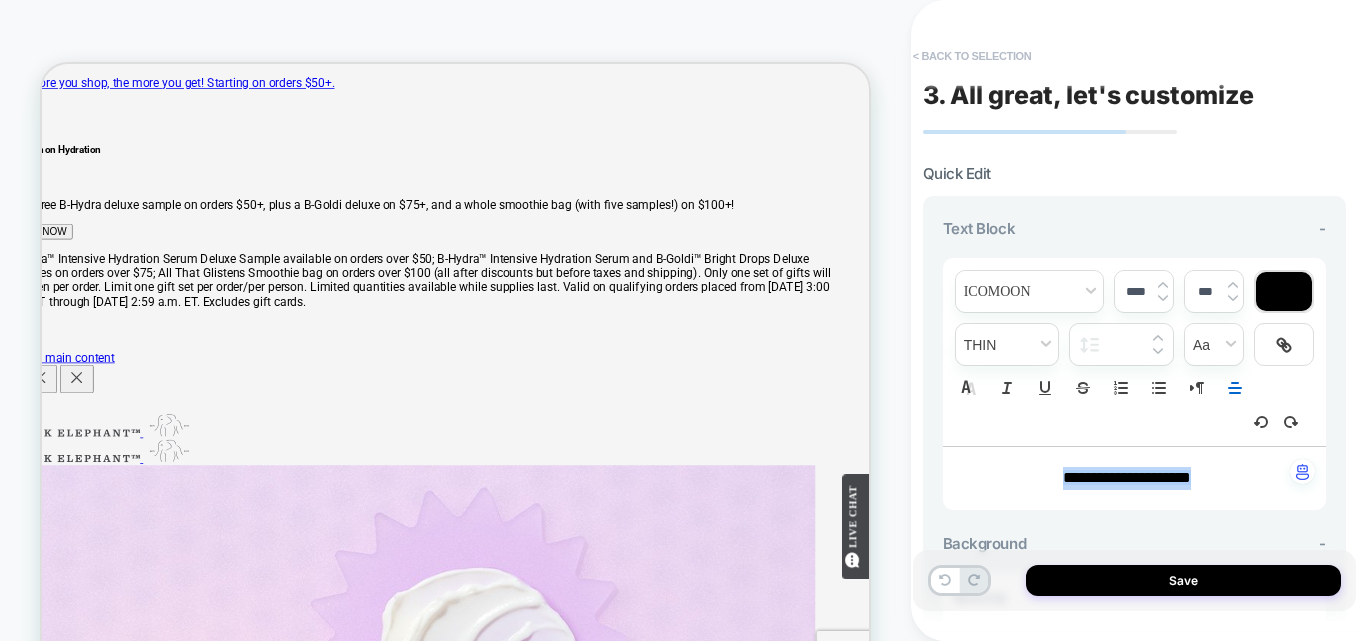 click on "< Back to selection" at bounding box center (972, 56) 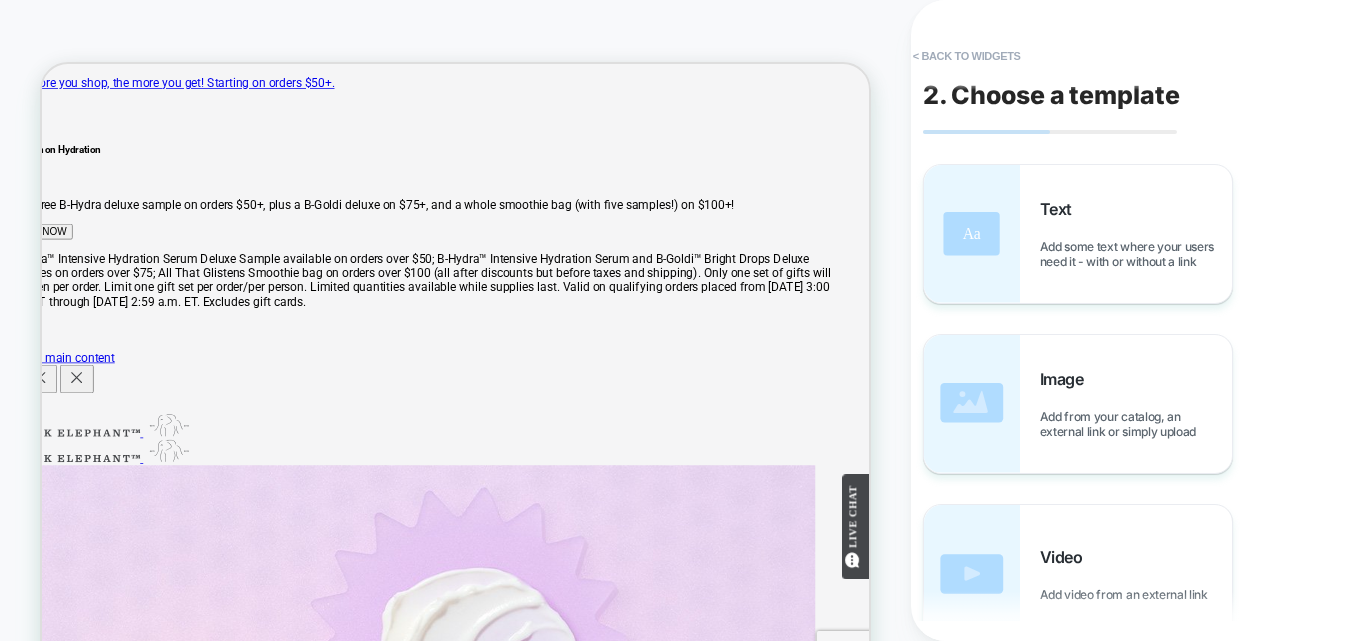 click on "< Back to widgets" at bounding box center [967, 56] 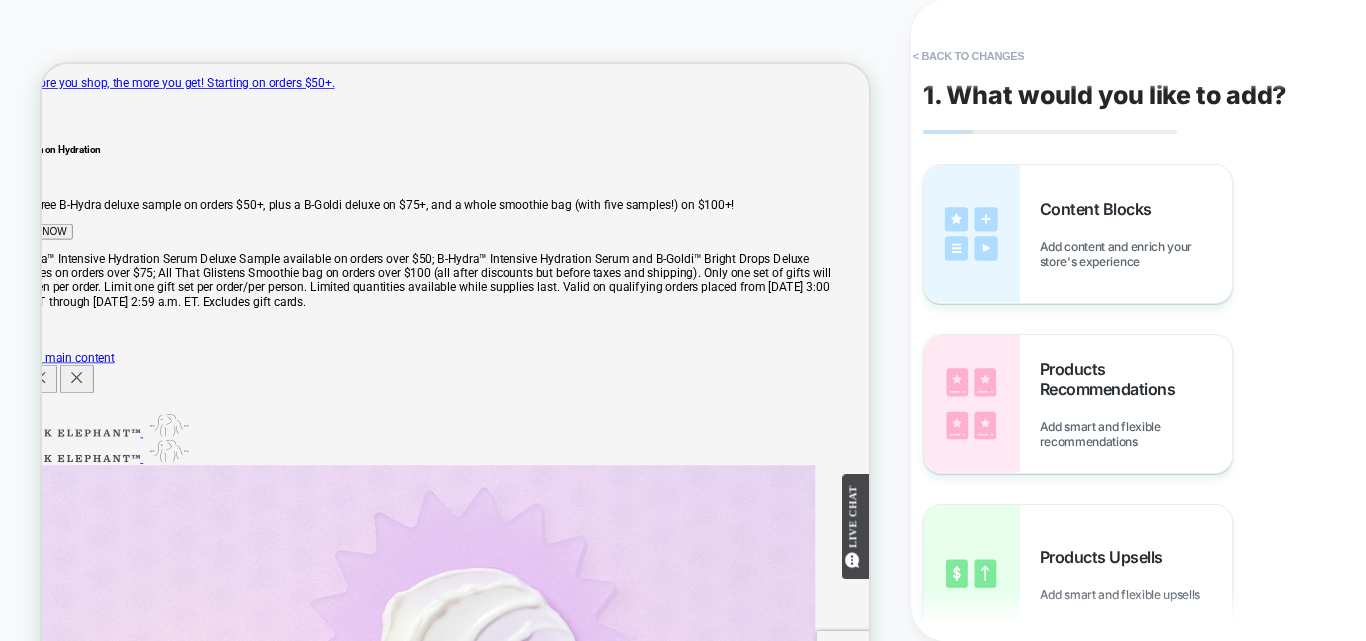 scroll, scrollTop: 41, scrollLeft: 0, axis: vertical 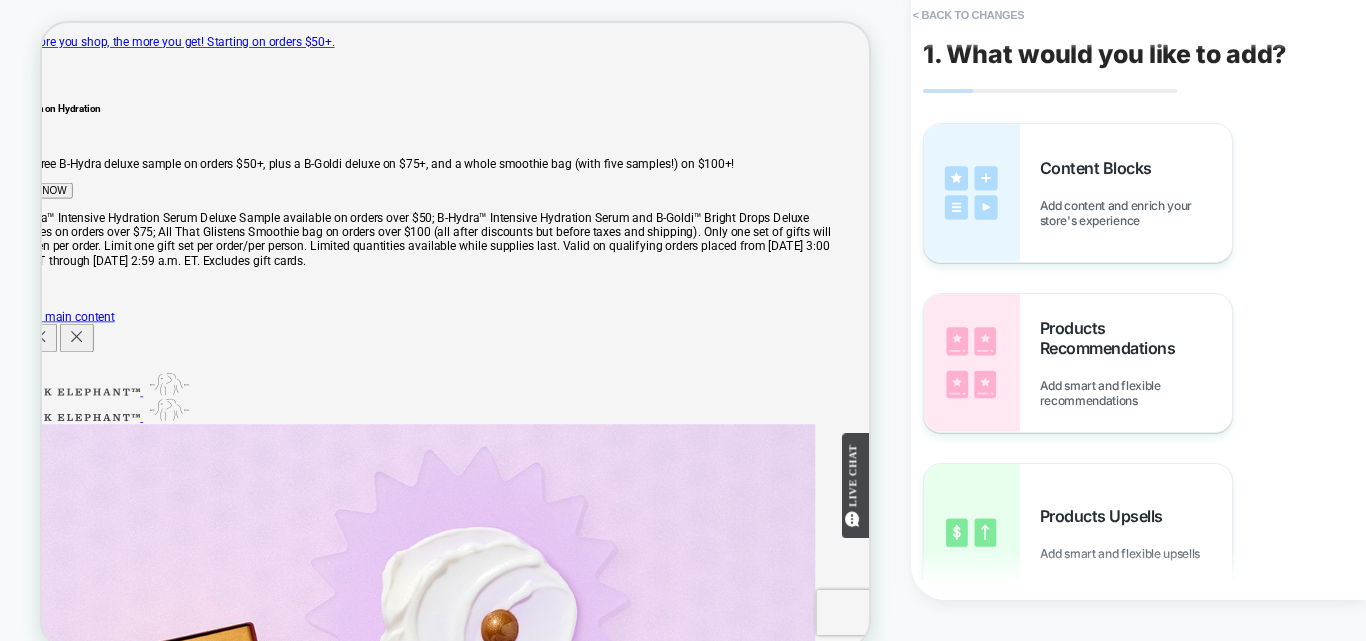 click on "1. What would you like to add?" at bounding box center [1105, 54] 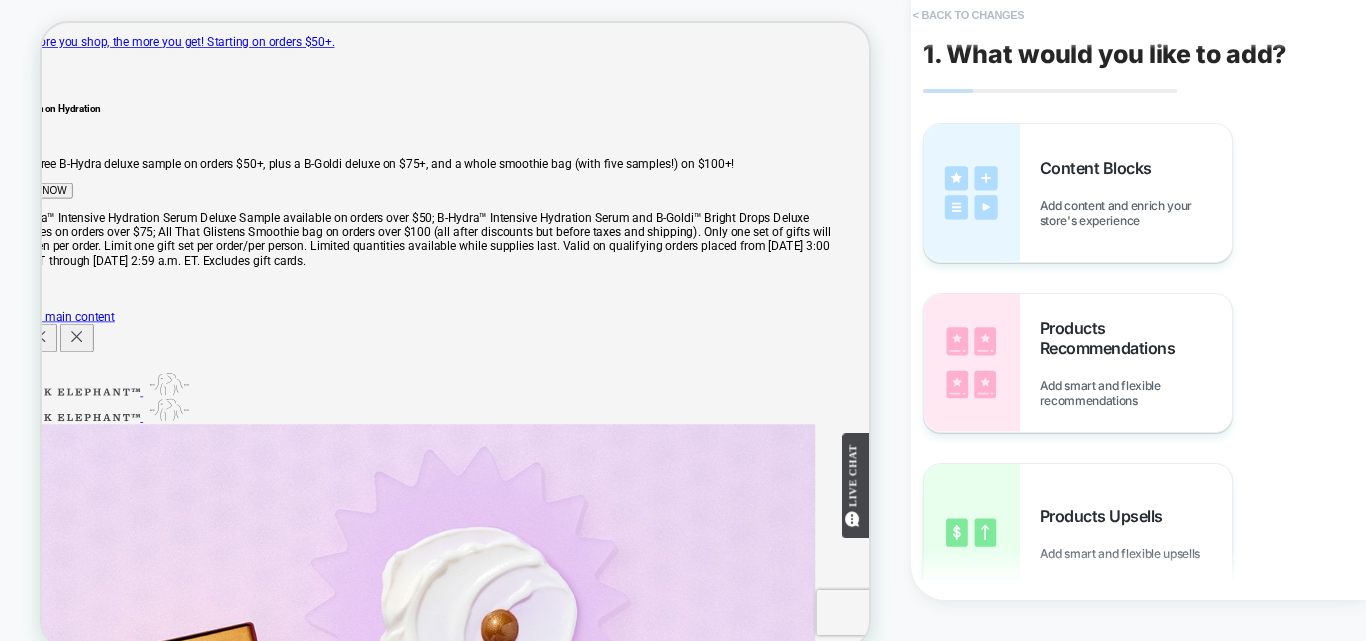 click on "< Back to changes" at bounding box center (969, 15) 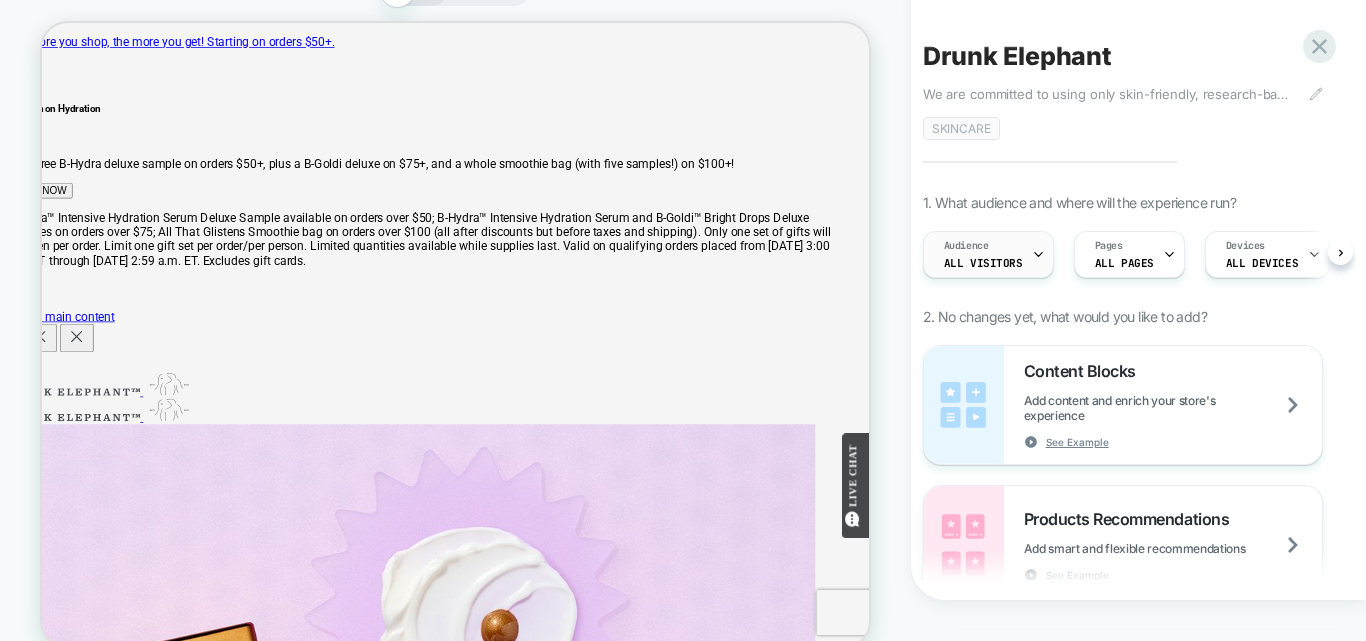 scroll, scrollTop: 0, scrollLeft: 1, axis: horizontal 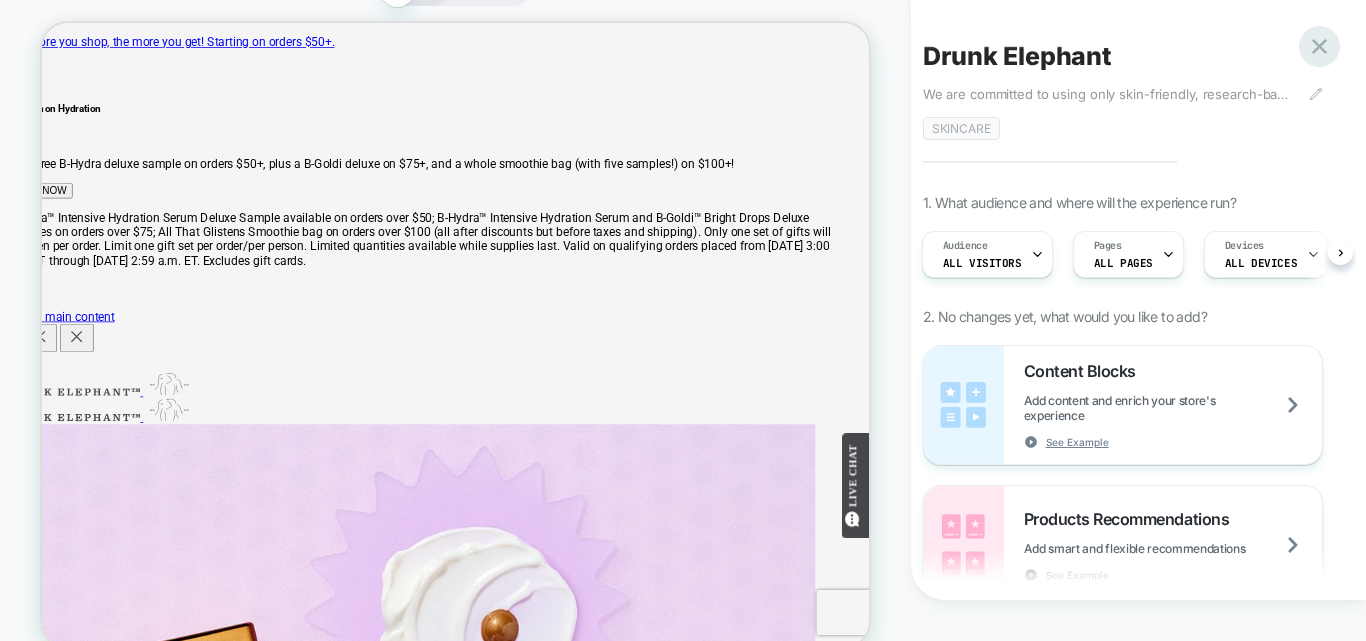 click 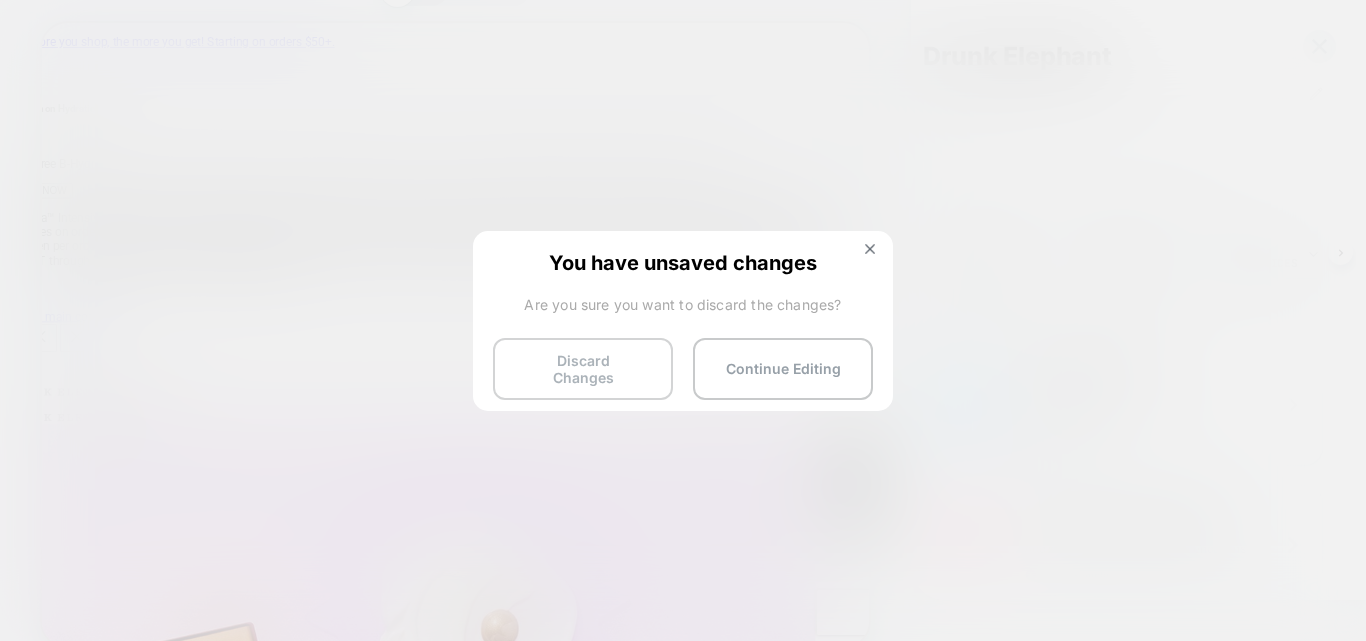 click on "Discard Changes" at bounding box center (583, 369) 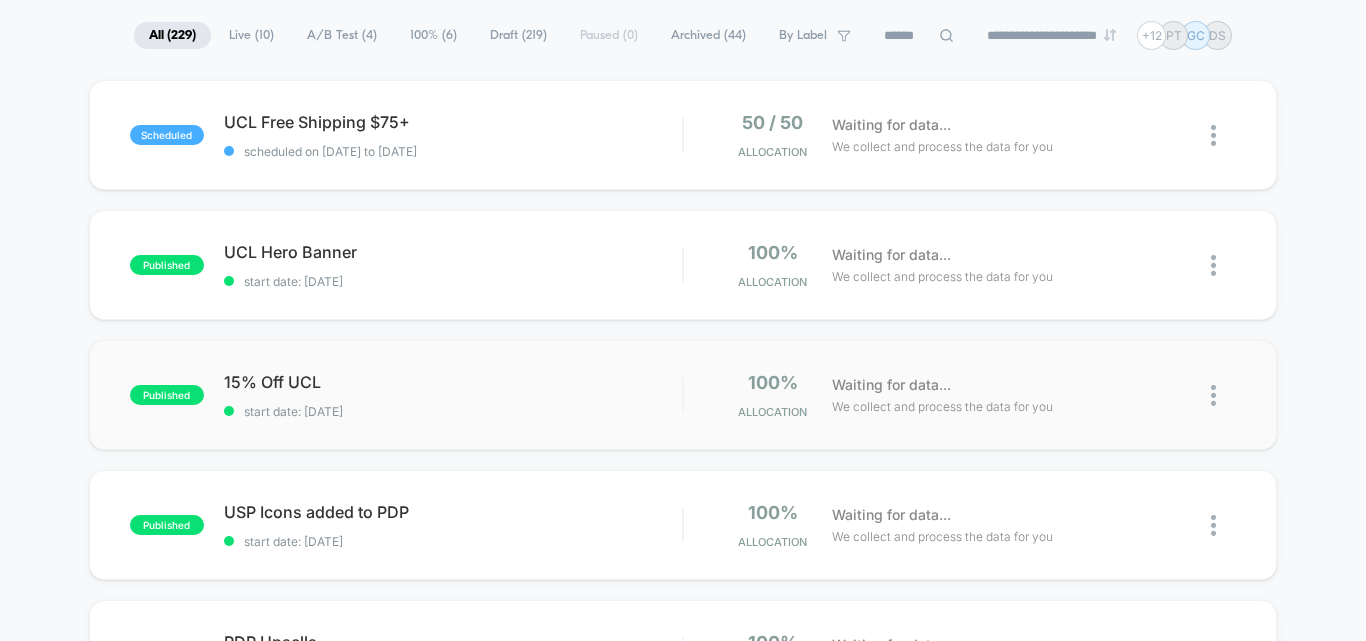 scroll, scrollTop: 591, scrollLeft: 0, axis: vertical 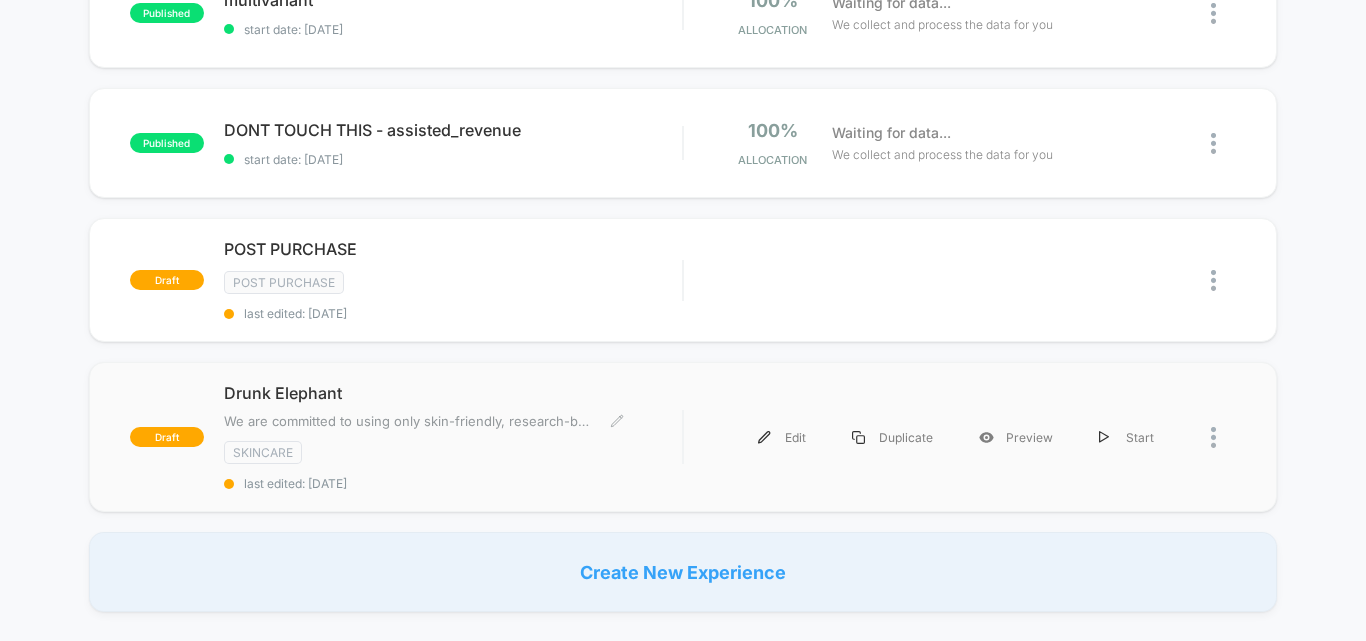 click on "Drunk Elephant" at bounding box center [453, 393] 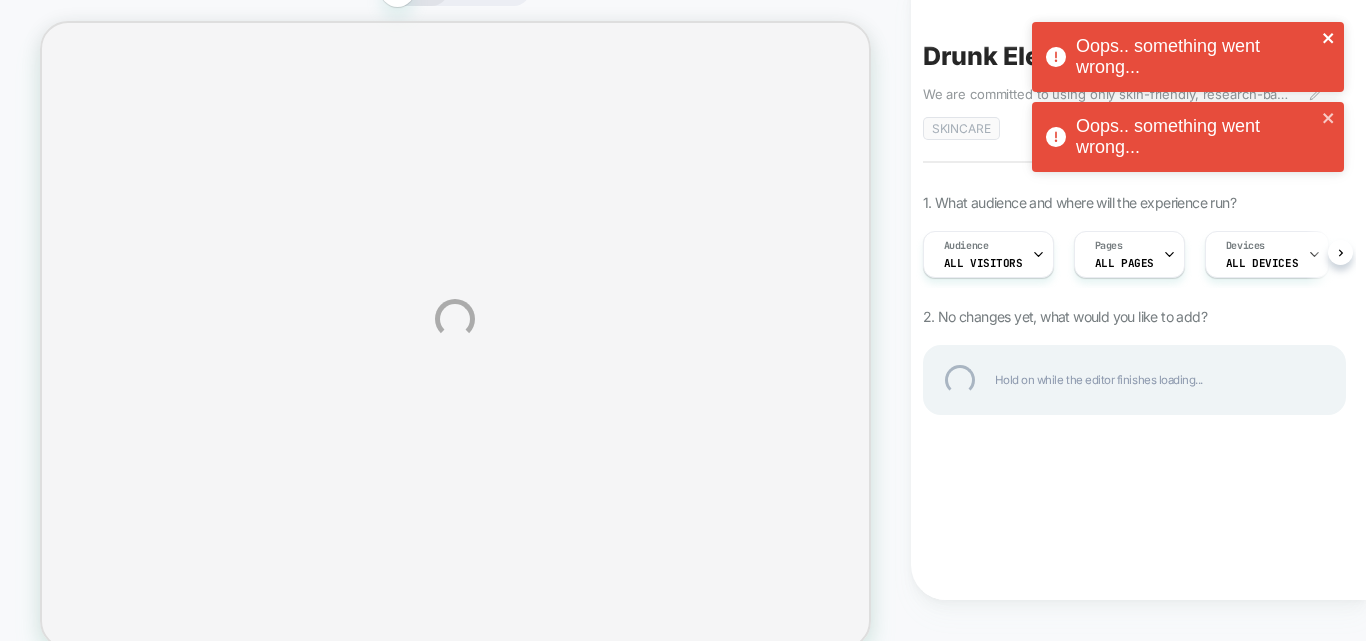 click 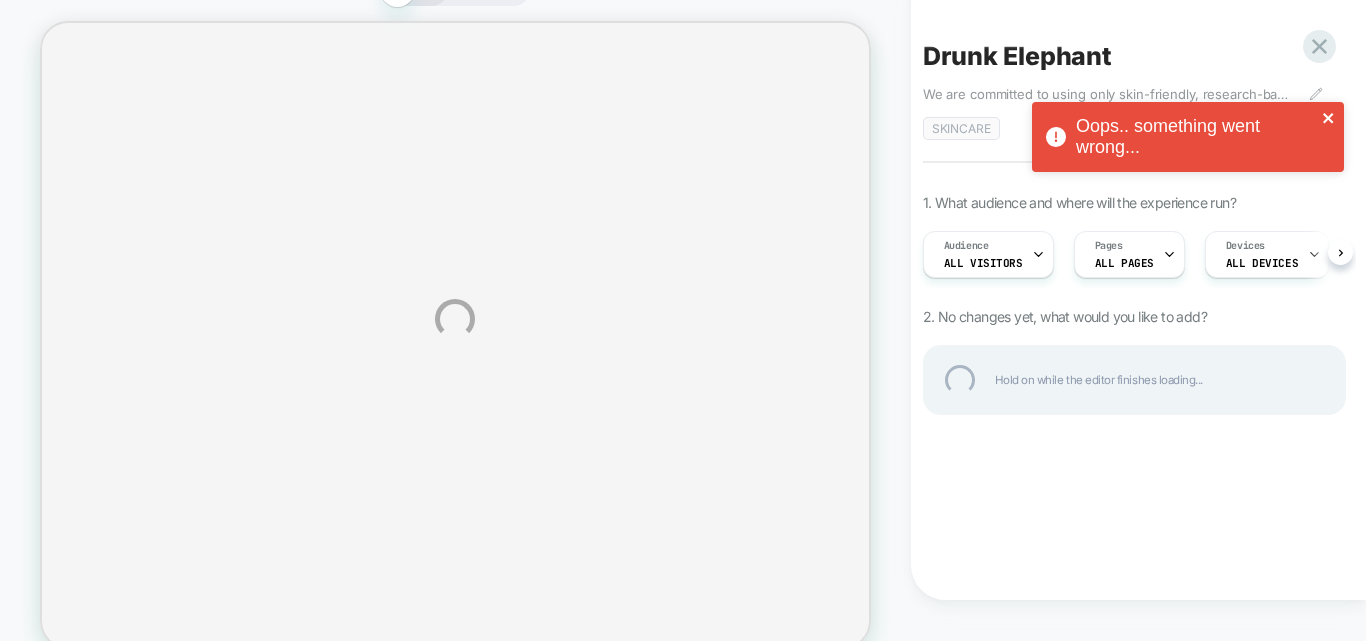 click 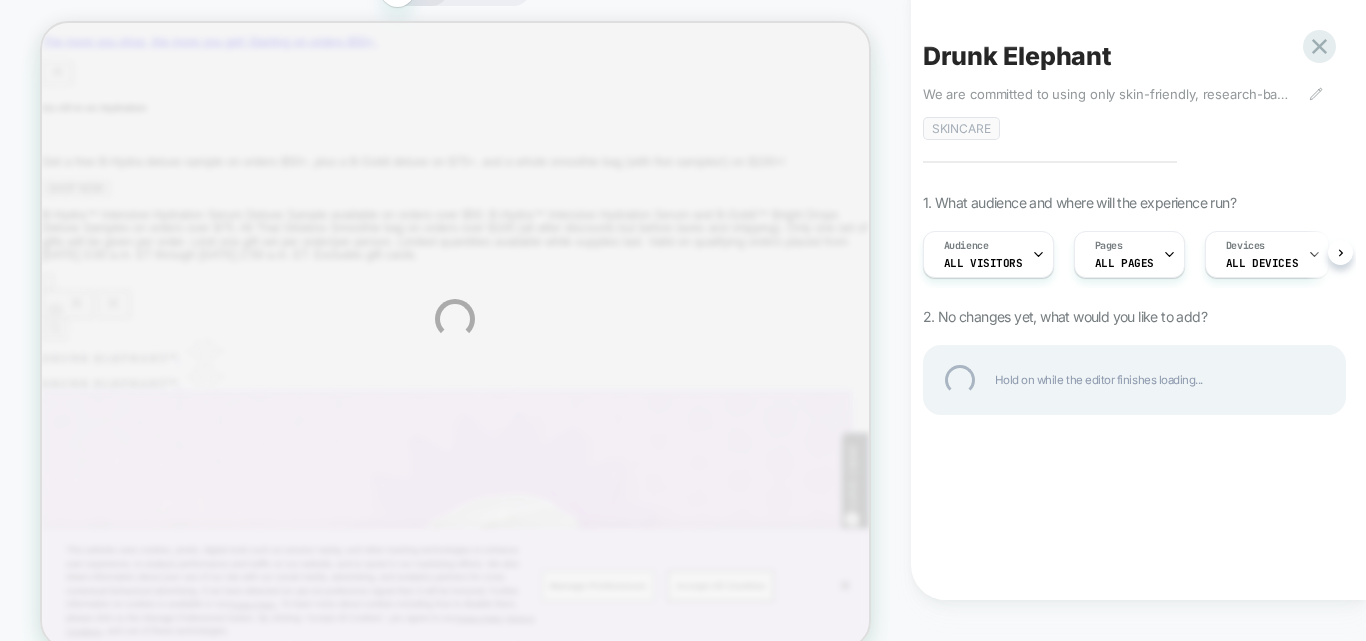 scroll, scrollTop: 0, scrollLeft: 0, axis: both 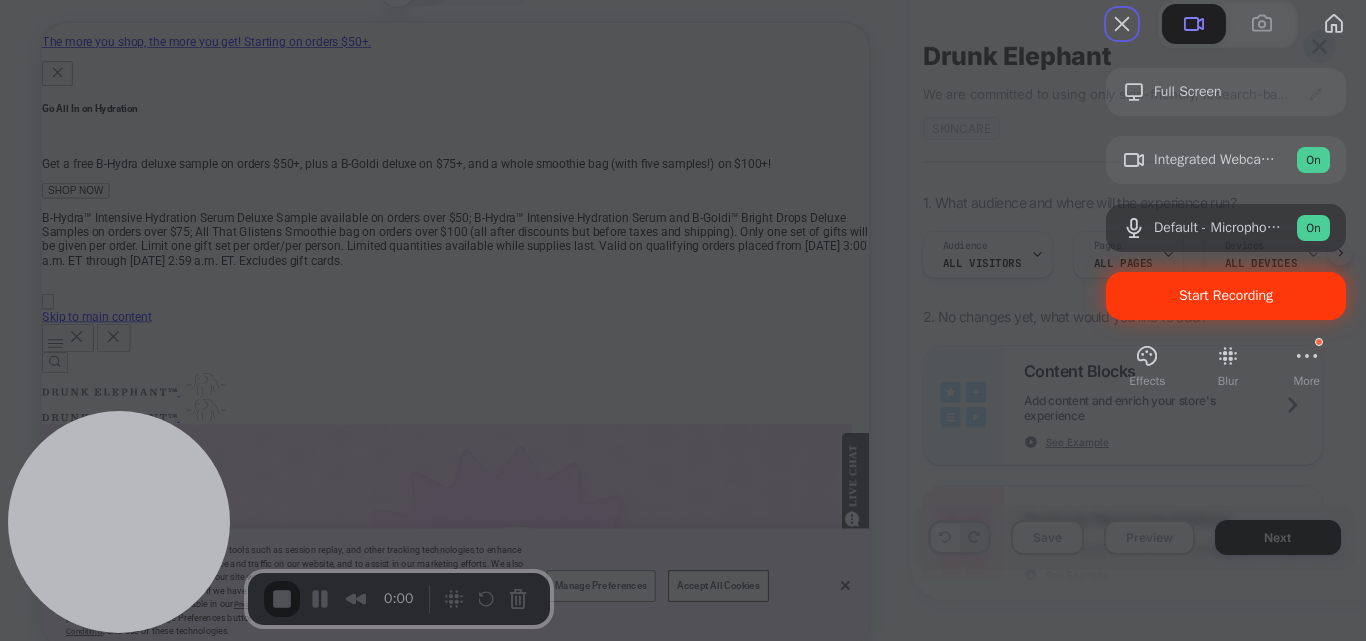 click on "Start Recording" at bounding box center [1226, 296] 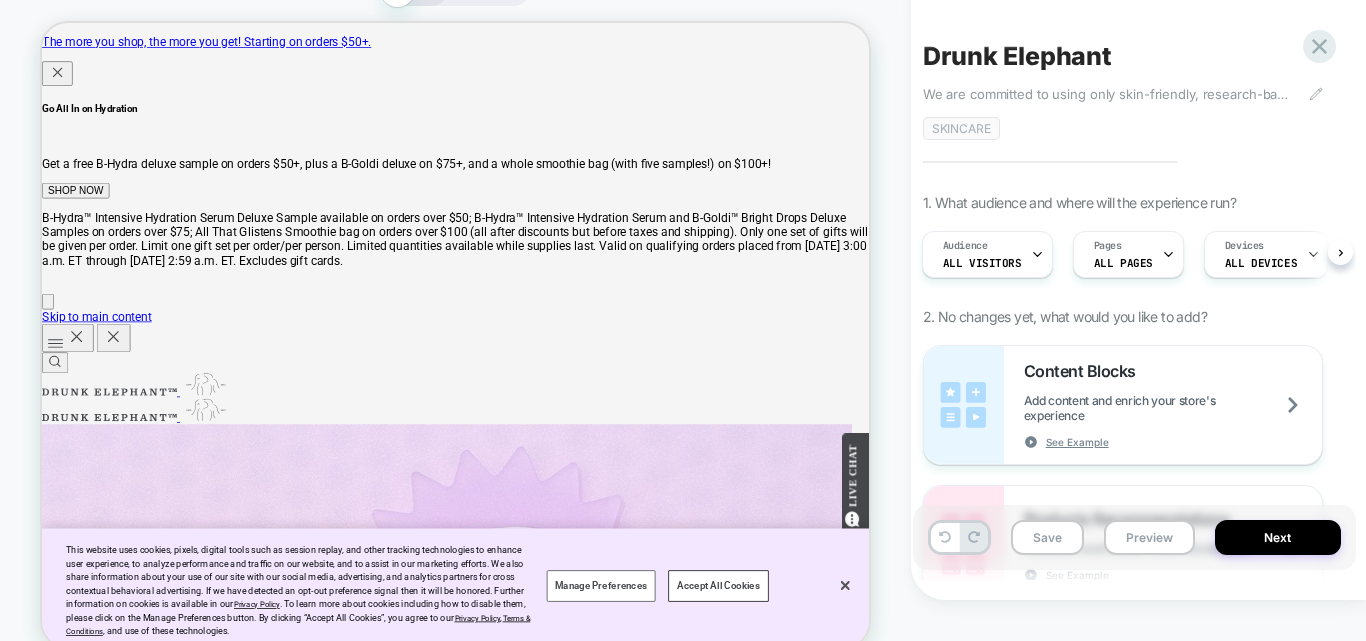 scroll, scrollTop: 46, scrollLeft: 0, axis: vertical 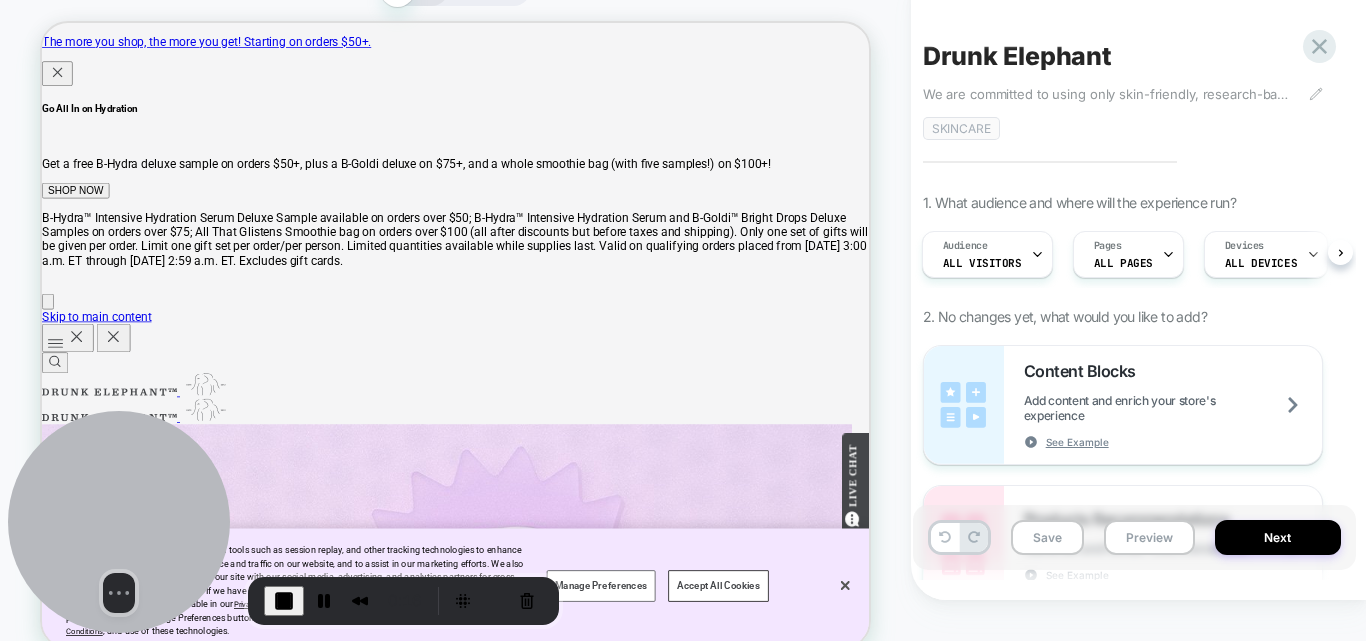 click at bounding box center (284, 601) 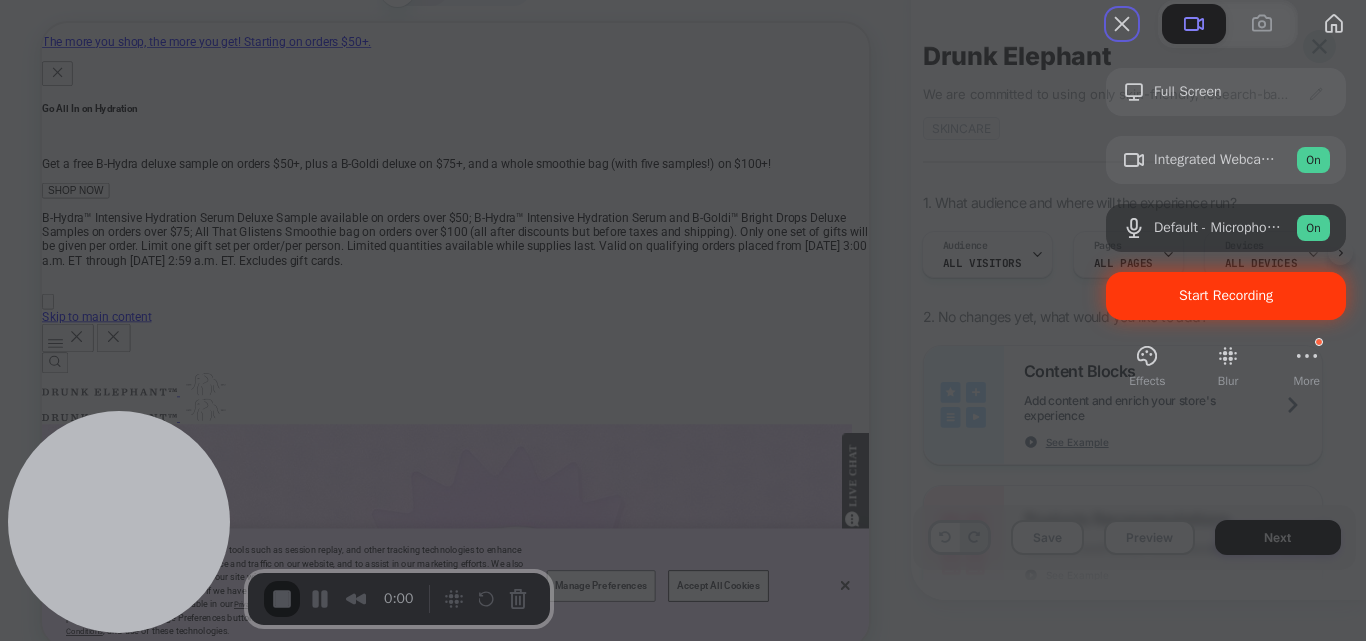 click on "Start Recording" at bounding box center [1226, 295] 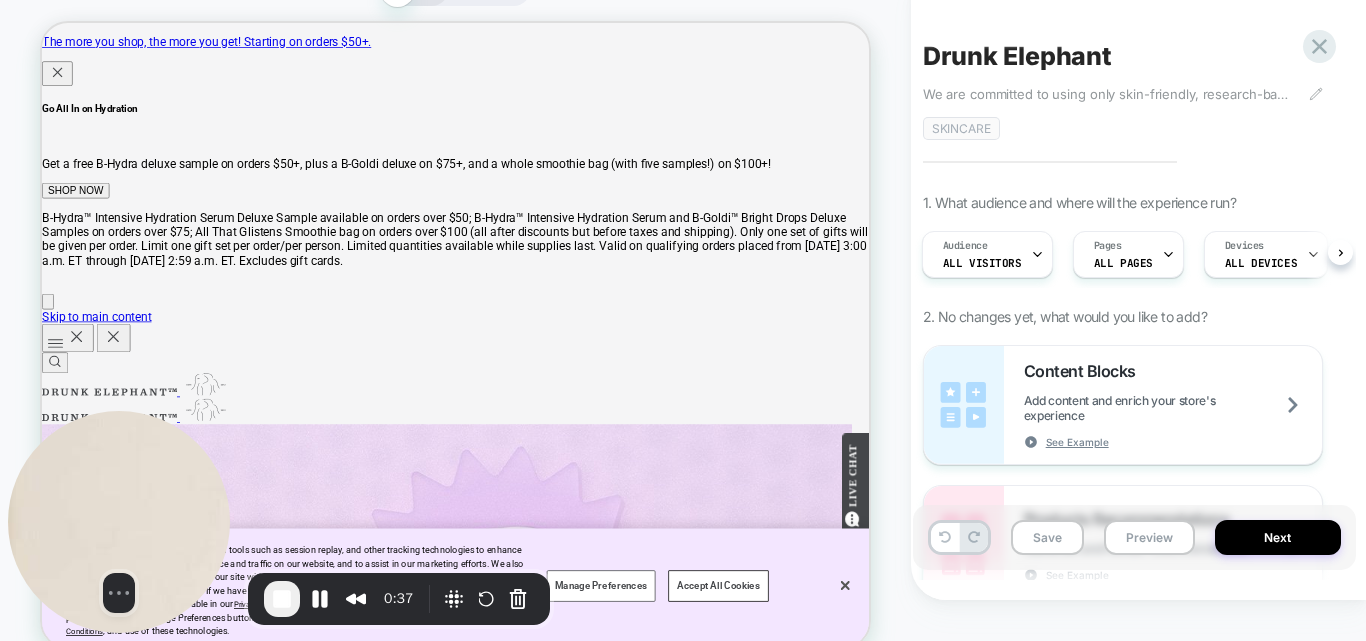 click 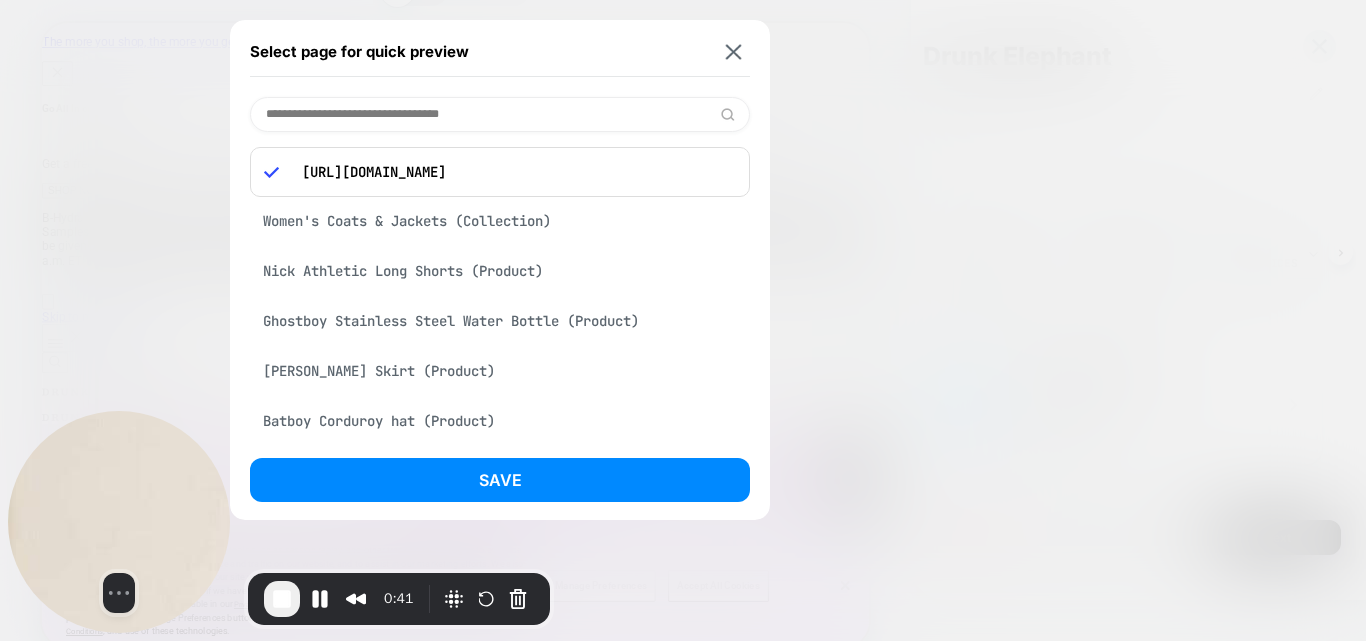 click at bounding box center [500, 114] 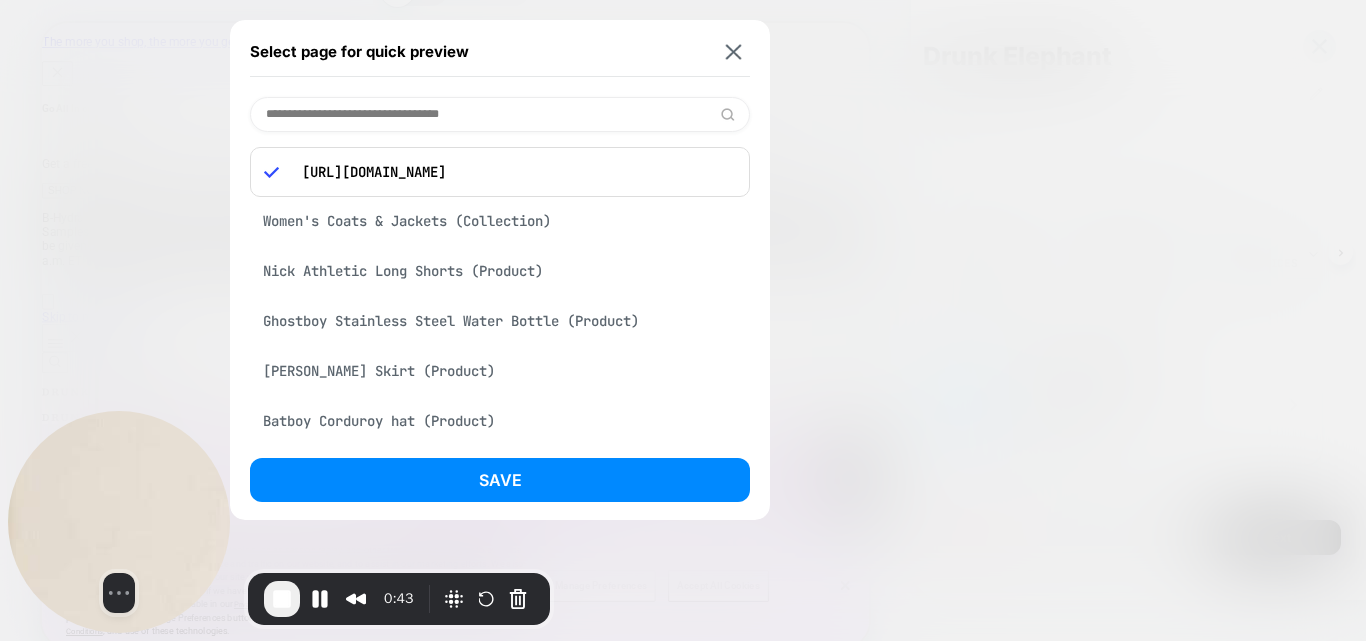 paste on "**********" 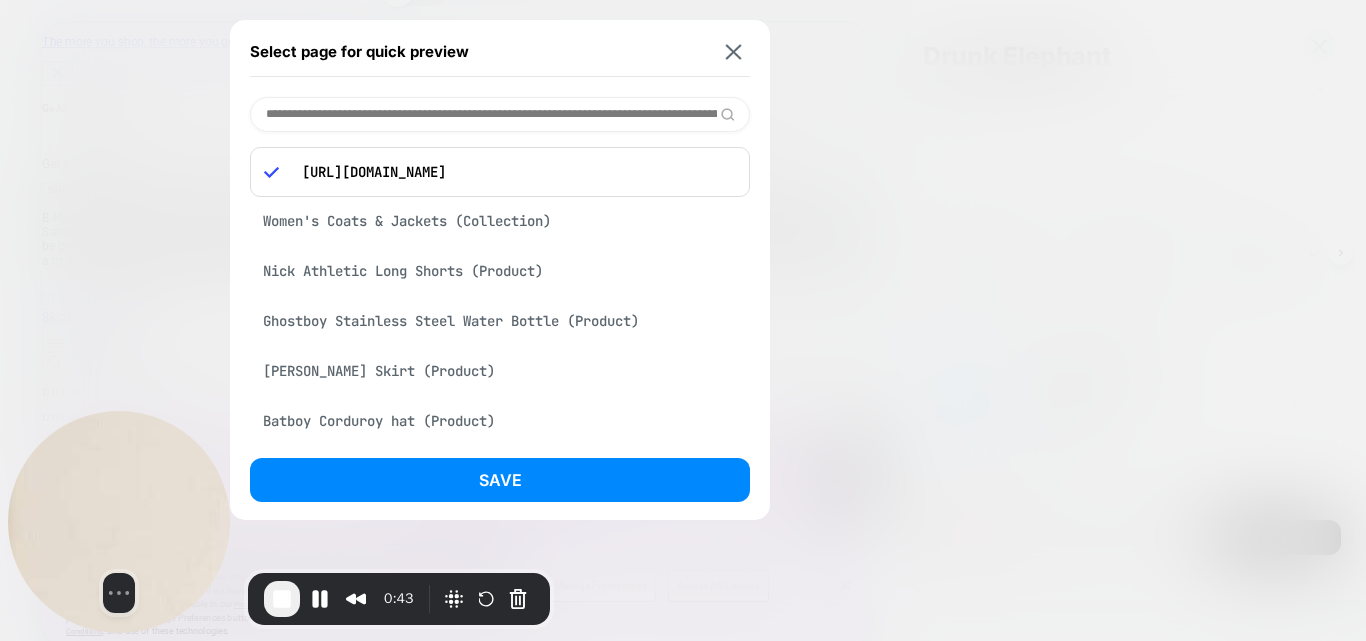 scroll, scrollTop: 0, scrollLeft: 463, axis: horizontal 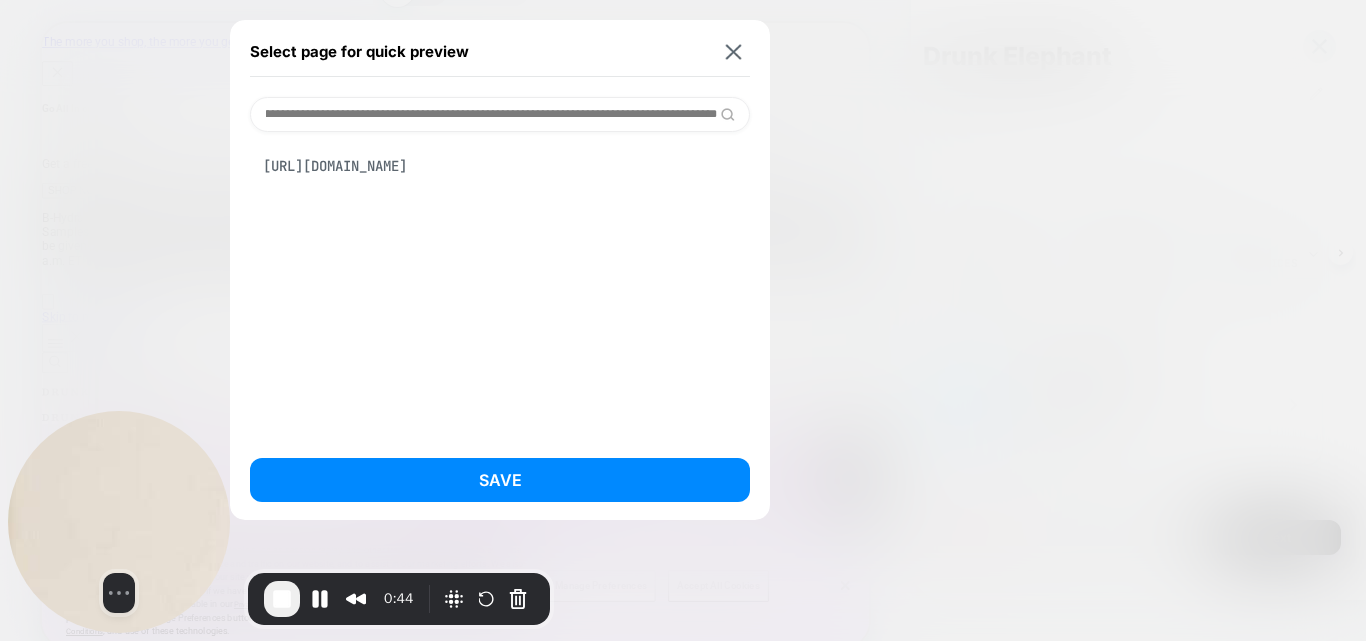 type on "**********" 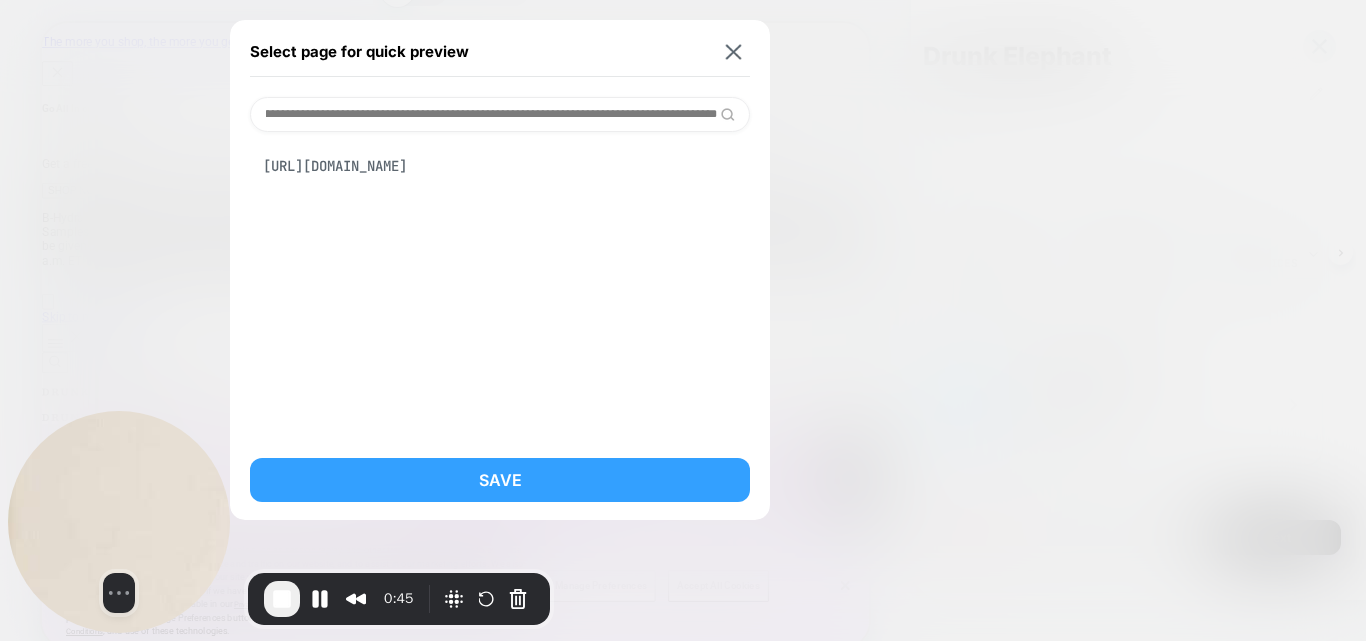 click on "Save" at bounding box center (500, 480) 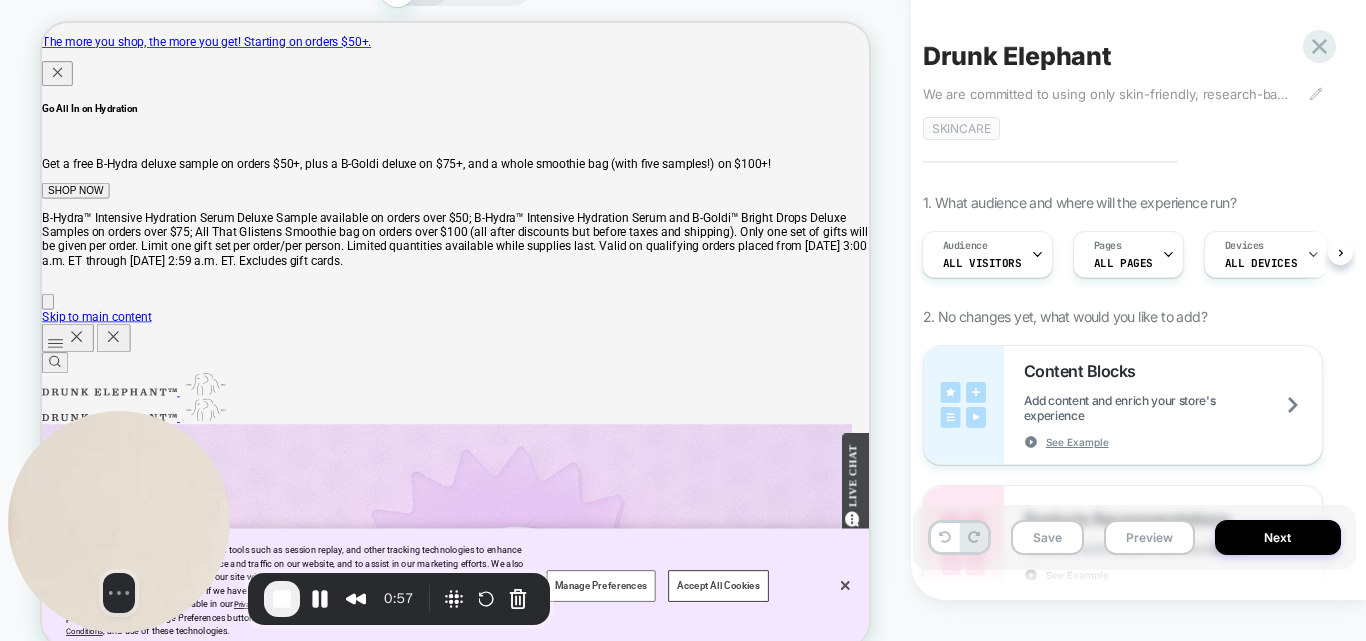 click 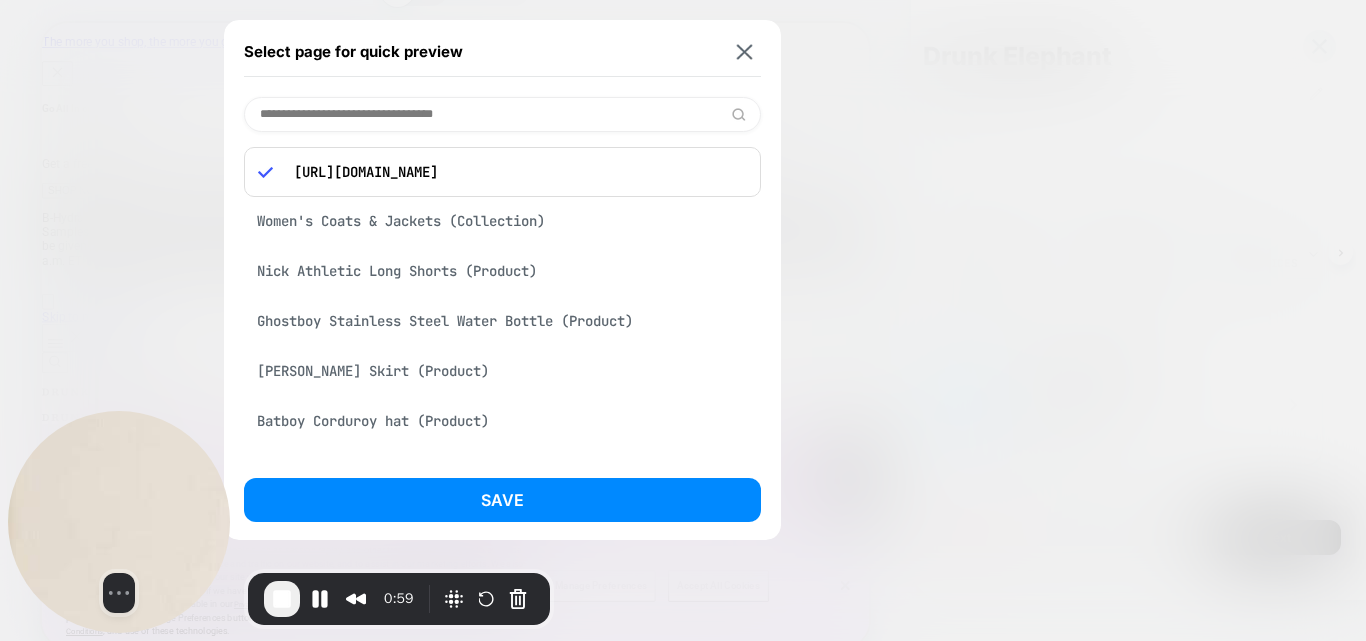 click at bounding box center [502, 114] 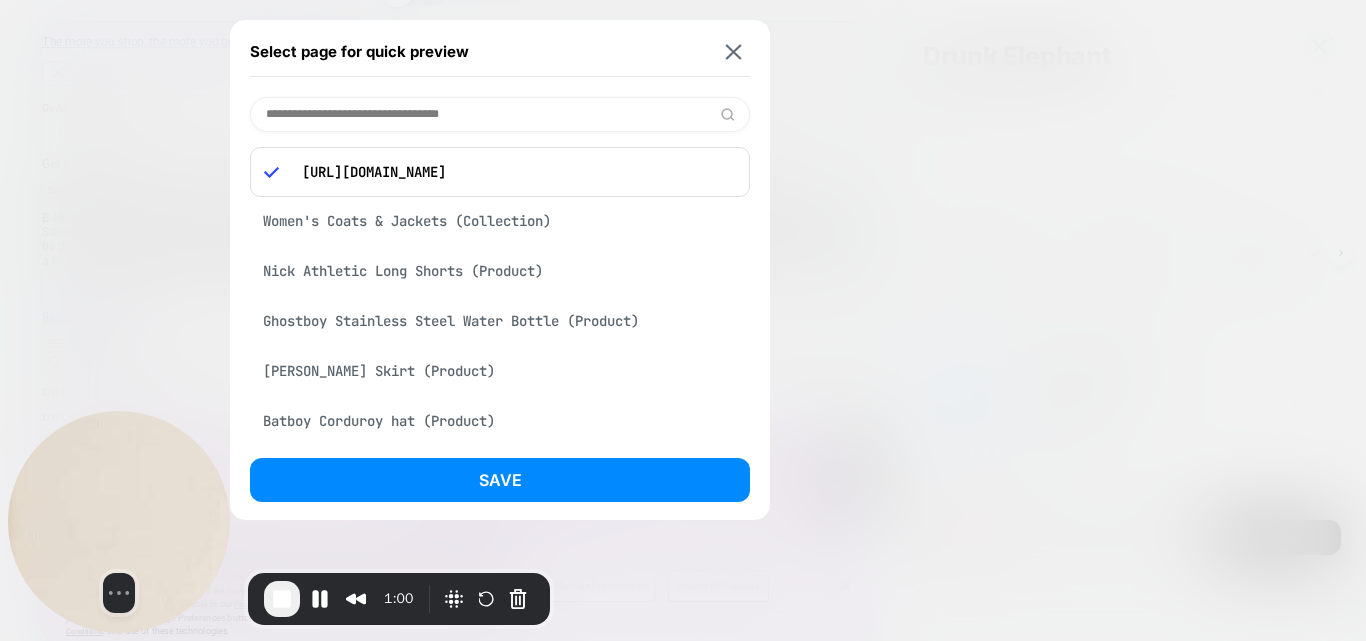 paste on "**********" 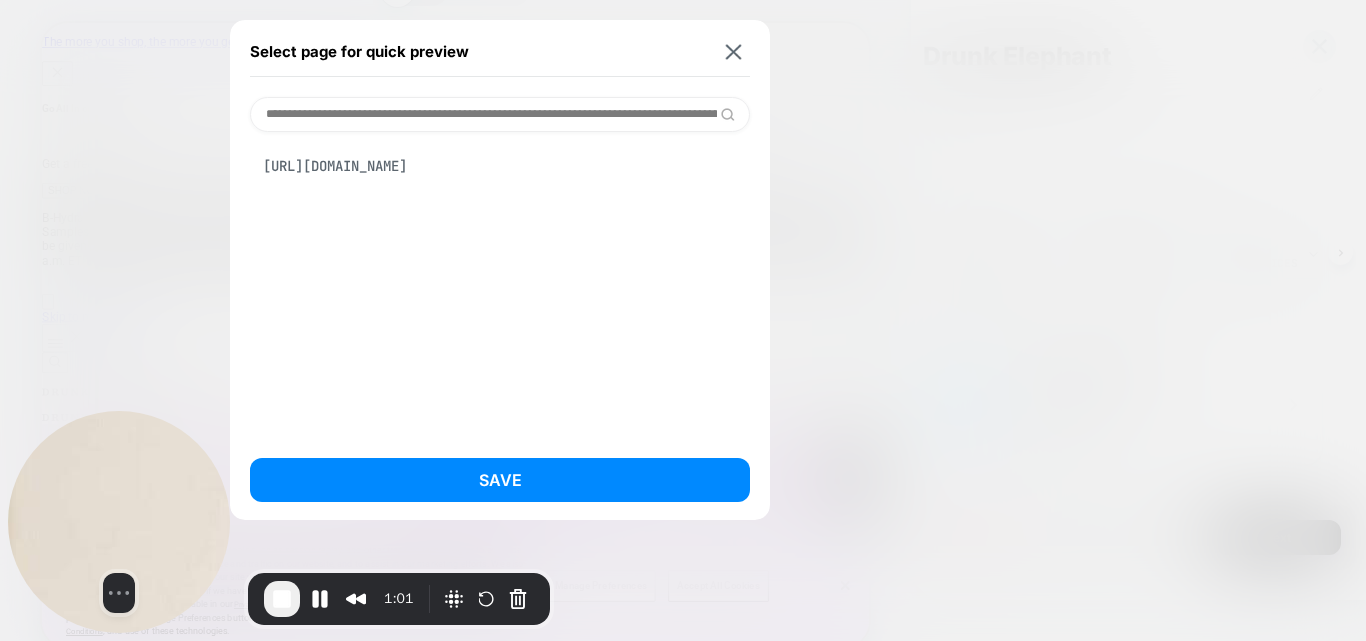 scroll, scrollTop: 0, scrollLeft: 463, axis: horizontal 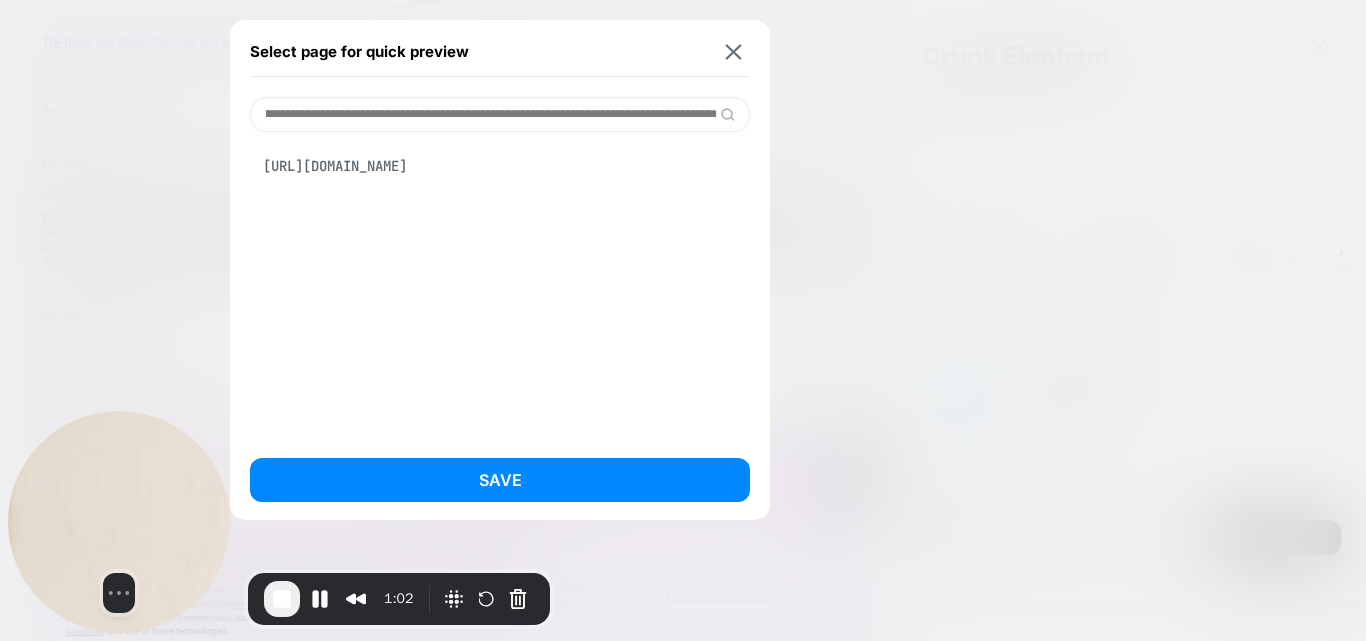 type on "**********" 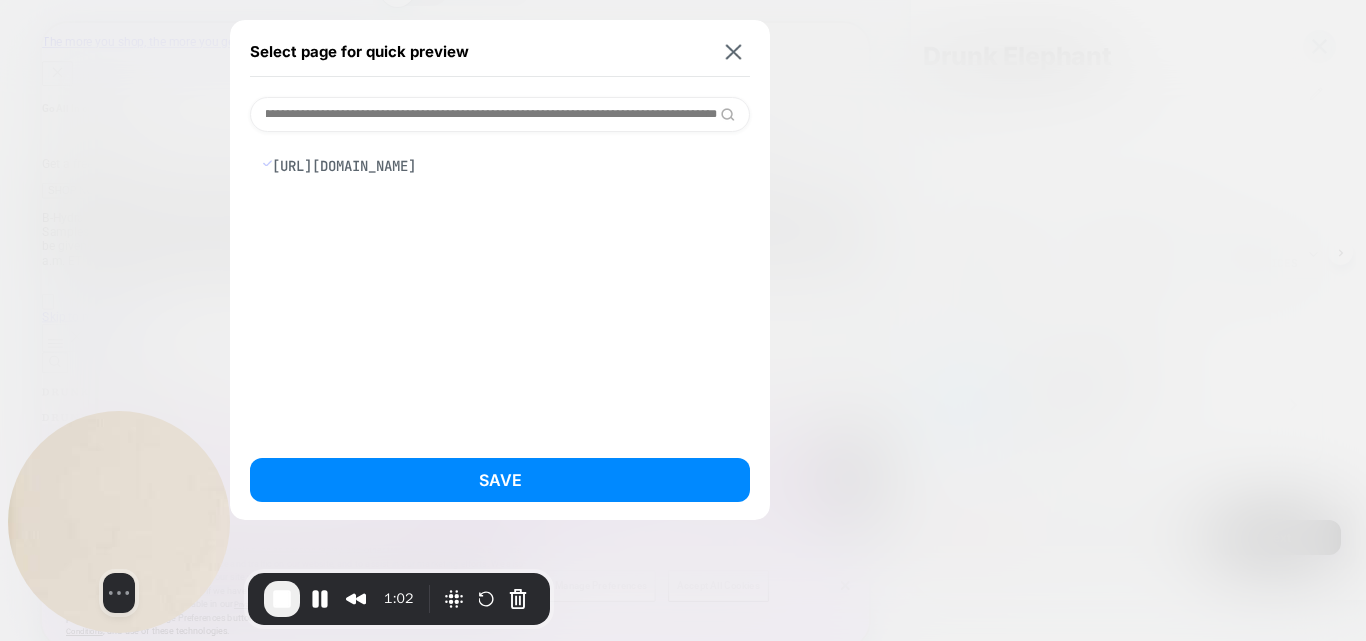 click on "https://www.drunkelephant.com/collections/skincare/c-firma-fresh-day-serum-812343034358.html?cgid=products-allproducts-skincare" at bounding box center [500, 166] 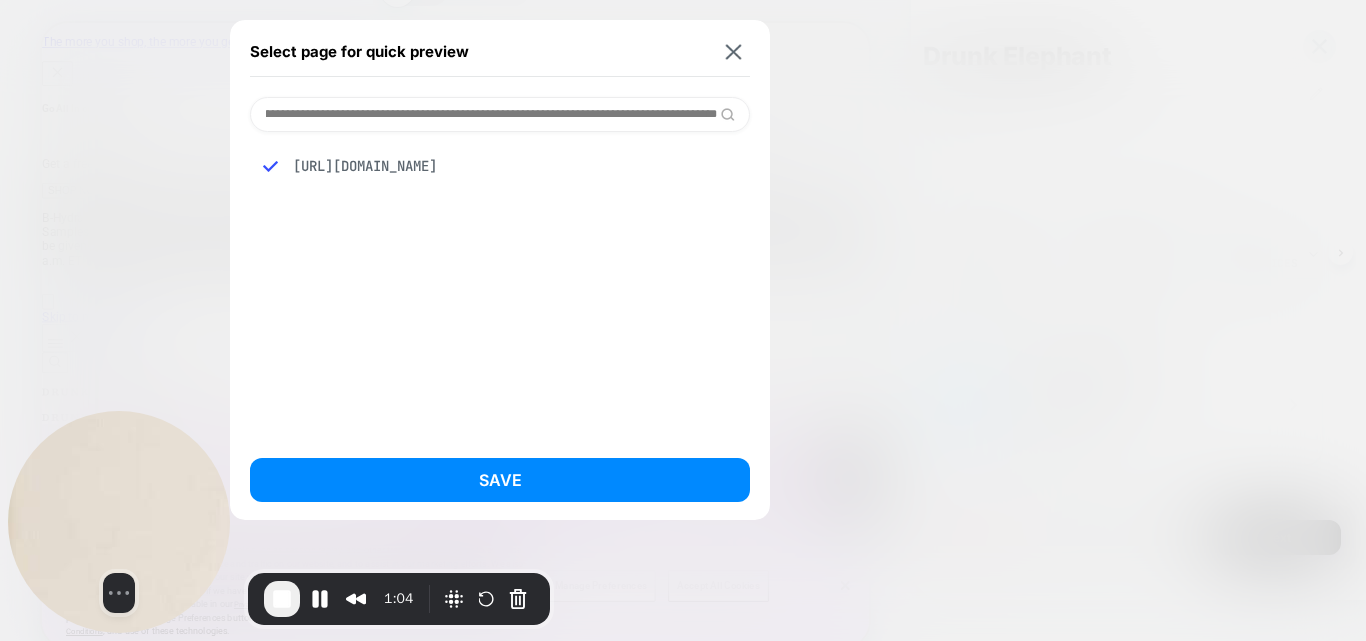 scroll, scrollTop: 0, scrollLeft: 0, axis: both 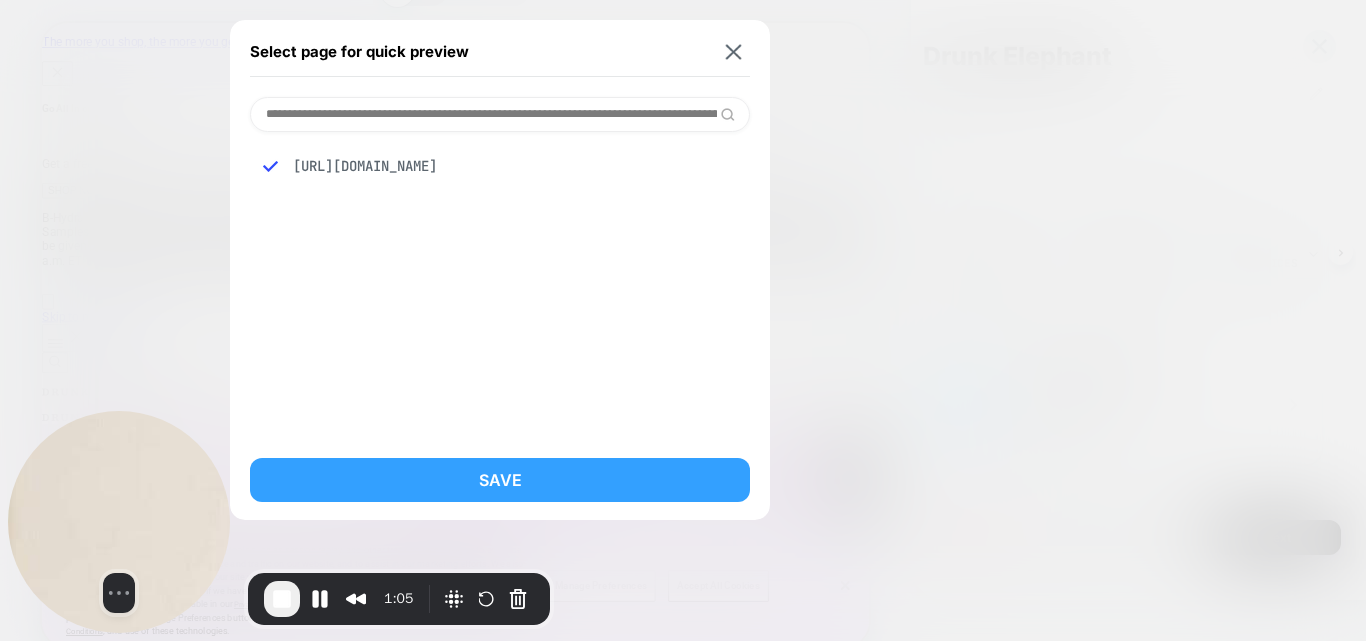 click on "Save" at bounding box center [500, 480] 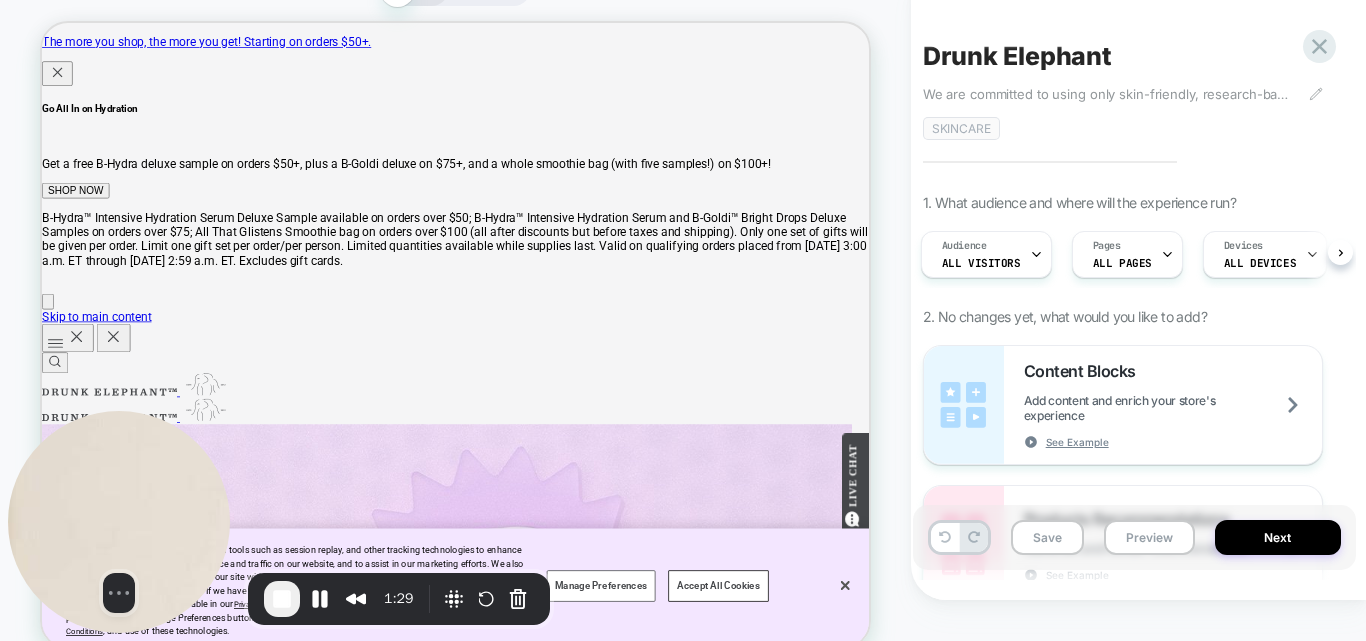 scroll, scrollTop: 0, scrollLeft: 3, axis: horizontal 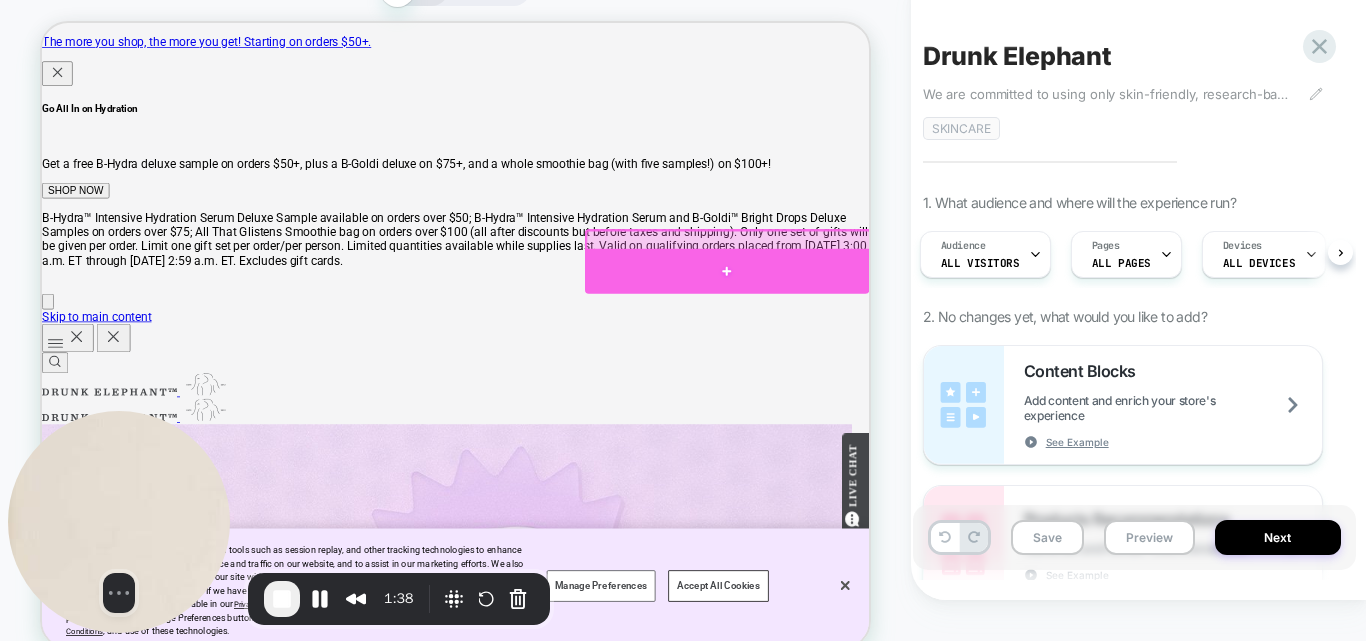 click at bounding box center [955, 354] 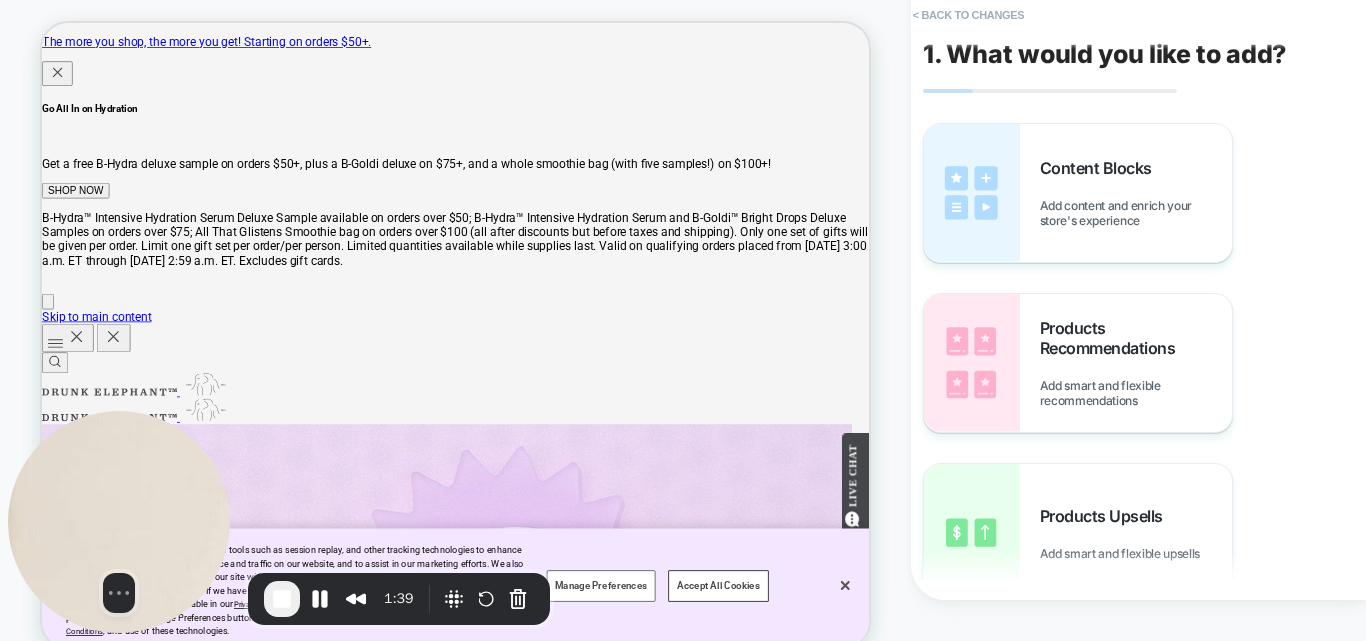 scroll, scrollTop: 0, scrollLeft: 49, axis: horizontal 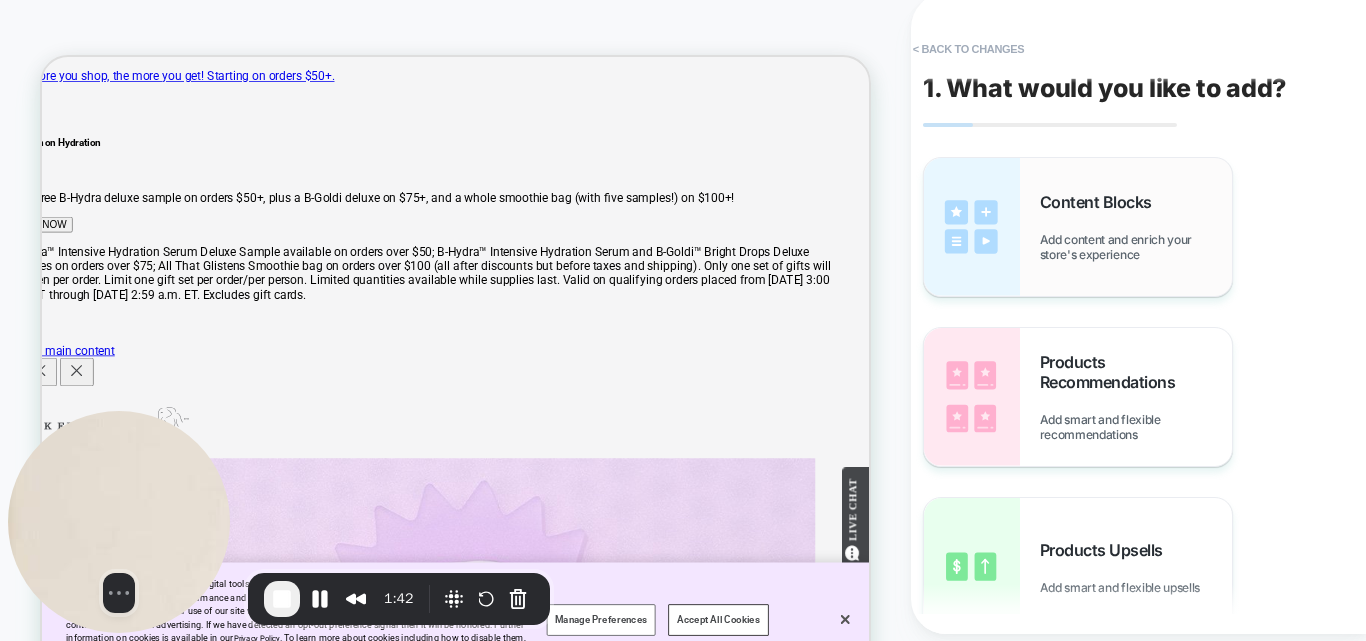 click on "Content Blocks Add content and enrich your store's experience" at bounding box center [1136, 227] 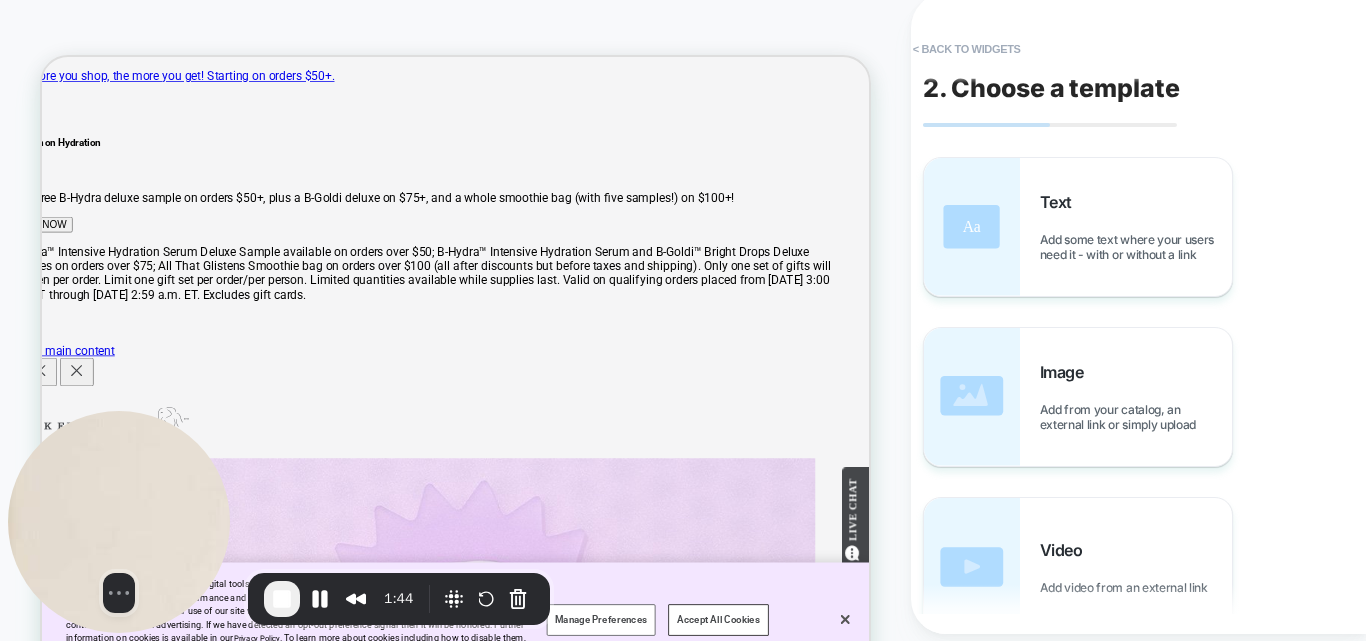 click on "Text Add some text where your users need it - with or without a link" at bounding box center (1136, 227) 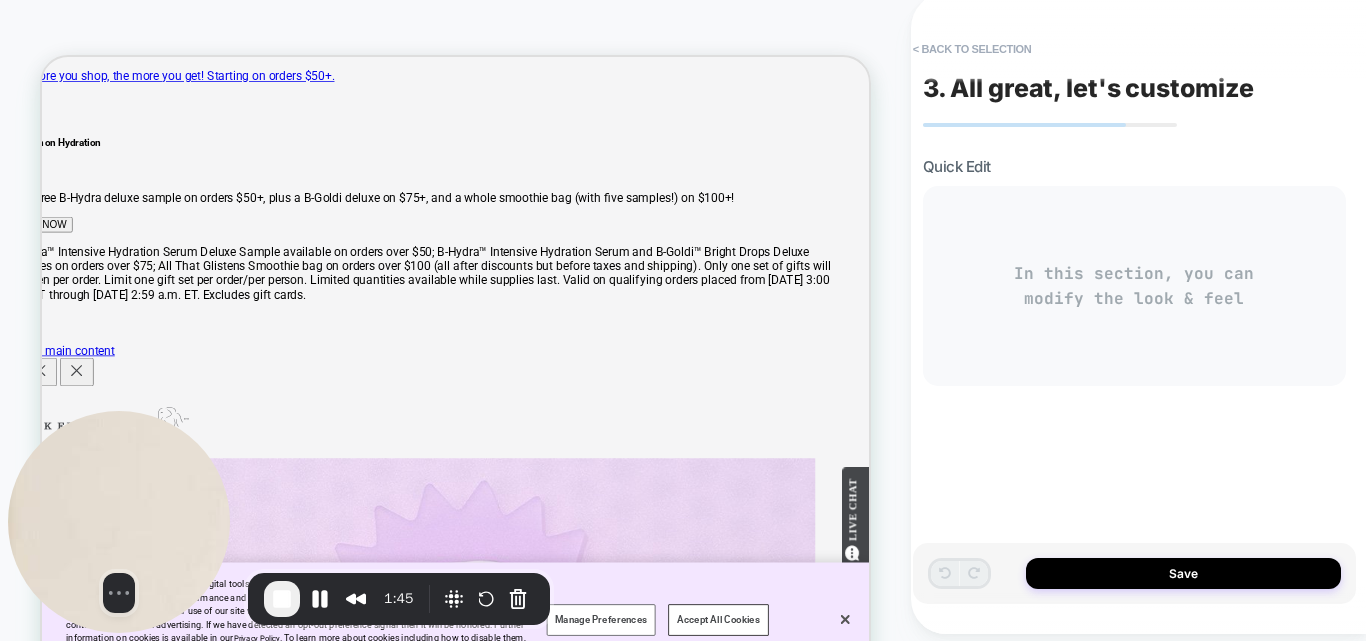 scroll, scrollTop: 44, scrollLeft: 0, axis: vertical 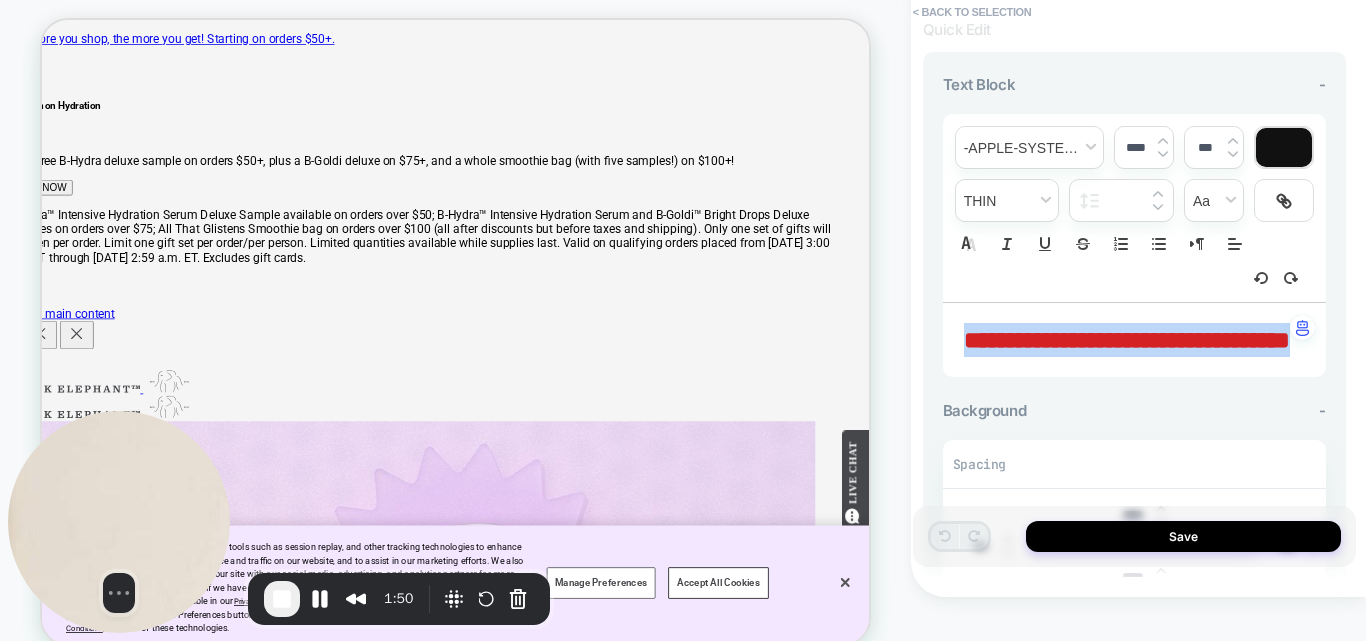 drag, startPoint x: 1194, startPoint y: 375, endPoint x: 954, endPoint y: 345, distance: 241.86774 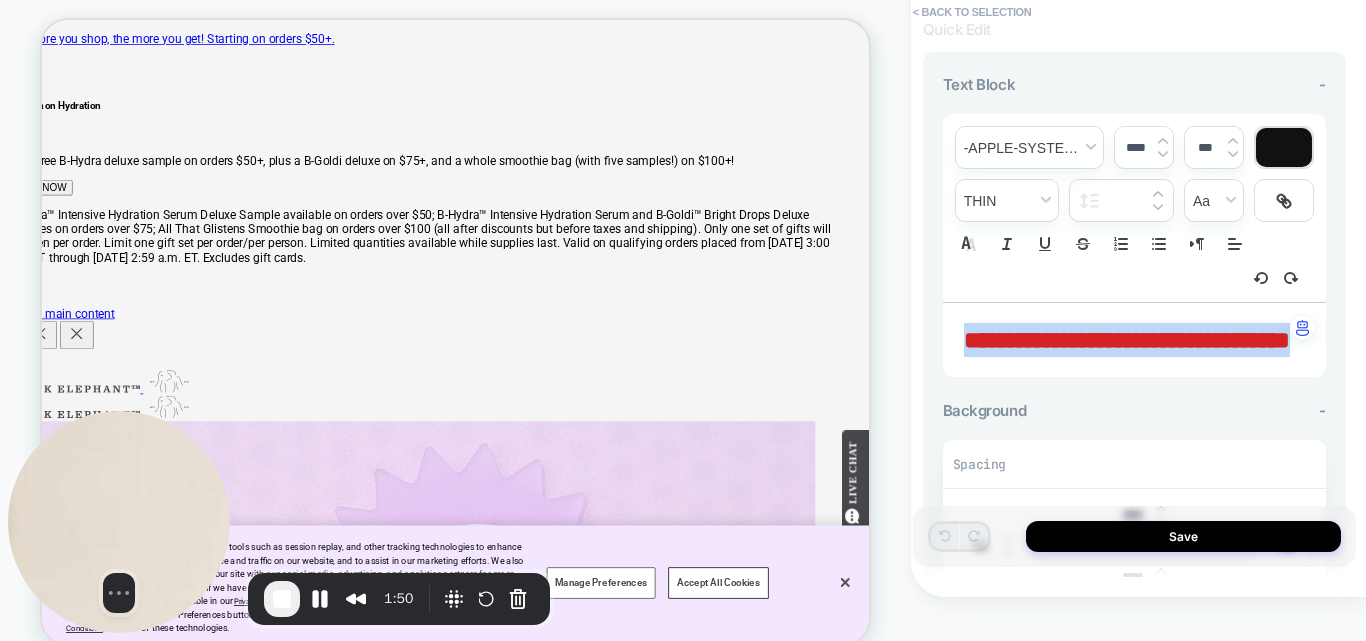 click on "**********" at bounding box center [1134, 340] 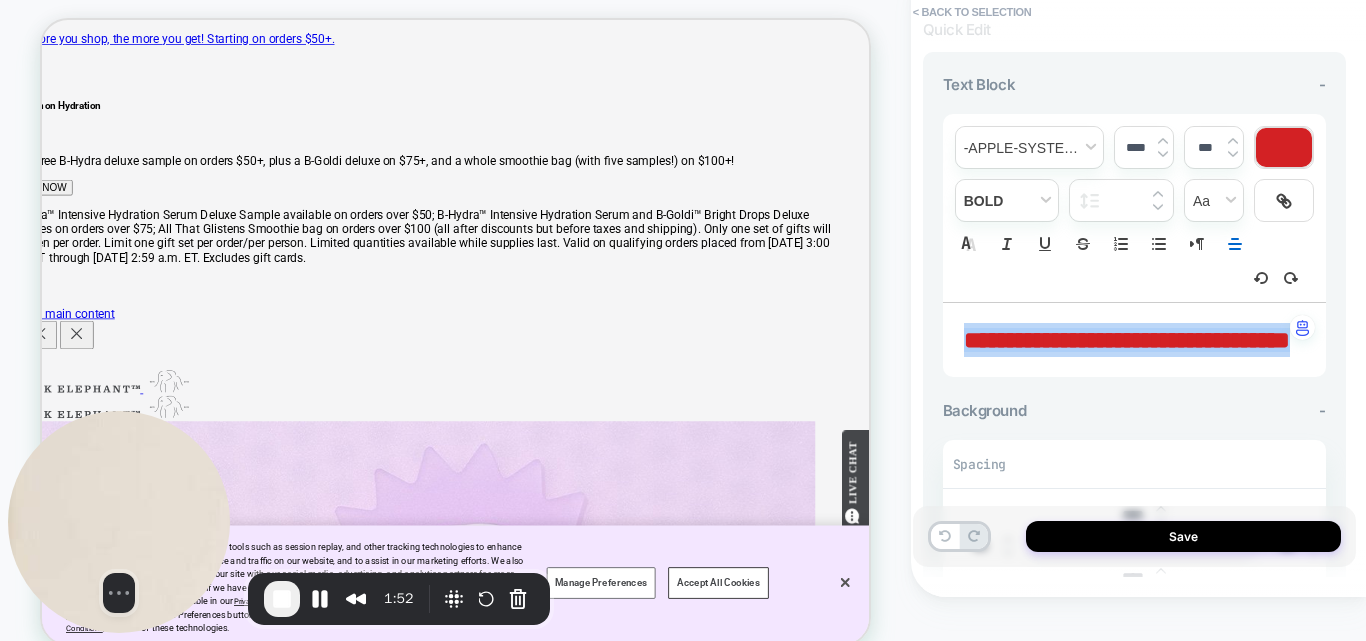 type 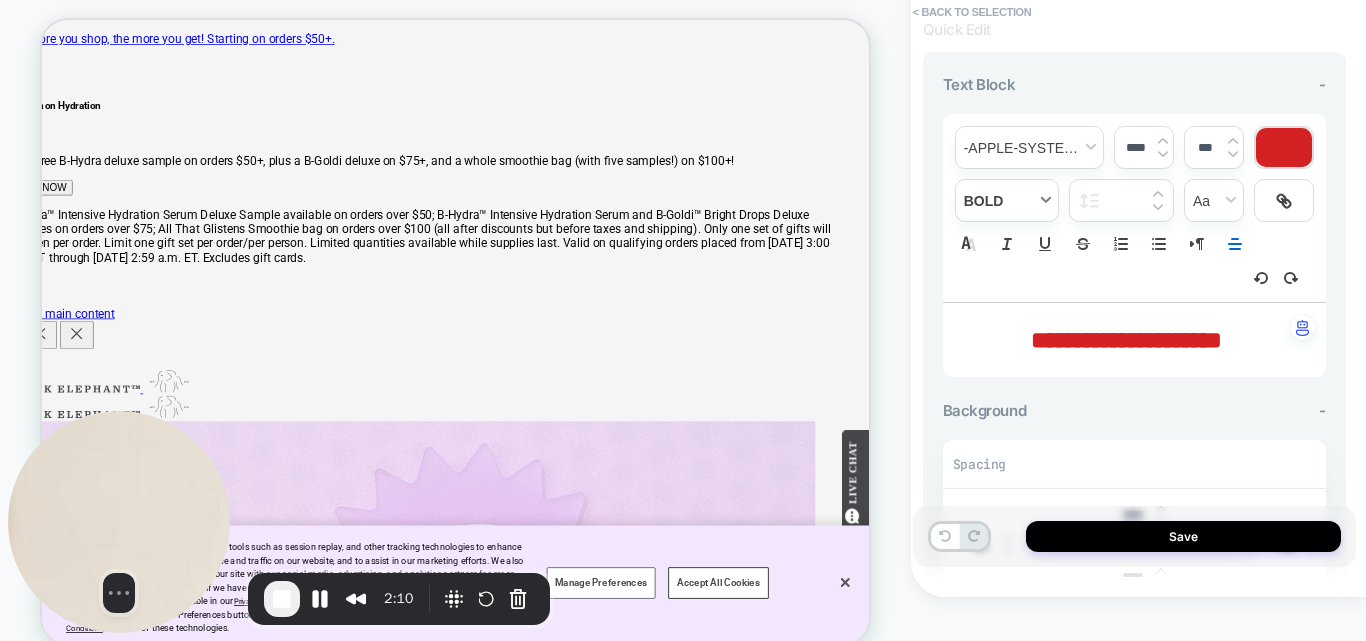 click at bounding box center (1007, 200) 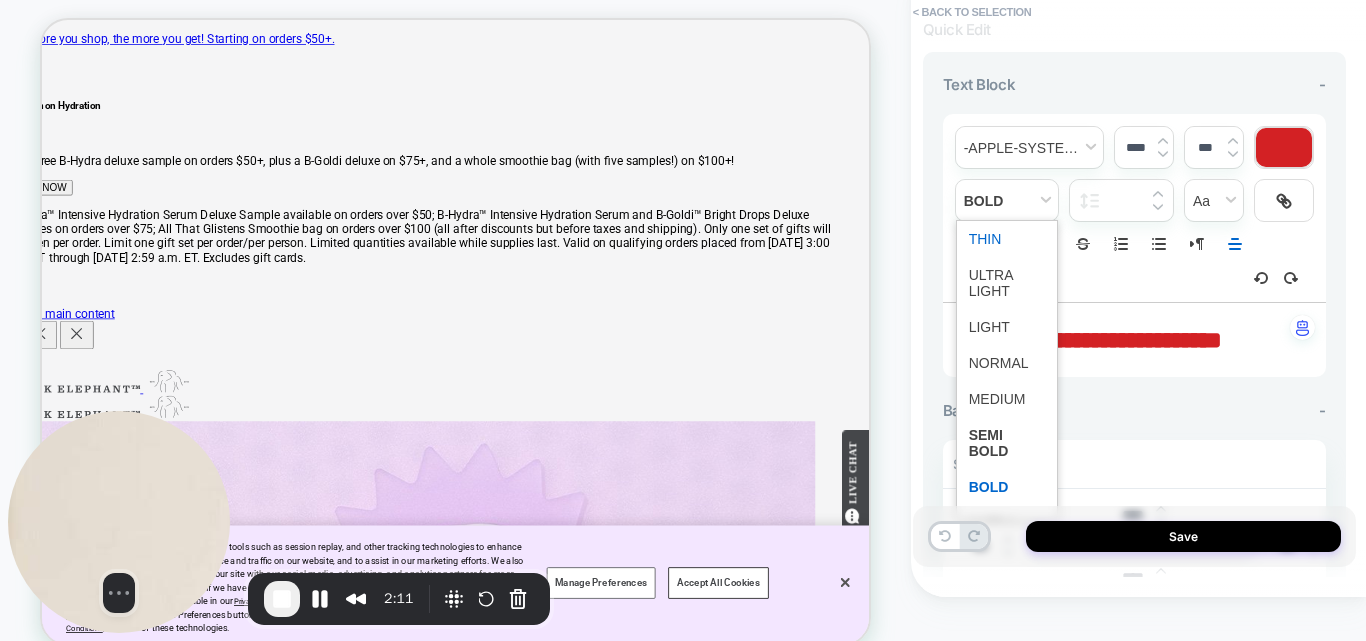 click at bounding box center (1007, 239) 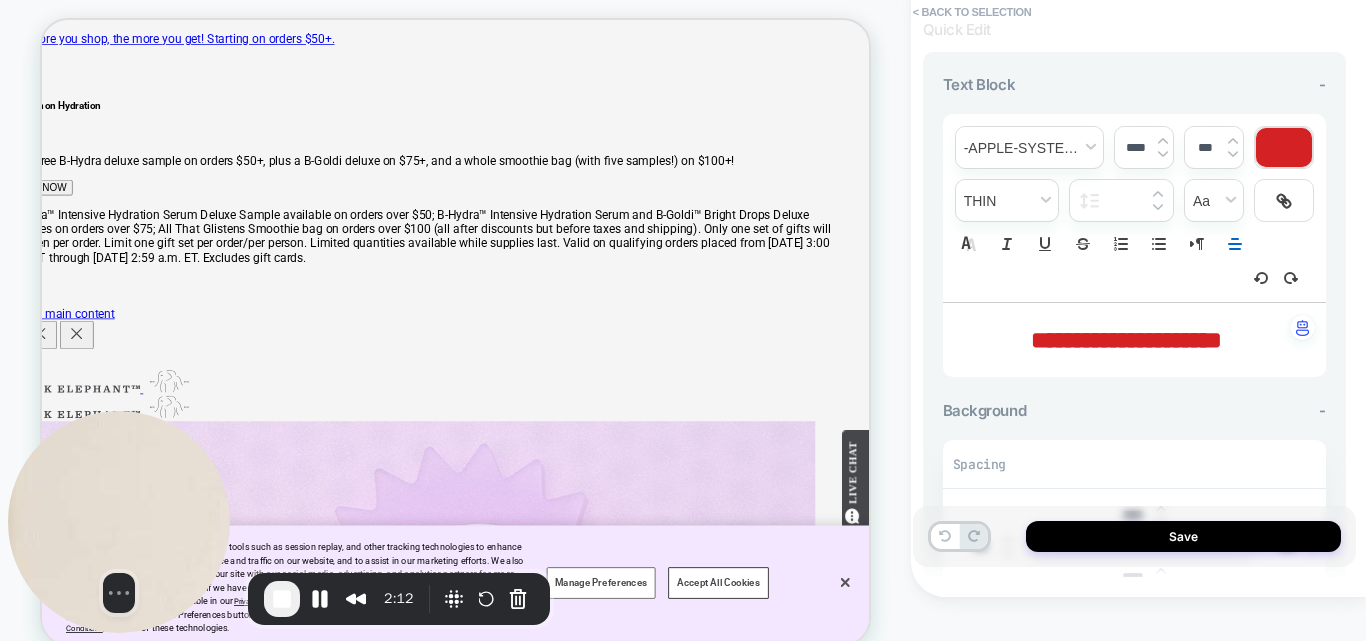 click on "**********" at bounding box center (1126, 340) 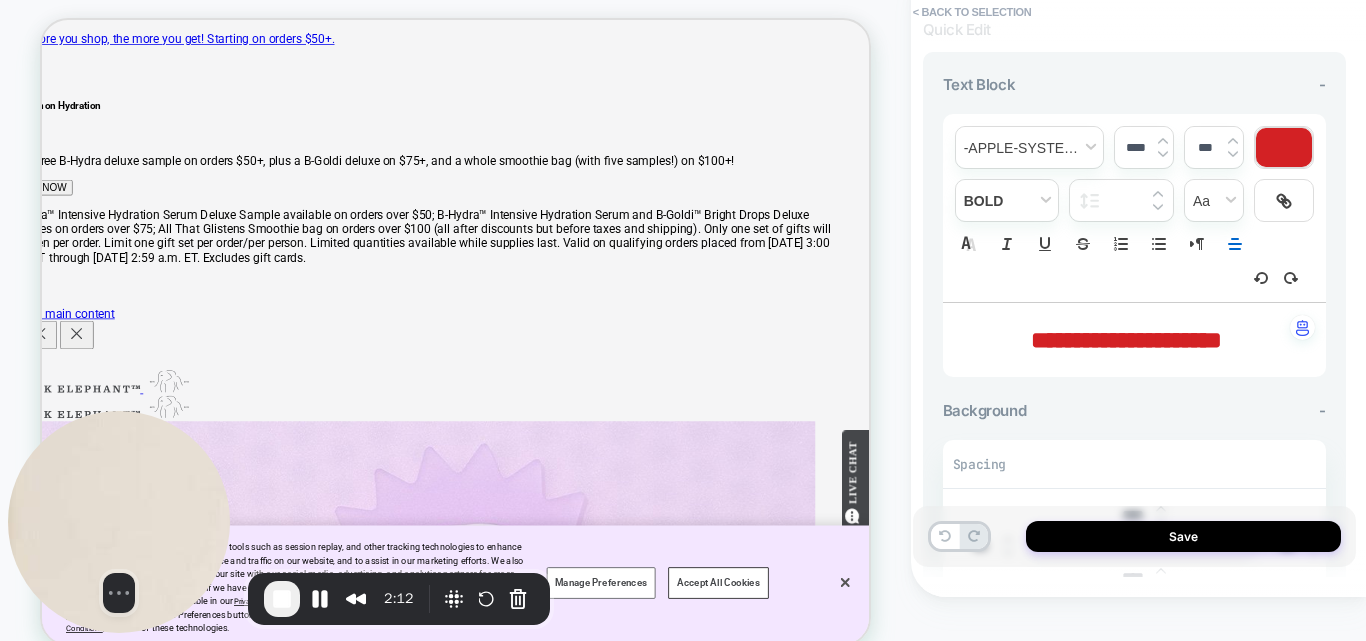 click on "**********" at bounding box center (1126, 340) 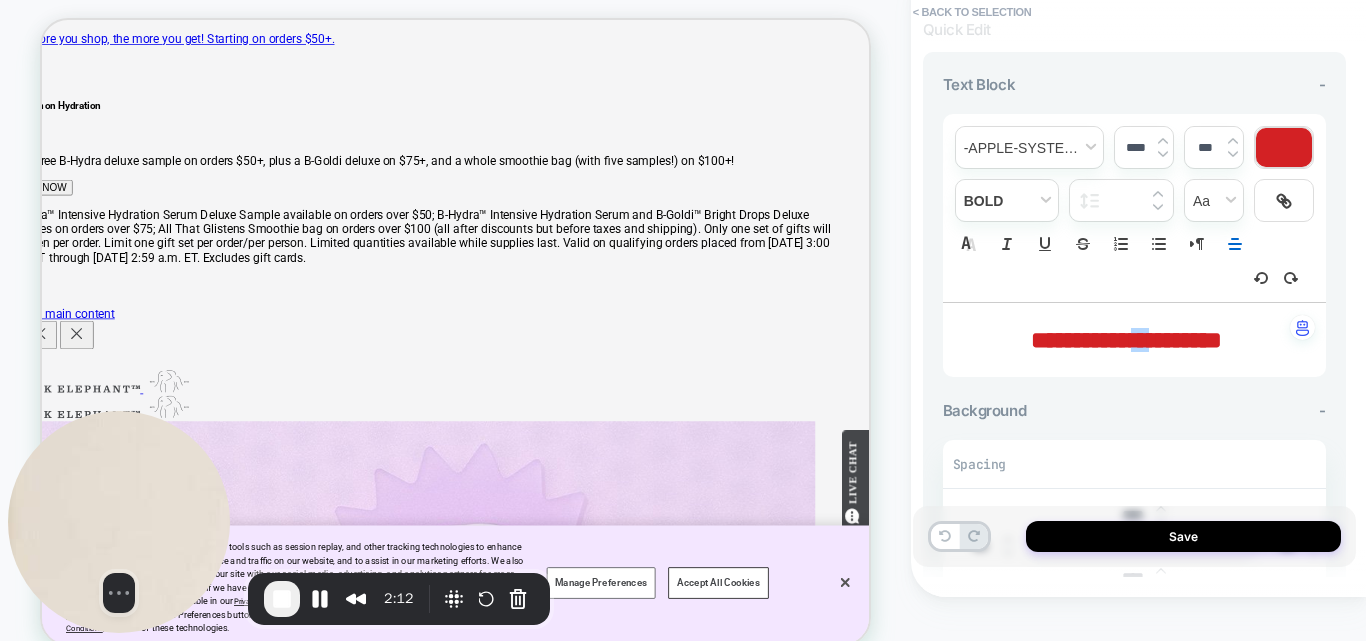 click on "**********" at bounding box center (1081, 340) 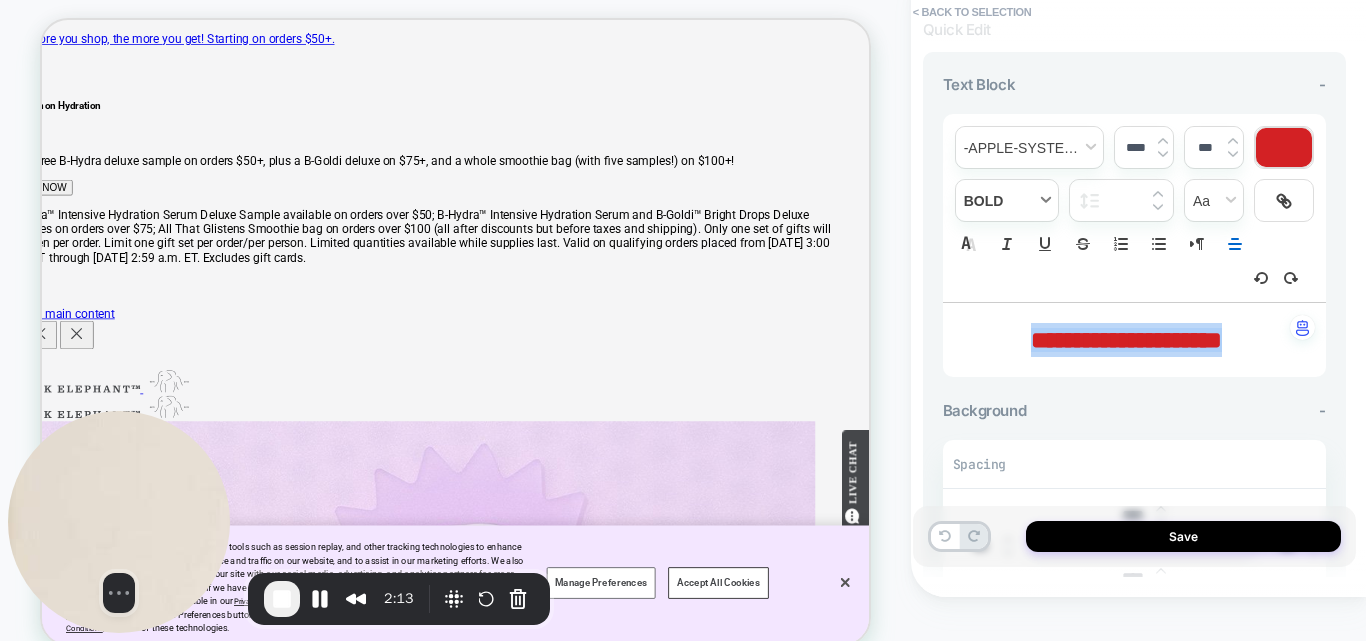 click at bounding box center (1007, 200) 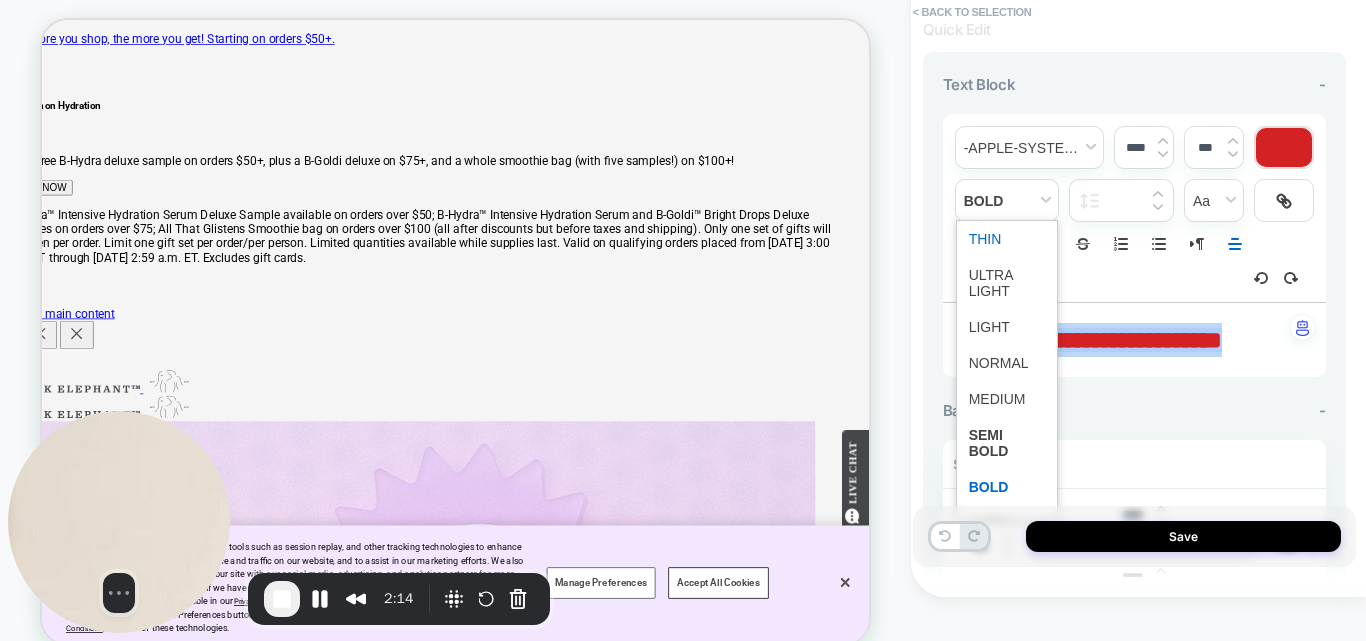 click at bounding box center [1007, 239] 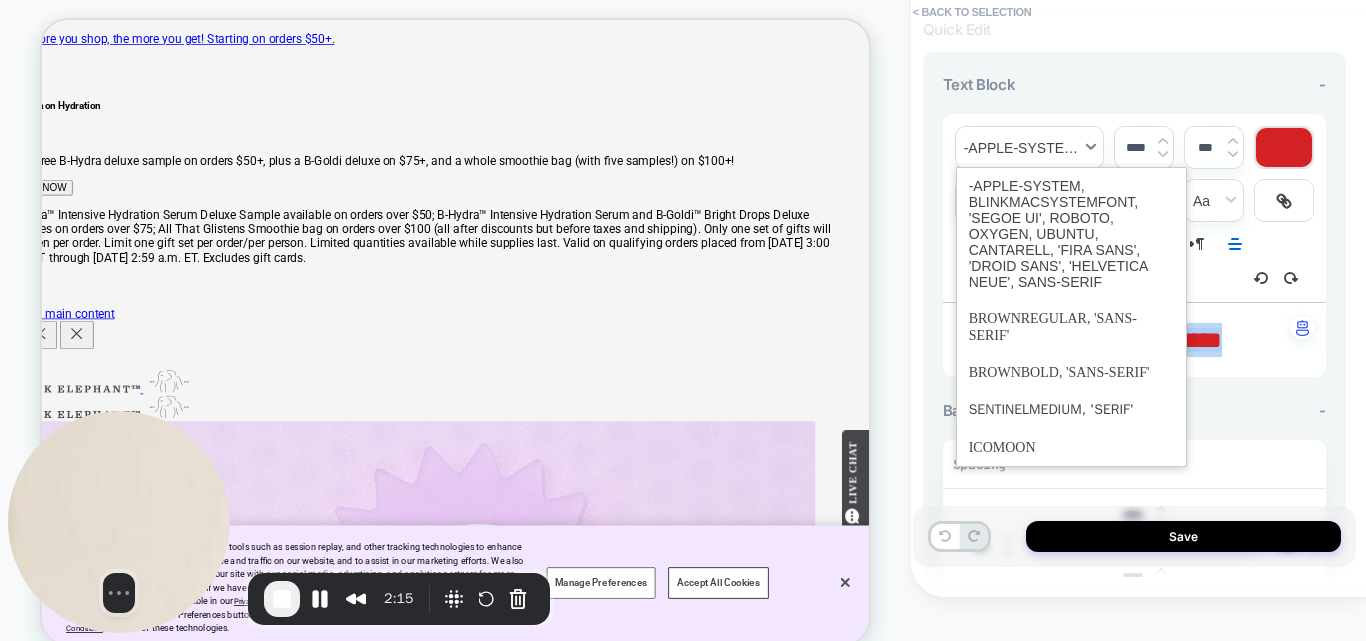 click at bounding box center [1029, 147] 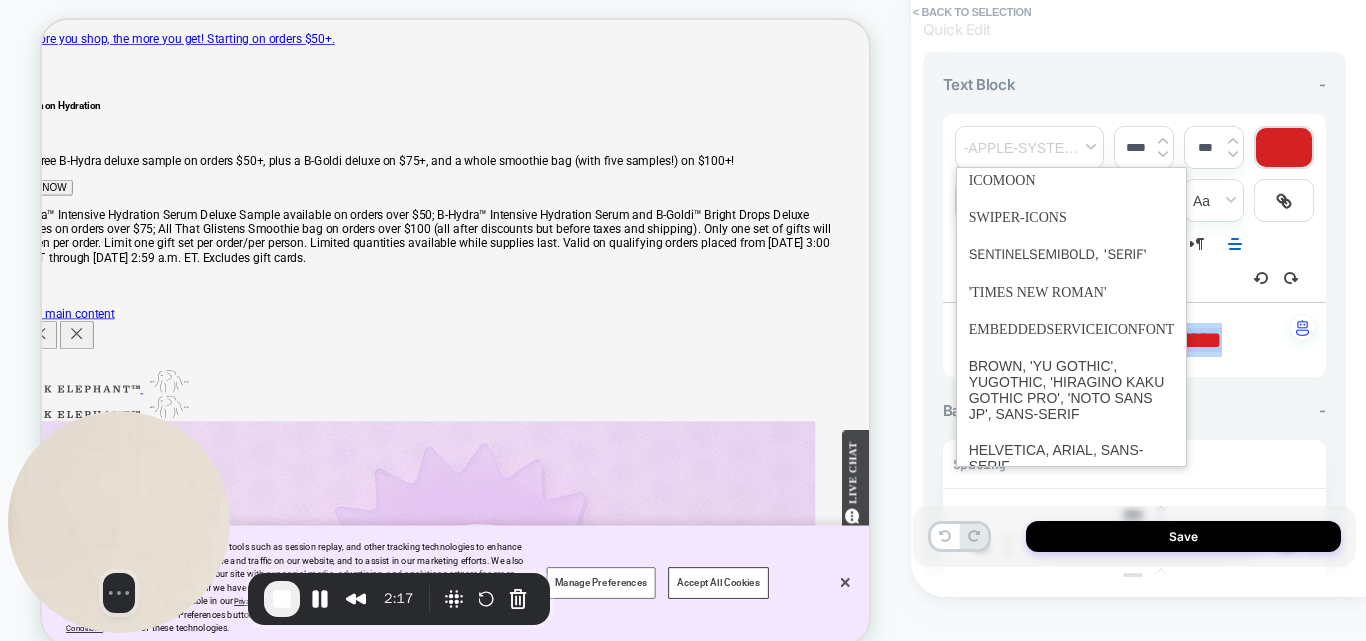 scroll, scrollTop: 300, scrollLeft: 0, axis: vertical 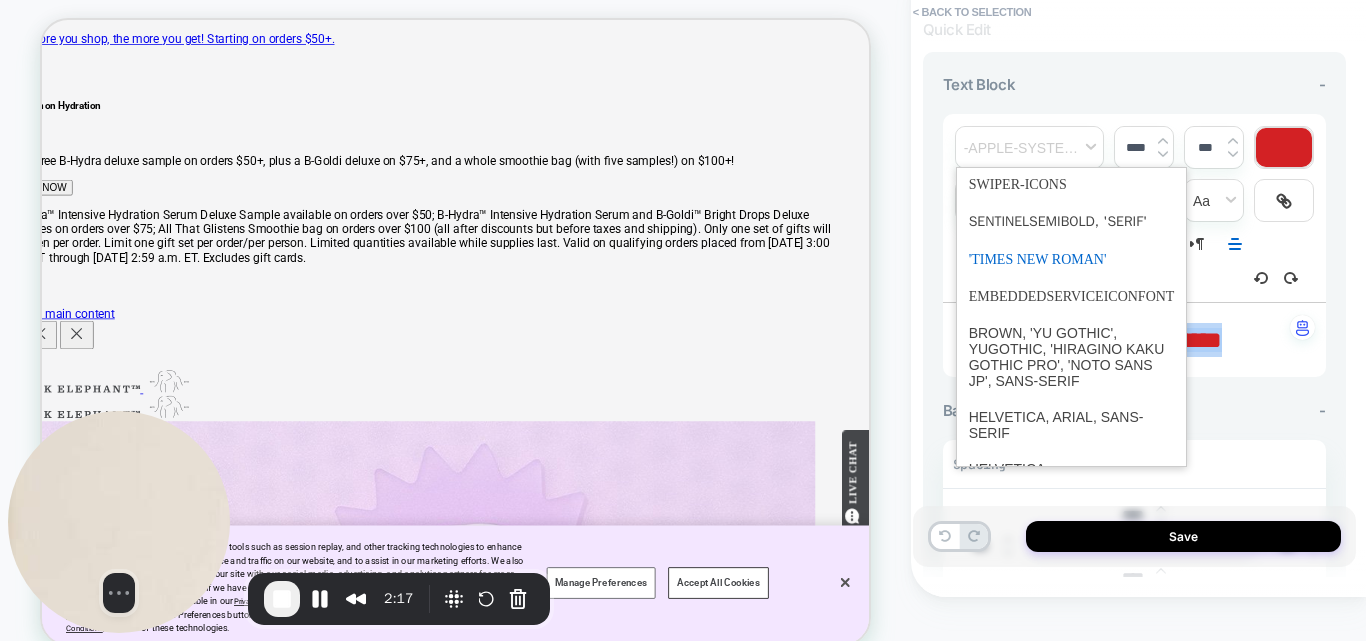 click at bounding box center (1072, 259) 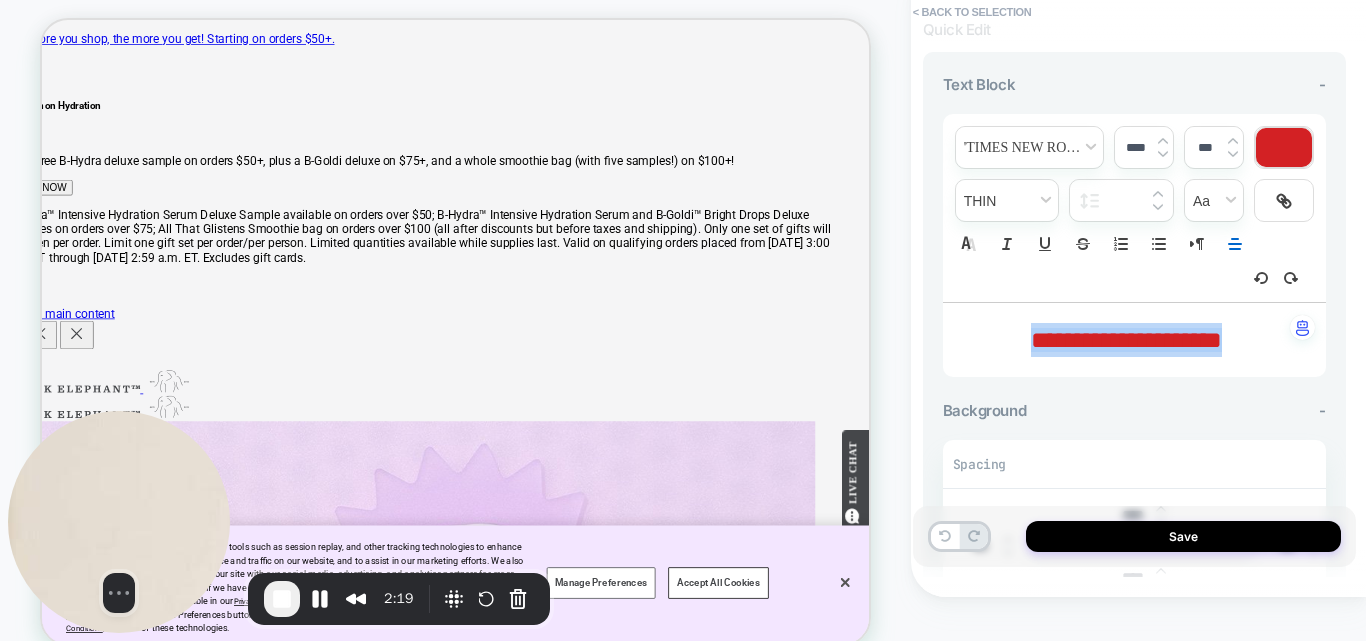 click at bounding box center [1284, 147] 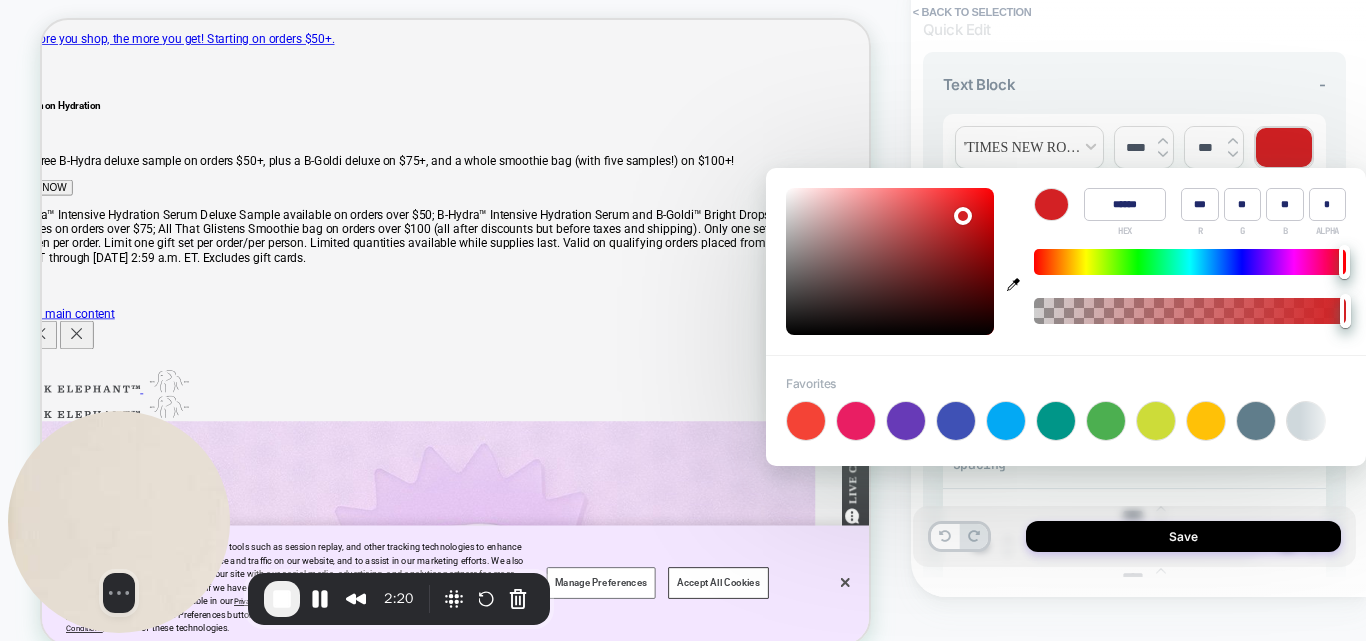 type on "******" 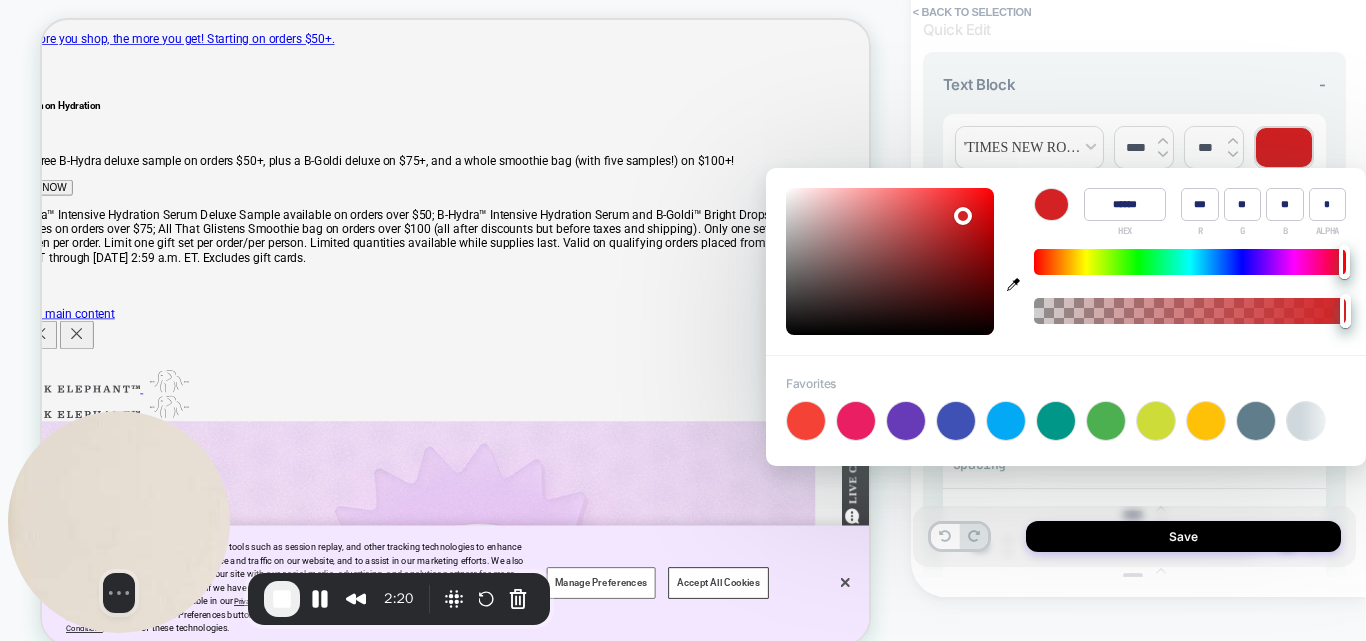 type on "**" 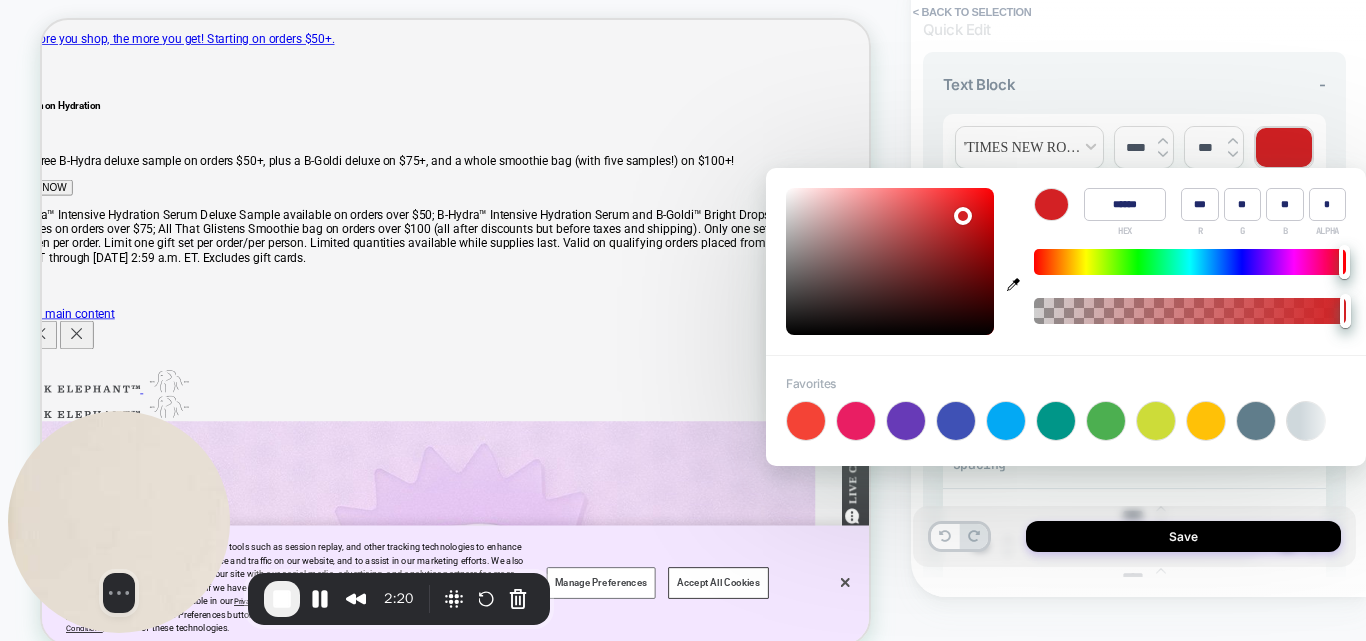 type on "**" 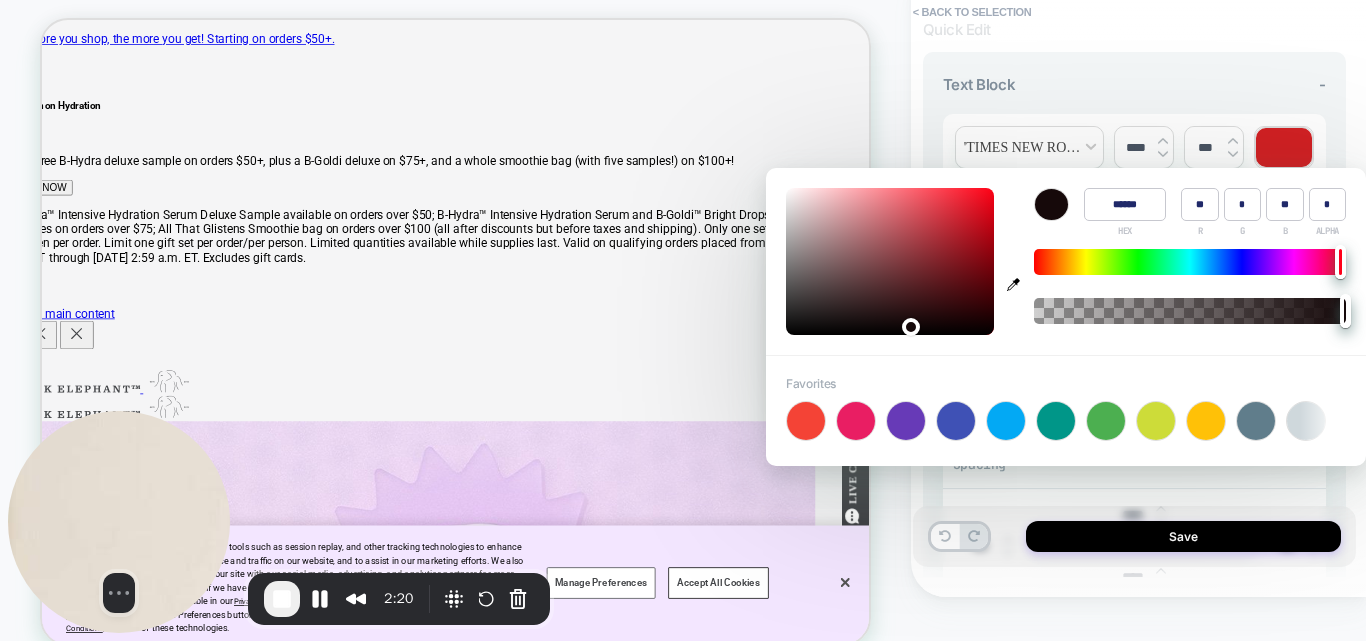 type on "******" 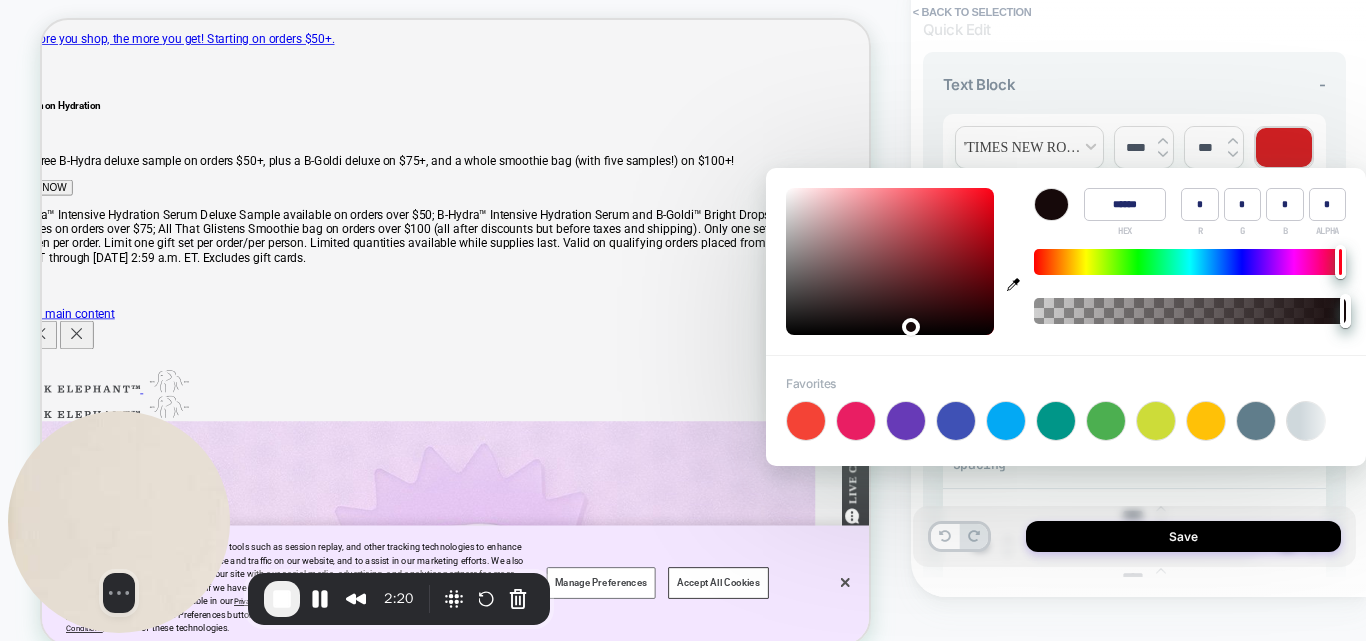 type on "******" 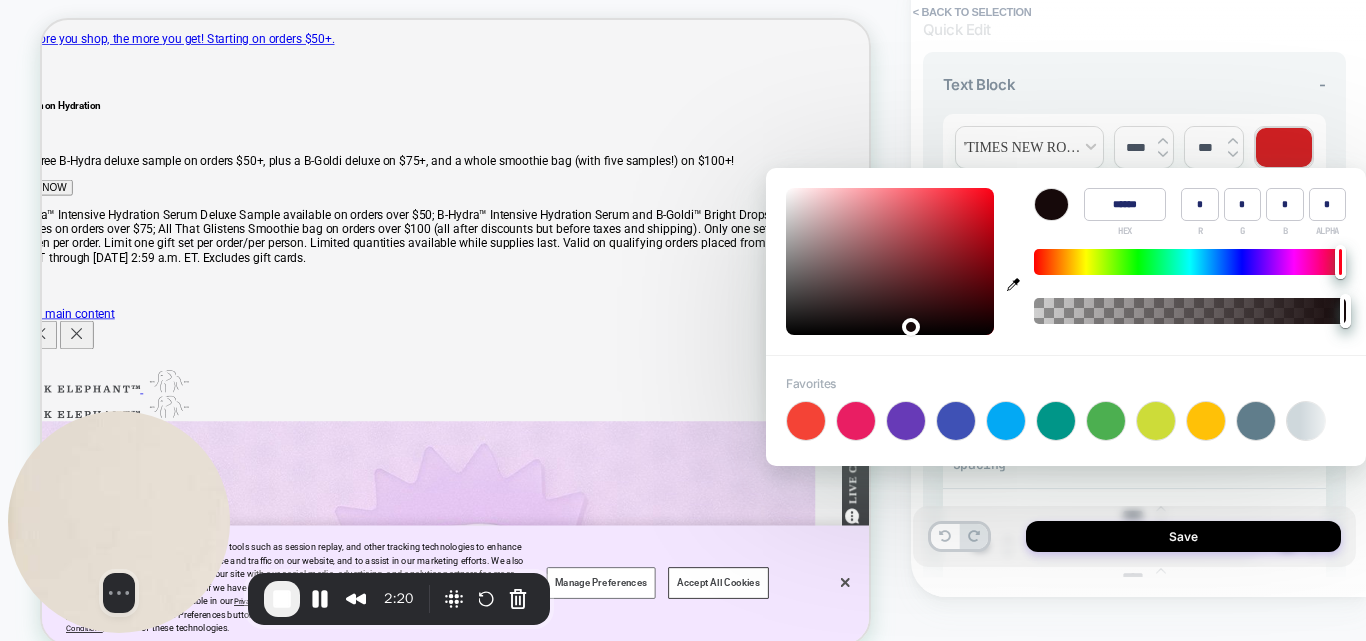 type on "*" 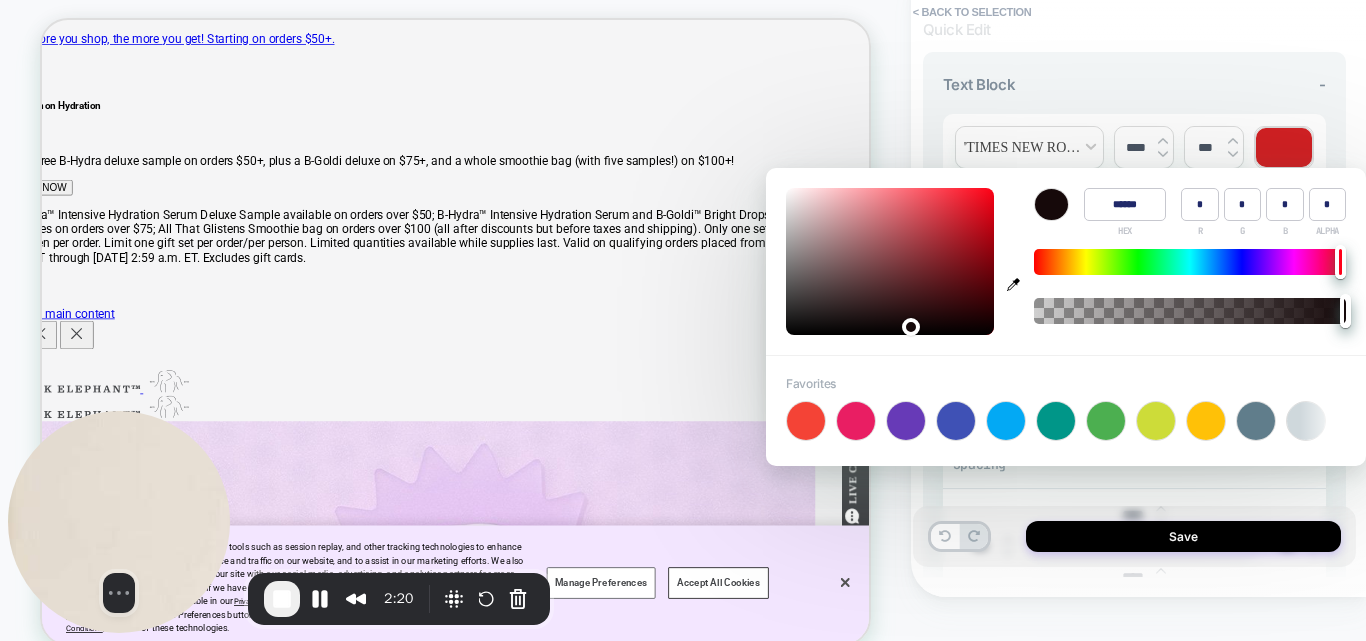 type on "*" 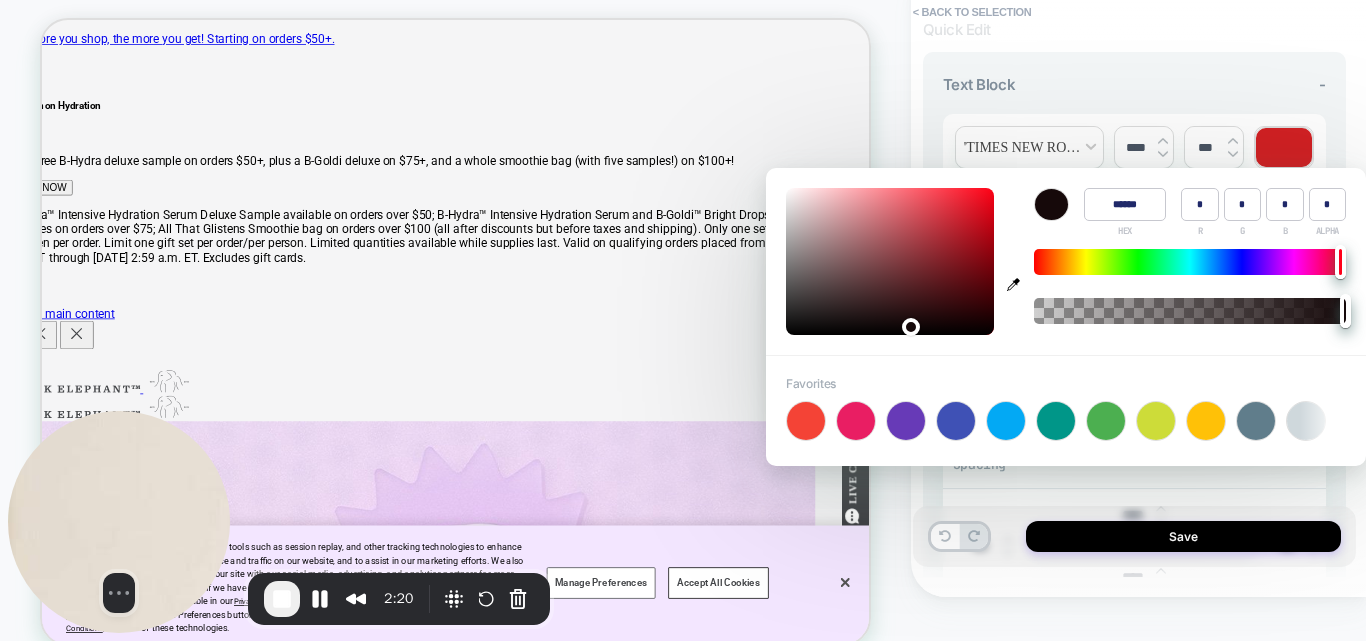 type on "*" 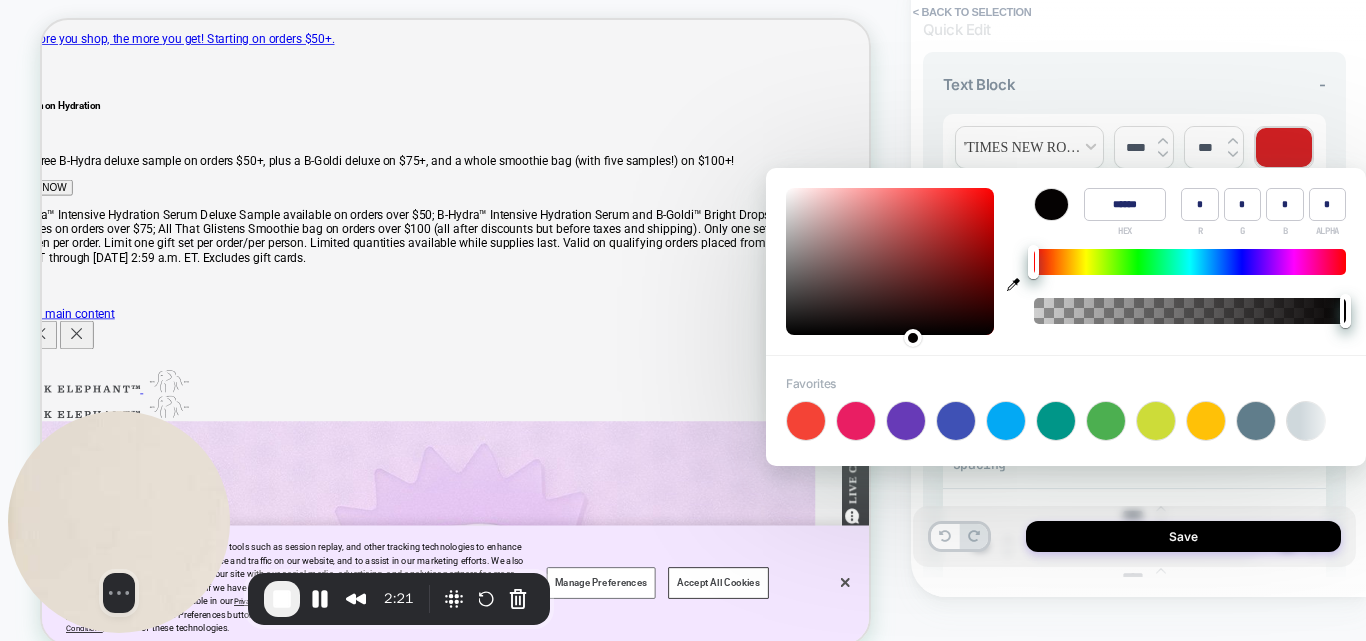 drag, startPoint x: 905, startPoint y: 324, endPoint x: 904, endPoint y: 334, distance: 10.049875 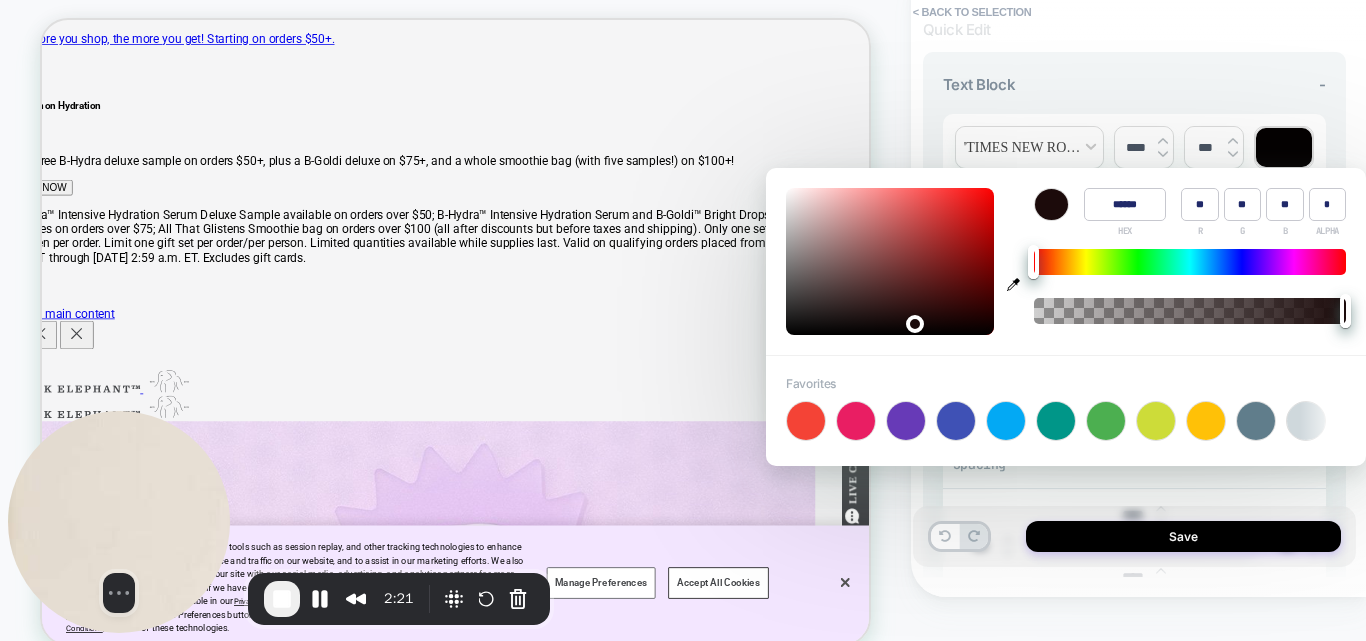 type on "******" 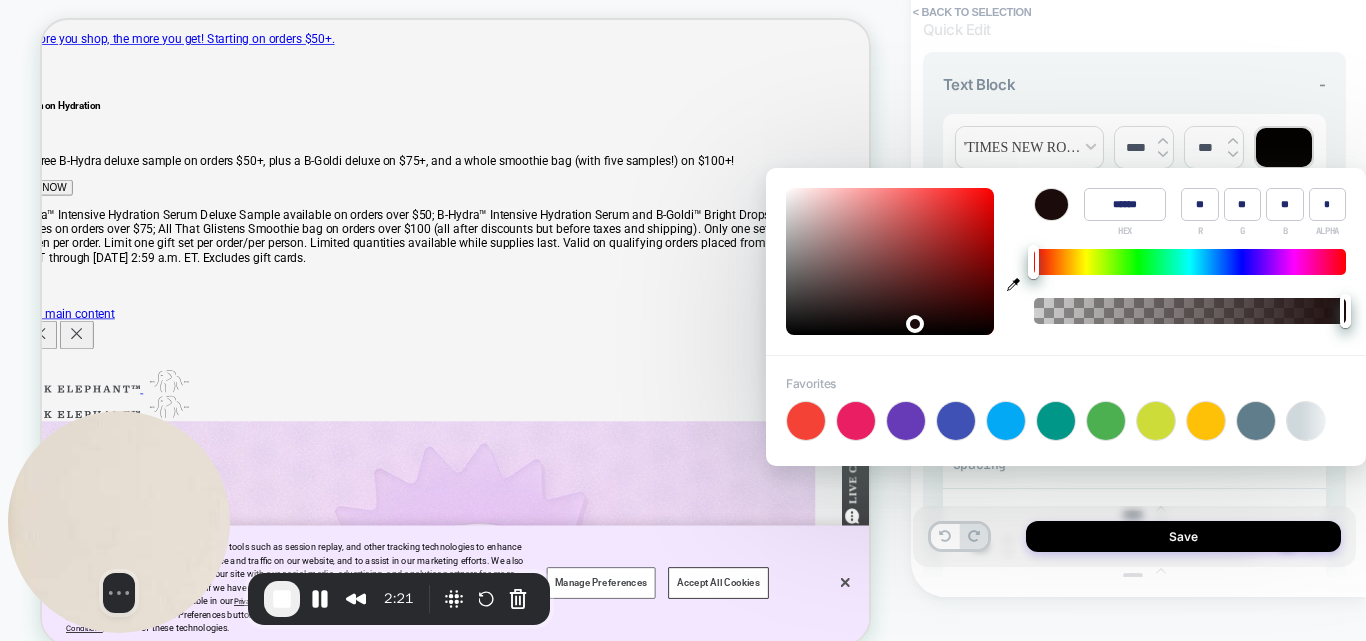 type on "*" 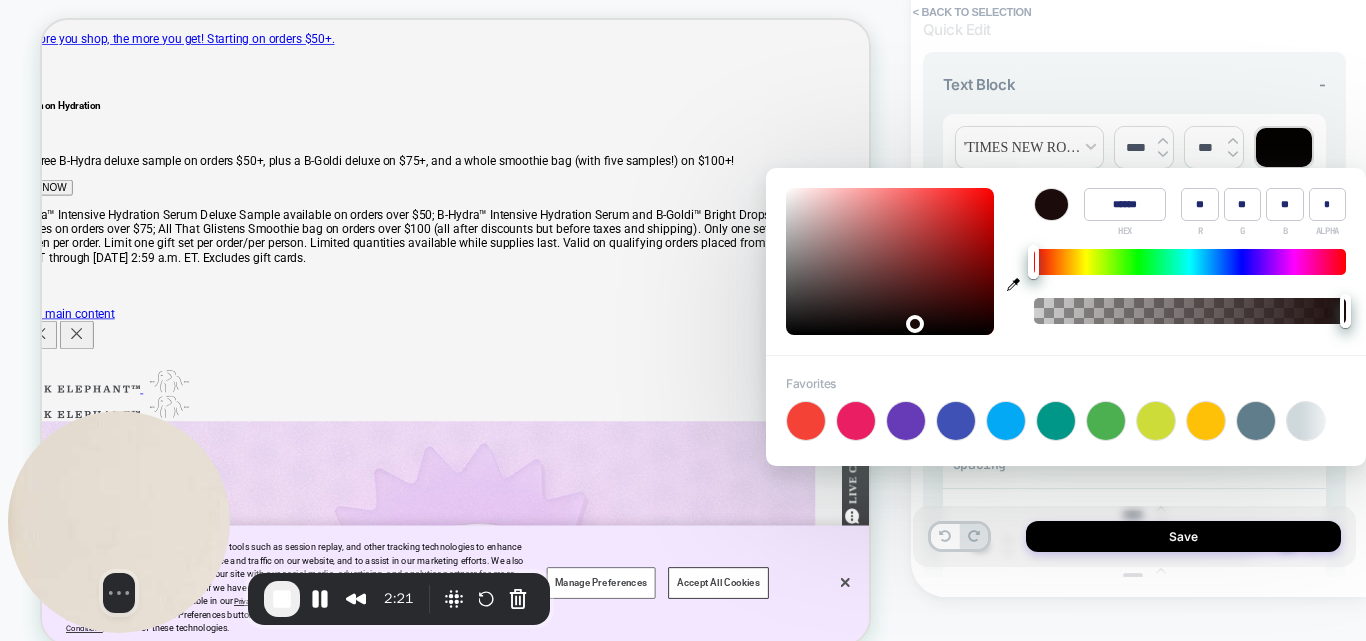 type on "*" 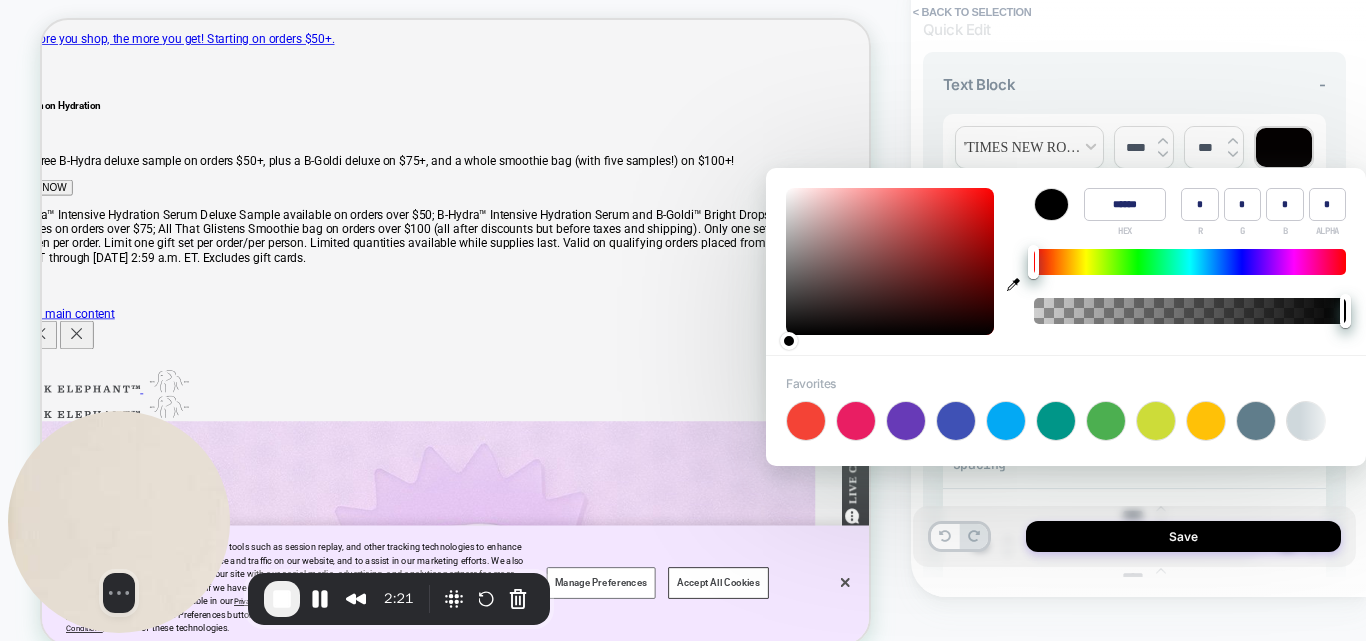 drag, startPoint x: 910, startPoint y: 321, endPoint x: 911, endPoint y: 340, distance: 19.026299 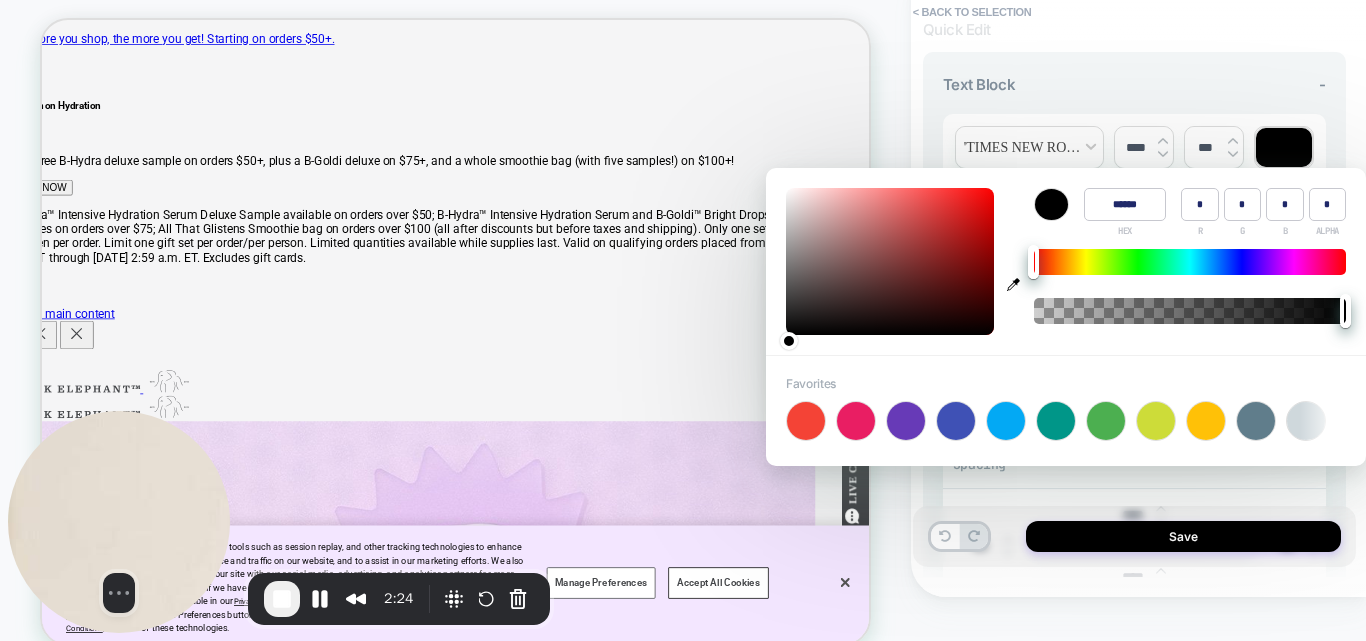 click on "**********" at bounding box center (1134, 208) 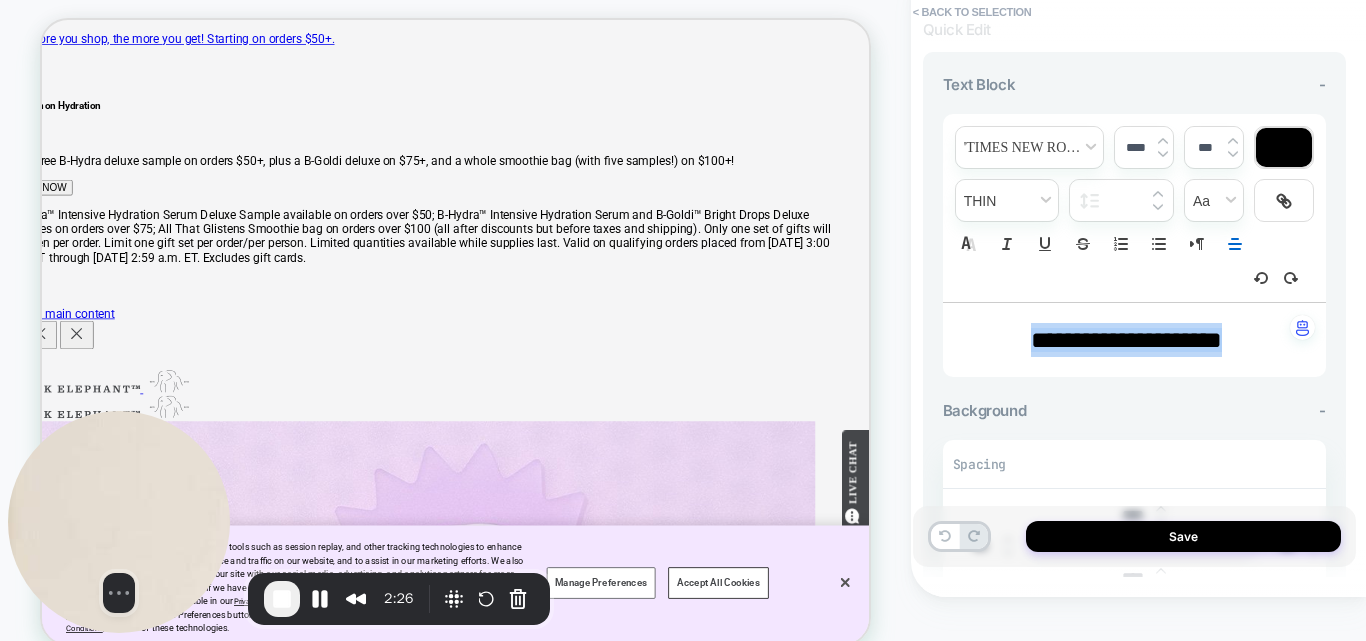click at bounding box center (1163, 154) 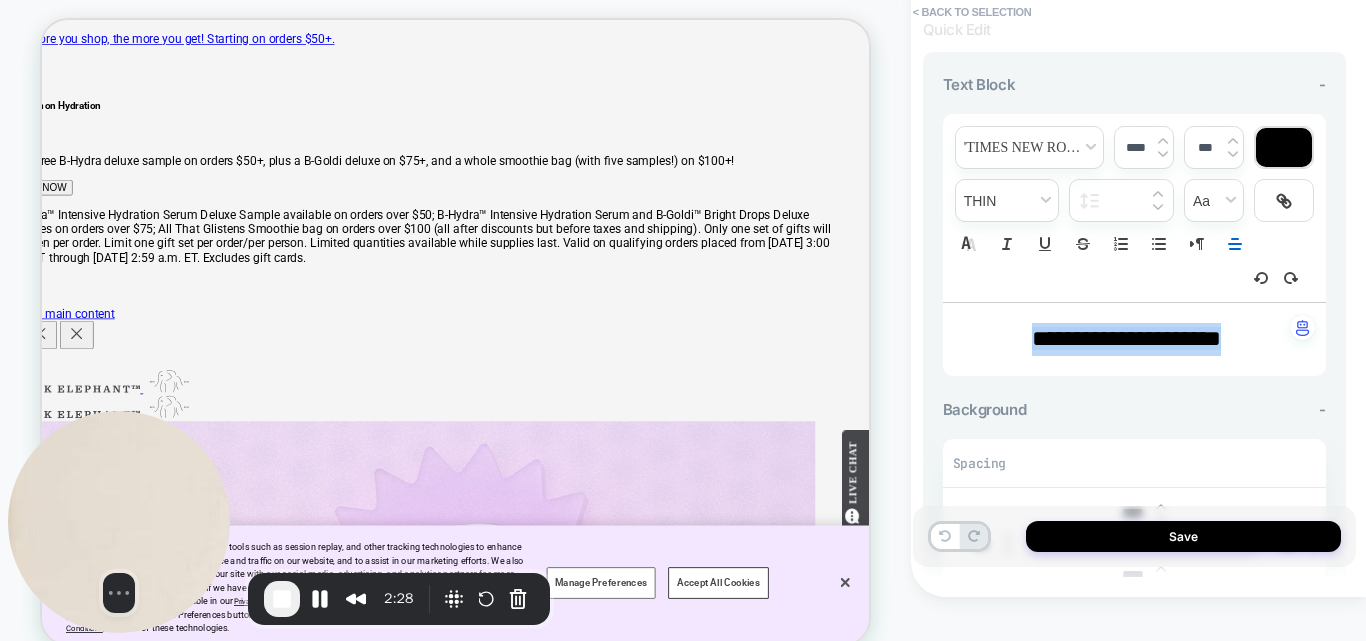 click at bounding box center [1163, 154] 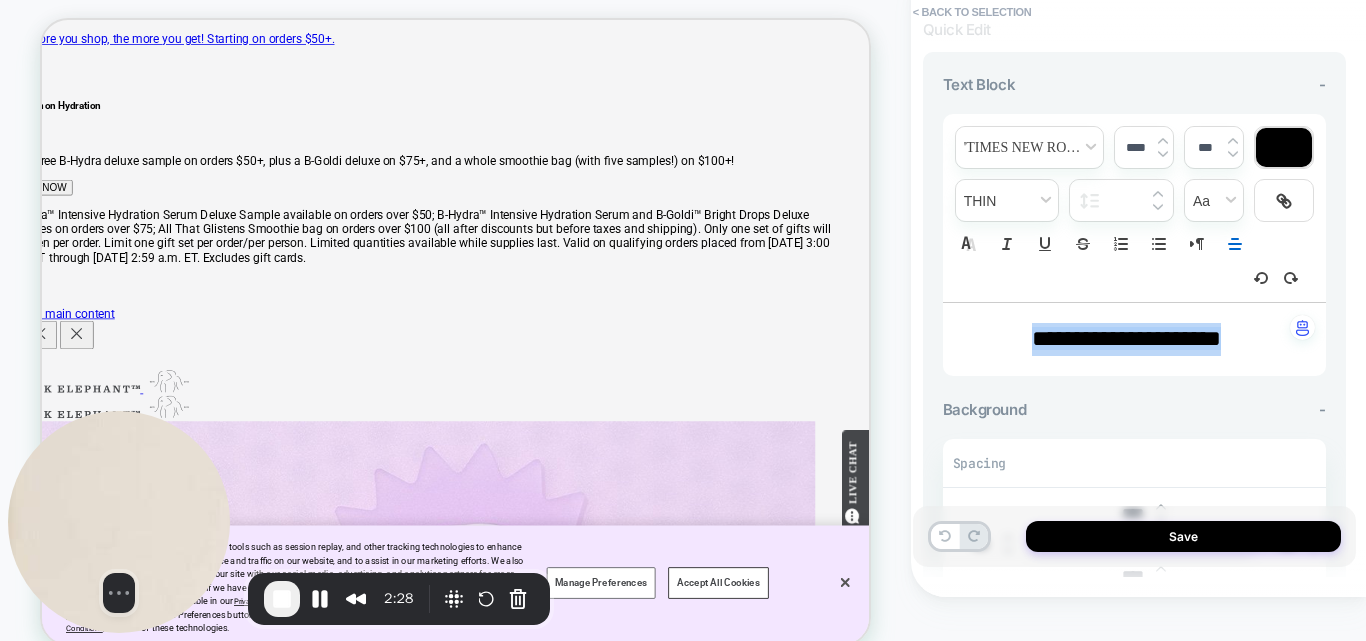 click at bounding box center [1163, 154] 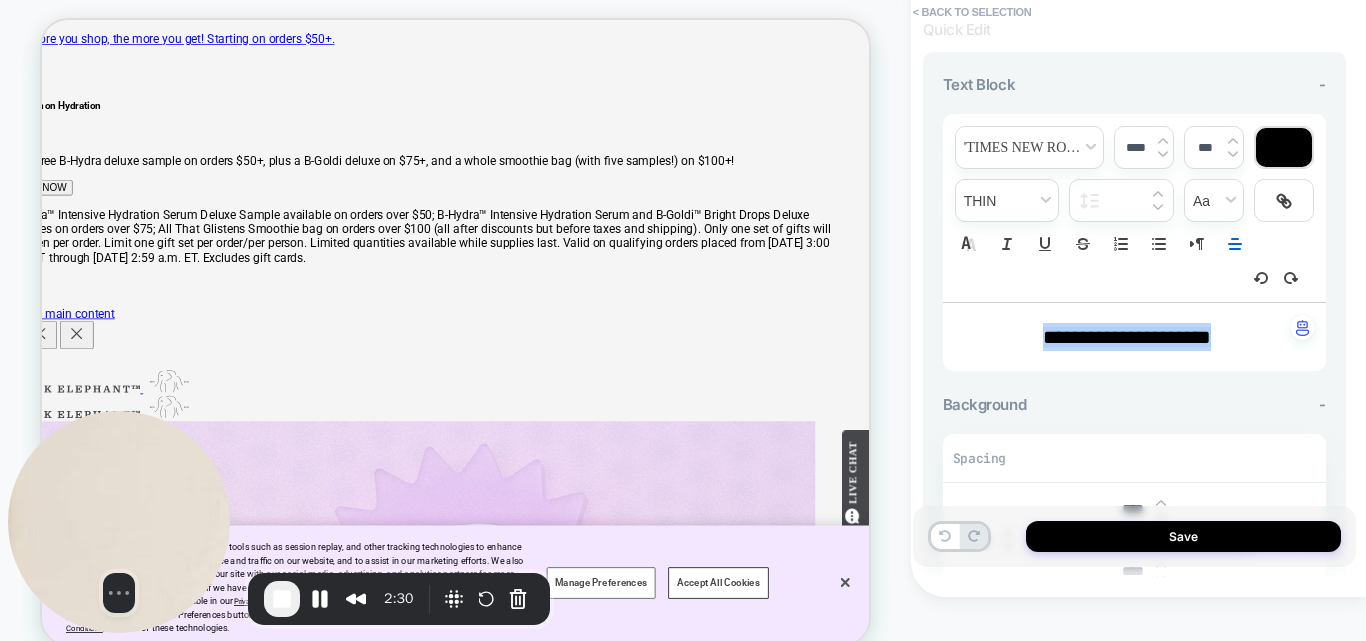 click at bounding box center [1163, 154] 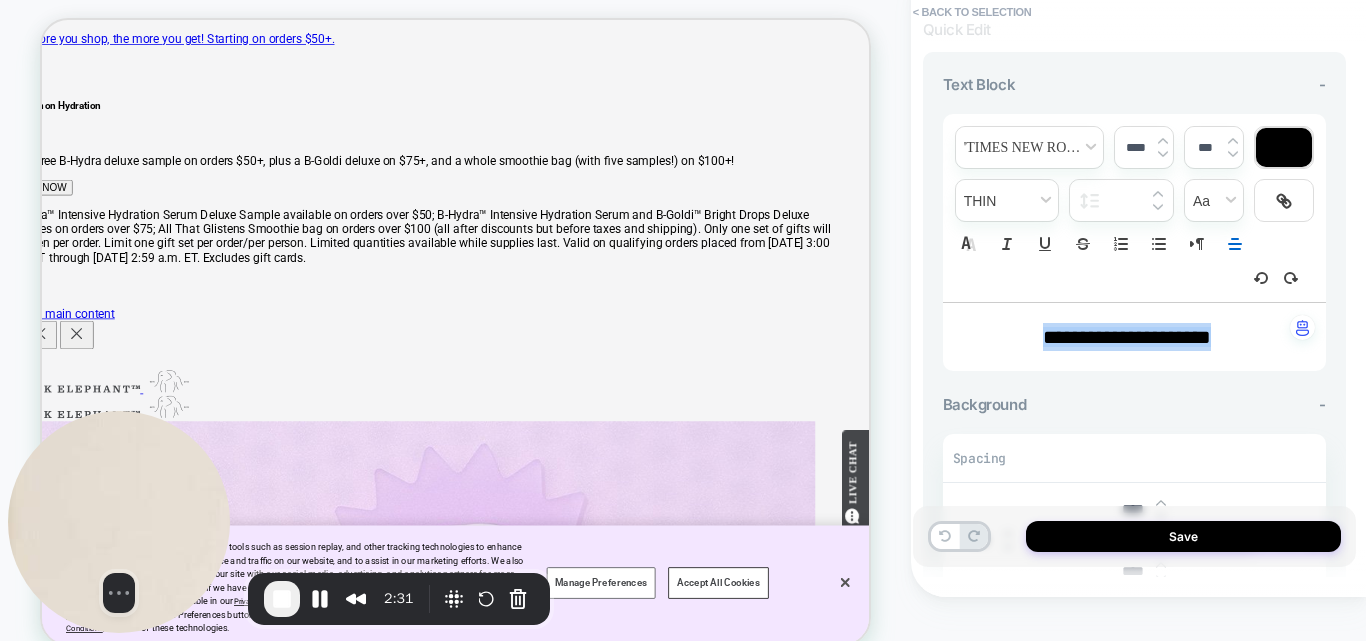 click at bounding box center [1163, 154] 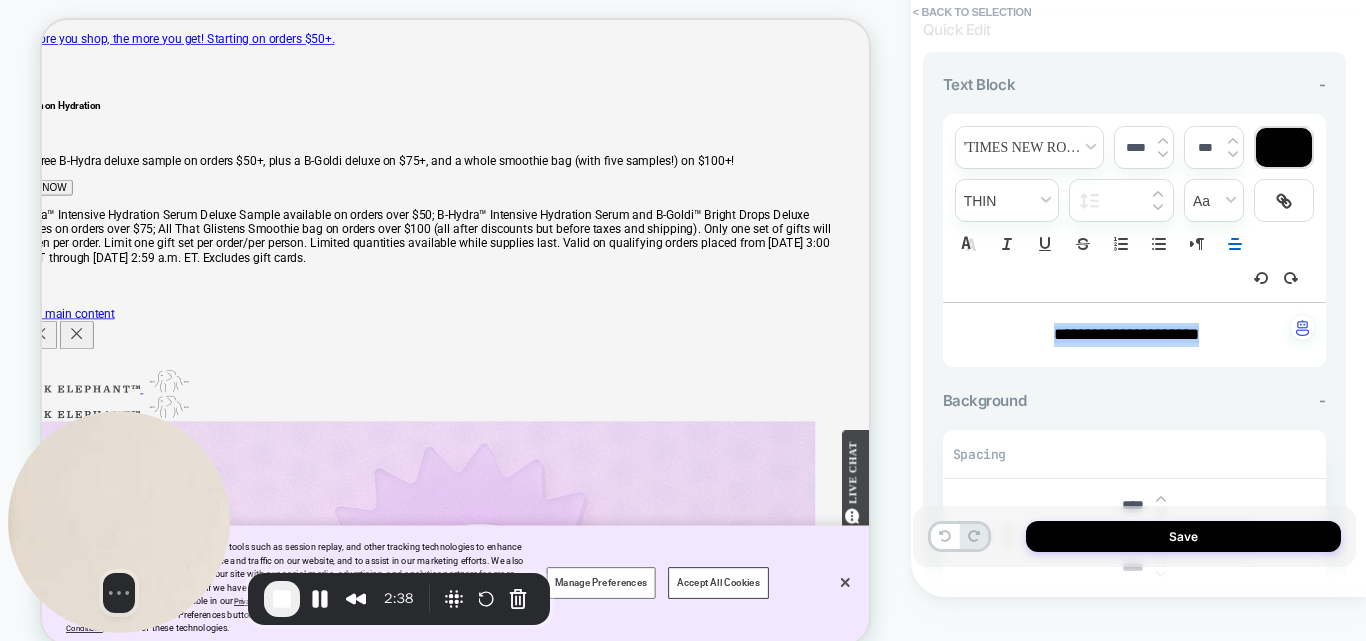 click at bounding box center [1163, 154] 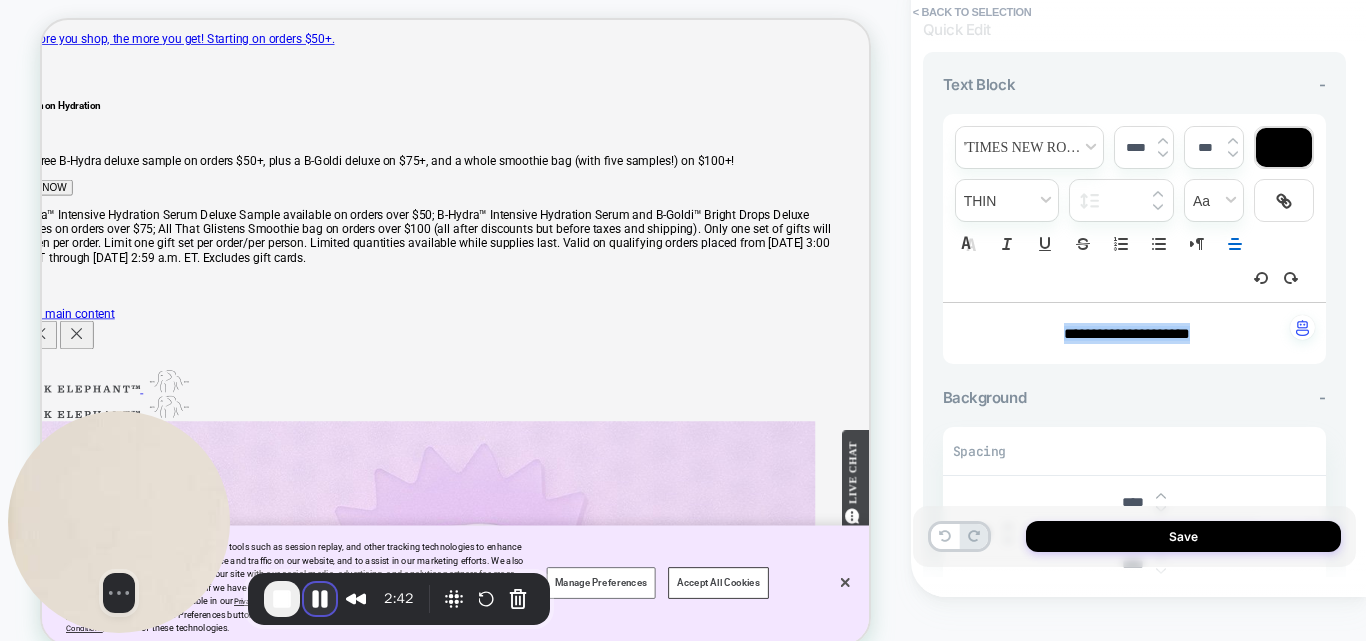 click at bounding box center [320, 599] 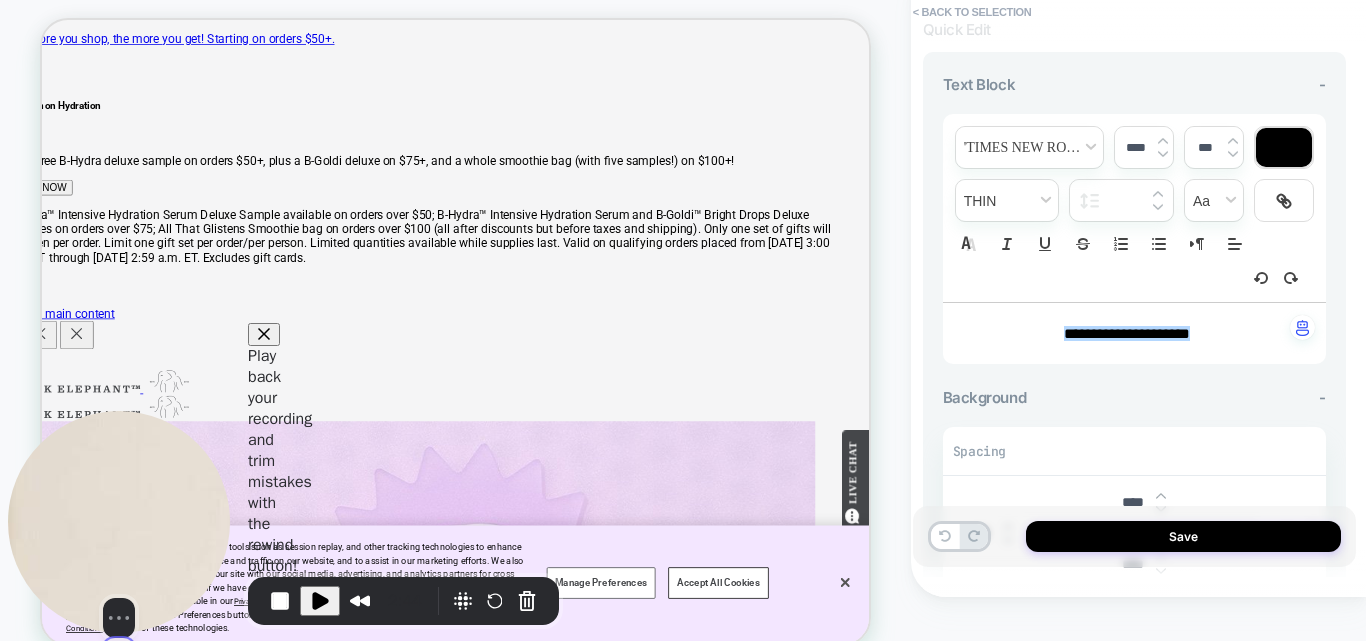 click at bounding box center (119, 654) 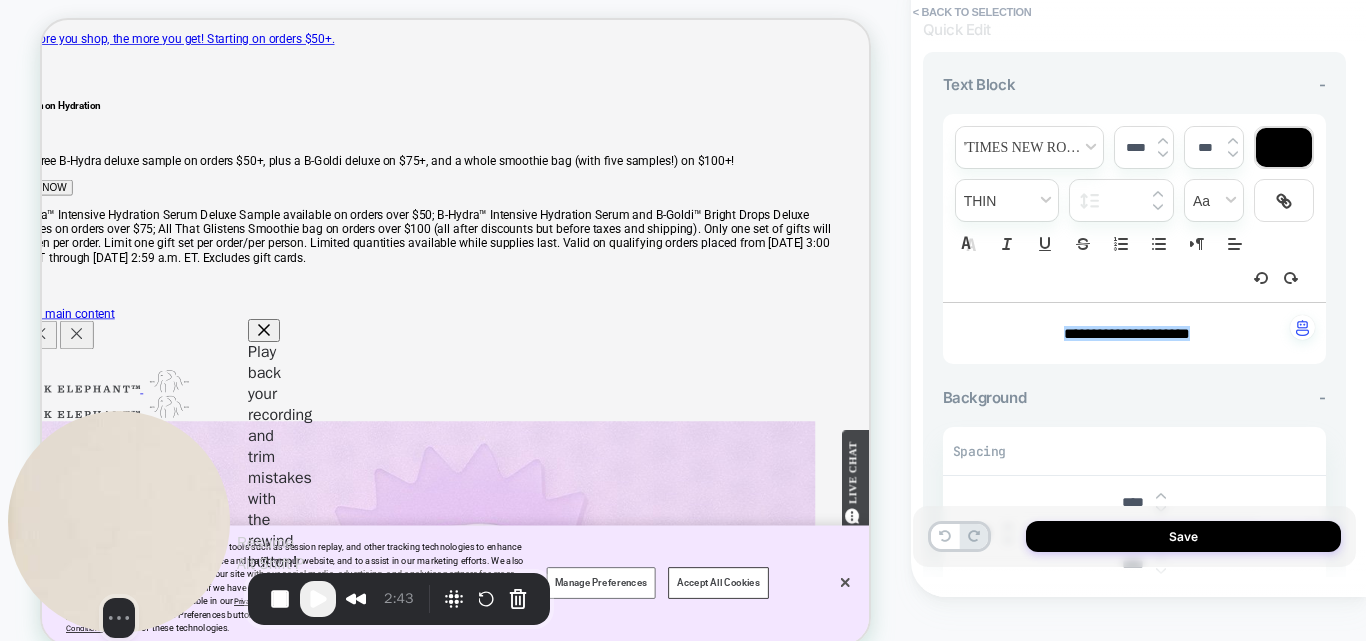 click at bounding box center (318, 599) 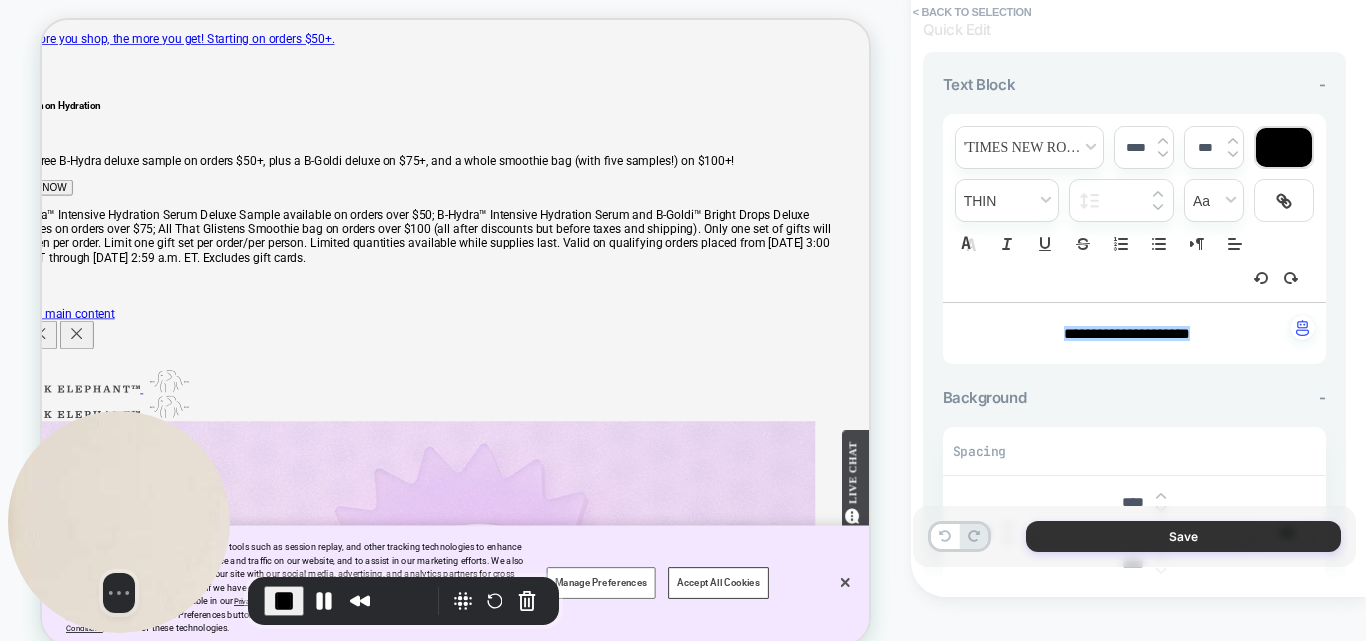 click on "Save" at bounding box center (1183, 536) 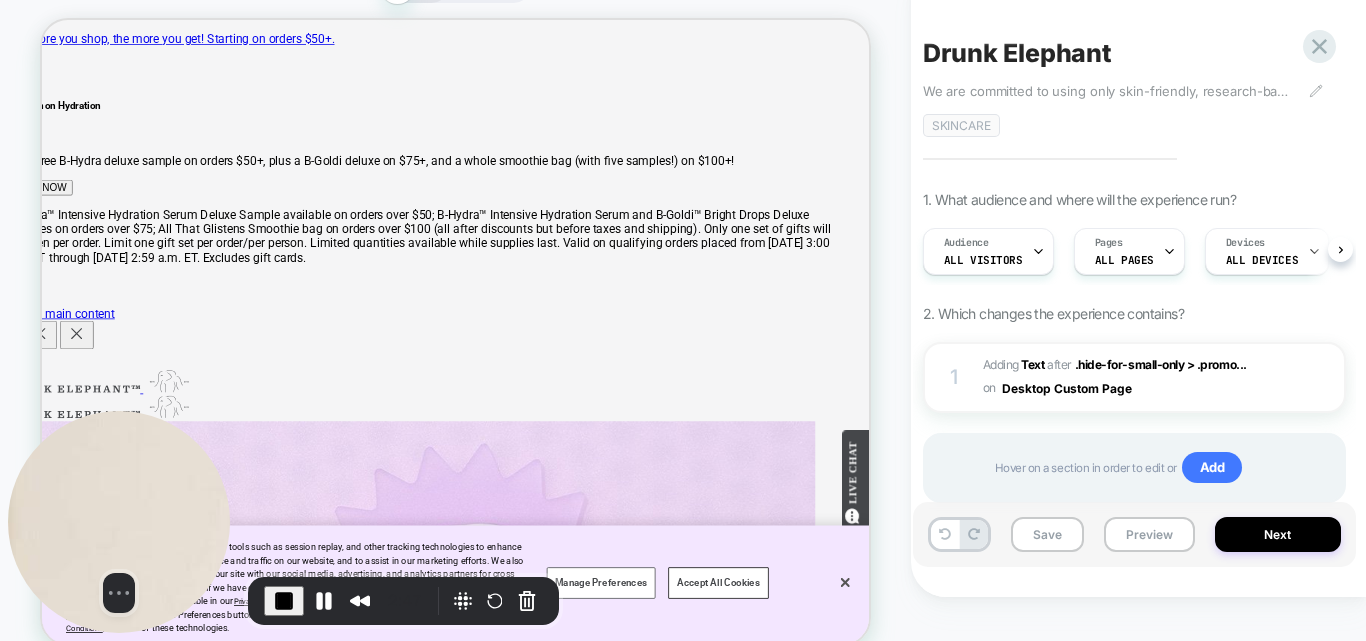 scroll, scrollTop: 0, scrollLeft: 1, axis: horizontal 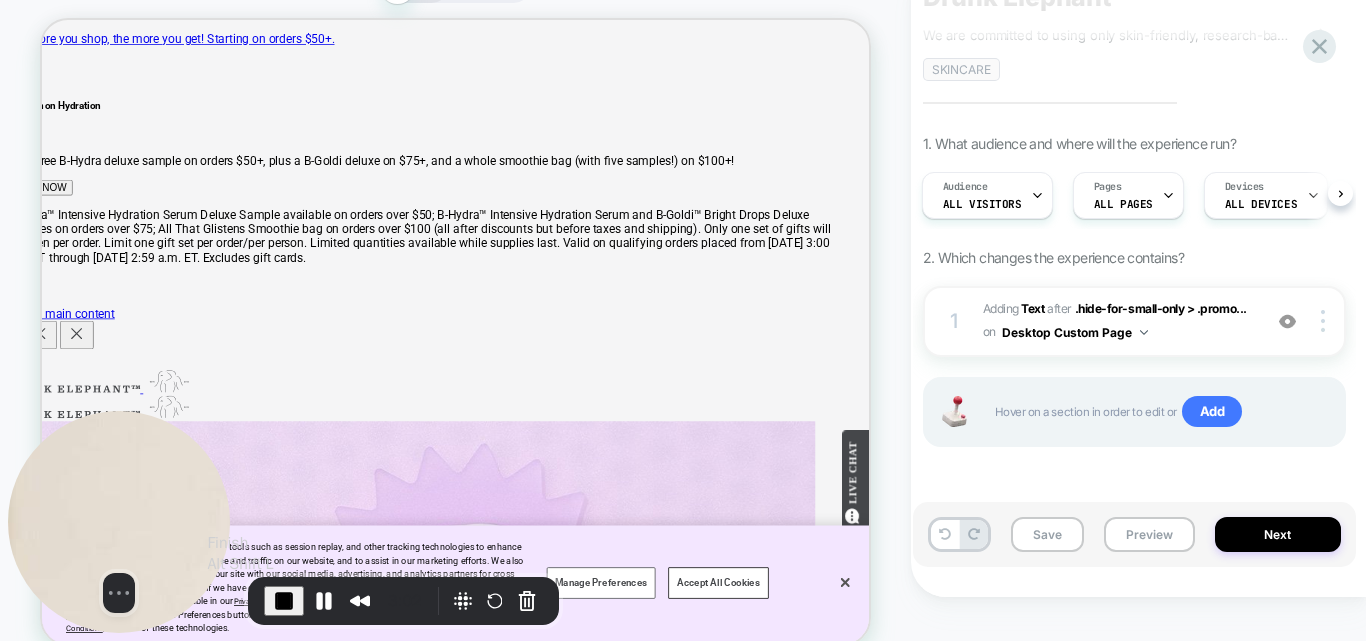 click at bounding box center [284, 601] 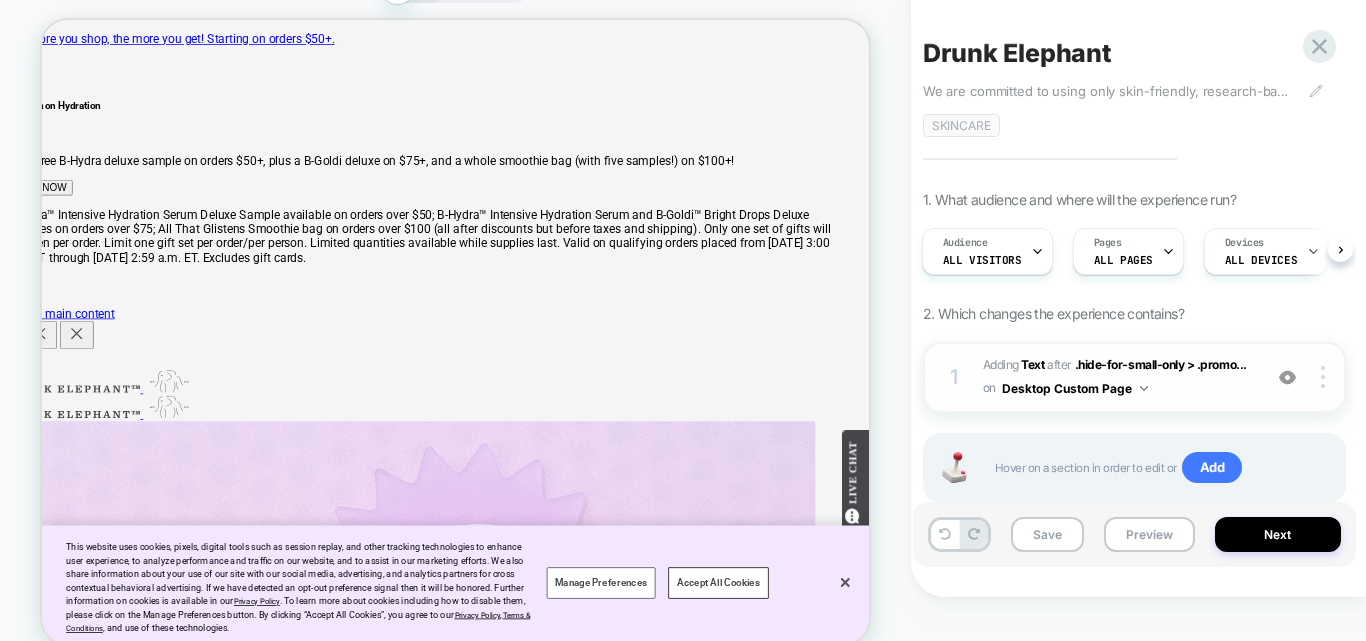 scroll, scrollTop: 56, scrollLeft: 0, axis: vertical 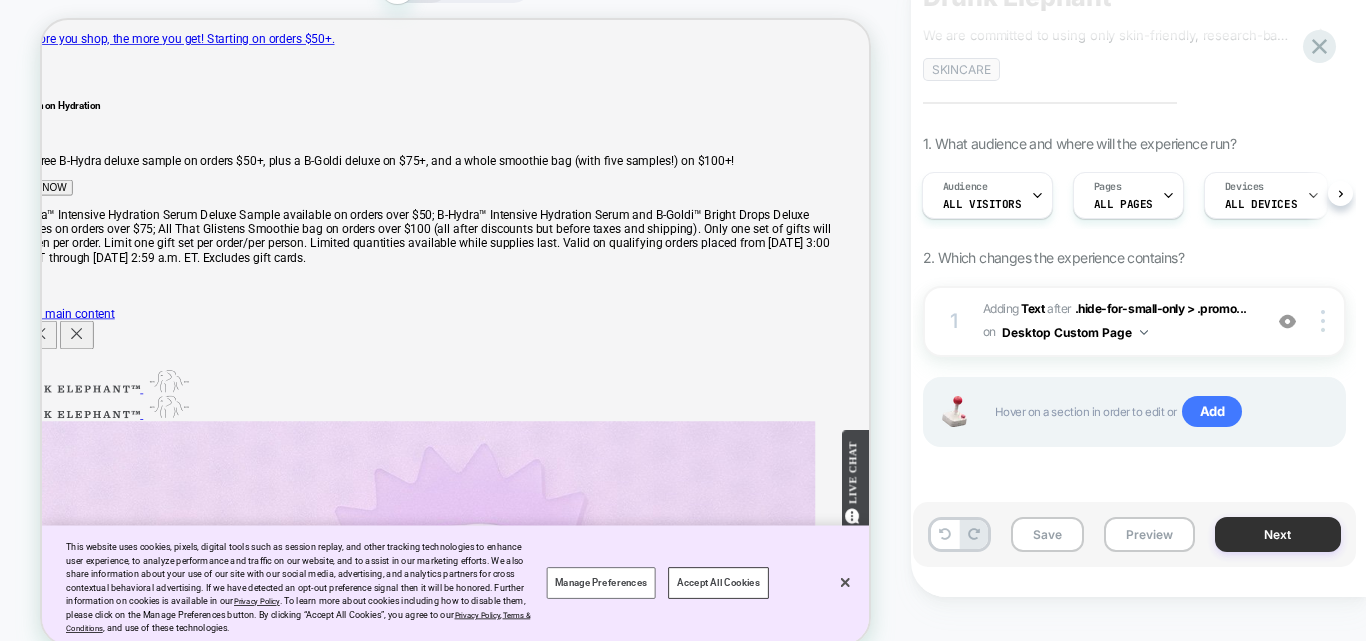 click on "Next" at bounding box center (1278, 534) 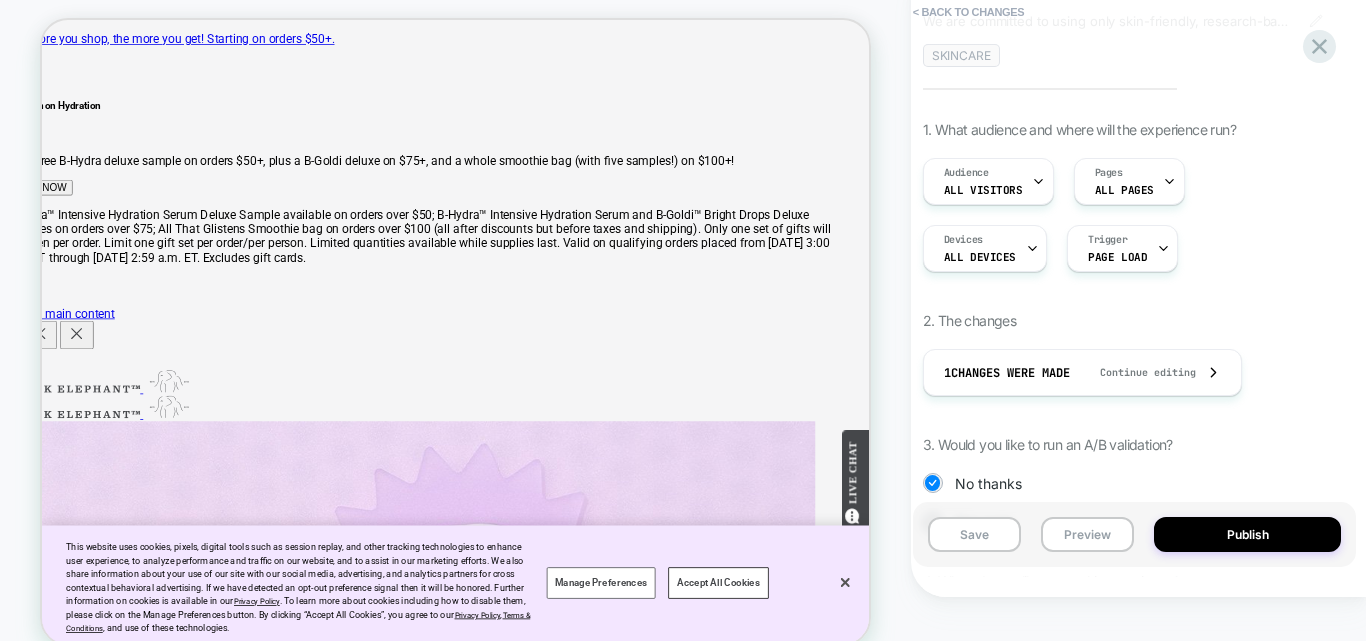 scroll, scrollTop: 0, scrollLeft: 0, axis: both 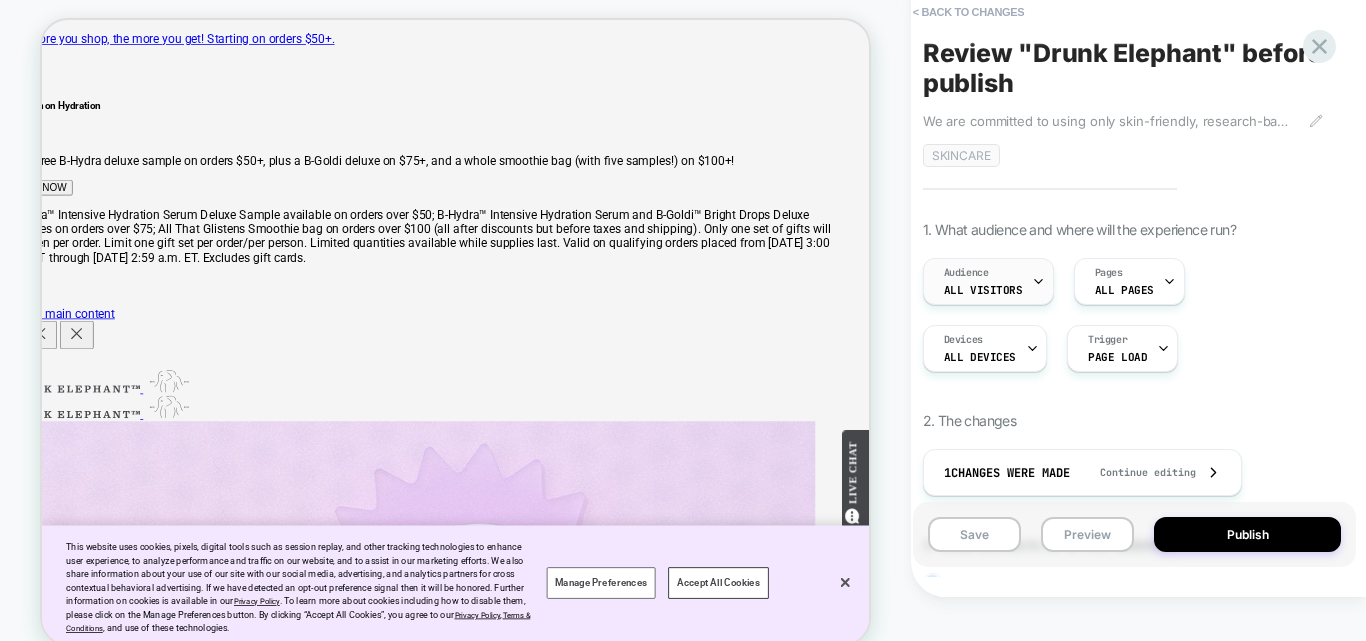 click 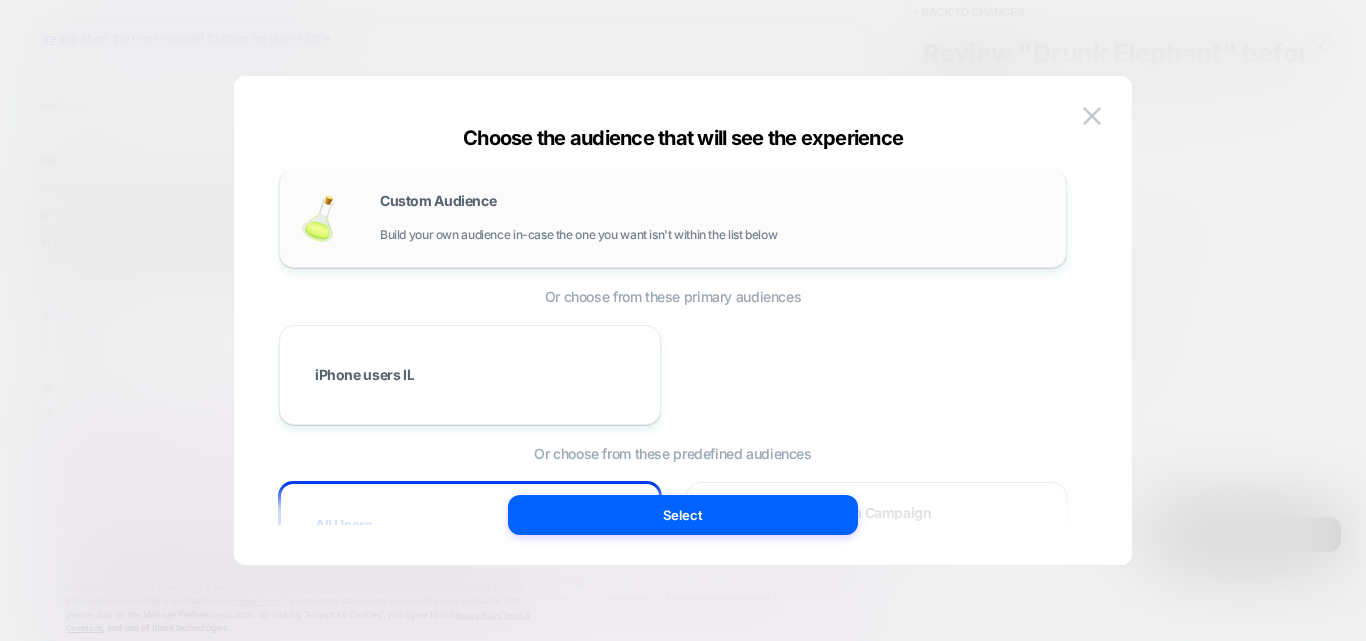 scroll, scrollTop: 0, scrollLeft: 0, axis: both 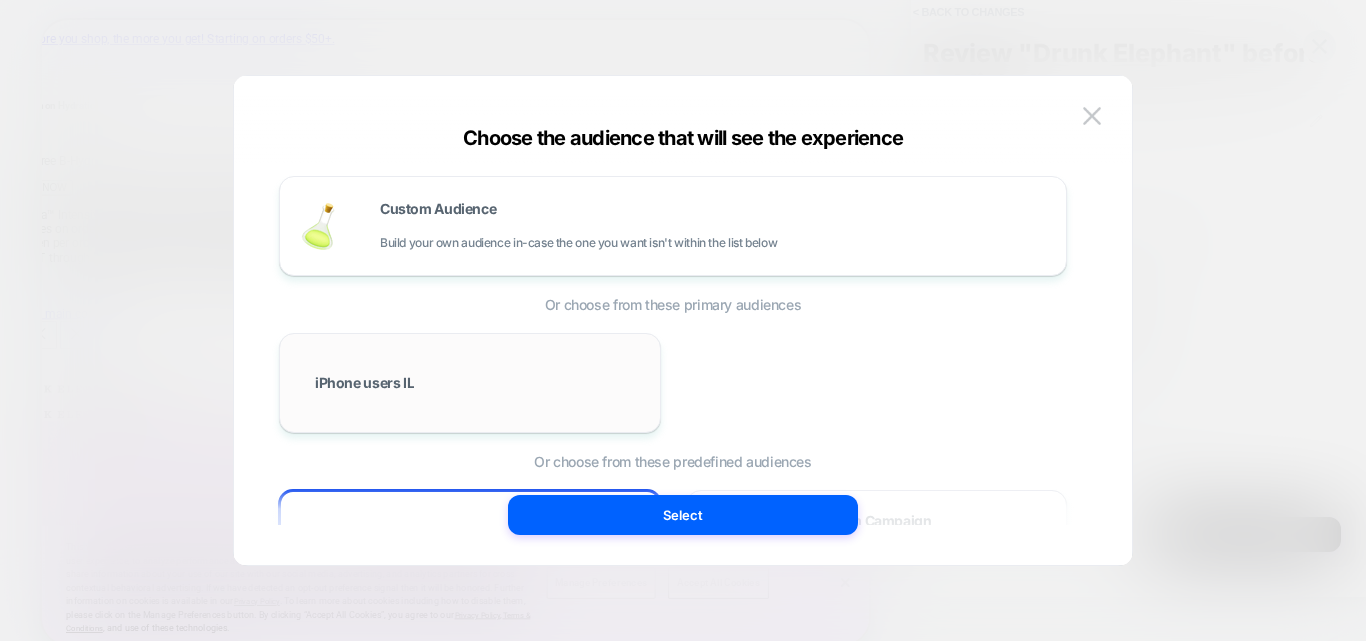 click on "iPhone users IL" at bounding box center [470, 383] 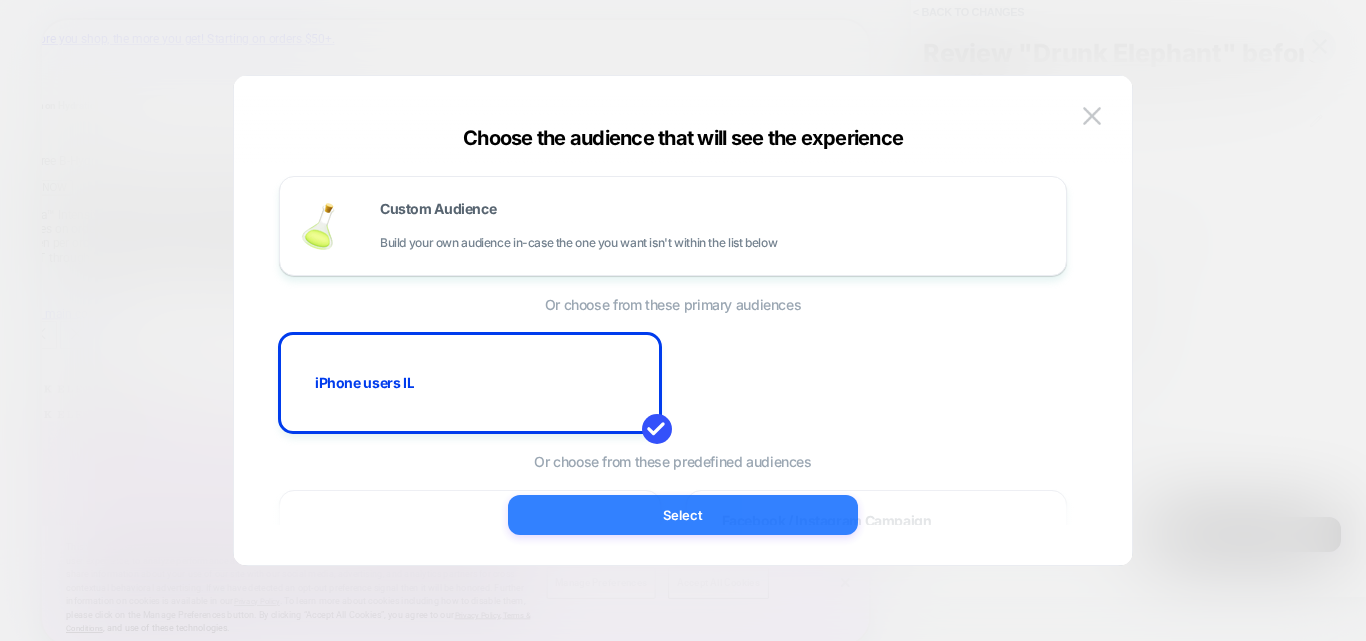click on "Select" at bounding box center [683, 515] 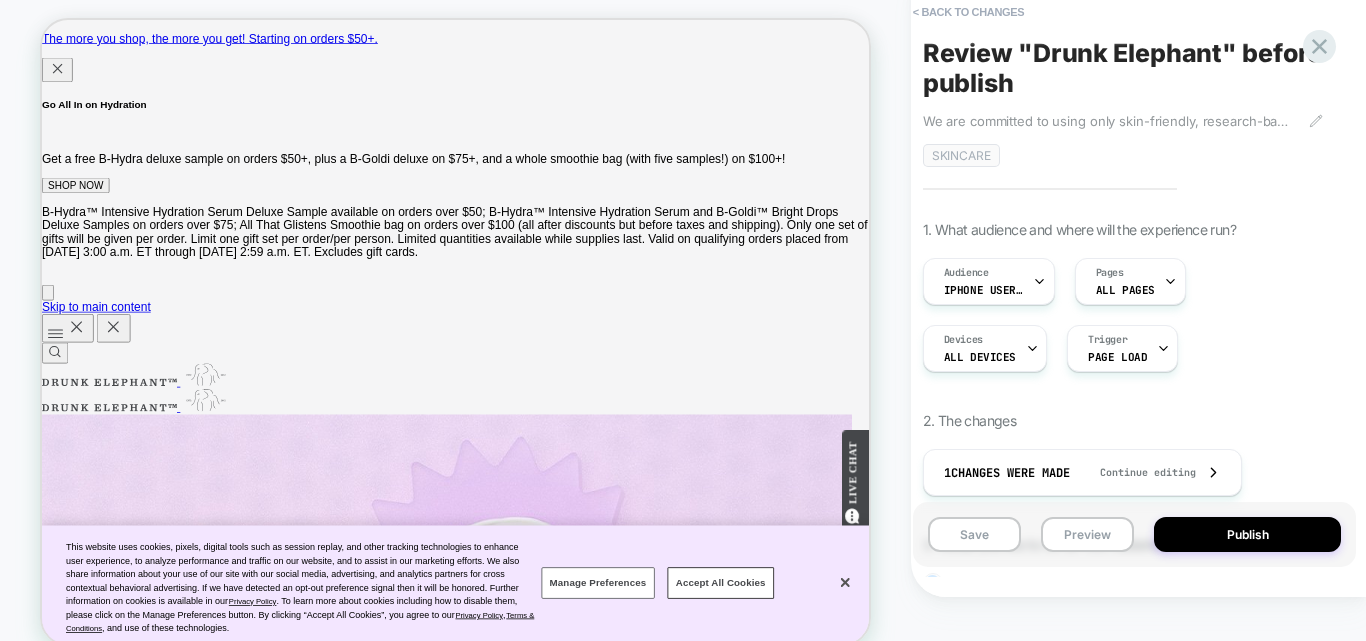 scroll, scrollTop: 0, scrollLeft: 0, axis: both 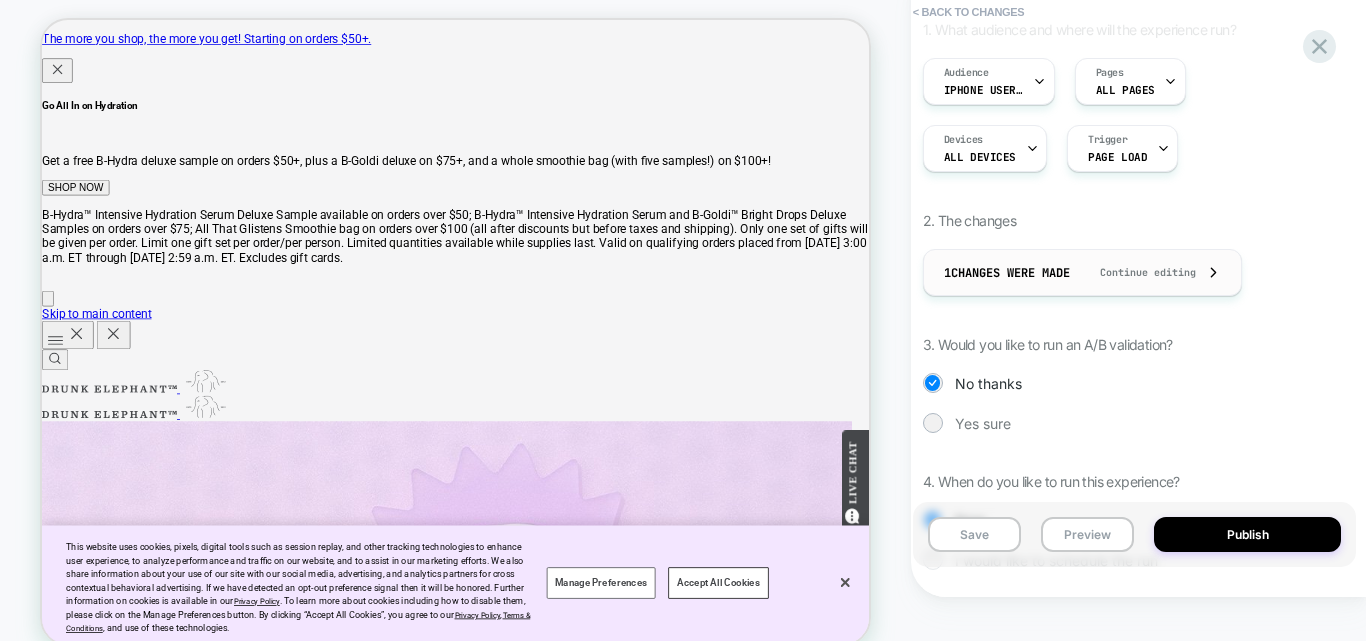 click on "Continue editing" at bounding box center (1138, 272) 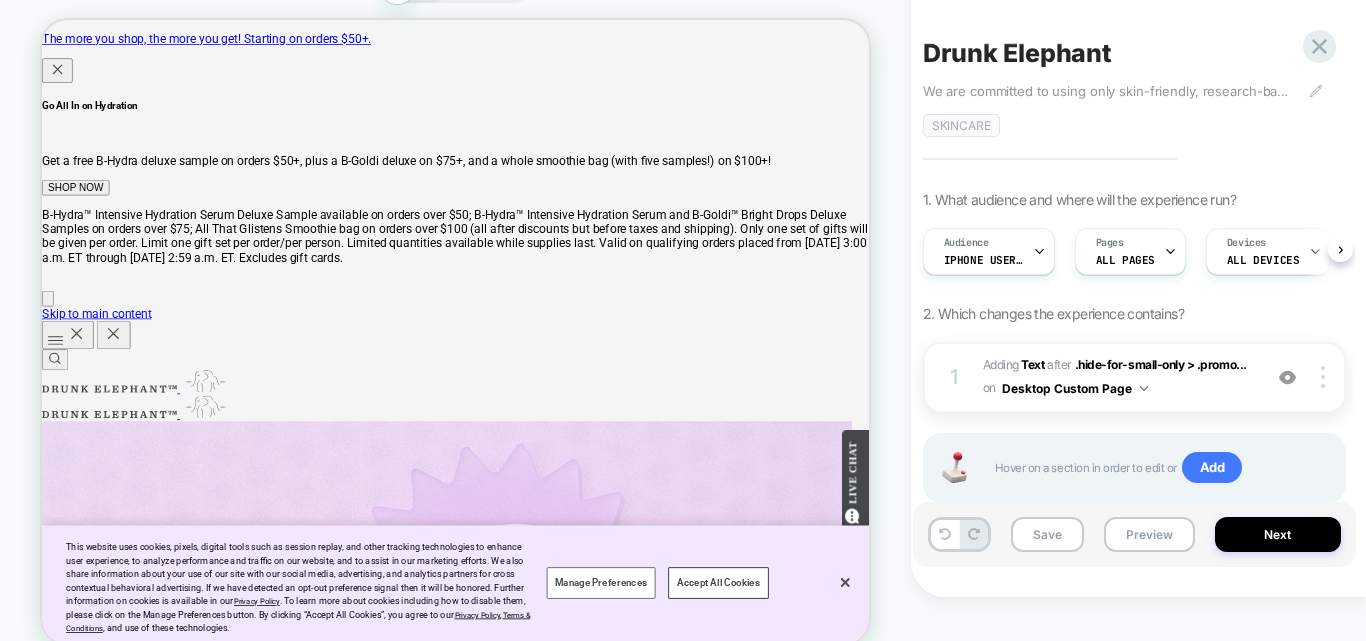 scroll, scrollTop: 0, scrollLeft: 1, axis: horizontal 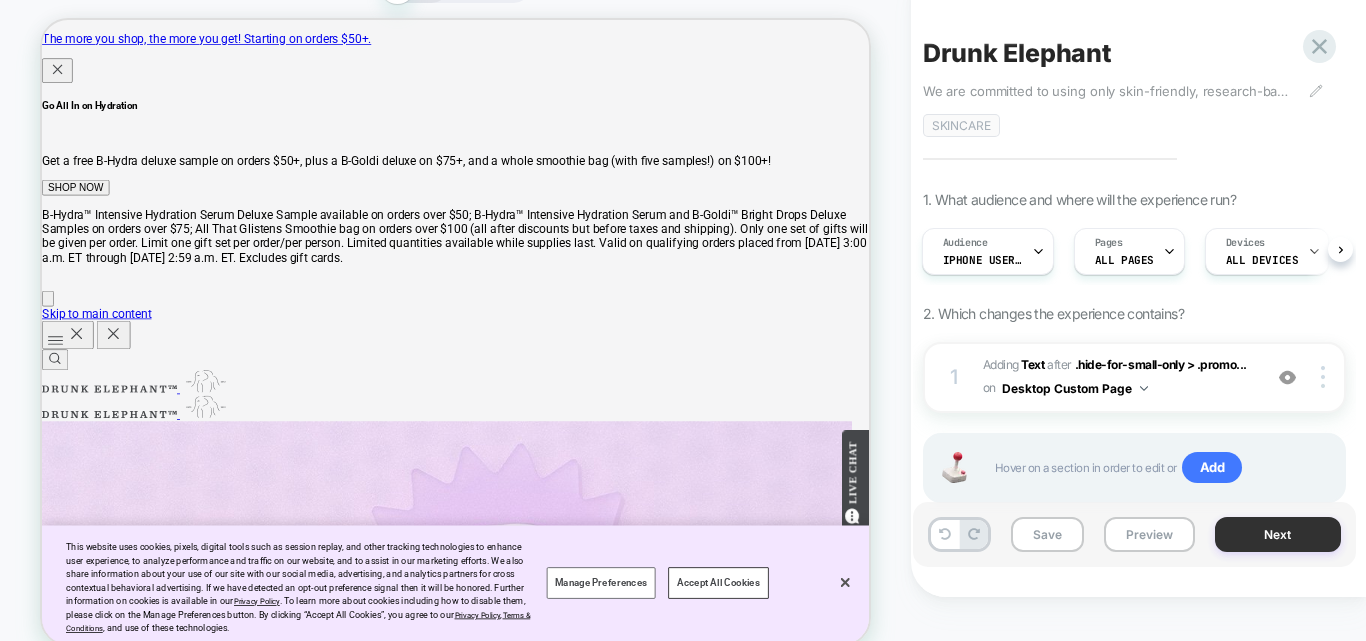click on "Next" at bounding box center [1278, 534] 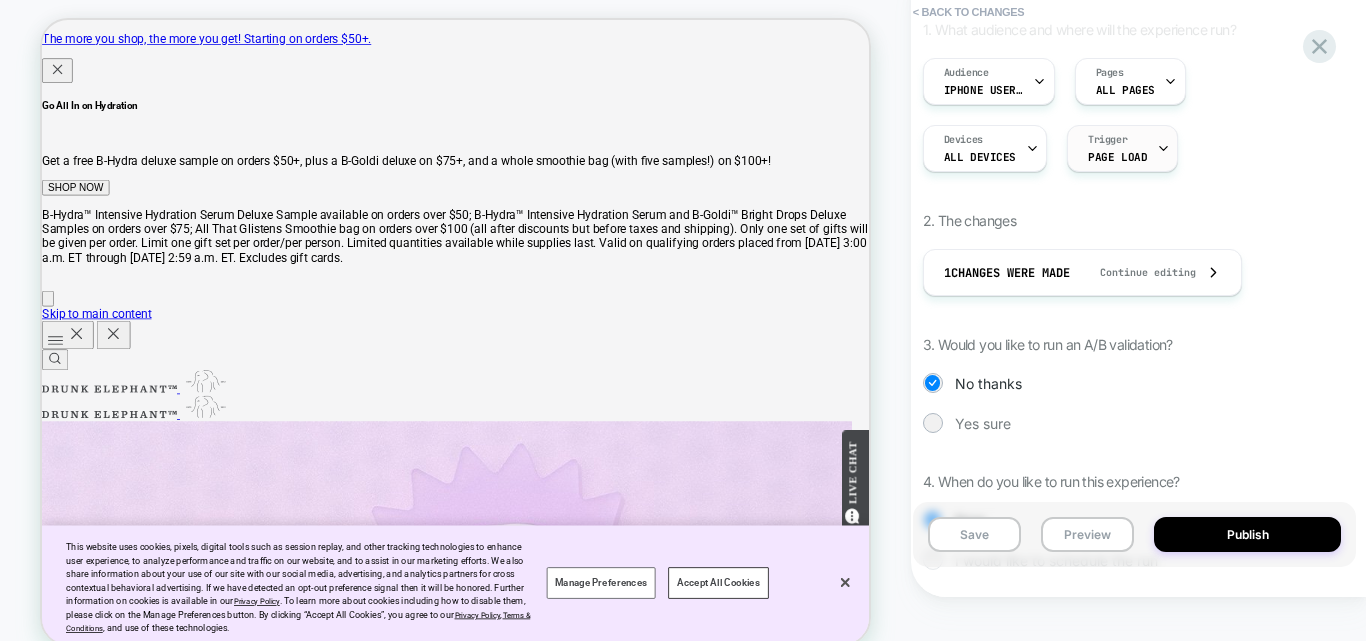 scroll, scrollTop: 303, scrollLeft: 0, axis: vertical 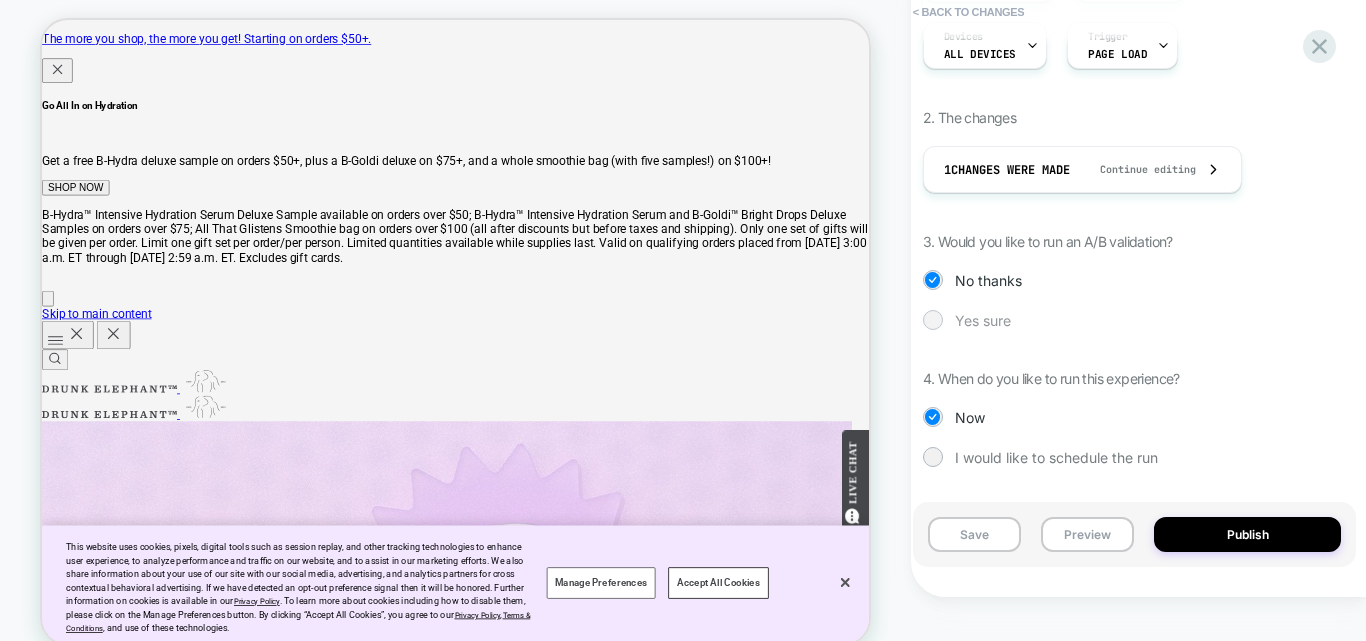 click on "Yes sure" at bounding box center [983, 320] 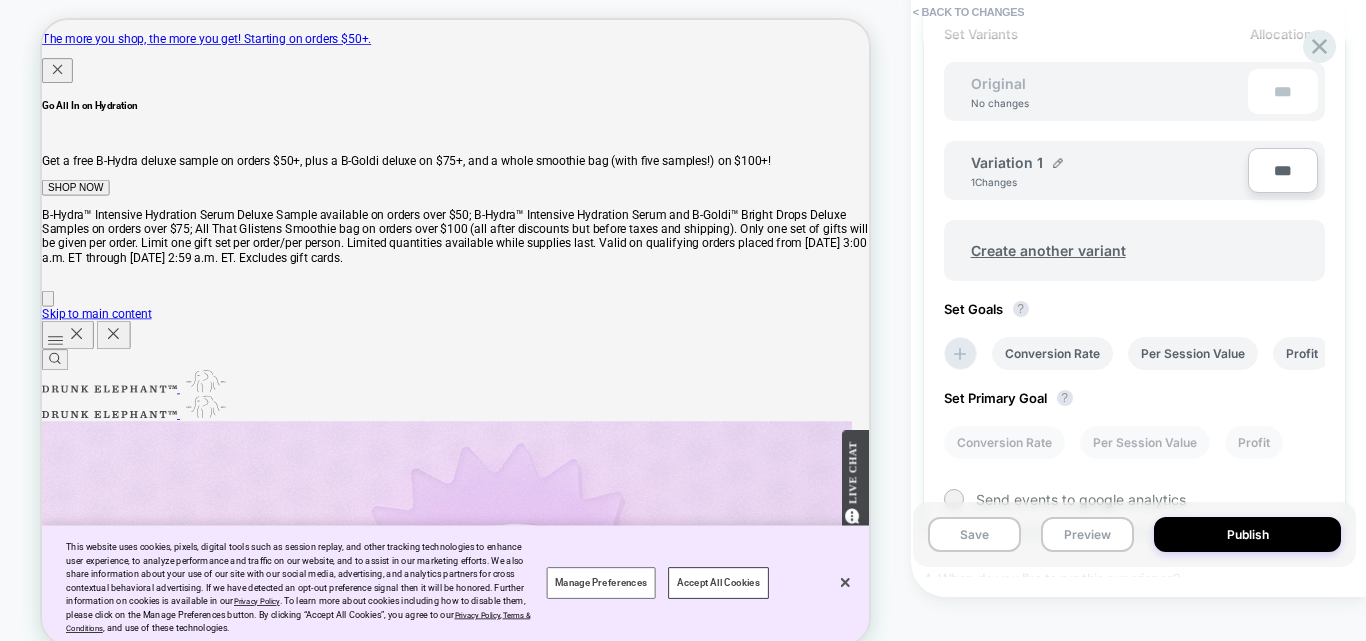 scroll, scrollTop: 548, scrollLeft: 0, axis: vertical 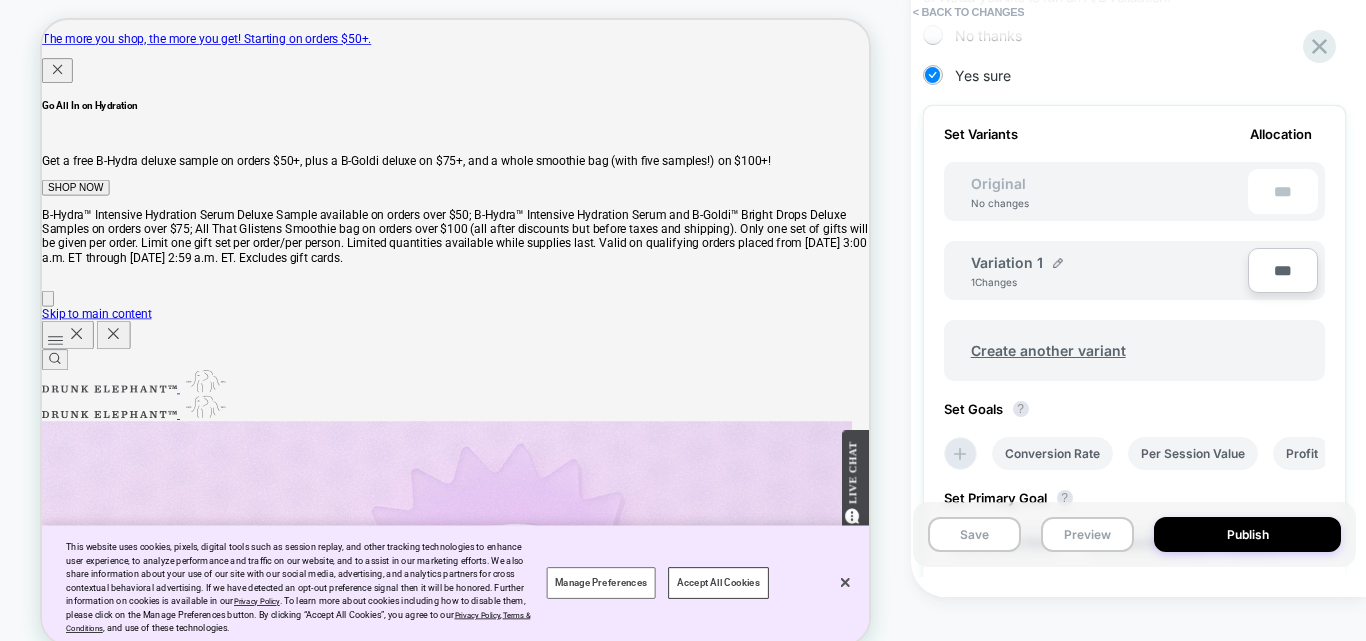 click on "***" at bounding box center [1283, 270] 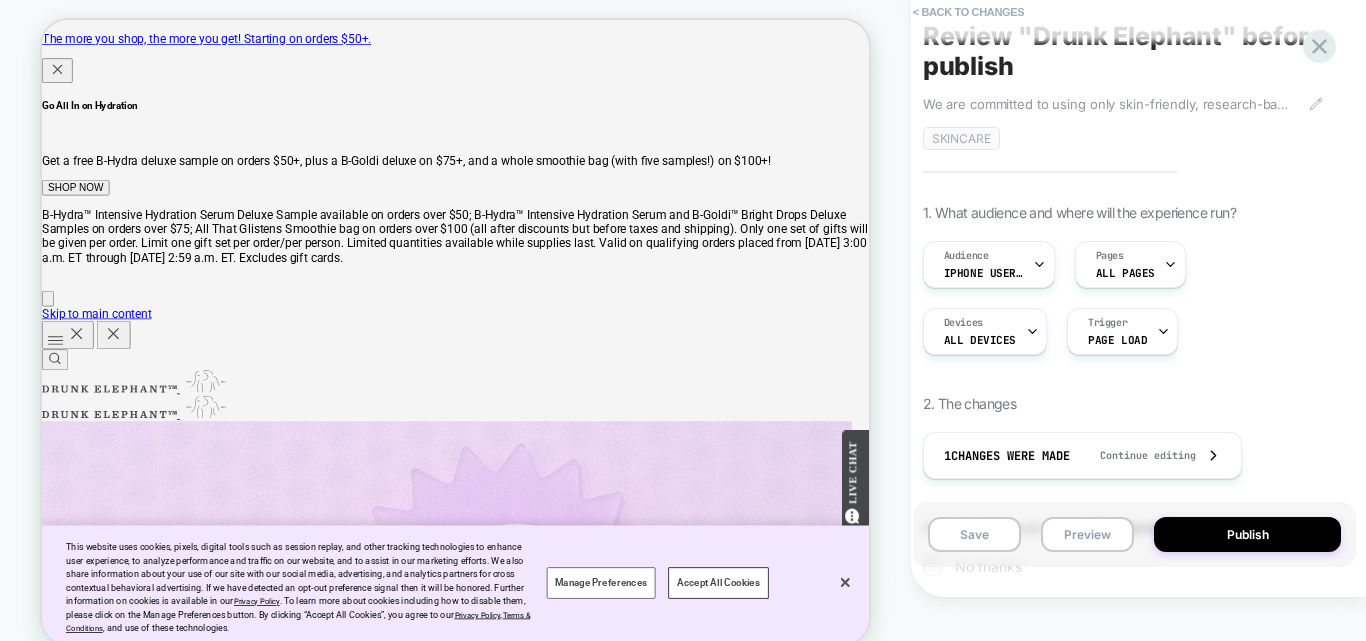 scroll, scrollTop: 0, scrollLeft: 0, axis: both 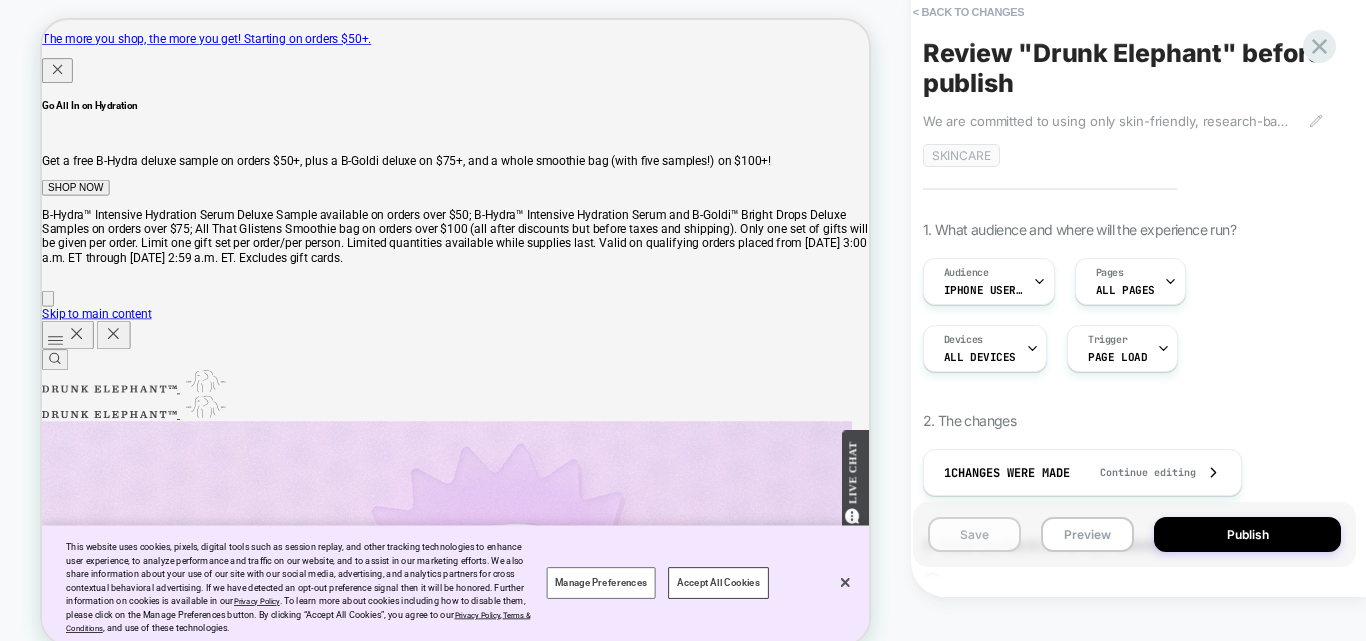 click on "Save" at bounding box center [974, 534] 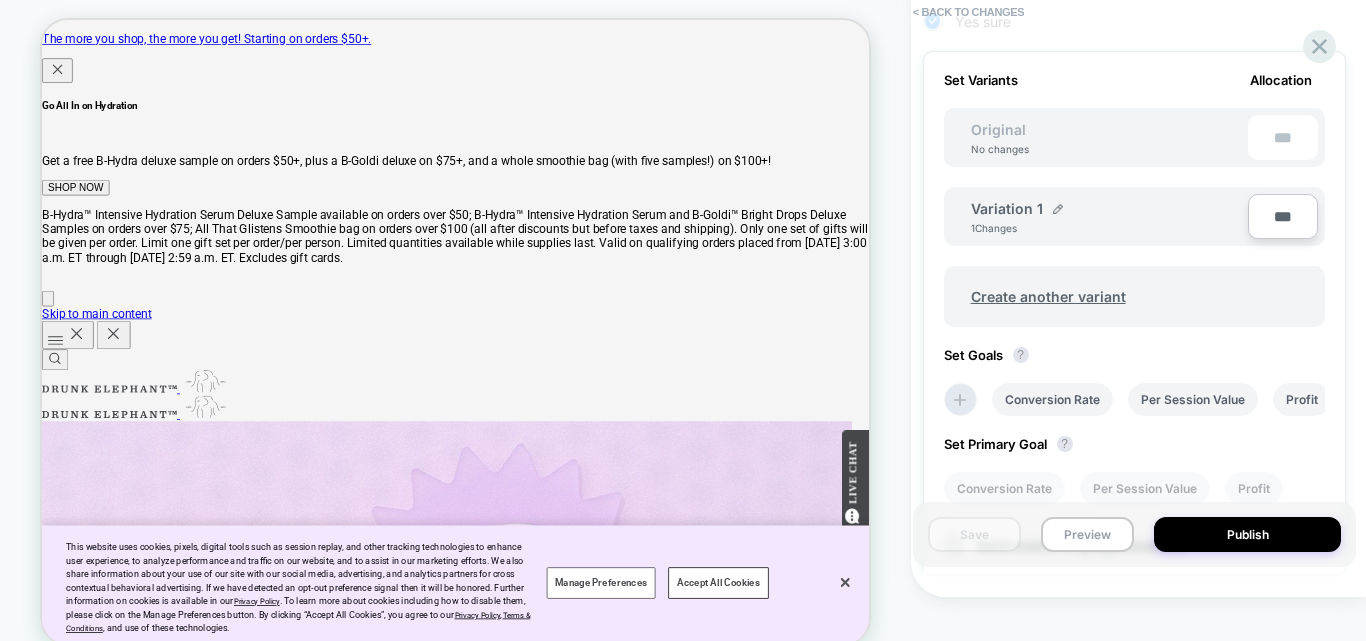 scroll, scrollTop: 800, scrollLeft: 0, axis: vertical 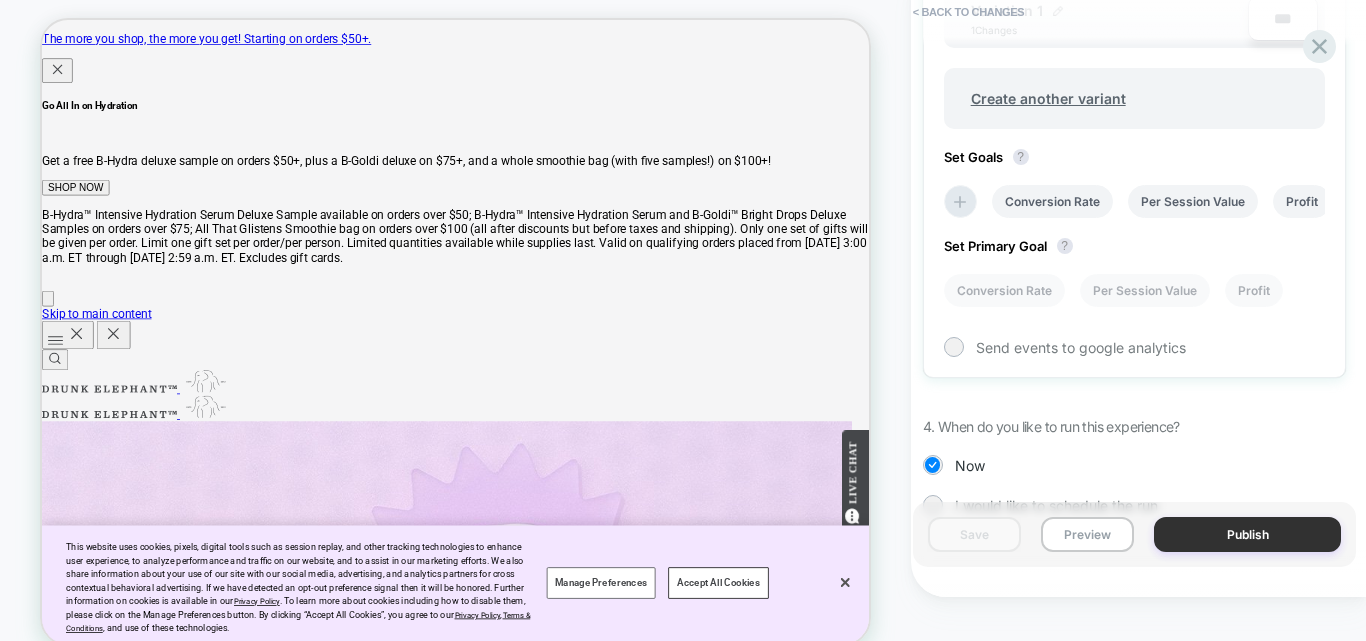click on "Publish" at bounding box center (1247, 534) 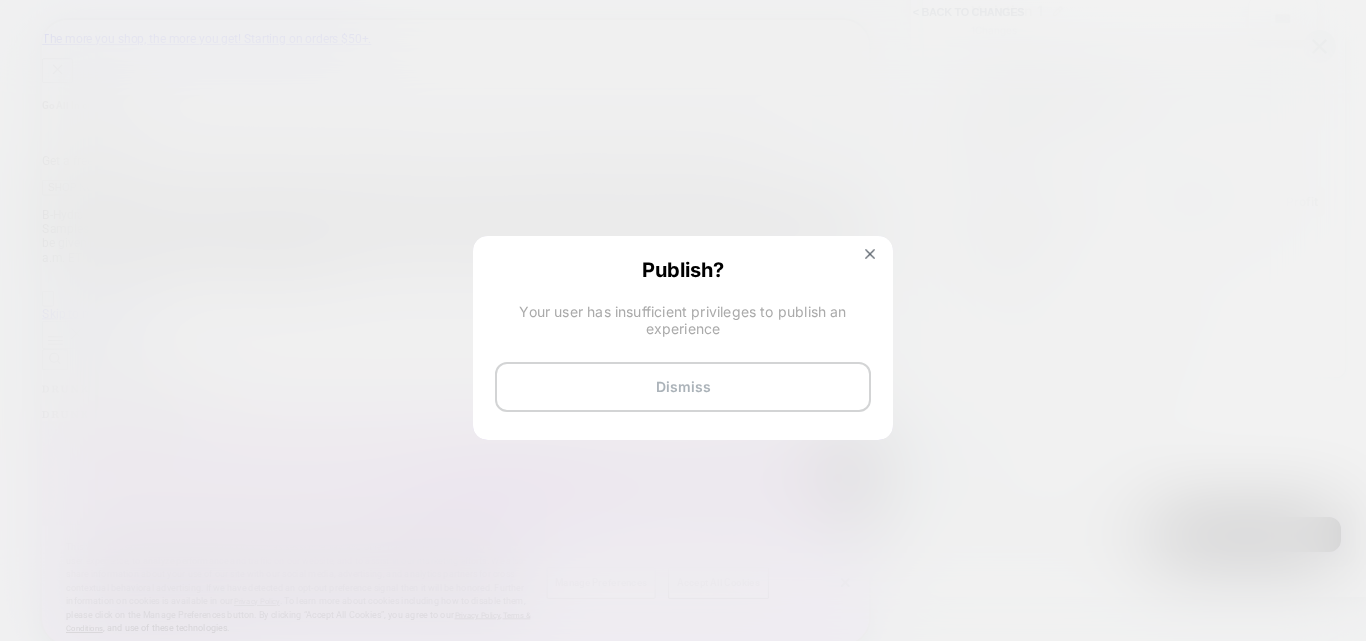 click on "Dismiss" at bounding box center [683, 387] 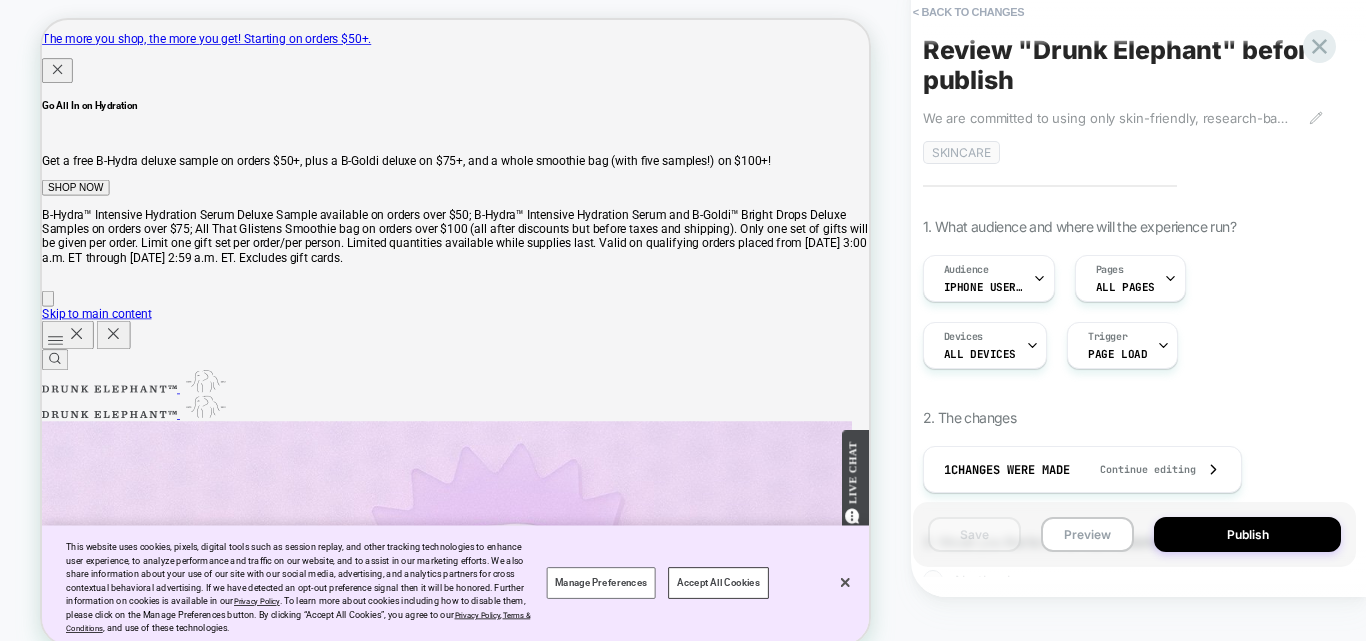 scroll, scrollTop: 0, scrollLeft: 0, axis: both 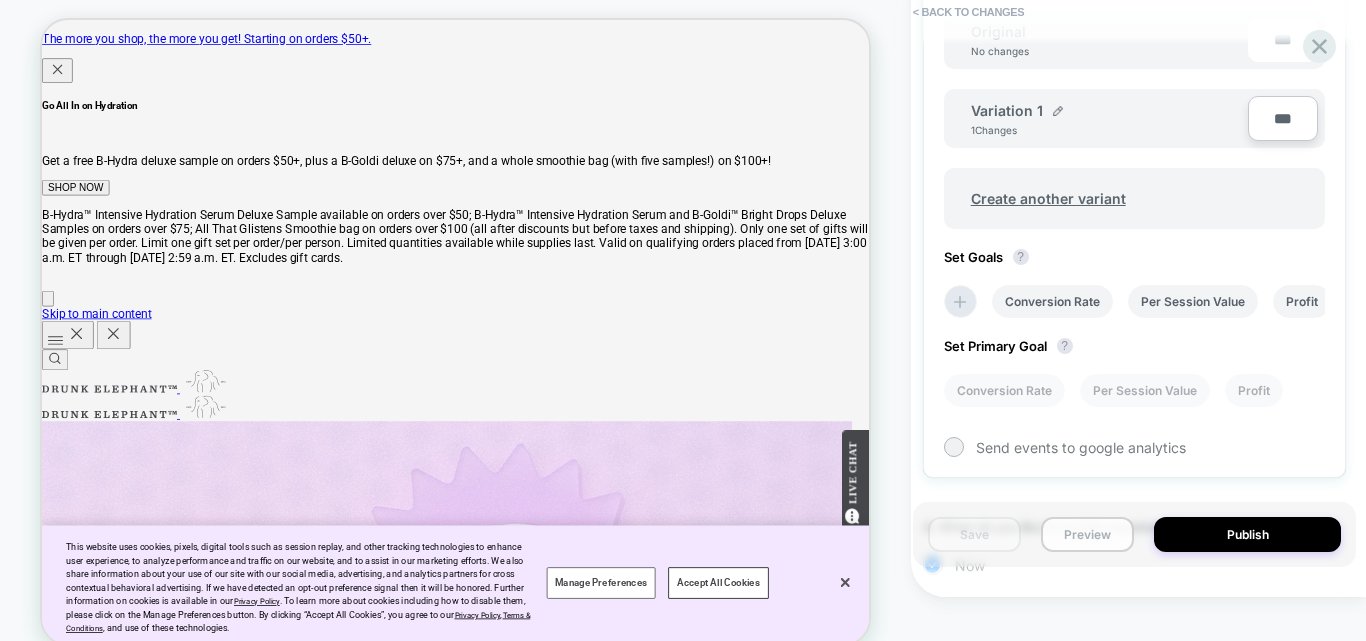 click on "Preview" at bounding box center (1087, 534) 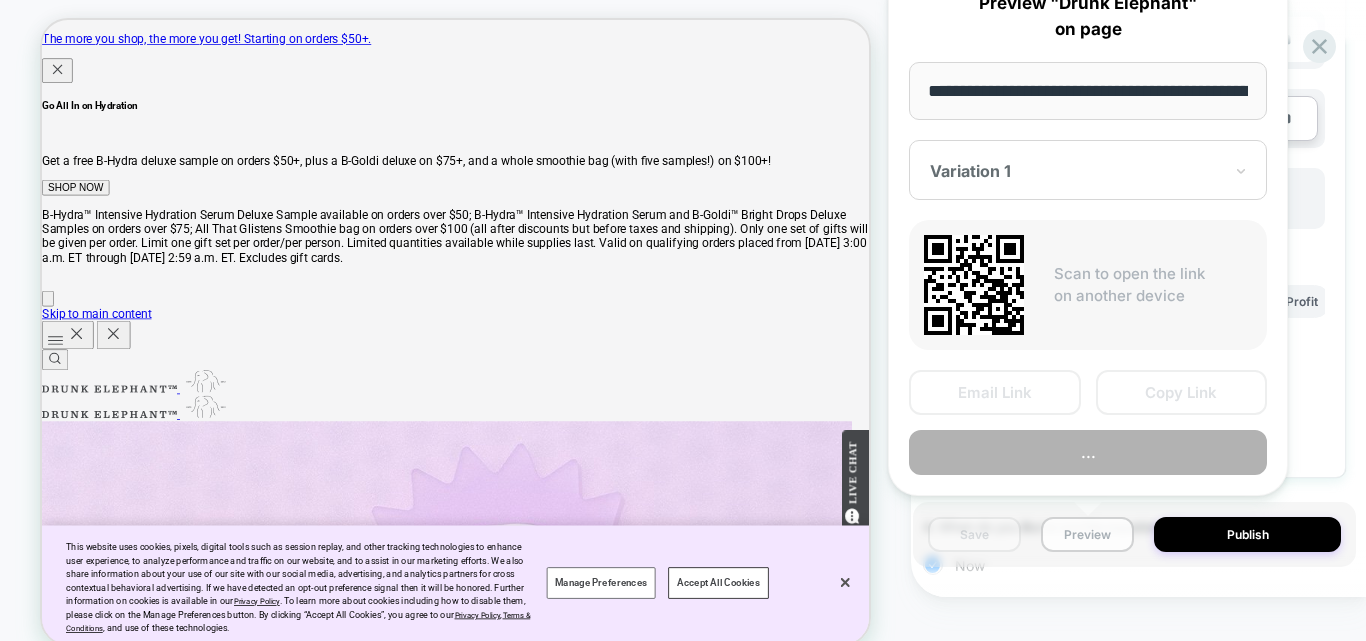 scroll, scrollTop: 0, scrollLeft: 911, axis: horizontal 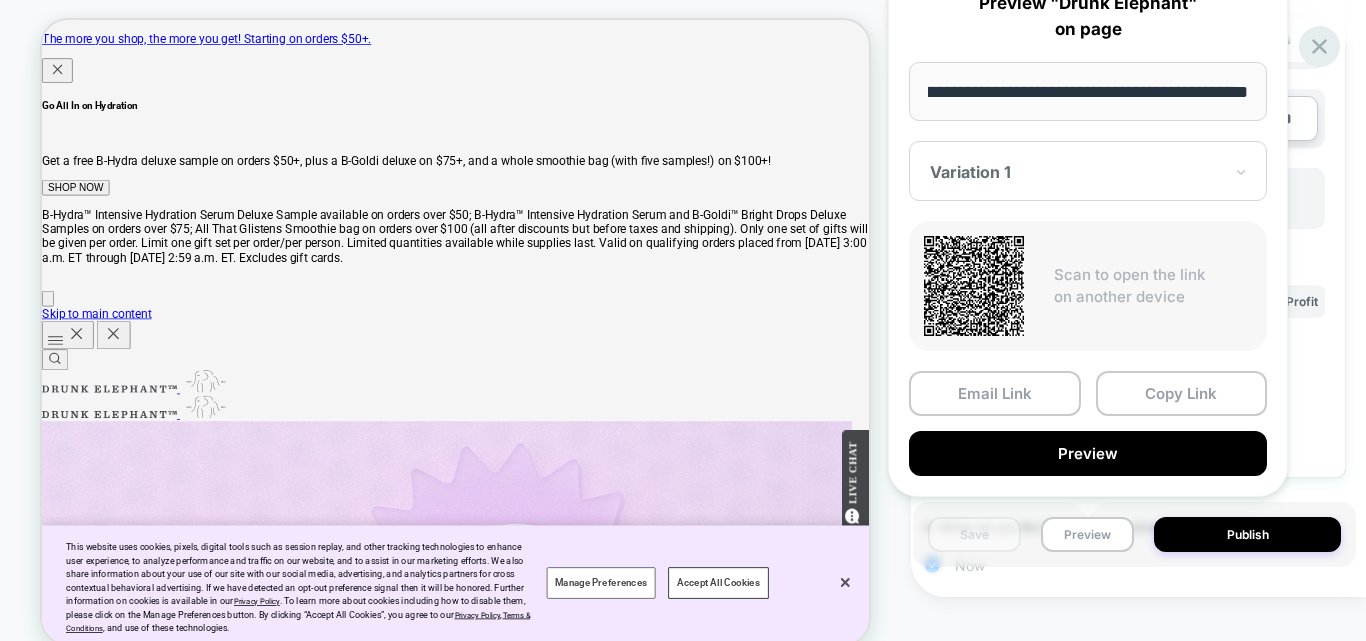 click 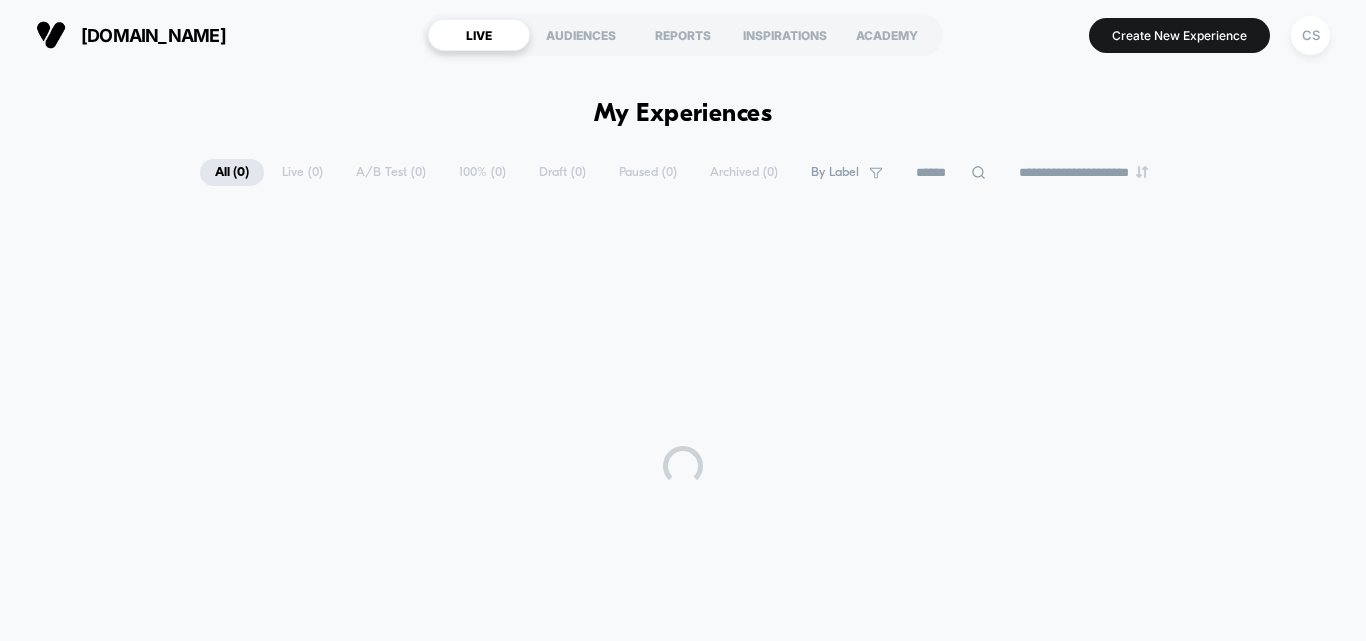 scroll, scrollTop: 0, scrollLeft: 0, axis: both 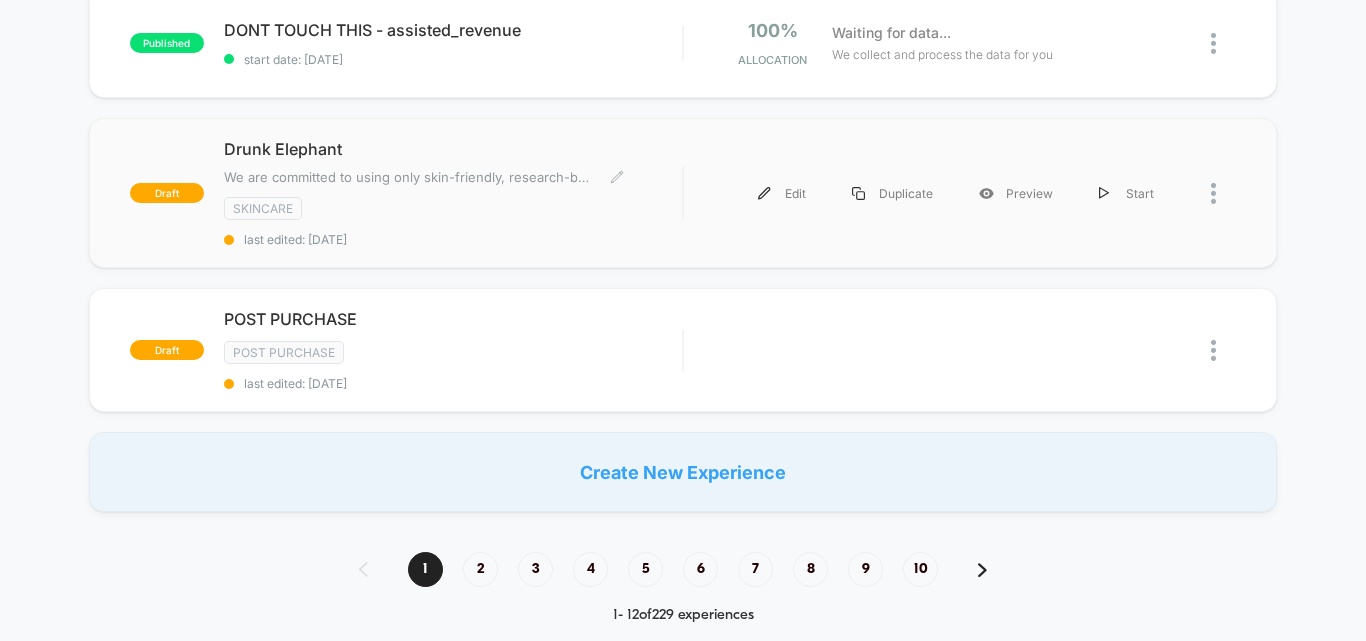 click on "Drunk Elephant" at bounding box center [453, 149] 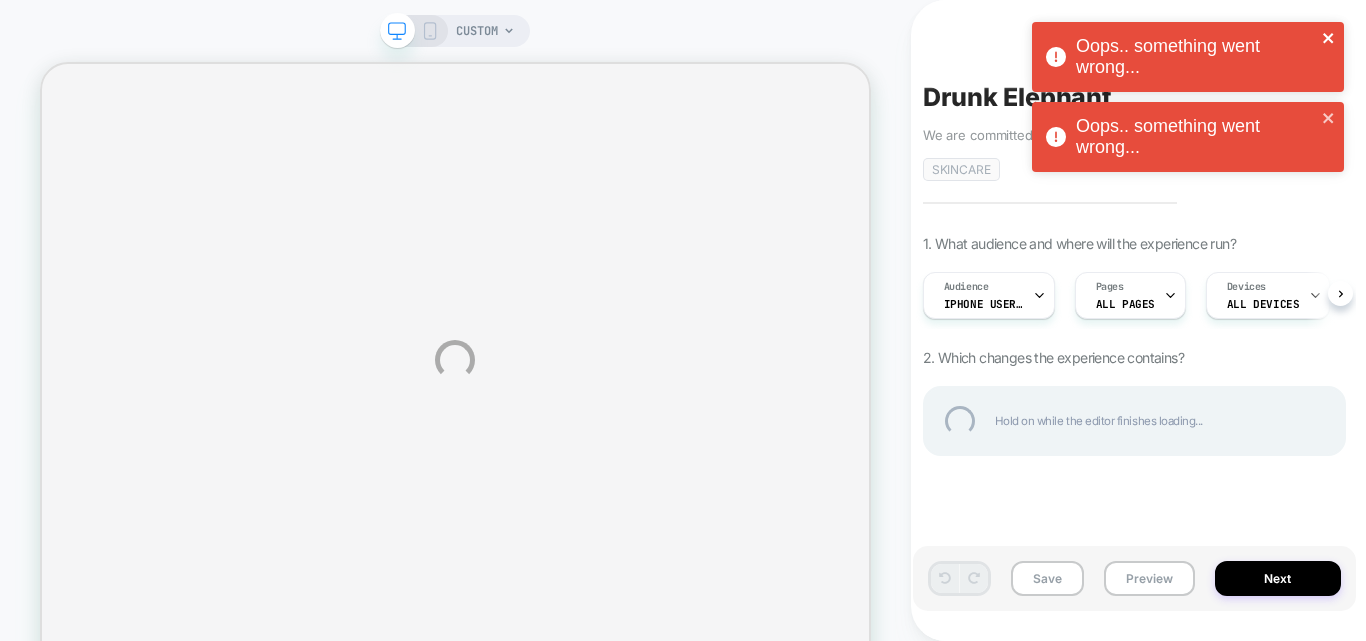 click 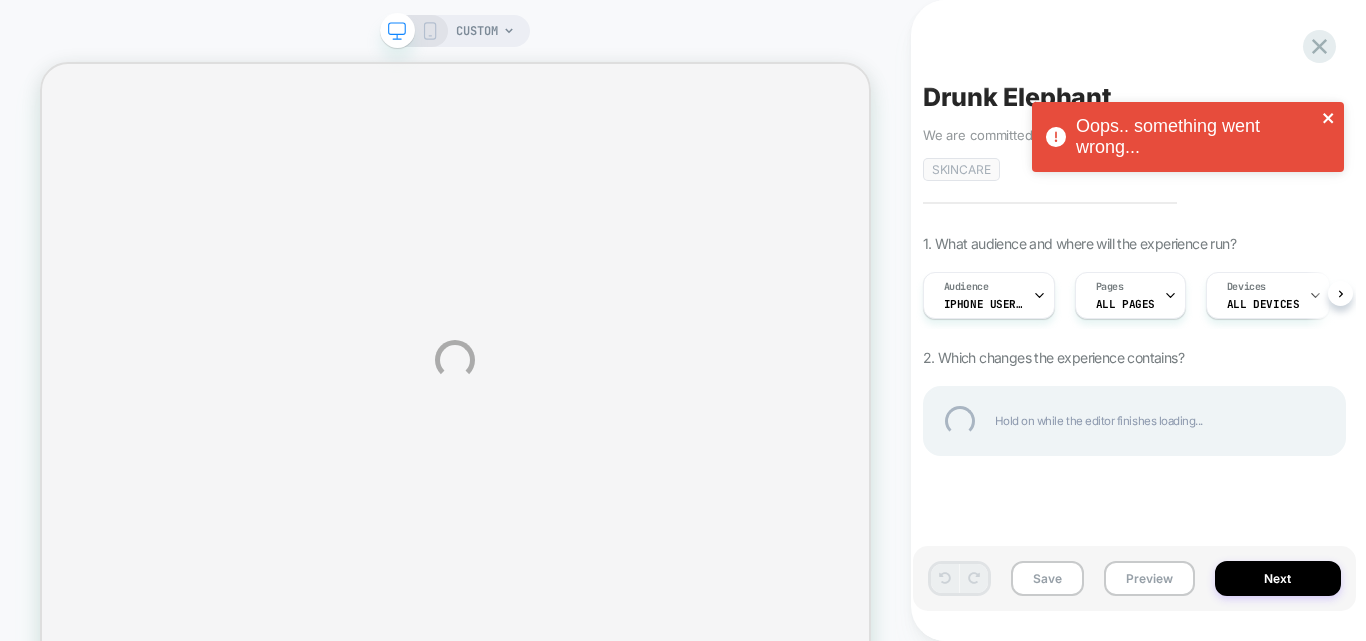 click 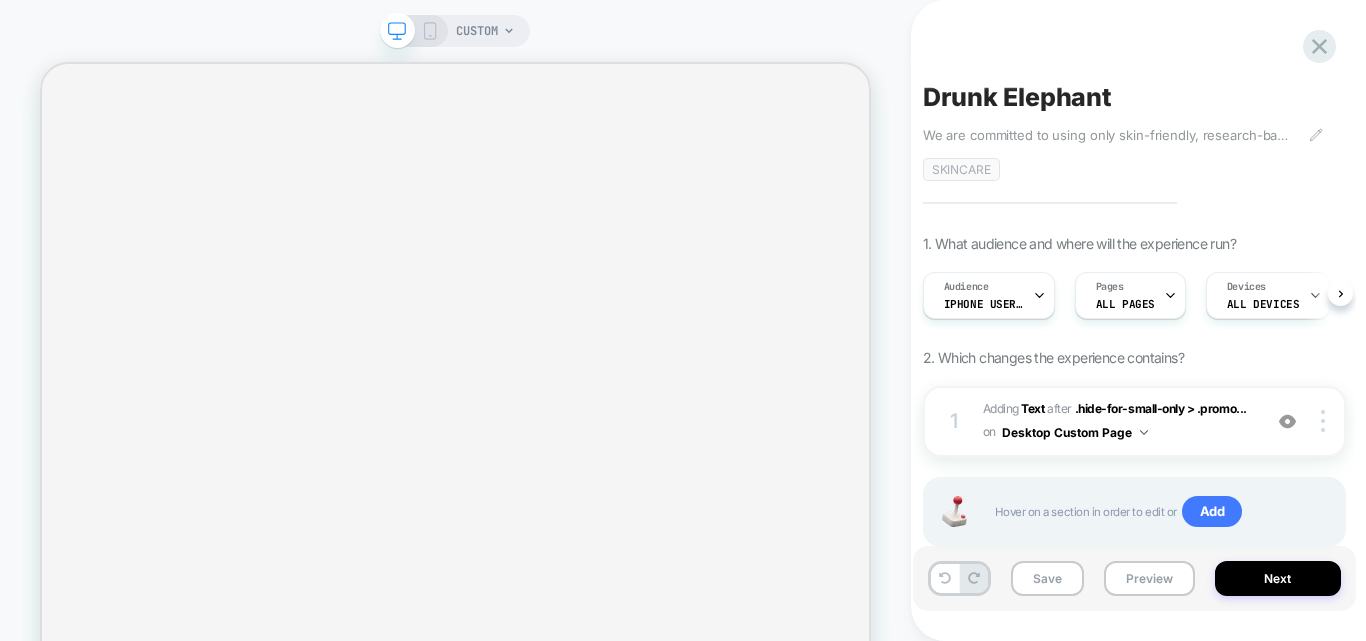 scroll, scrollTop: 0, scrollLeft: 1, axis: horizontal 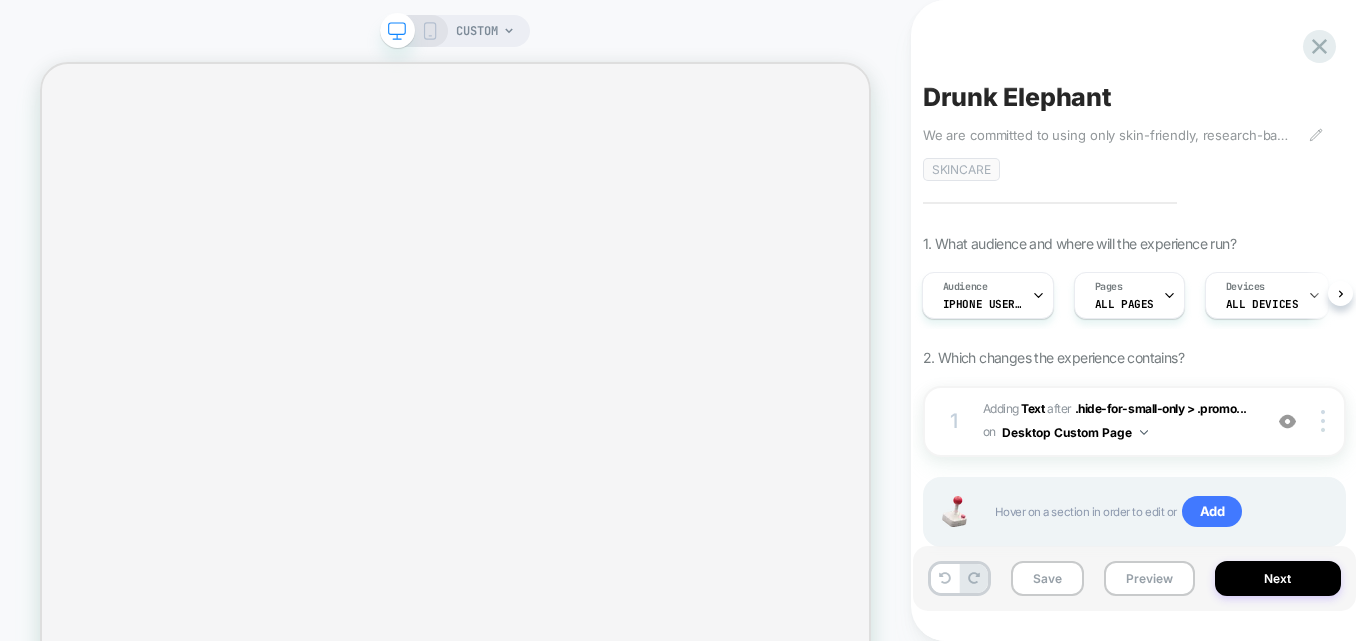 click on "CUSTOM" at bounding box center (477, 31) 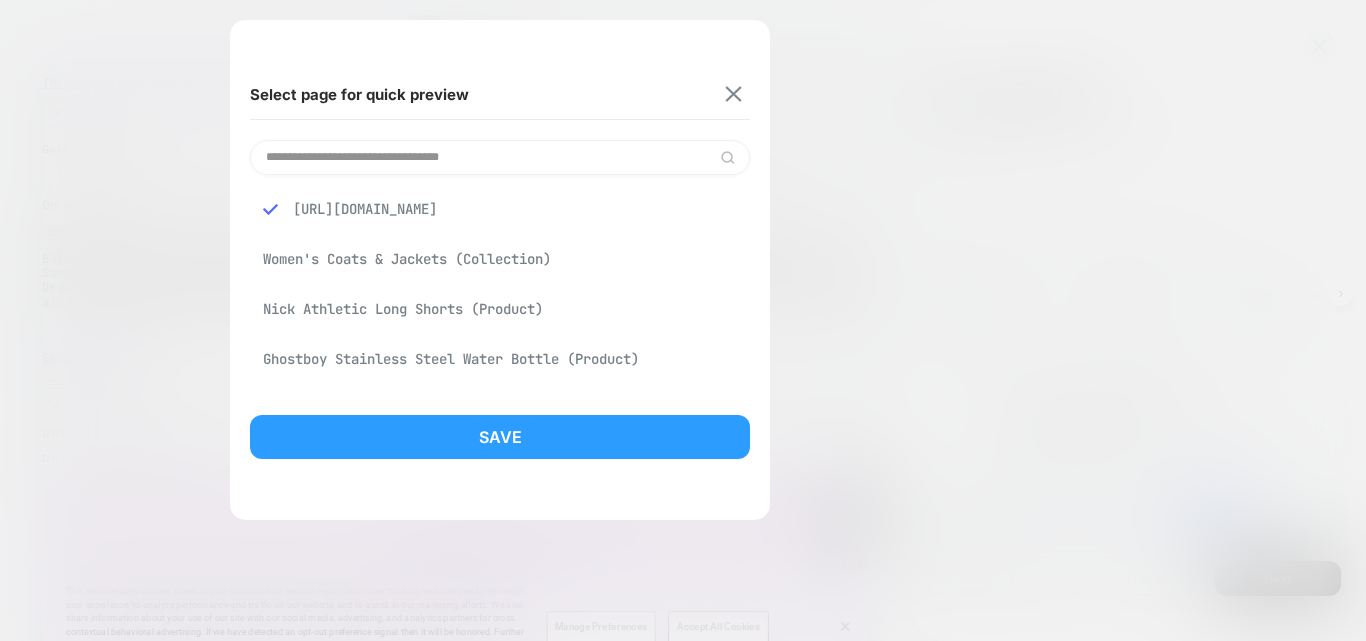 scroll, scrollTop: 0, scrollLeft: 0, axis: both 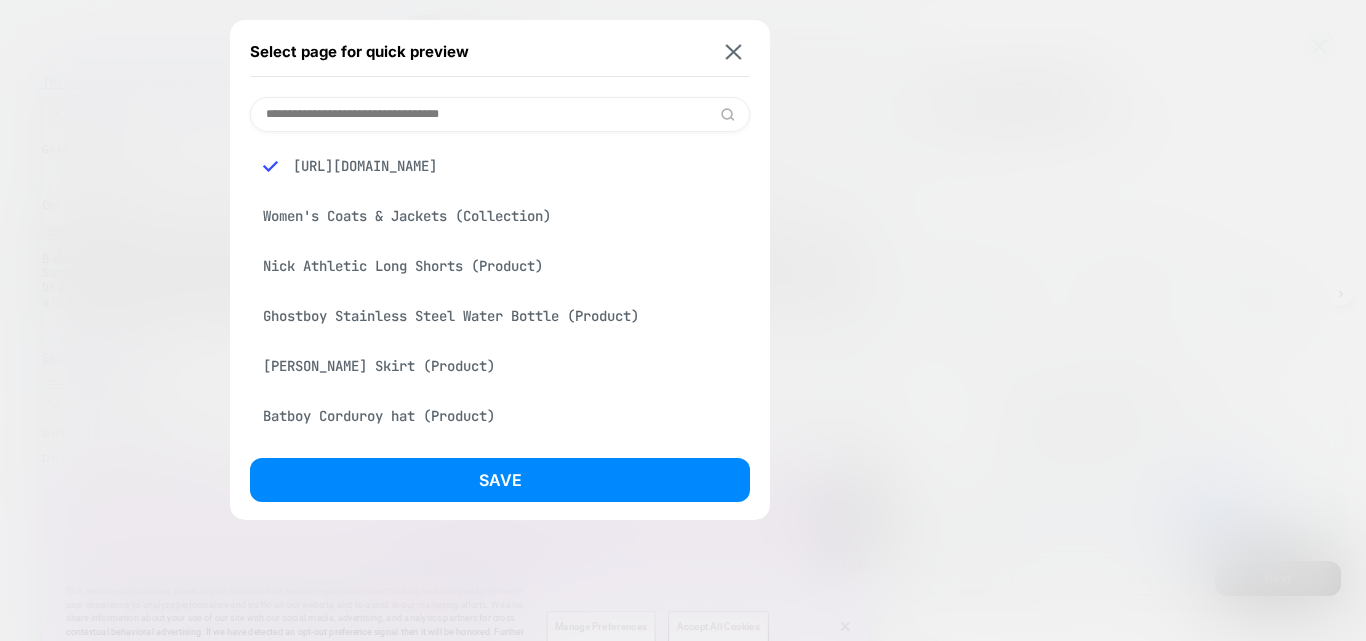 click at bounding box center (500, 114) 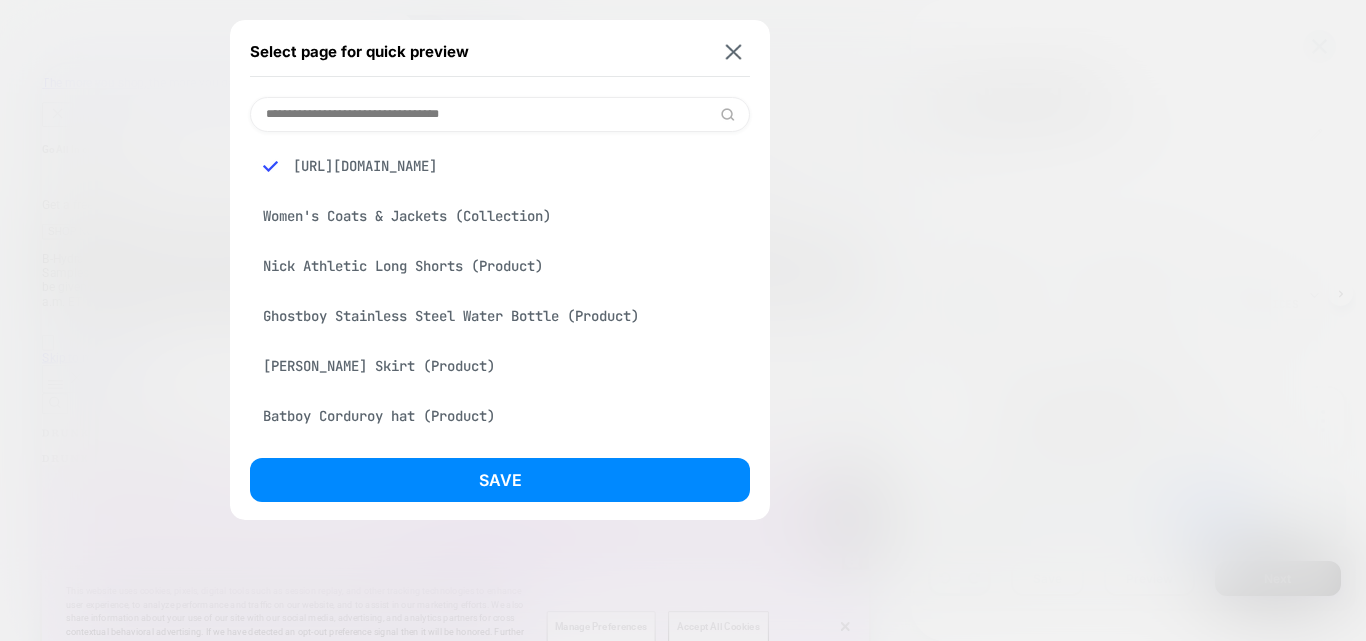 click at bounding box center [500, 114] 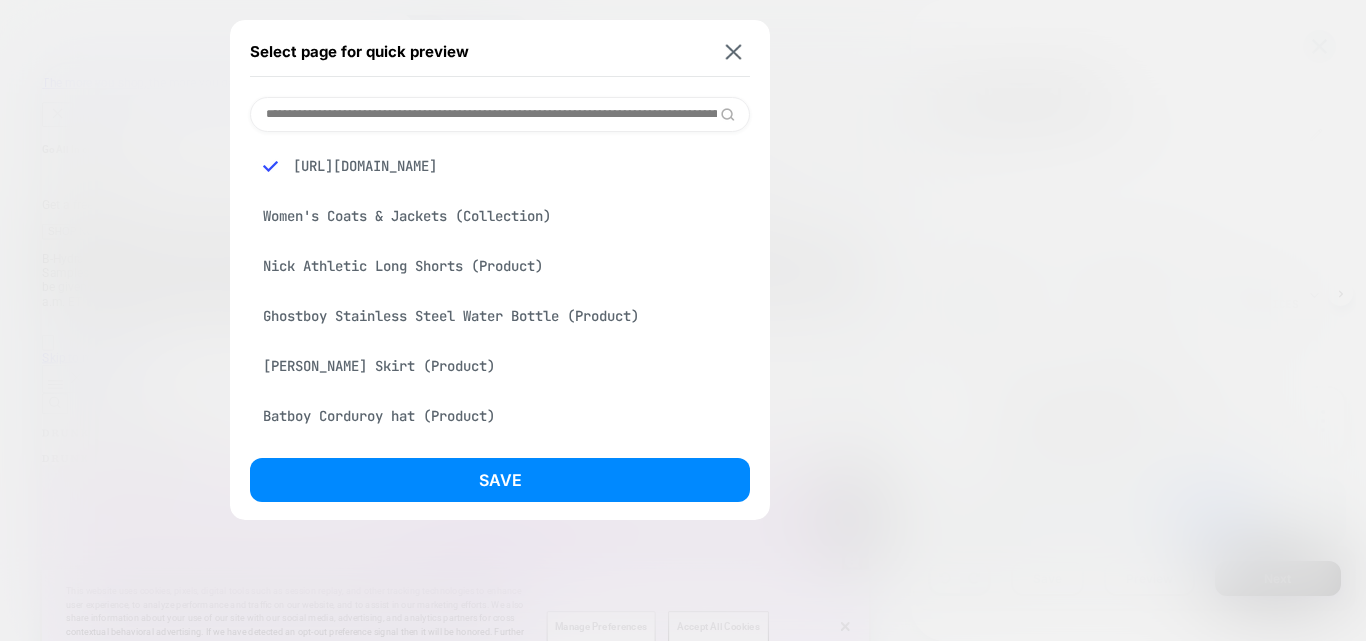 scroll, scrollTop: 0, scrollLeft: 485, axis: horizontal 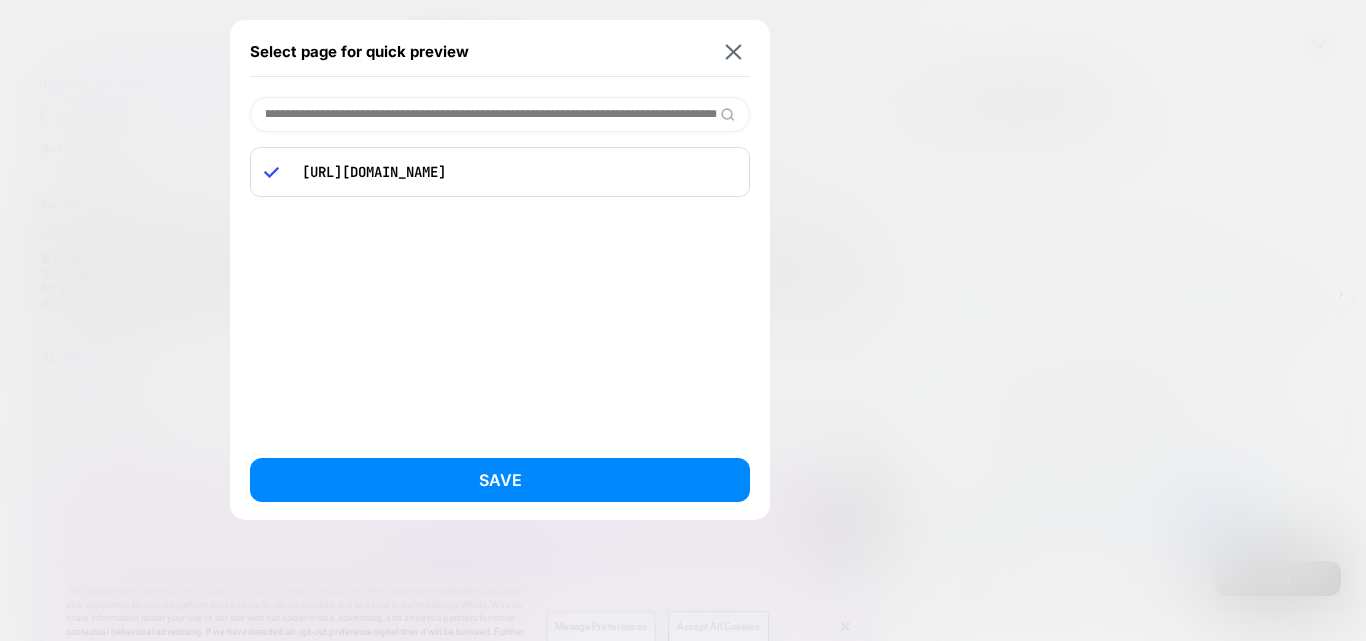 type on "**********" 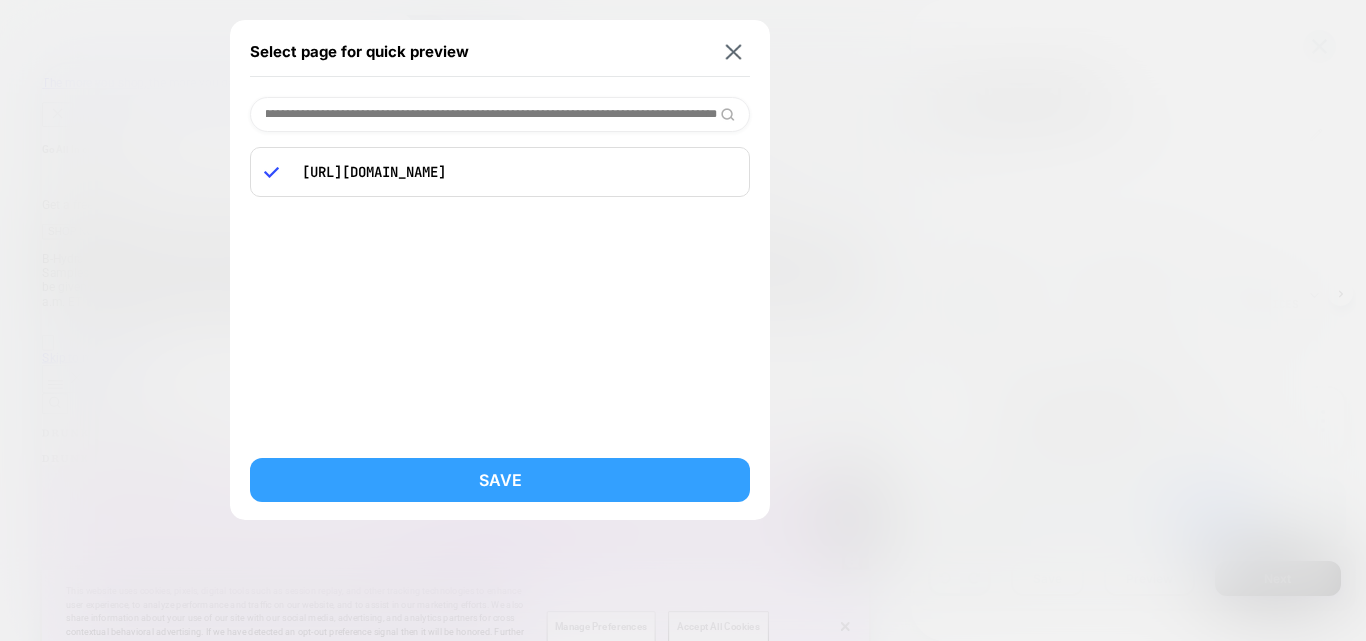 click on "Save" at bounding box center [500, 480] 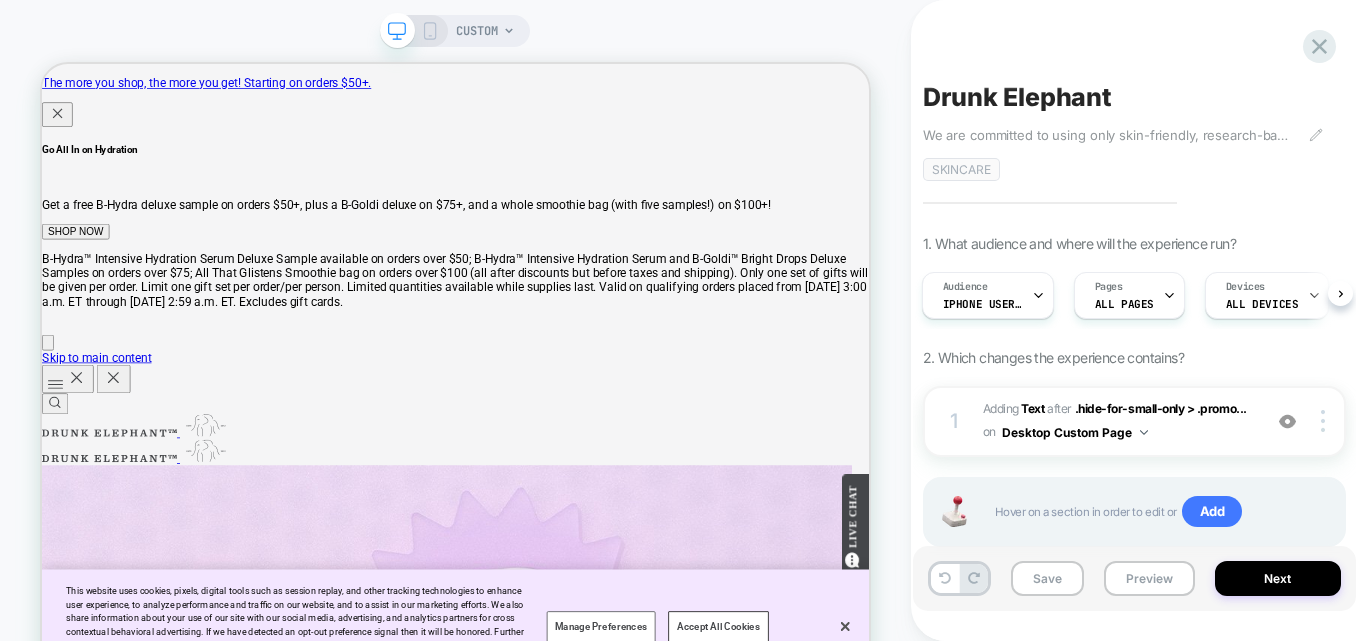 scroll, scrollTop: 0, scrollLeft: 2, axis: horizontal 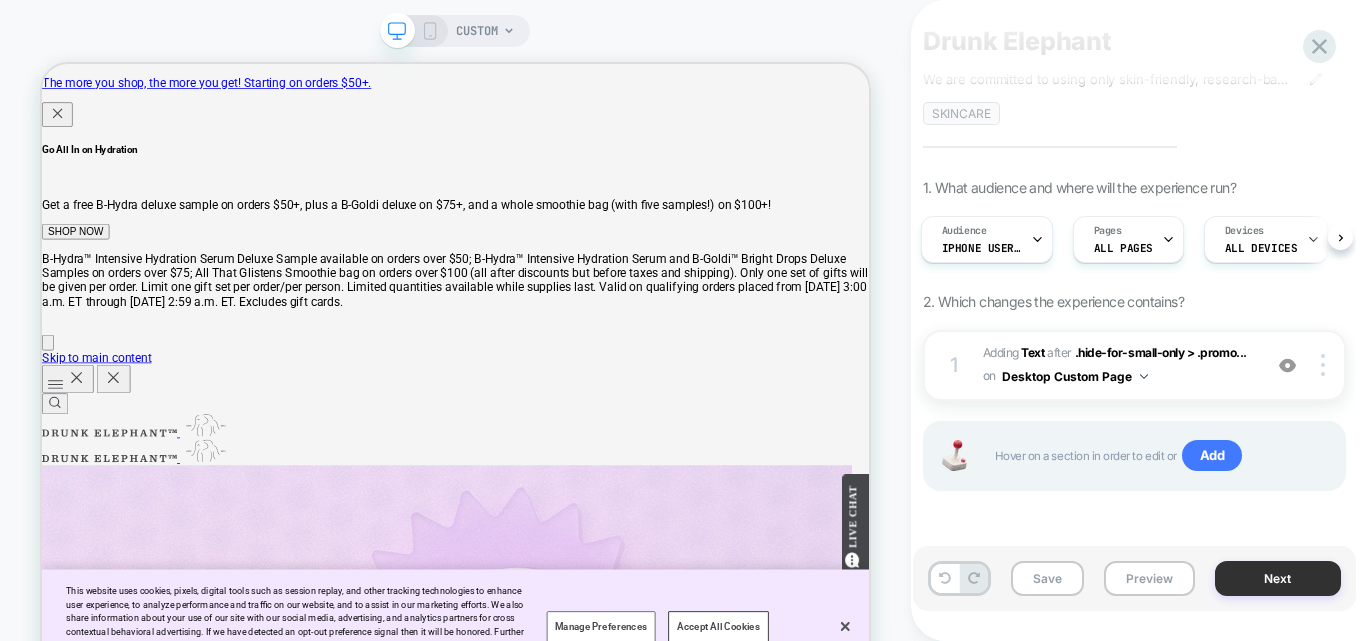 click on "Next" at bounding box center (1278, 578) 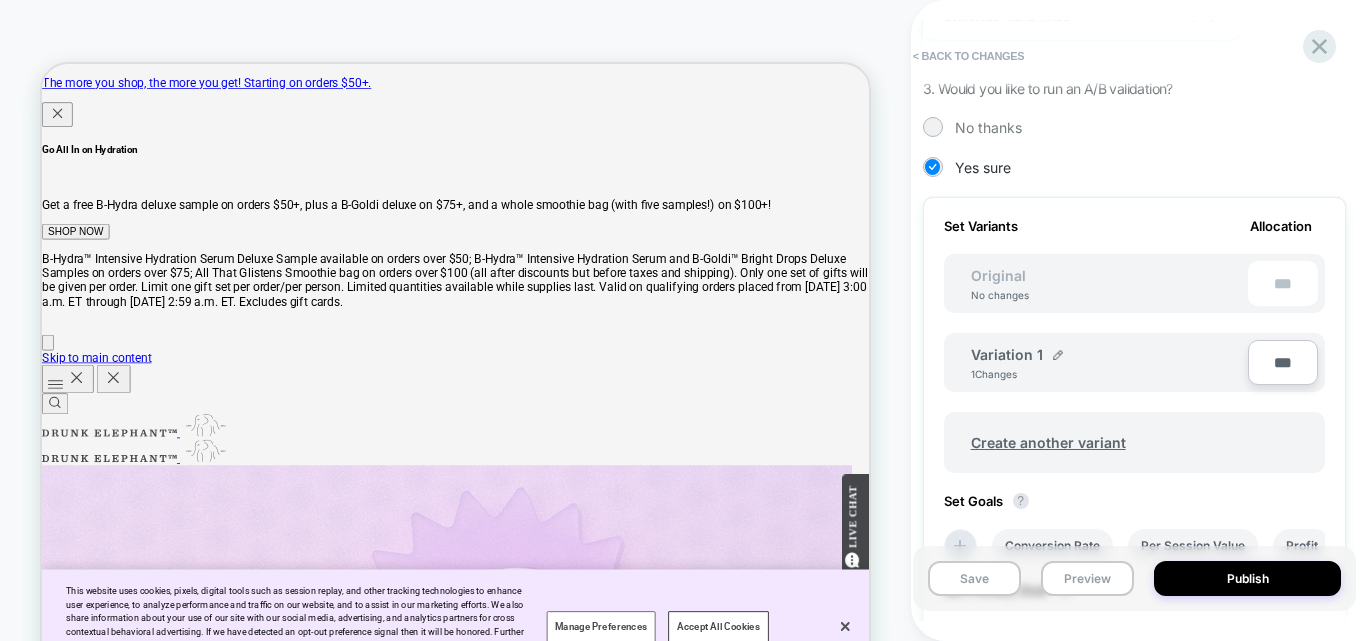 scroll, scrollTop: 0, scrollLeft: 0, axis: both 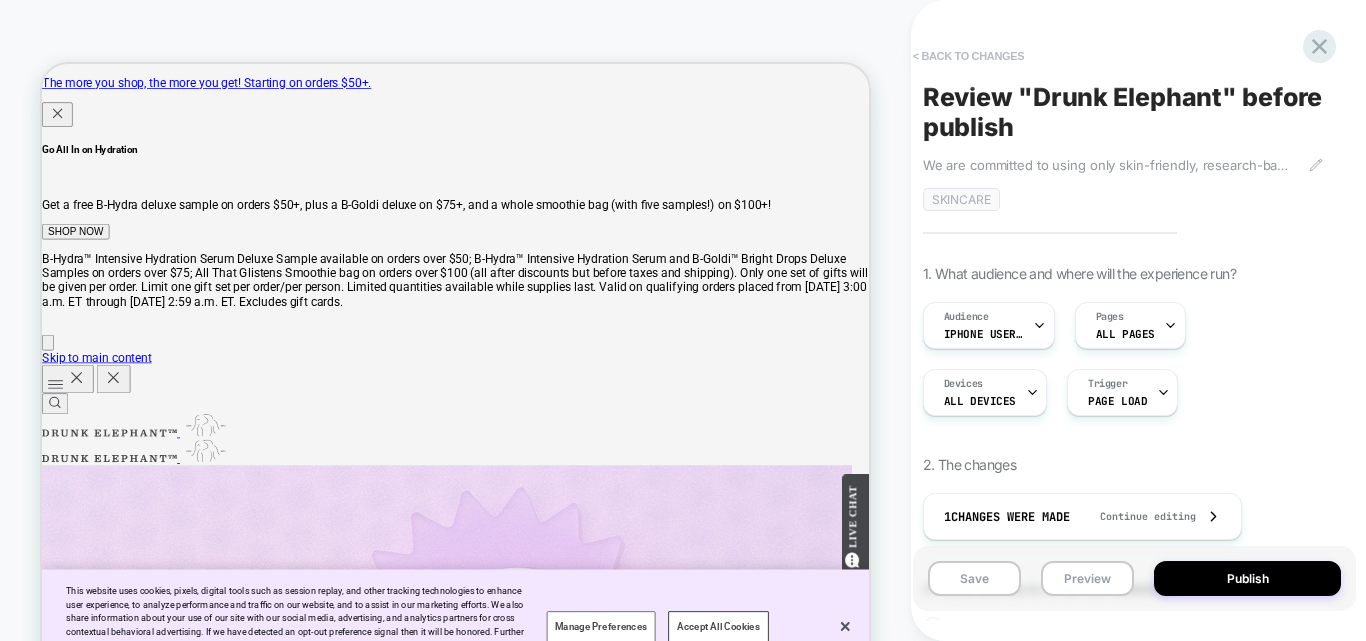 click on "< Back to changes" at bounding box center (969, 56) 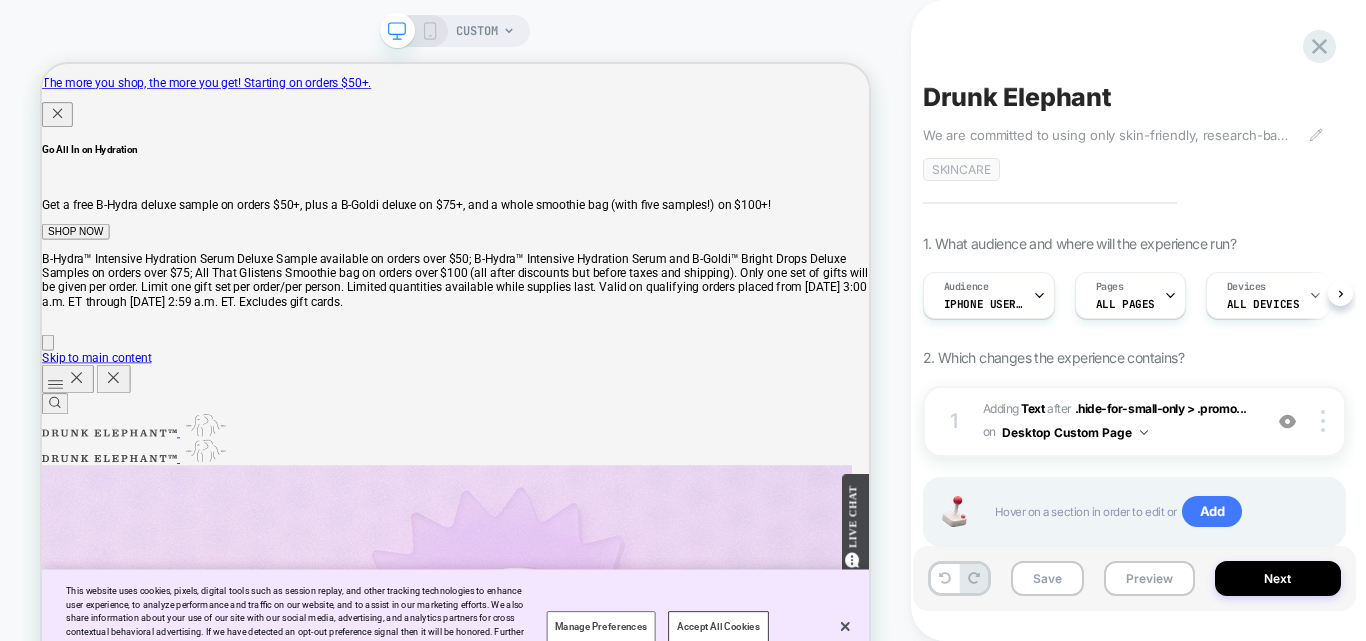 scroll, scrollTop: 0, scrollLeft: 1, axis: horizontal 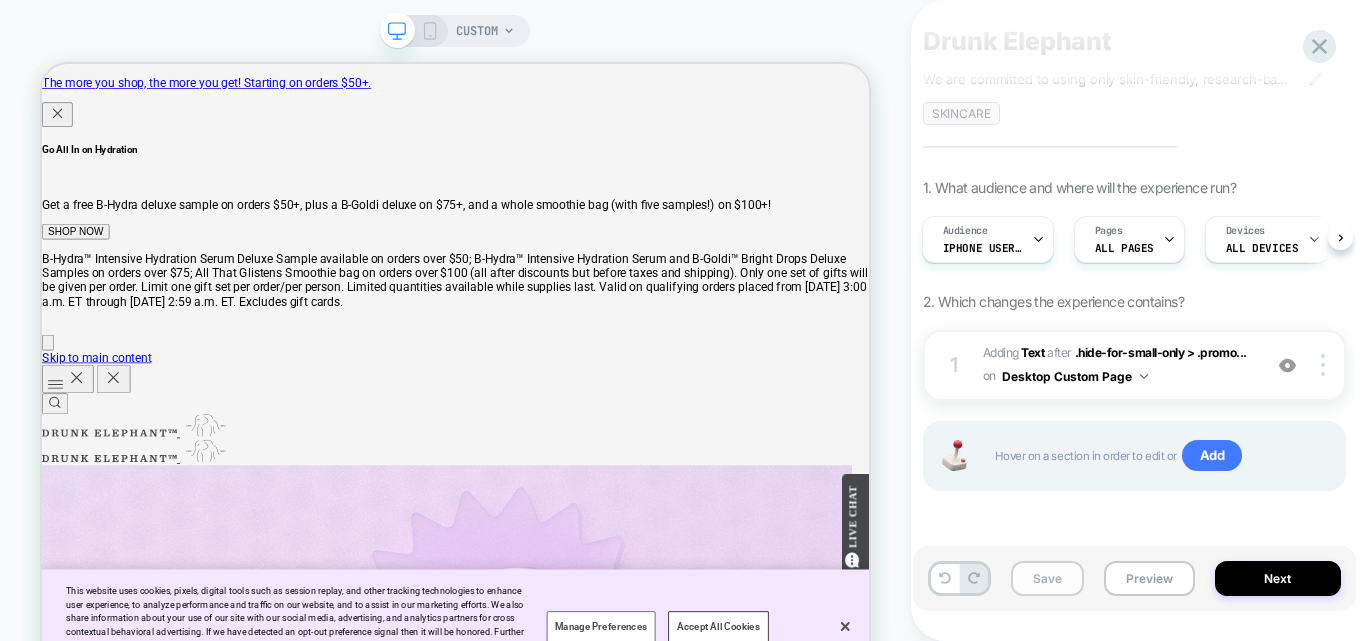 click on "Save" at bounding box center [1047, 578] 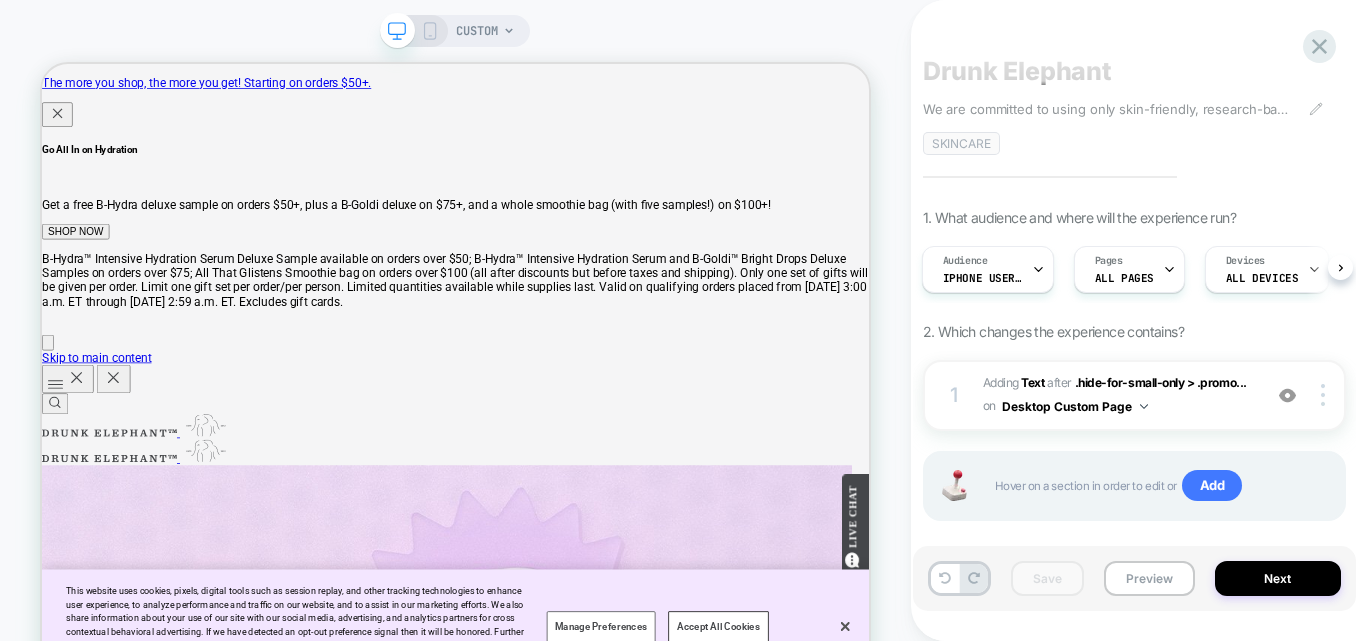 scroll, scrollTop: 0, scrollLeft: 0, axis: both 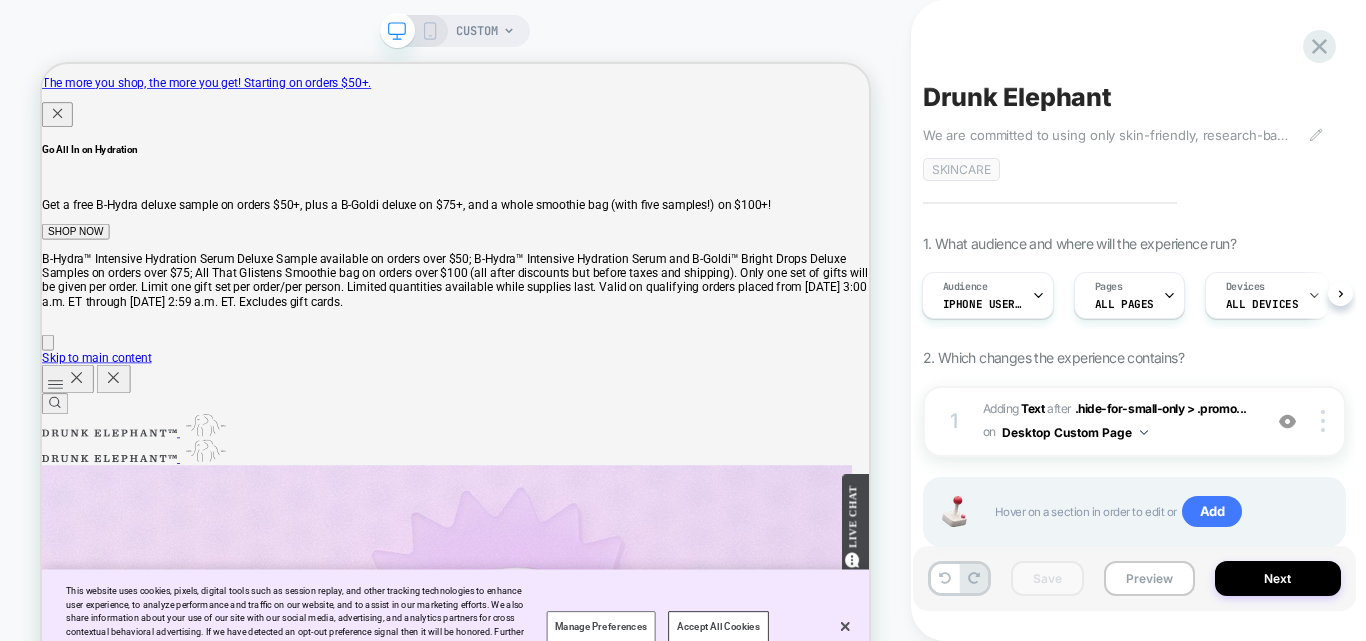 click on "1. What audience and where will the experience run?" at bounding box center [1079, 243] 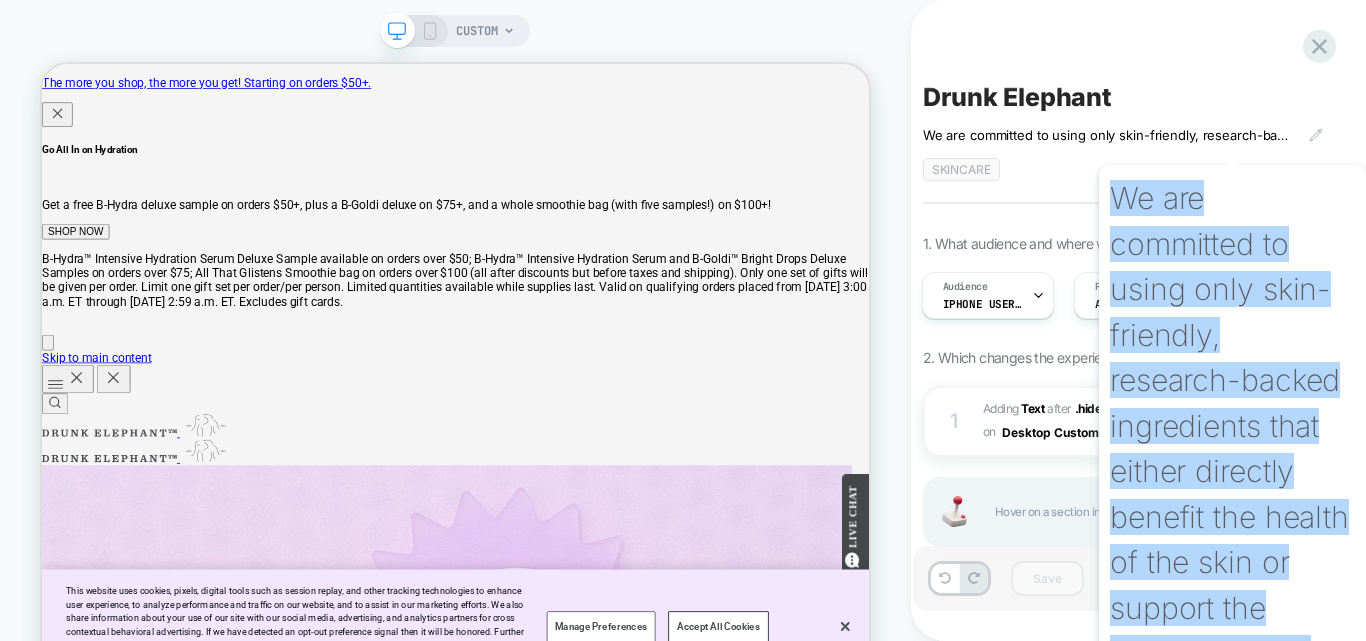 click on "We are committed to using only skin-friendly, research-backed ingredients that either directly benefit the health of the skin or support the integrity of our formulations. We never take into account whether something is synthetic or natural, instead choosing ingredients based on biocompatibility." at bounding box center [1108, 135] 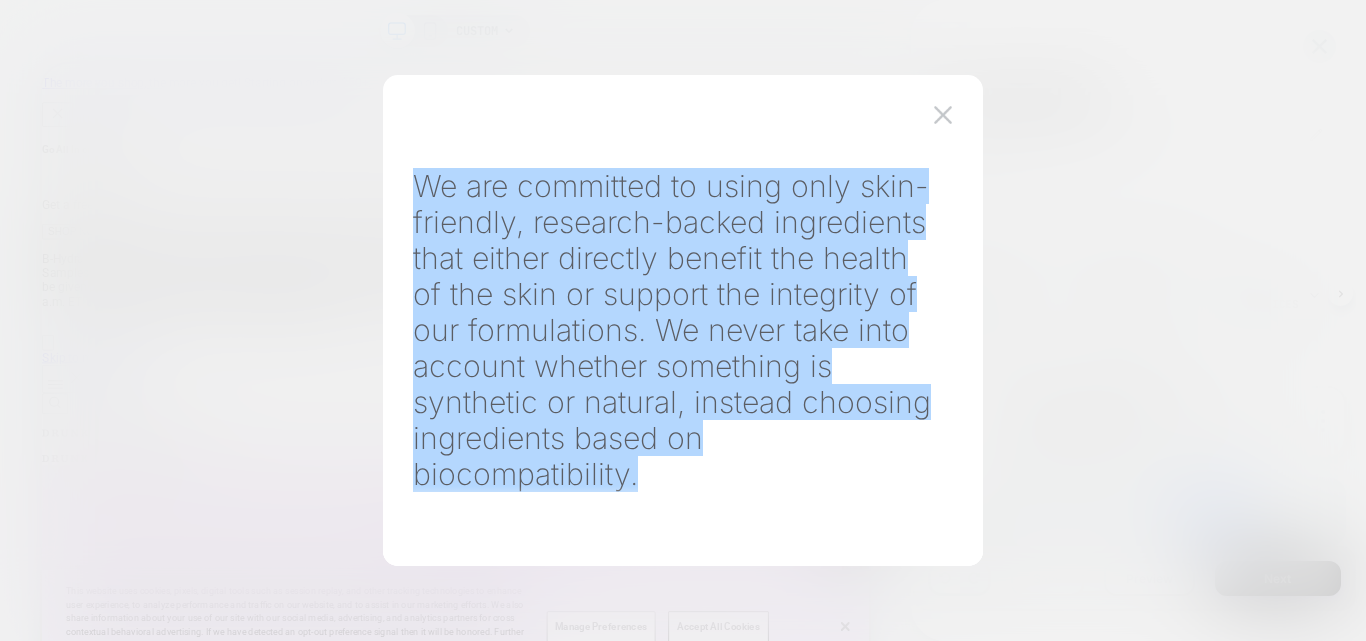 click at bounding box center (943, 114) 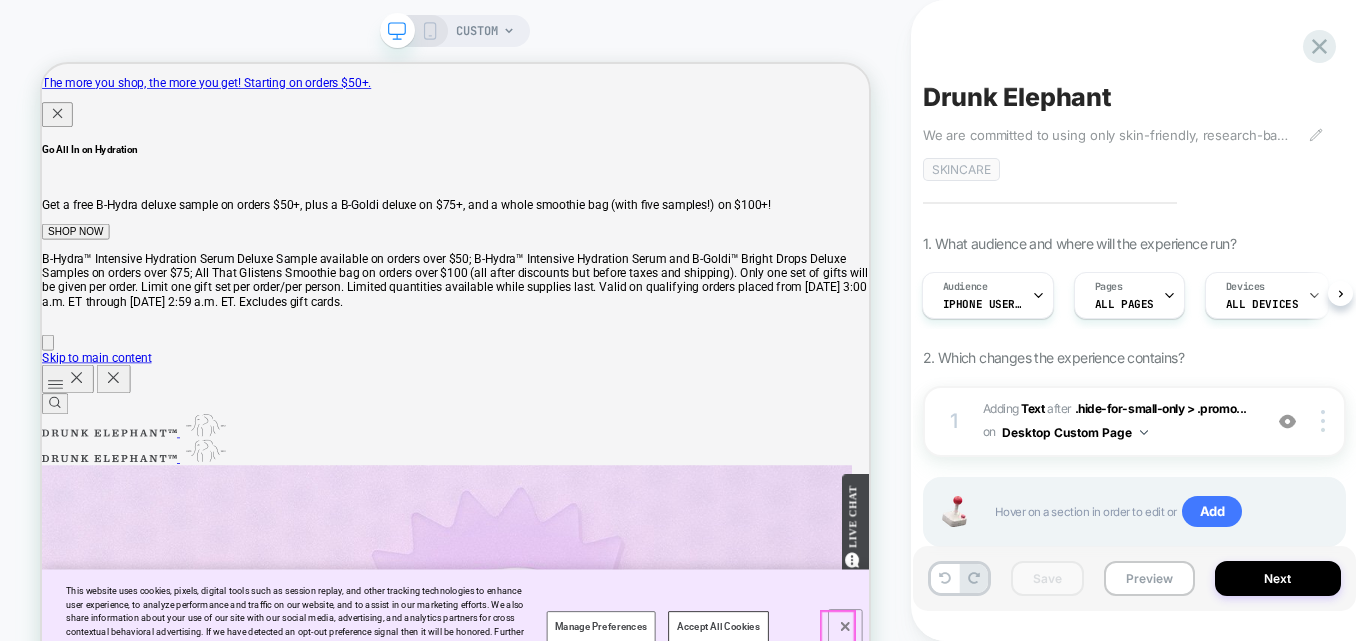 click at bounding box center [1113, 814] 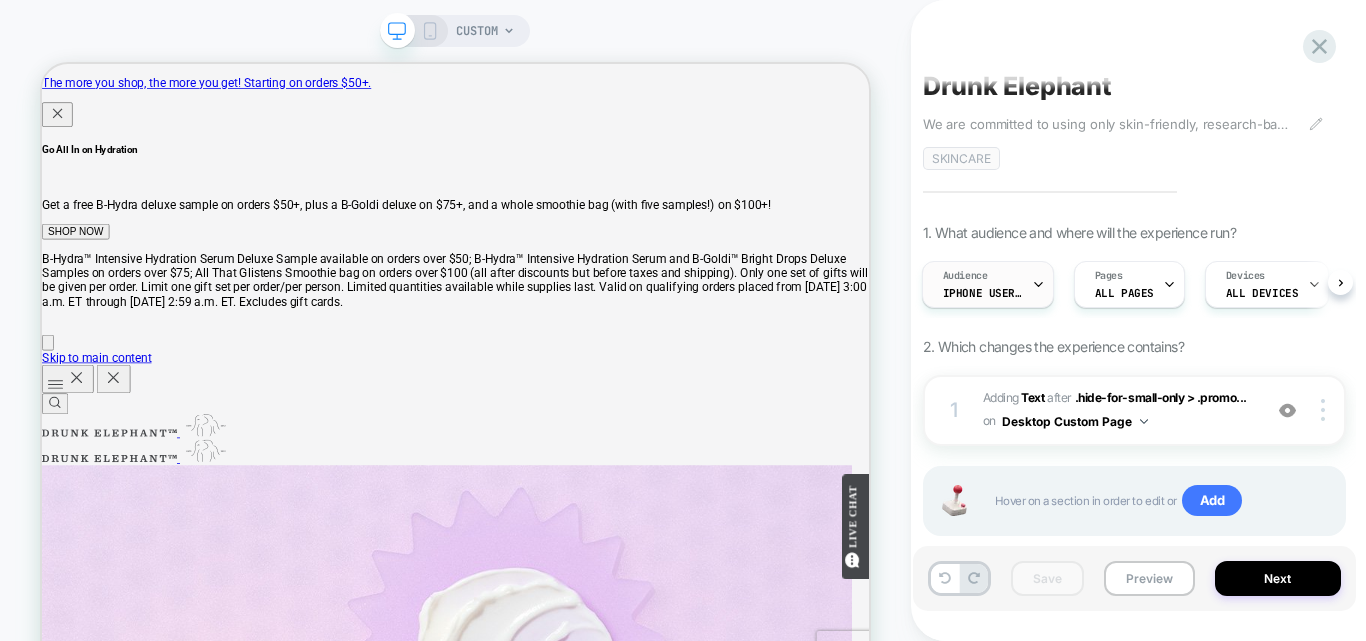 scroll, scrollTop: 0, scrollLeft: 0, axis: both 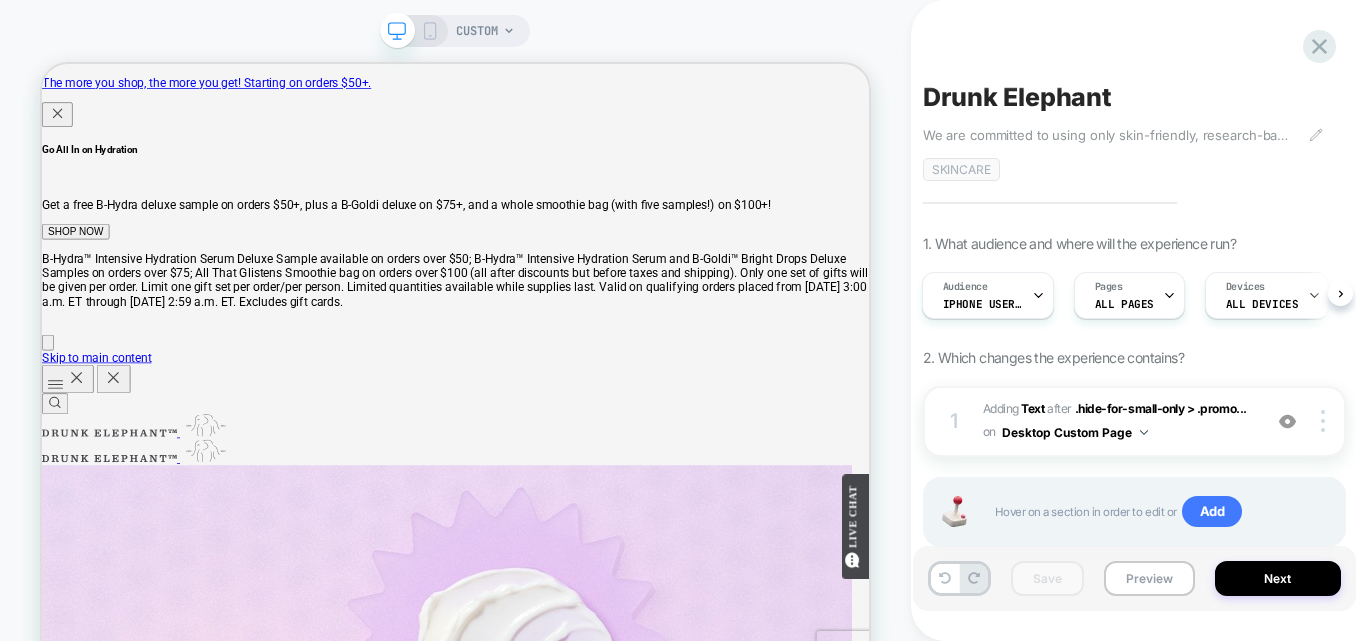 click 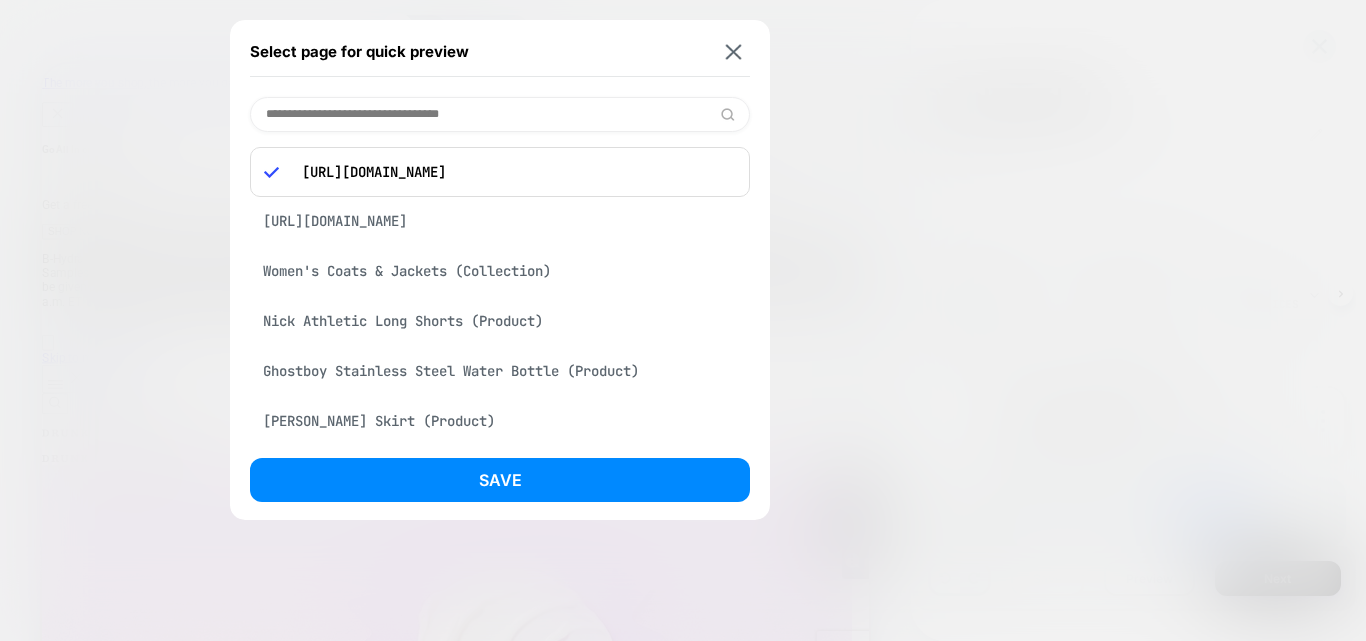 click on "https://www.drunkelephant.com/collections/skincare/protini-polypeptide-cream-999DE00000103.html?cgid=products-allproducts-skincare" at bounding box center (514, 172) 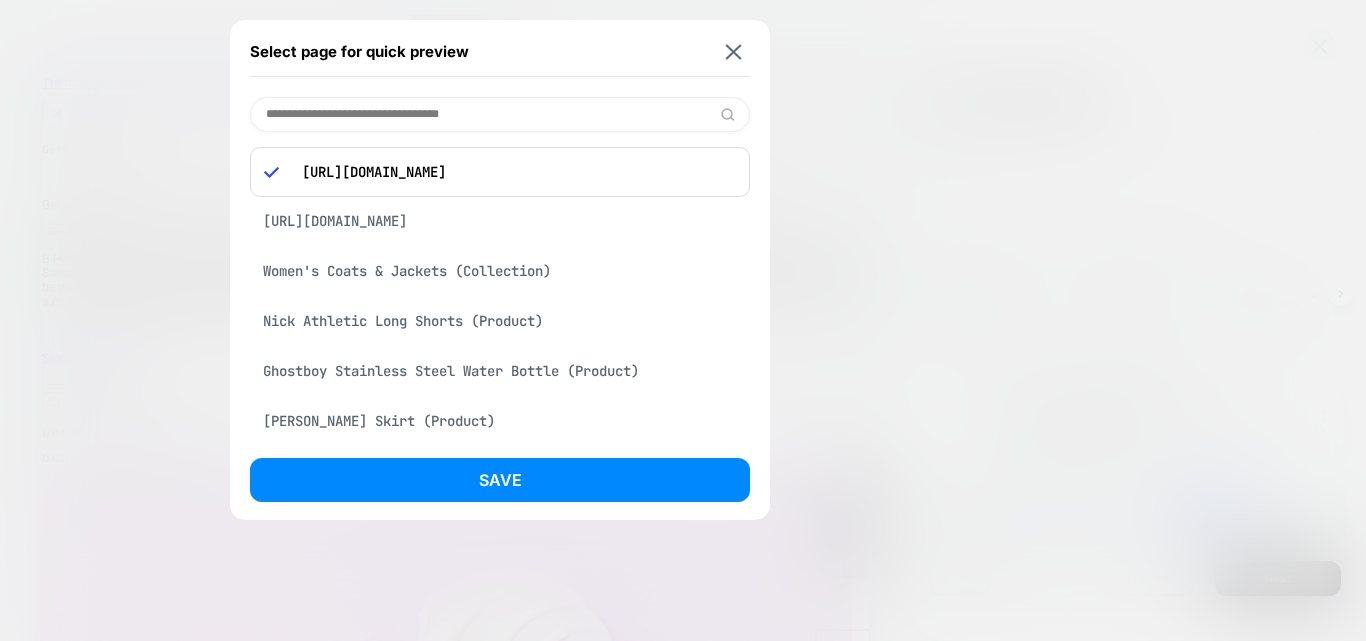 paste on "**********" 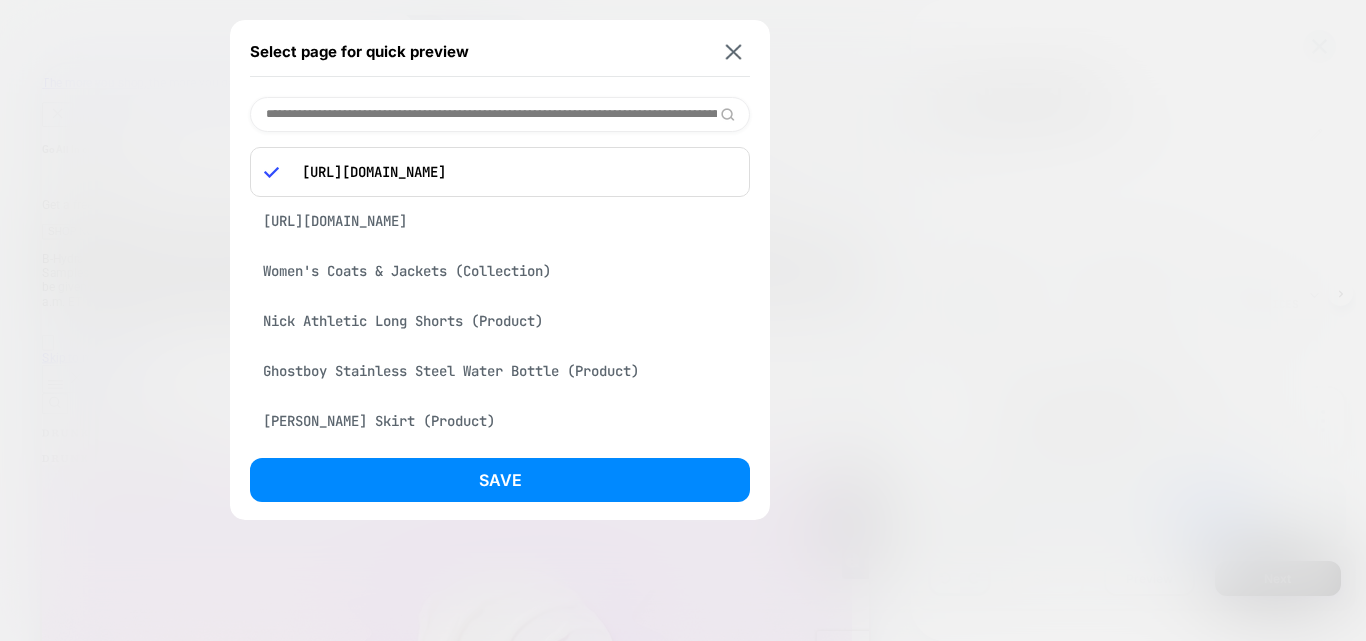 scroll, scrollTop: 0, scrollLeft: 485, axis: horizontal 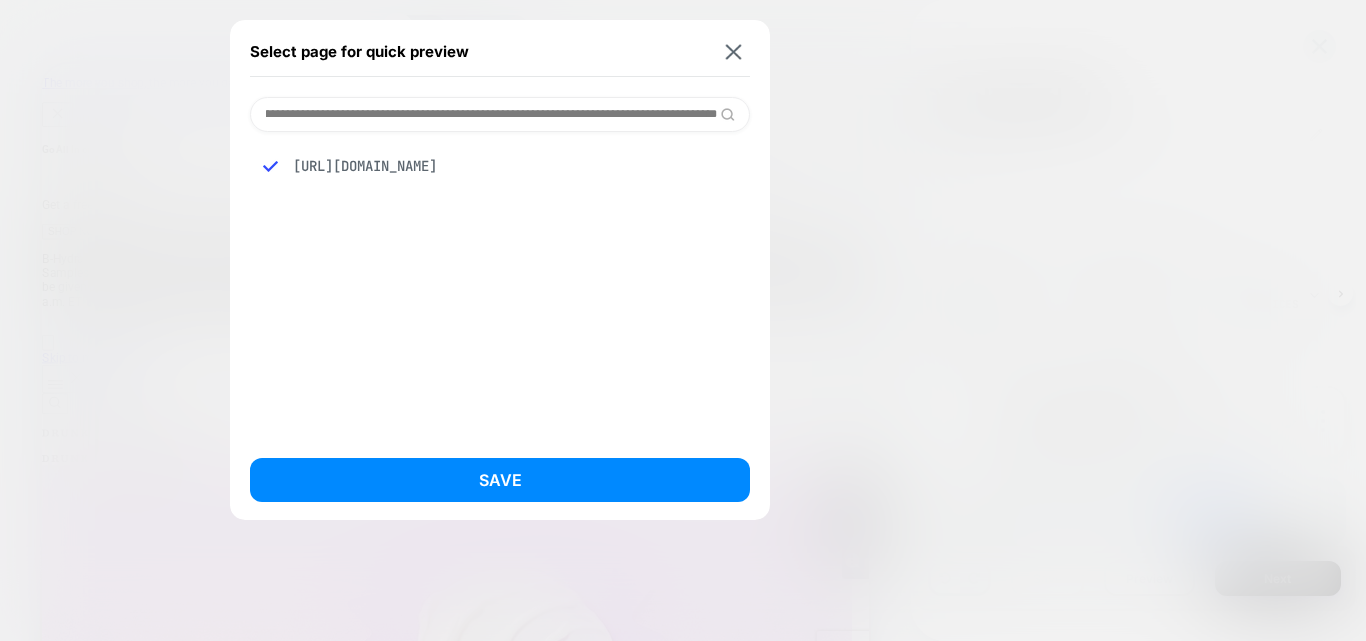 type on "**********" 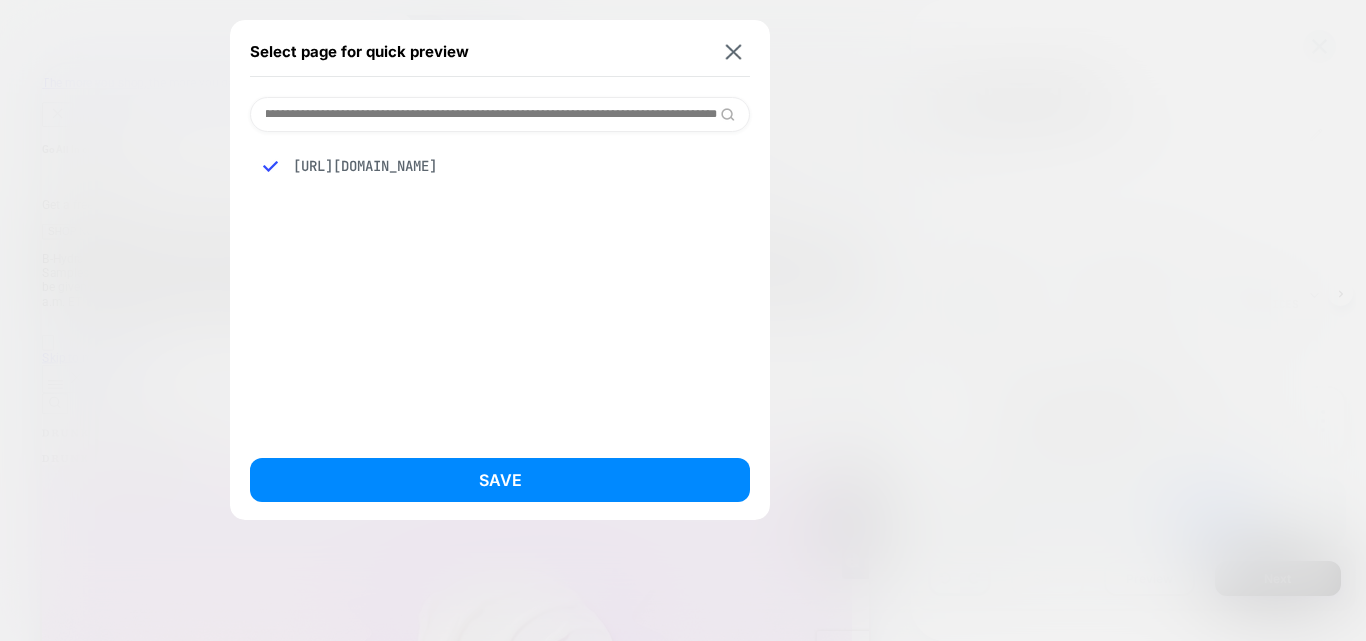 scroll, scrollTop: 0, scrollLeft: 0, axis: both 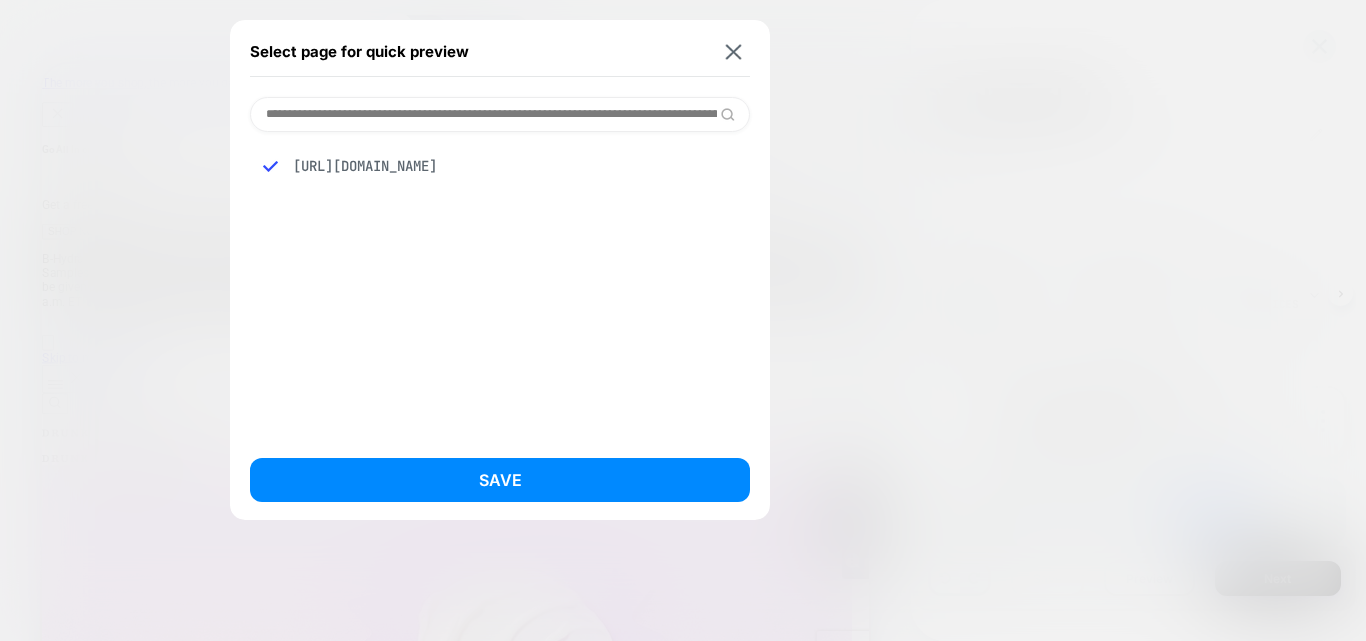 click on "https://www.drunkelephant.com/collections/skincare/protini-polypeptide-cream-999DE00000103.html?cgid=products-allproducts-skincare" at bounding box center (500, 166) 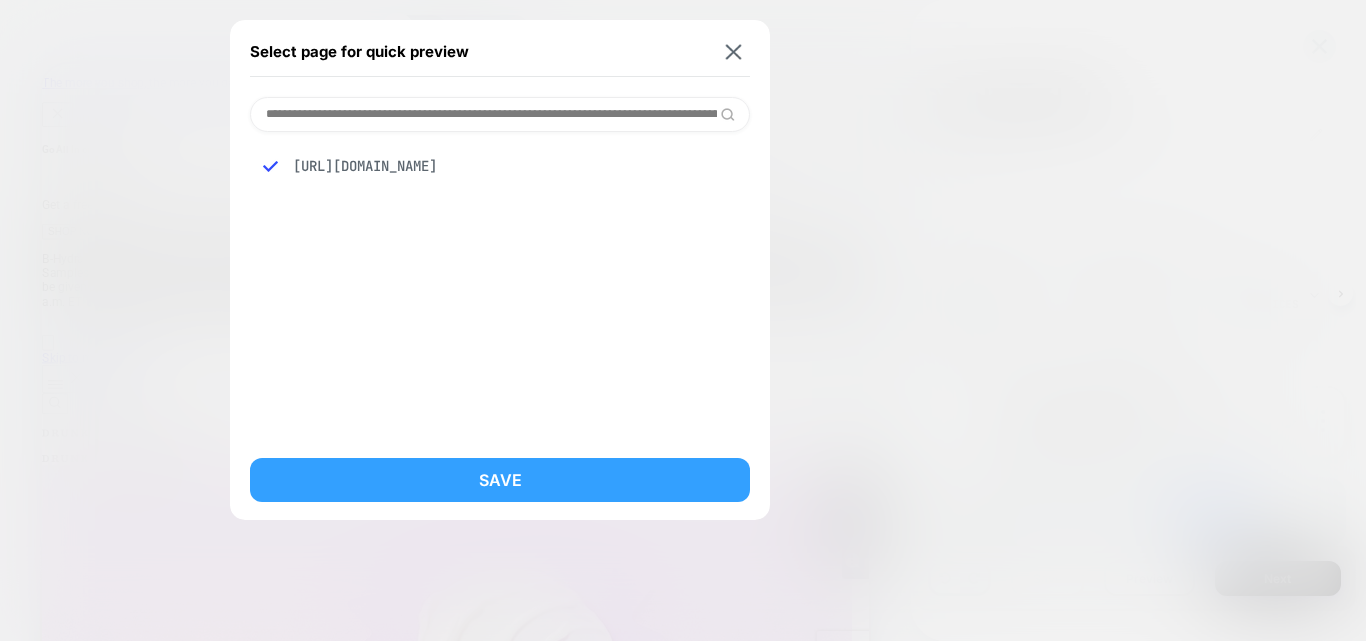 click on "Save" at bounding box center [500, 480] 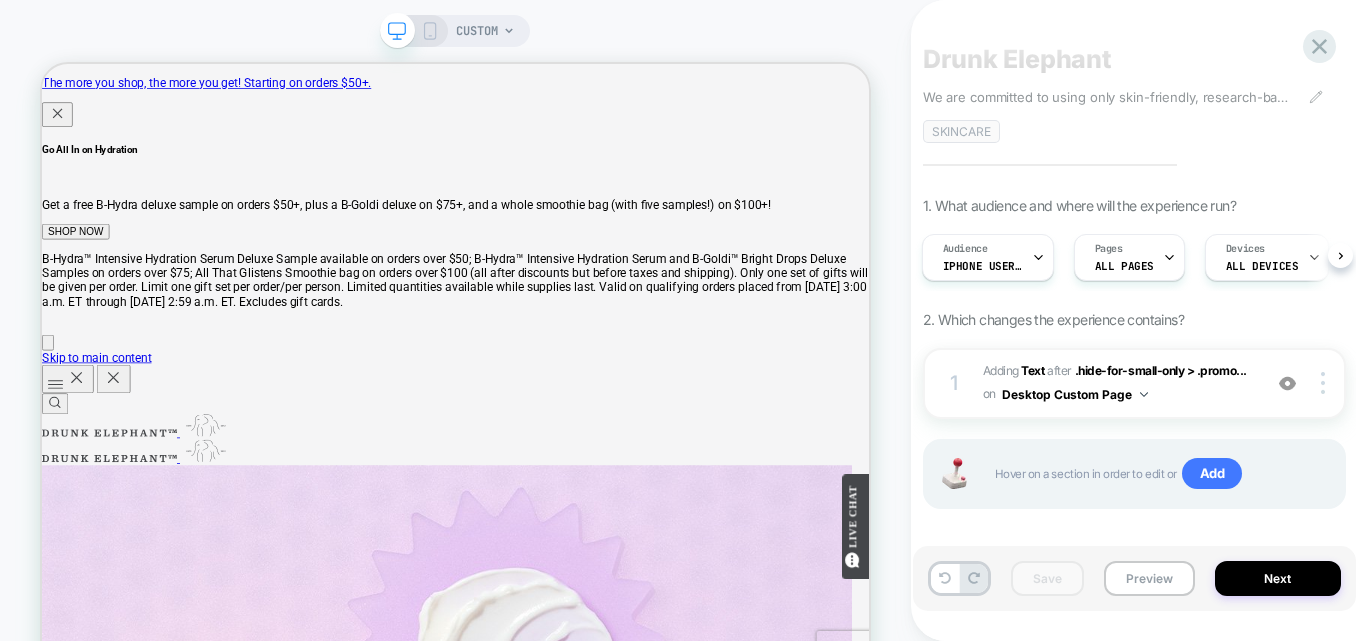 scroll, scrollTop: 56, scrollLeft: 0, axis: vertical 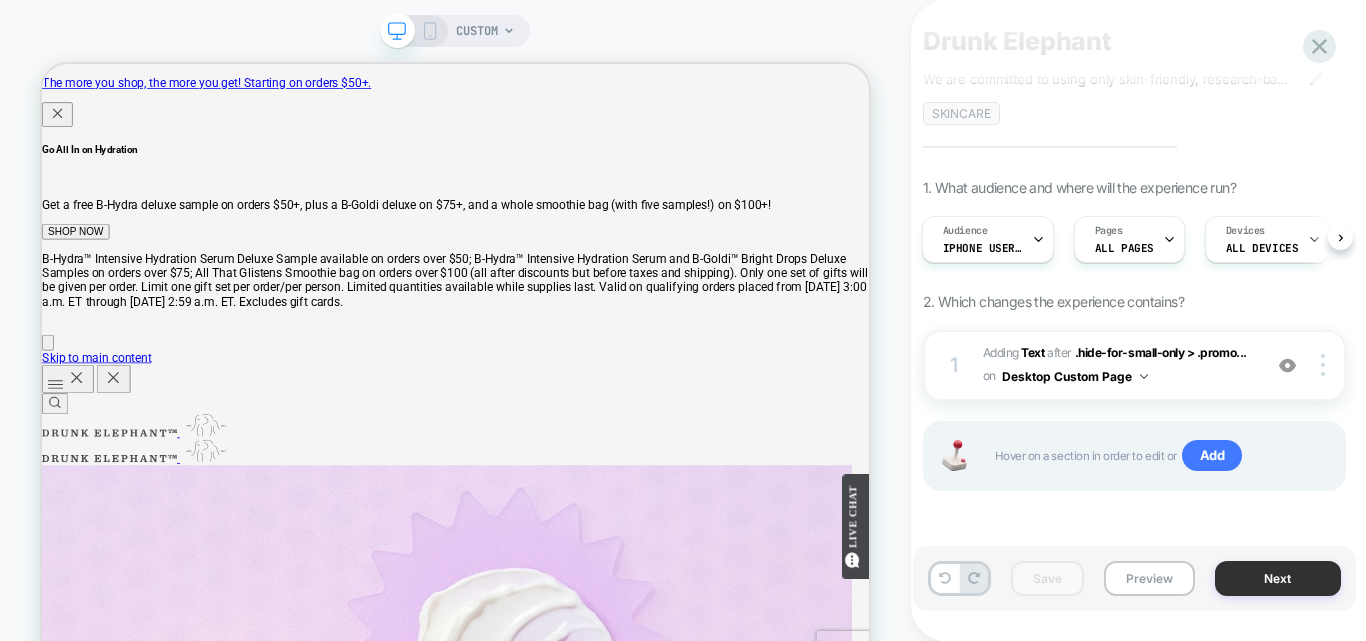 click on "Next" at bounding box center [1278, 578] 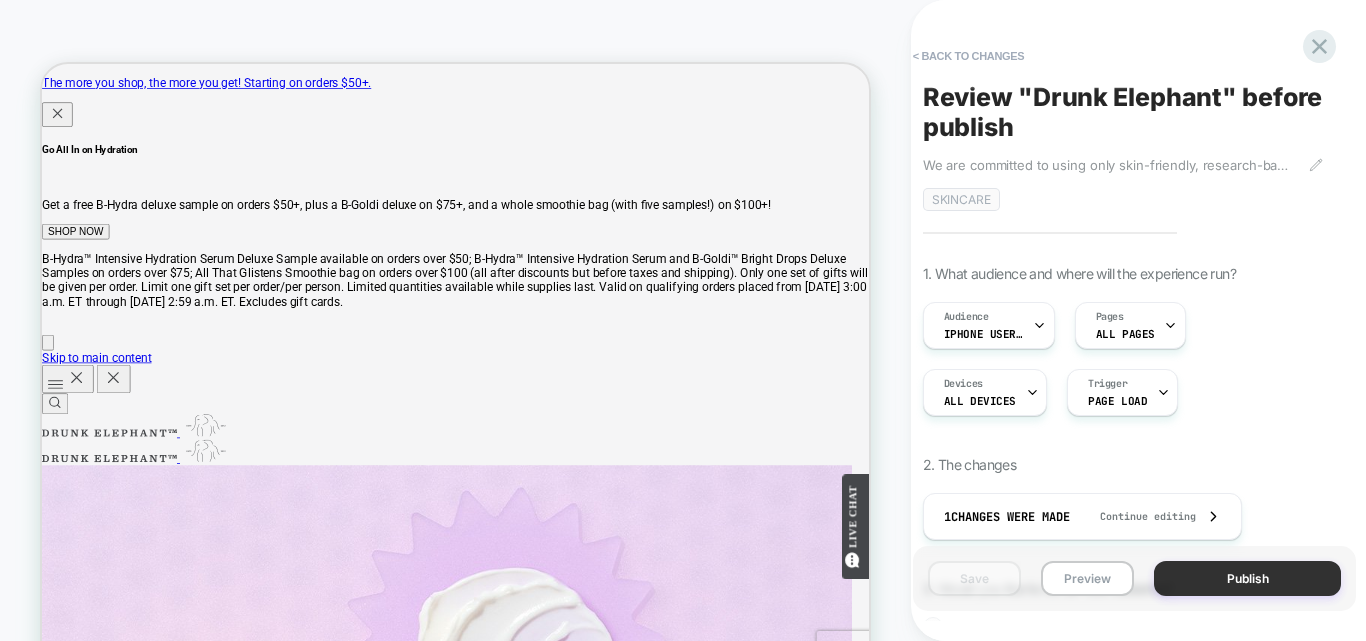 click on "Publish" at bounding box center [1247, 578] 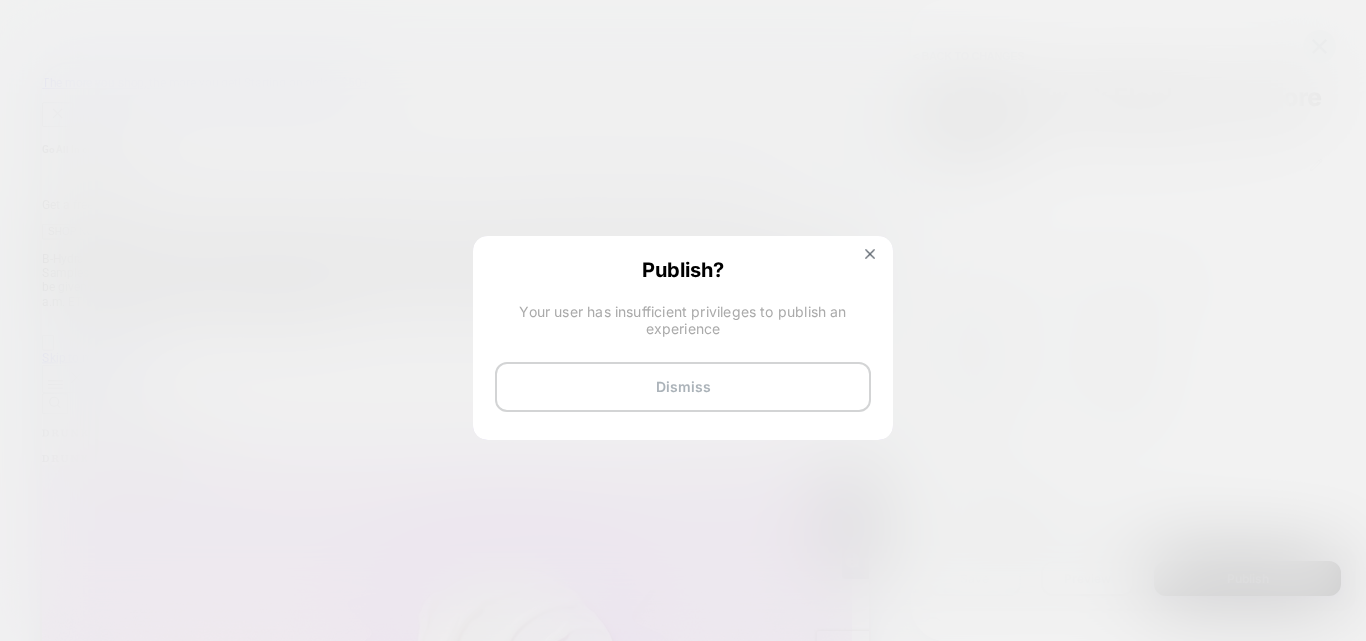 click on "Dismiss" at bounding box center (683, 387) 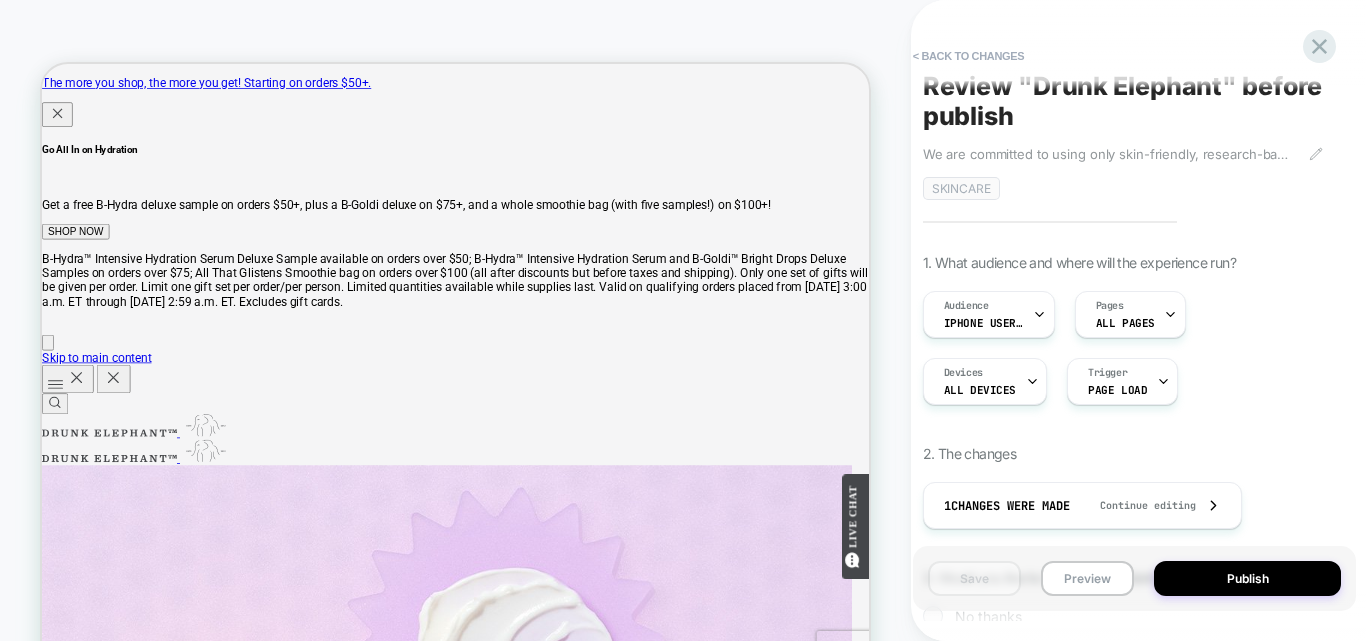 scroll, scrollTop: 0, scrollLeft: 0, axis: both 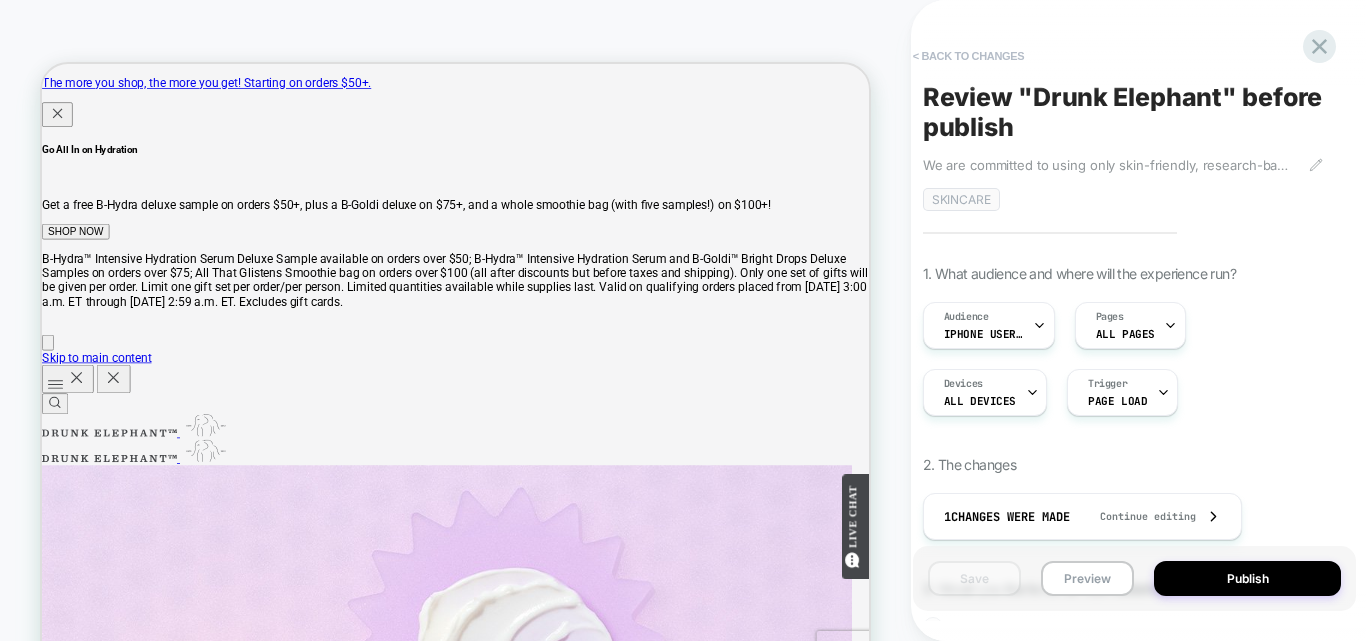 click on "< Back to changes" at bounding box center (969, 56) 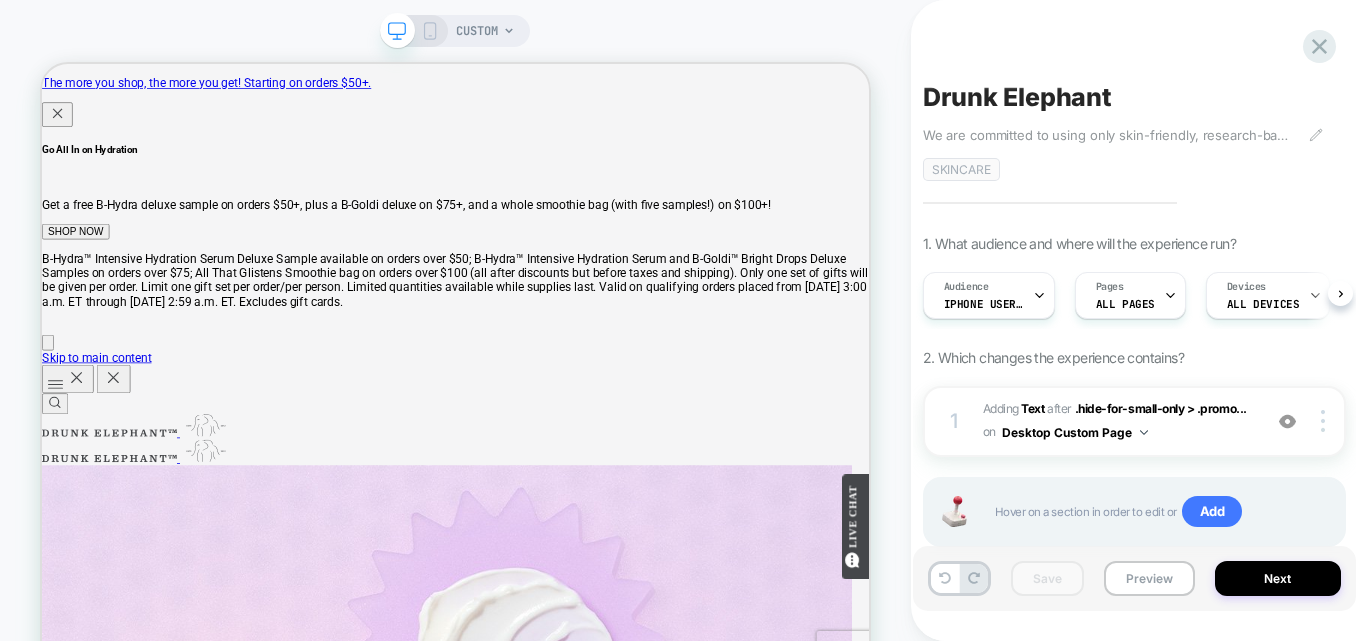 scroll, scrollTop: 0, scrollLeft: 1, axis: horizontal 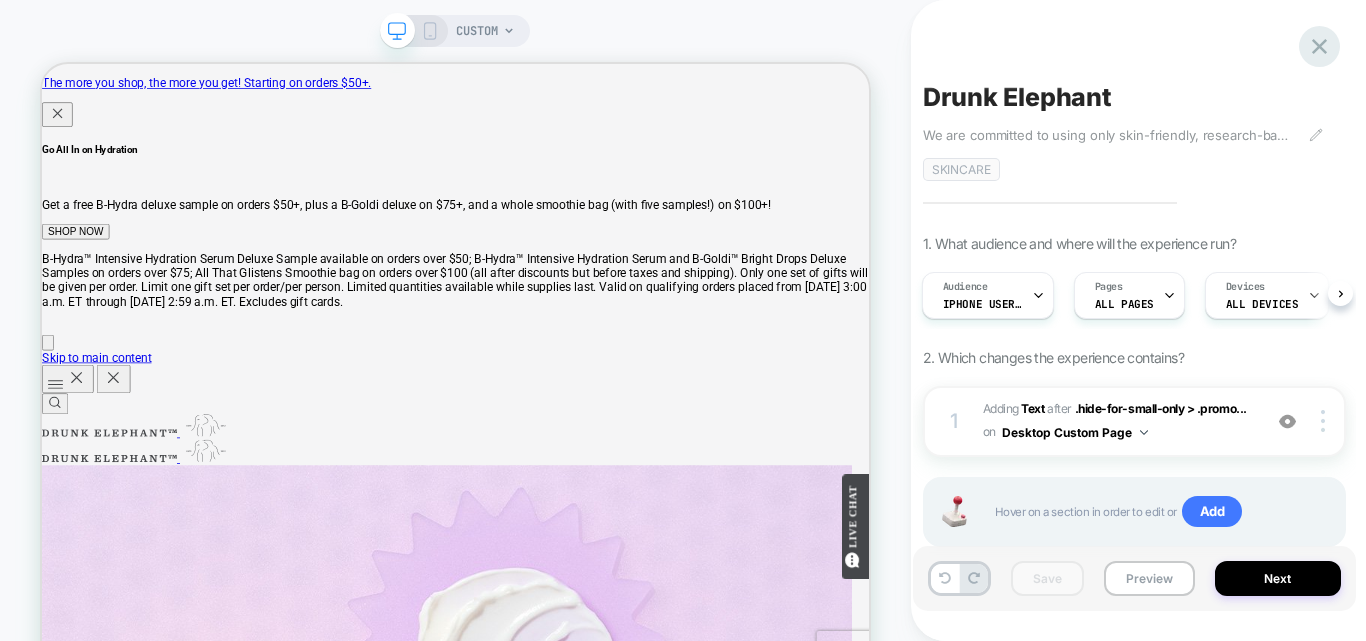 click 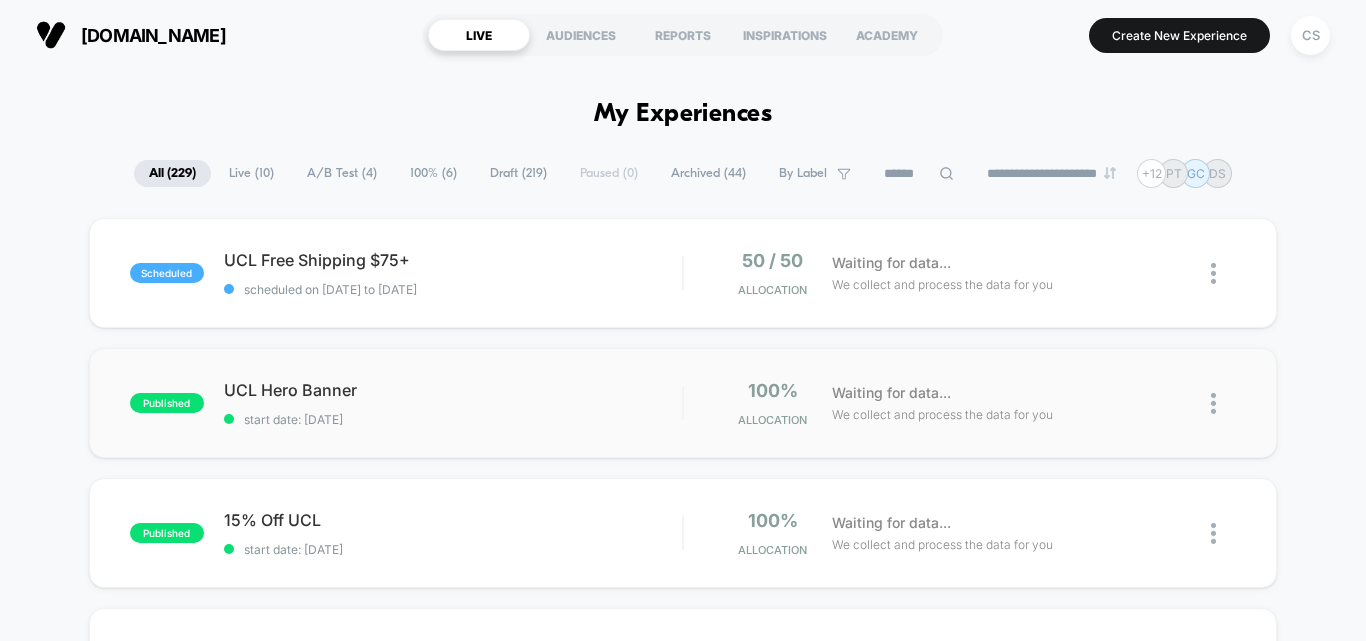 scroll, scrollTop: 700, scrollLeft: 0, axis: vertical 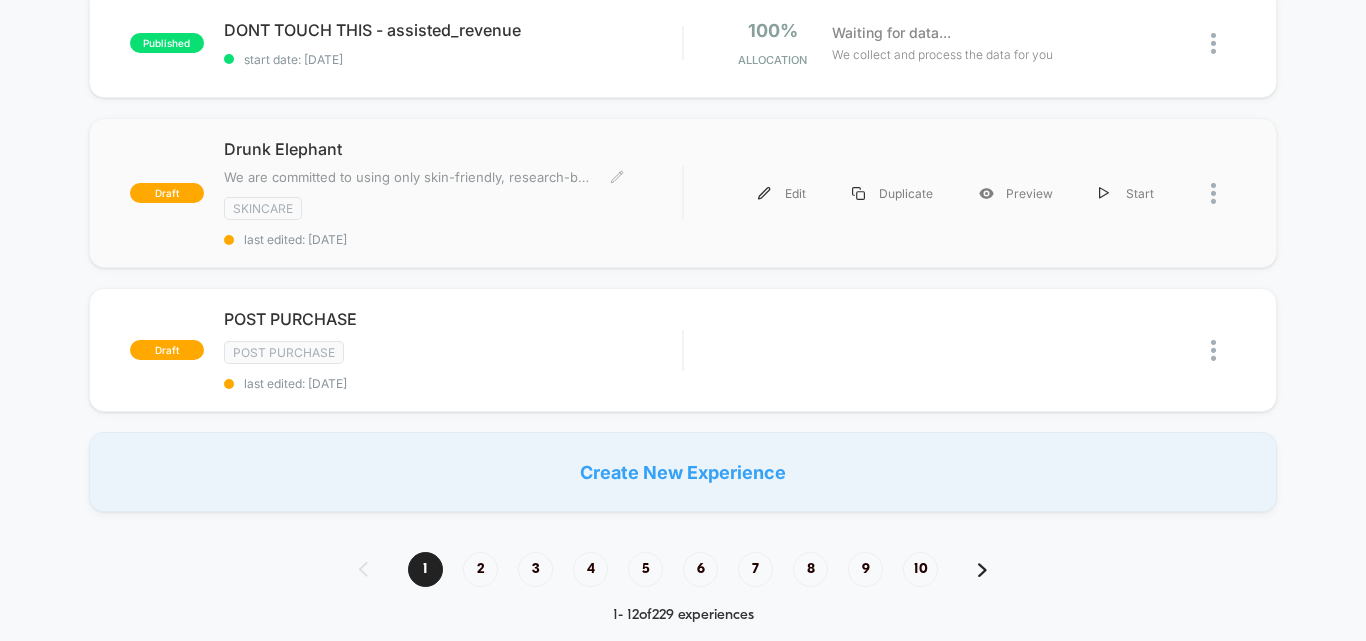 click on "Drunk Elephant" at bounding box center [453, 149] 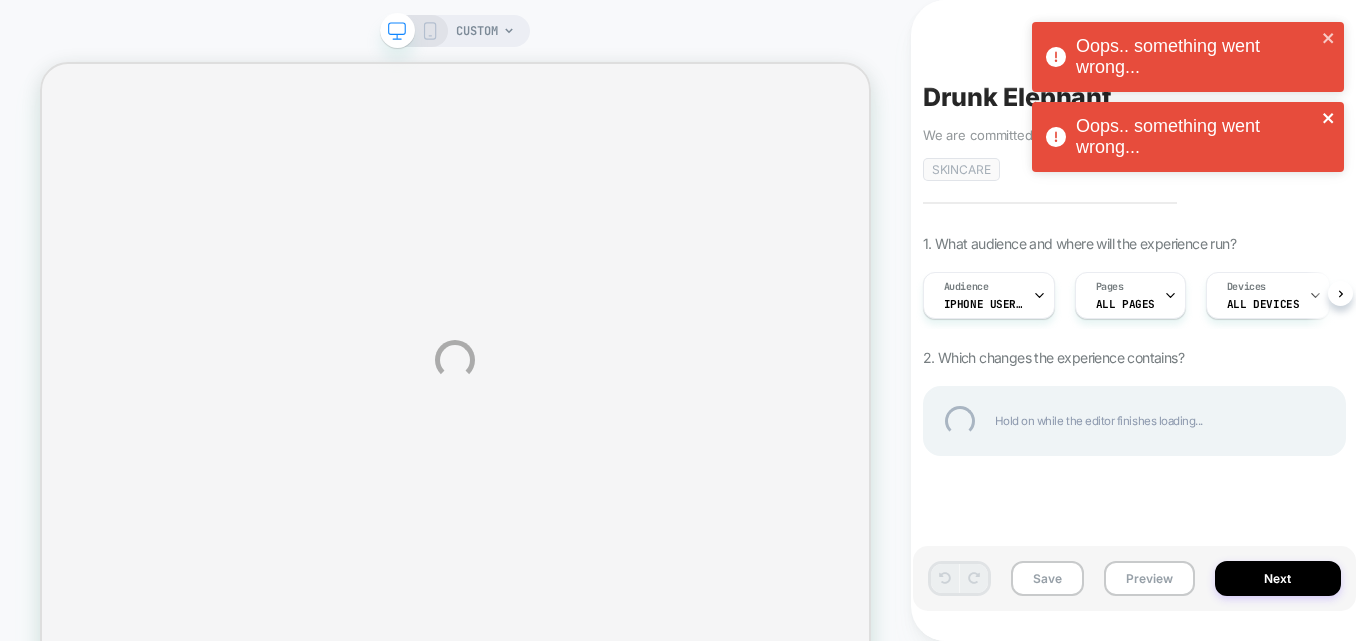 click 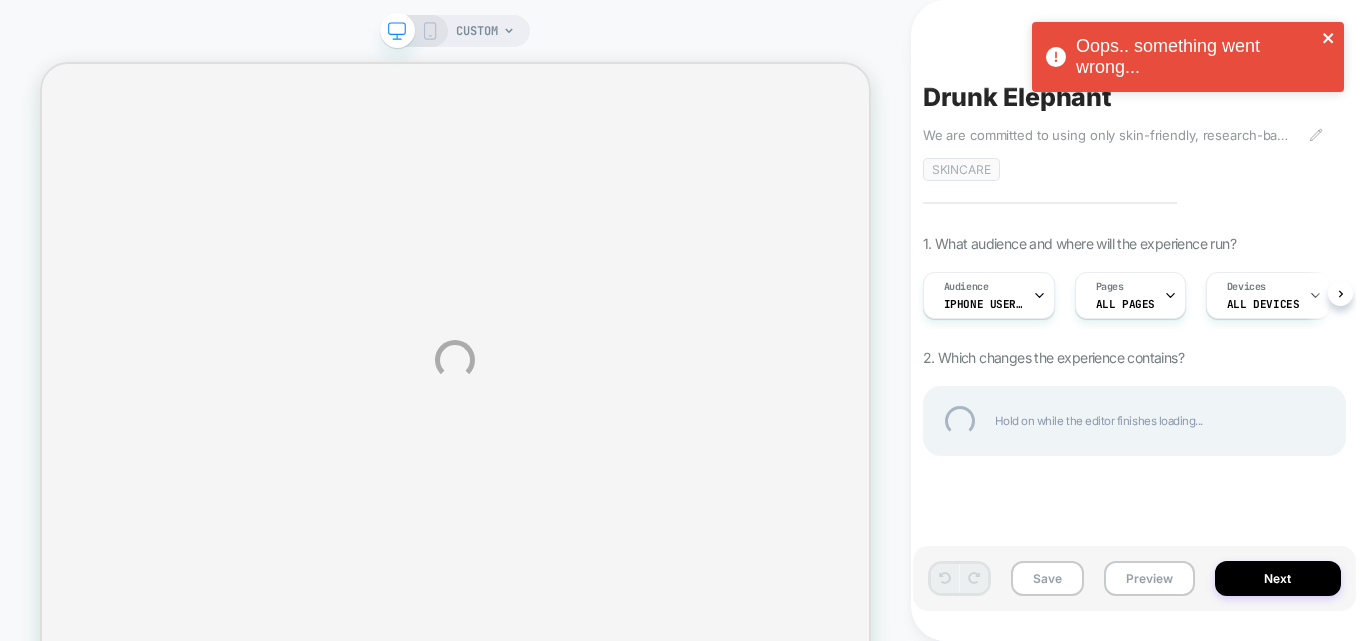 click 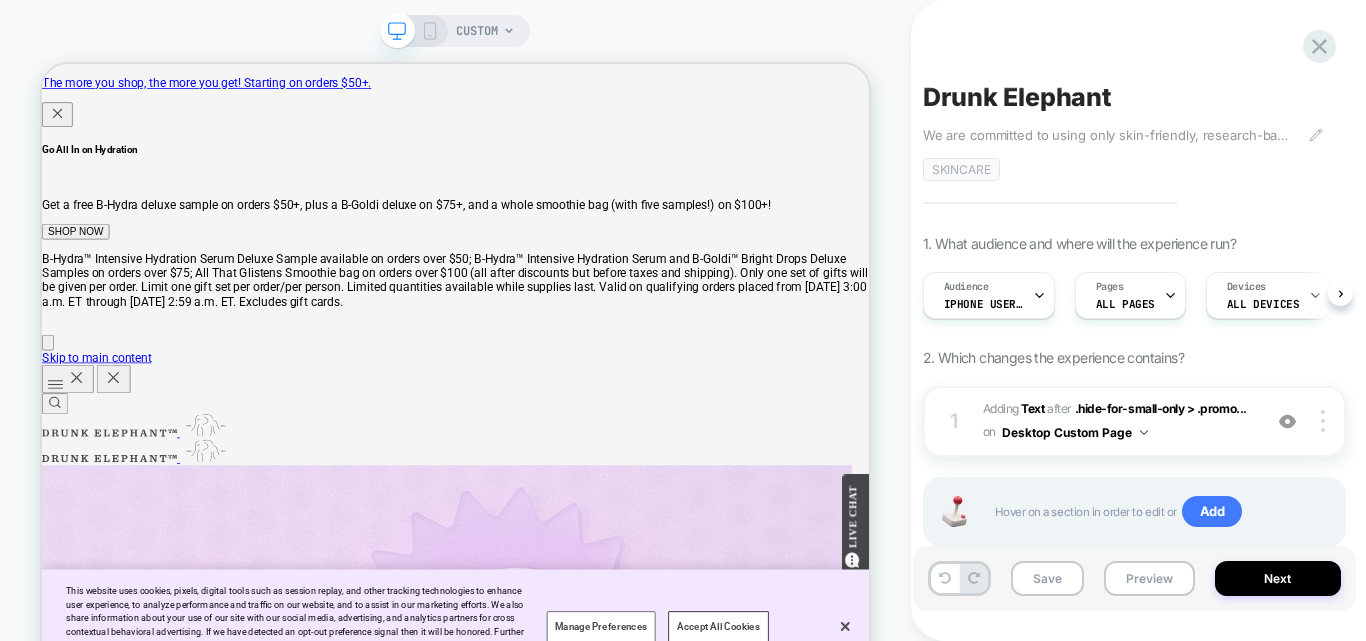 scroll, scrollTop: 0, scrollLeft: 1, axis: horizontal 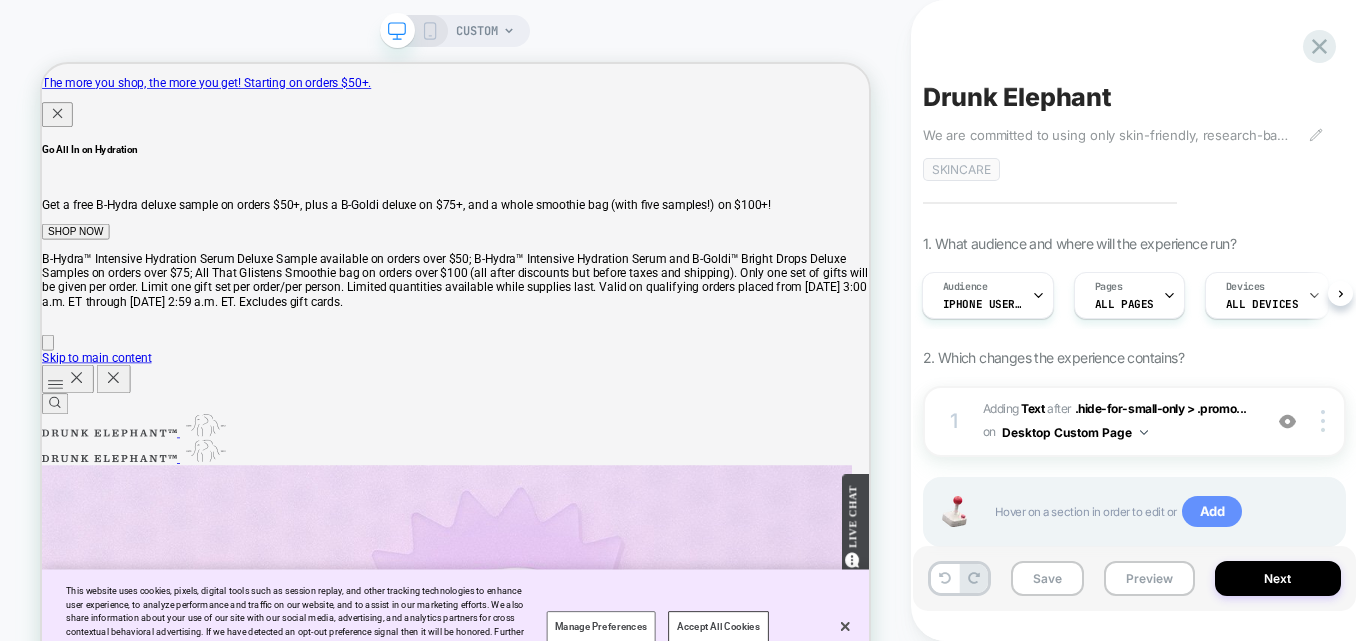 click on "Add" at bounding box center (1212, 512) 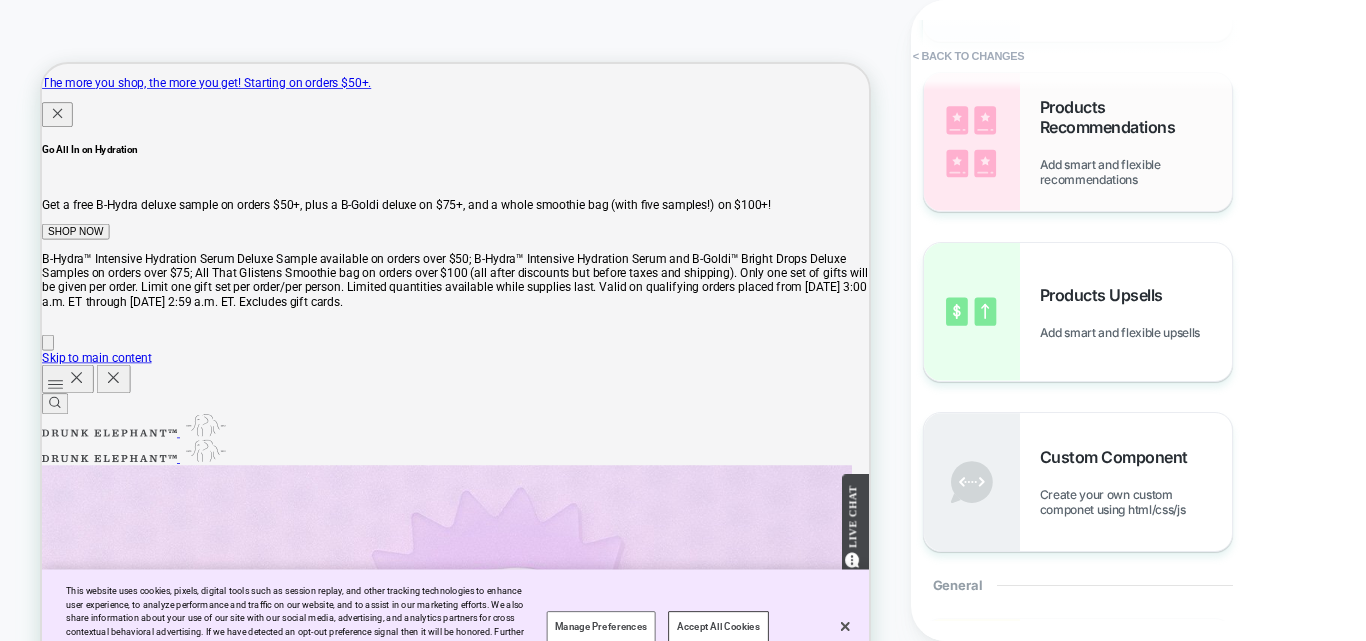scroll, scrollTop: 300, scrollLeft: 0, axis: vertical 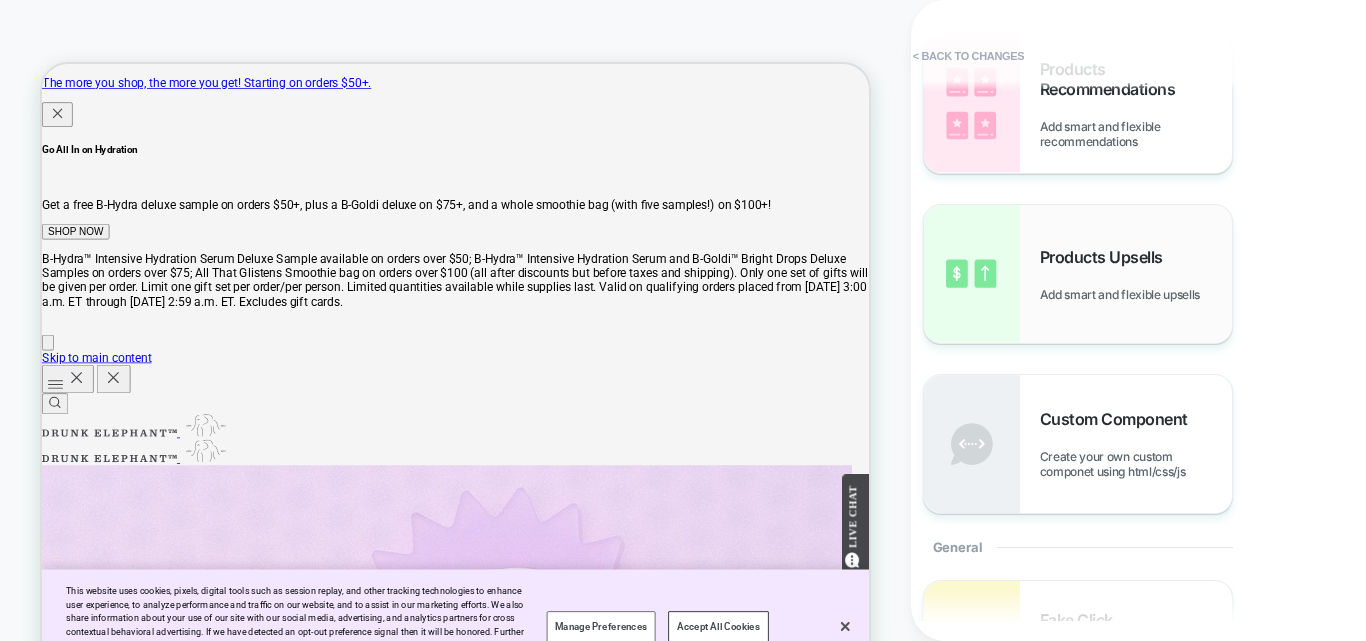 click on "Products Upsells Add smart and flexible upsells" at bounding box center (1136, 274) 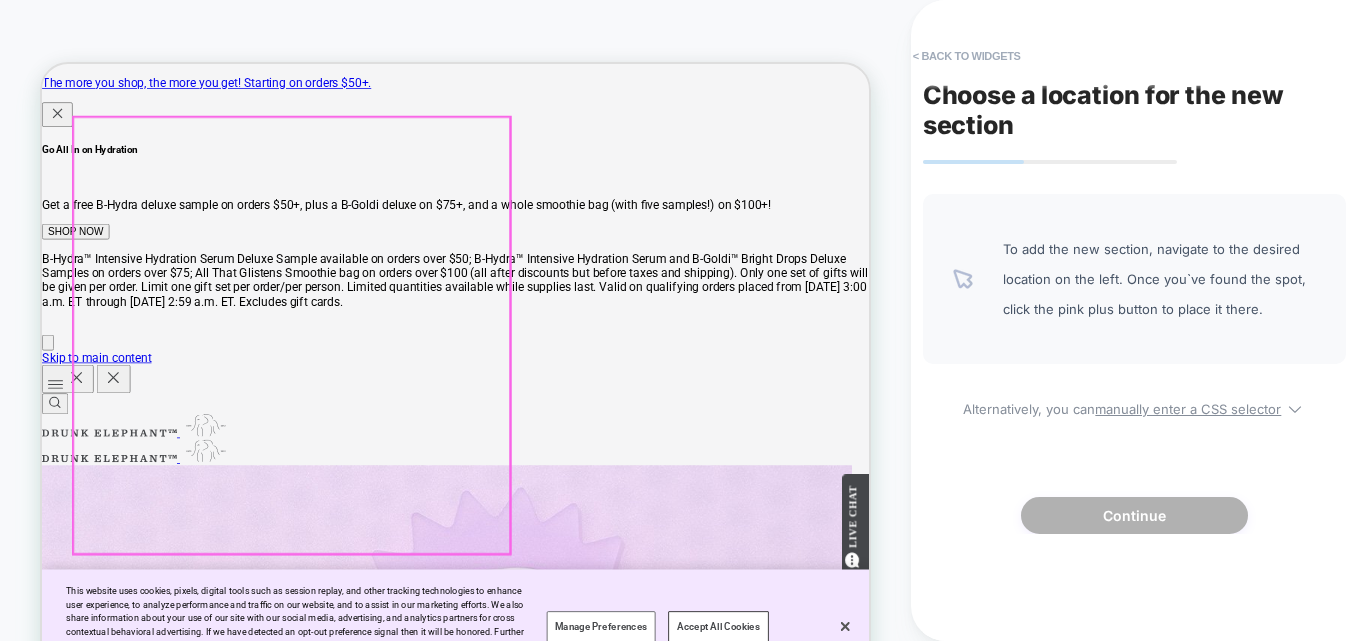 click at bounding box center (392, 10452) 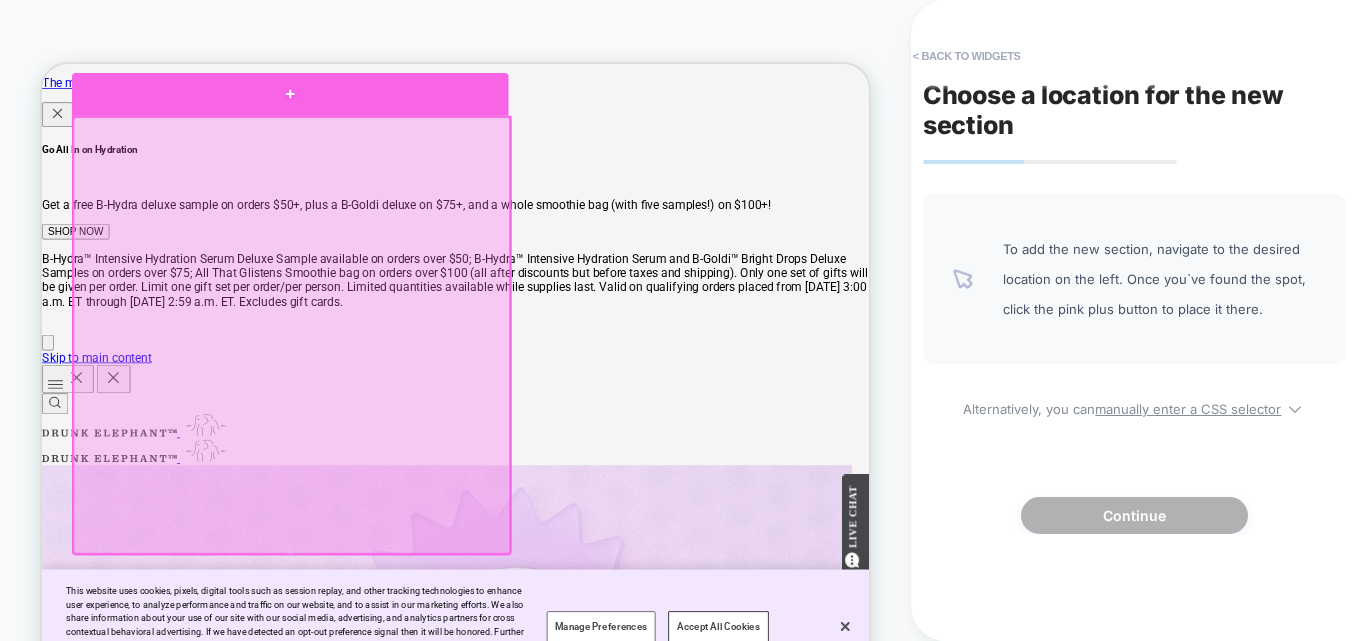 click at bounding box center (373, 105) 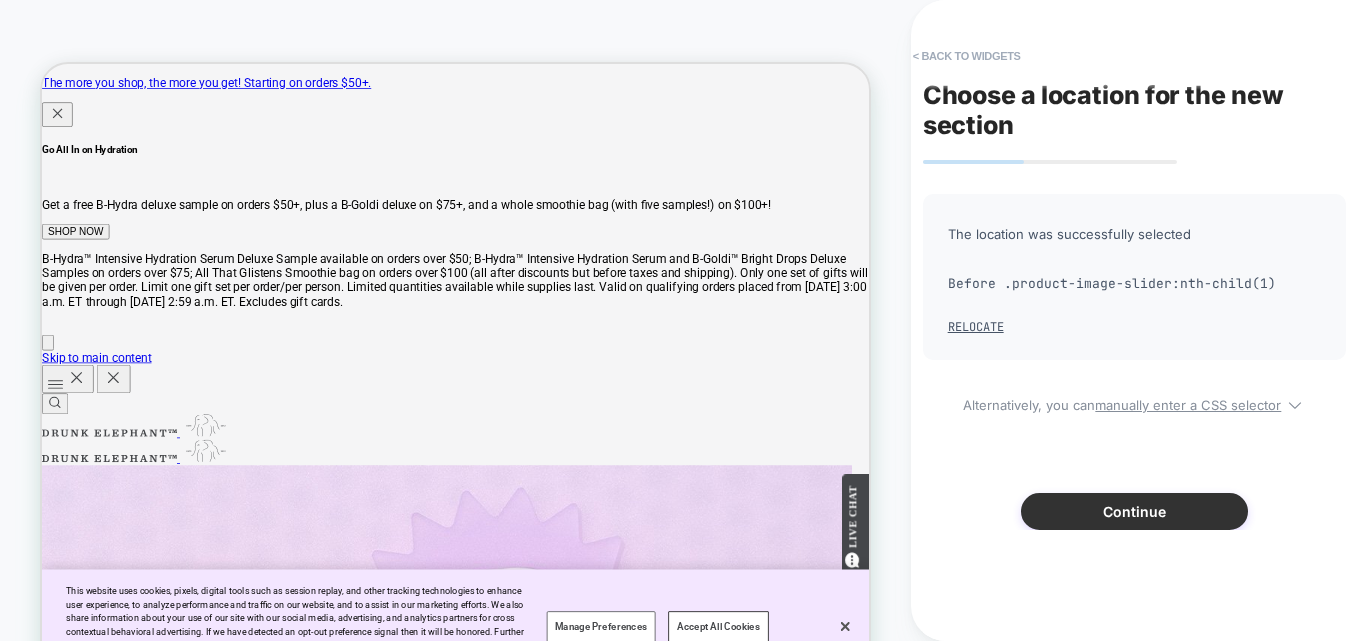 click on "Continue" at bounding box center [1134, 511] 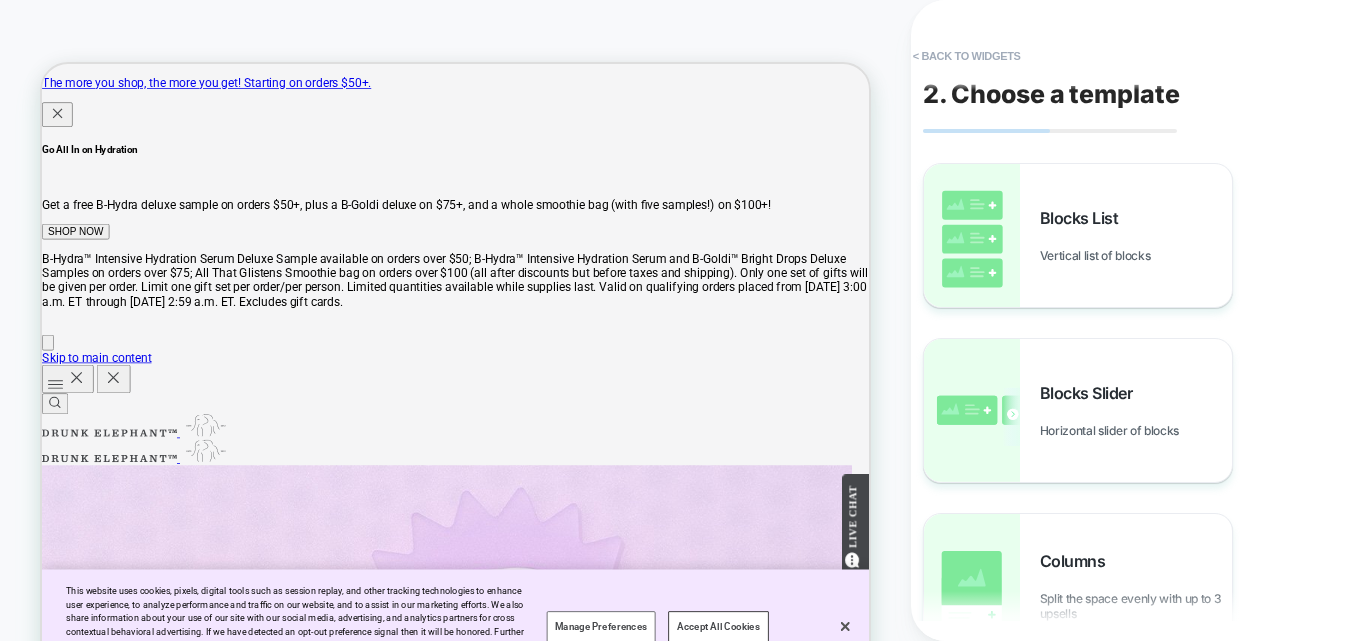 scroll, scrollTop: 0, scrollLeft: 0, axis: both 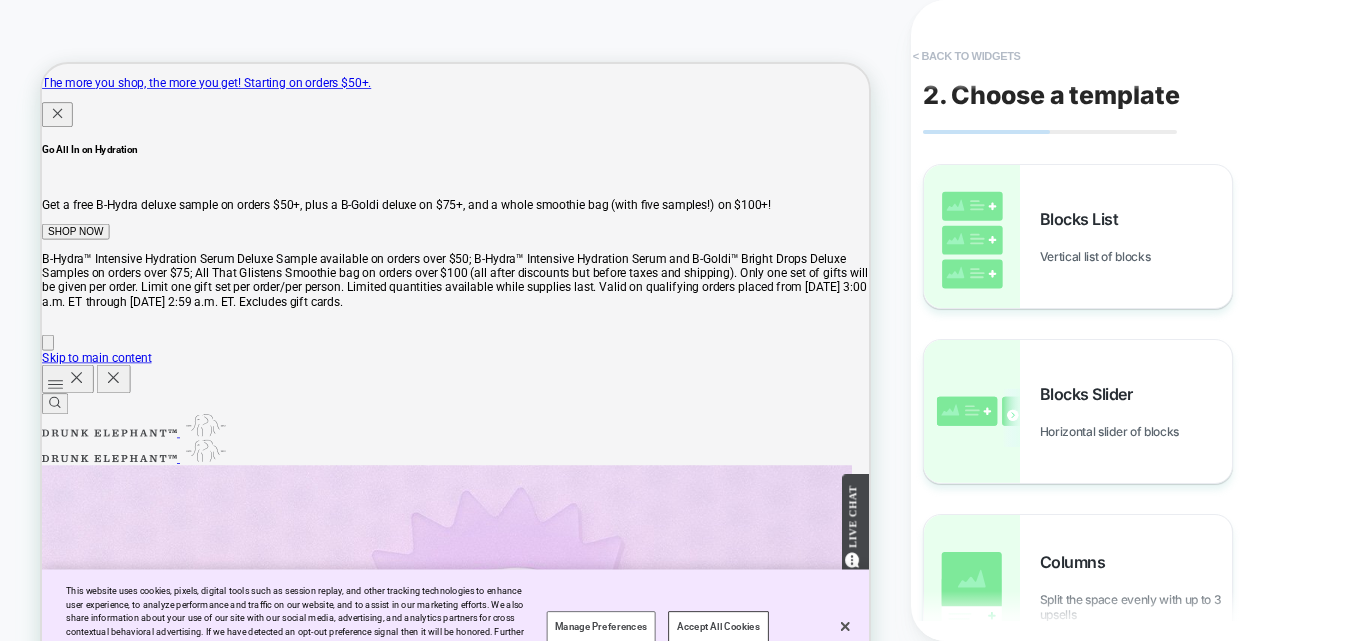 click on "< Back to widgets" at bounding box center [967, 56] 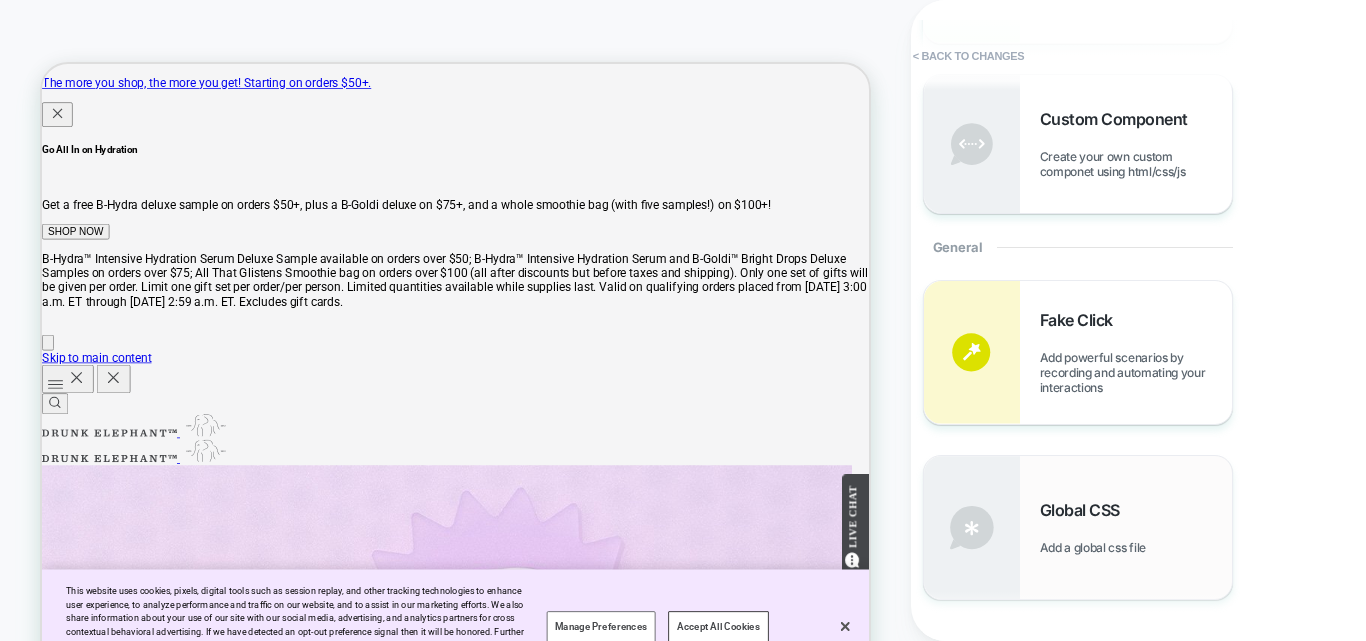 scroll, scrollTop: 900, scrollLeft: 0, axis: vertical 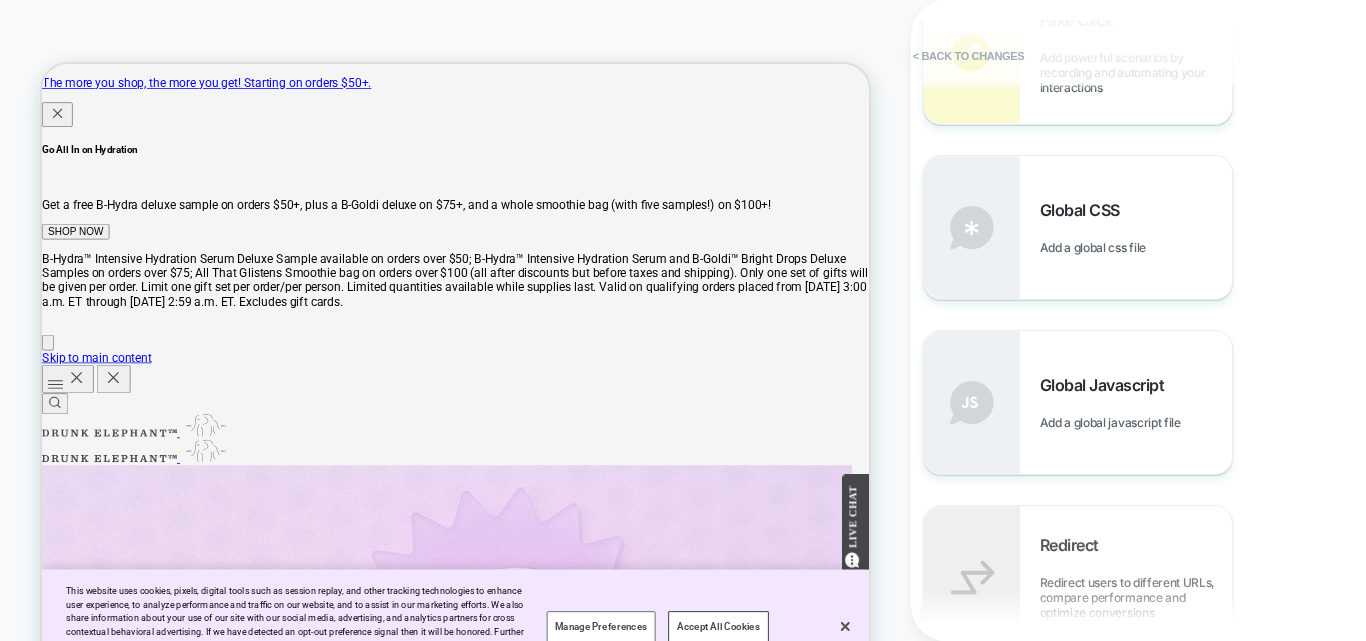 click at bounding box center [593, 2507] 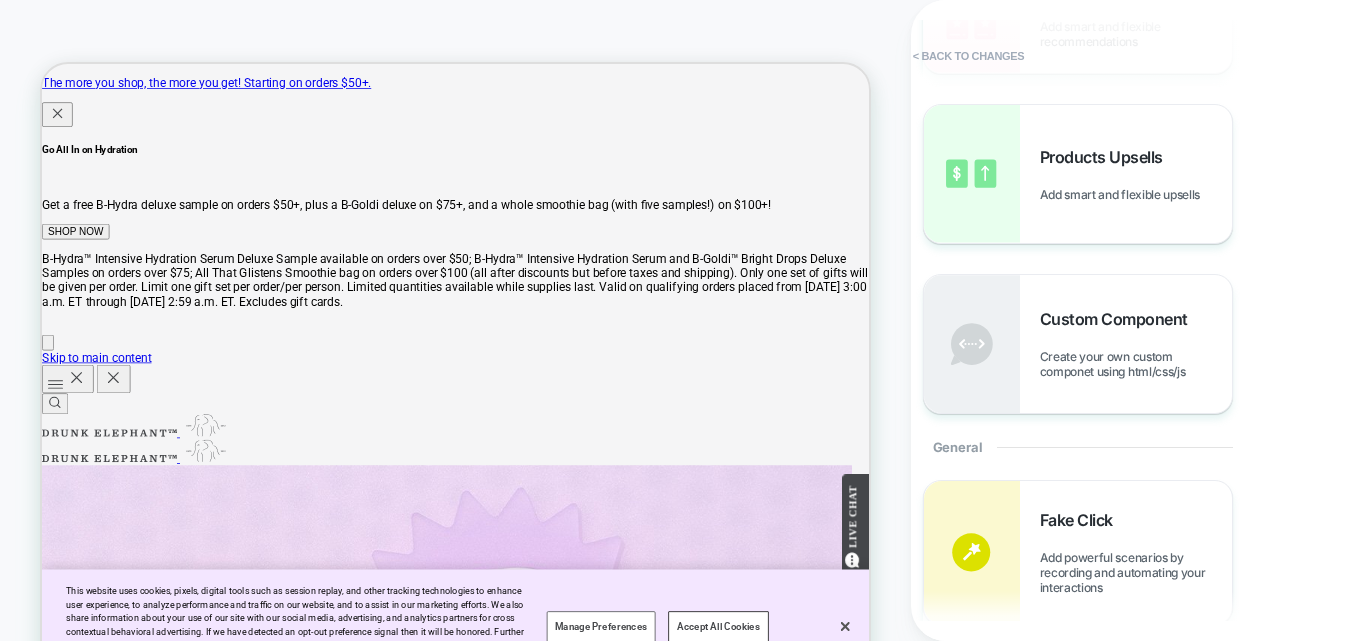 scroll, scrollTop: 0, scrollLeft: 0, axis: both 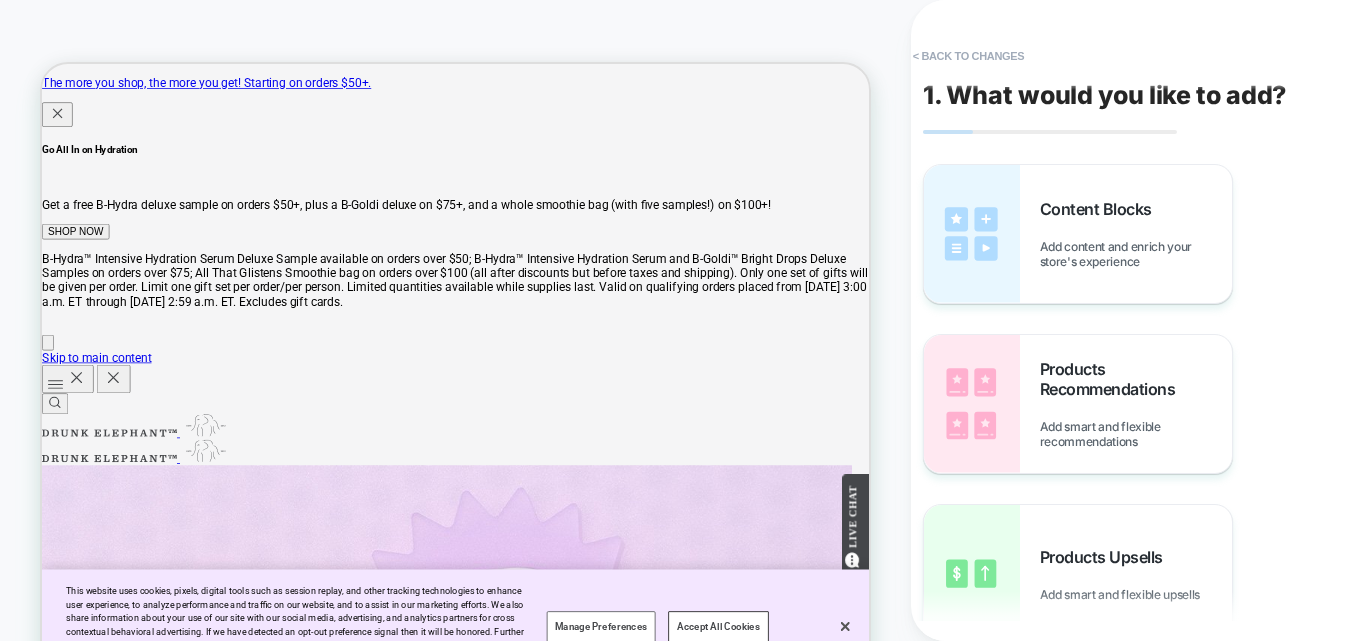click on "Content Blocks Add content and enrich your store's experience" at bounding box center [1136, 234] 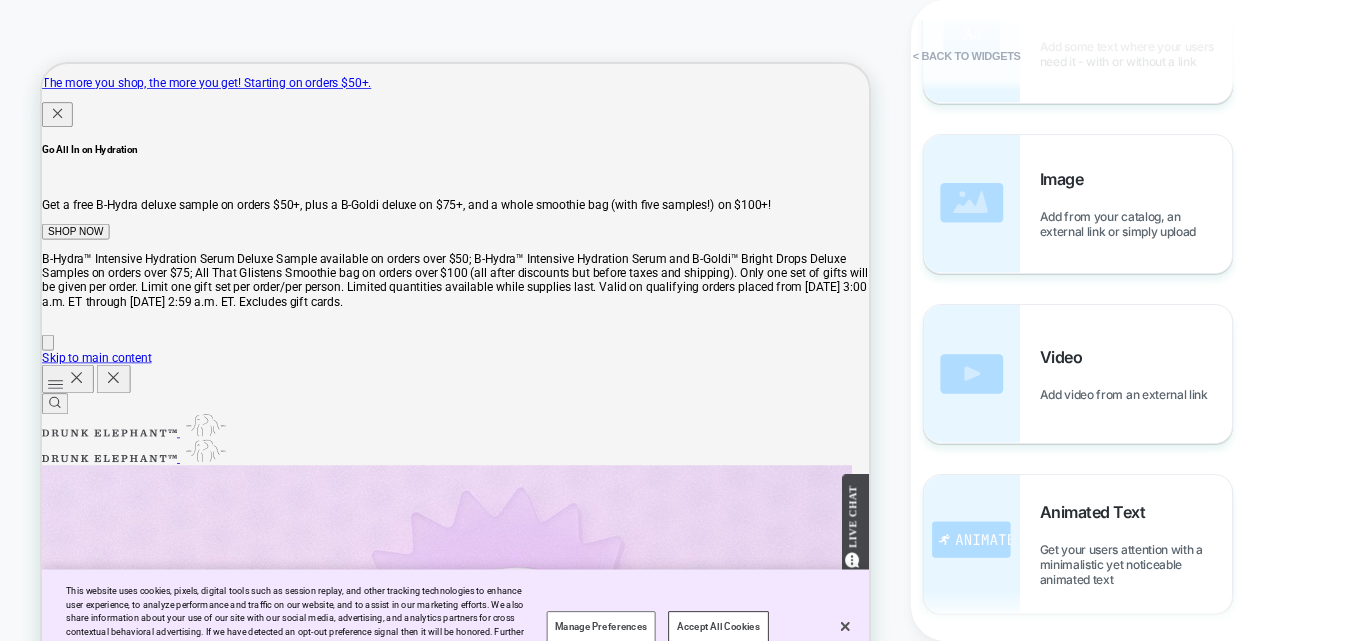 scroll, scrollTop: 400, scrollLeft: 0, axis: vertical 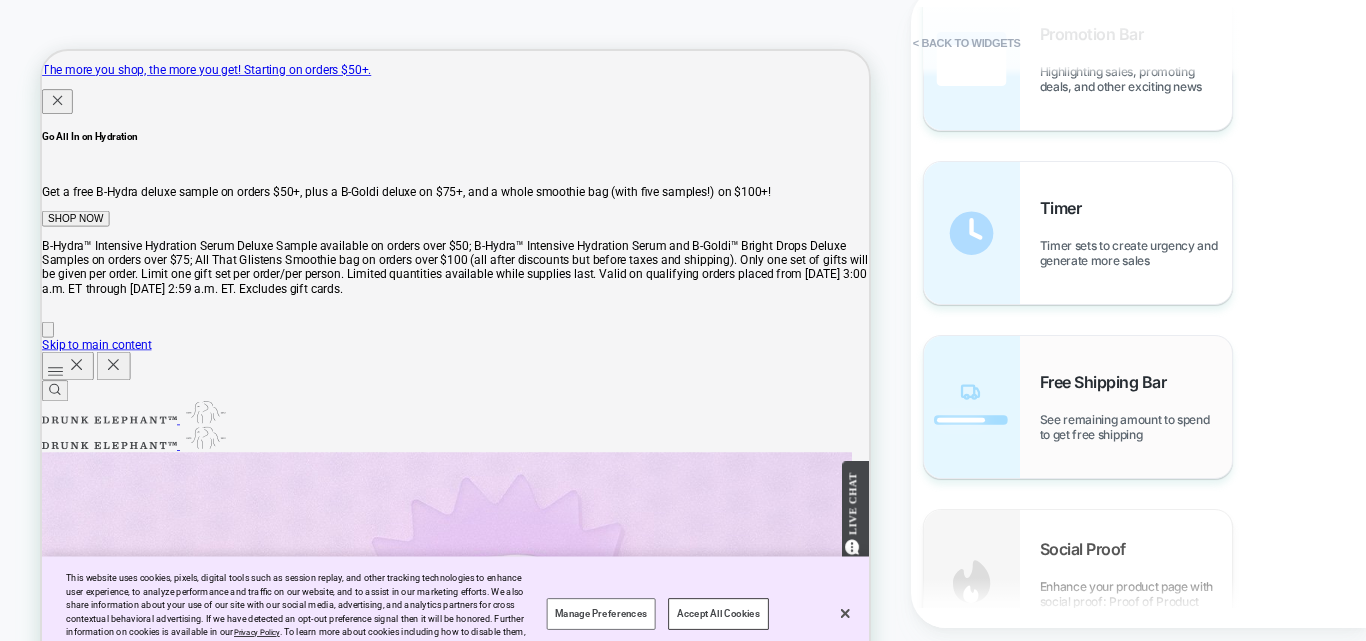 click on "Free Shipping Bar" at bounding box center (1108, 382) 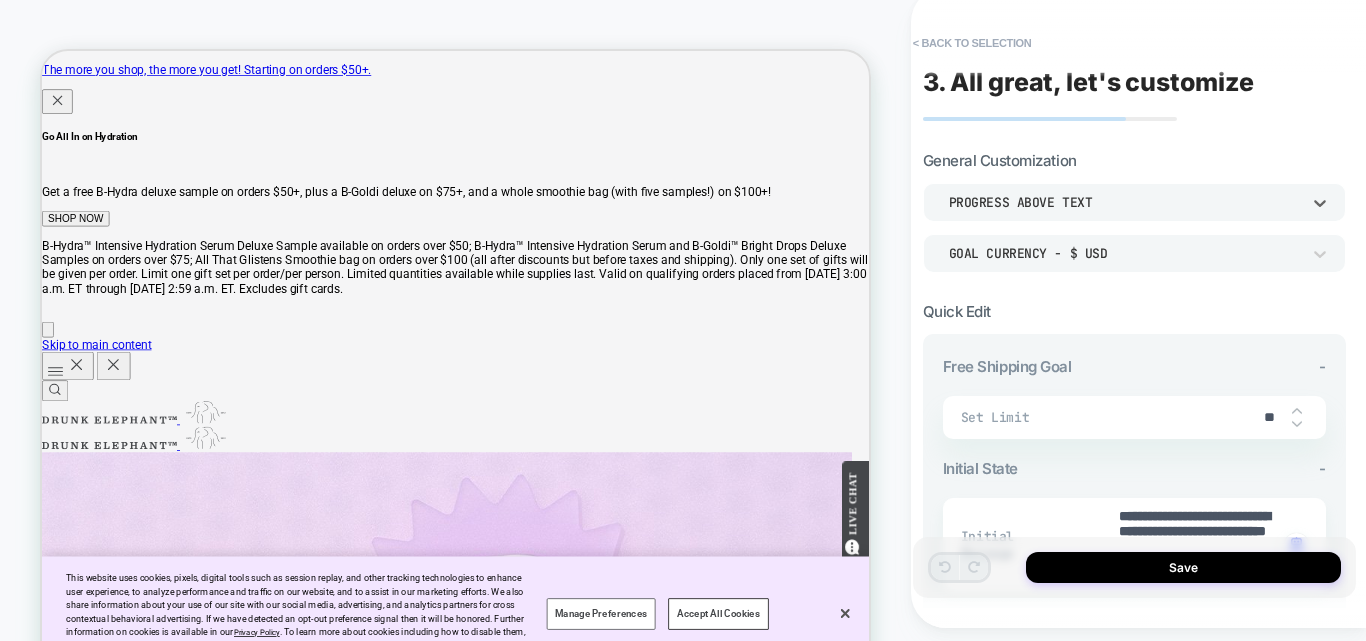click on "Progress above Text" at bounding box center (1124, 202) 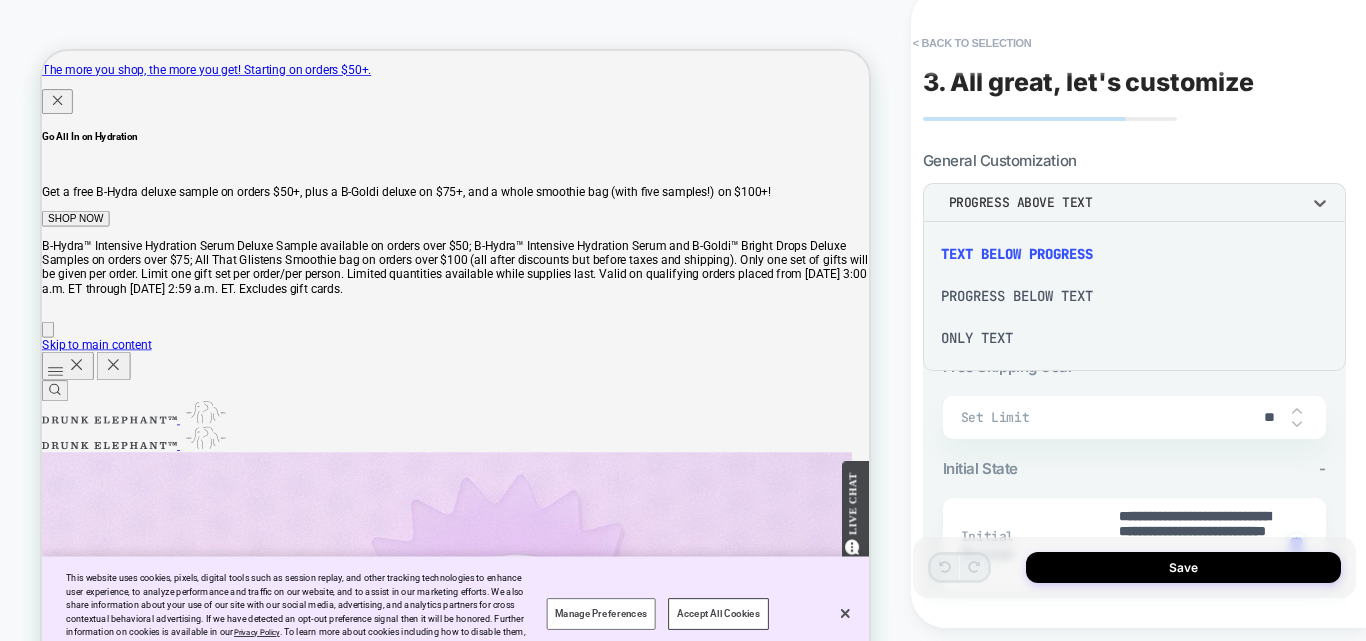 click at bounding box center [683, 320] 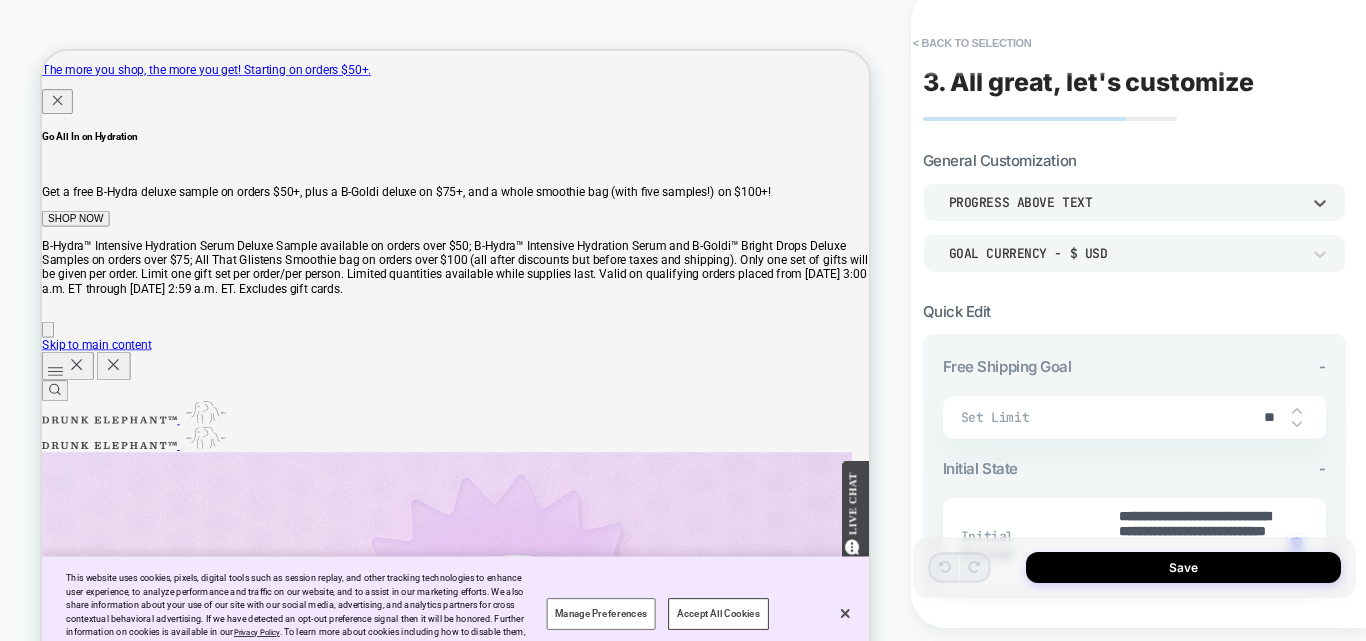 click on "Progress above Text" at bounding box center (1124, 202) 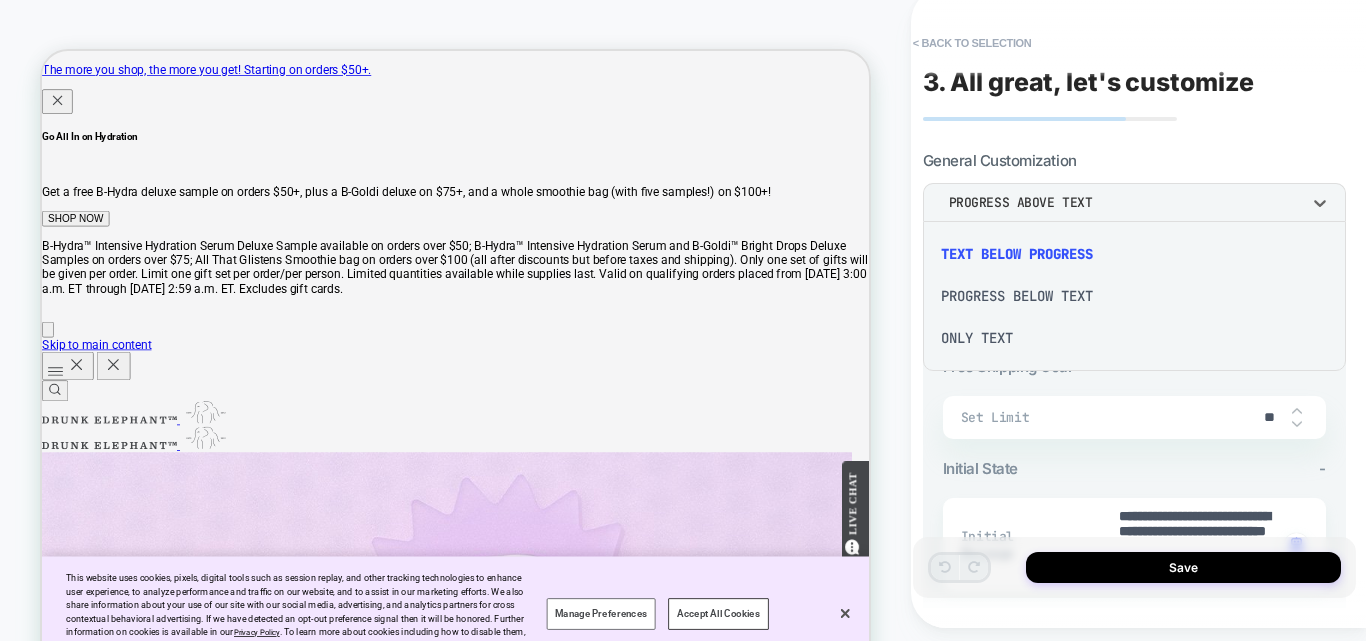 click on "Progress Below Text" at bounding box center (1134, 296) 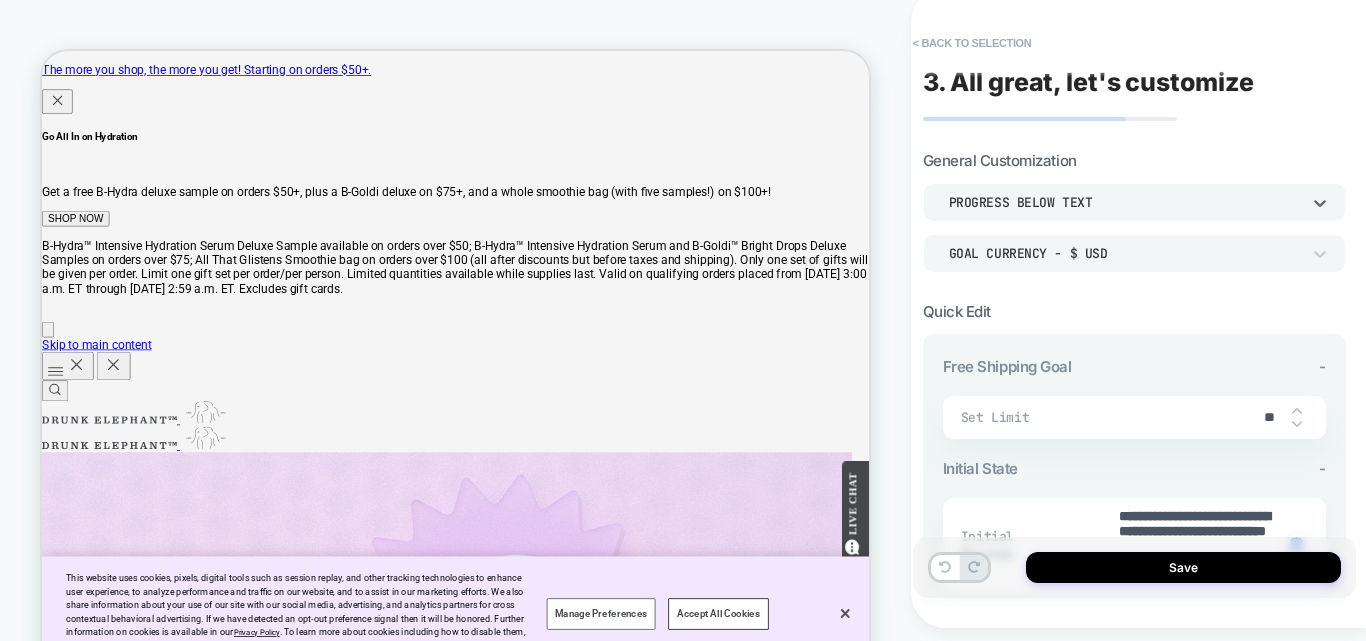 click on "Progress Below Text" at bounding box center (1124, 202) 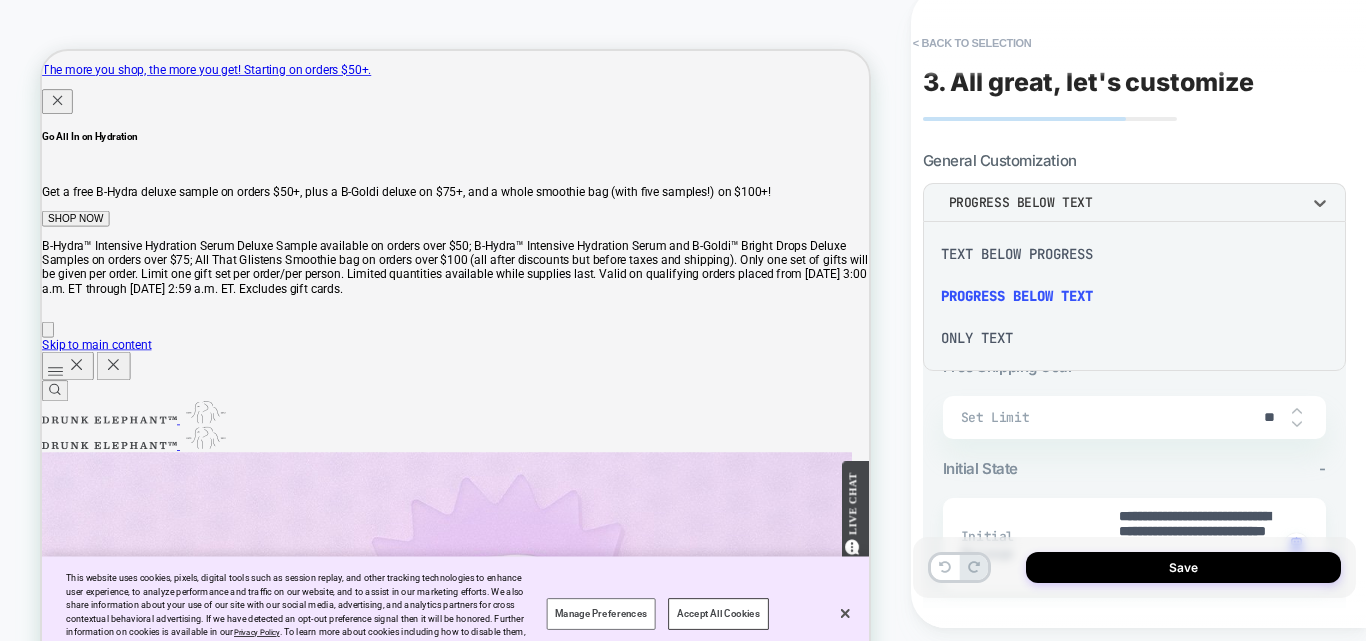 click on "Text Below Progress" at bounding box center [1134, 254] 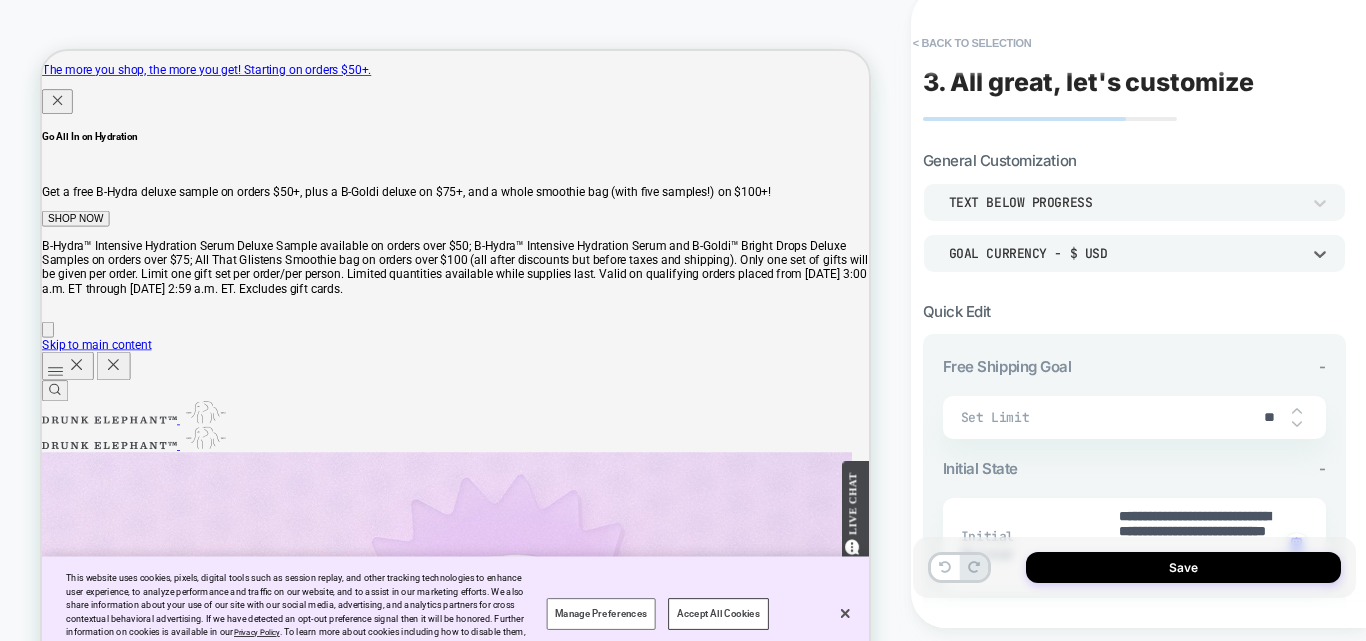 click on "Goal Currency - $ USD" at bounding box center (1124, 253) 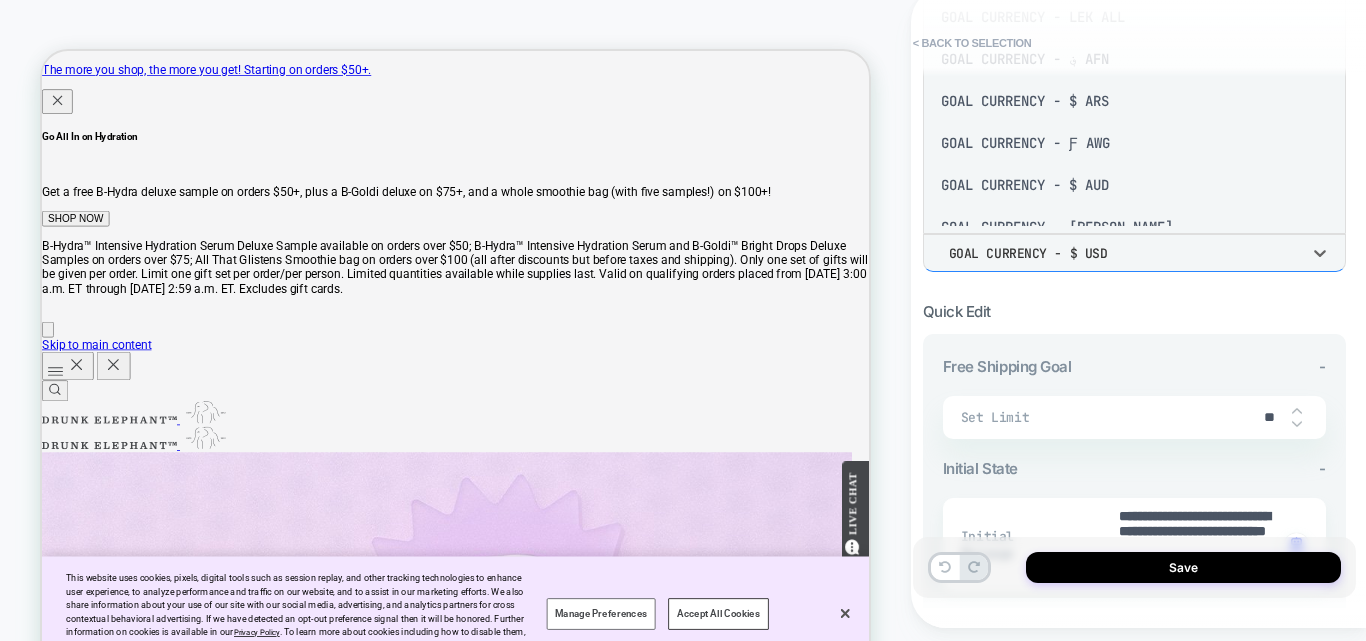 click at bounding box center [683, 320] 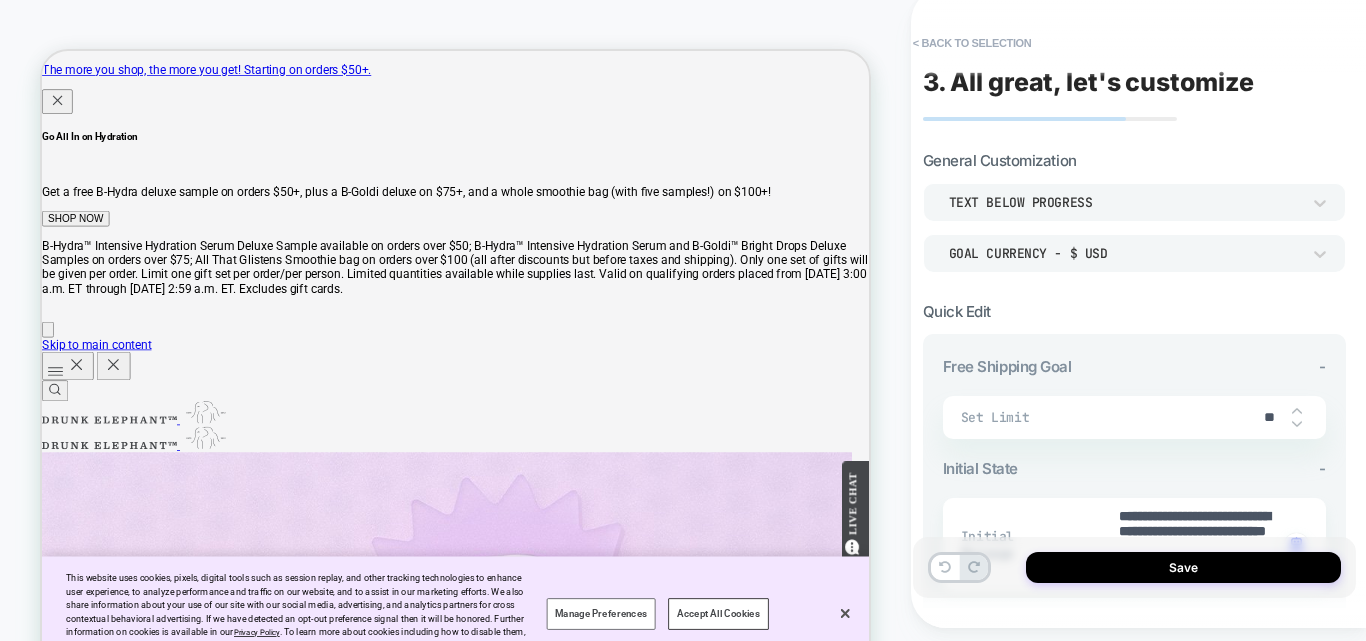 click on "**********" at bounding box center [1134, 853] 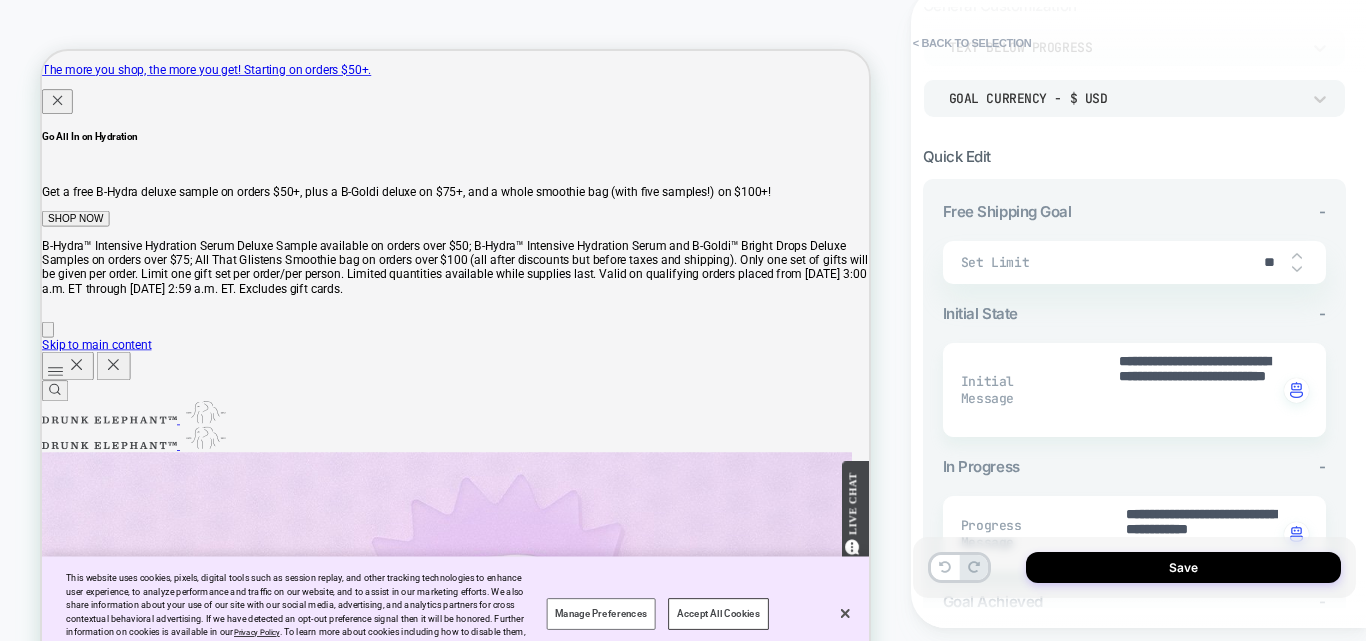scroll, scrollTop: 200, scrollLeft: 0, axis: vertical 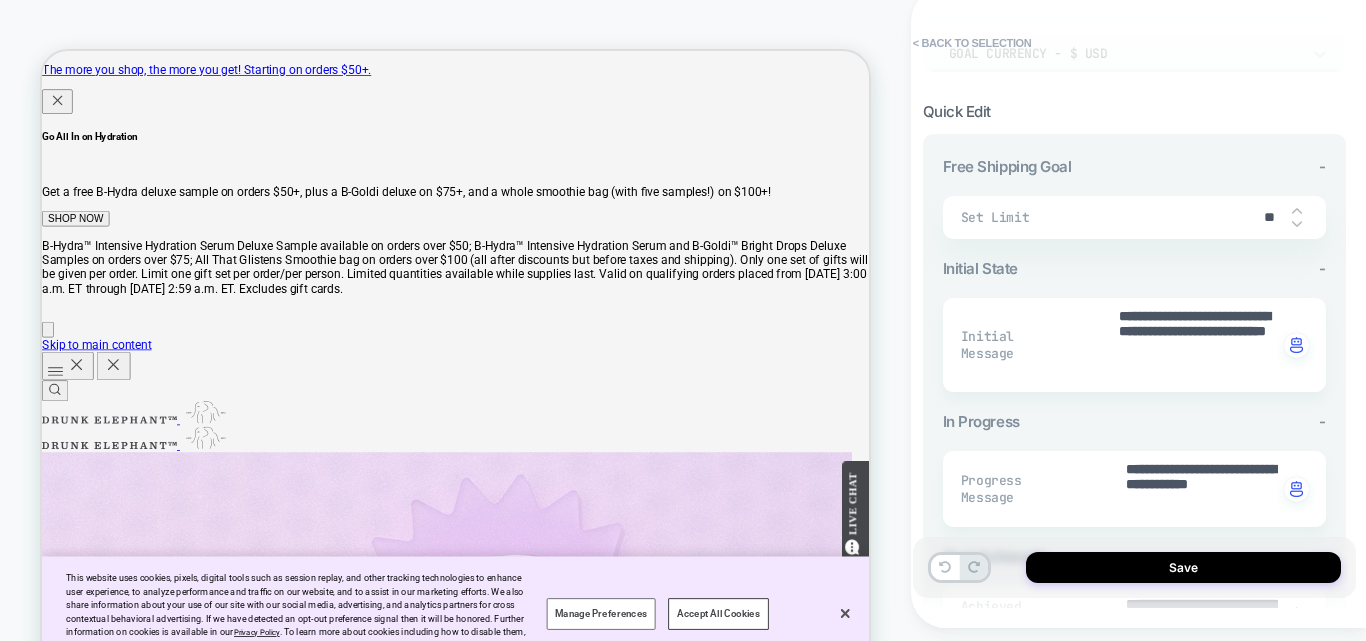 click on "Set Limit" at bounding box center (1104, 217) 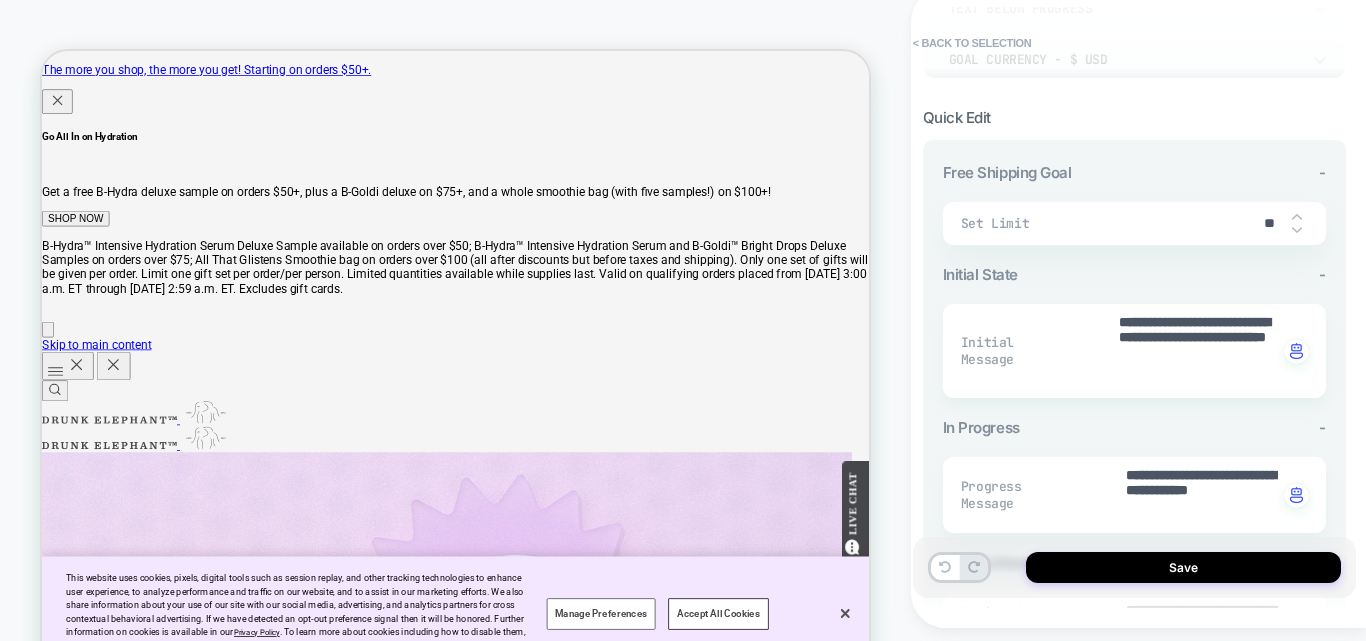 scroll, scrollTop: 0, scrollLeft: 0, axis: both 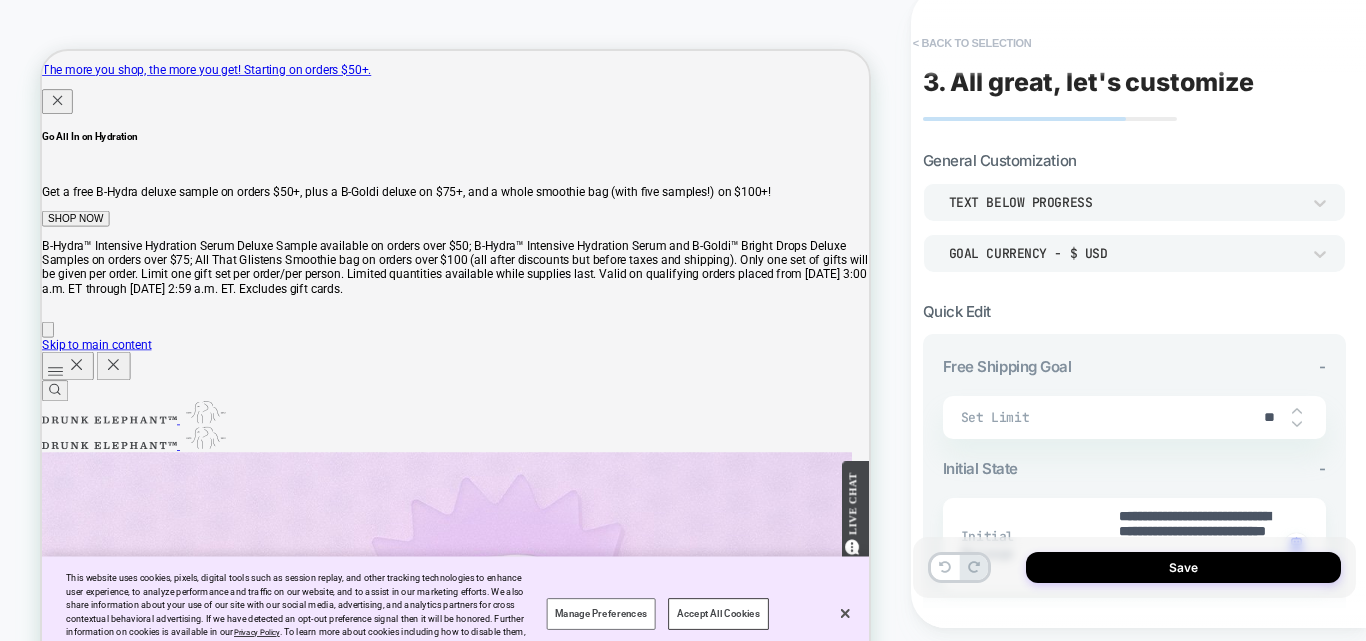click on "< Back to selection" at bounding box center (972, 43) 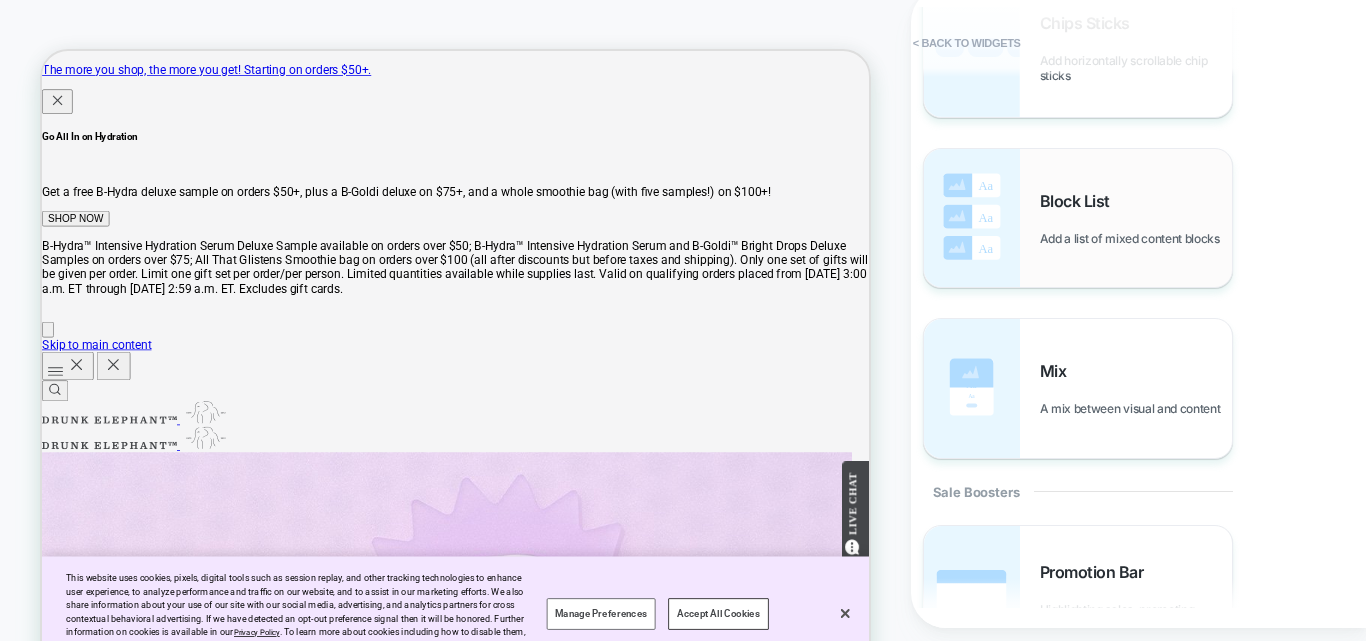 scroll, scrollTop: 1200, scrollLeft: 0, axis: vertical 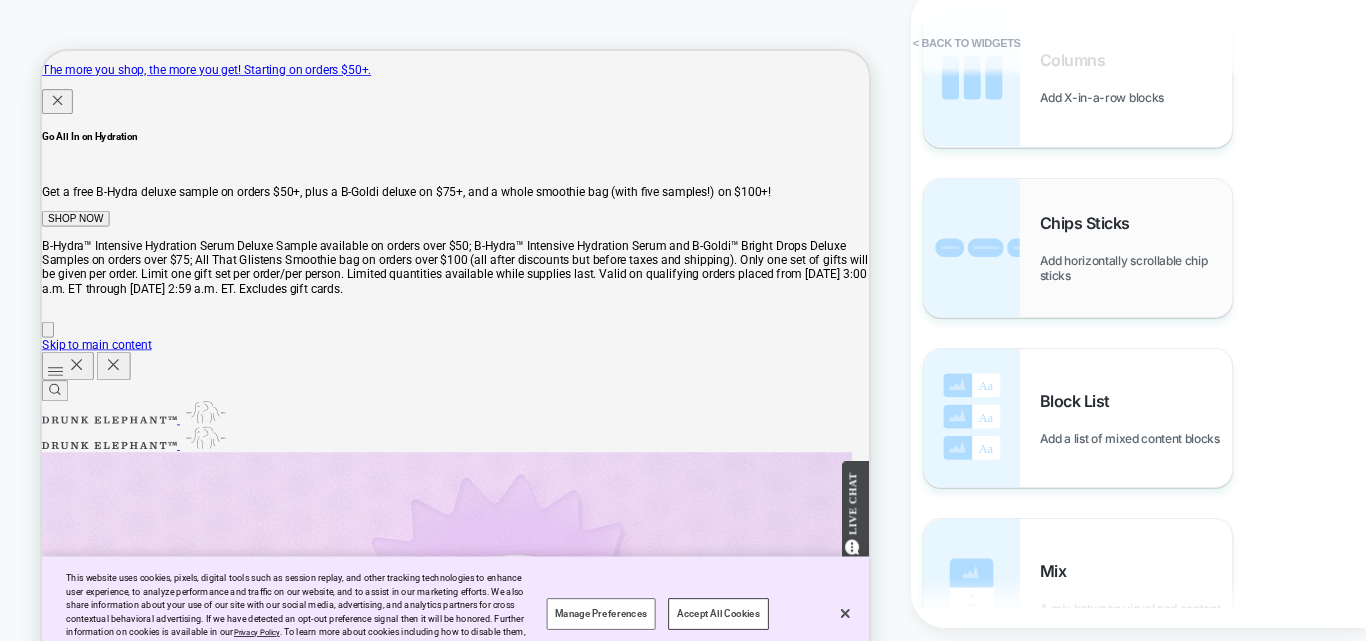 click on "Add horizontally scrollable chip sticks" at bounding box center (1136, 268) 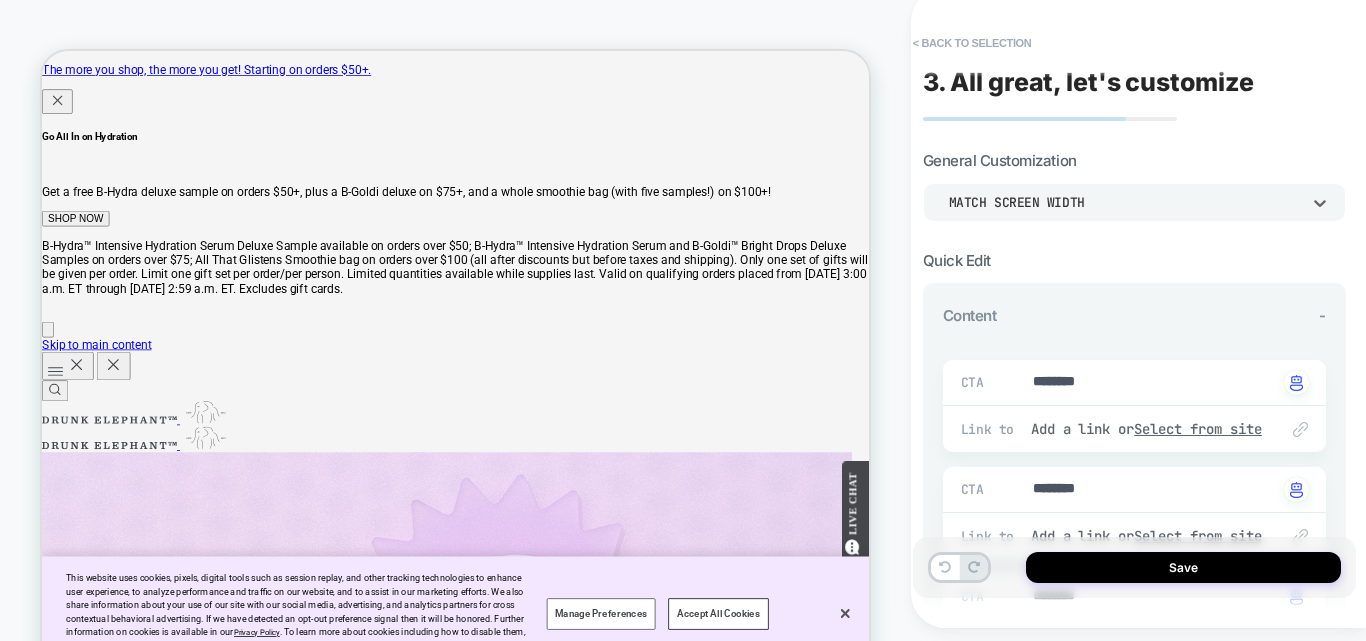 click on "Match Screen Width" at bounding box center (1124, 202) 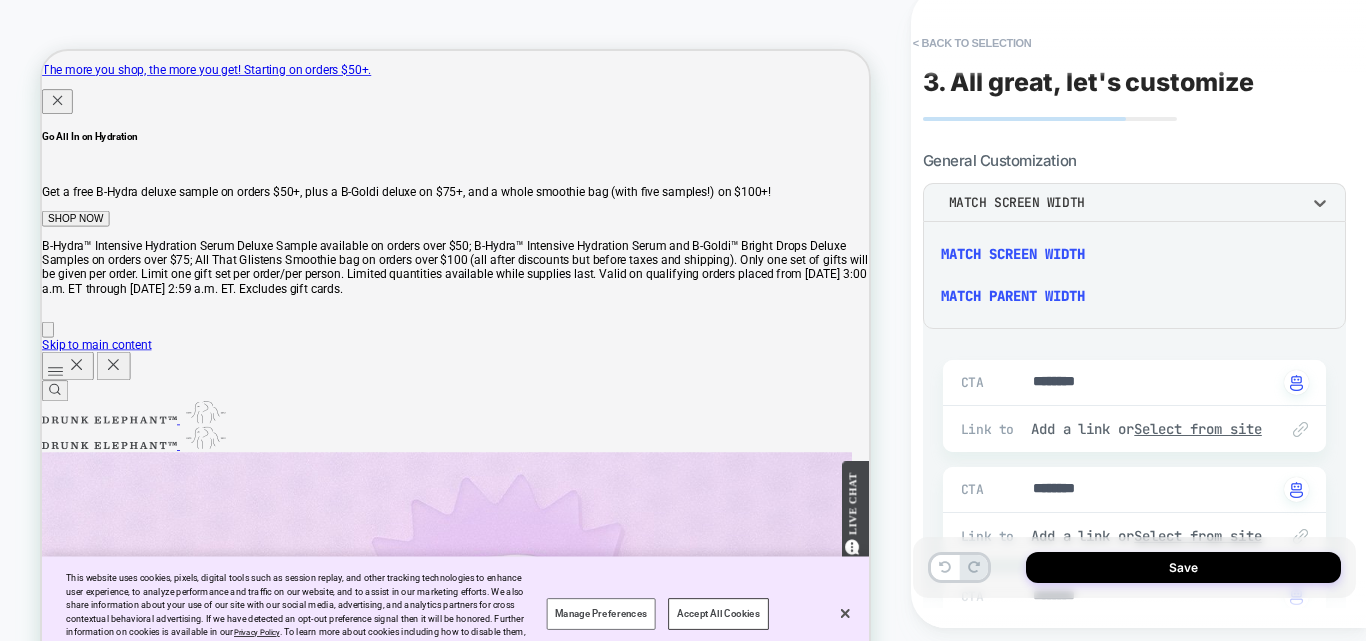 click on "Match Parent Width" at bounding box center (1134, 296) 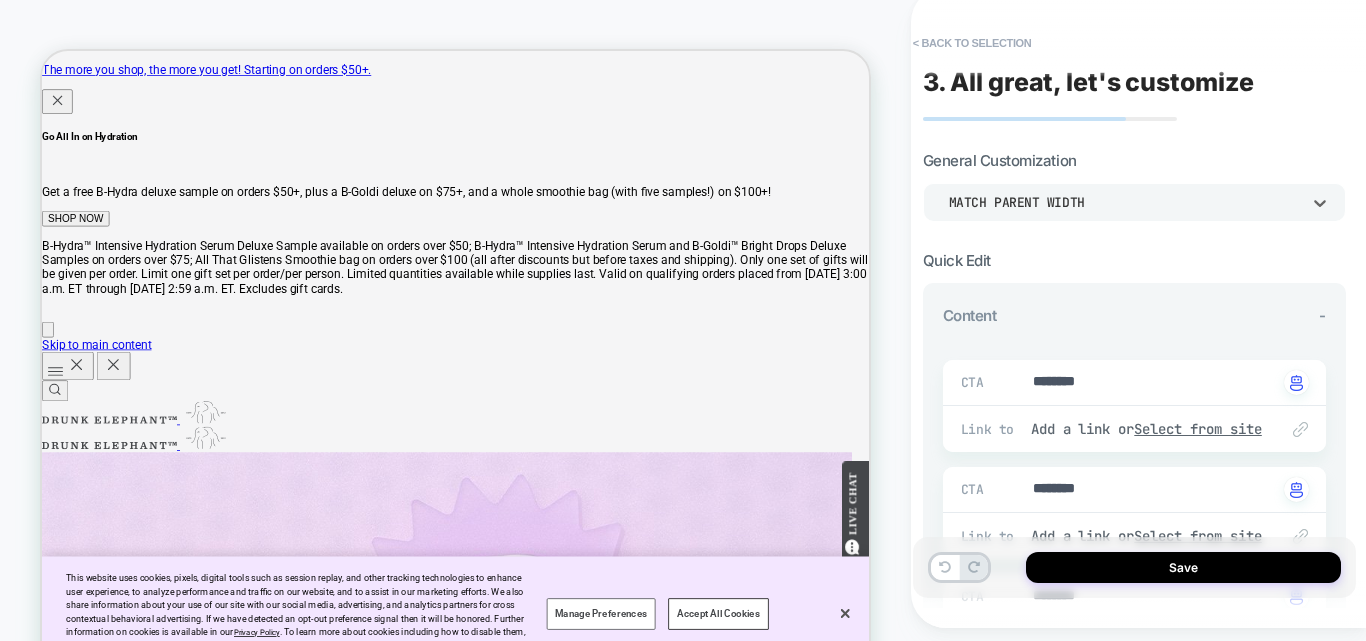 click on "Match Parent Width" at bounding box center [1124, 202] 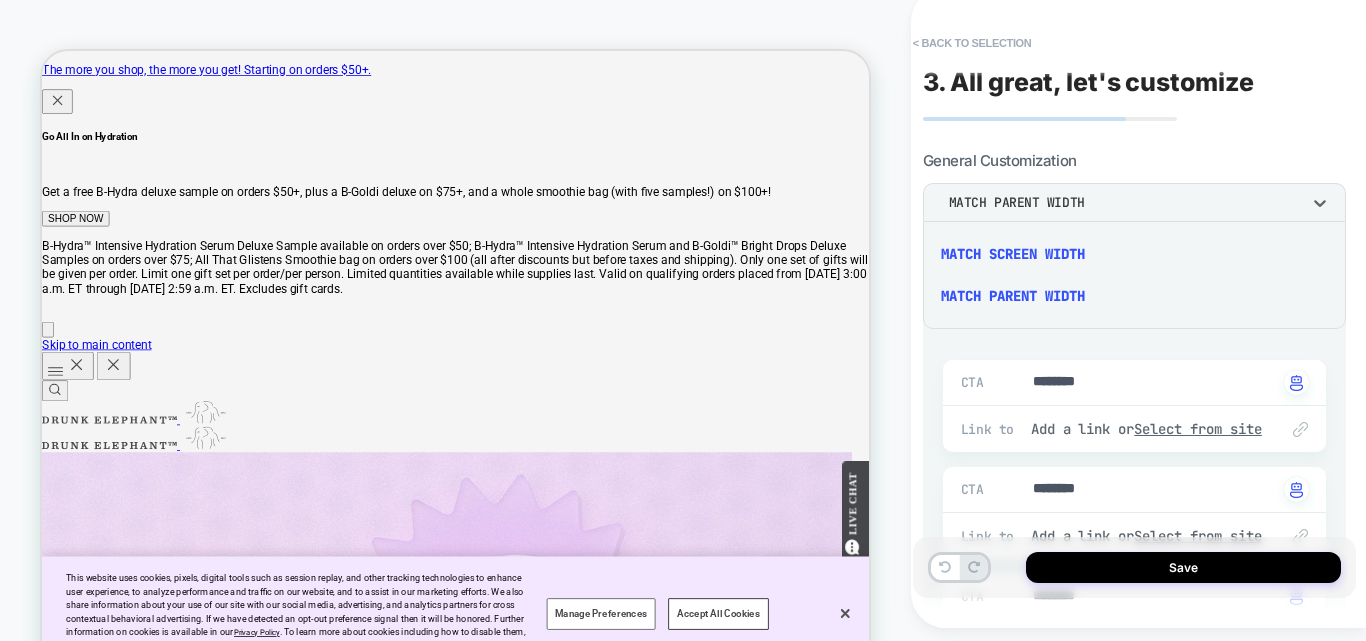 click on "Match Screen Width" at bounding box center [1134, 254] 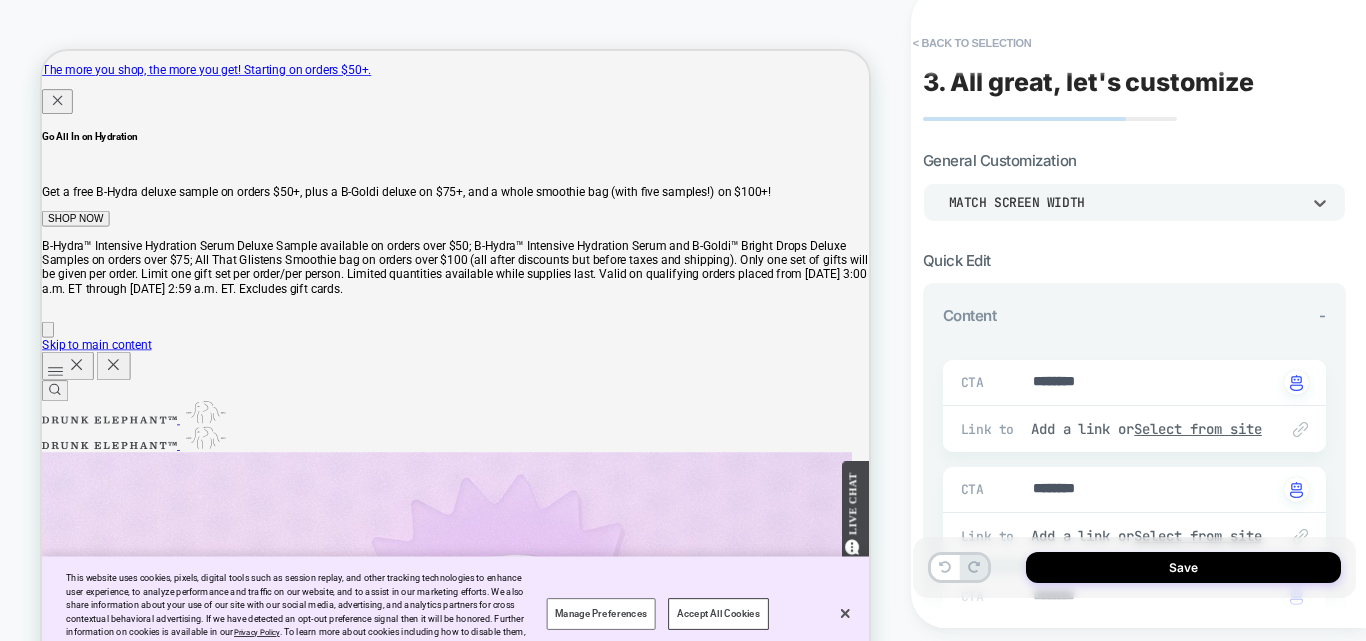 click on "Match Screen Width" at bounding box center (1124, 202) 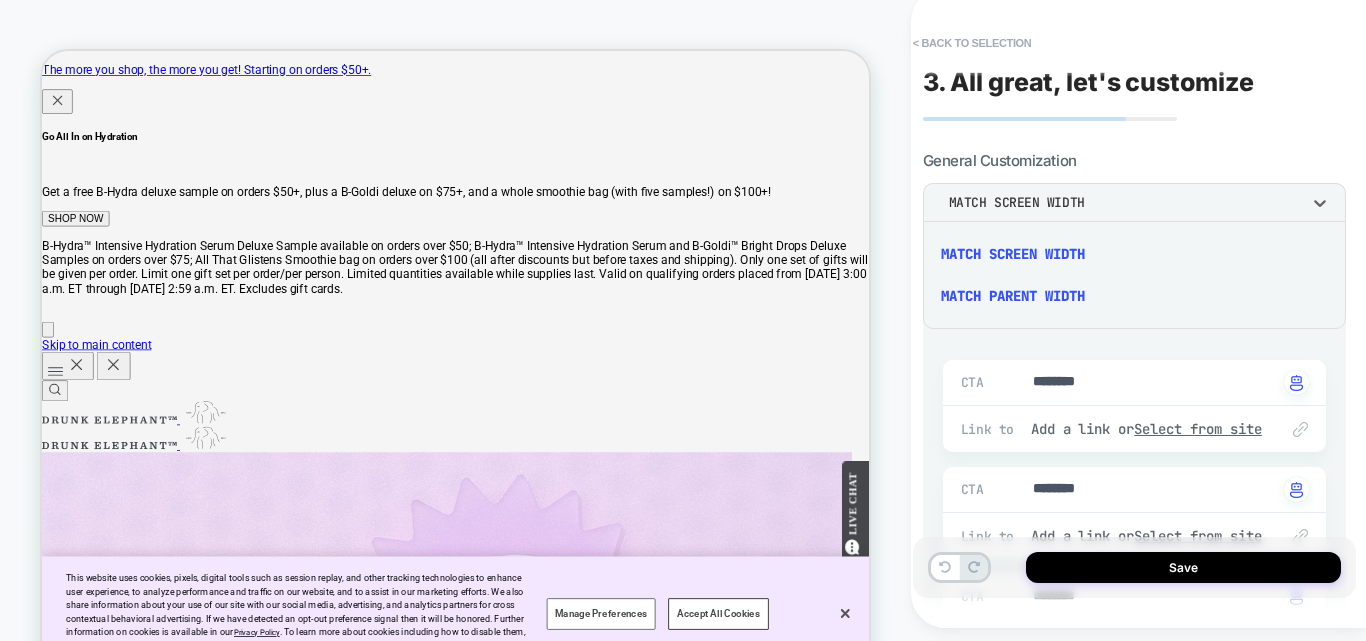 click on "Match Parent Width" at bounding box center [1134, 296] 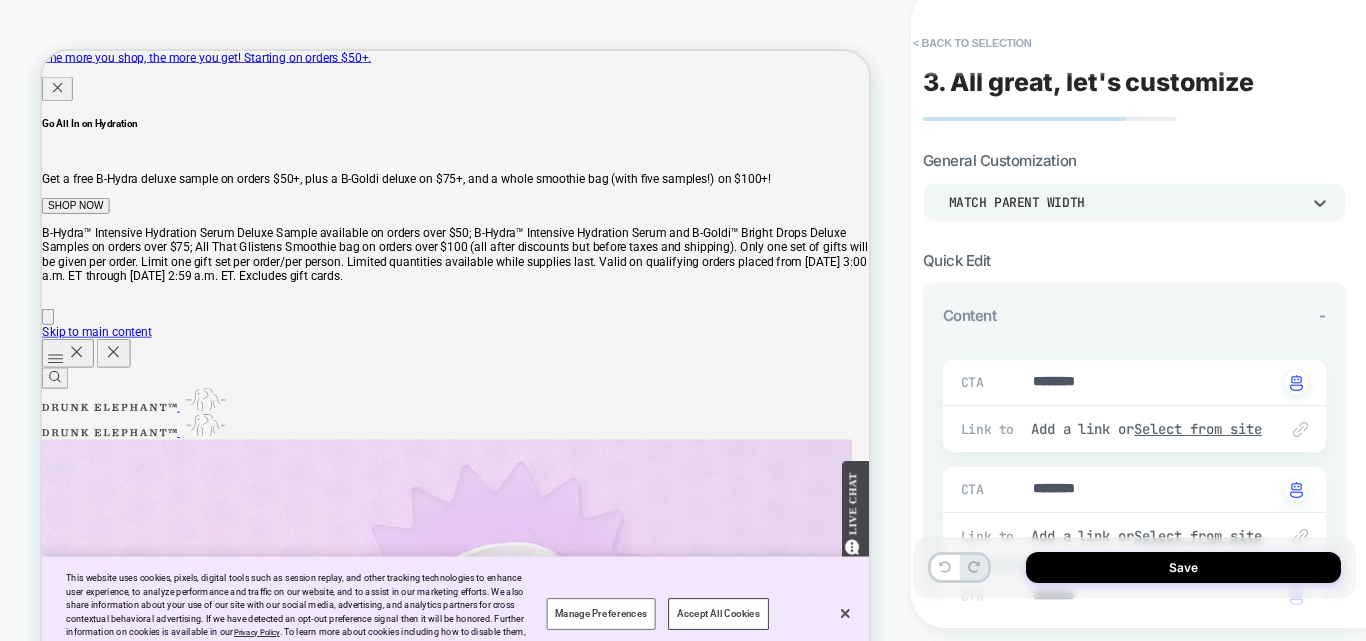 scroll, scrollTop: 0, scrollLeft: 0, axis: both 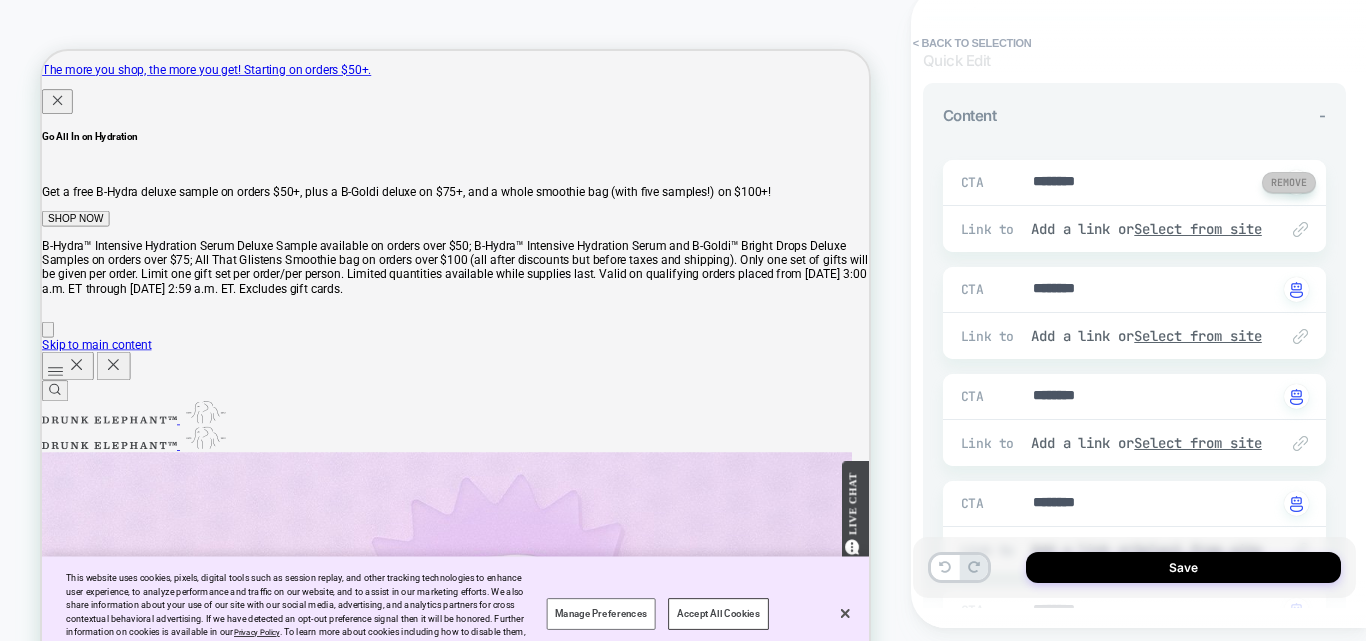click at bounding box center (1289, 182) 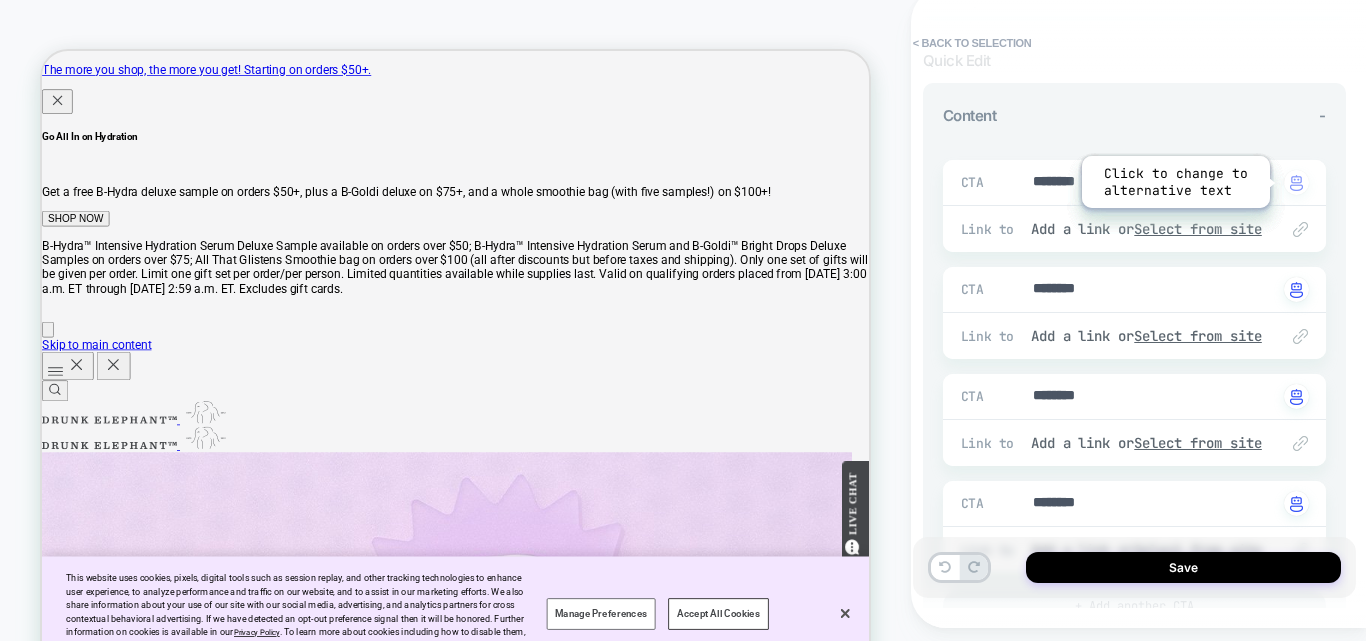 click at bounding box center [1296, 183] 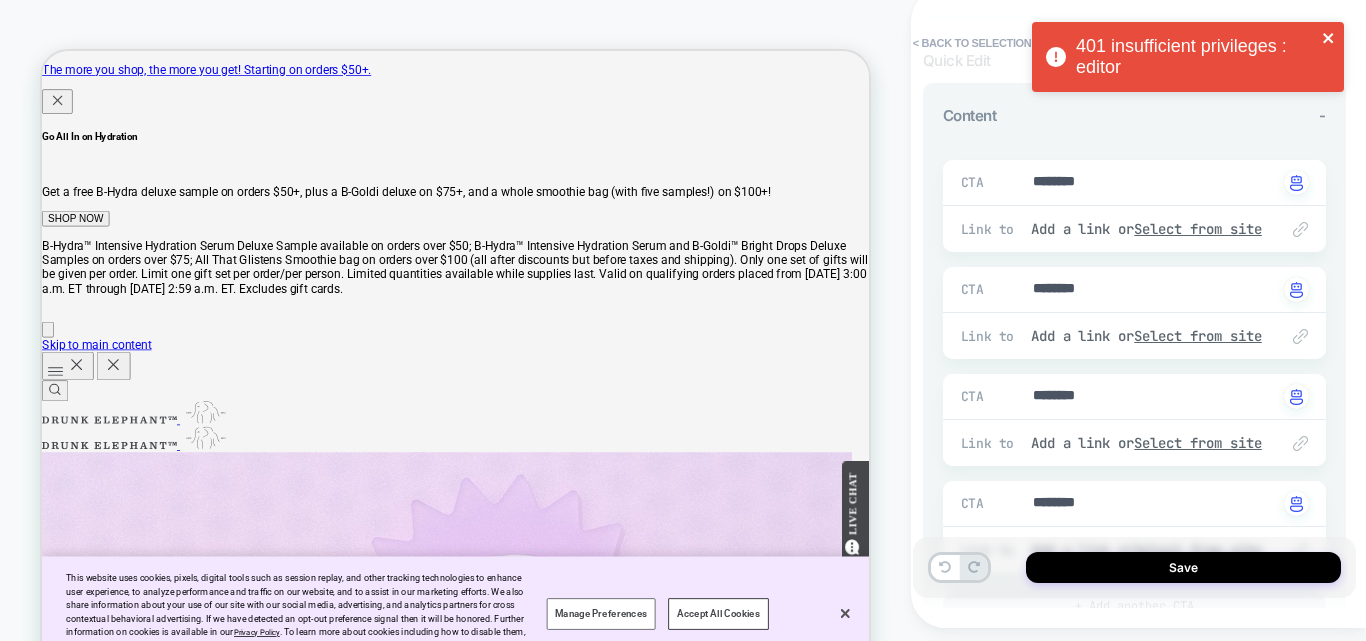 click 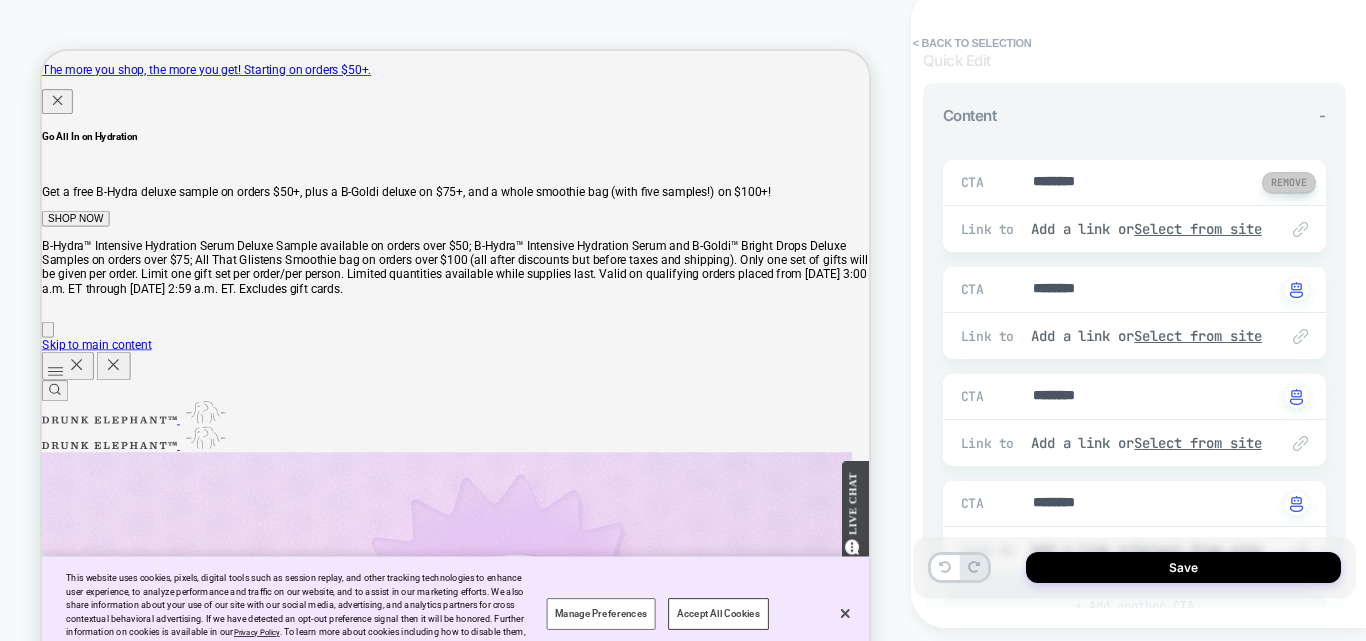 click at bounding box center (1289, 182) 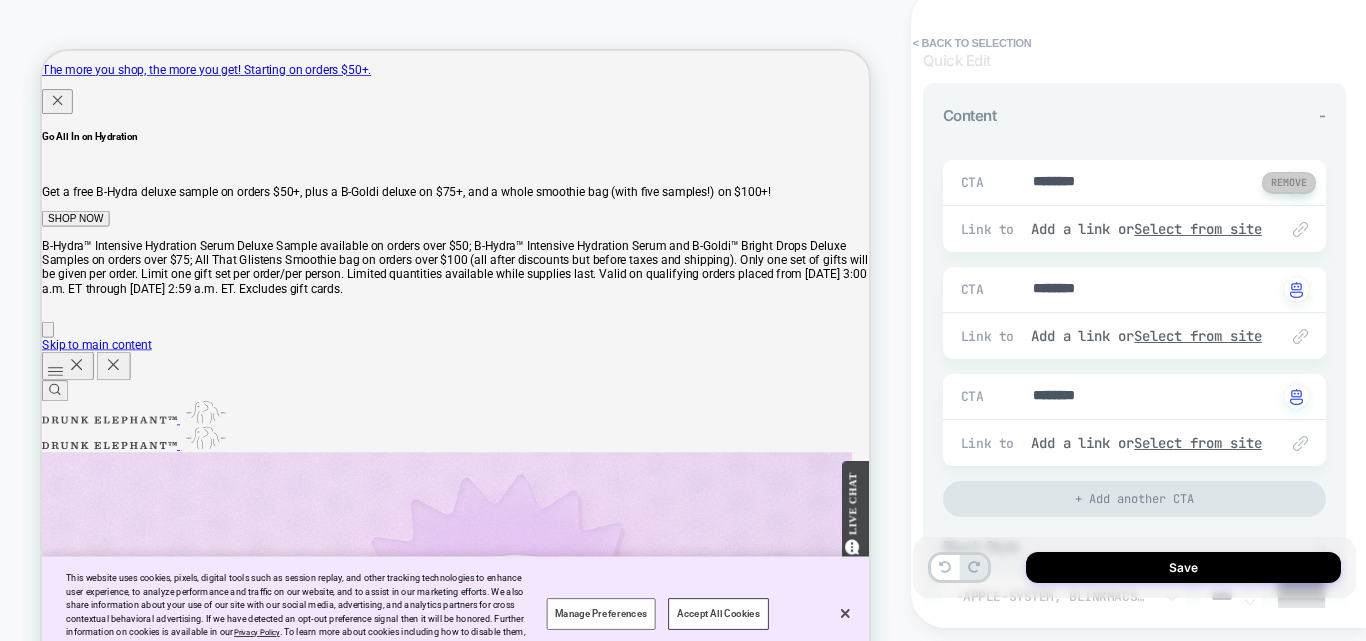 click at bounding box center (1289, 182) 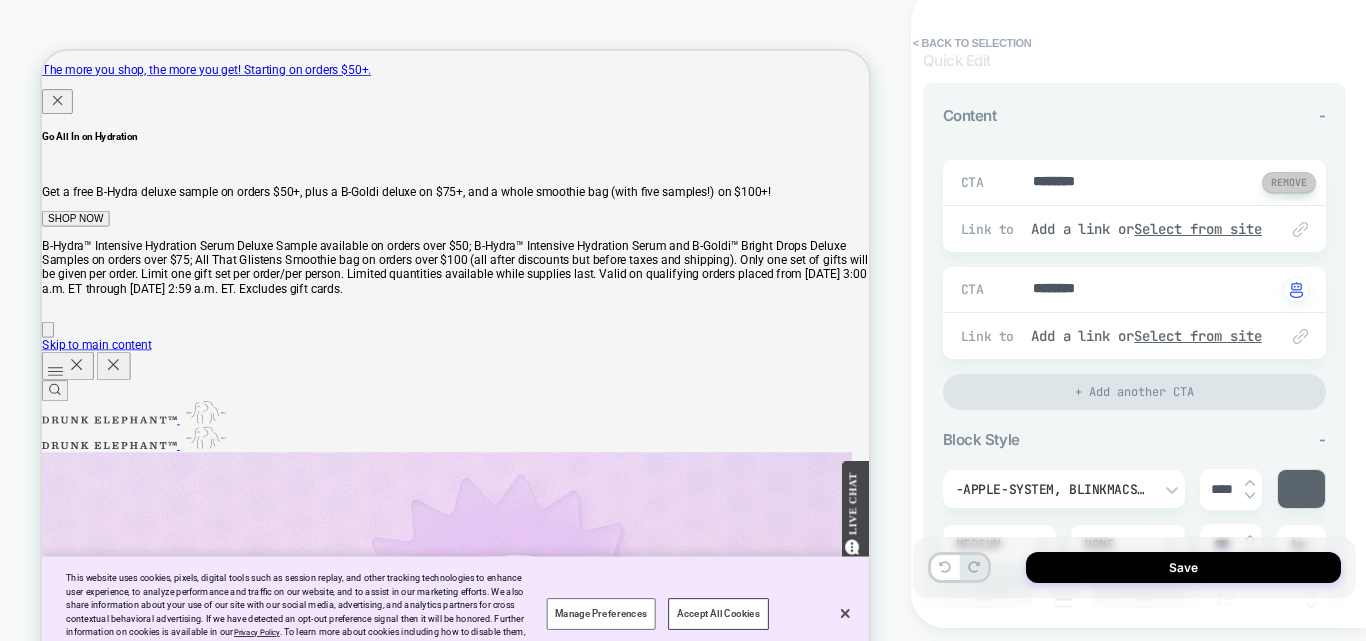 click at bounding box center [1289, 182] 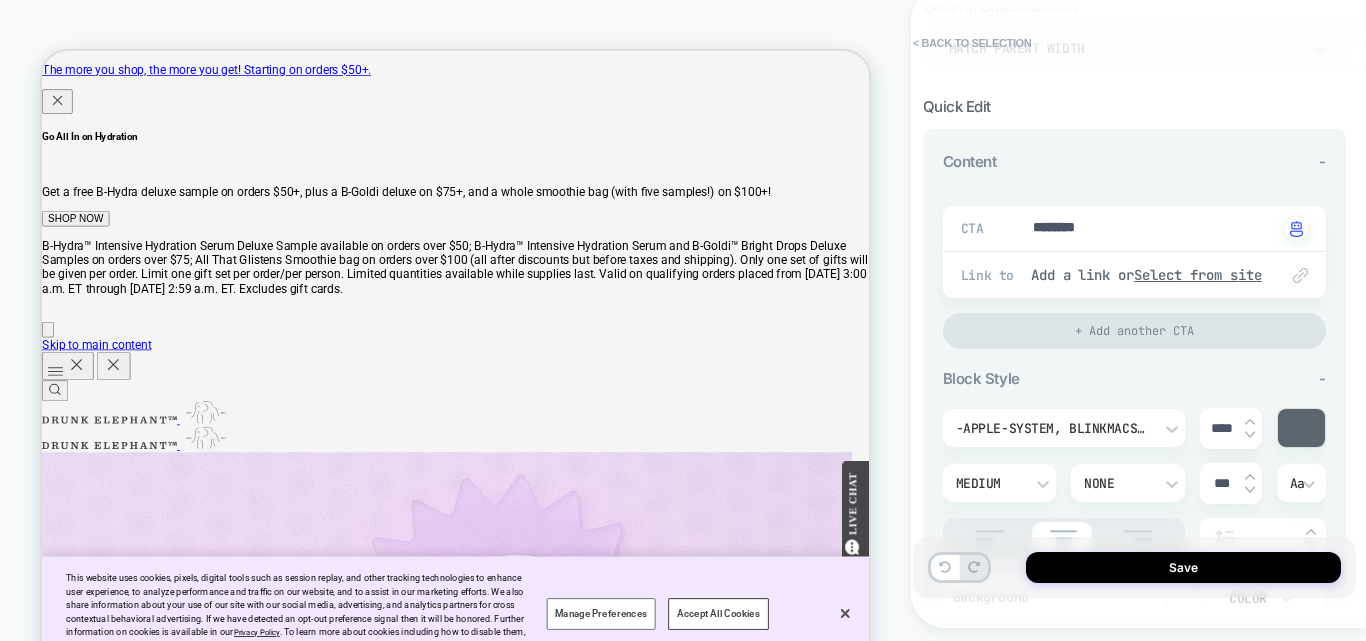 scroll, scrollTop: 200, scrollLeft: 0, axis: vertical 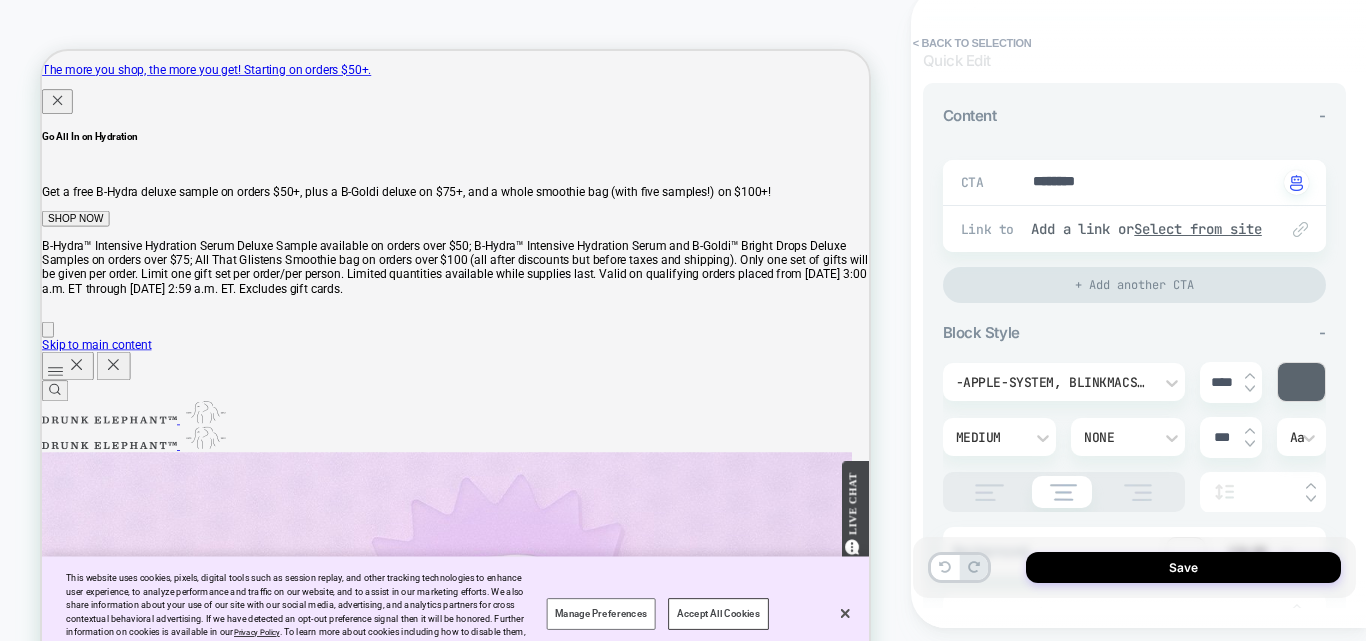type on "*" 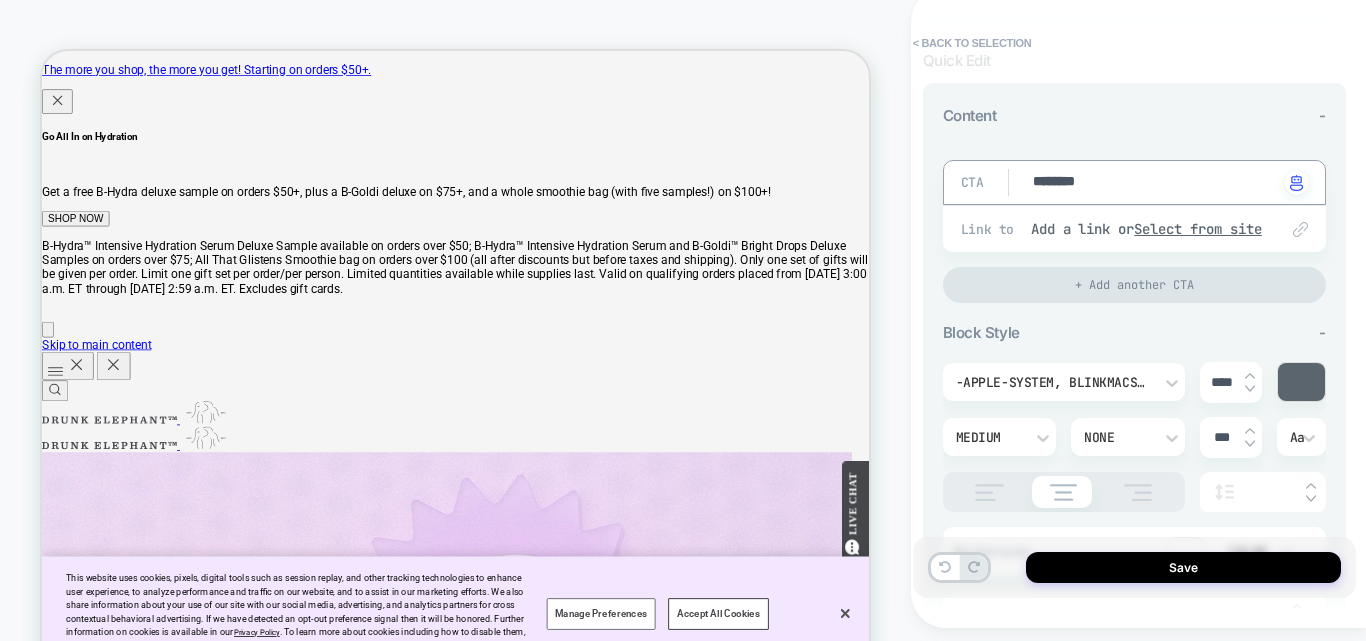 drag, startPoint x: 1099, startPoint y: 185, endPoint x: 1032, endPoint y: 191, distance: 67.26812 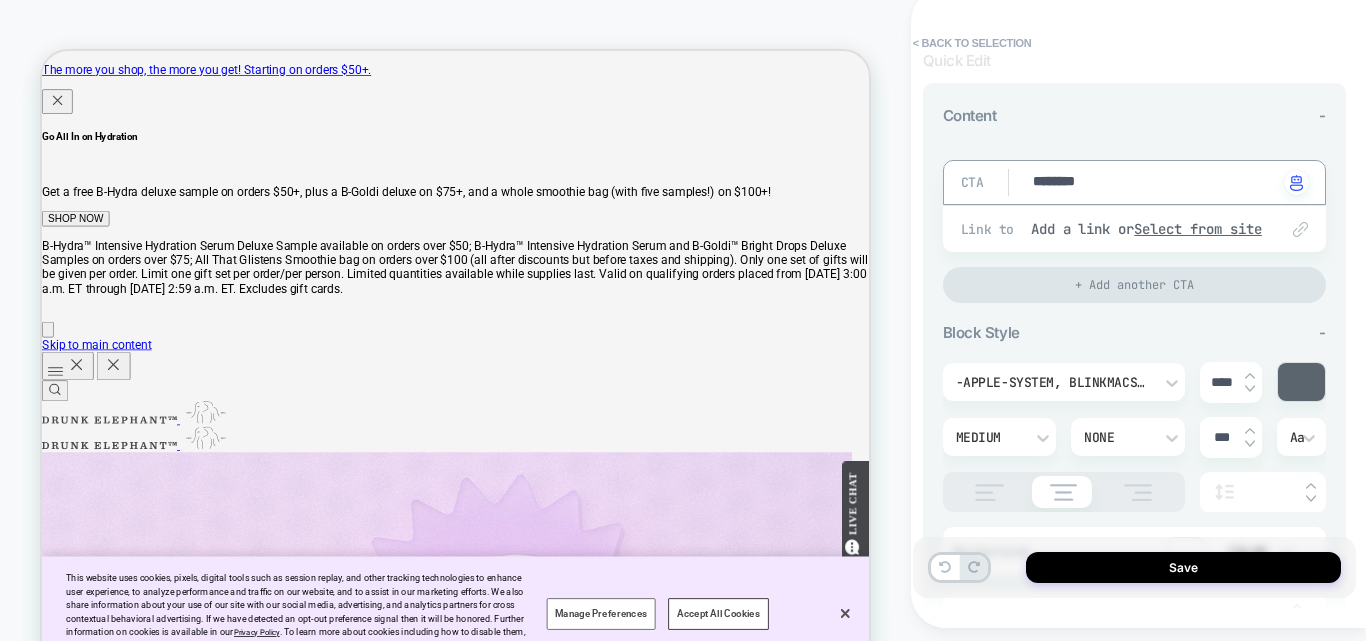 type on "*" 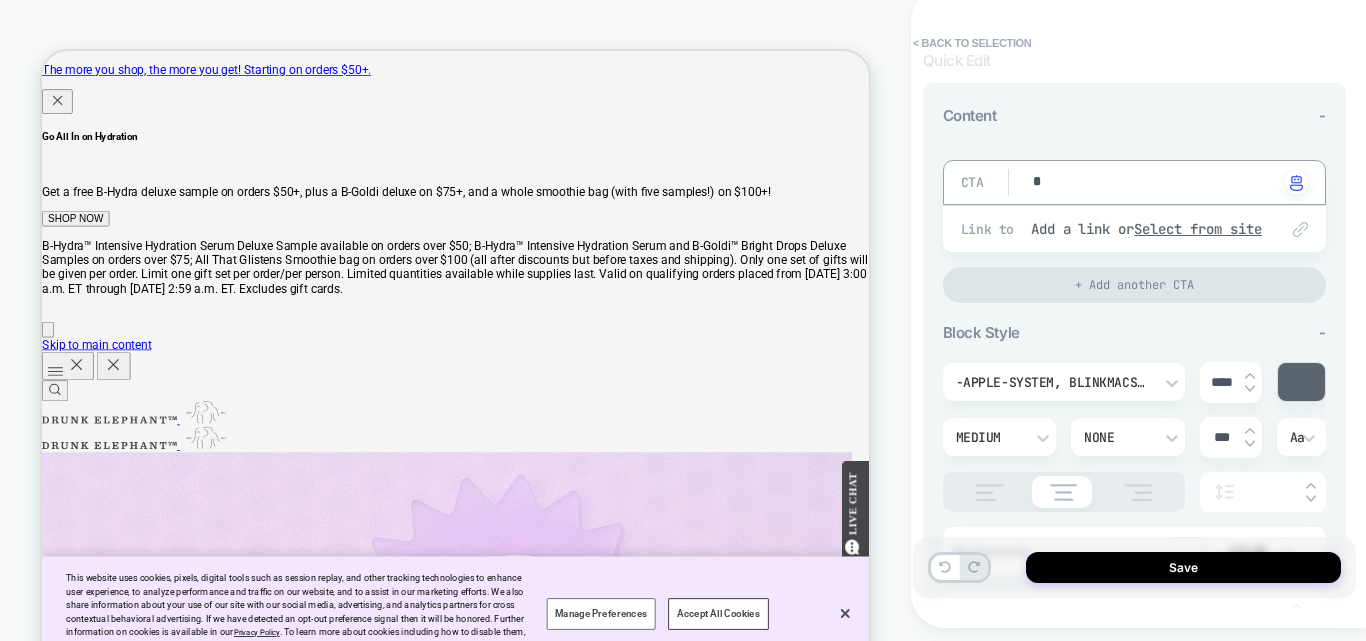 type on "*" 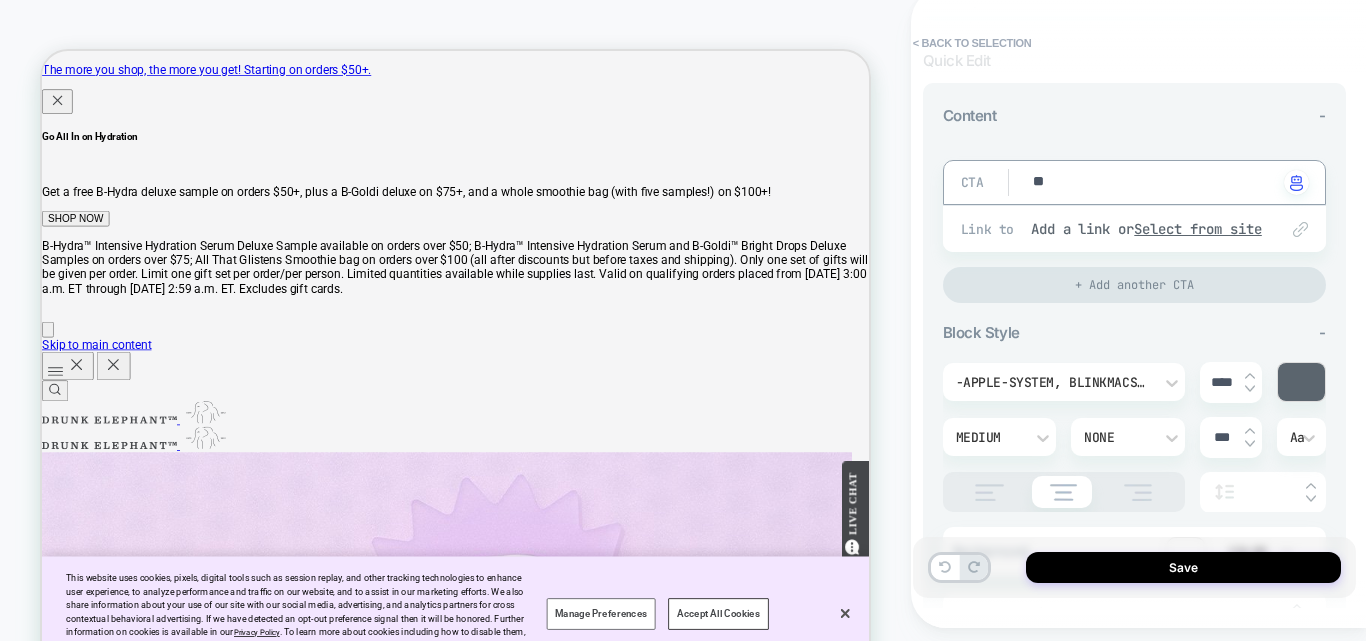 type on "*" 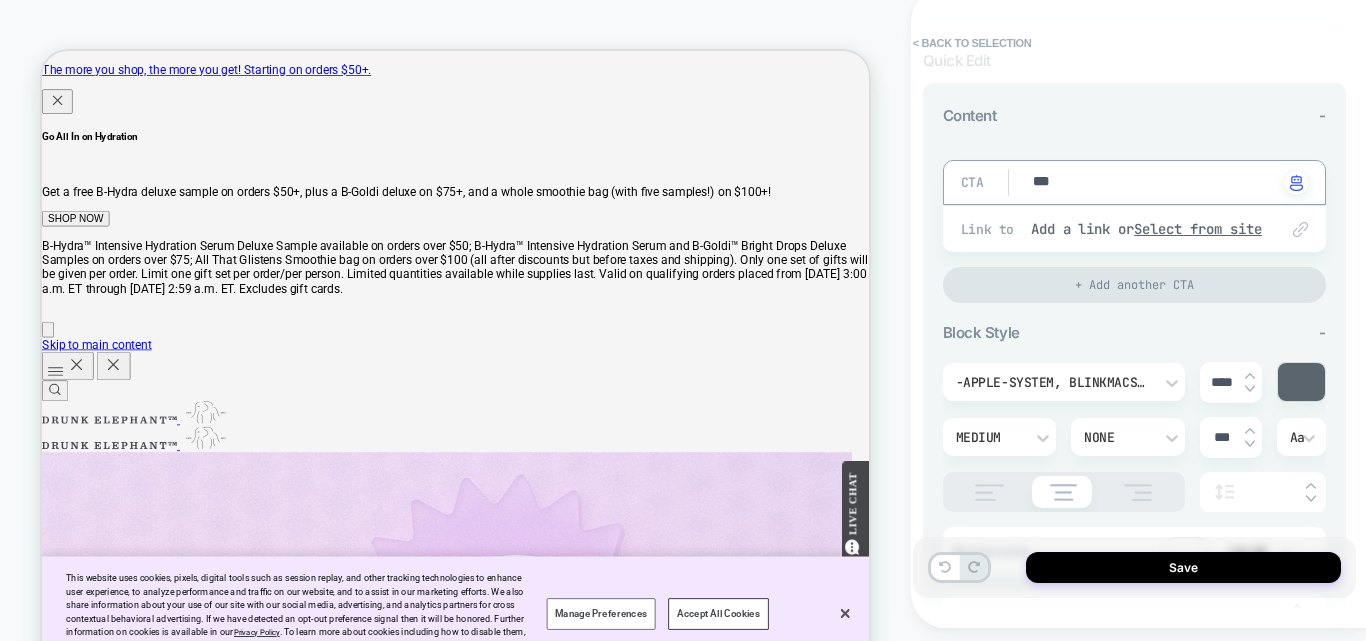 type on "*" 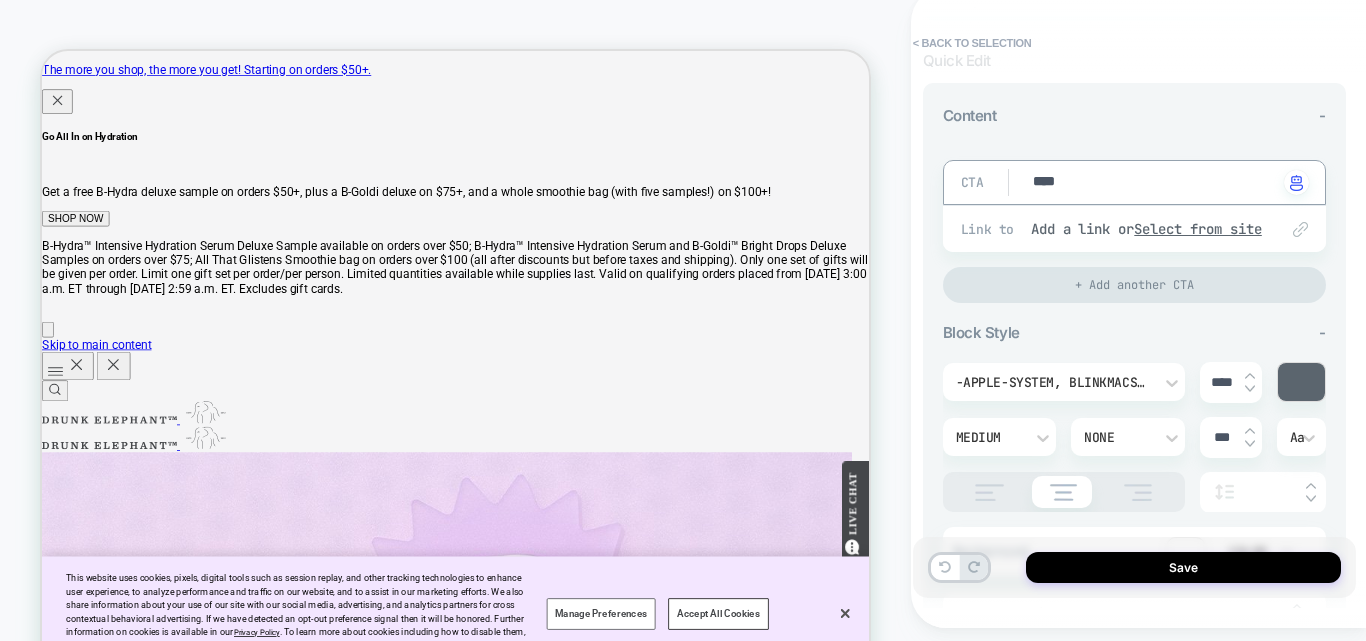 type on "*" 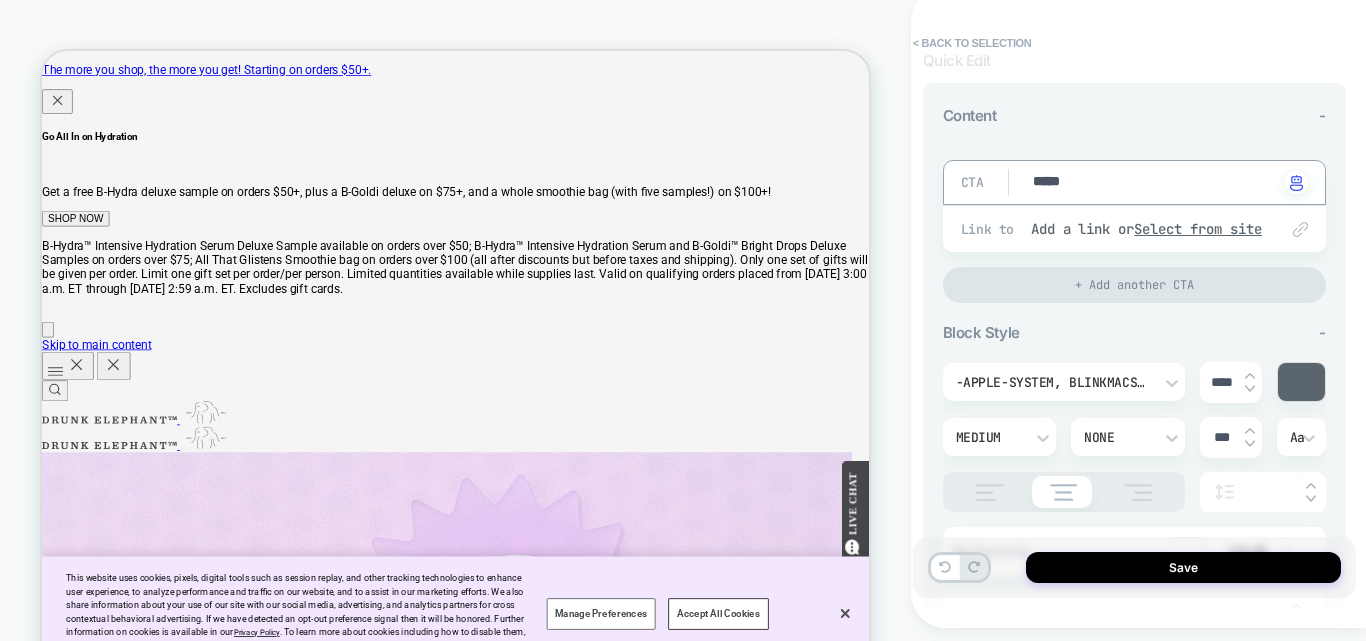 type on "*" 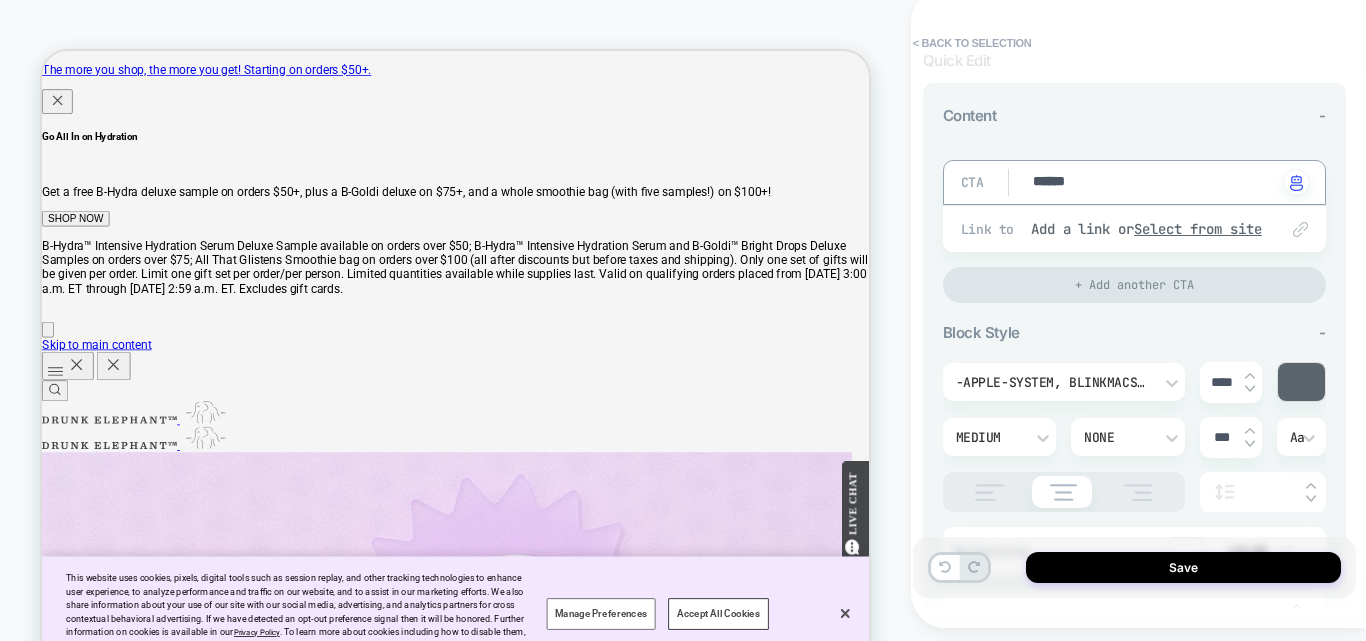 type on "*" 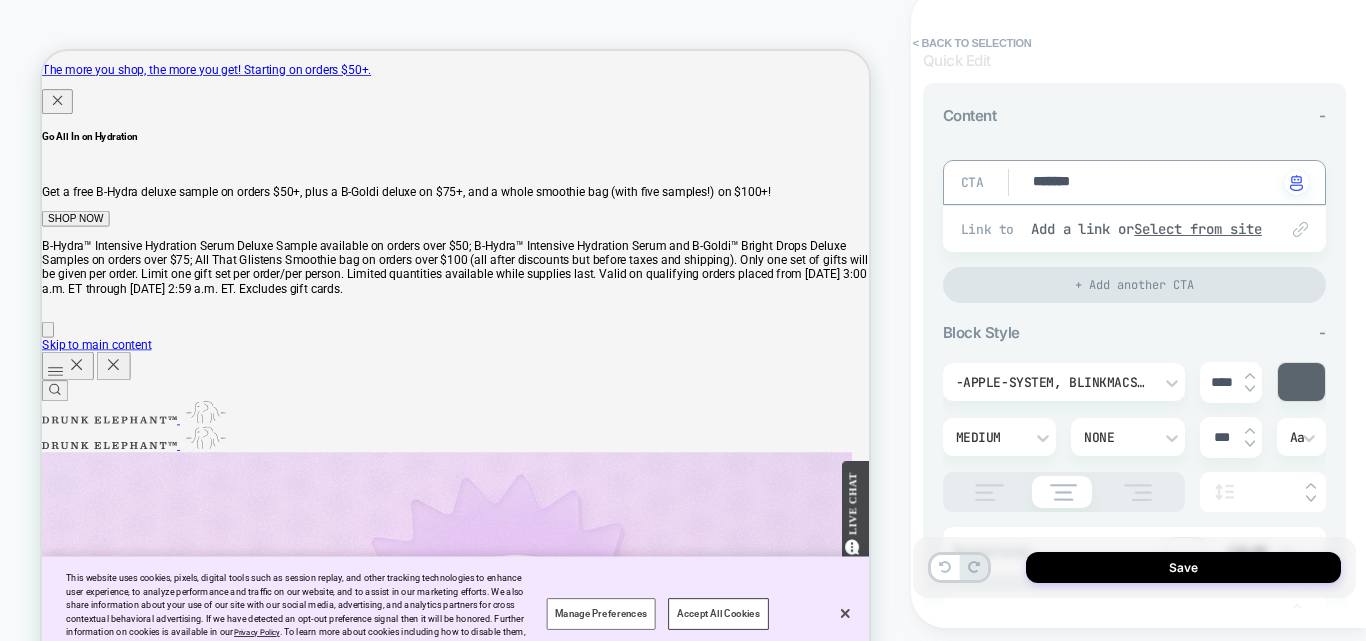 type on "*" 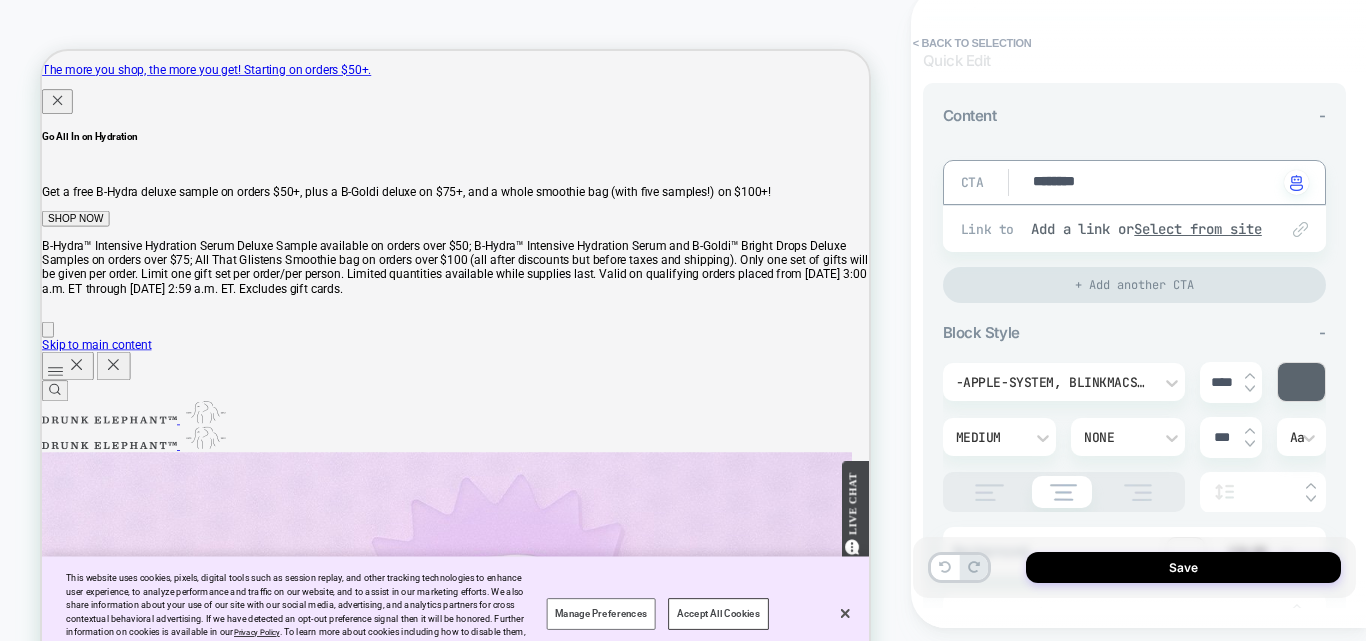 type on "*" 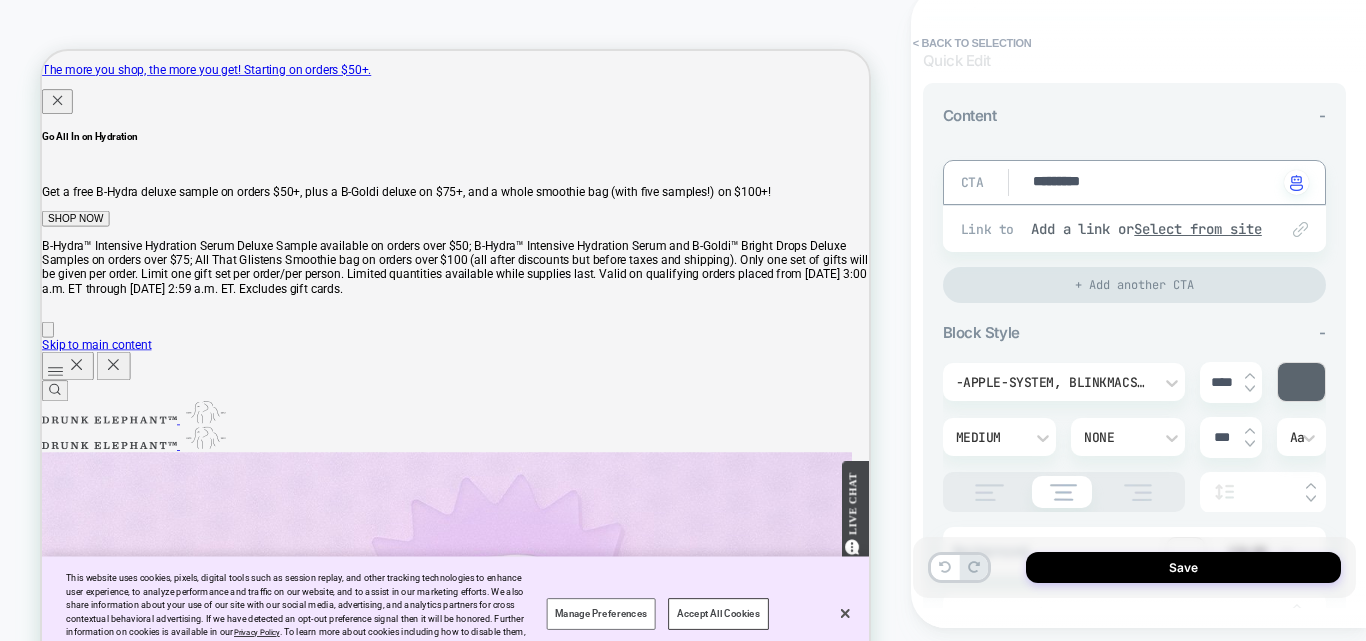 type on "*" 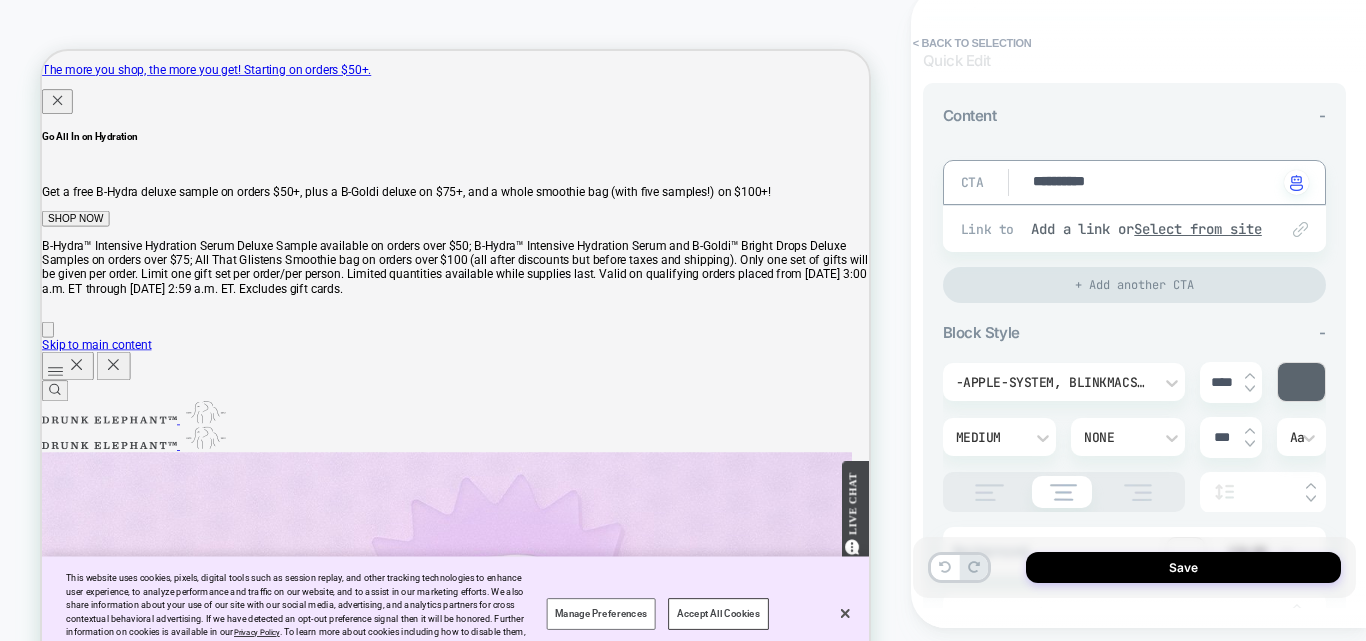 type on "*" 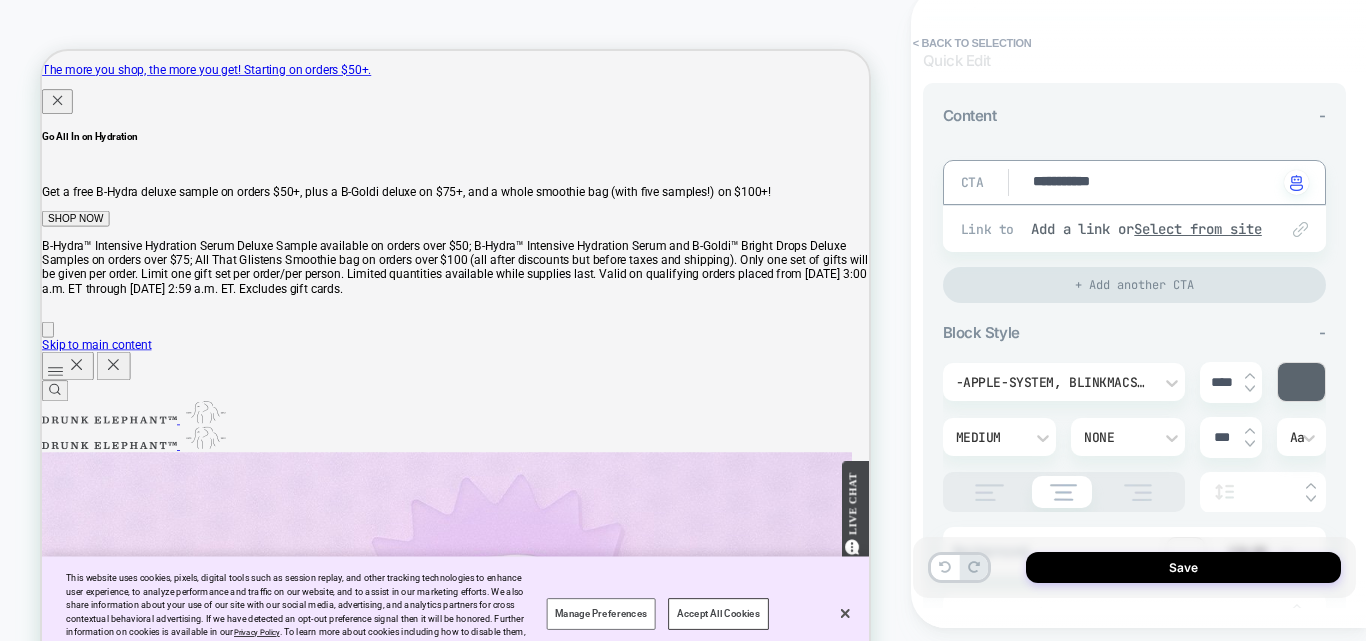 type on "*" 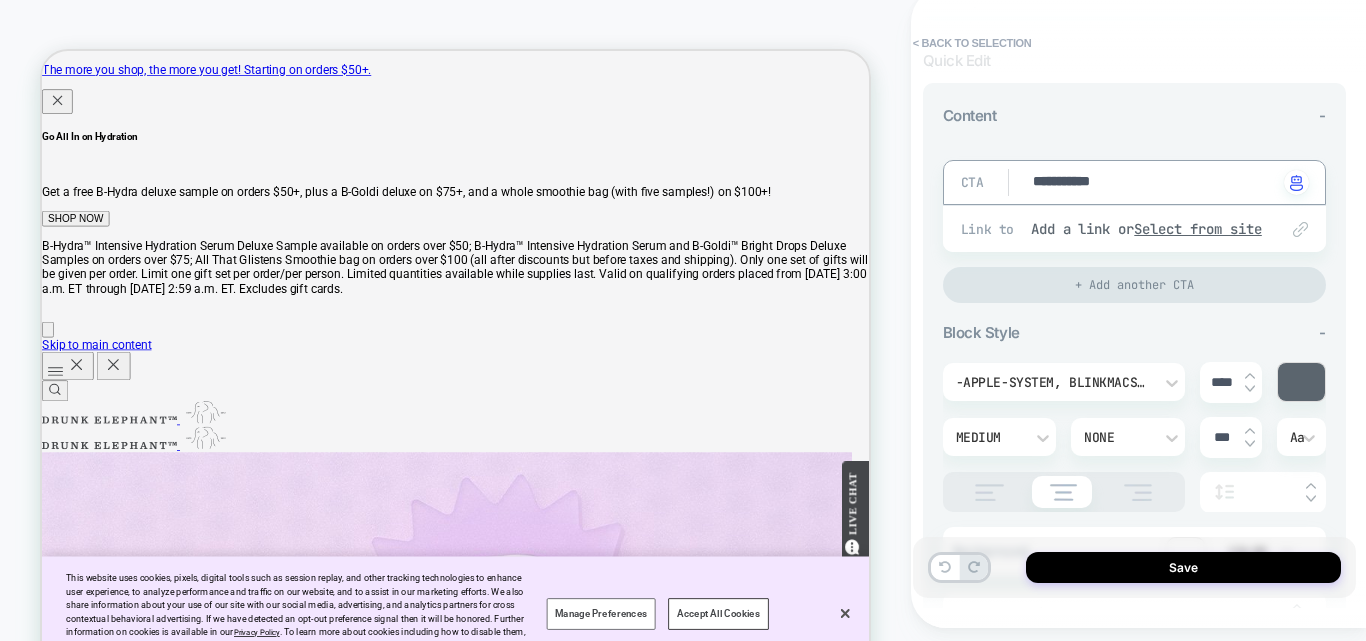 type on "**********" 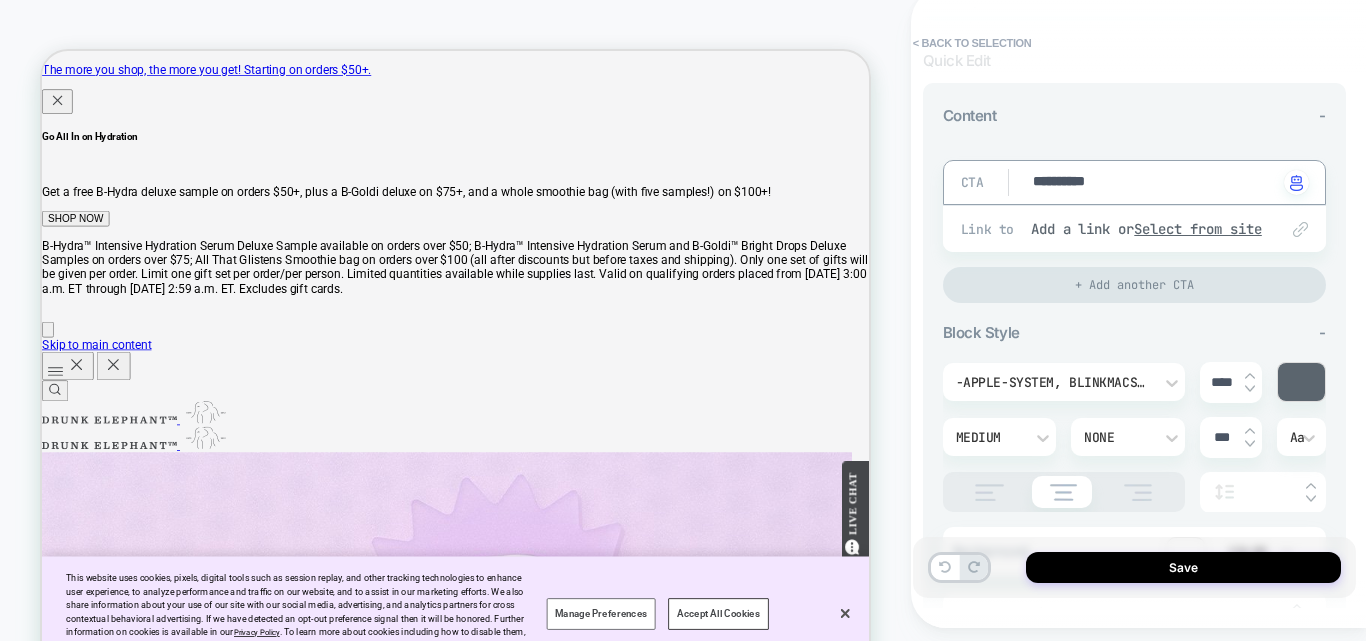 type on "*" 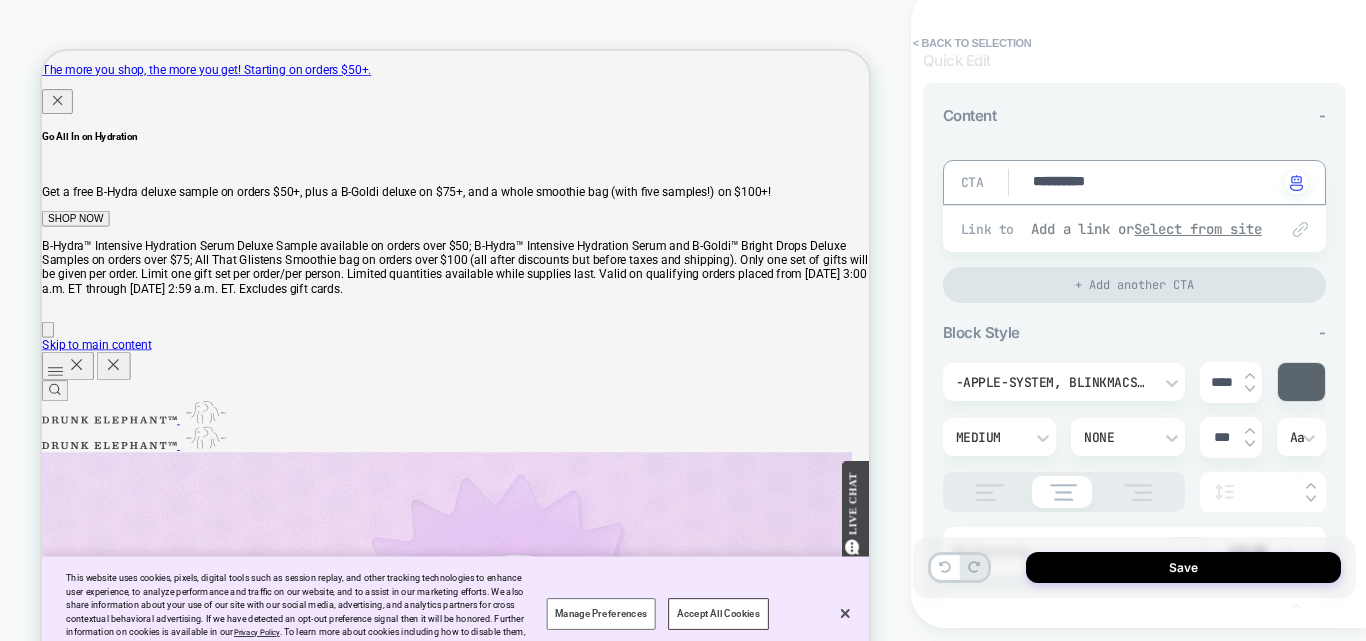 type on "**********" 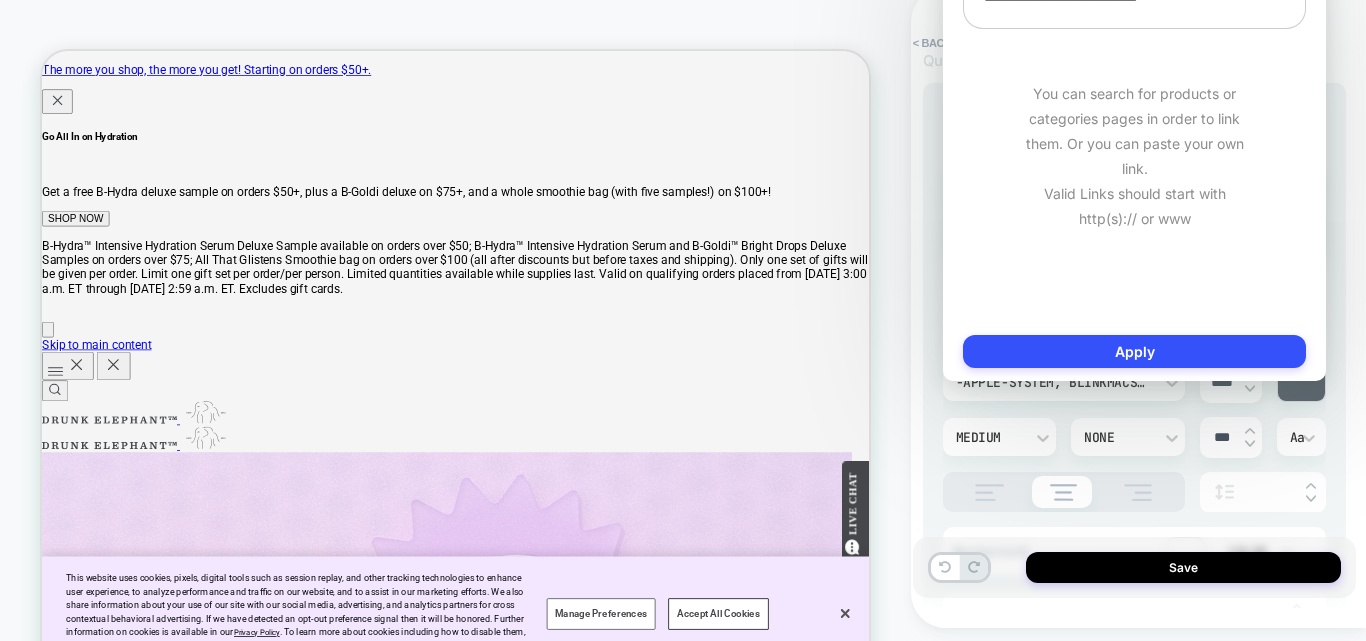 click at bounding box center (1134, 5) 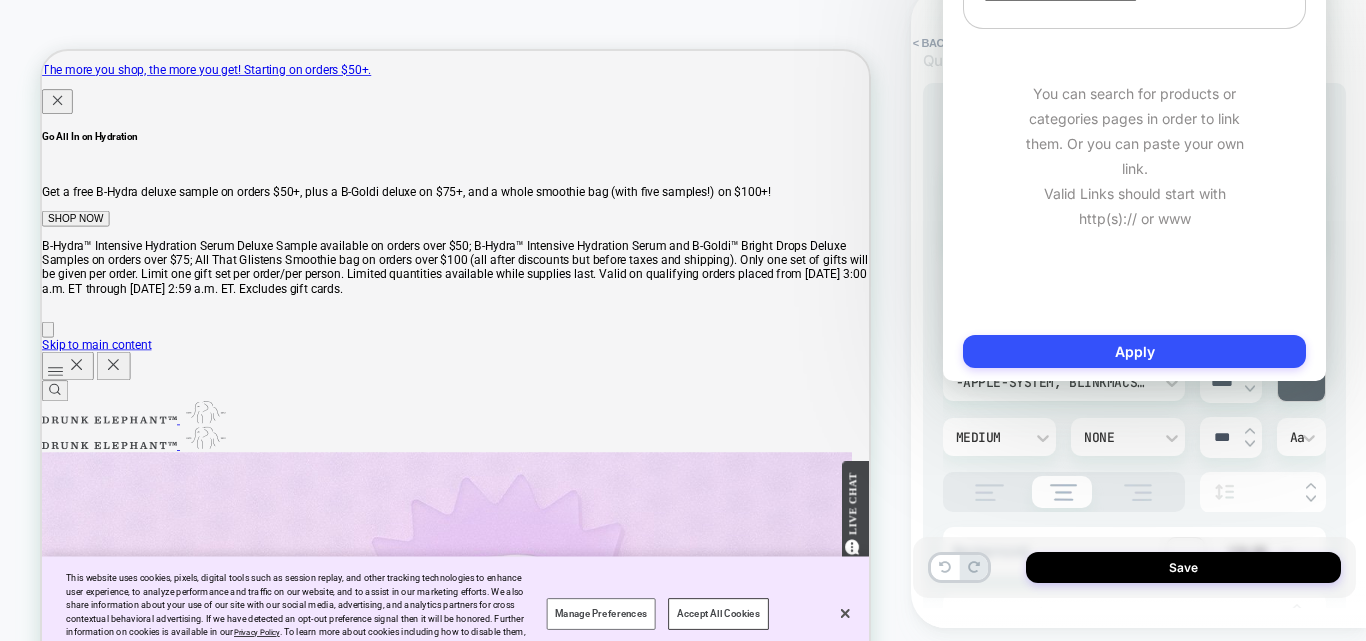 click on "**********" at bounding box center [1134, 597] 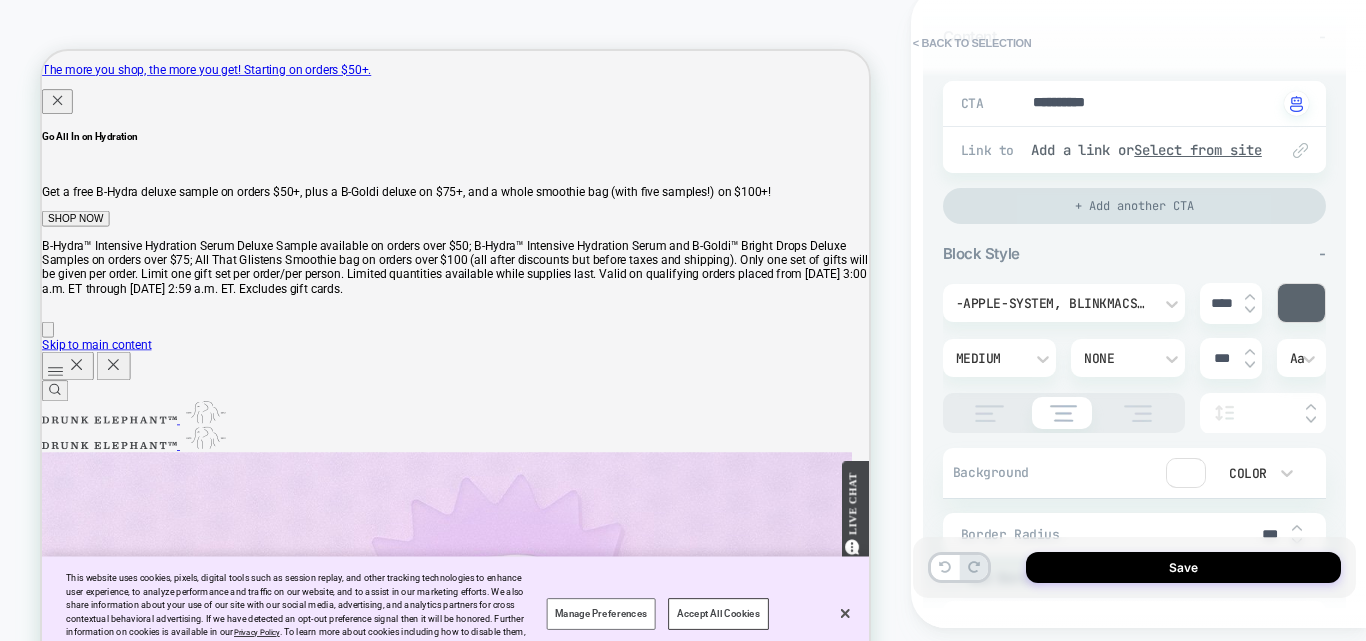 scroll, scrollTop: 300, scrollLeft: 0, axis: vertical 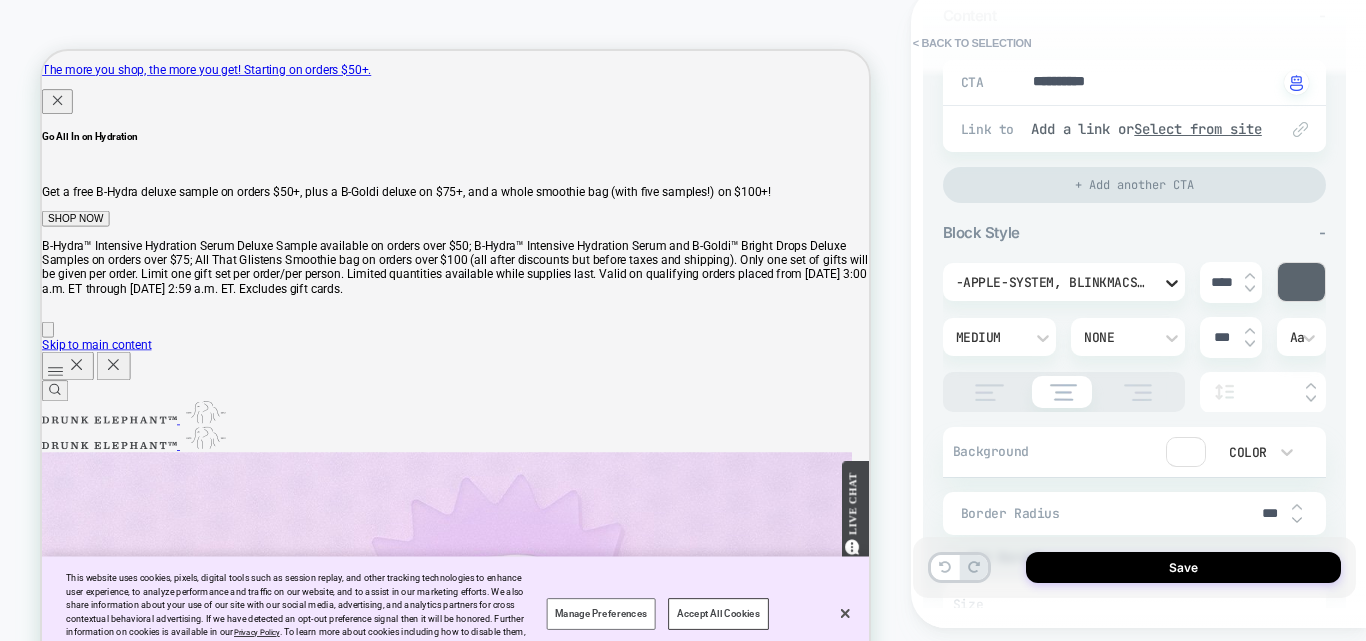 click 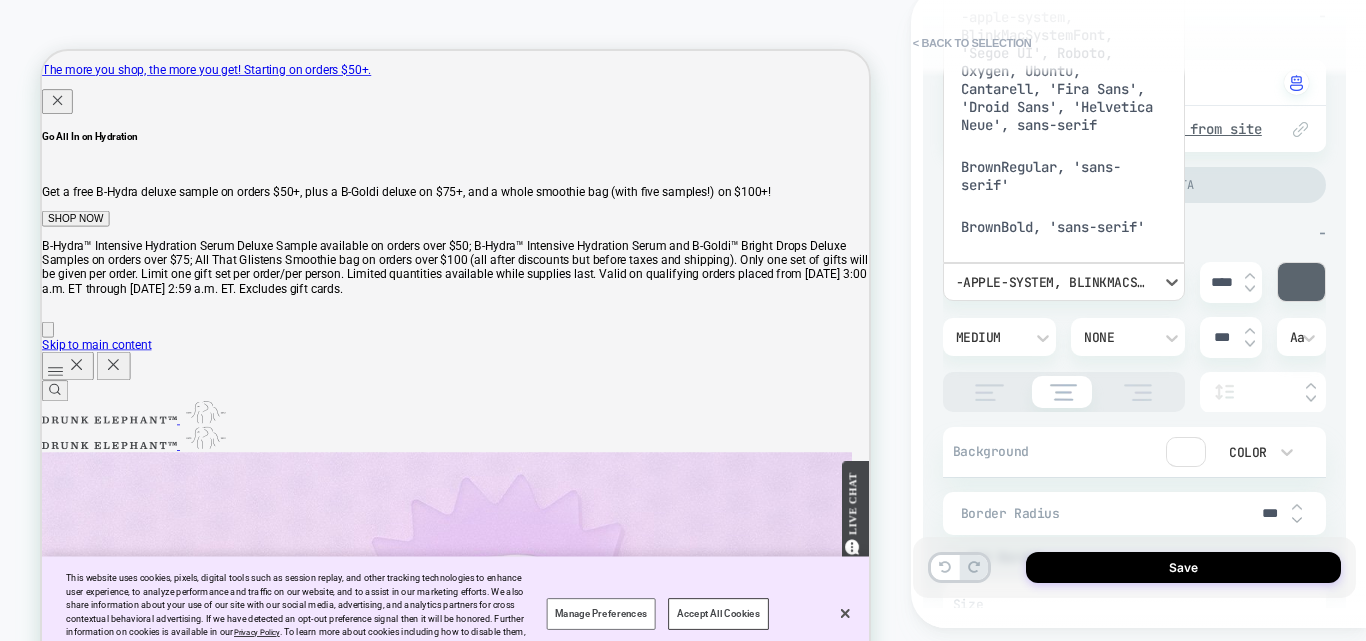 scroll, scrollTop: 49, scrollLeft: 0, axis: vertical 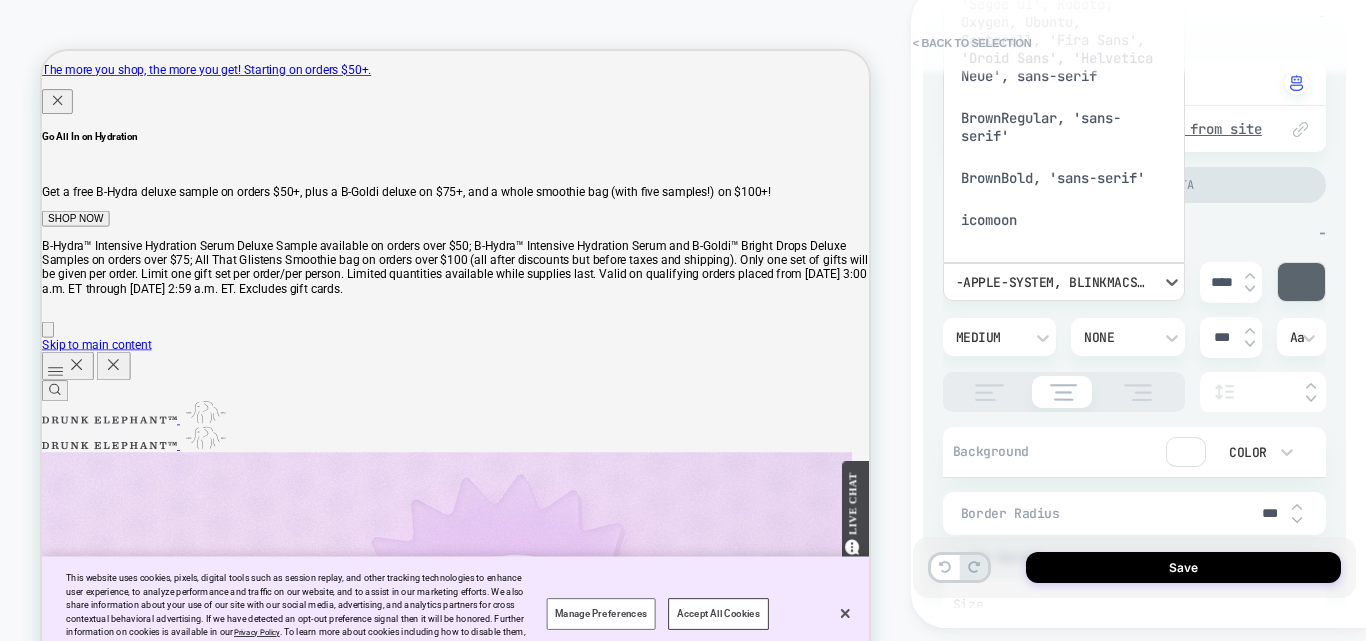 click on "BrownBold, 'sans-serif'" at bounding box center (1064, 178) 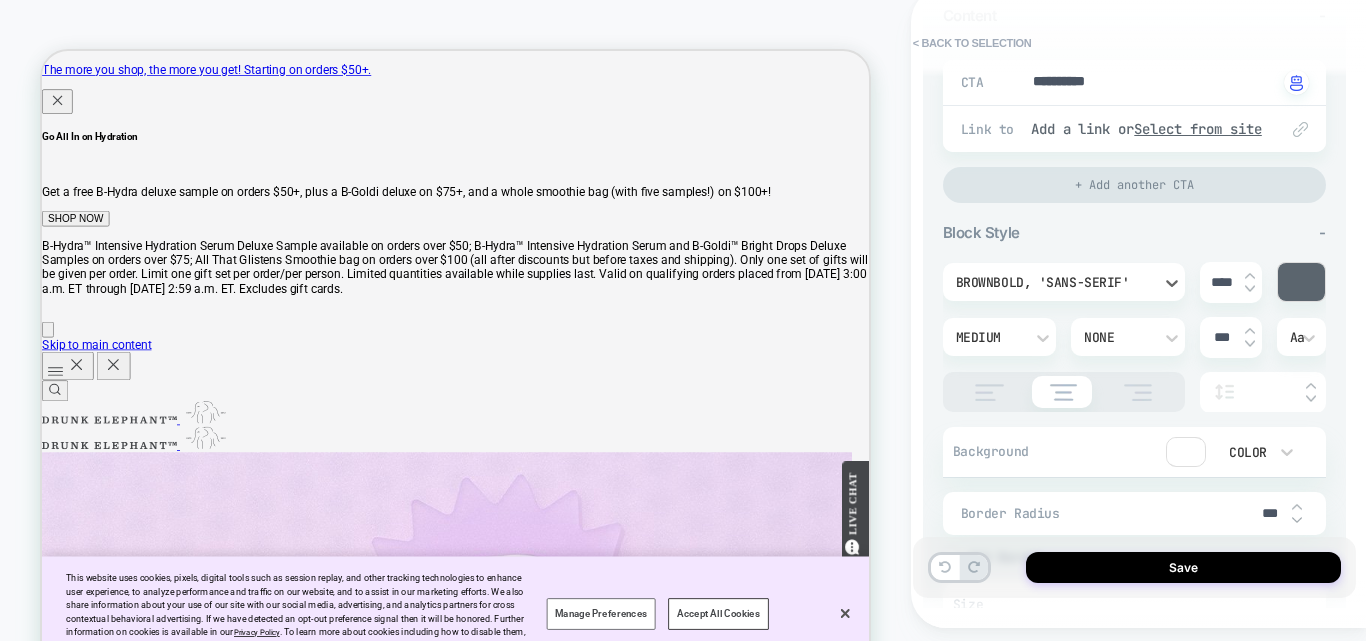 click at bounding box center [1250, 289] 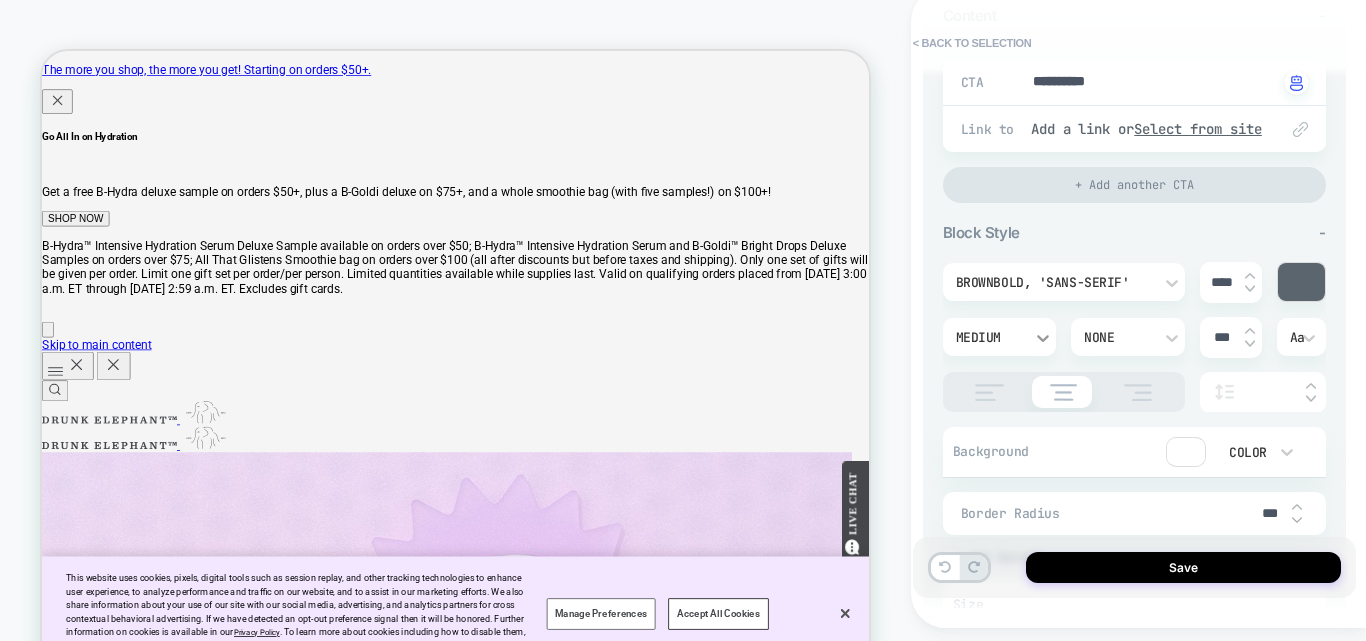 click 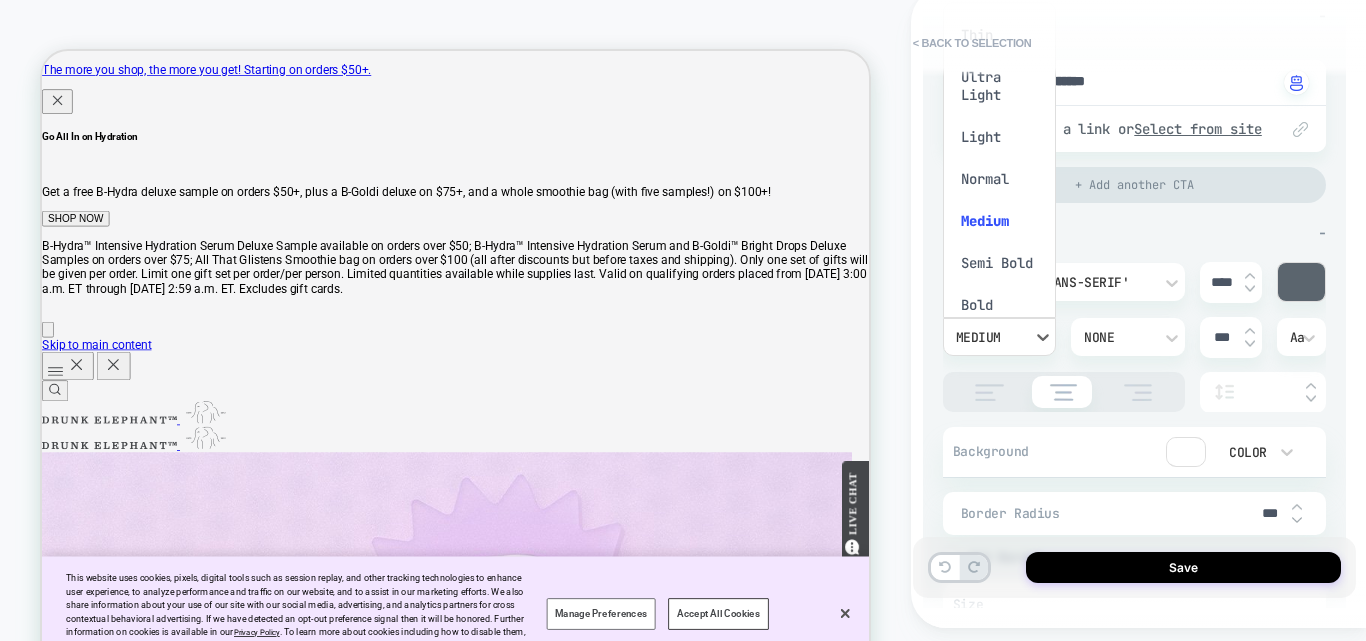 scroll, scrollTop: 30, scrollLeft: 0, axis: vertical 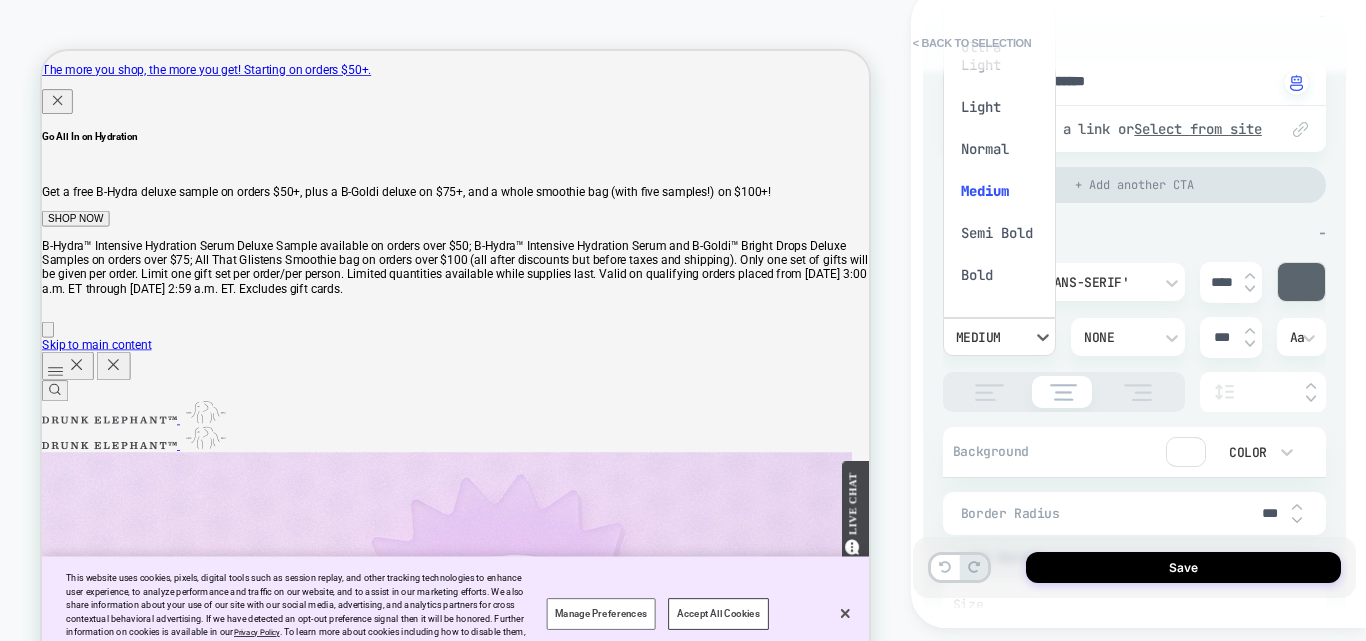 click on "Normal" at bounding box center (1000, 149) 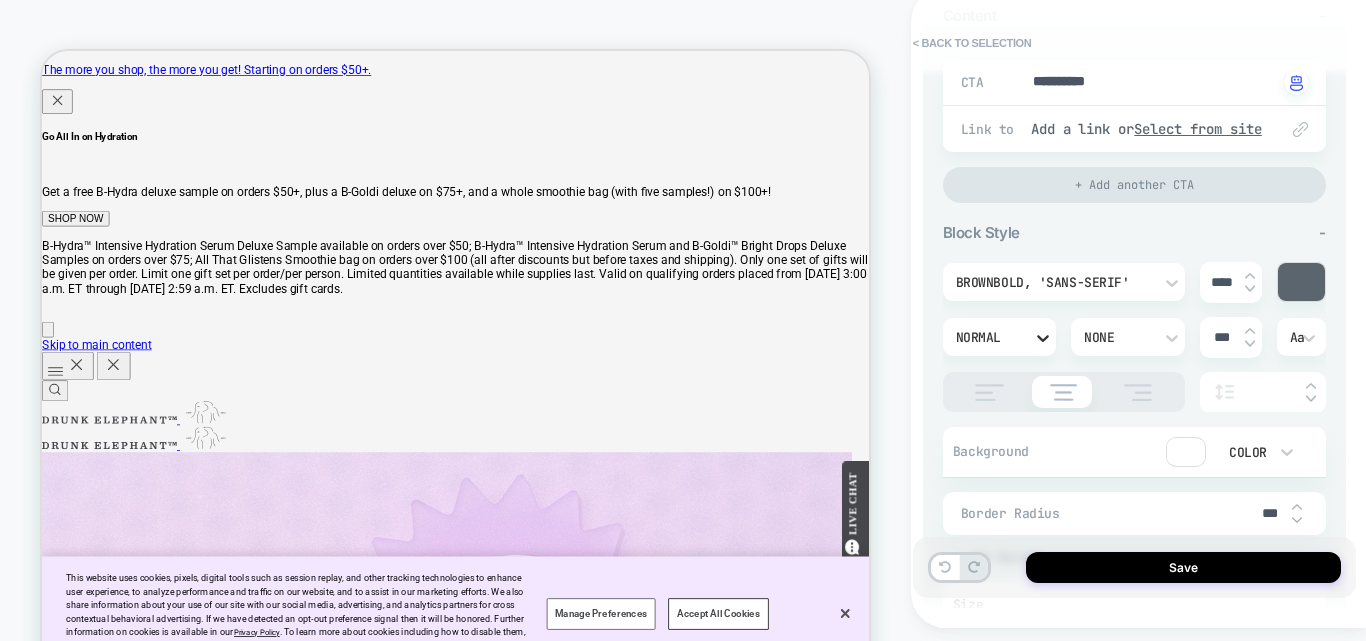 click 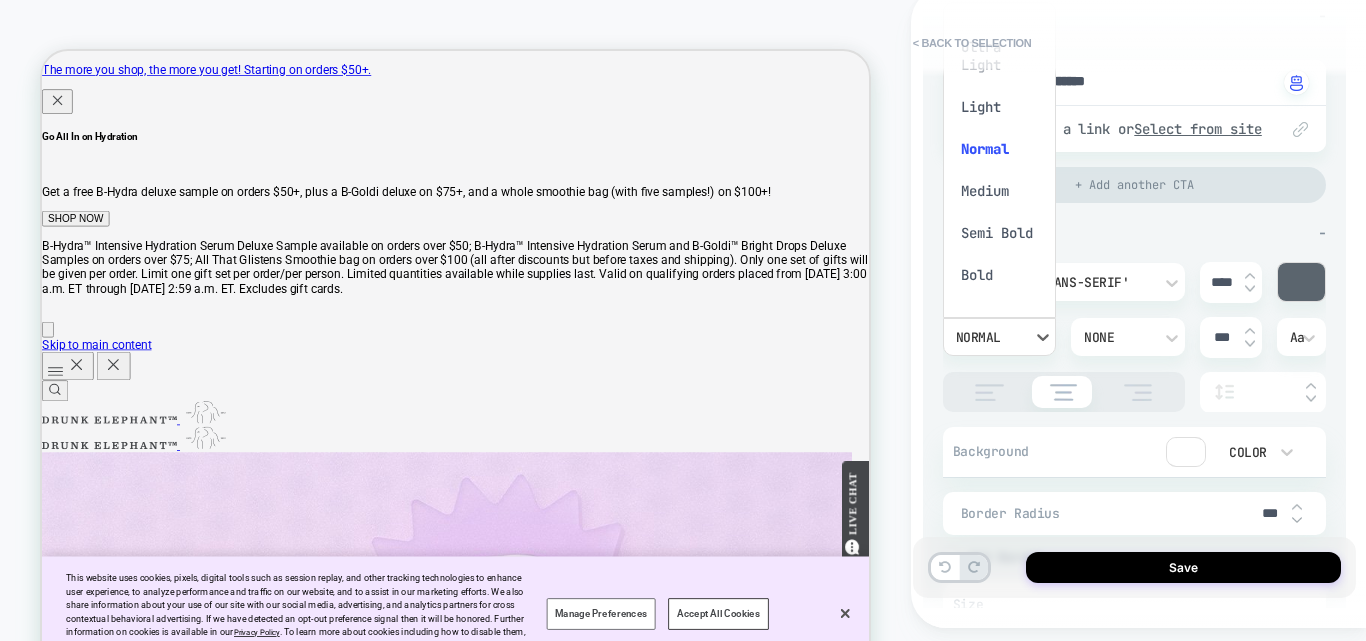scroll, scrollTop: 0, scrollLeft: 0, axis: both 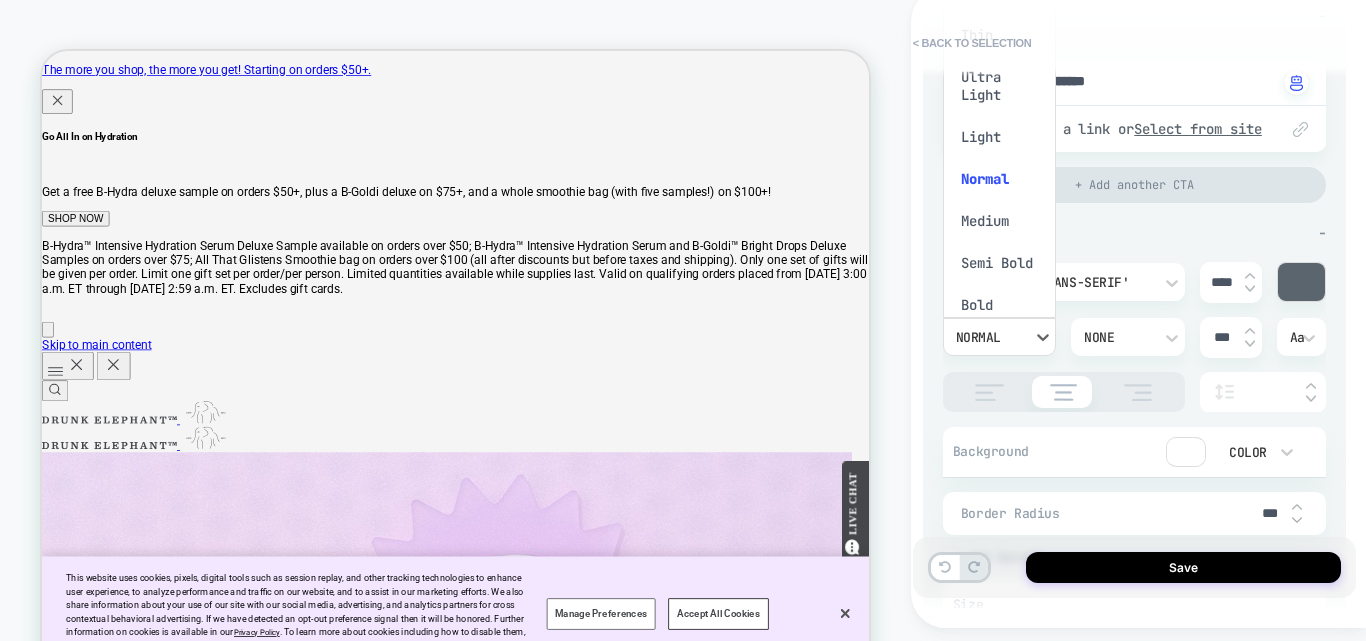 click on "Ultra Light" at bounding box center (1000, 86) 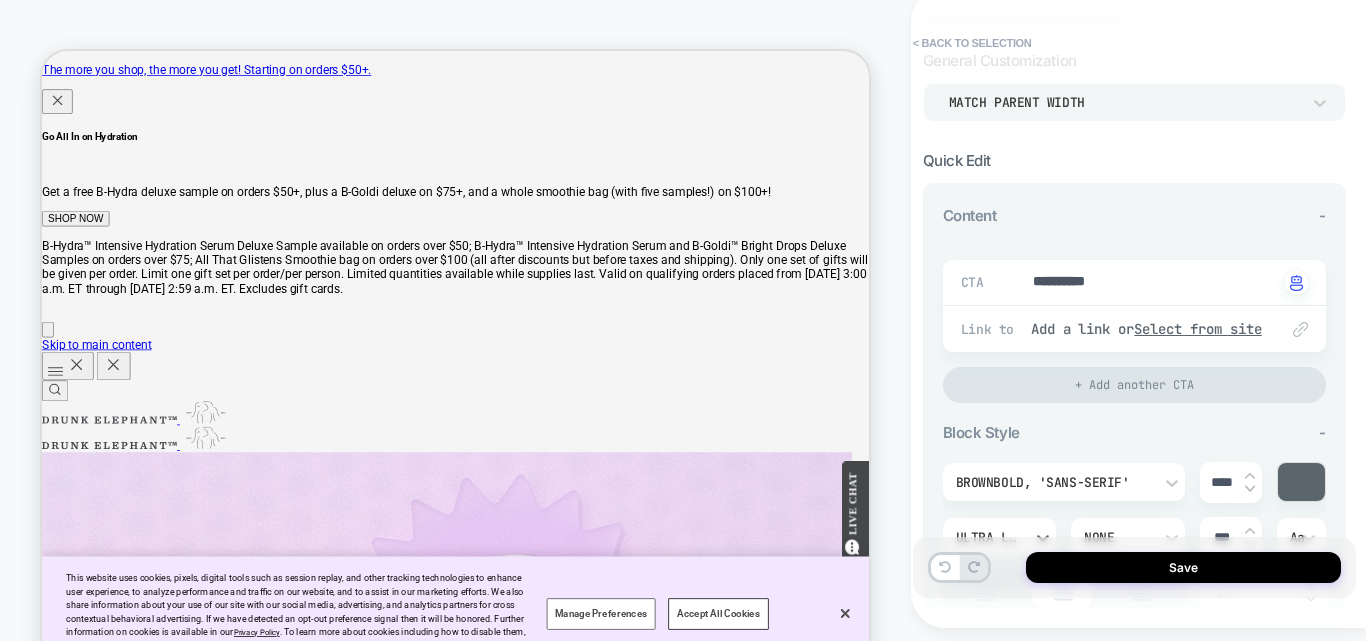 scroll, scrollTop: 0, scrollLeft: 0, axis: both 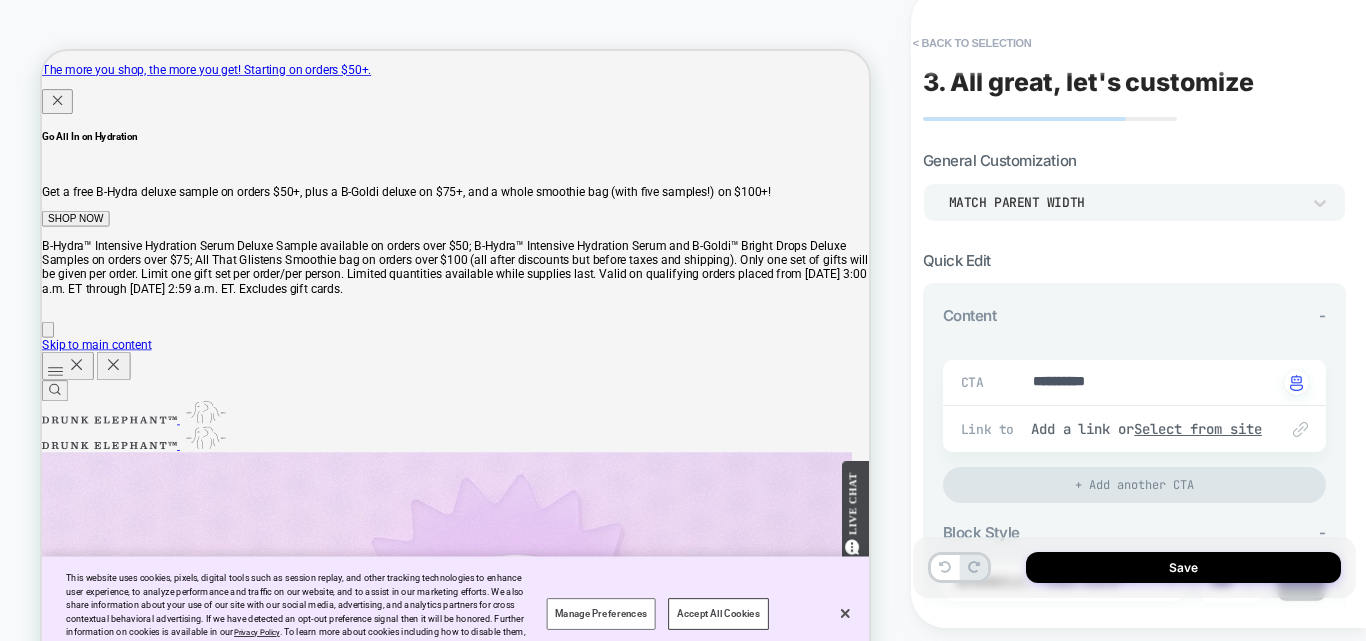 click on "**********" at bounding box center (1154, 383) 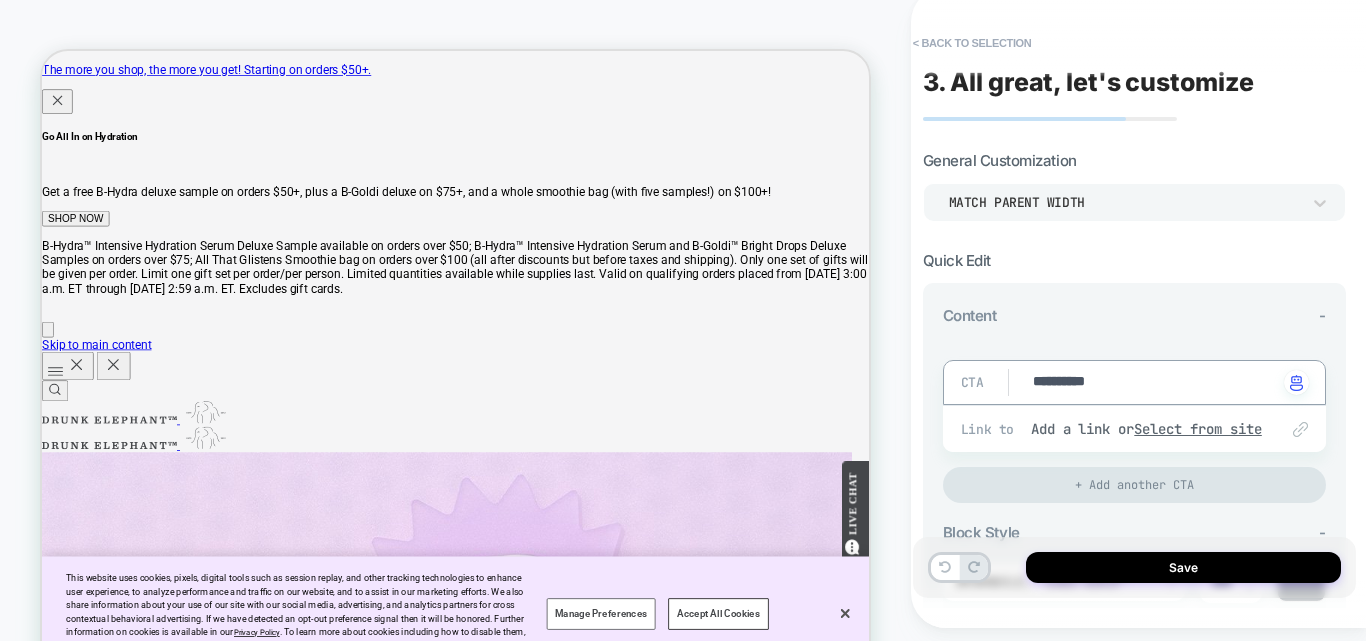 click on "**********" at bounding box center [1154, 383] 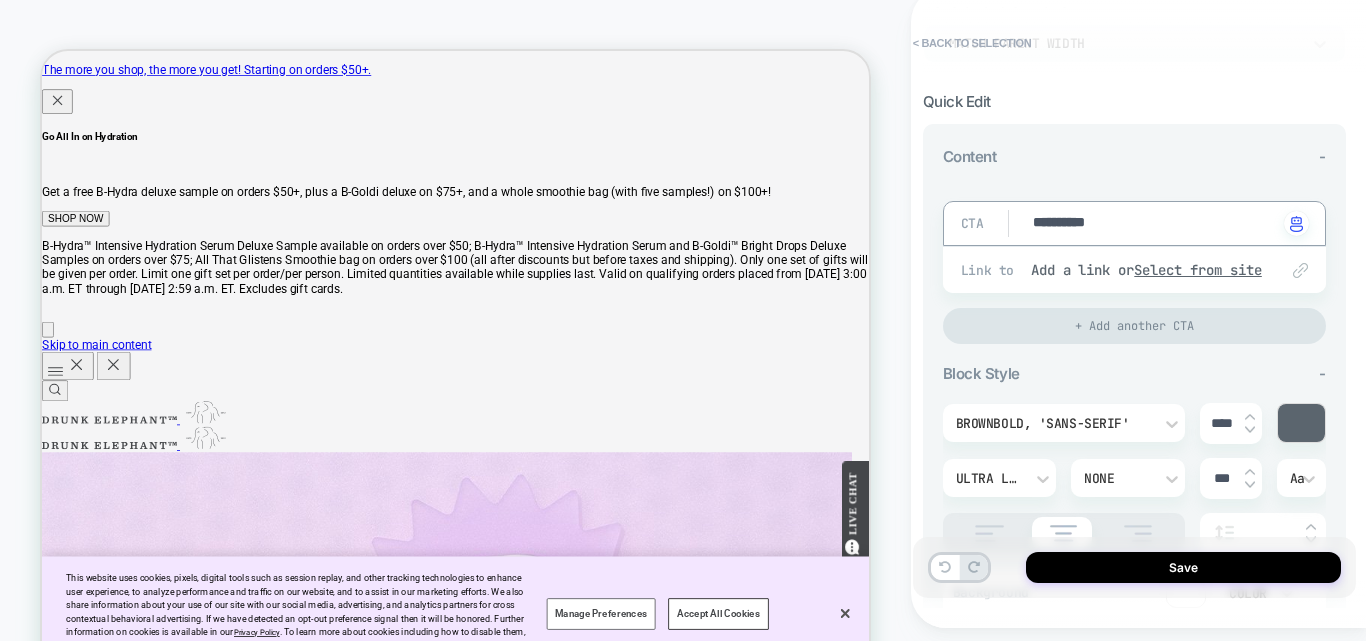 scroll, scrollTop: 300, scrollLeft: 0, axis: vertical 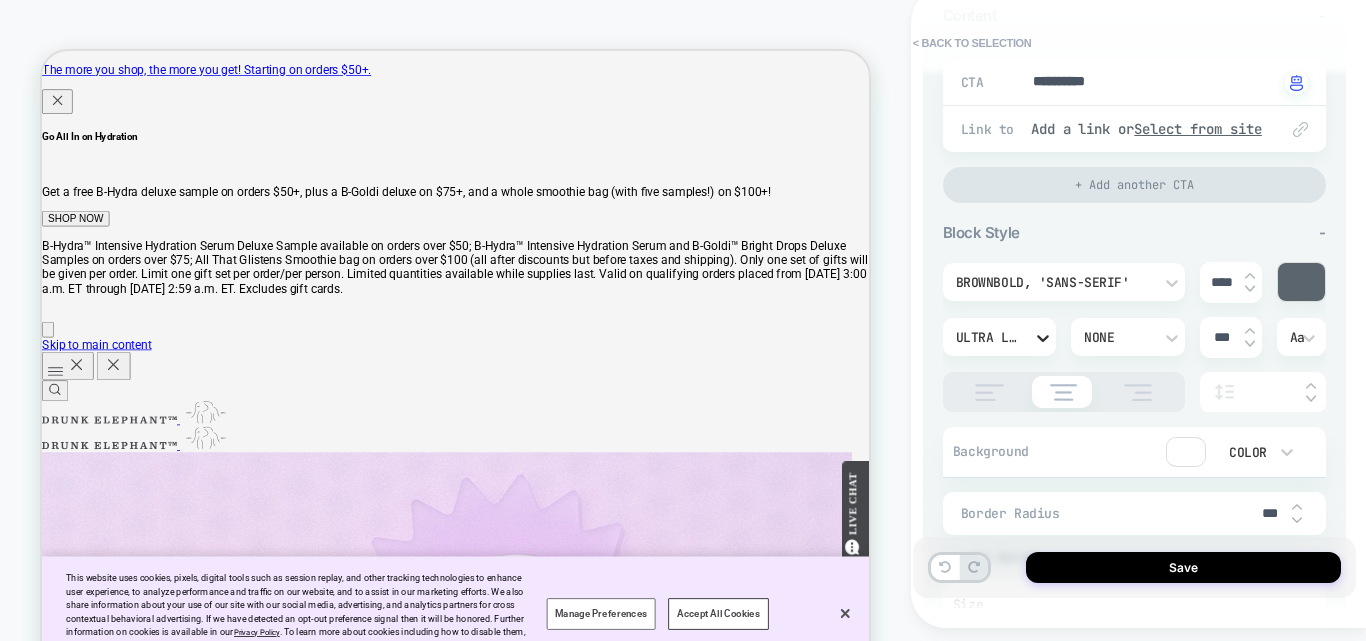 click 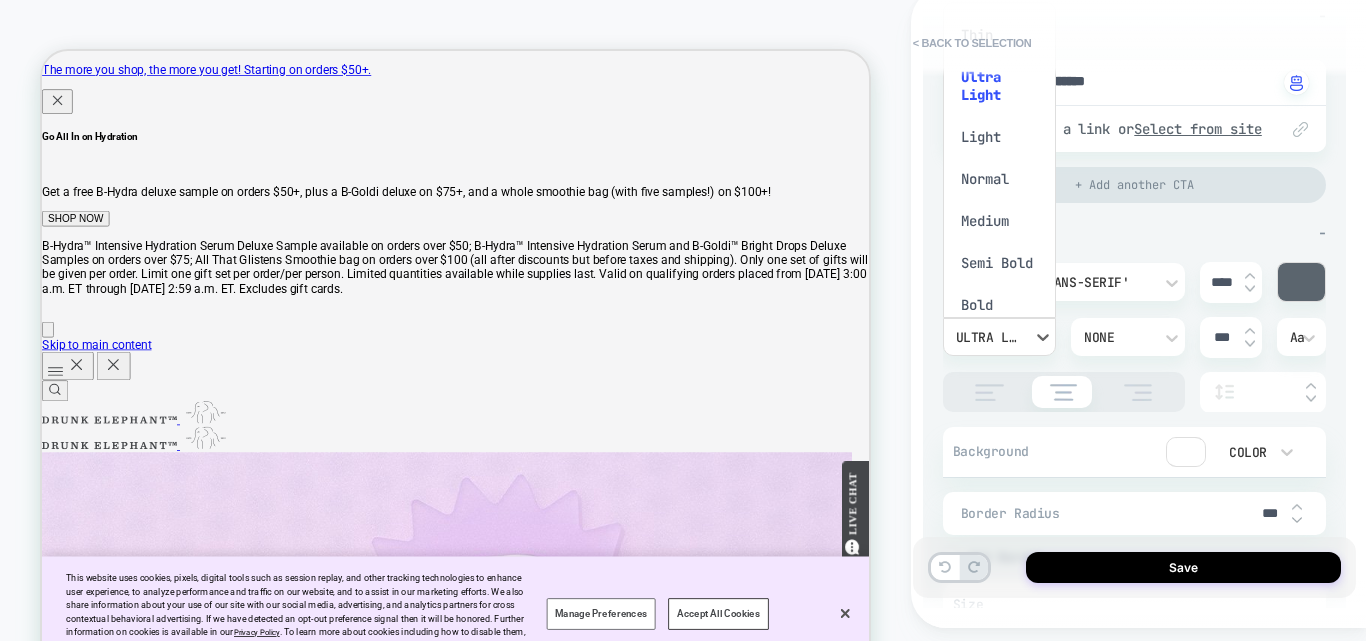 scroll, scrollTop: 30, scrollLeft: 0, axis: vertical 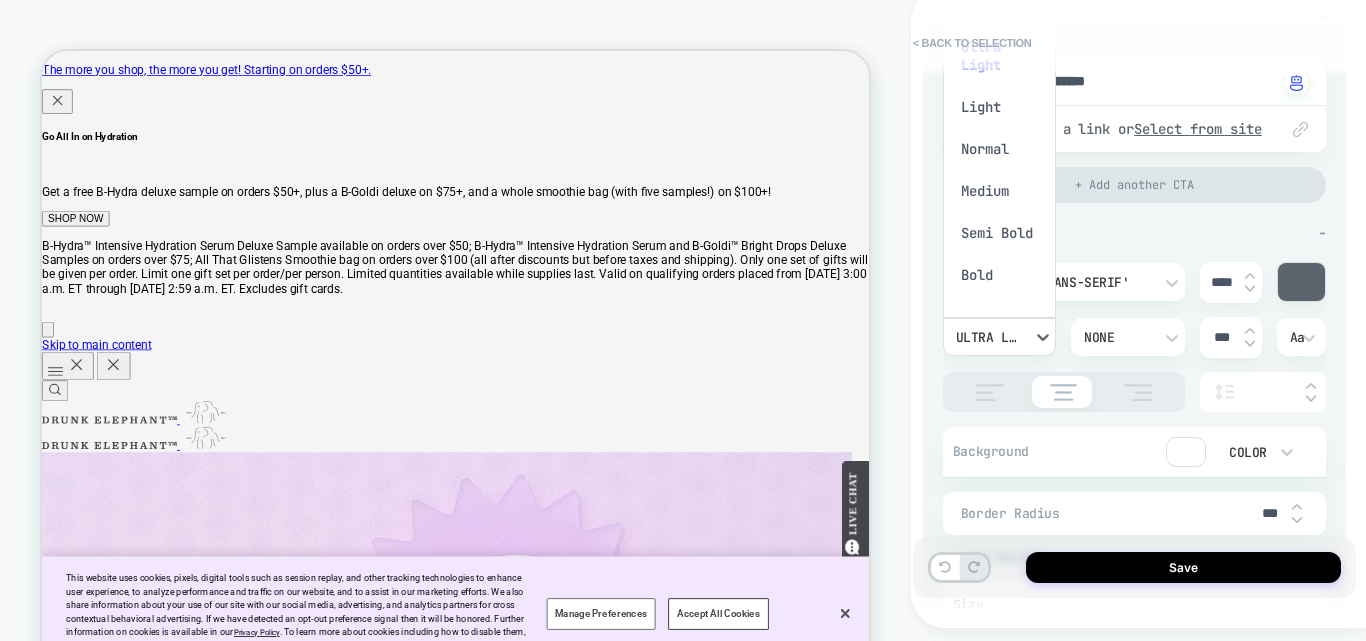 click on "Ultra Bold" at bounding box center (1000, 326) 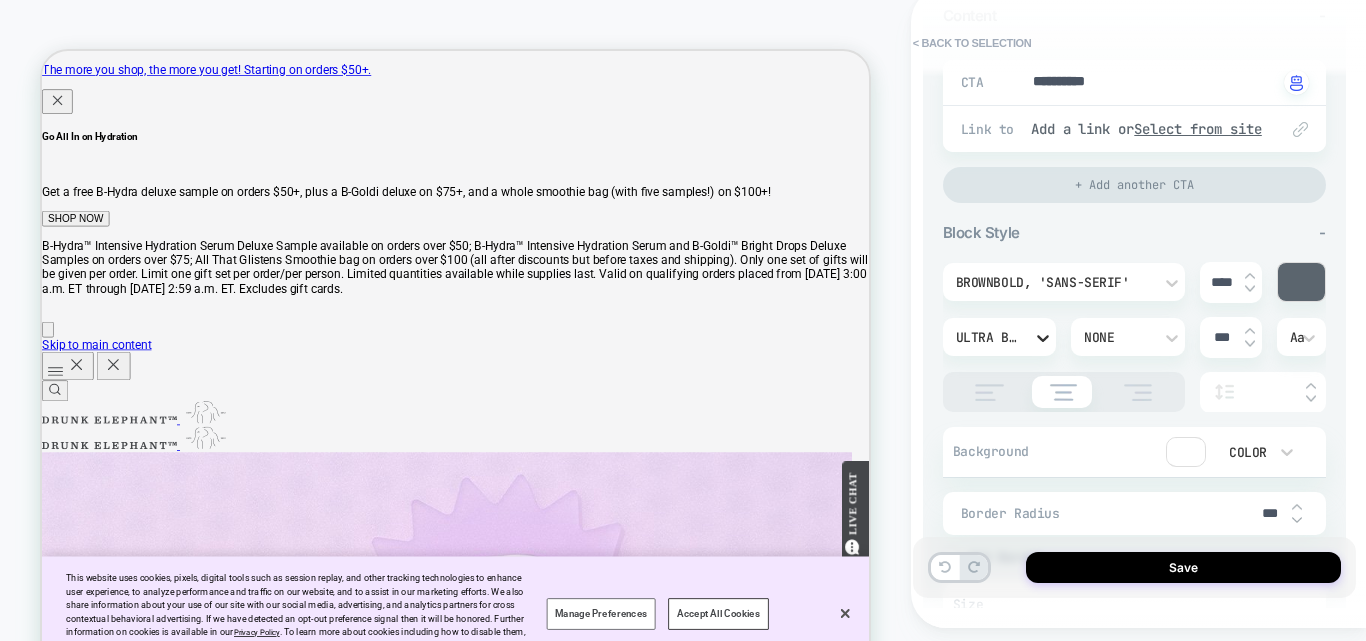 click 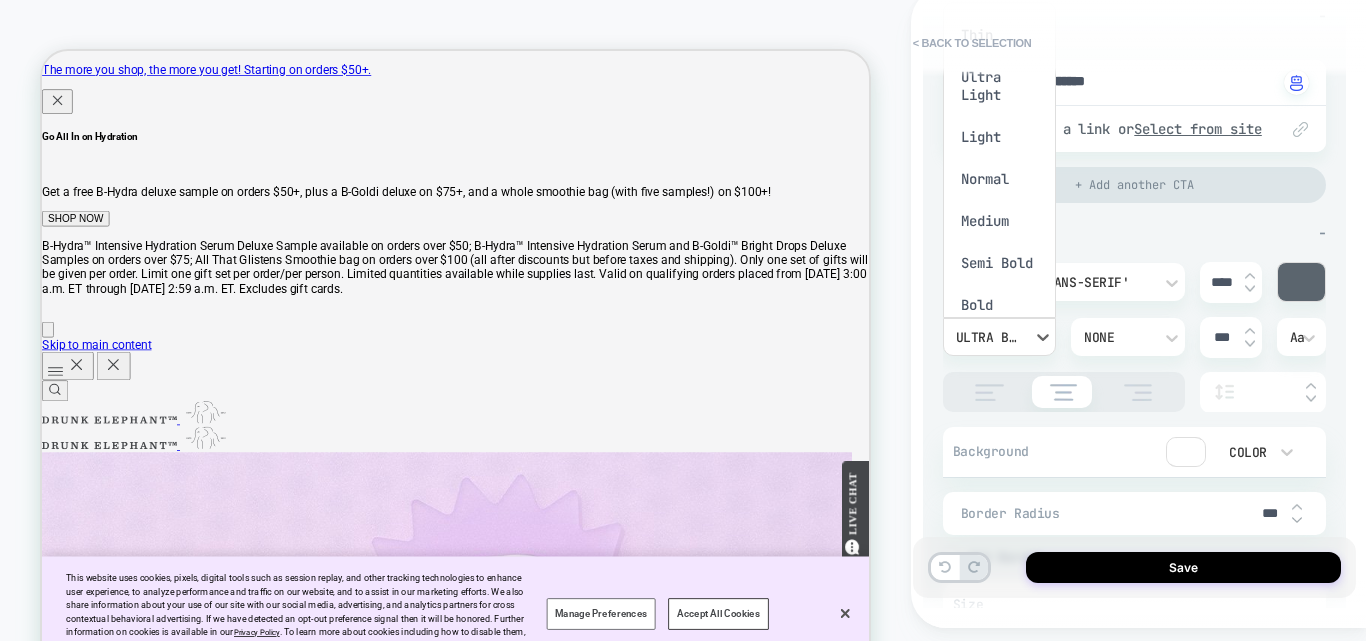 click at bounding box center [683, 320] 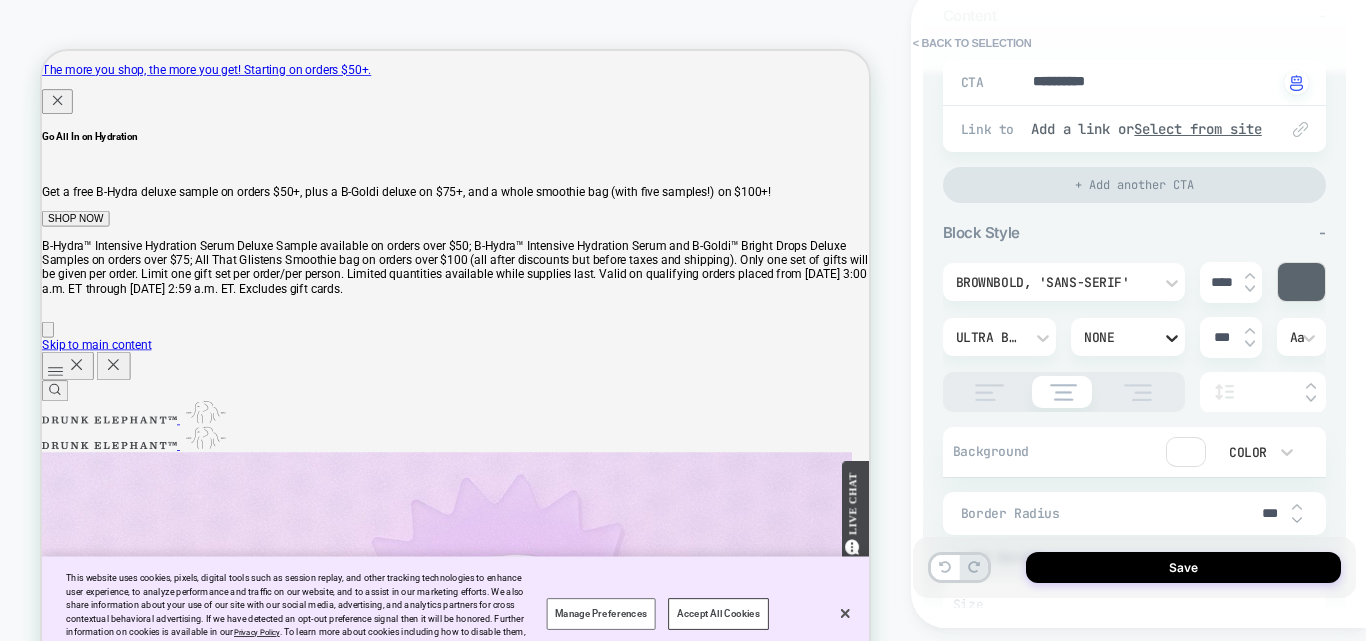 click 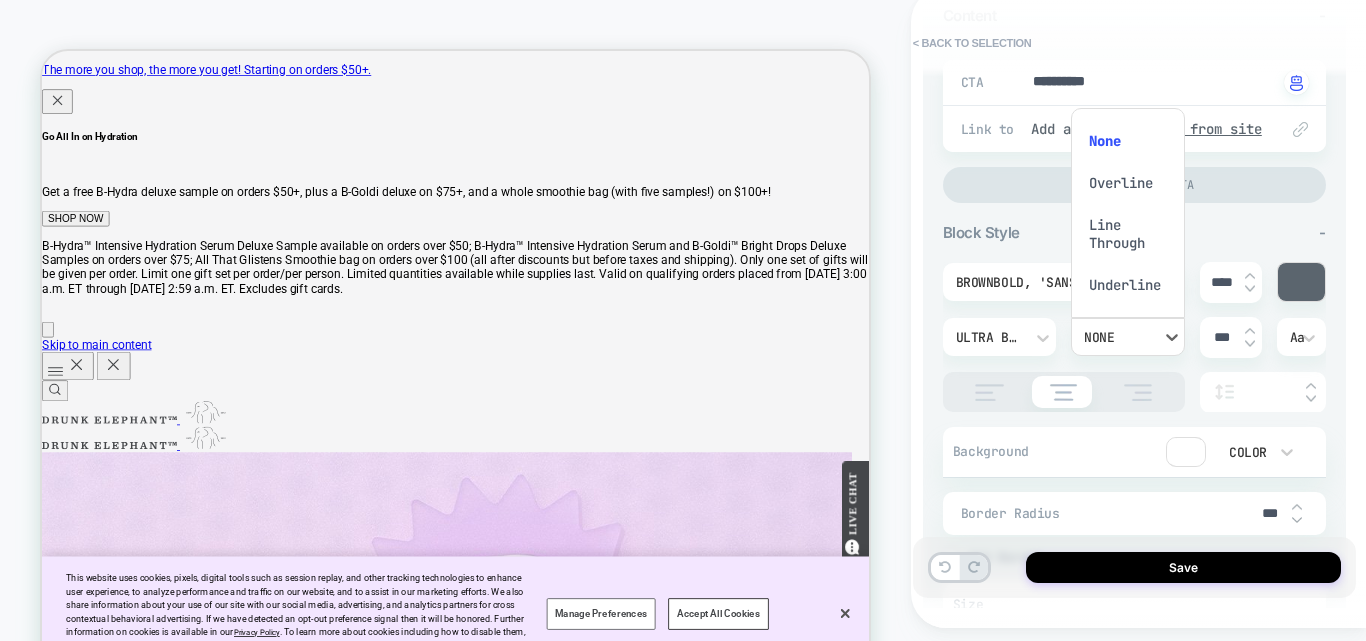 click on "Line Through" at bounding box center (1128, 234) 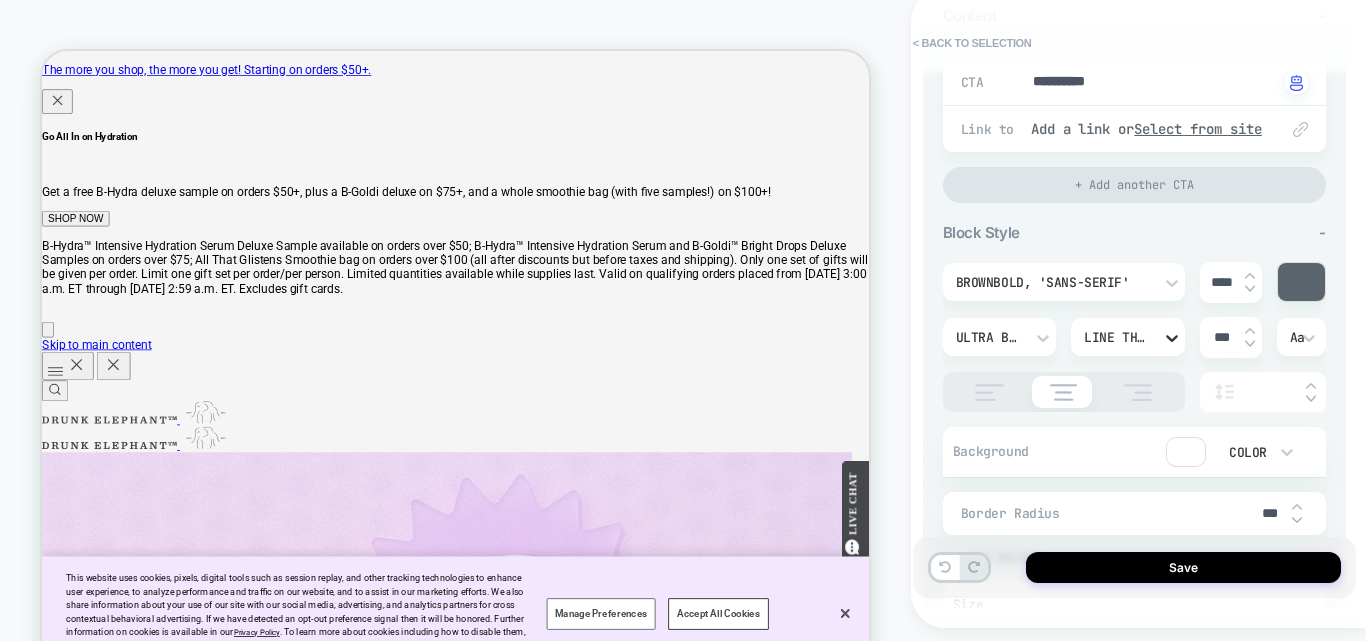 click 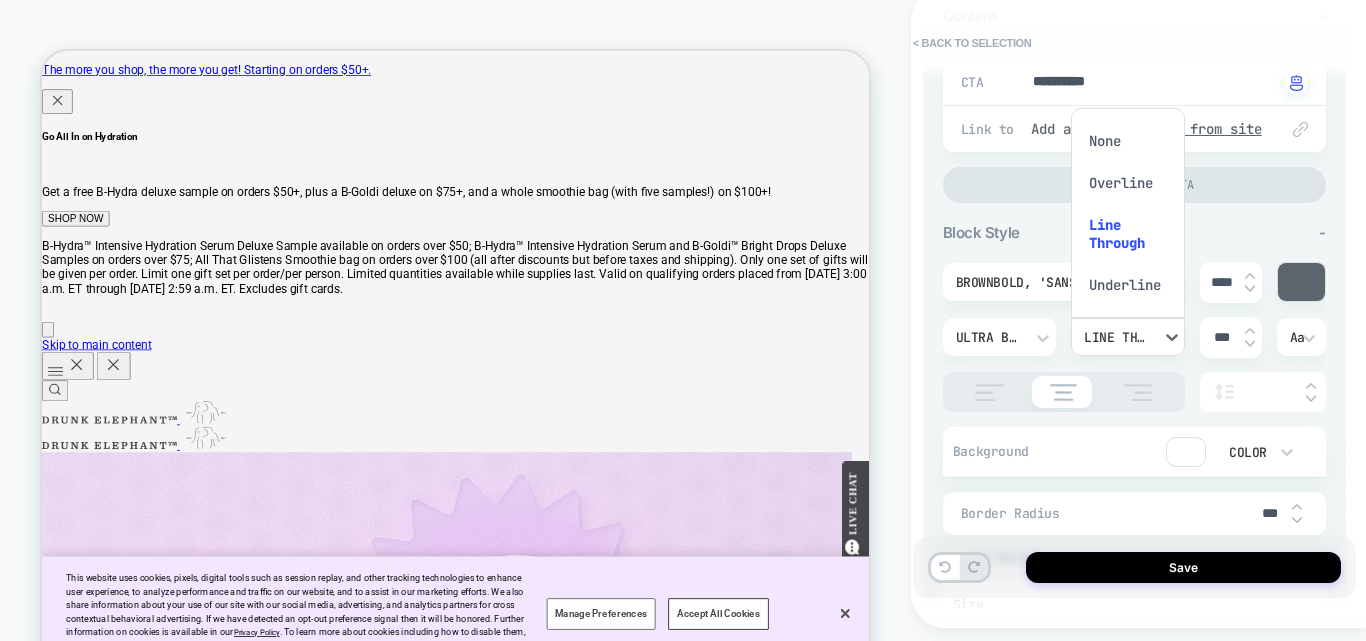 click on "Underline" at bounding box center [1128, 285] 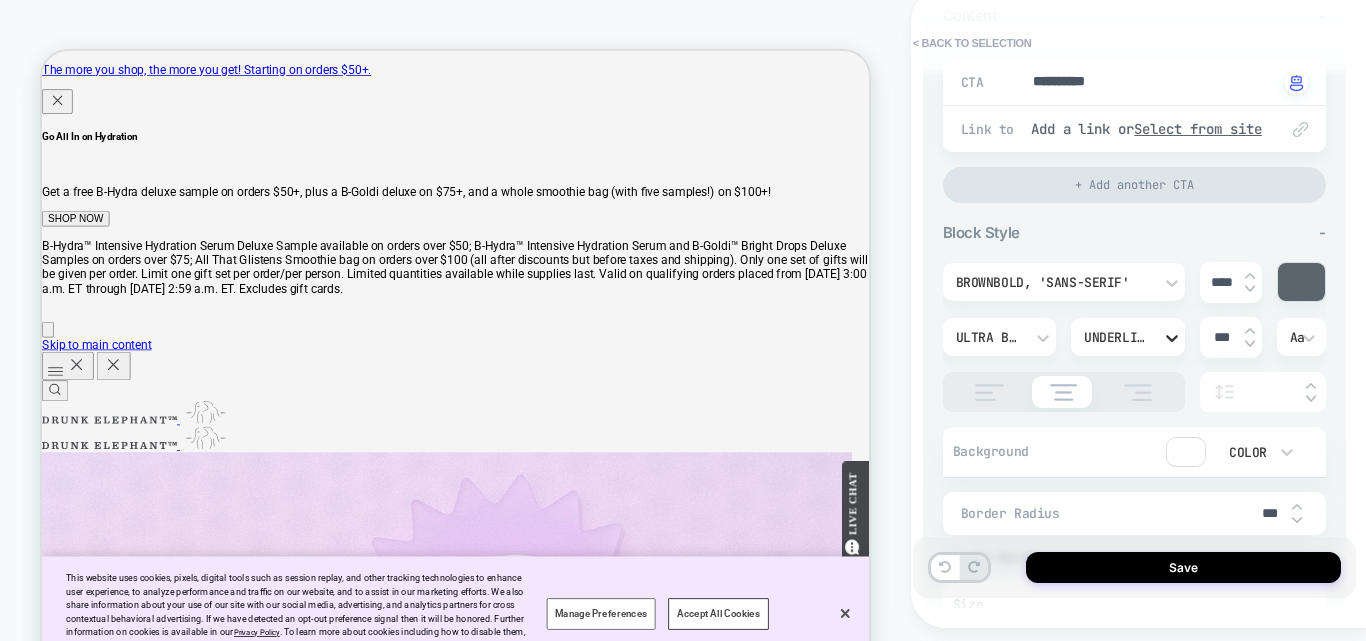click 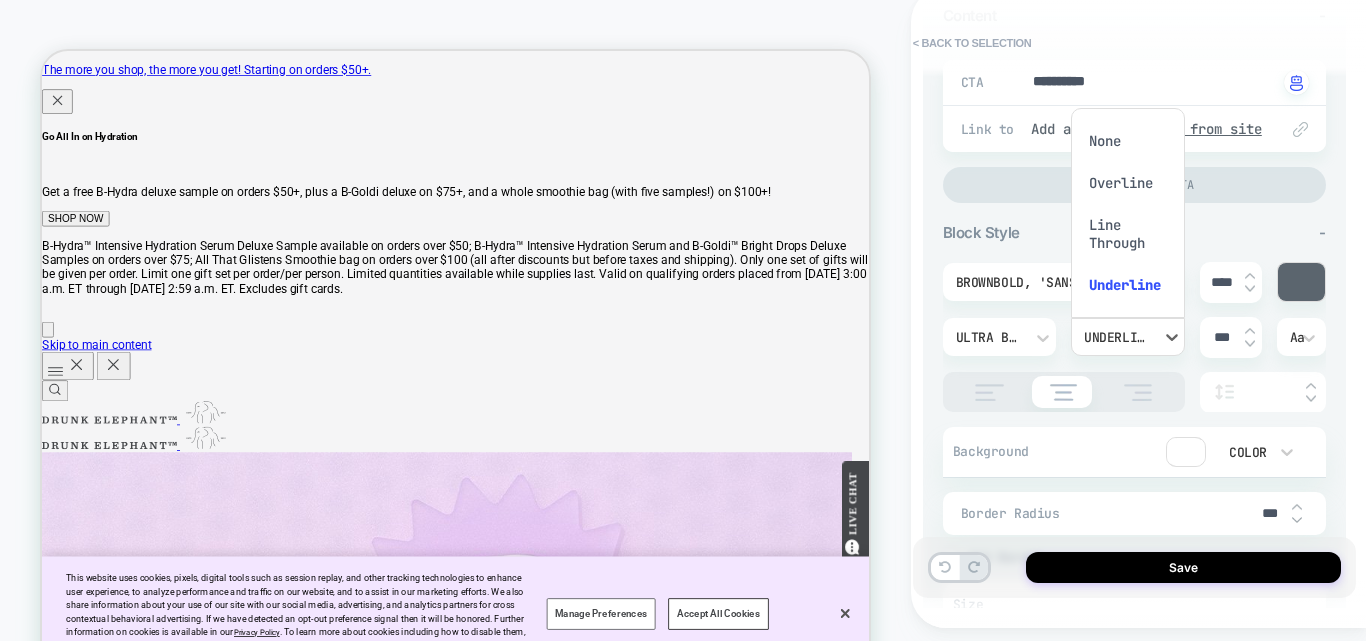 click on "Overline" at bounding box center [1128, 183] 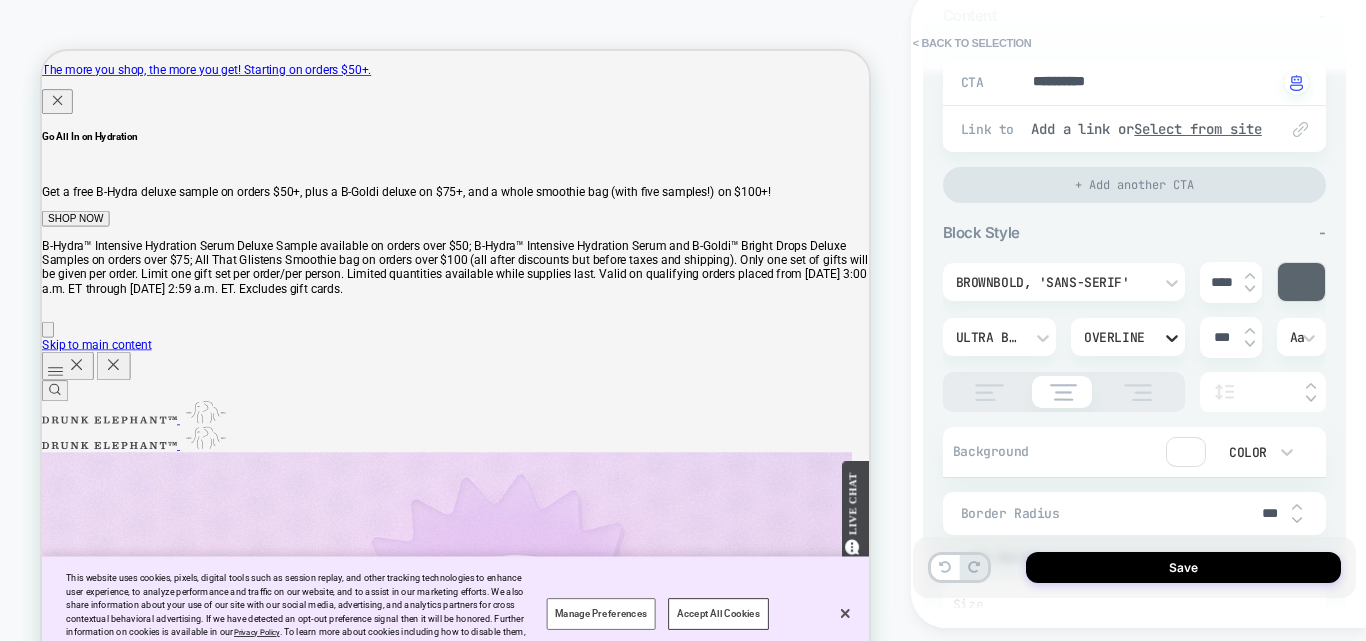 click 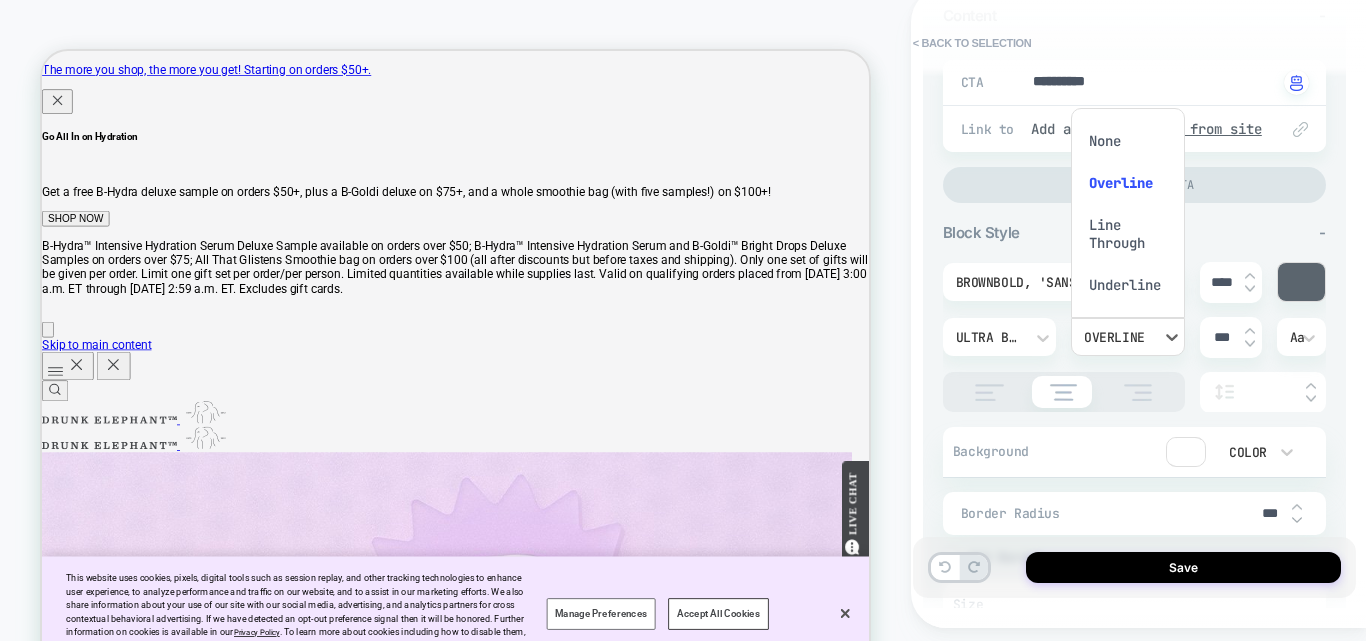 click on "None" at bounding box center [1128, 141] 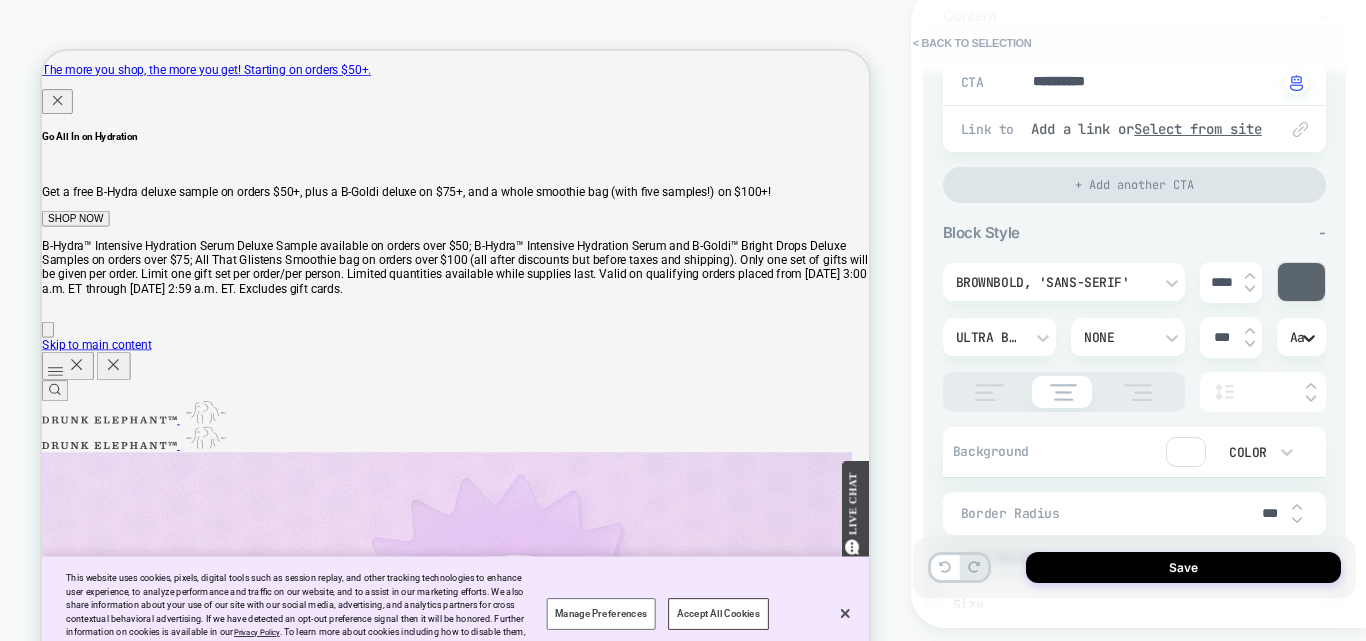 click 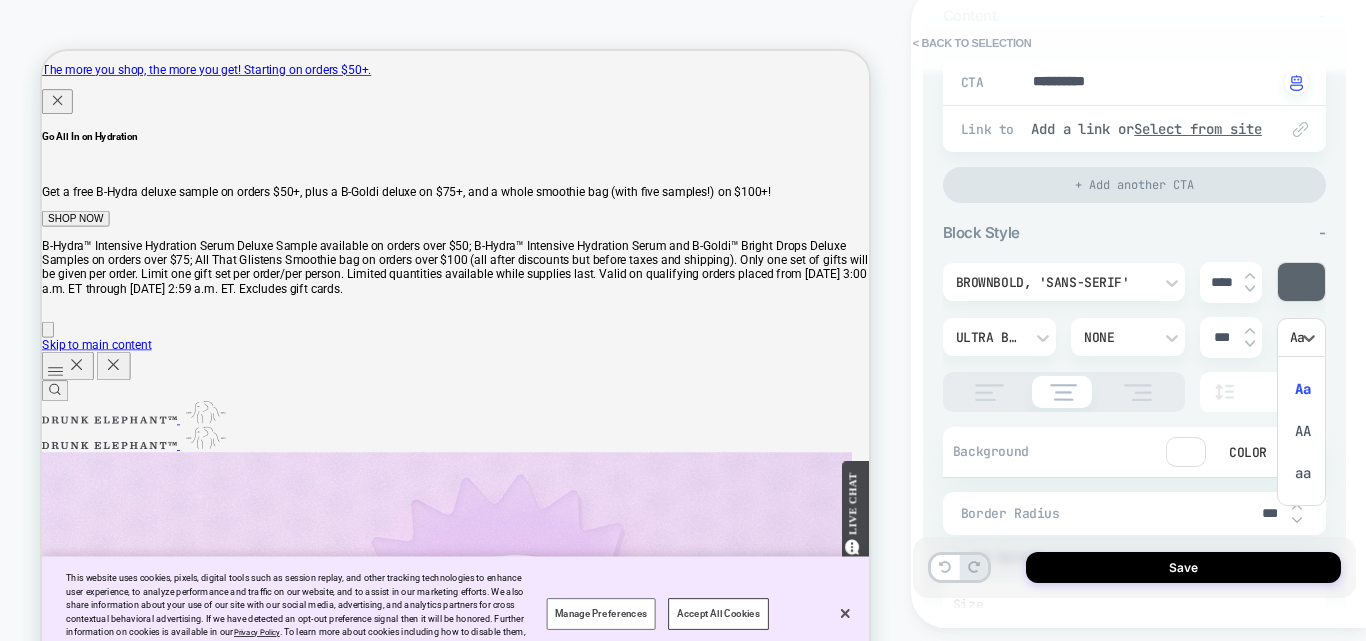 click on "AA" at bounding box center [1301, 431] 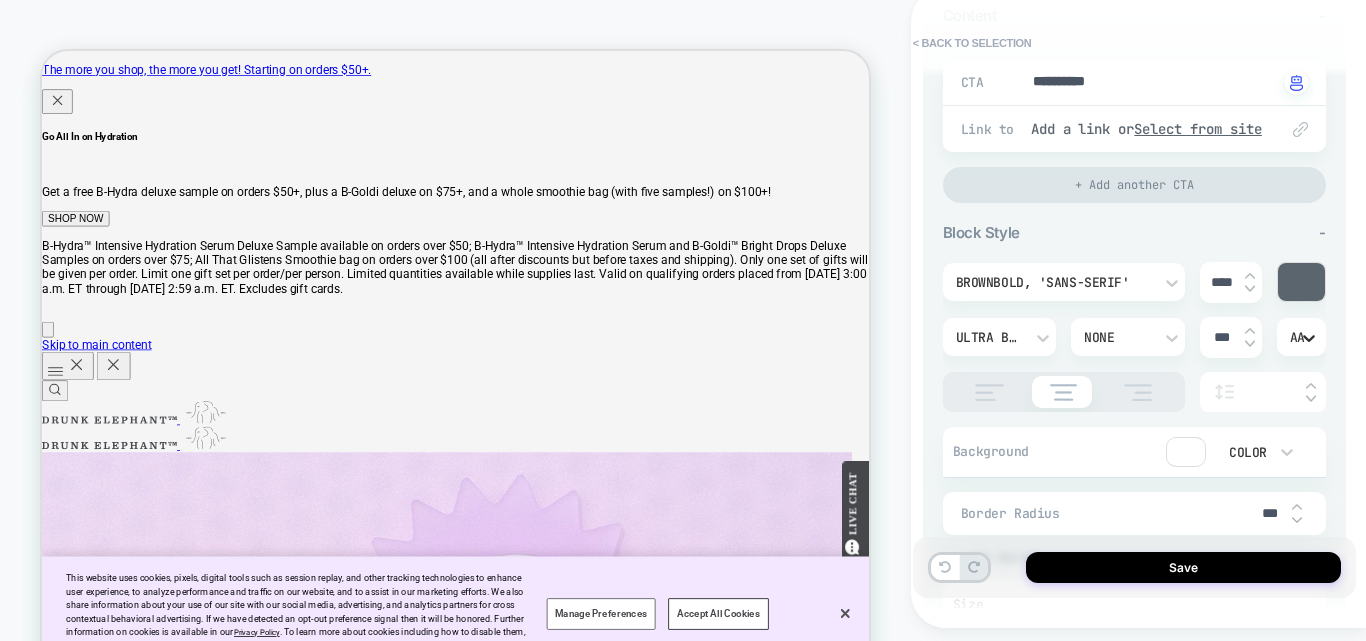 click 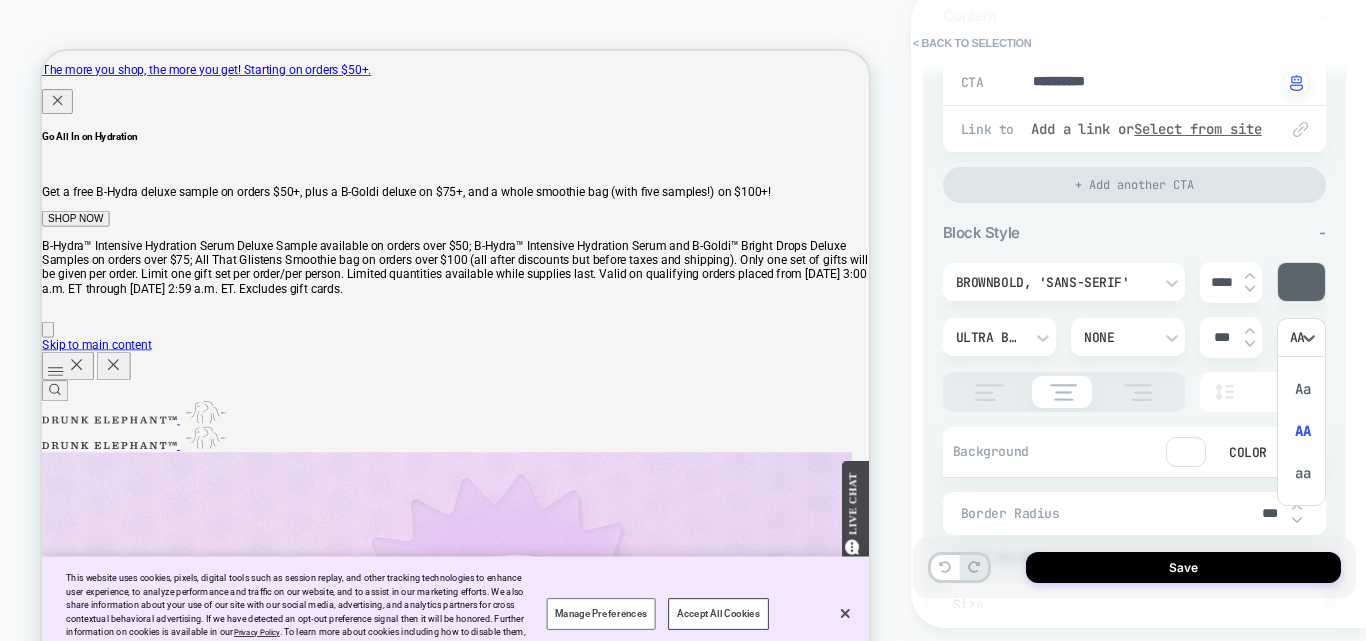click on "AA" at bounding box center (1301, 431) 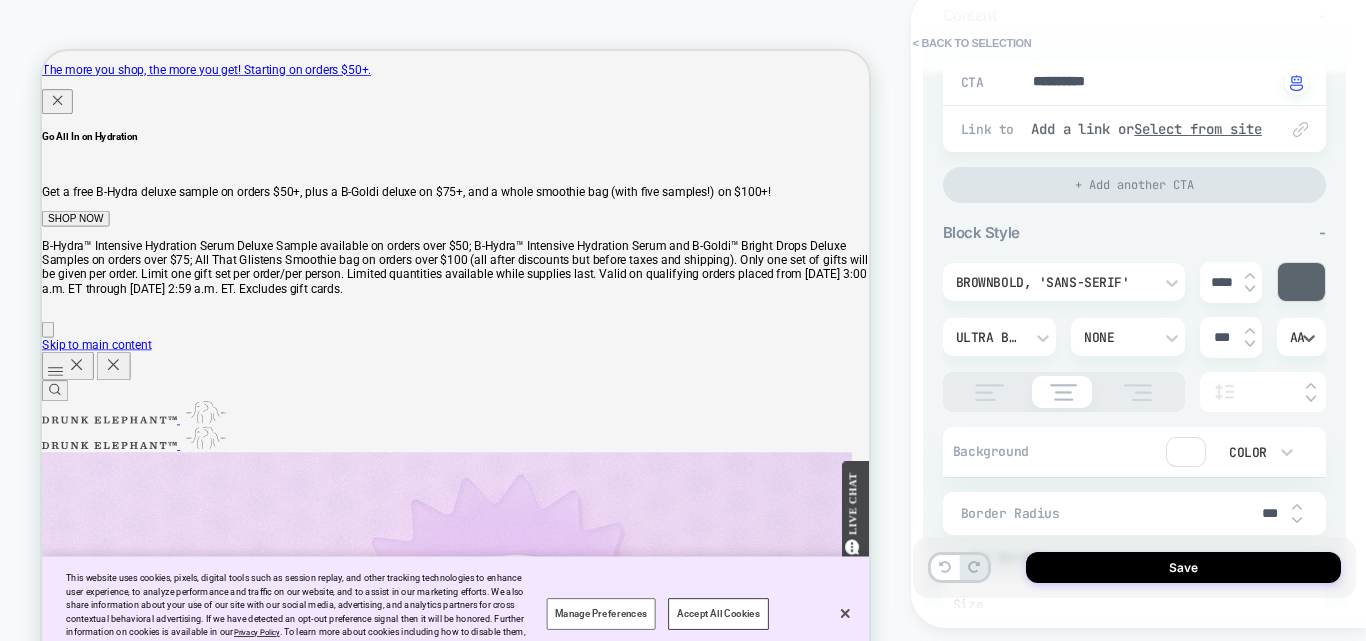 click on "Color" at bounding box center (1246, 452) 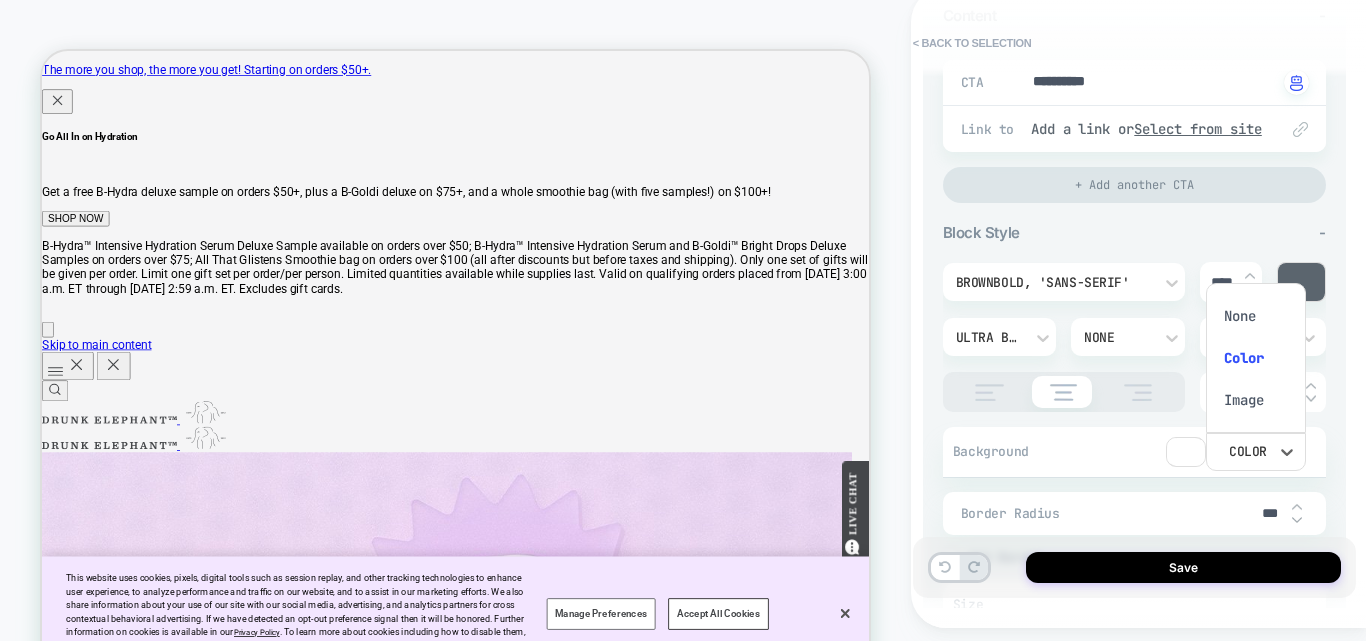 click on "Color" at bounding box center [1256, 358] 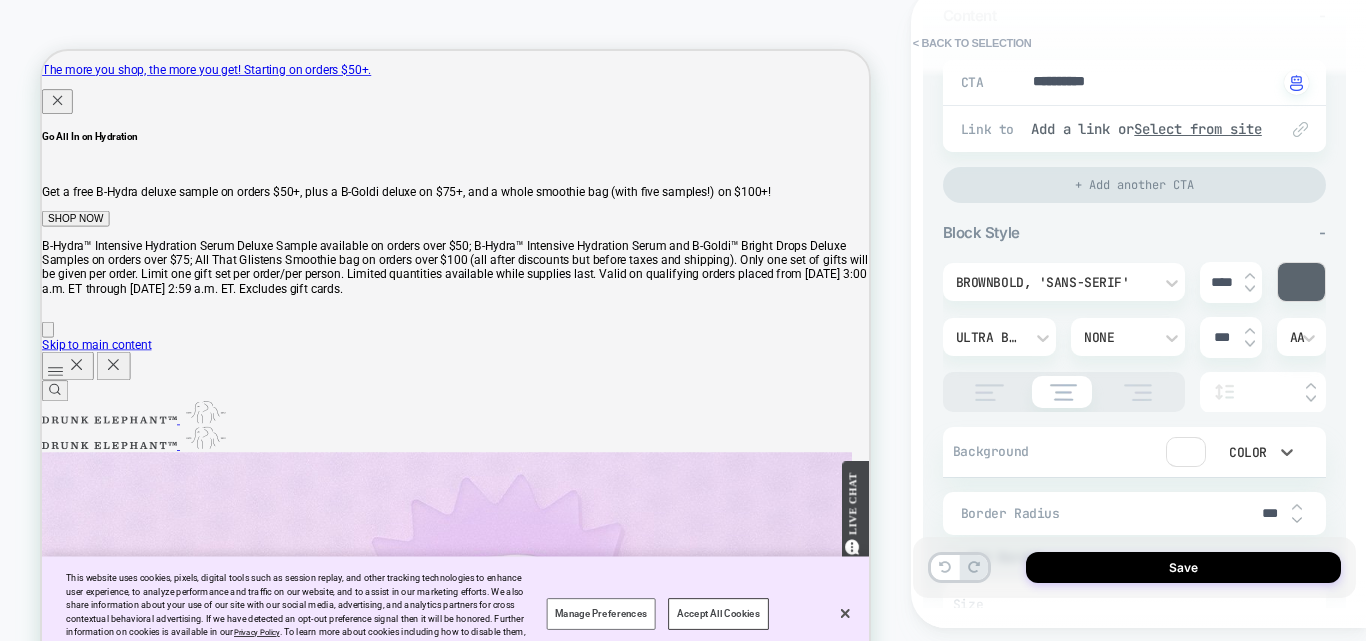 click at bounding box center [1186, 452] 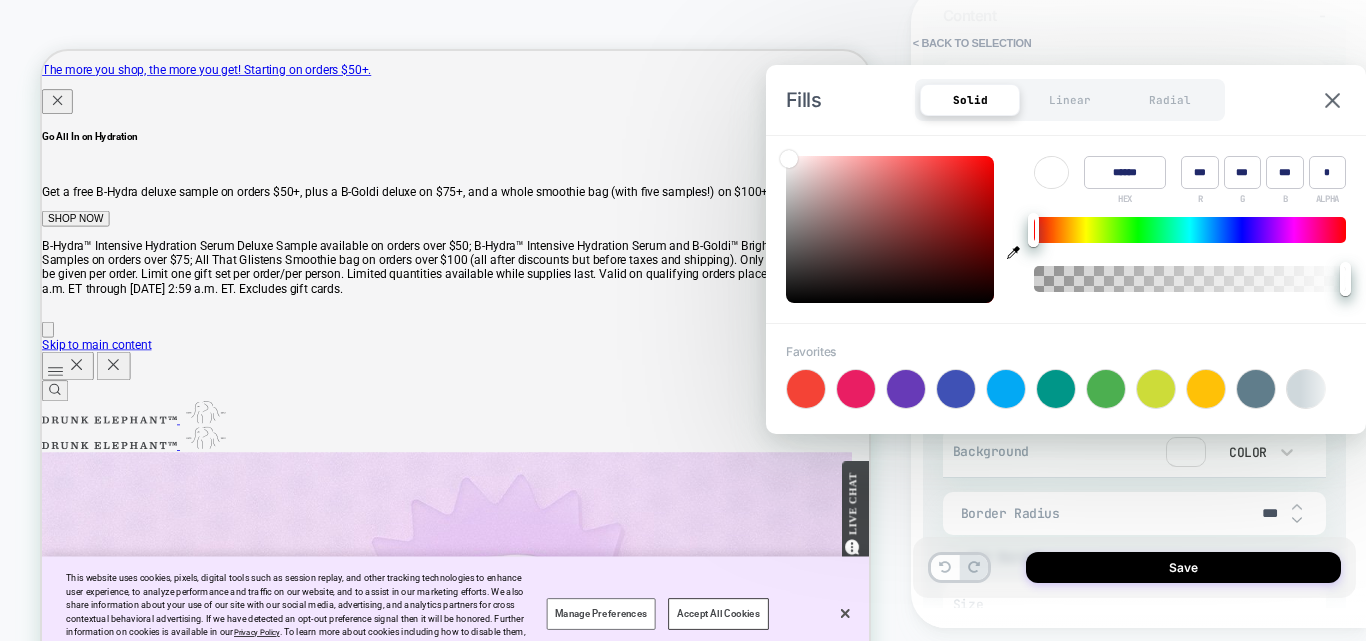 type on "*" 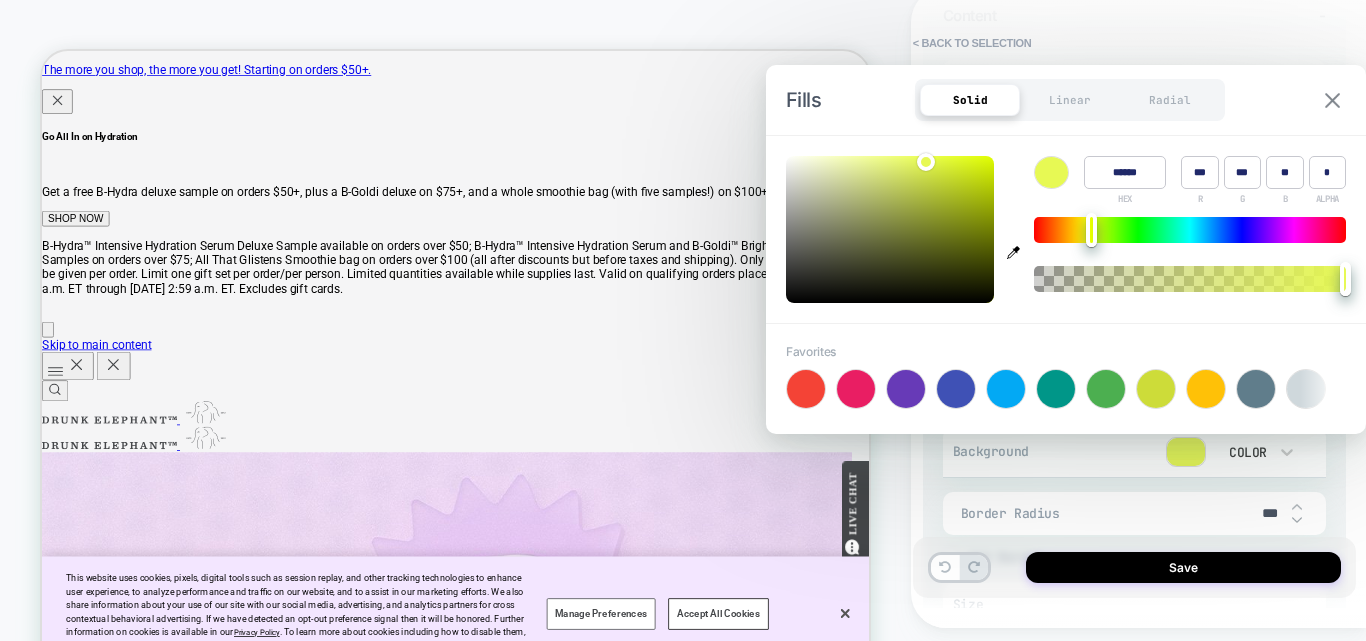 click at bounding box center [1332, 100] 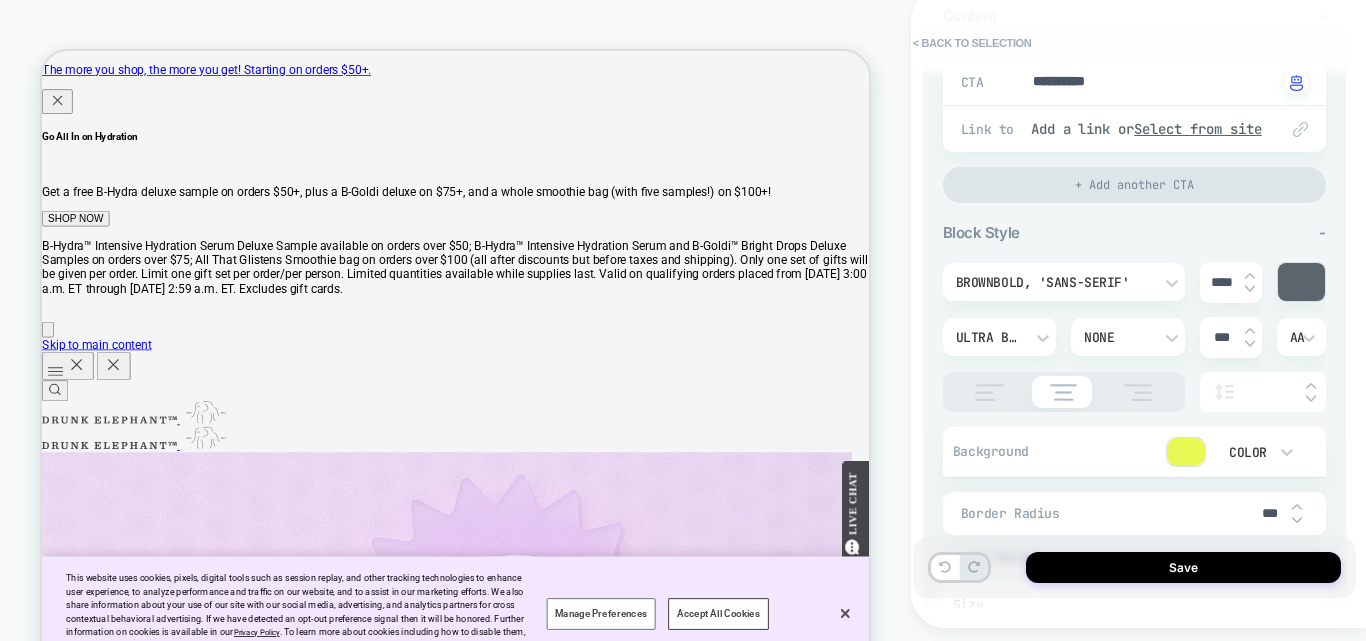 scroll, scrollTop: 500, scrollLeft: 0, axis: vertical 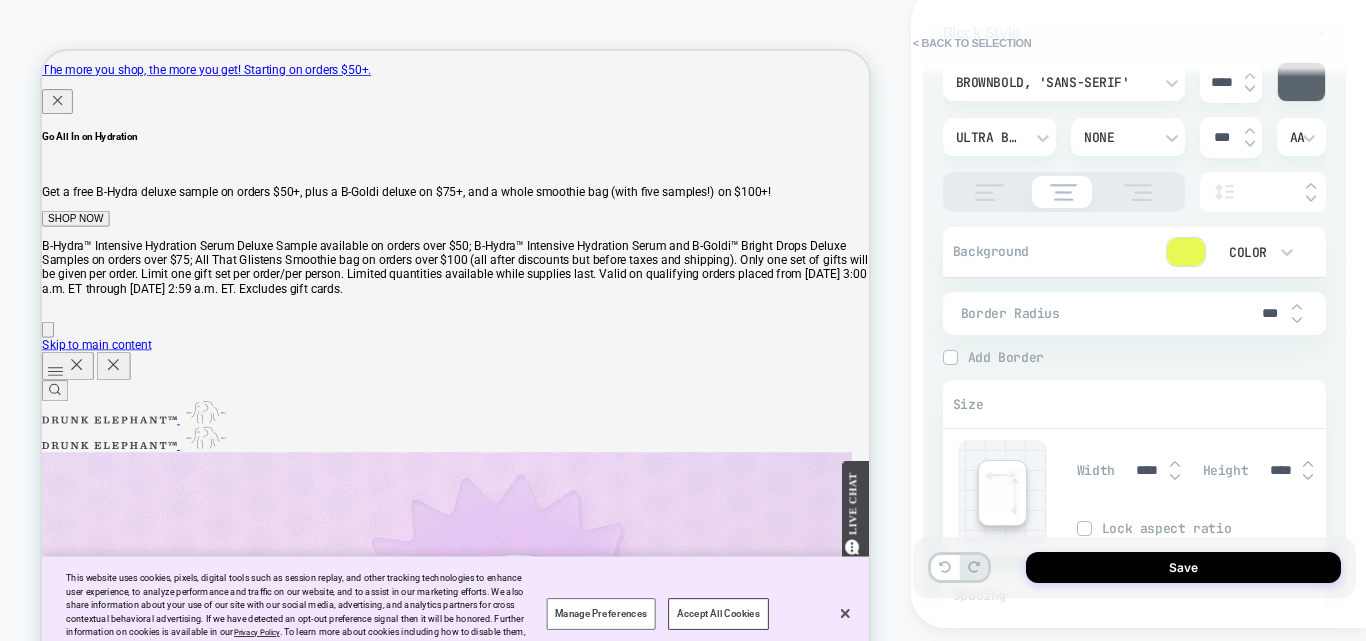 click at bounding box center (1297, 307) 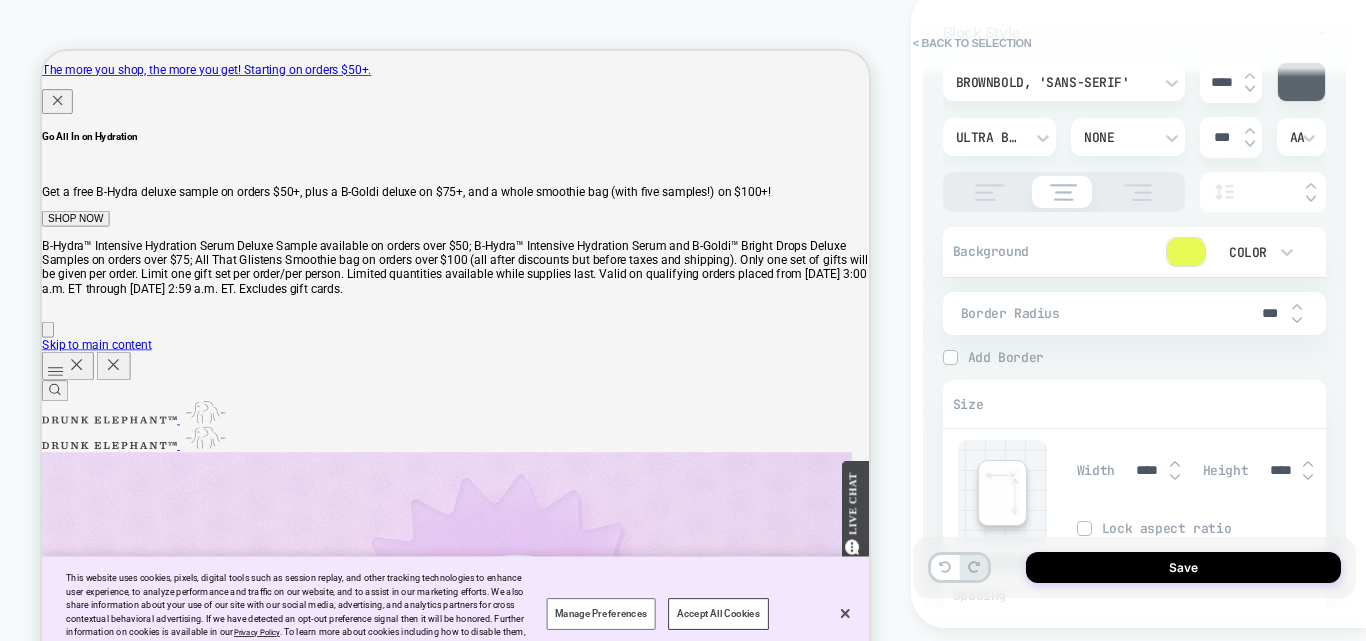 type on "*" 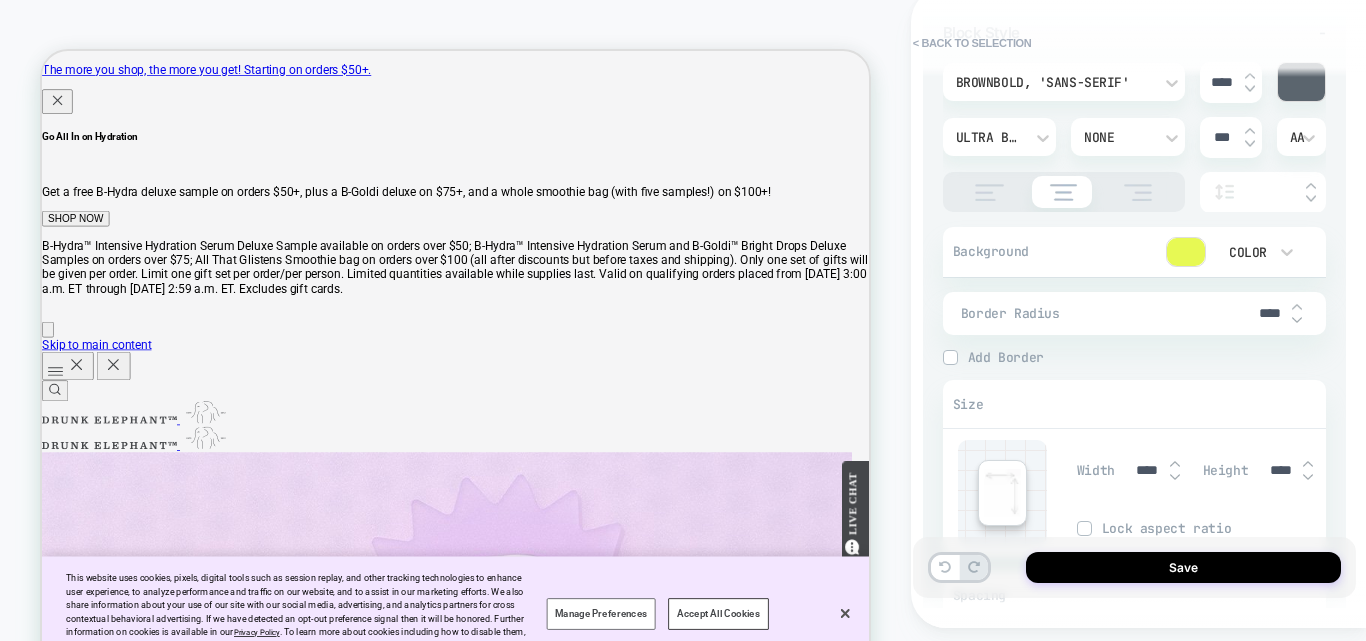 click at bounding box center [1297, 307] 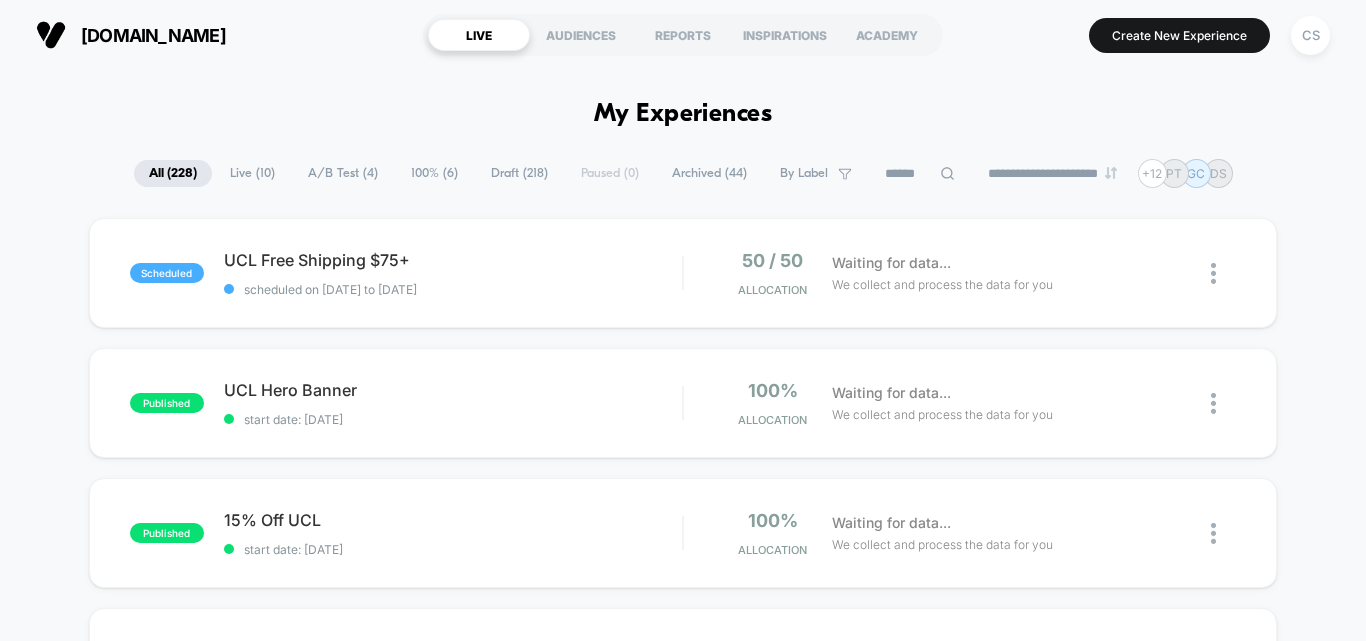 scroll, scrollTop: 0, scrollLeft: 0, axis: both 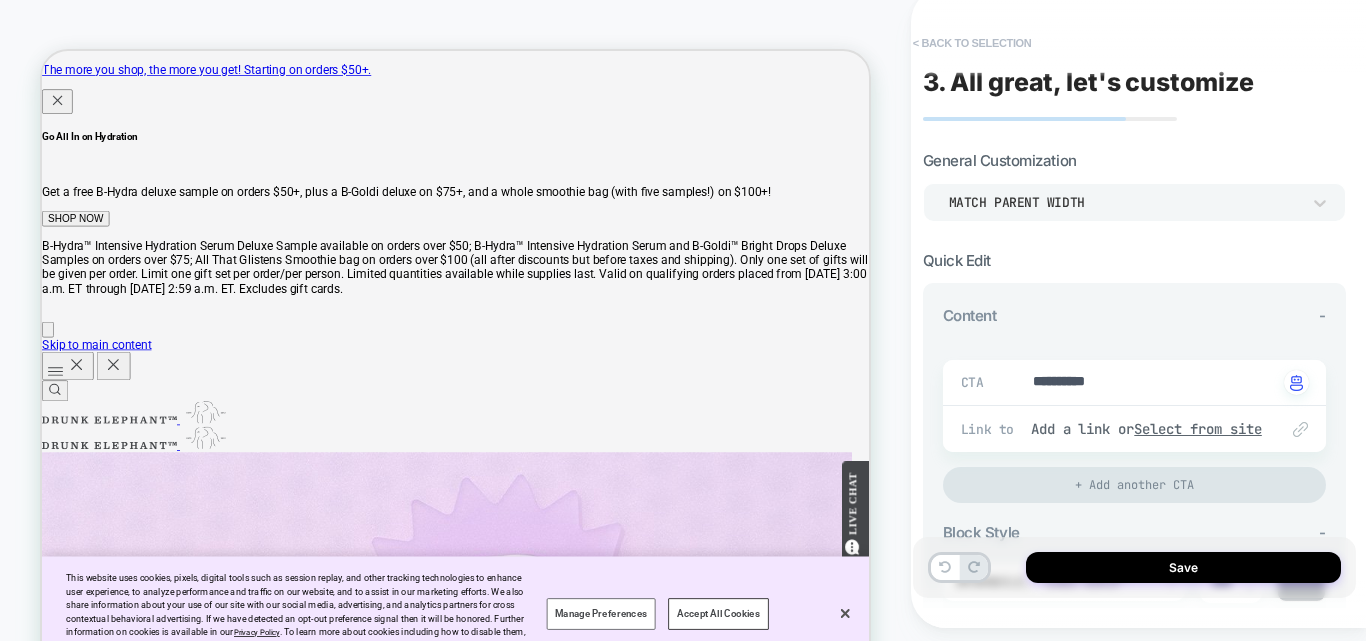click on "< Back to selection" at bounding box center [972, 43] 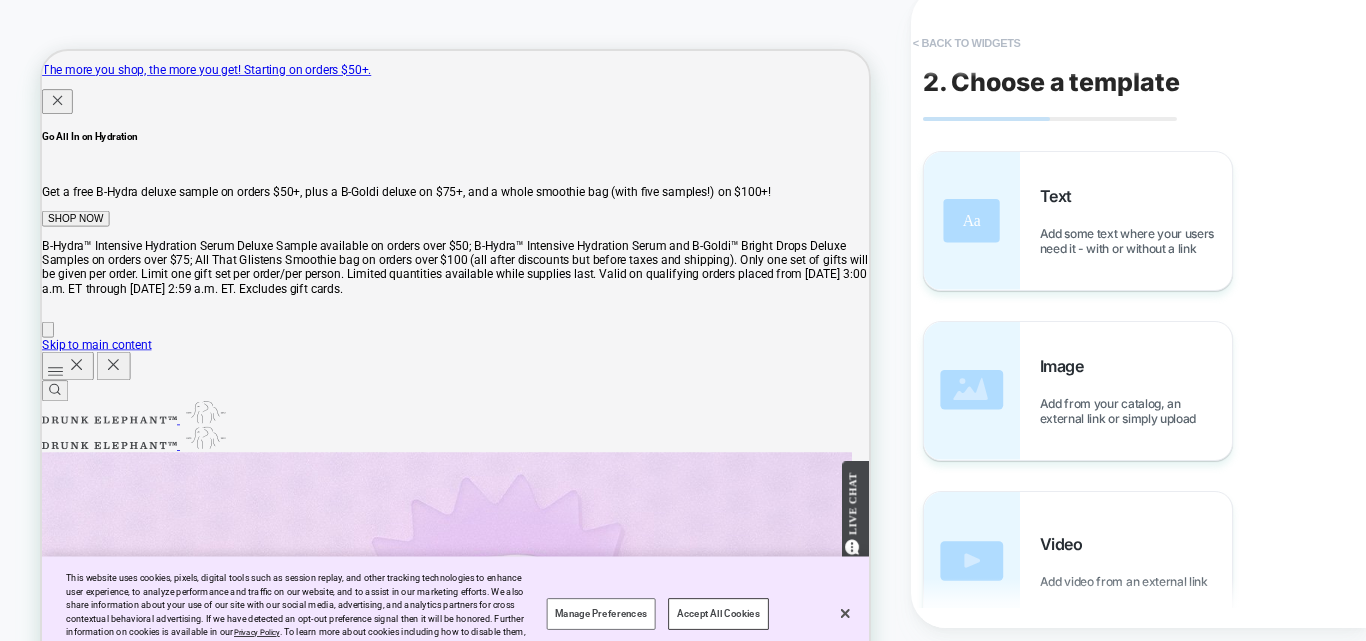 scroll, scrollTop: 0, scrollLeft: 0, axis: both 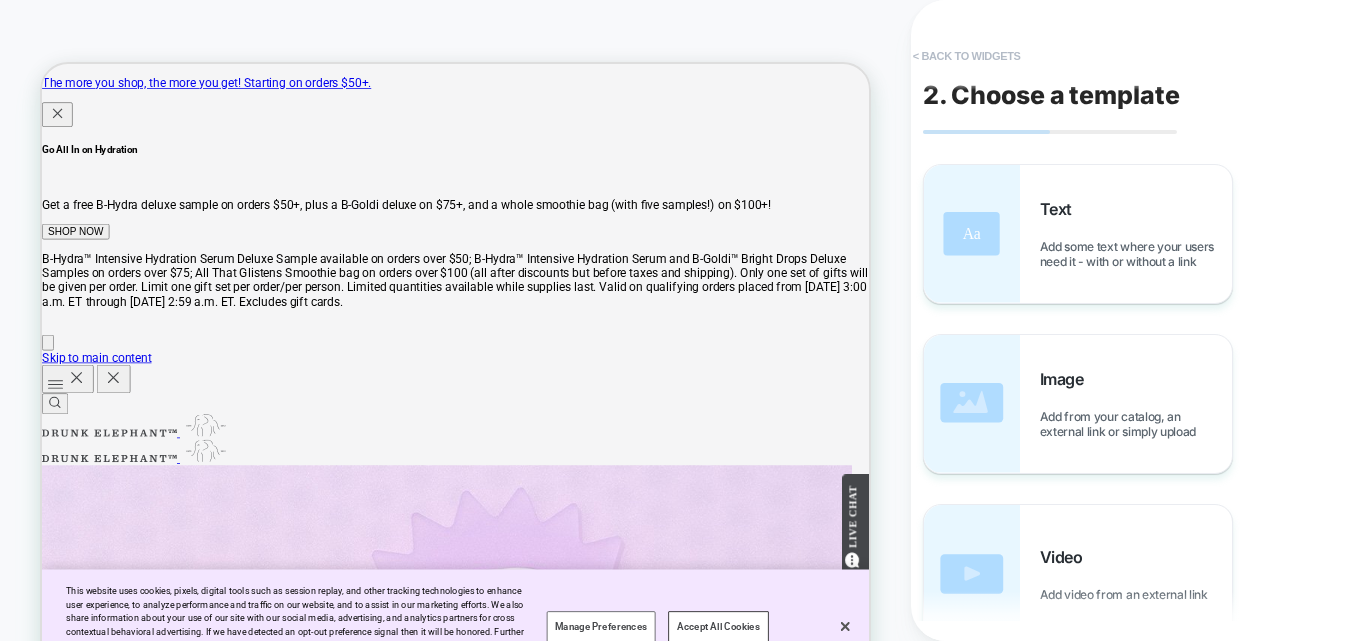 click on "< Back to widgets" at bounding box center (967, 56) 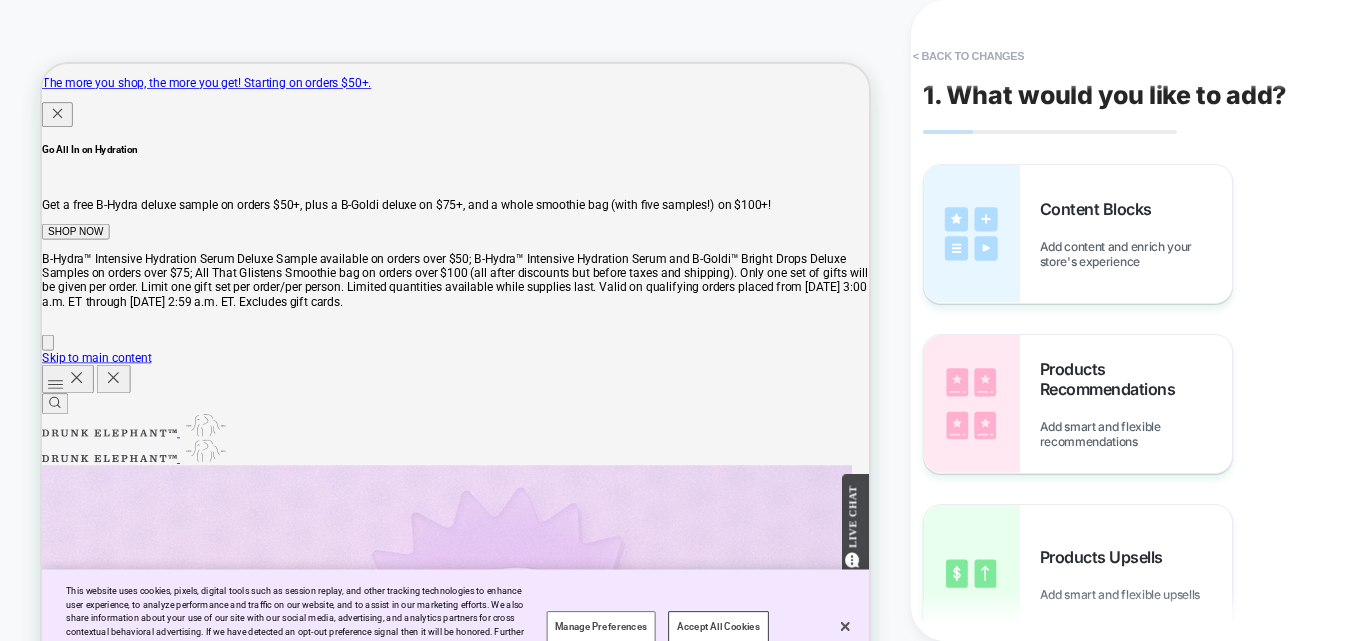click on "CUSTOM" at bounding box center [455, 360] 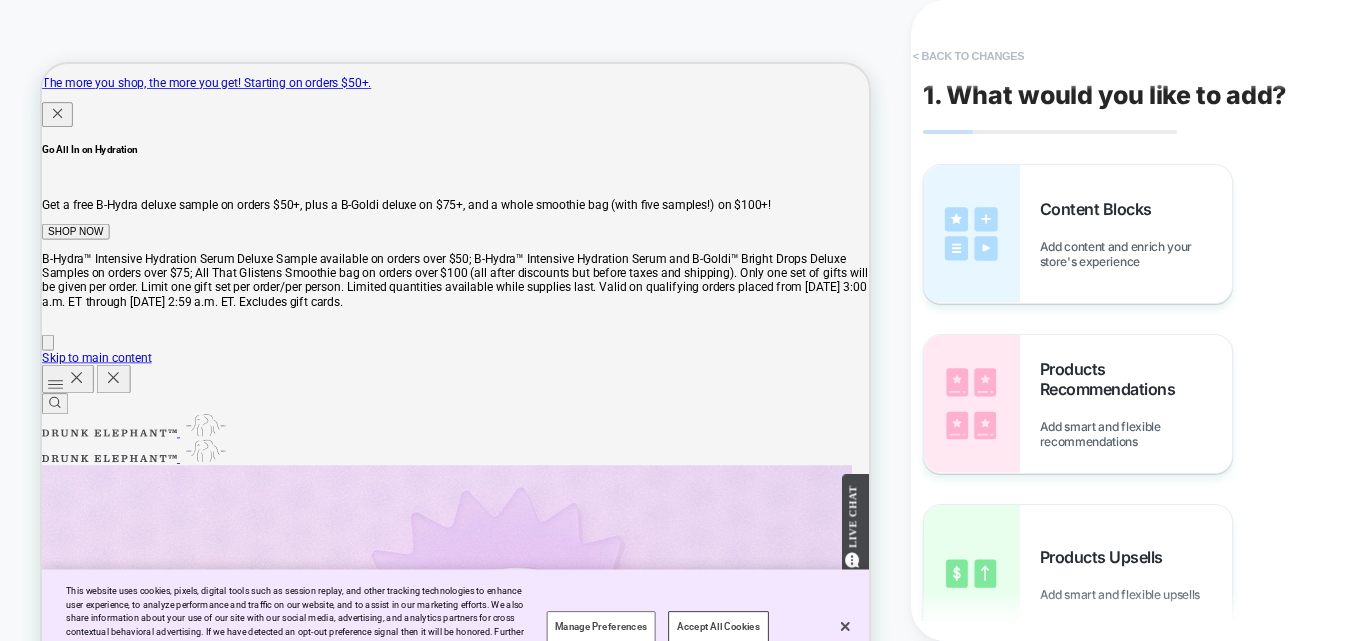 click on "< Back to changes" at bounding box center (969, 56) 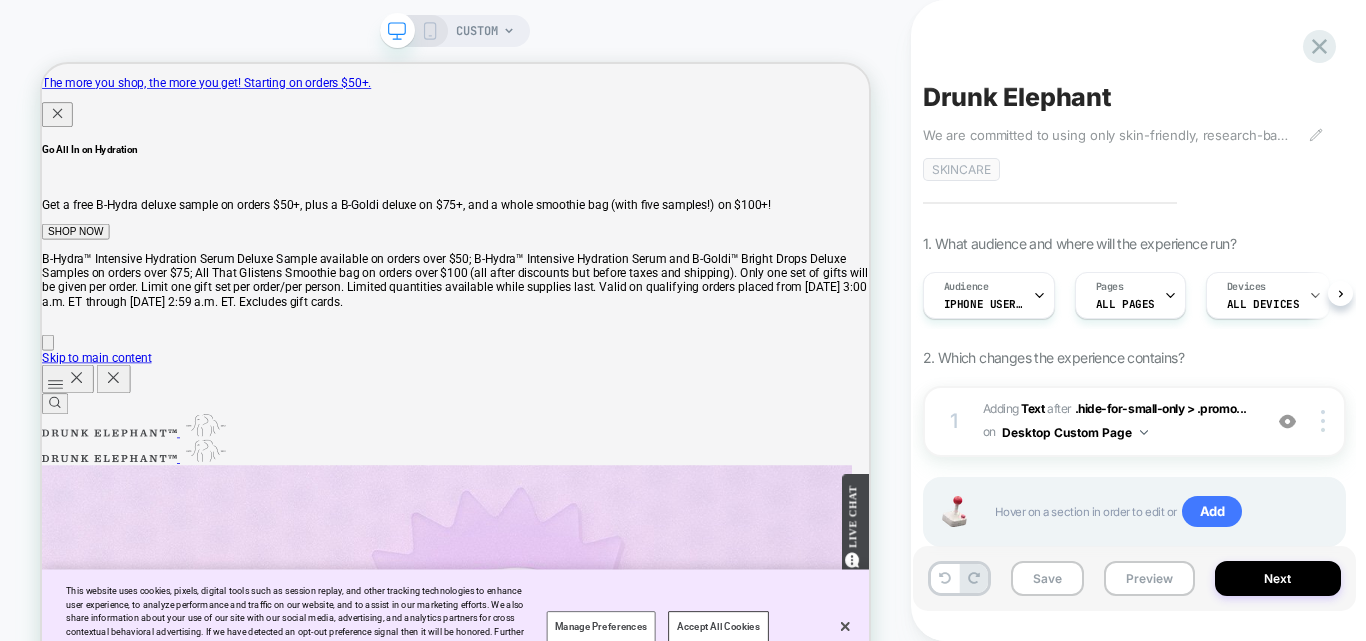 scroll, scrollTop: 0, scrollLeft: 1, axis: horizontal 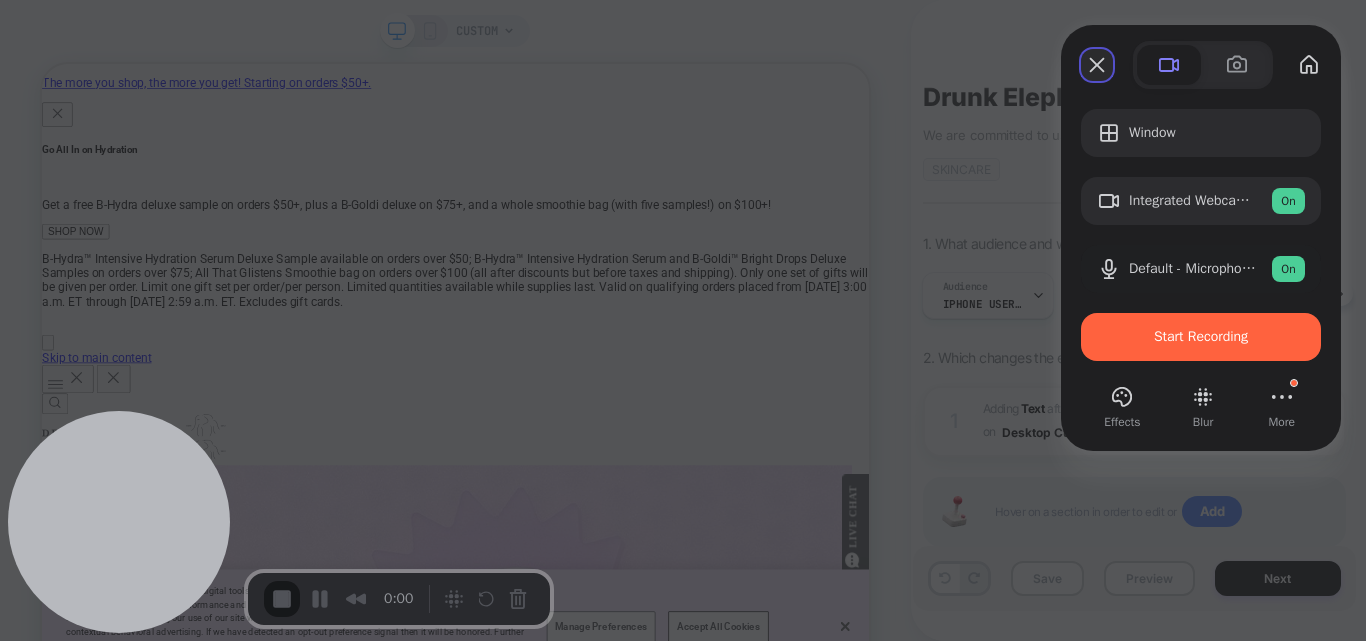 click at bounding box center [1097, 65] 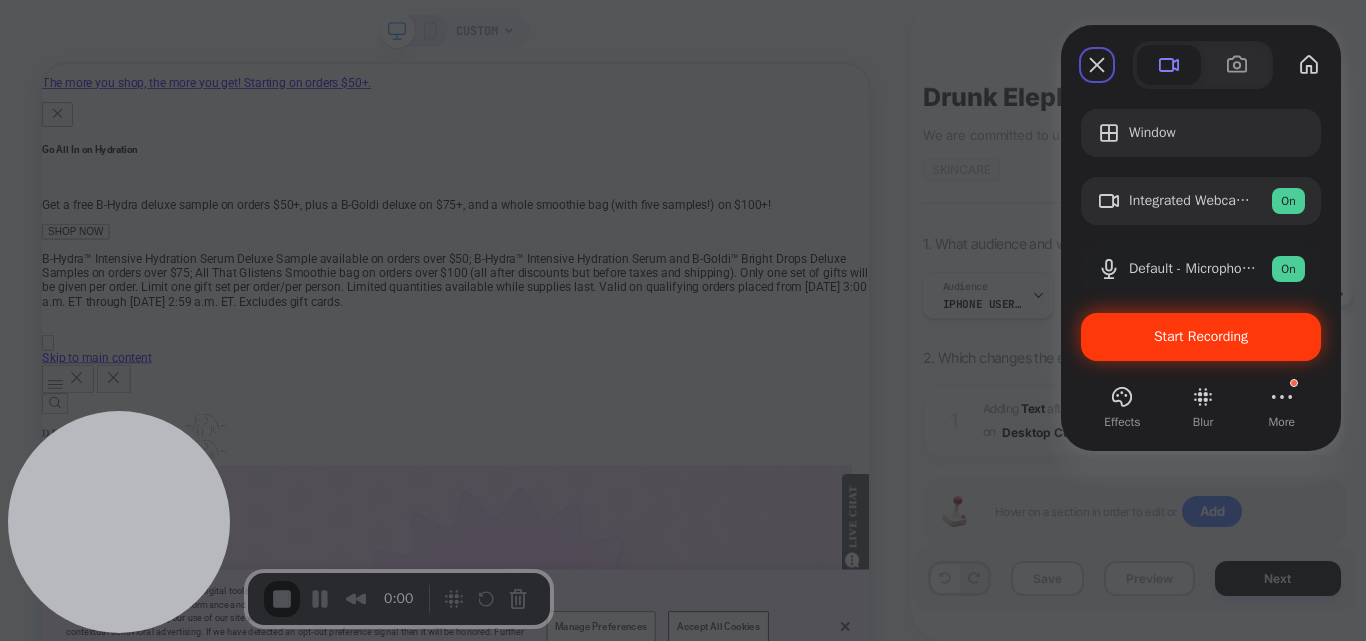 click on "Start Recording" at bounding box center (1201, 336) 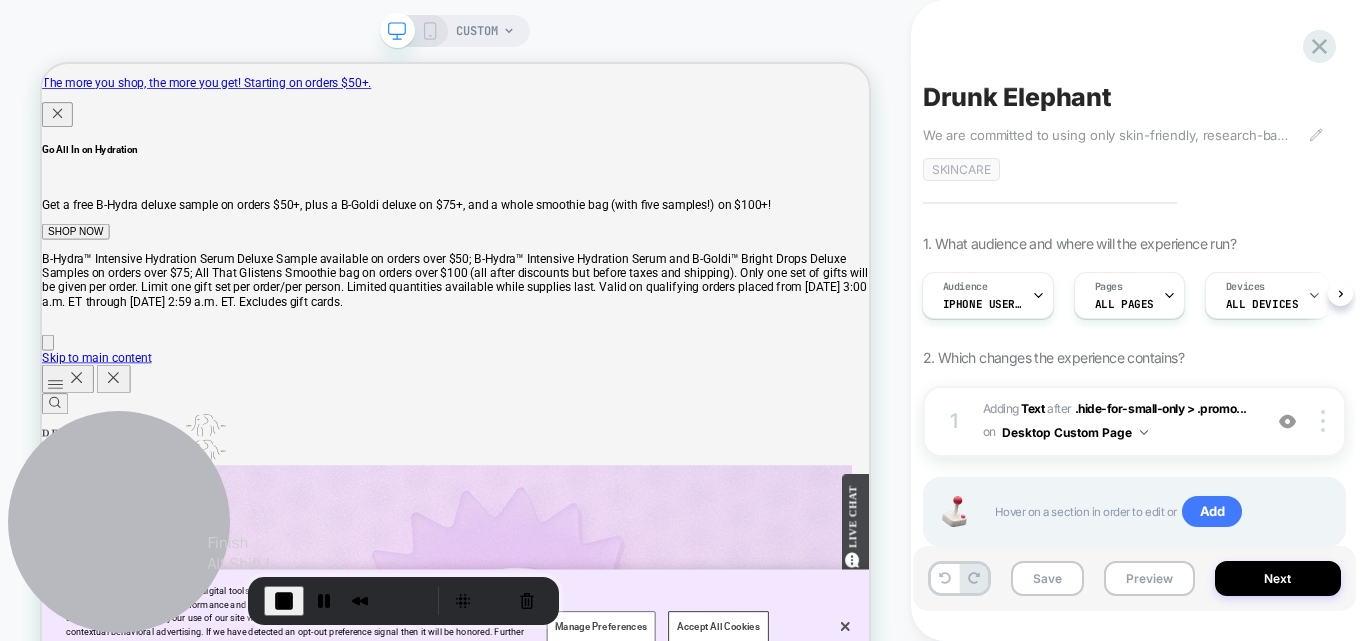 click at bounding box center [284, 601] 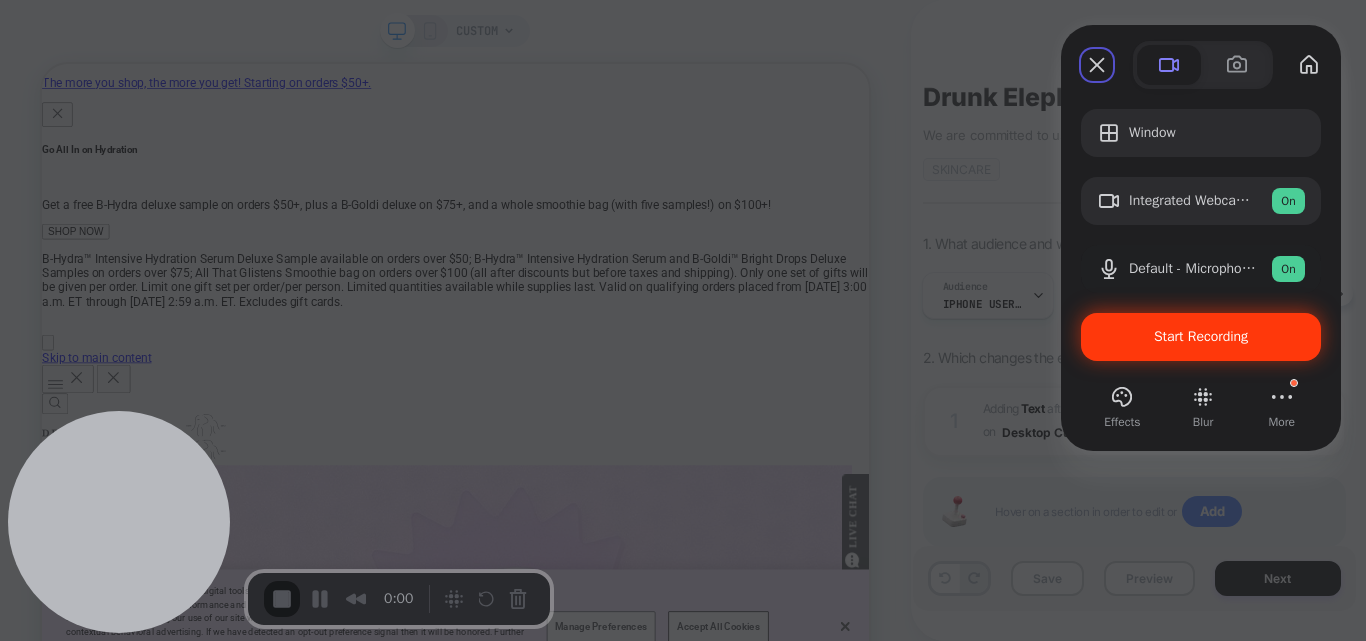 click on "Start Recording" at bounding box center (1201, 336) 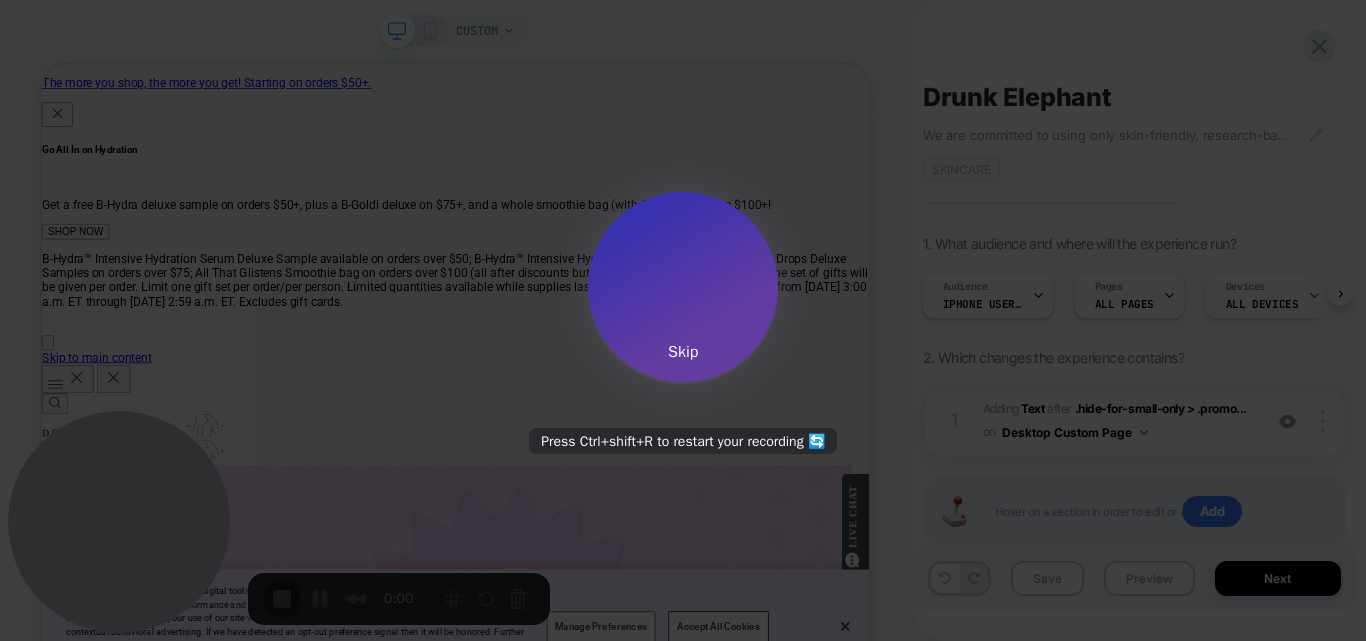 click on "2" at bounding box center (681, 274) 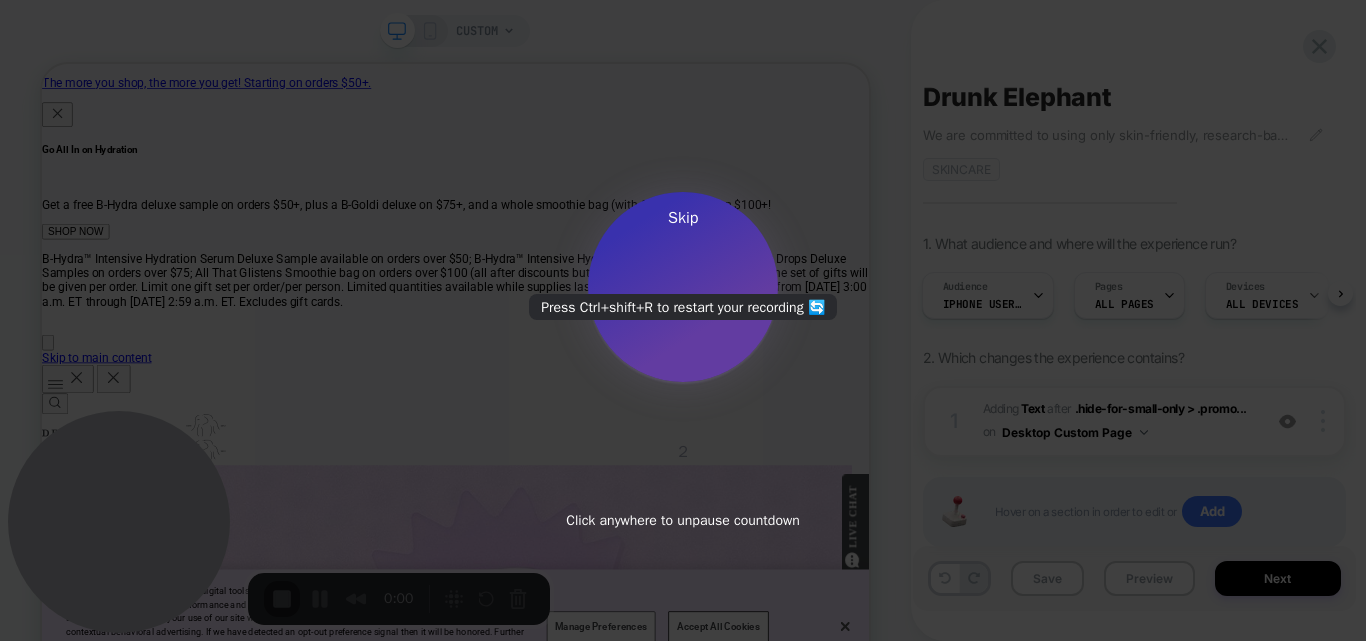 click on "Skip" at bounding box center (683, 218) 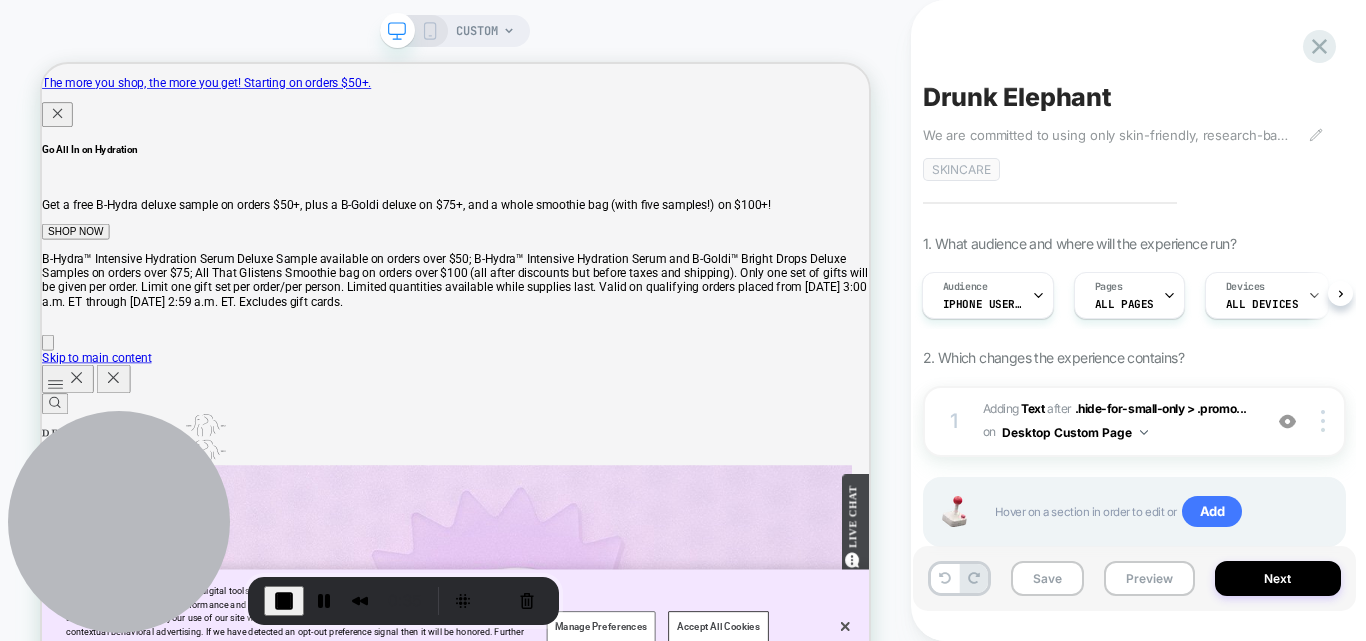 scroll, scrollTop: 56, scrollLeft: 0, axis: vertical 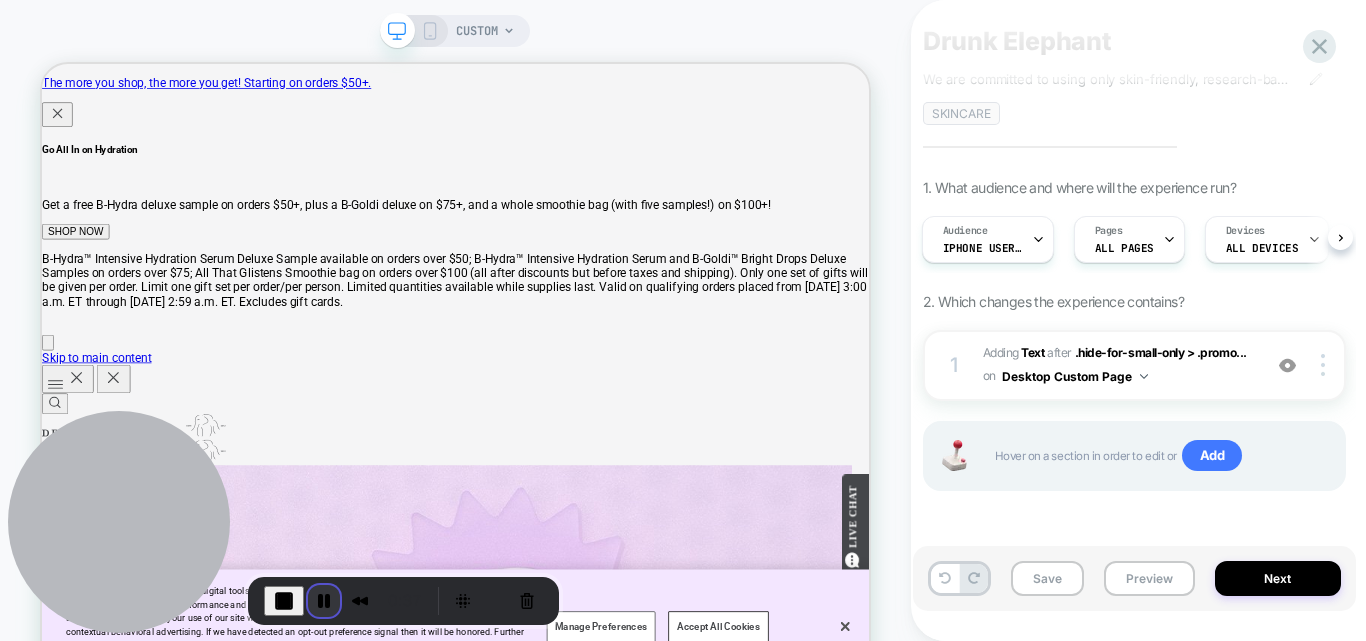 click at bounding box center (324, 601) 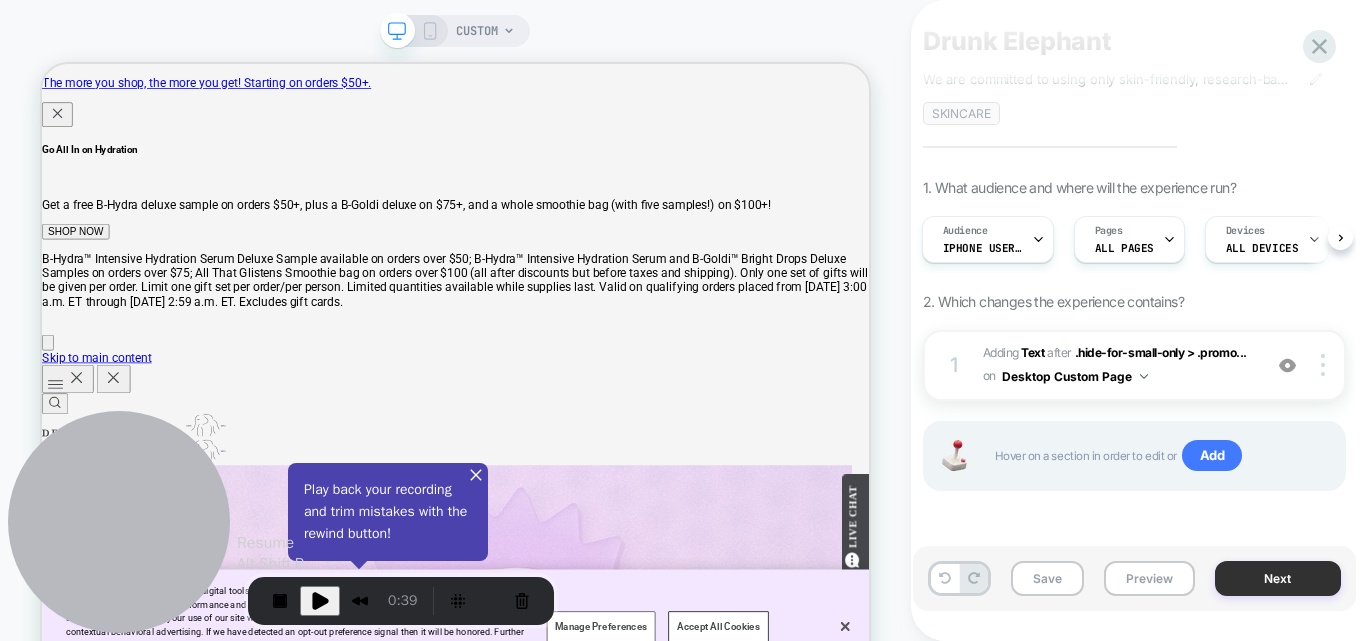 click on "Next" at bounding box center (1278, 578) 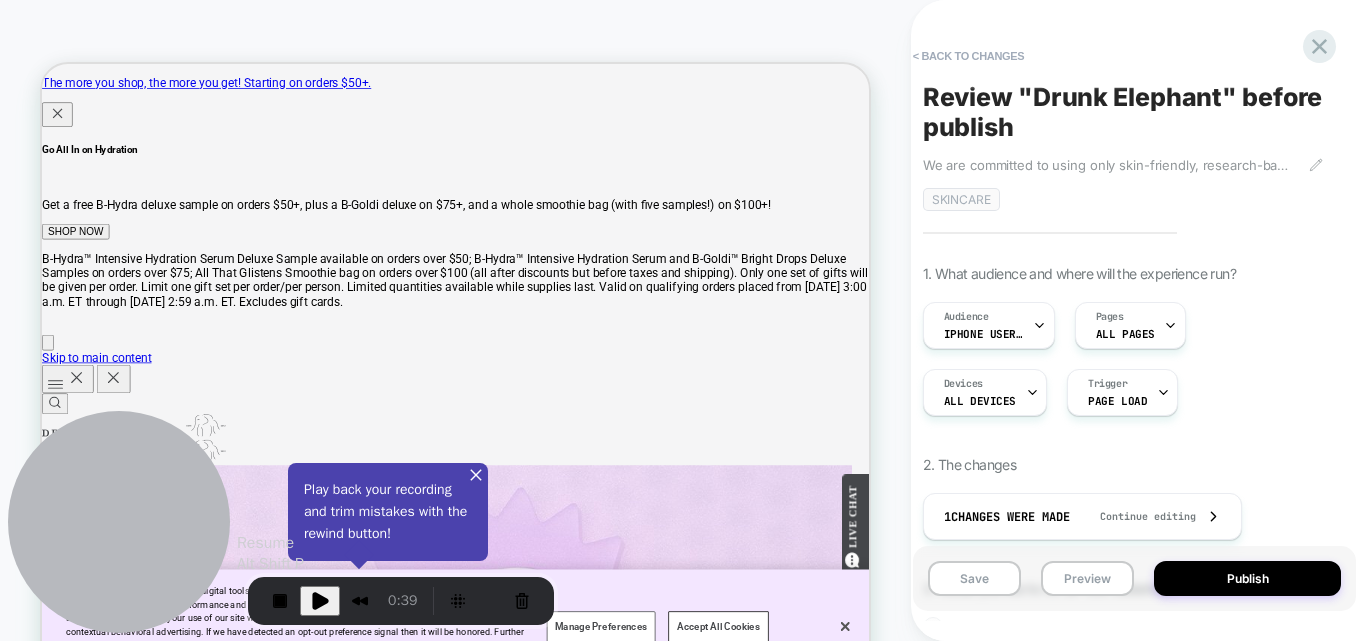click on "Publish" at bounding box center (1247, 578) 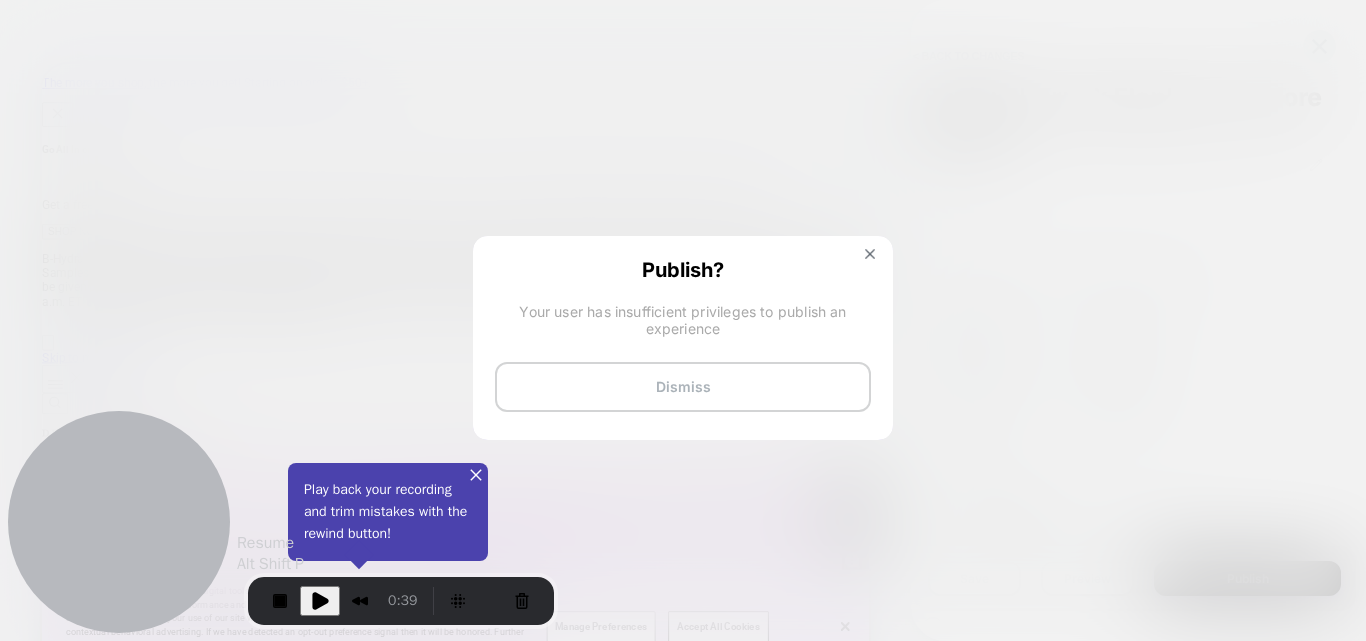 click on "Dismiss" at bounding box center [683, 387] 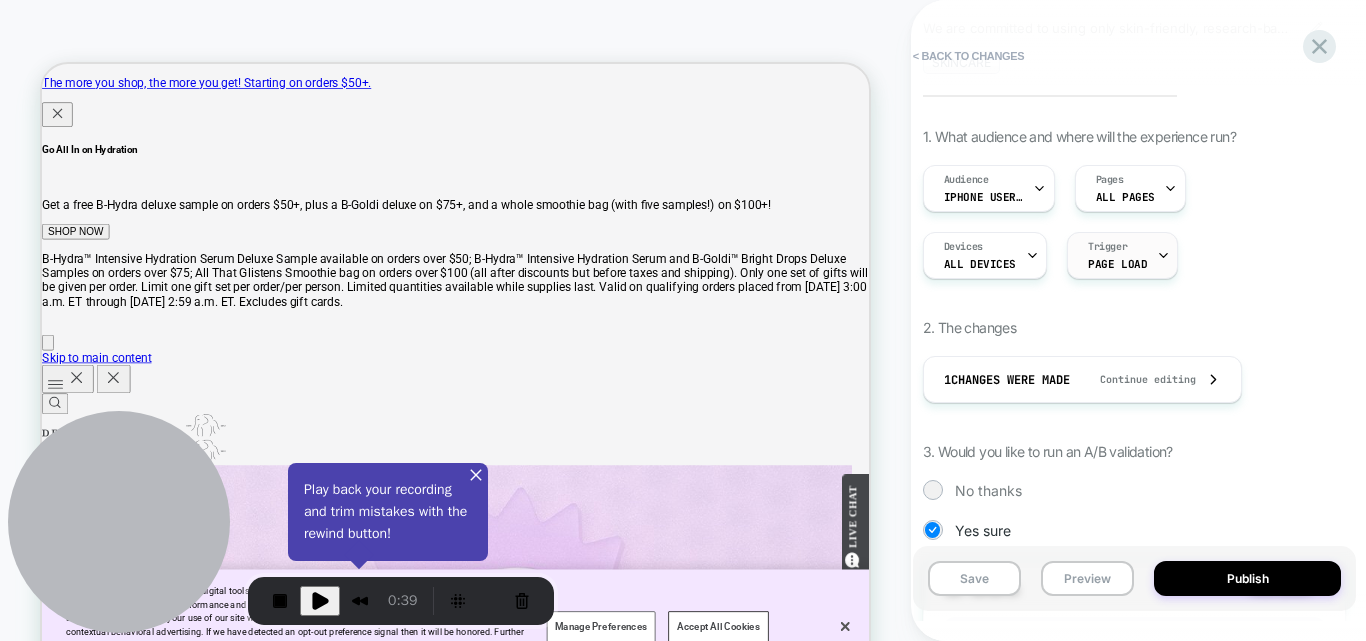 scroll, scrollTop: 0, scrollLeft: 0, axis: both 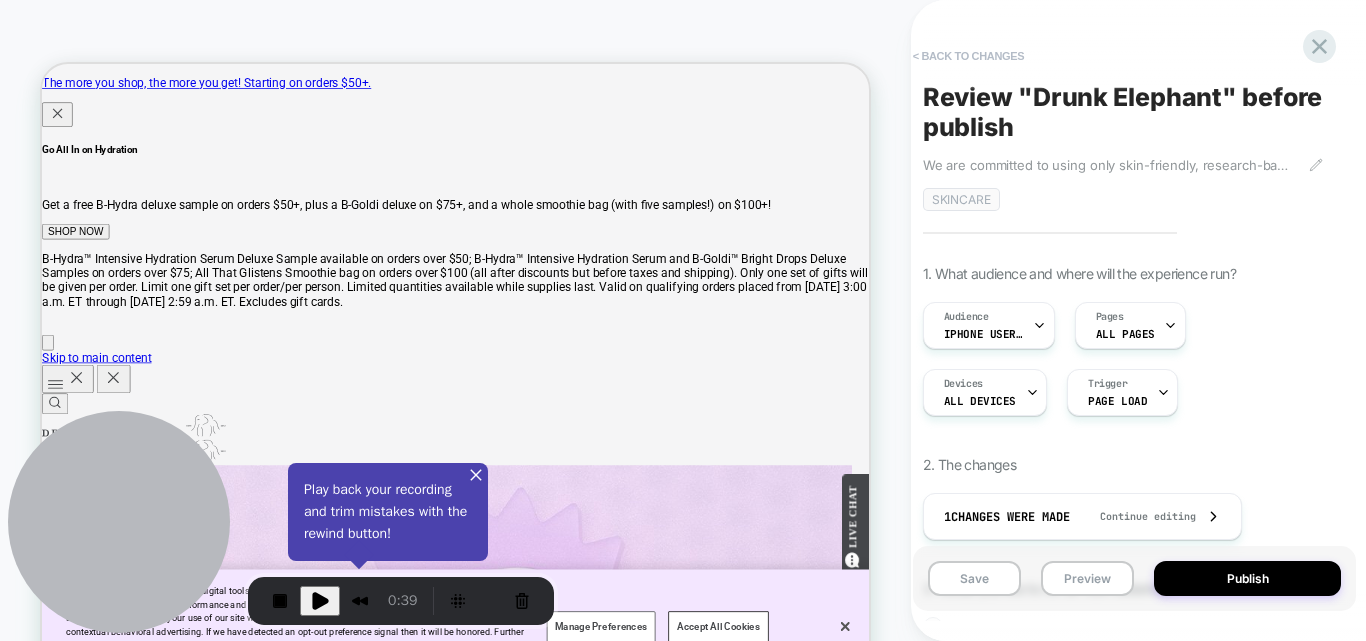 click on "< Back to changes" at bounding box center (969, 56) 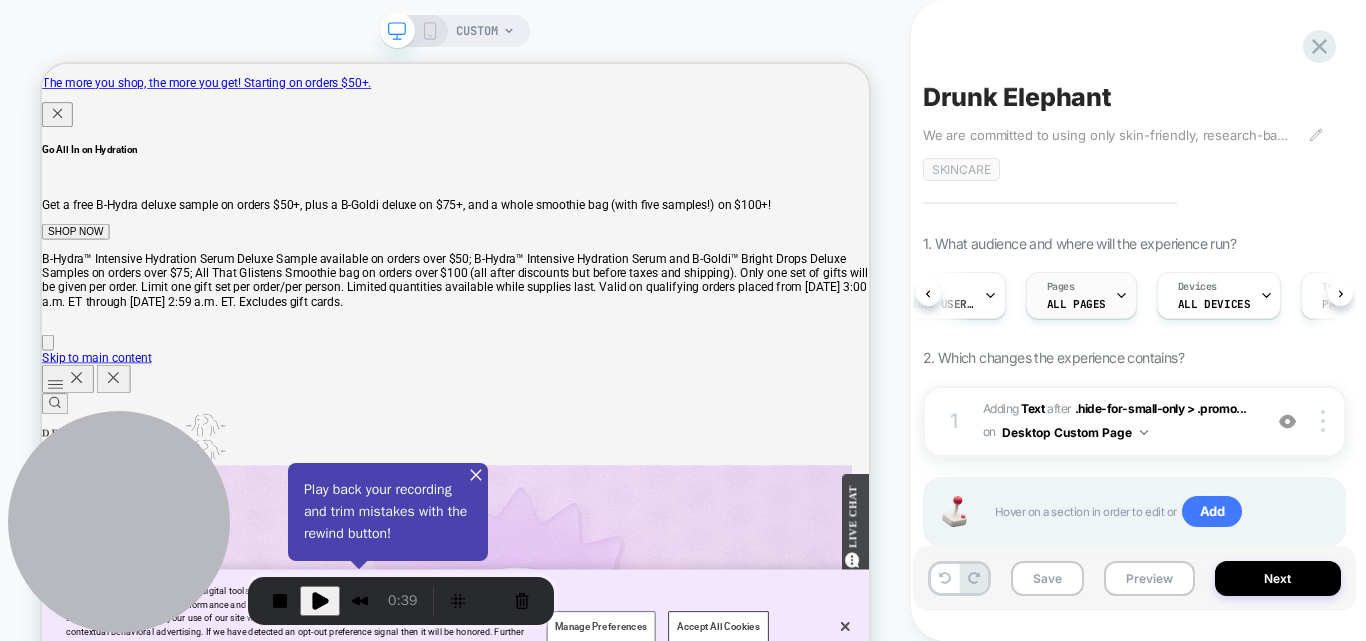 scroll, scrollTop: 0, scrollLeft: 51, axis: horizontal 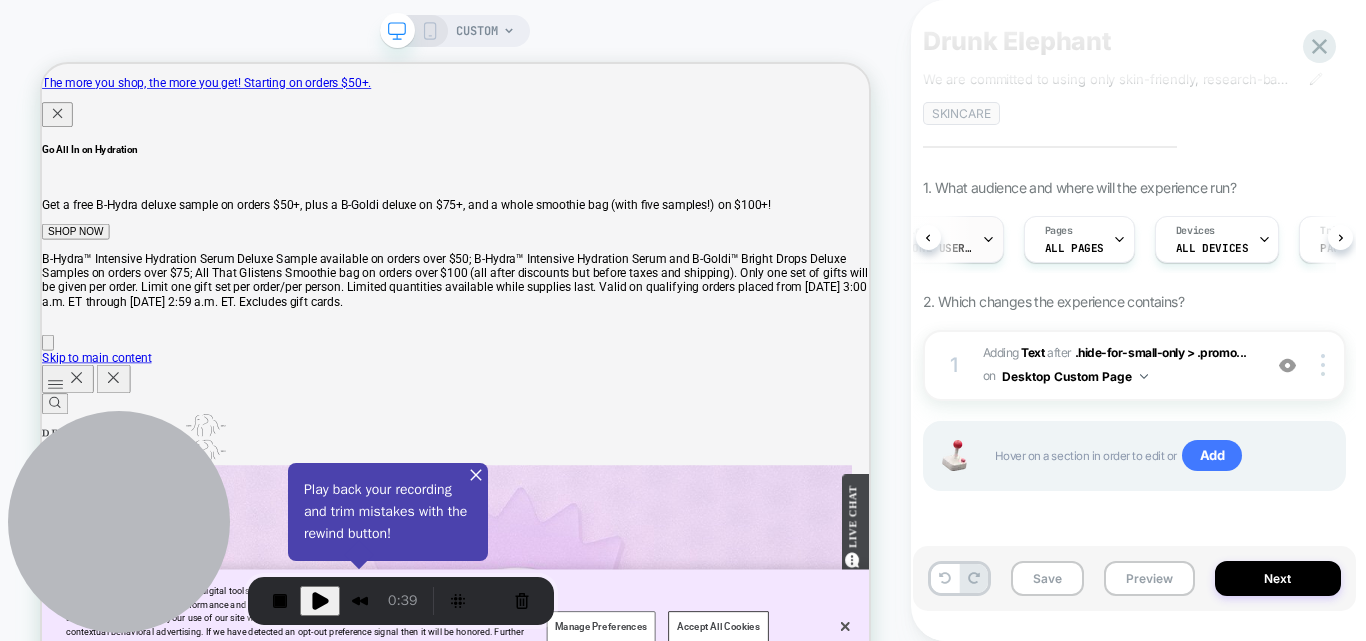 click on "iPhone users IL" at bounding box center [933, 248] 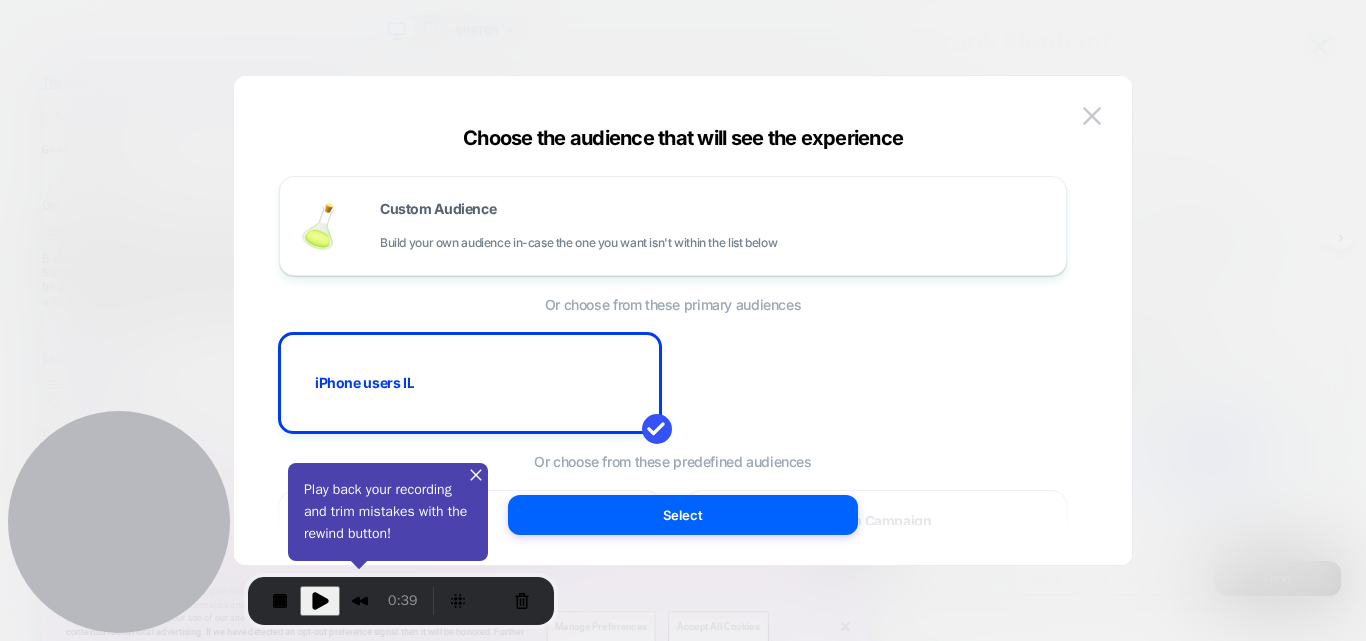 click at bounding box center (1092, 115) 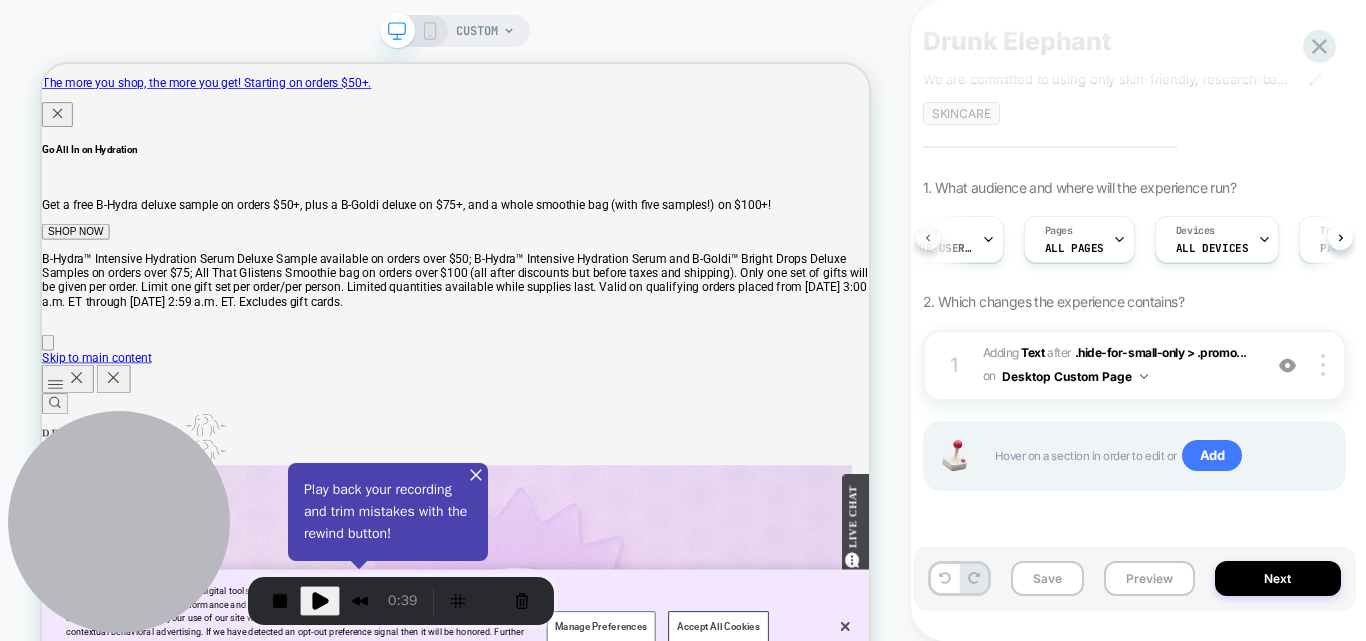 click at bounding box center [928, 237] 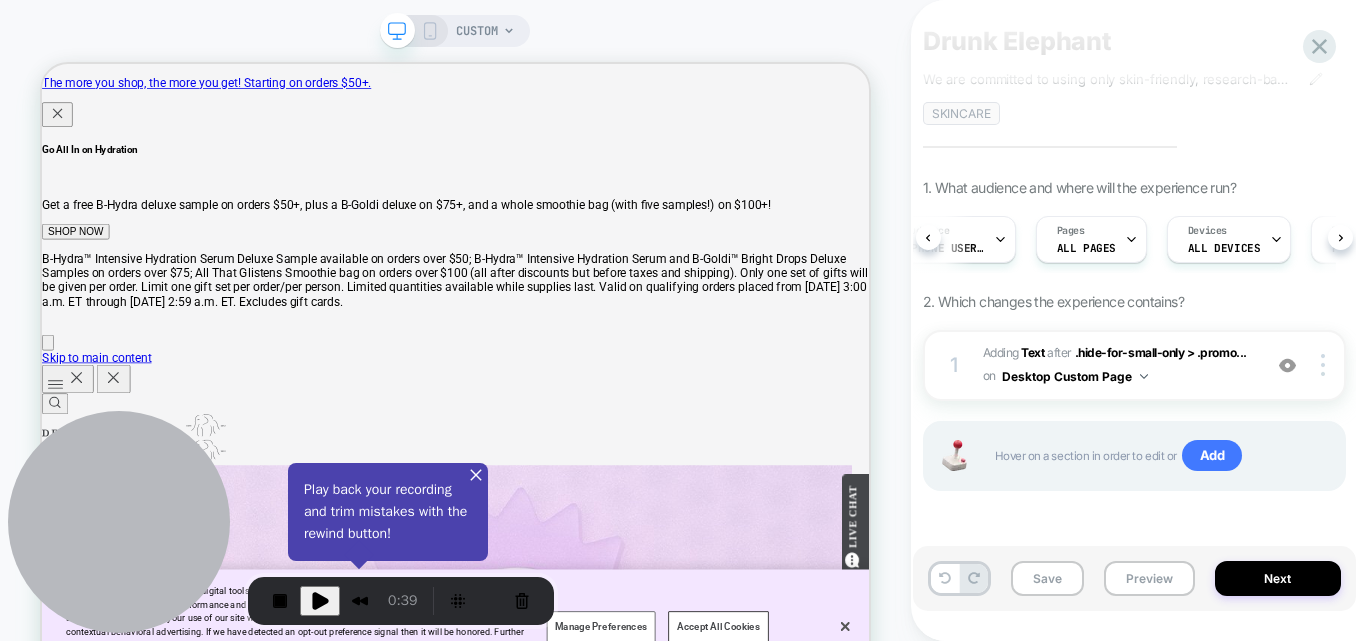 scroll, scrollTop: 0, scrollLeft: 37, axis: horizontal 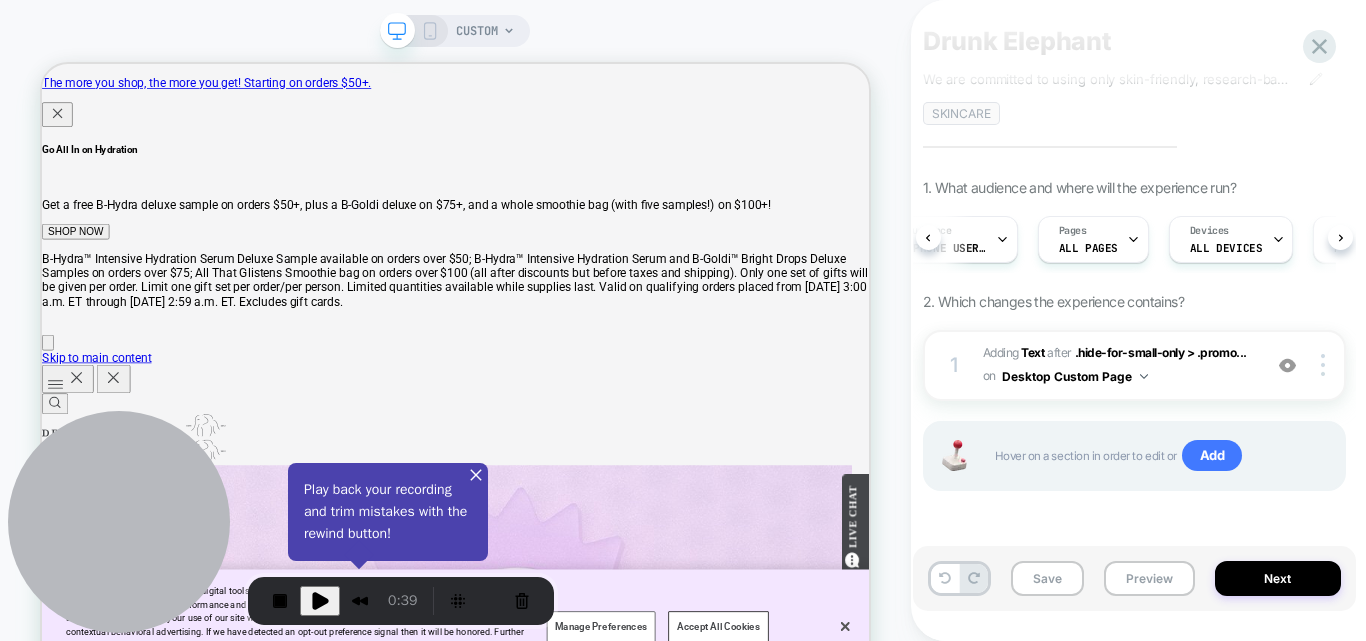 click on "Drunk Elephant We are committed to using only skin-friendly, research-backed ingredients that either directly benefit the health of the skin or support the integrity of our formulations. We never take into account whether something is synthetic or natural, instead choosing ingredients based on biocompatibility. Click to edit experience details We are committed to using only skin-friendly, research-backed ingredients that either directly benefit the health of the skin or support the integrity of our formulations. We never take into account whether something is synthetic or natural, instead choosing ingredients based on biocompatibility. skincare 1. What audience and where will the experience run? Audience iPhone users IL Pages ALL PAGES Devices ALL DEVICES Trigger Page Load 2. Which changes the experience contains? 1 #_loomi_addon_1751452349455 Adding   Text   AFTER .hide-for-small-only > .promo... .hide-for-small-only > .promotion   on Desktop Custom Page Add Before Add After Duplicate Replace Position Rename" at bounding box center (1134, 320) 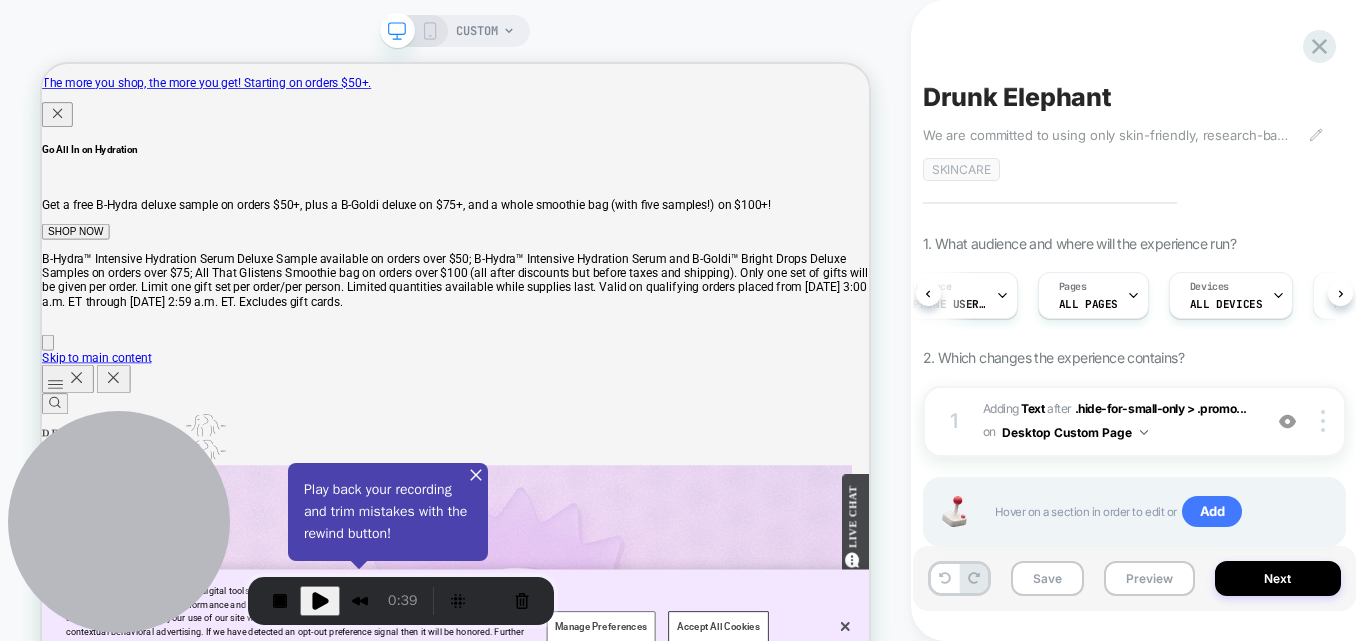 scroll, scrollTop: 56, scrollLeft: 0, axis: vertical 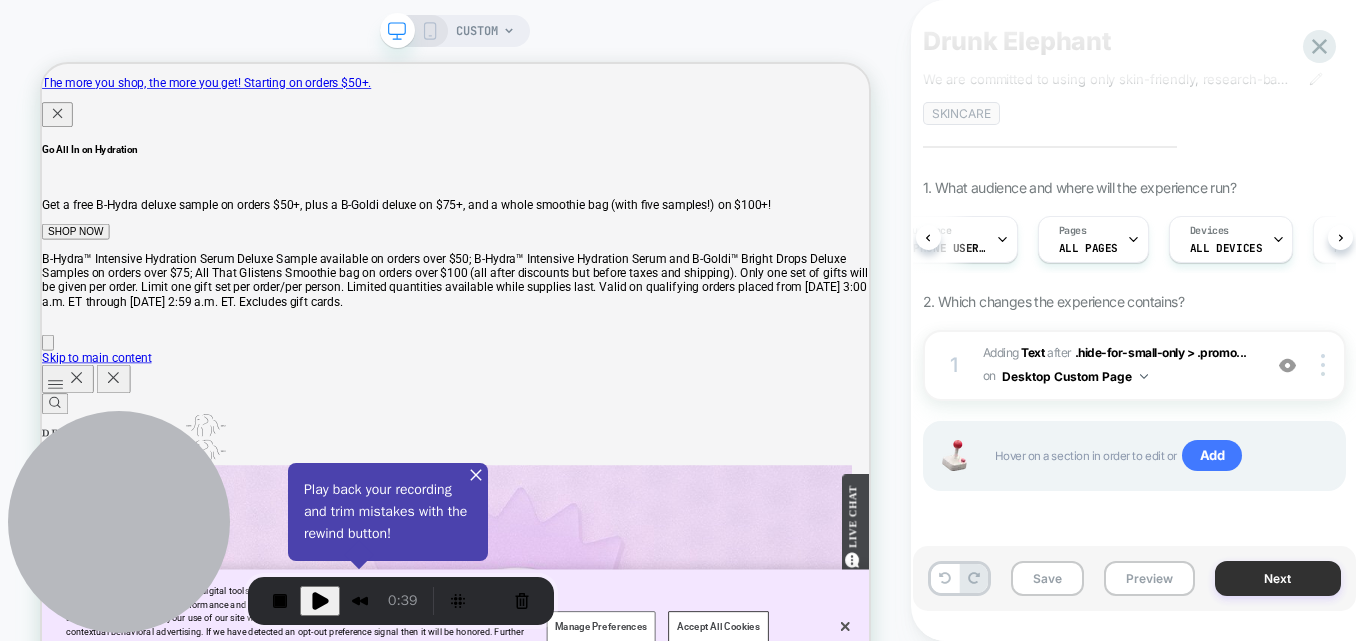 click on "Next" at bounding box center [1278, 578] 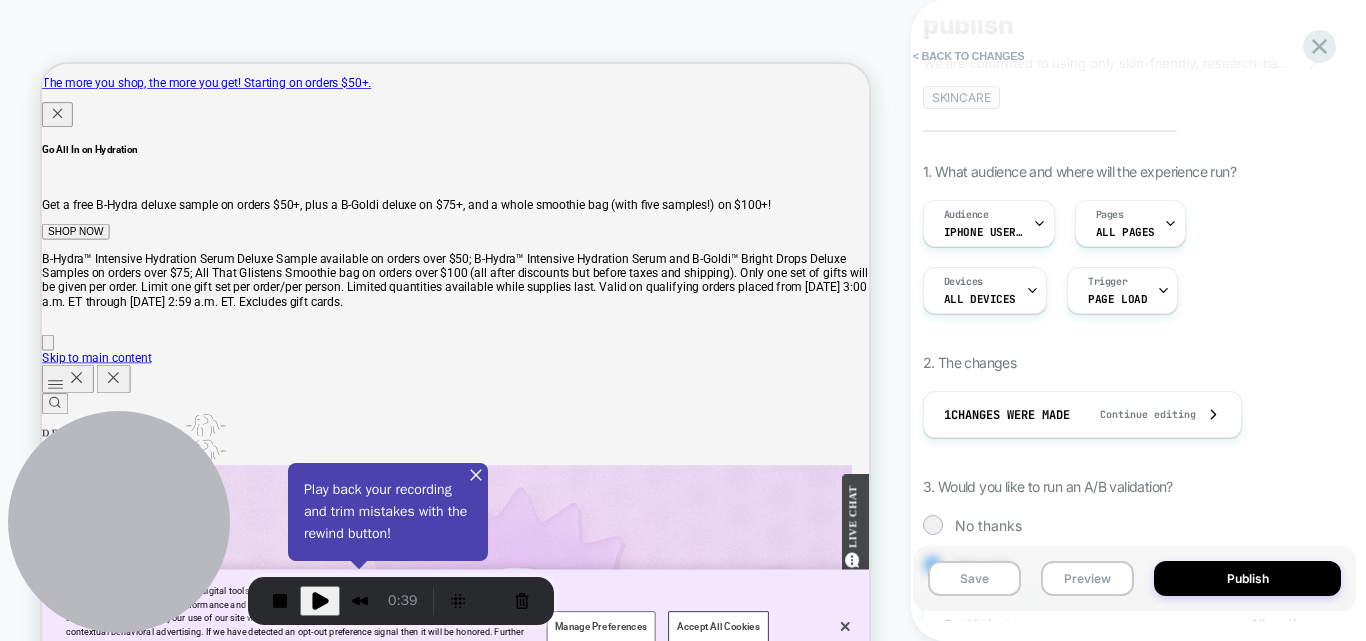 scroll, scrollTop: 0, scrollLeft: 0, axis: both 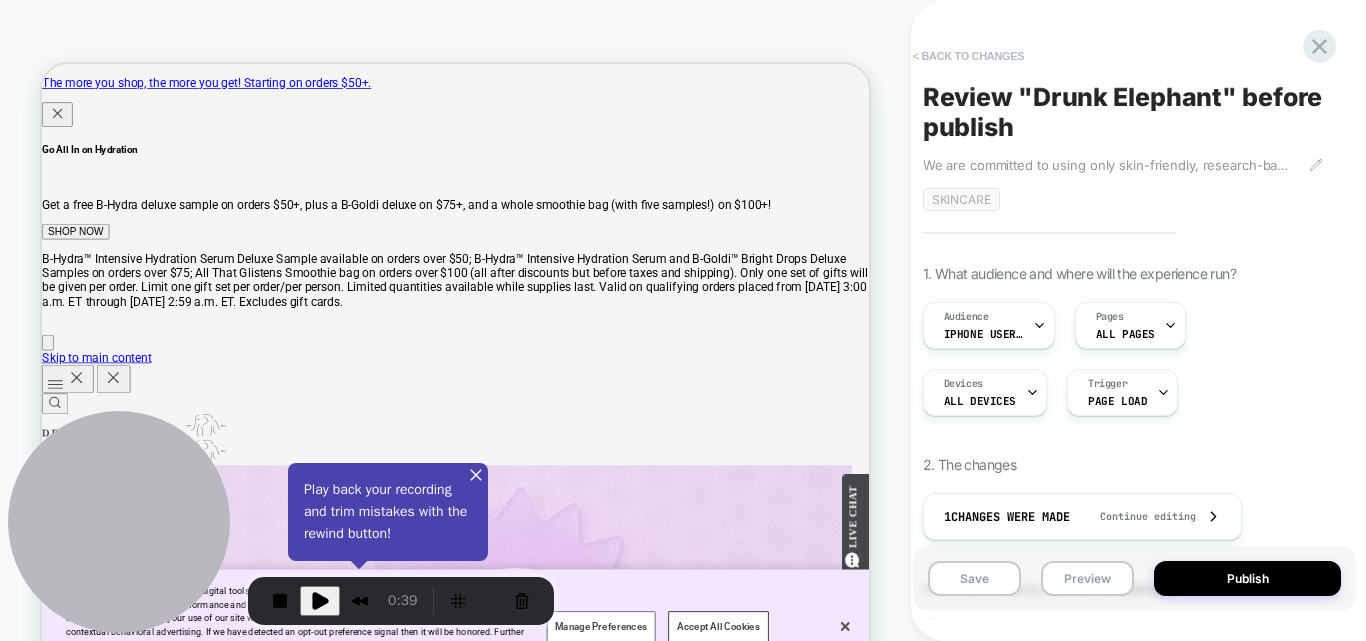 click on "< Back to changes" at bounding box center (969, 56) 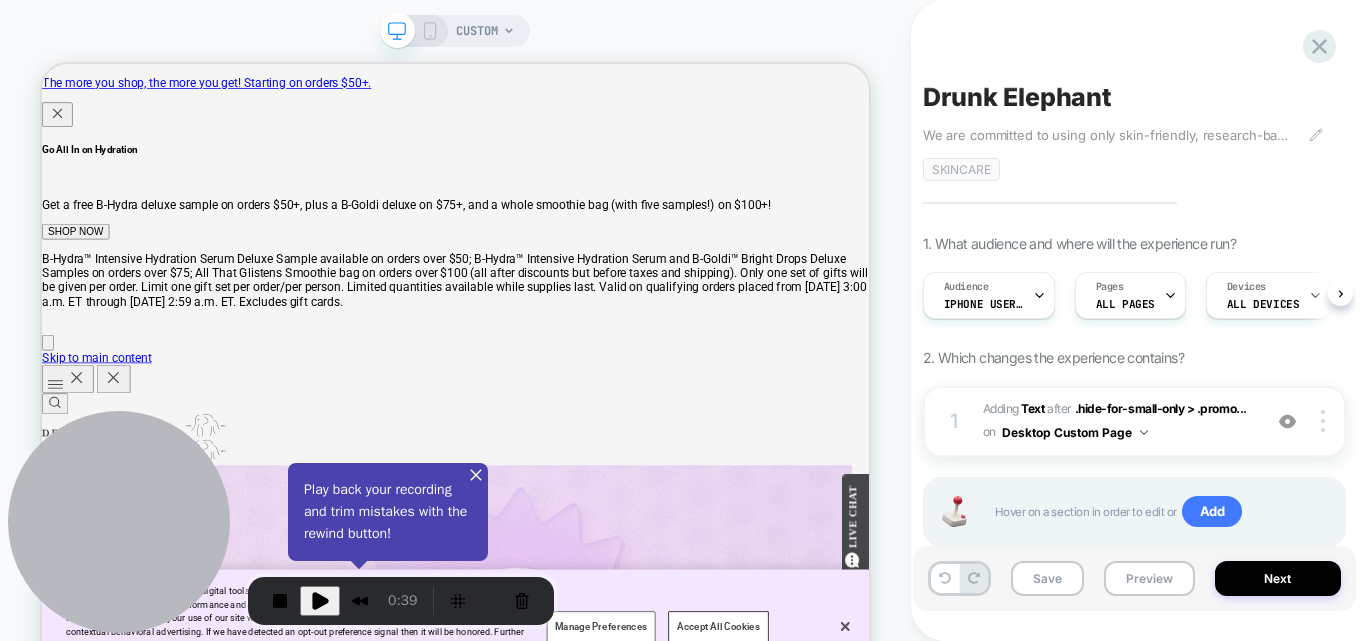 scroll, scrollTop: 0, scrollLeft: 1, axis: horizontal 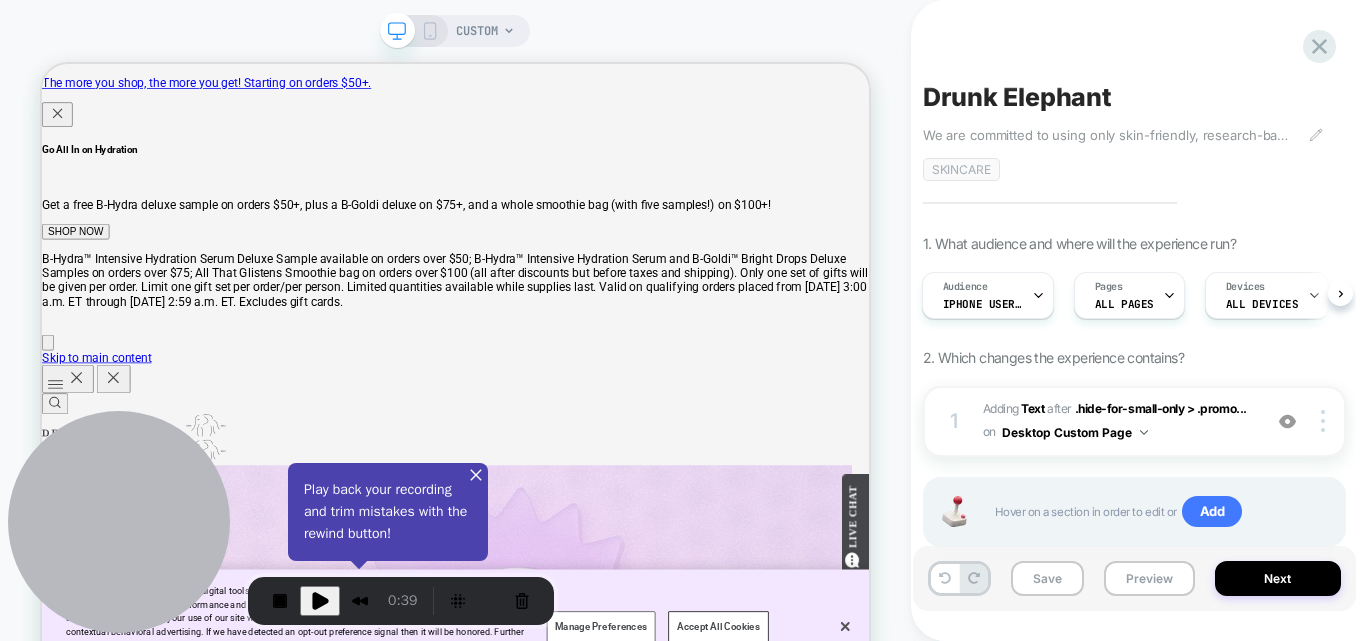 click on "skincare" at bounding box center [1134, 169] 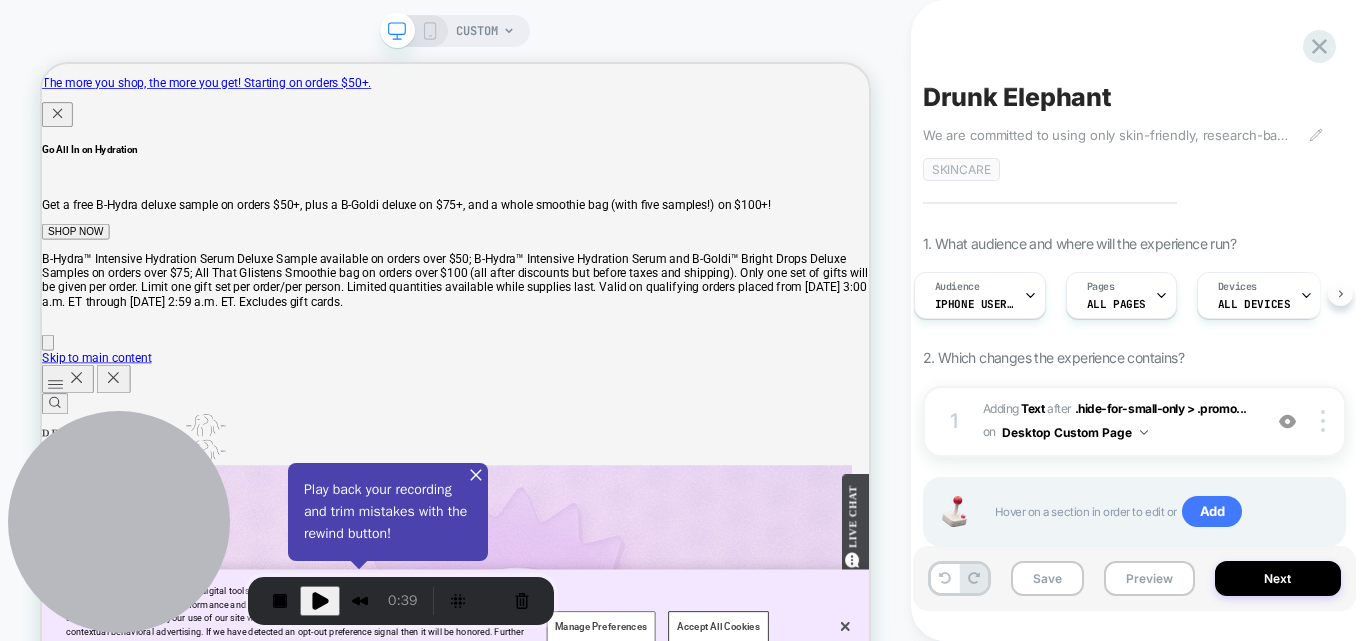 click 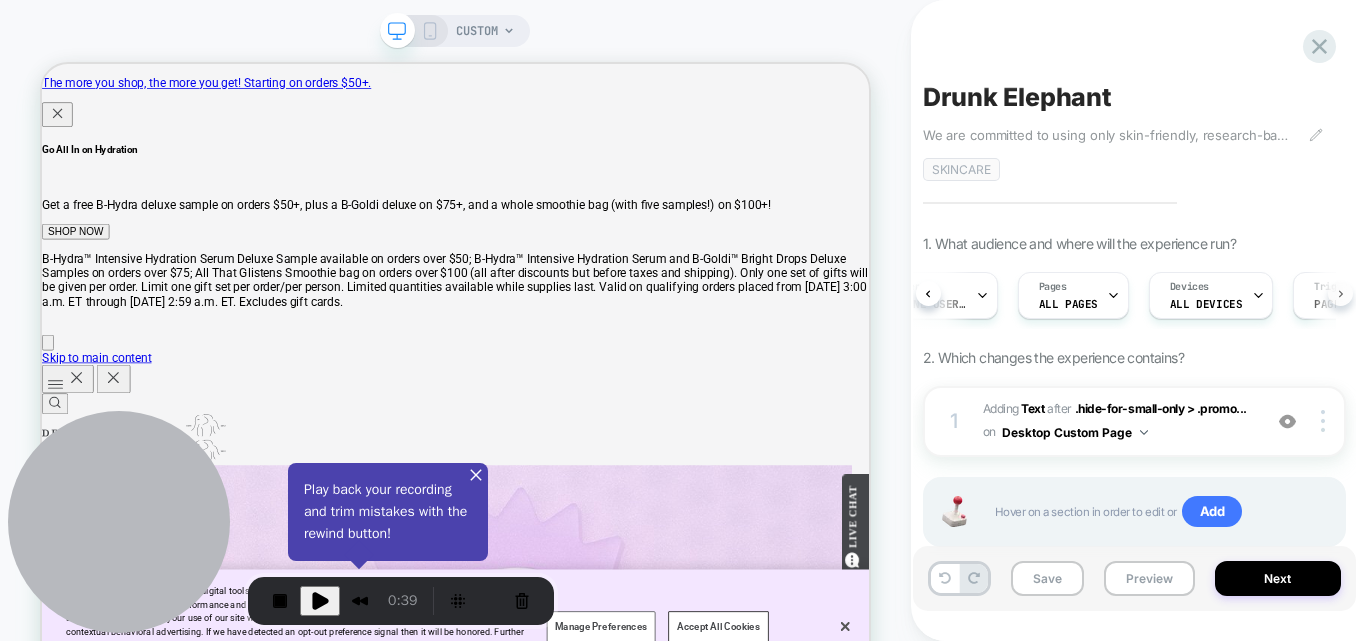 click 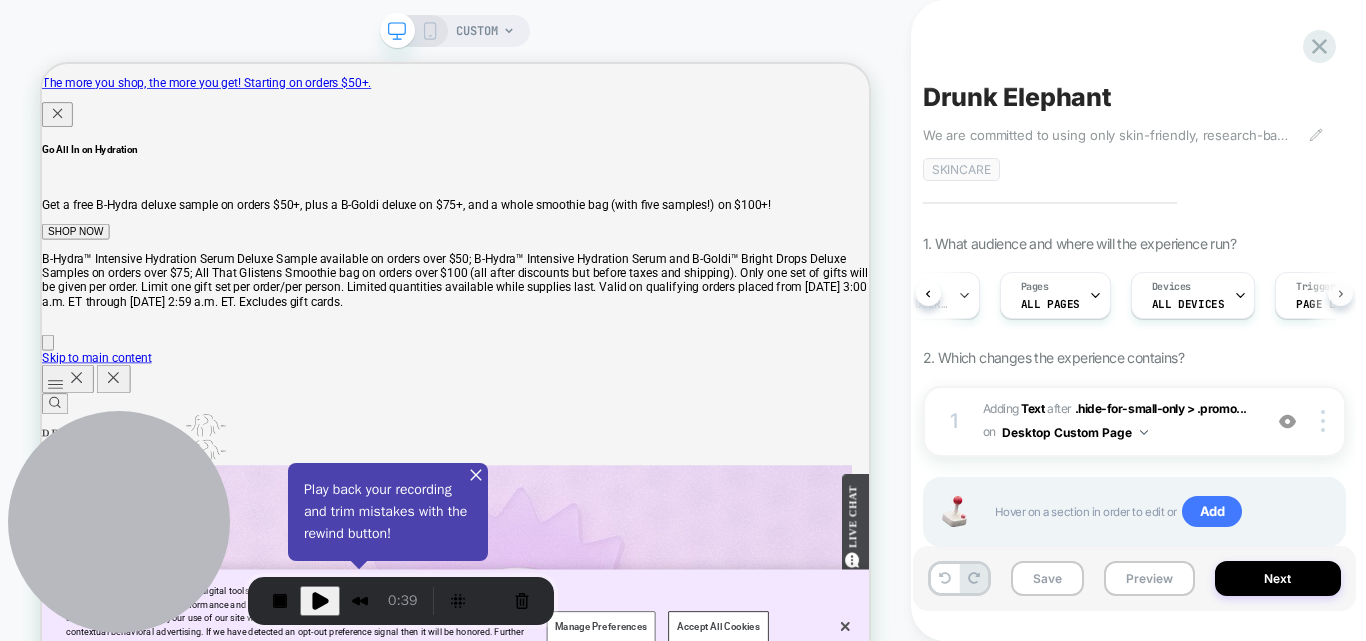 click 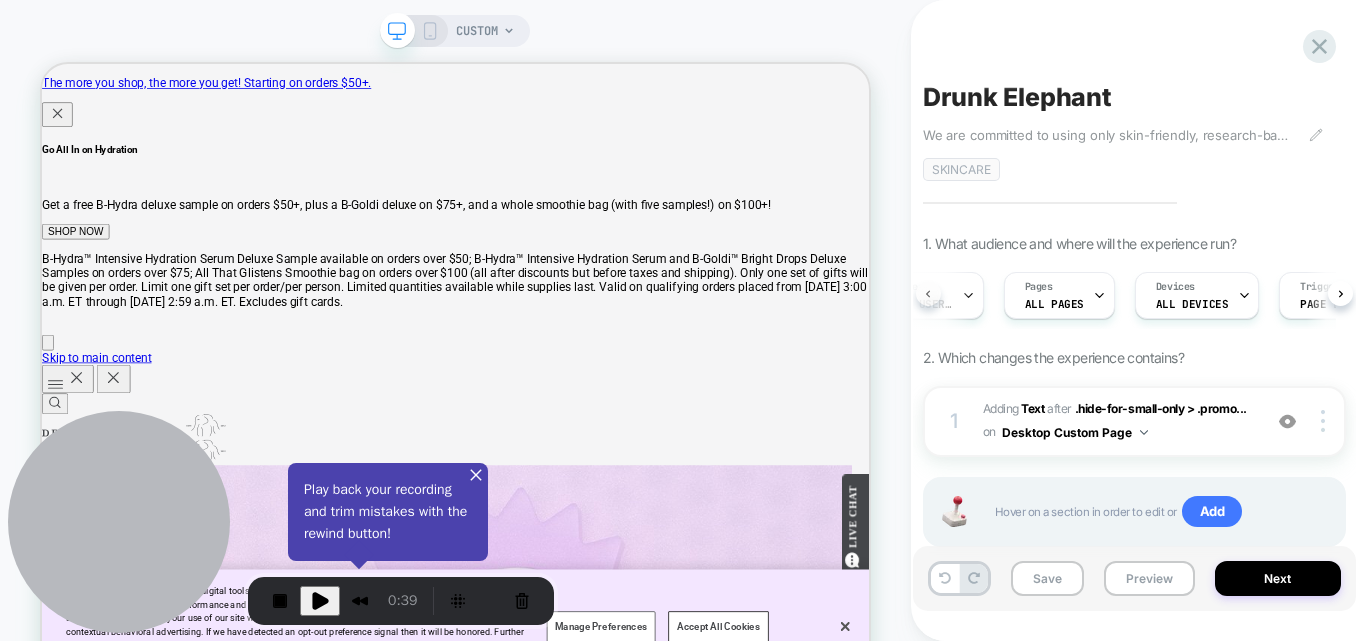 click 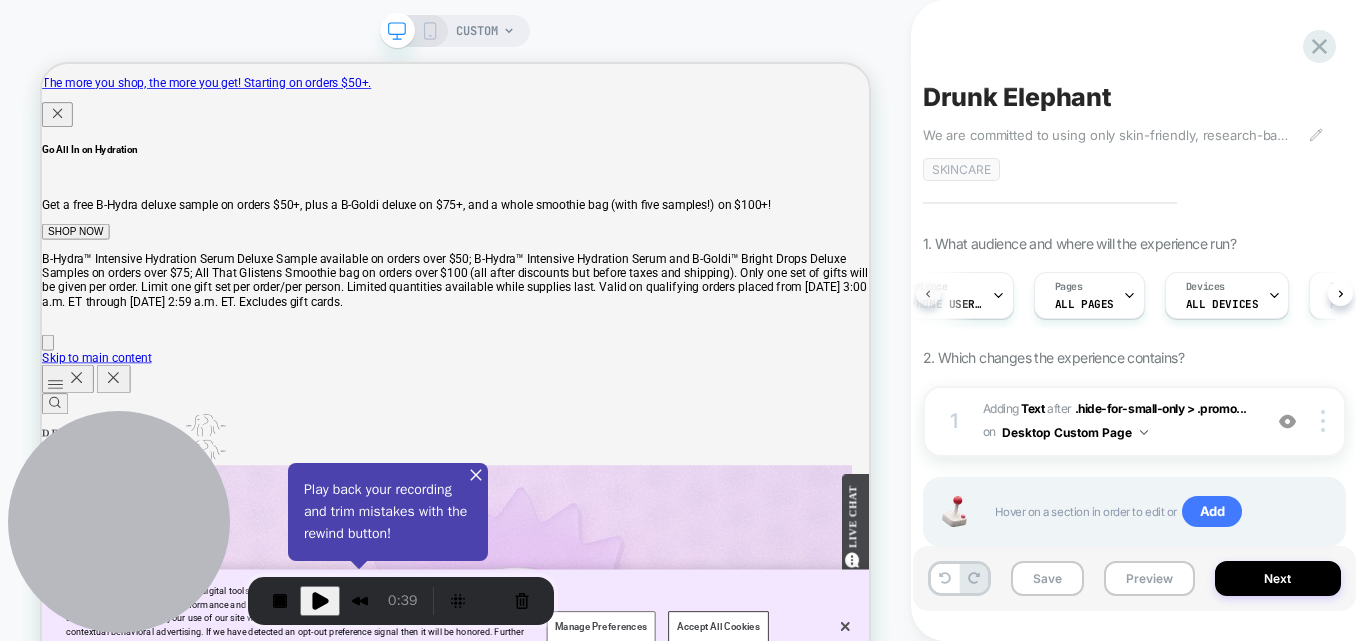 click 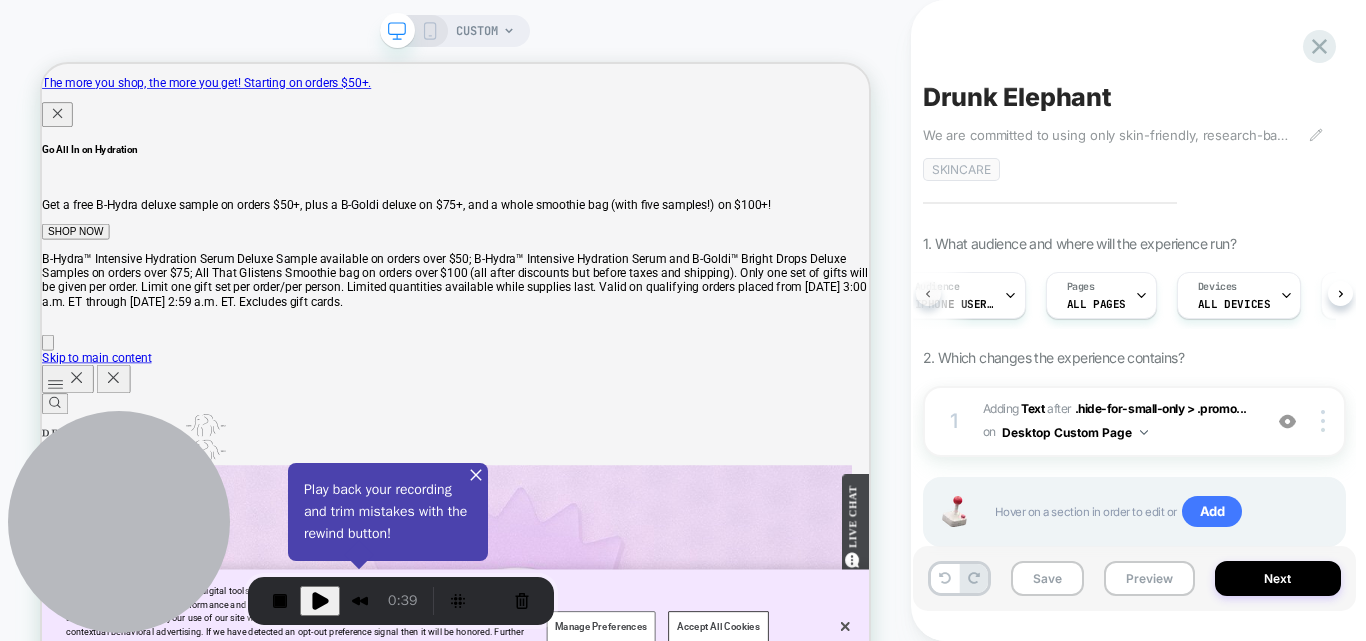 click 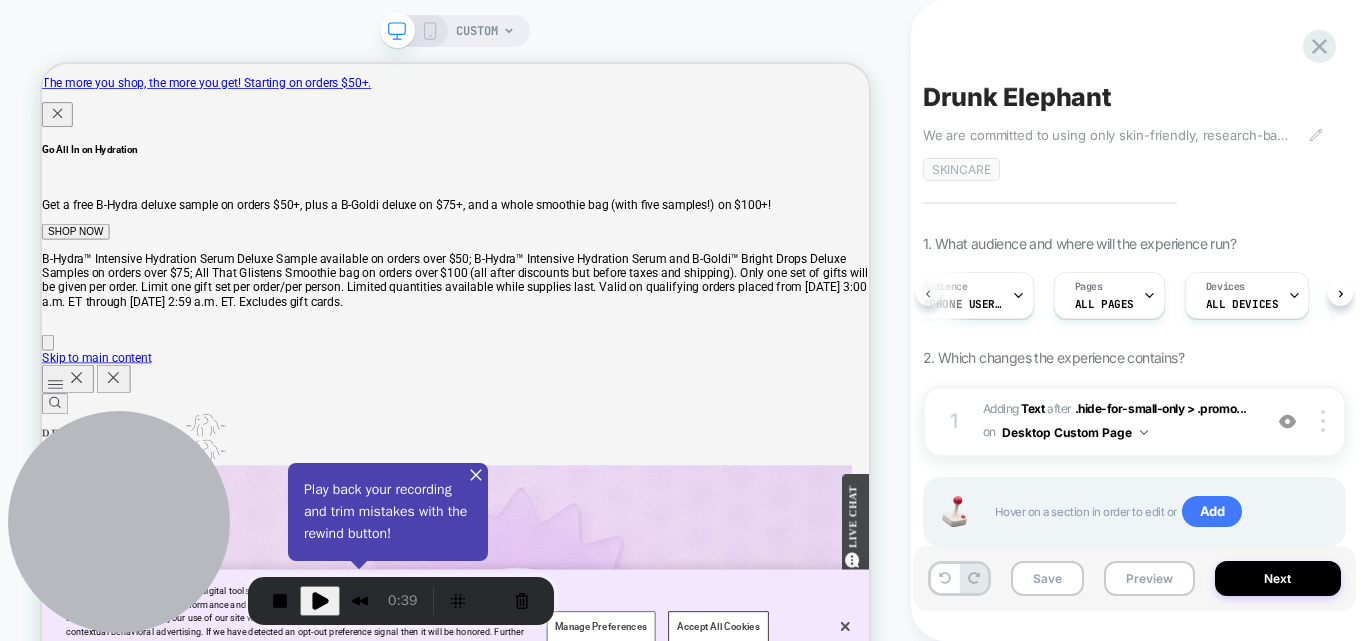 click 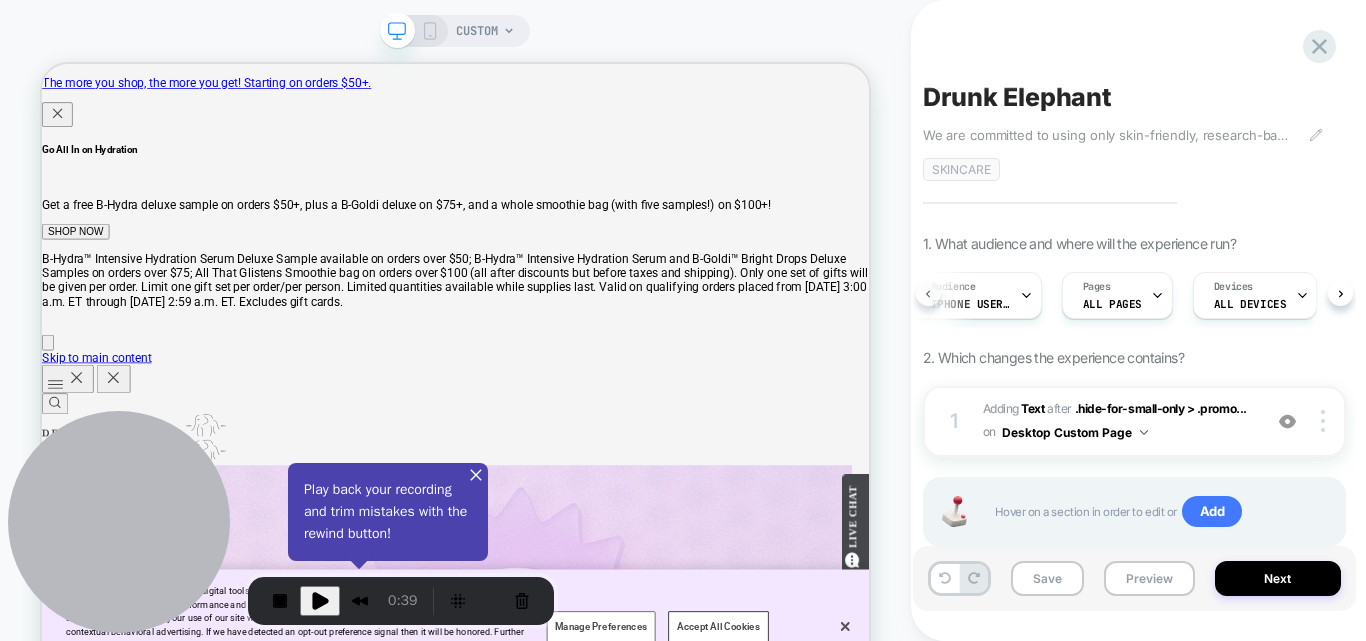 click 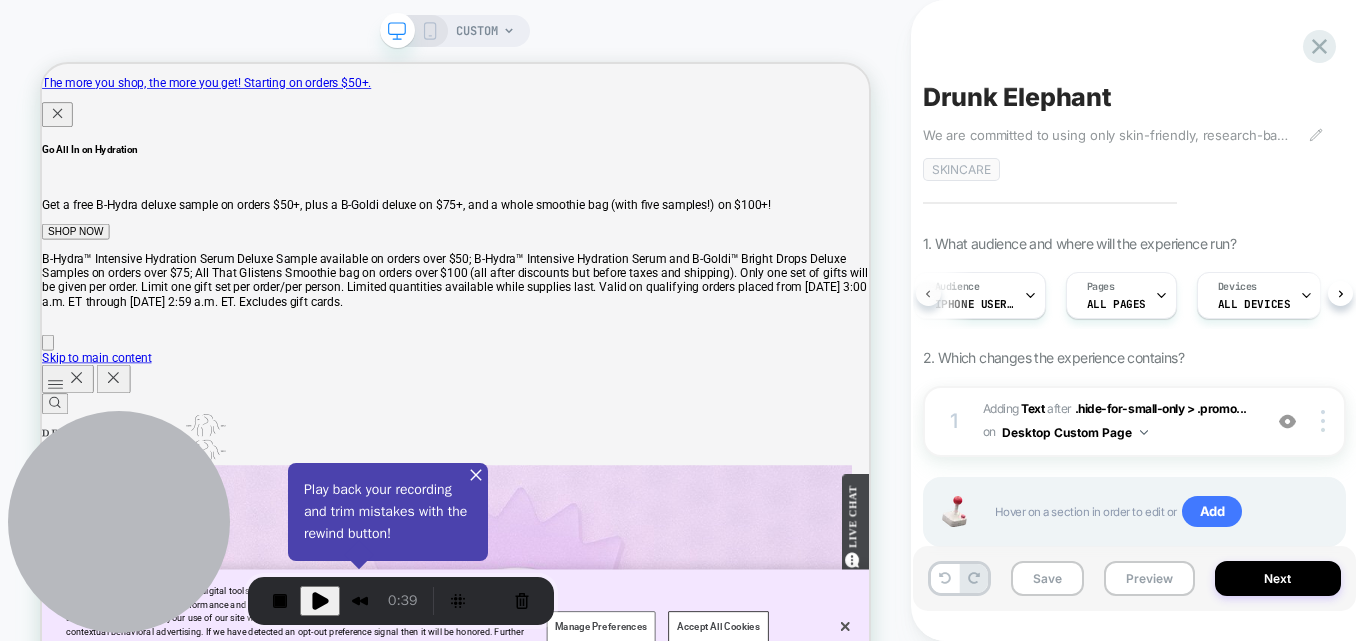 click on "Audience iPhone users IL Pages ALL PAGES Devices ALL DEVICES Trigger Page Load" at bounding box center [1134, 295] 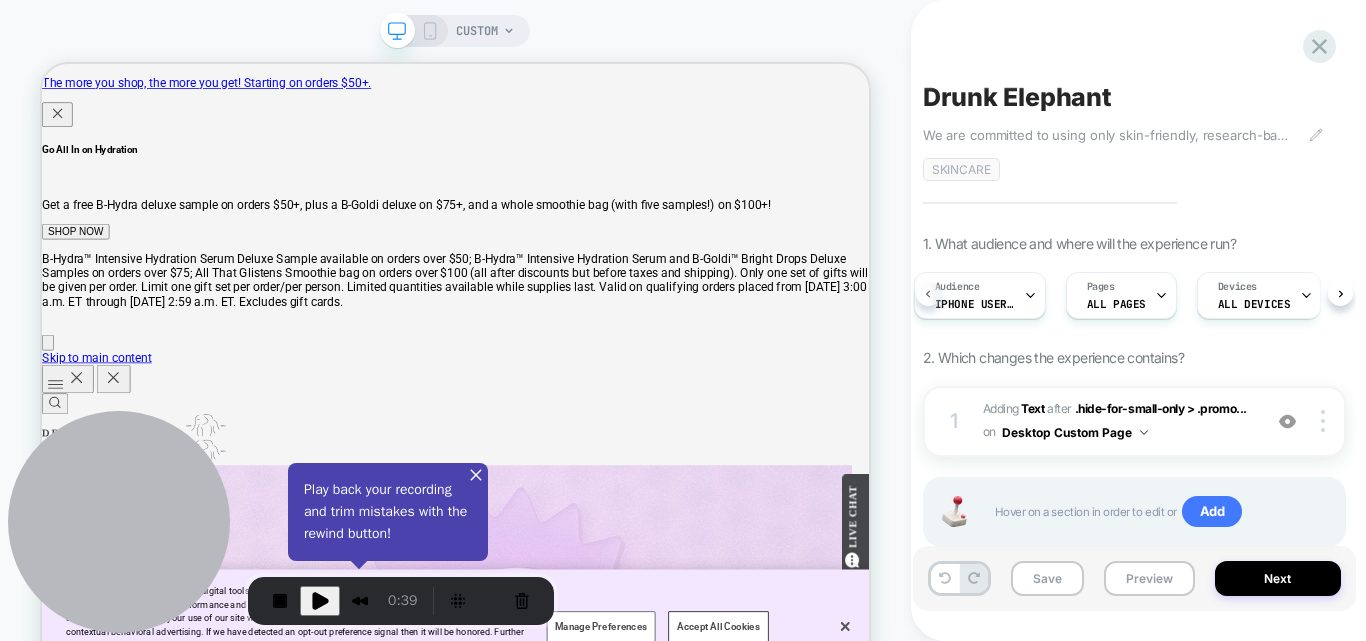 click on "Audience iPhone users IL" at bounding box center [975, 295] 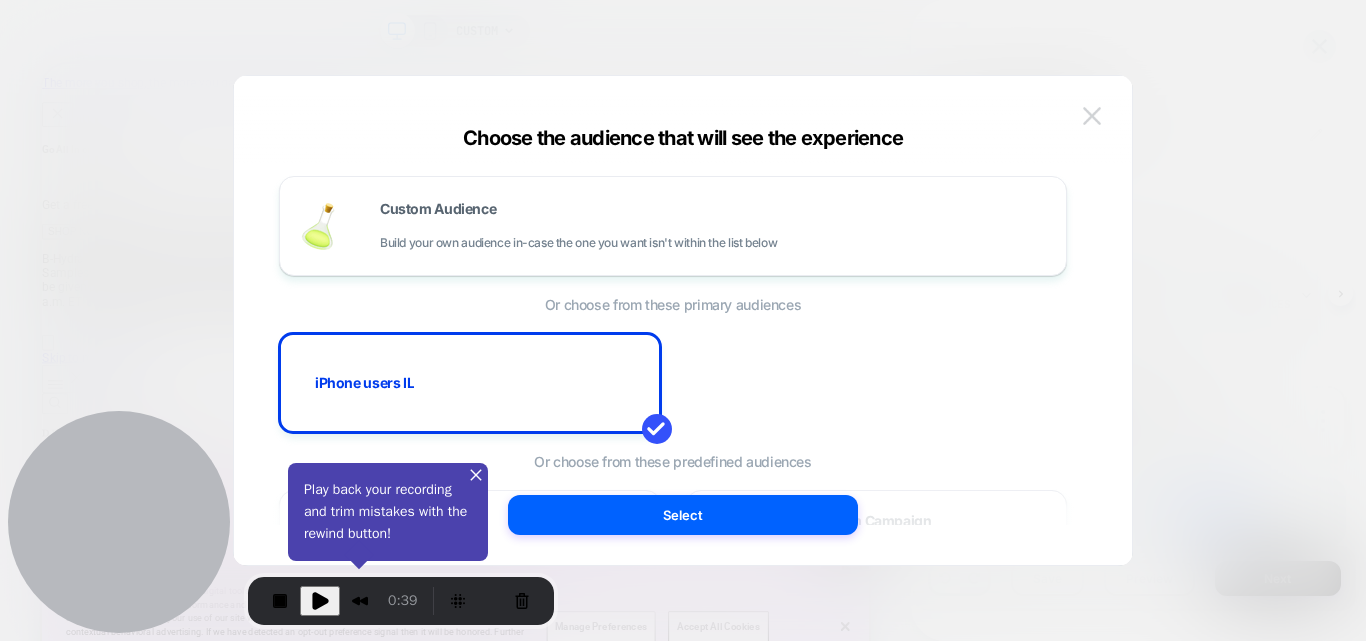 click at bounding box center (1092, 115) 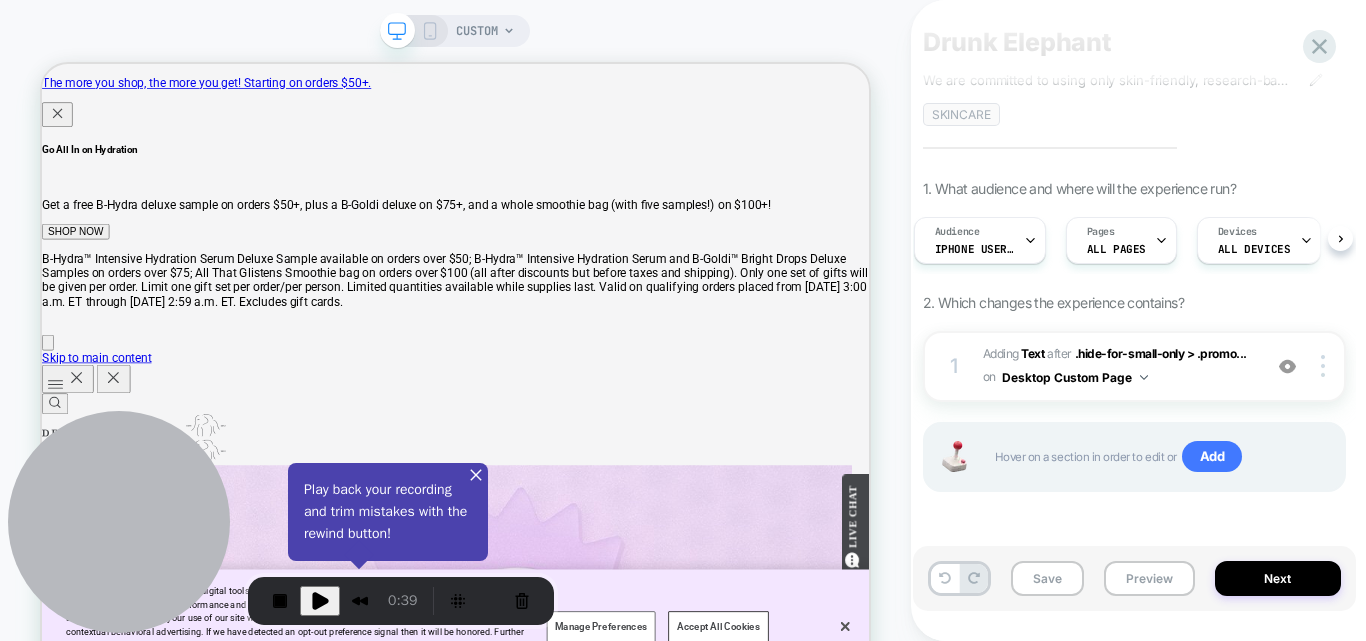 scroll, scrollTop: 56, scrollLeft: 0, axis: vertical 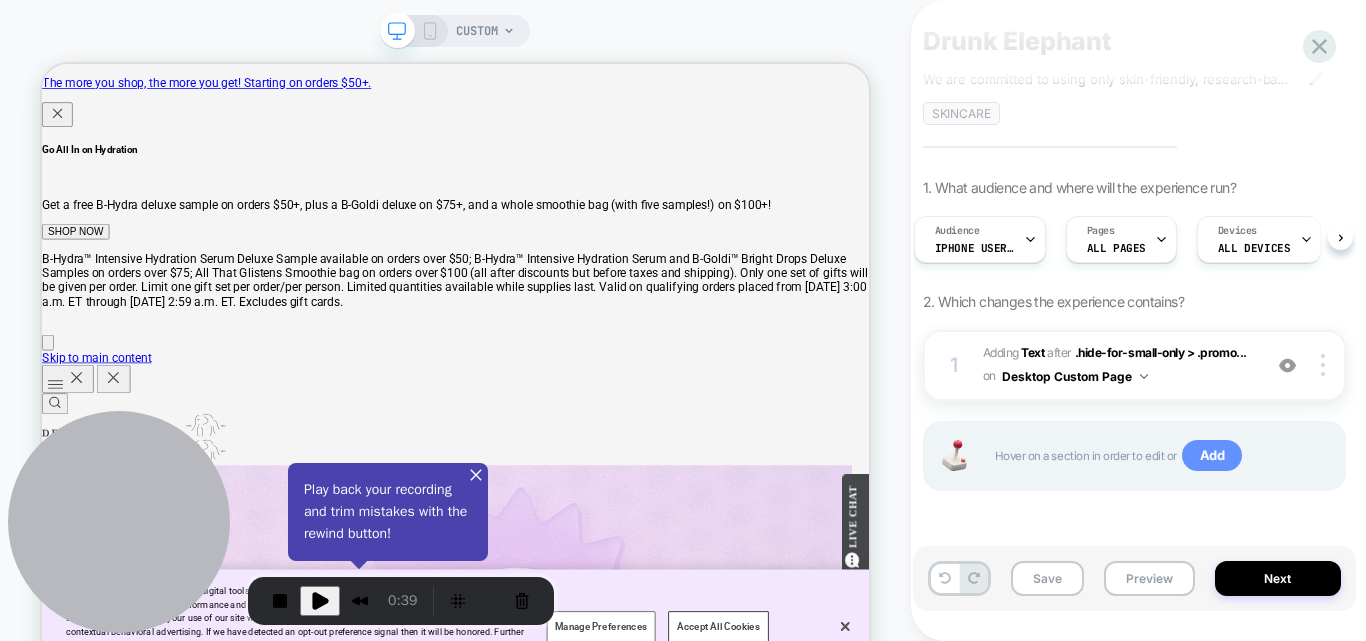click on "Add" at bounding box center (1212, 456) 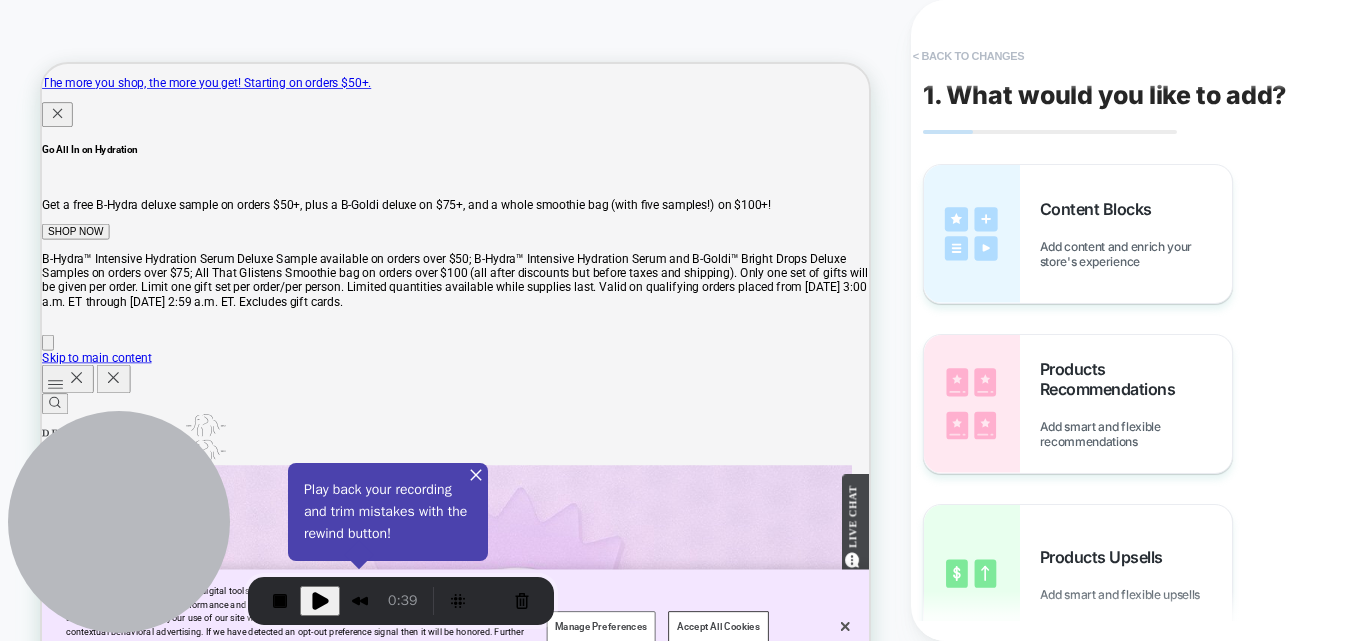 click on "< Back to changes" at bounding box center (969, 56) 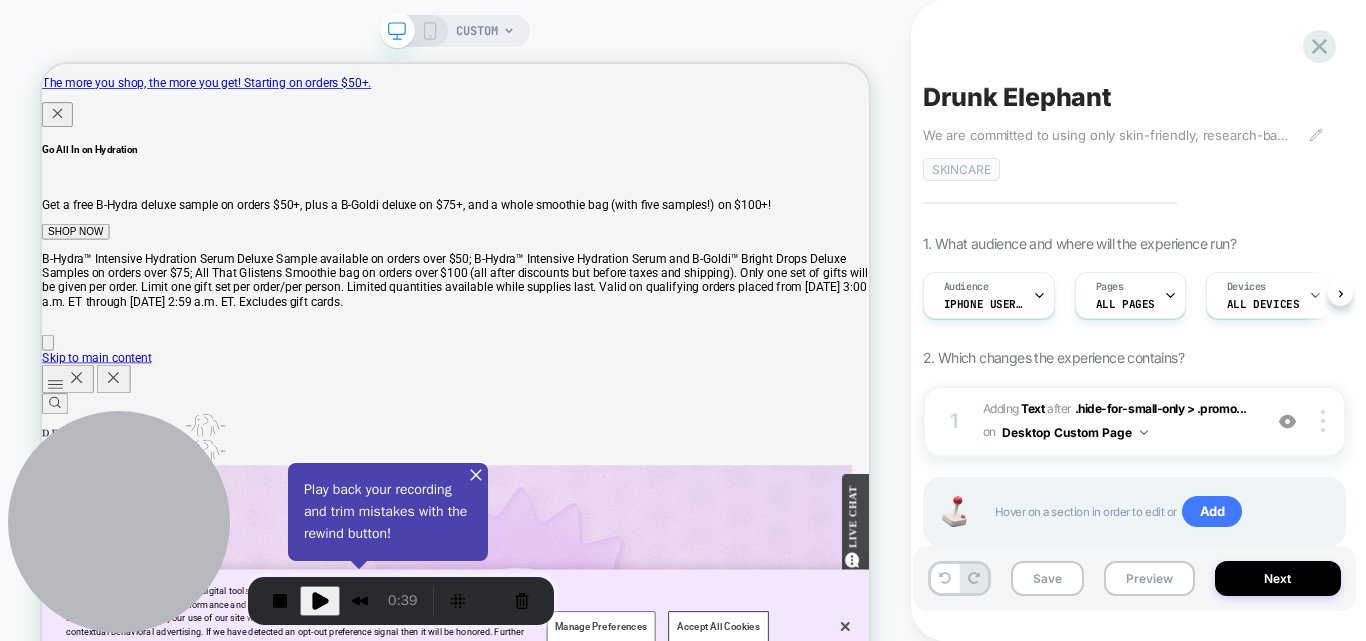 scroll, scrollTop: 0, scrollLeft: 1, axis: horizontal 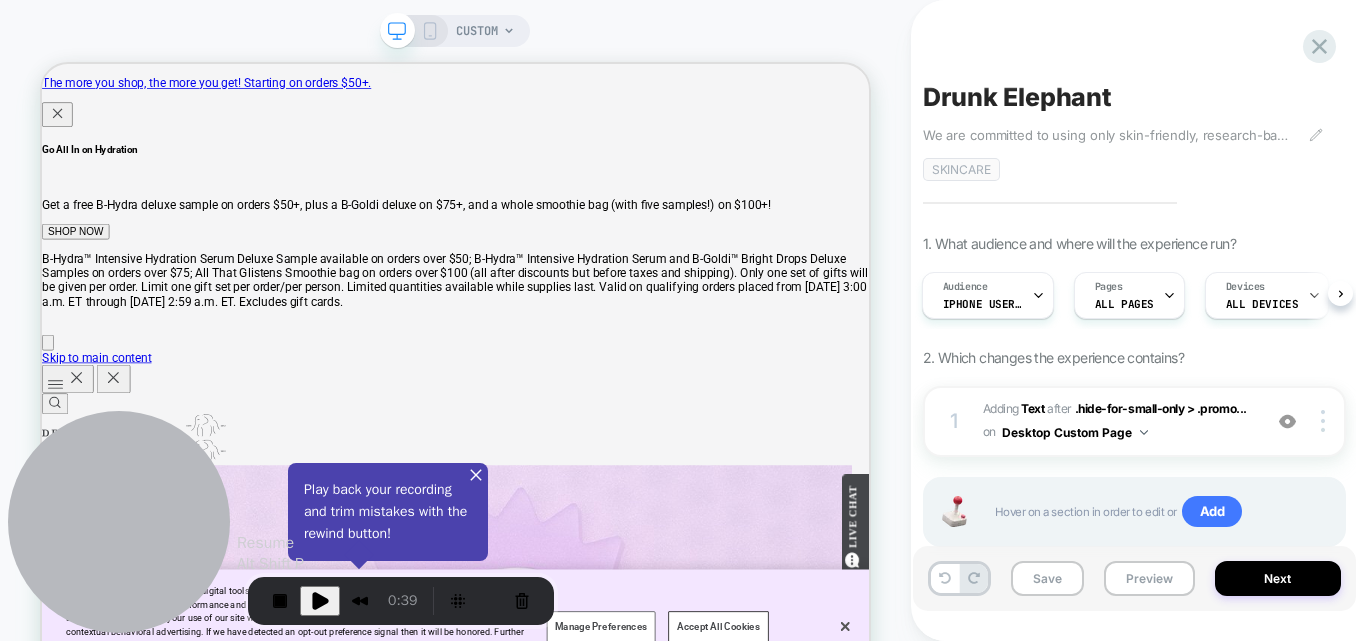 click at bounding box center [320, 601] 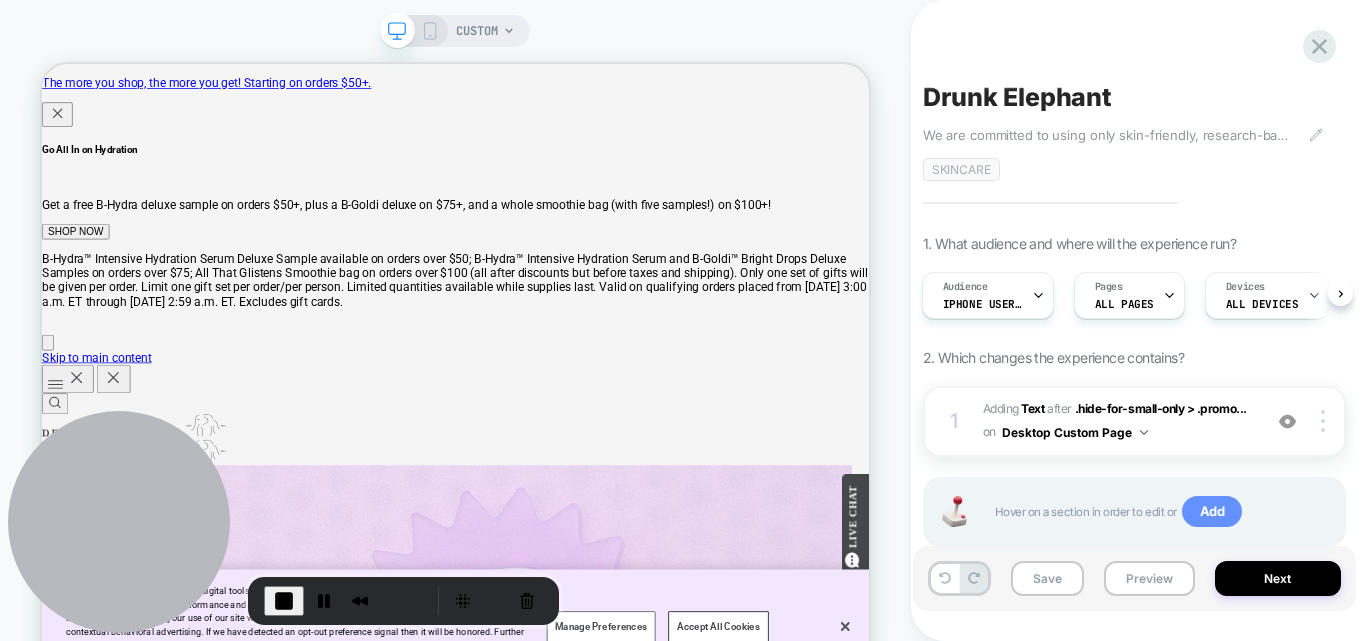 click on "Add" at bounding box center [1212, 512] 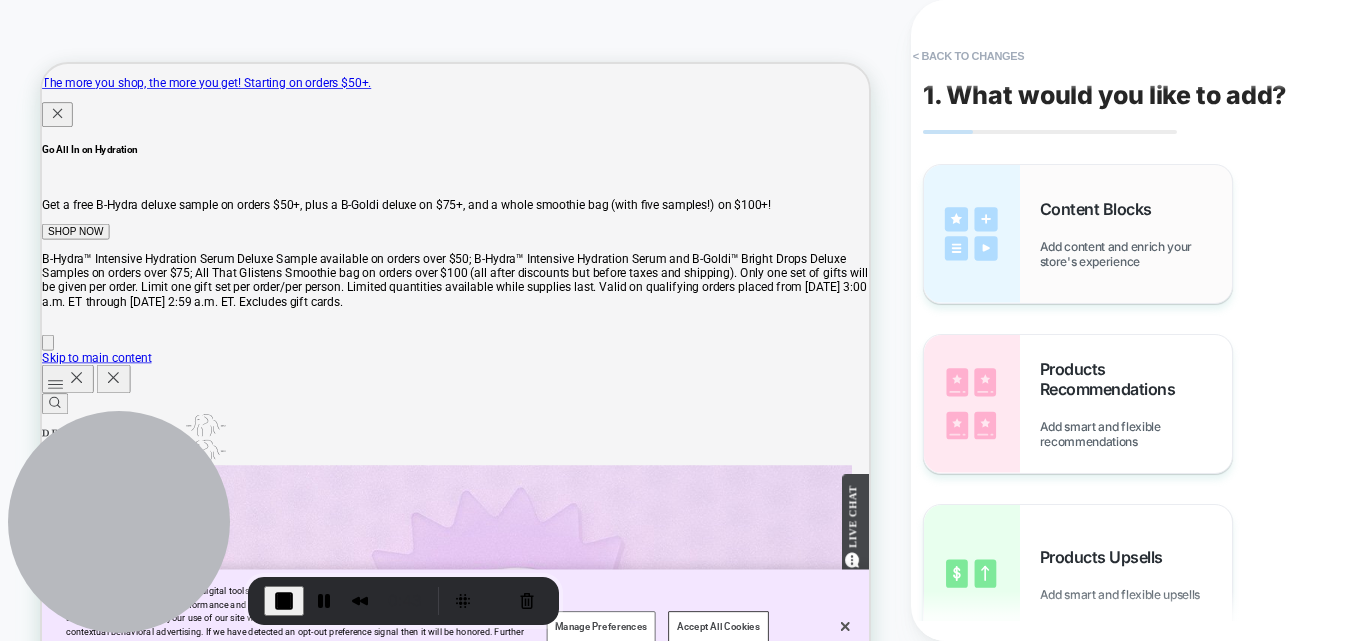 click on "Add content and enrich your store's experience" at bounding box center [1136, 254] 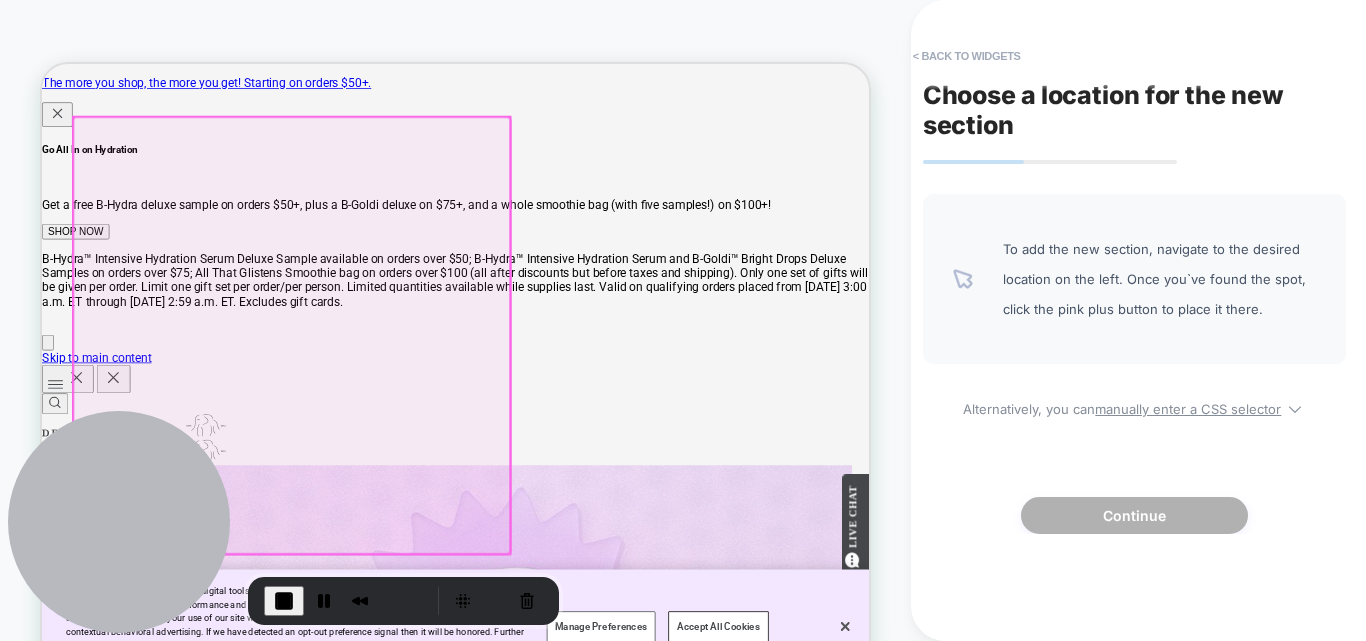 click at bounding box center [375, 426] 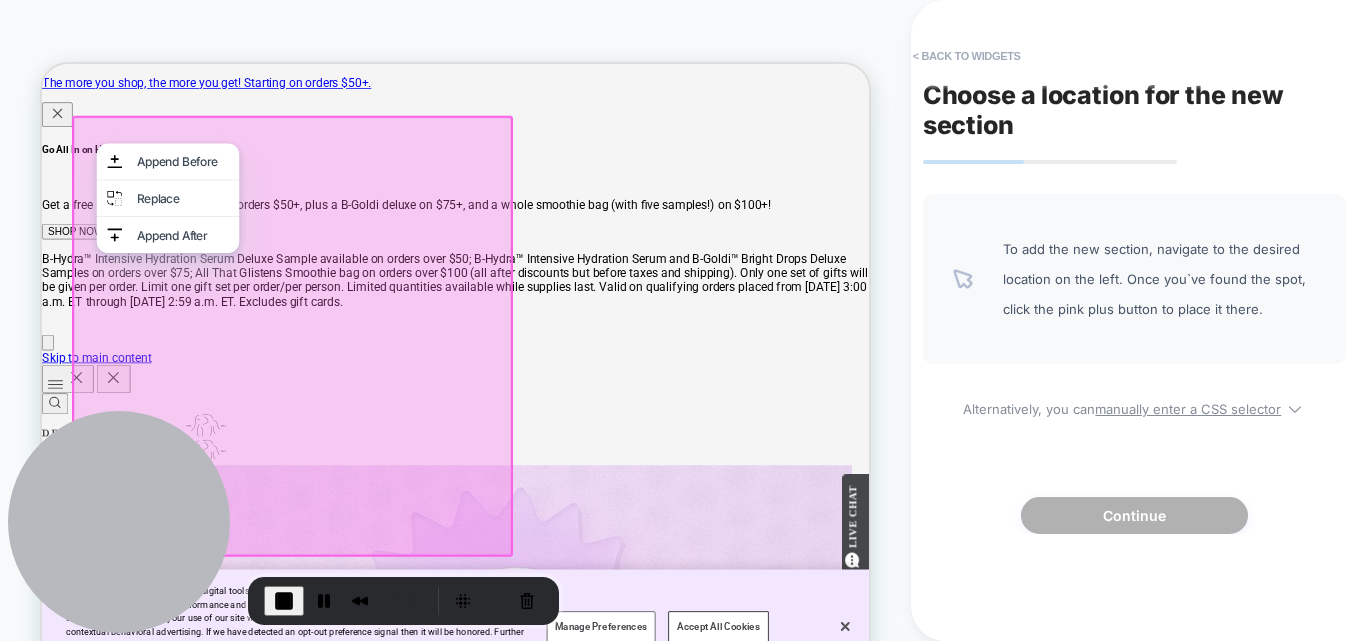 click at bounding box center [373, 424] 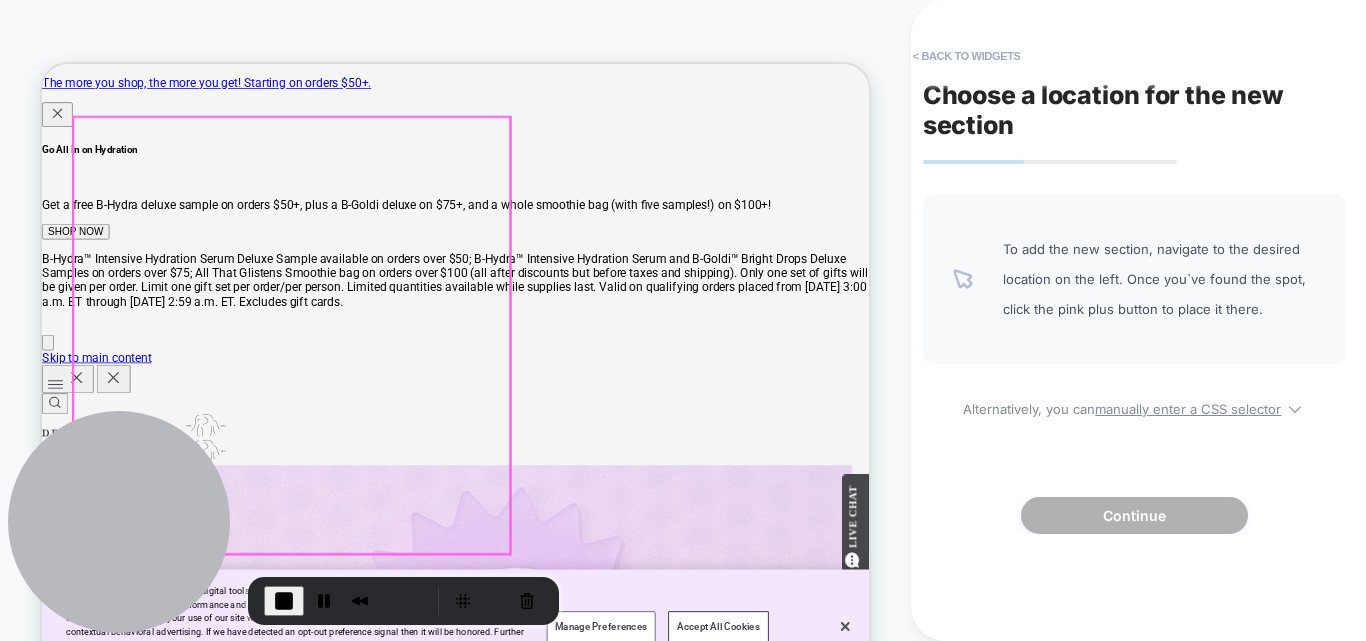 click at bounding box center [392, 10452] 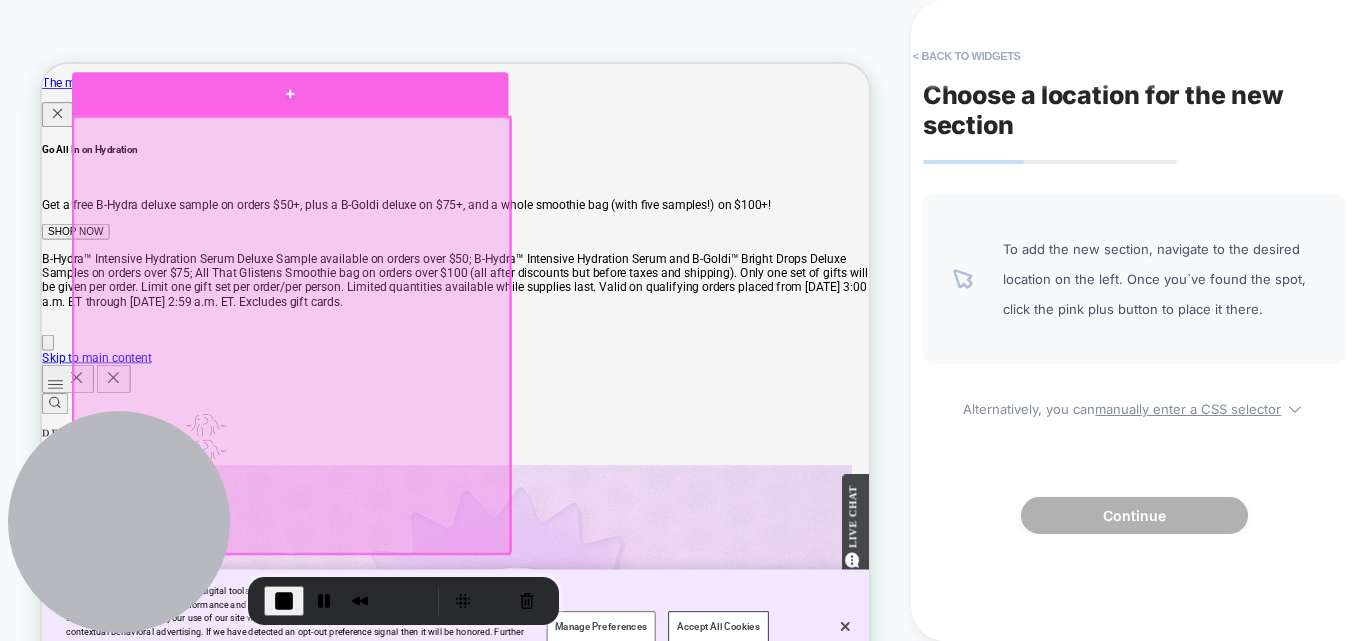 click at bounding box center [373, 104] 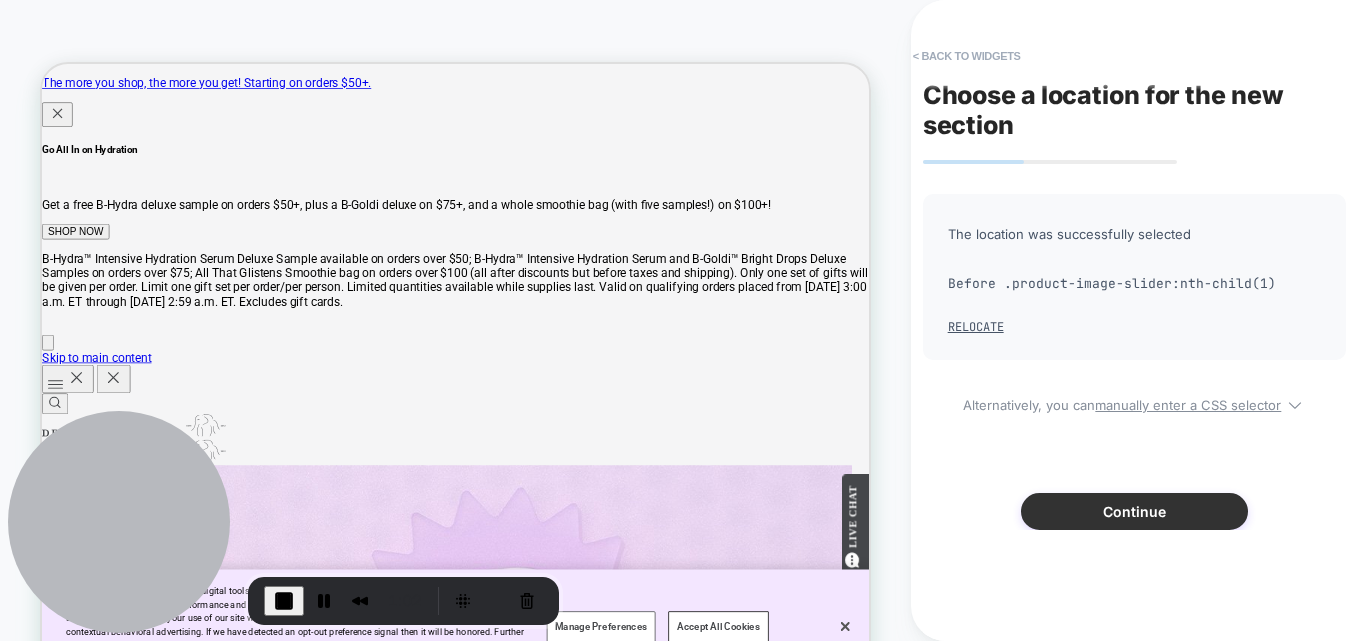 click on "Continue" at bounding box center (1134, 511) 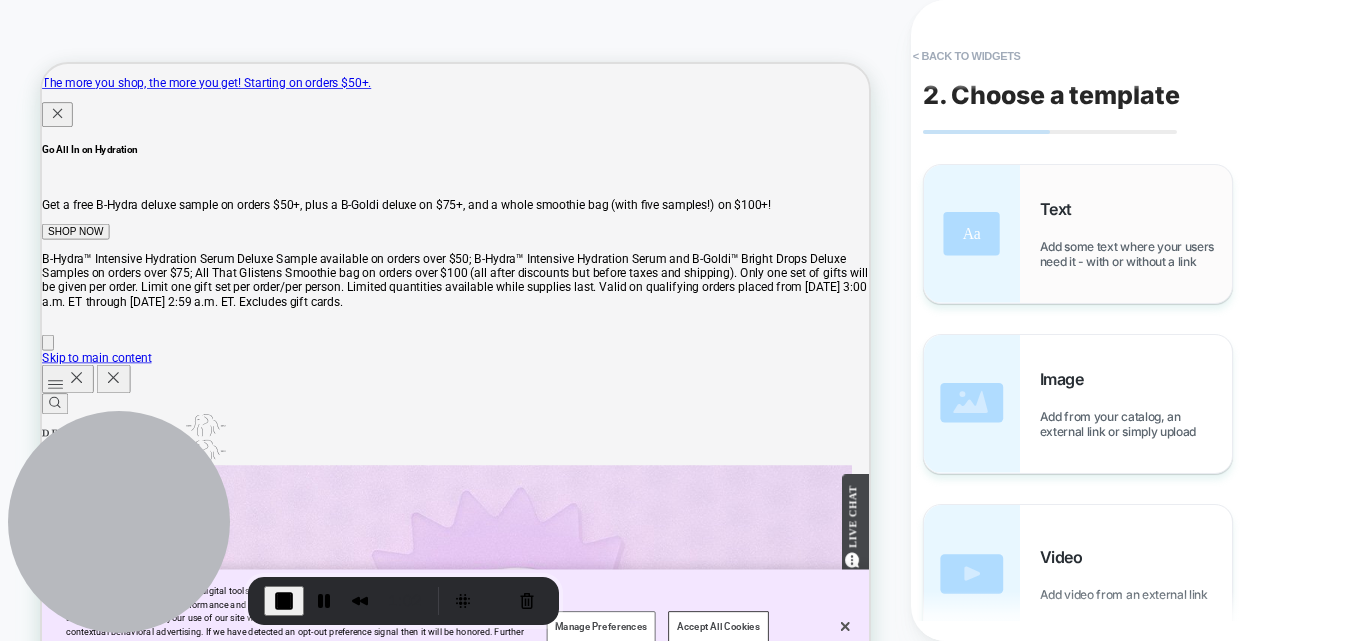 scroll, scrollTop: 13, scrollLeft: 0, axis: vertical 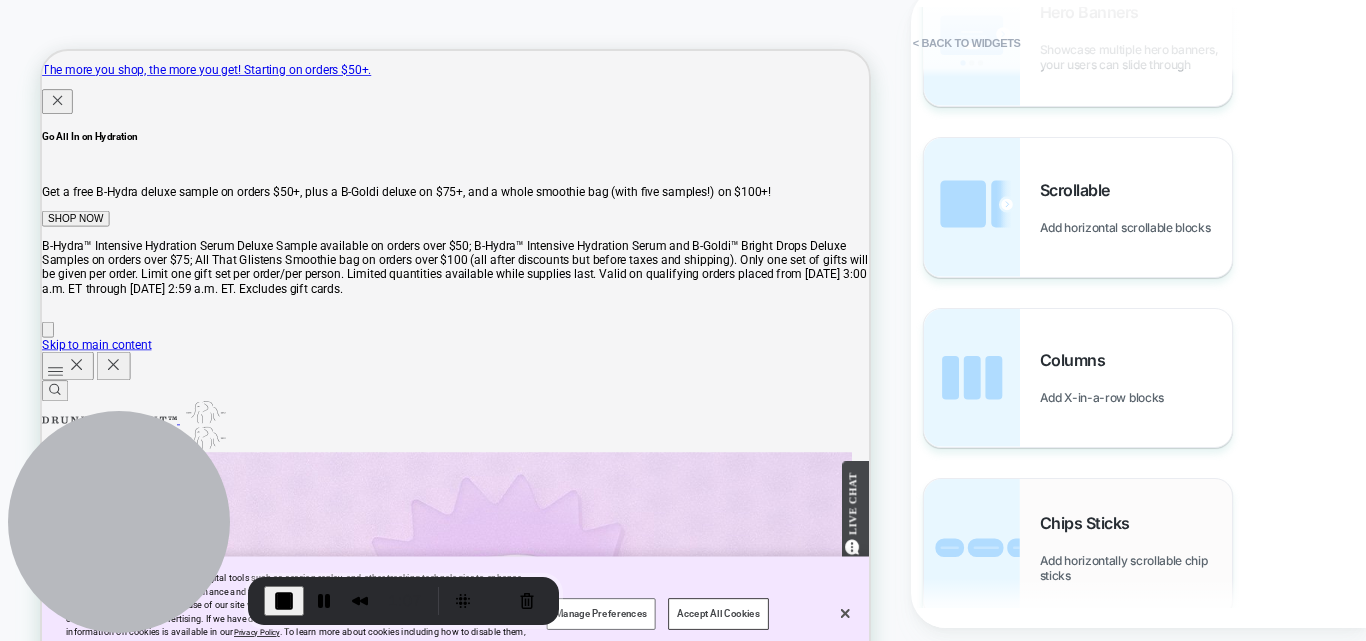 click on "Add horizontally scrollable chip sticks" at bounding box center (1136, 568) 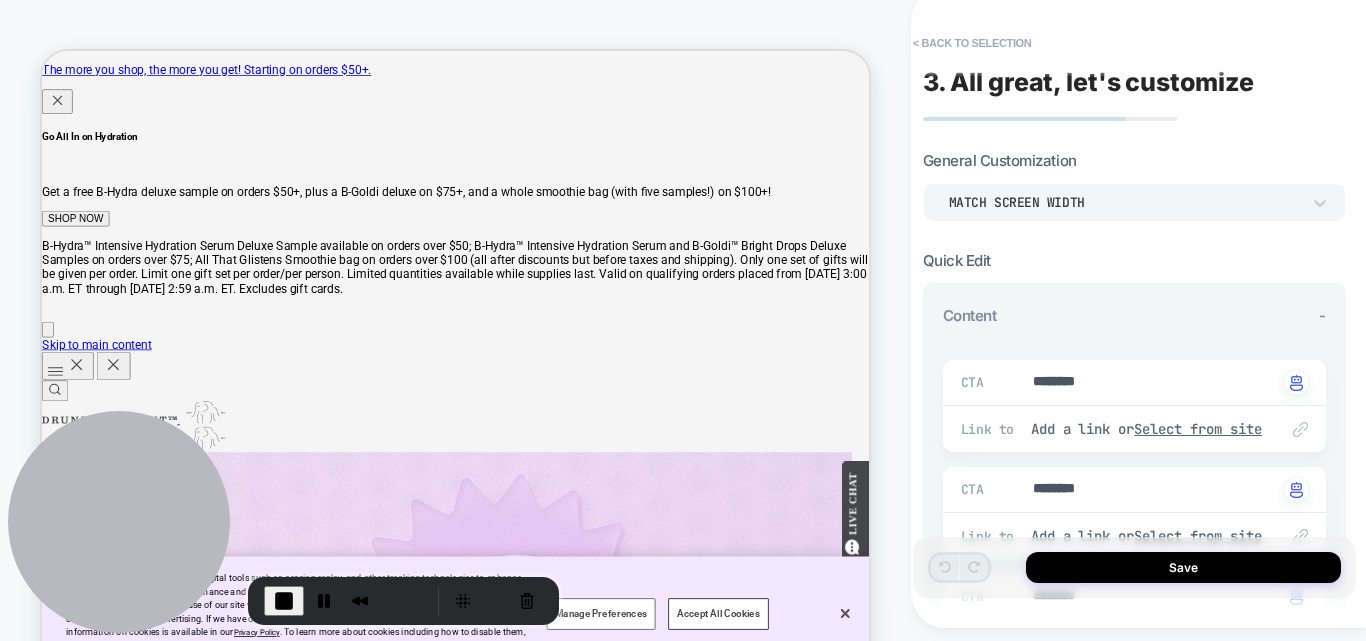 click on "Match Screen Width" at bounding box center [1124, 202] 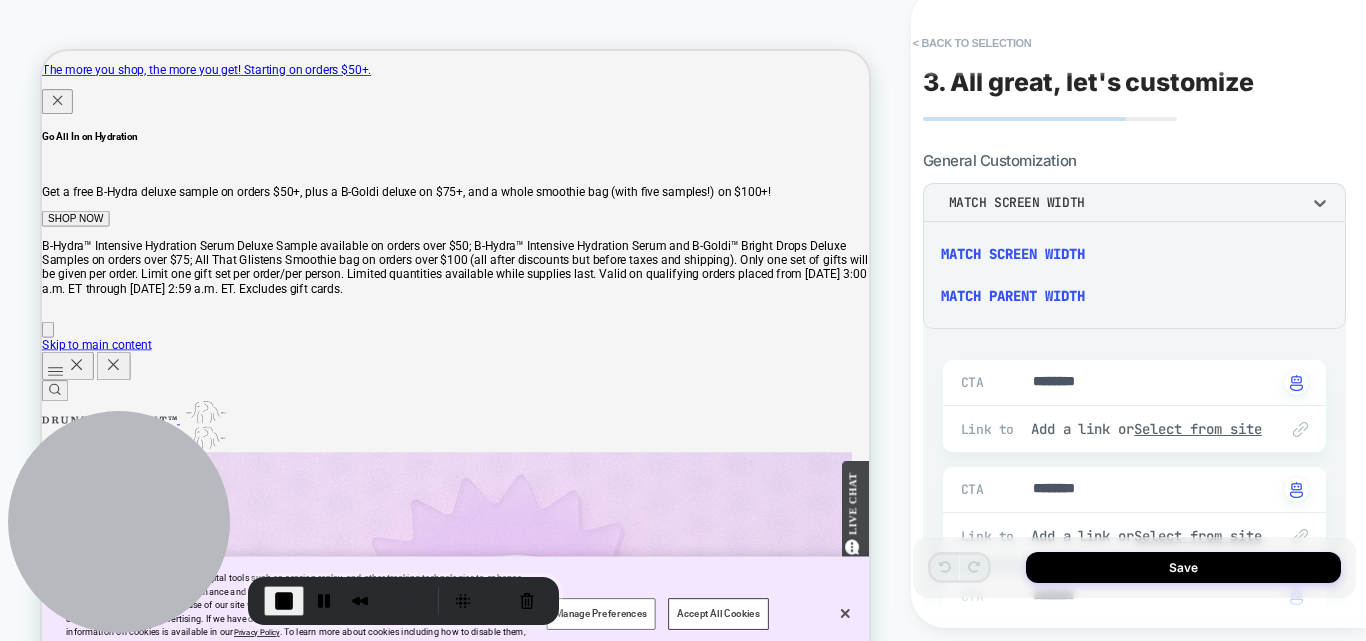 click on "Match Screen Width" at bounding box center (1134, 254) 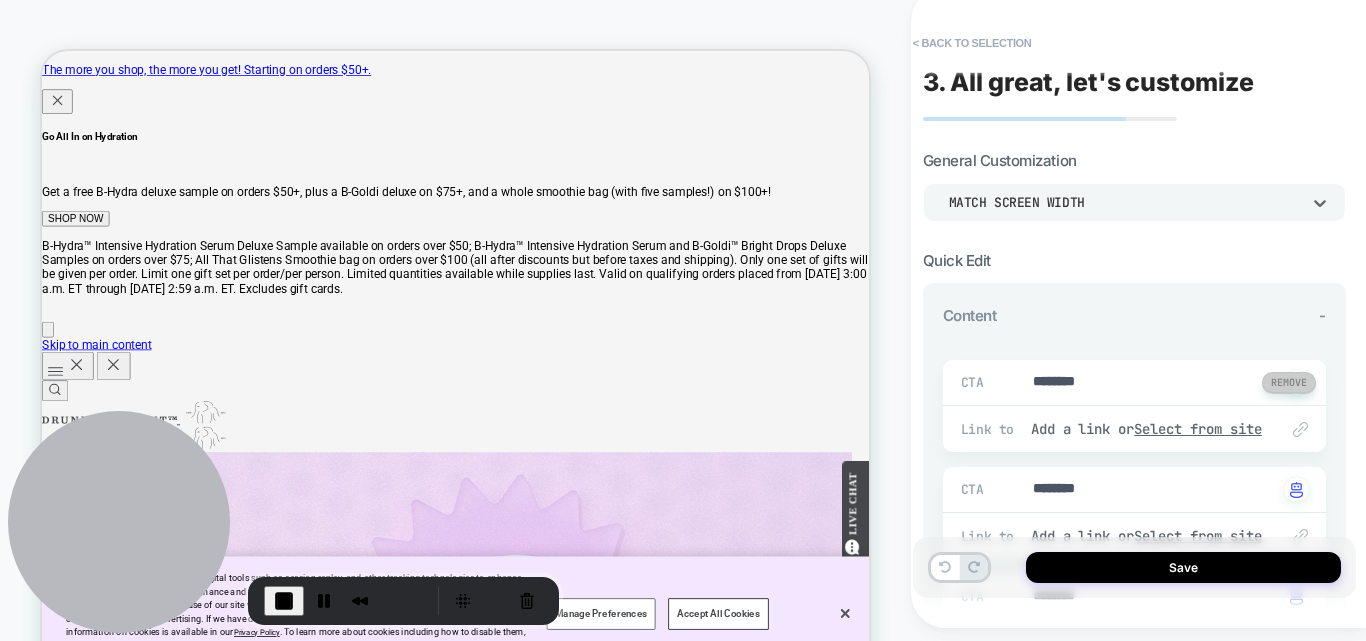 click at bounding box center [1289, 382] 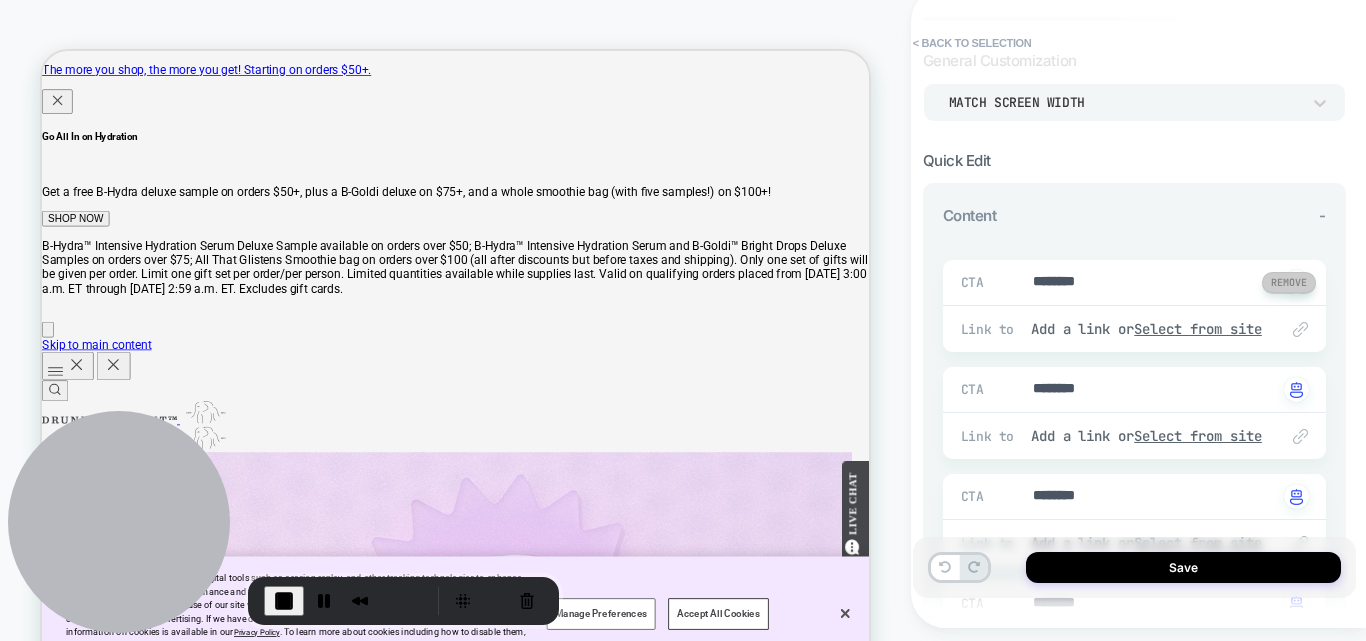 click at bounding box center [1289, 282] 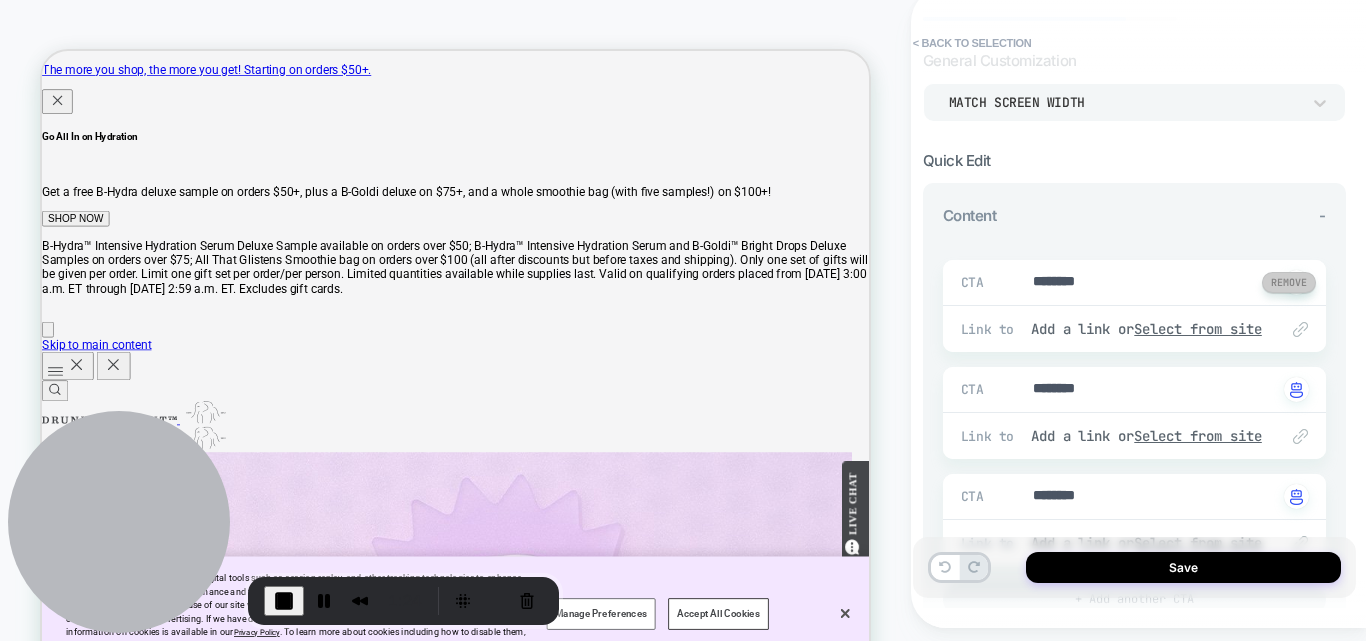 click at bounding box center [1289, 282] 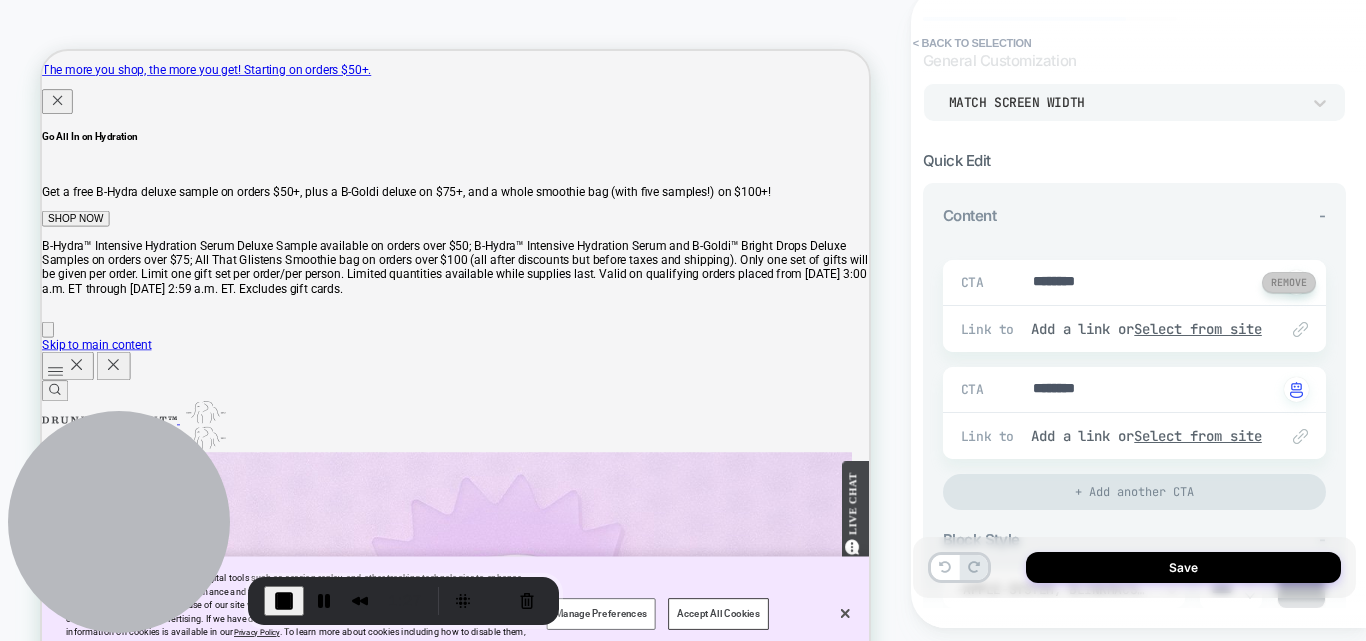 click at bounding box center (1289, 282) 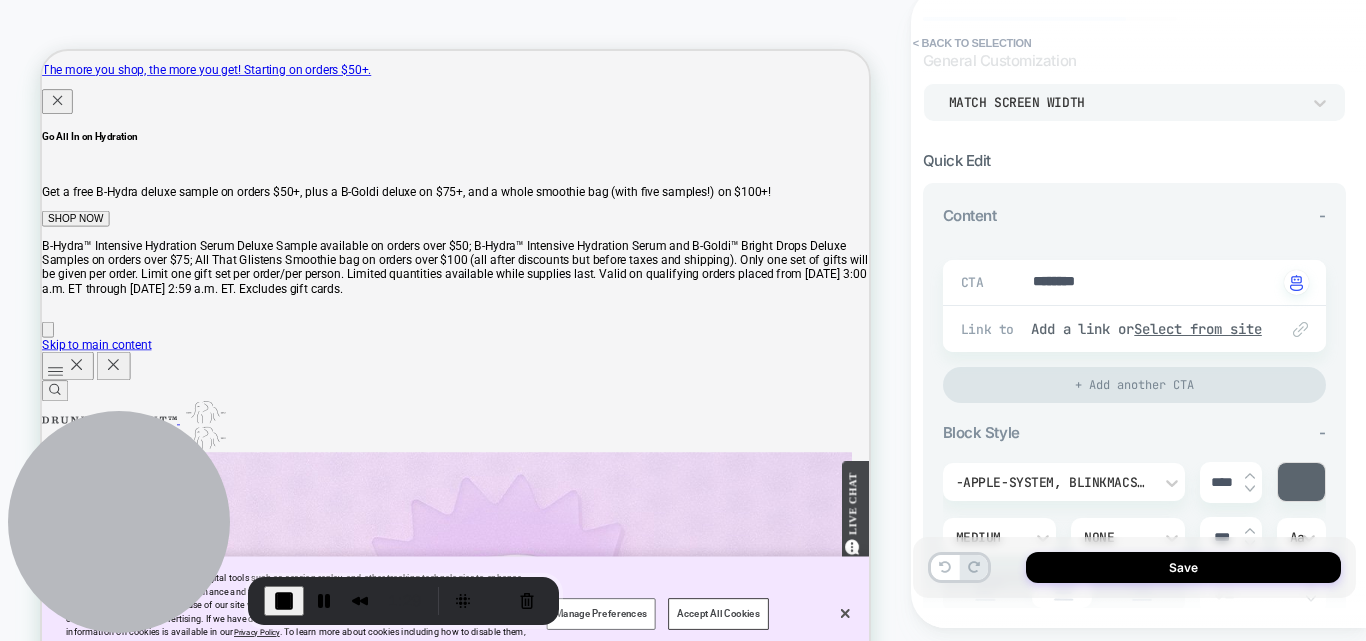 type on "*" 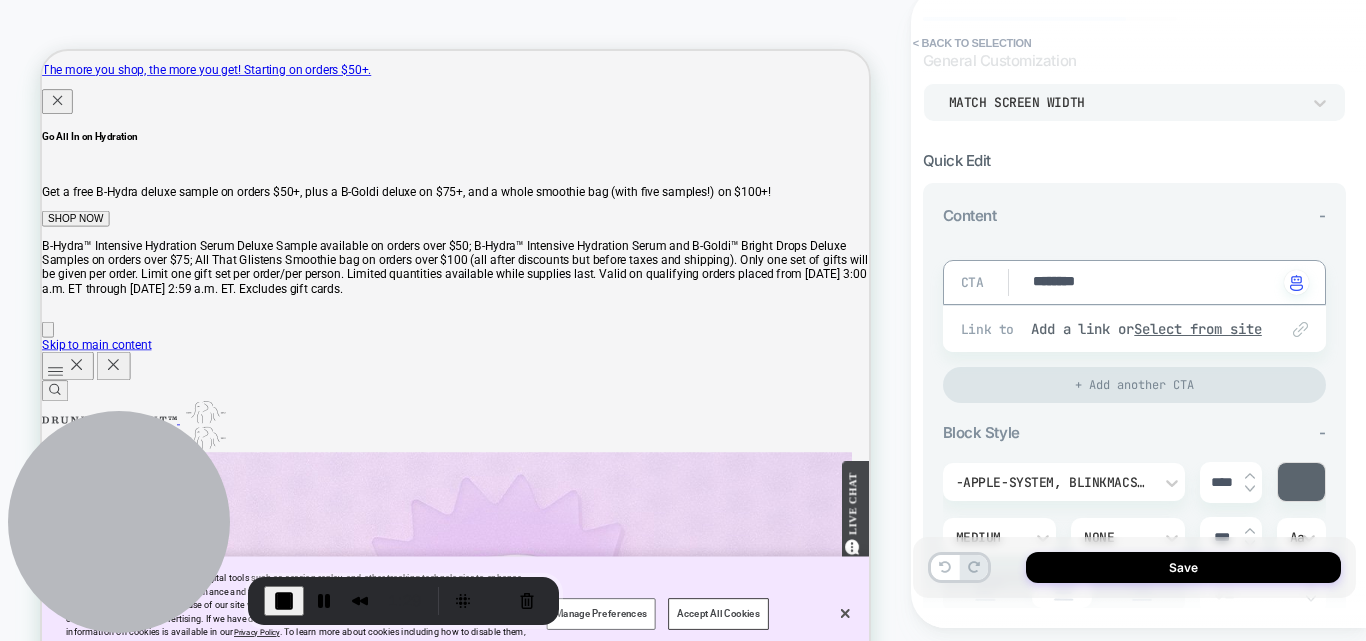 click on "********" at bounding box center [1154, 283] 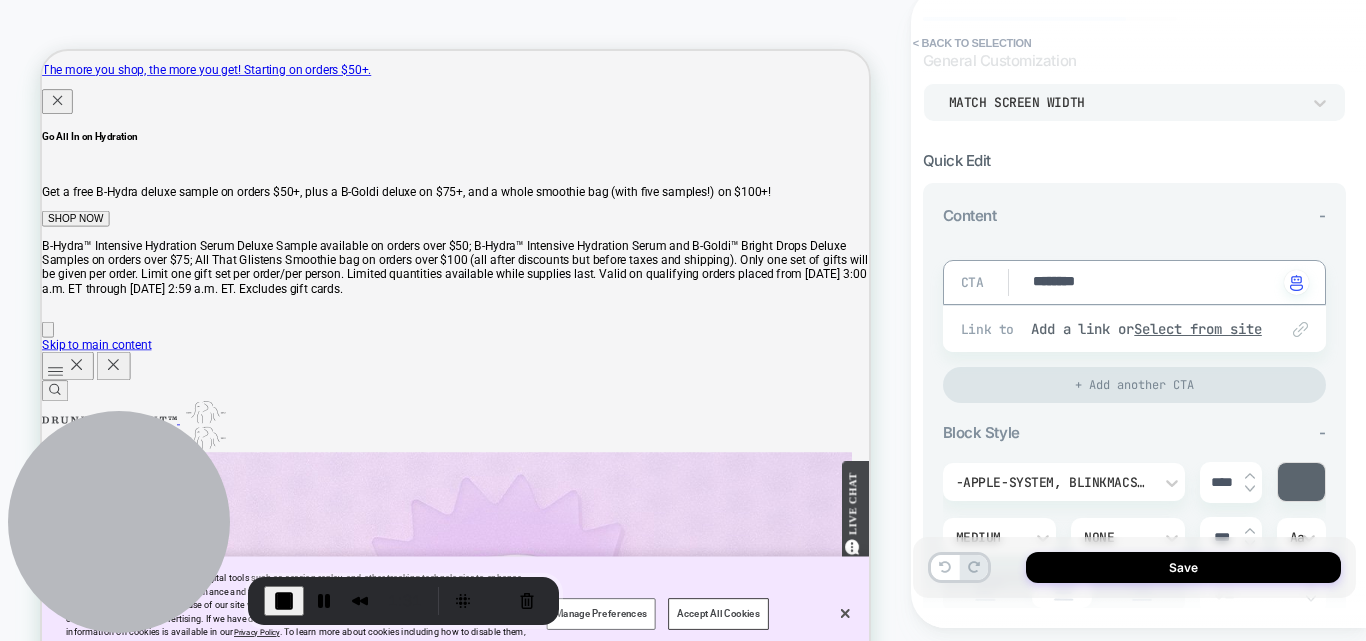 type on "*" 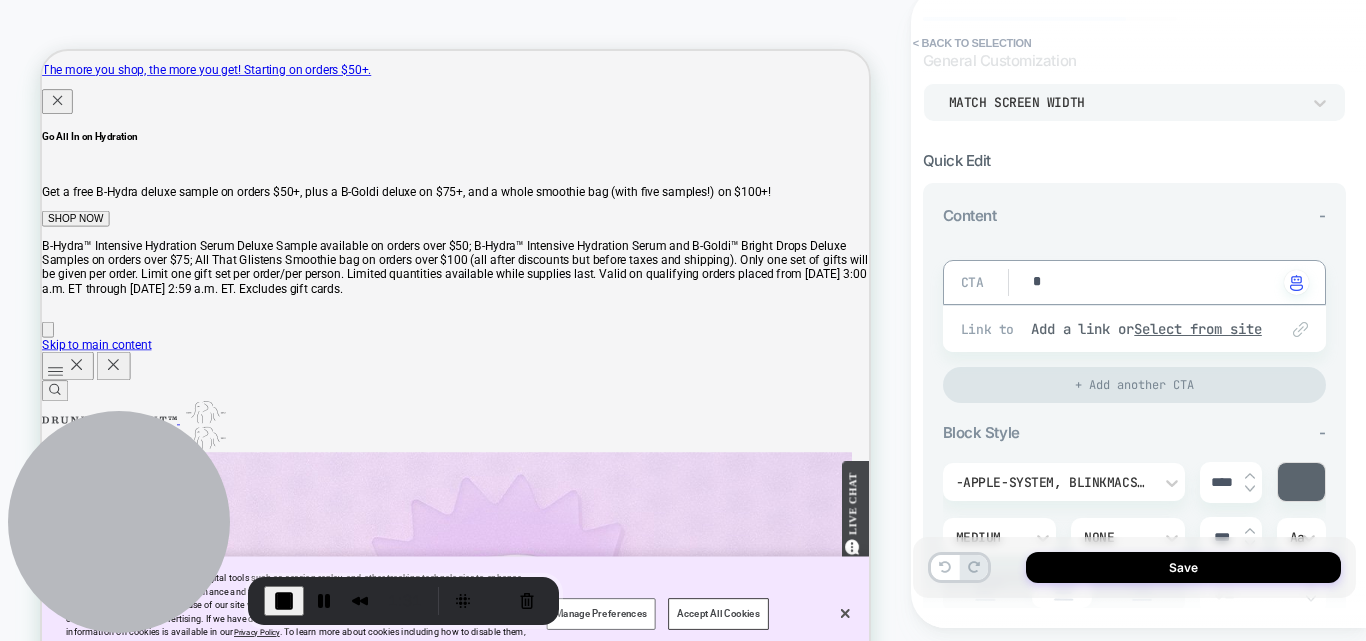 type on "*" 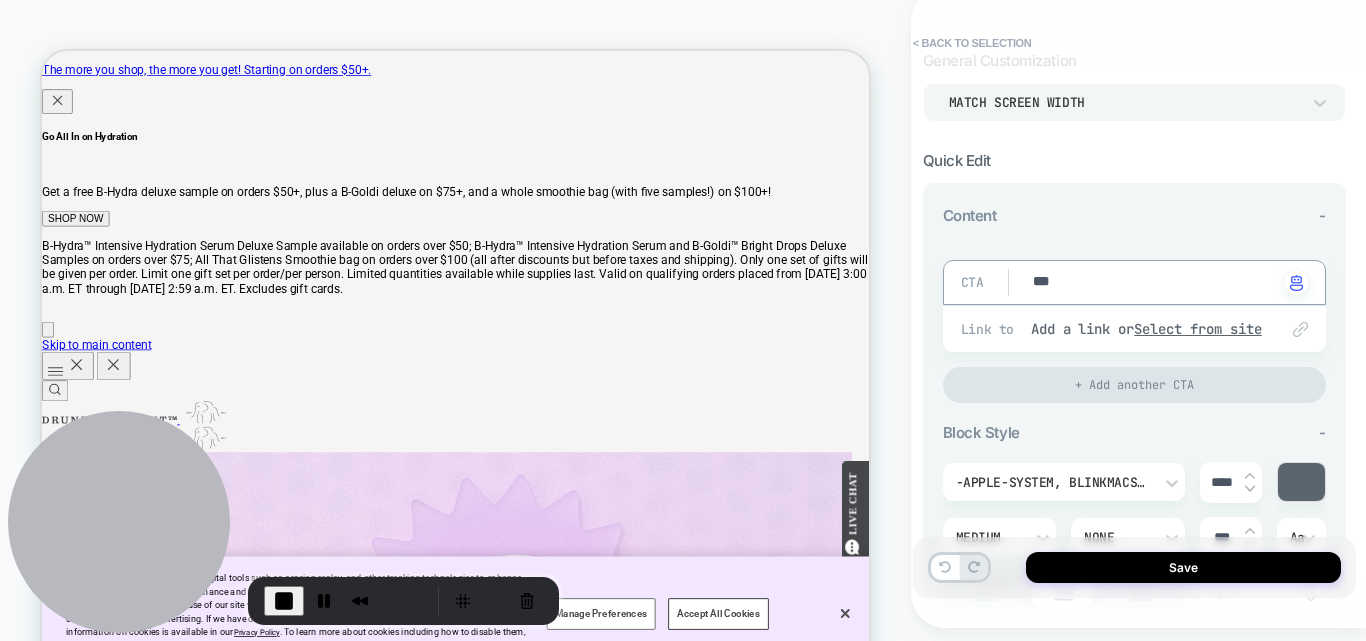 type on "***" 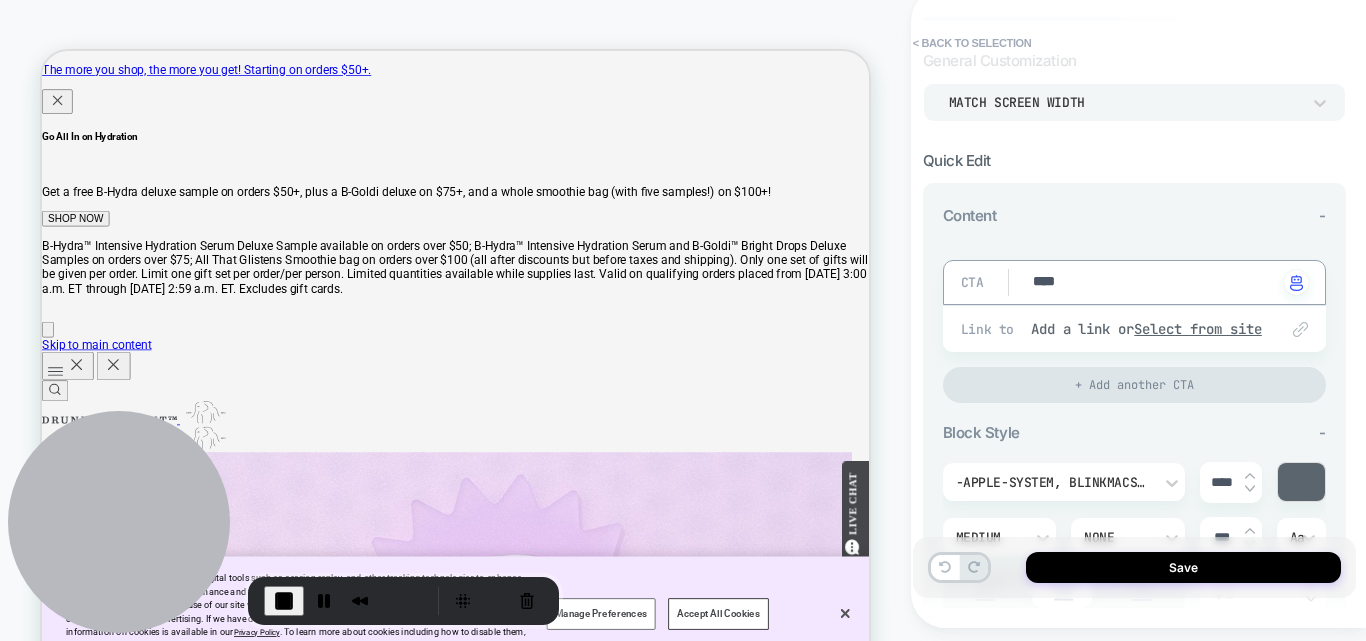 type on "*" 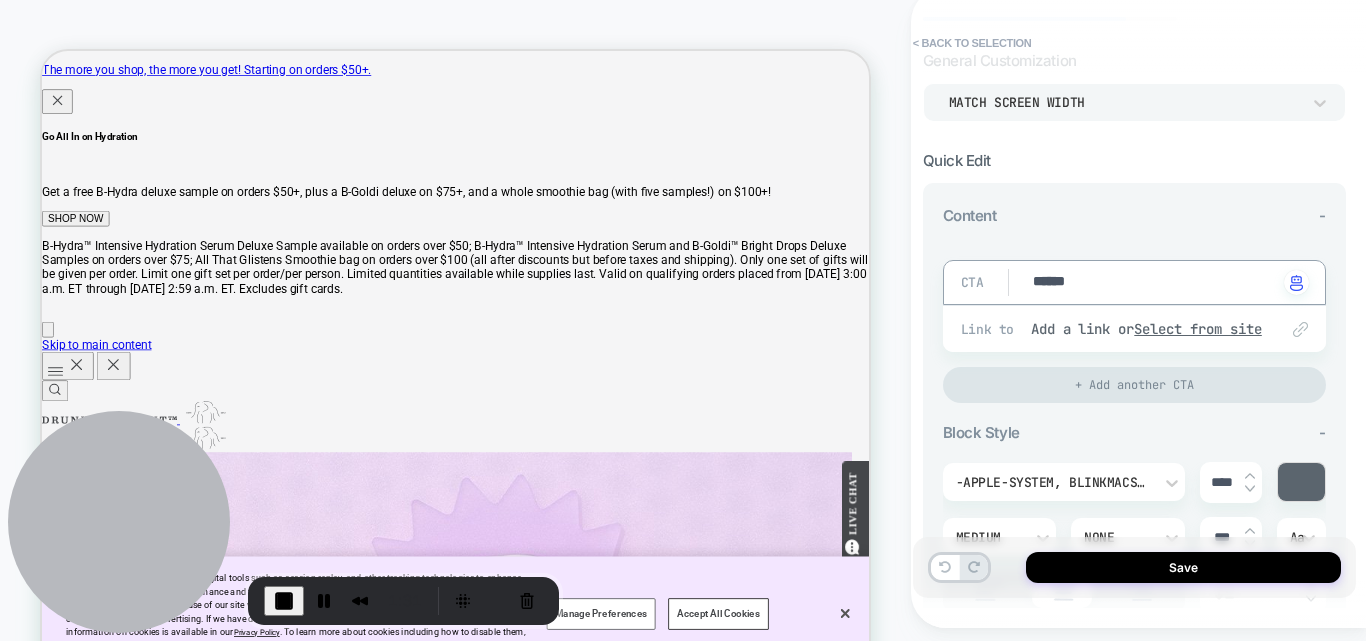 type on "******" 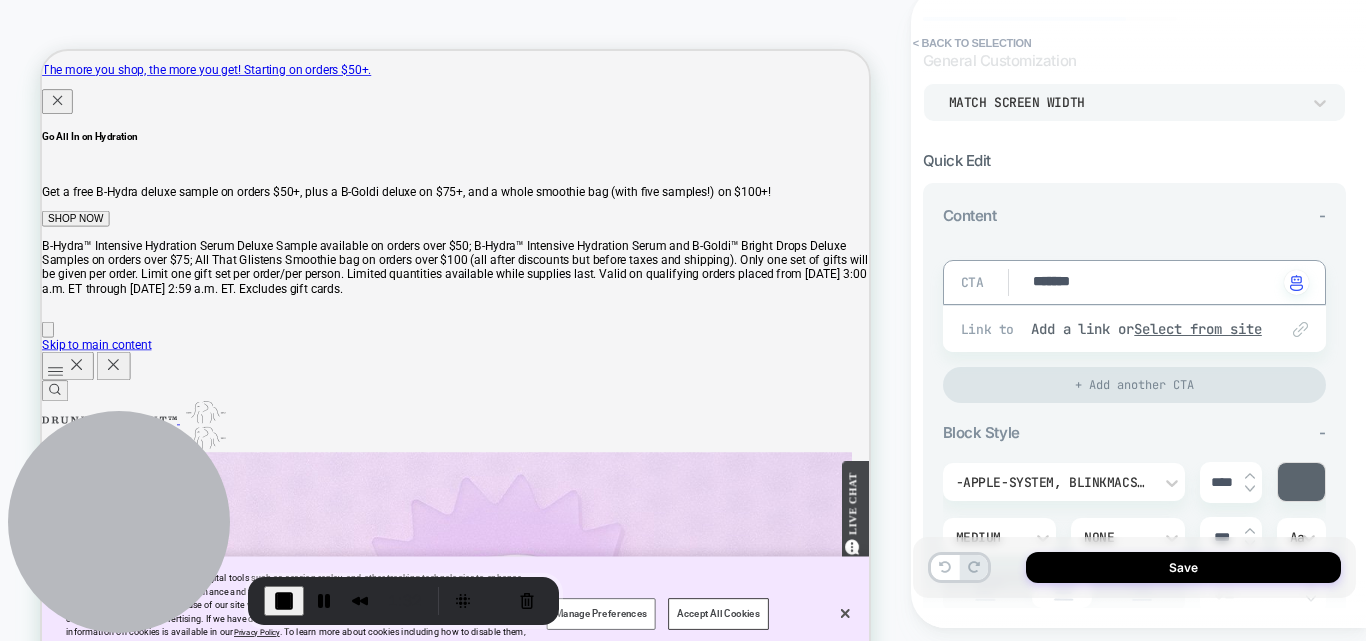 type on "*" 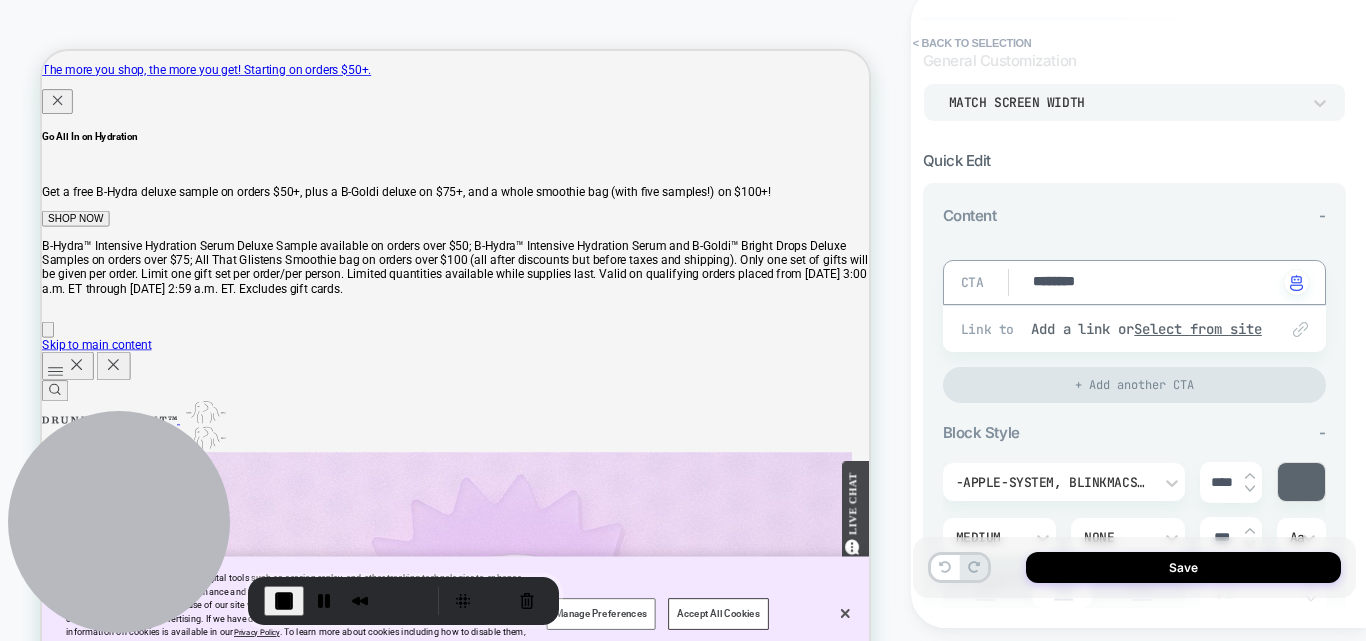 type on "*" 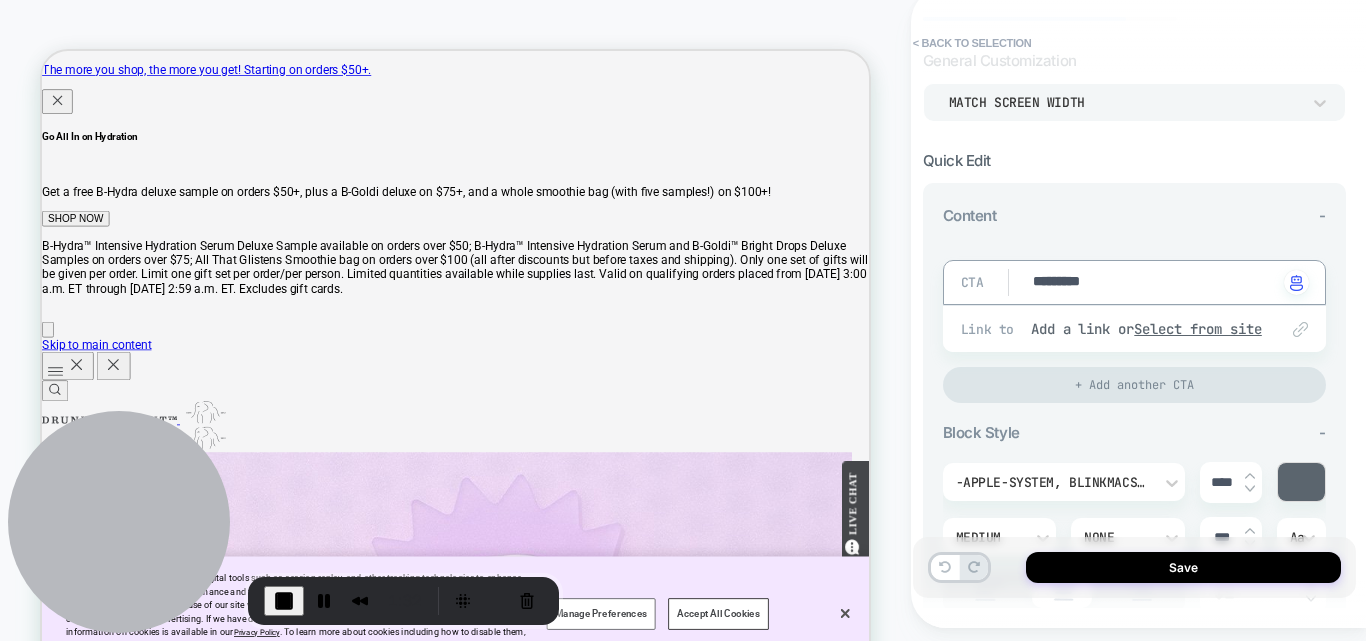 type on "**********" 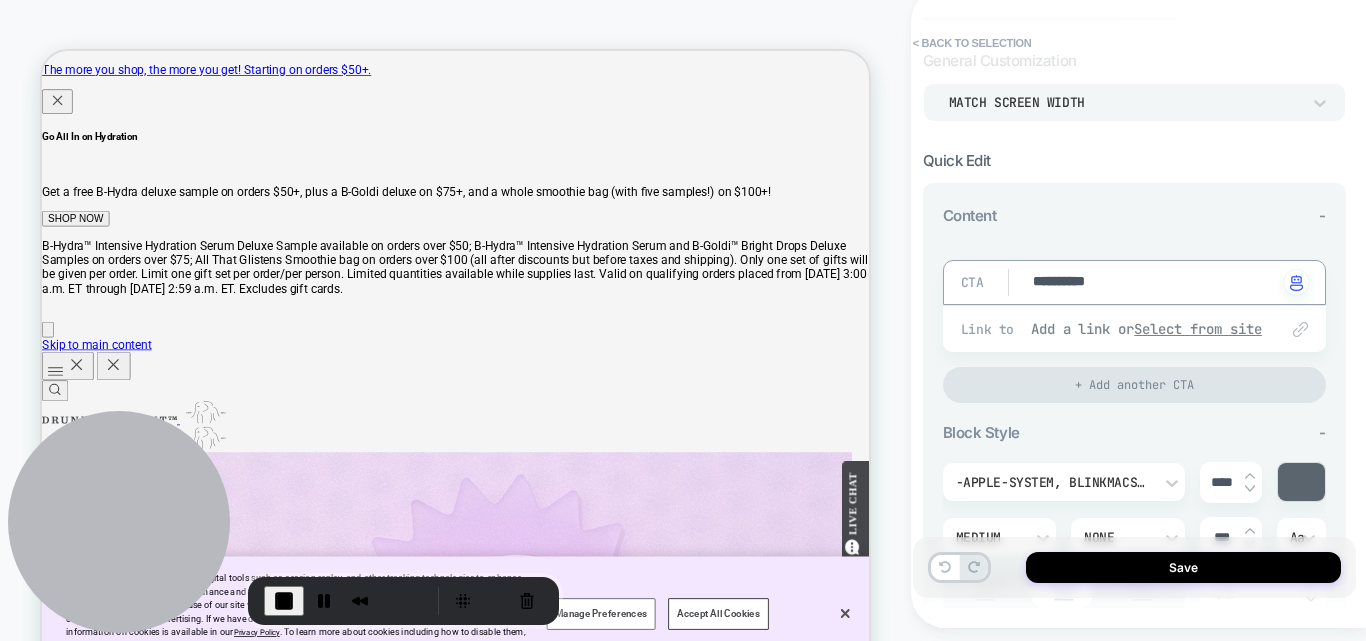 type on "*" 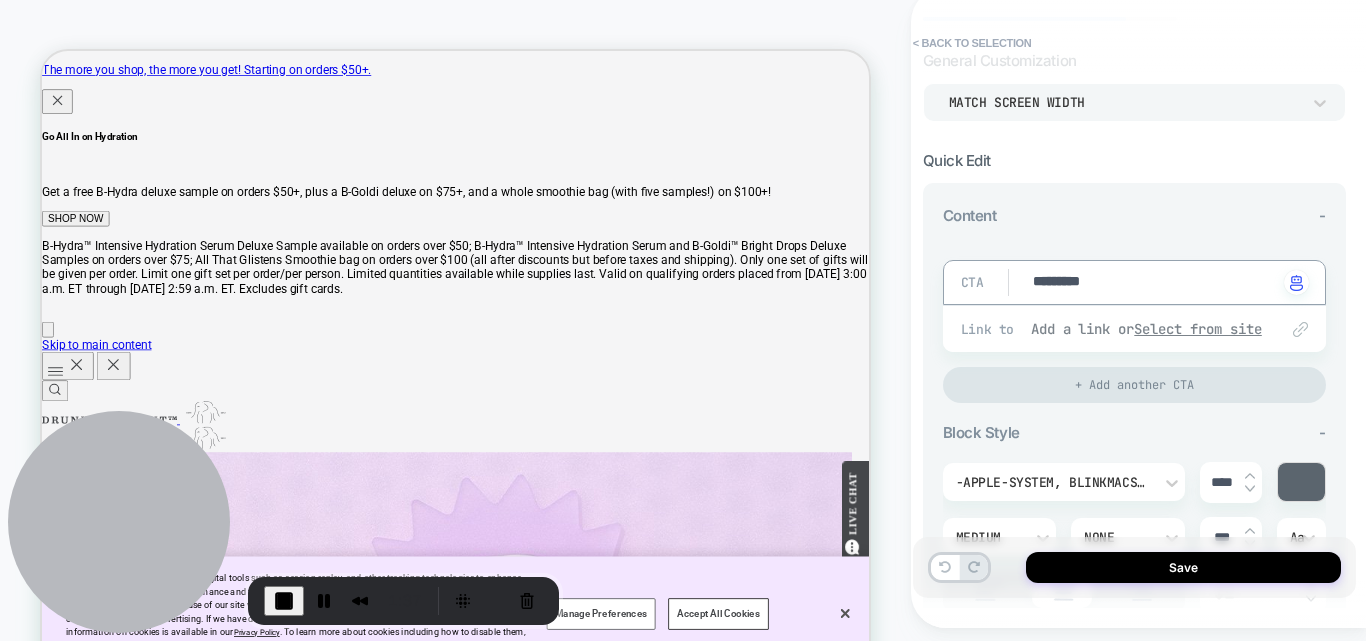 type on "********" 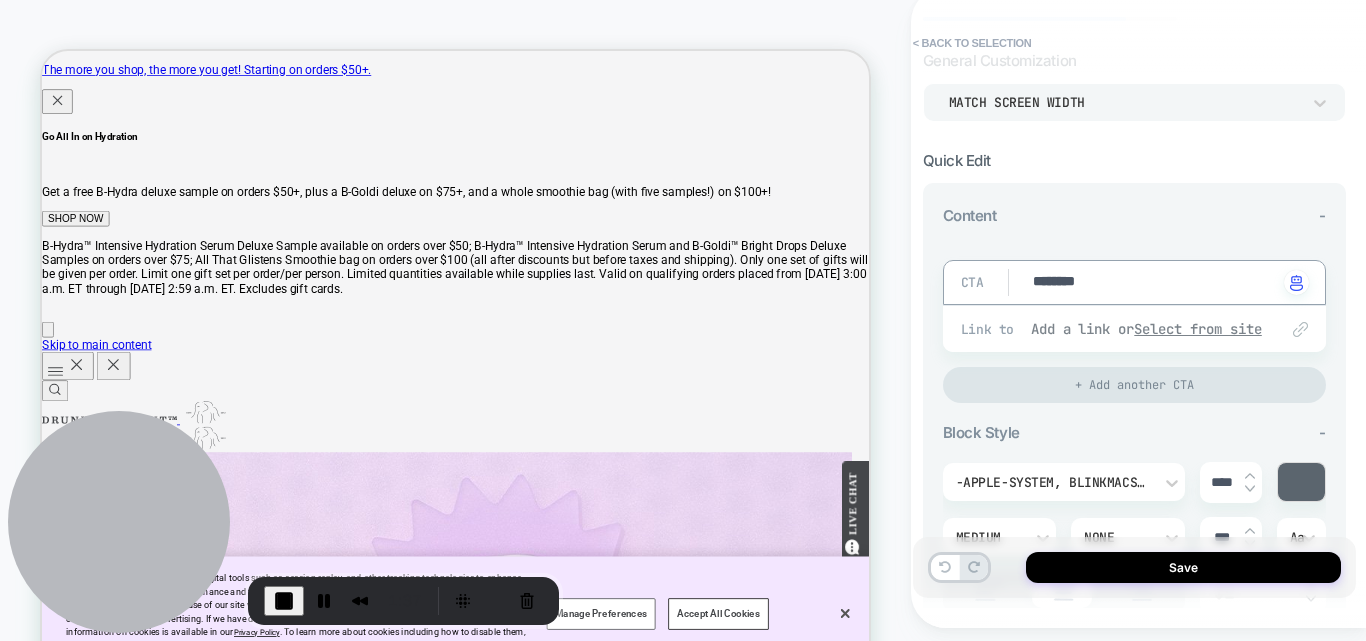 type on "*" 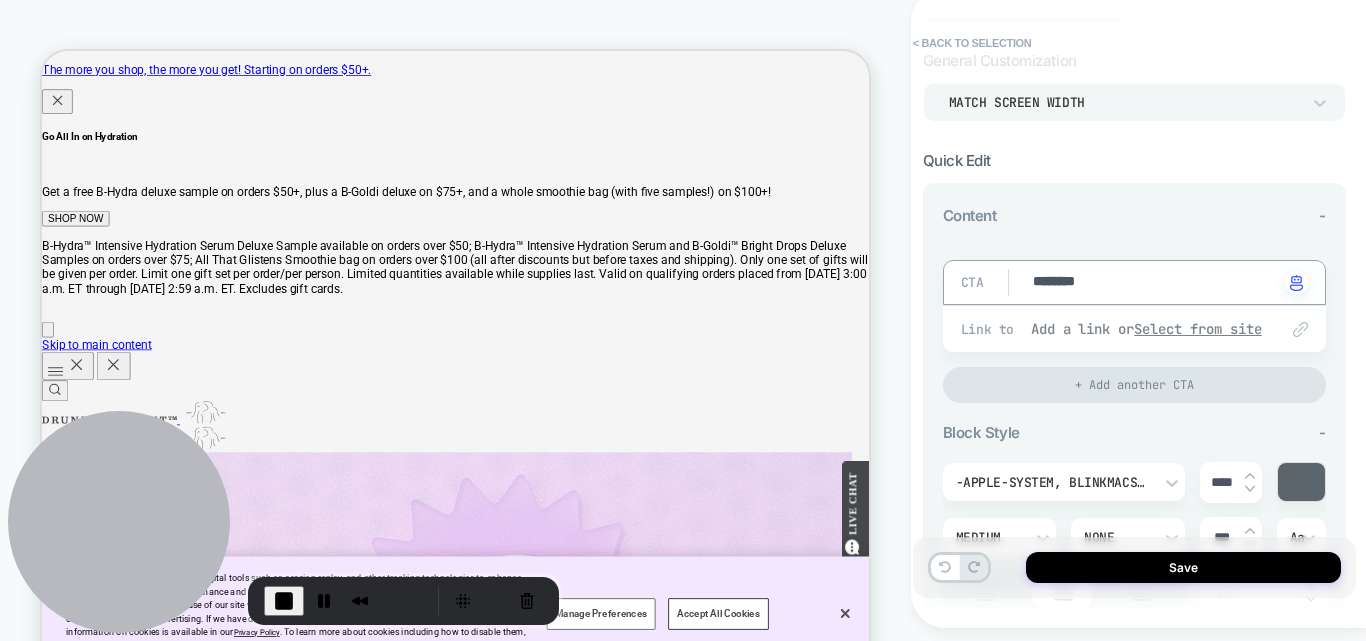 type on "******" 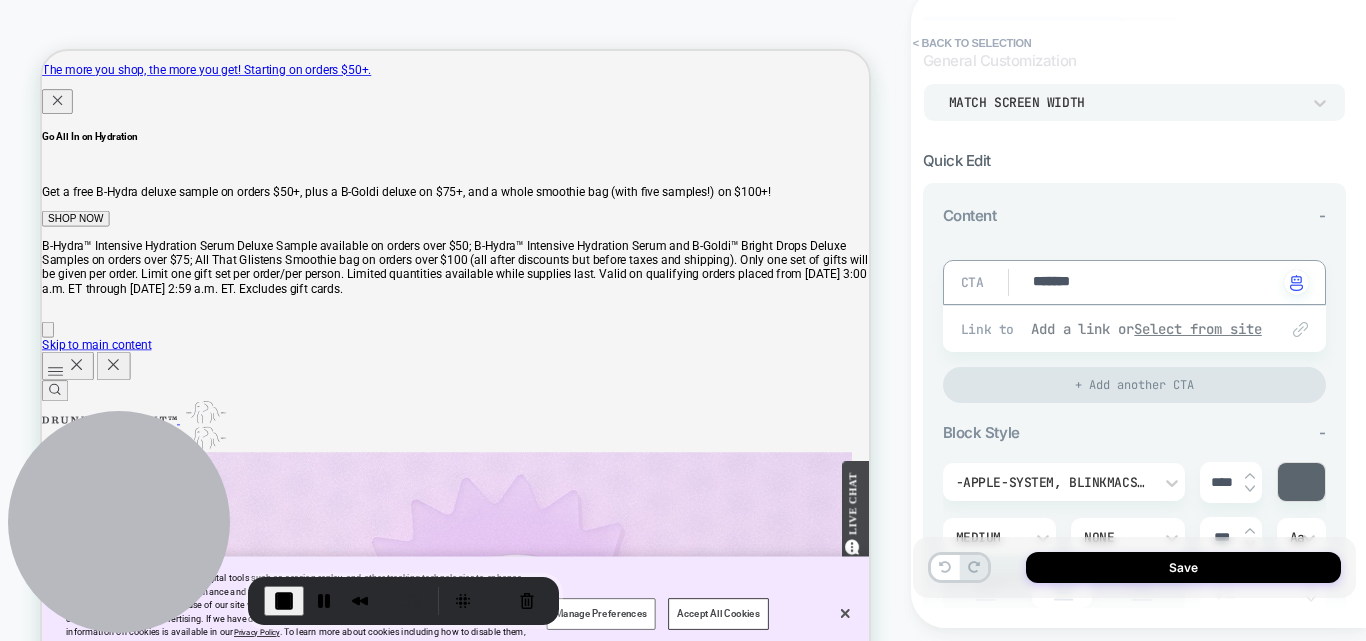 type on "*" 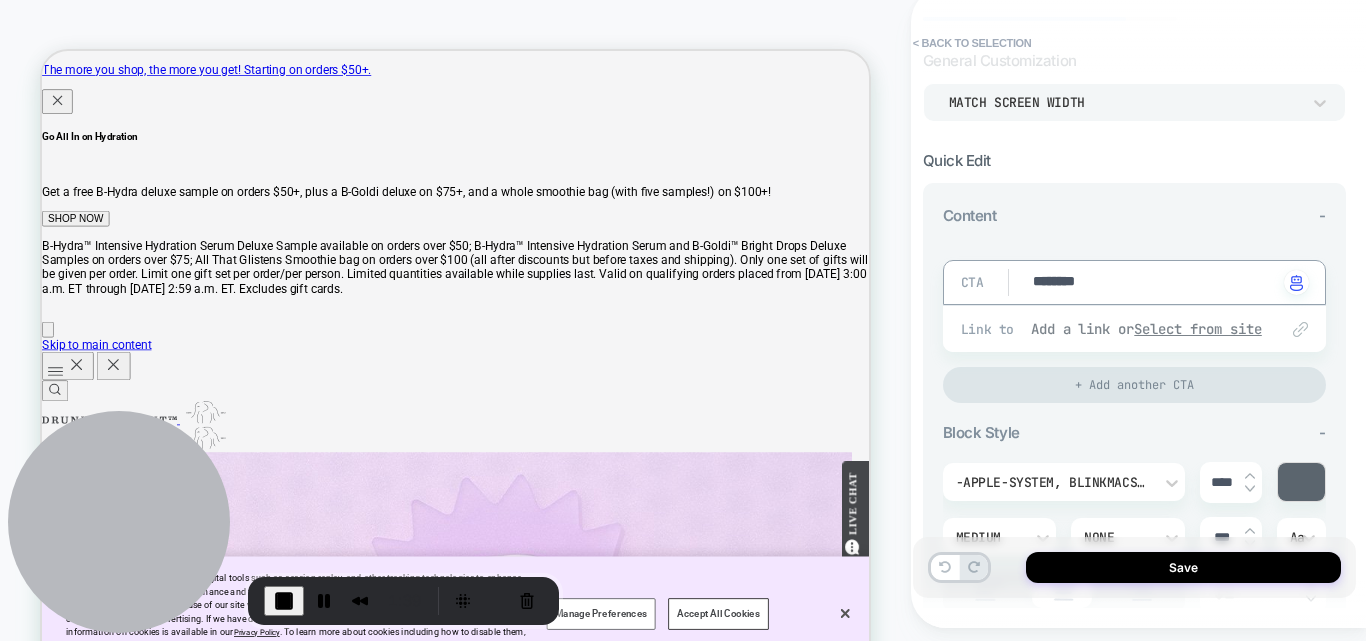 type on "*" 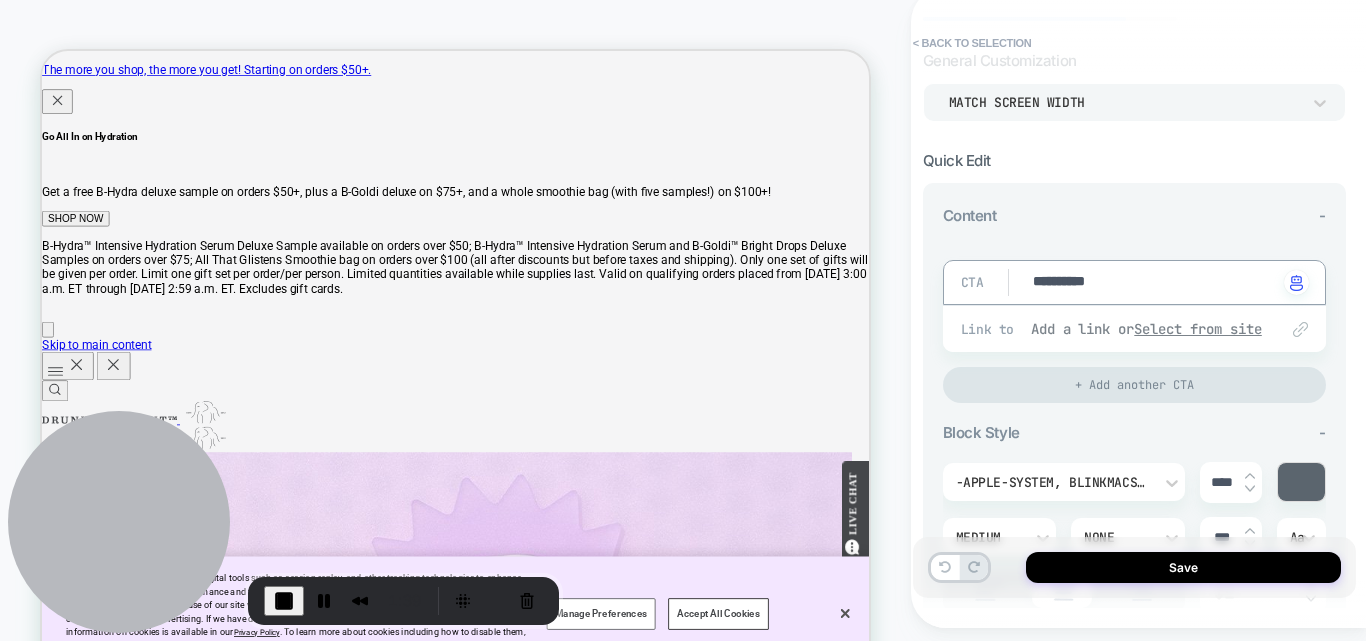 type on "**********" 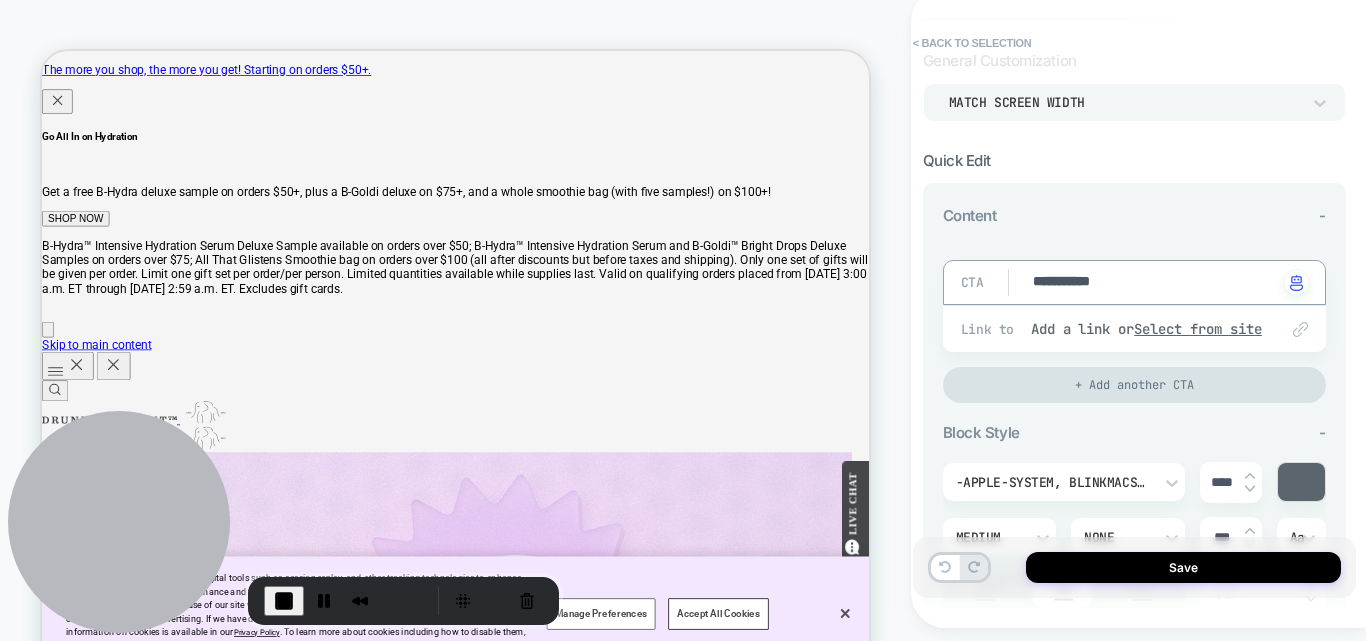 type on "*" 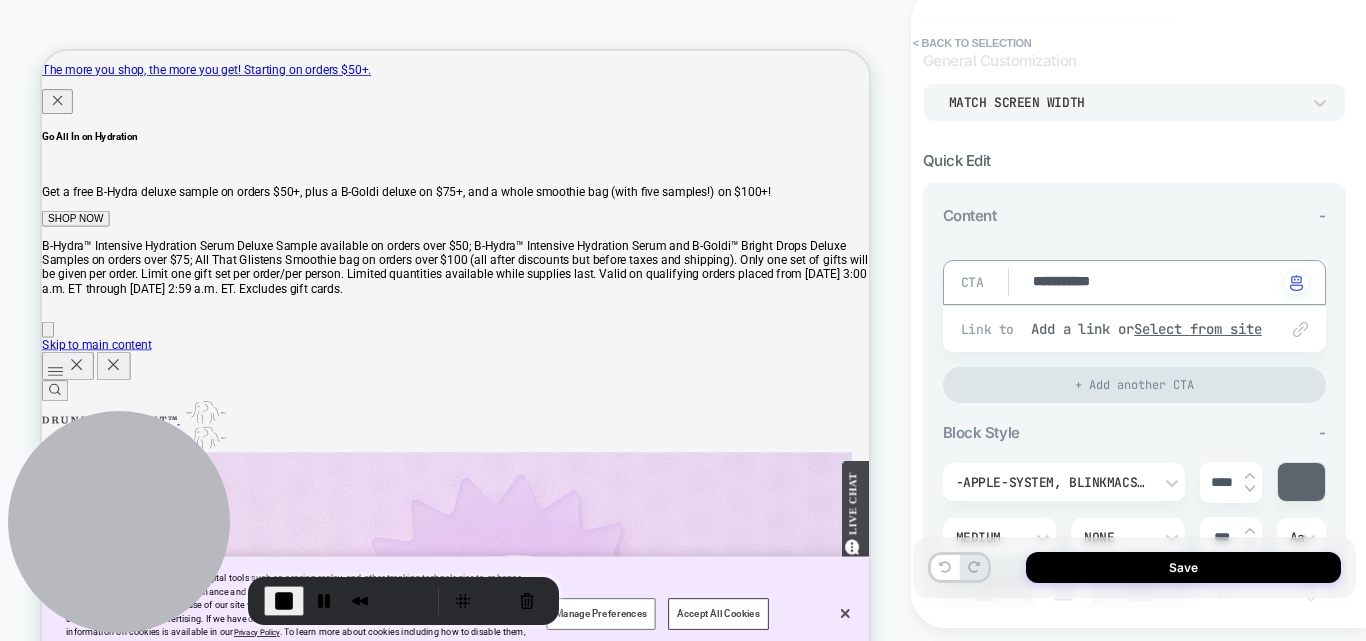 drag, startPoint x: 1122, startPoint y: 285, endPoint x: 1091, endPoint y: 287, distance: 31.06445 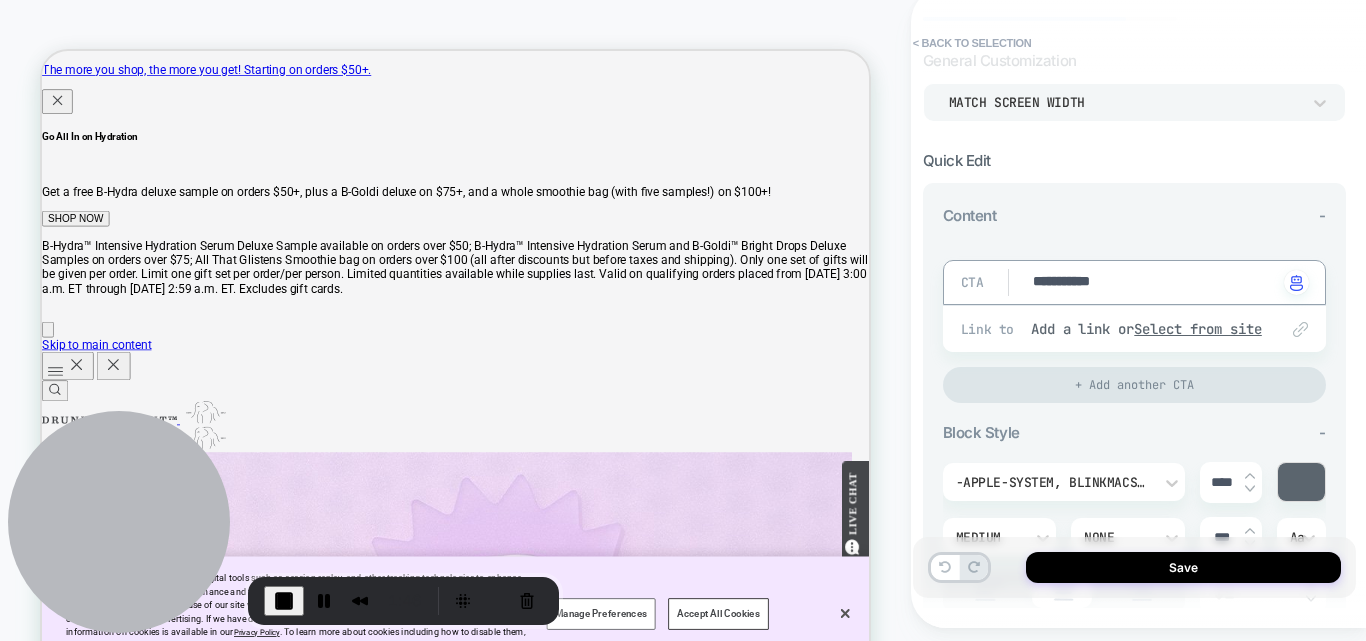 click on "**********" at bounding box center [1154, 283] 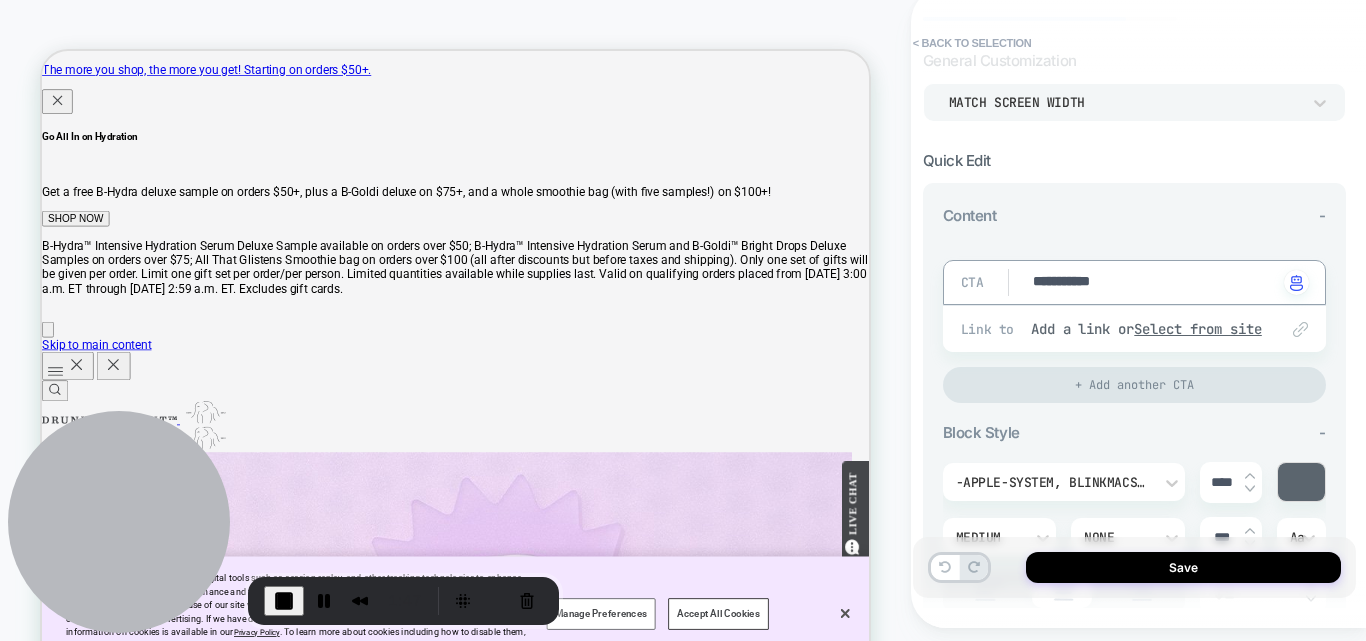type on "********" 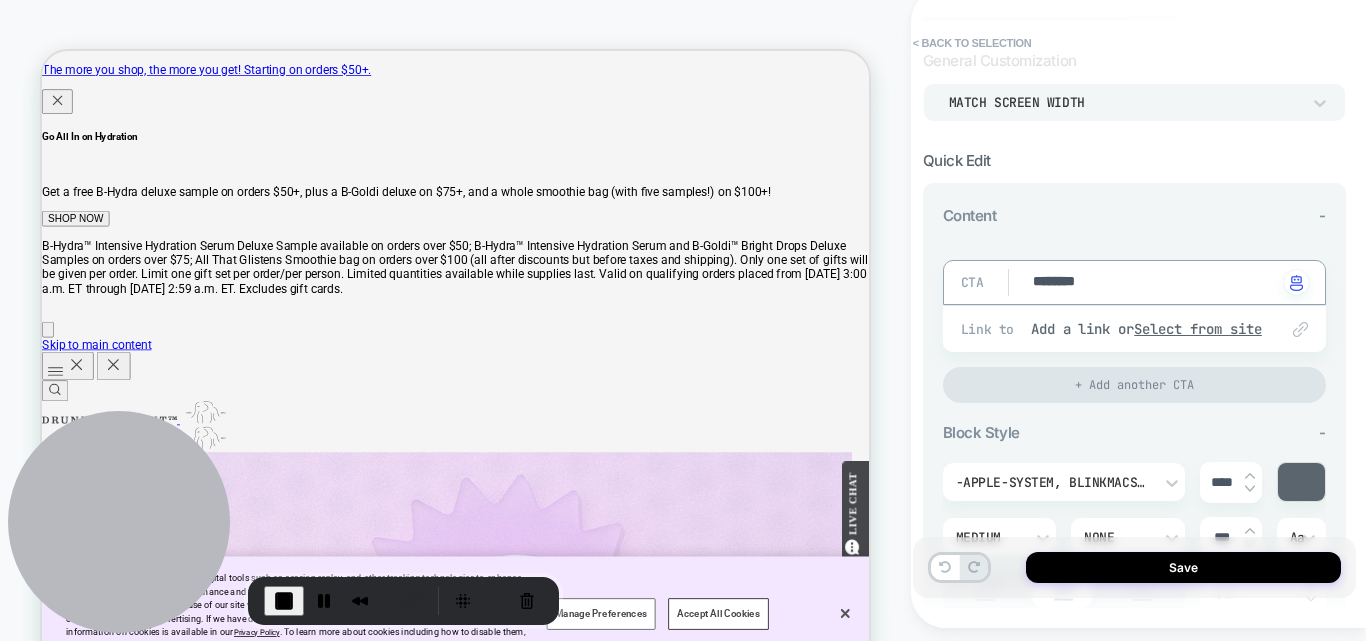 type on "*" 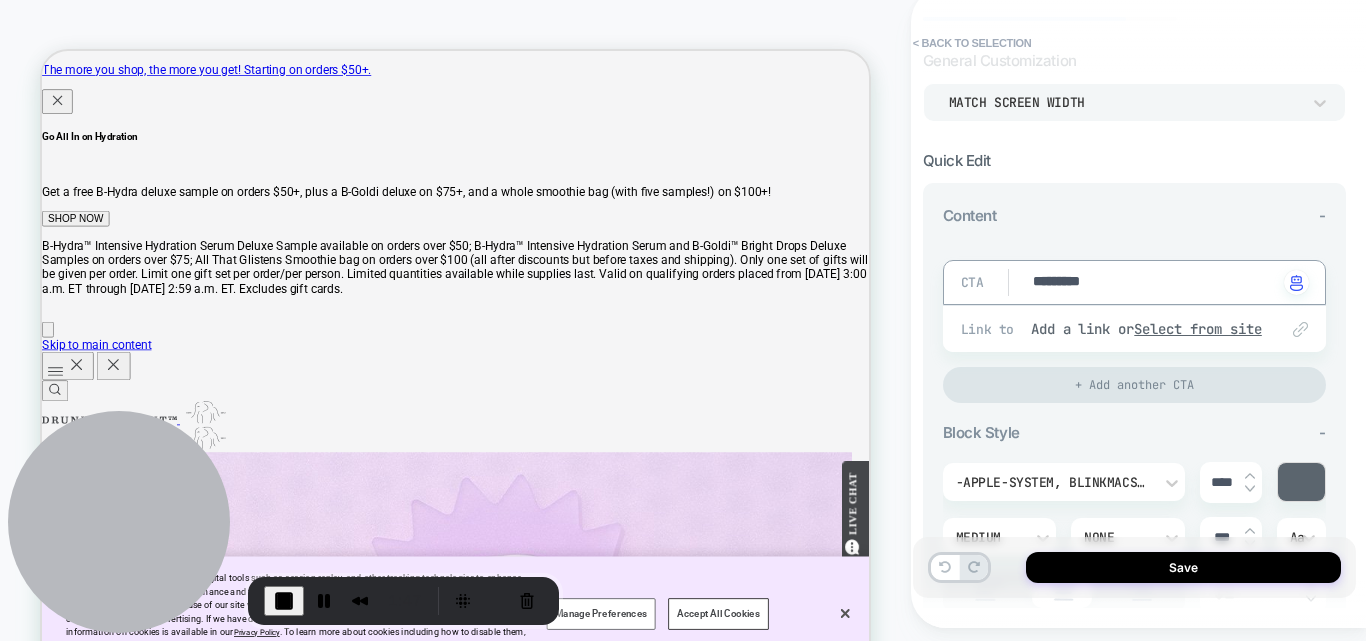 type on "**********" 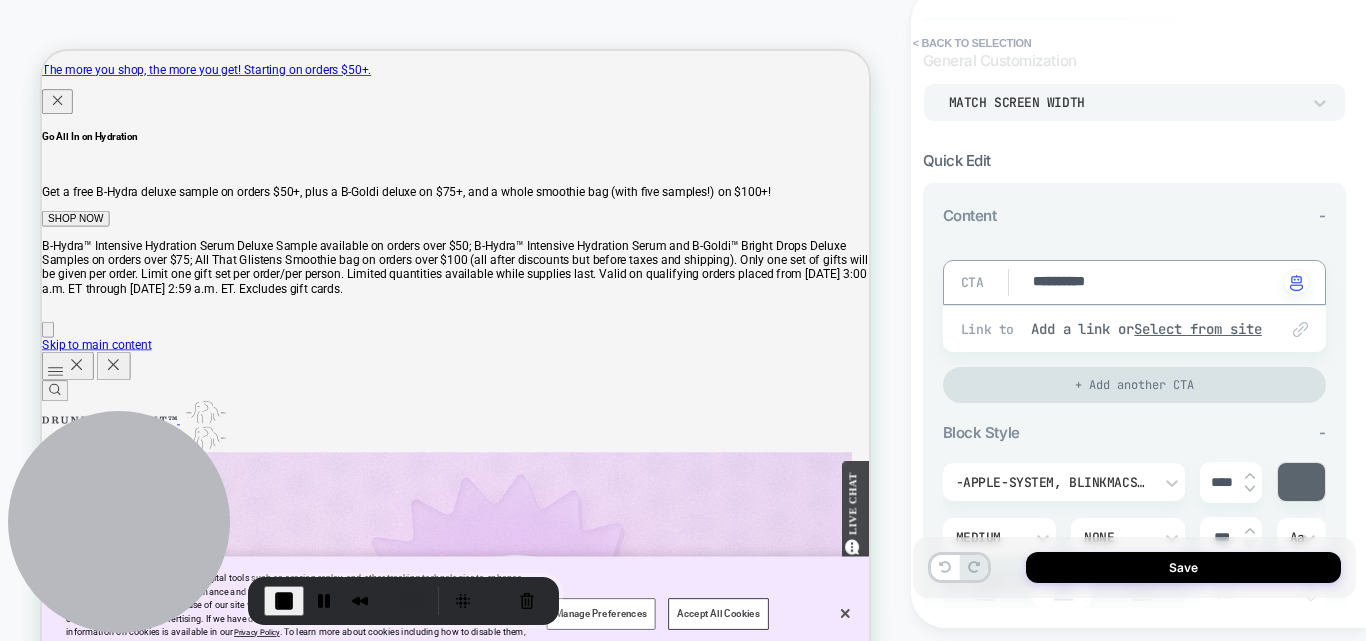 type on "*" 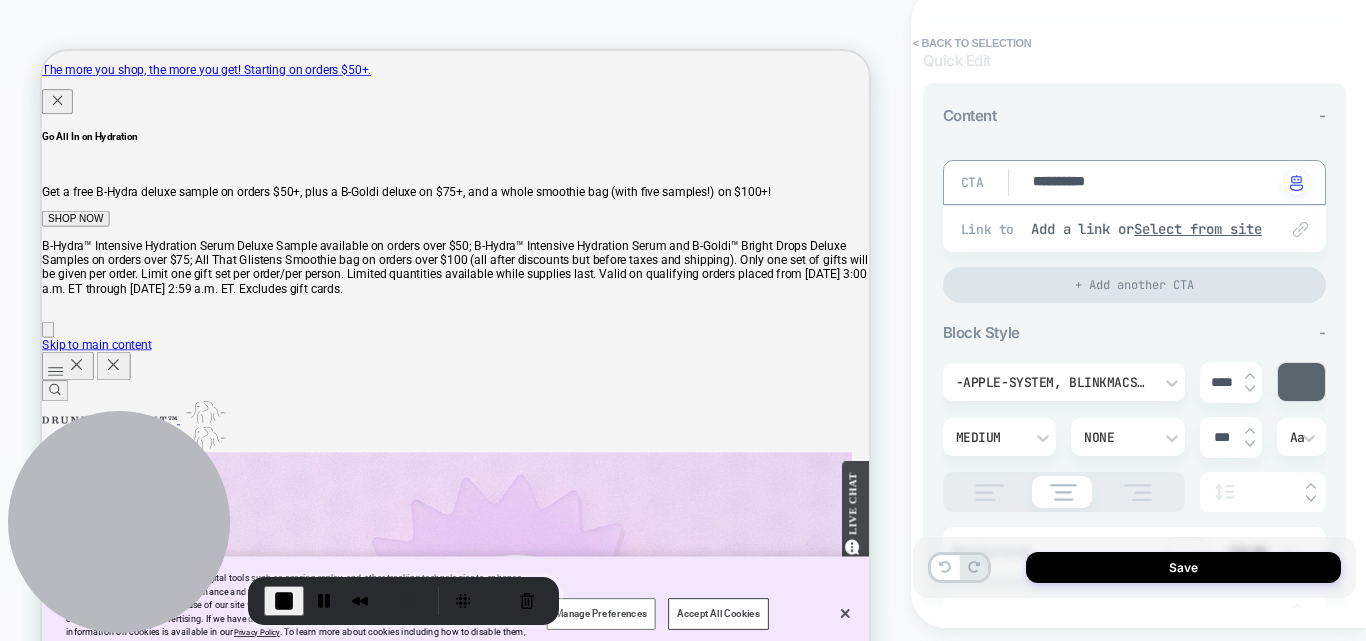 scroll, scrollTop: 300, scrollLeft: 0, axis: vertical 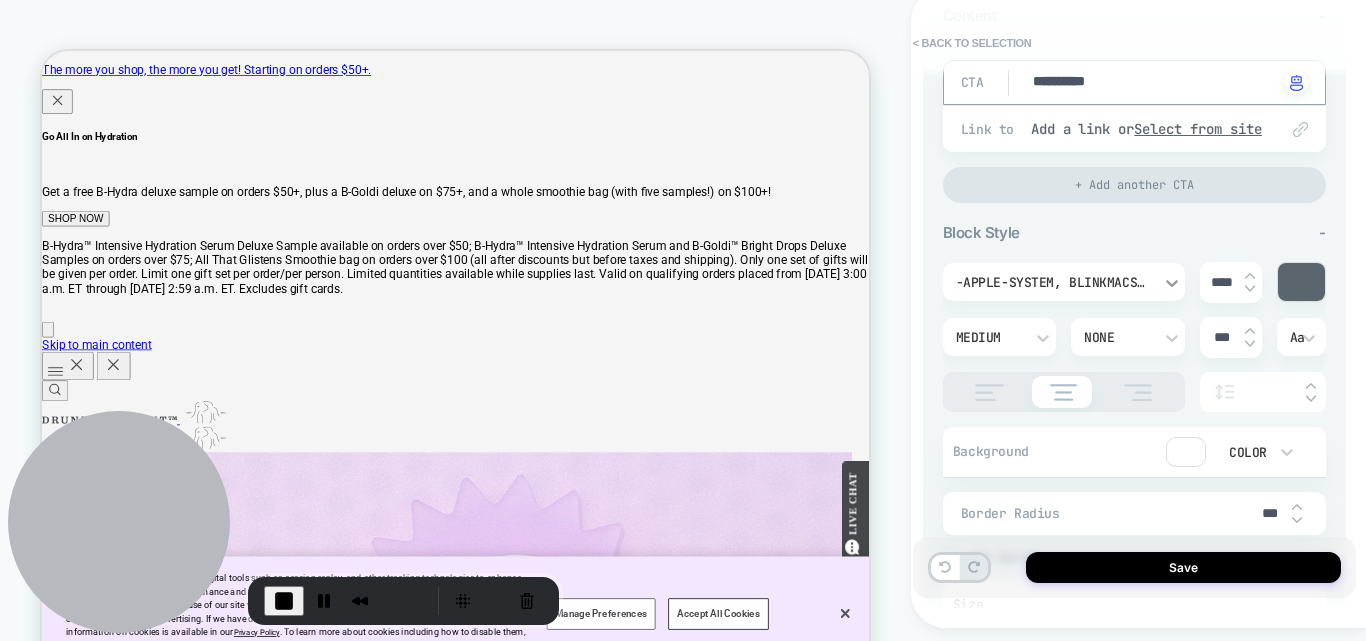 type on "**********" 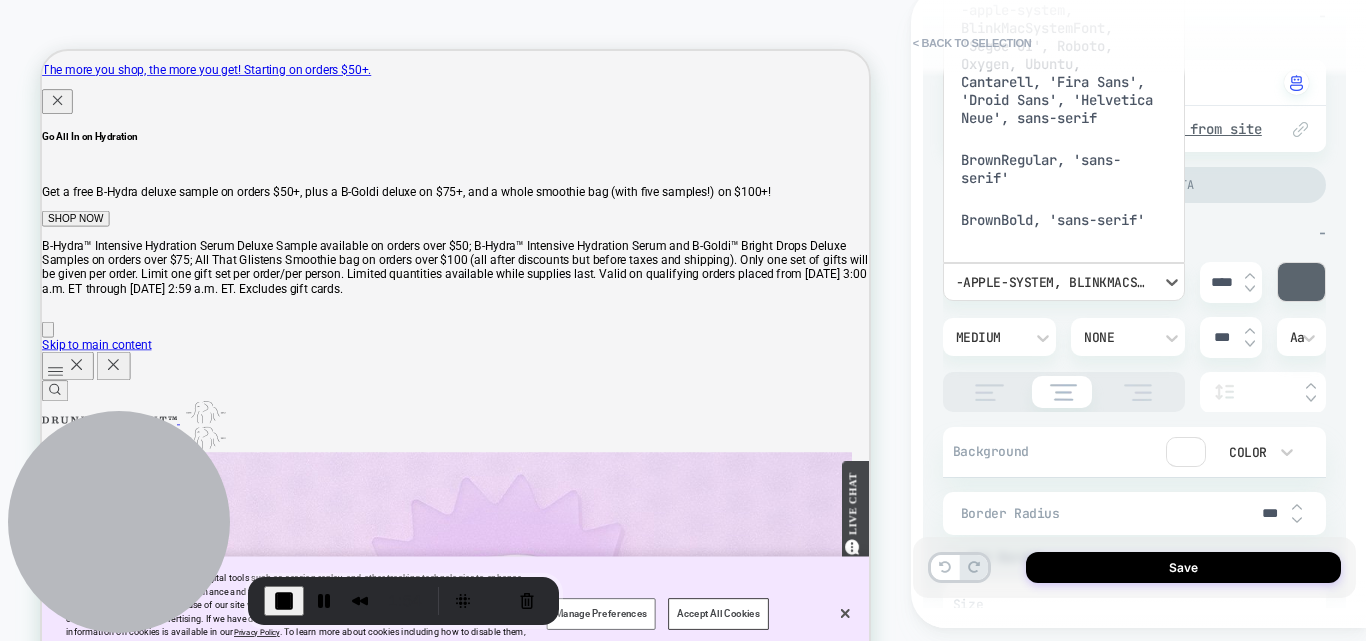 scroll, scrollTop: 207, scrollLeft: 0, axis: vertical 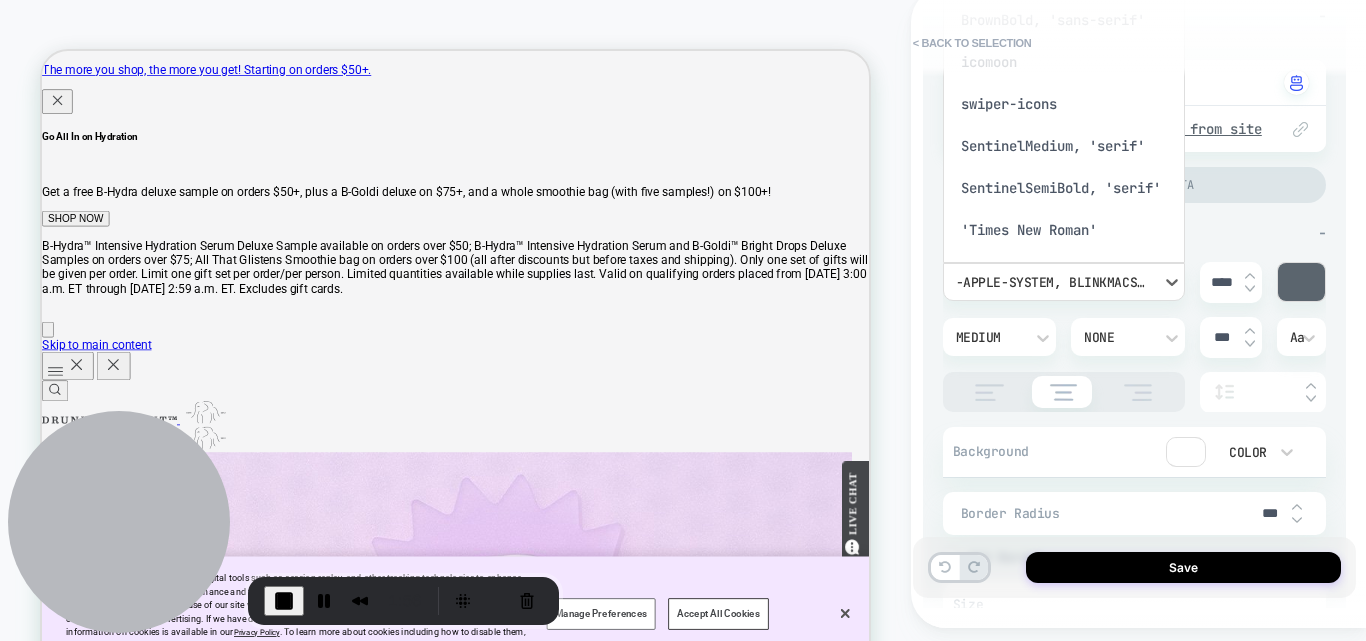 click on "'Times New Roman'" at bounding box center [1064, 230] 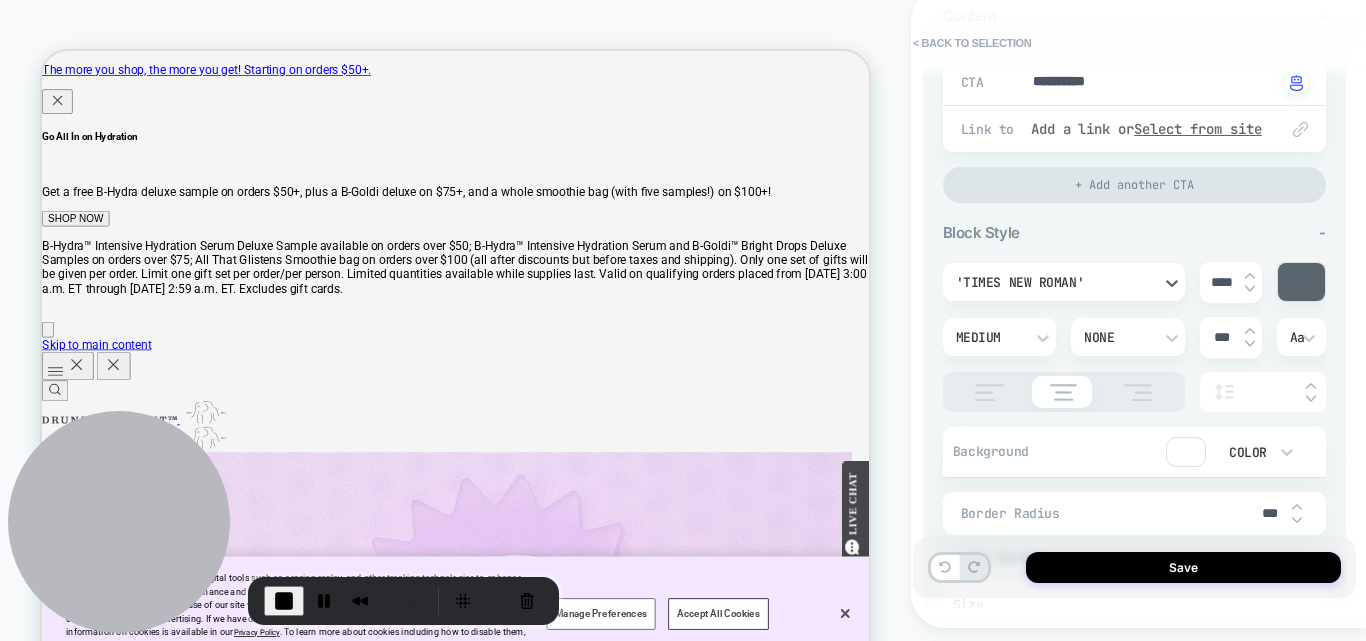 scroll, scrollTop: 400, scrollLeft: 0, axis: vertical 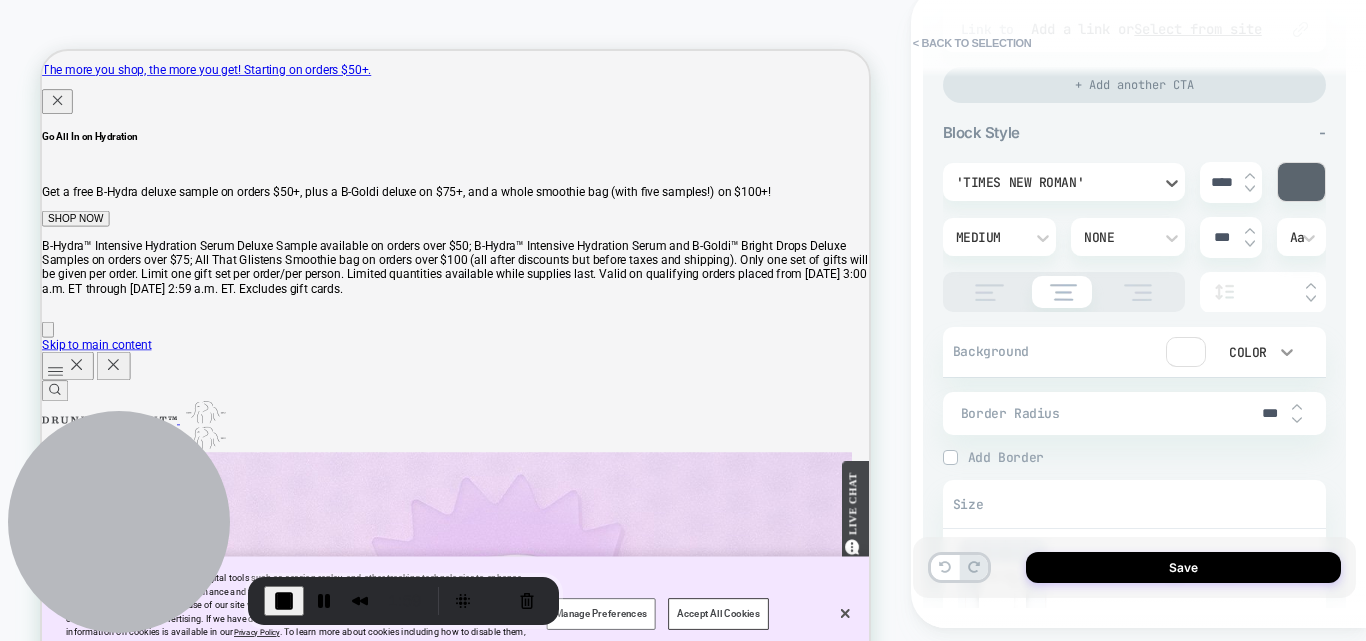 click 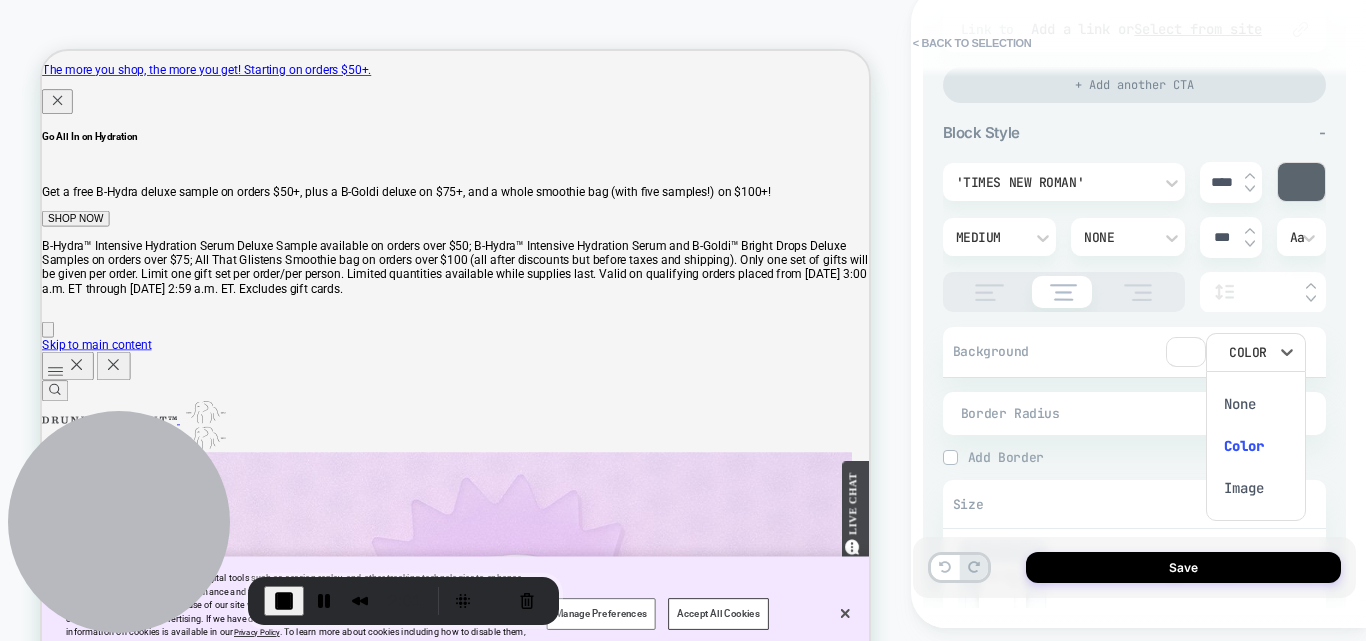 click on "Color" at bounding box center (1256, 446) 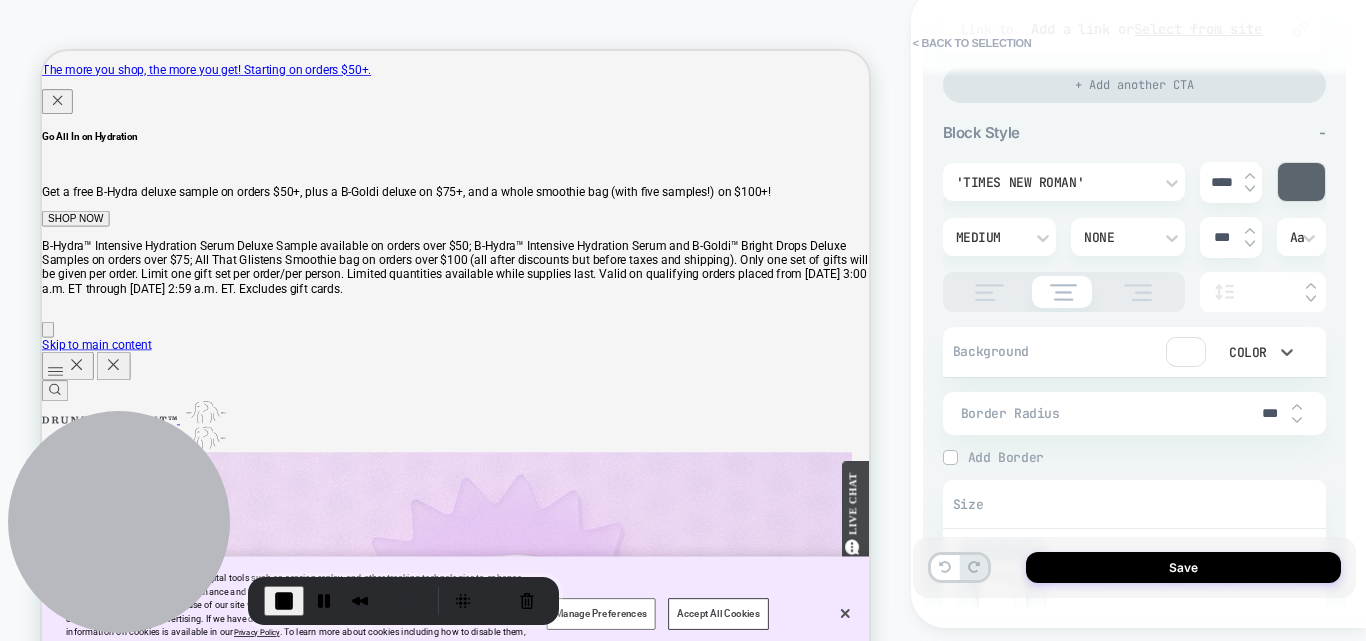click on "Add Border" at bounding box center [1147, 457] 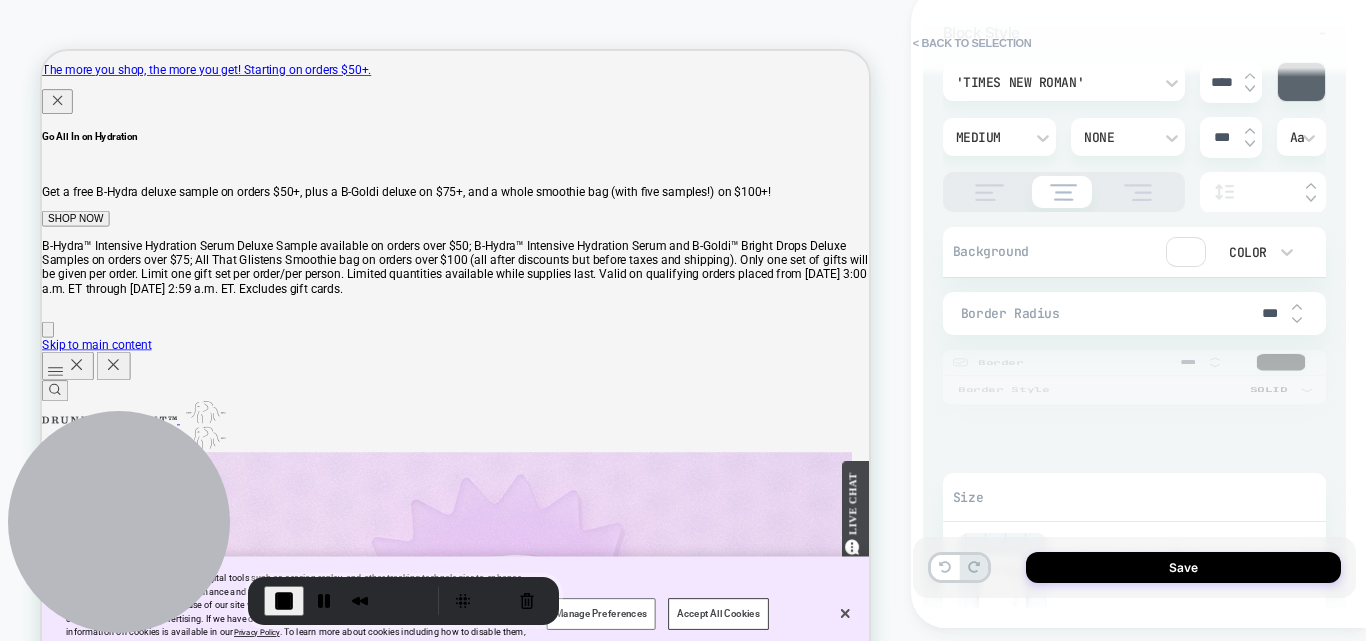 click at bounding box center (1186, 252) 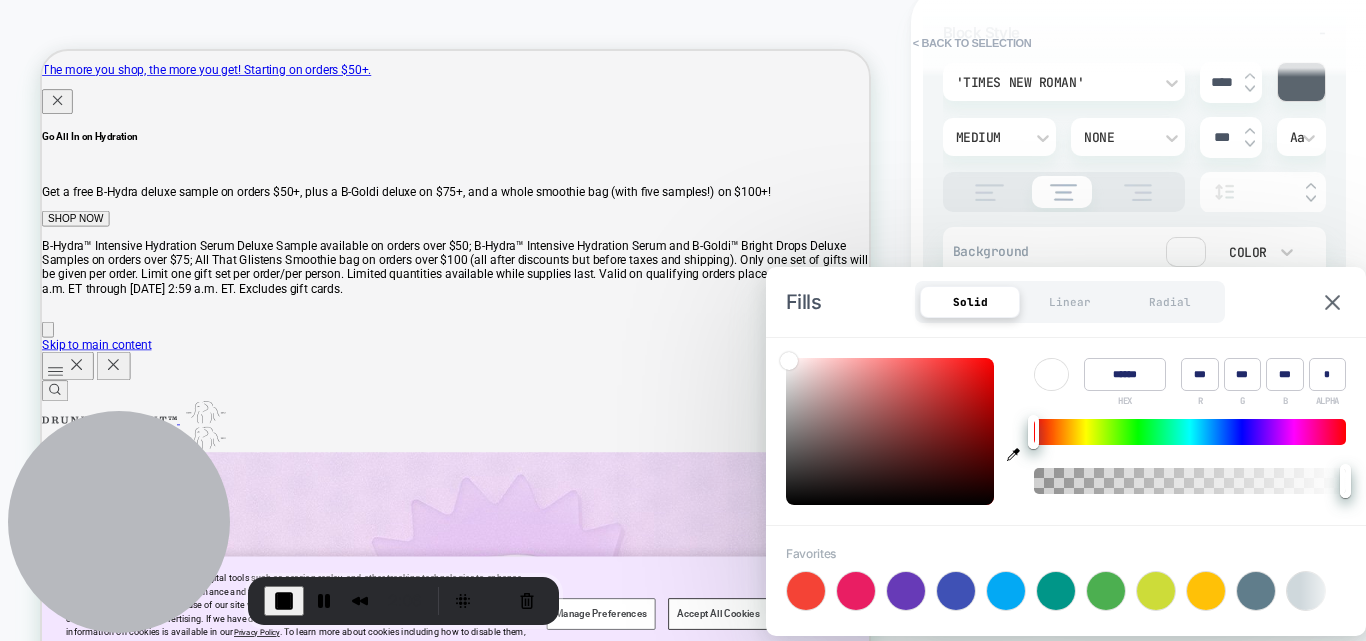 click 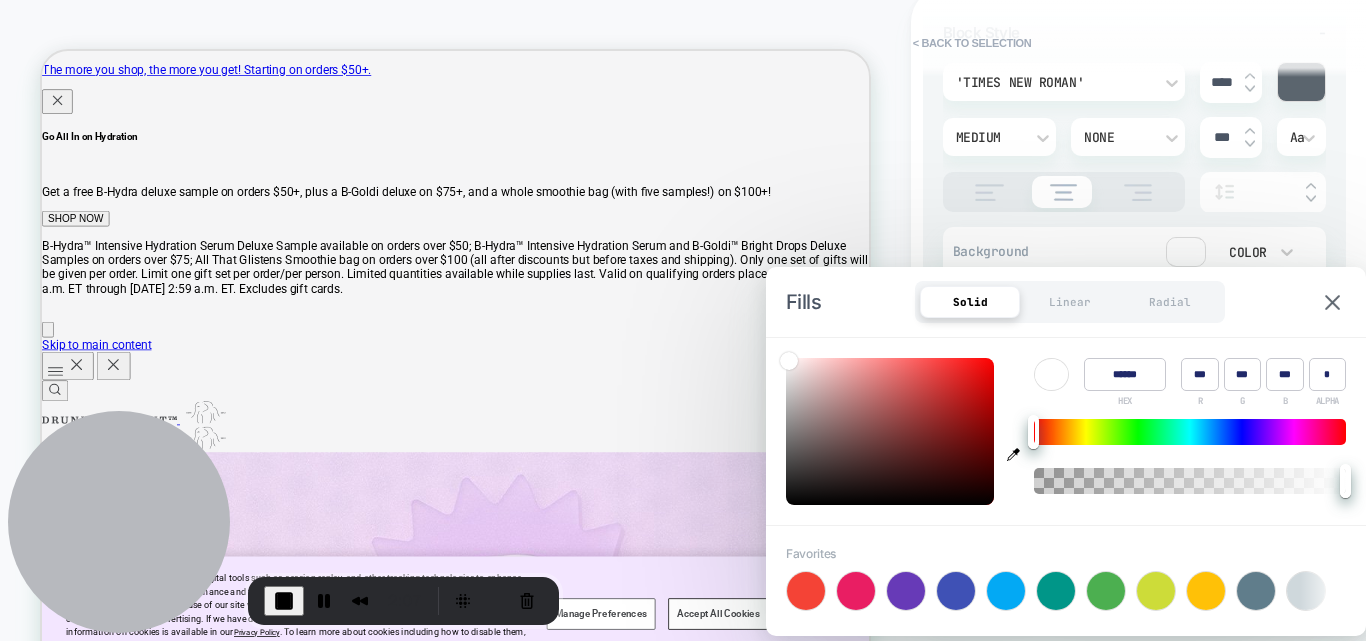 type on "*" 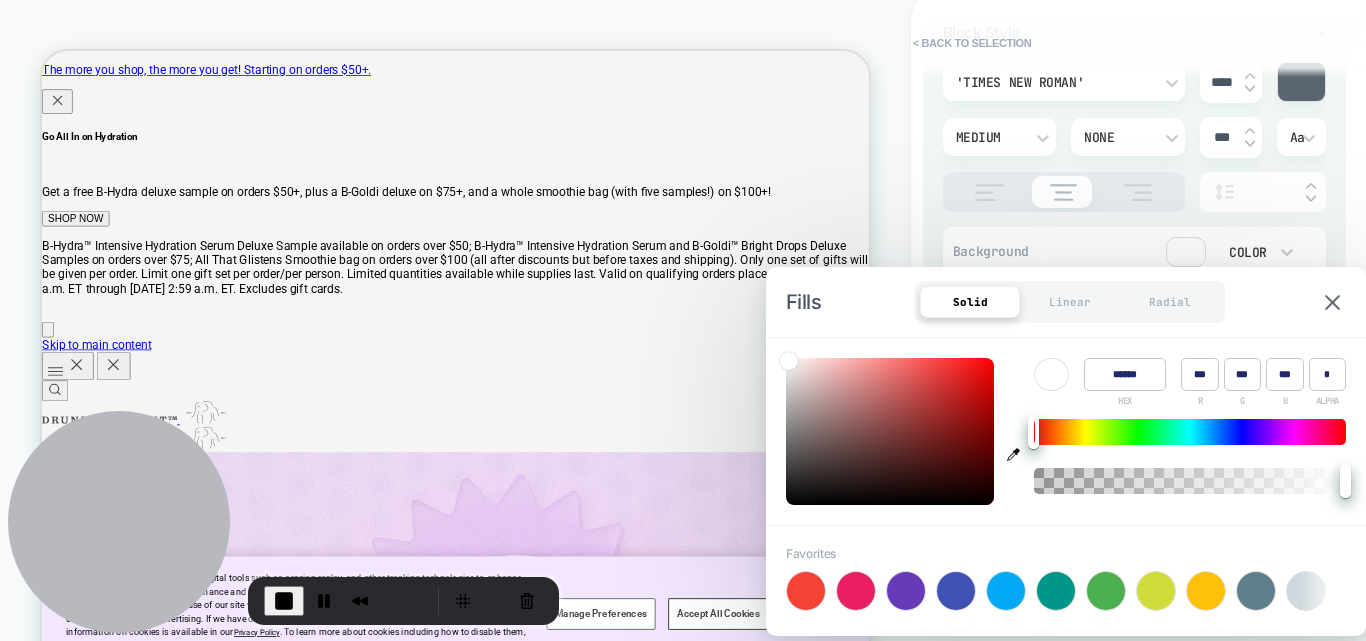 type on "******" 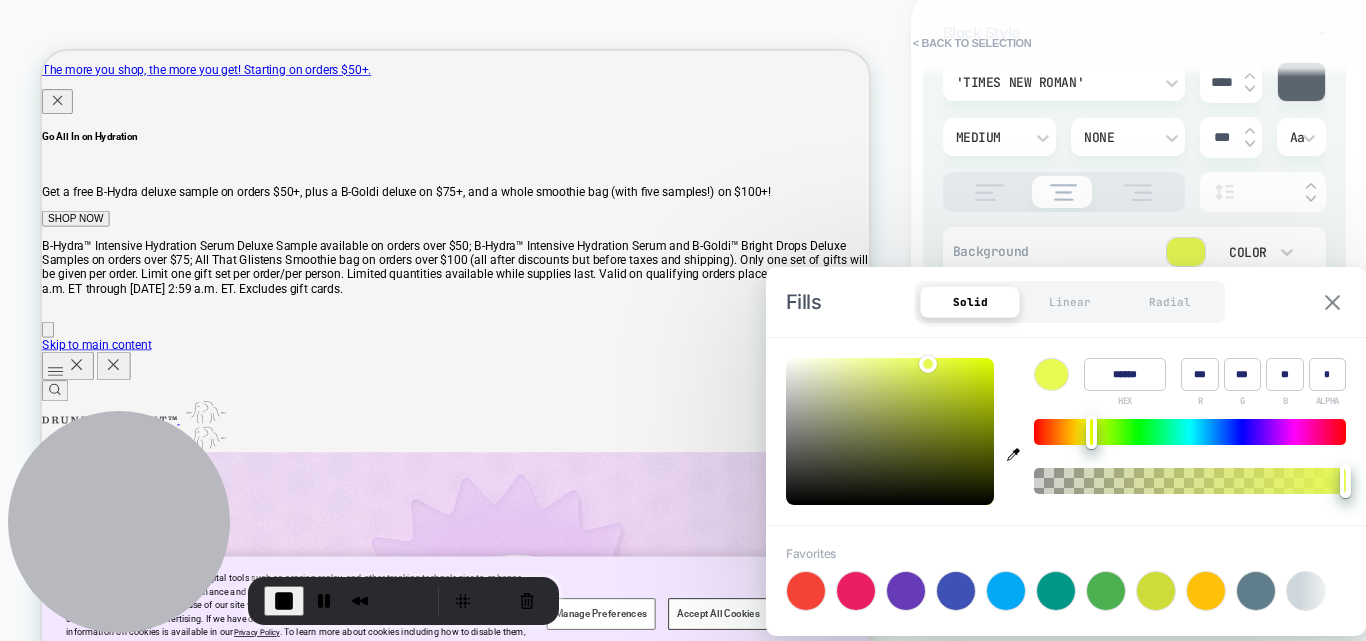 click at bounding box center (1332, 302) 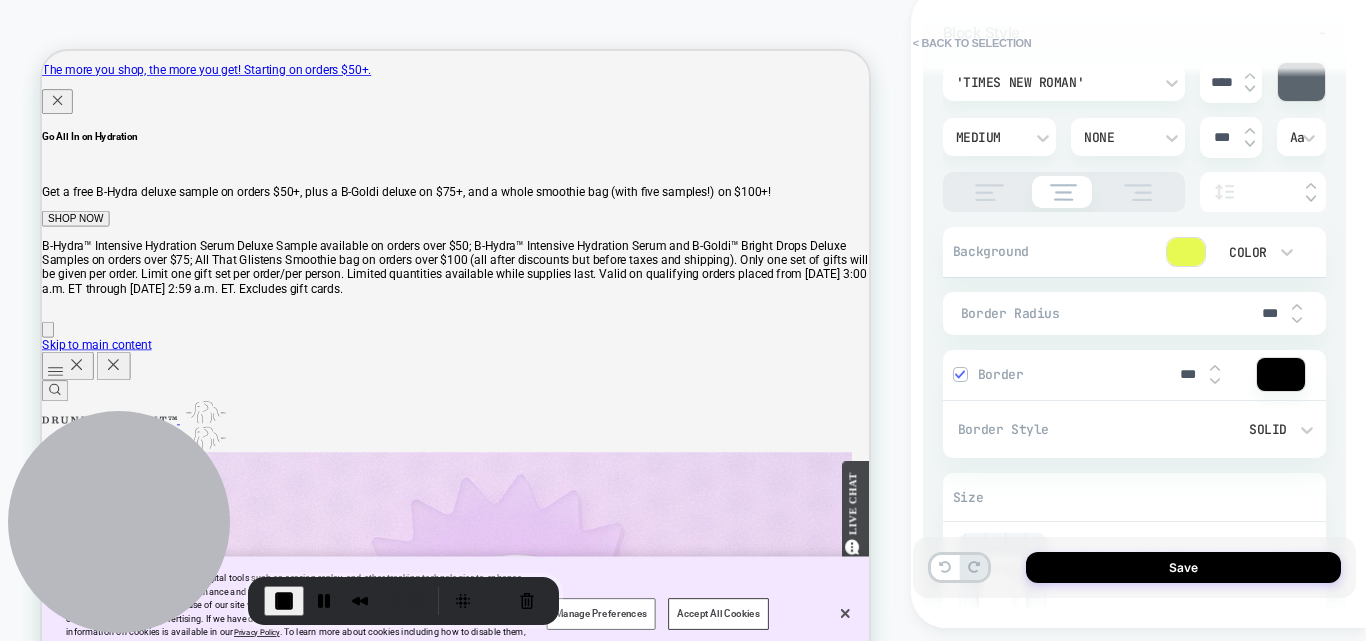 click at bounding box center [1281, 374] 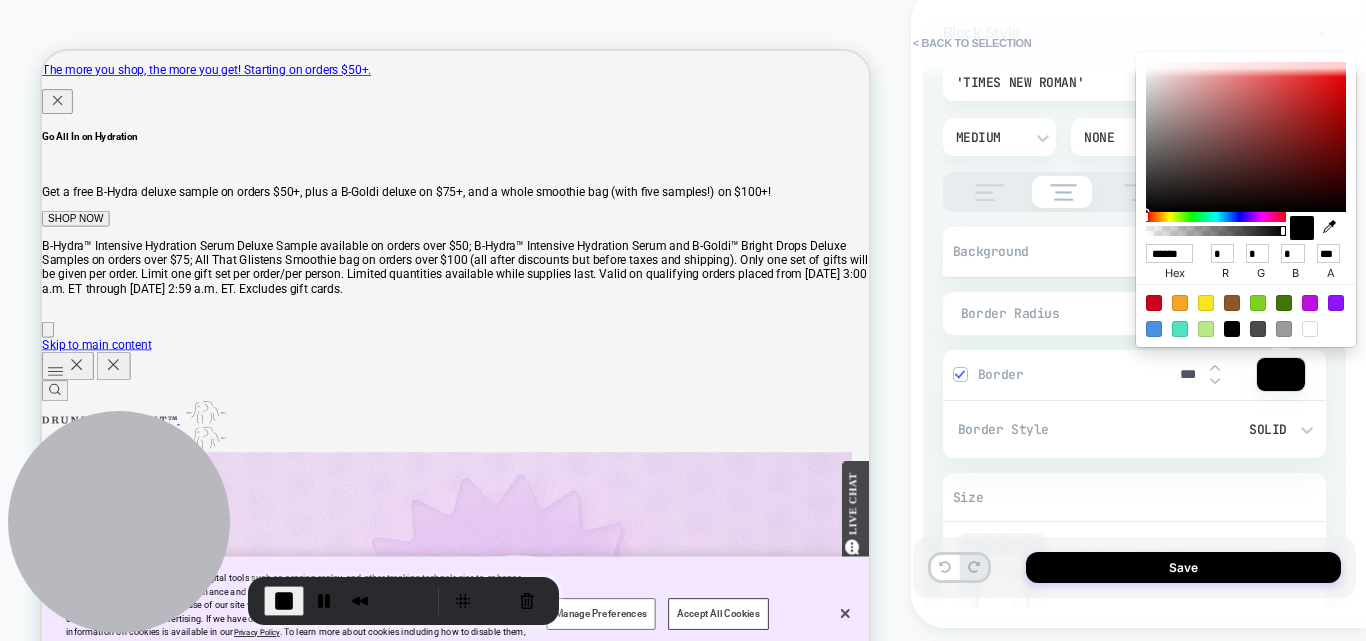 click on "Solid" at bounding box center (1224, 429) 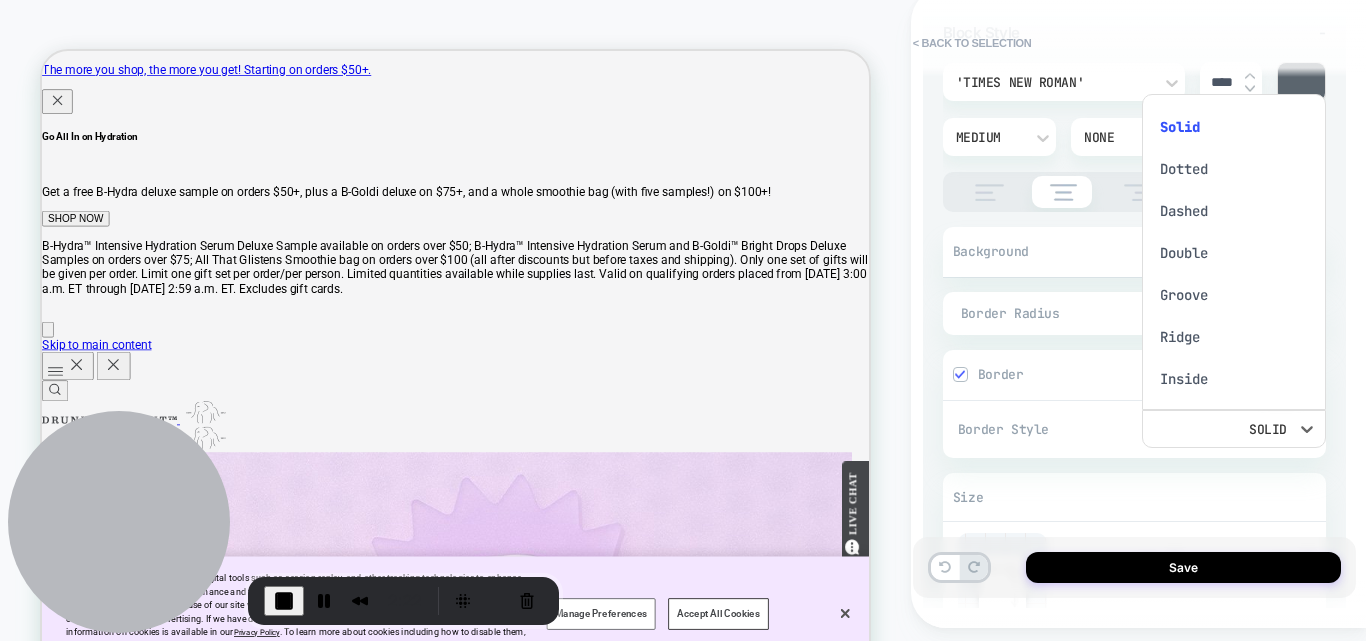 click at bounding box center [683, 320] 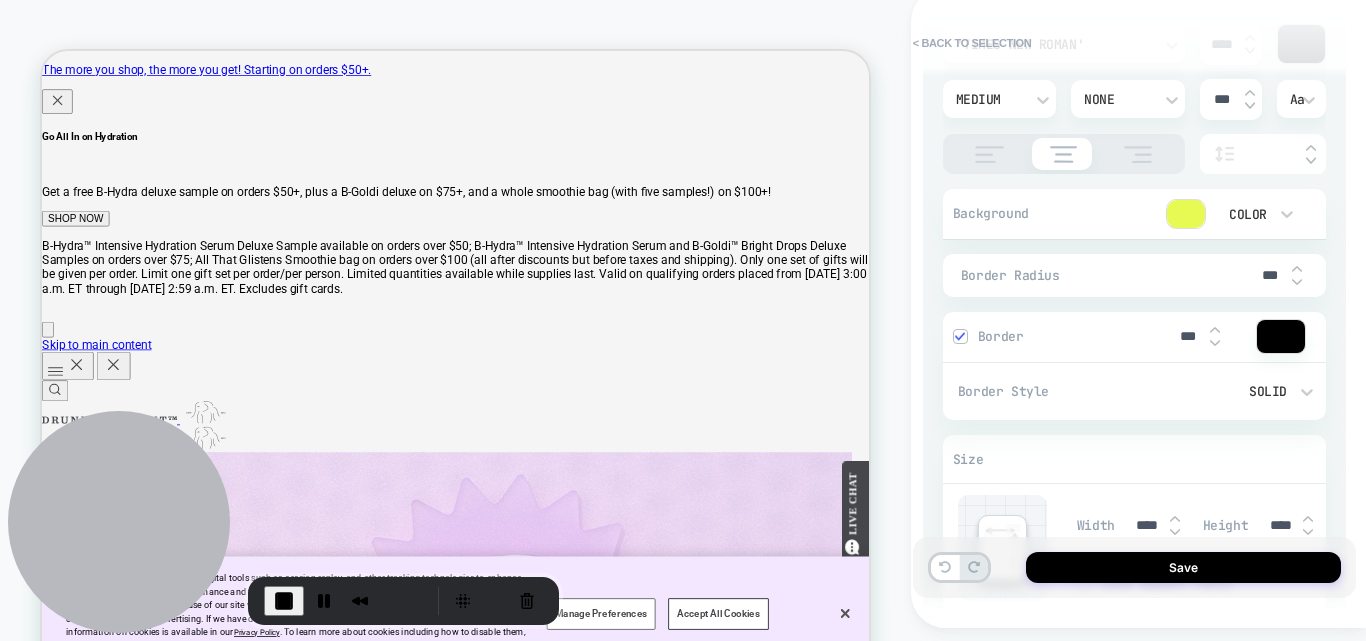 scroll, scrollTop: 400, scrollLeft: 0, axis: vertical 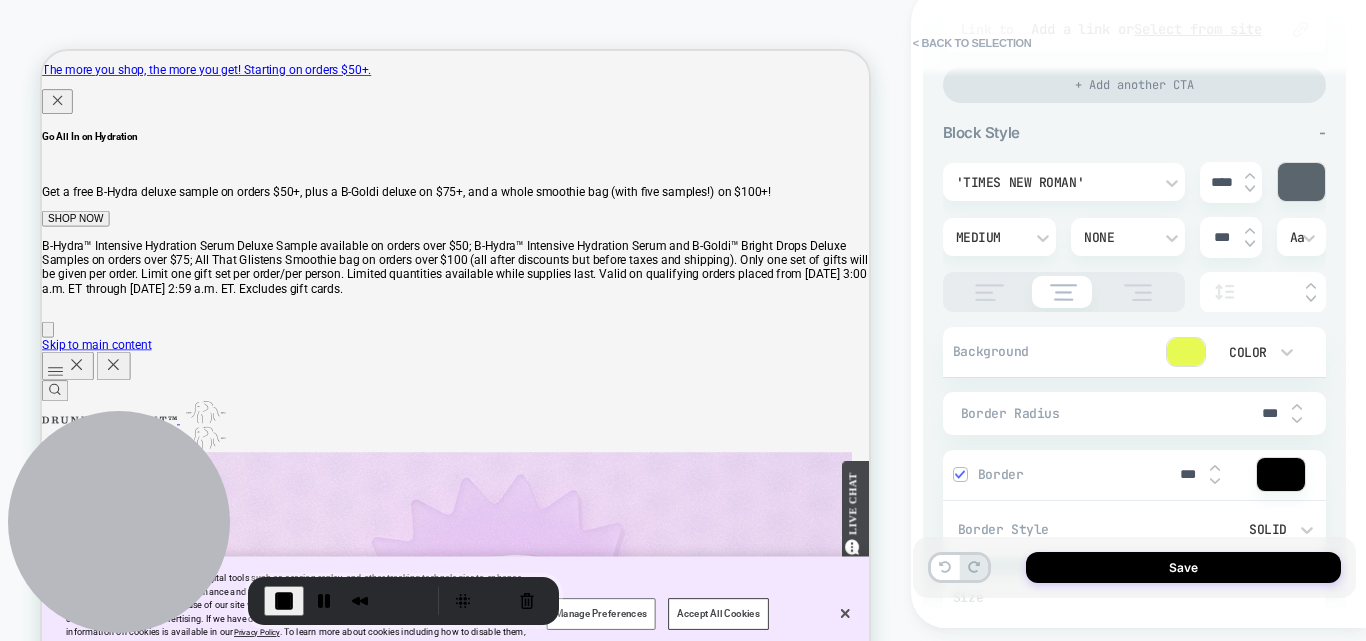 click at bounding box center (1250, 189) 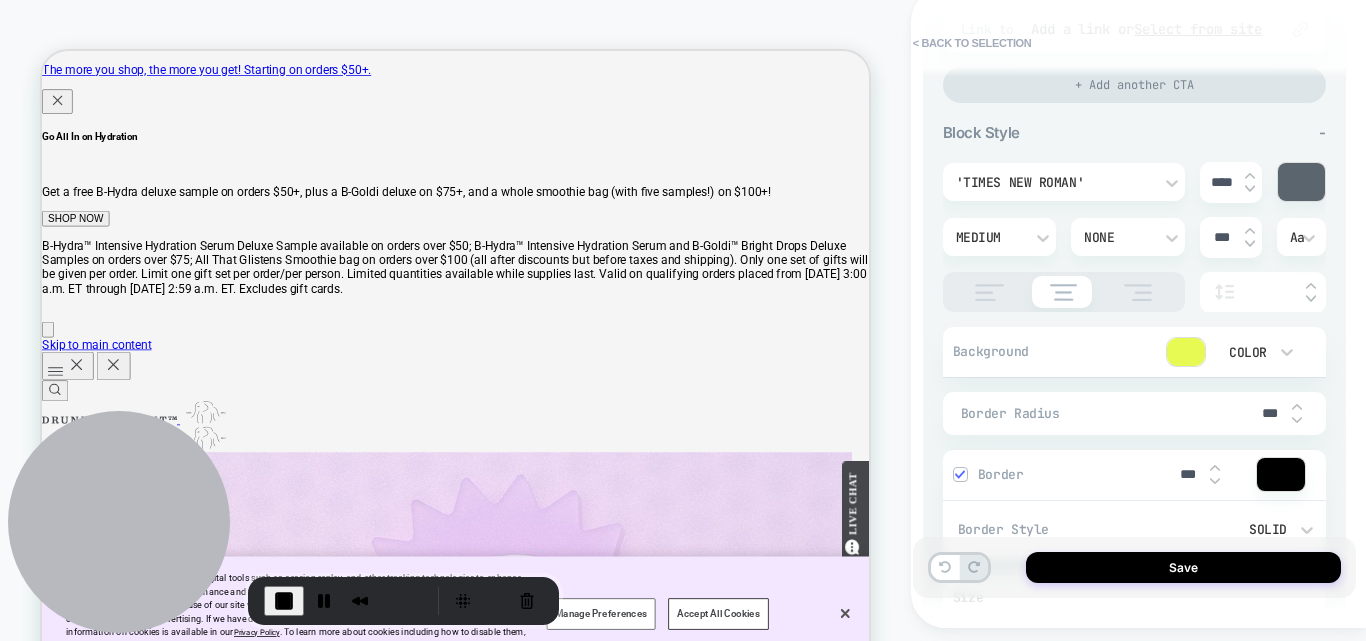 click at bounding box center (1250, 175) 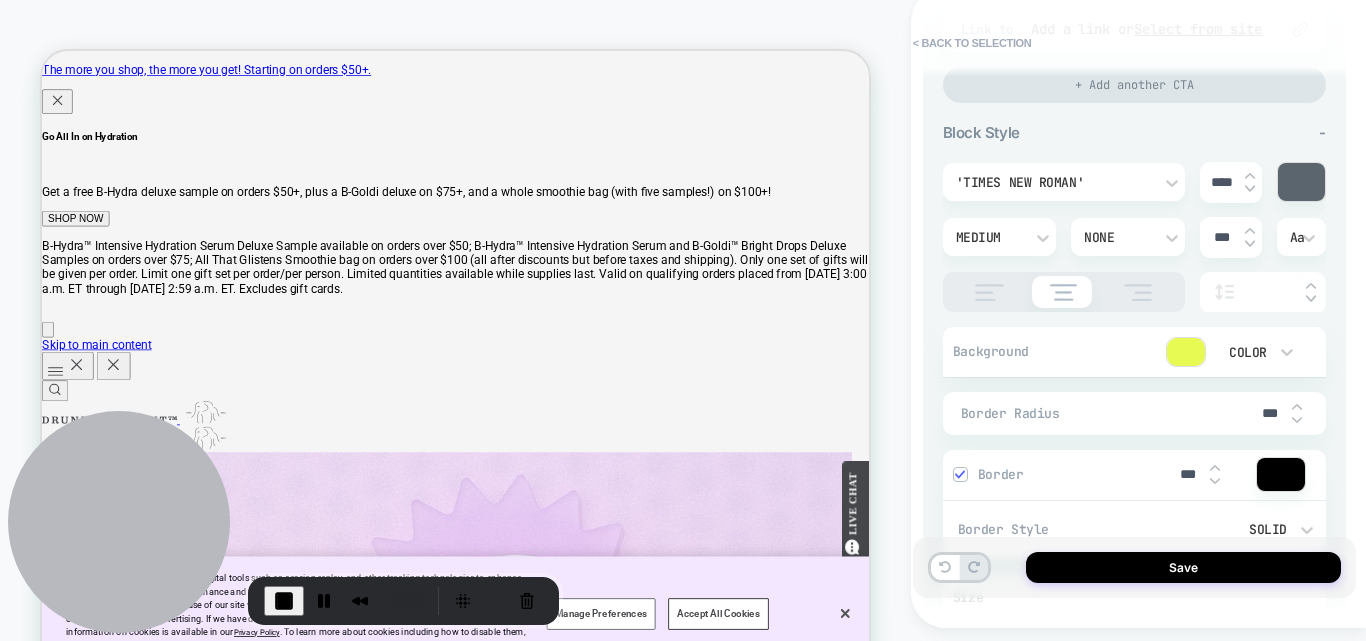 click at bounding box center [1250, 175] 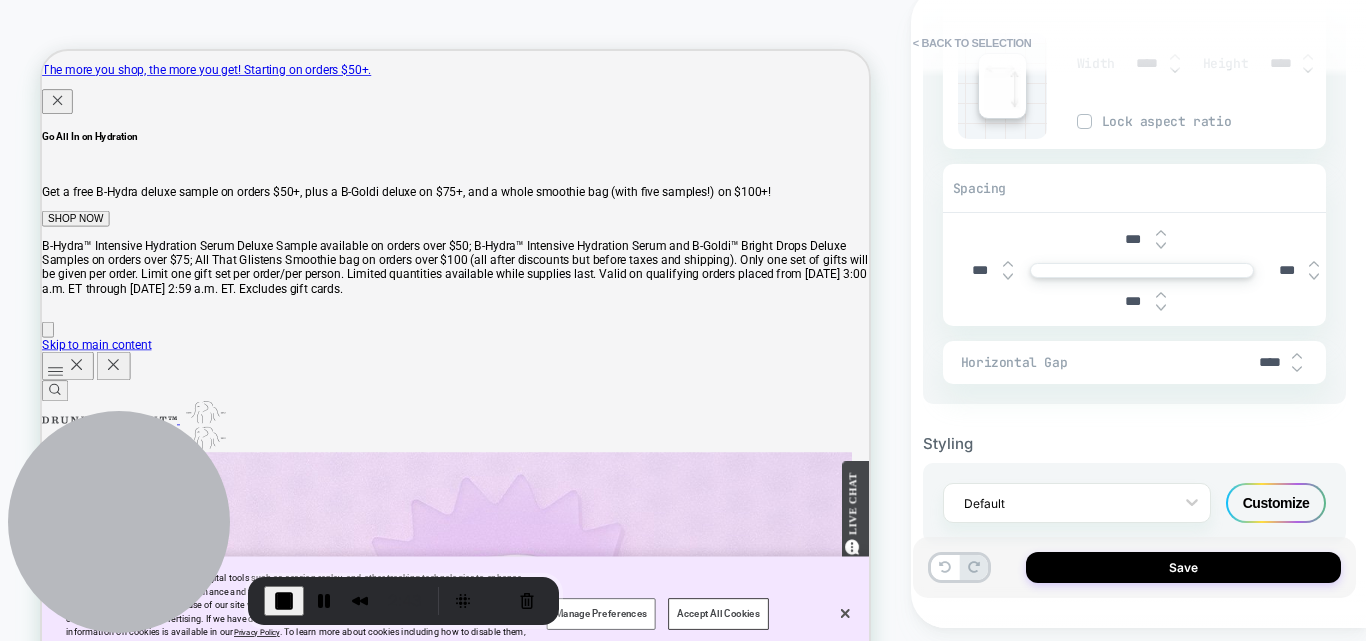 scroll, scrollTop: 1045, scrollLeft: 0, axis: vertical 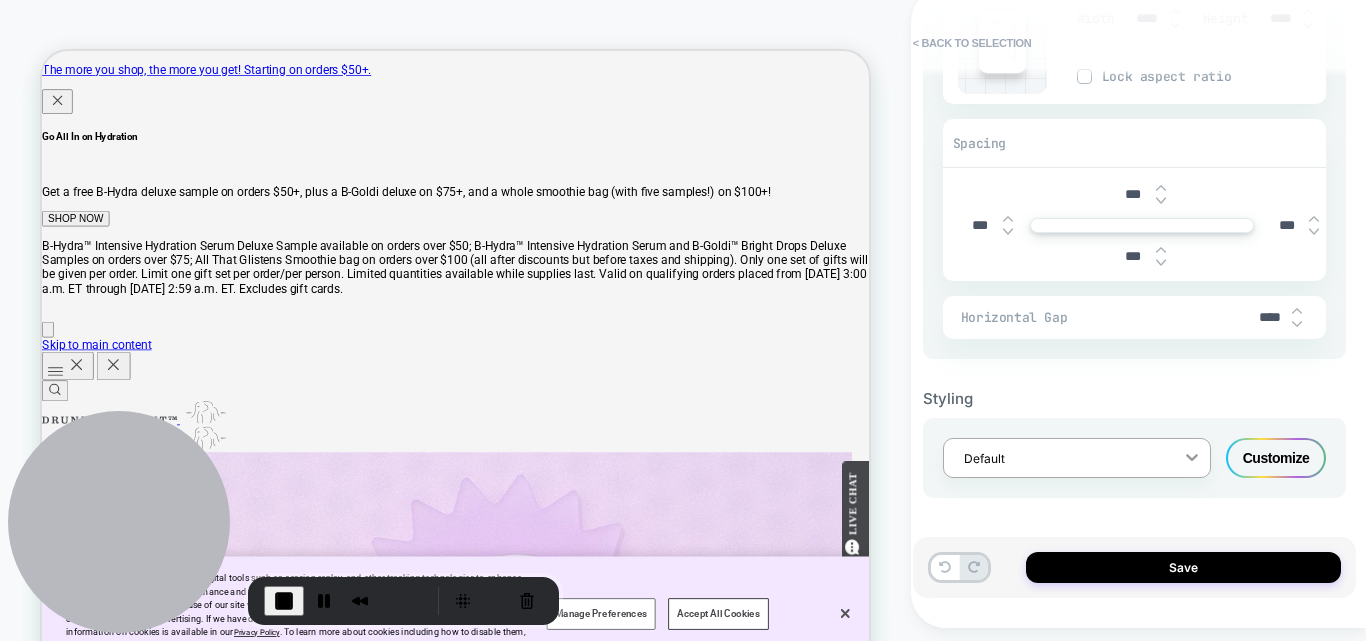 click at bounding box center [1192, 457] 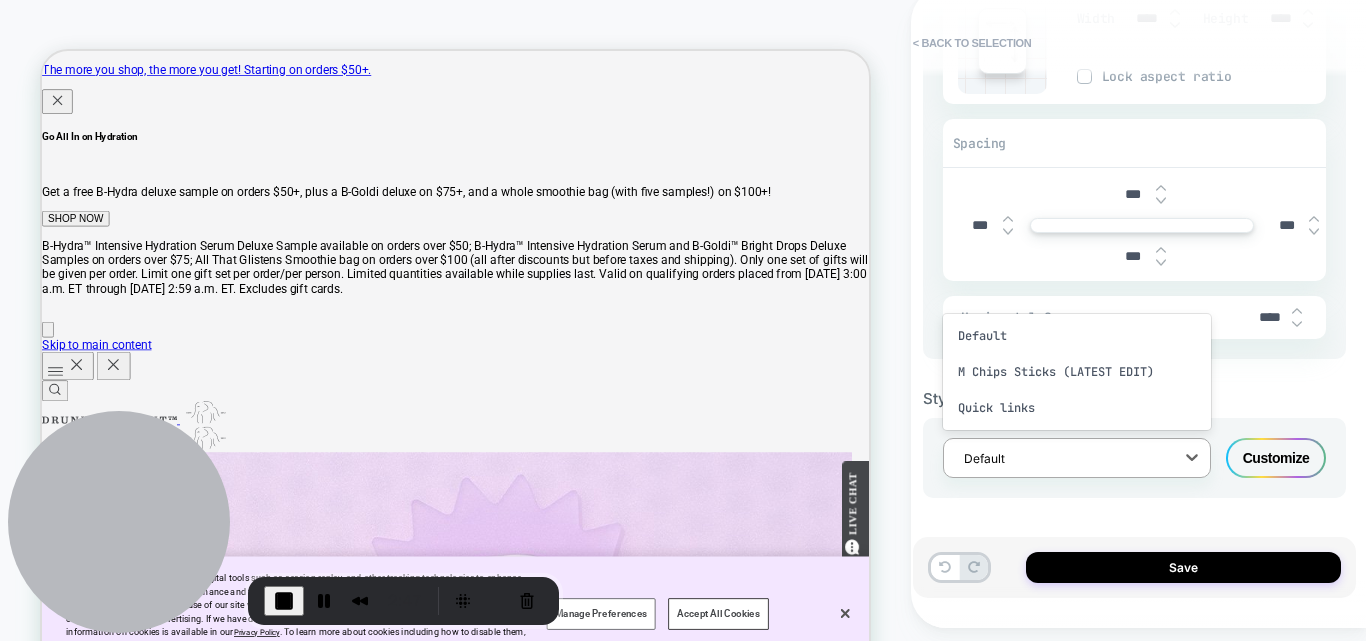 click on "Styling option Default focused, 1 of 3. 3 results available. Use Up and Down to choose options, press Enter to select the currently focused option, press Escape to exit the menu, press Tab to select the option and exit the menu. Default Default M Chips Sticks (LATEST EDIT) Quick links Customize" at bounding box center (1134, 428) 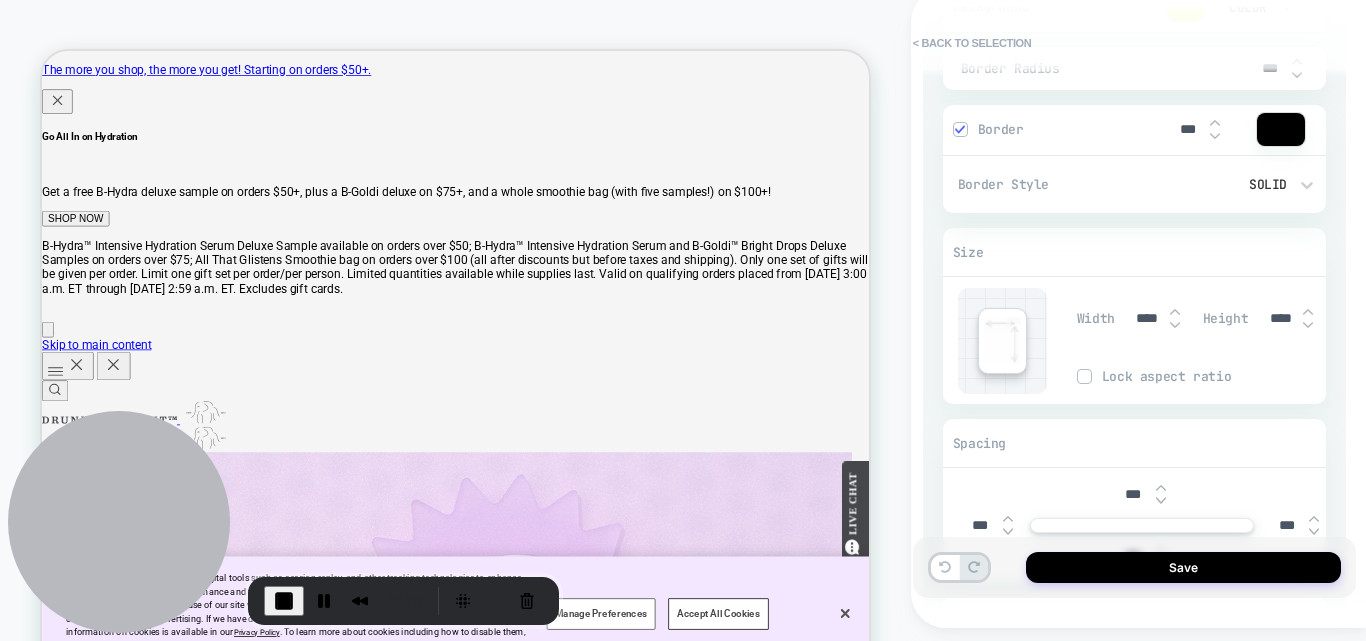 scroll, scrollTop: 645, scrollLeft: 0, axis: vertical 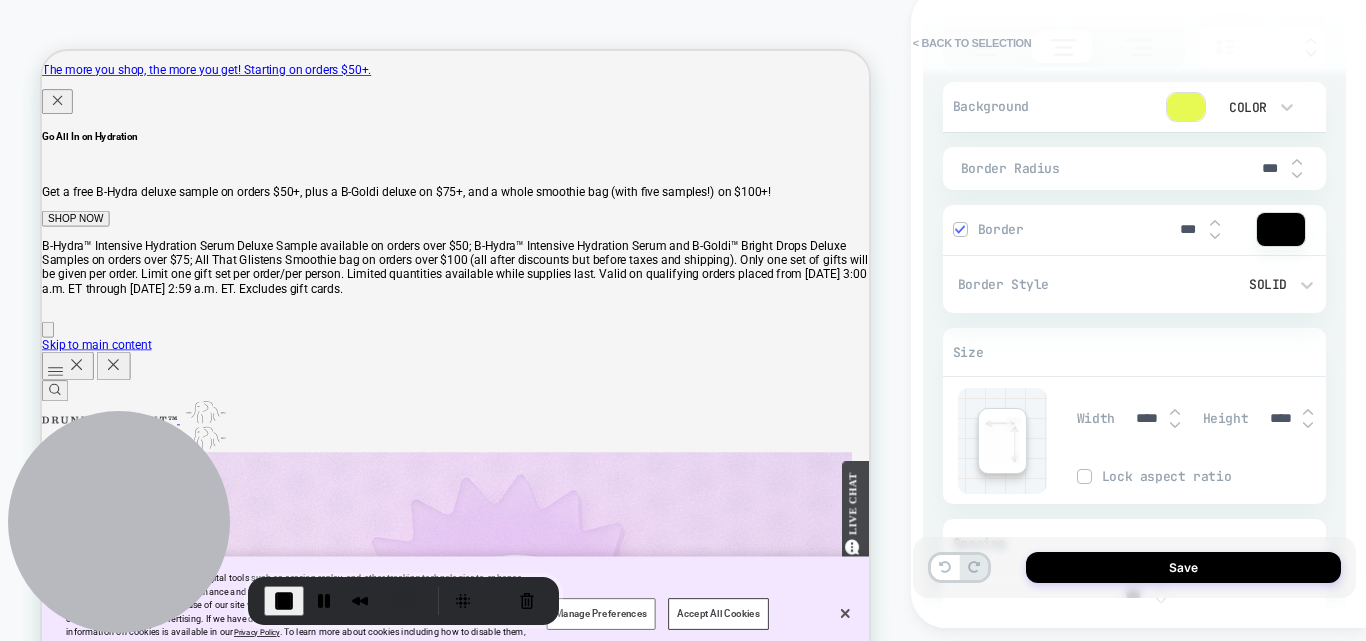 click on "Border" at bounding box center [1054, 229] 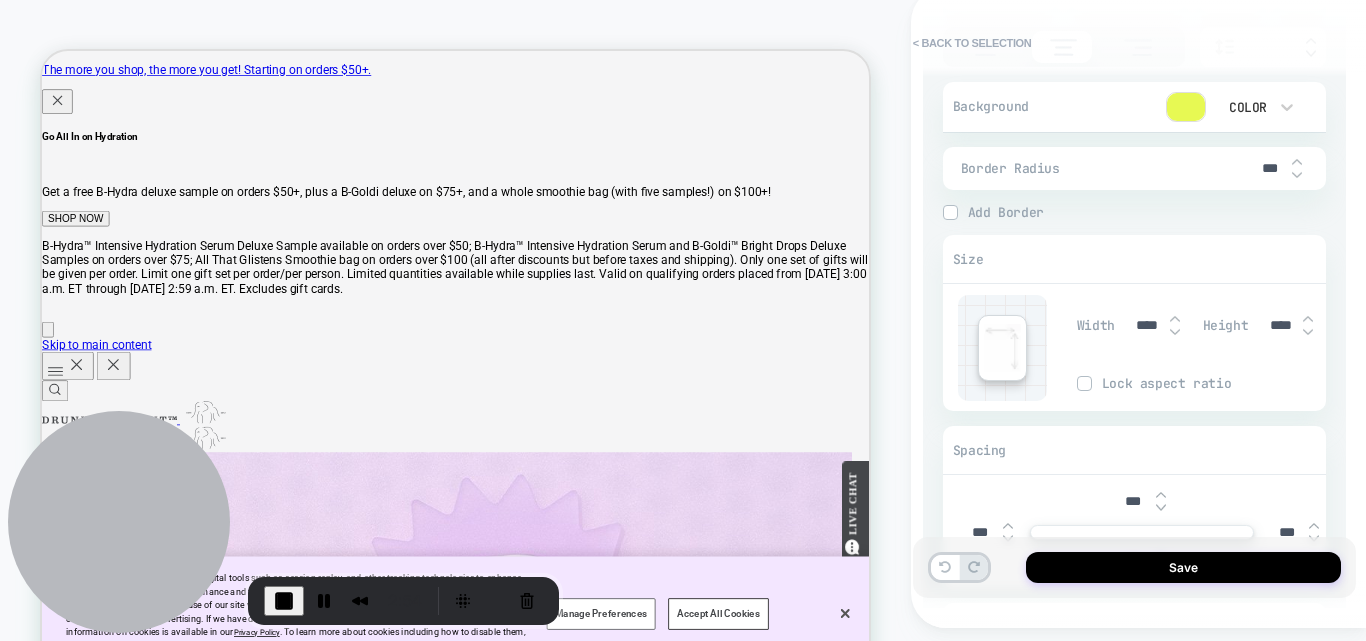 click at bounding box center (950, 212) 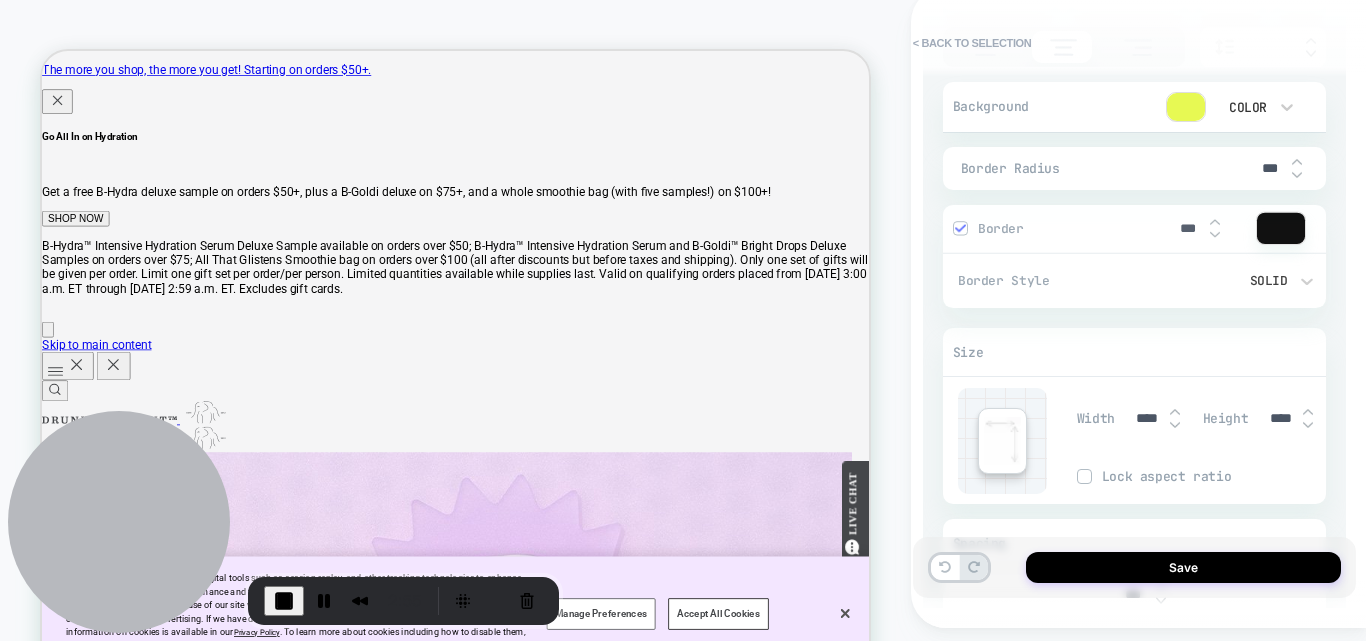 click at bounding box center (1297, 175) 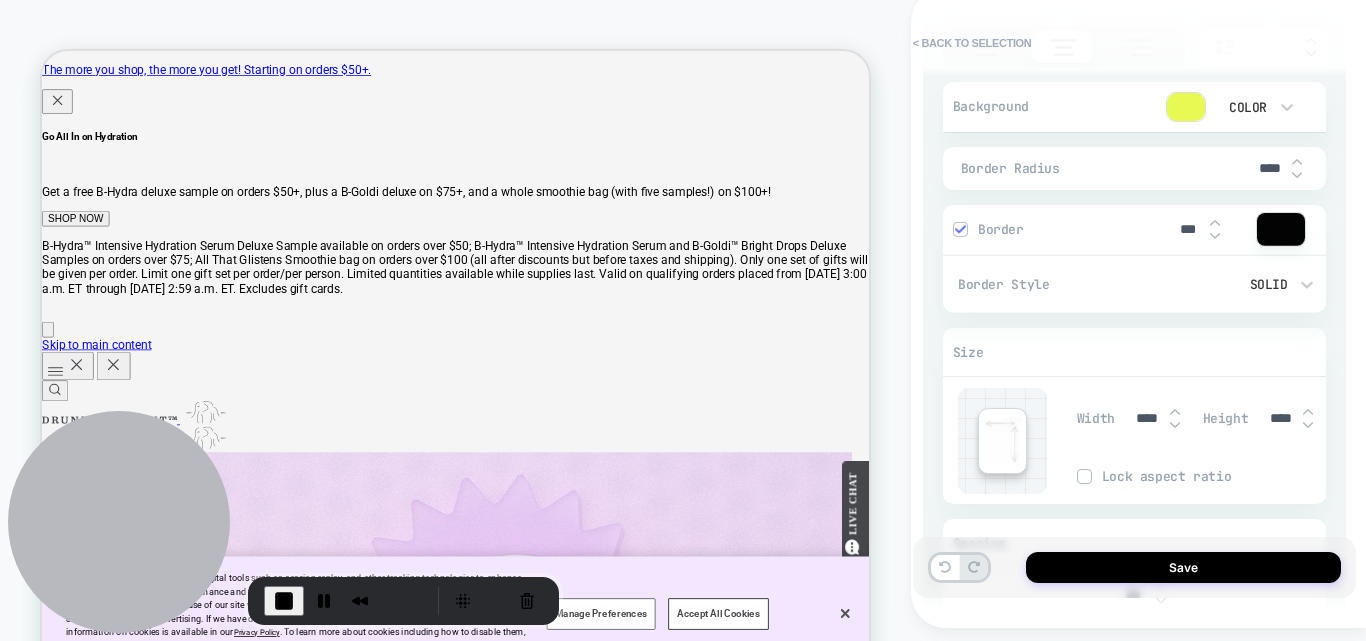 type on "*" 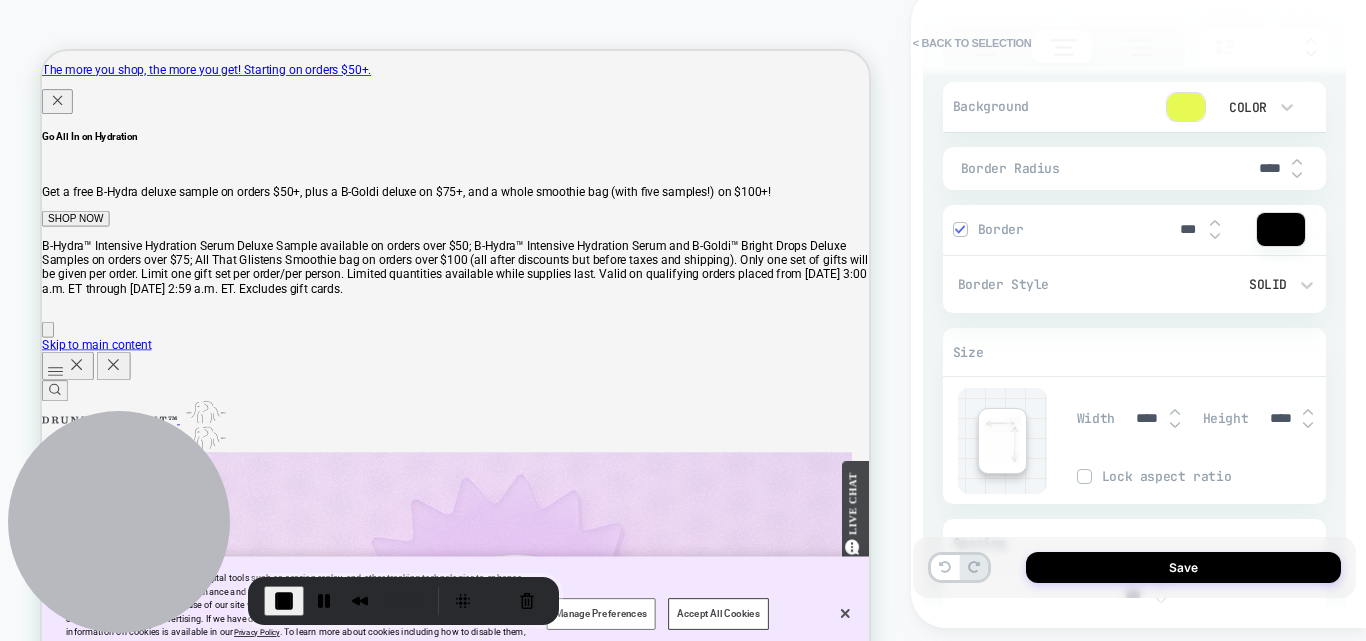 click at bounding box center (1297, 175) 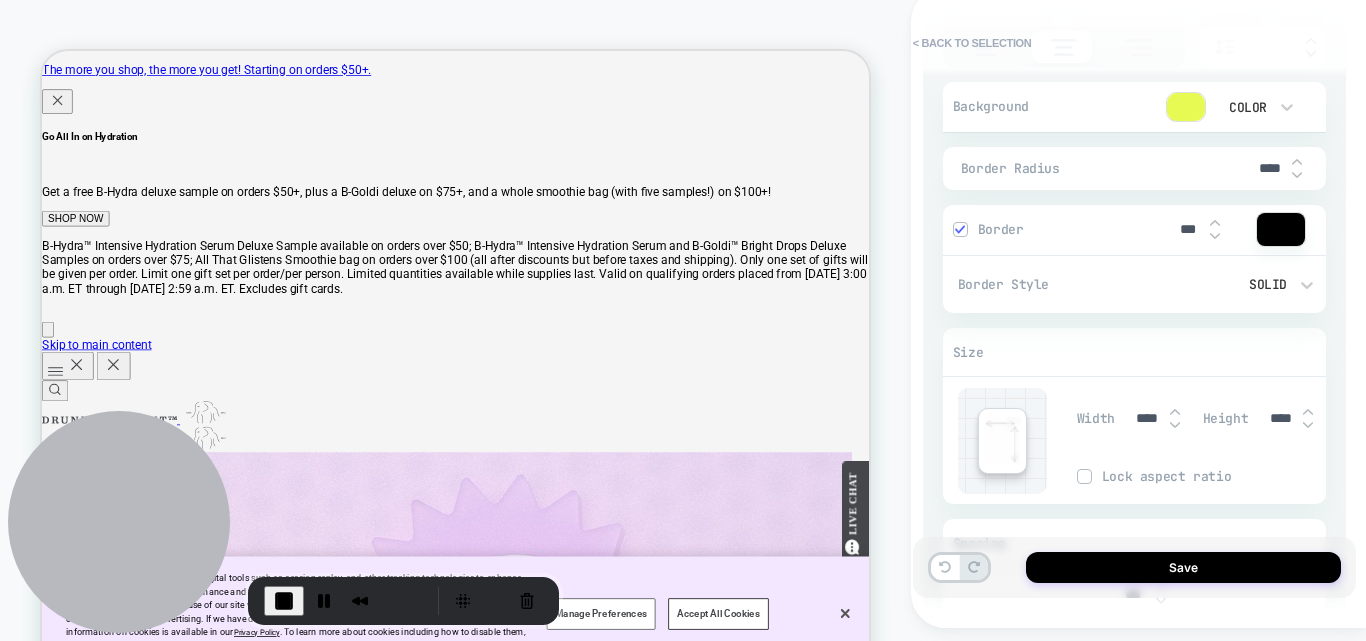 click at bounding box center (1297, 175) 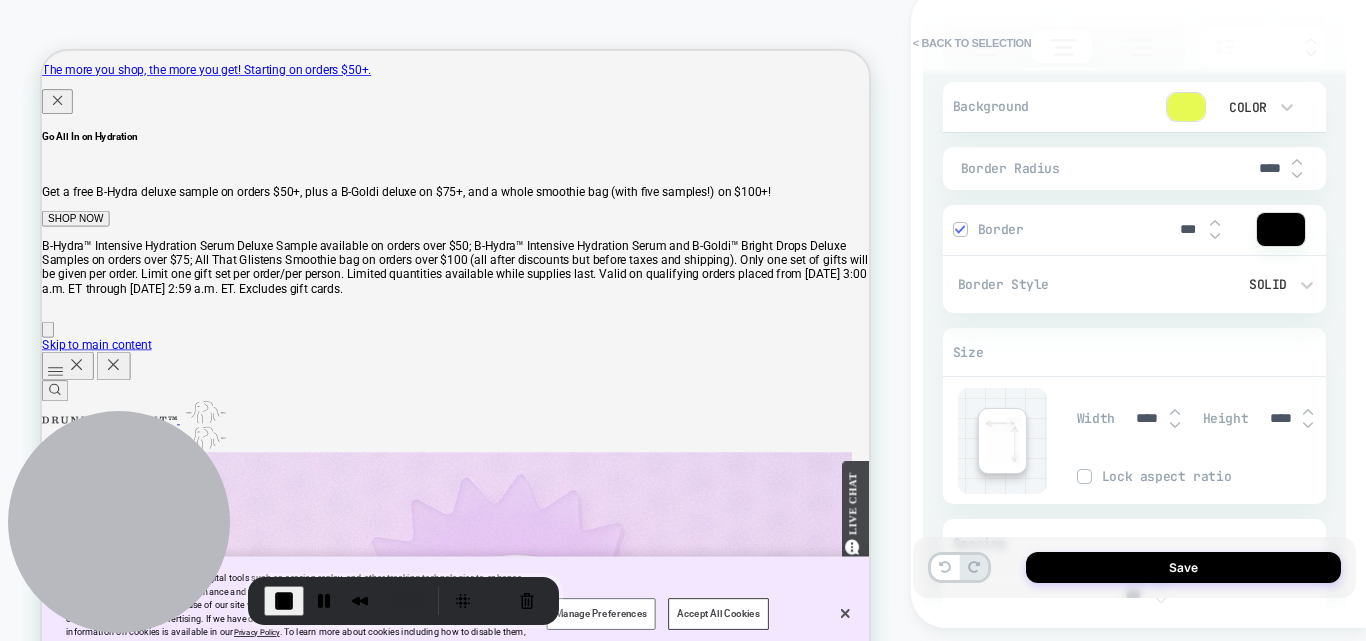 type on "*" 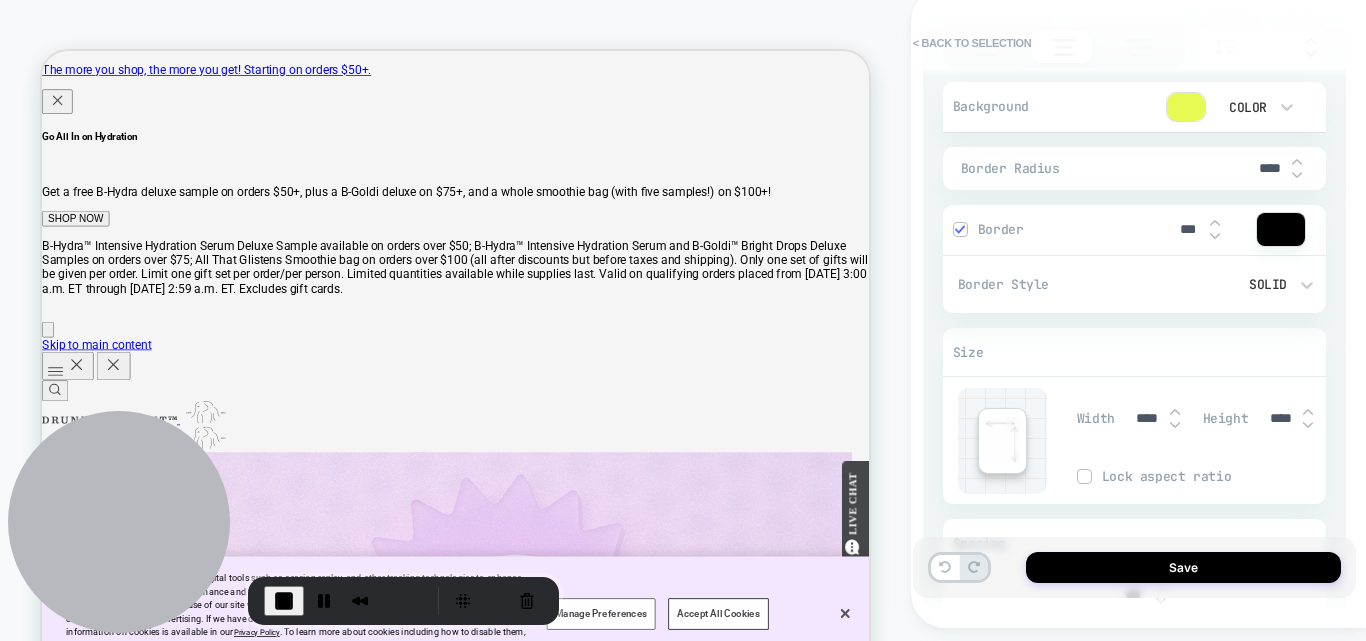 type on "****" 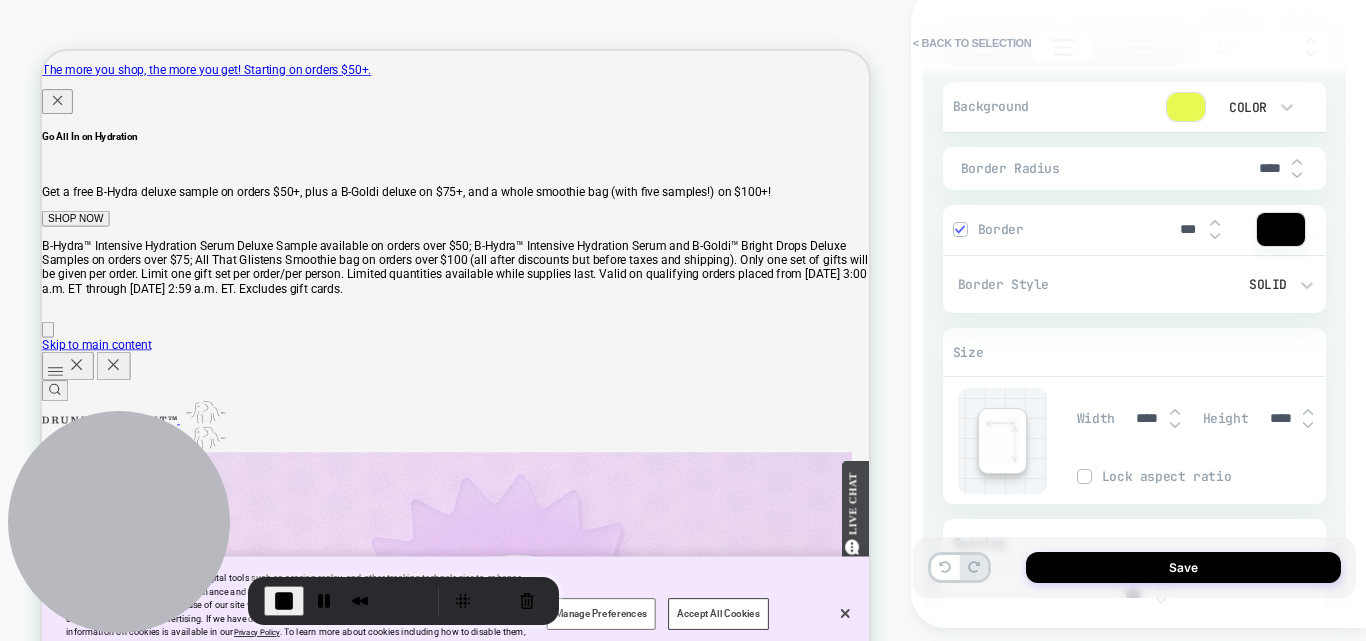 click at bounding box center [1297, 162] 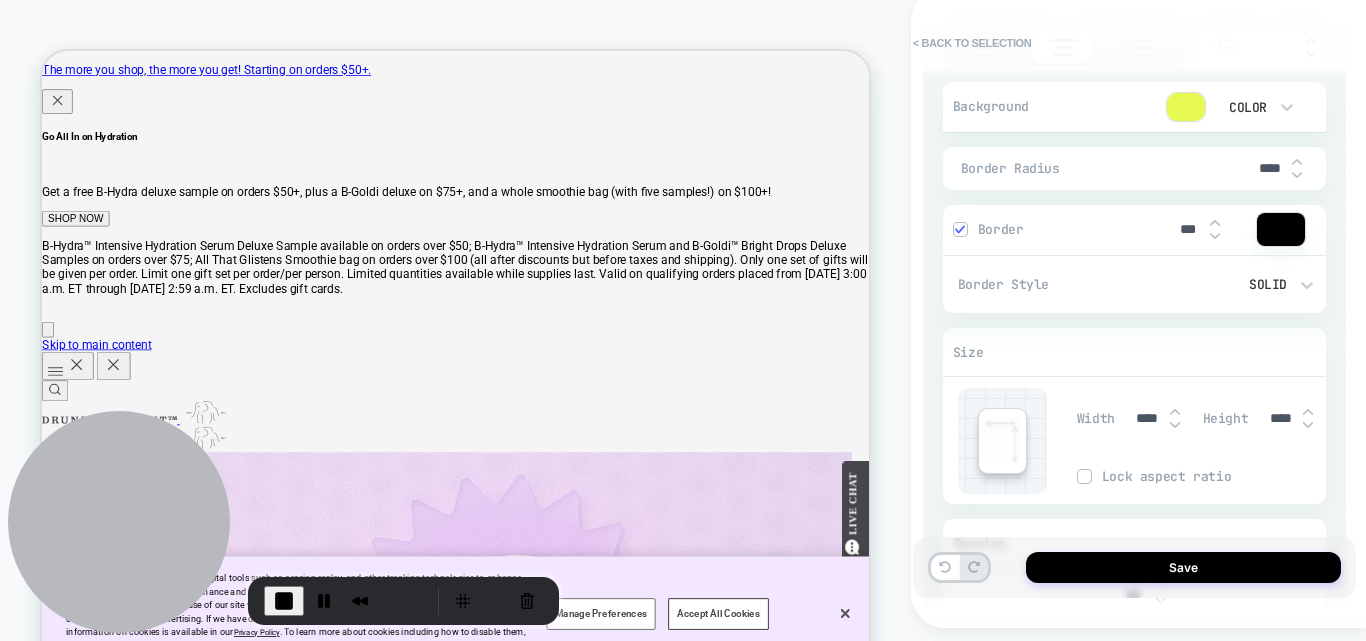 click at bounding box center (1297, 162) 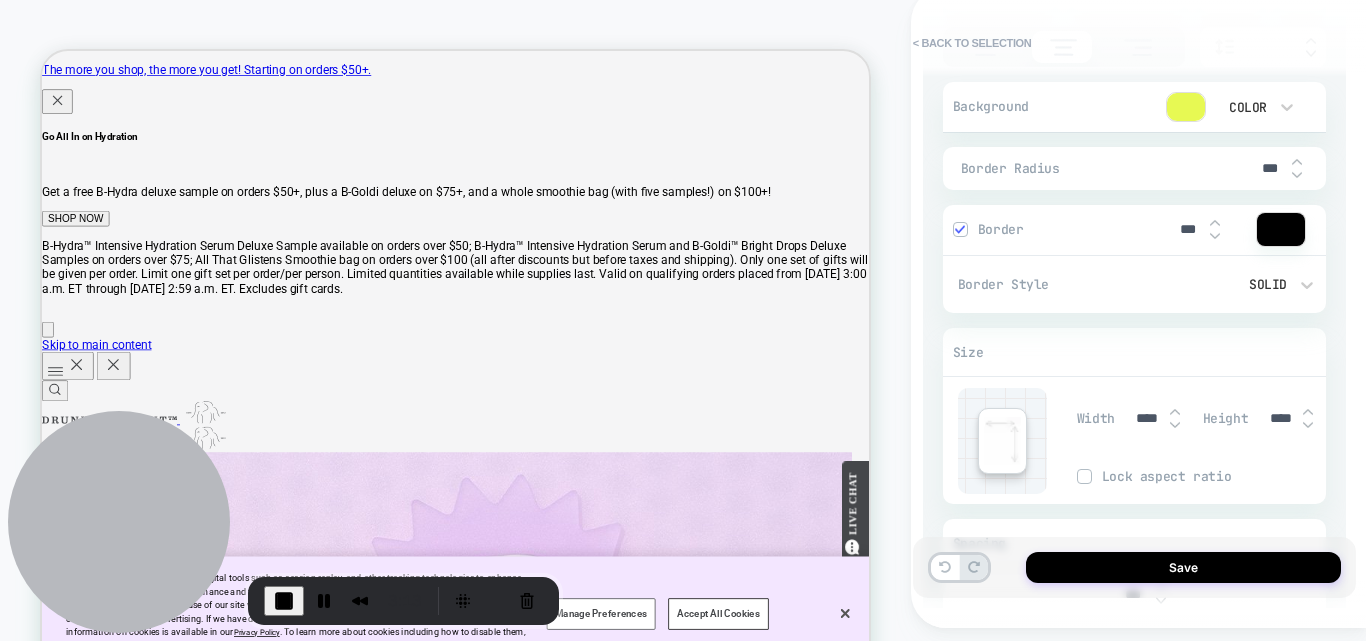 scroll, scrollTop: 445, scrollLeft: 0, axis: vertical 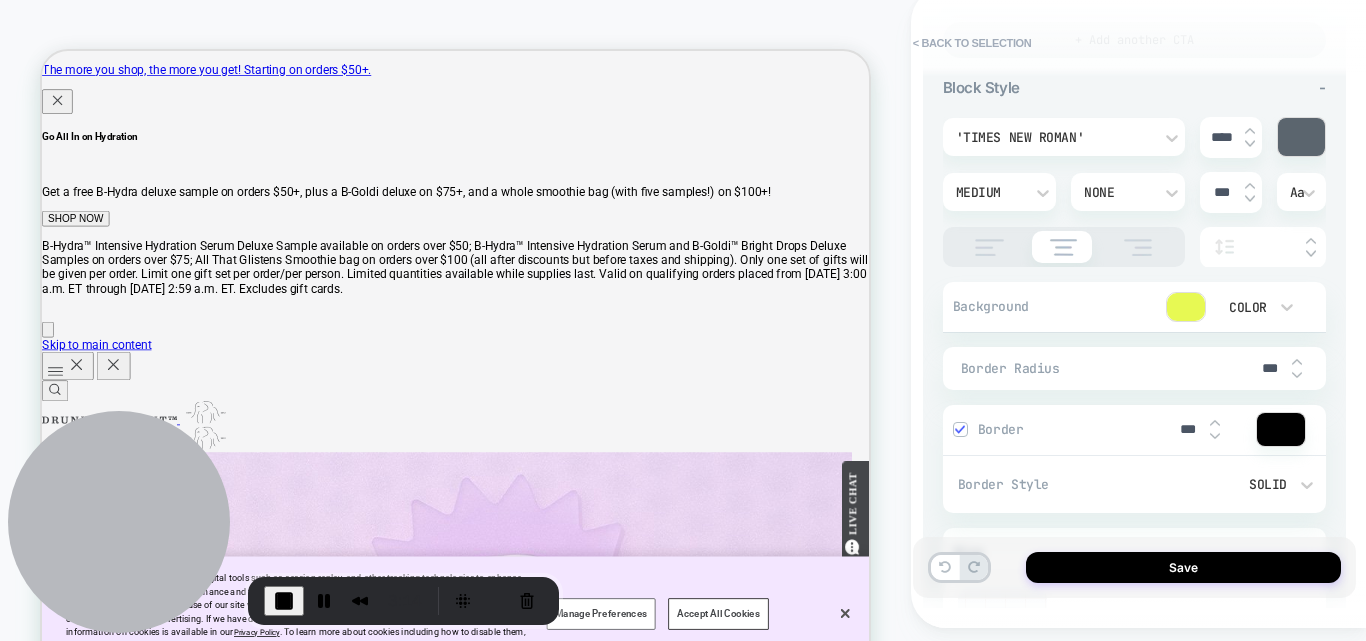 click on "***" at bounding box center [1278, 368] 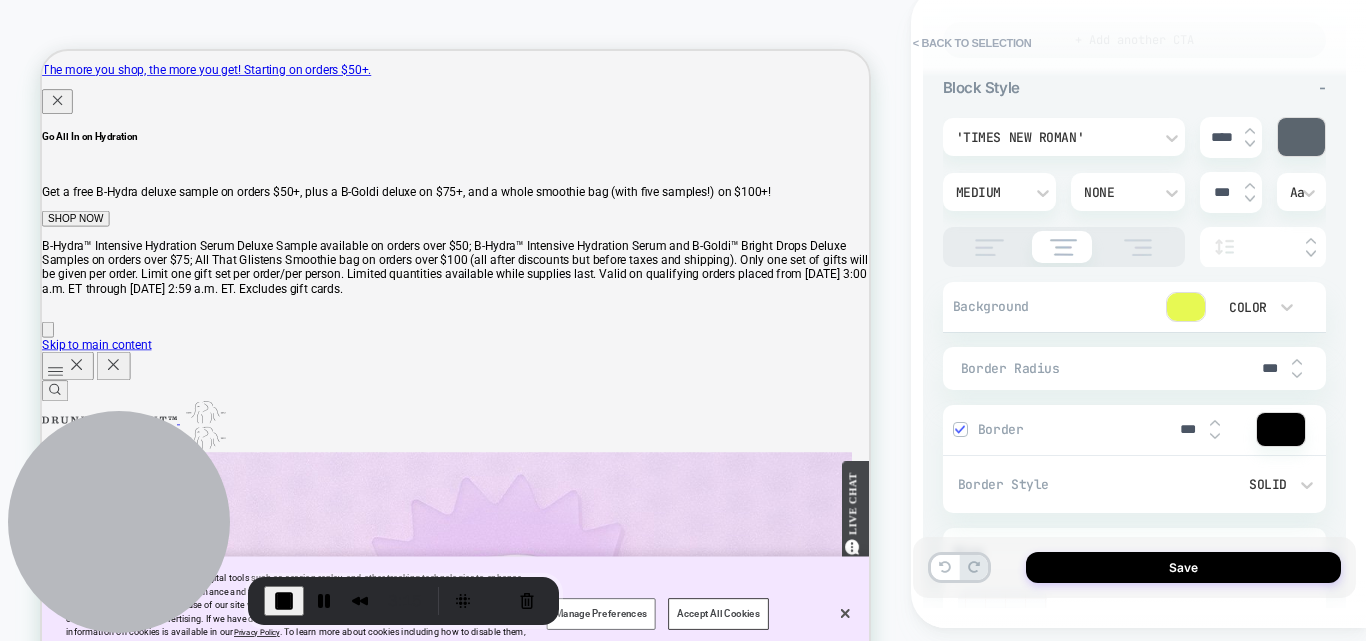 click on "***" at bounding box center [1278, 368] 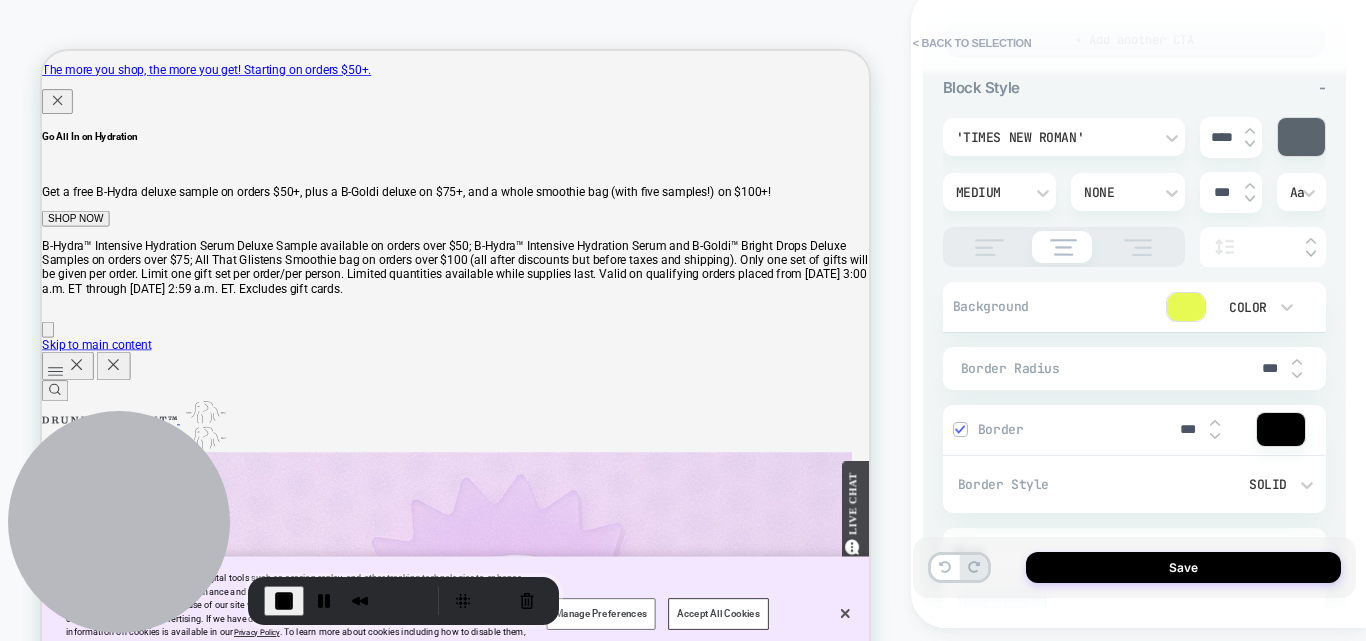 click on "***" at bounding box center [1278, 368] 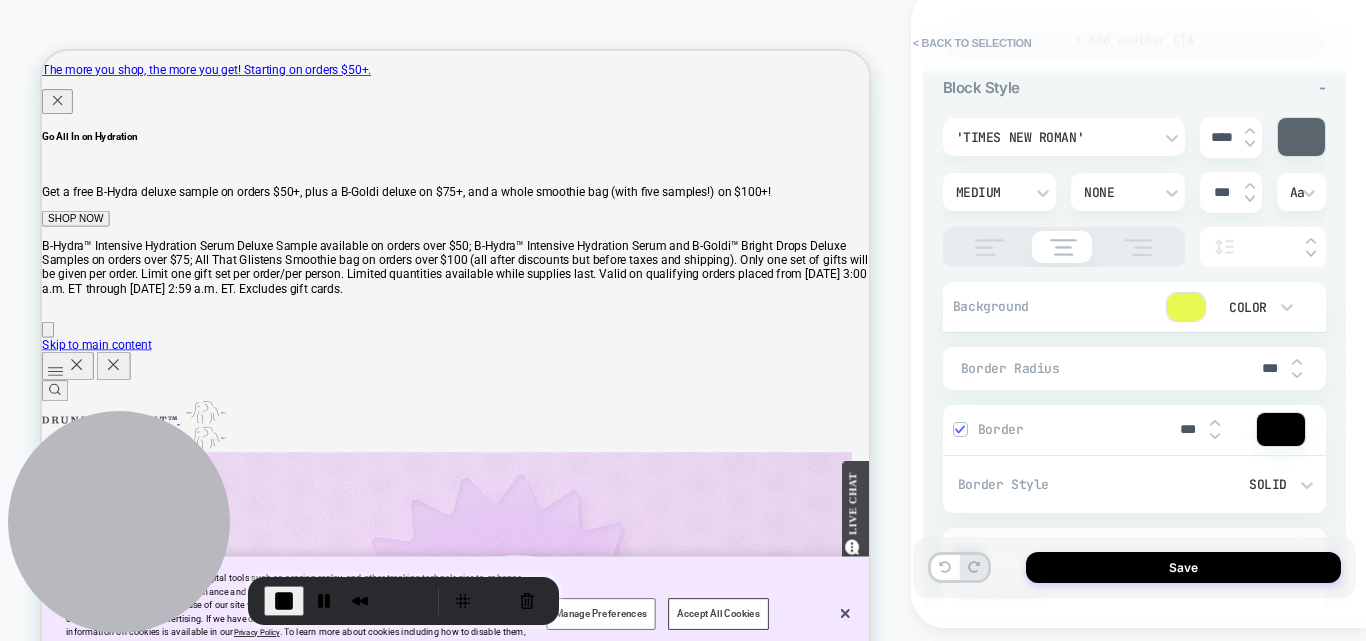 click at bounding box center (1297, 362) 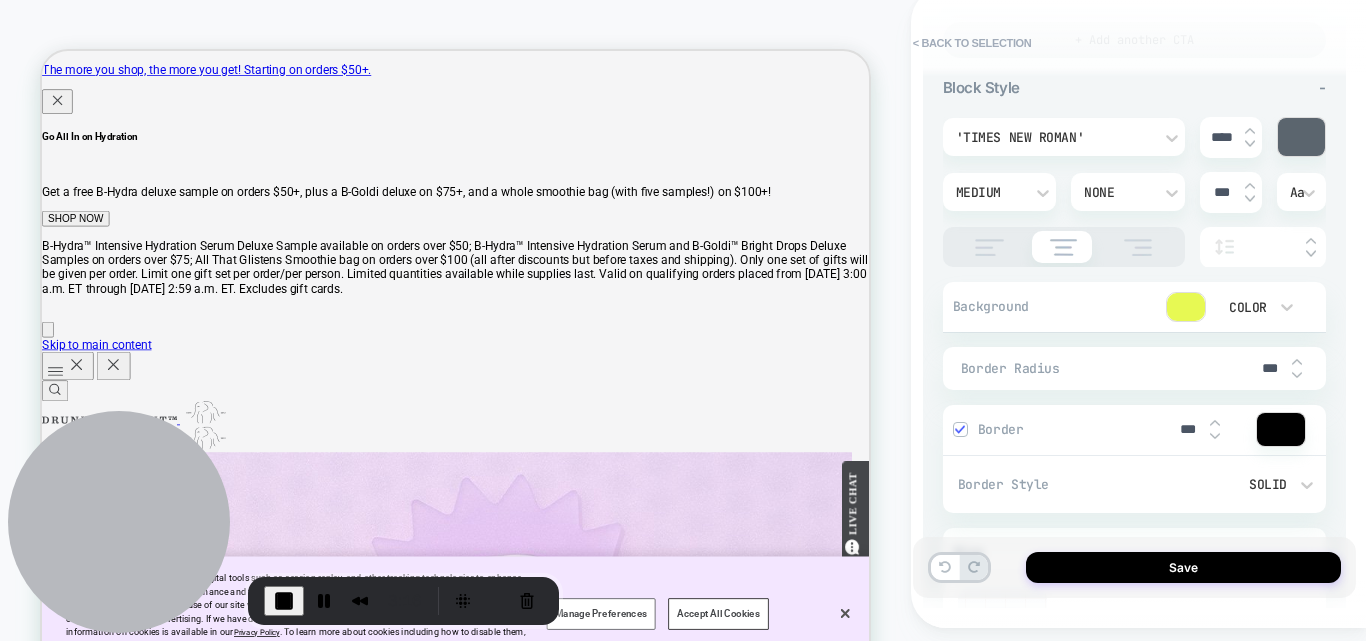 click at bounding box center (1297, 362) 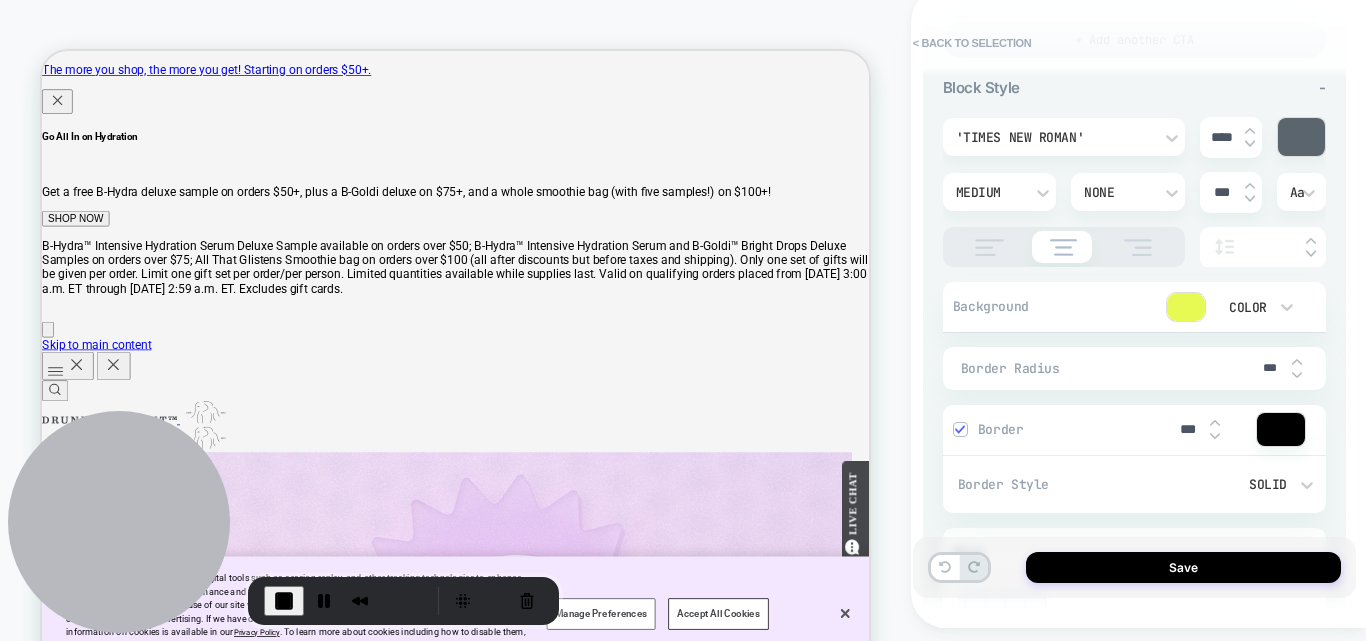 type on "*" 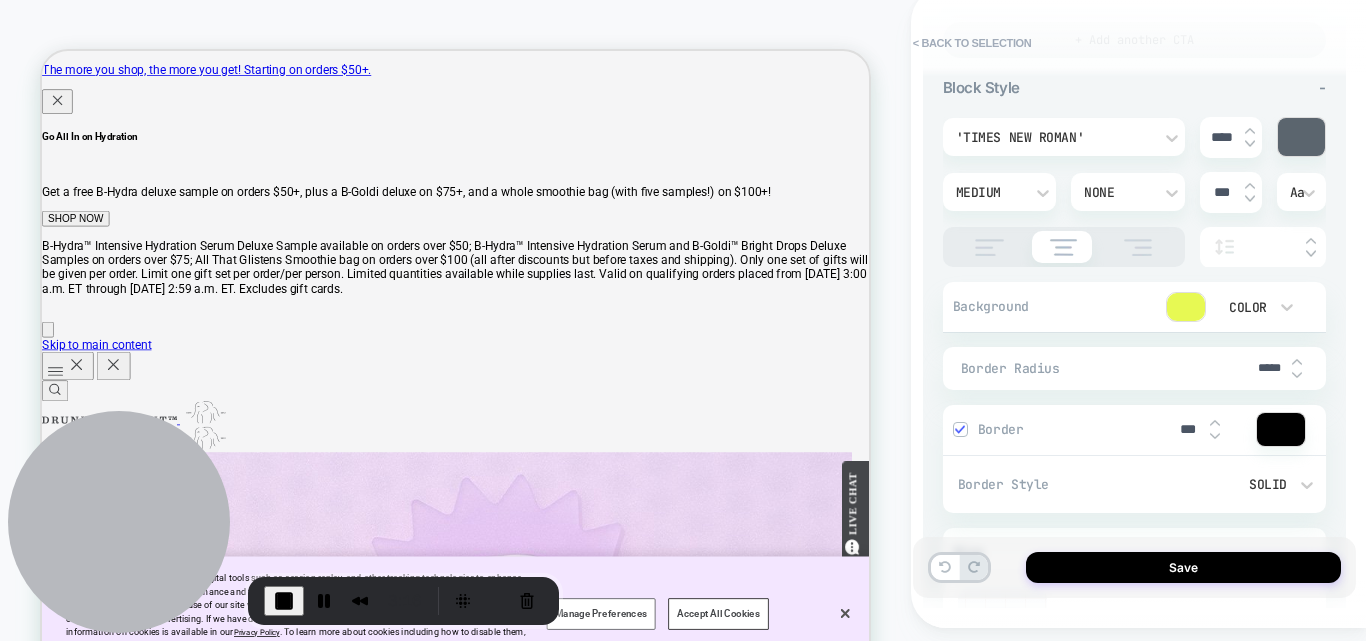 click on "*****" at bounding box center [1269, 368] 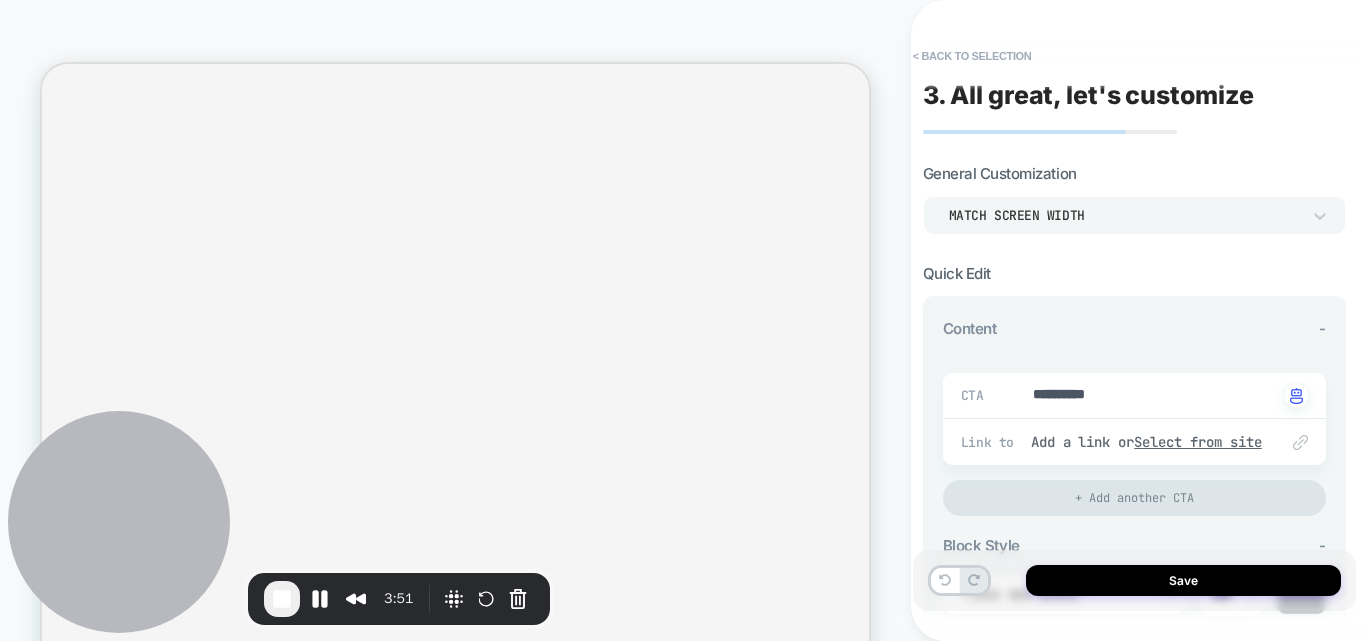 scroll, scrollTop: 0, scrollLeft: 0, axis: both 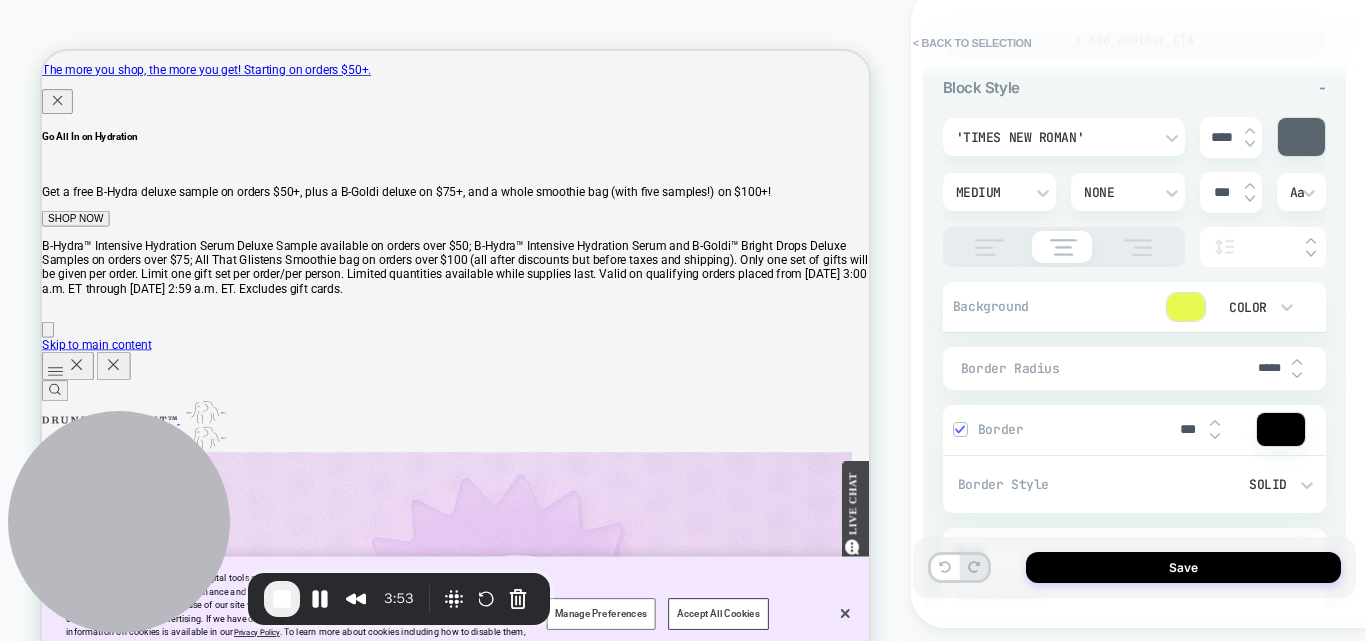 type on "*" 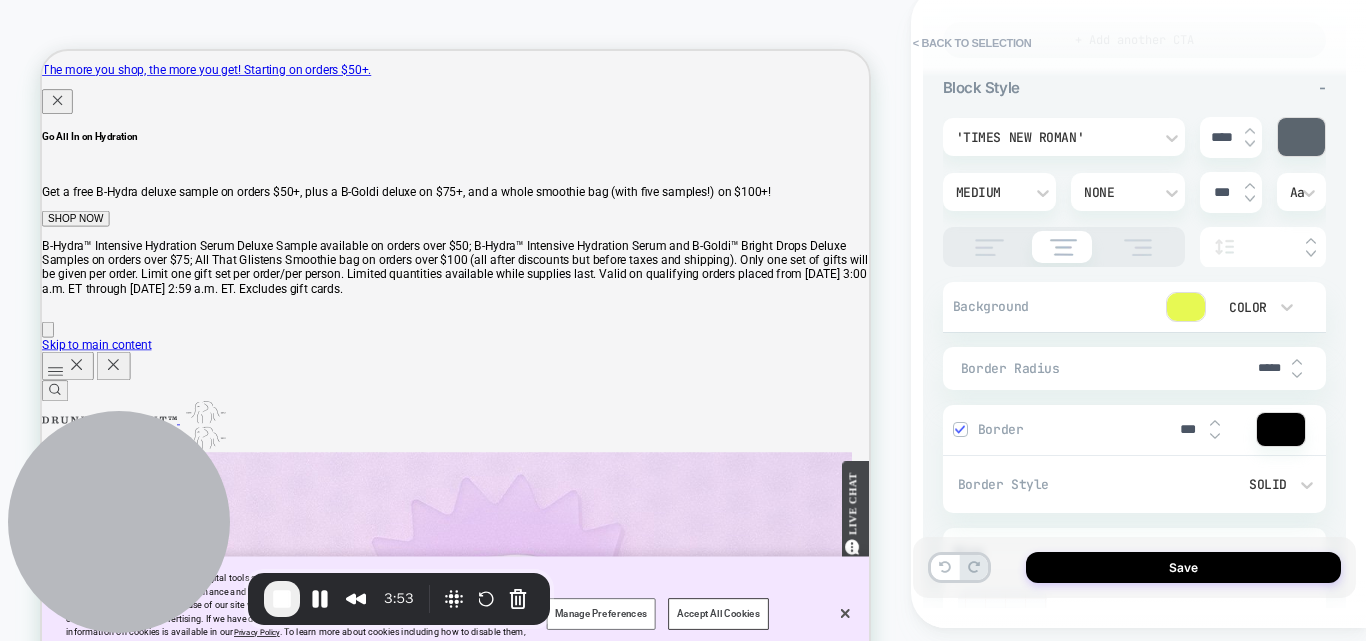 scroll, scrollTop: 0, scrollLeft: 0, axis: both 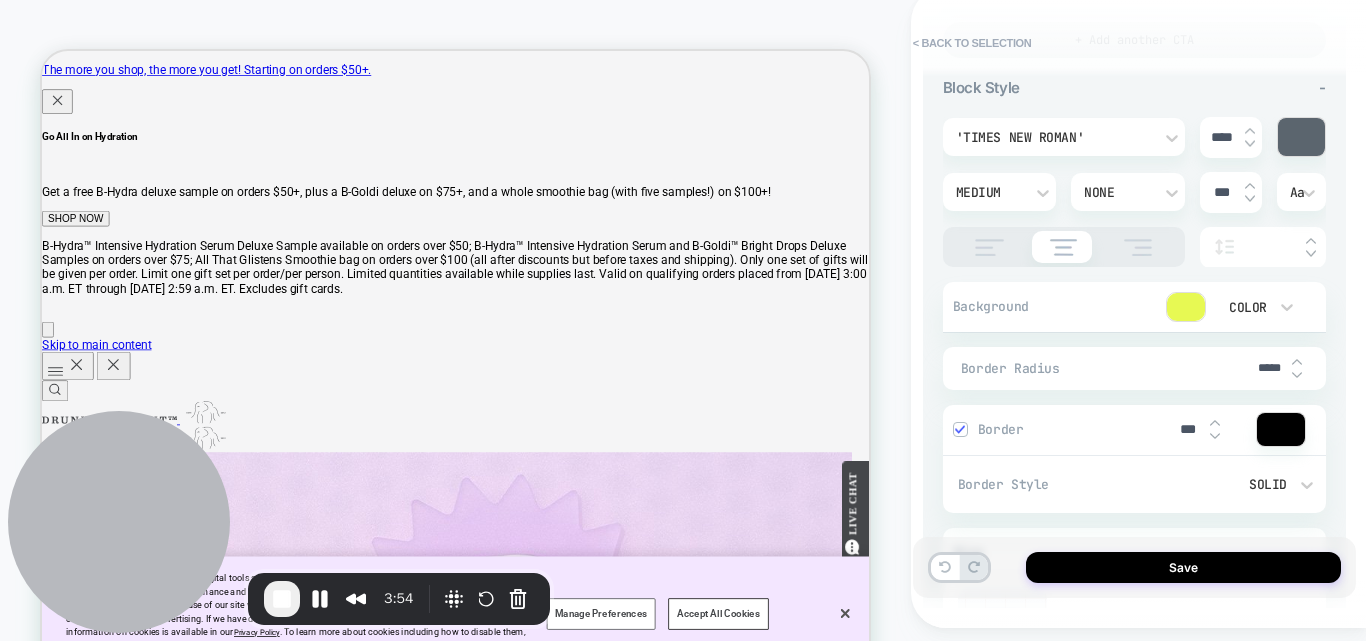 click on "**********" at bounding box center (1134, 398) 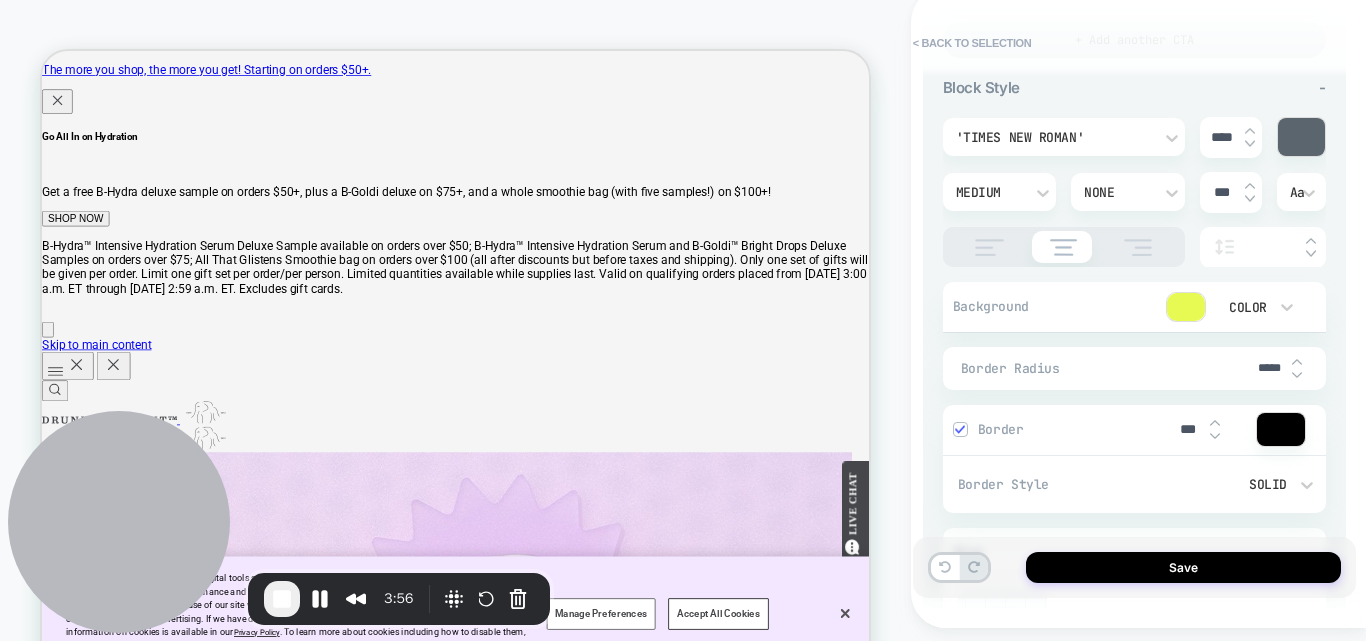click at bounding box center [1297, 375] 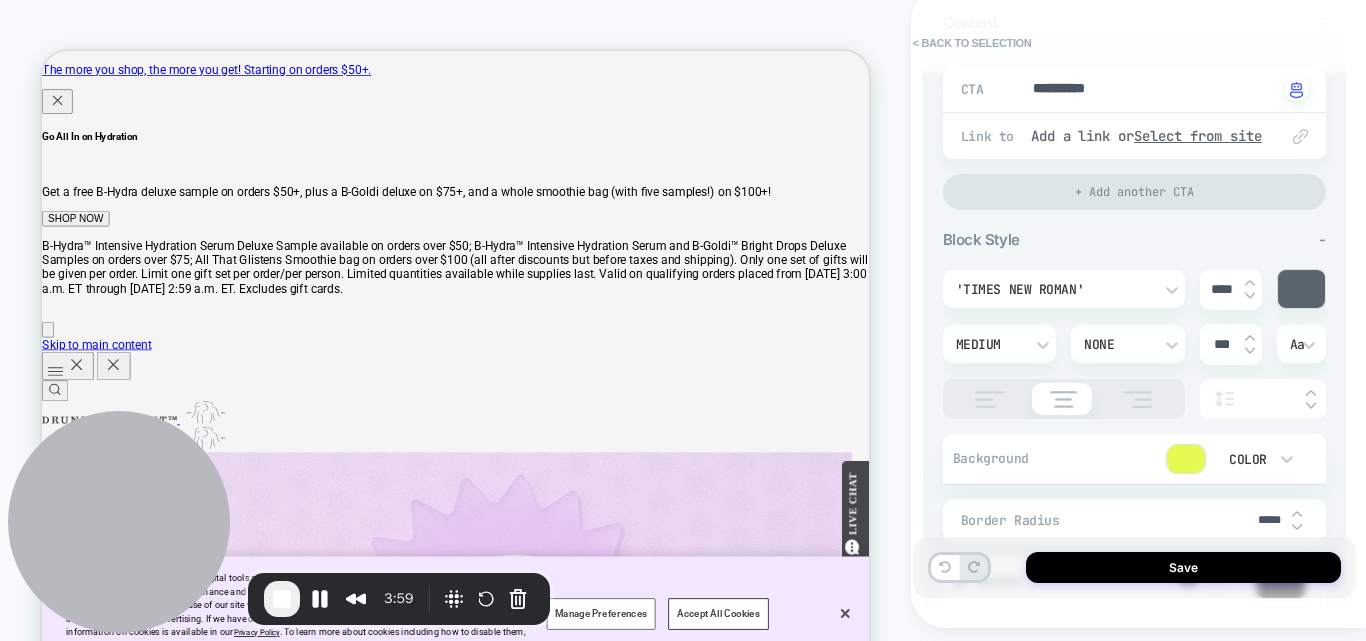 scroll, scrollTop: 245, scrollLeft: 0, axis: vertical 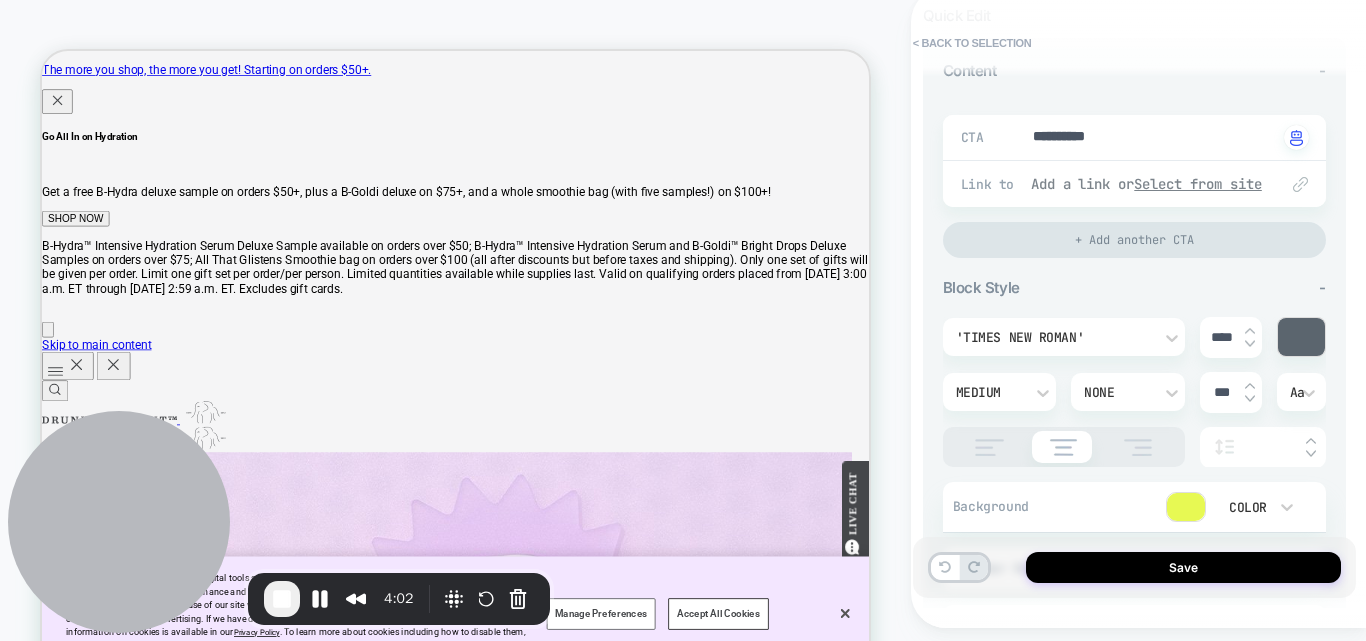 click on "Select from site" at bounding box center (1198, 184) 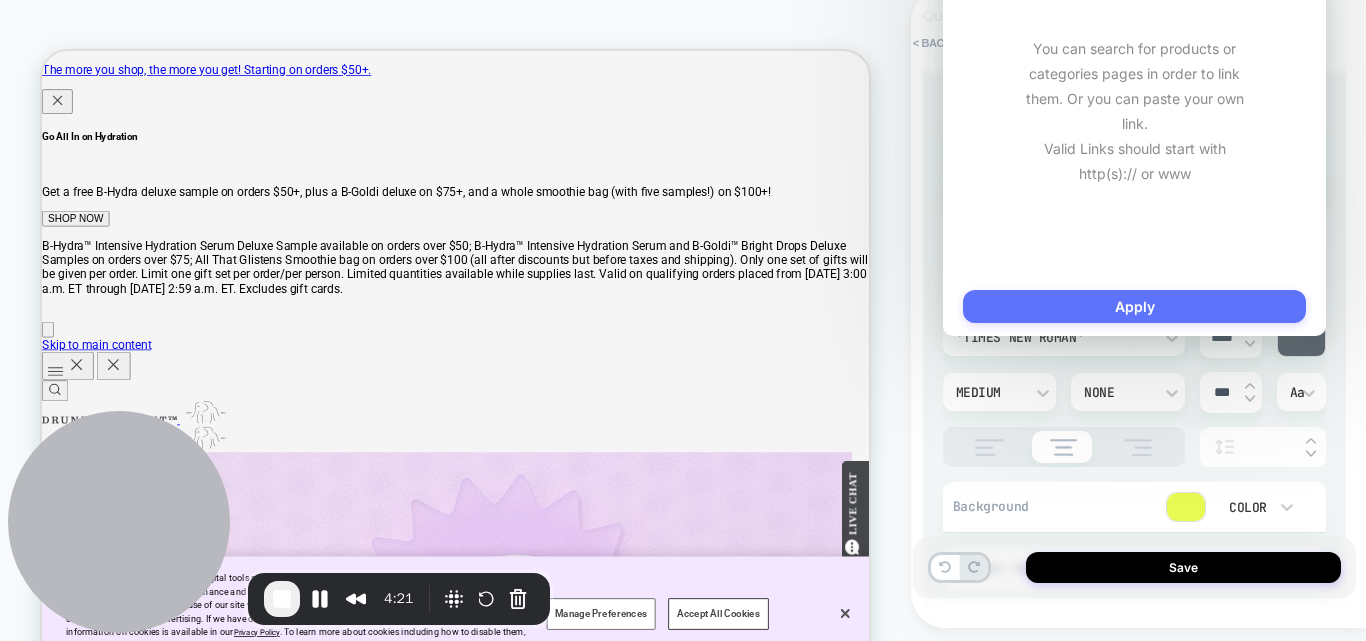click on "Apply" at bounding box center [1134, 306] 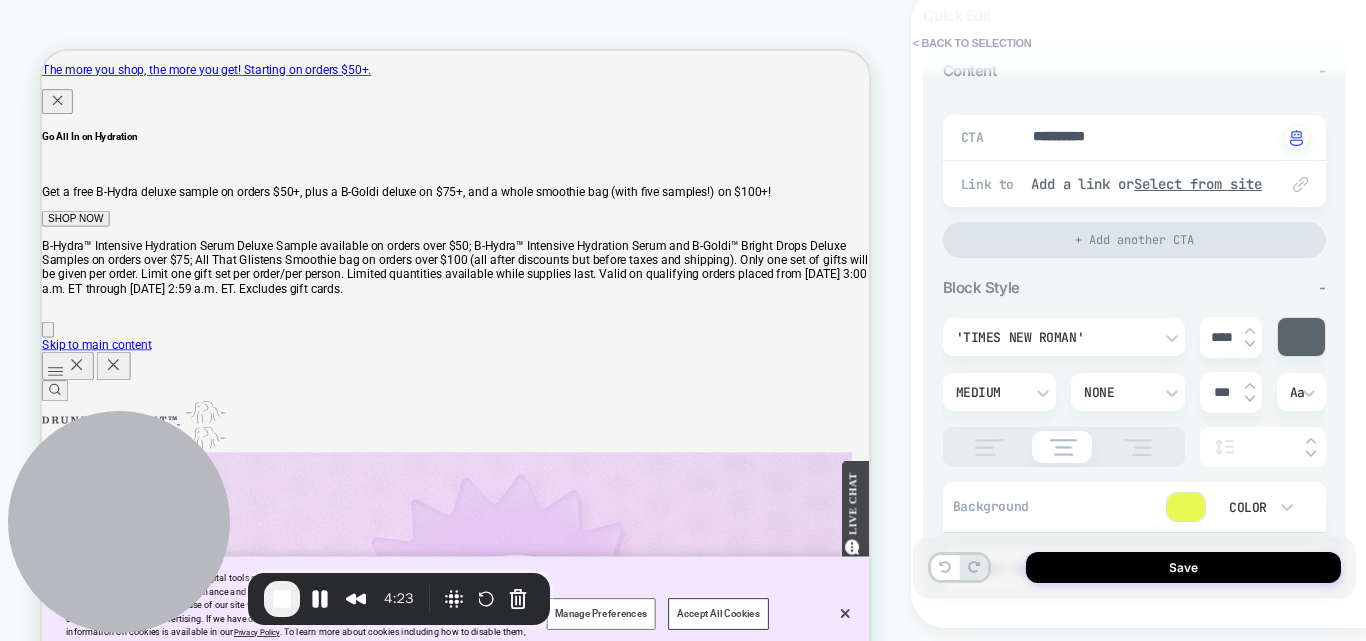 click on "**********" at bounding box center (1134, 307) 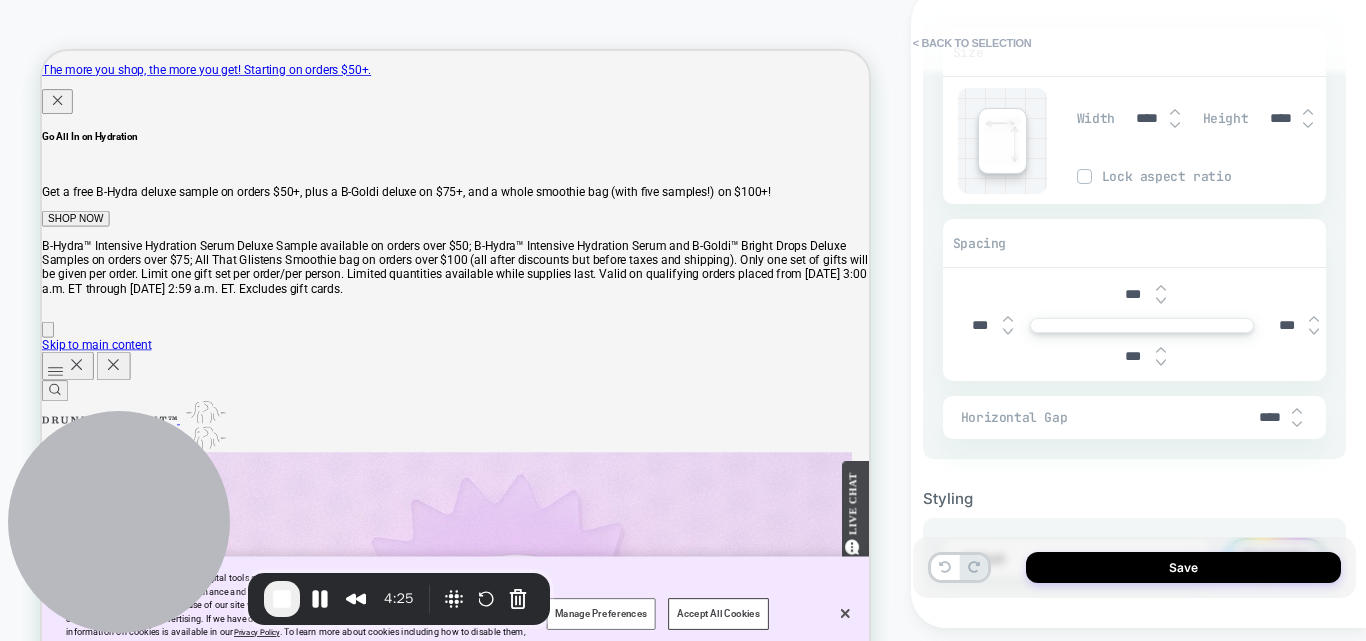 scroll, scrollTop: 1045, scrollLeft: 0, axis: vertical 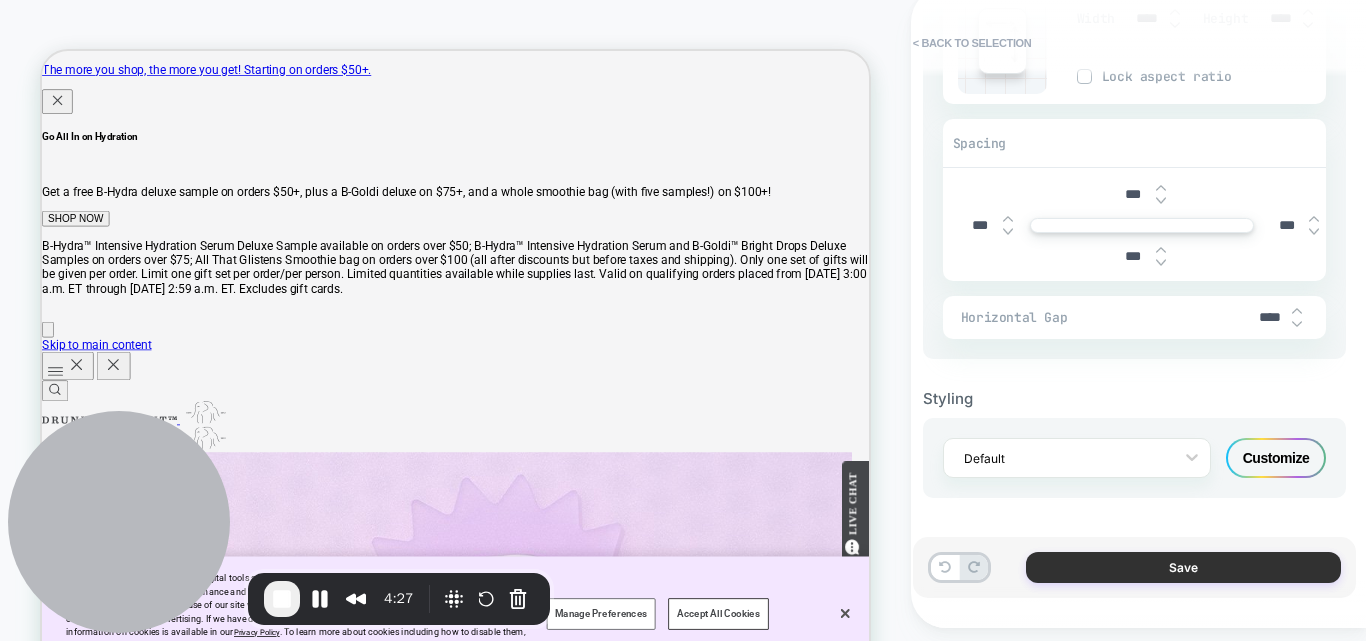 click on "Save" at bounding box center [1183, 567] 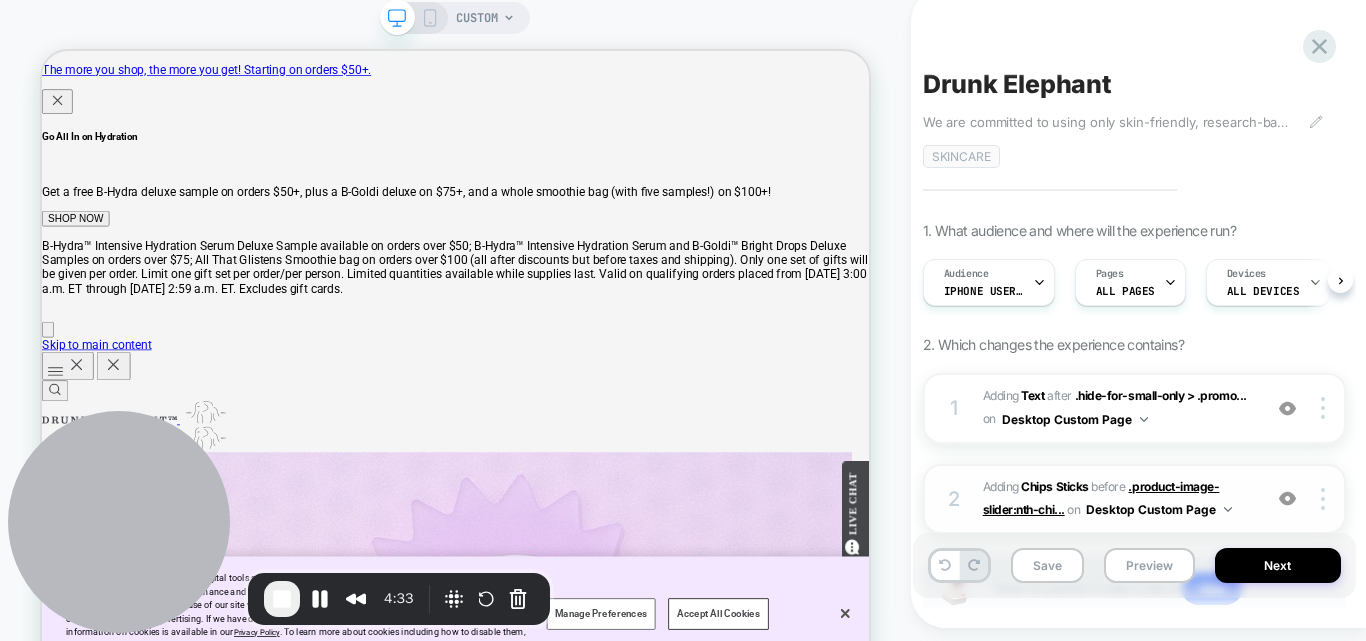 scroll, scrollTop: 0, scrollLeft: 1, axis: horizontal 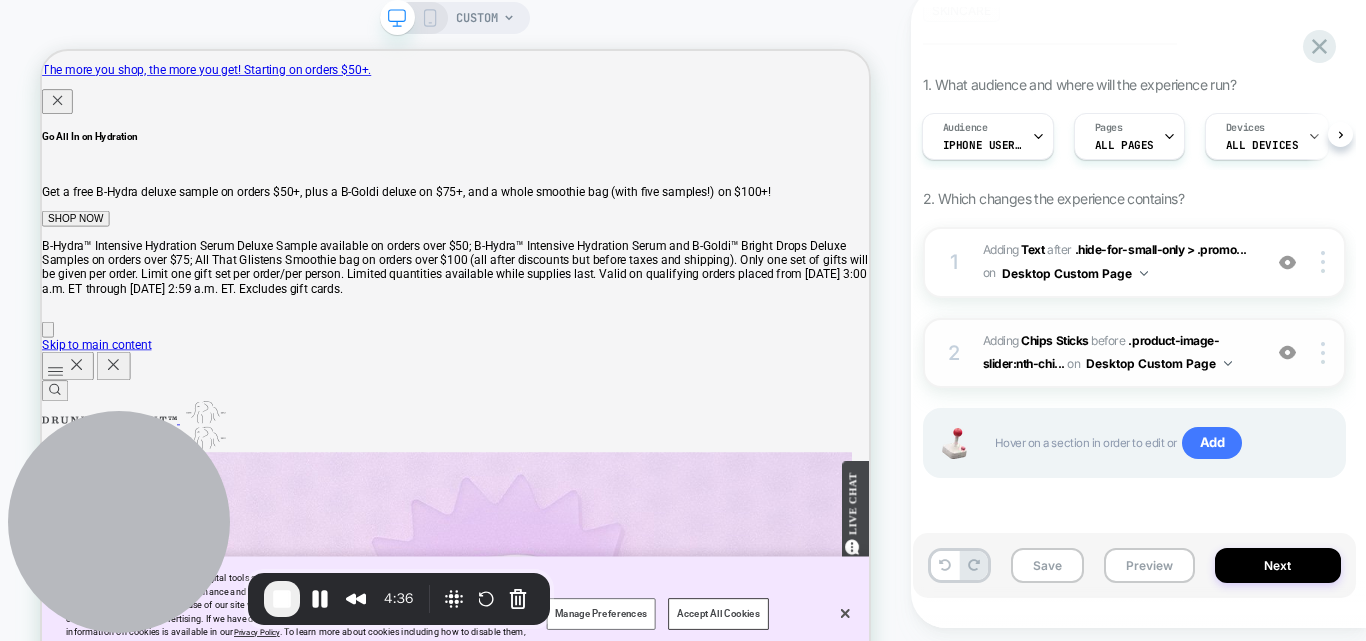 click at bounding box center [1287, 352] 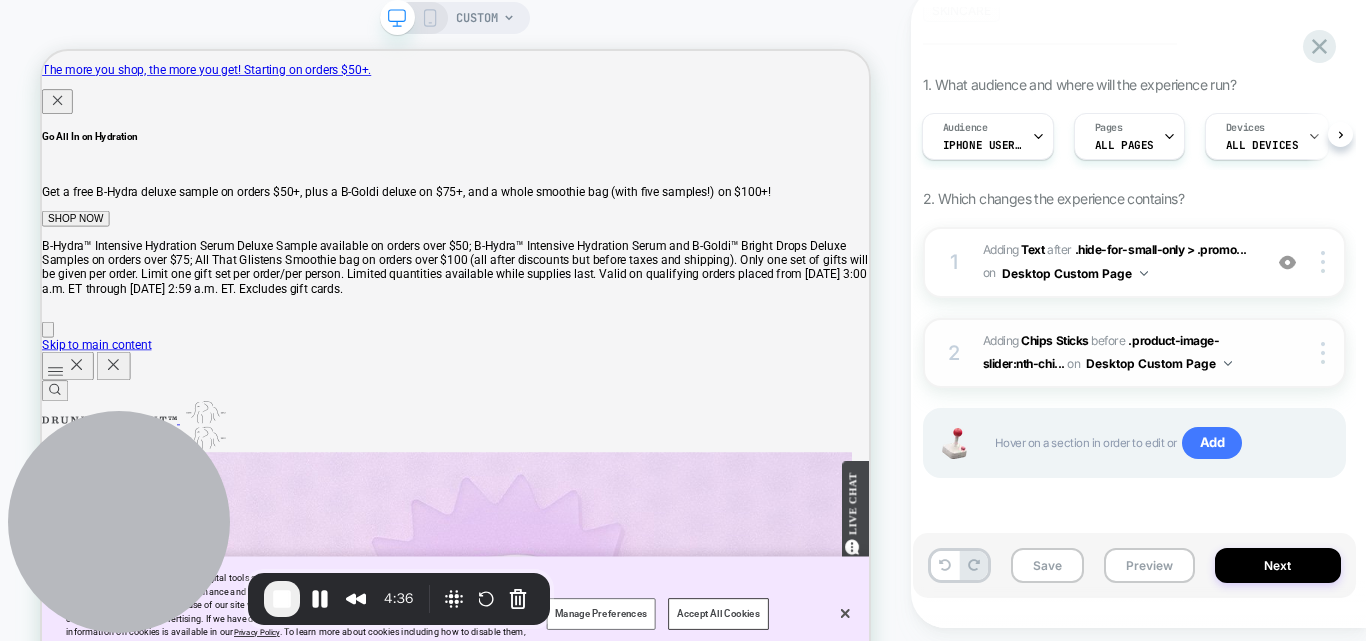 click at bounding box center (1287, 352) 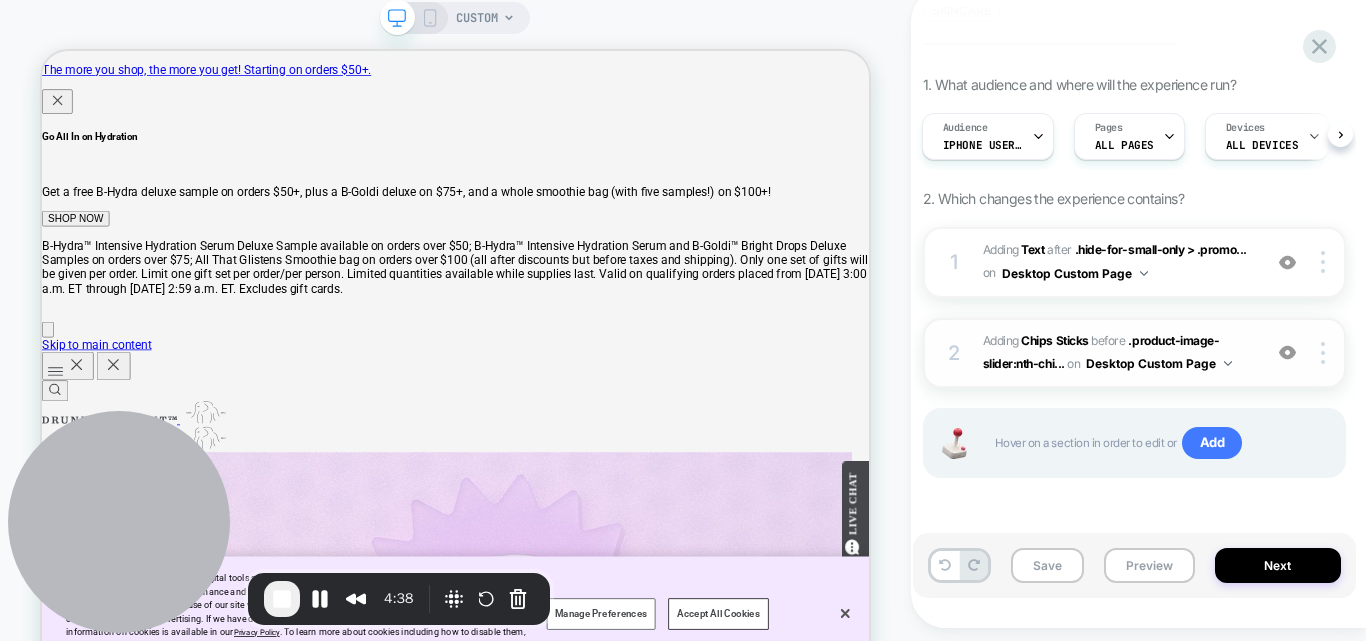 click at bounding box center (1287, 352) 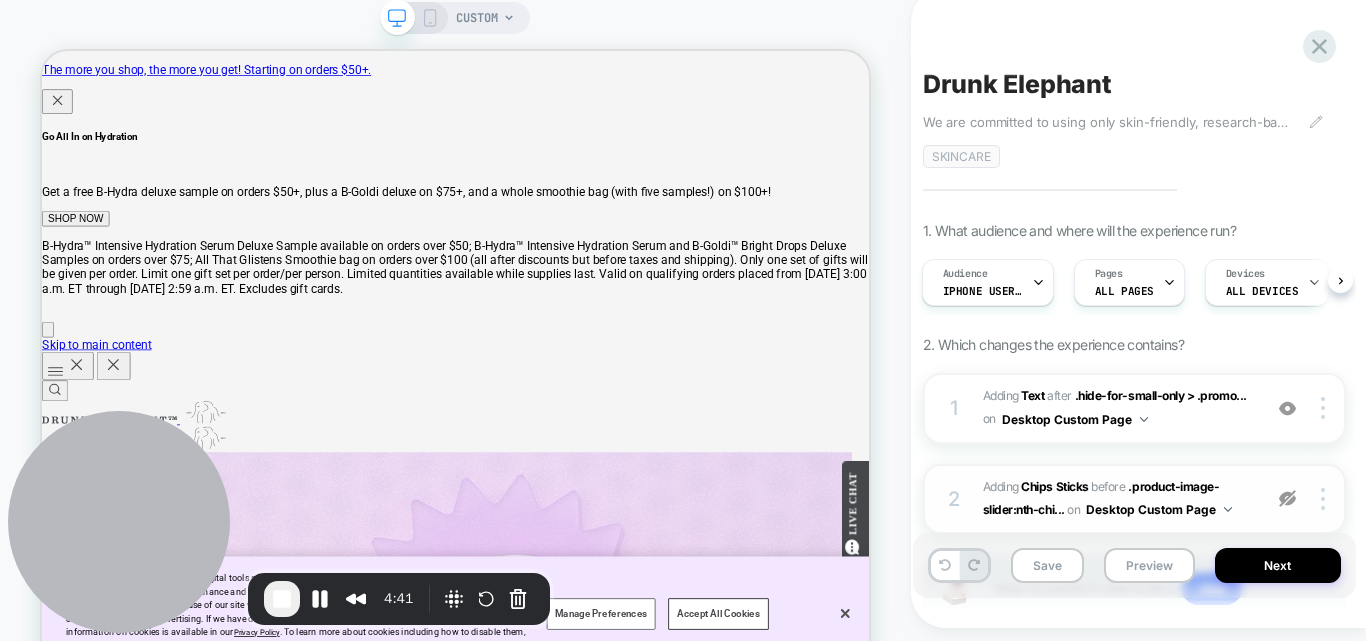 scroll, scrollTop: 146, scrollLeft: 0, axis: vertical 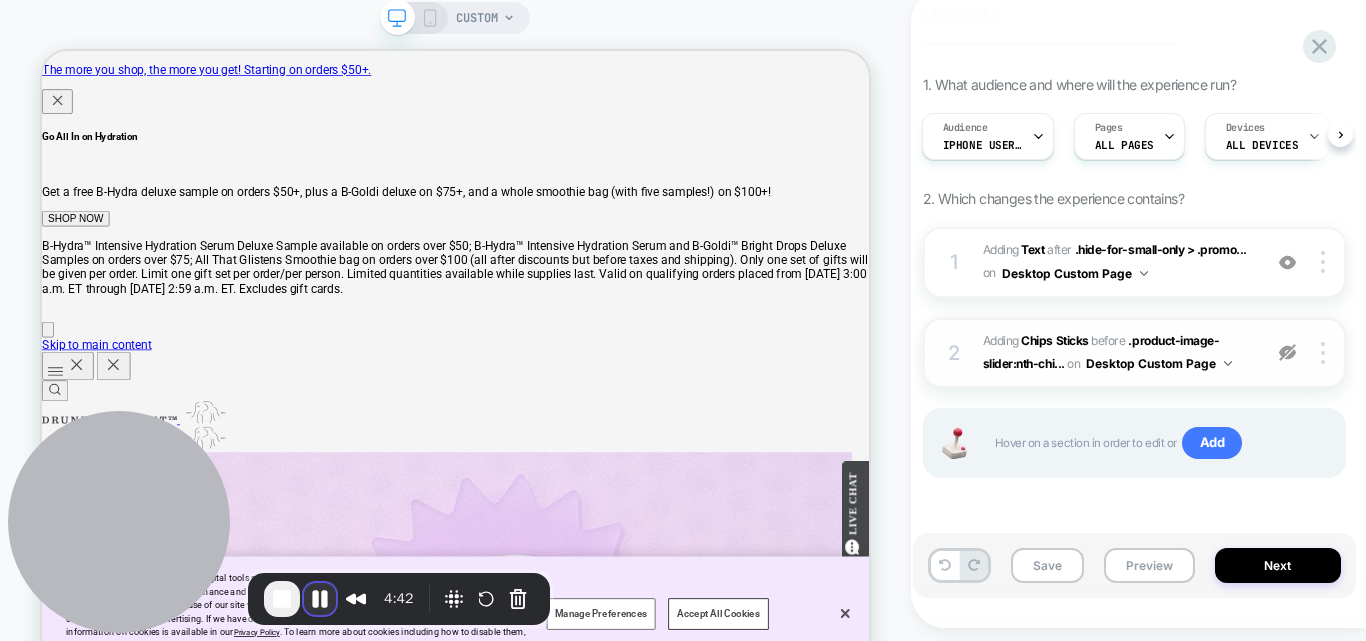 click at bounding box center (320, 599) 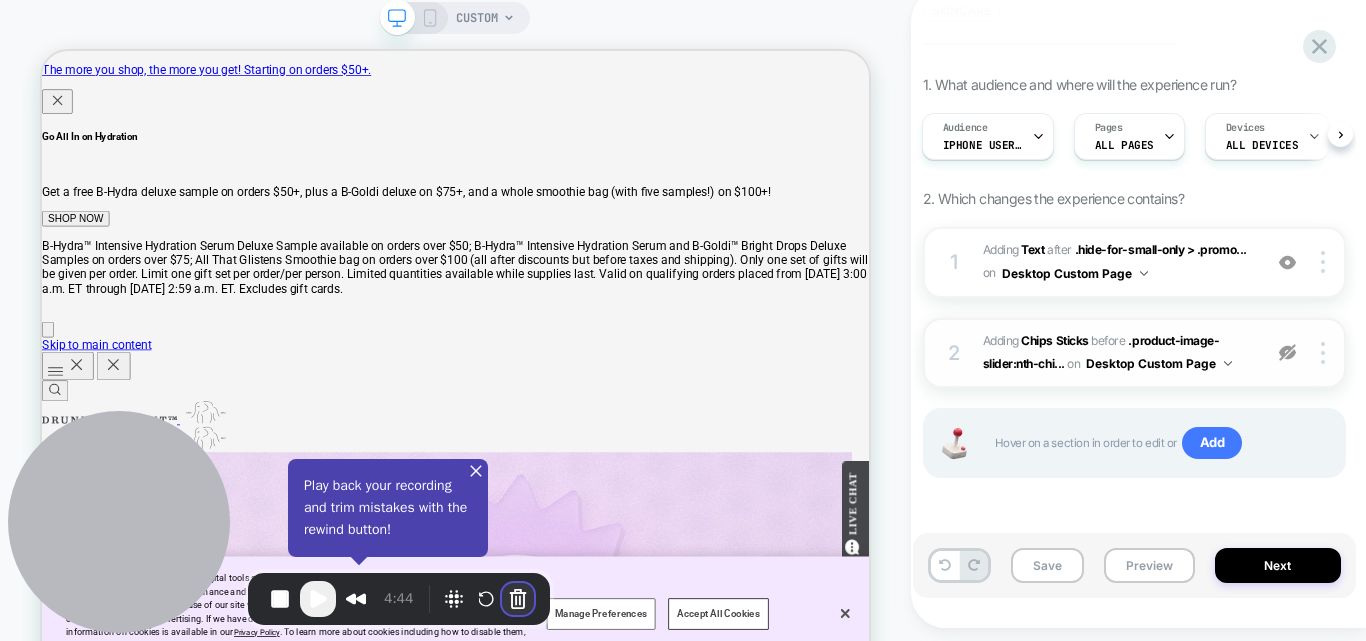click at bounding box center [518, 599] 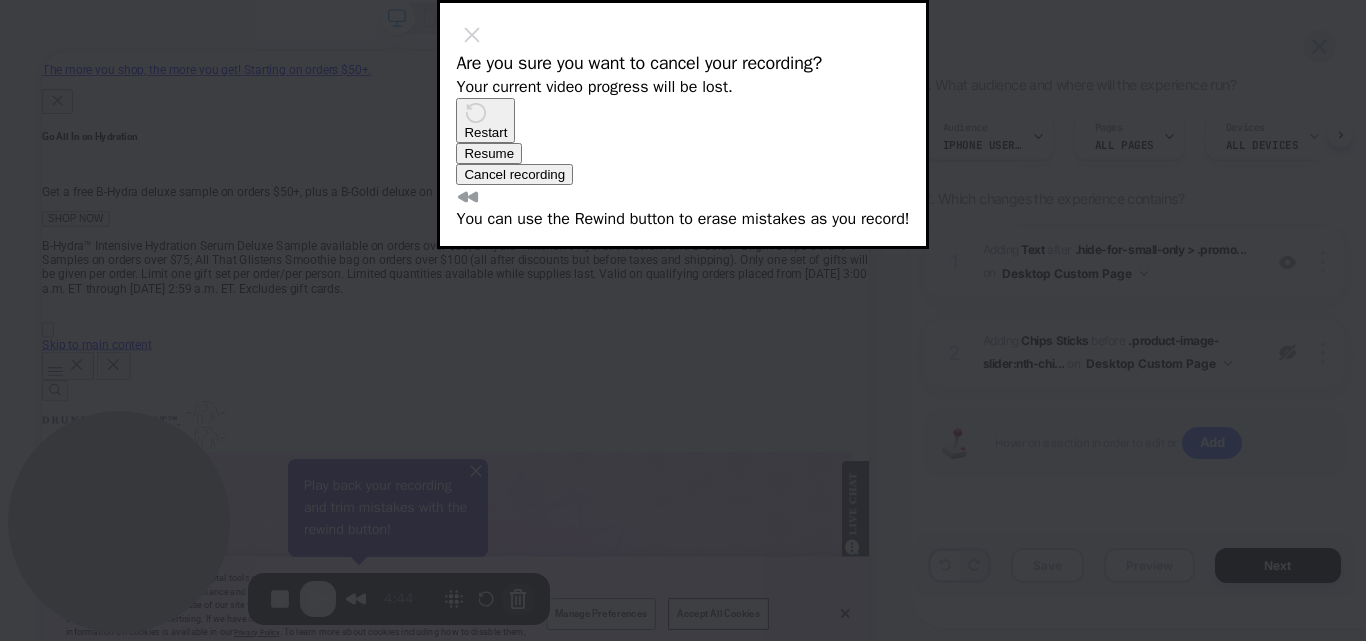 click on "Are you sure you want to cancel your recording? Your current video progress will be lost. Restart Resume Cancel recording You can use the   Rewind button   to erase mistakes as you record!" at bounding box center [683, 320] 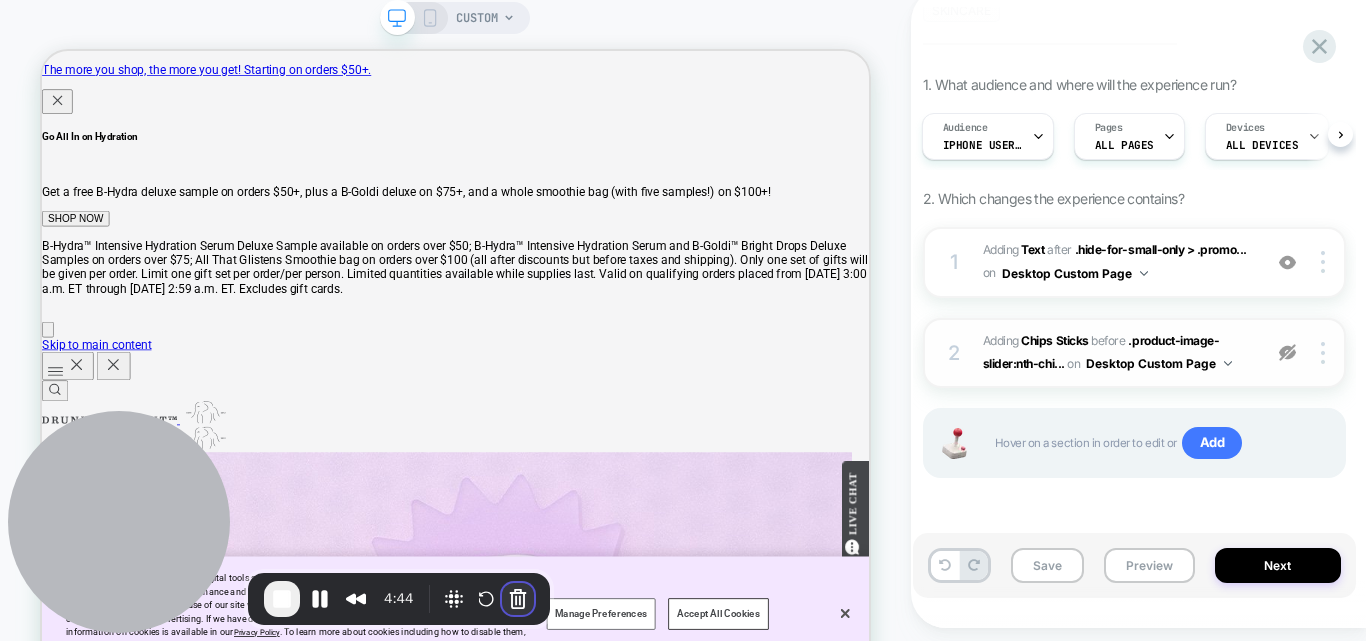 click at bounding box center (518, 599) 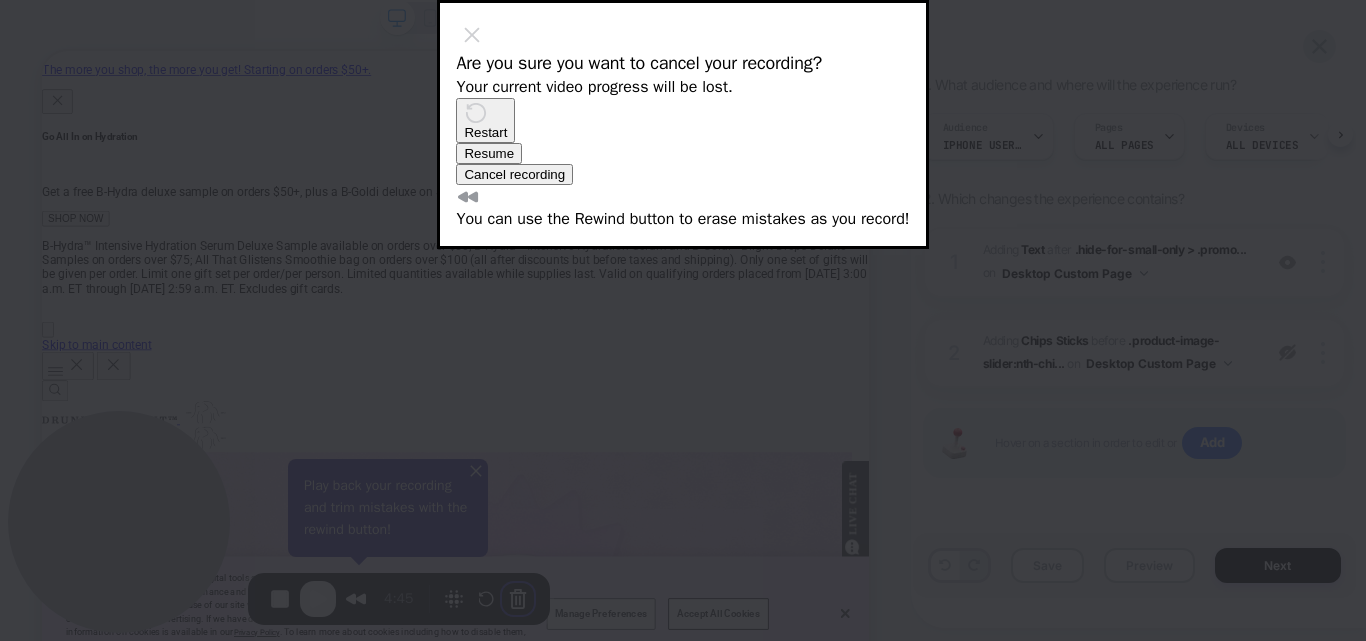 click on "Cancel recording" at bounding box center [514, 174] 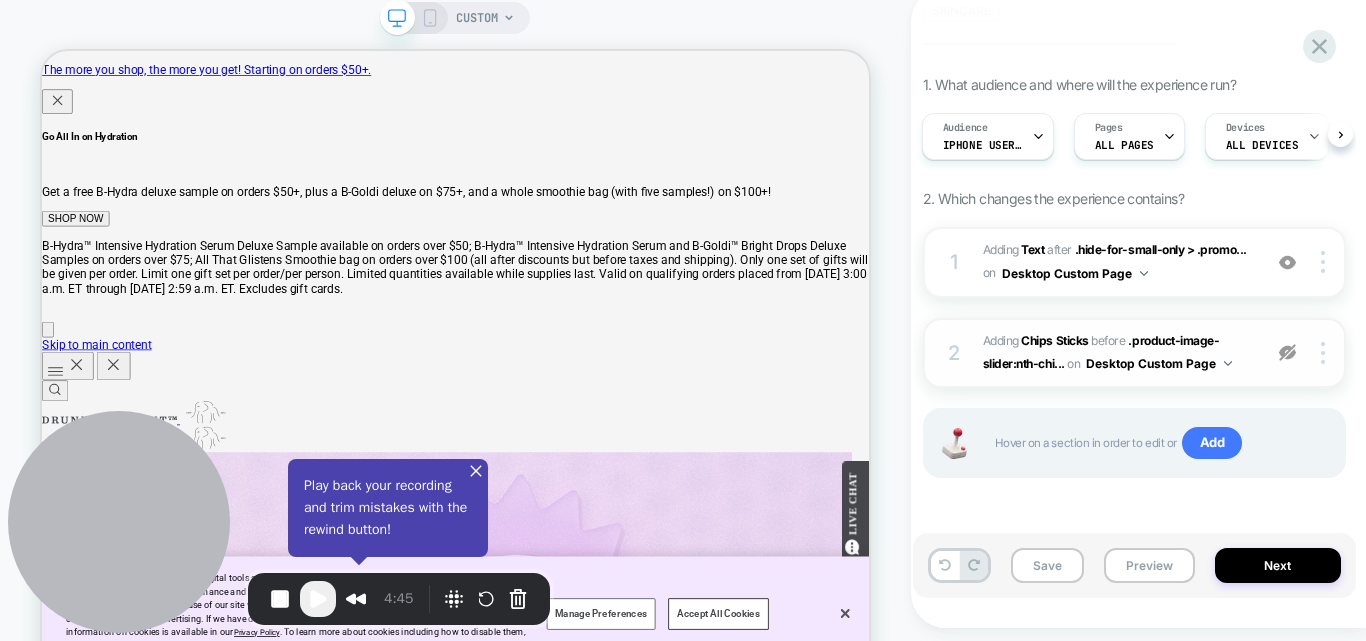 click on "Promotions
The more you shop, the more you get! Starting on orders $50+.
Only 3 left! Hurry up" at bounding box center [593, 14043] 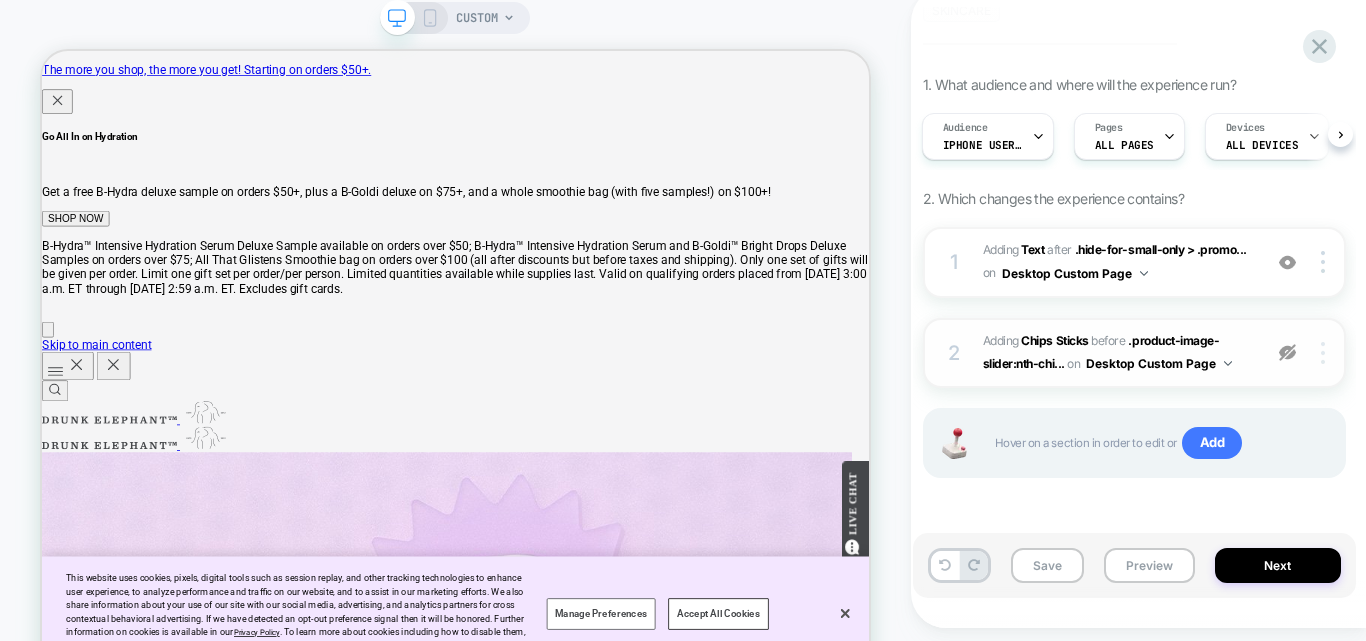 drag, startPoint x: 1054, startPoint y: 441, endPoint x: 1324, endPoint y: 349, distance: 285.24374 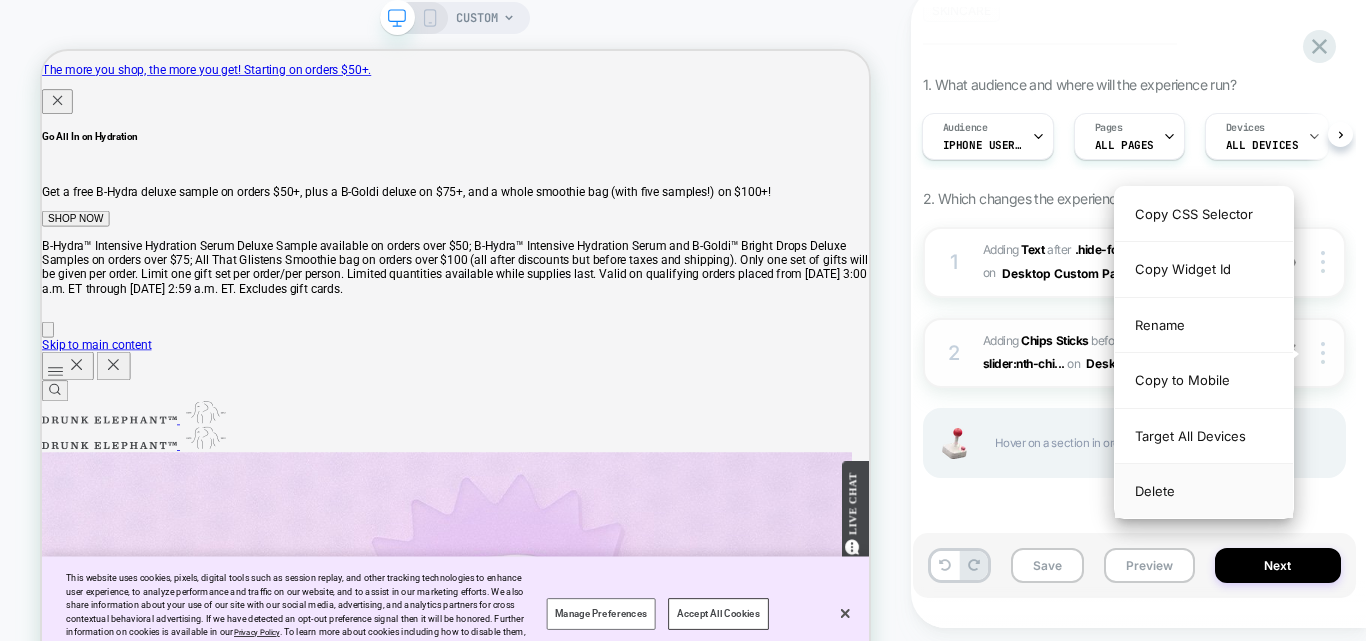 click on "Delete" at bounding box center (1204, 491) 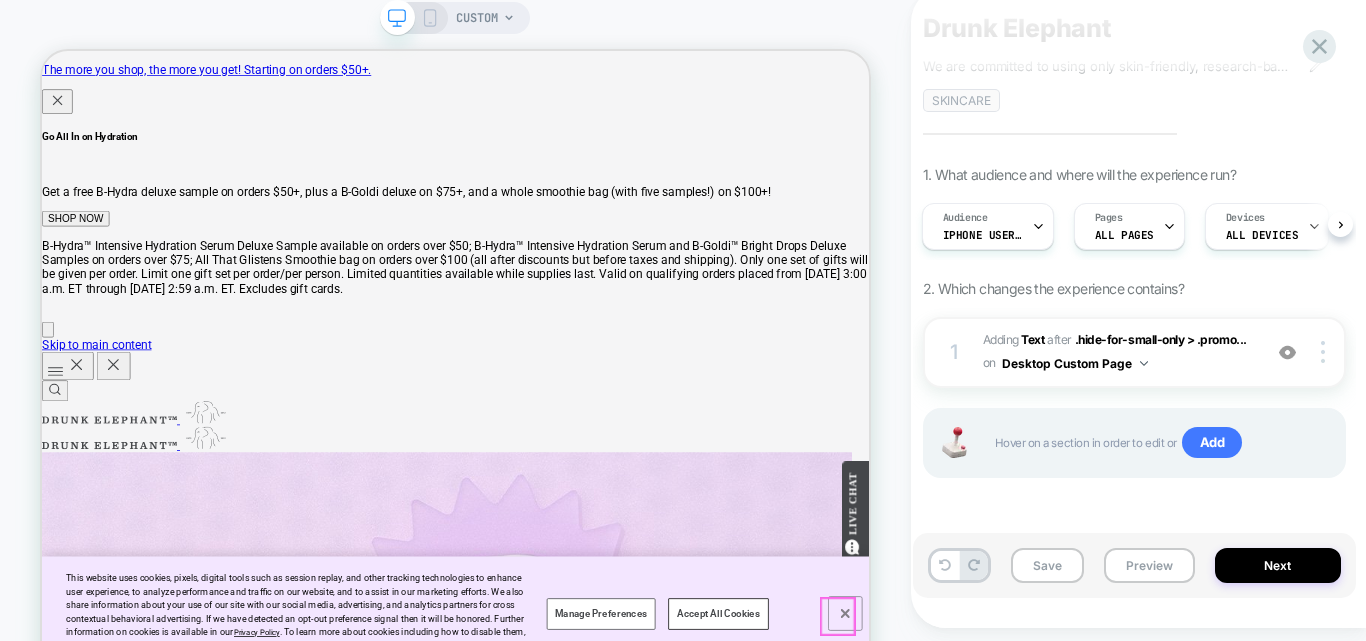 click at bounding box center (1113, 801) 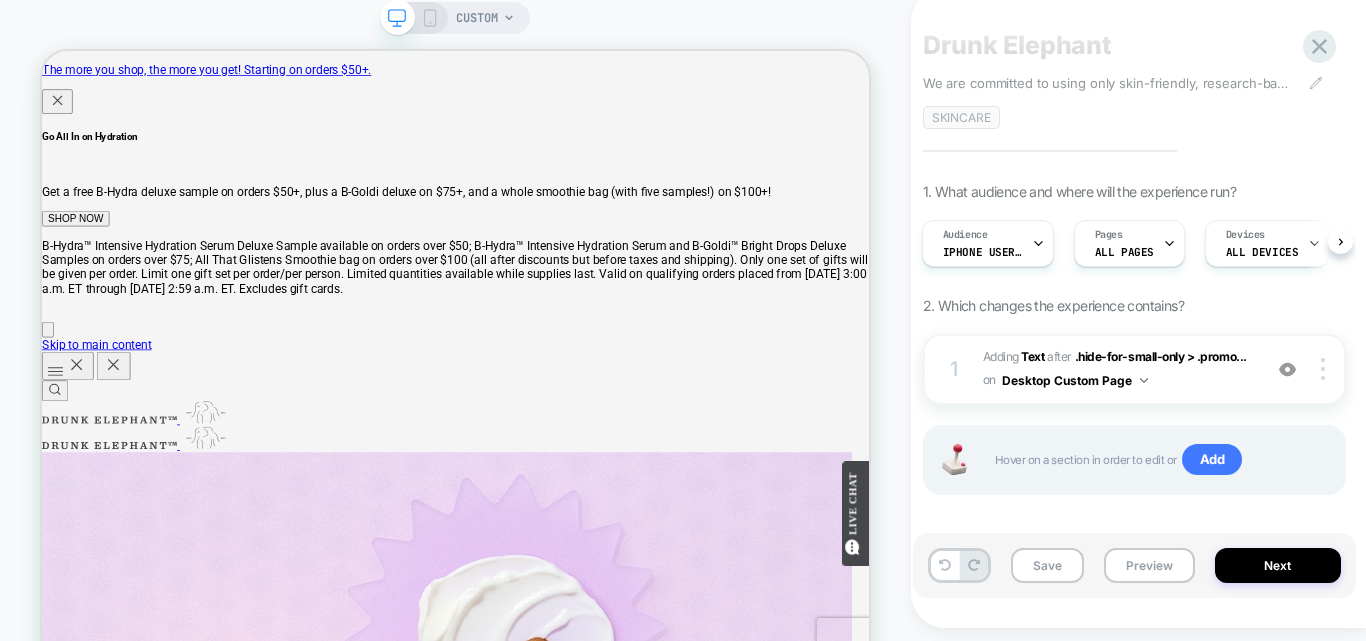 scroll, scrollTop: 0, scrollLeft: 0, axis: both 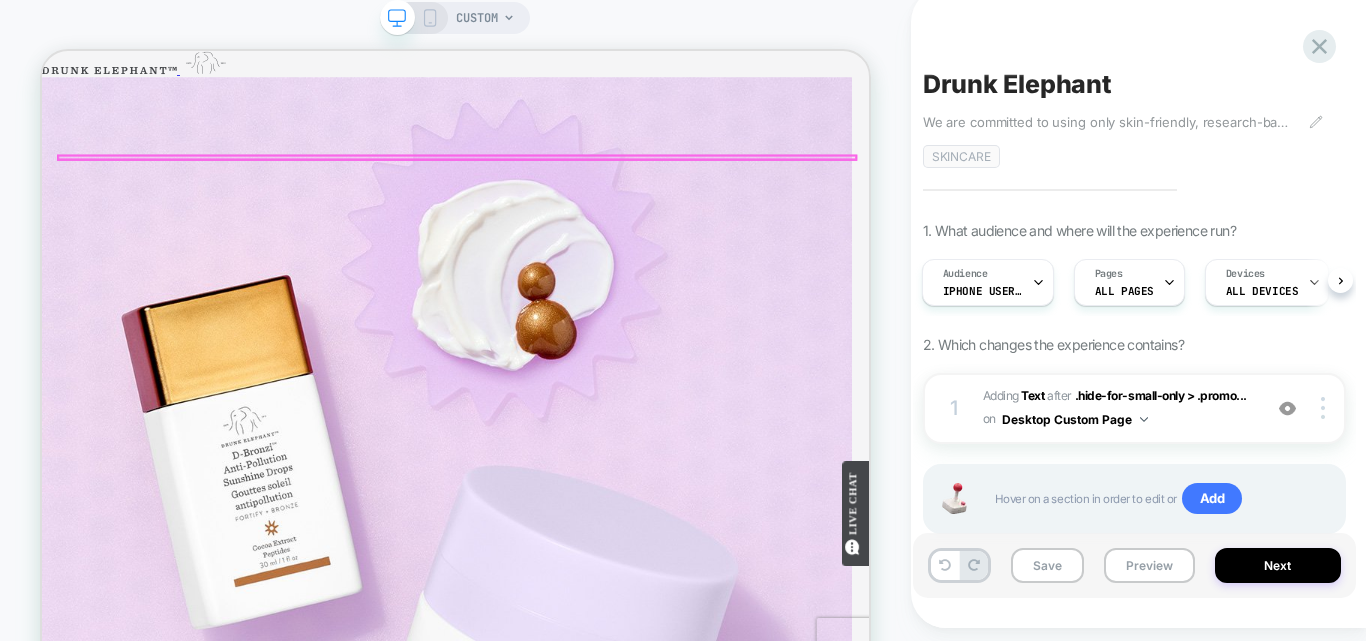 drag, startPoint x: 148, startPoint y: 187, endPoint x: 124, endPoint y: 189, distance: 24.083189 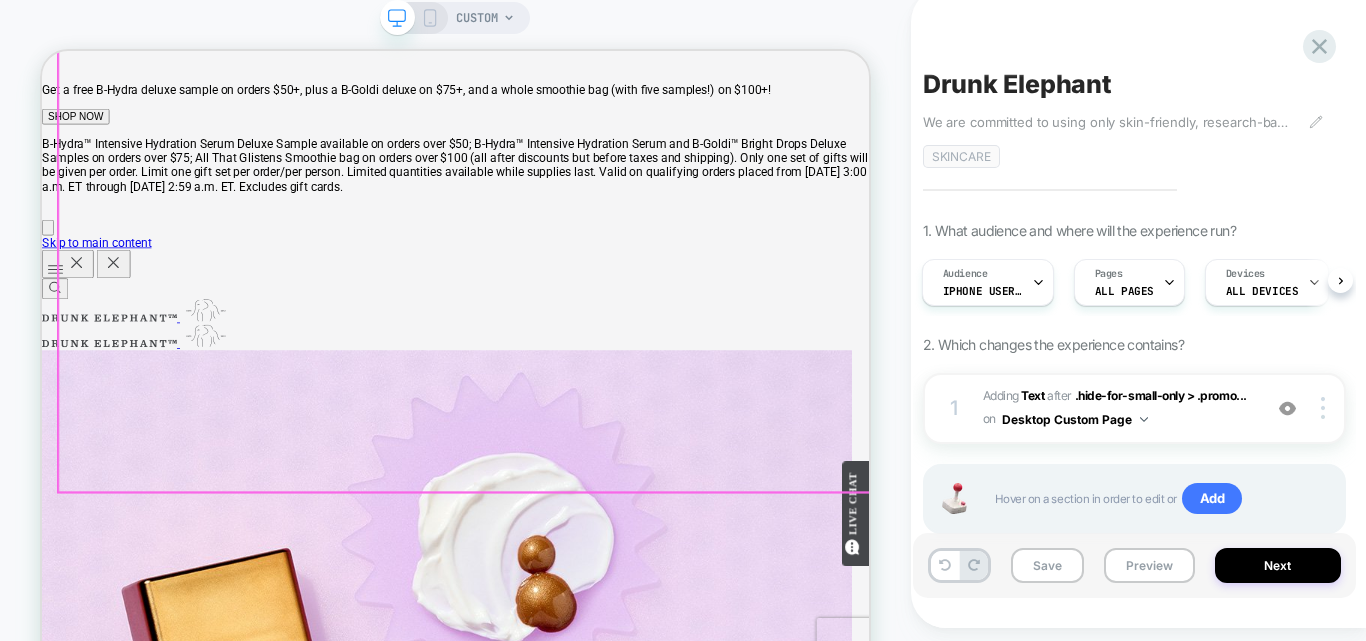 scroll, scrollTop: 0, scrollLeft: 0, axis: both 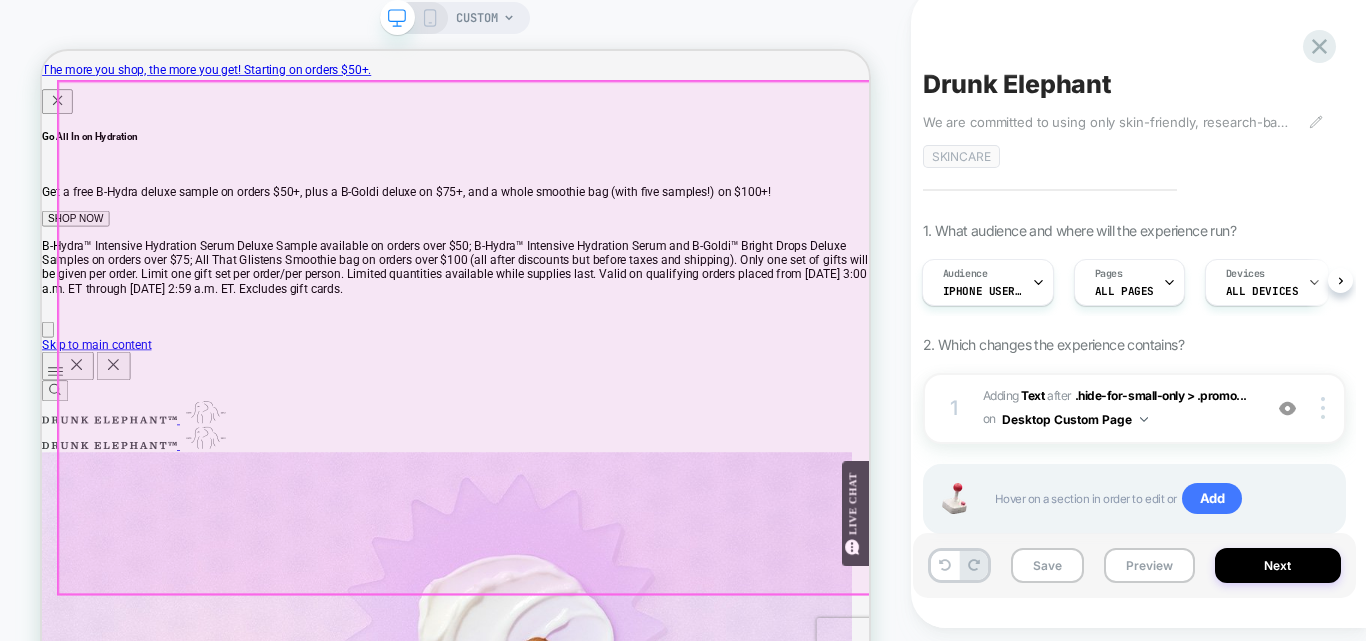 click at bounding box center [392, 10439] 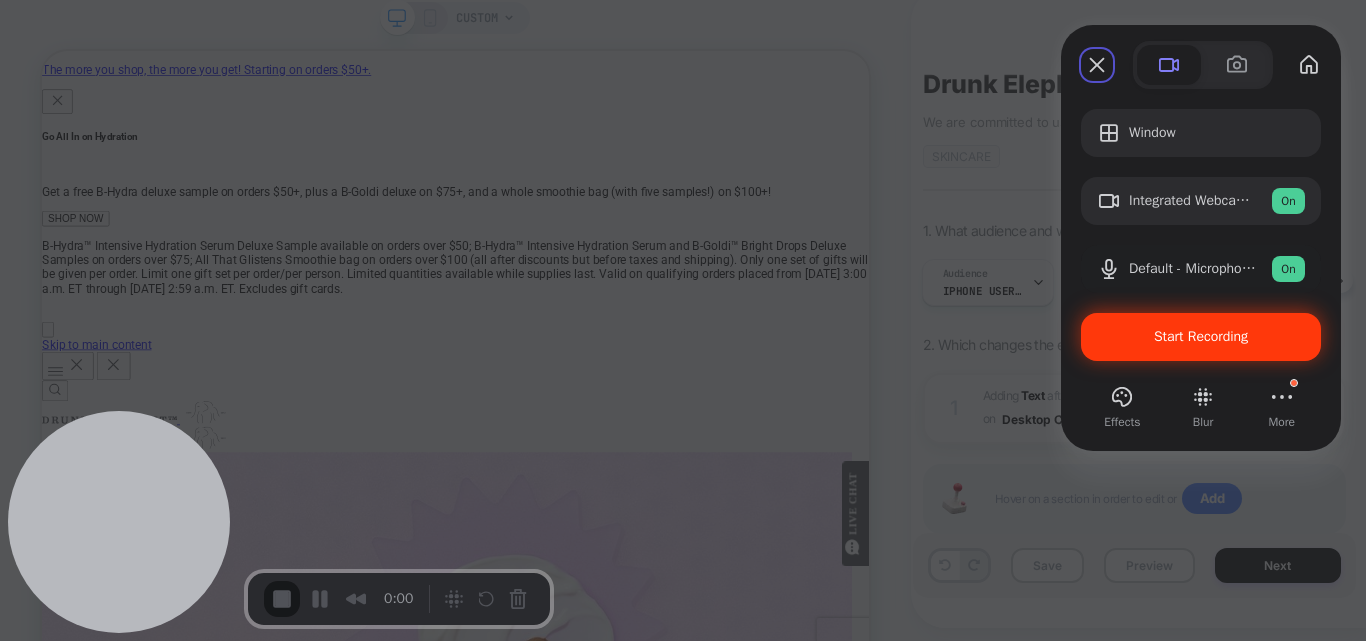 click on "Start Recording" at bounding box center [1201, 337] 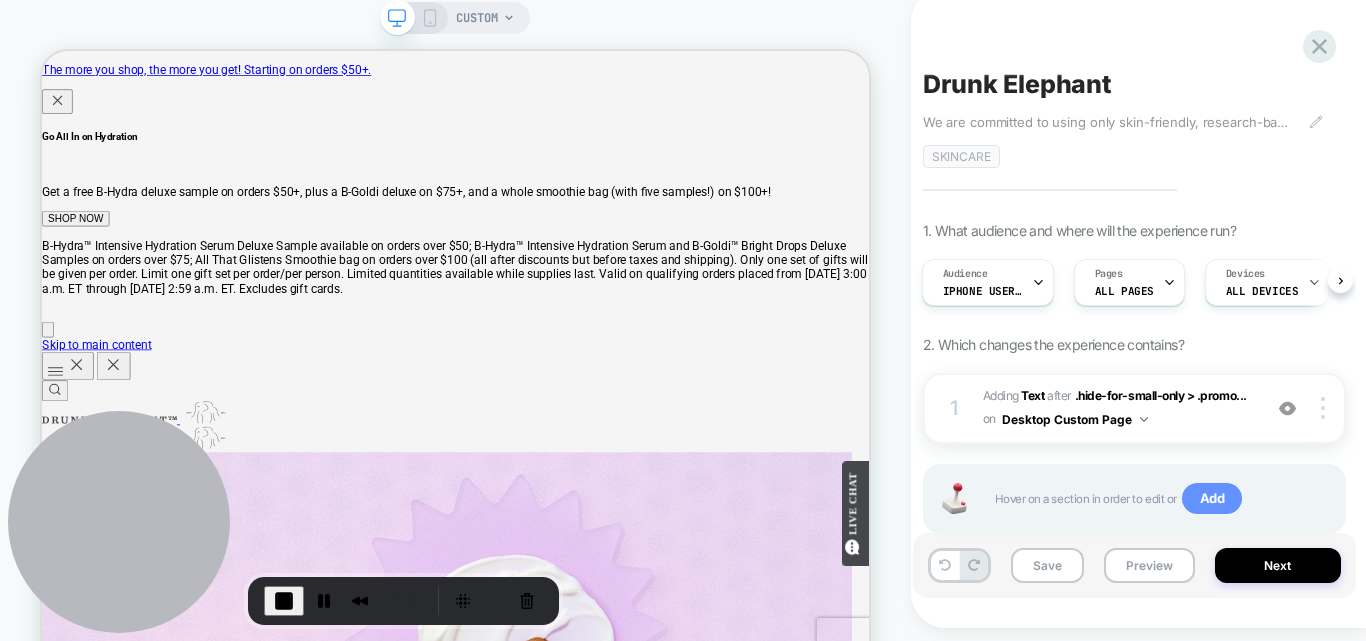 click on "Add" at bounding box center [1212, 499] 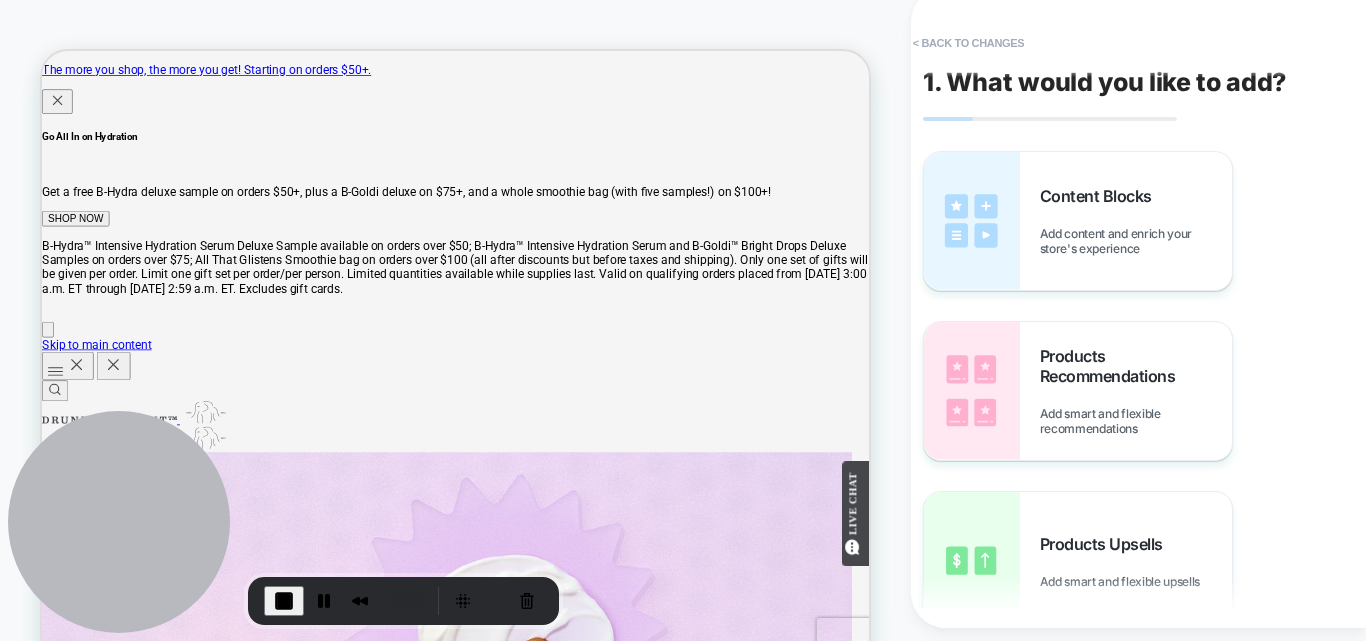 click on "Products Upsells Add smart and flexible upsells" at bounding box center (1078, 561) 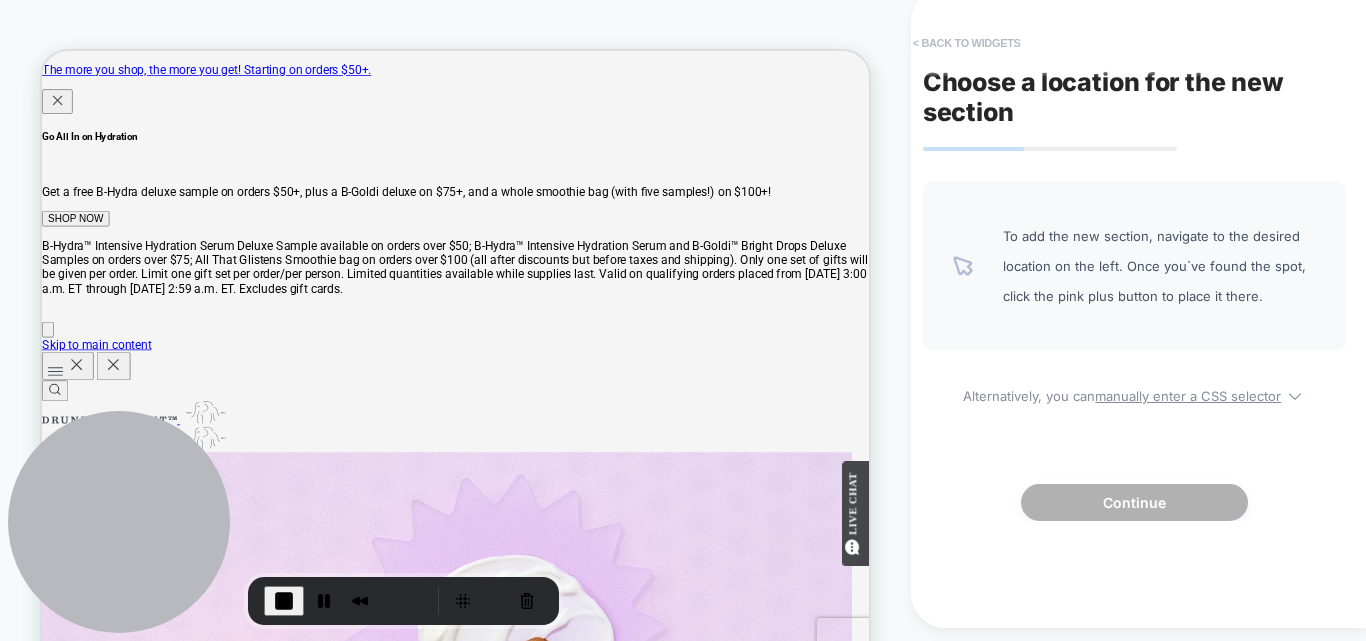 click on "< Back to widgets" at bounding box center (967, 43) 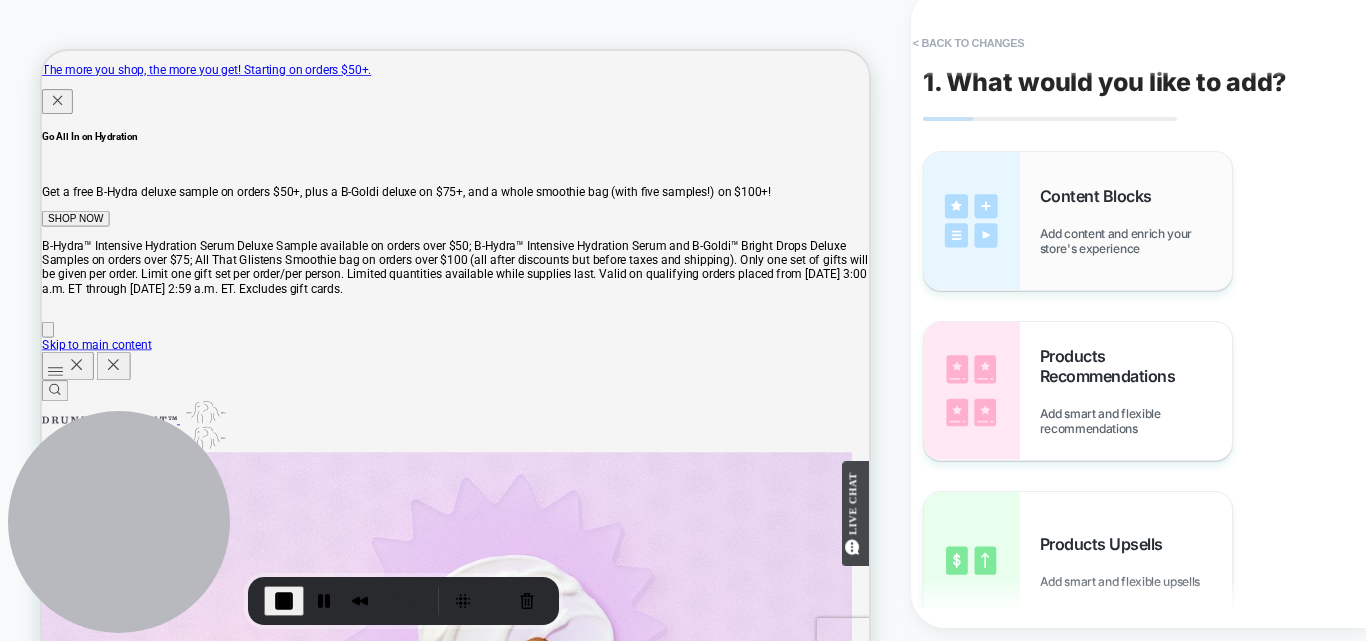 click on "Content Blocks Add content and enrich your store's experience" at bounding box center (1136, 221) 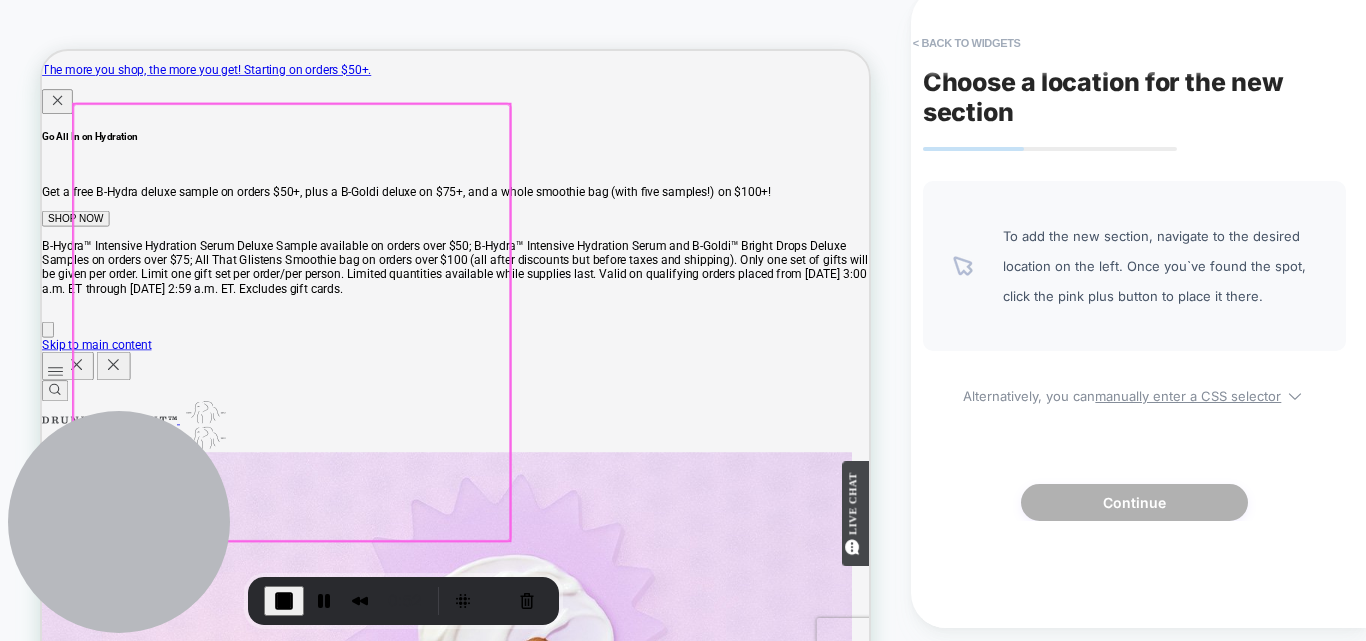 click at bounding box center [375, 413] 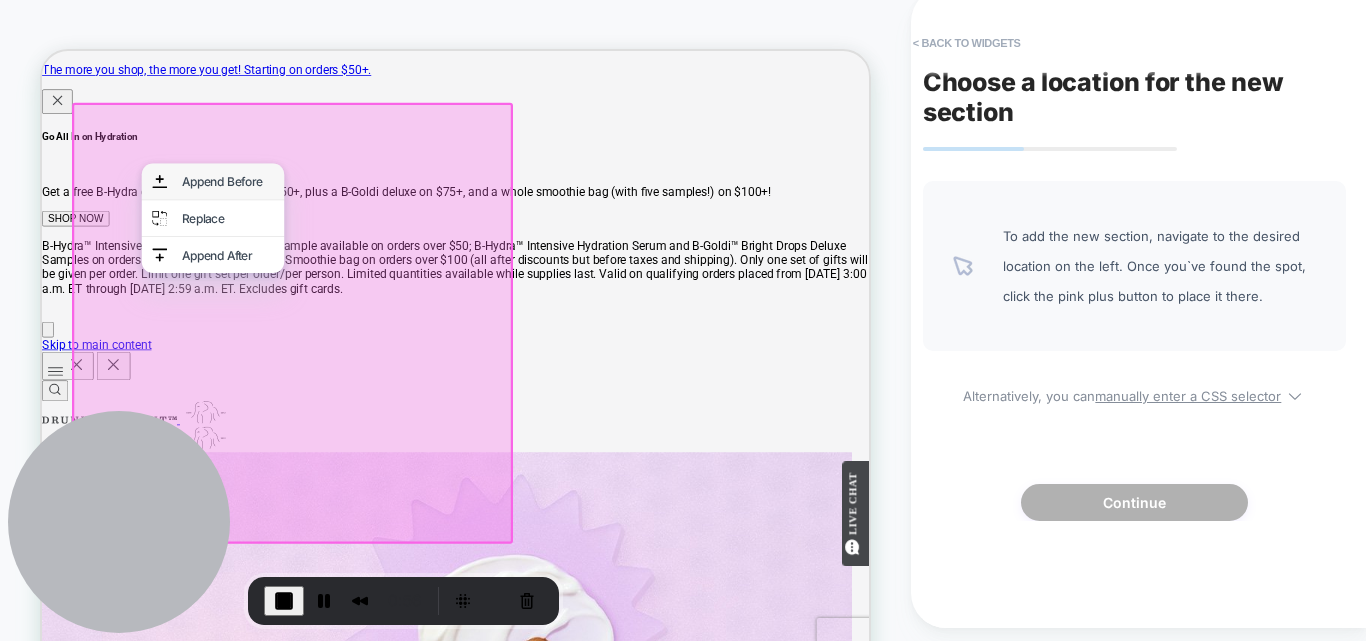 click on "Append Before" at bounding box center [290, 225] 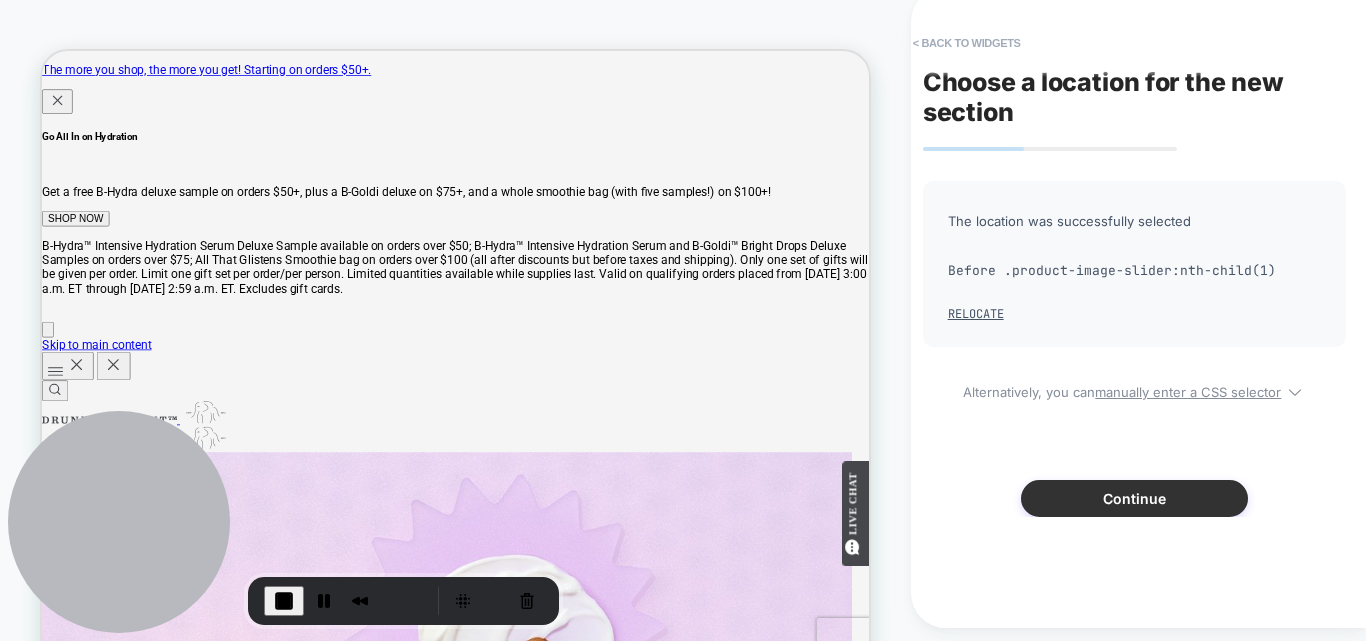 click on "Continue" at bounding box center (1134, 498) 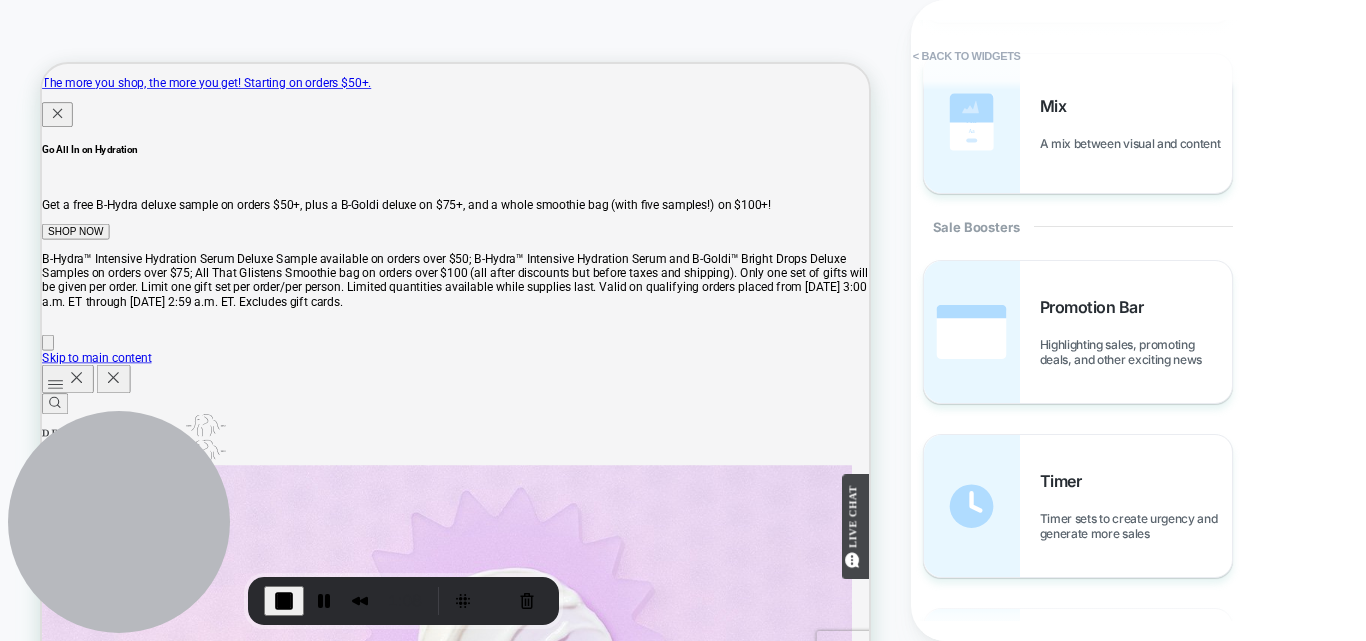 scroll, scrollTop: 1312, scrollLeft: 0, axis: vertical 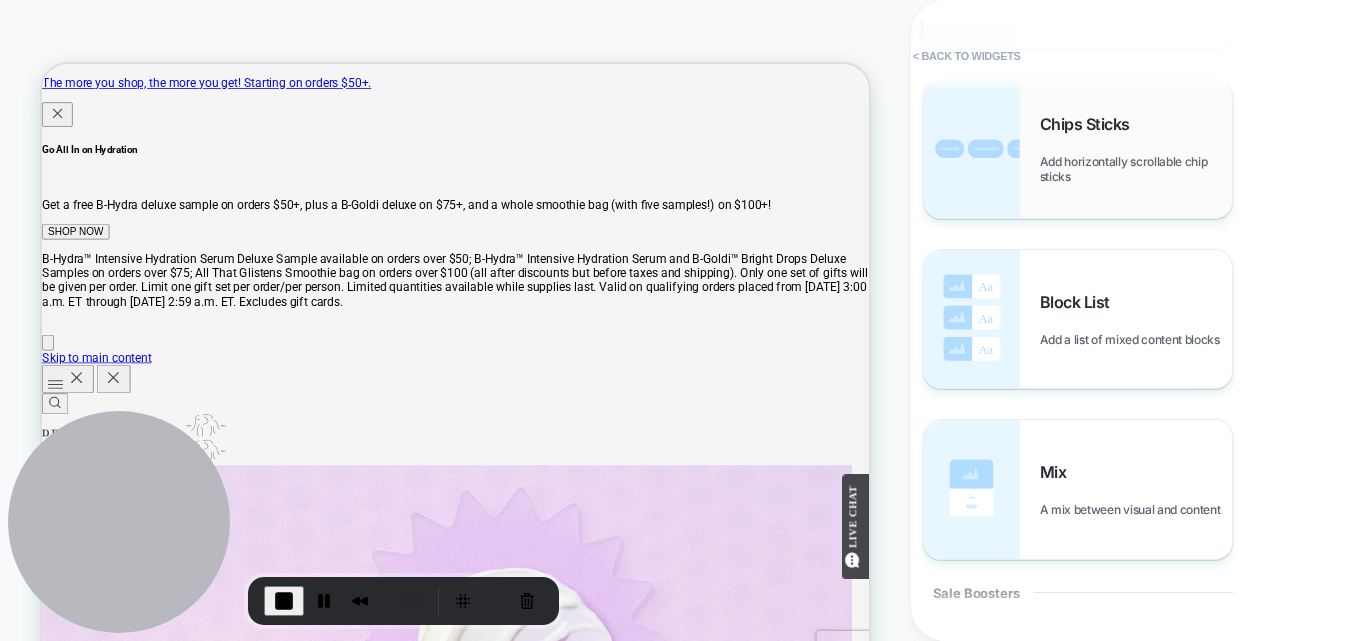 click on "Chips Sticks Add horizontally scrollable chip sticks" at bounding box center [1136, 149] 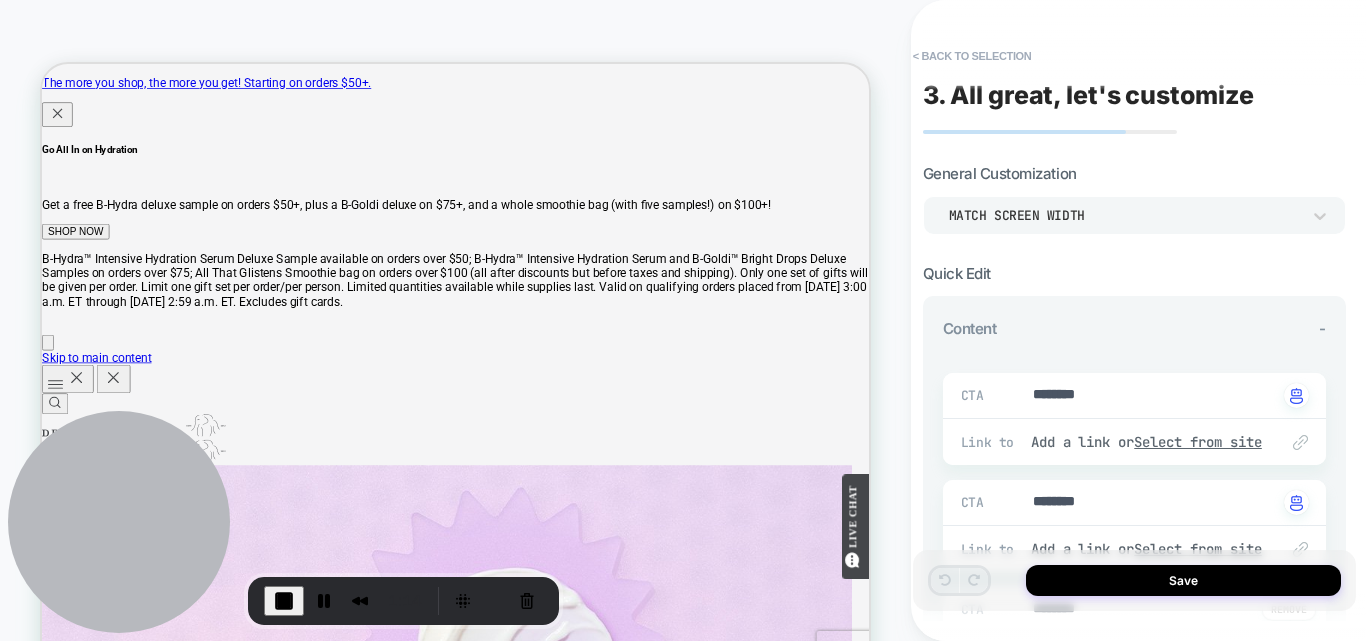 scroll, scrollTop: 200, scrollLeft: 0, axis: vertical 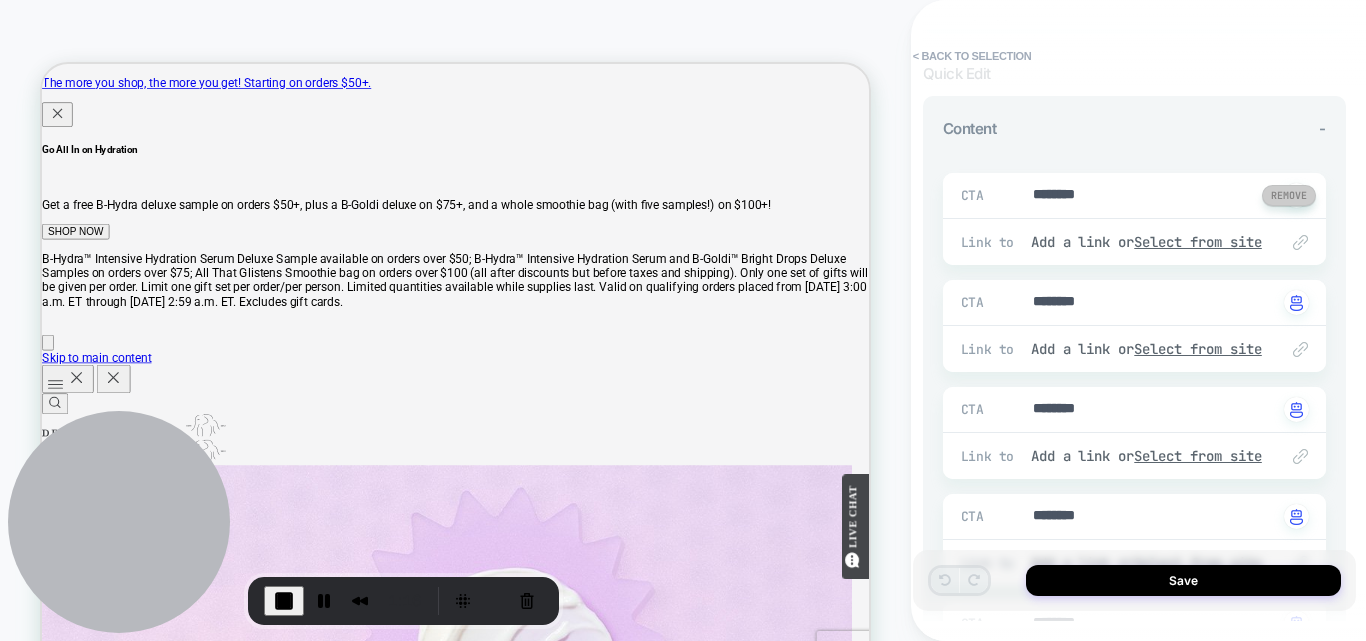 click at bounding box center [1289, 195] 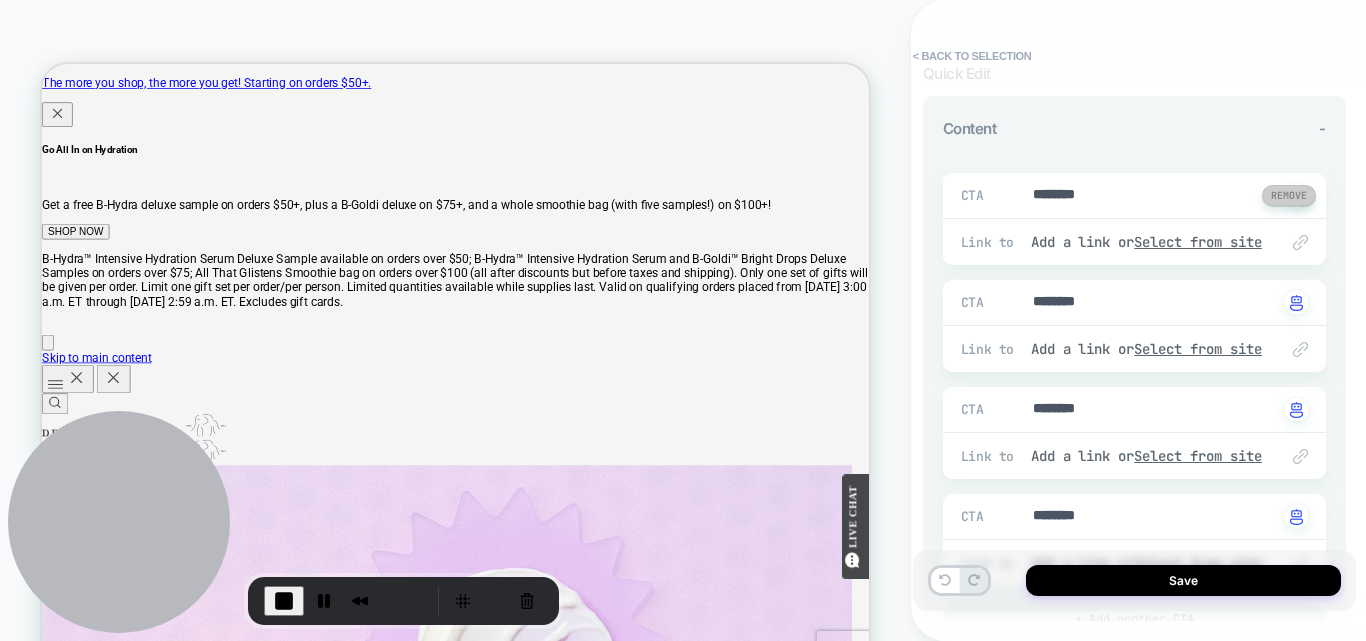 click at bounding box center [1289, 195] 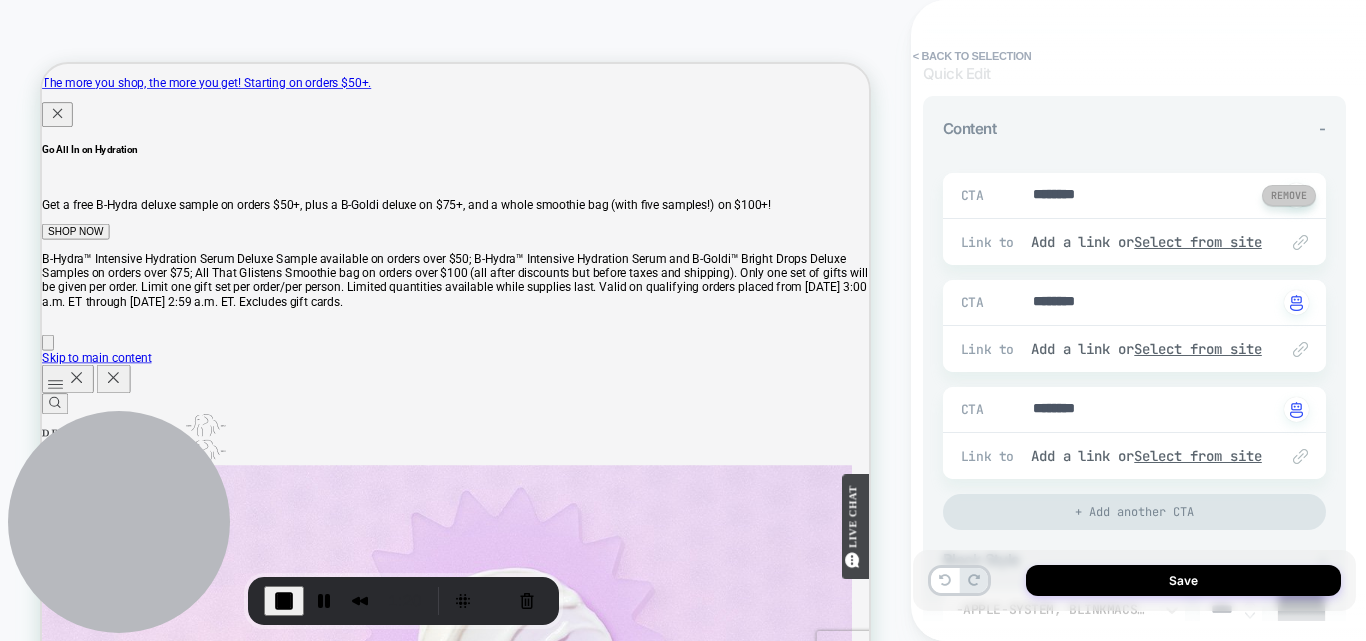 click at bounding box center (1289, 195) 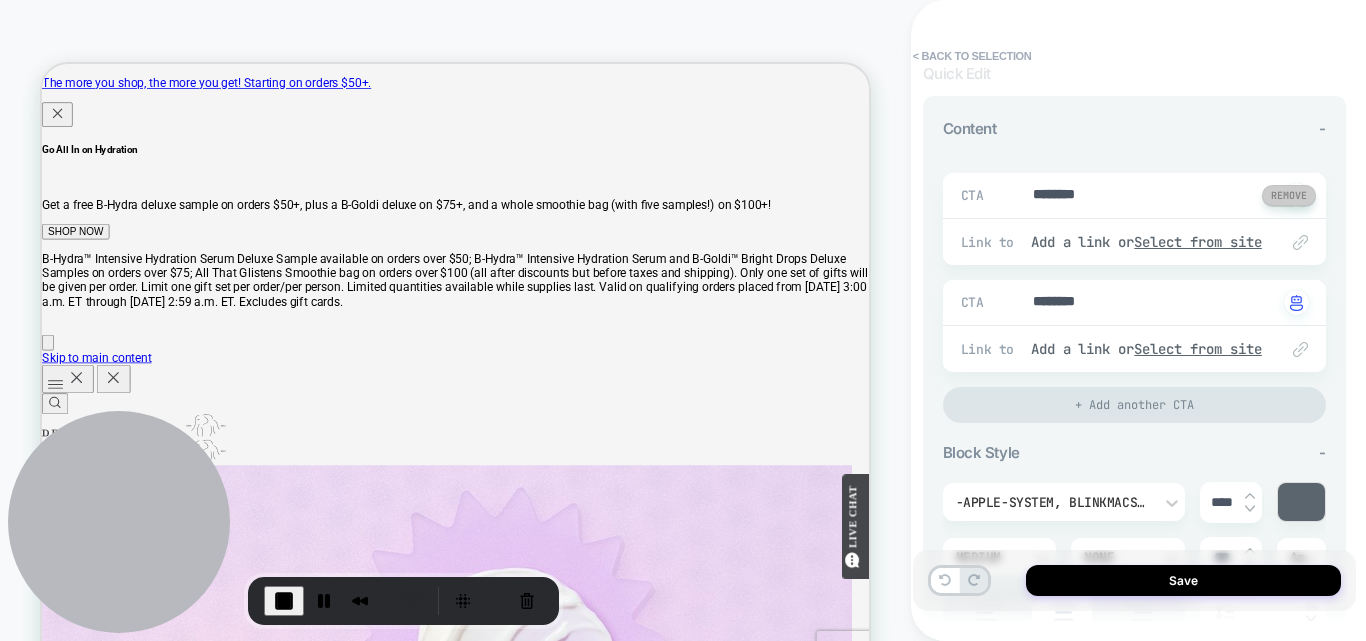 click at bounding box center [1289, 195] 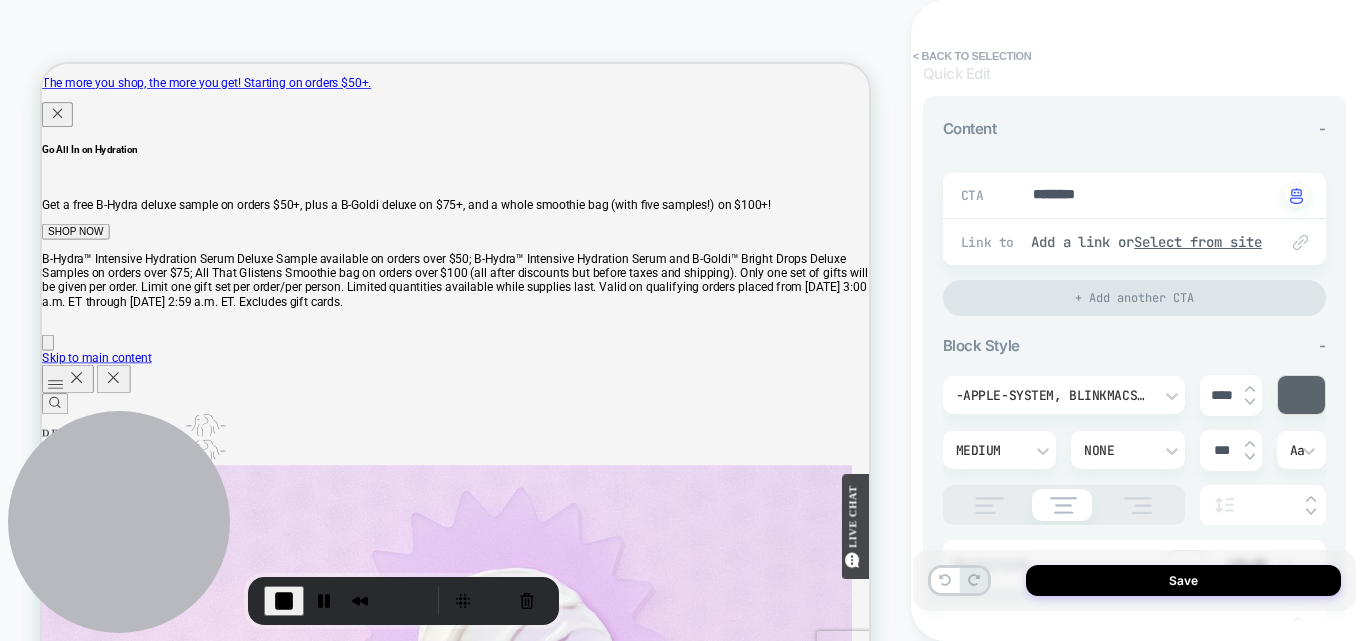 click on "********" at bounding box center (1154, 196) 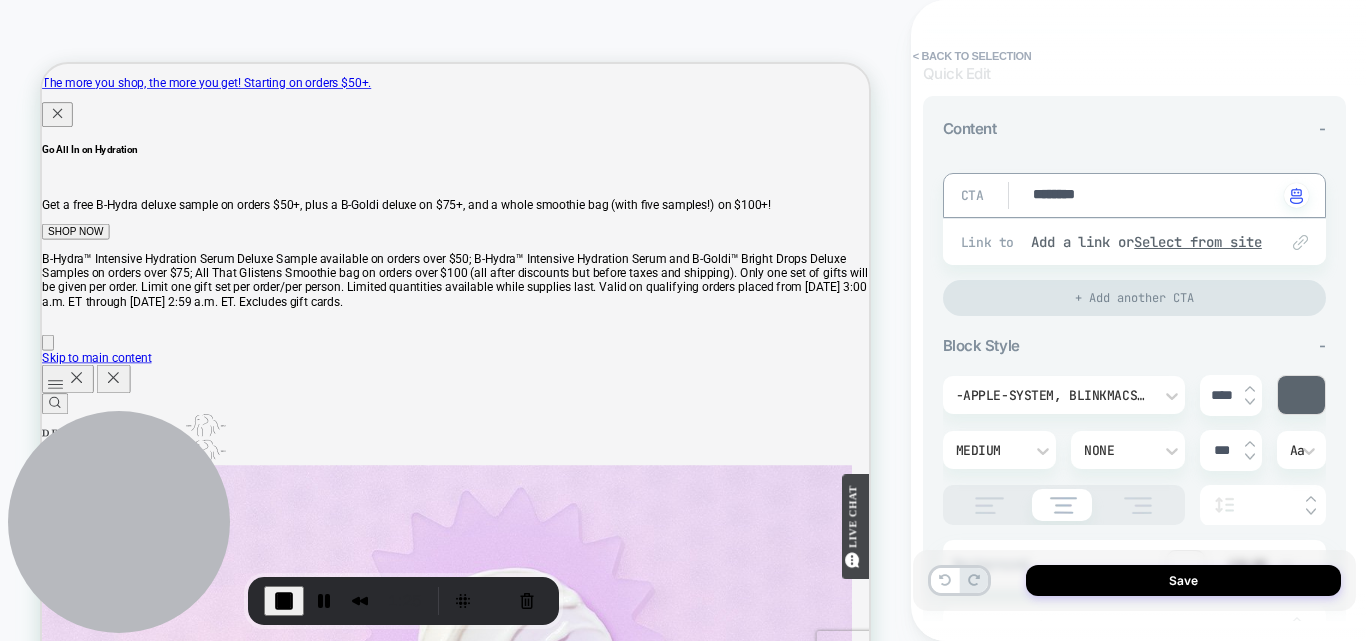 click on "********" at bounding box center (1154, 196) 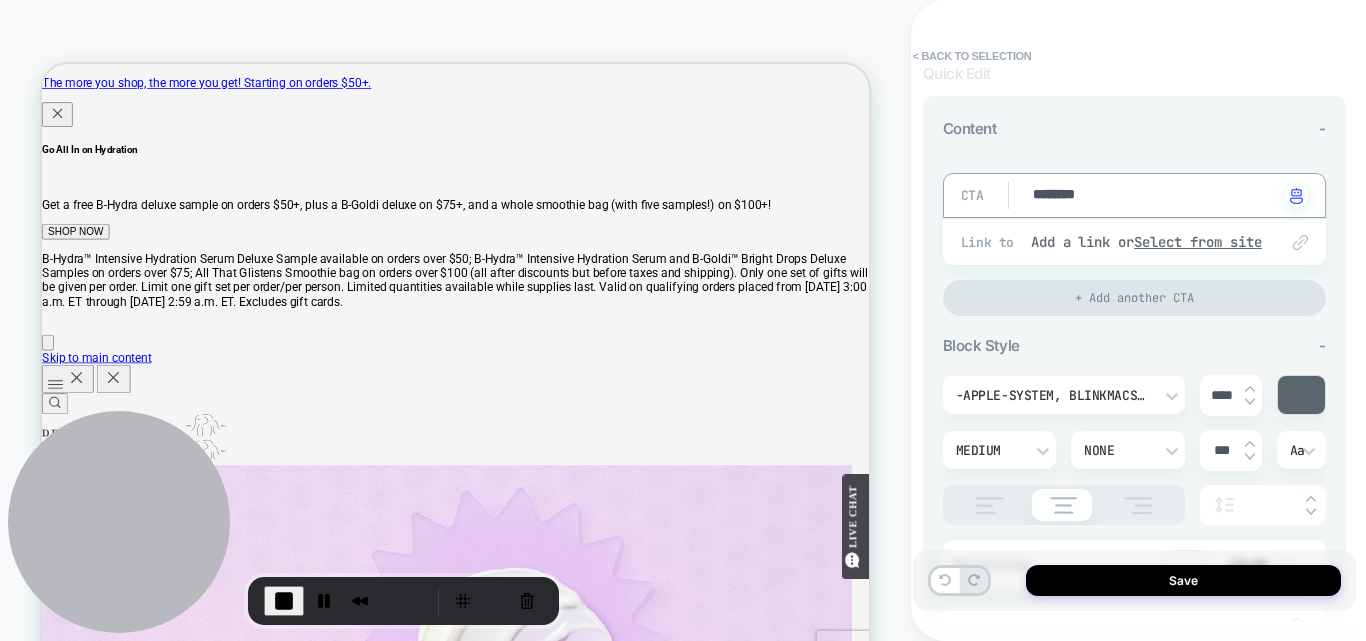 type on "*" 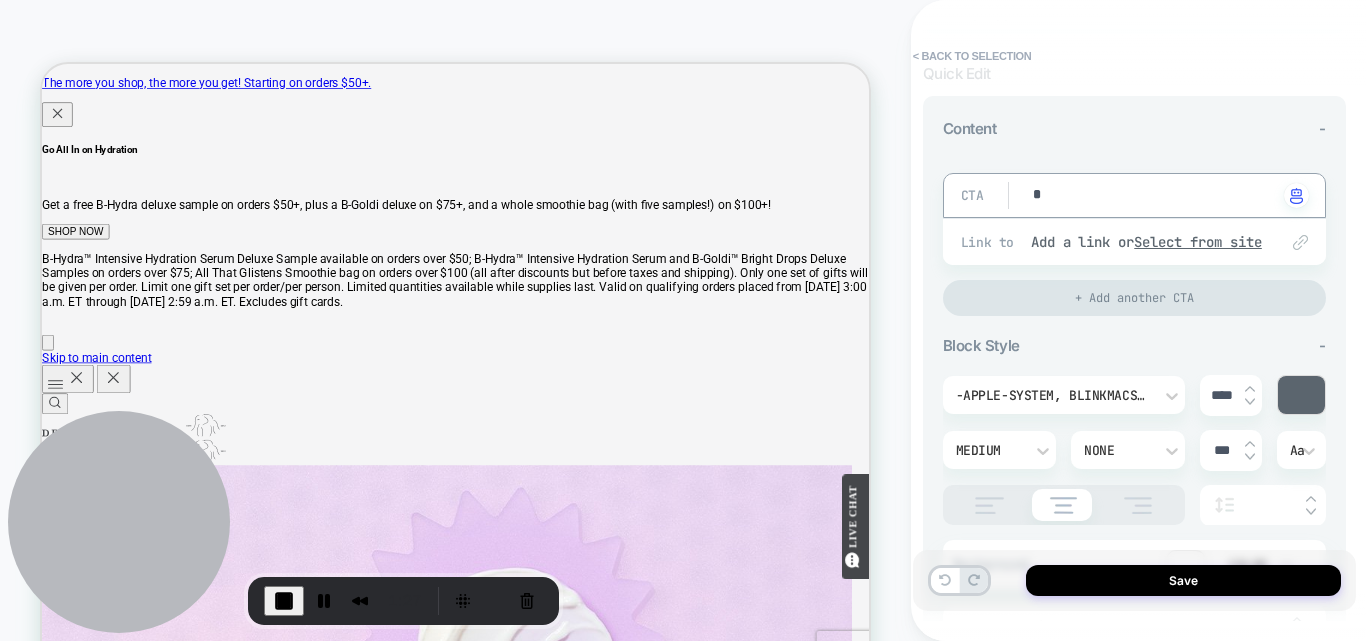 type on "*" 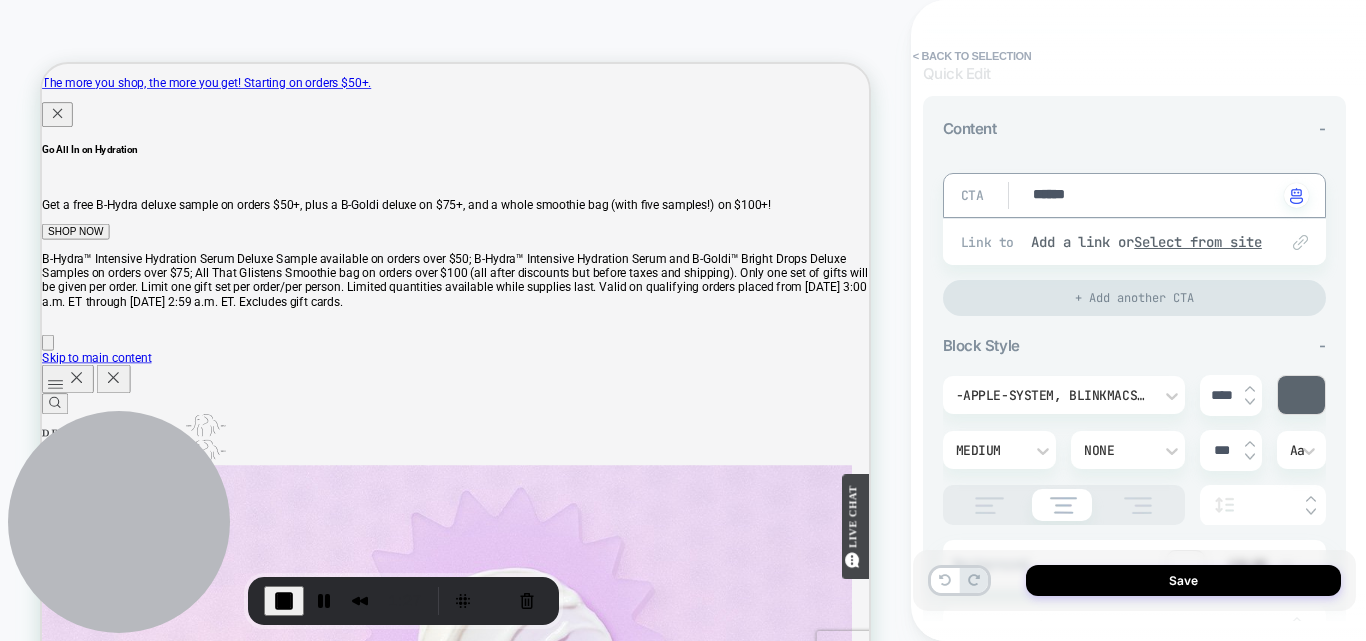 type on "******" 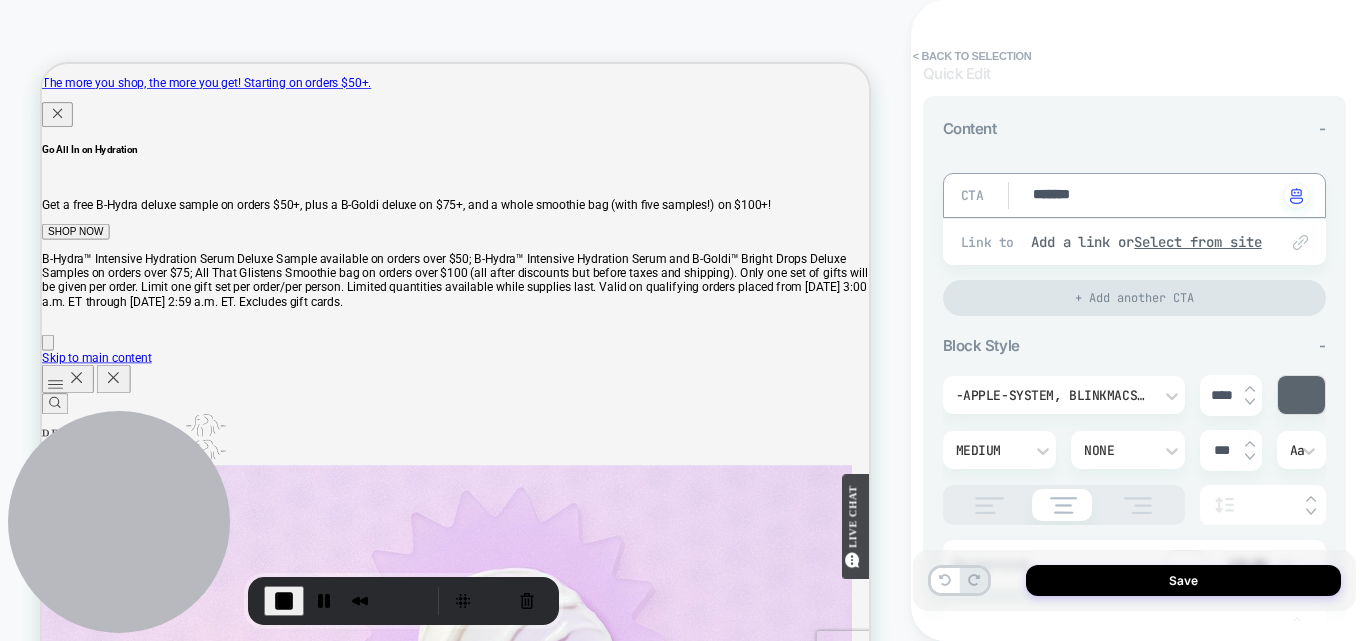 type on "*" 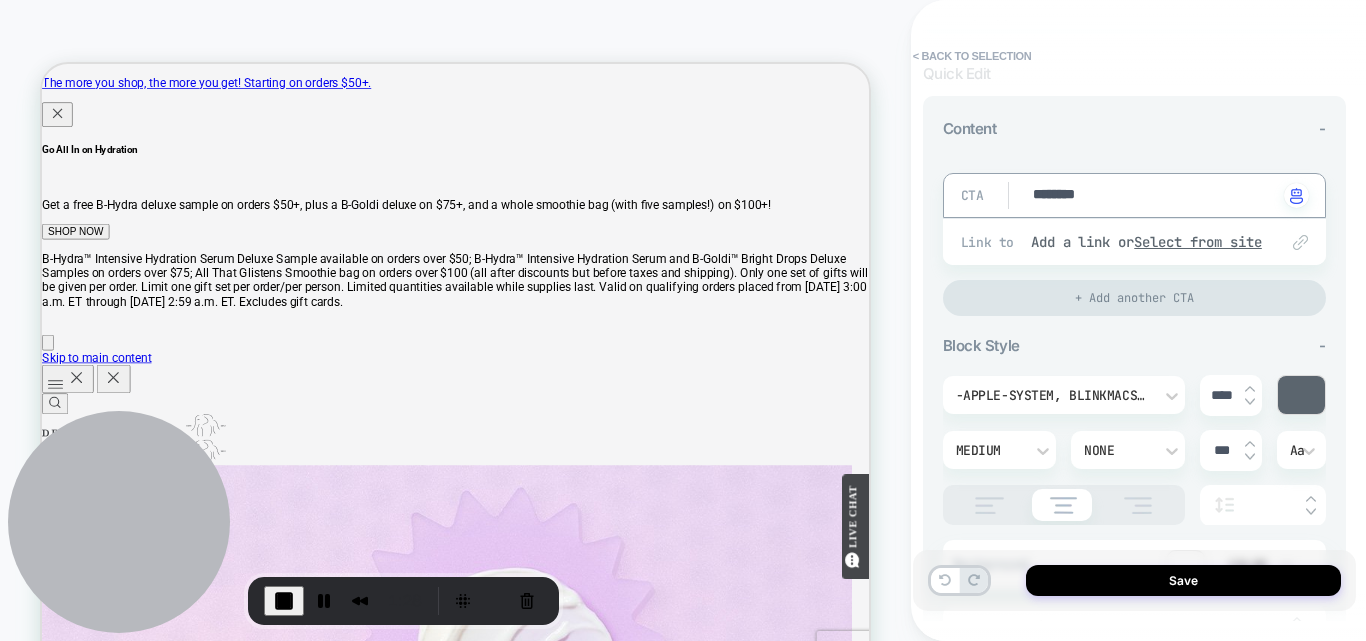 type on "*********" 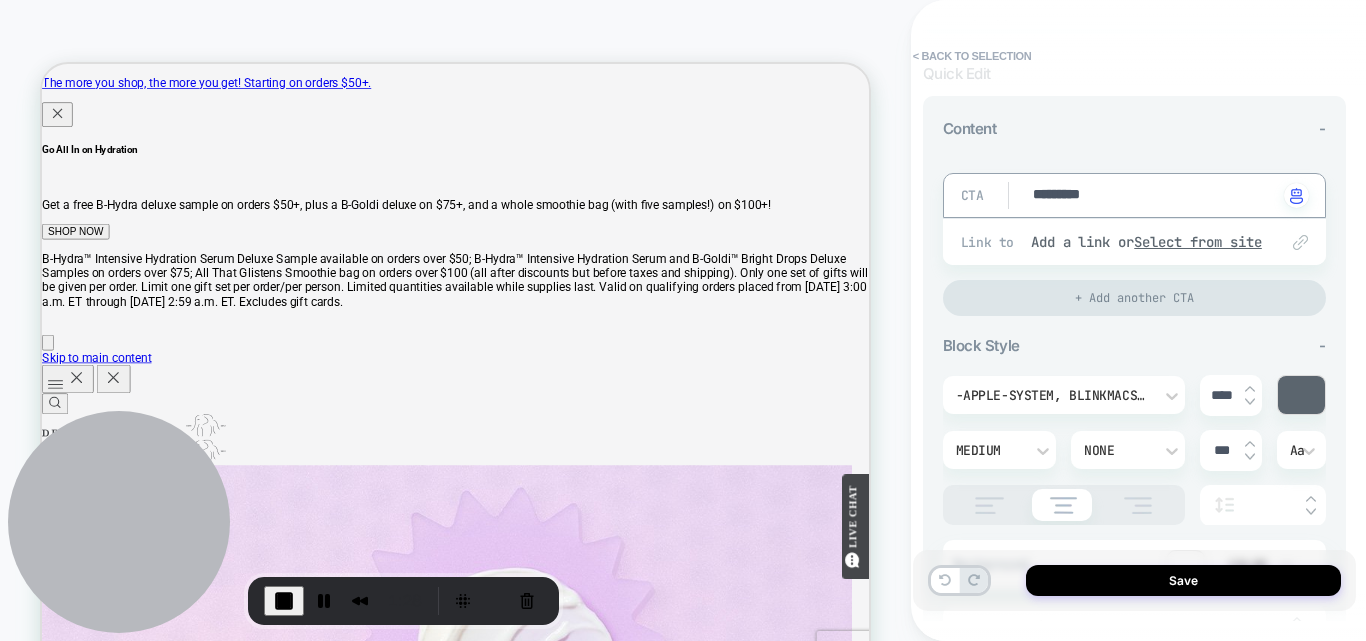 type on "*" 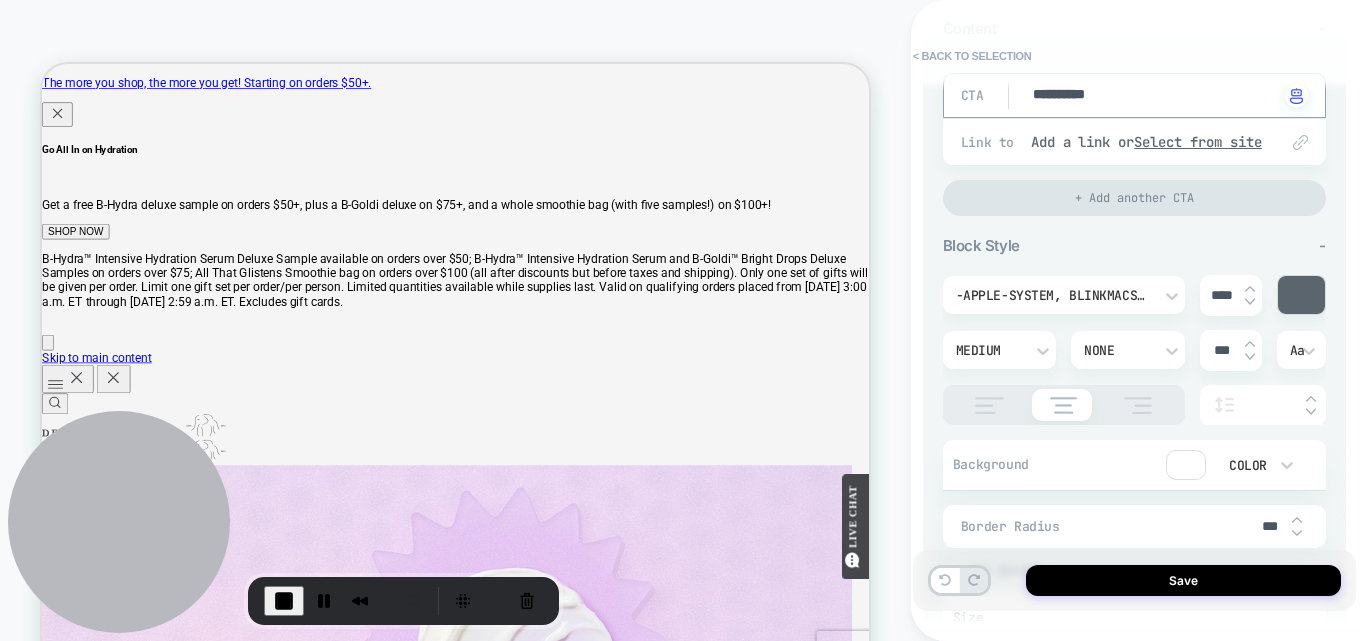 type on "*" 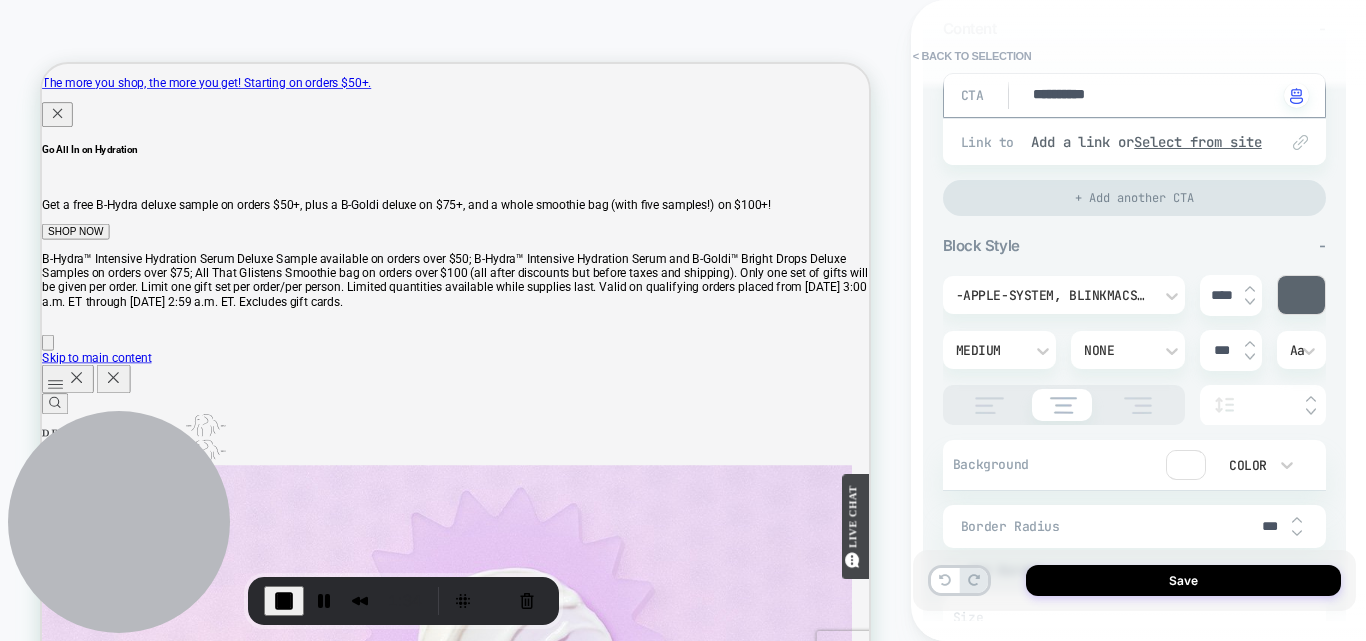 scroll, scrollTop: 400, scrollLeft: 0, axis: vertical 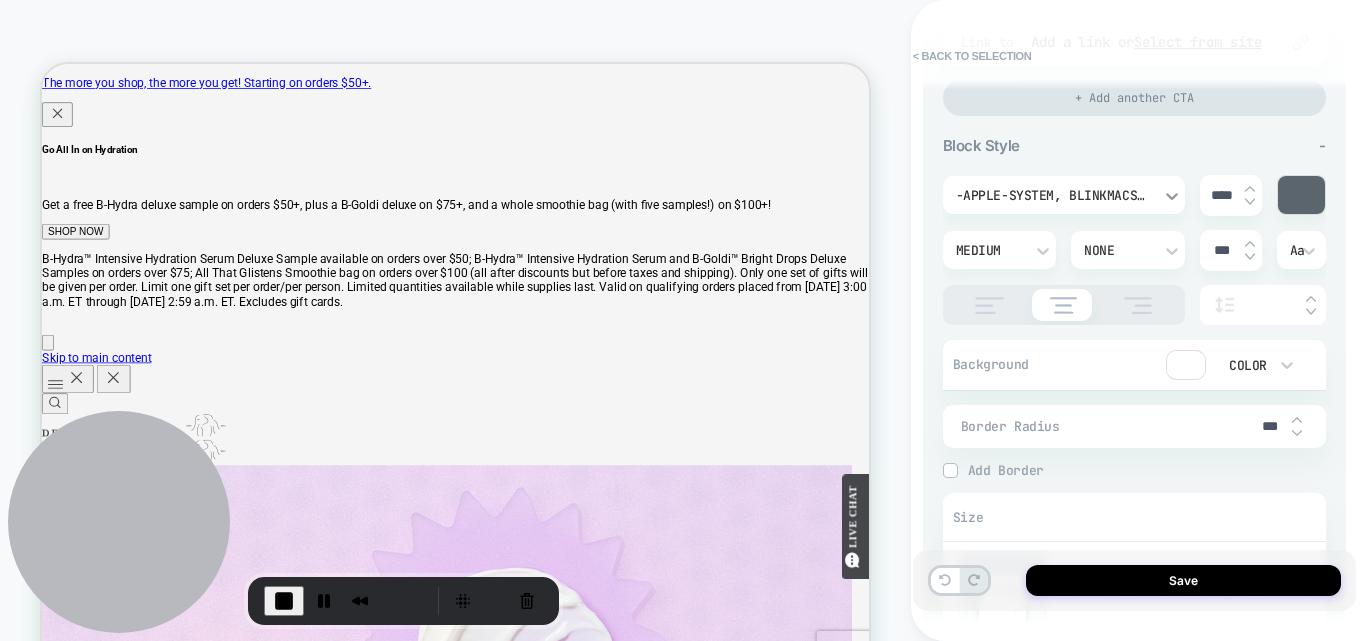 type on "**********" 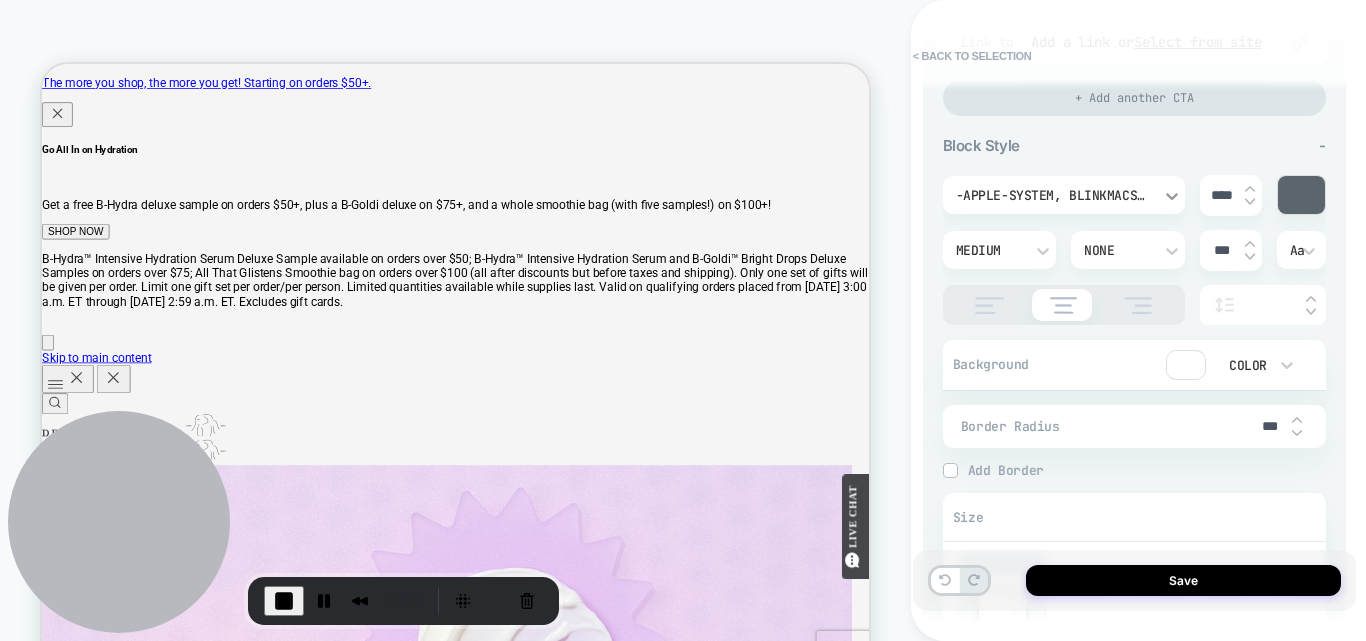 click 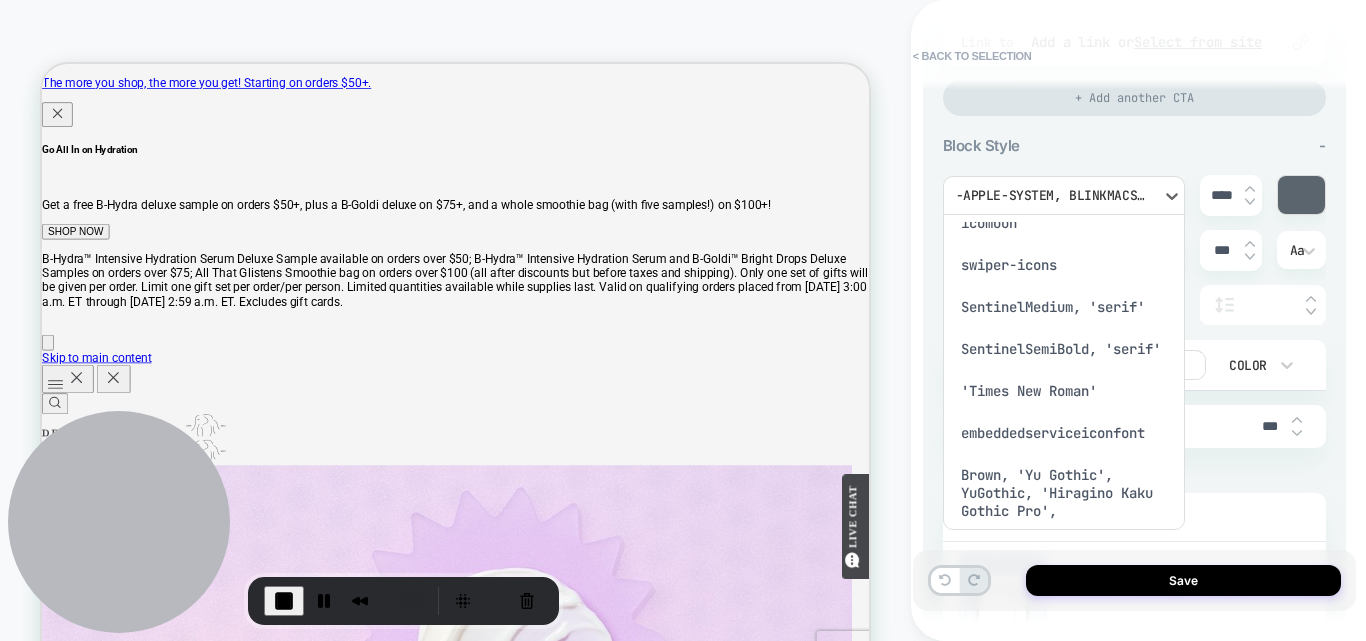 scroll, scrollTop: 300, scrollLeft: 0, axis: vertical 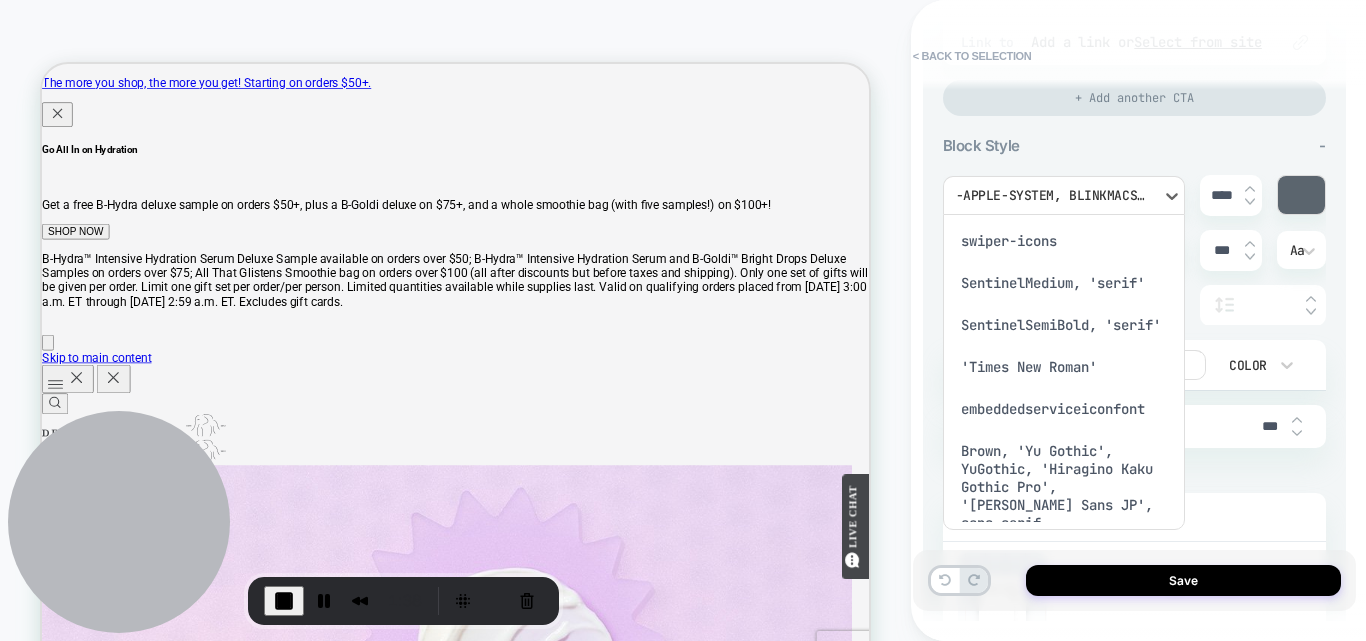 click on "'Times New Roman'" at bounding box center [1064, 367] 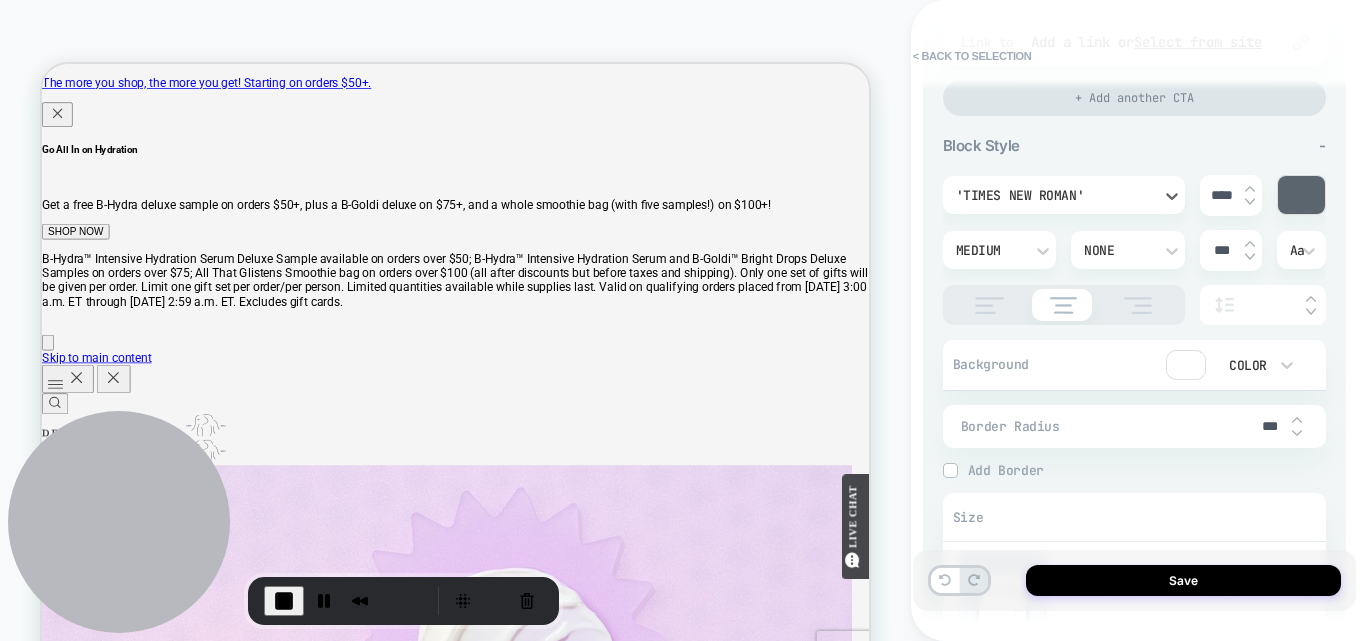scroll, scrollTop: 400, scrollLeft: 0, axis: vertical 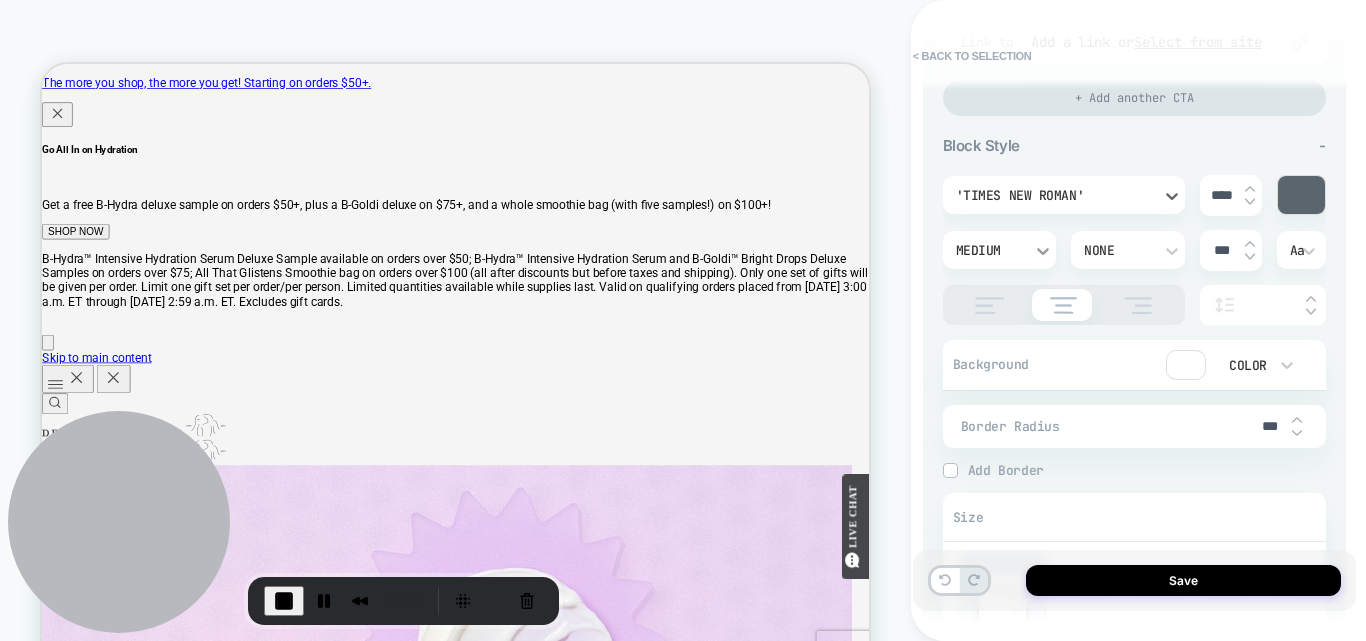 click 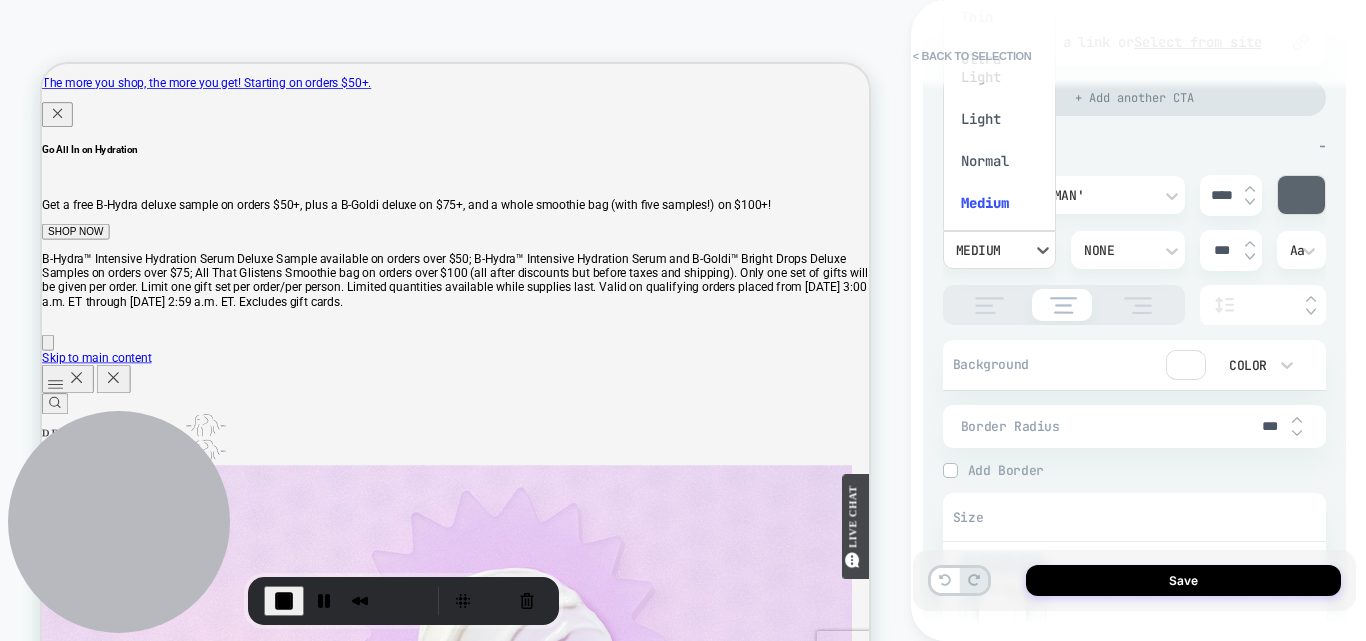 scroll, scrollTop: 15, scrollLeft: 0, axis: vertical 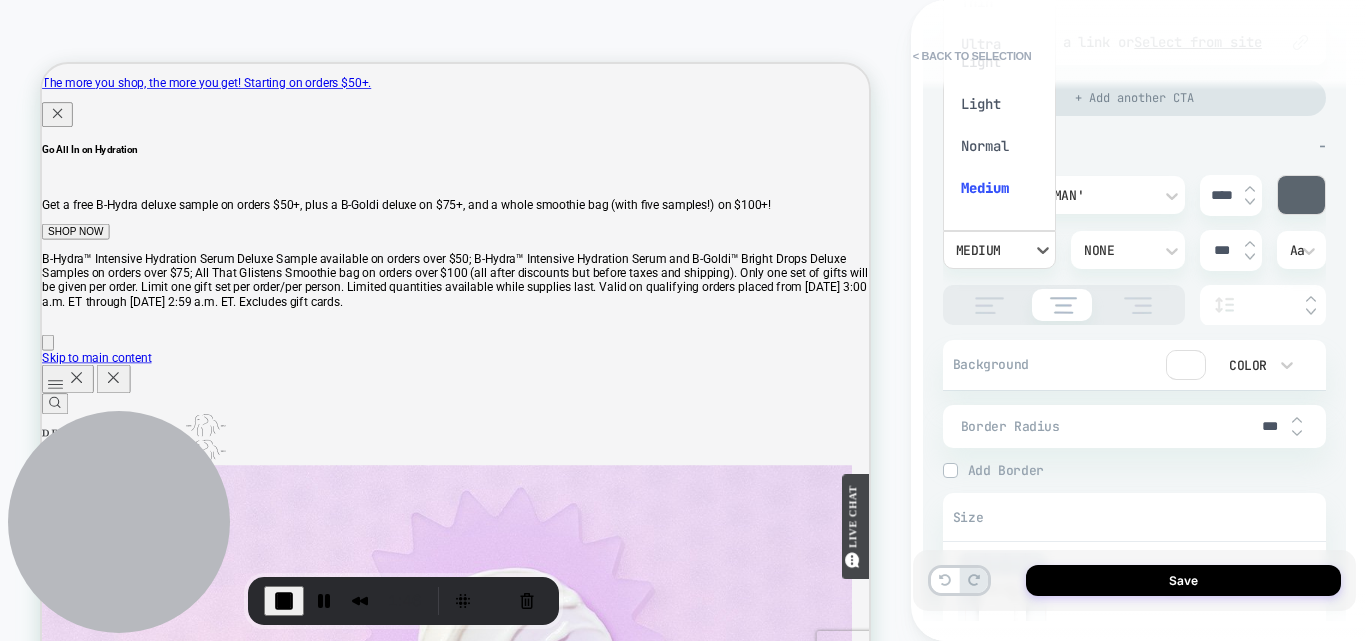 click on "Normal" at bounding box center [1000, 146] 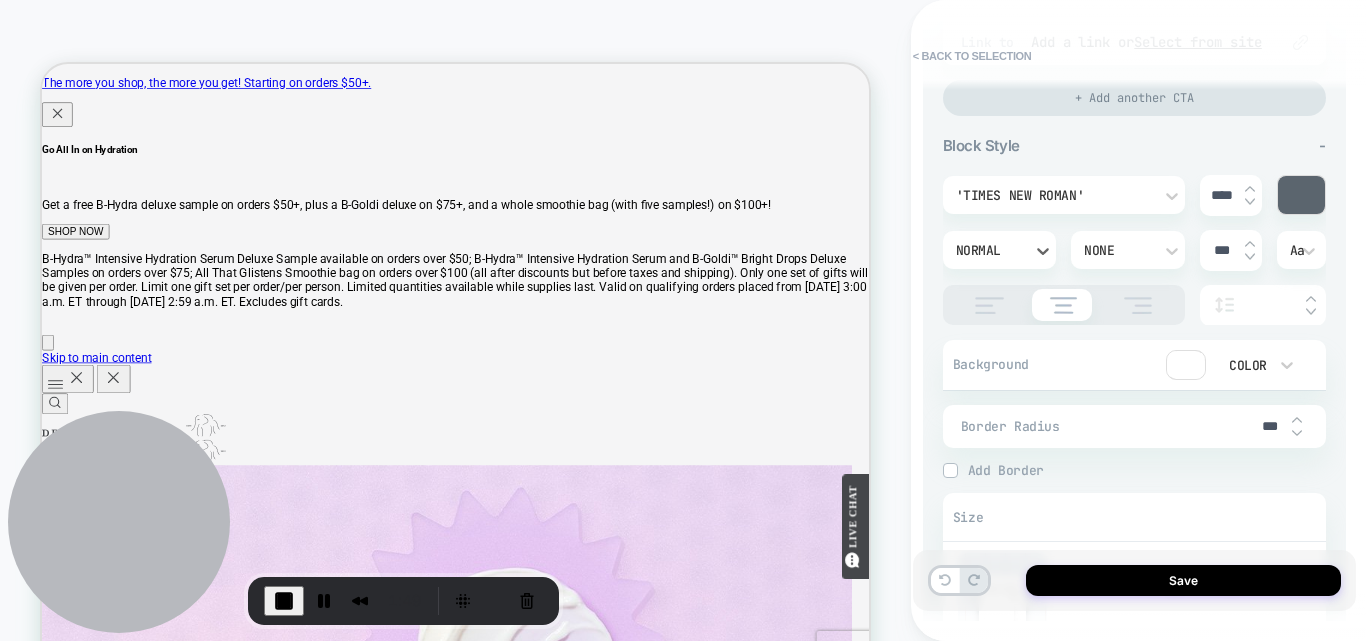 click on "Color" at bounding box center (1246, 365) 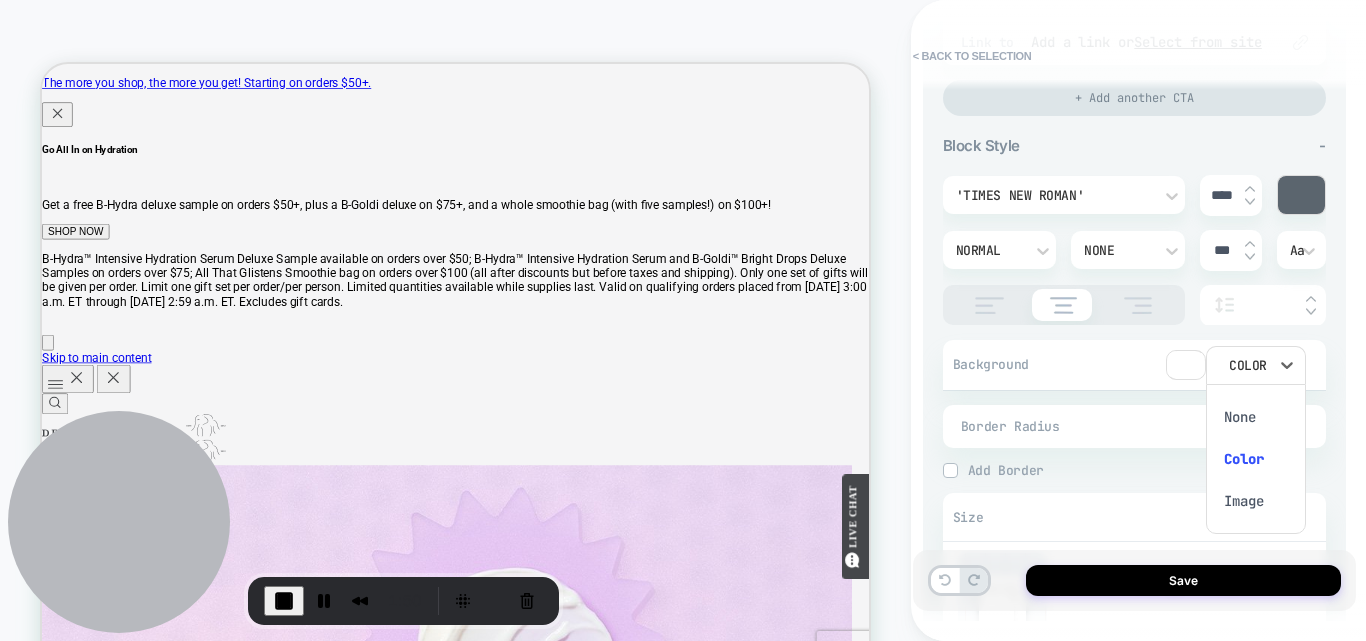 click on "Color" at bounding box center (1256, 459) 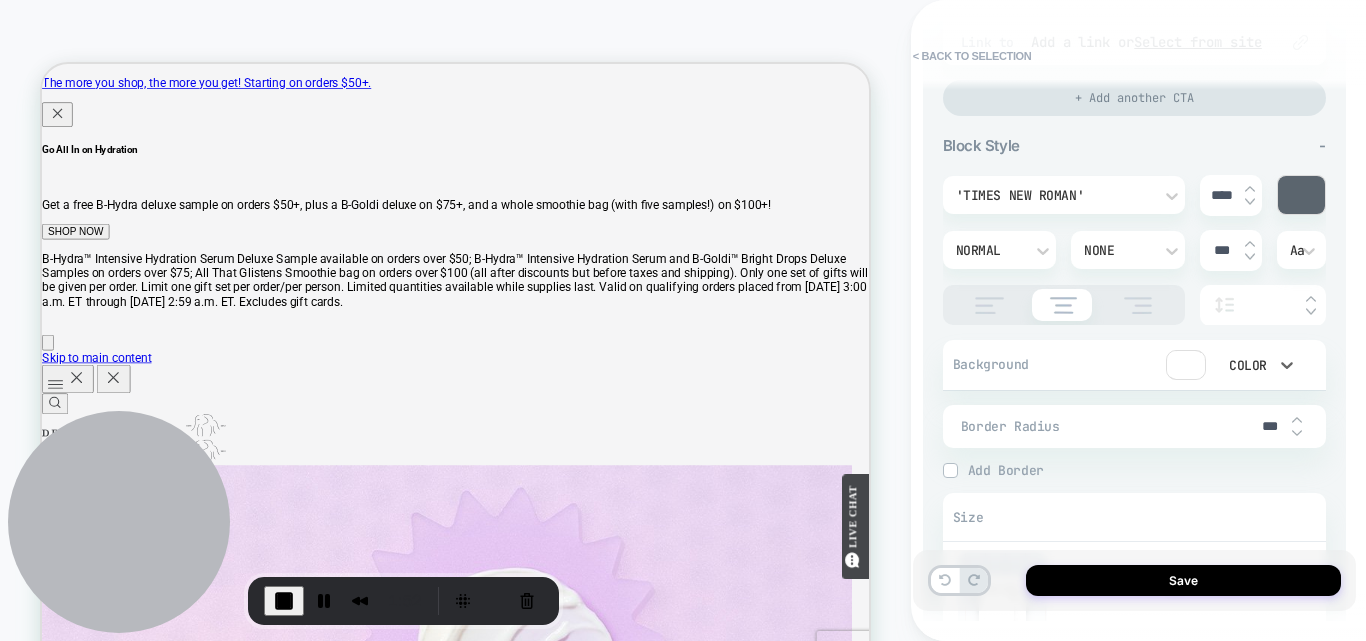 click at bounding box center [1186, 365] 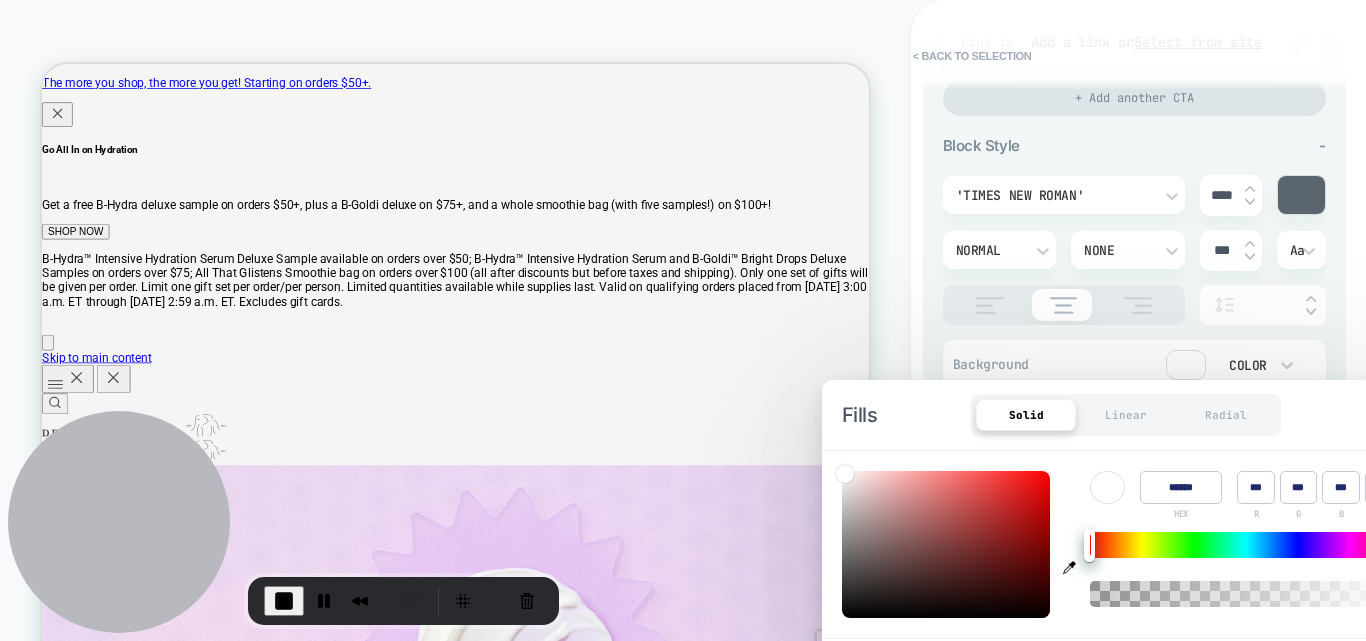 click 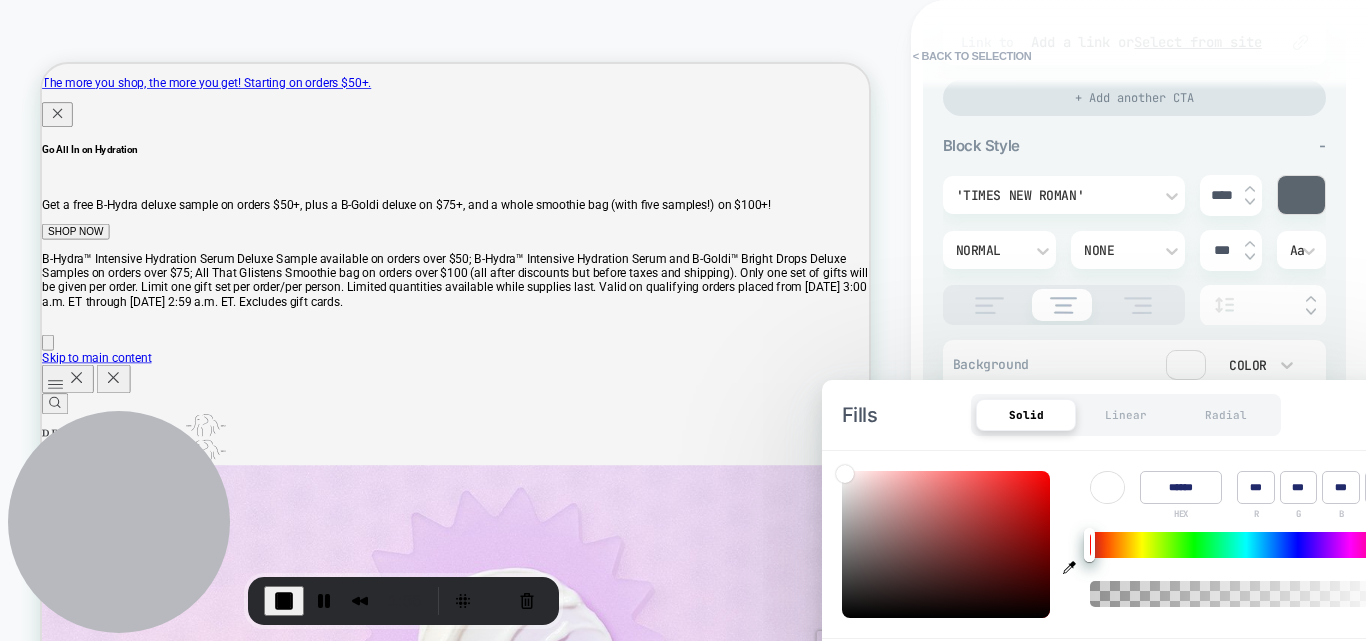 type on "*" 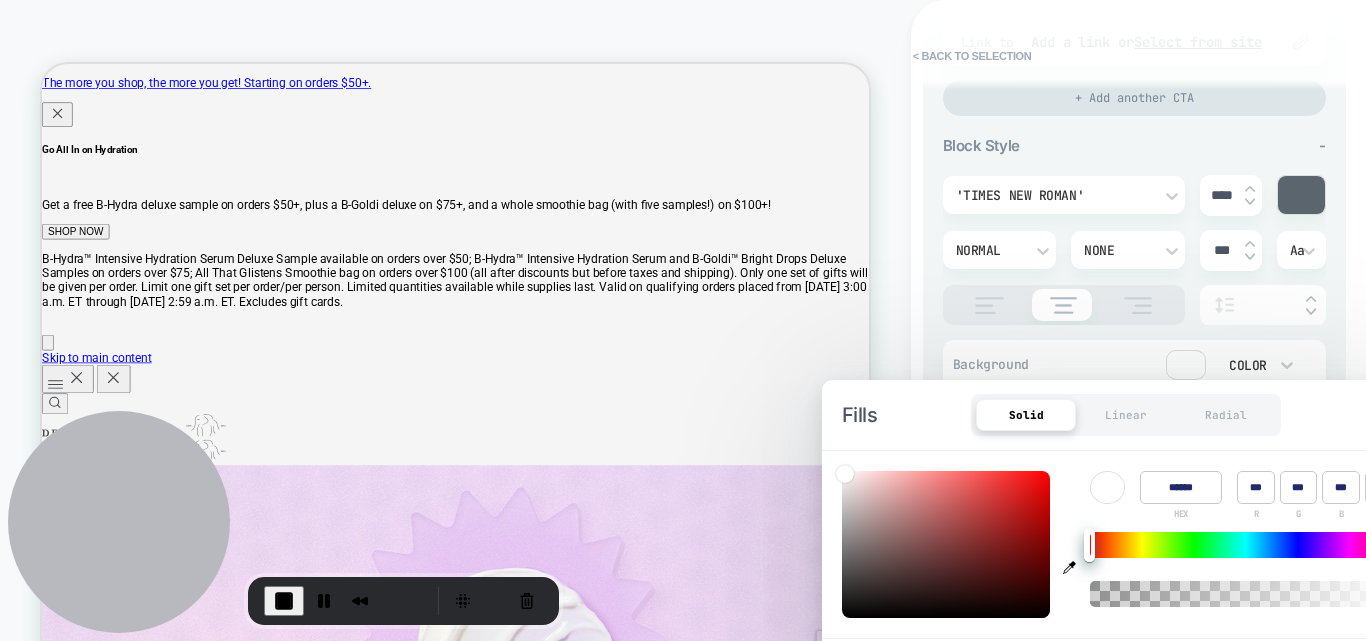 type on "******" 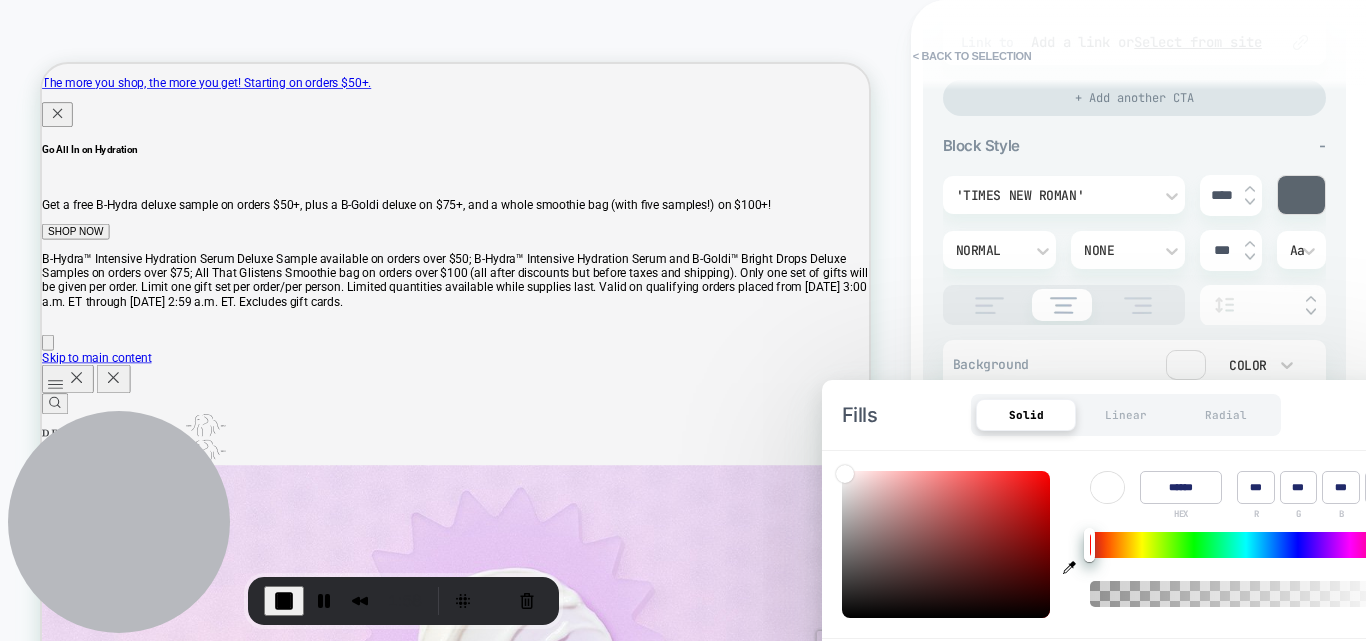 type on "***" 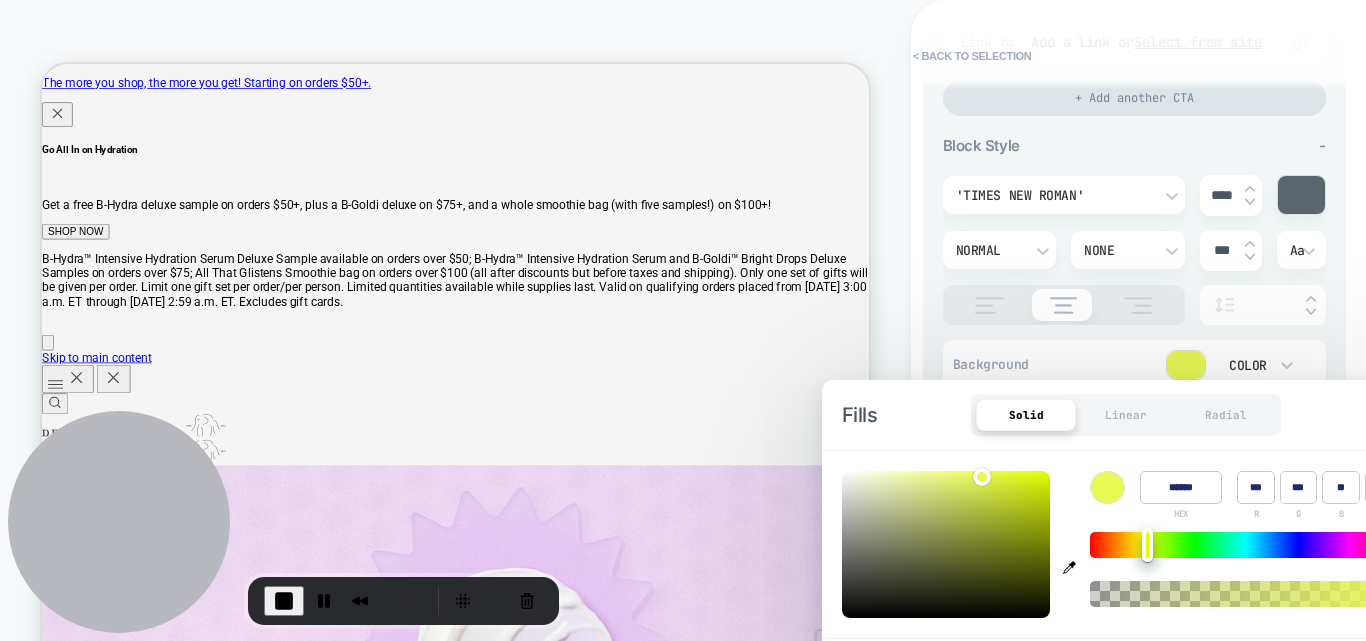 click on "'Times New Roman' **** Normal None *** Aa" at bounding box center [1134, 250] 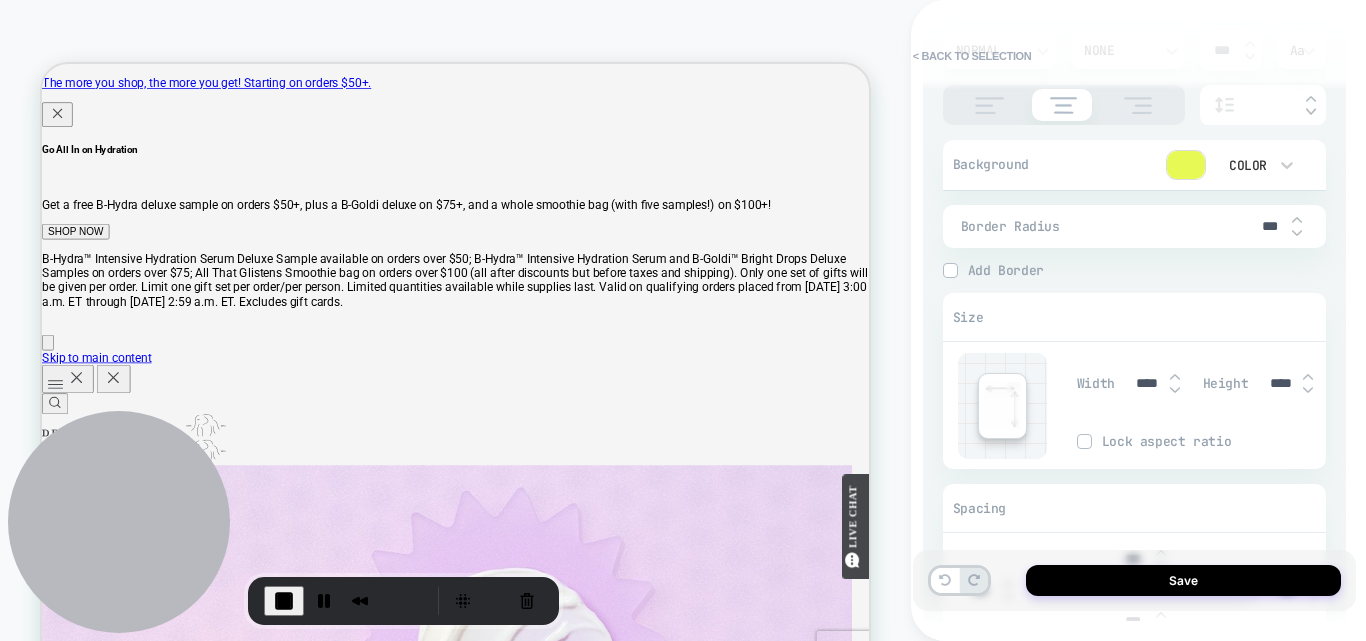 scroll, scrollTop: 700, scrollLeft: 0, axis: vertical 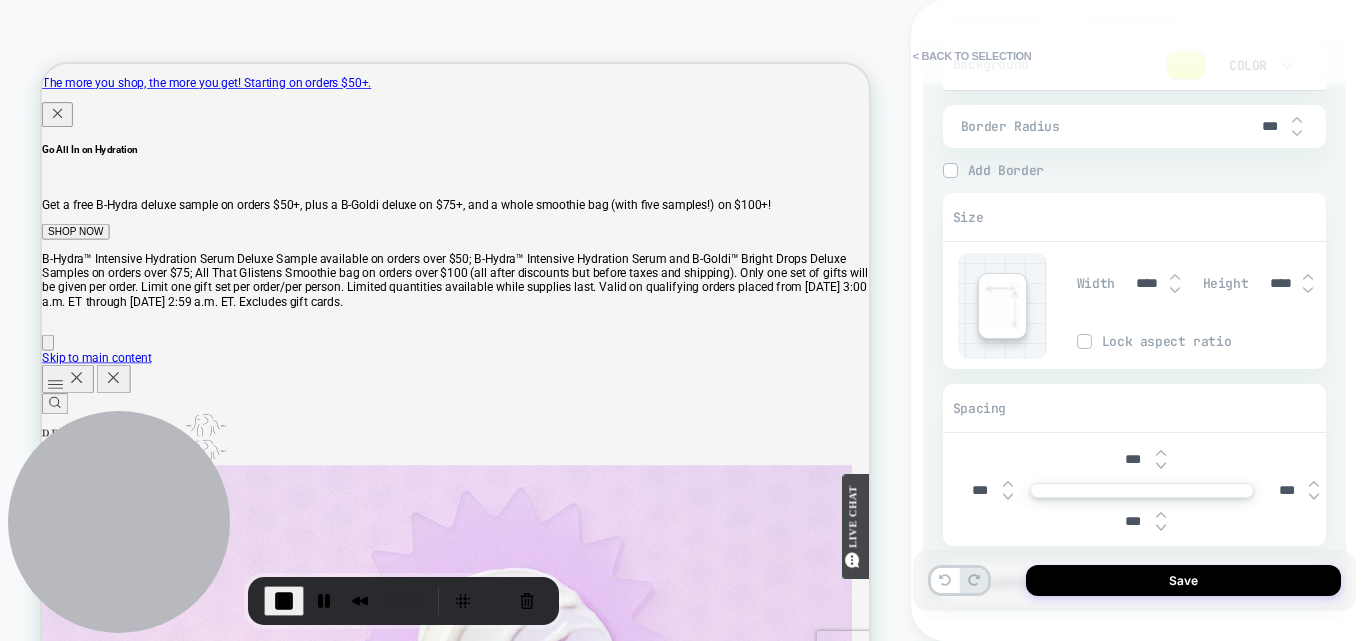 click at bounding box center (950, 170) 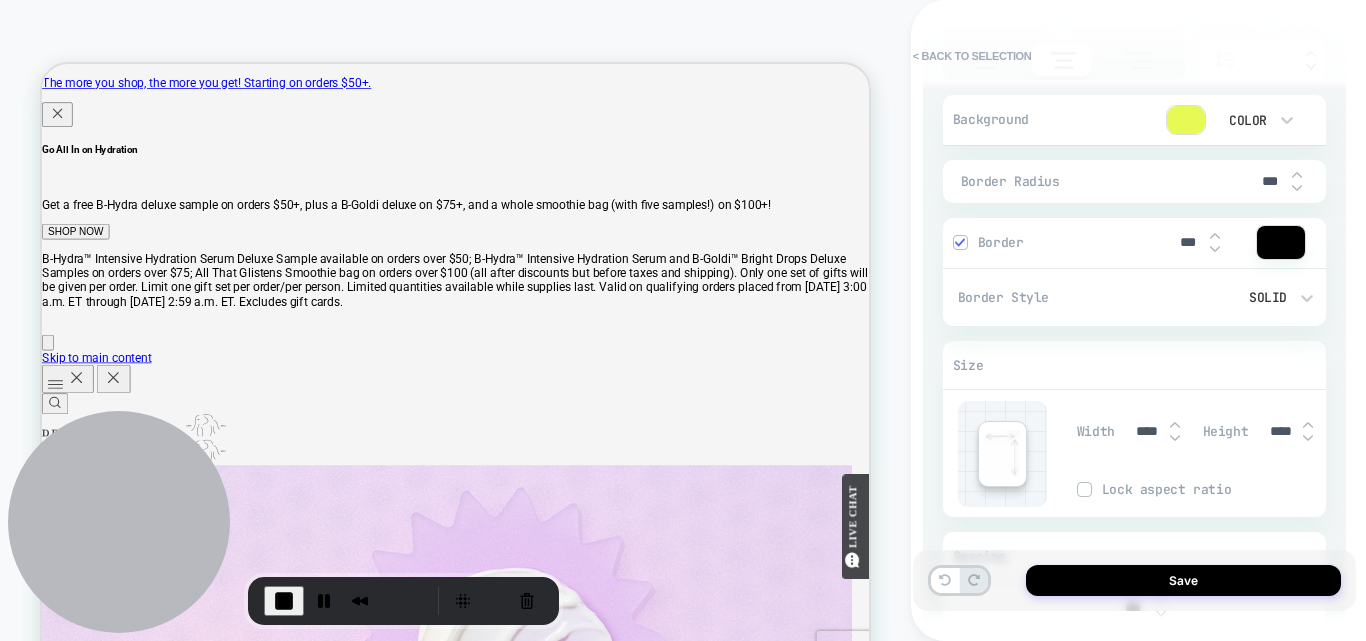 scroll, scrollTop: 545, scrollLeft: 0, axis: vertical 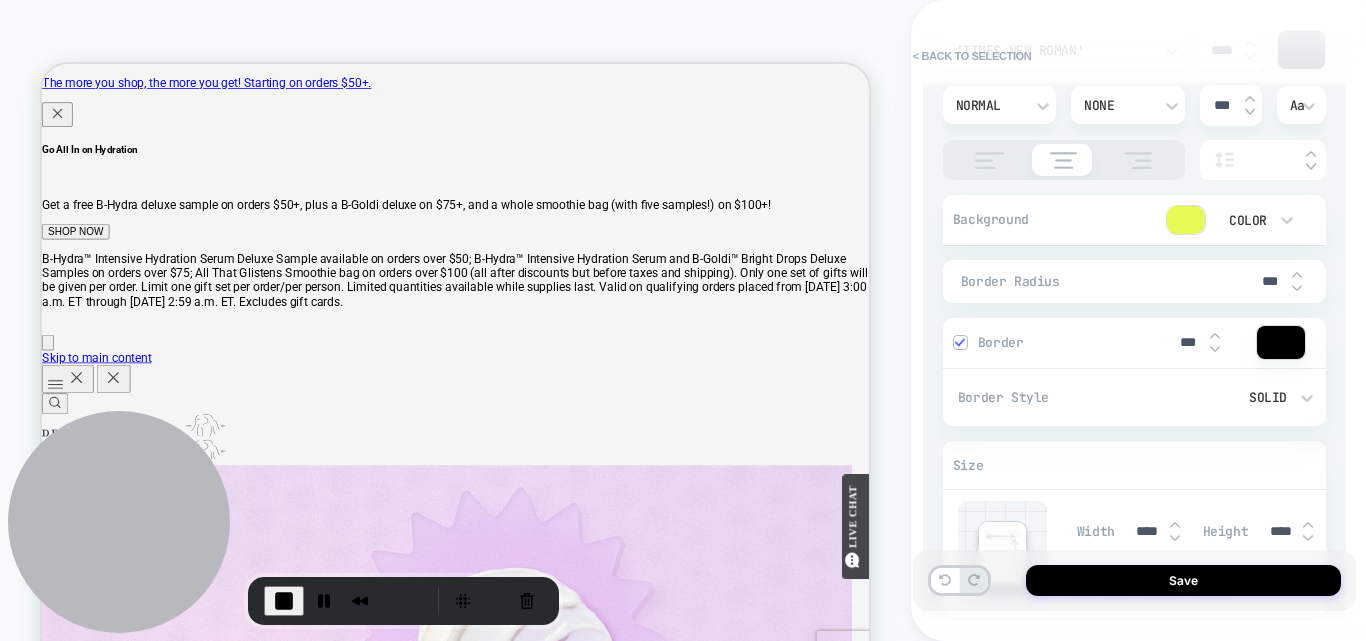 click at bounding box center [1297, 288] 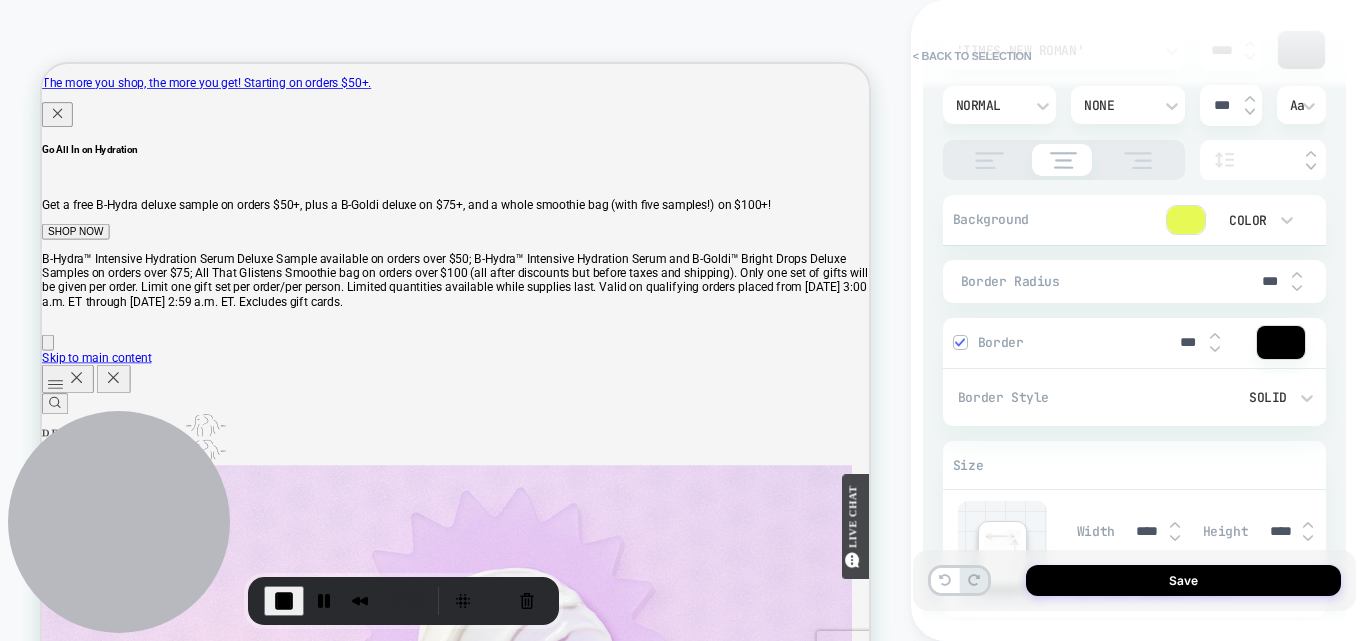 type on "*" 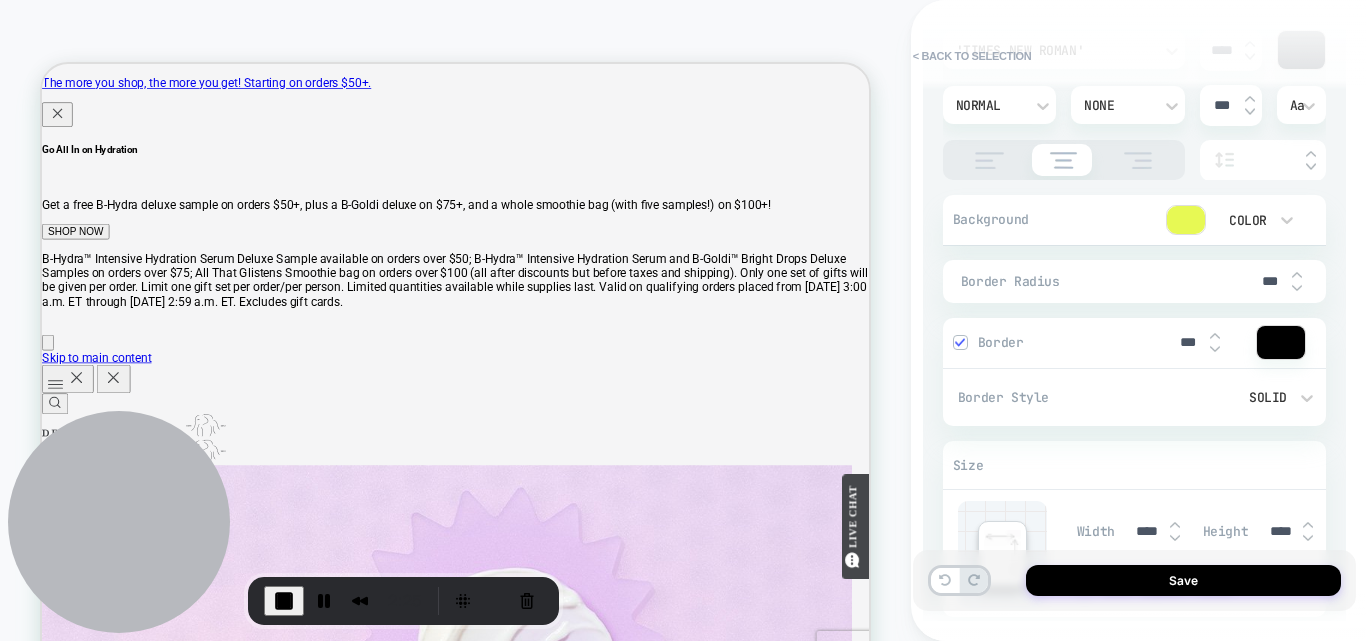 type on "***" 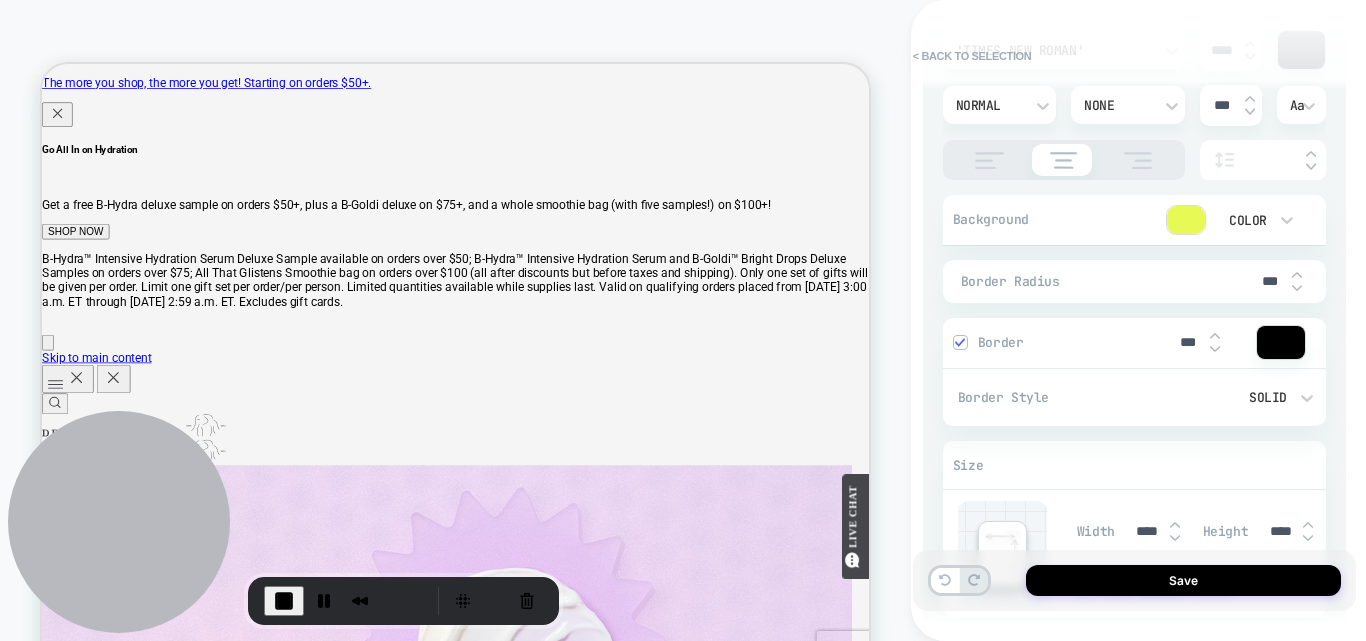 click at bounding box center (1297, 288) 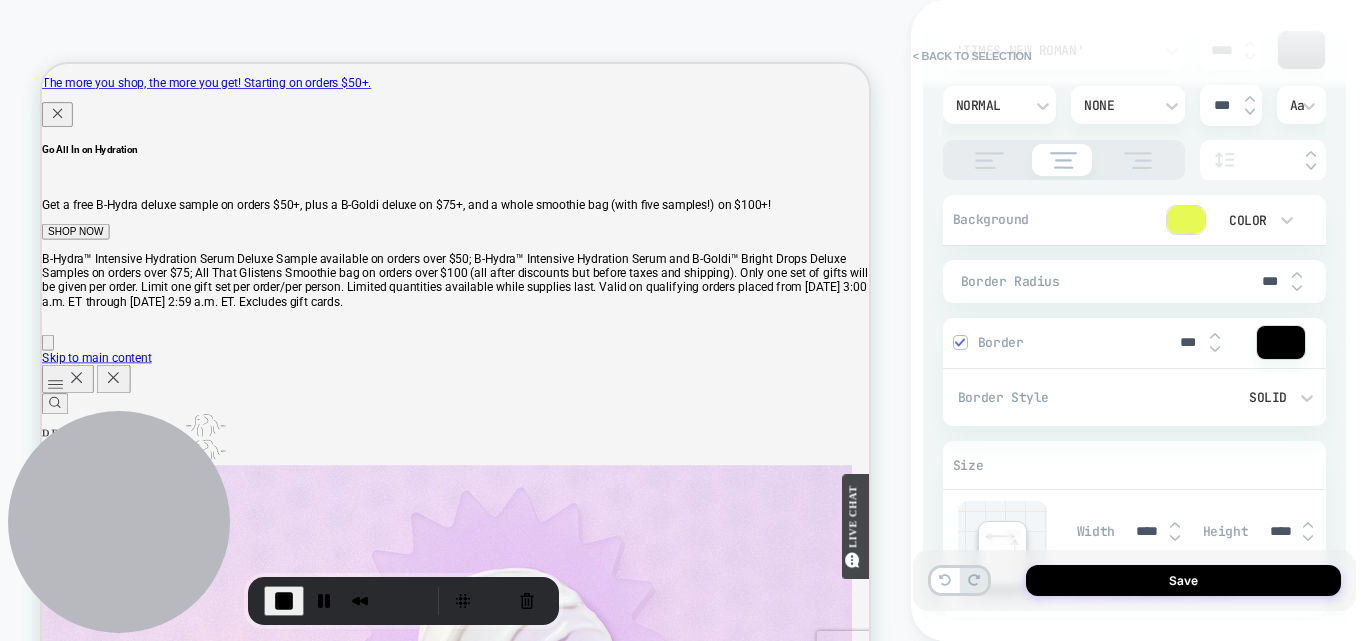 click at bounding box center (1297, 288) 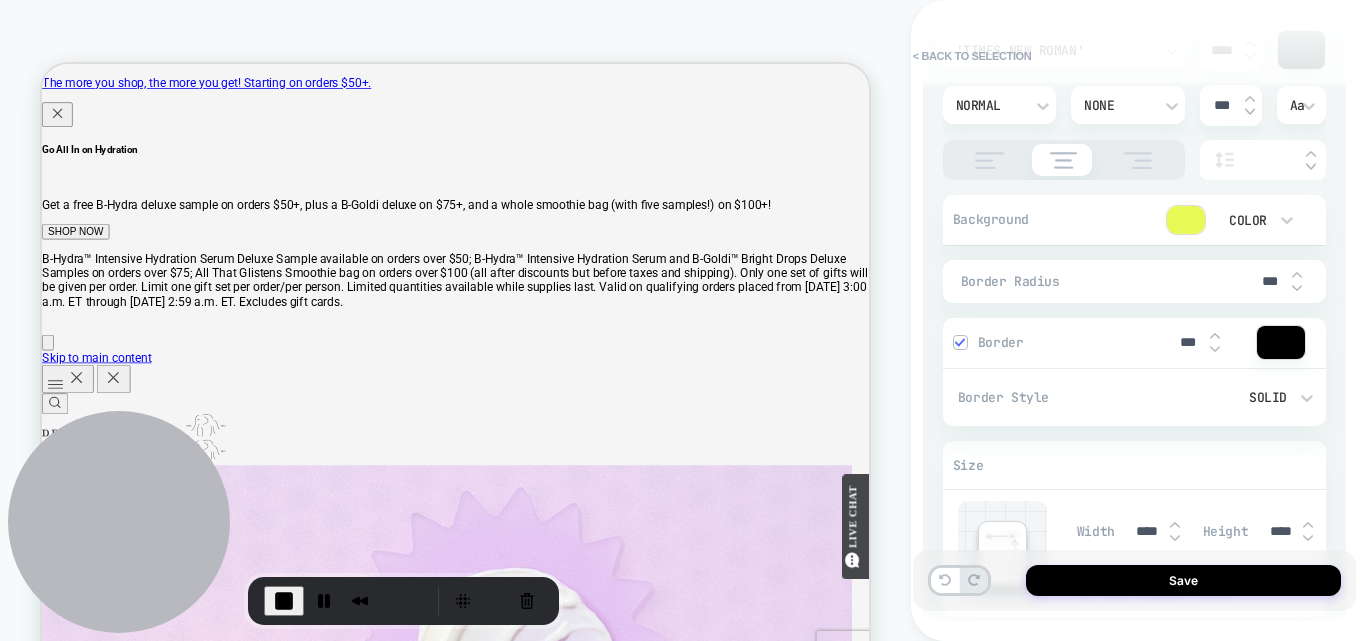 type on "*" 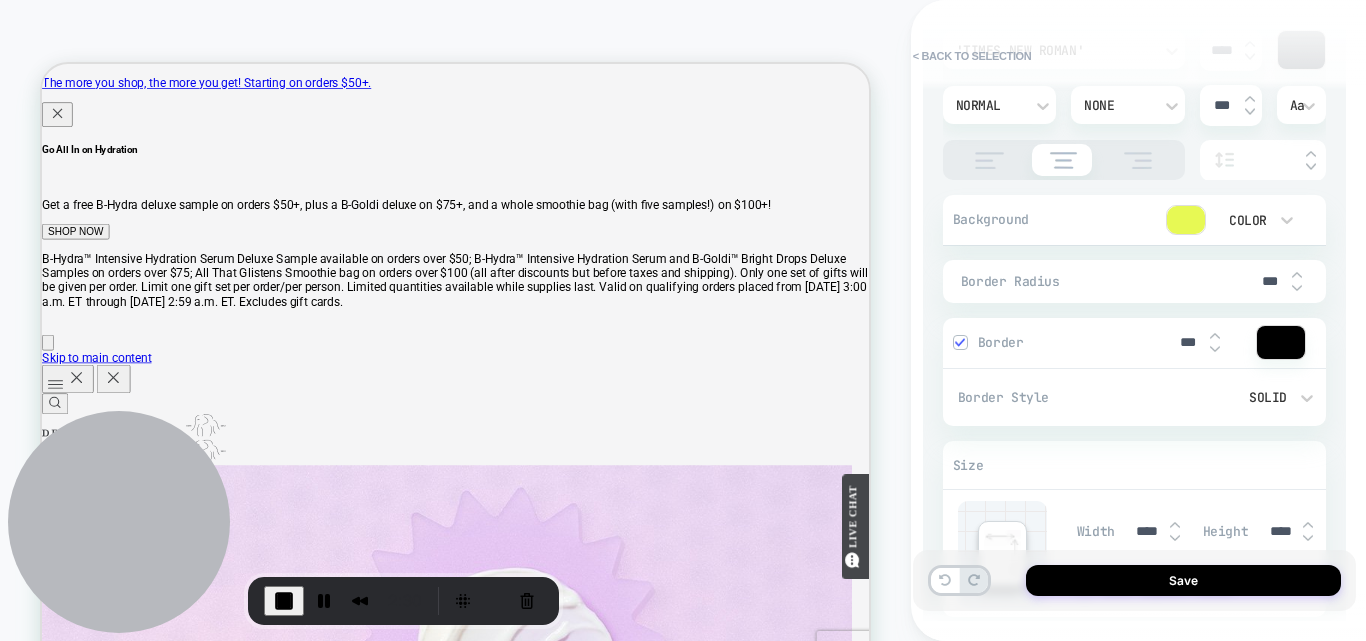 type on "***" 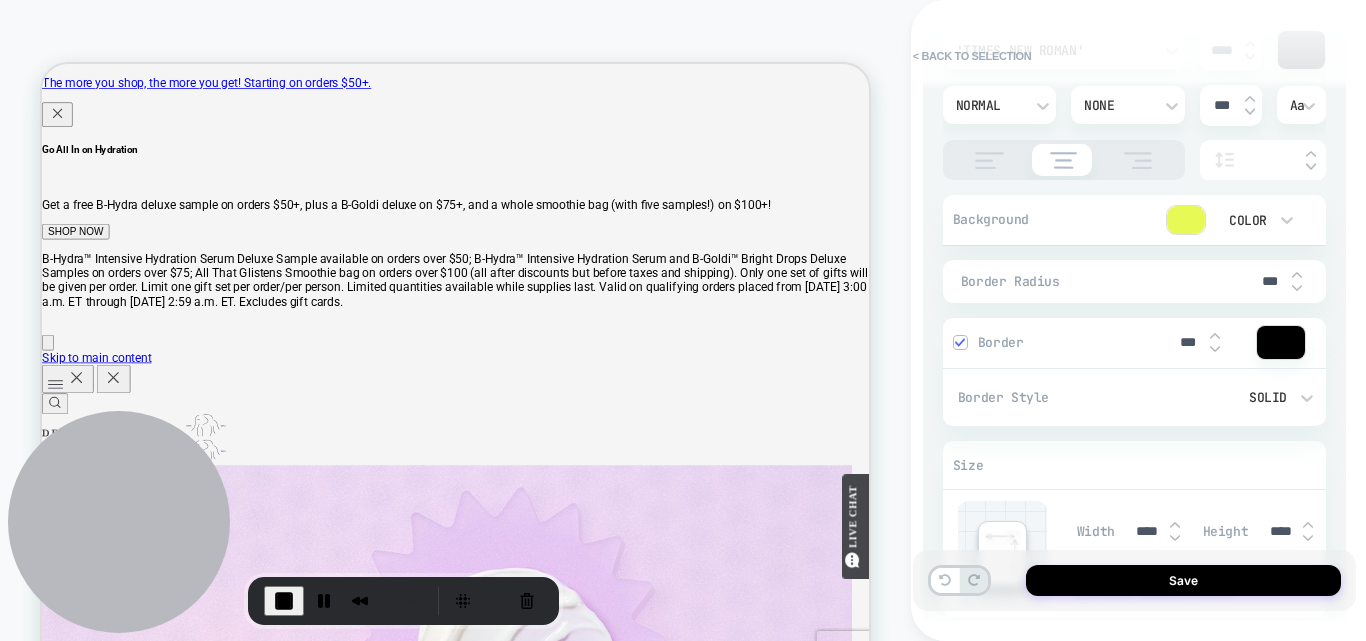 click at bounding box center (1297, 288) 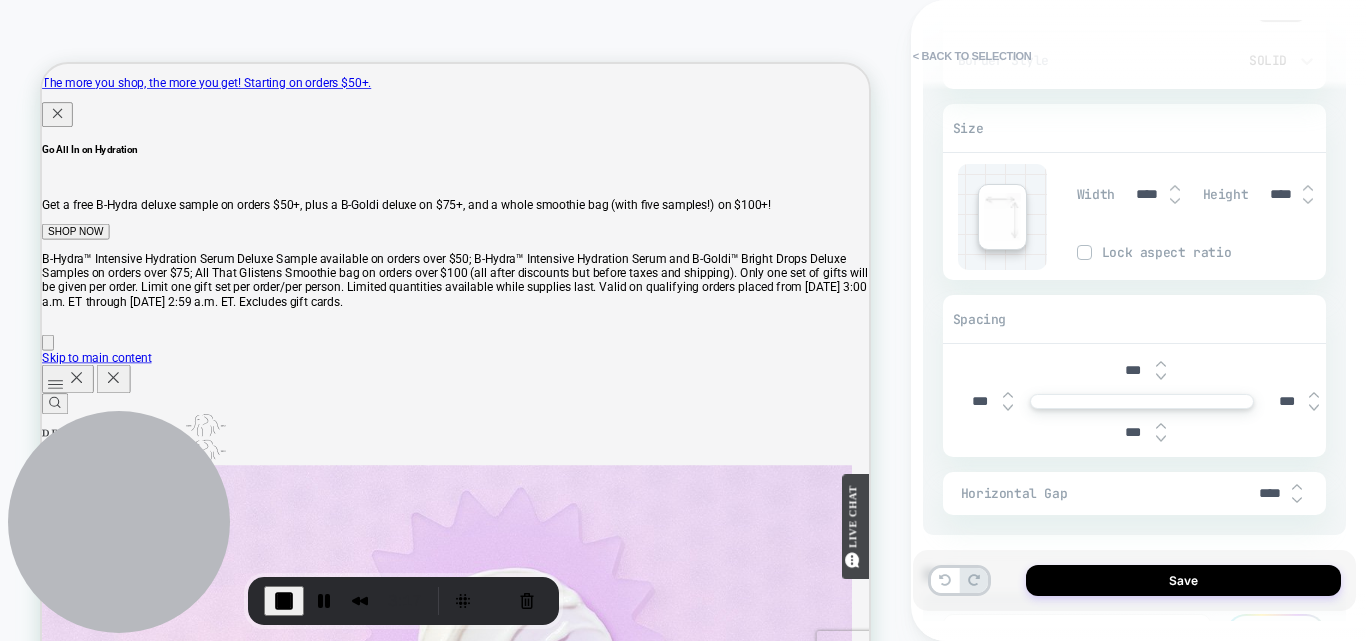 scroll, scrollTop: 1045, scrollLeft: 0, axis: vertical 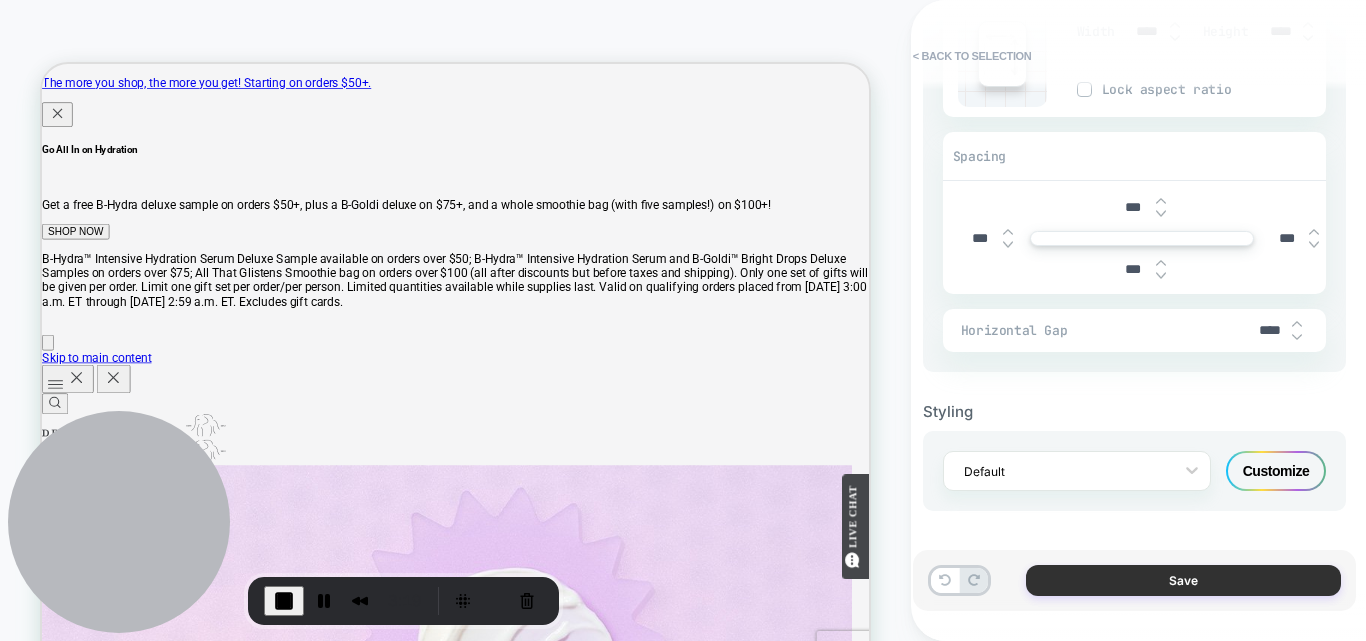 click on "Save" at bounding box center [1183, 580] 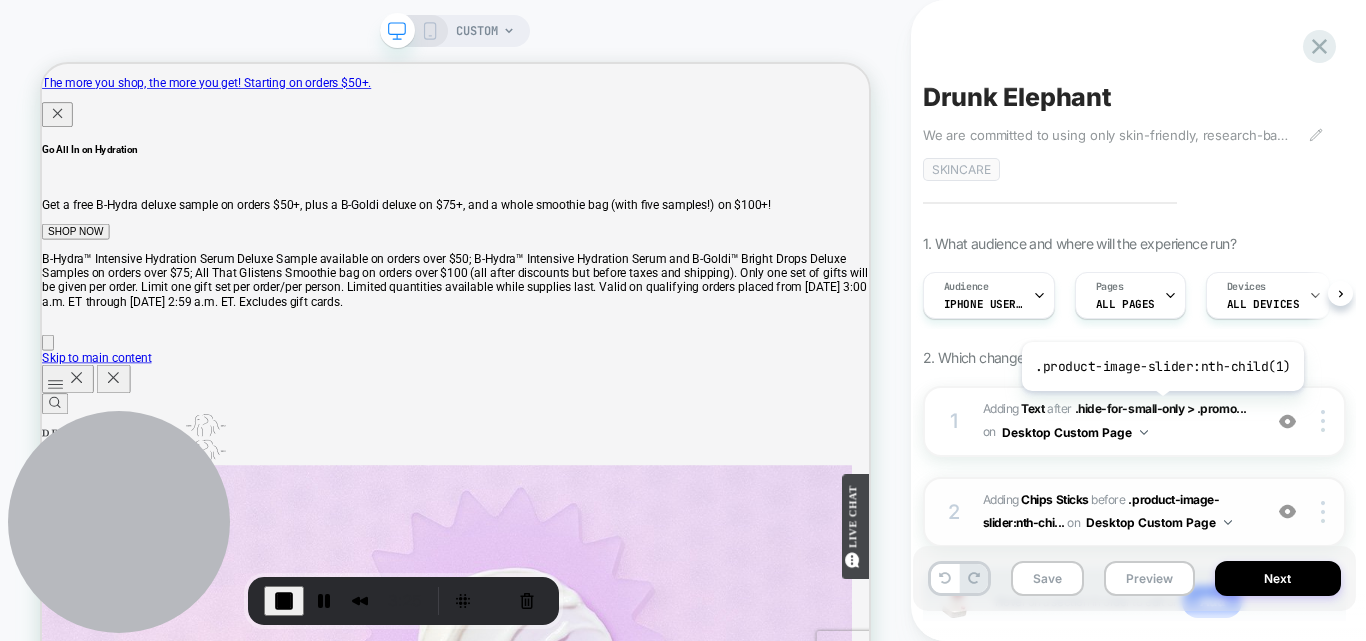 scroll, scrollTop: 0, scrollLeft: 1, axis: horizontal 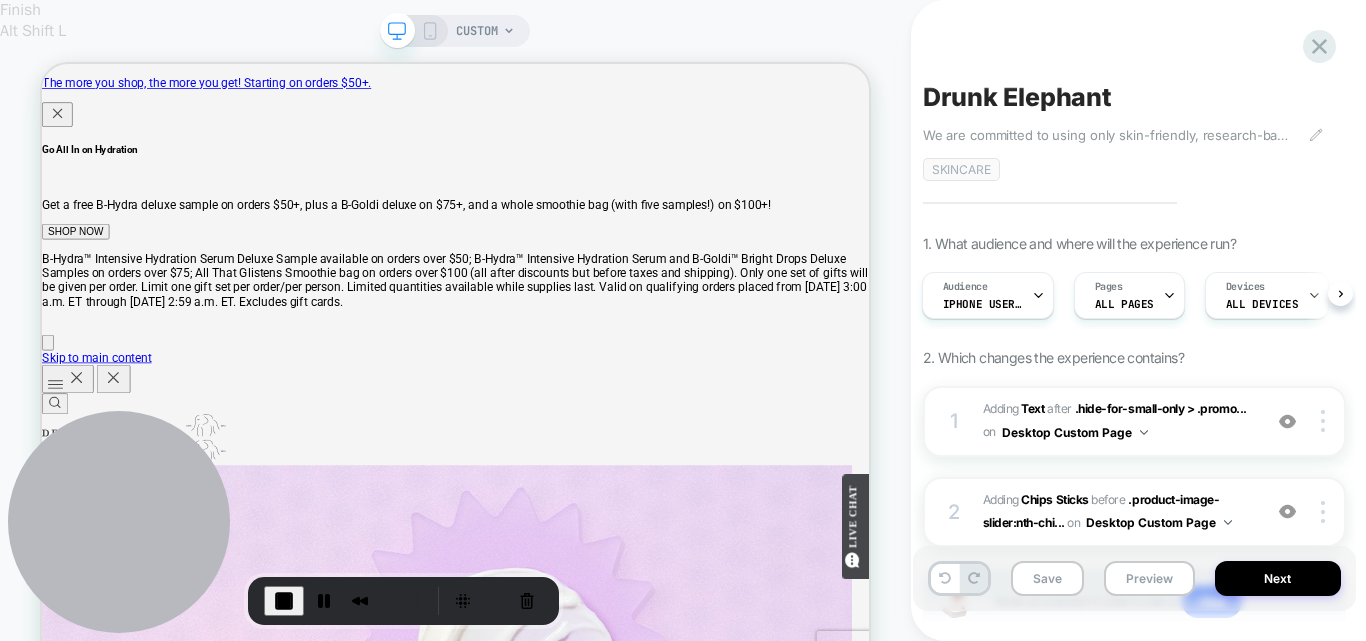 click at bounding box center [284, 601] 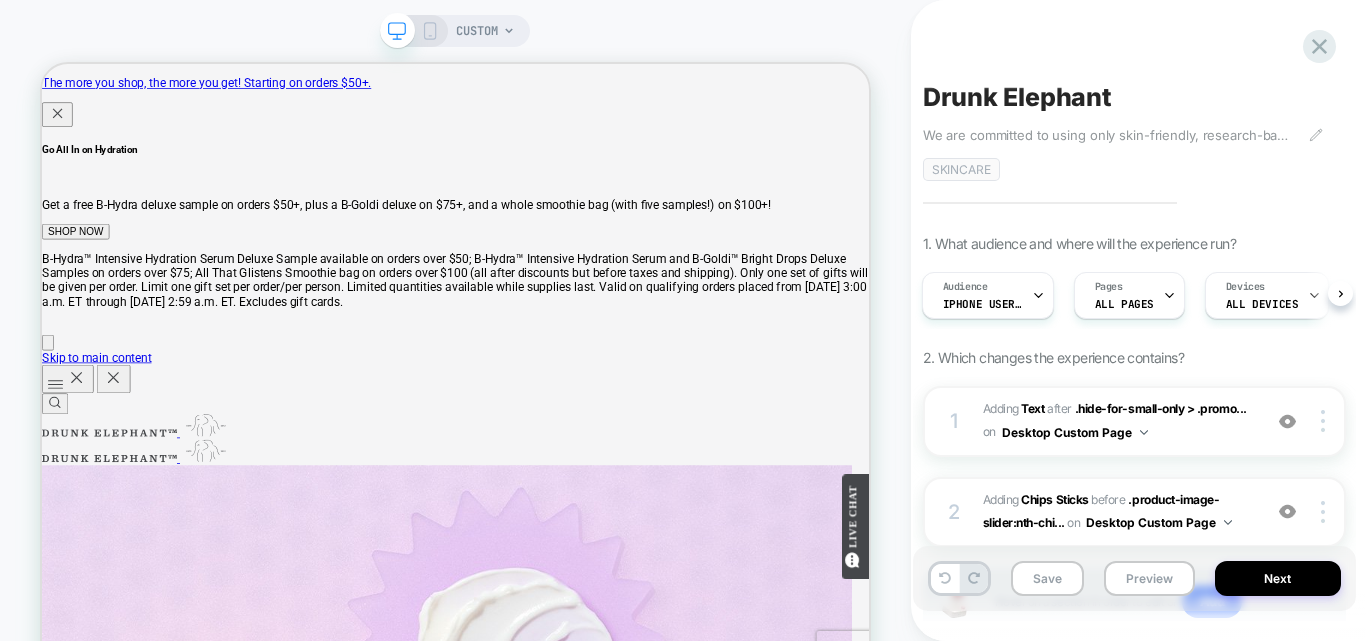 click on ".product-image-slider:nth-chi..." at bounding box center [1101, 511] 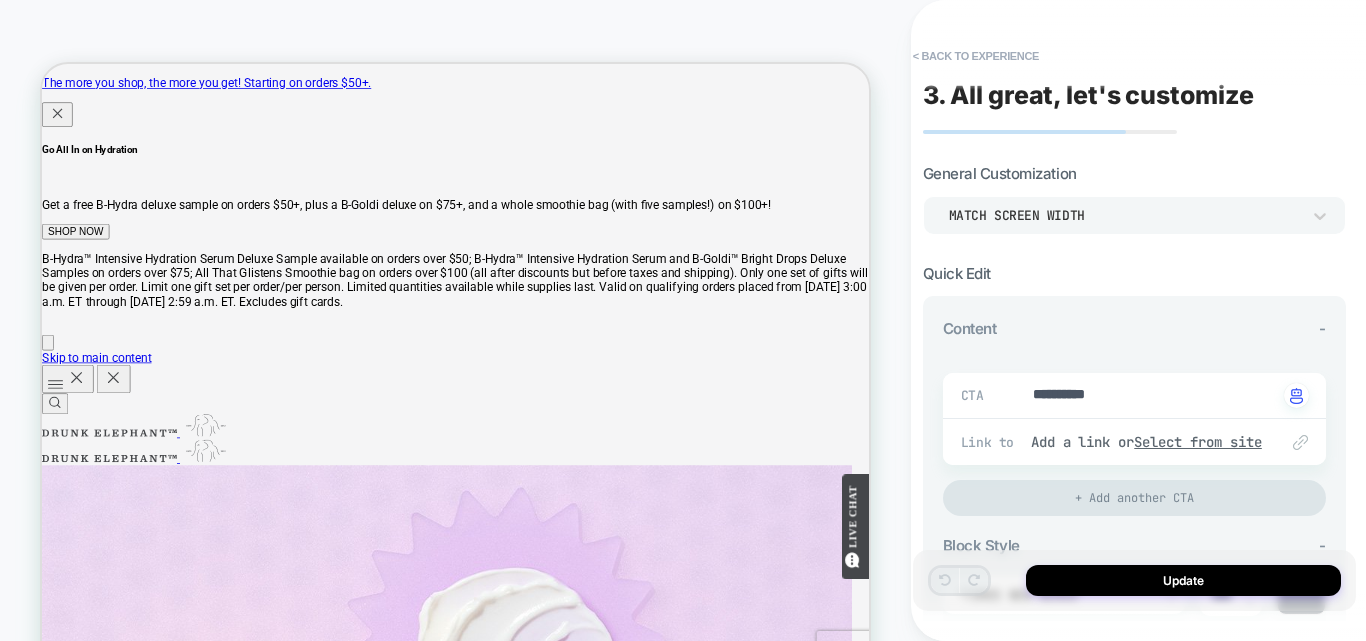 scroll, scrollTop: 13, scrollLeft: 0, axis: vertical 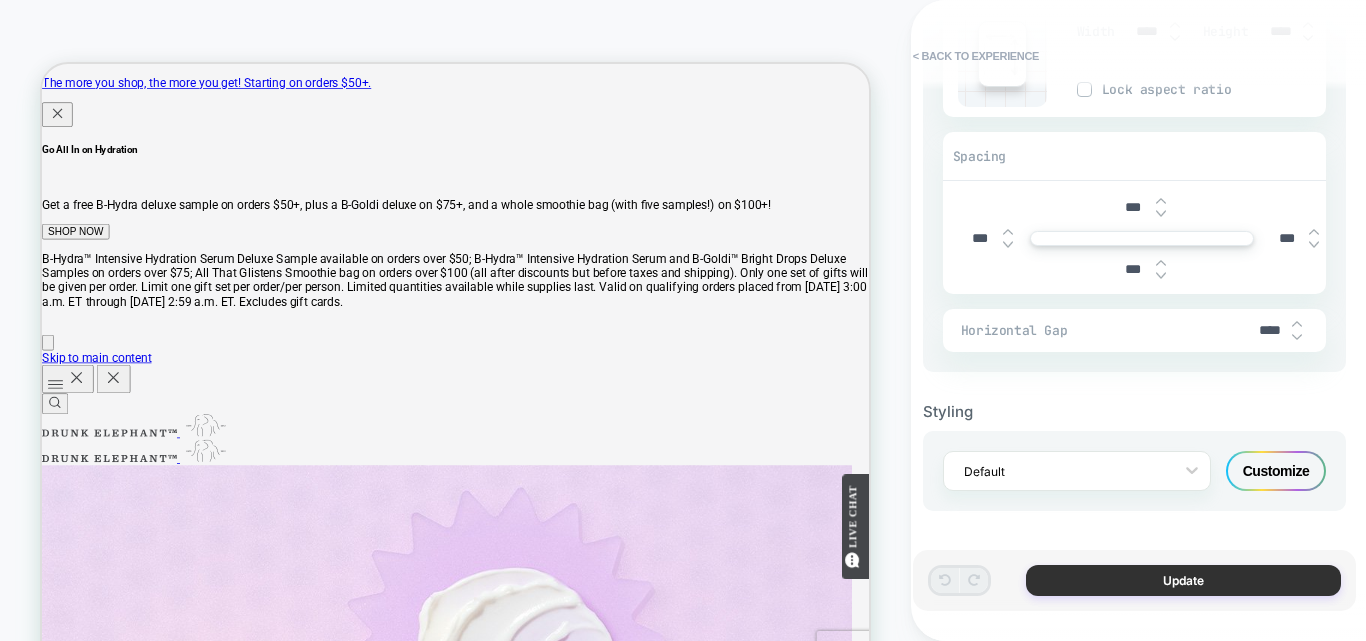 click on "Update" at bounding box center [1183, 580] 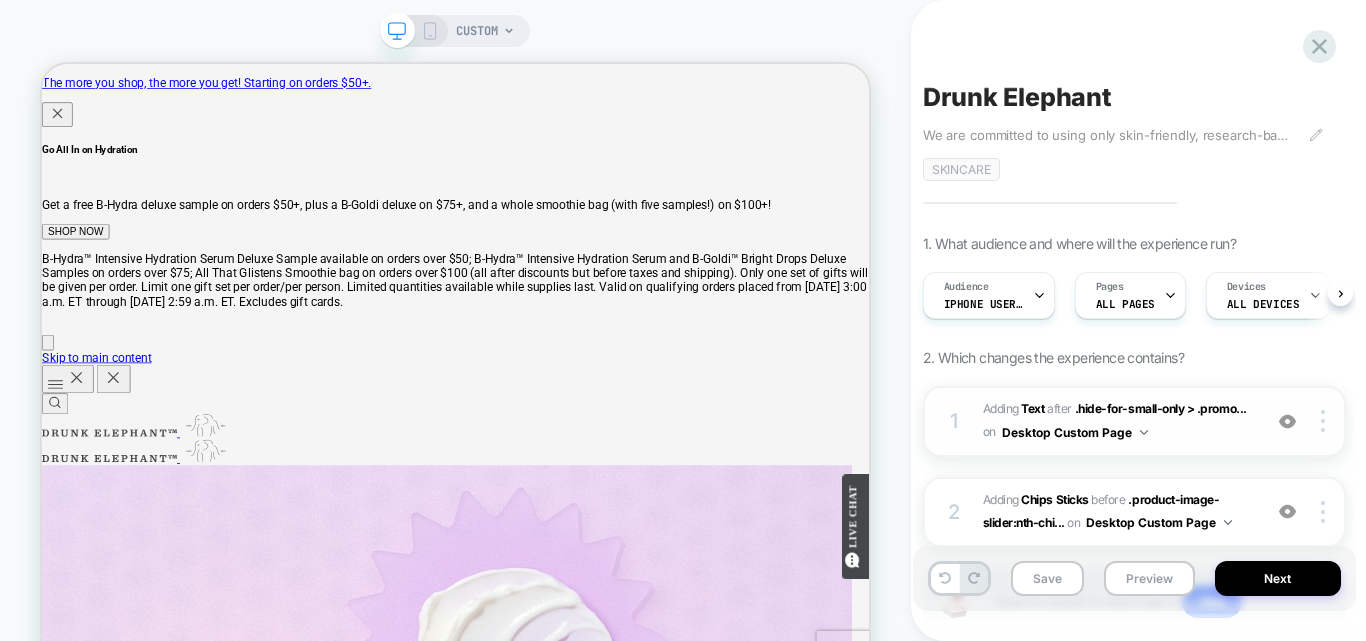 scroll, scrollTop: 0, scrollLeft: 1, axis: horizontal 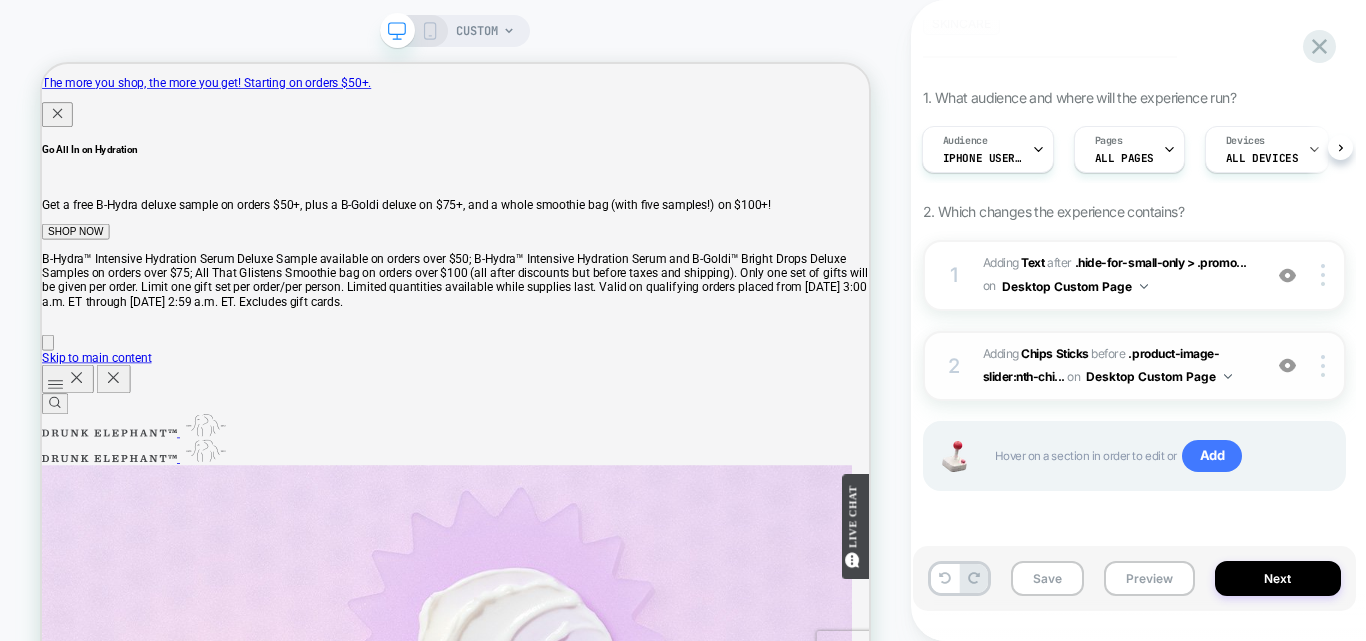 click on "#_loomi_addon_1751454060168 Adding   Chips Sticks   BEFORE .product-image-slider:nth-chi... .product-image-slider:nth-child(1)   on Desktop Custom Page" at bounding box center [1117, 366] 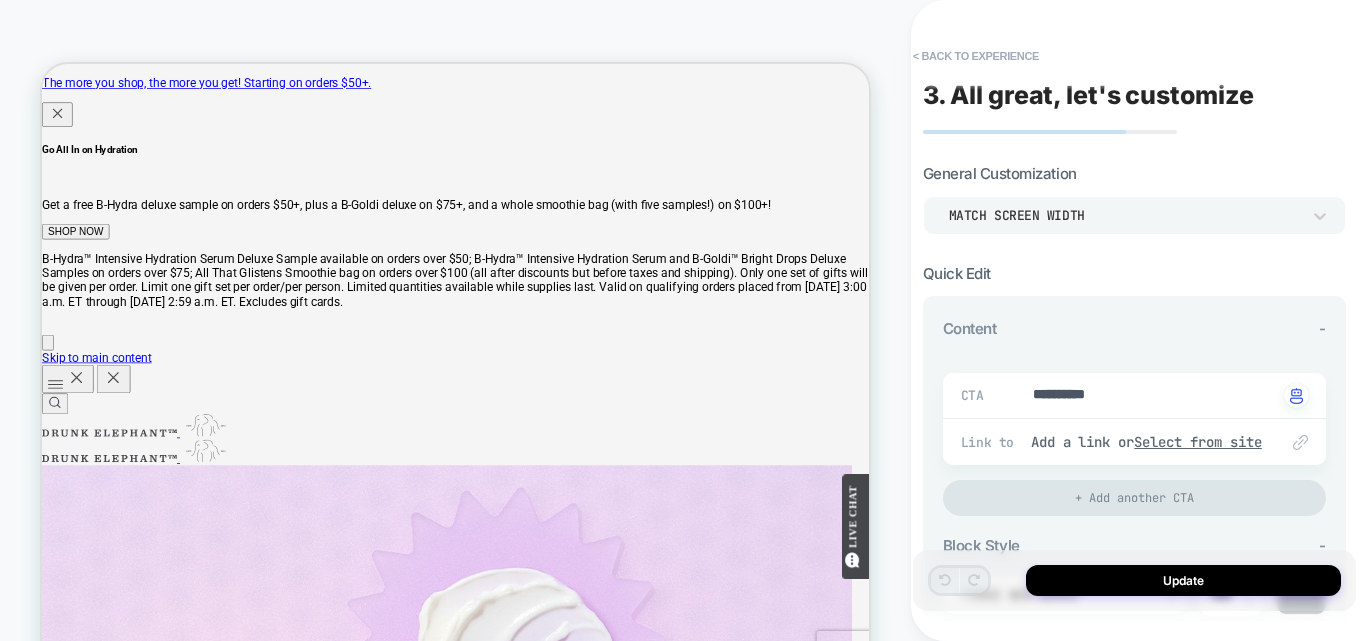 scroll, scrollTop: 13, scrollLeft: 0, axis: vertical 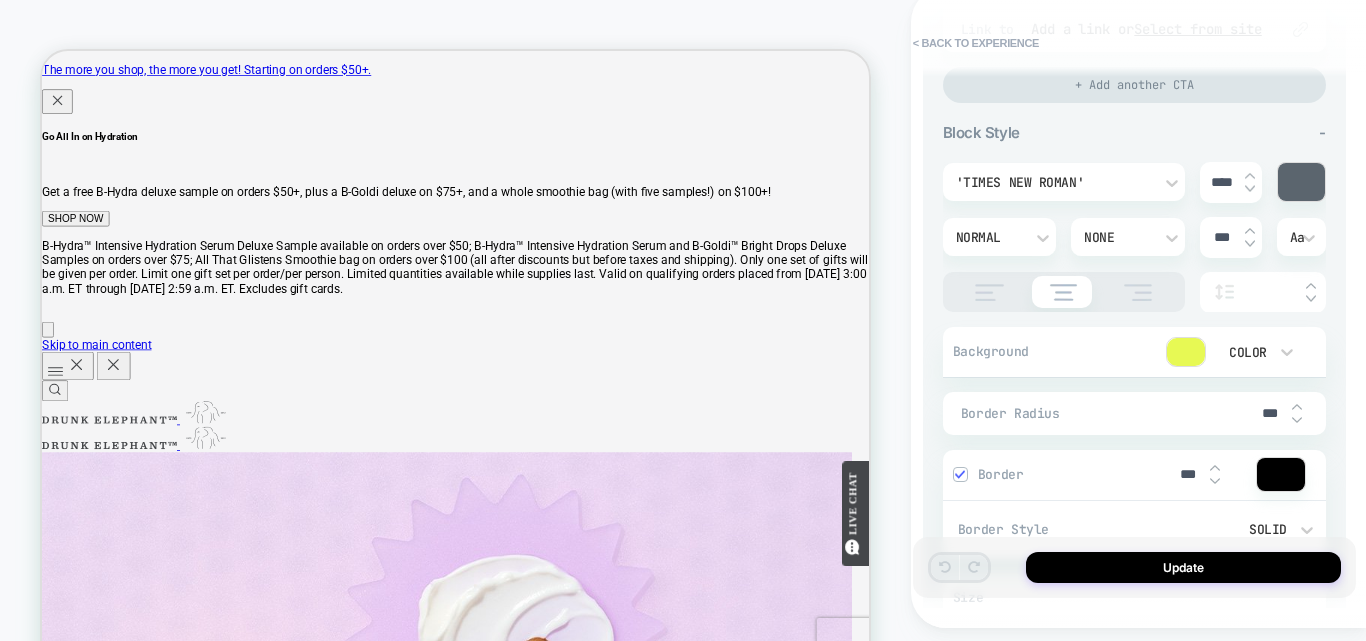 type on "*" 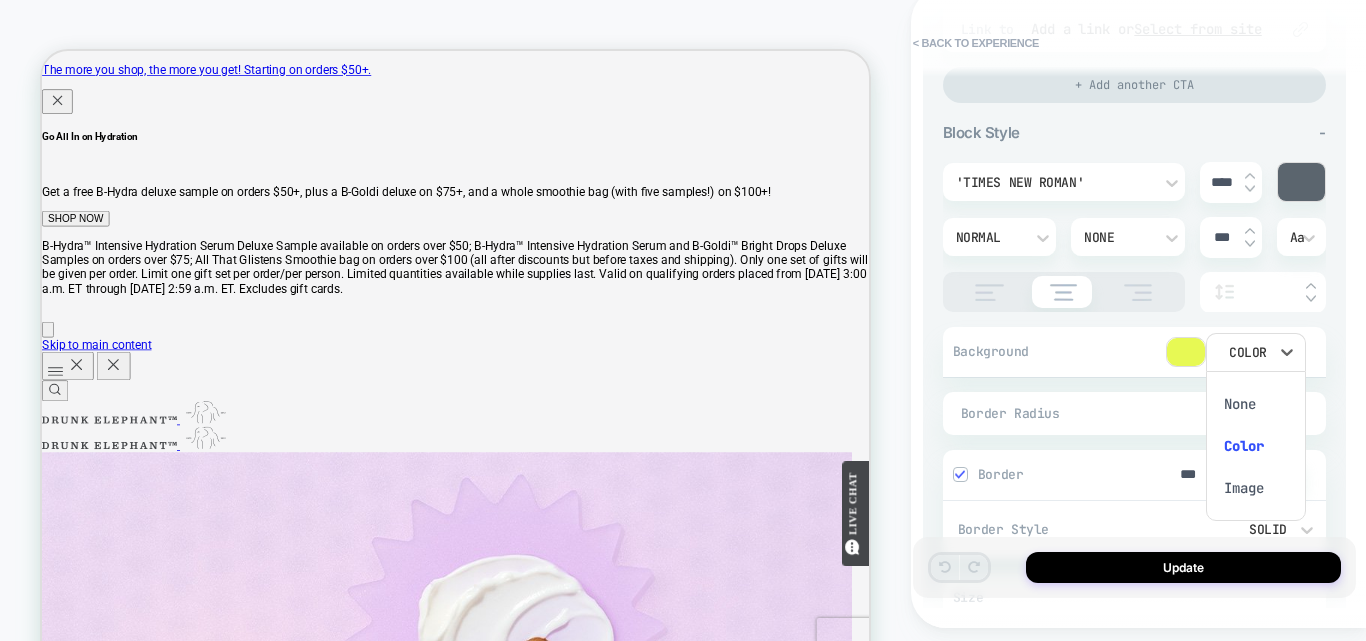 click at bounding box center (683, 320) 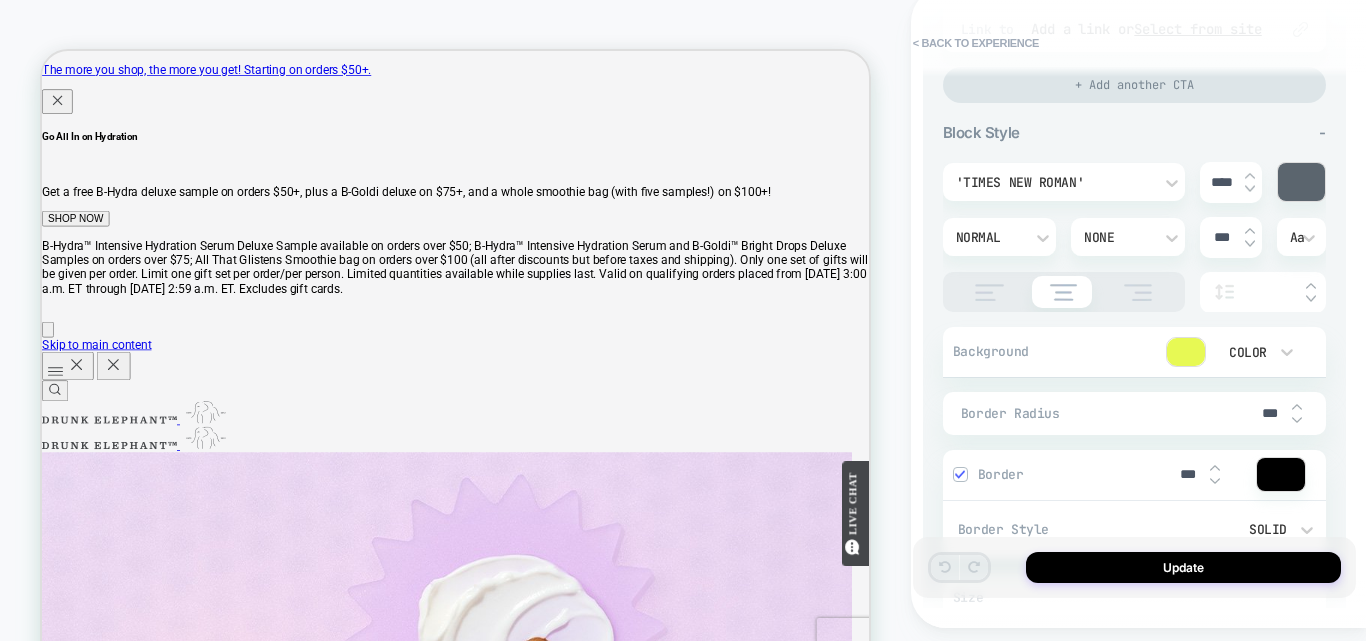 click at bounding box center [1186, 352] 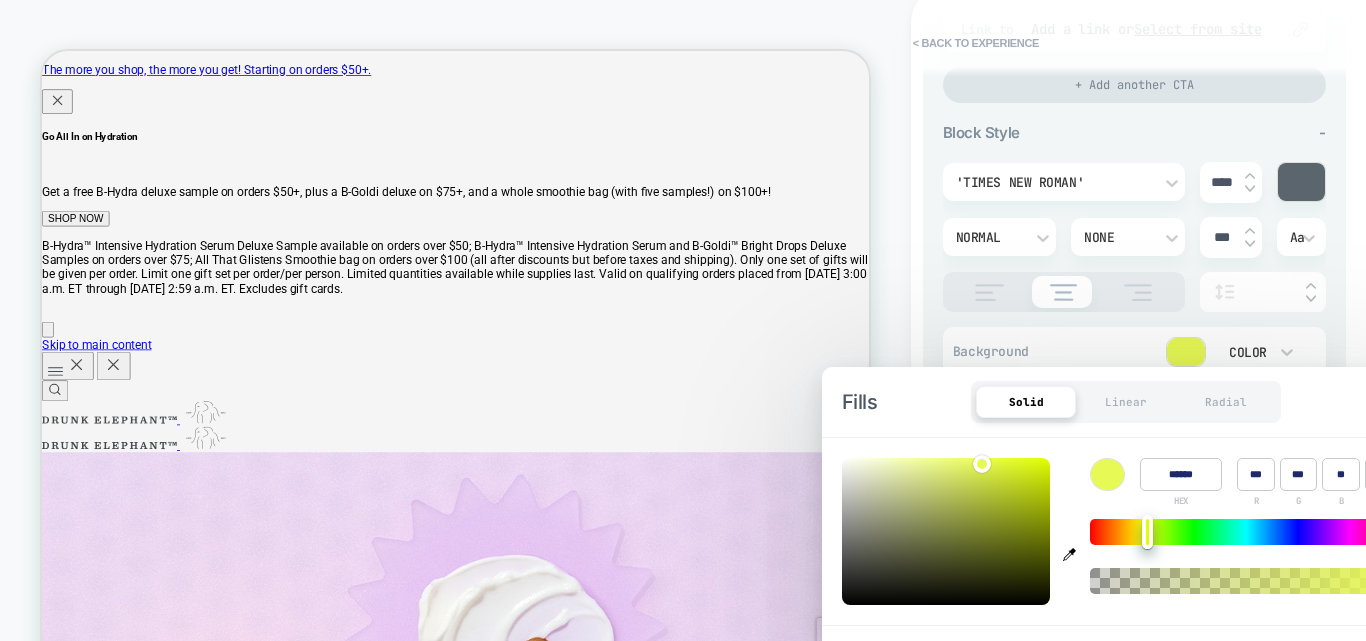 click 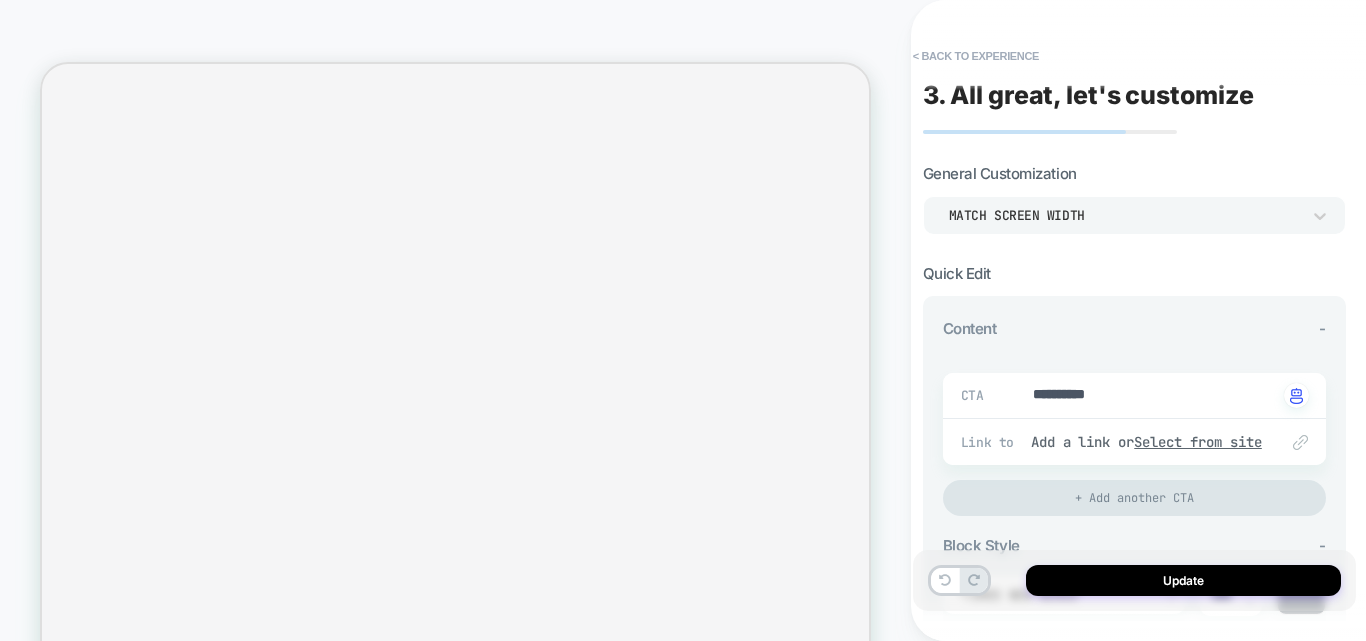 scroll, scrollTop: 0, scrollLeft: 0, axis: both 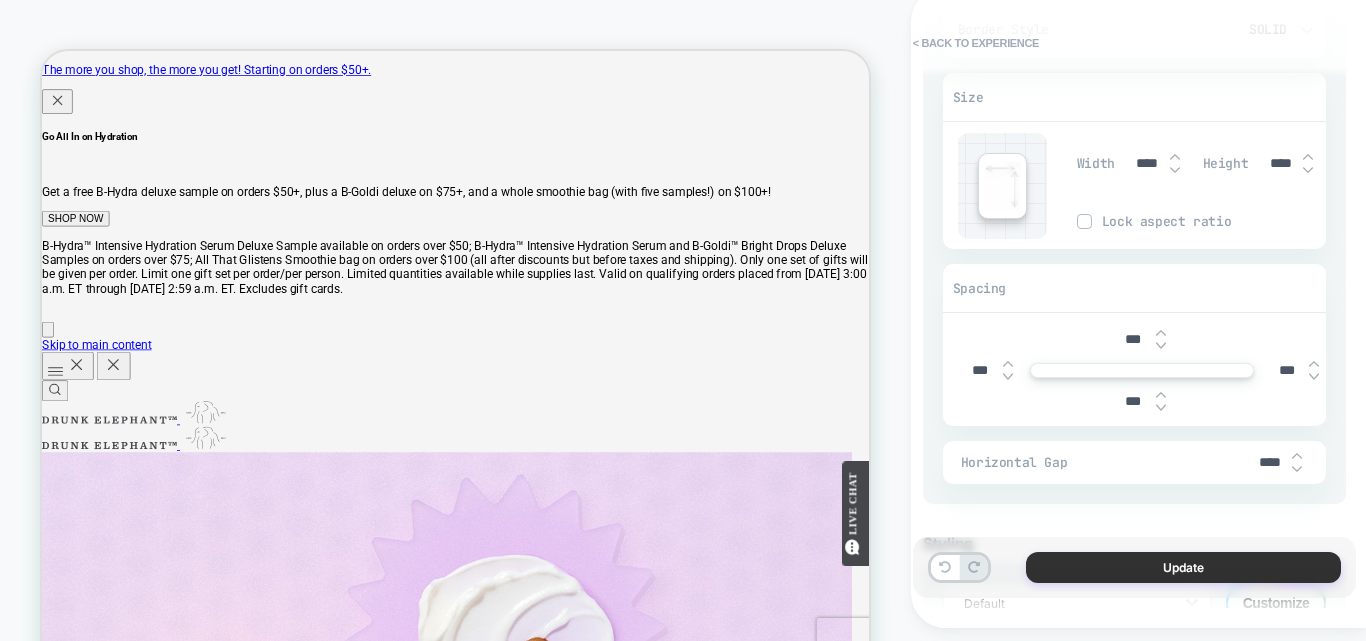 click on "Update" at bounding box center (1183, 567) 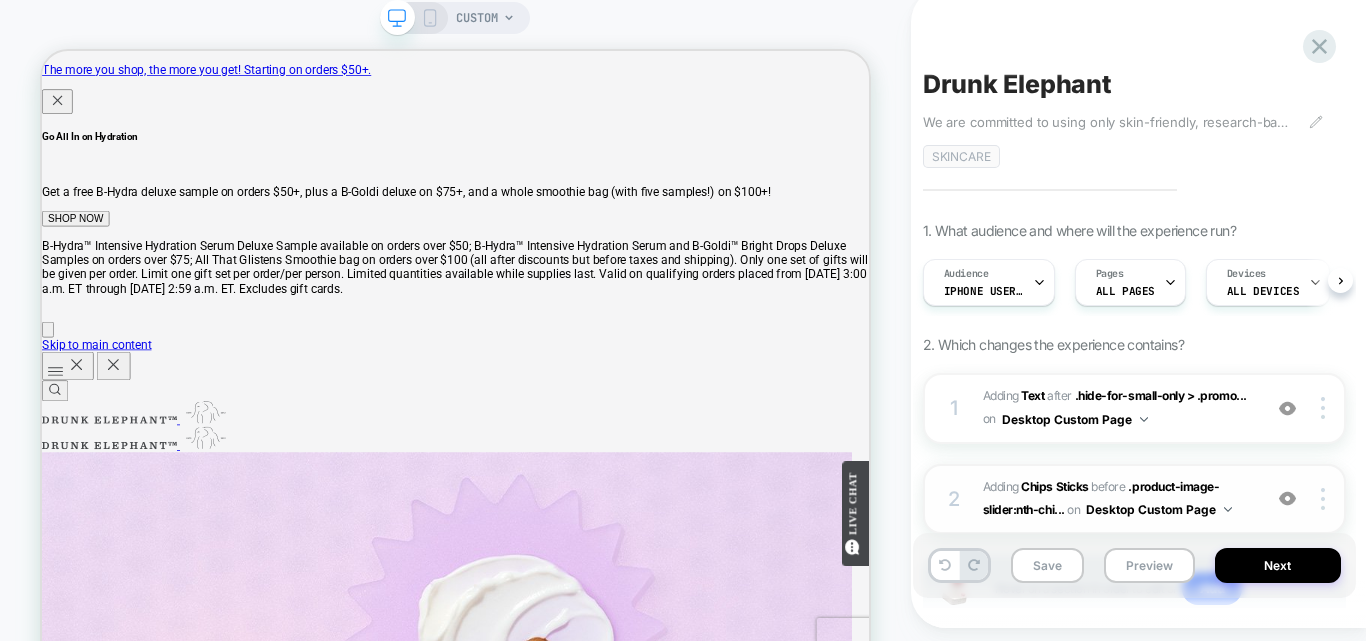 scroll, scrollTop: 0, scrollLeft: 1, axis: horizontal 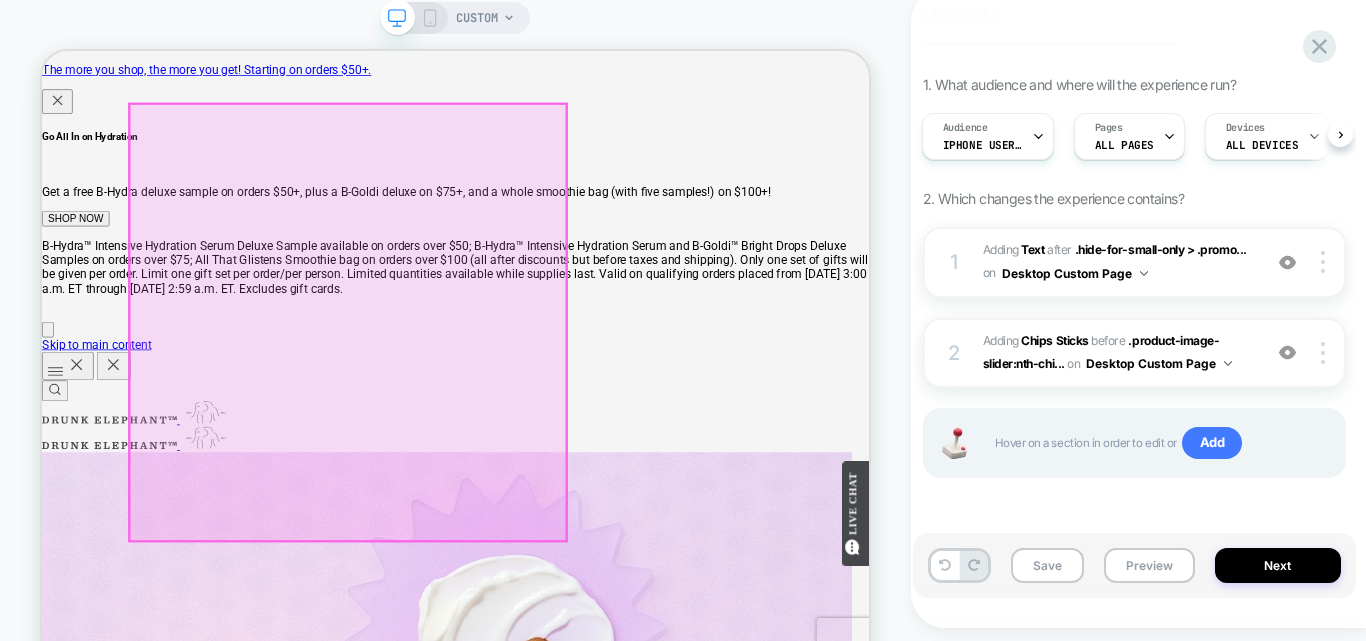 click at bounding box center [392, 10479] 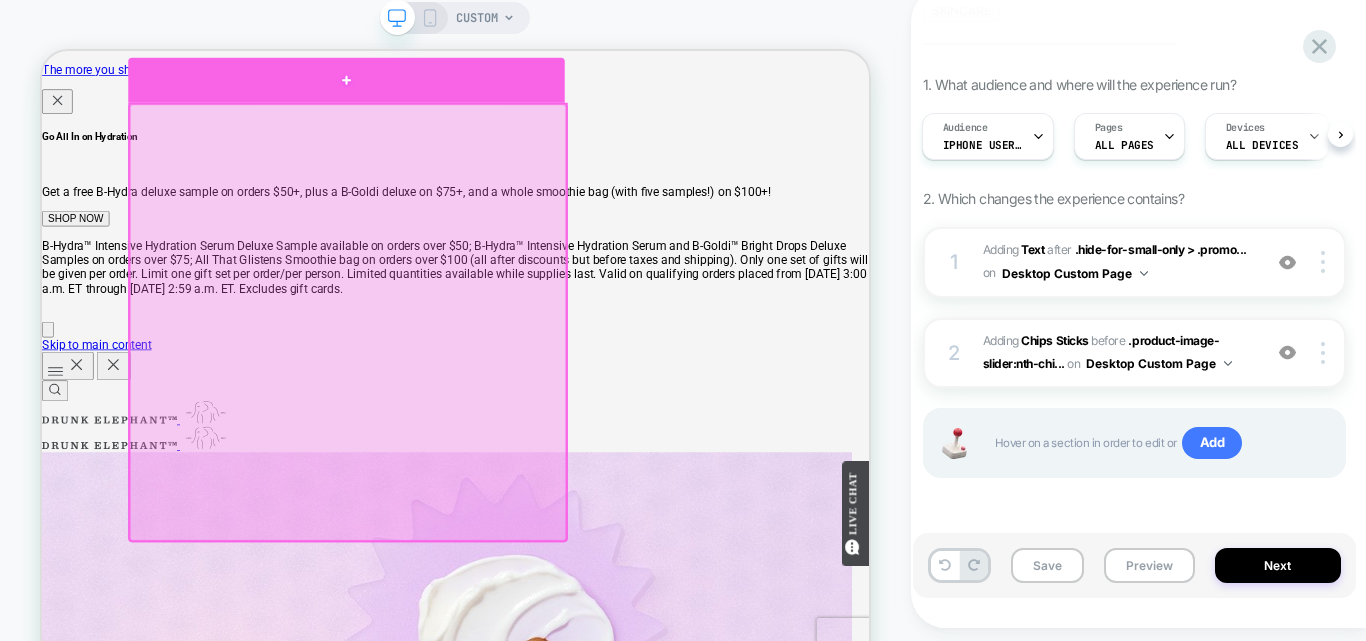 click at bounding box center (448, 90) 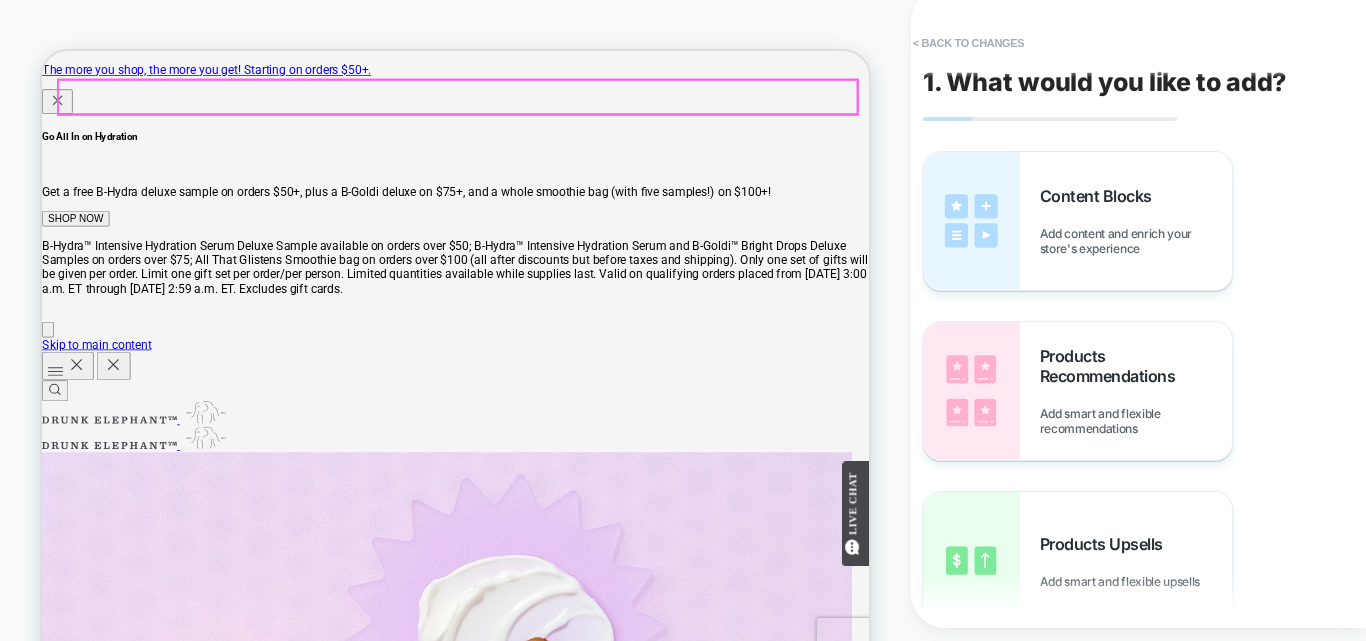 scroll, scrollTop: 0, scrollLeft: 0, axis: both 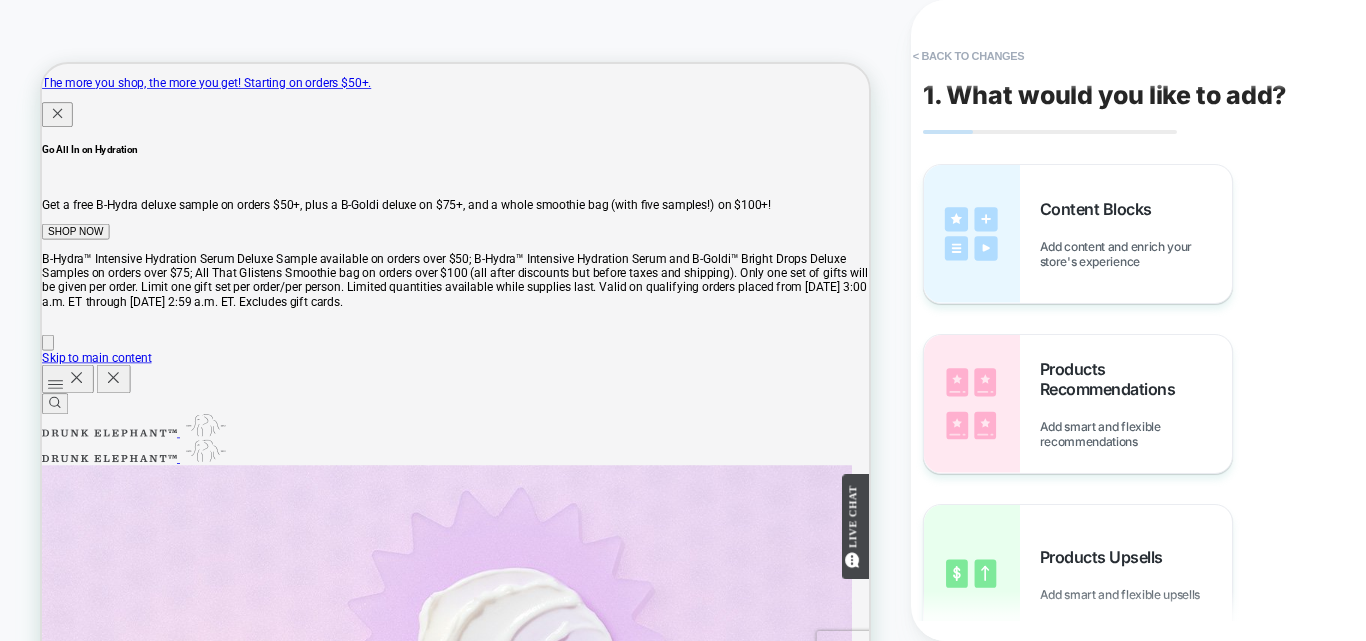 click at bounding box center (392, 10580) 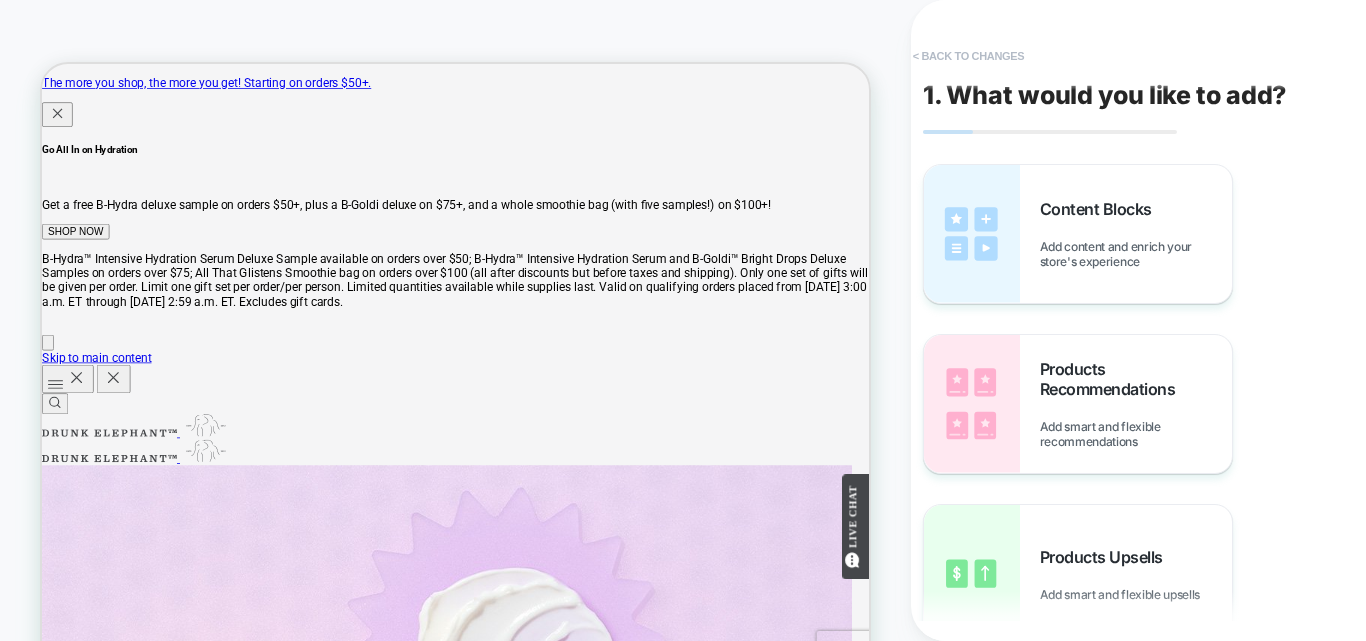 click on "< Back to changes" at bounding box center (969, 56) 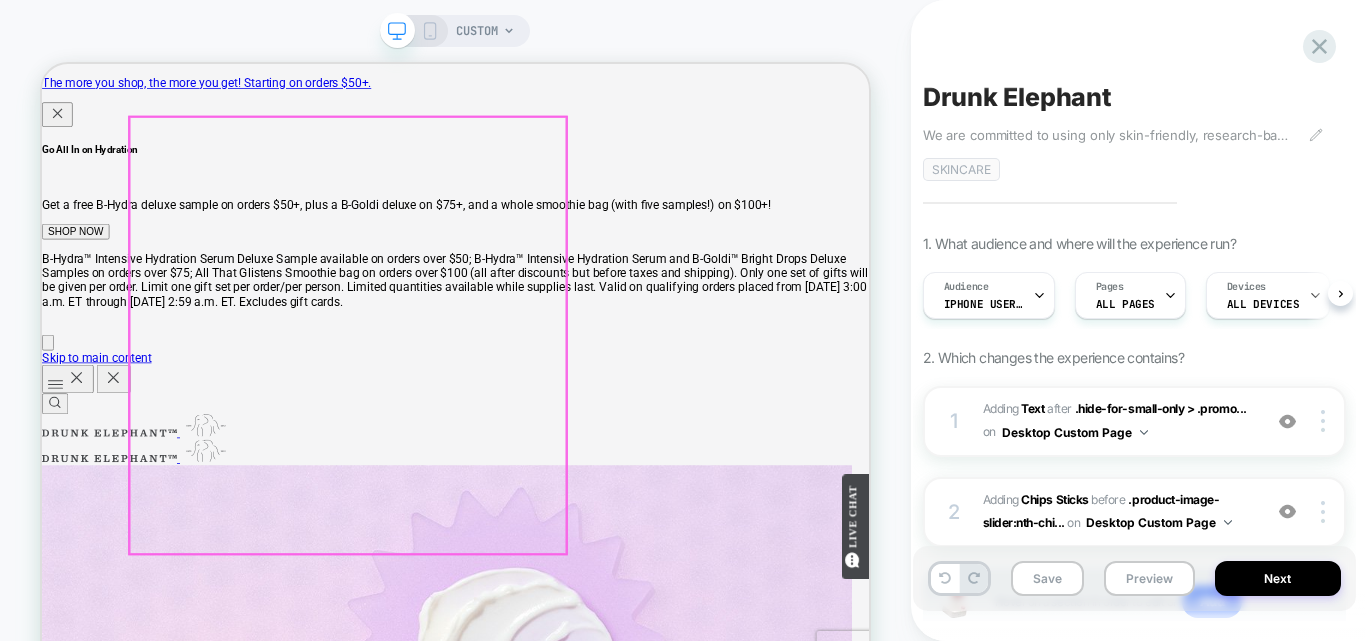 scroll, scrollTop: 0, scrollLeft: 1, axis: horizontal 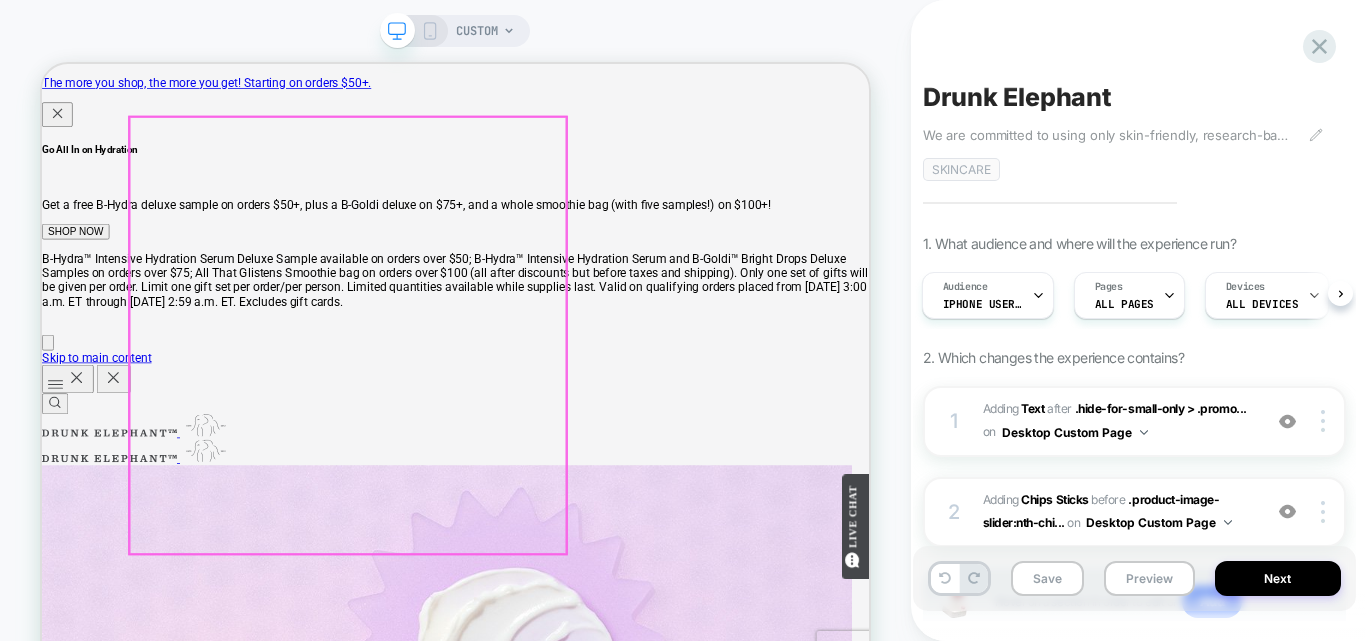 click at bounding box center (392, 10492) 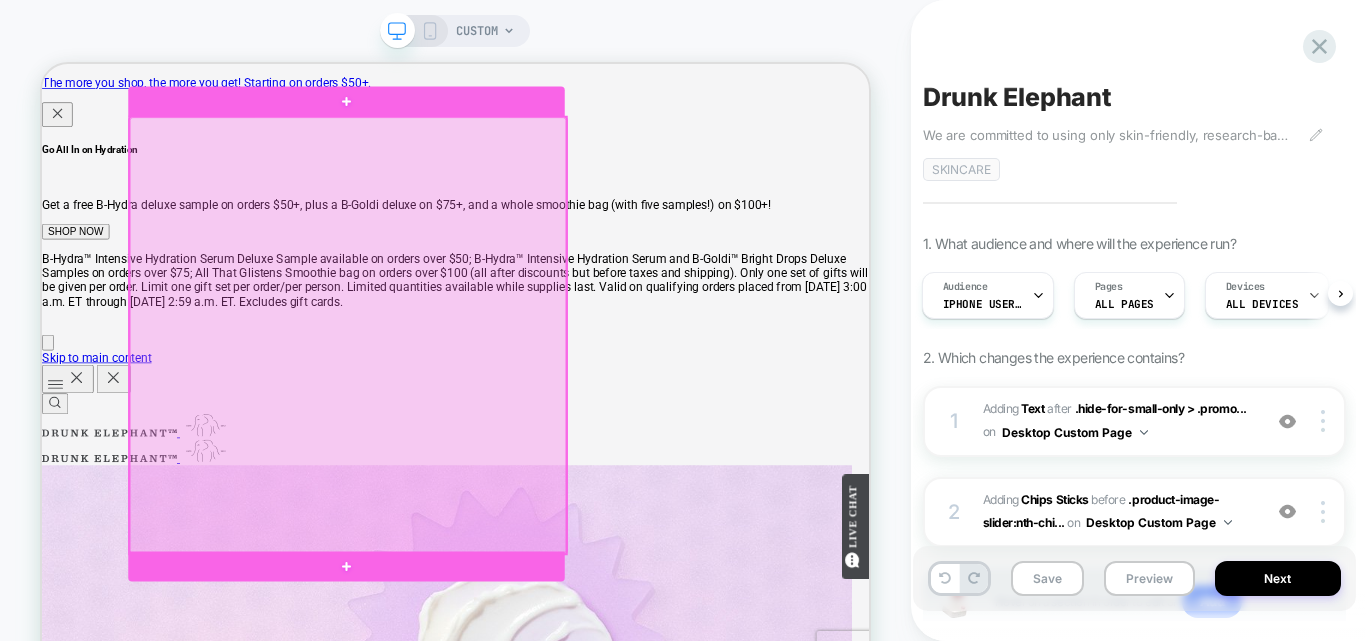 drag, startPoint x: 396, startPoint y: 346, endPoint x: 368, endPoint y: 338, distance: 29.12044 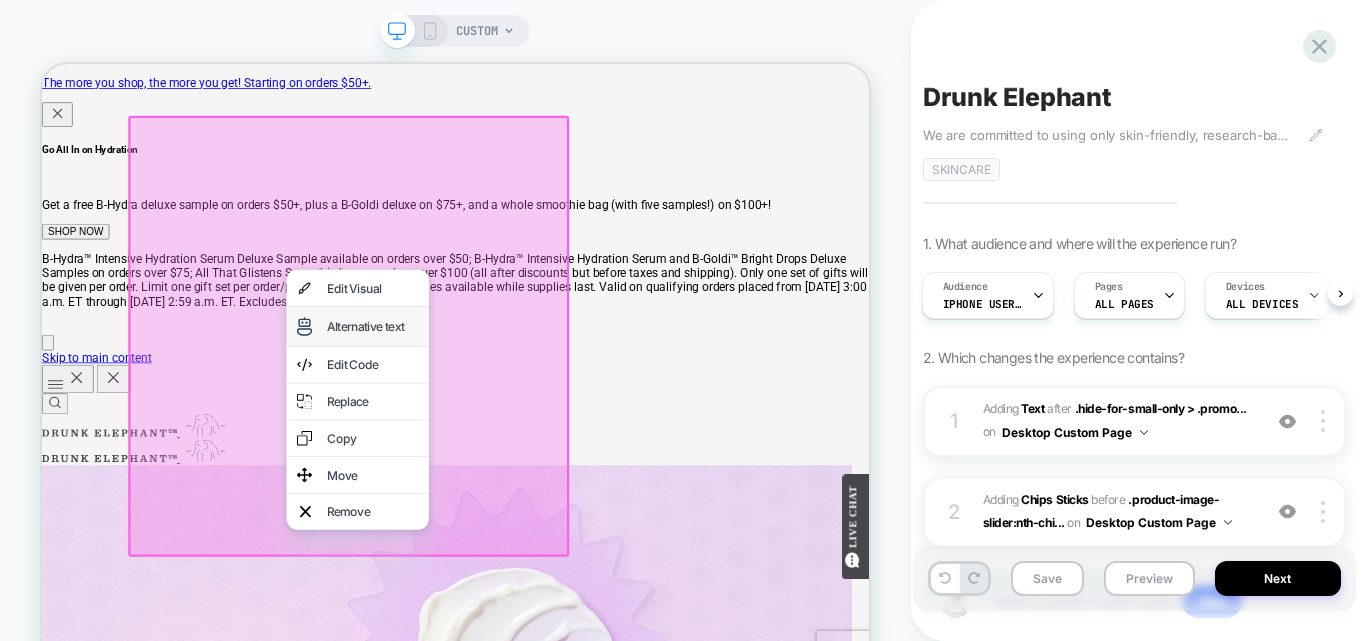 click on "Alternative text" at bounding box center [483, 414] 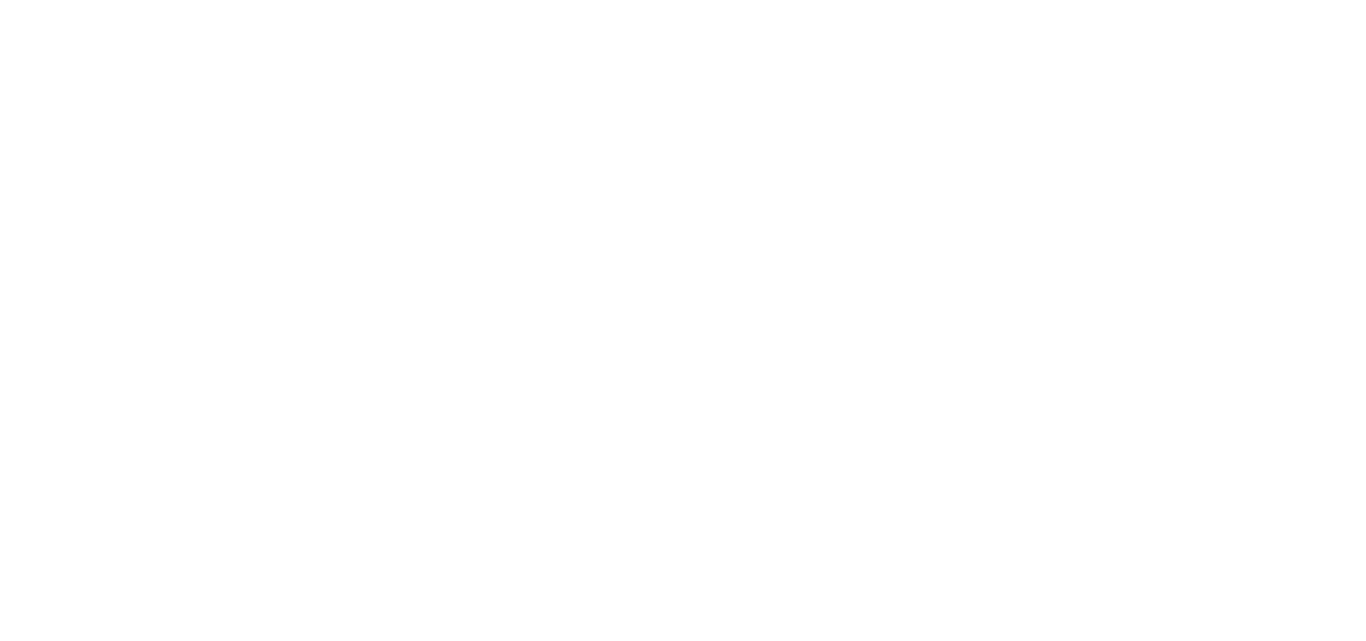 scroll, scrollTop: 0, scrollLeft: 0, axis: both 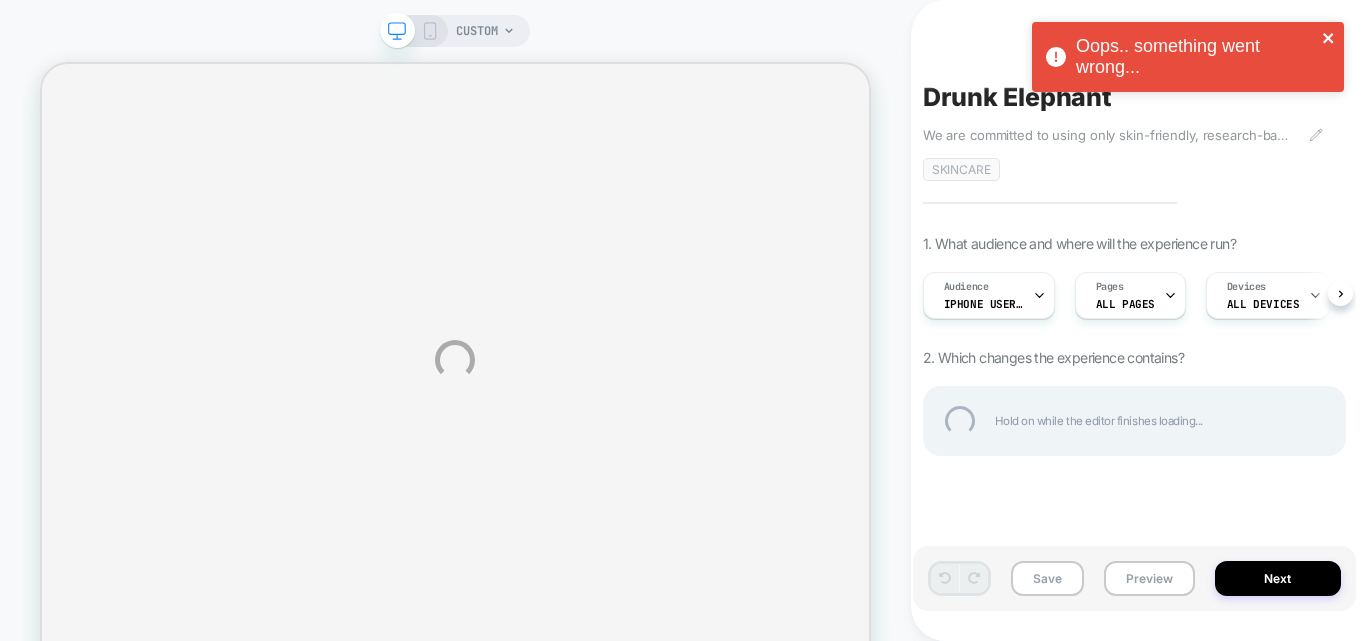 click 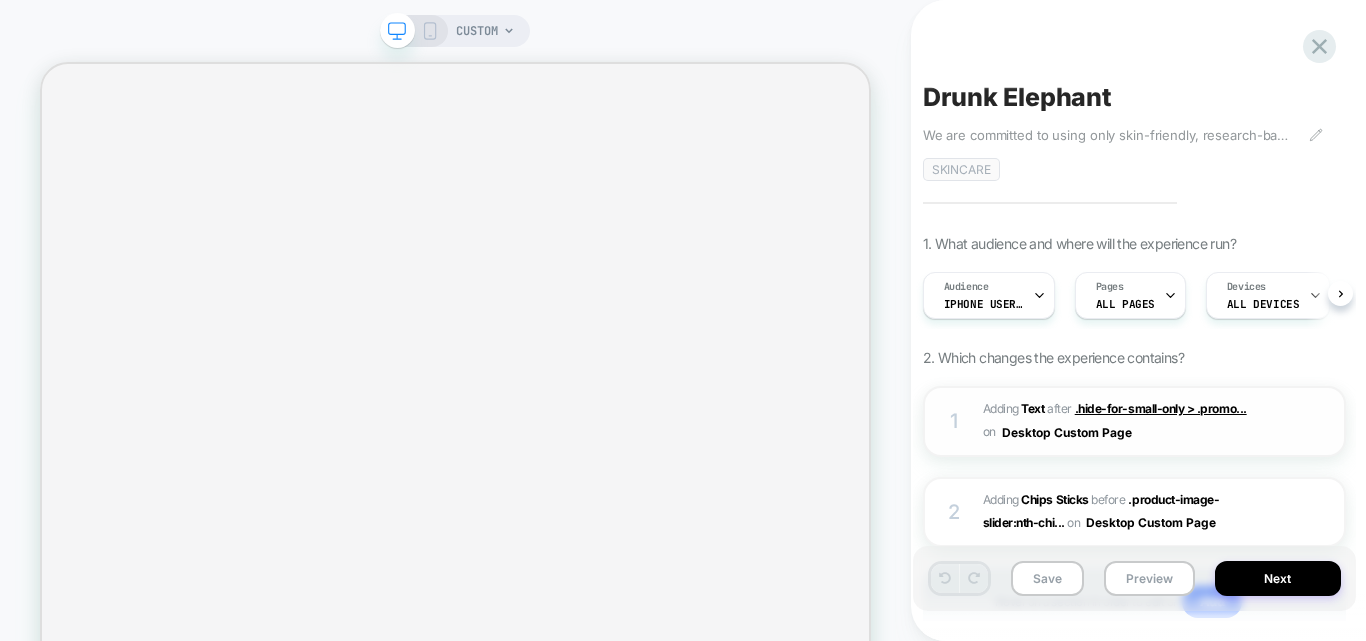scroll, scrollTop: 0, scrollLeft: 1, axis: horizontal 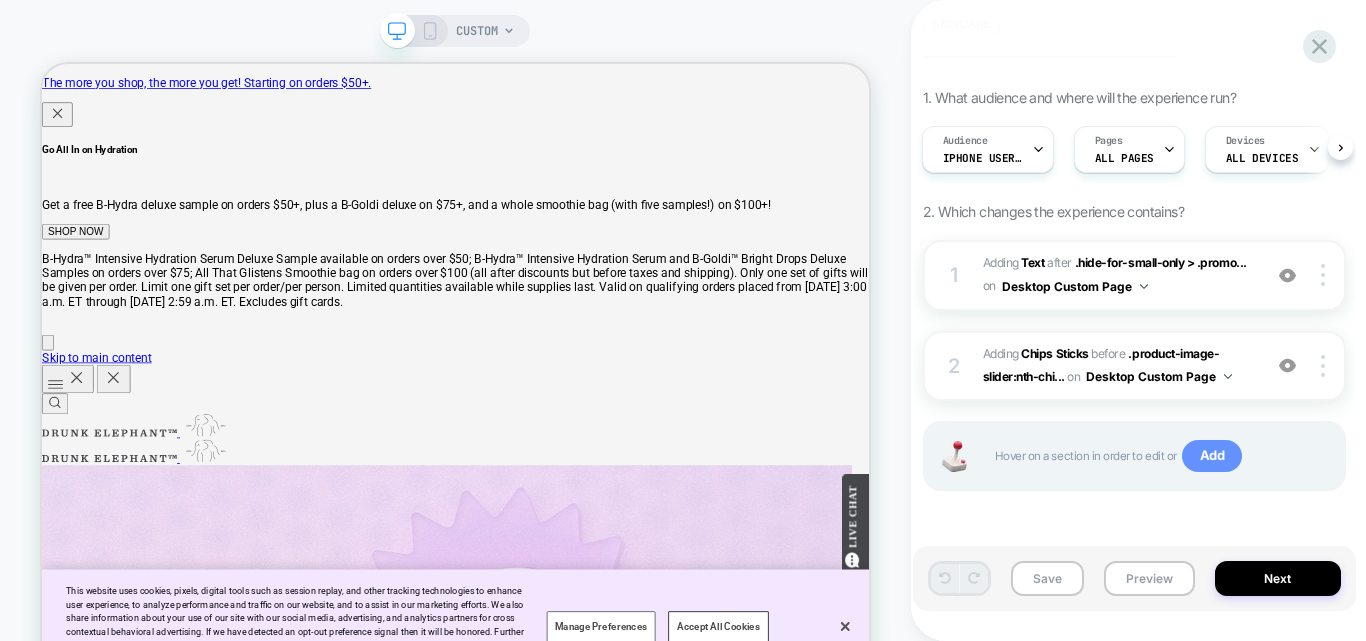 click on "Add" at bounding box center (1212, 456) 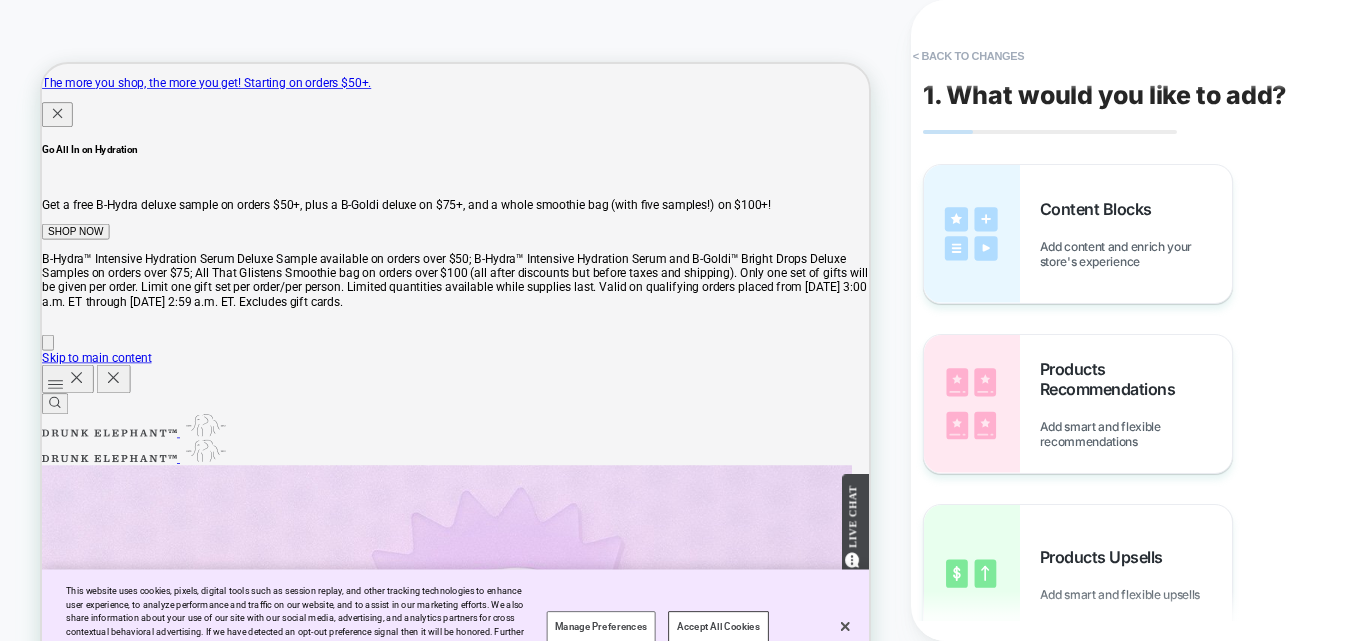 click at bounding box center (321, 10532) 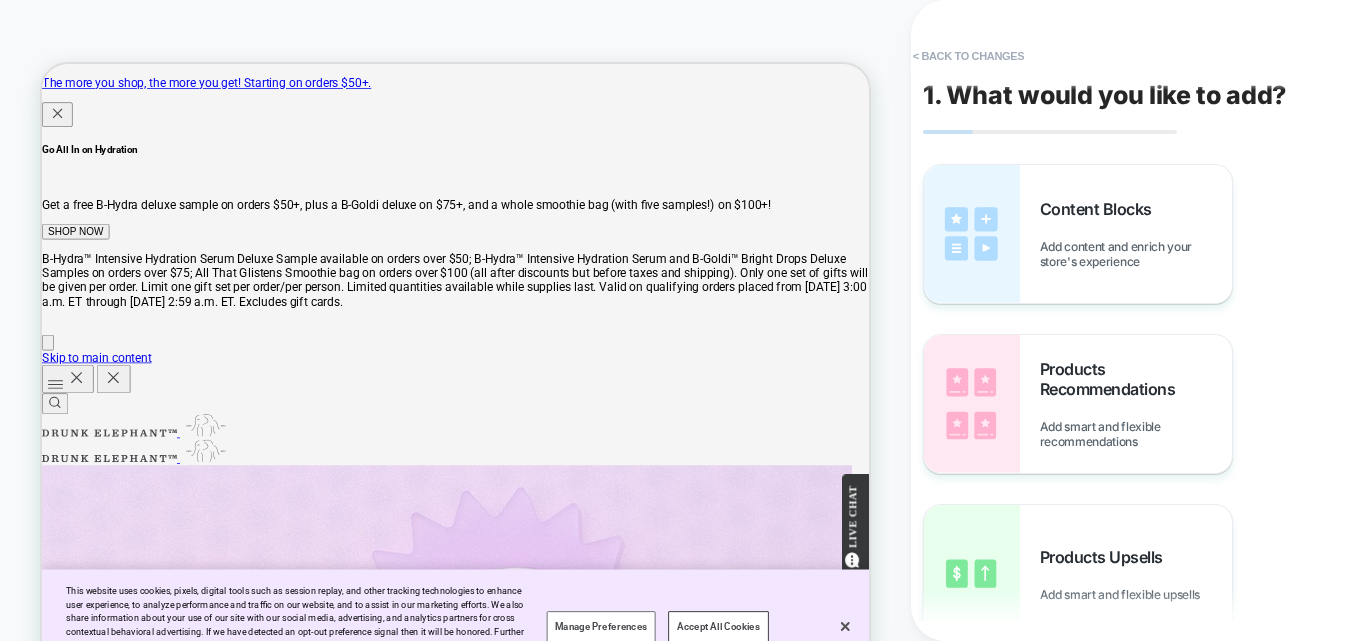 click 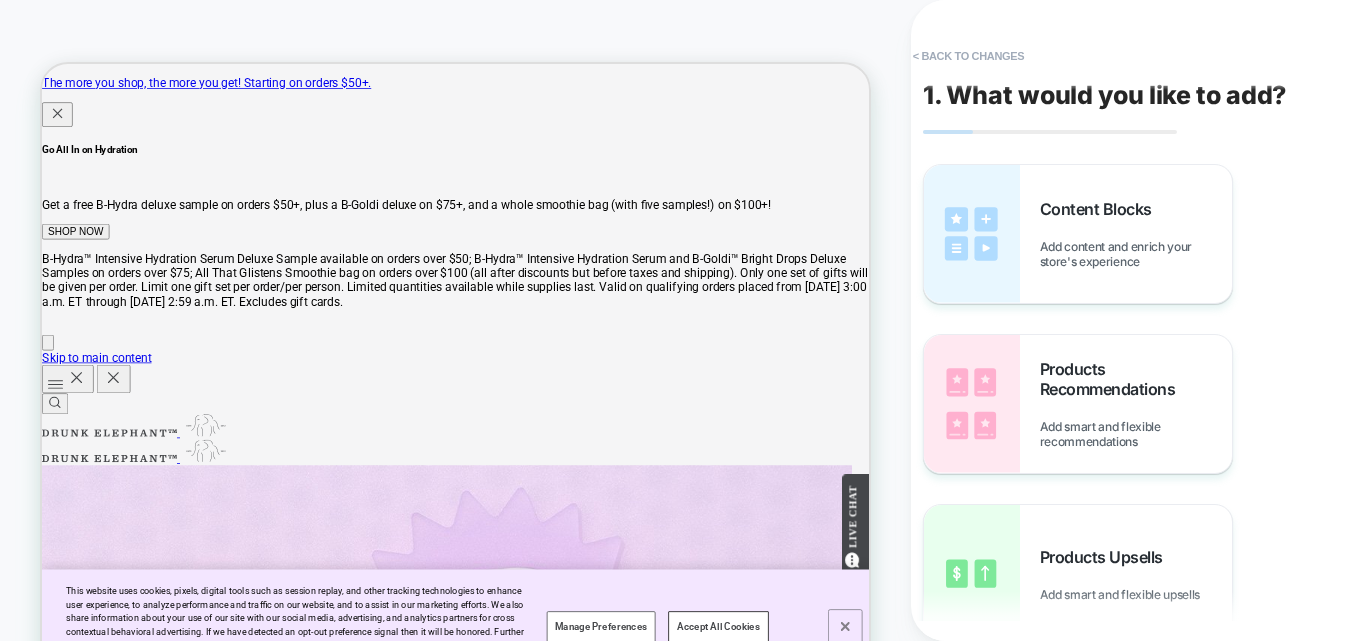 click at bounding box center [1113, 814] 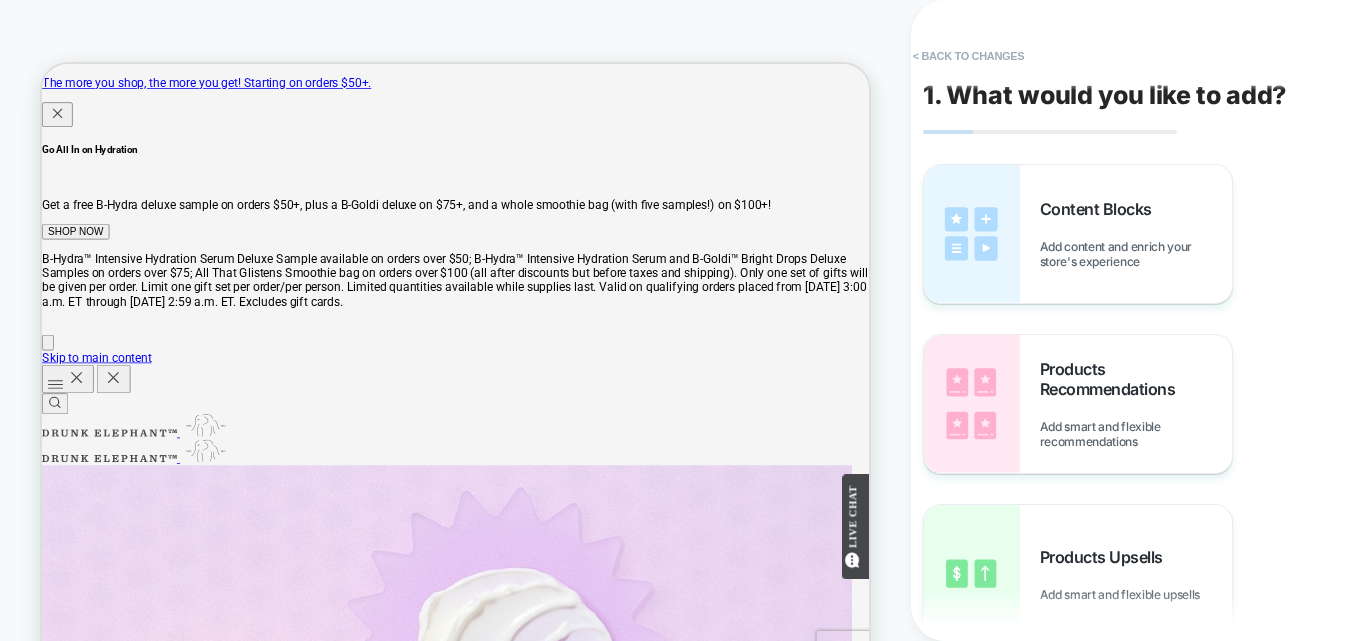 drag, startPoint x: 1076, startPoint y: 733, endPoint x: 879, endPoint y: 713, distance: 198.01262 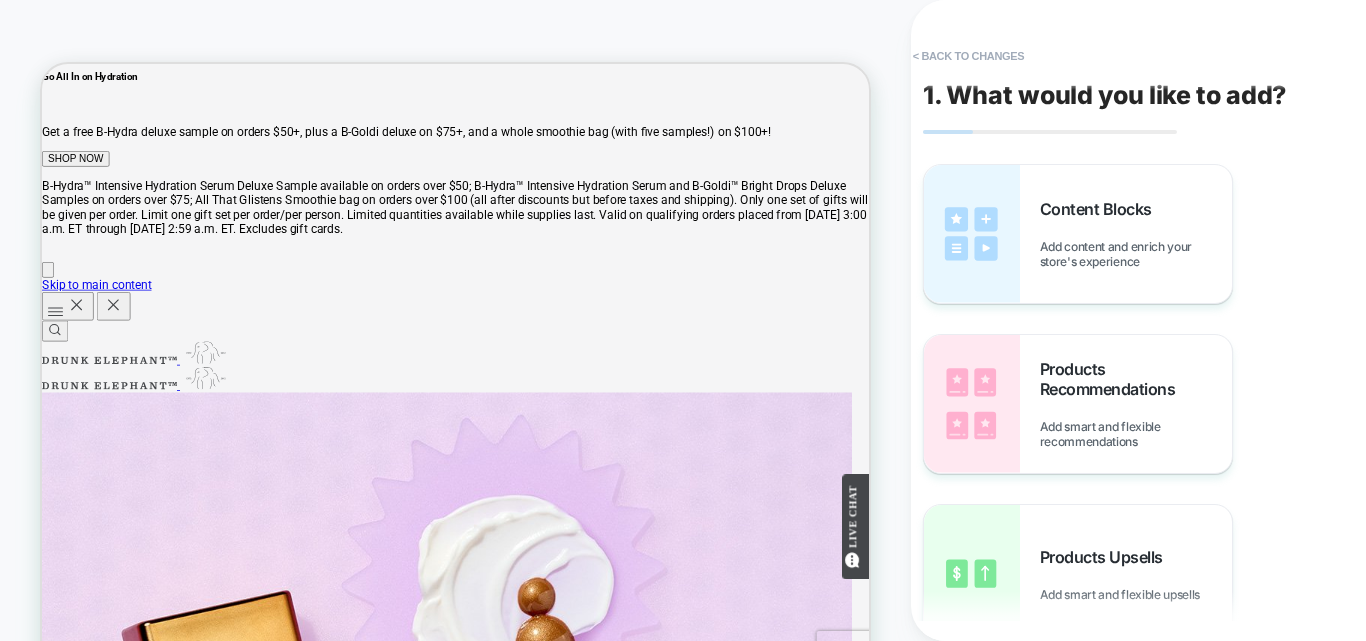 scroll, scrollTop: 100, scrollLeft: 0, axis: vertical 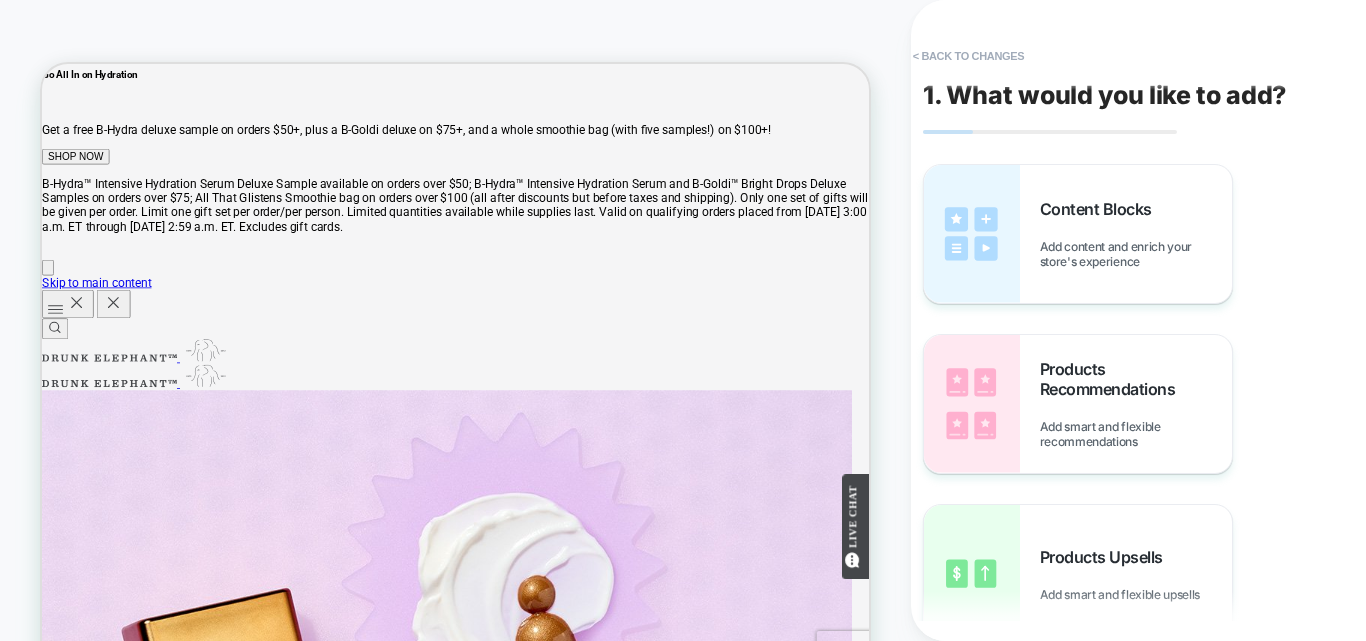 click at bounding box center (392, 11056) 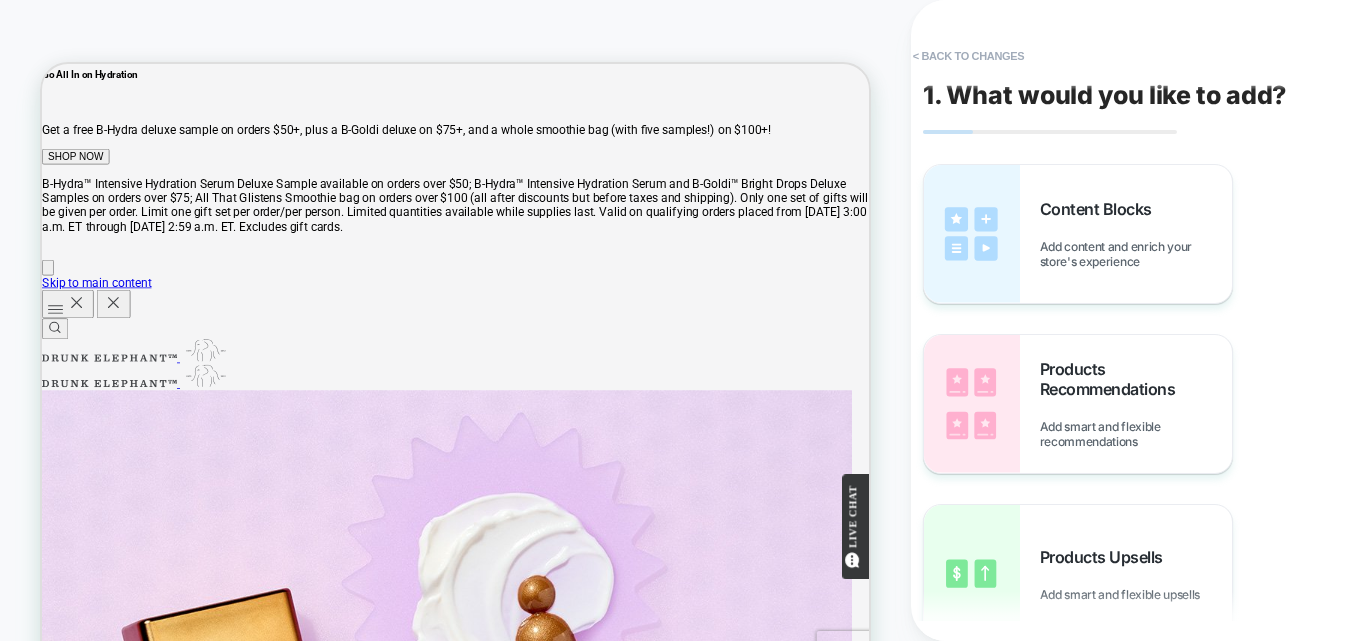 click on "Live Chat" 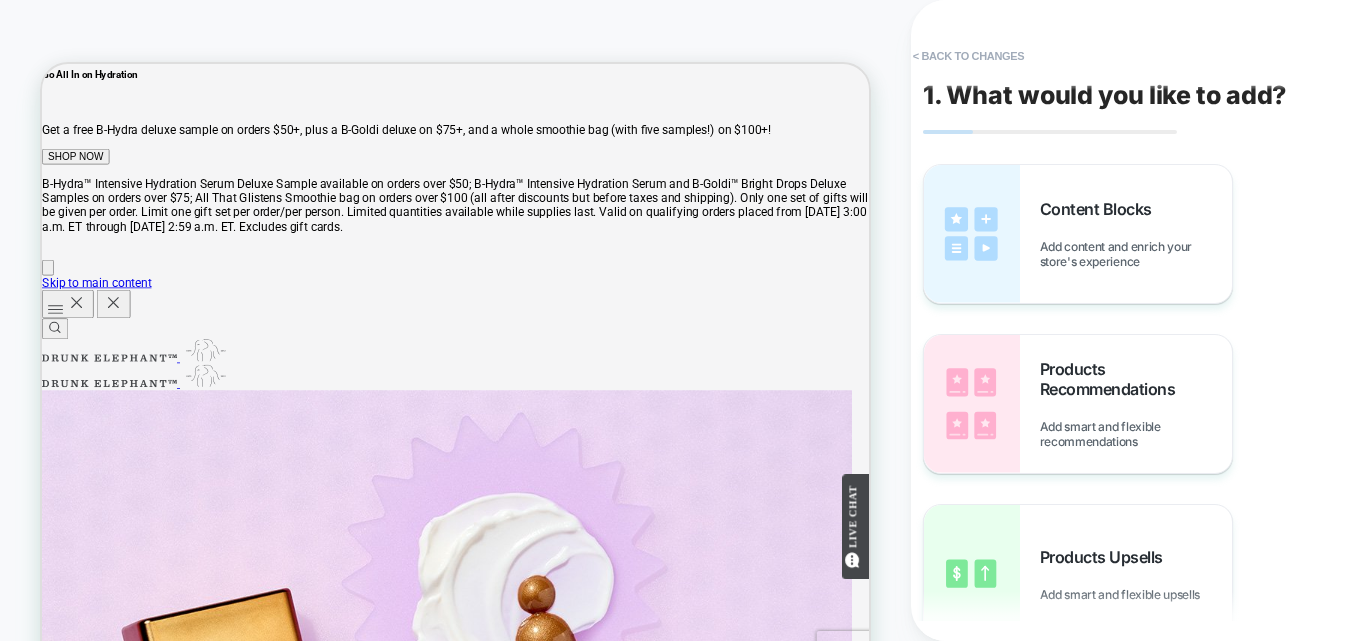 click 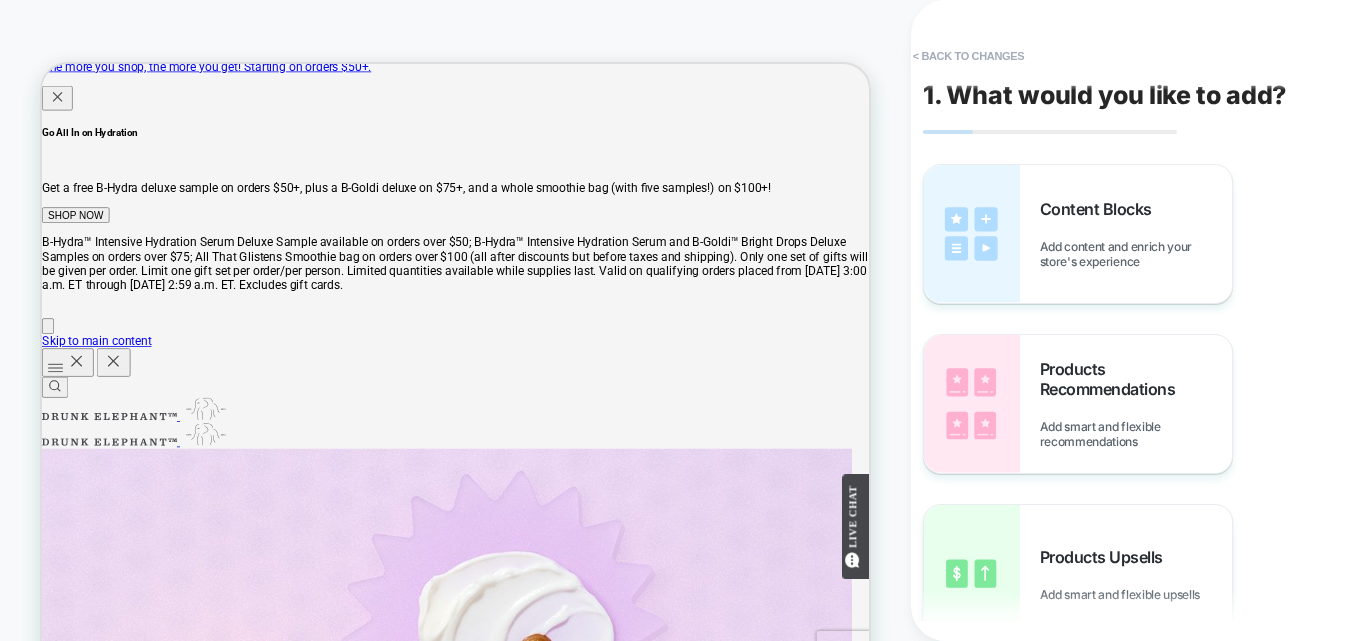 scroll, scrollTop: 0, scrollLeft: 0, axis: both 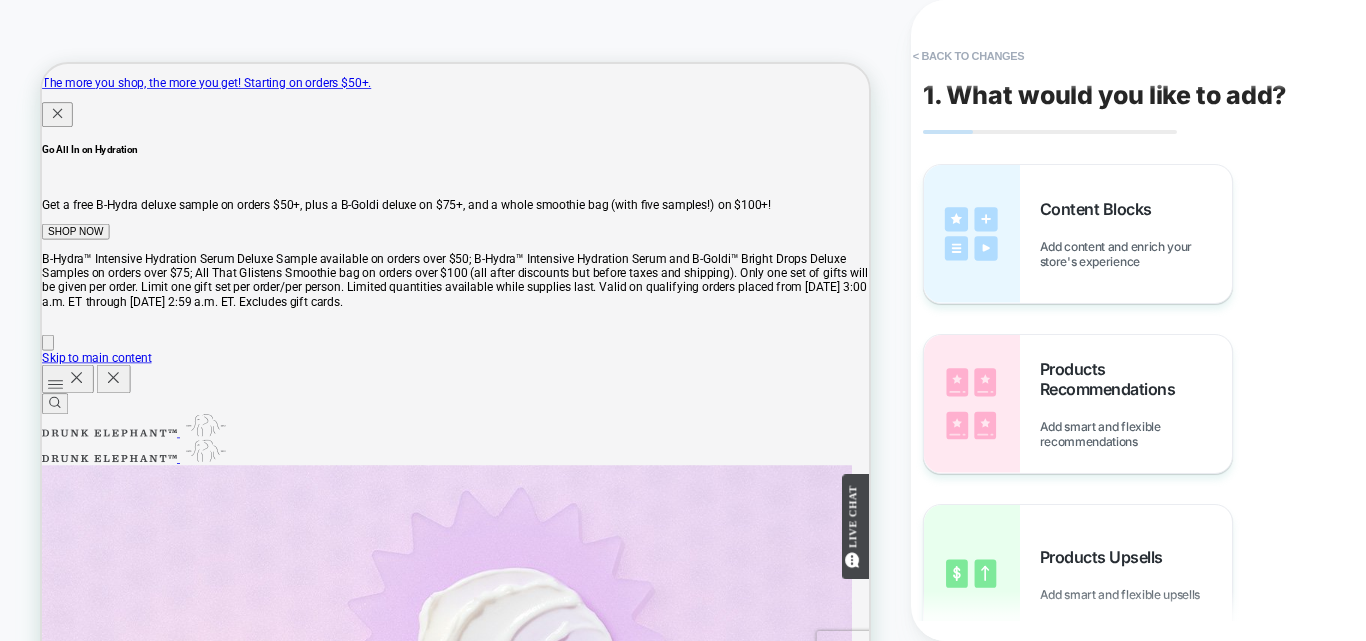click 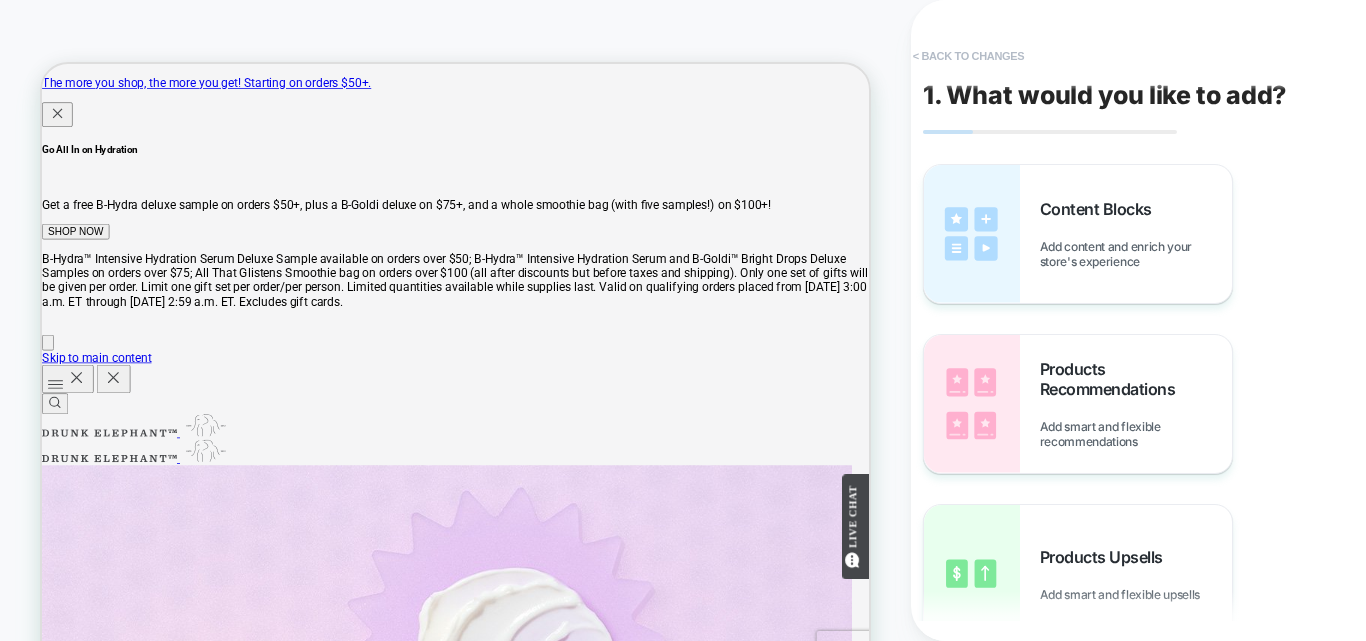 click on "< Back to changes" at bounding box center (969, 56) 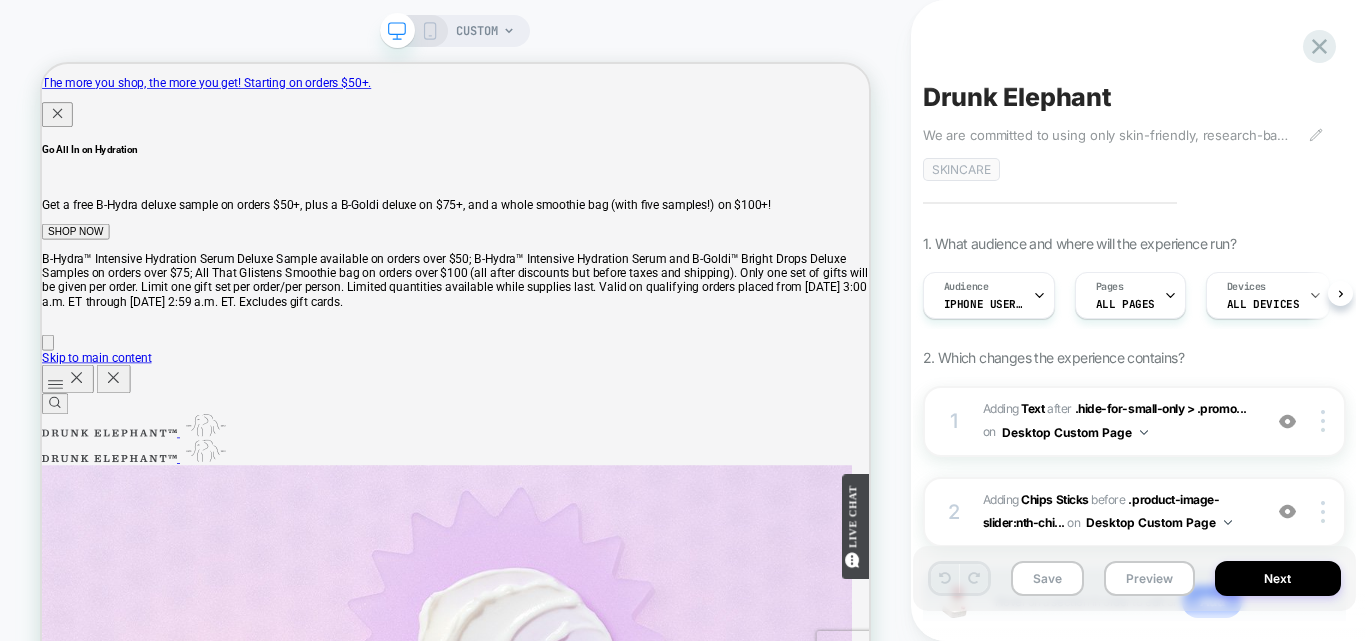 scroll, scrollTop: 0, scrollLeft: 1, axis: horizontal 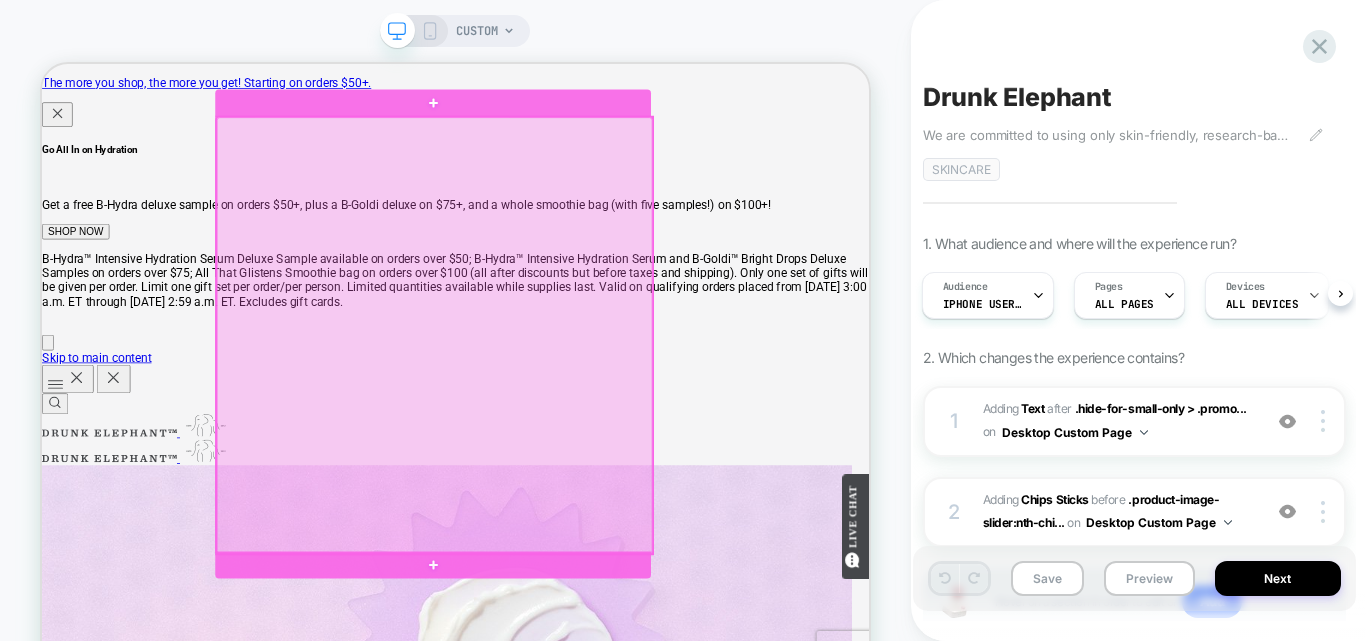 click on "The more you shop, the more you get! Starting on orders $50+.
Go All In on Hydration
Get a free B-Hydra deluxe sample on orders $50+, plus a B-Goldi deluxe on $75+, and a whole smoothie bag (with five samples!) on $100+!
SHOP NOW
Skip to main content" at bounding box center (593, 36072) 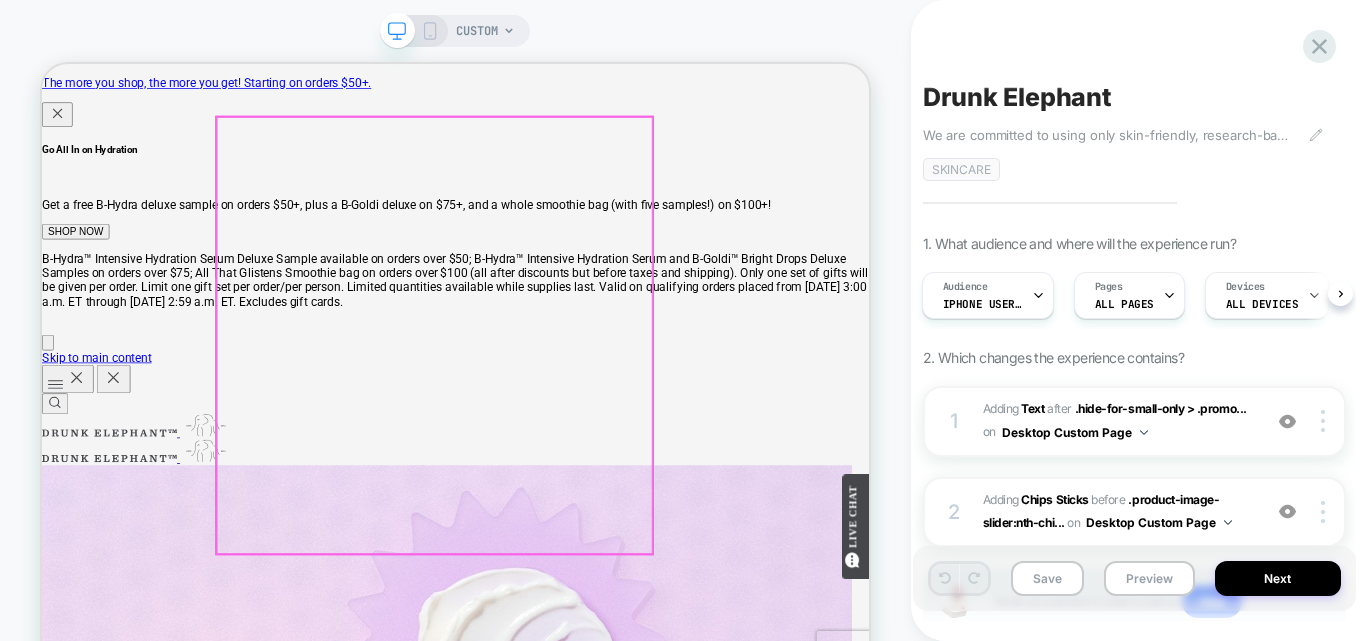 click at bounding box center (-35, 10532) 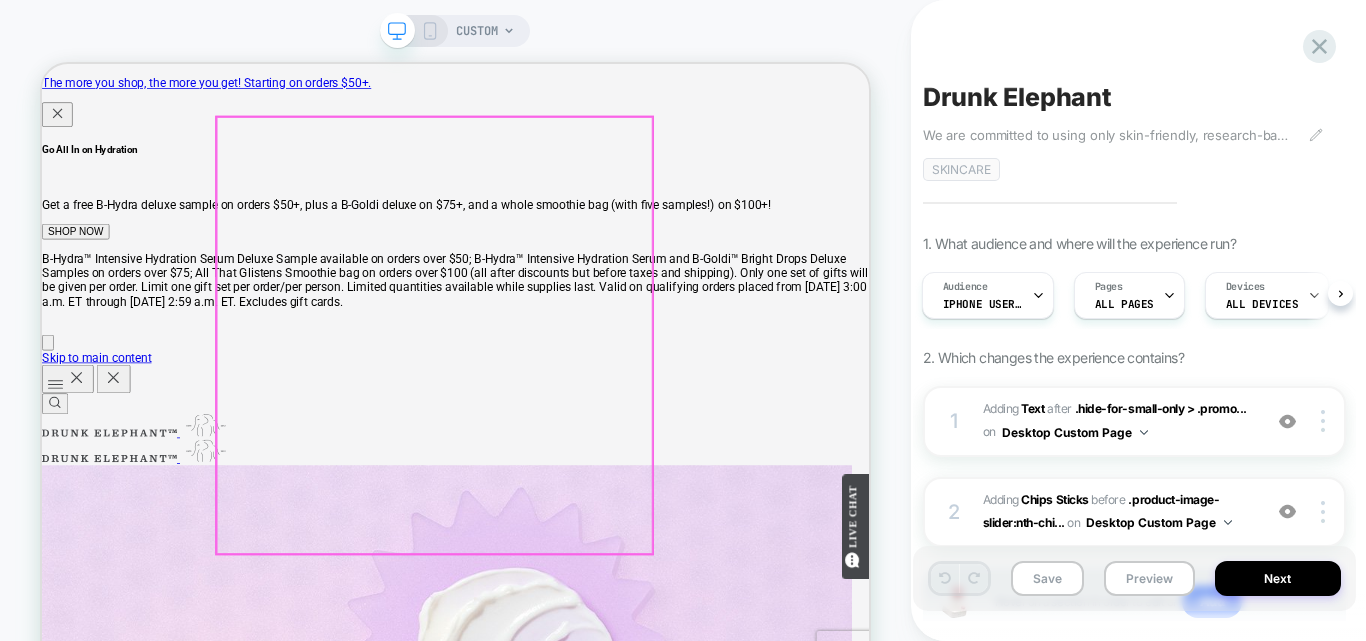 click on "be a firm believer
Add to Bag ᐸ ᐳ" at bounding box center [593, 11550] 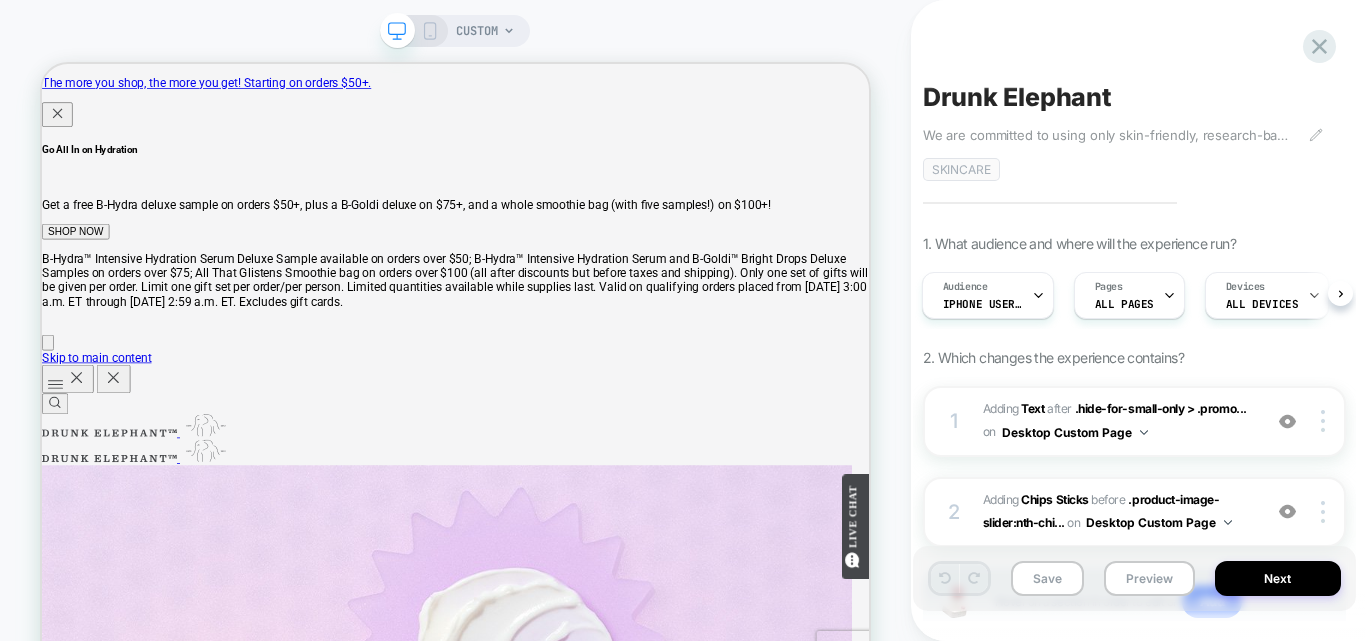 click on "CUSTOM" at bounding box center (455, 360) 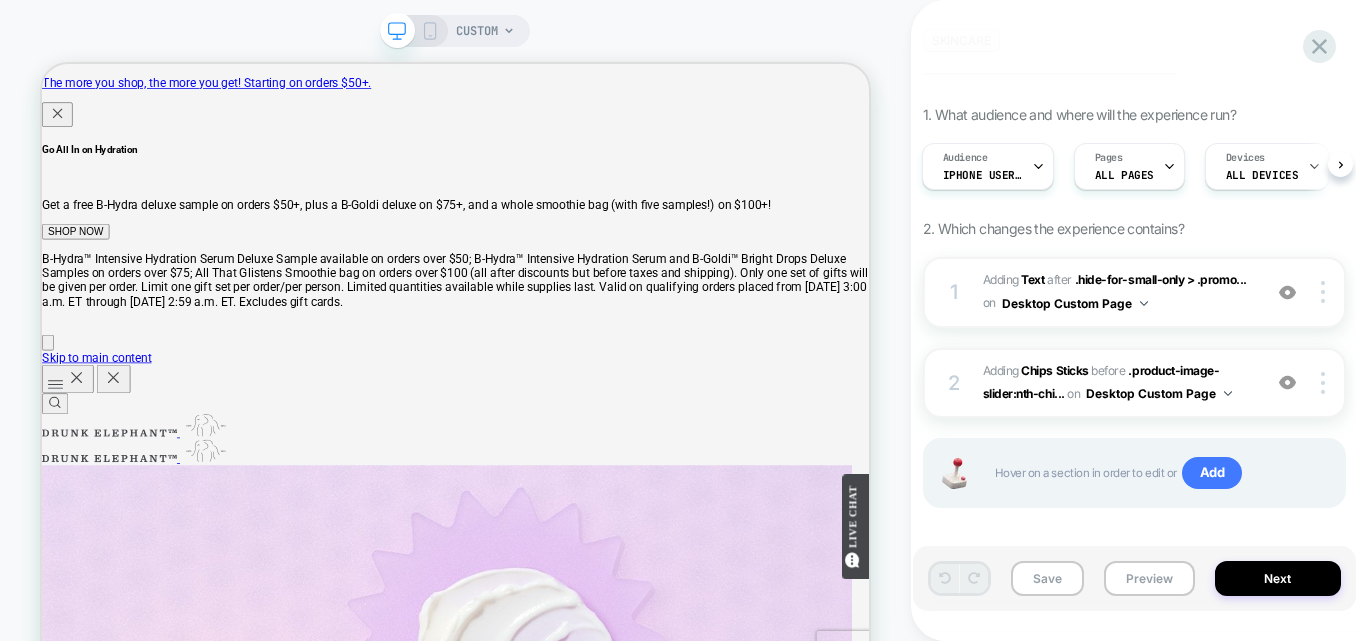 scroll, scrollTop: 146, scrollLeft: 0, axis: vertical 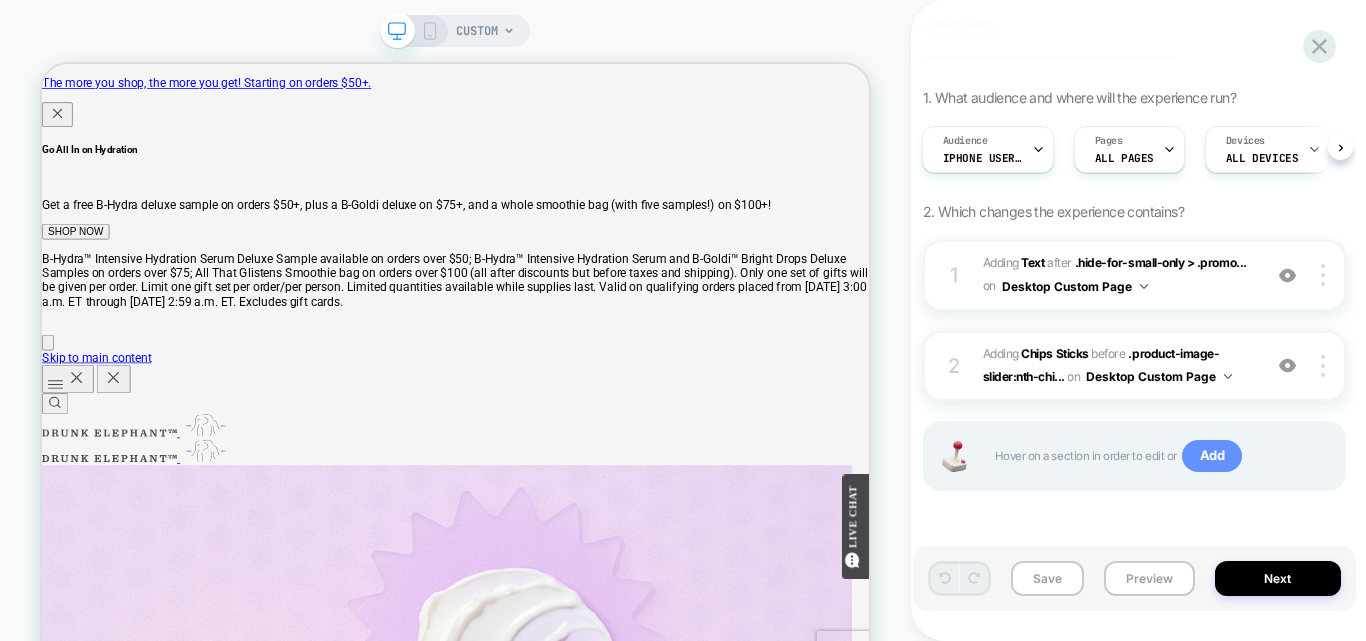 click on "Add" at bounding box center [1212, 456] 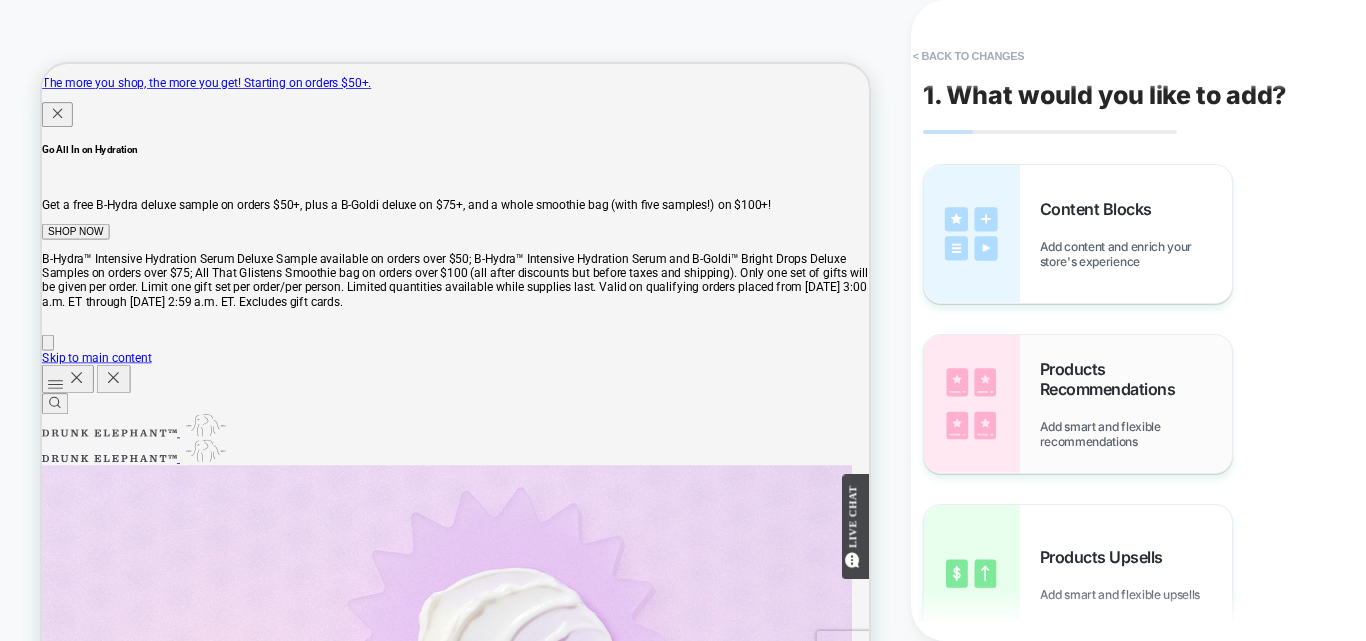 click on "Products Recommendations" at bounding box center [1136, 379] 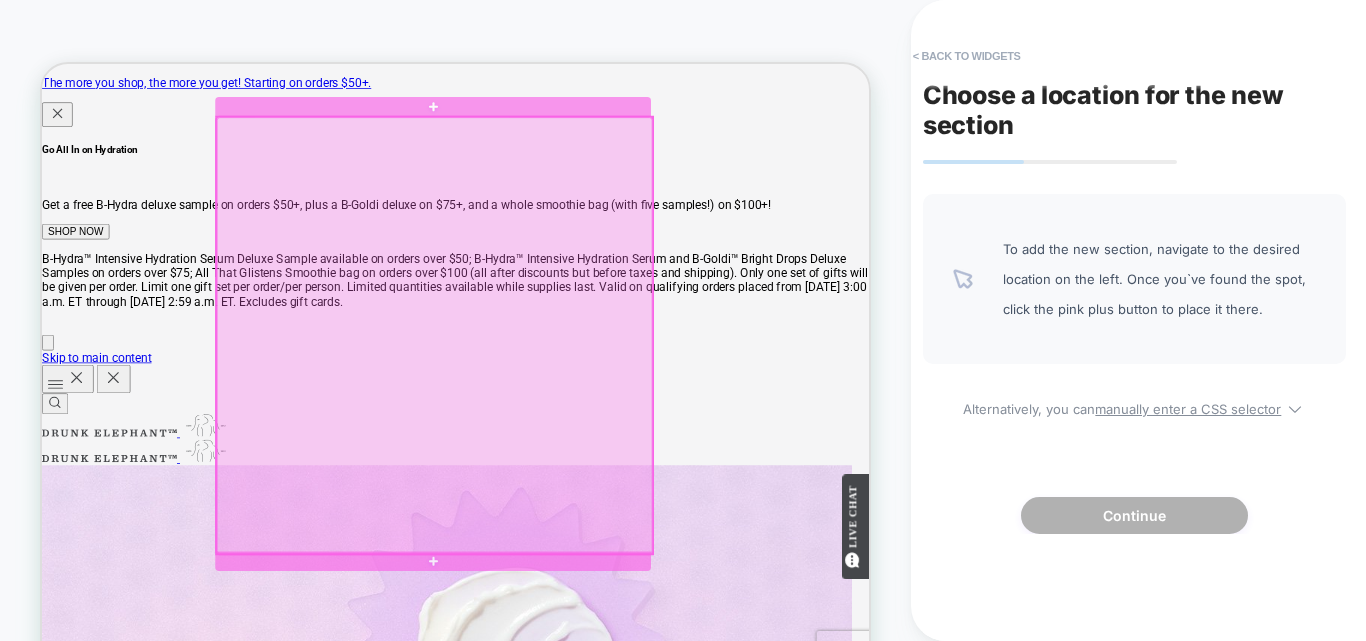 click at bounding box center (566, 426) 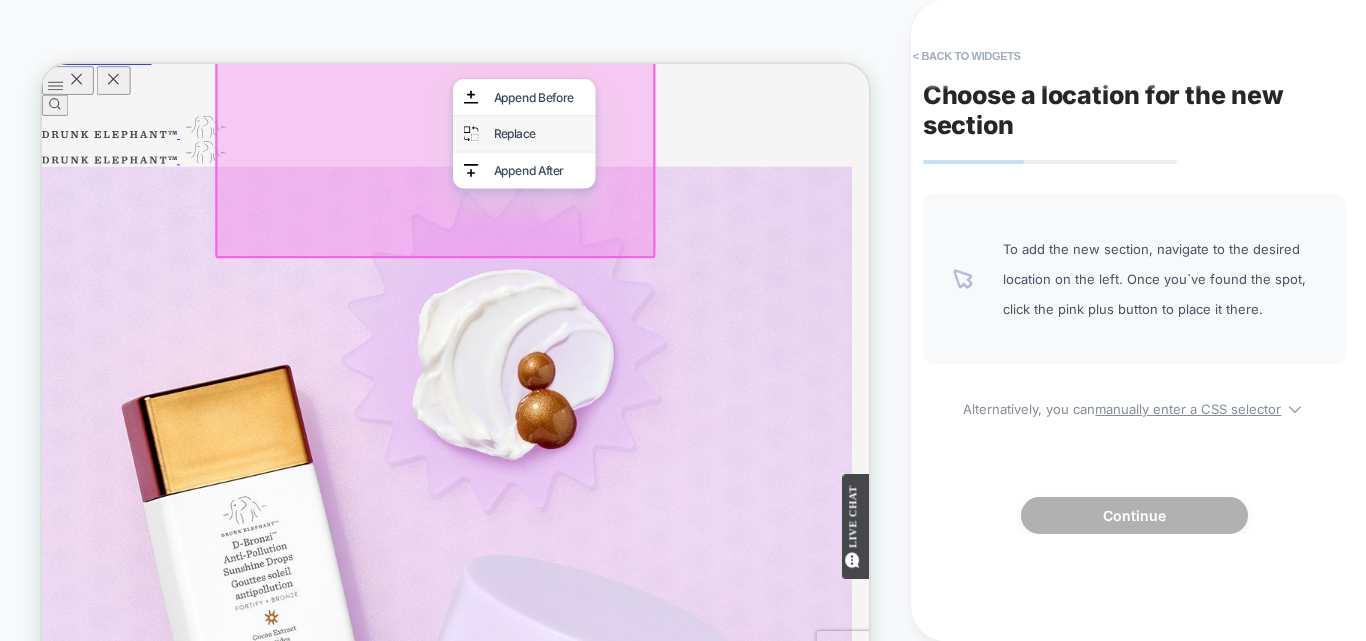 scroll, scrollTop: 400, scrollLeft: 0, axis: vertical 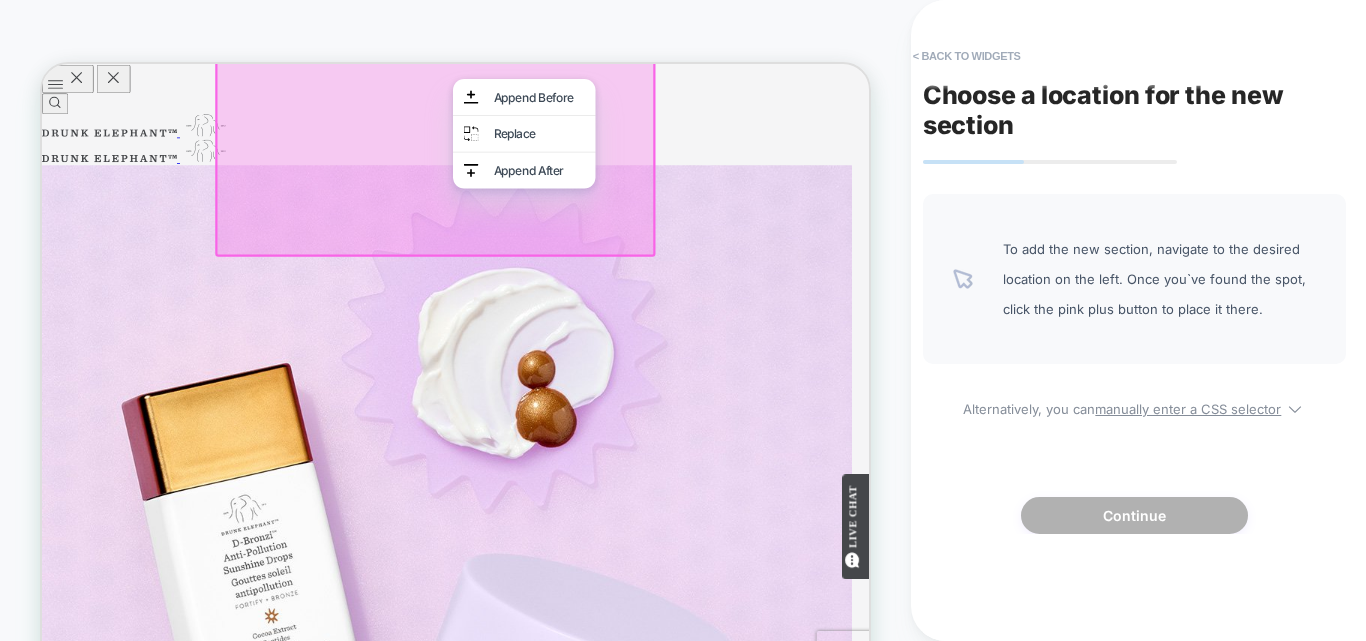 click on "Strengthen
Moisturize" at bounding box center [593, 14058] 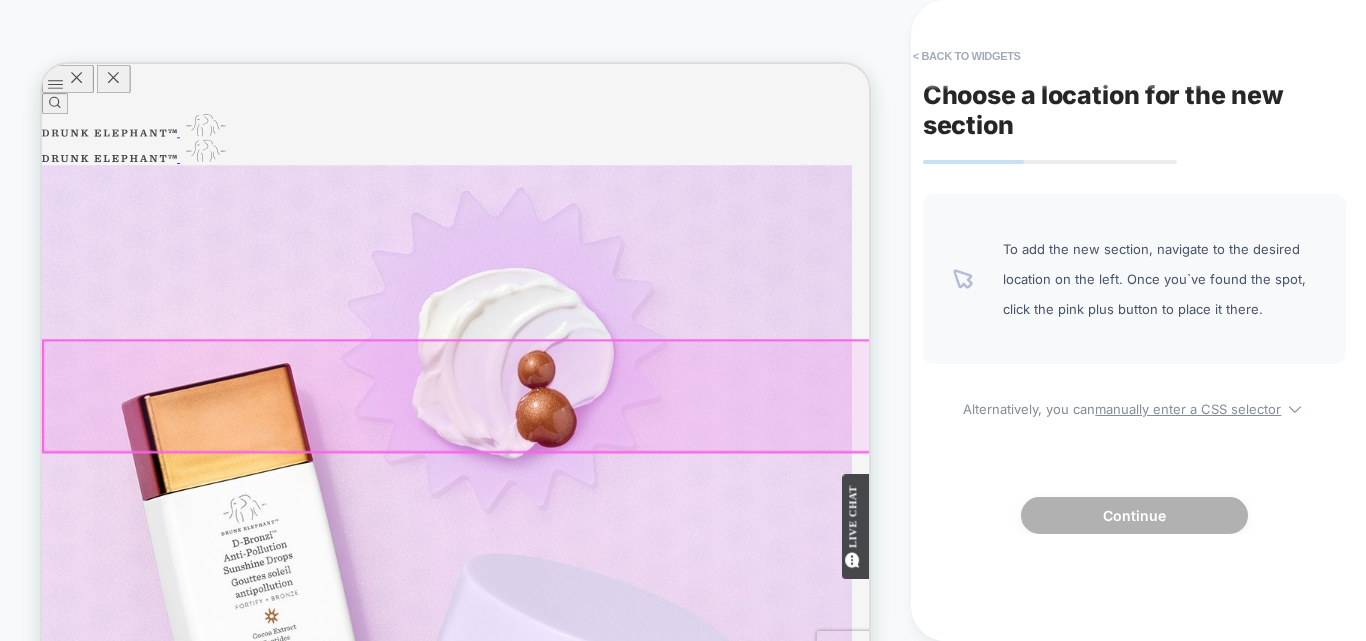 click on "Strengthen
Moisturize" at bounding box center [593, 14058] 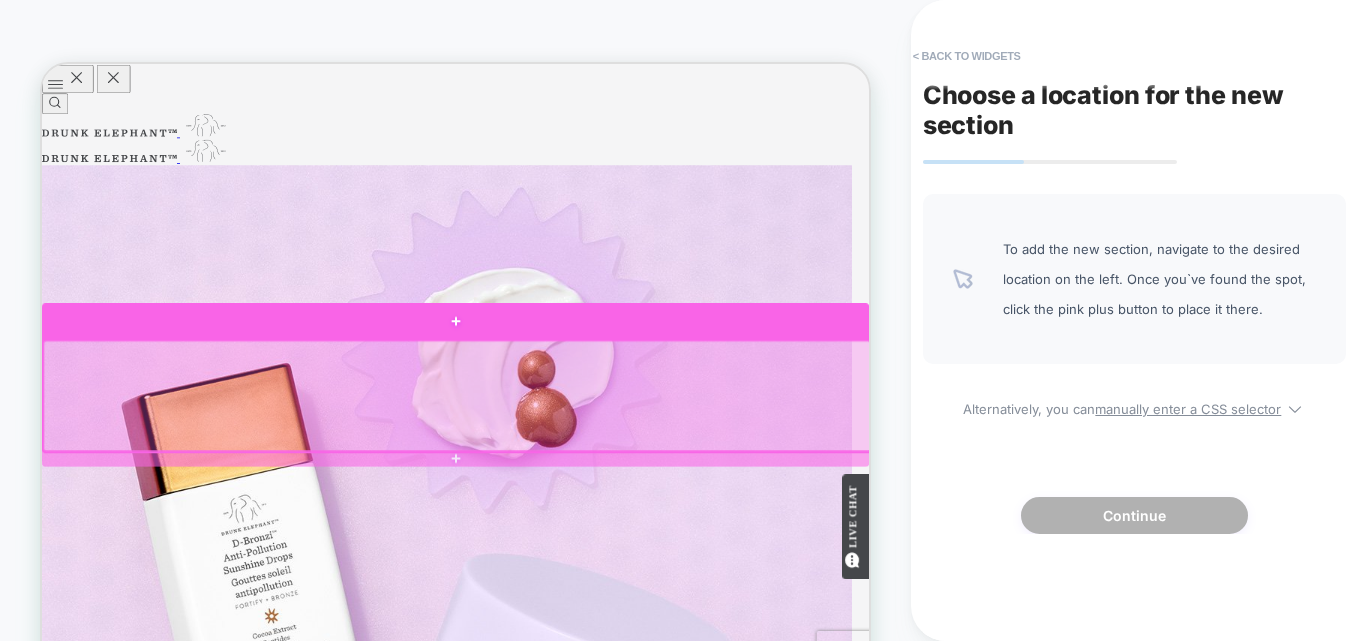 click at bounding box center [593, 407] 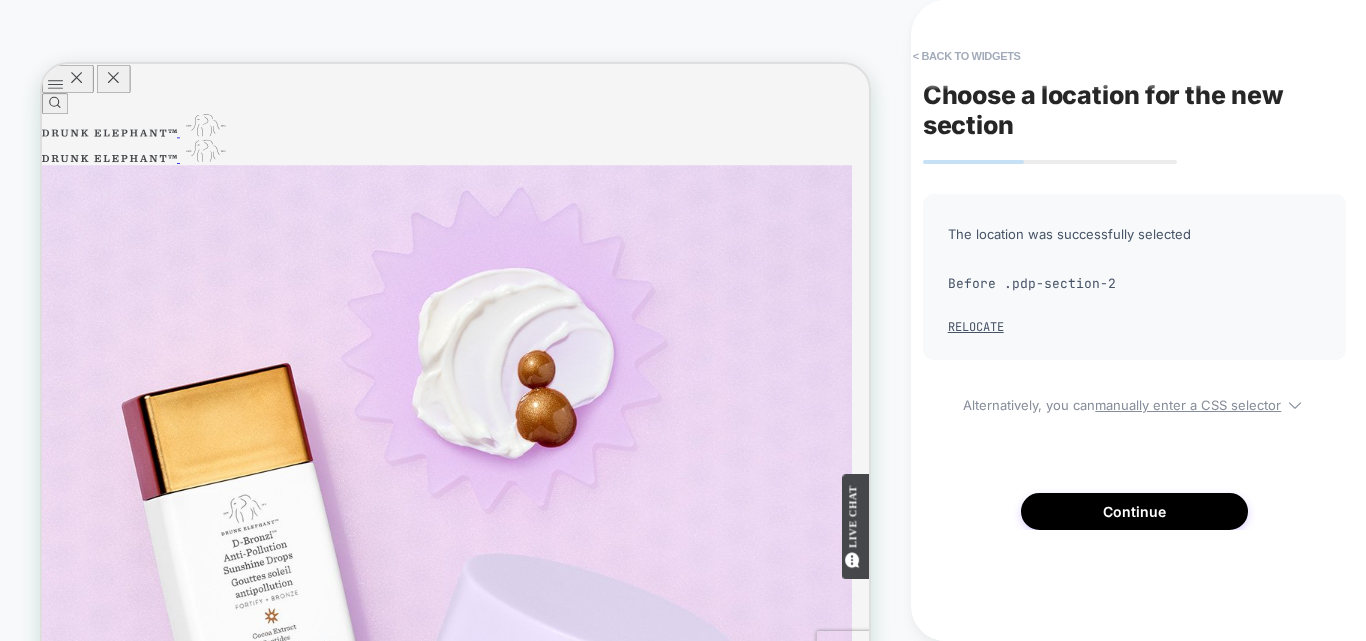 scroll, scrollTop: 394, scrollLeft: 0, axis: vertical 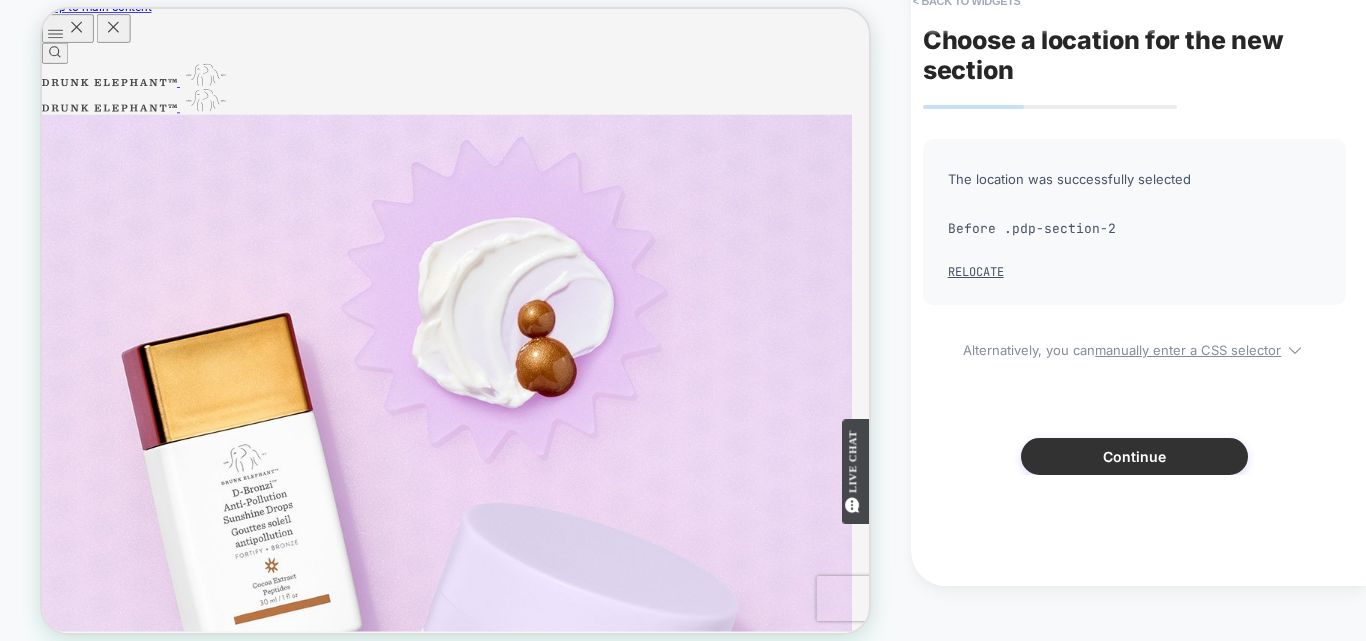 click on "Continue" at bounding box center [1134, 456] 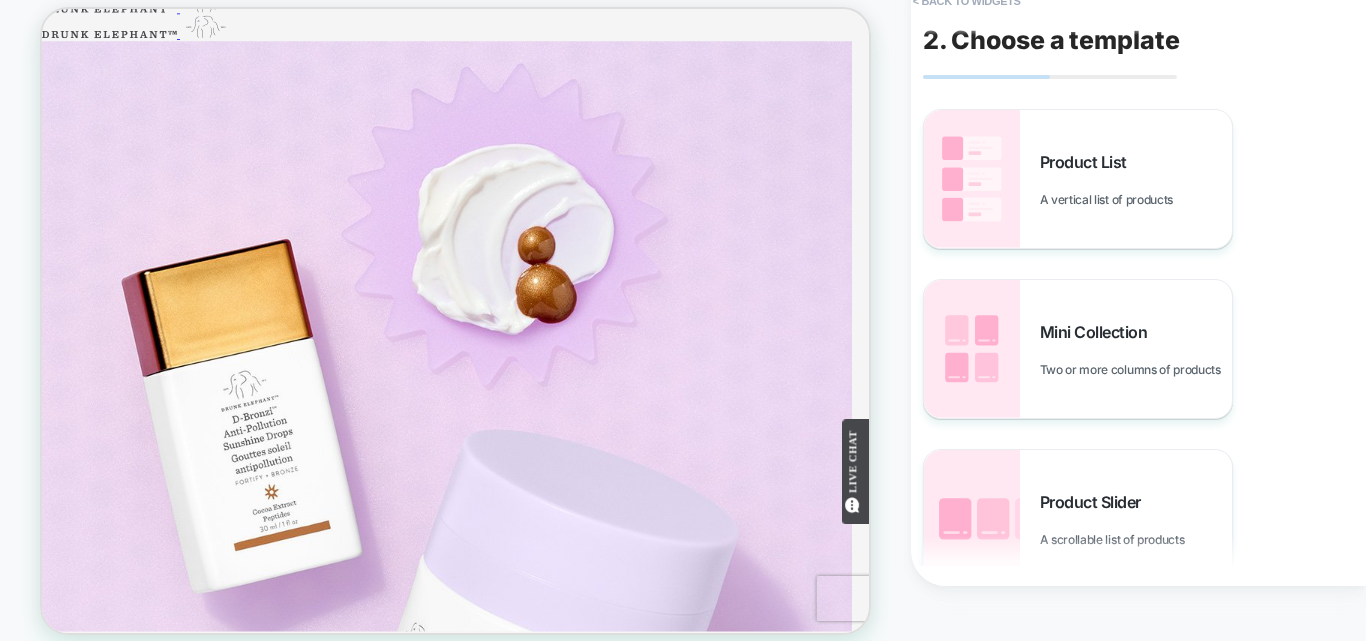 scroll, scrollTop: 593, scrollLeft: 0, axis: vertical 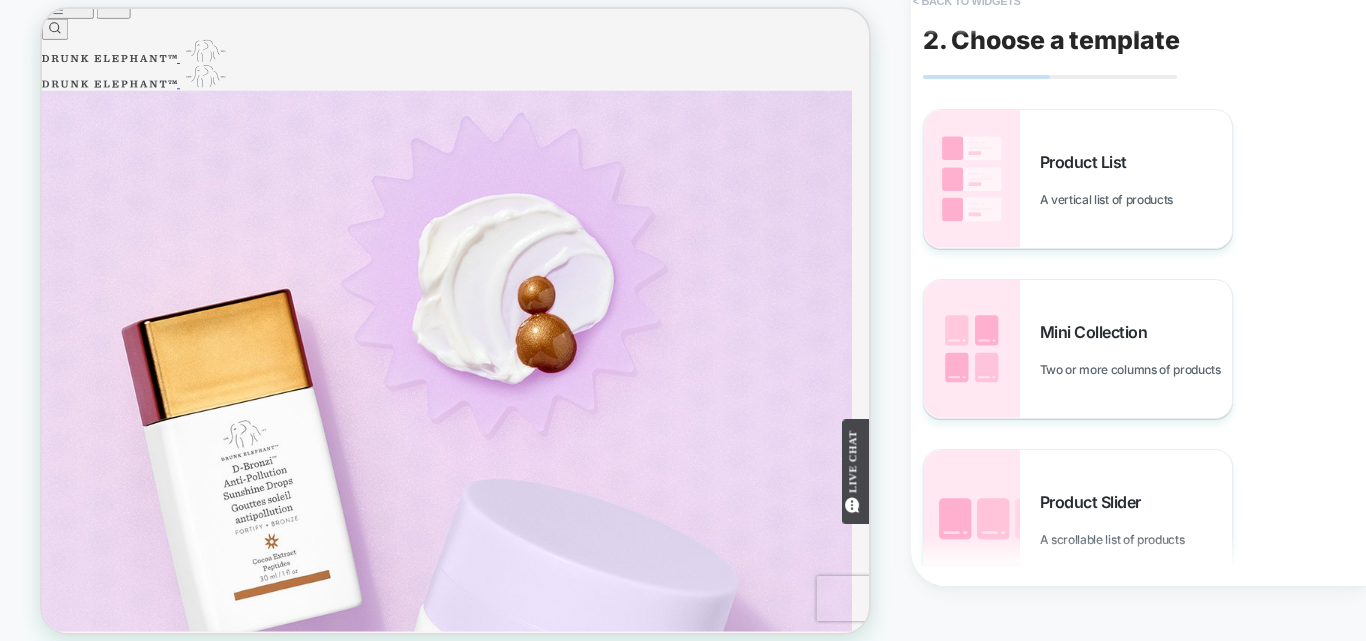 click on "< Back to widgets" at bounding box center [967, 1] 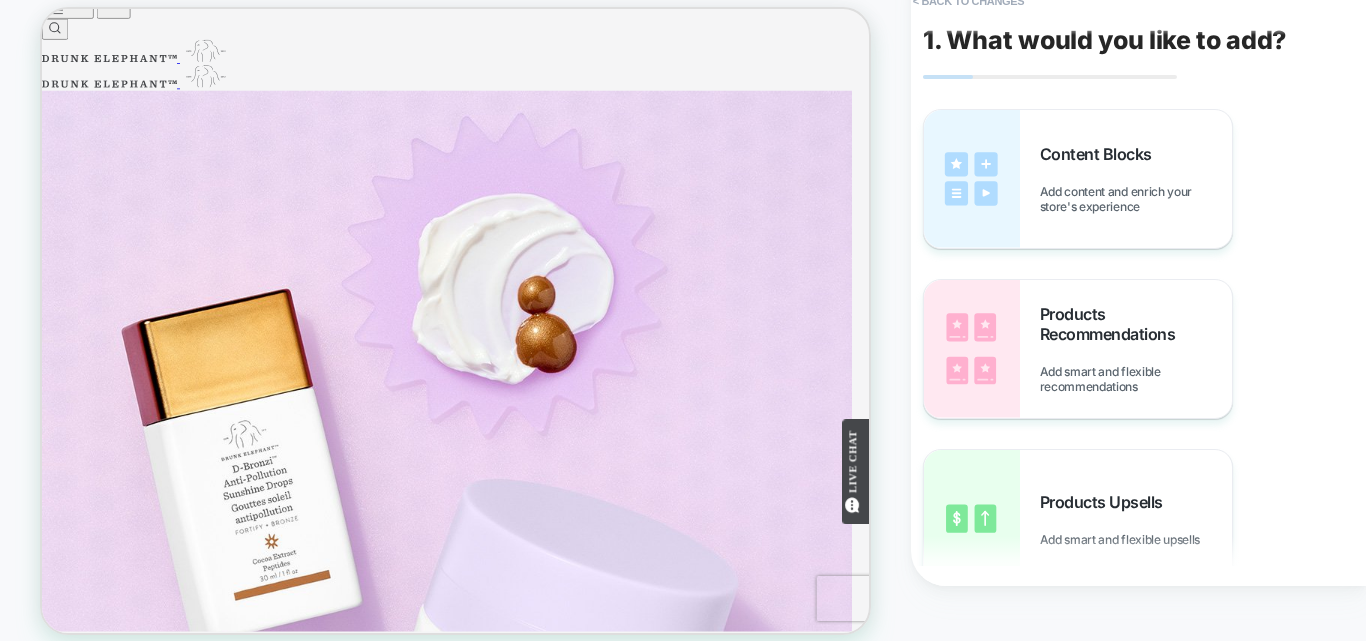 scroll, scrollTop: 394, scrollLeft: 0, axis: vertical 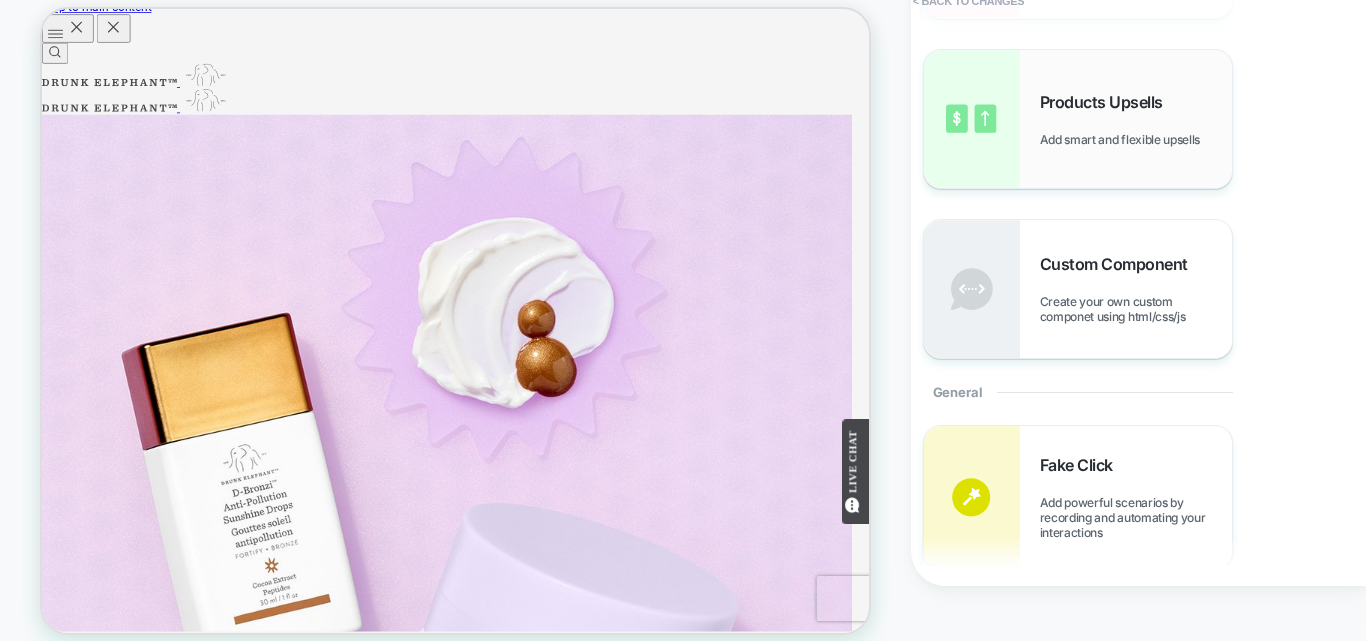 click on "Products Upsells" at bounding box center (1106, 102) 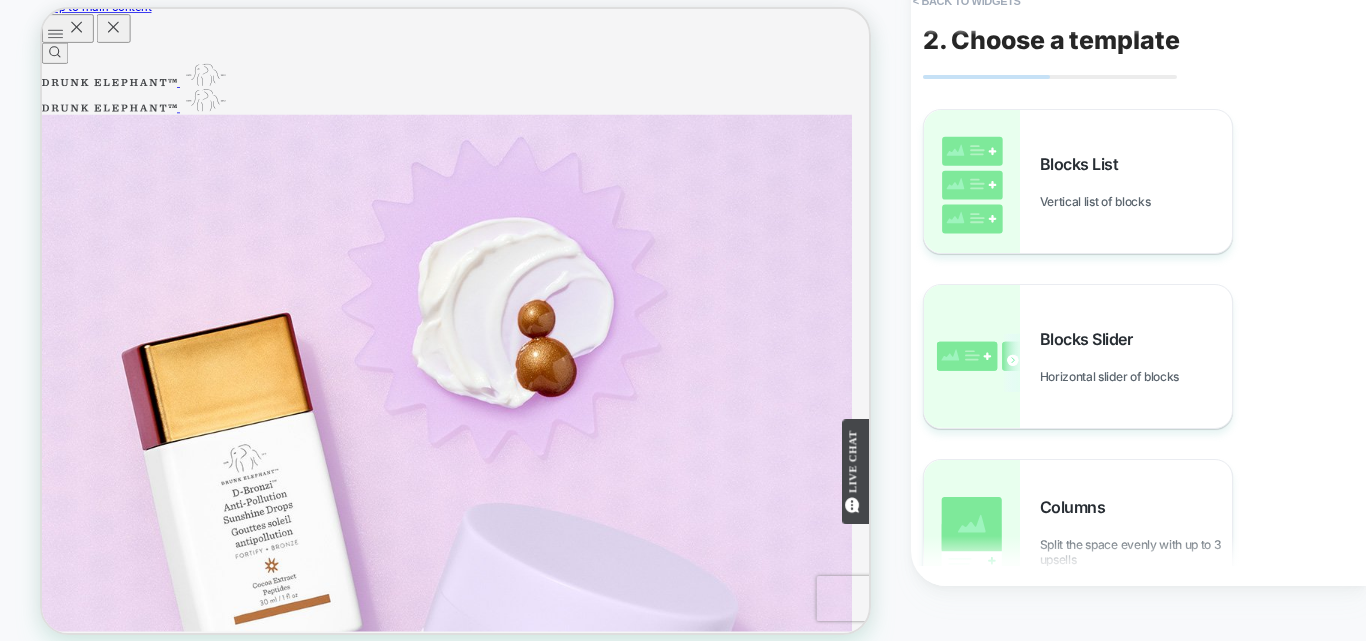 scroll, scrollTop: 367, scrollLeft: 0, axis: vertical 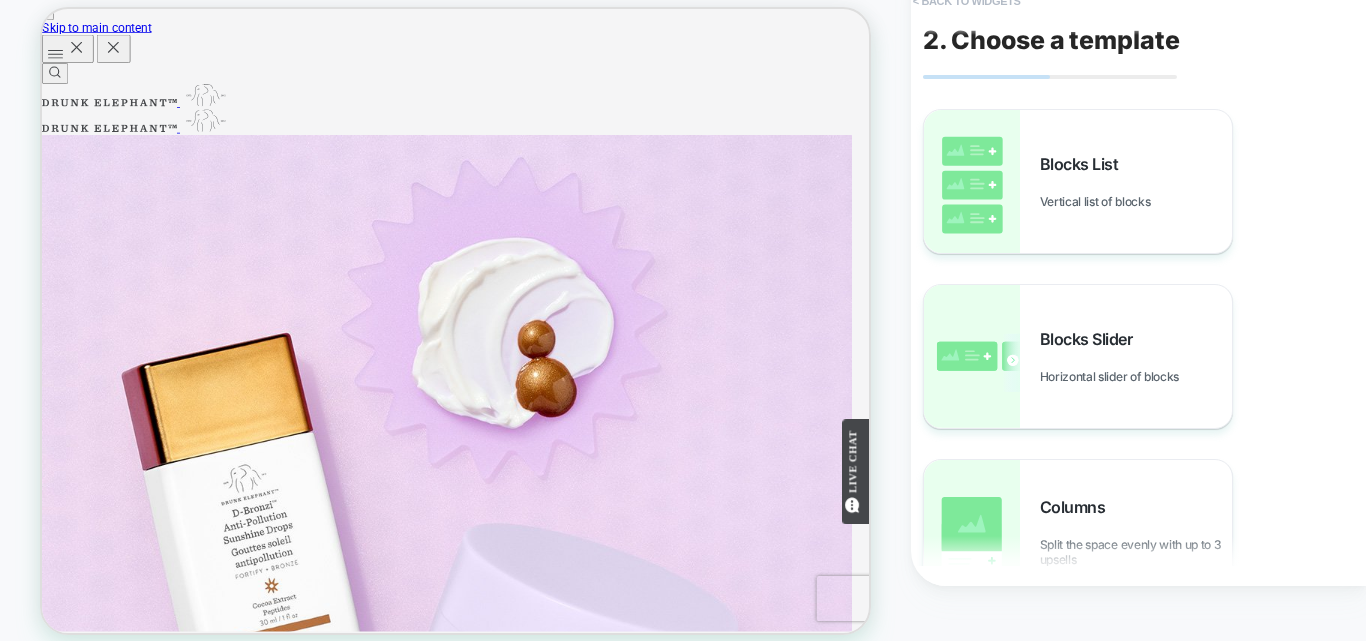 click on "< Back to widgets" at bounding box center [967, 1] 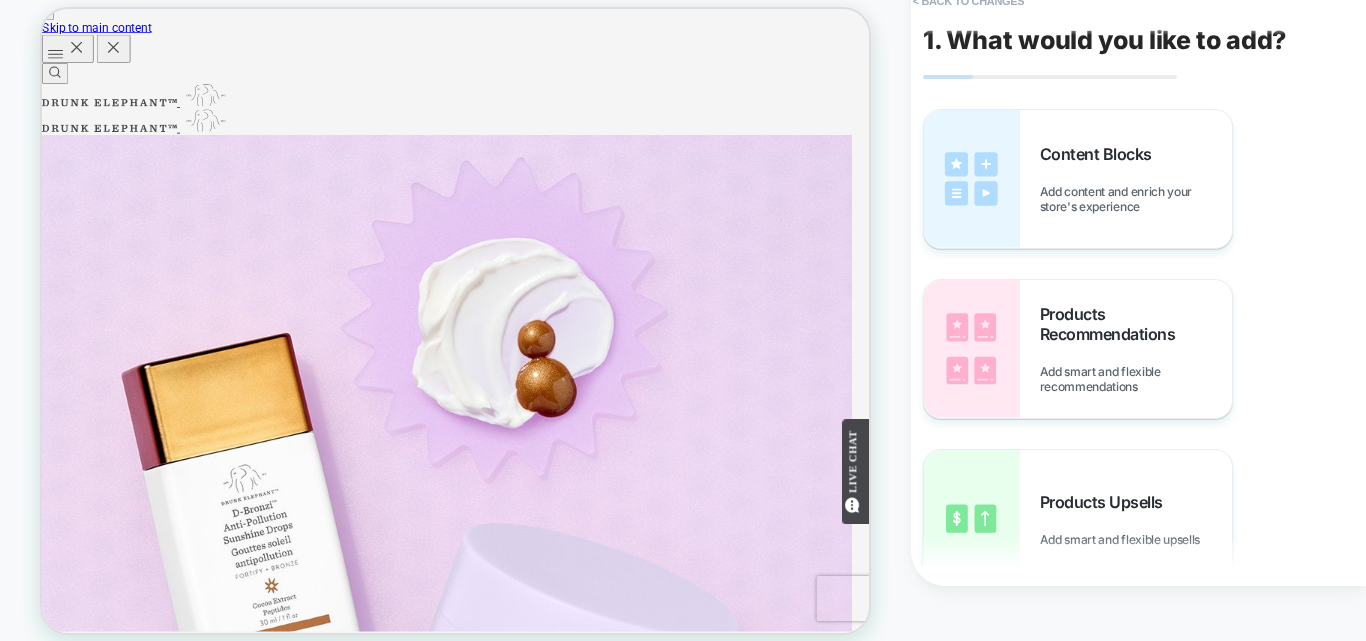 scroll, scrollTop: 390, scrollLeft: 0, axis: vertical 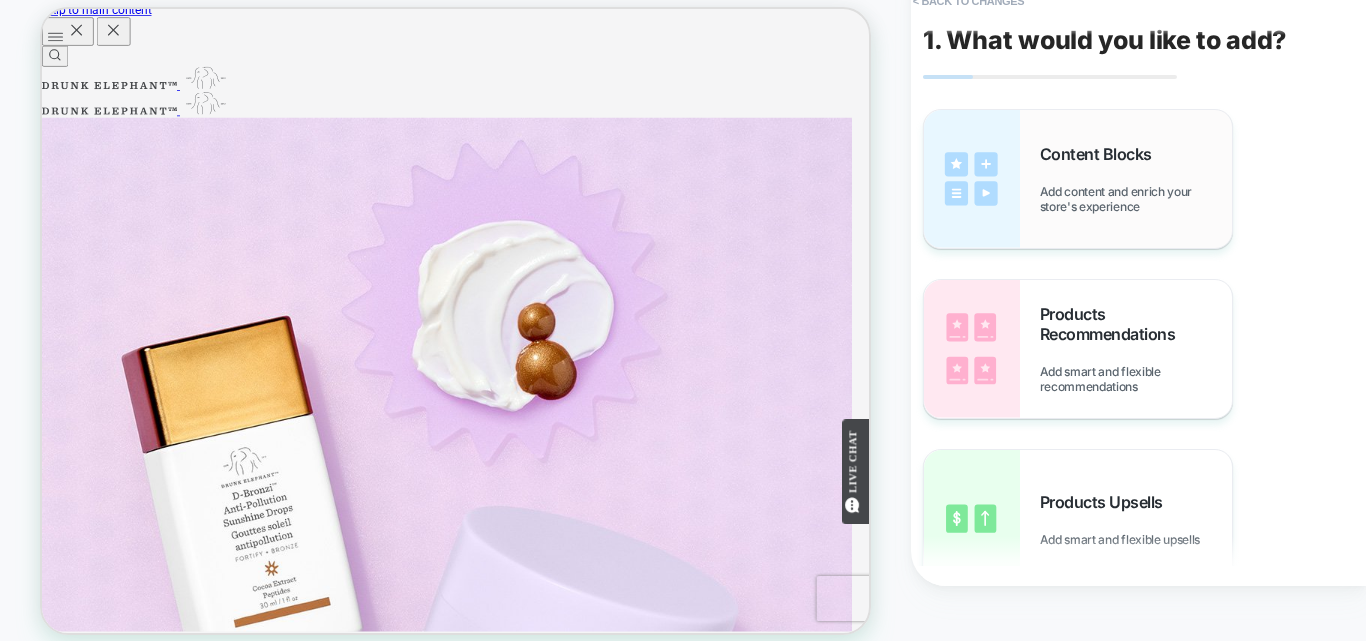 click on "Add content and enrich your store's experience" at bounding box center [1136, 199] 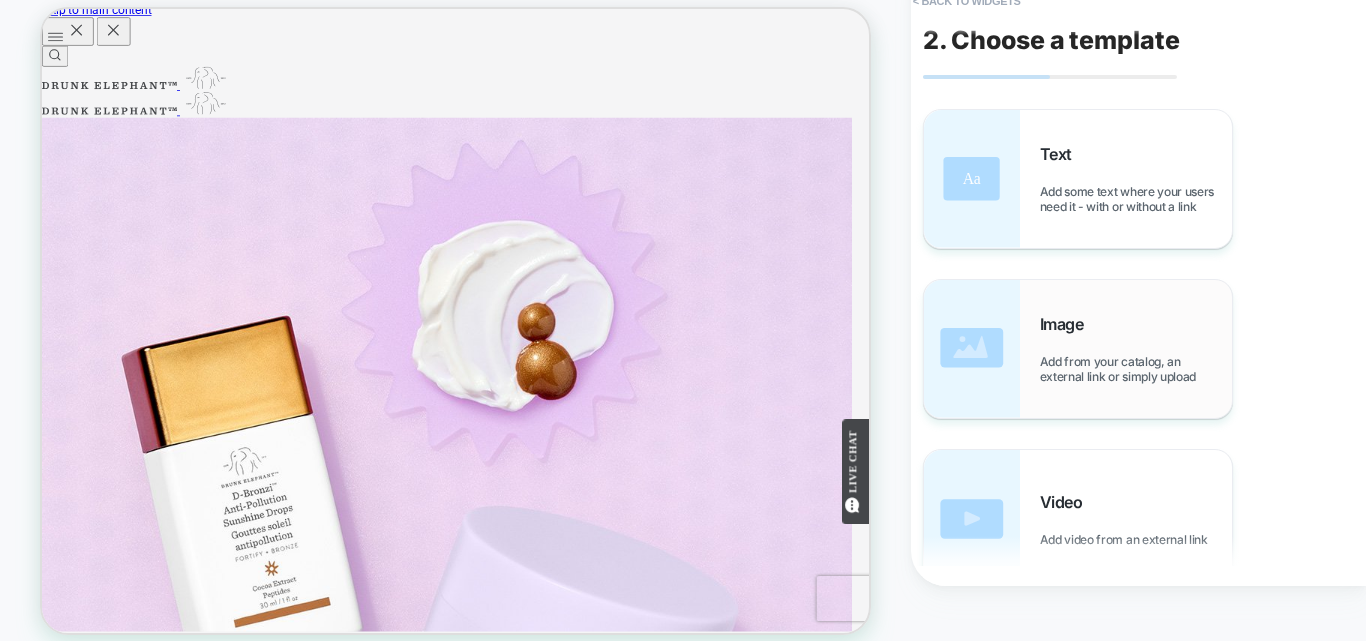 scroll, scrollTop: 300, scrollLeft: 0, axis: vertical 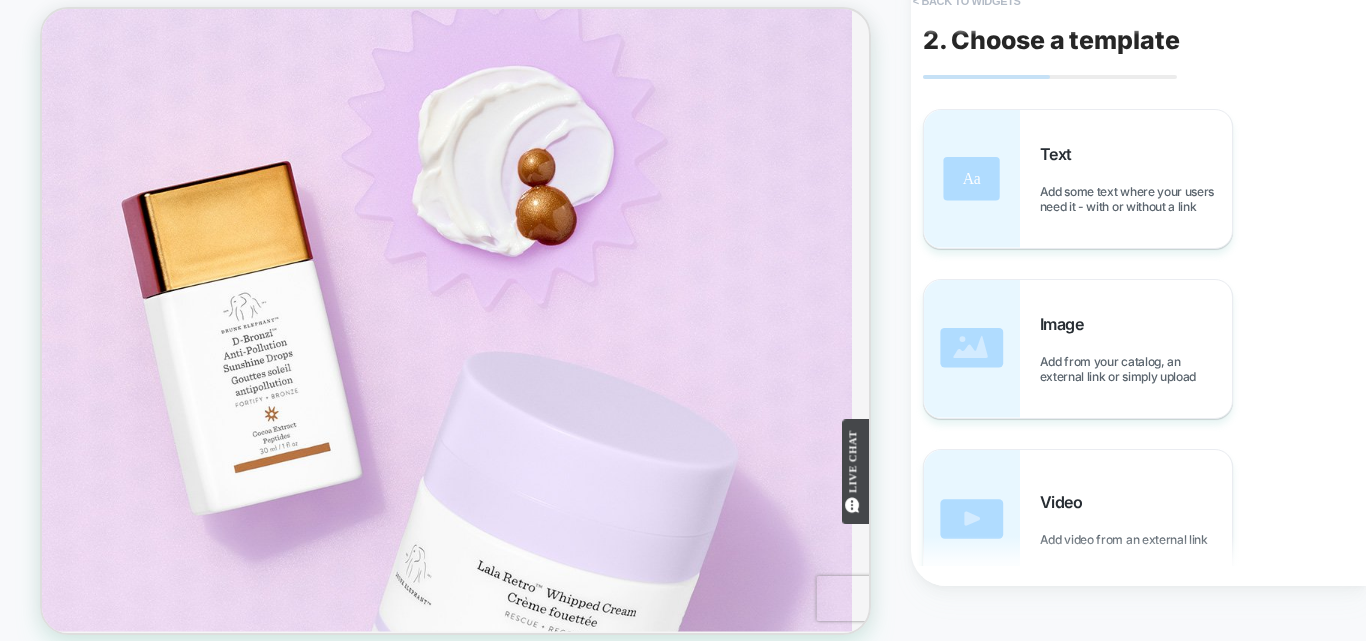 click on "< Back to widgets" at bounding box center [967, 1] 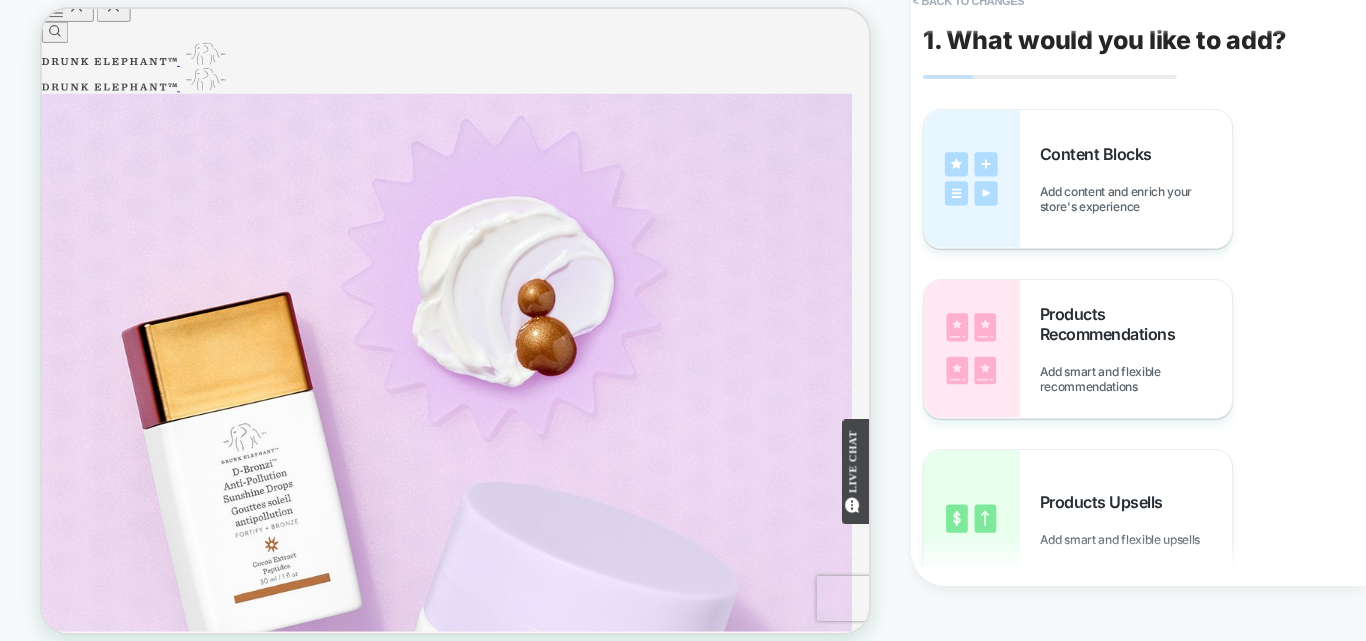 scroll, scrollTop: 406, scrollLeft: 0, axis: vertical 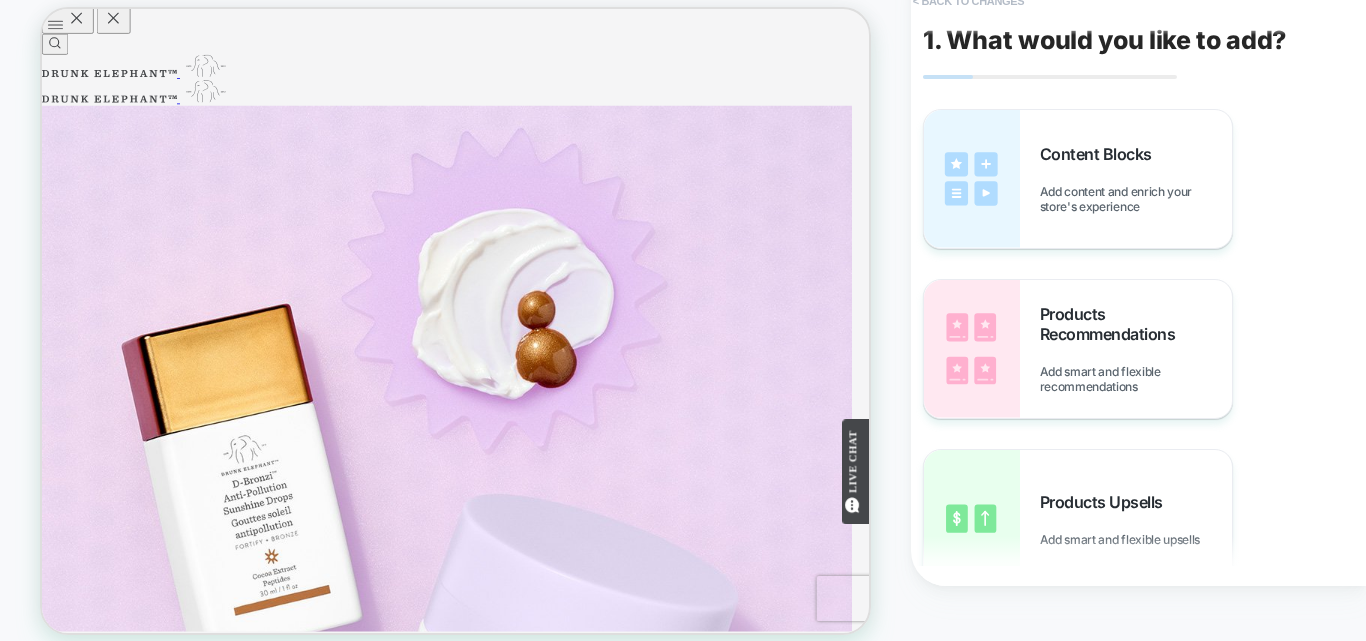 click on "< Back to changes" at bounding box center [969, 1] 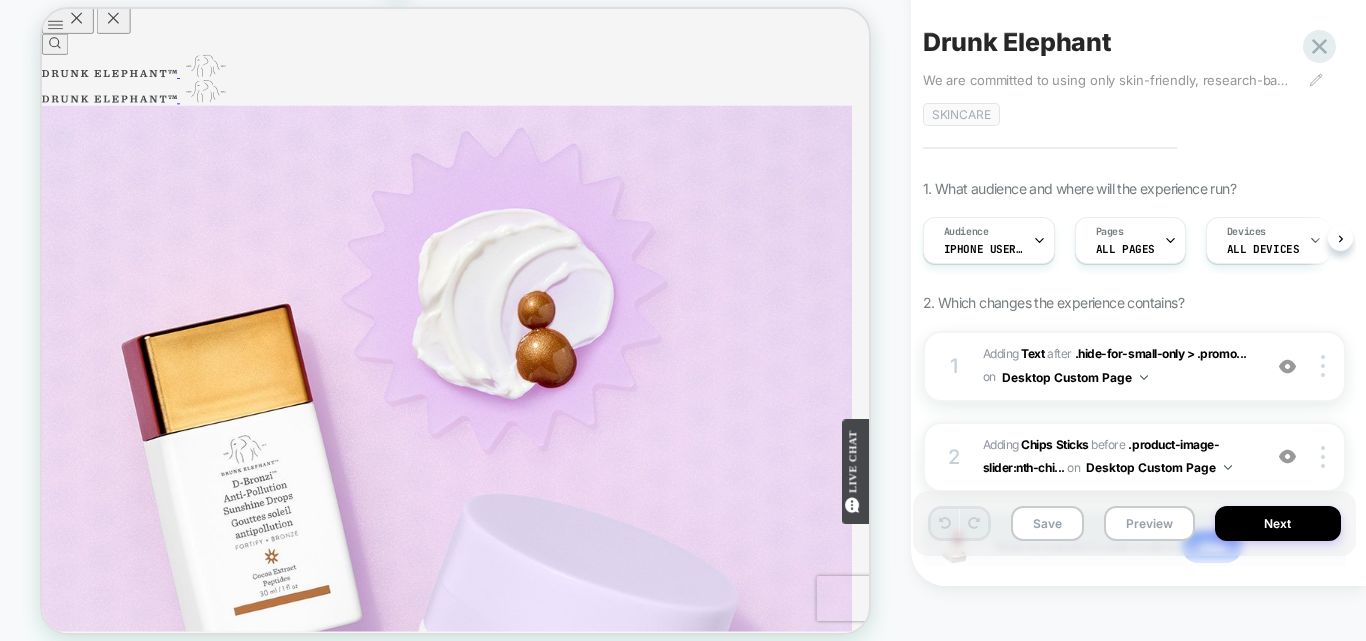 scroll, scrollTop: 0, scrollLeft: 1, axis: horizontal 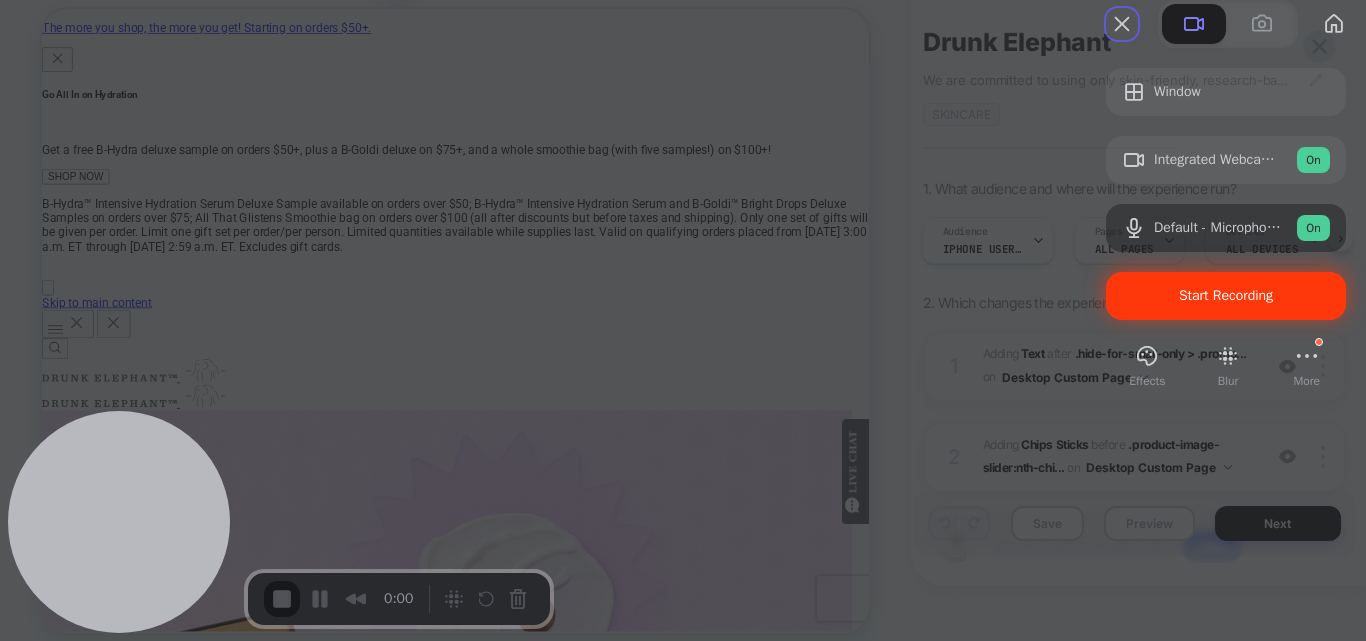 click on "Start Recording" at bounding box center (1226, 295) 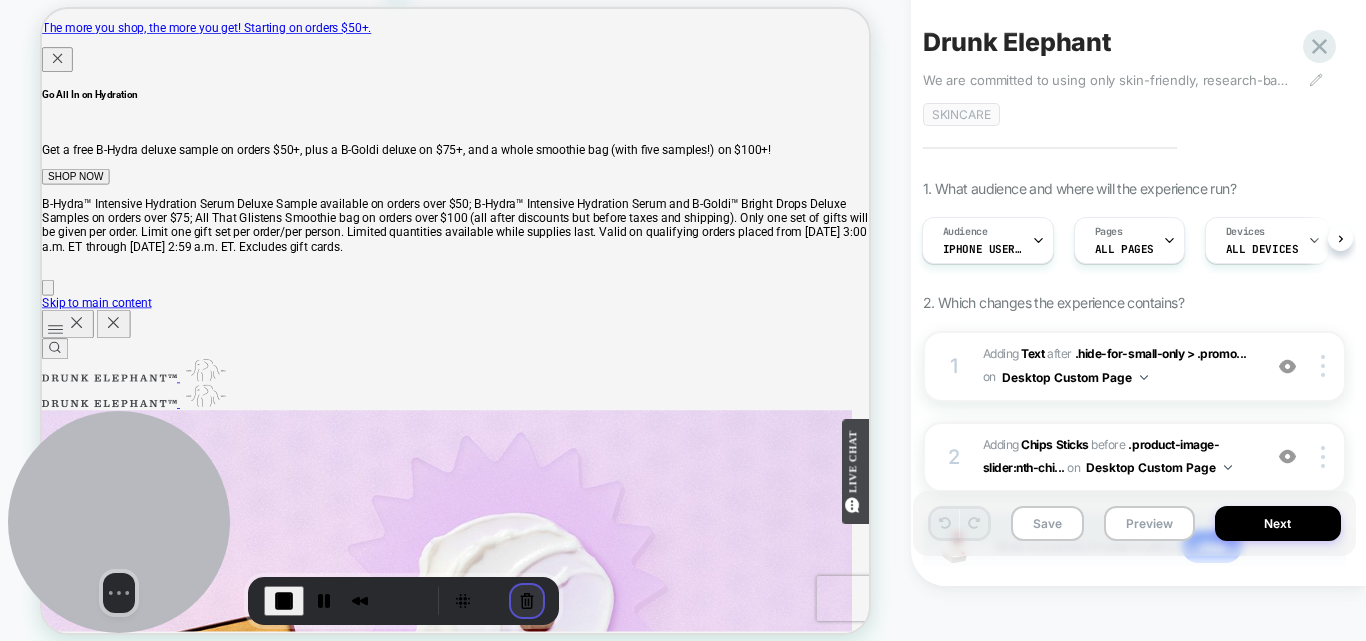 click at bounding box center (527, 601) 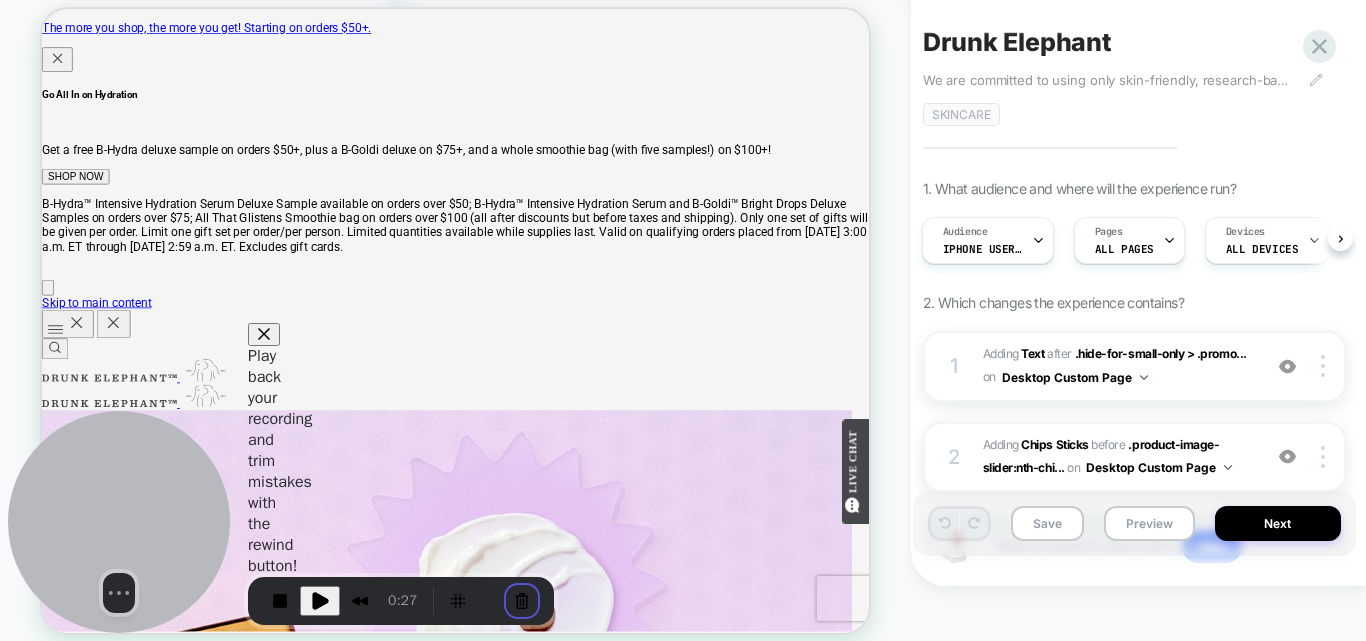 click on "Cancel recording" at bounding box center [514, 810] 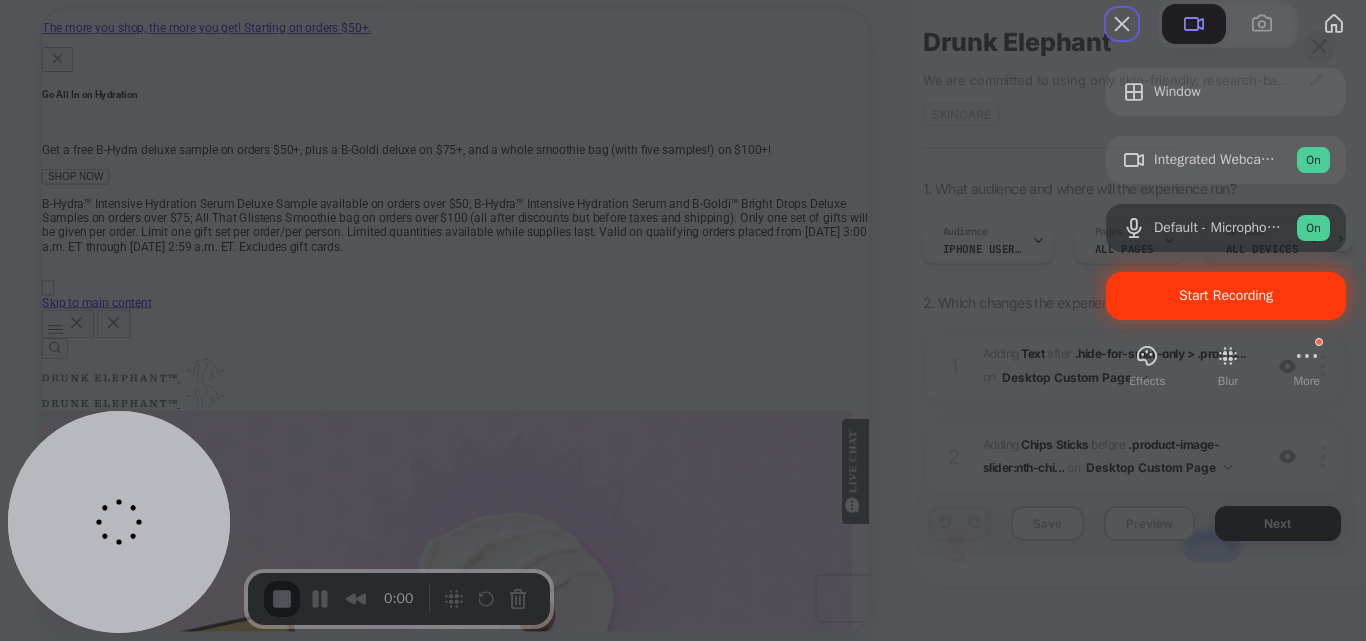 click on "Start Recording" at bounding box center (1226, 295) 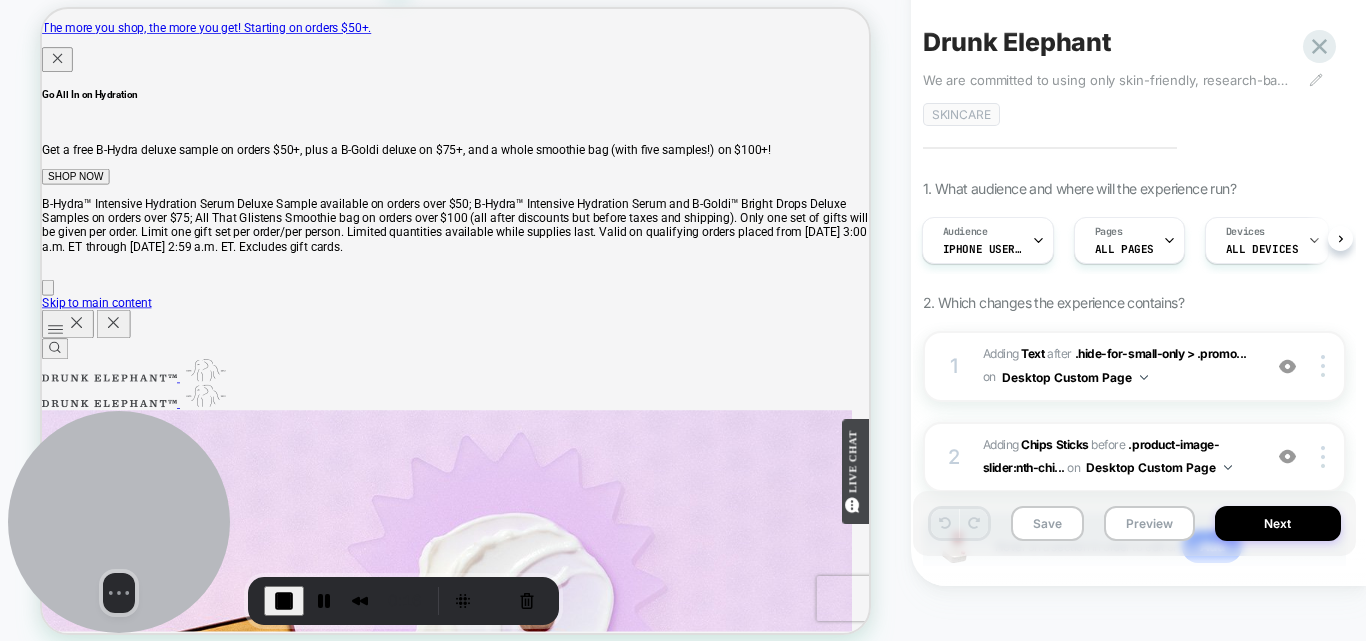 drag, startPoint x: 830, startPoint y: 627, endPoint x: 1118, endPoint y: 821, distance: 347.2463 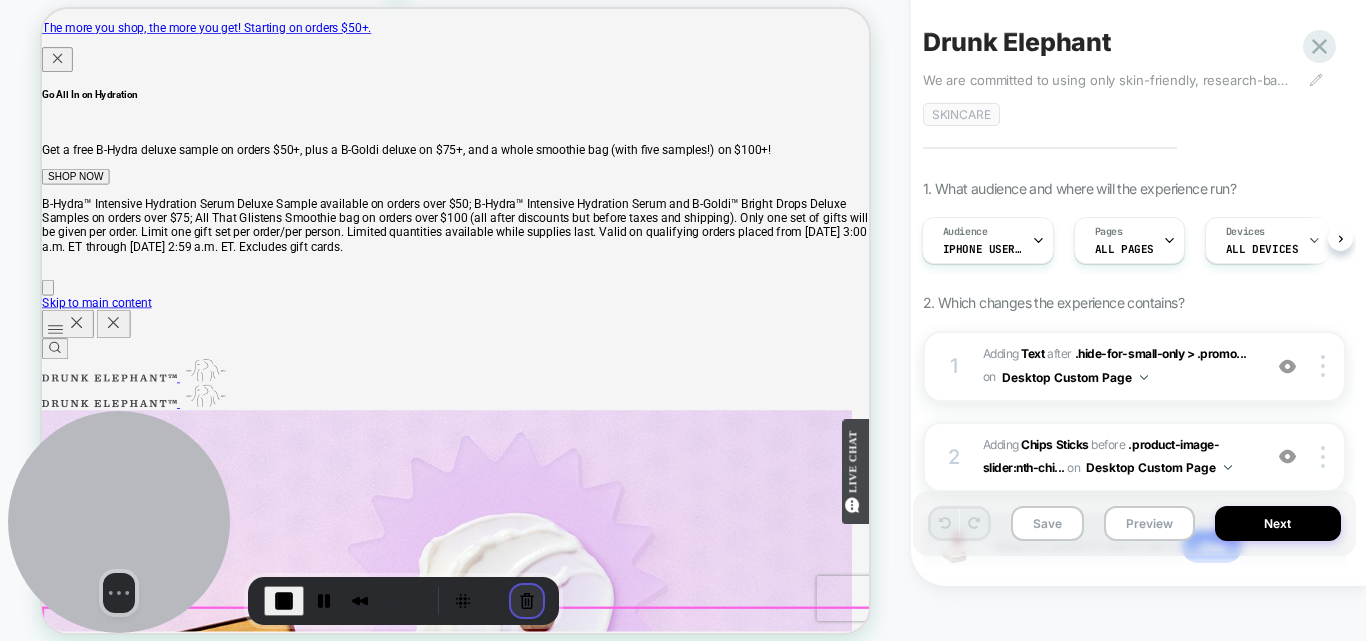 drag, startPoint x: 1076, startPoint y: 812, endPoint x: 530, endPoint y: 610, distance: 582.16833 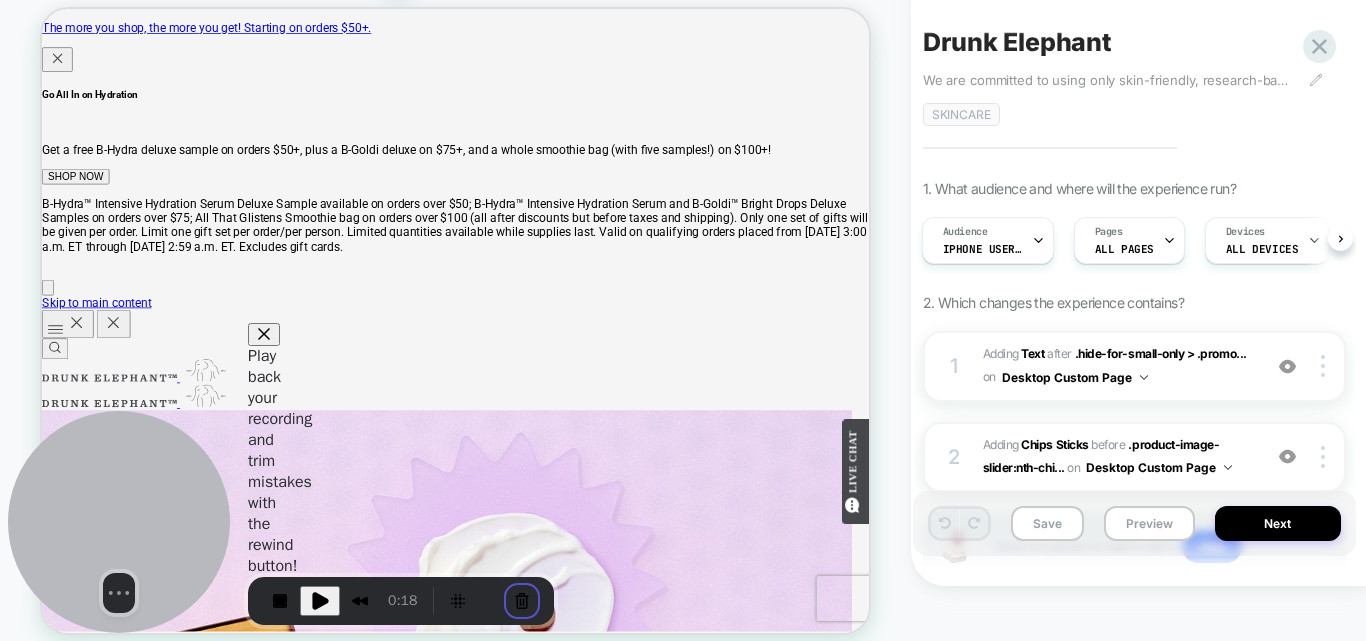 click on "Cancel recording" at bounding box center [514, 810] 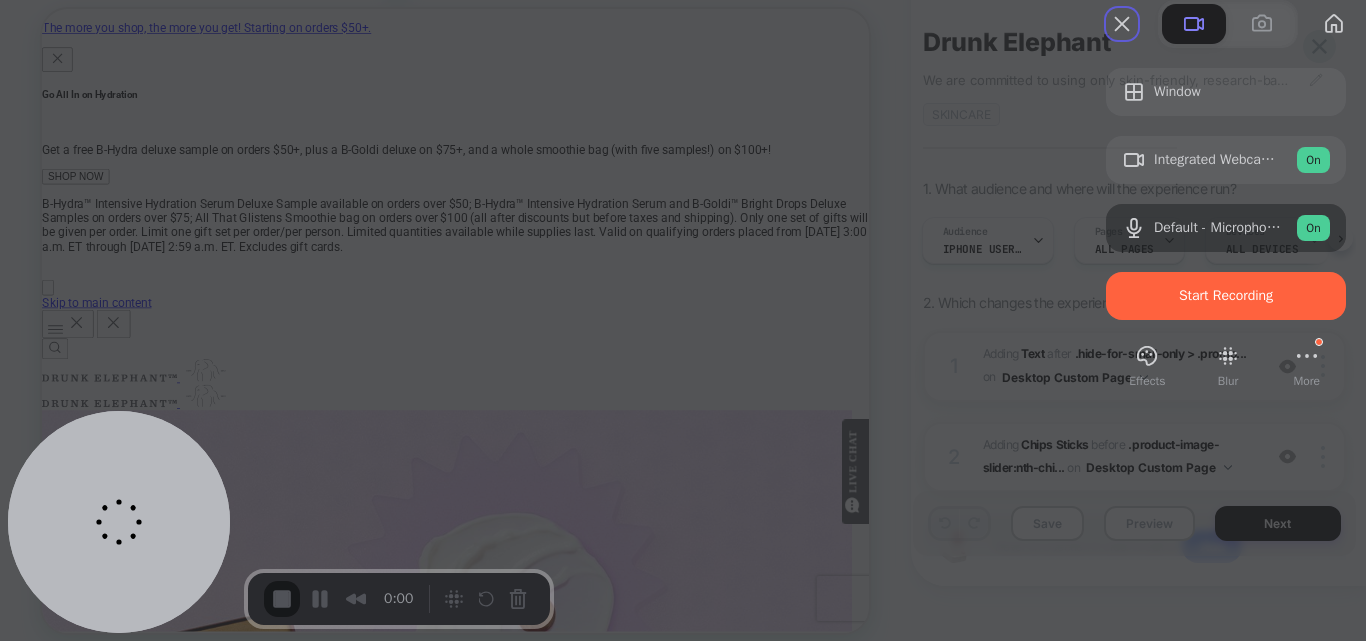 click on "Start Recording" at bounding box center (1226, 296) 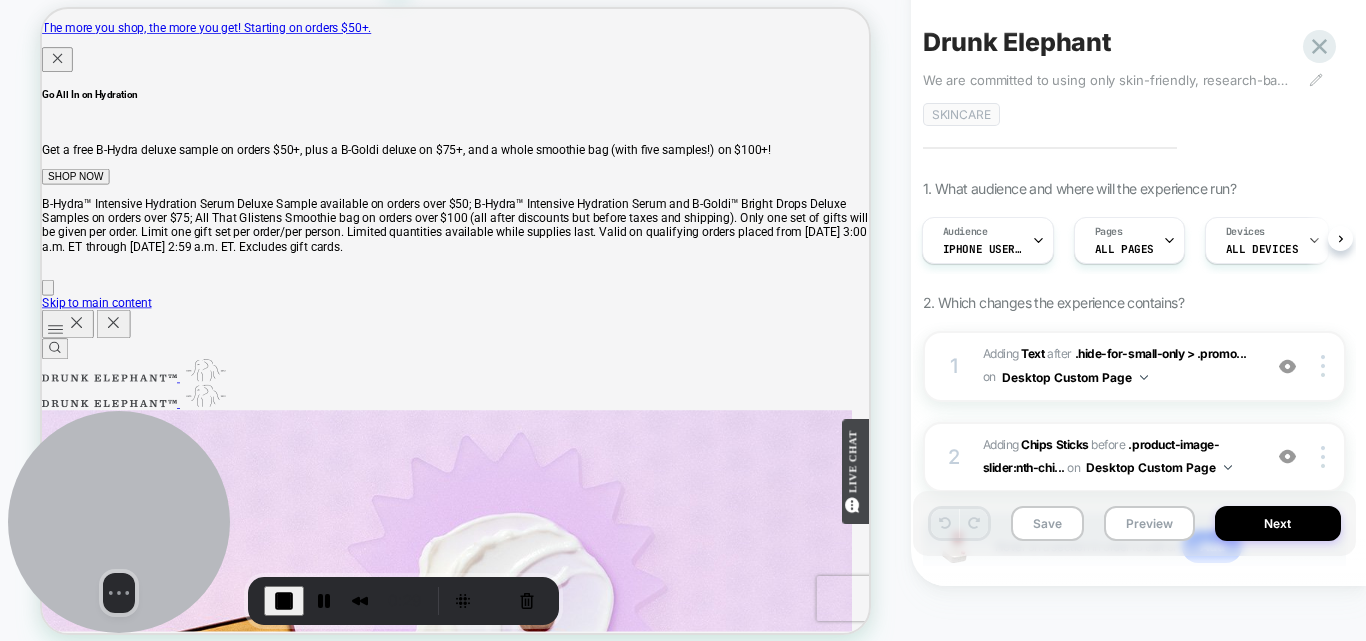 scroll, scrollTop: 146, scrollLeft: 0, axis: vertical 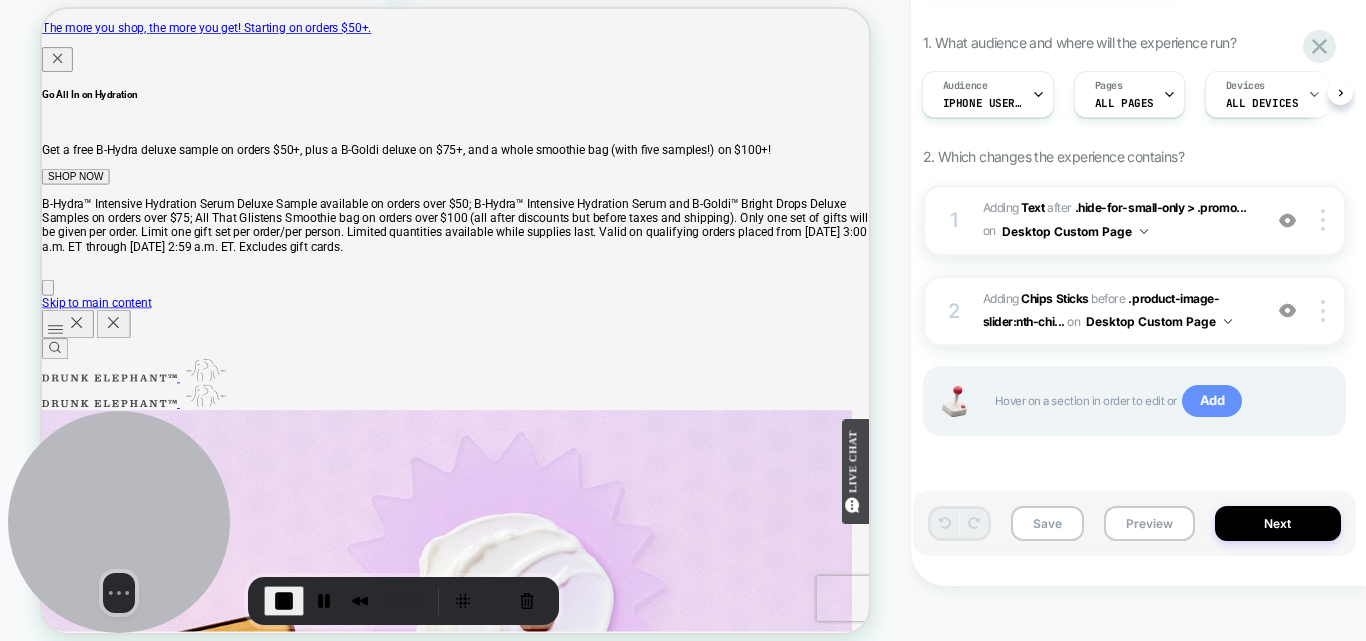 click on "Add" at bounding box center (1212, 401) 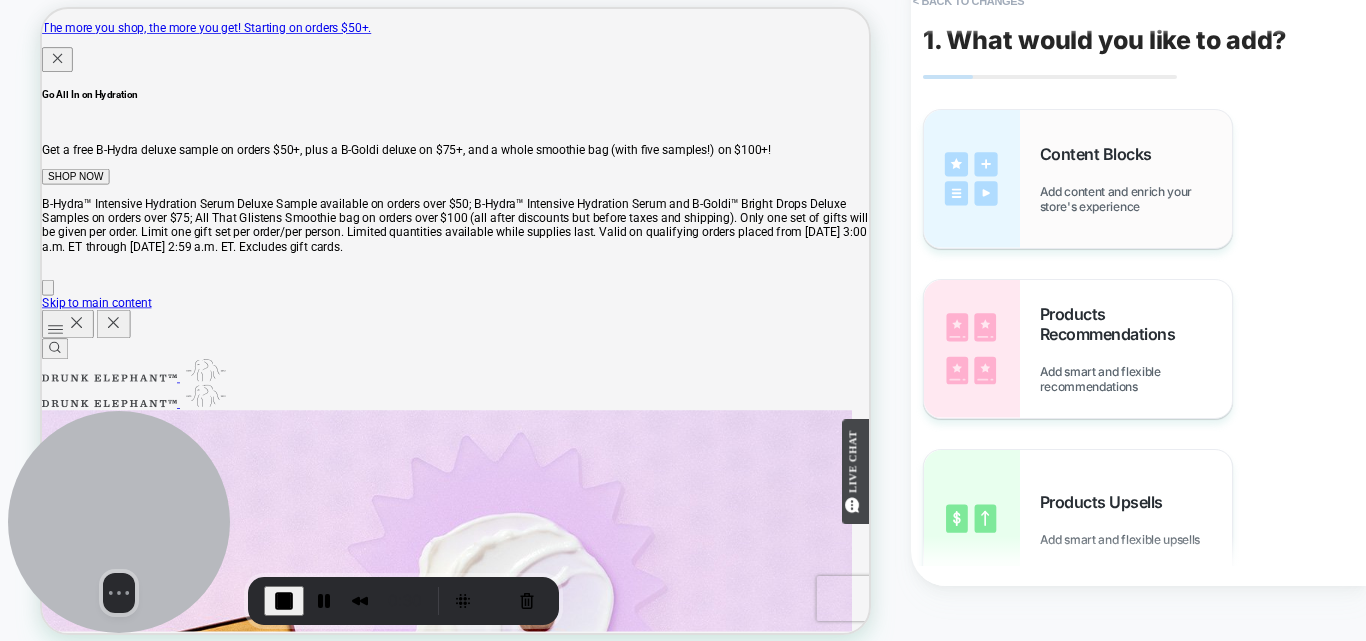 click on "Add content and enrich your store's experience" at bounding box center (1136, 199) 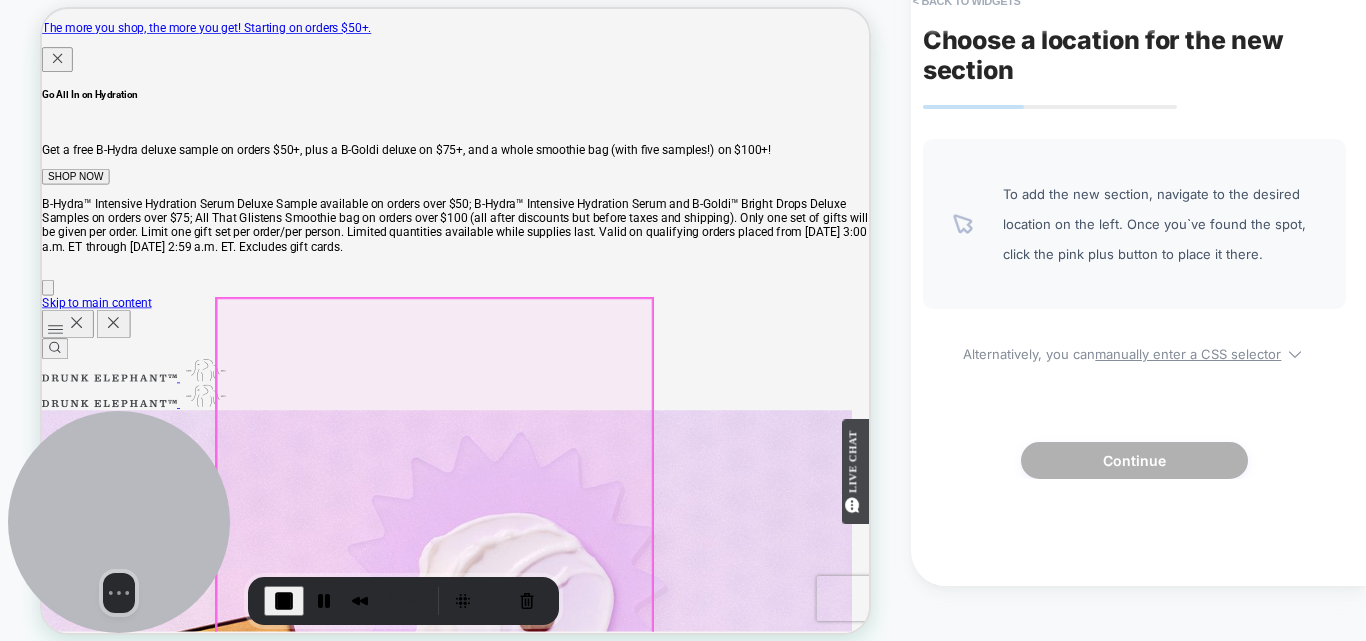 scroll, scrollTop: 400, scrollLeft: 0, axis: vertical 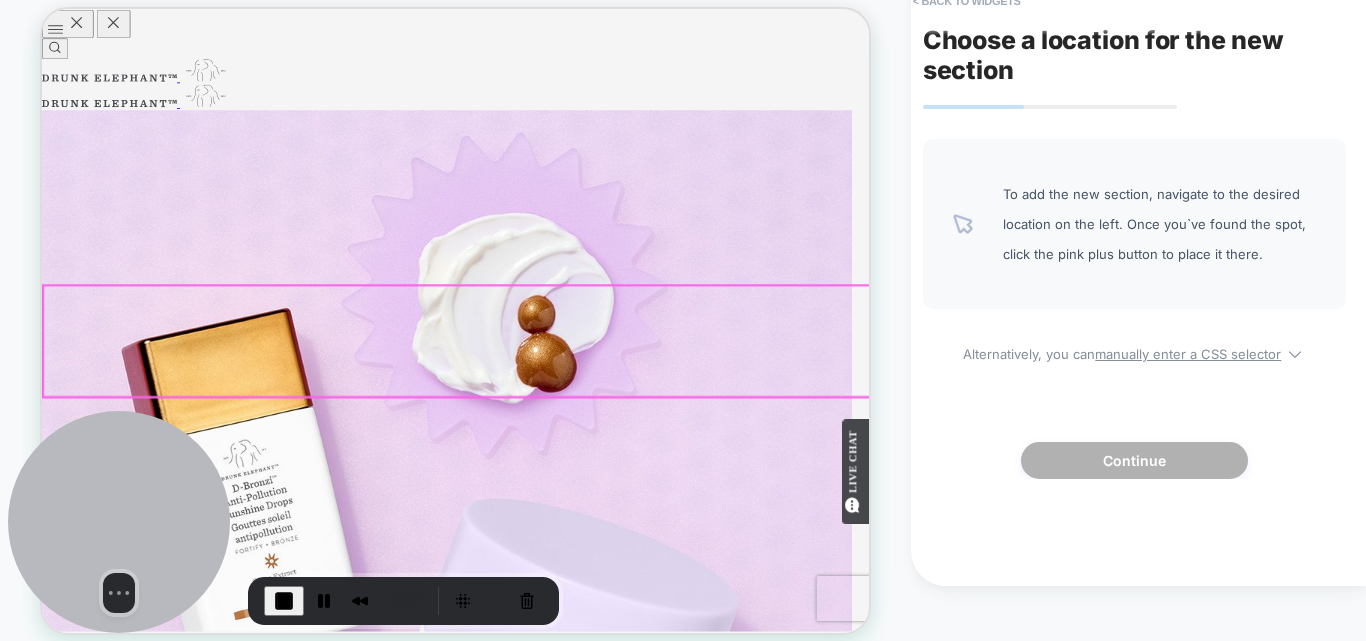 click on "Strengthen
Moisturize" at bounding box center (593, 14003) 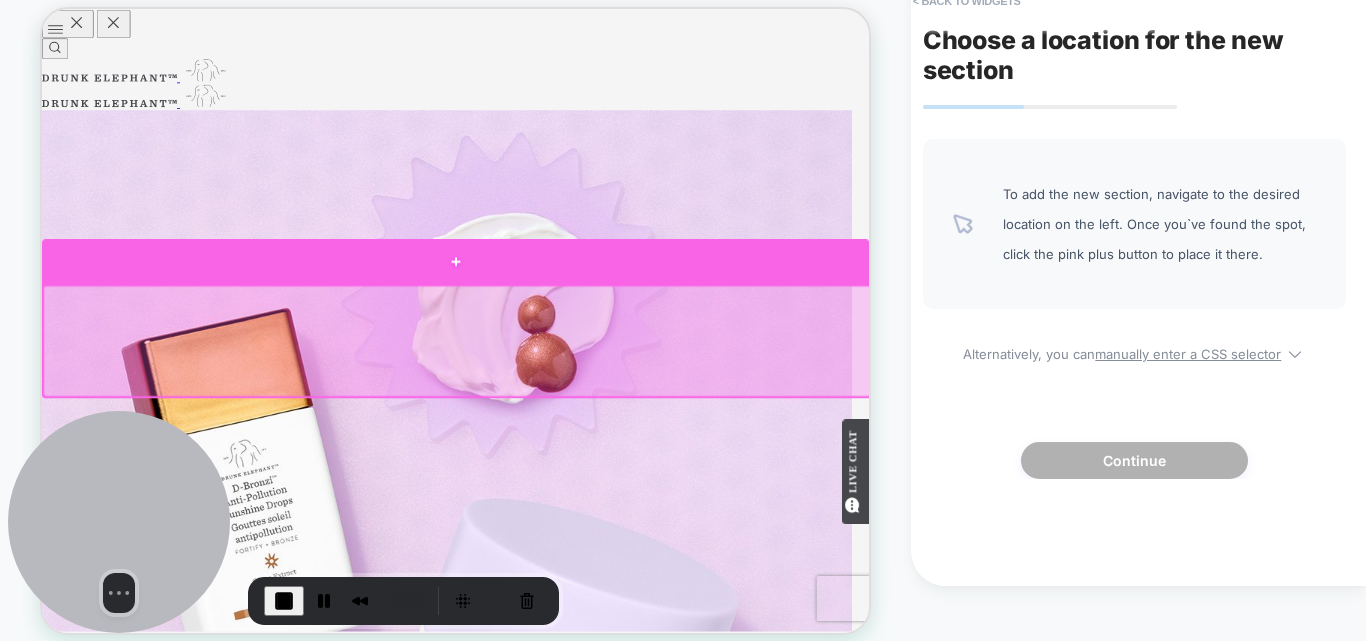 click at bounding box center [593, 346] 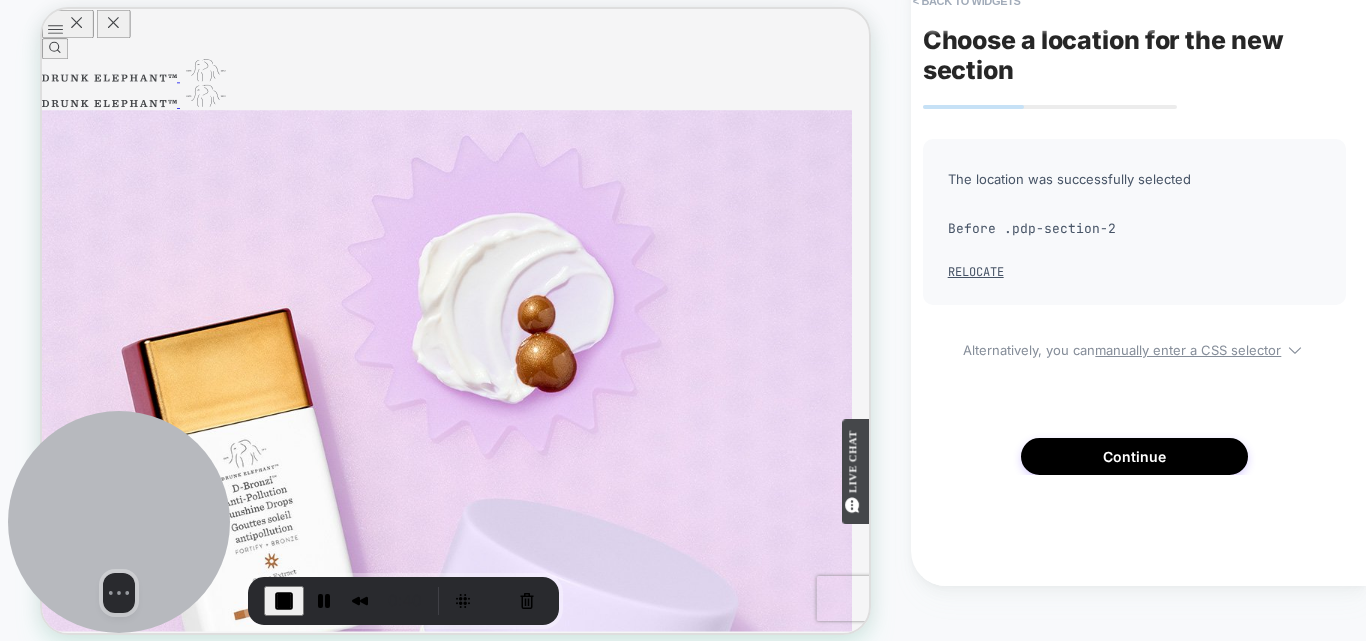 scroll, scrollTop: 394, scrollLeft: 0, axis: vertical 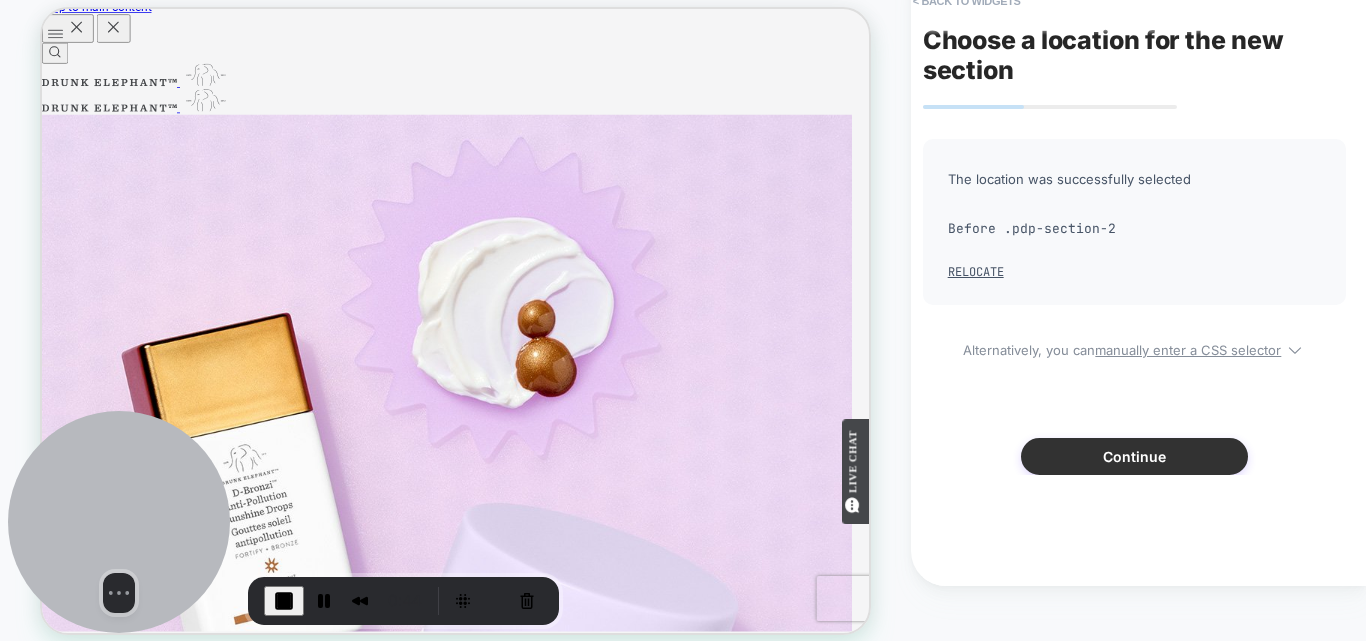 click on "Continue" at bounding box center [1134, 456] 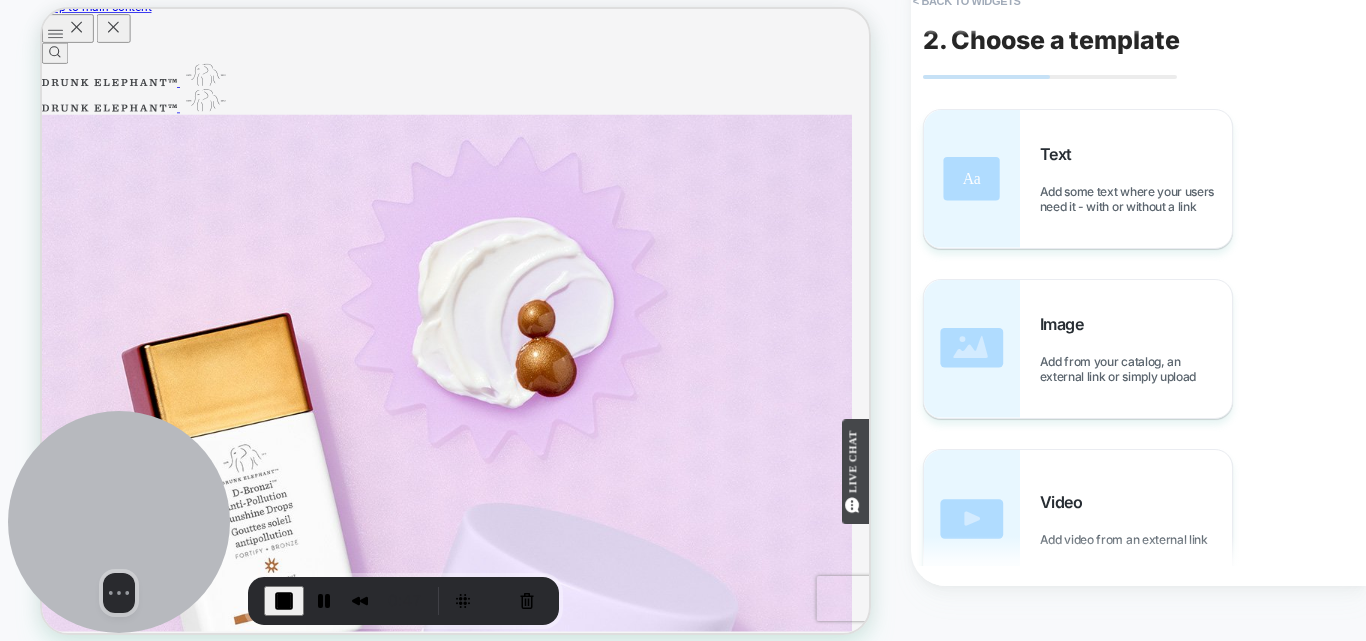scroll, scrollTop: 426, scrollLeft: 0, axis: vertical 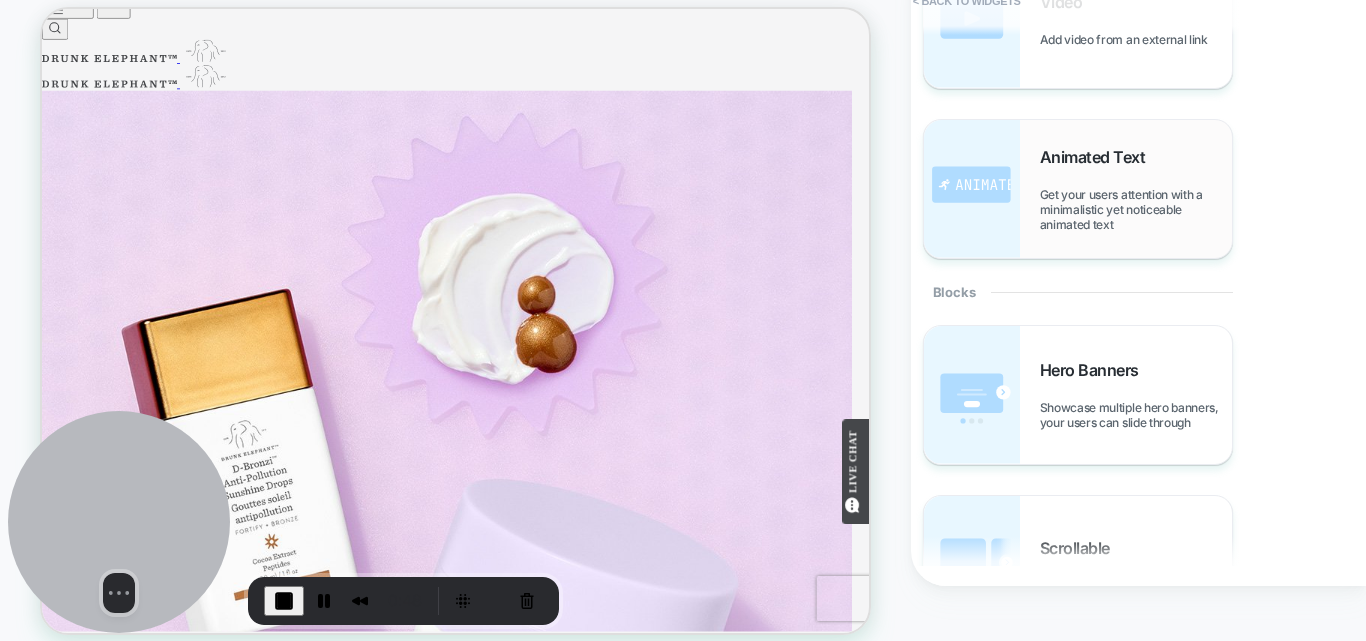 click on "Get your users attention with a minimalistic yet noticeable animated text" at bounding box center (1136, 209) 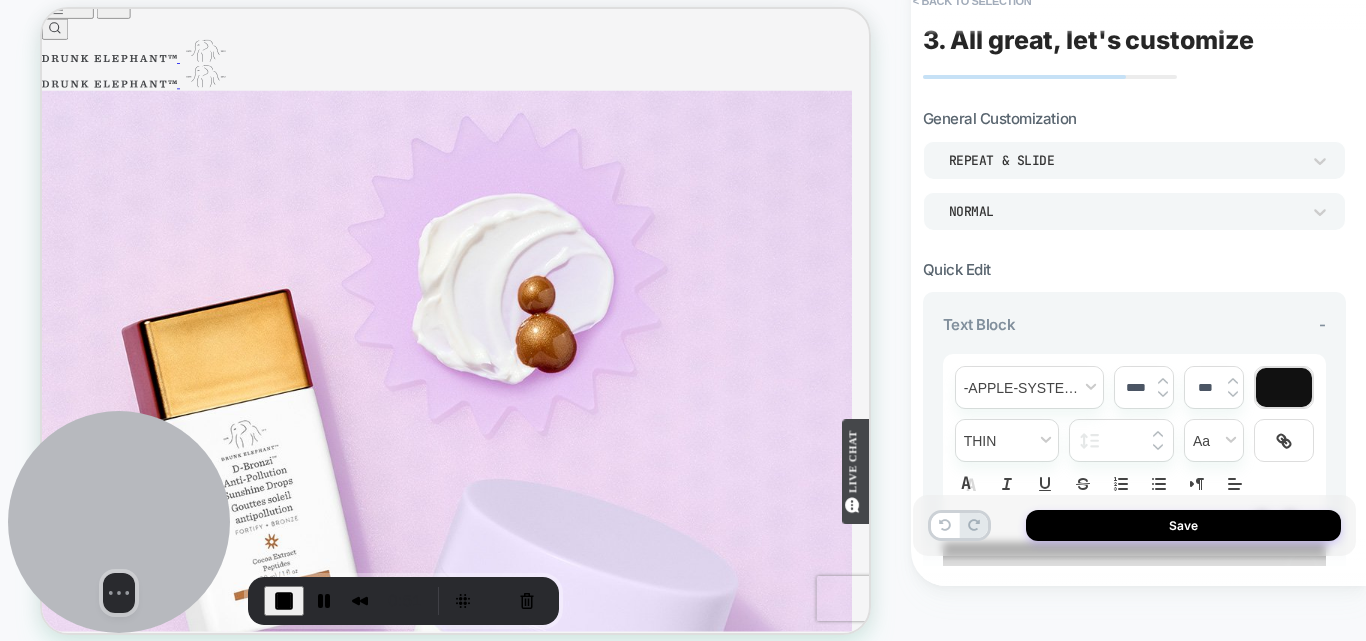 click on "Repeat & Slide" at bounding box center [1124, 160] 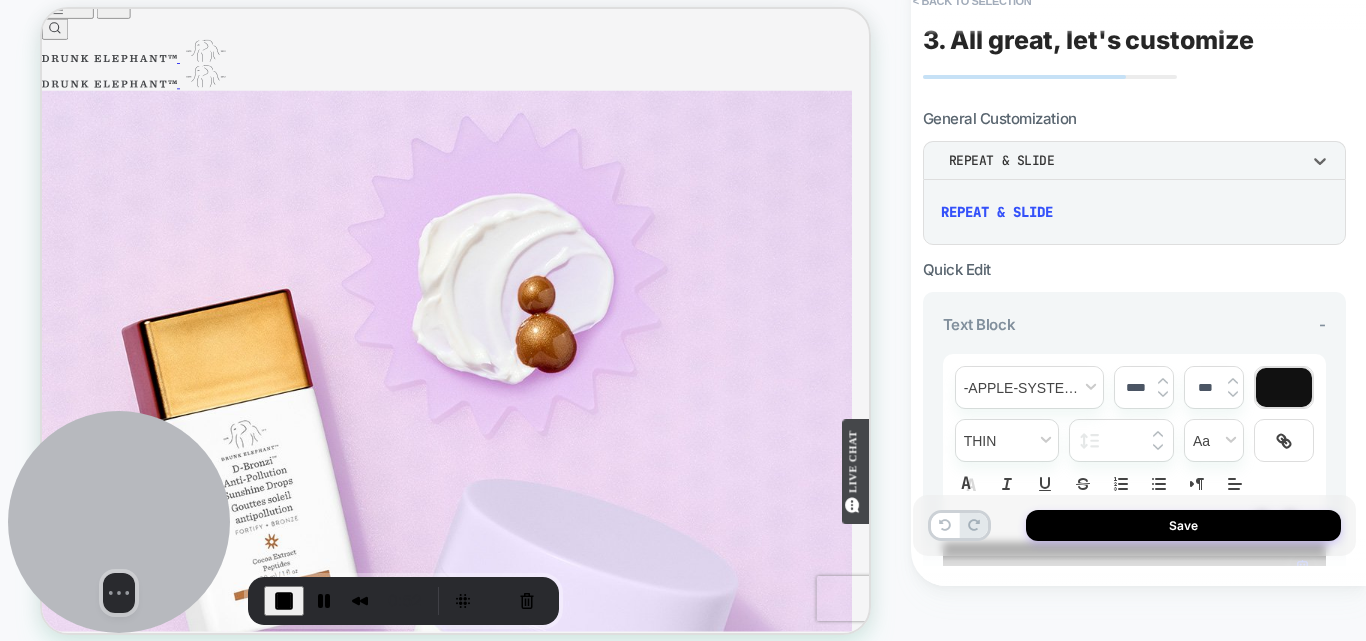 click on "Repeat & Slide" at bounding box center [1134, 212] 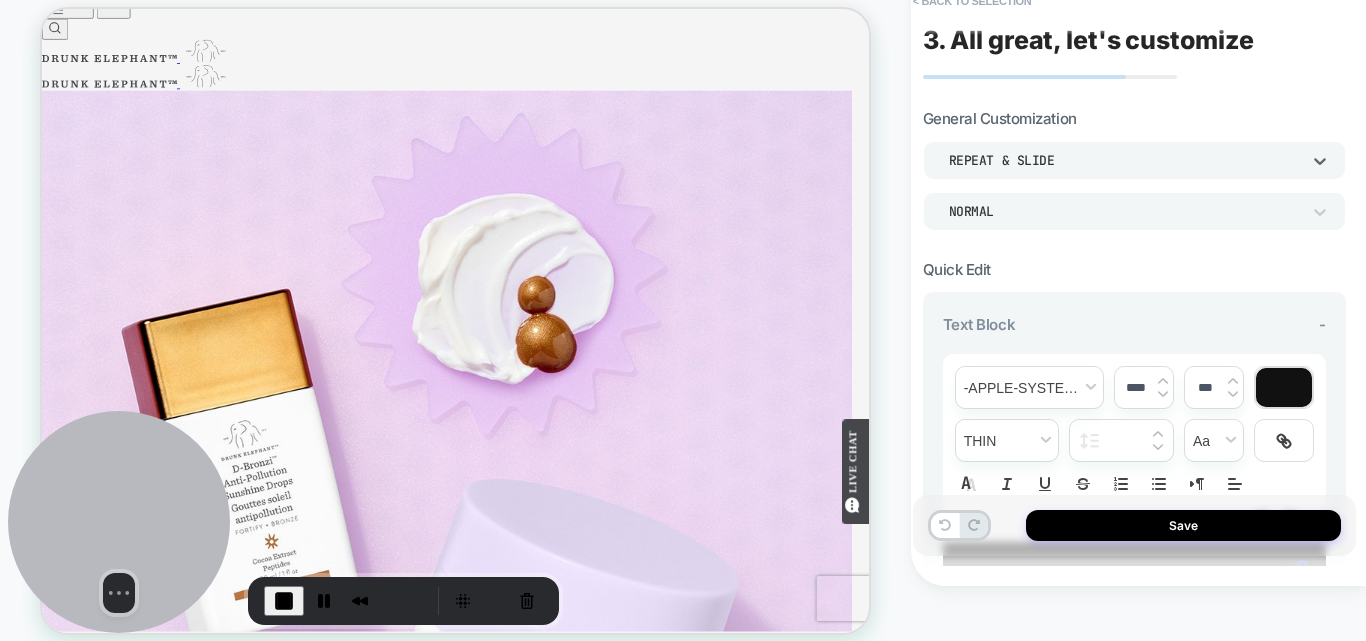 click on "Normal" at bounding box center [1124, 211] 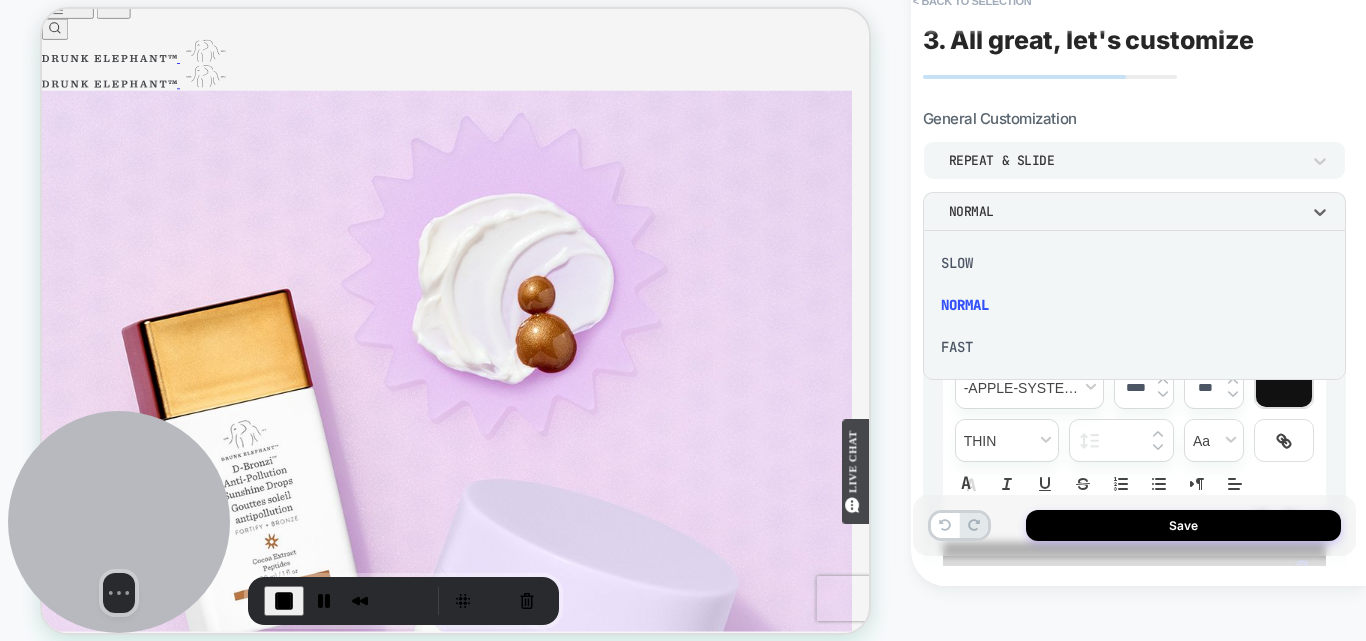 click on "Slow" at bounding box center (1134, 263) 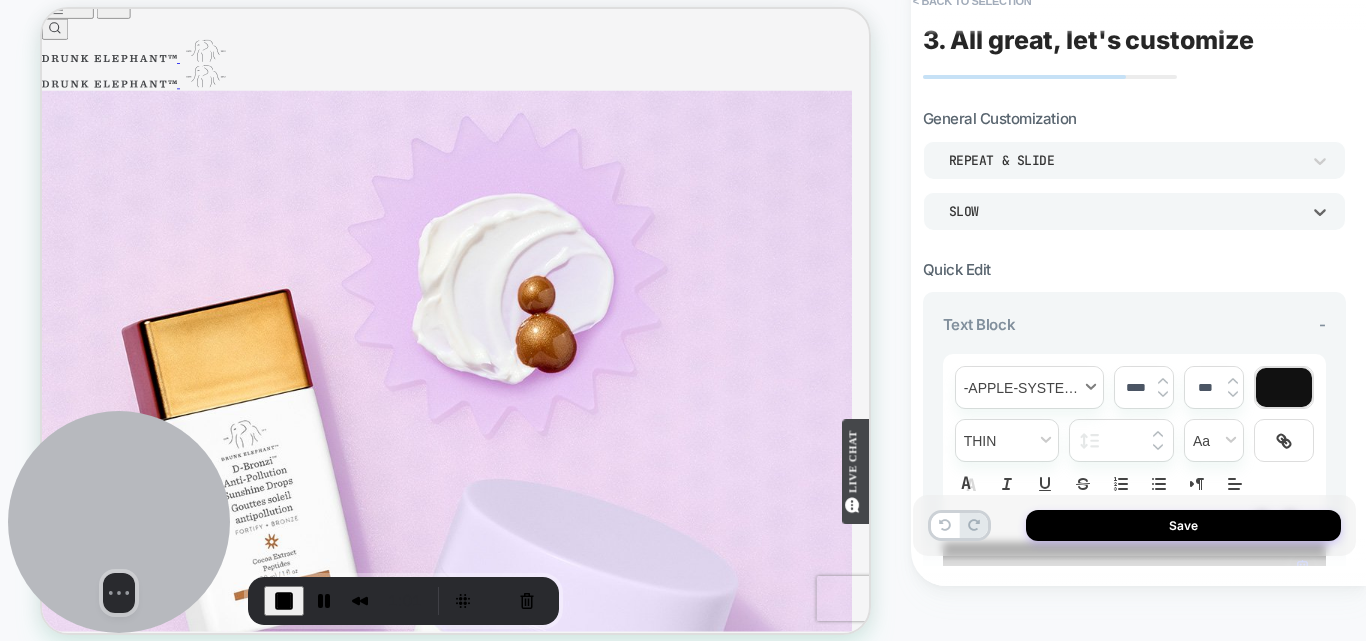 scroll, scrollTop: 200, scrollLeft: 0, axis: vertical 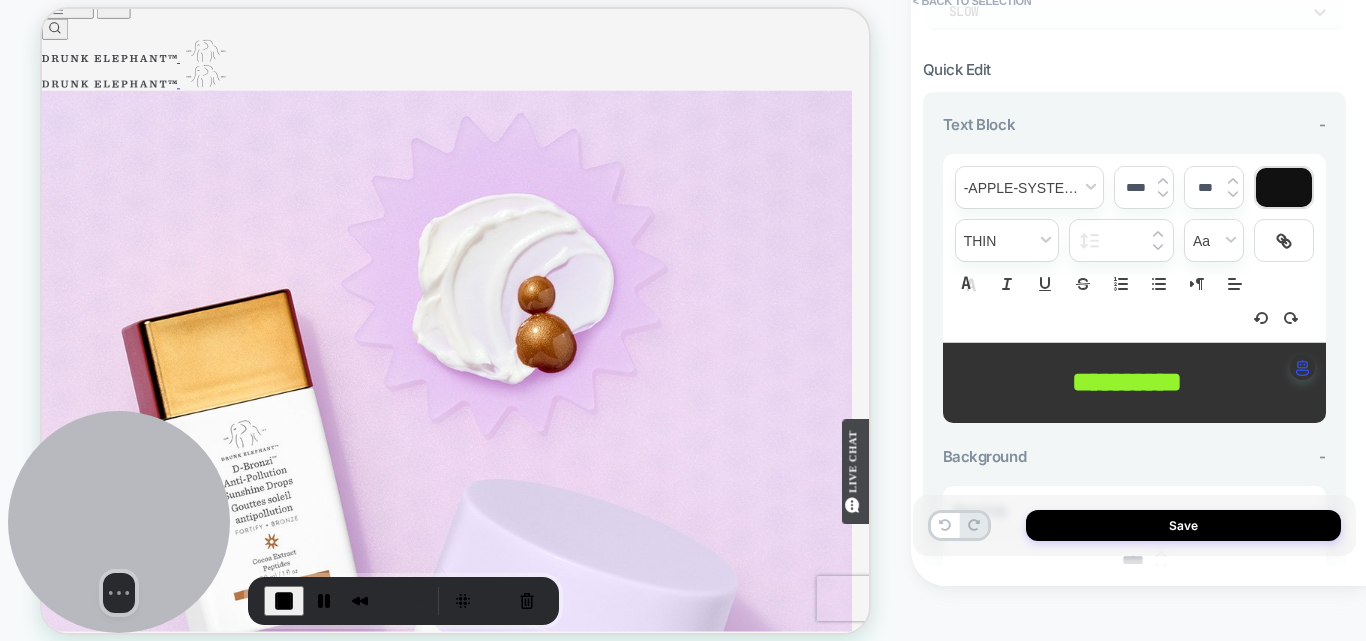 click on "**********" at bounding box center (1127, 382) 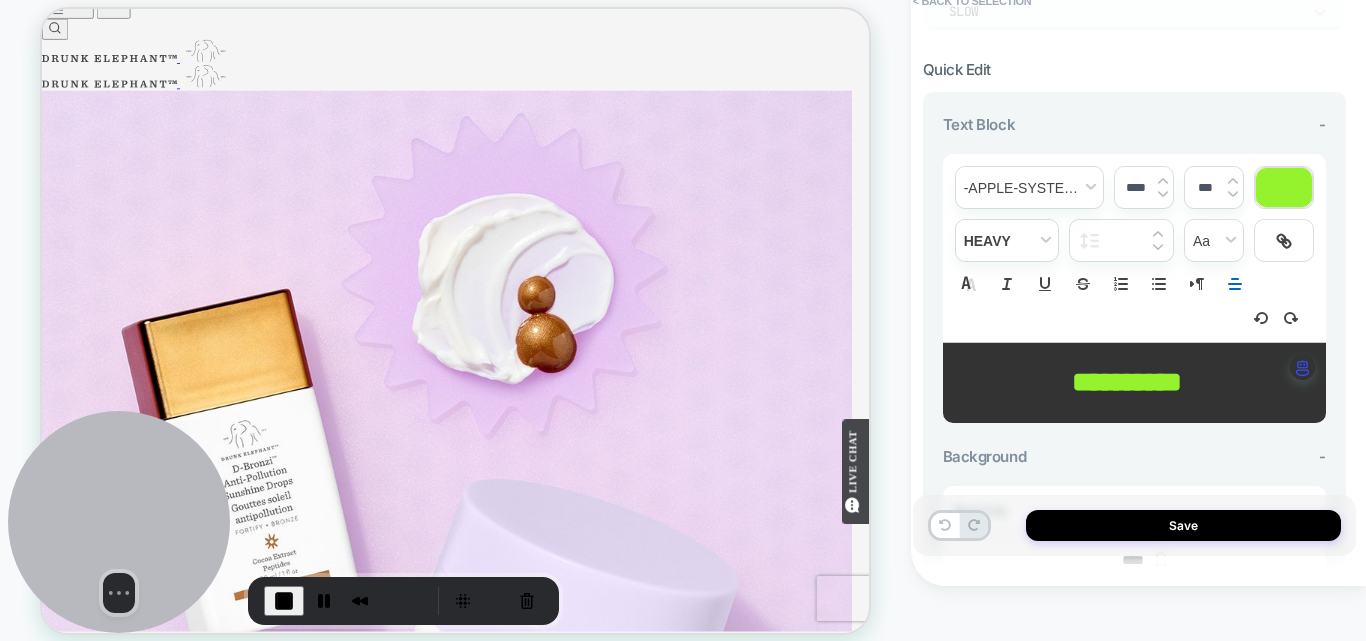 type on "****" 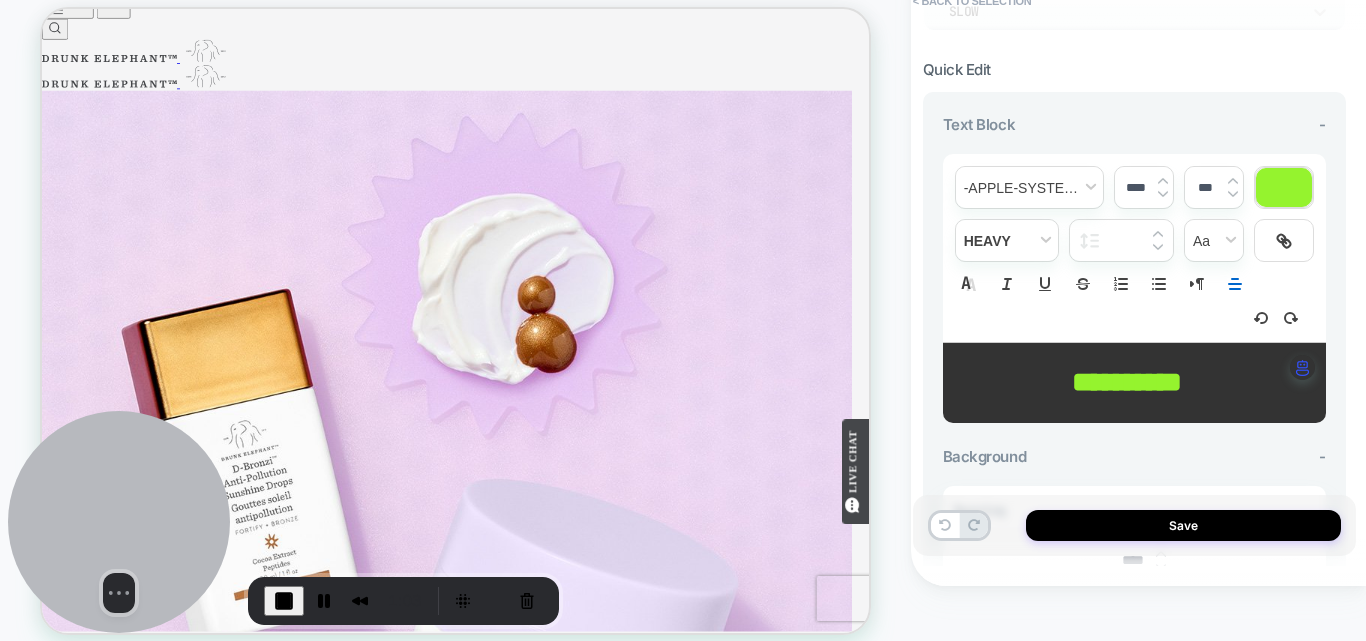 click on "**********" at bounding box center (1127, 382) 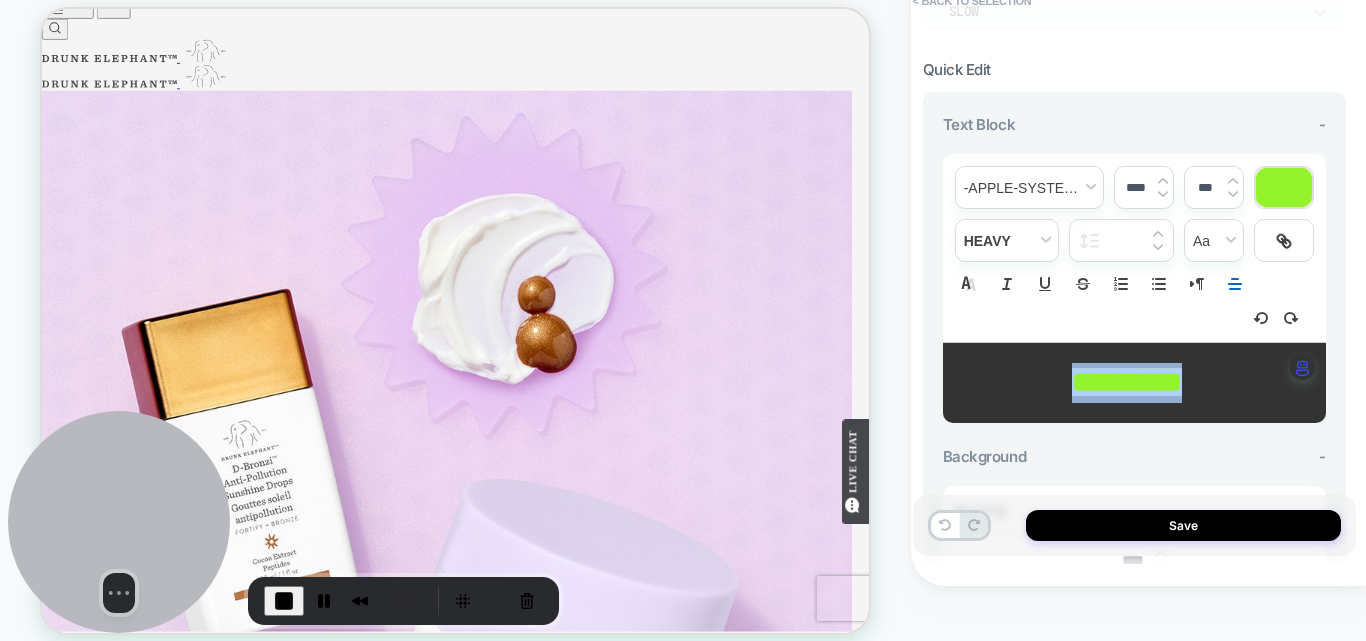 type 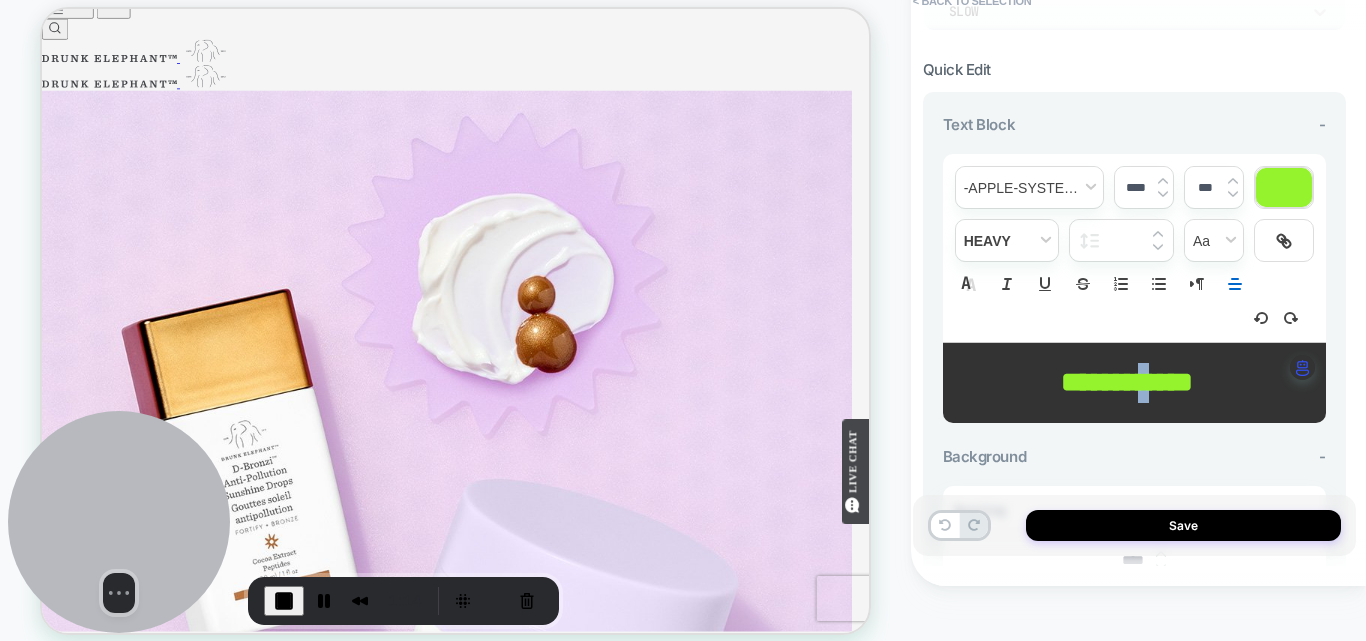 drag, startPoint x: 1163, startPoint y: 390, endPoint x: 1147, endPoint y: 389, distance: 16.03122 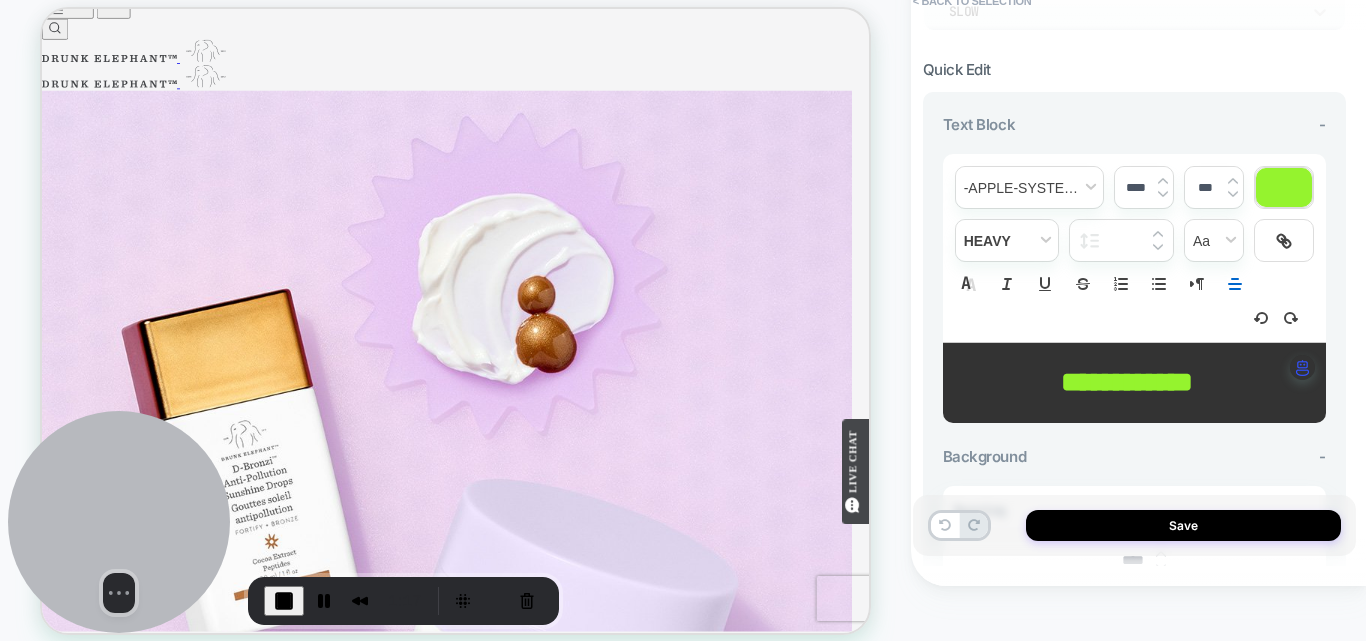 drag, startPoint x: 1122, startPoint y: 391, endPoint x: 1100, endPoint y: 392, distance: 22.022715 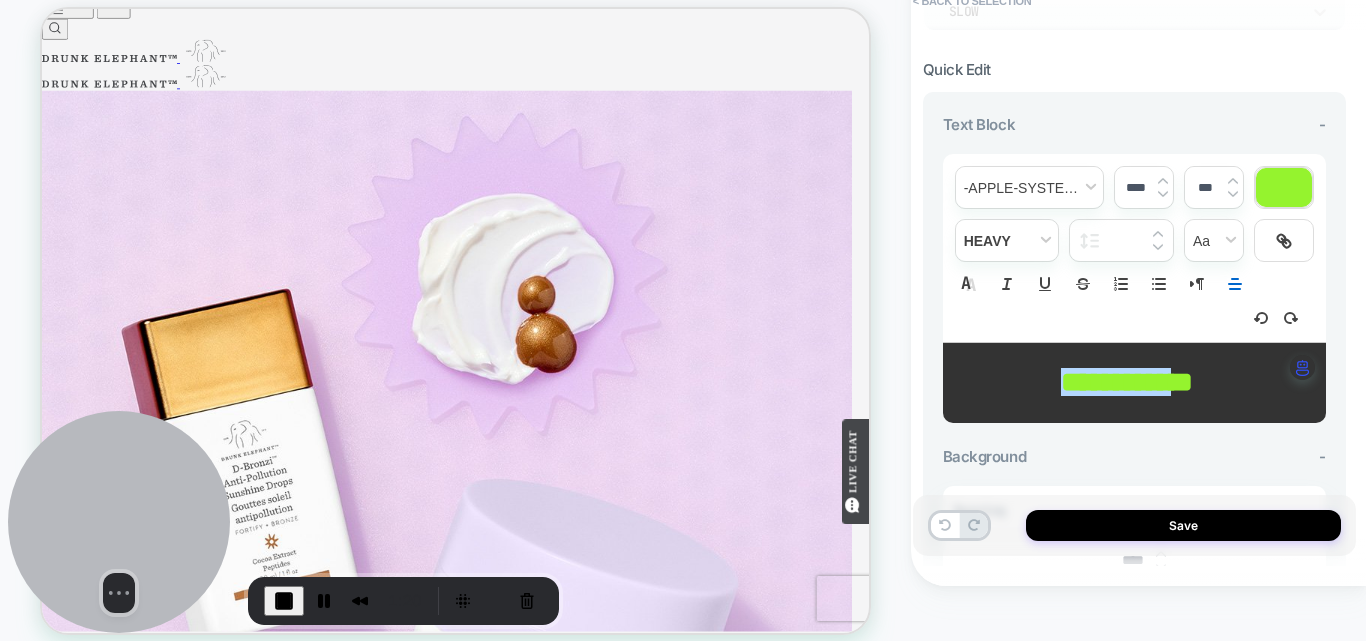 click on "**********" at bounding box center [1116, 382] 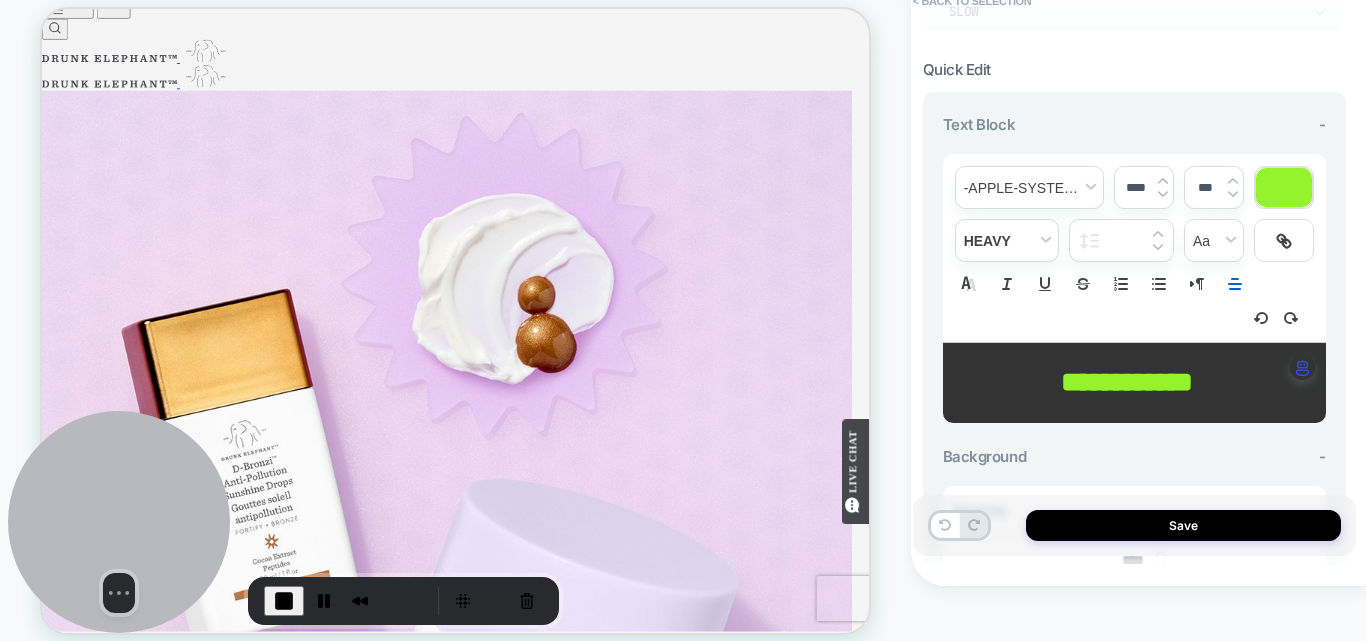 click on "**********" at bounding box center (1127, 383) 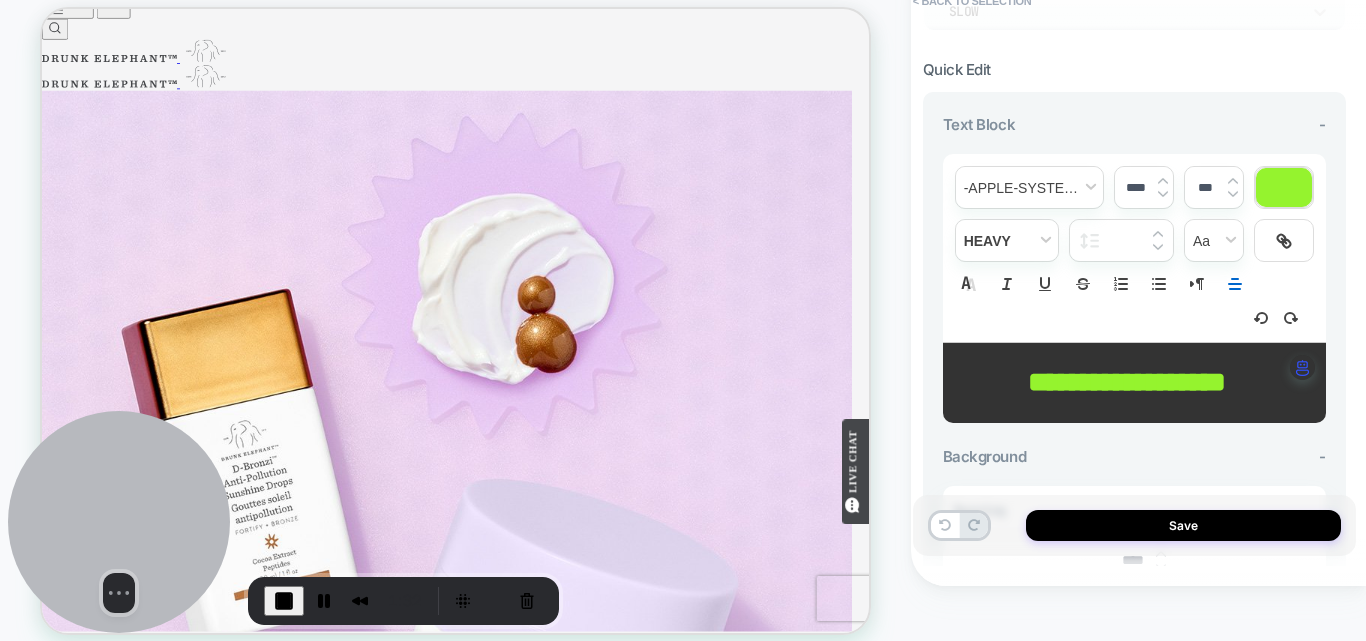 scroll, scrollTop: 300, scrollLeft: 0, axis: vertical 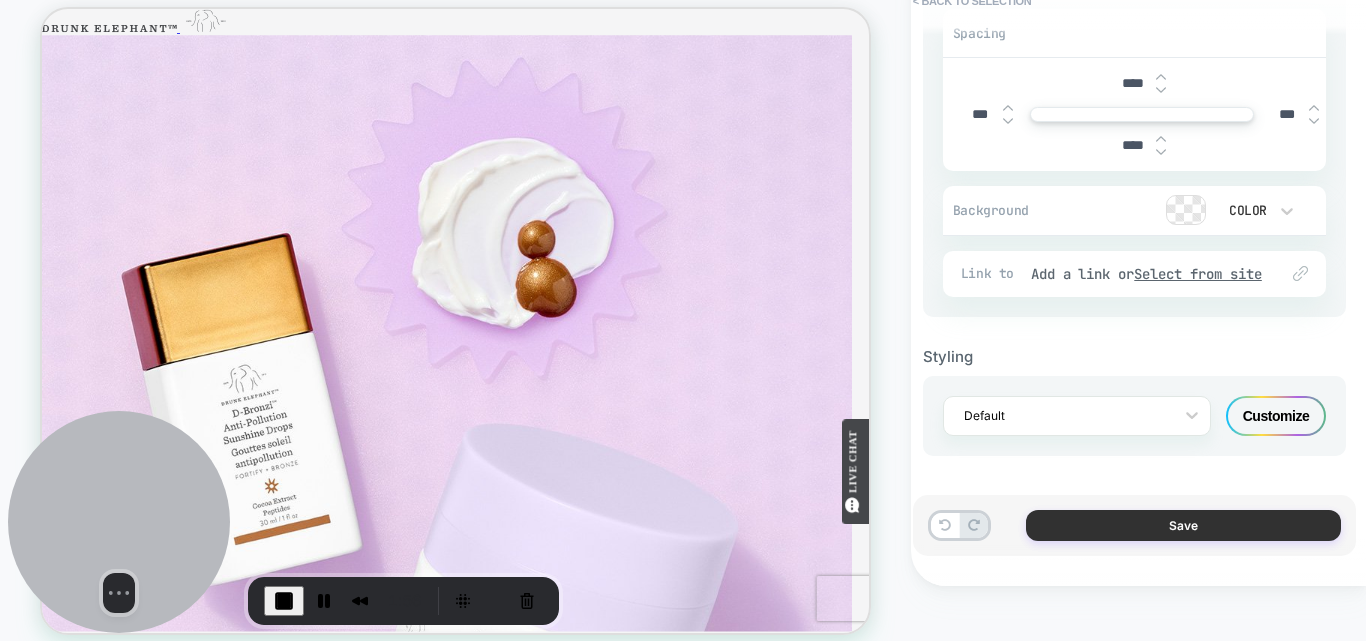 click on "Save" at bounding box center (1183, 525) 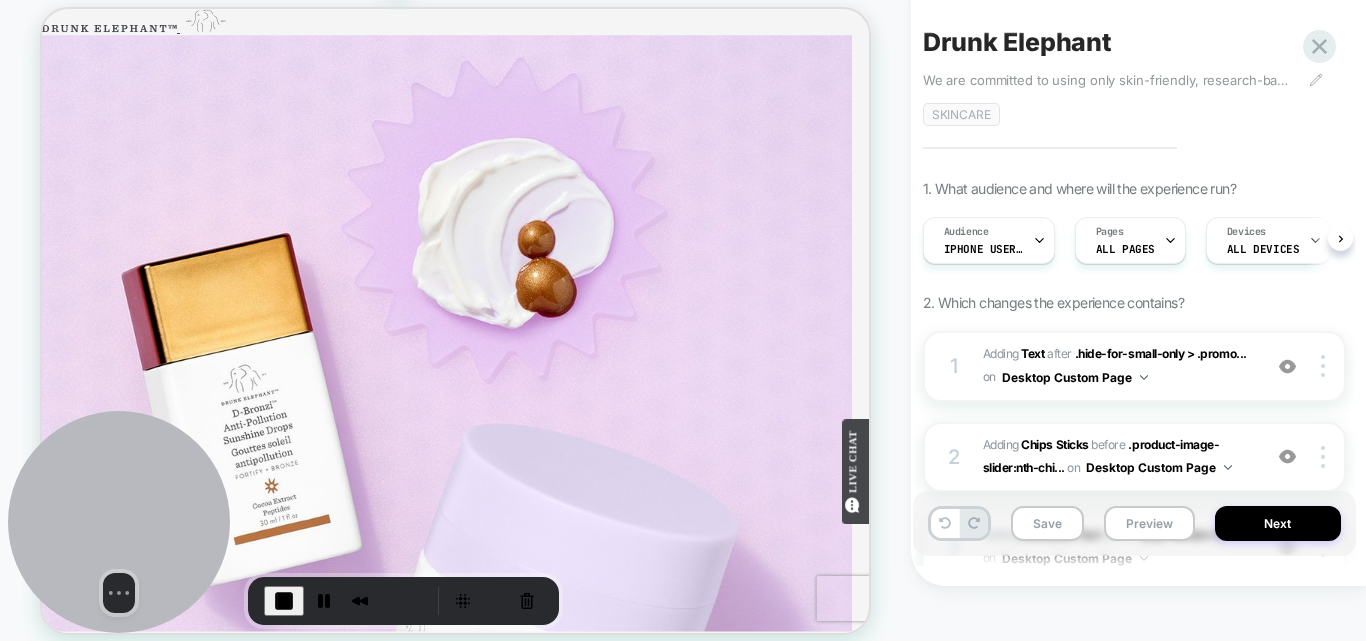 scroll, scrollTop: 0, scrollLeft: 1, axis: horizontal 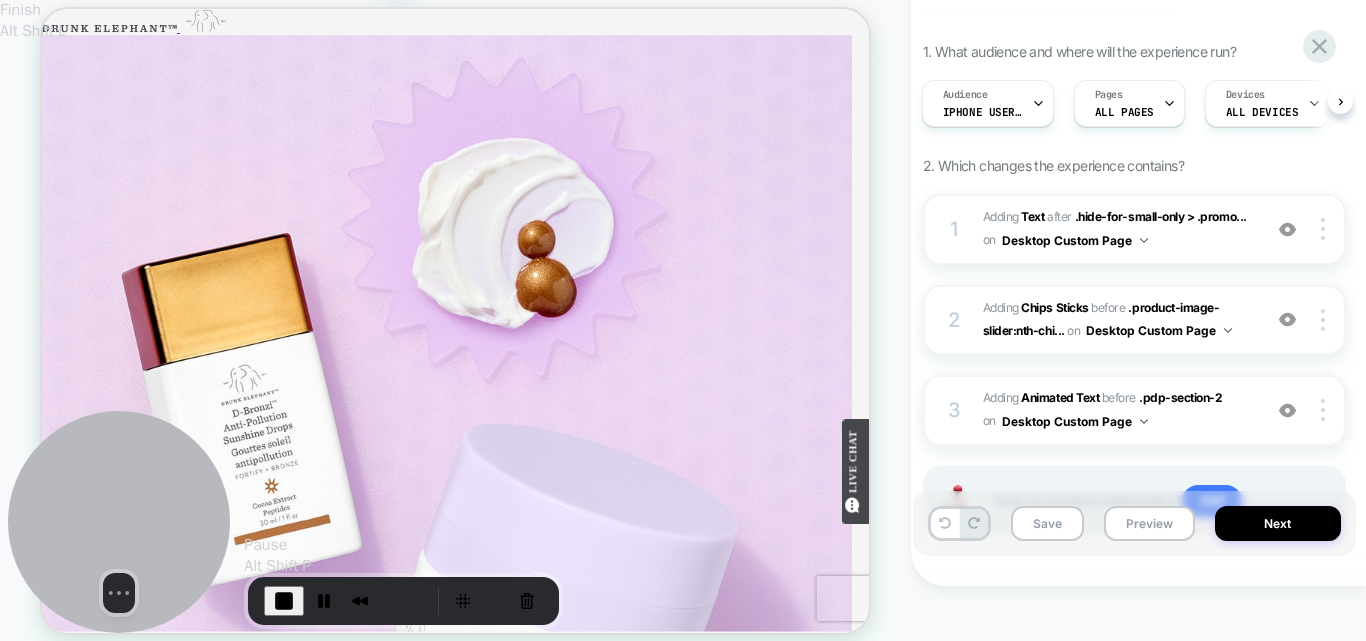 click at bounding box center (284, 601) 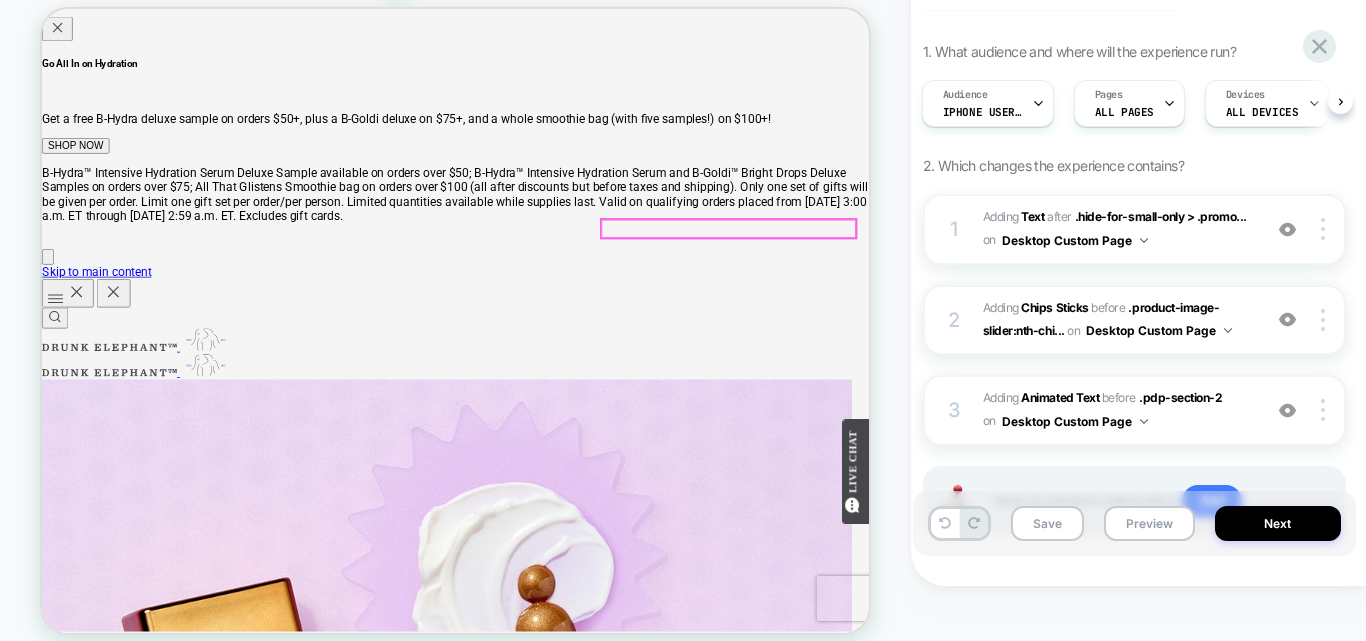 scroll, scrollTop: 0, scrollLeft: 0, axis: both 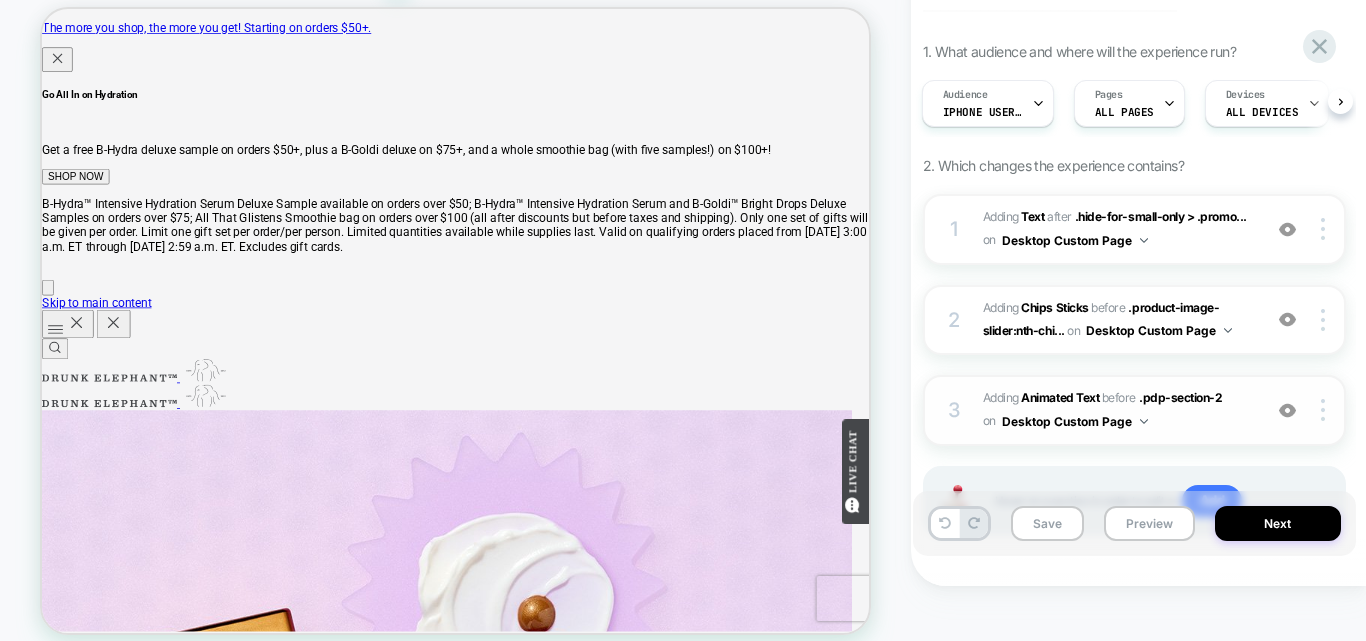 click on "Desktop Custom Page" at bounding box center (1075, 421) 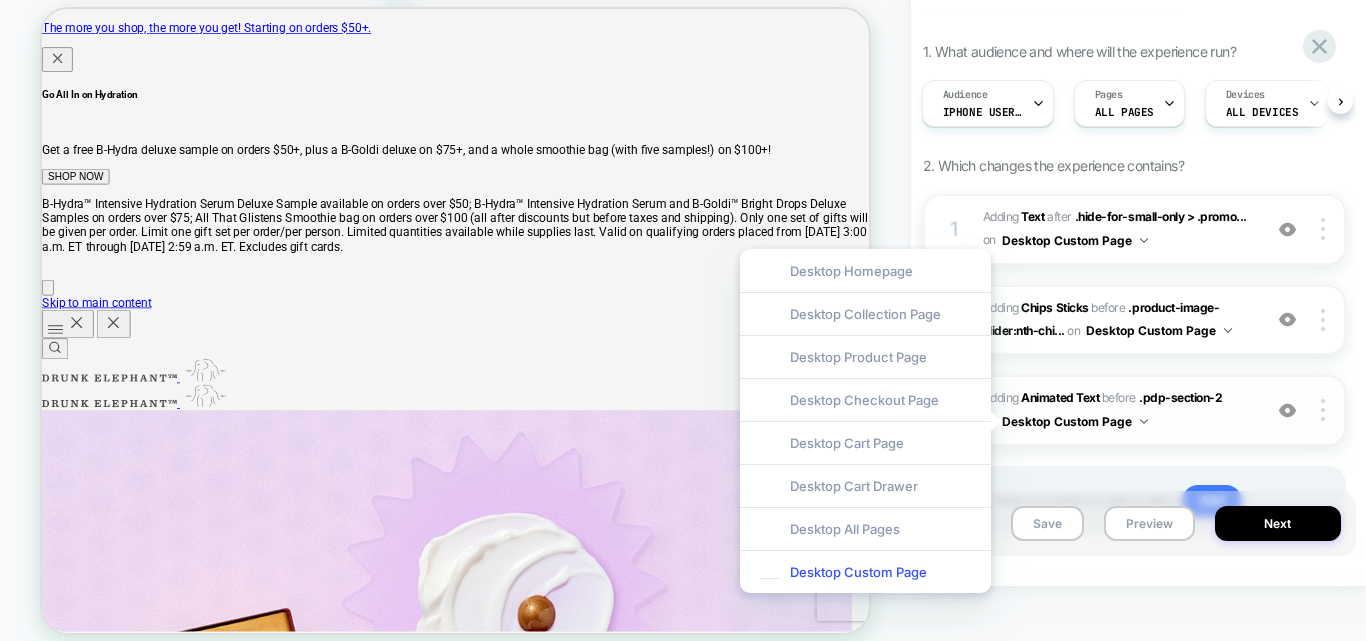 click on "#_loomi_addon_1751455233029 Adding   Animated Text   BEFORE .pdp-section-2 .pdp-section-2   on Desktop Custom Page" at bounding box center [1117, 410] 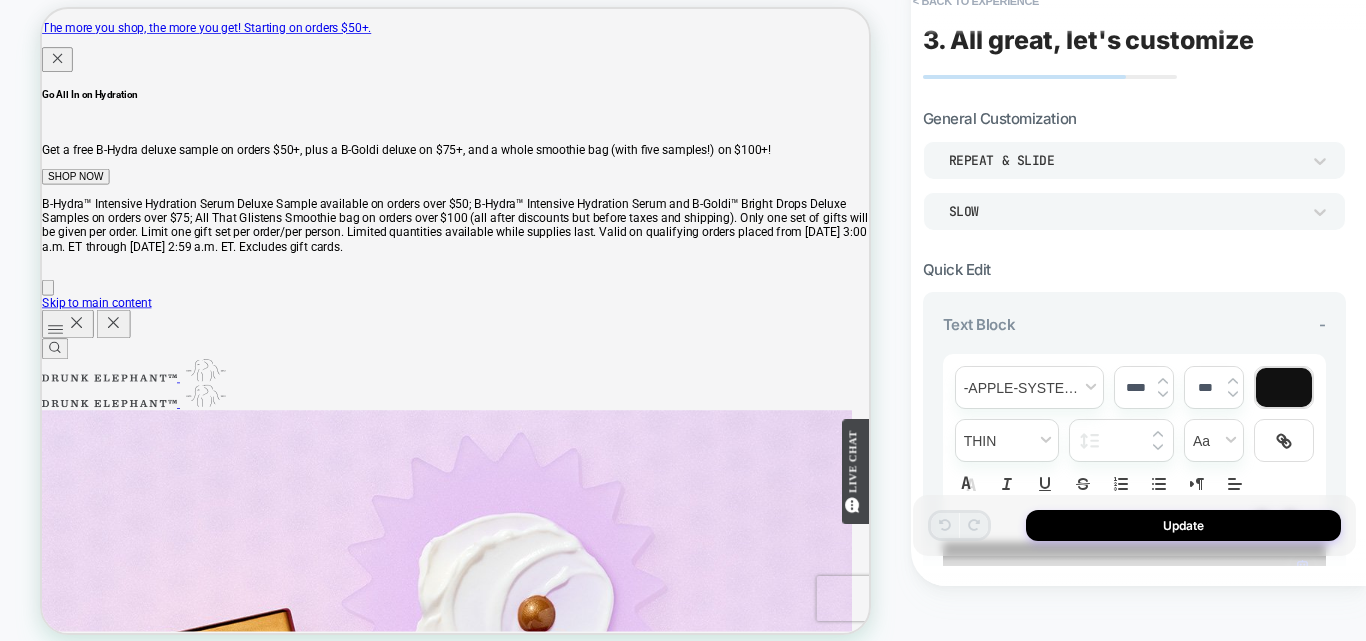 scroll, scrollTop: 476, scrollLeft: 0, axis: vertical 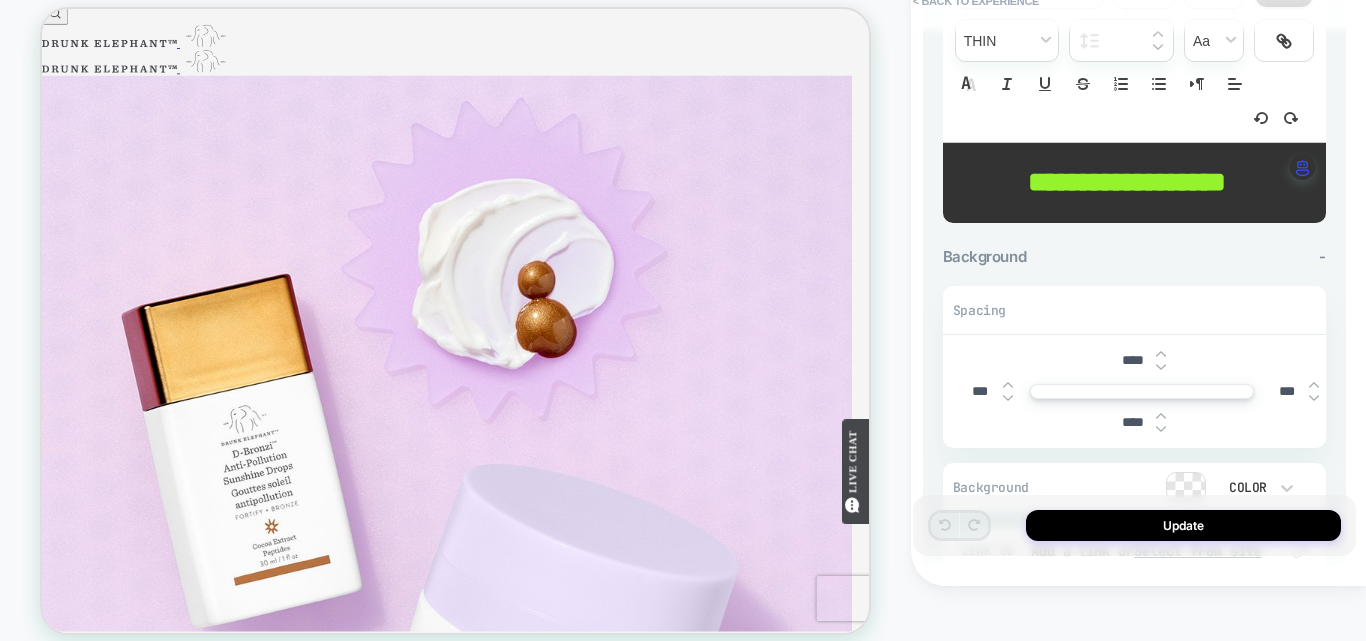 click on "**********" at bounding box center [1127, 182] 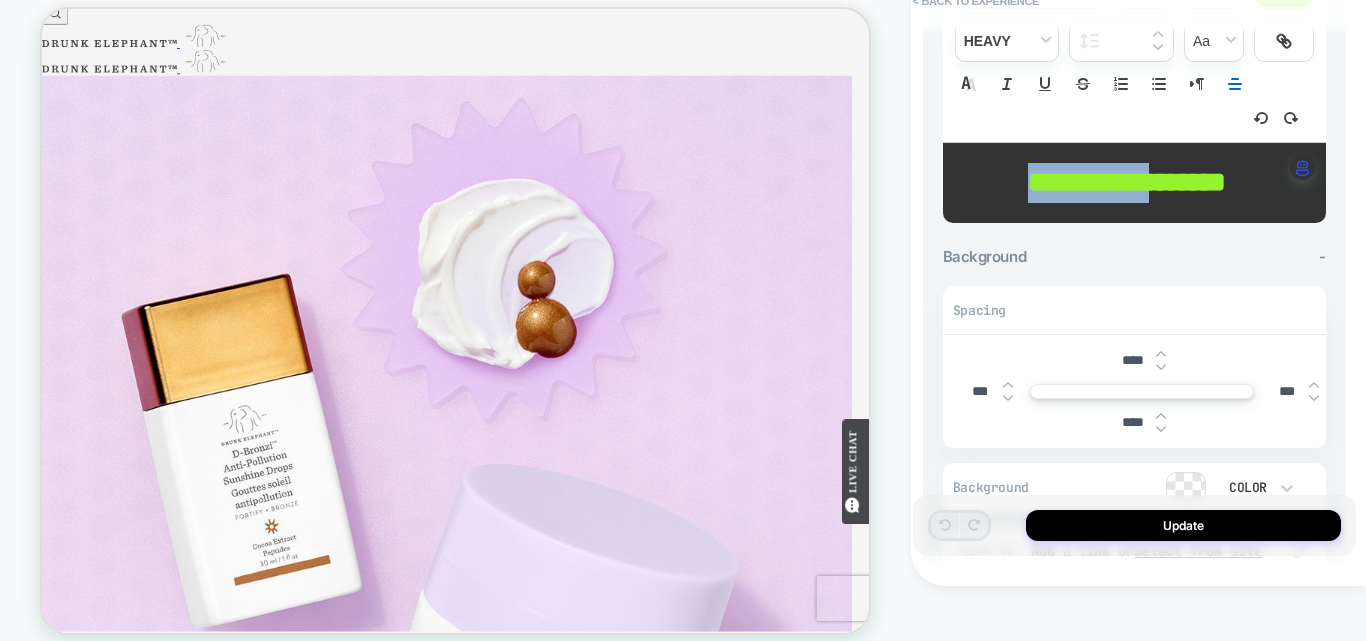 click on "**********" at bounding box center (1127, 182) 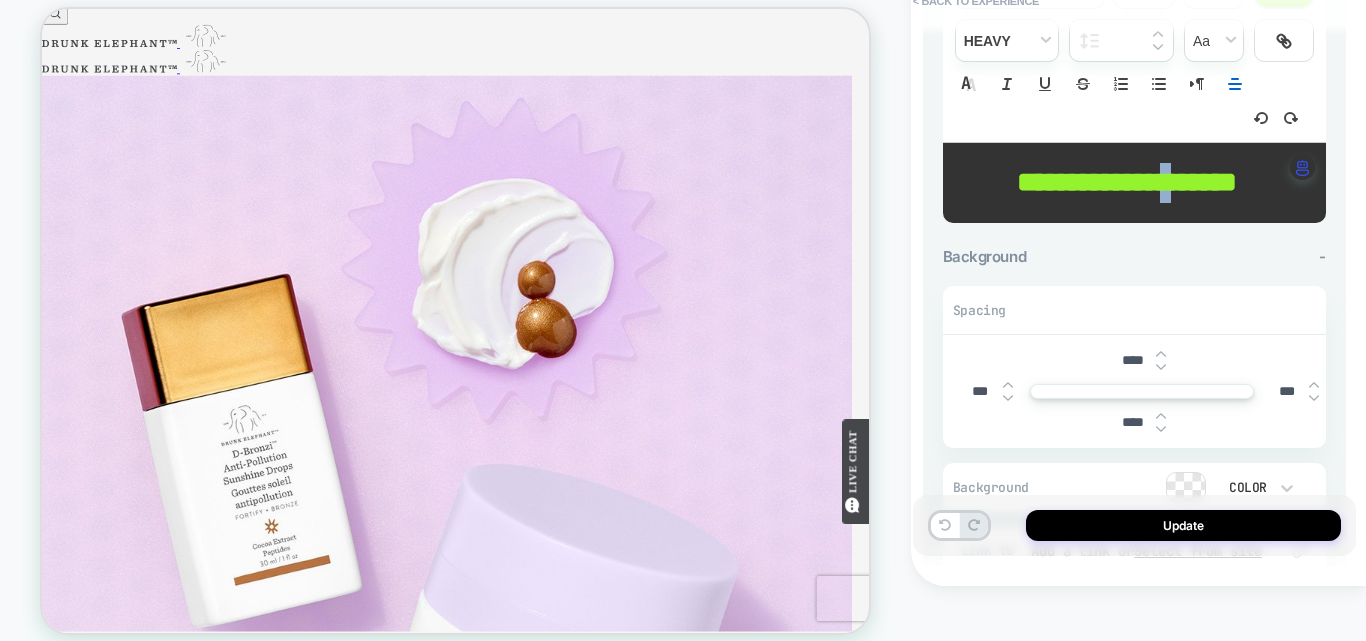click on "**********" at bounding box center (1127, 182) 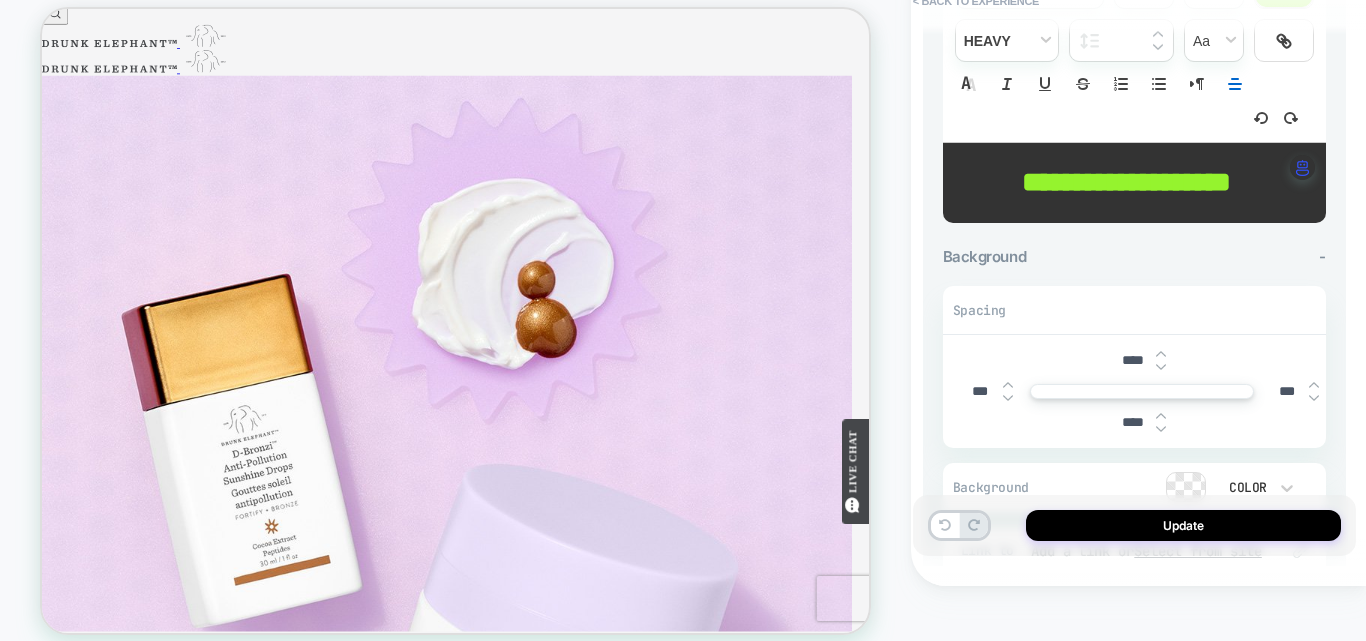 click on "**********" at bounding box center [1126, 182] 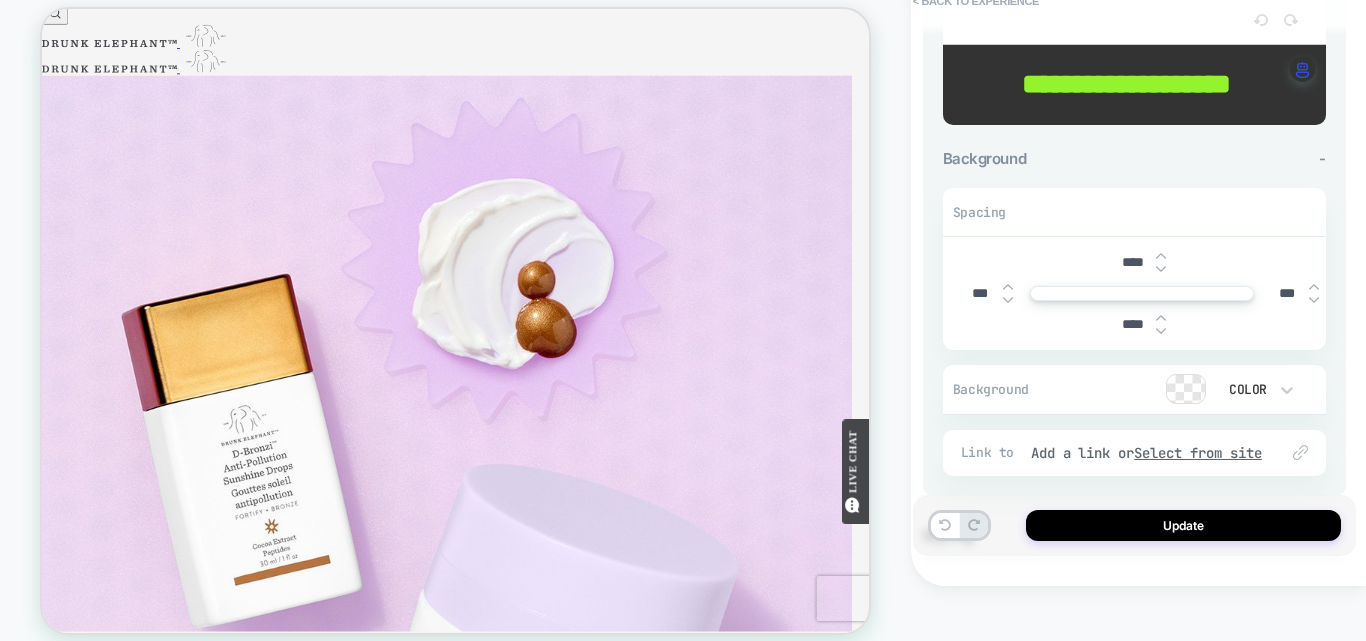 scroll, scrollTop: 677, scrollLeft: 0, axis: vertical 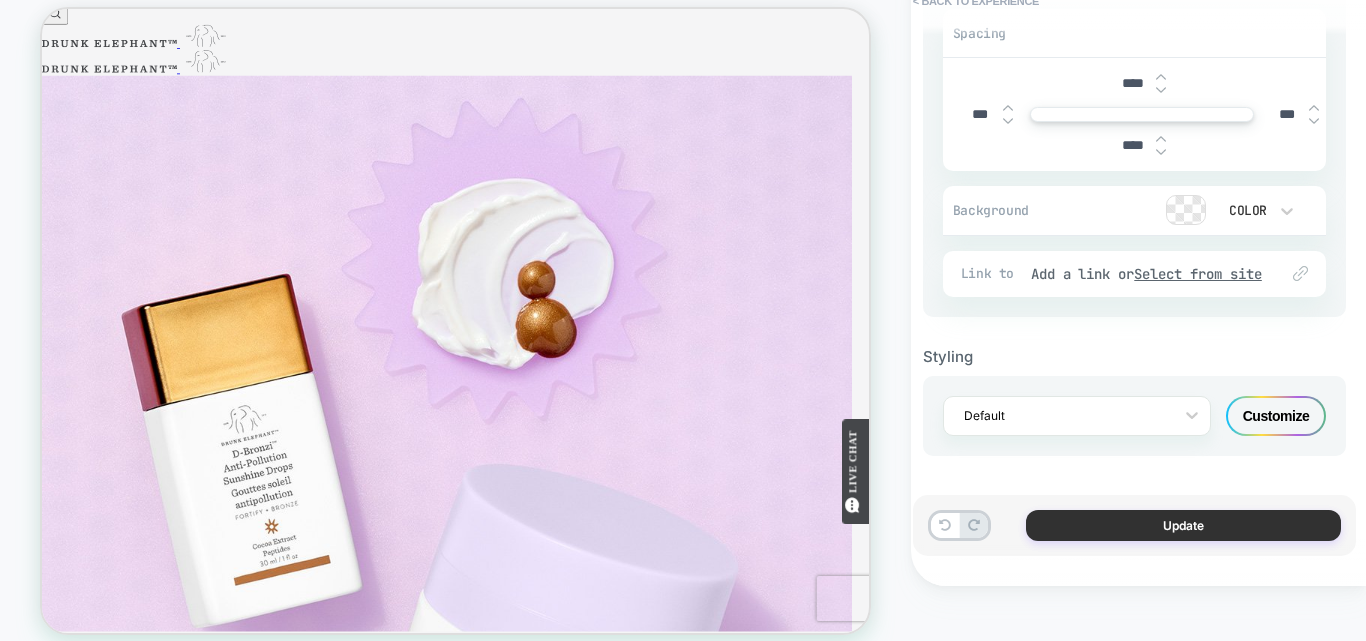 click on "Update" at bounding box center (1183, 525) 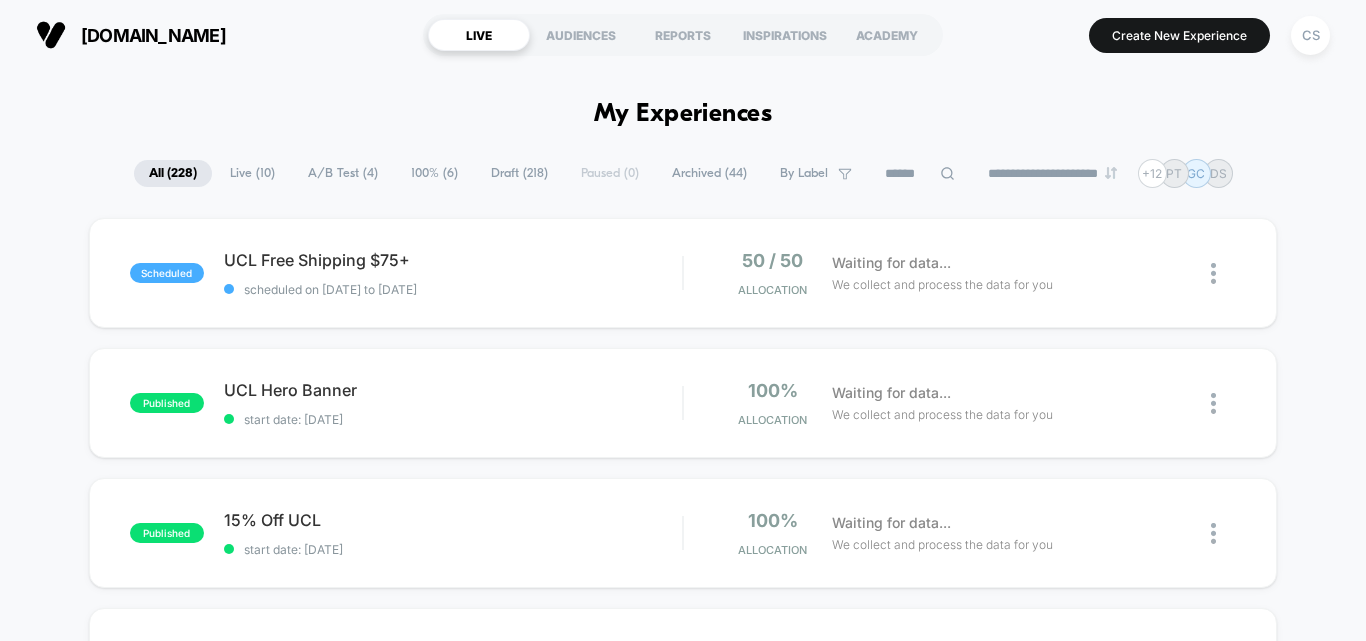 scroll, scrollTop: 0, scrollLeft: 0, axis: both 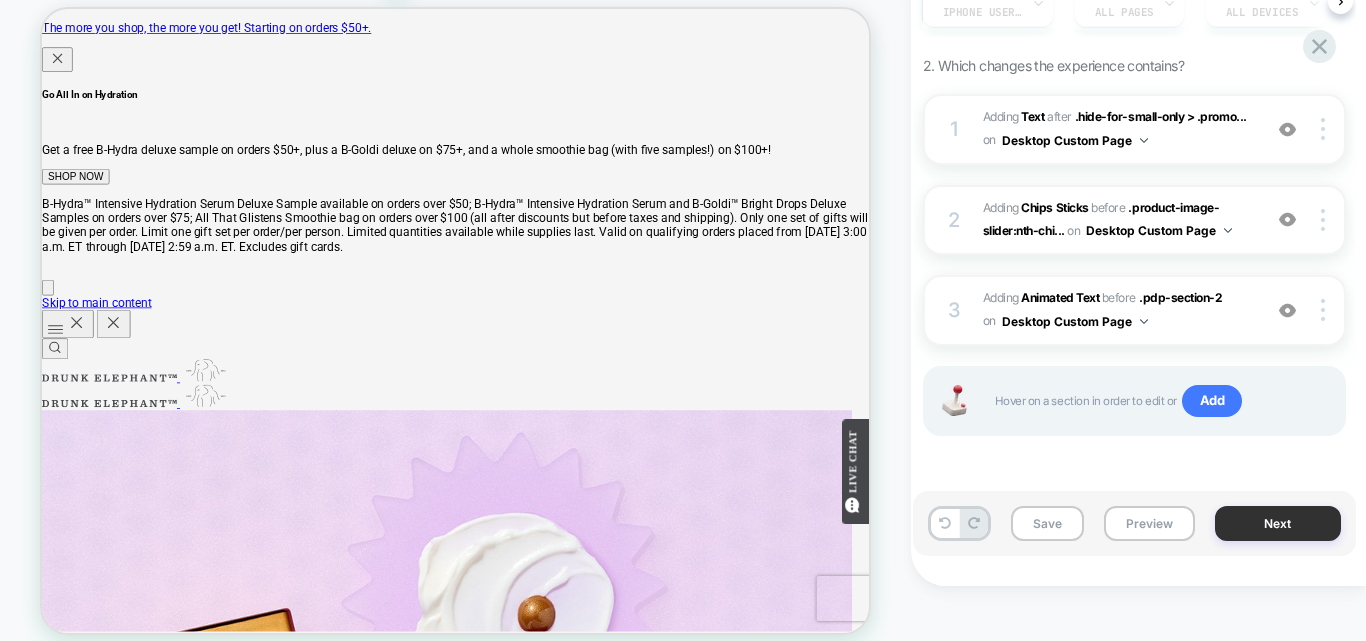 click on "Next" at bounding box center (1278, 523) 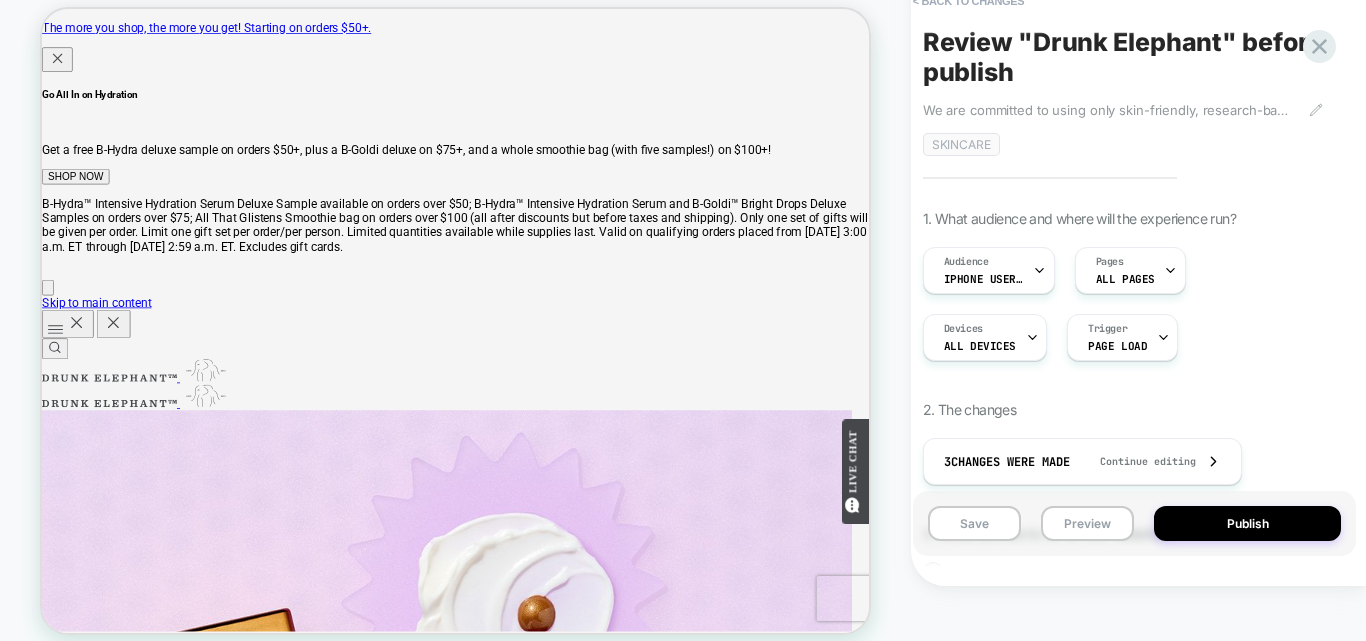 click on "Publish" at bounding box center (1247, 523) 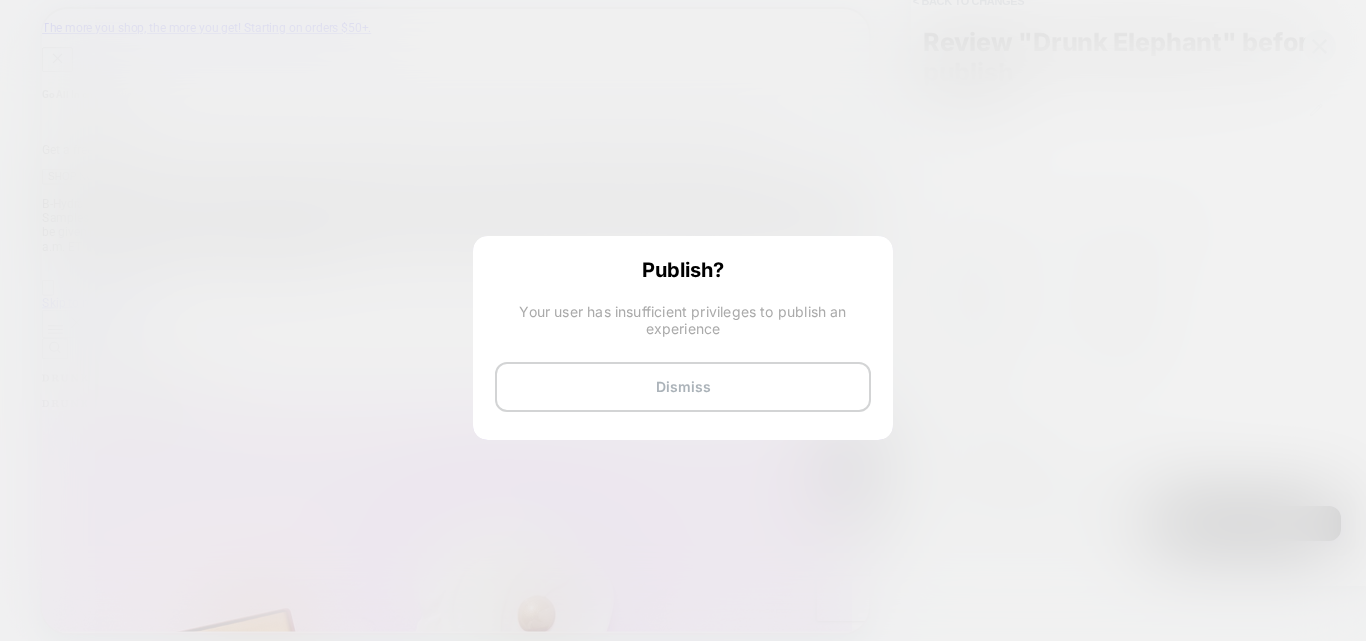 click on "Dismiss" at bounding box center [683, 387] 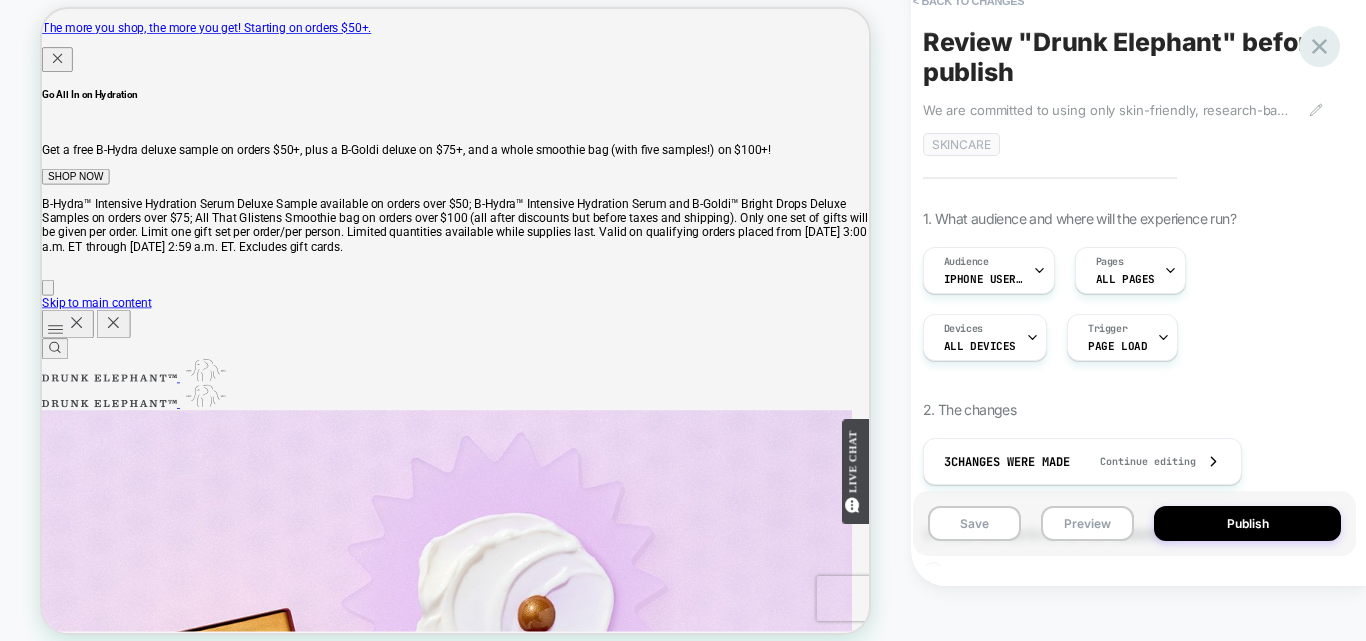 click 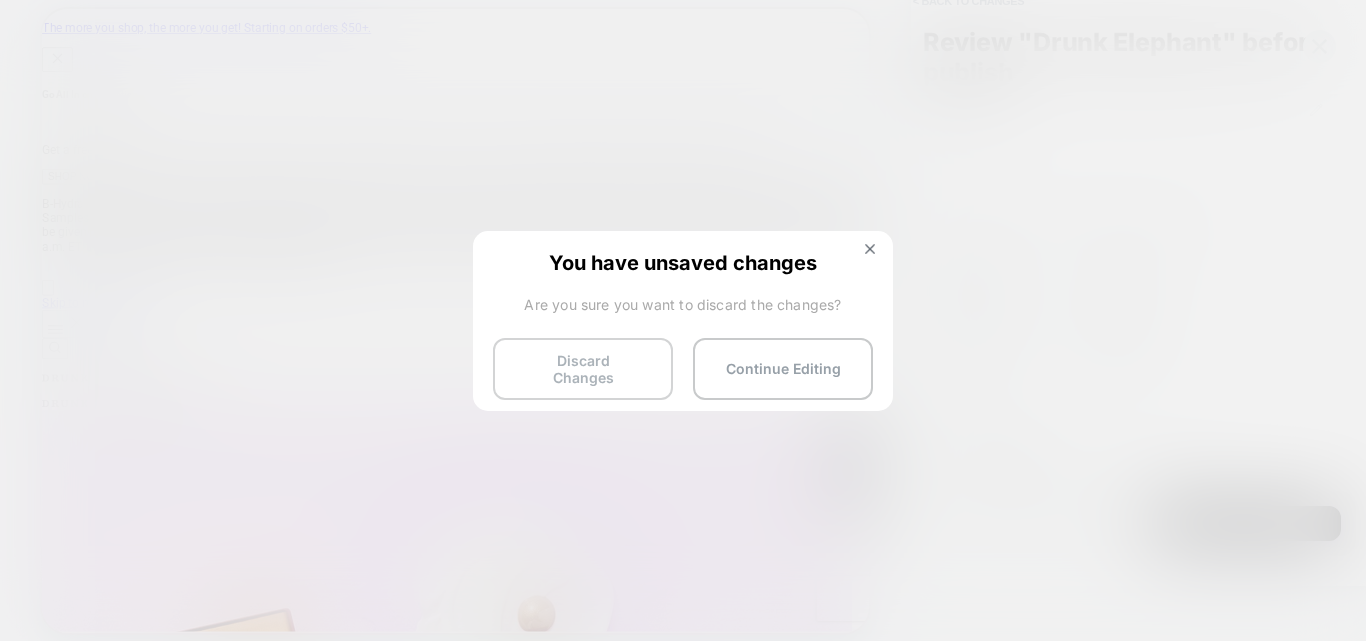 click on "Discard Changes" at bounding box center (583, 369) 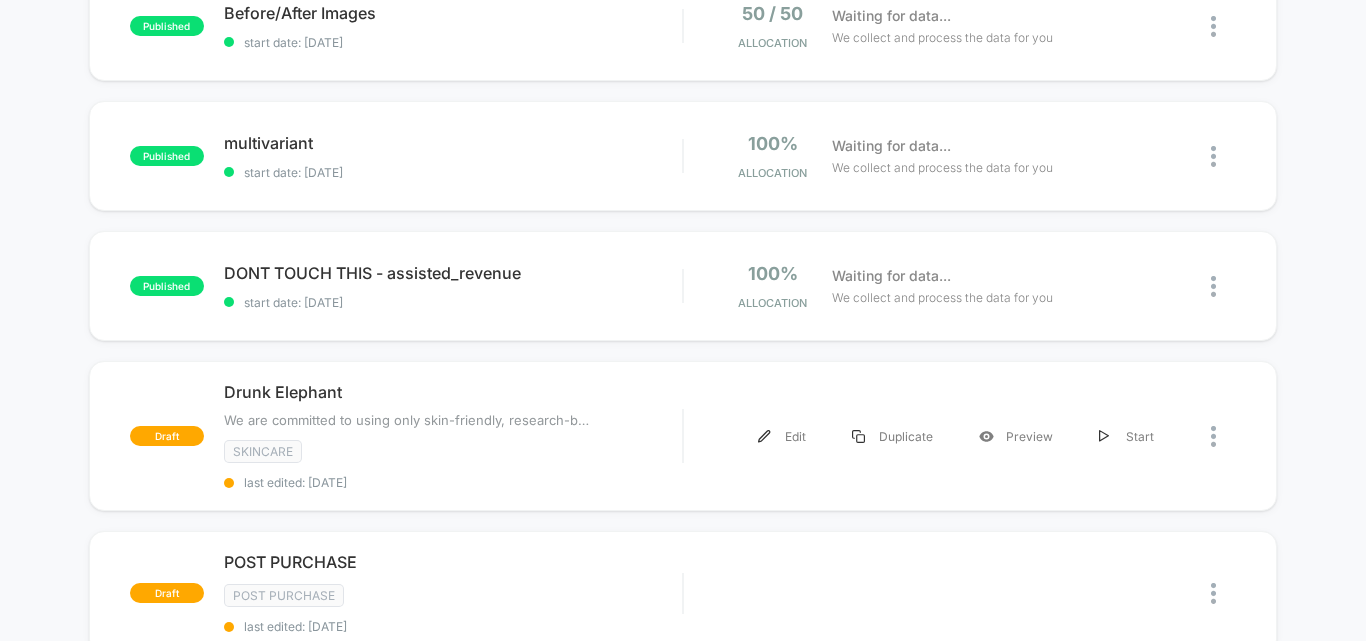 scroll, scrollTop: 1167, scrollLeft: 0, axis: vertical 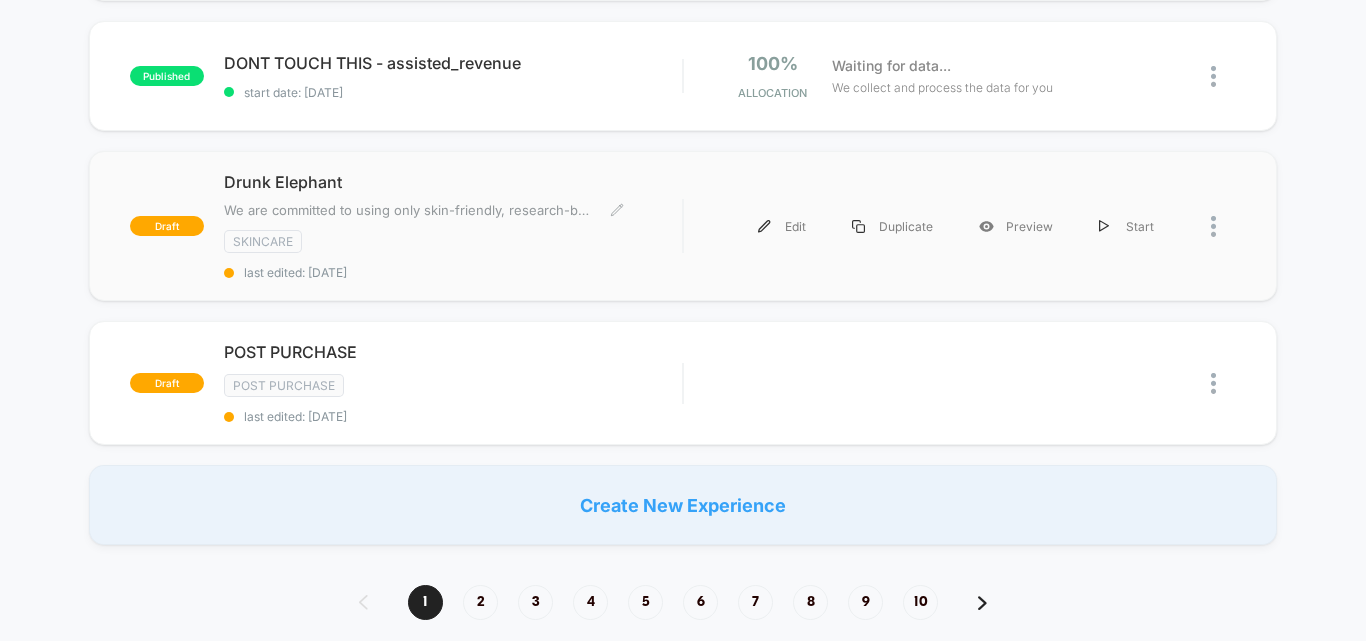 click on "Drunk Elephant" at bounding box center (453, 182) 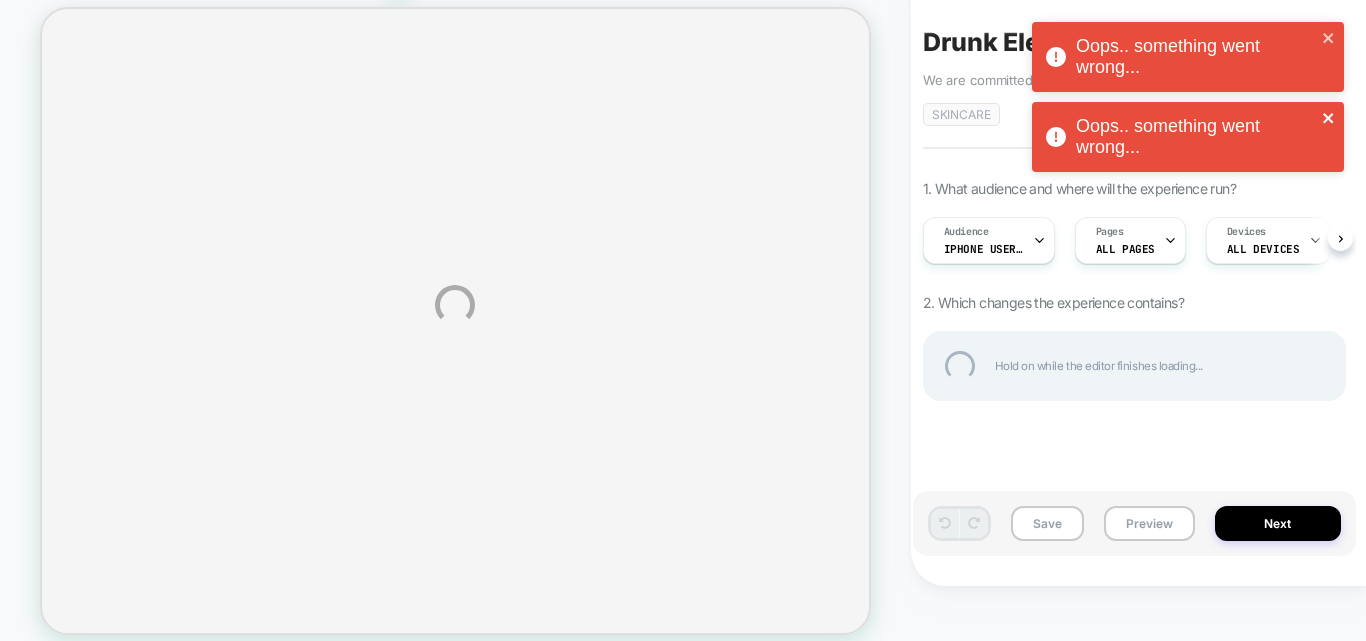 click 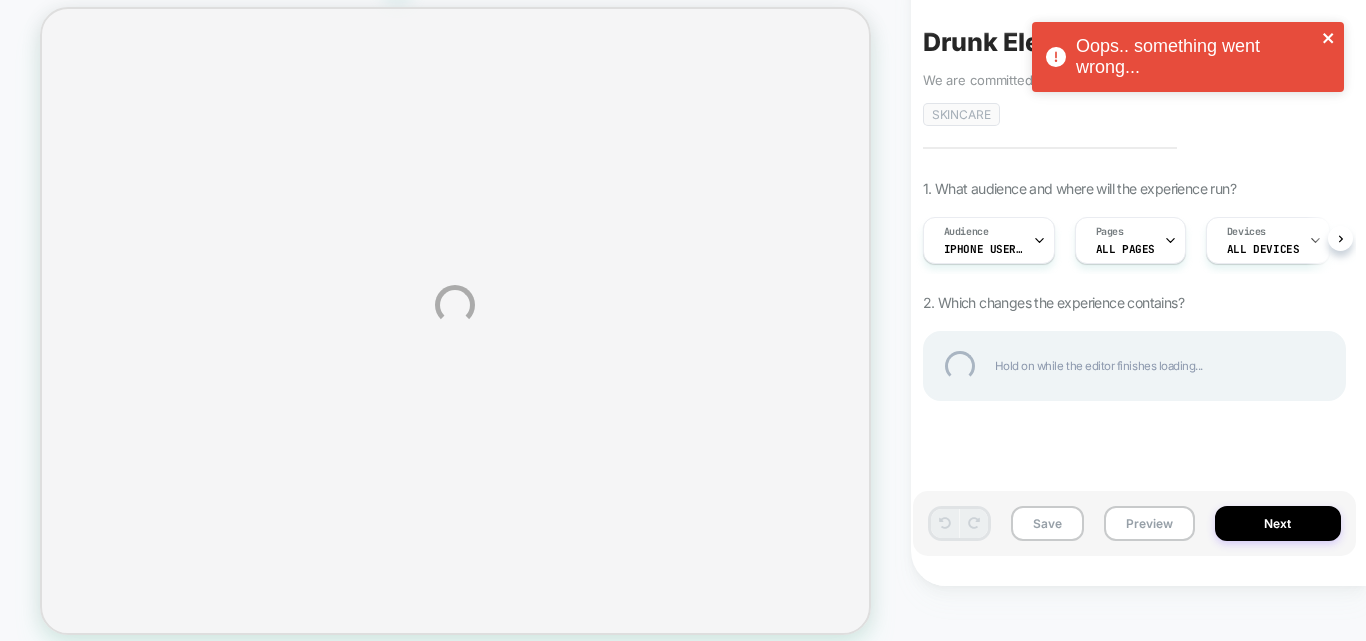 click 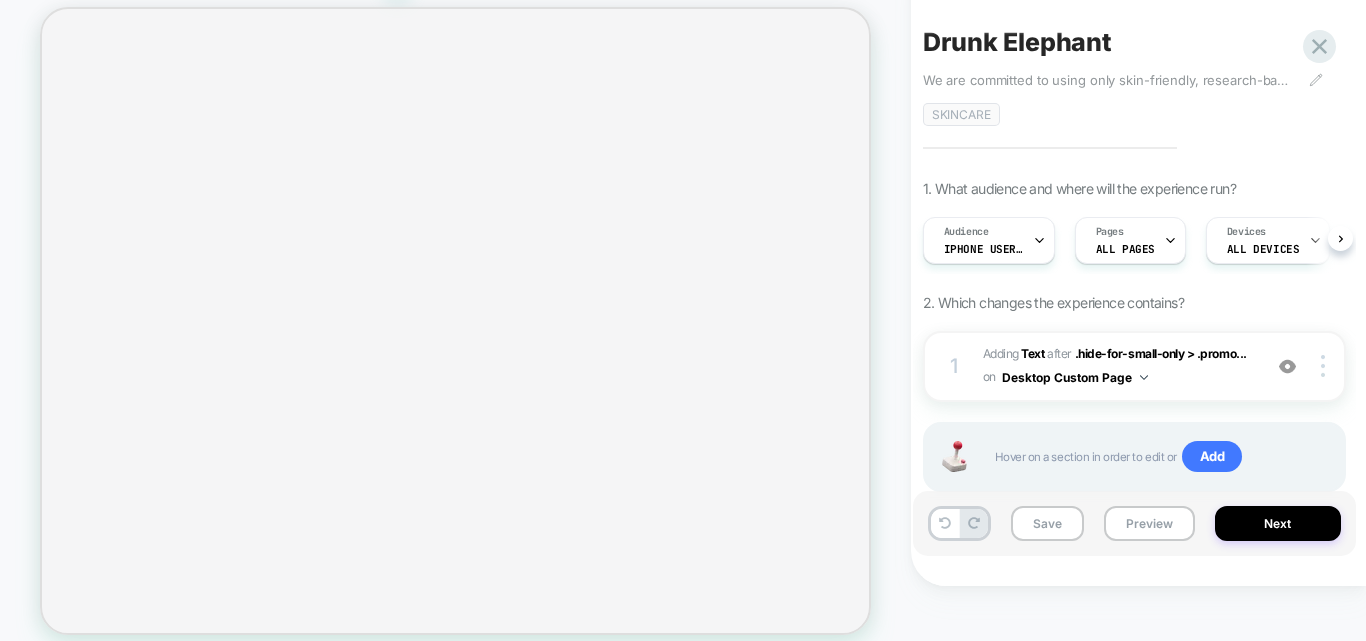 scroll, scrollTop: 0, scrollLeft: 1, axis: horizontal 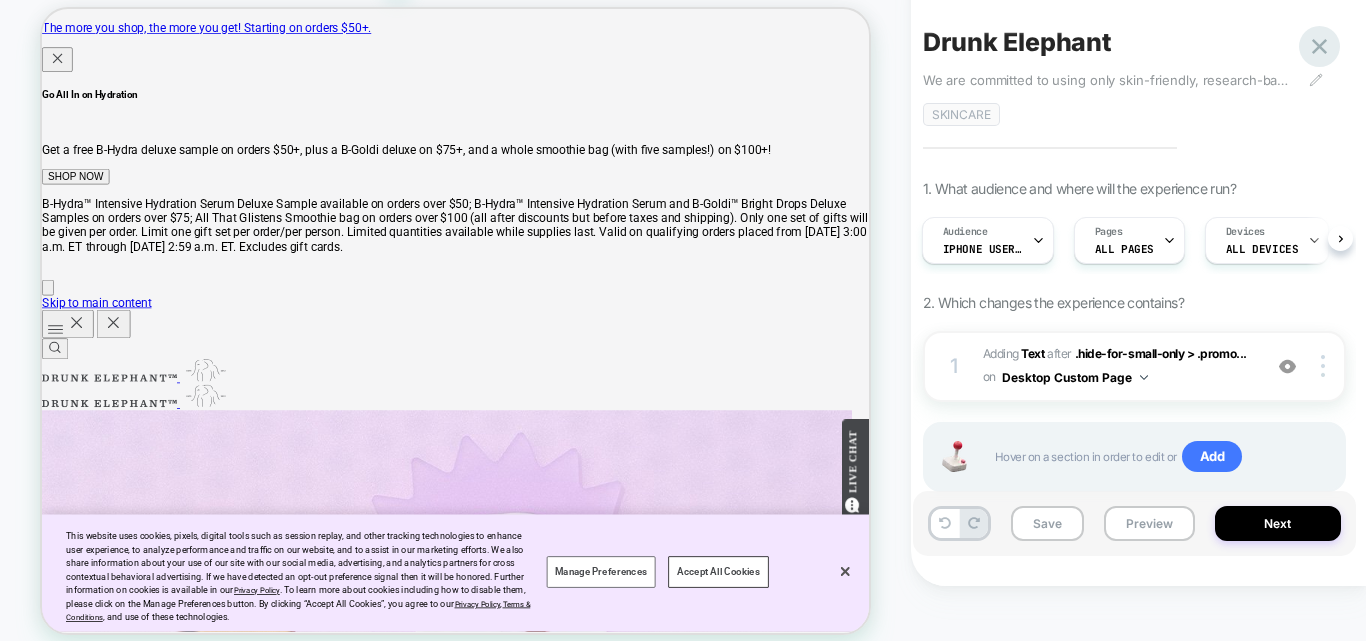 click 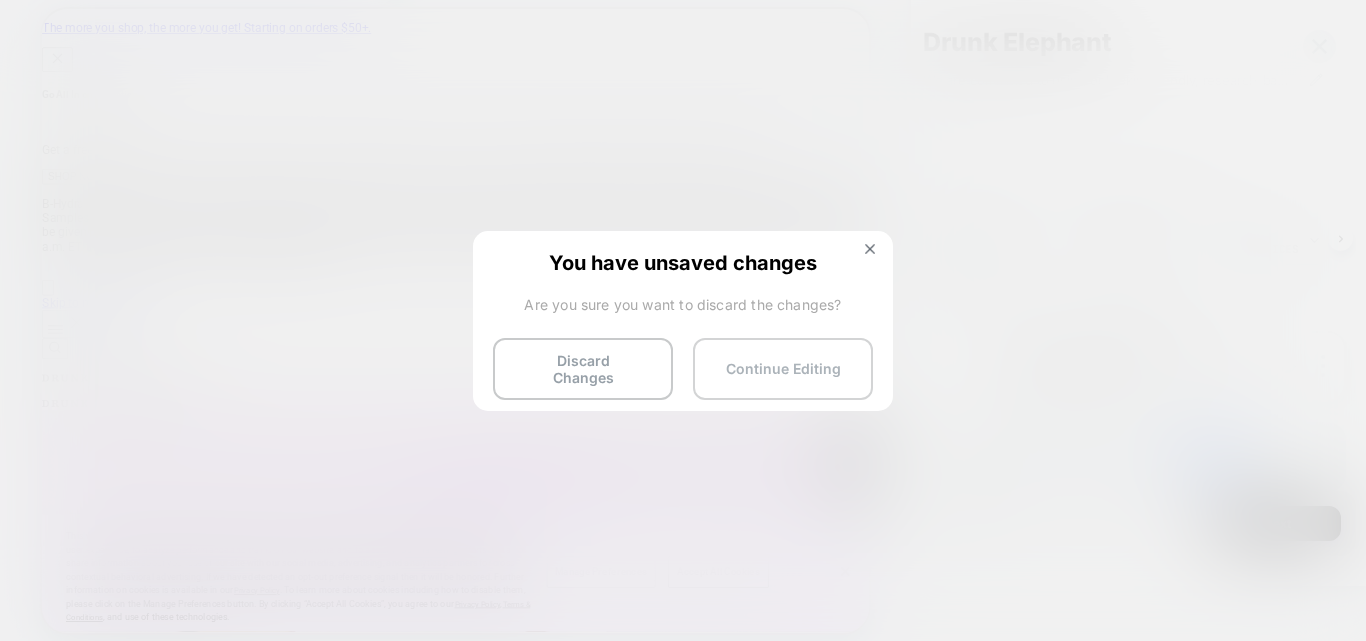 click on "Continue Editing" at bounding box center (783, 369) 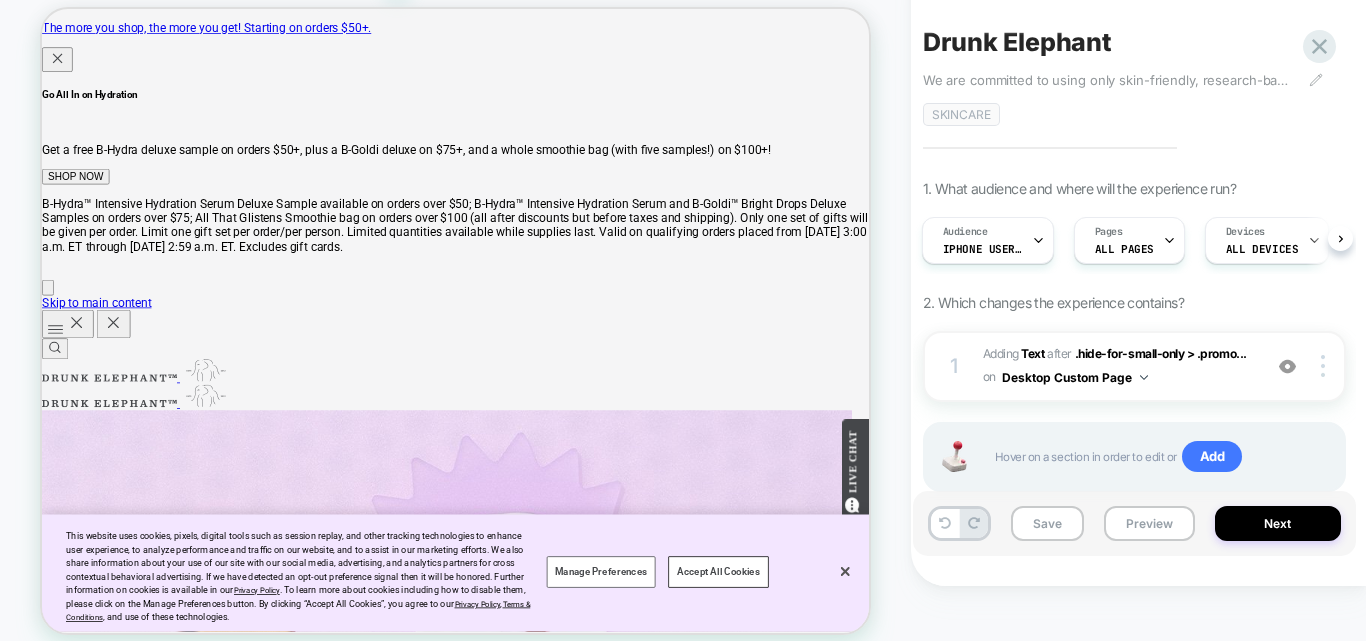 scroll, scrollTop: 56, scrollLeft: 0, axis: vertical 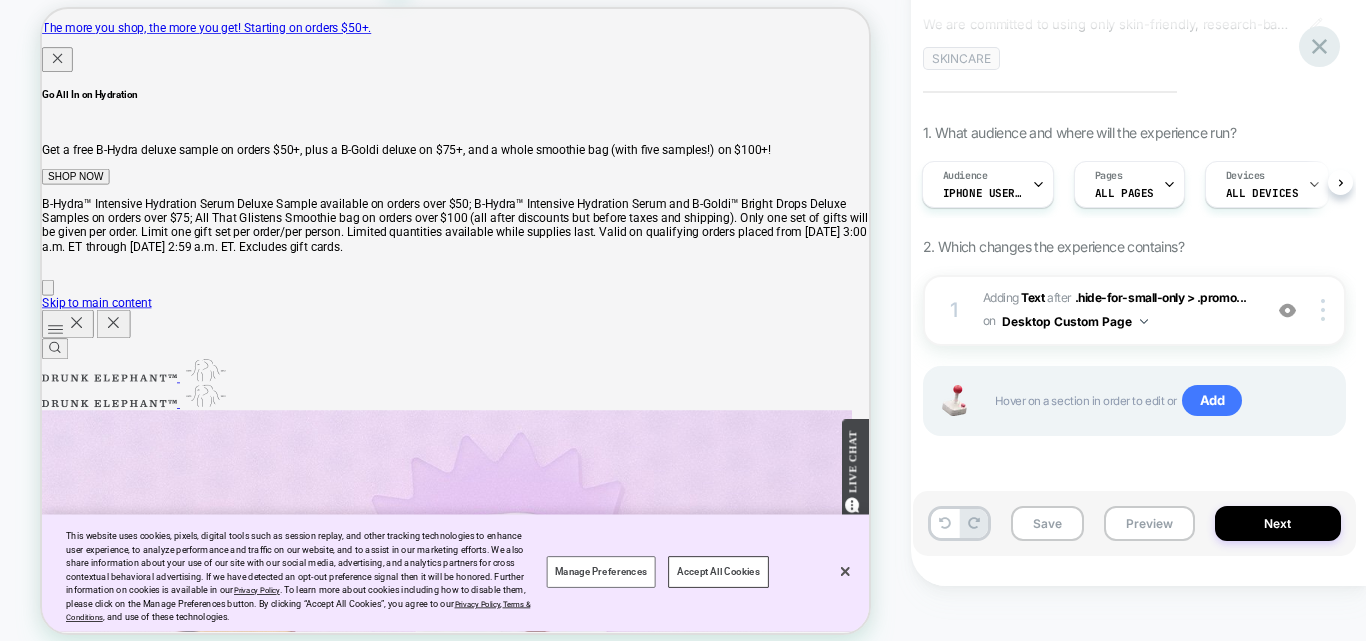 click 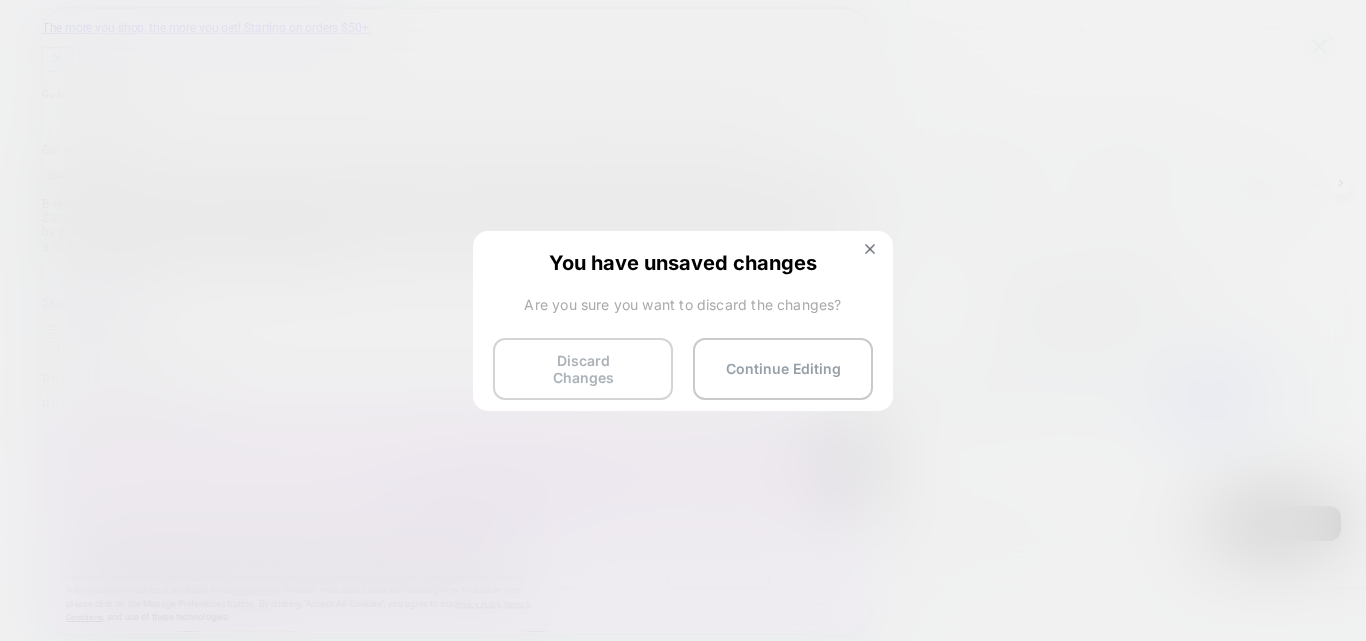 click on "Discard Changes" at bounding box center [583, 369] 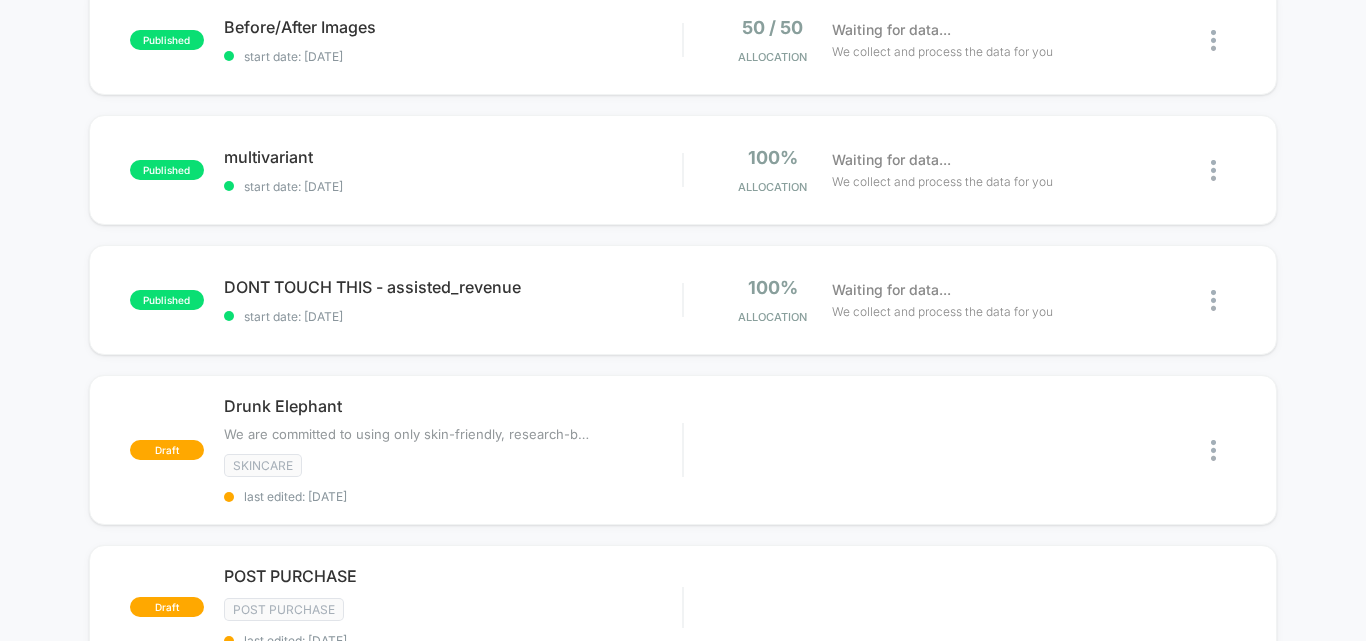 scroll, scrollTop: 0, scrollLeft: 0, axis: both 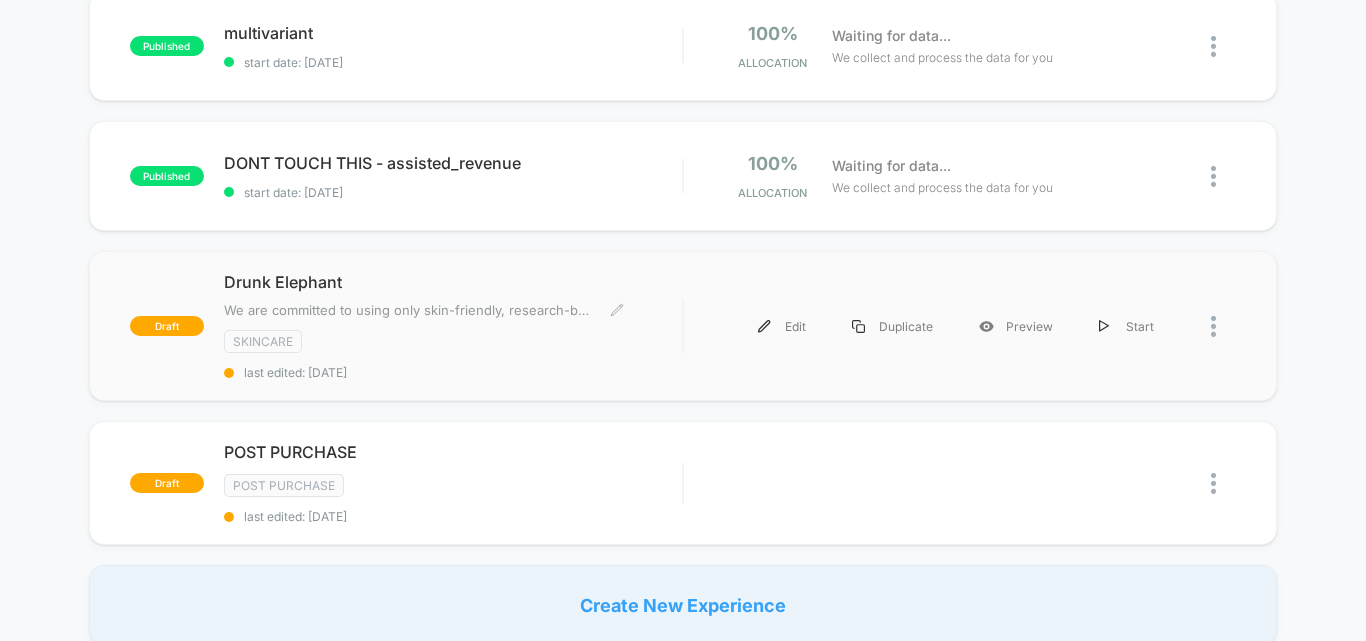 click on "Drunk Elephant" at bounding box center [453, 282] 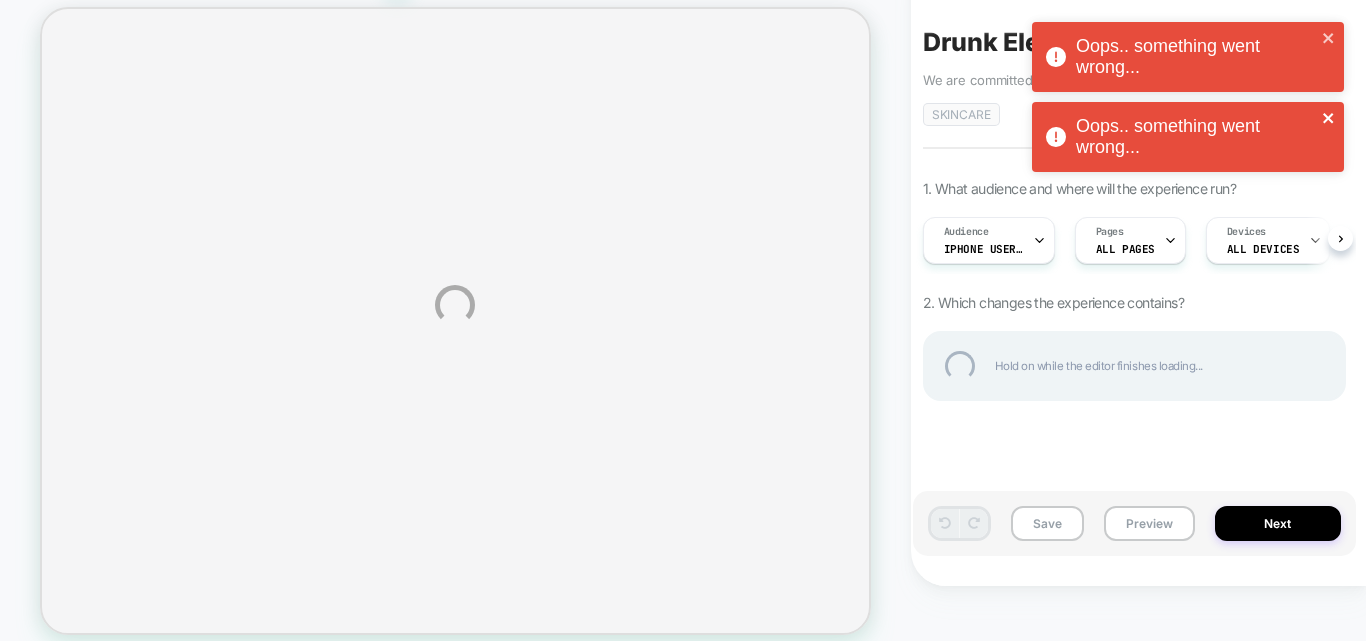 click 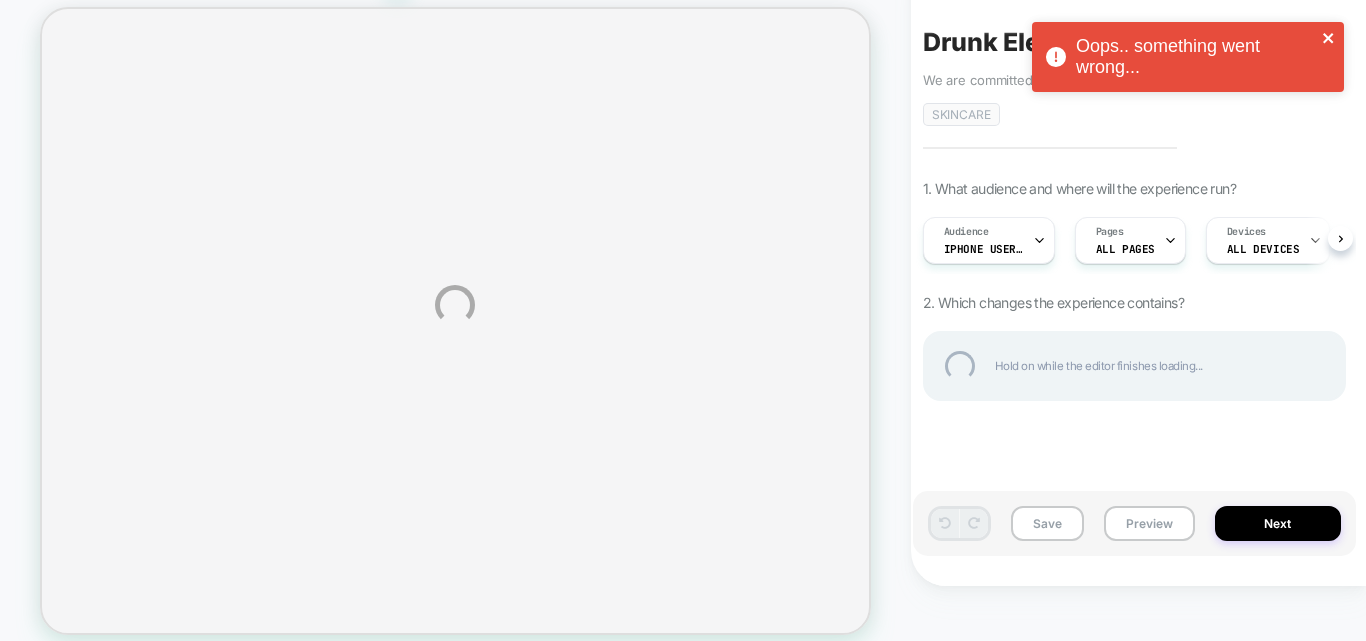 click 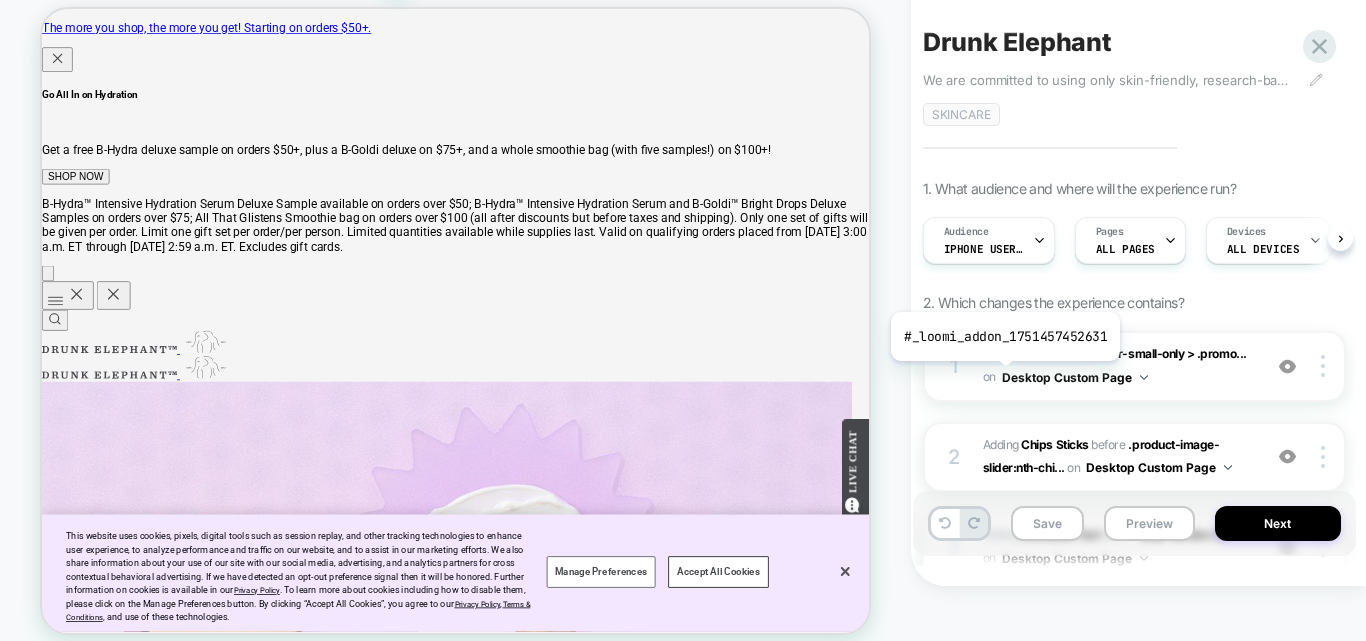scroll, scrollTop: 0, scrollLeft: 0, axis: both 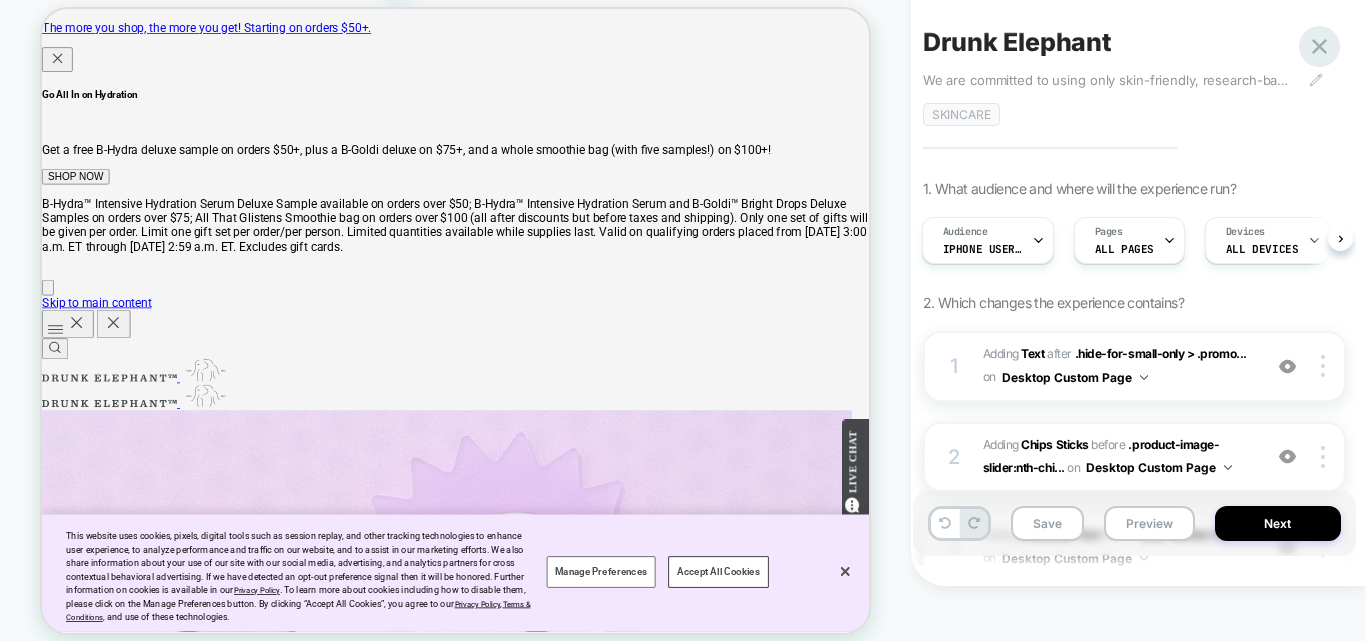 click 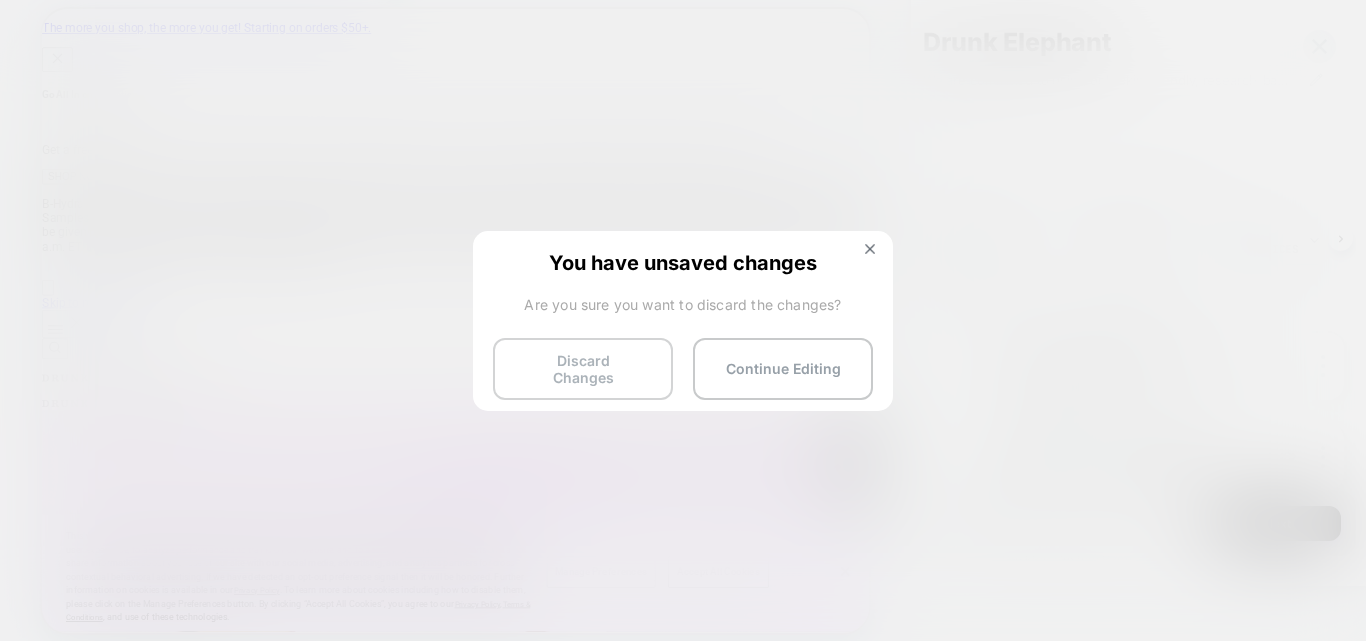 click on "Discard Changes" at bounding box center (583, 369) 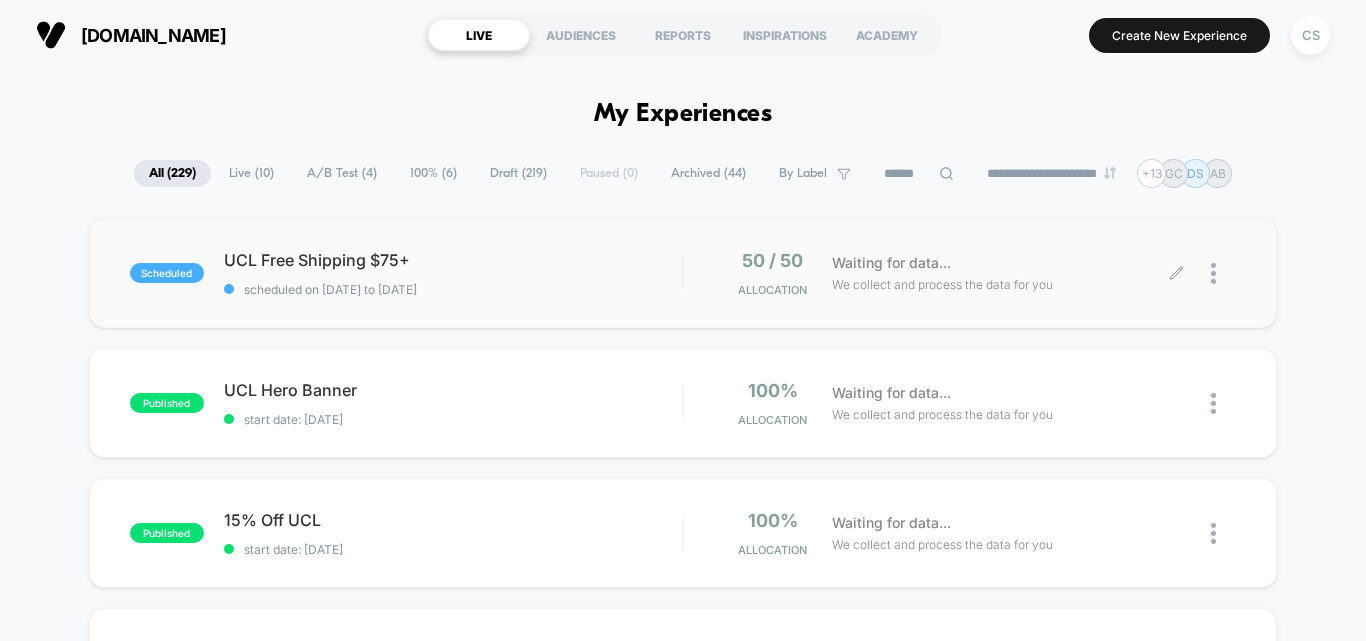 scroll, scrollTop: 0, scrollLeft: 0, axis: both 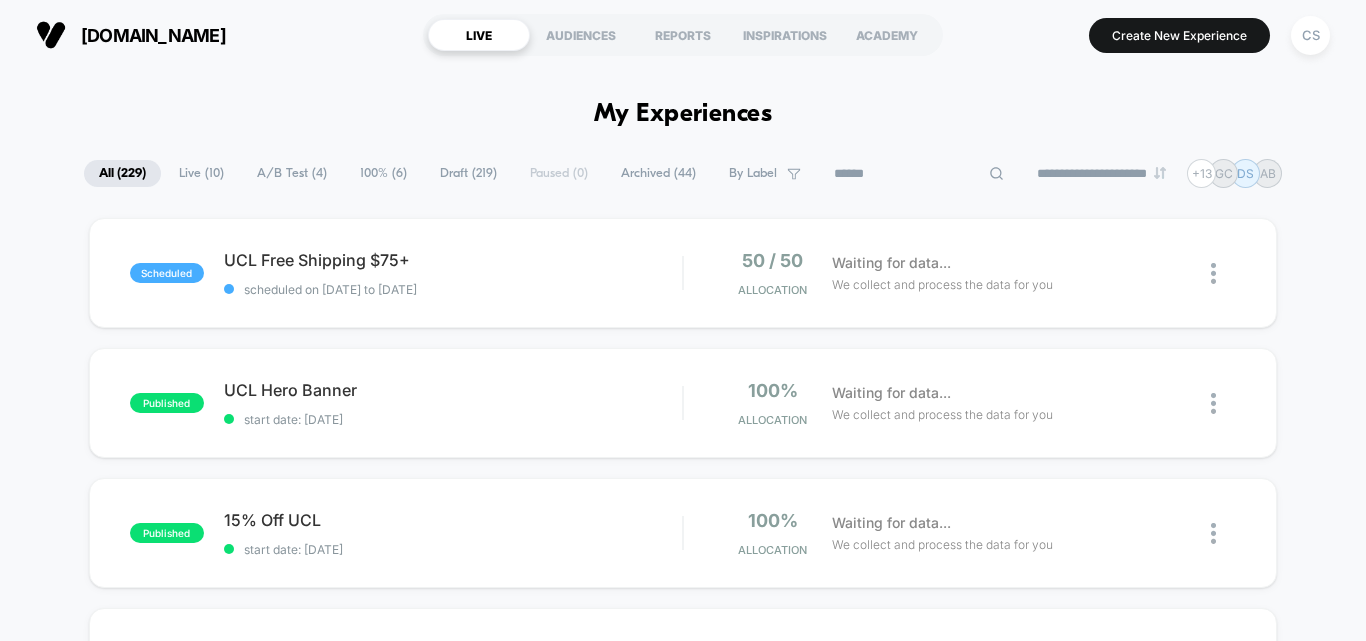 click at bounding box center (919, 174) 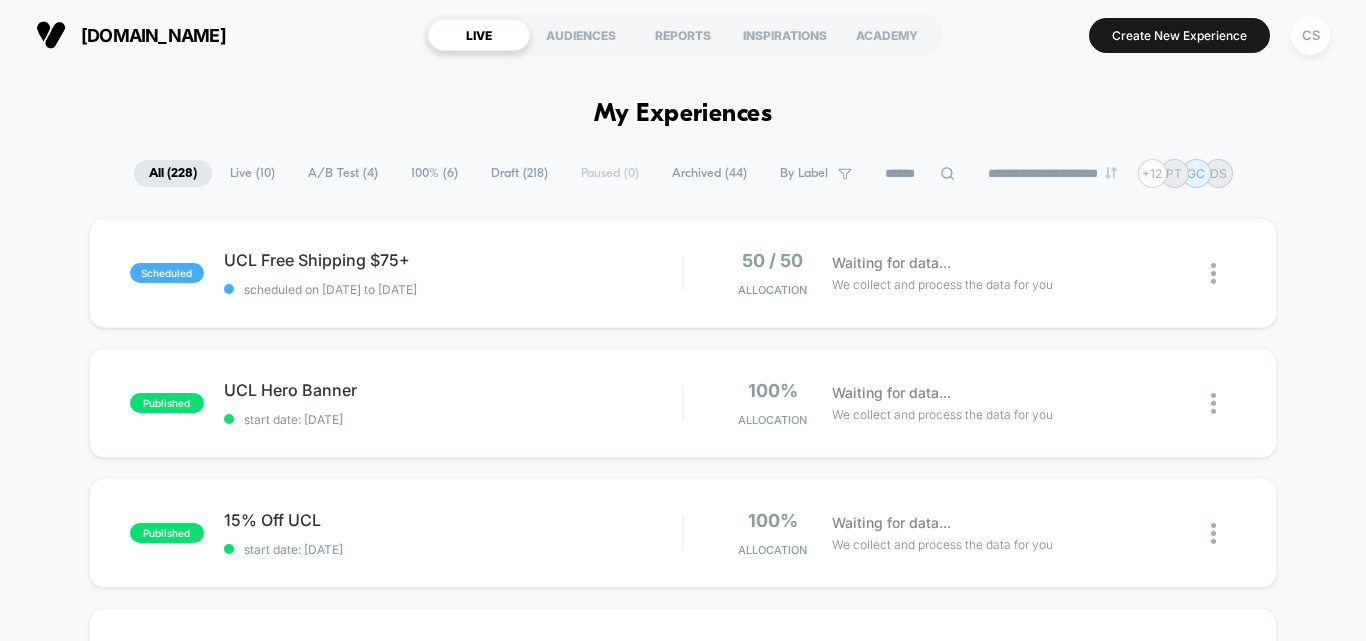scroll, scrollTop: 0, scrollLeft: 0, axis: both 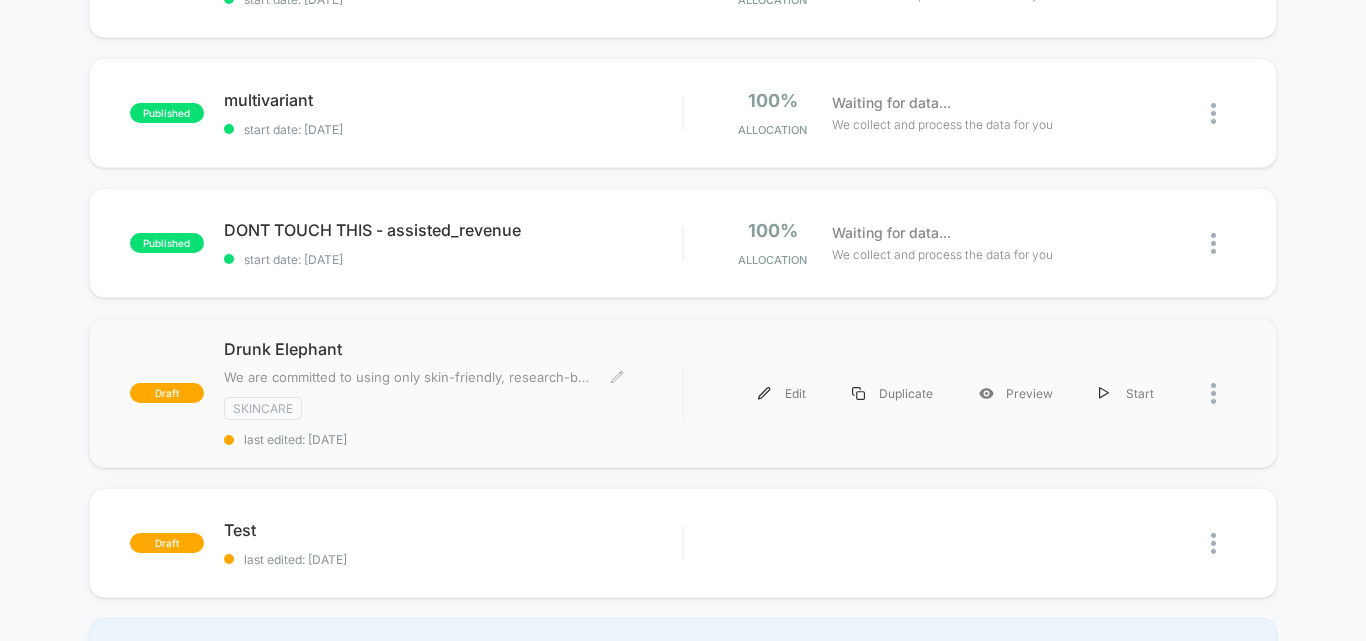 click on "Drunk Elephant" at bounding box center (453, 349) 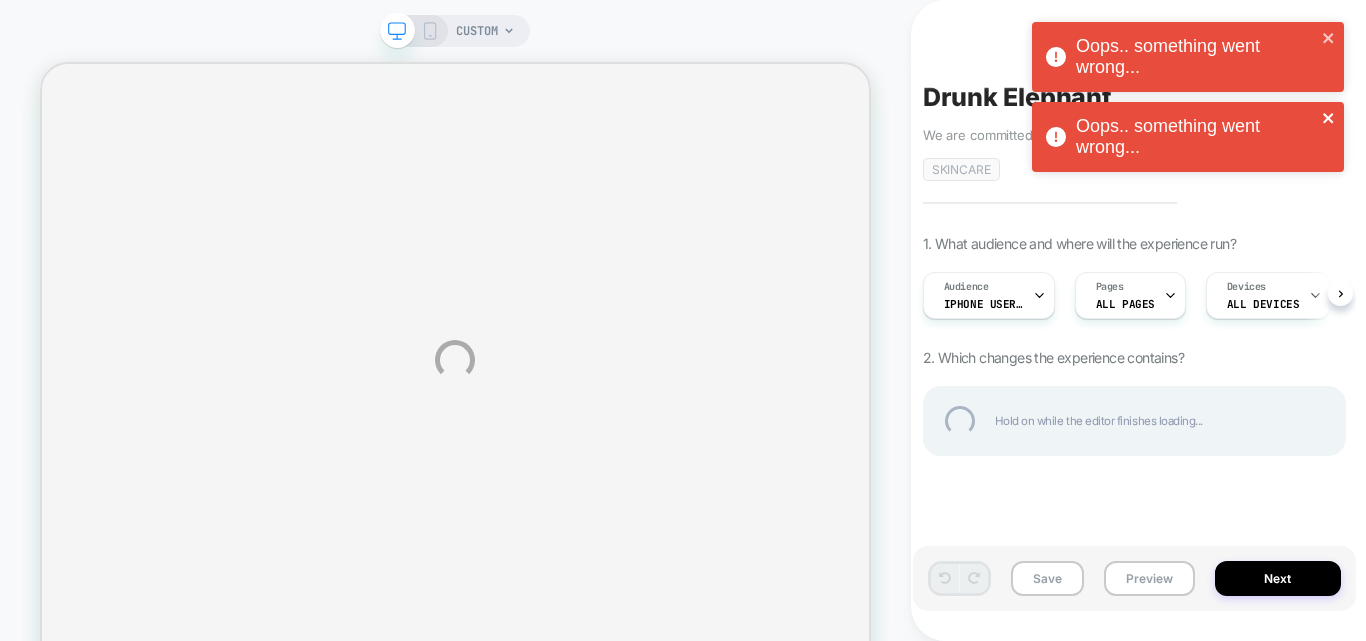 click 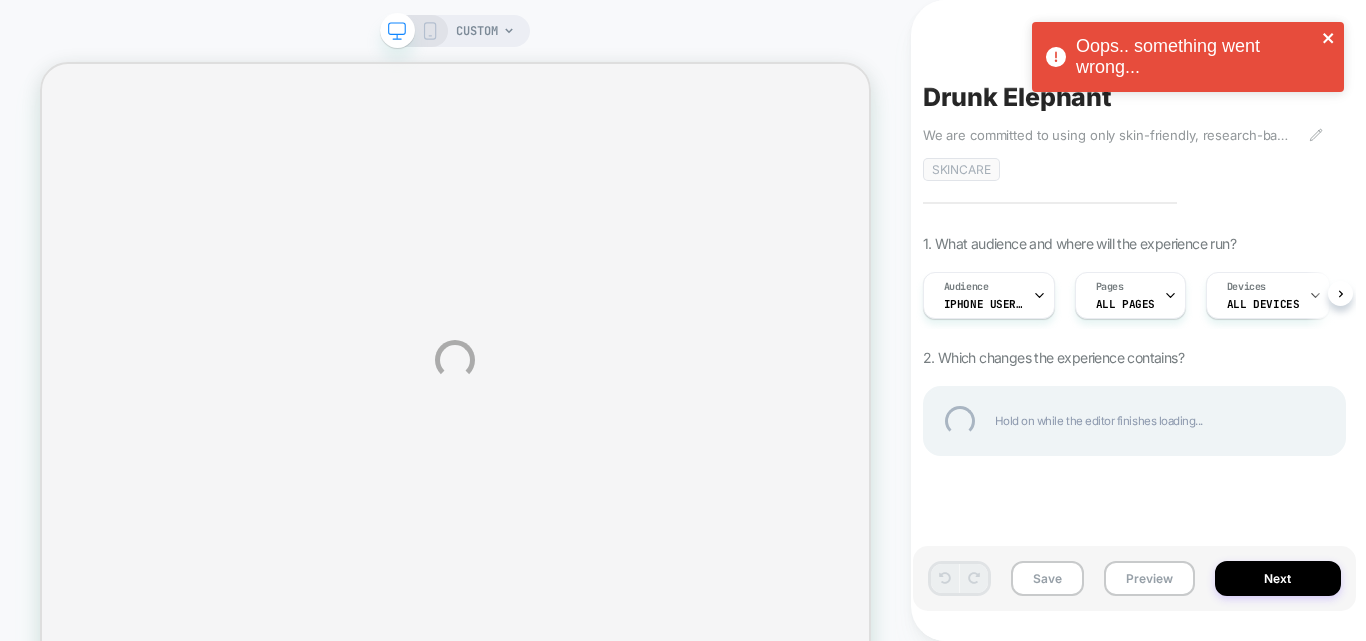click 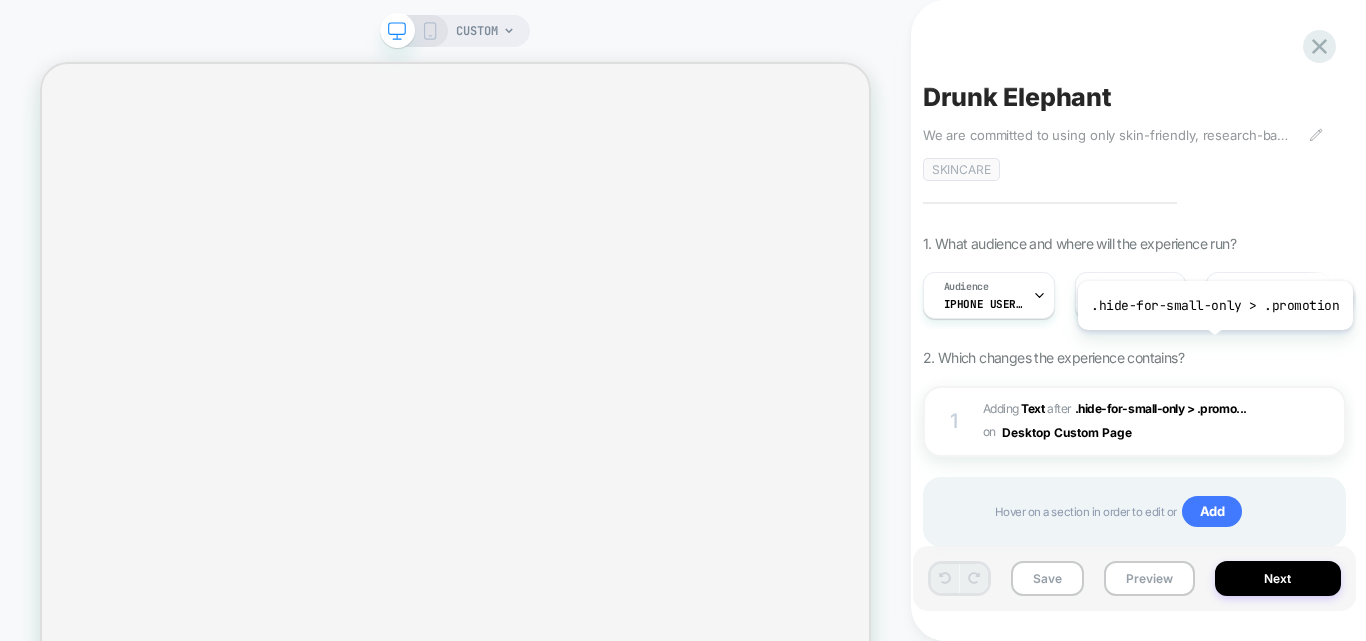 scroll, scrollTop: 56, scrollLeft: 0, axis: vertical 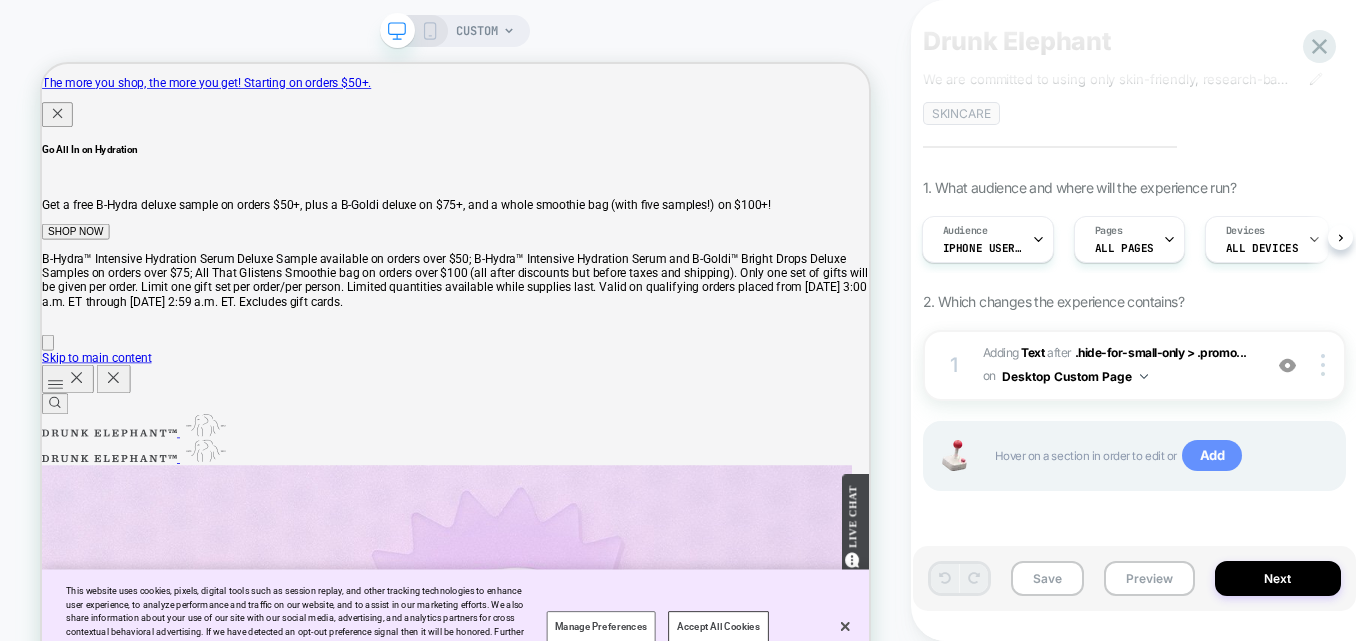 click on "Add" at bounding box center [1212, 456] 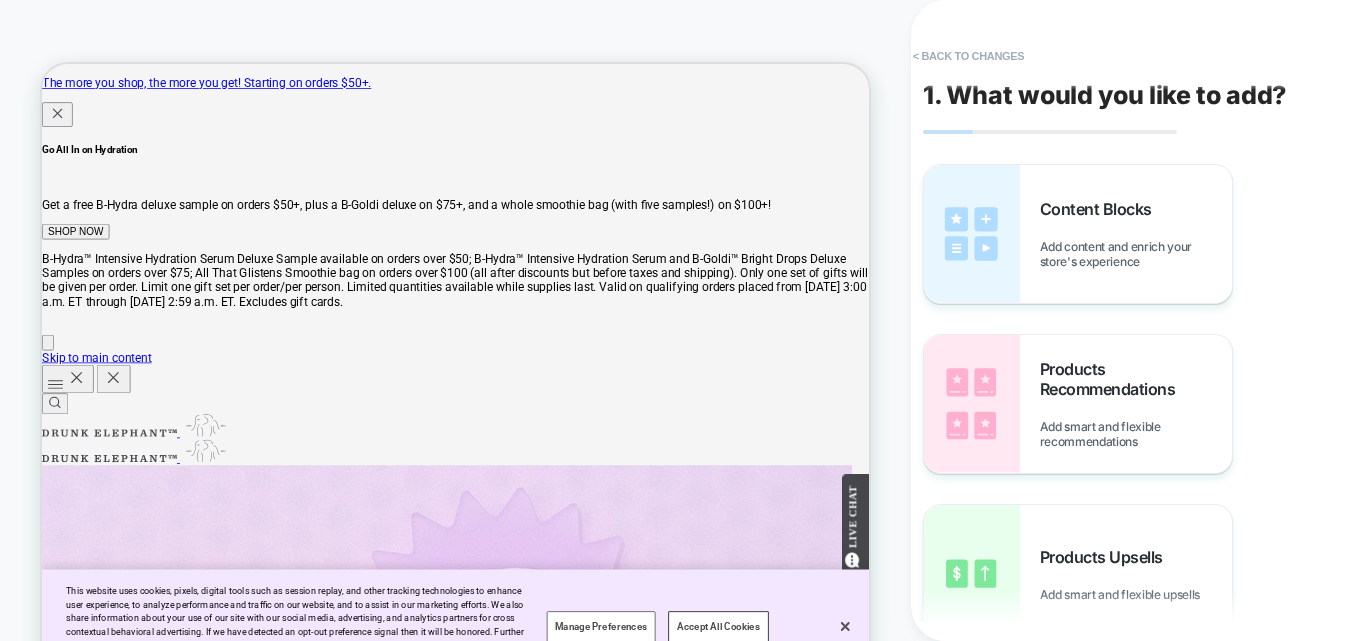 scroll, scrollTop: 0, scrollLeft: 0, axis: both 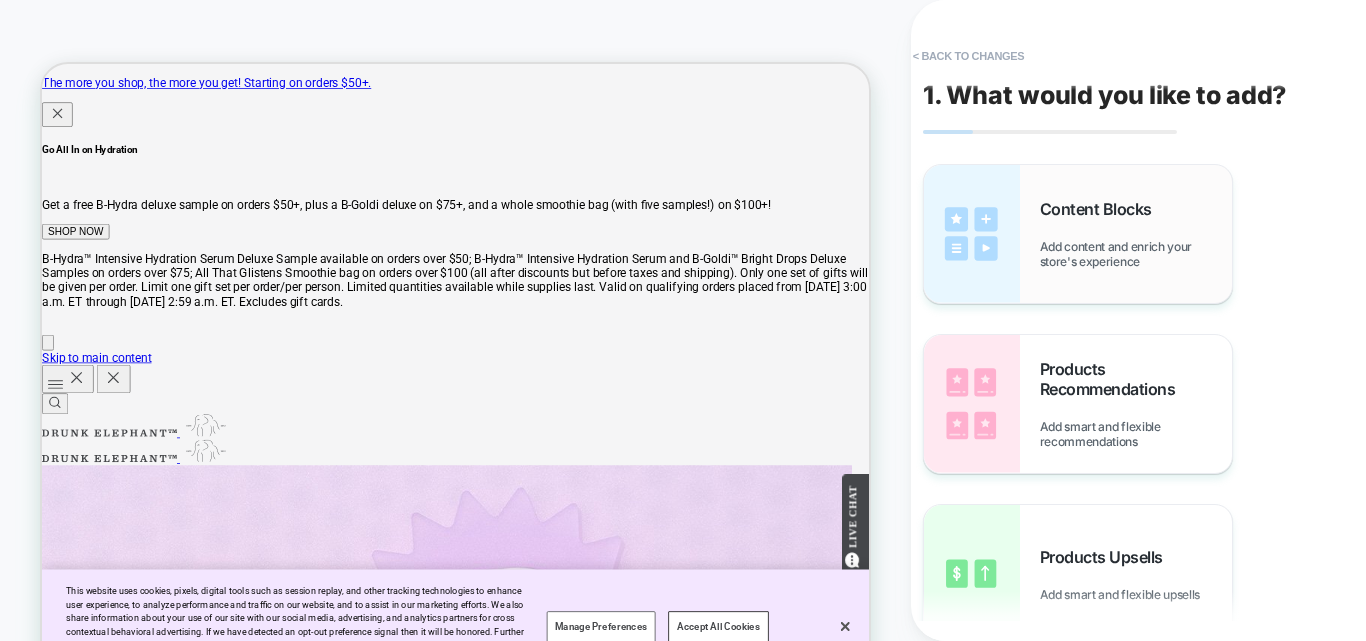 click on "Add content and enrich your store's experience" at bounding box center [1136, 254] 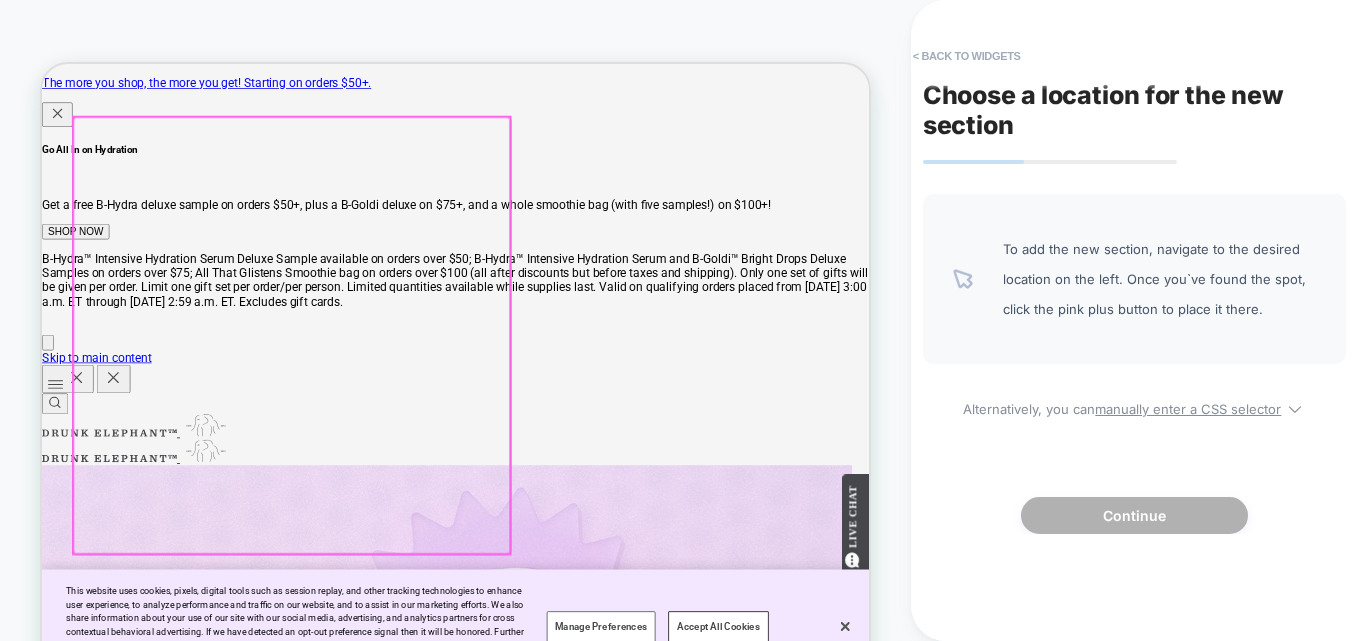 click at bounding box center (375, 426) 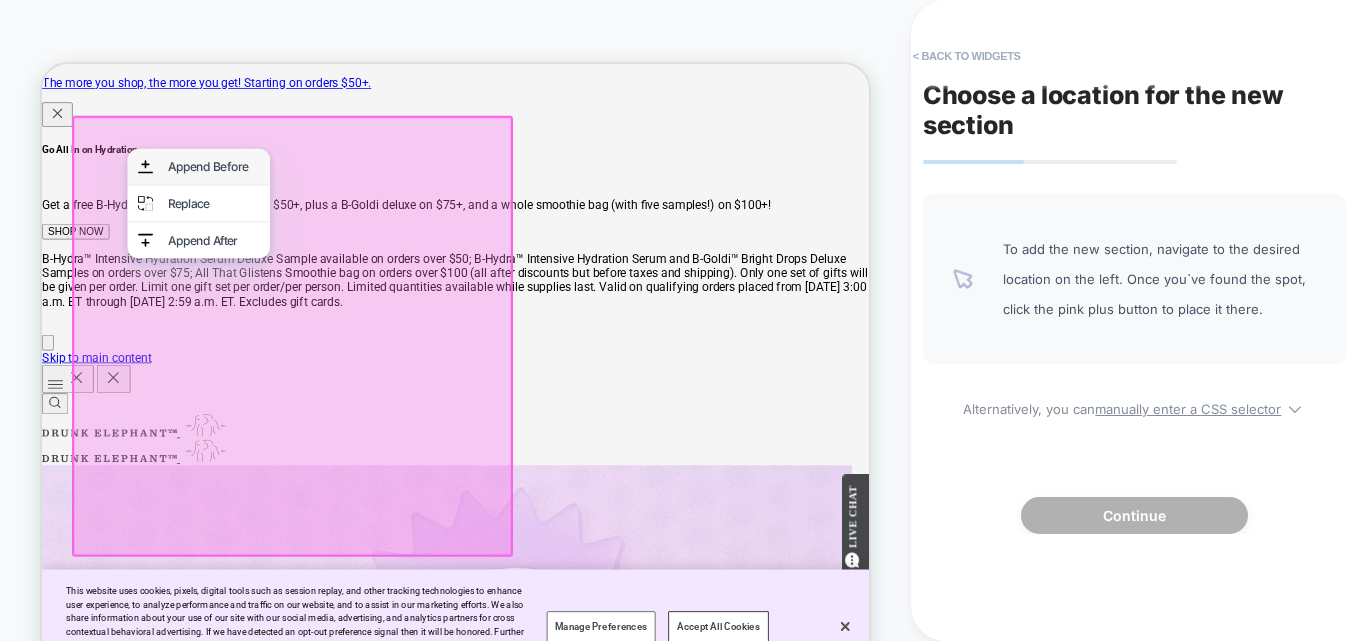 click on "Append Before" at bounding box center [251, 201] 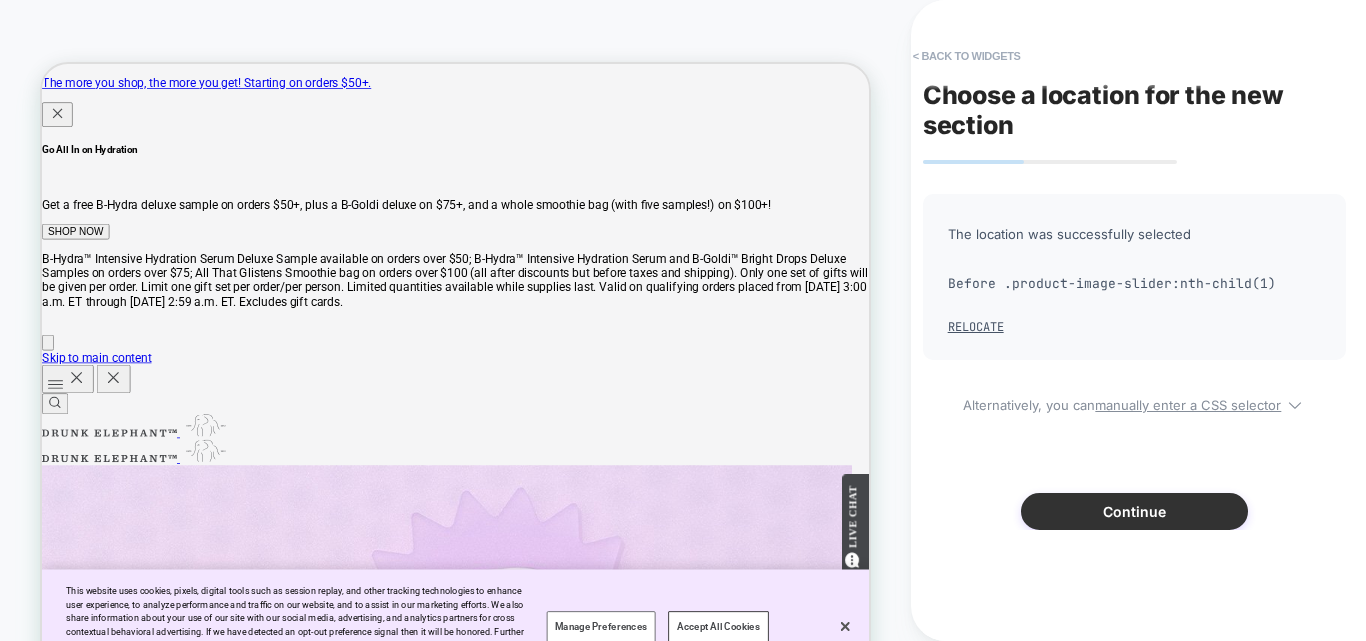 click on "Continue" at bounding box center [1134, 511] 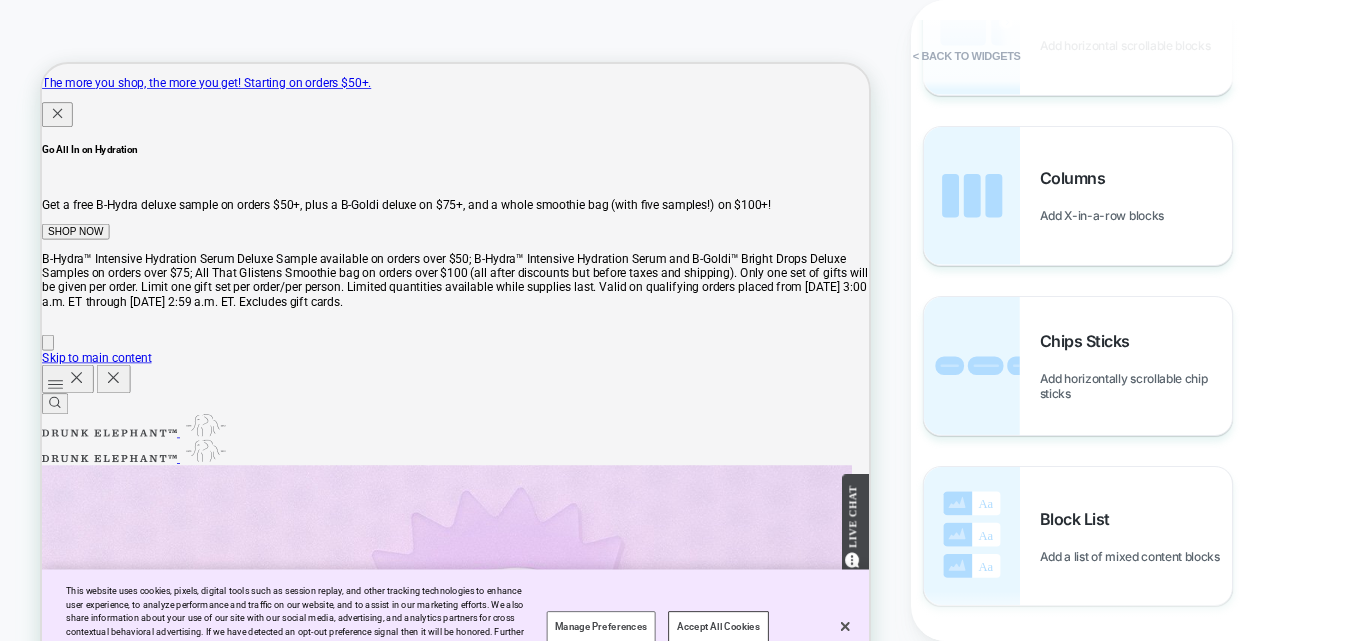 scroll, scrollTop: 1100, scrollLeft: 0, axis: vertical 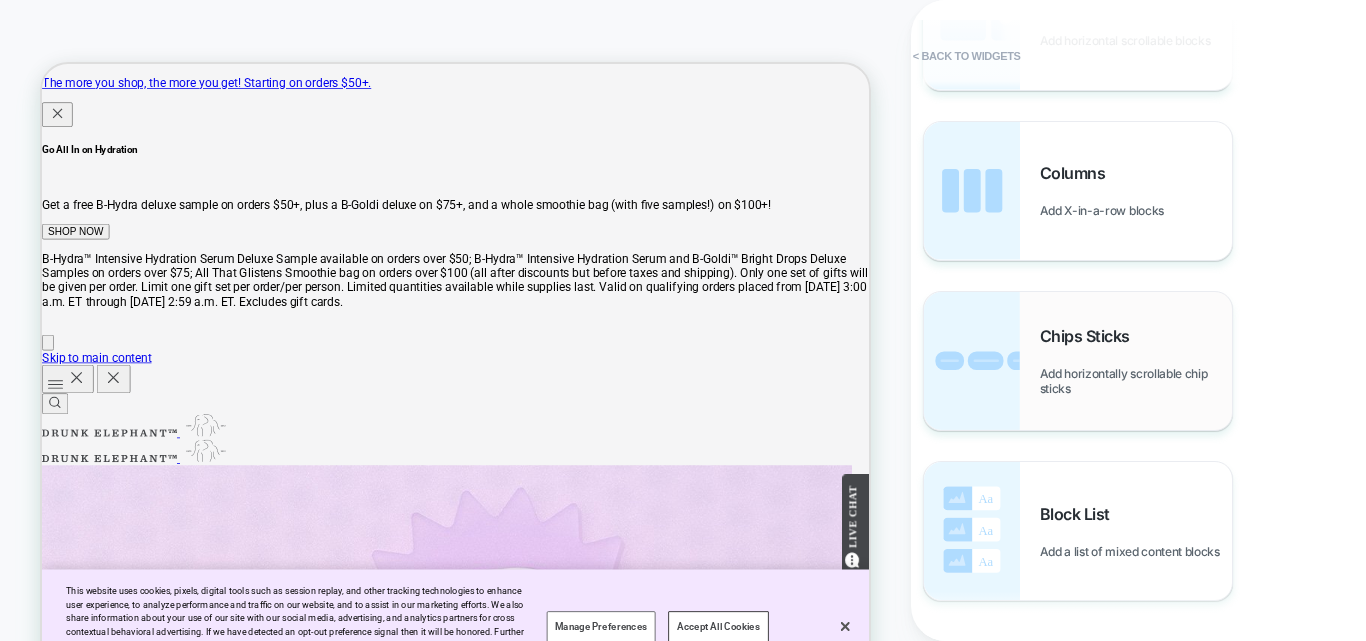click on "Chips Sticks Add horizontally scrollable chip sticks" at bounding box center (1136, 361) 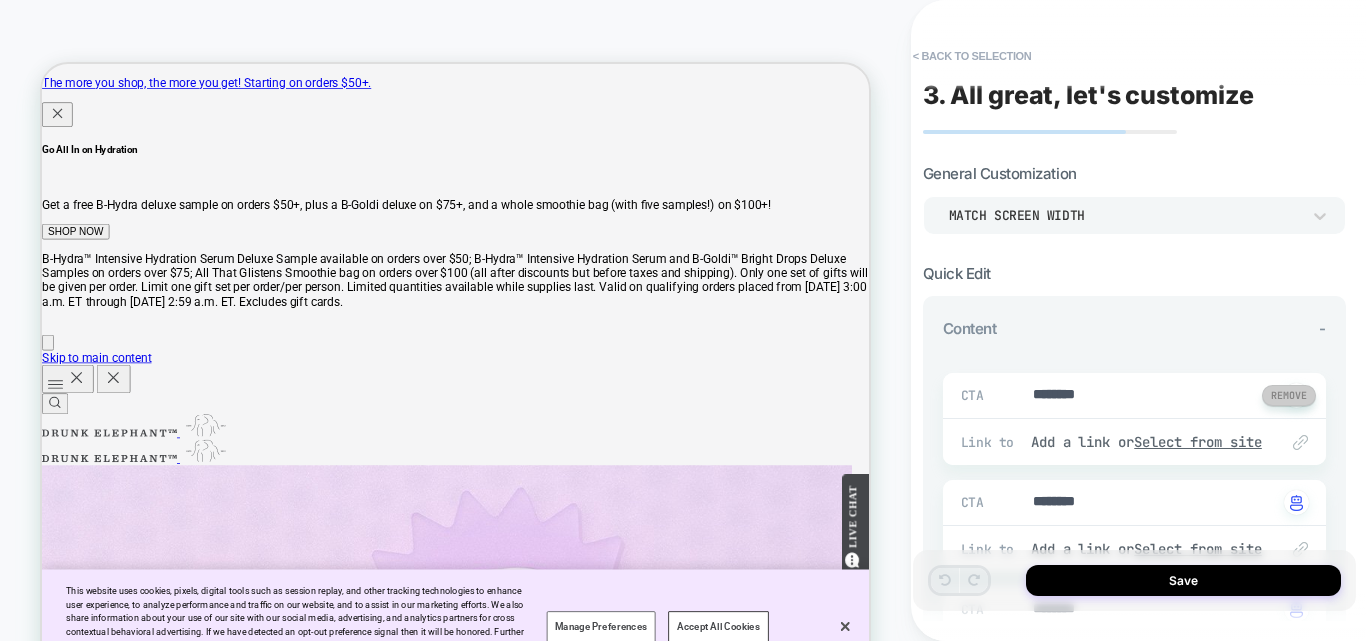 click at bounding box center (1289, 395) 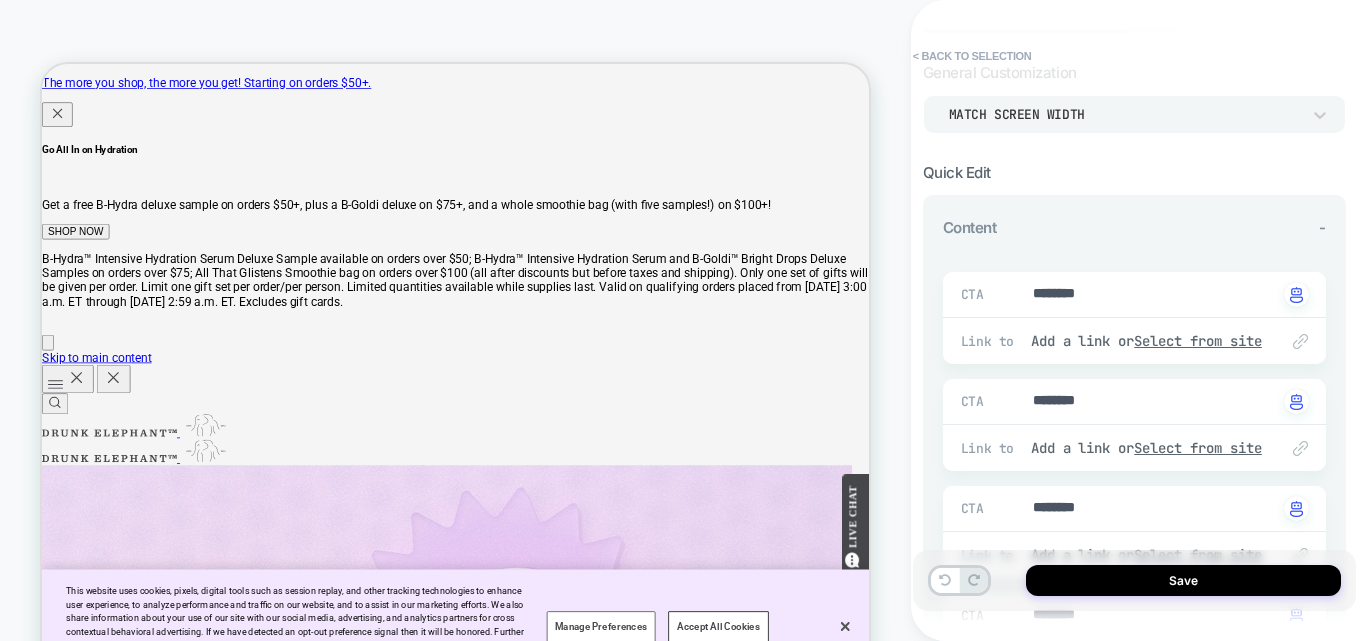 scroll, scrollTop: 200, scrollLeft: 0, axis: vertical 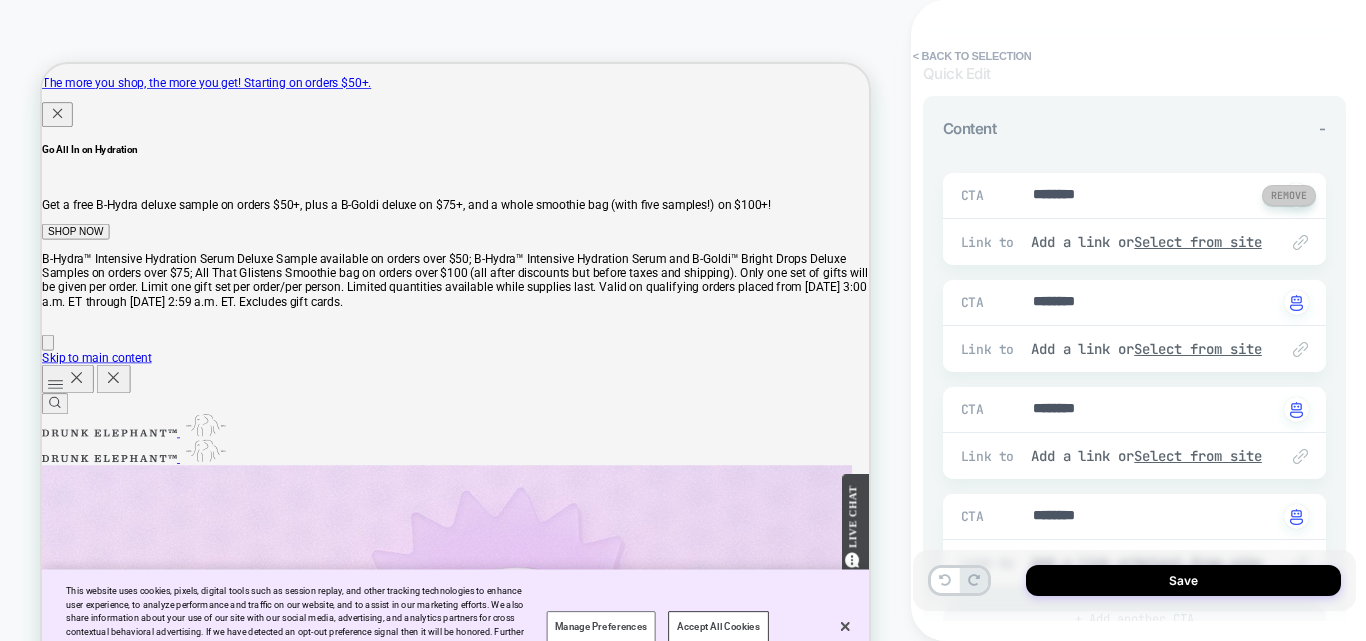 click at bounding box center [1289, 195] 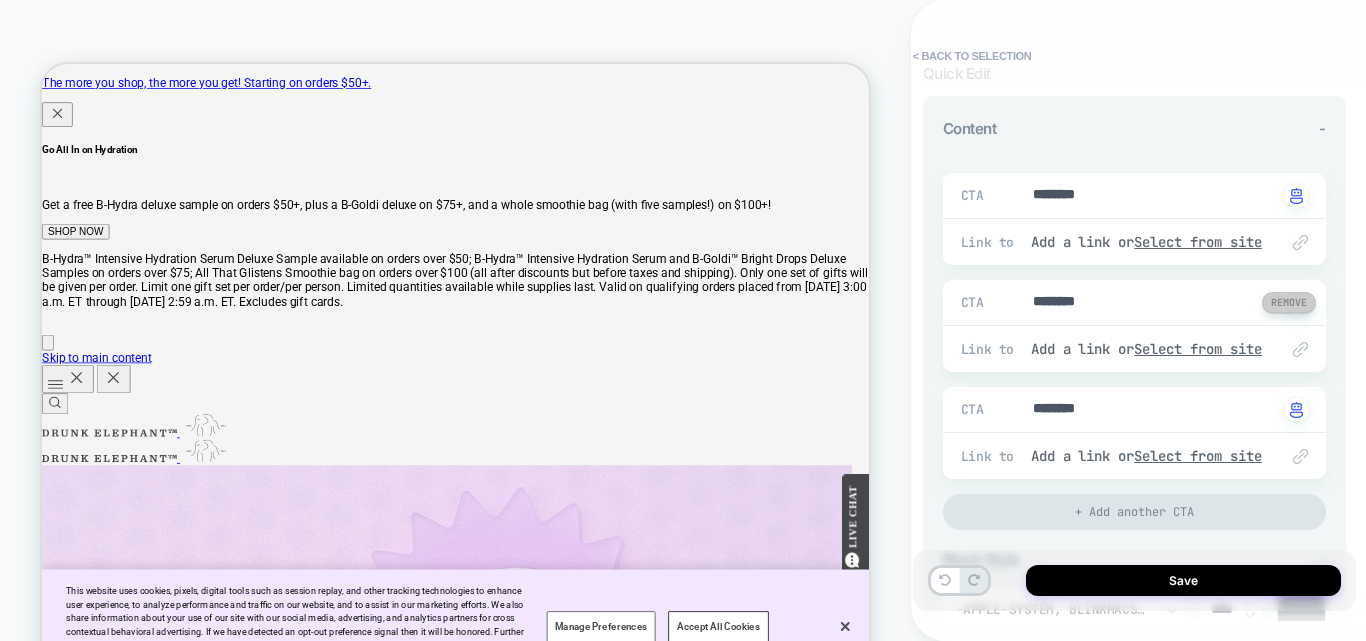 click at bounding box center (1289, 302) 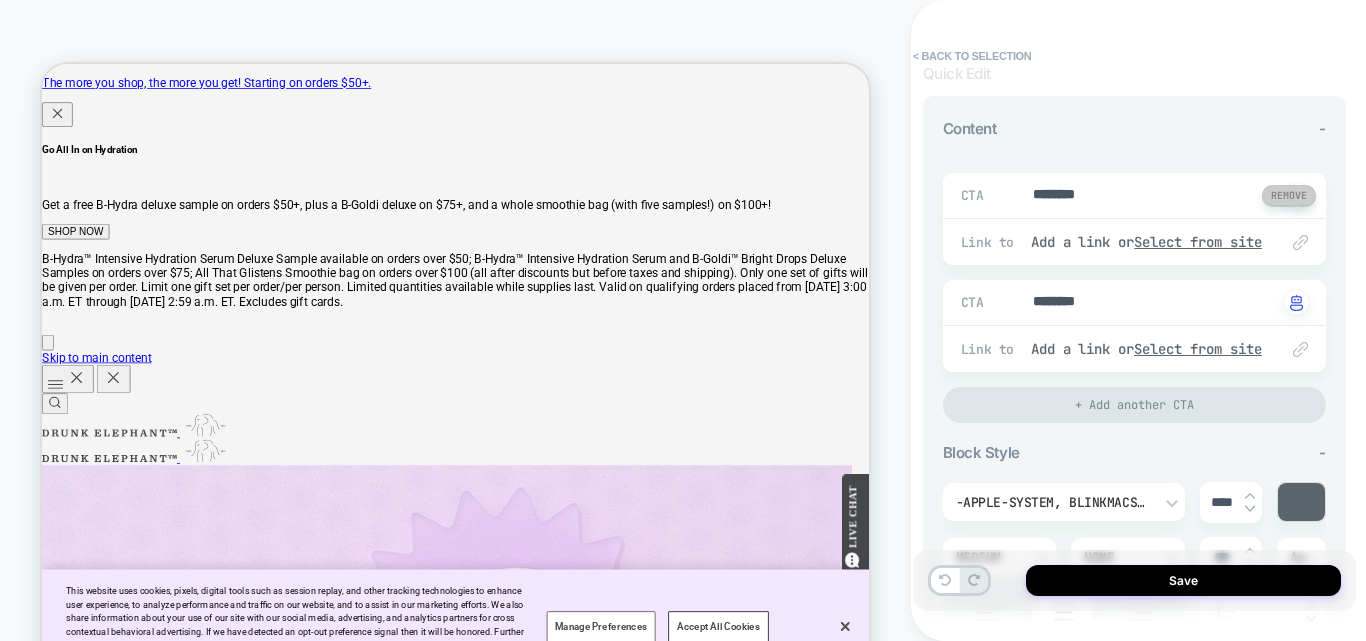 click at bounding box center (1289, 195) 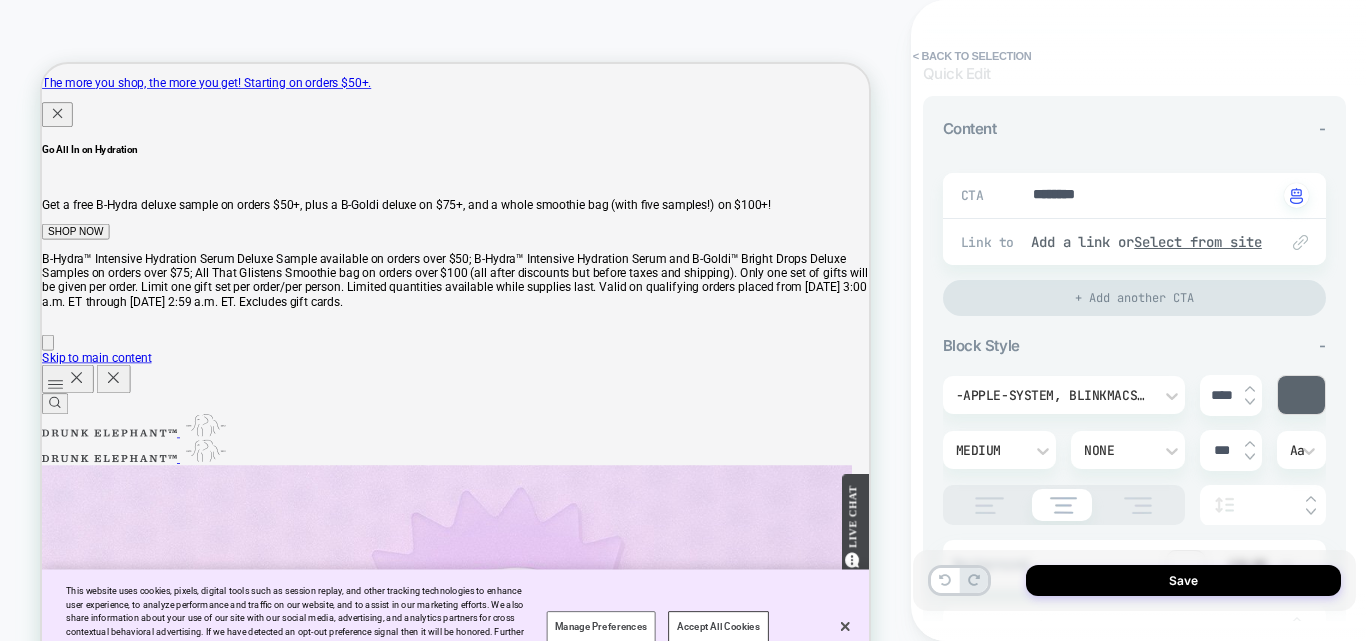 type on "*" 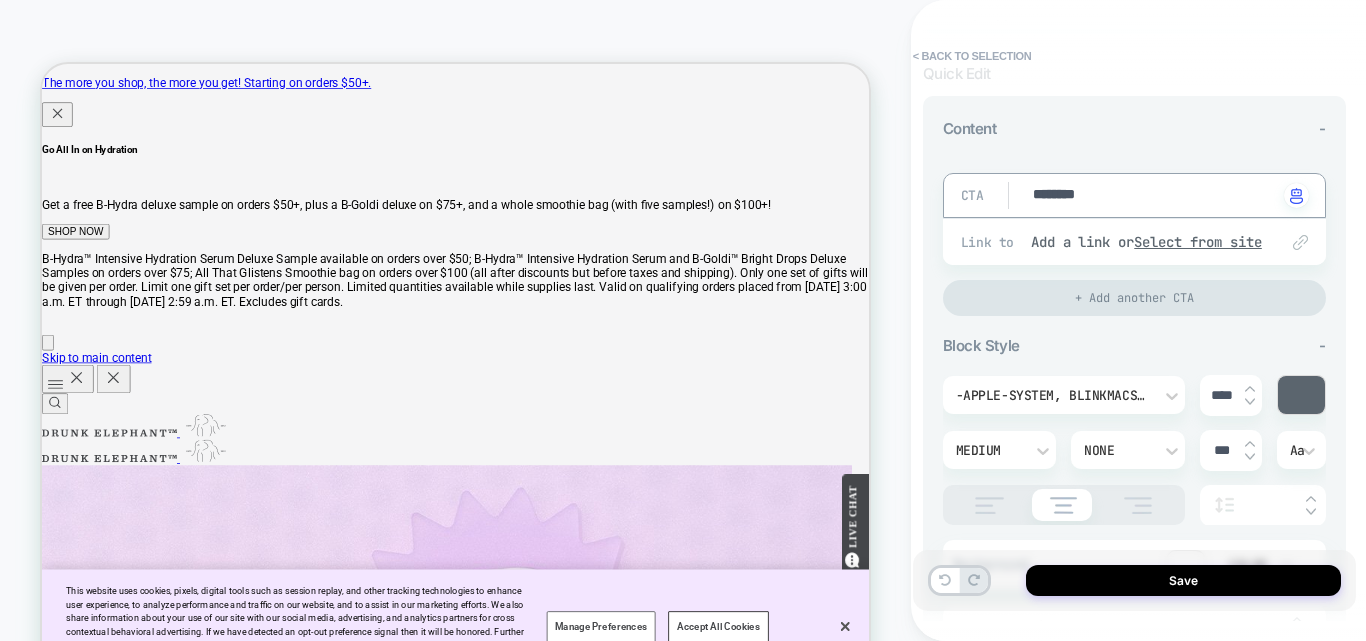 drag, startPoint x: 1117, startPoint y: 195, endPoint x: 1015, endPoint y: 198, distance: 102.044106 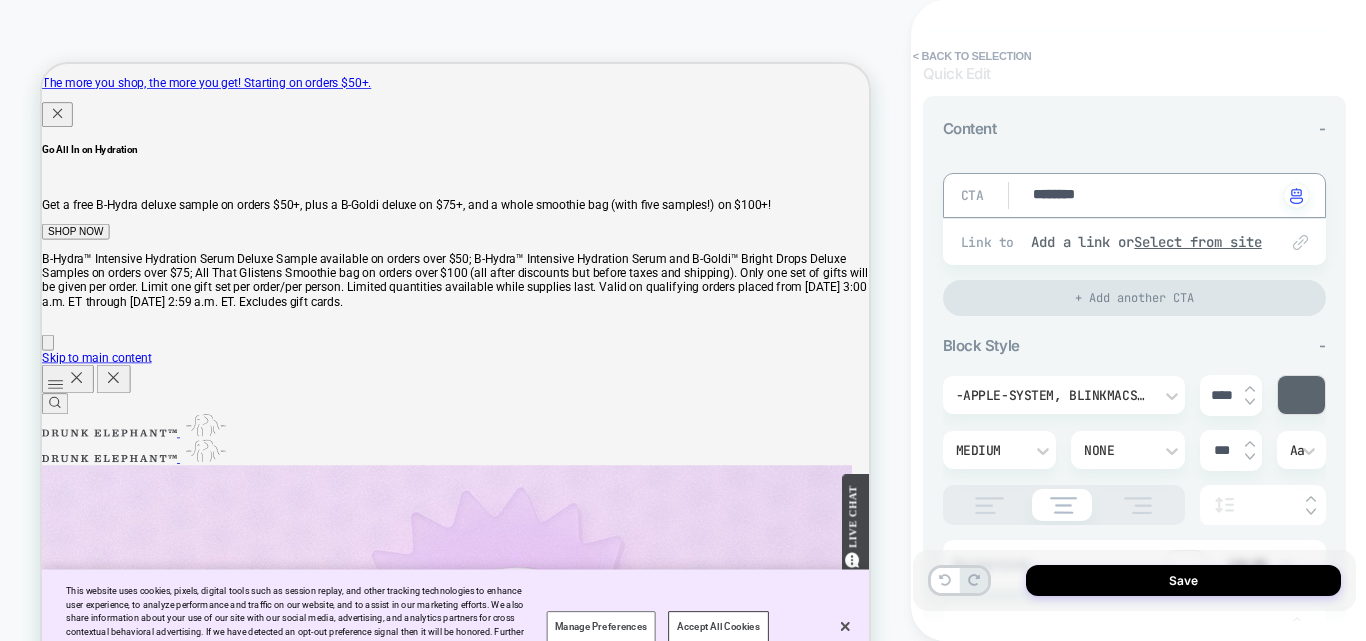 type on "*" 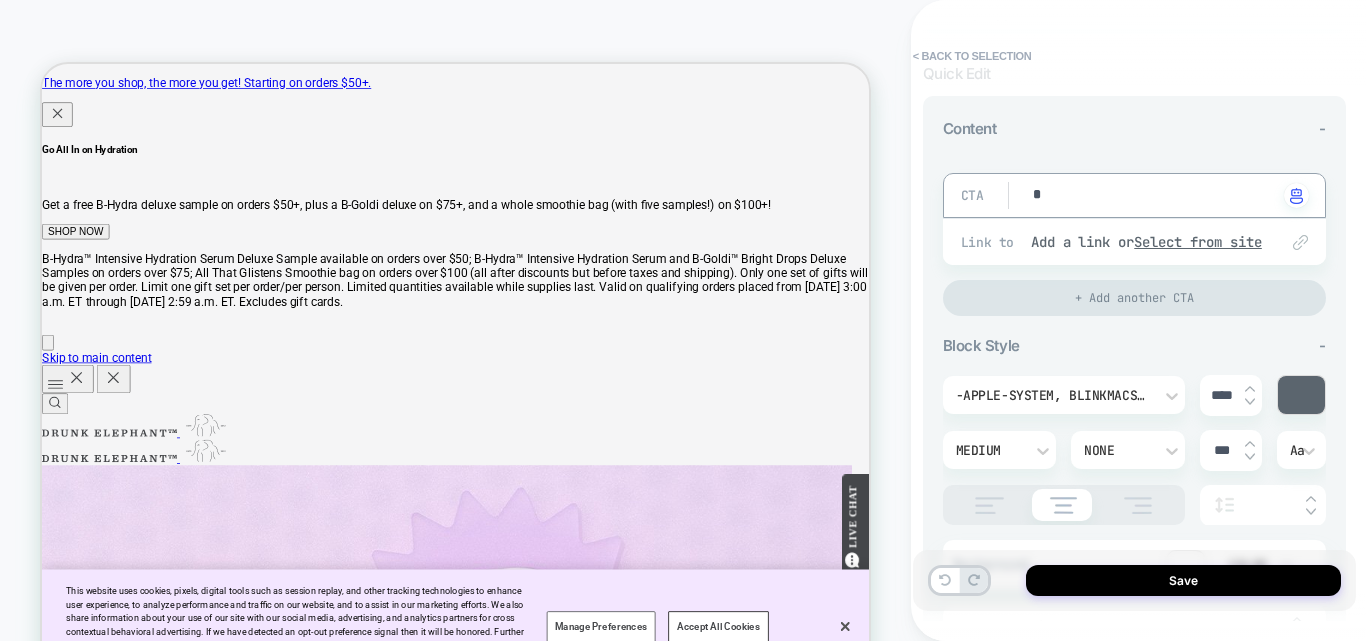 type on "*" 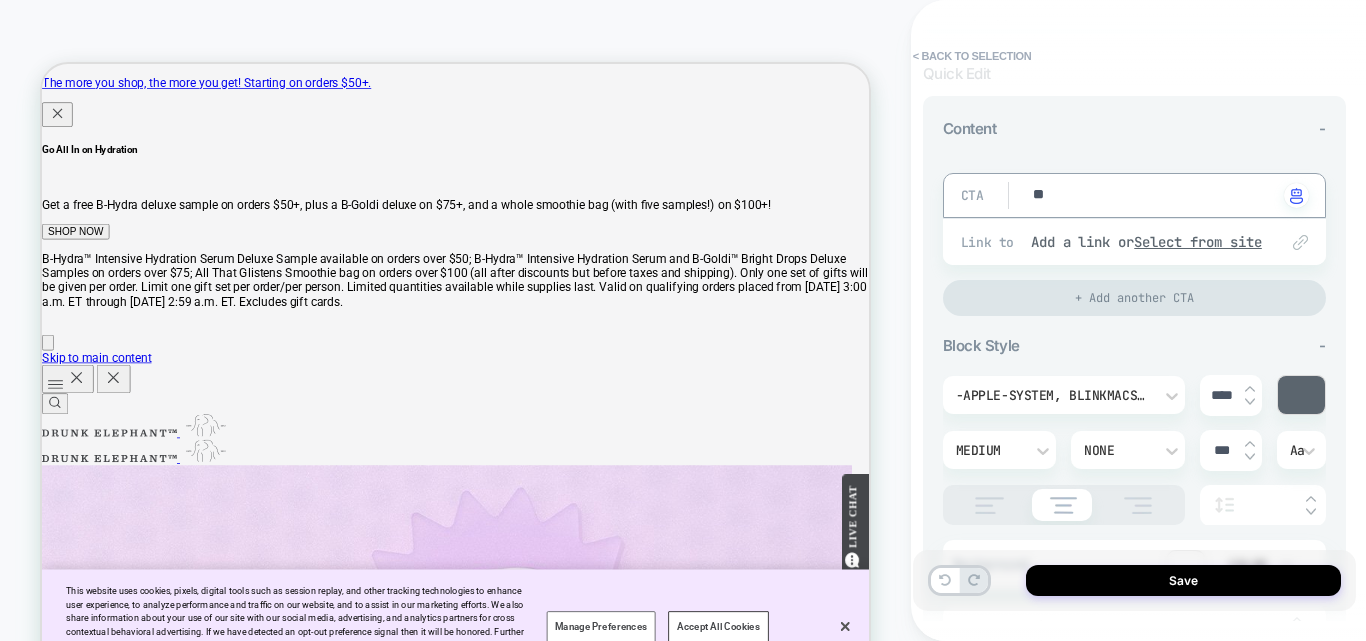 type on "*" 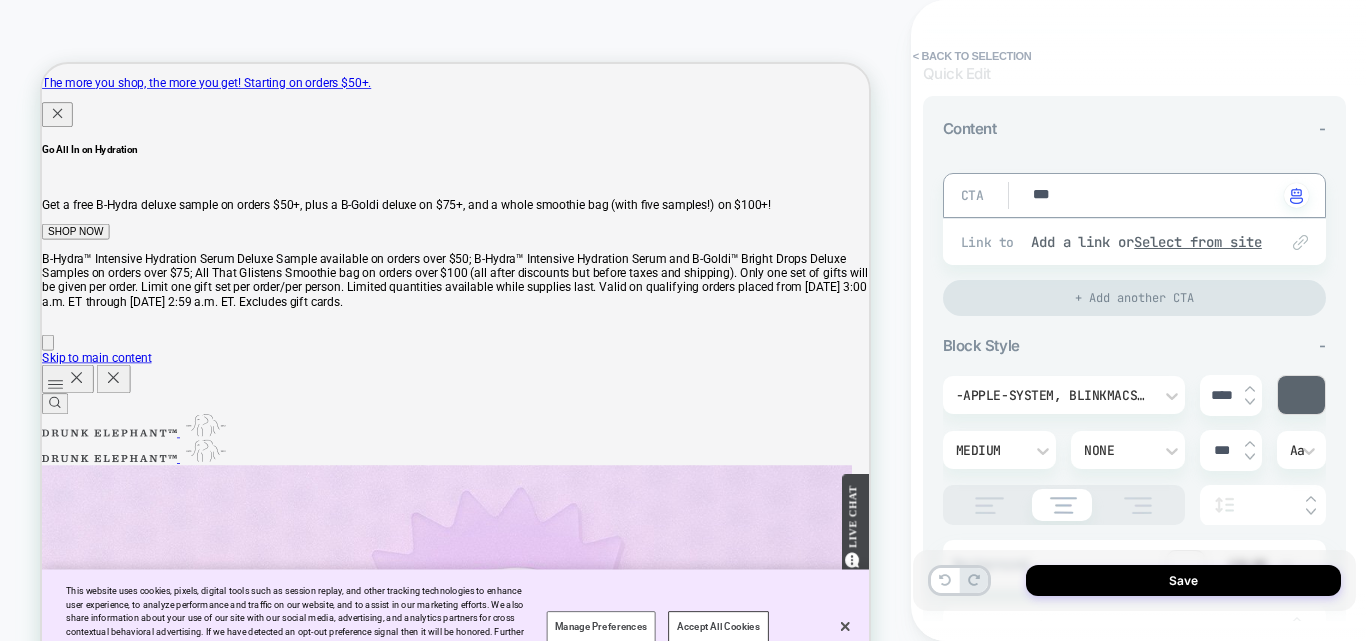type on "*" 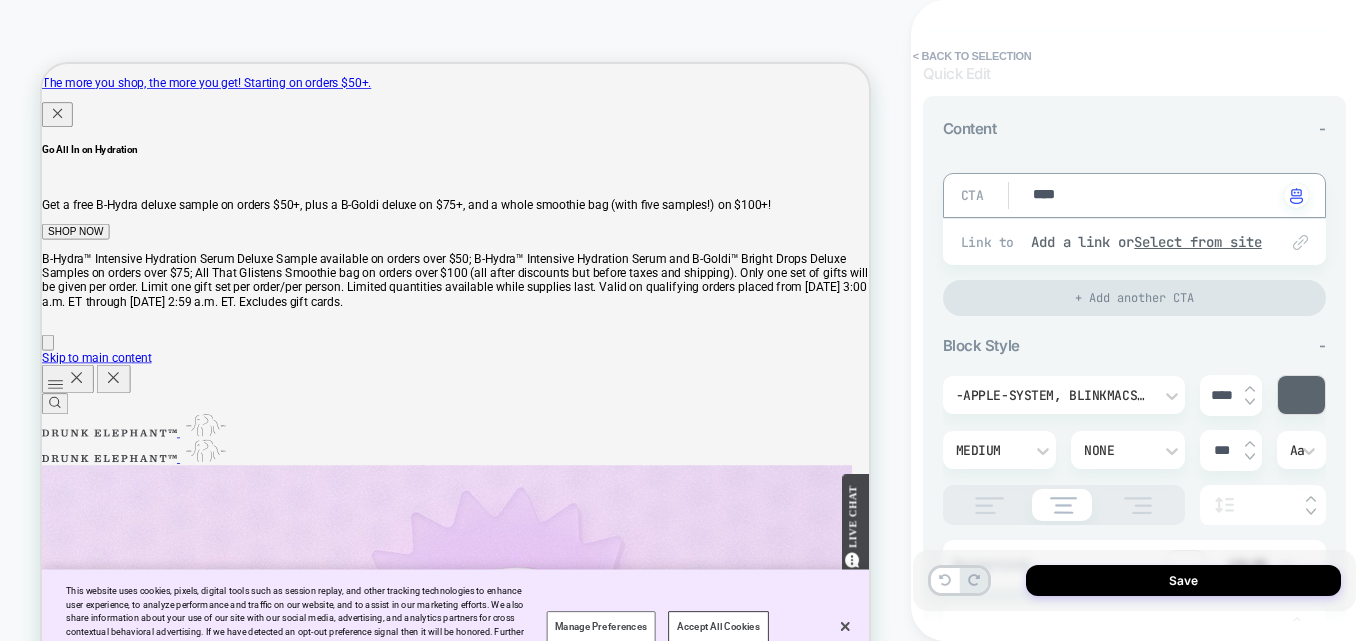 type on "*" 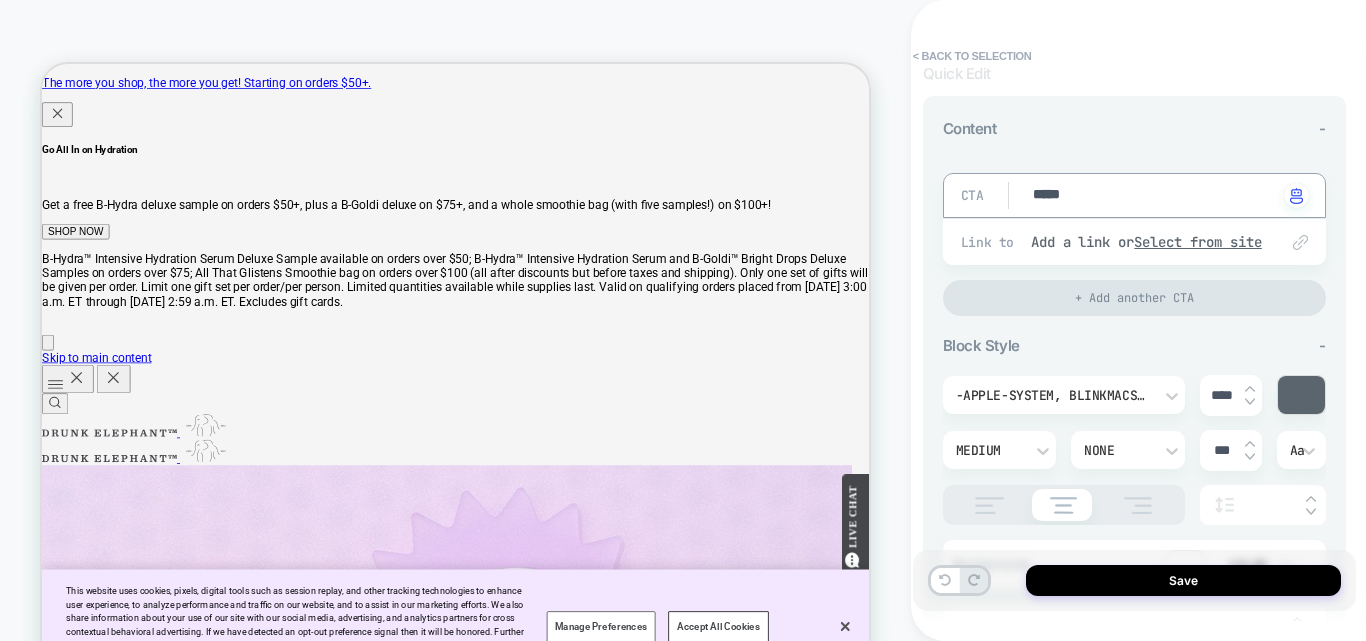 type on "*" 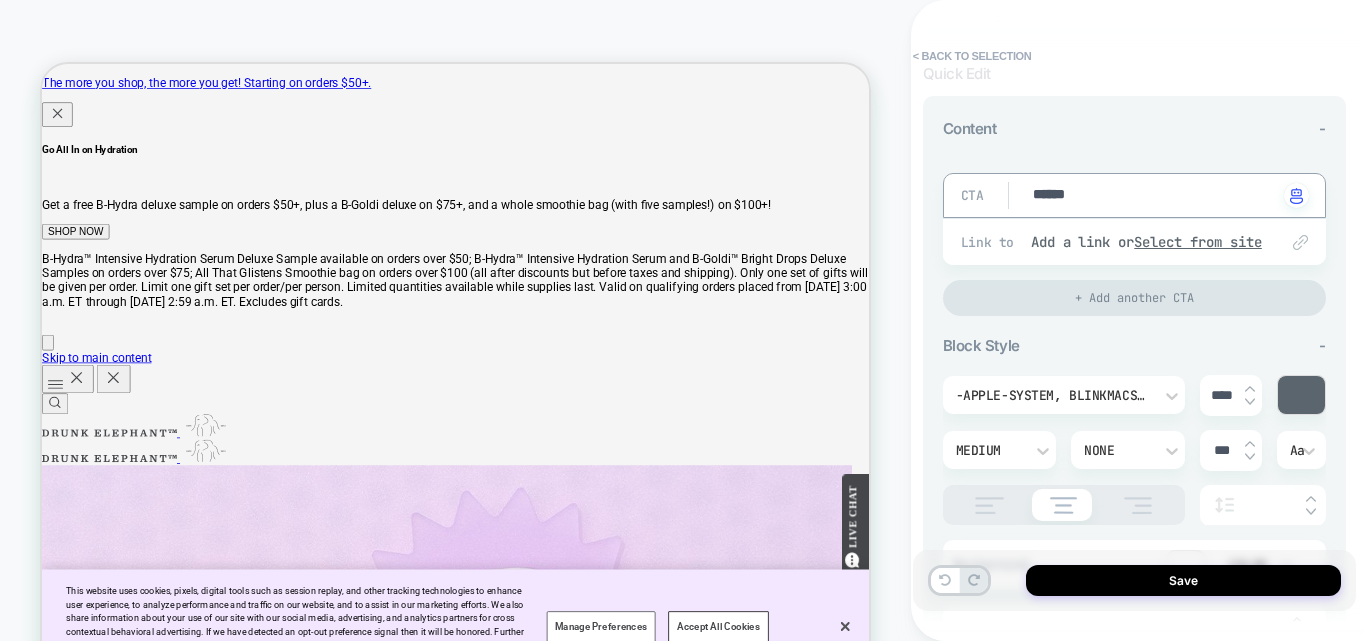 type on "*" 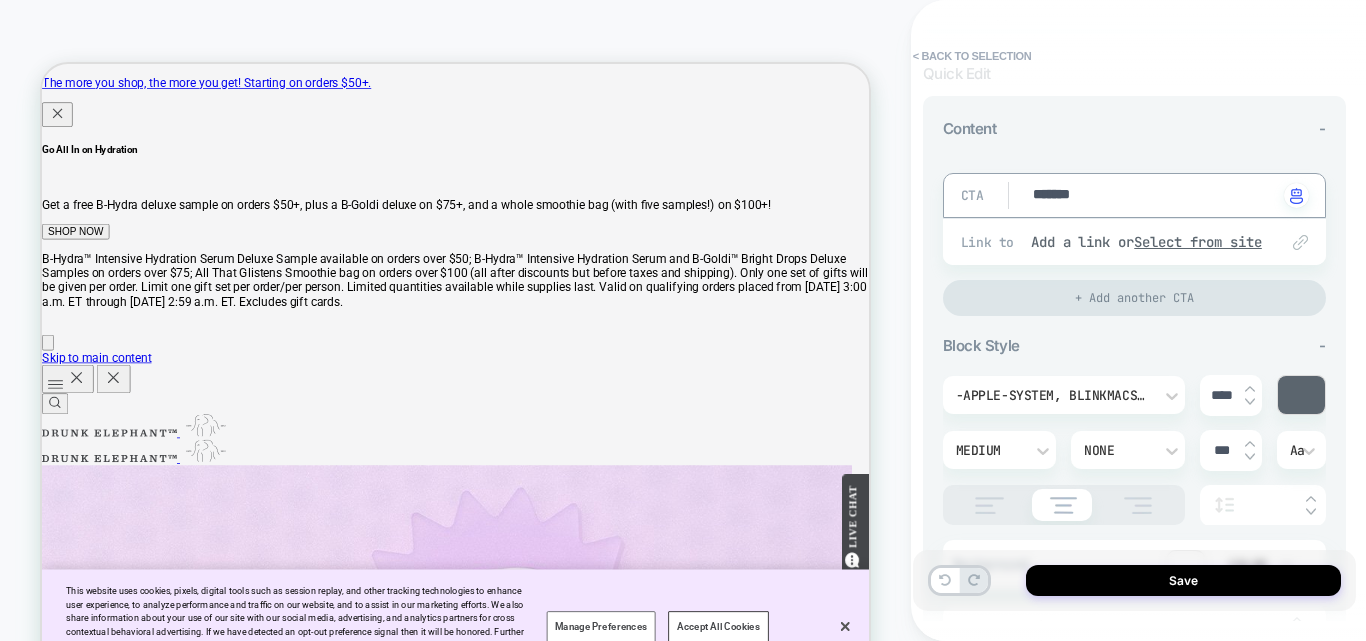 type on "*" 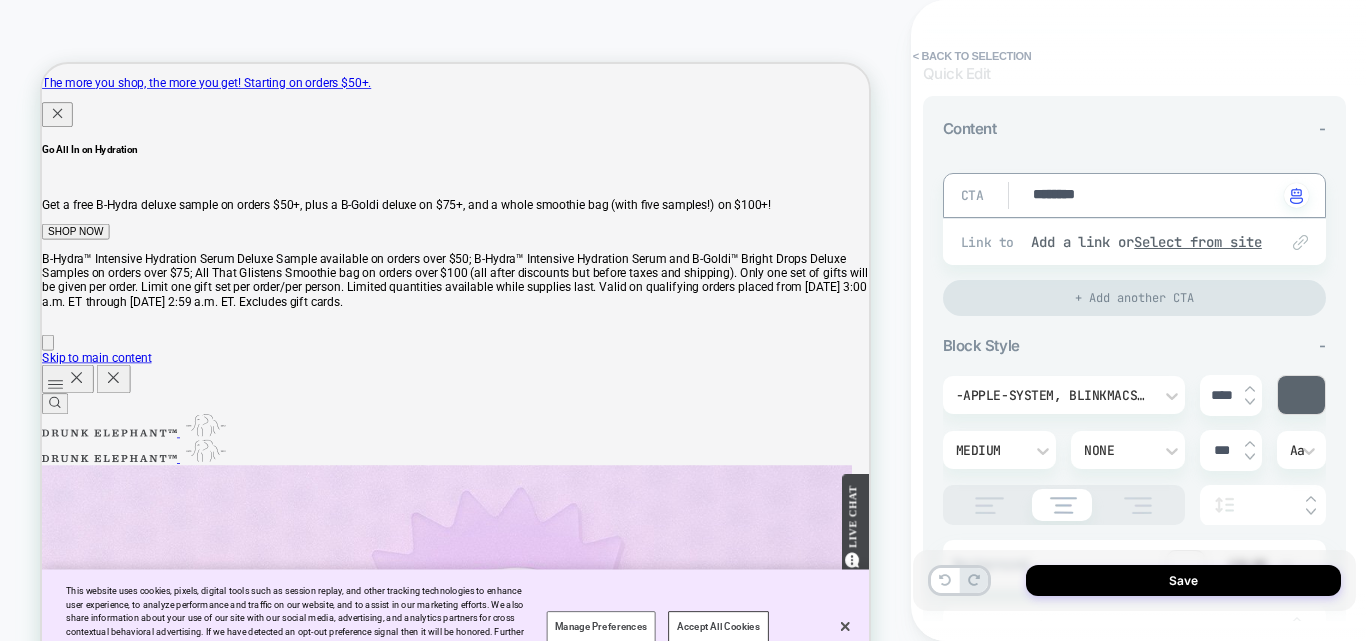 type on "*" 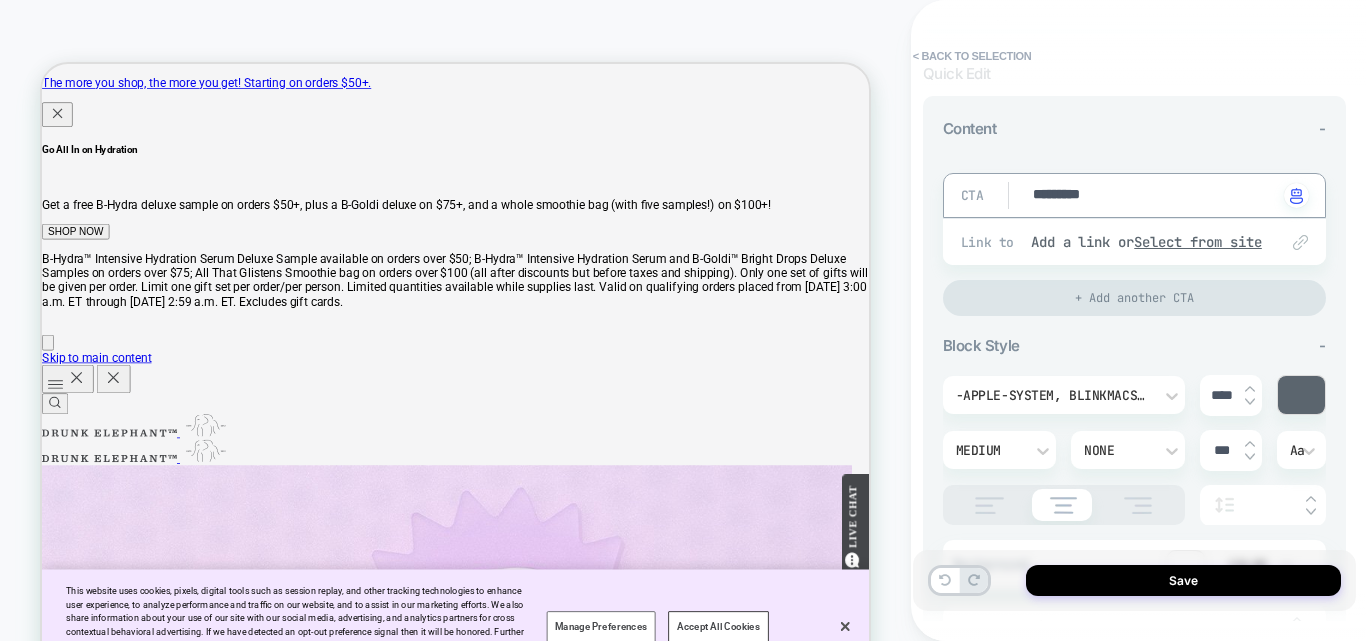 type on "*" 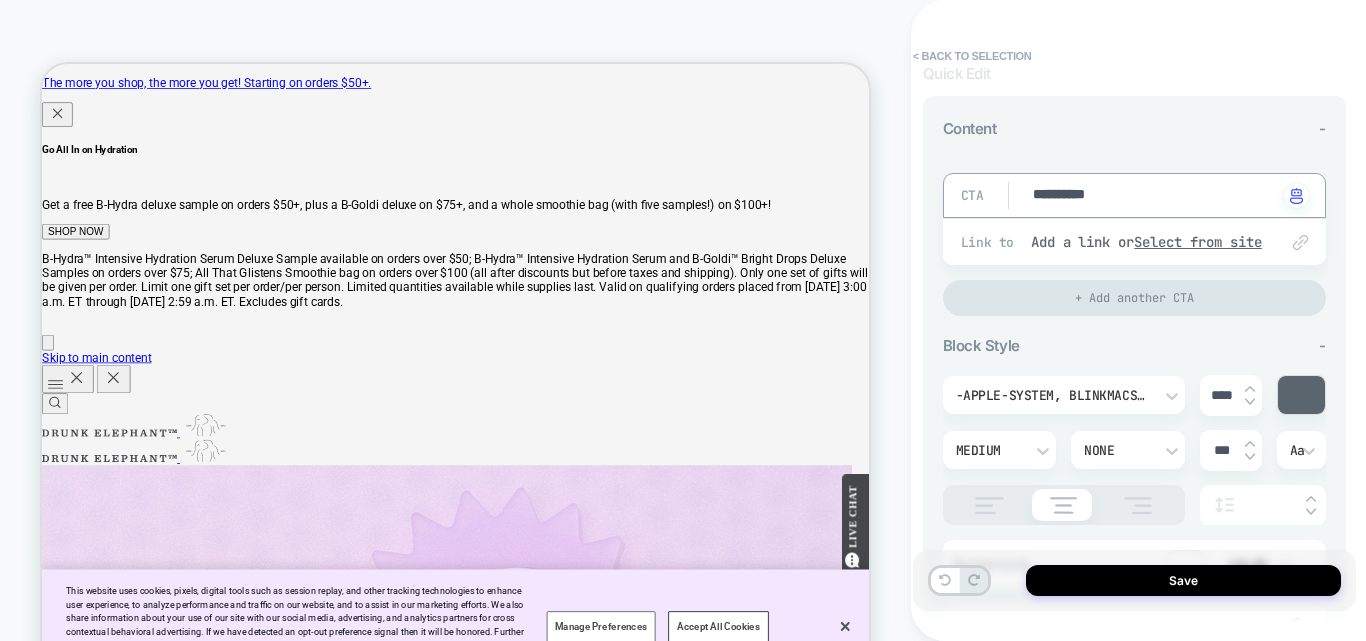 type on "*" 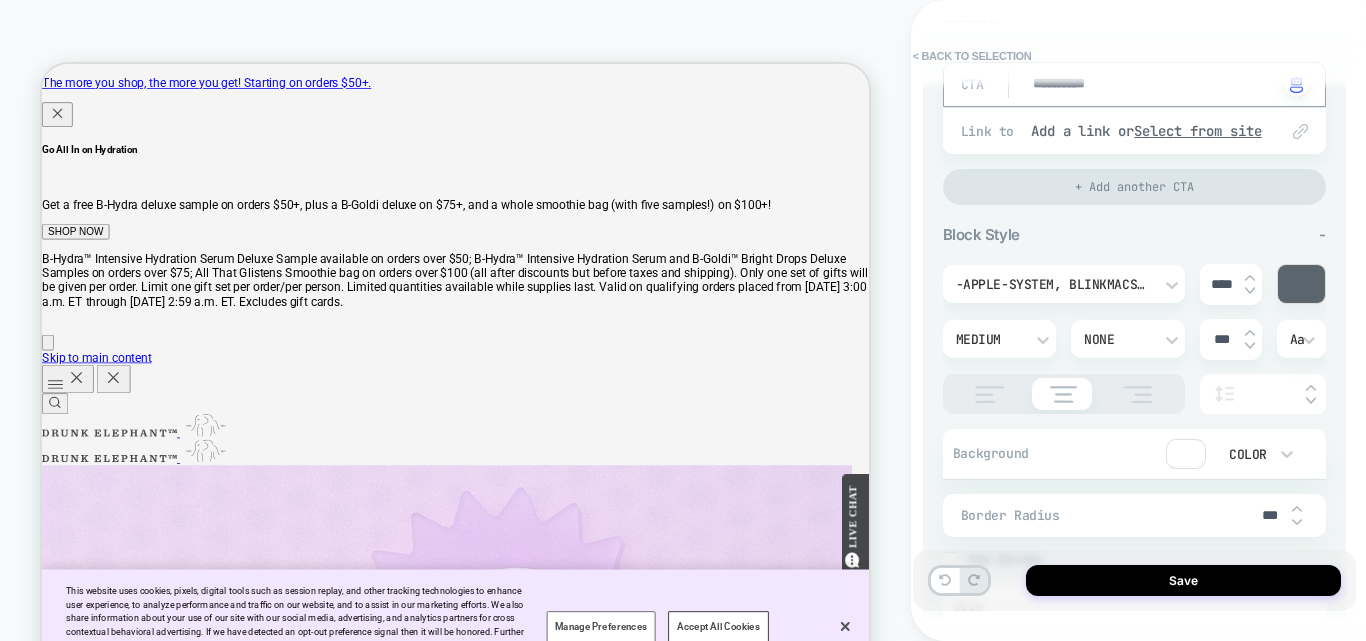 scroll, scrollTop: 400, scrollLeft: 0, axis: vertical 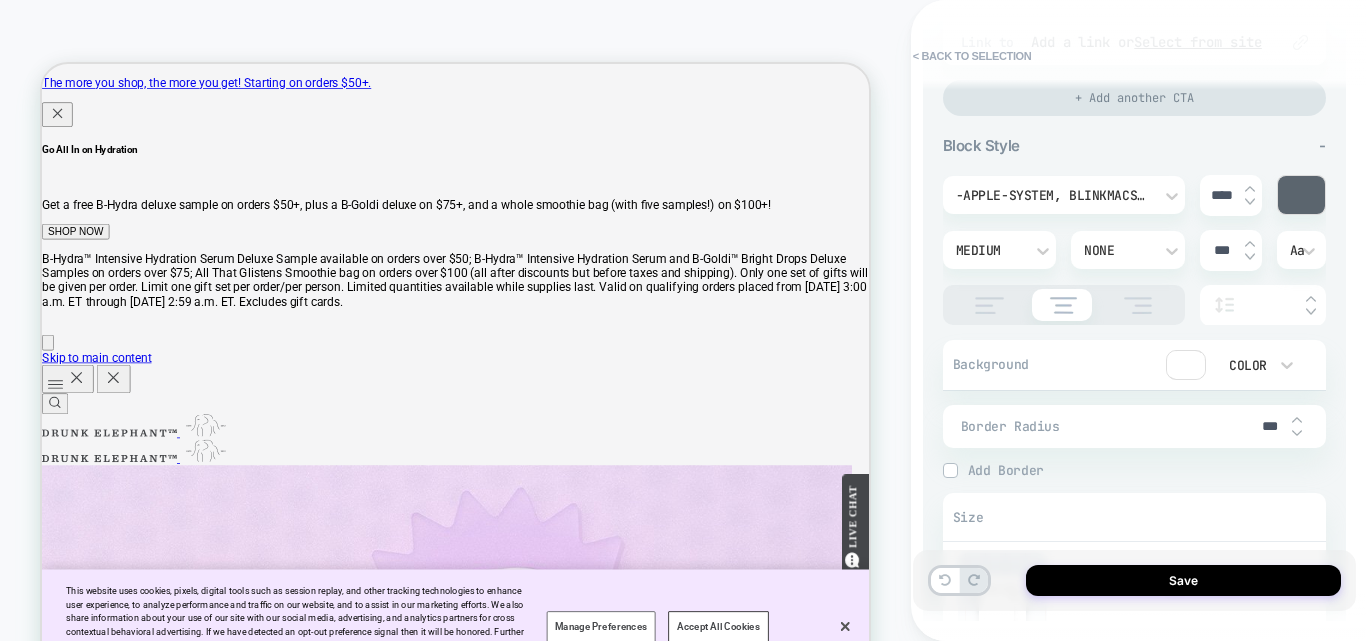 type on "**********" 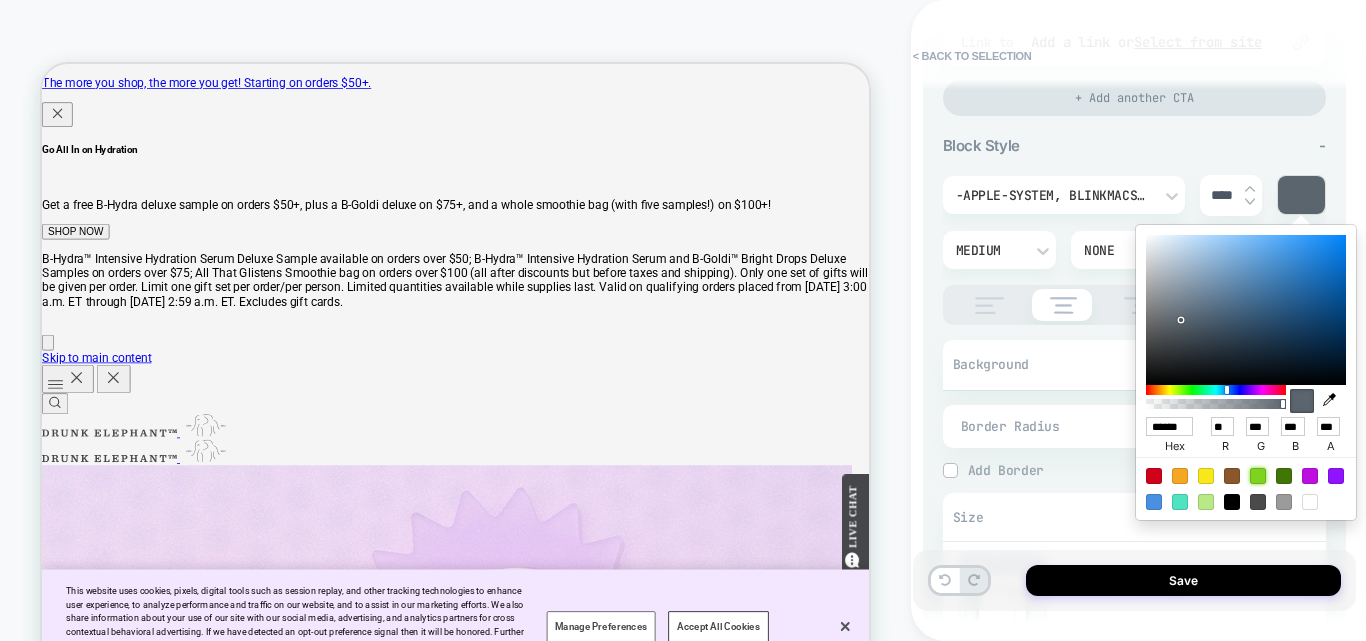 click at bounding box center [1258, 476] 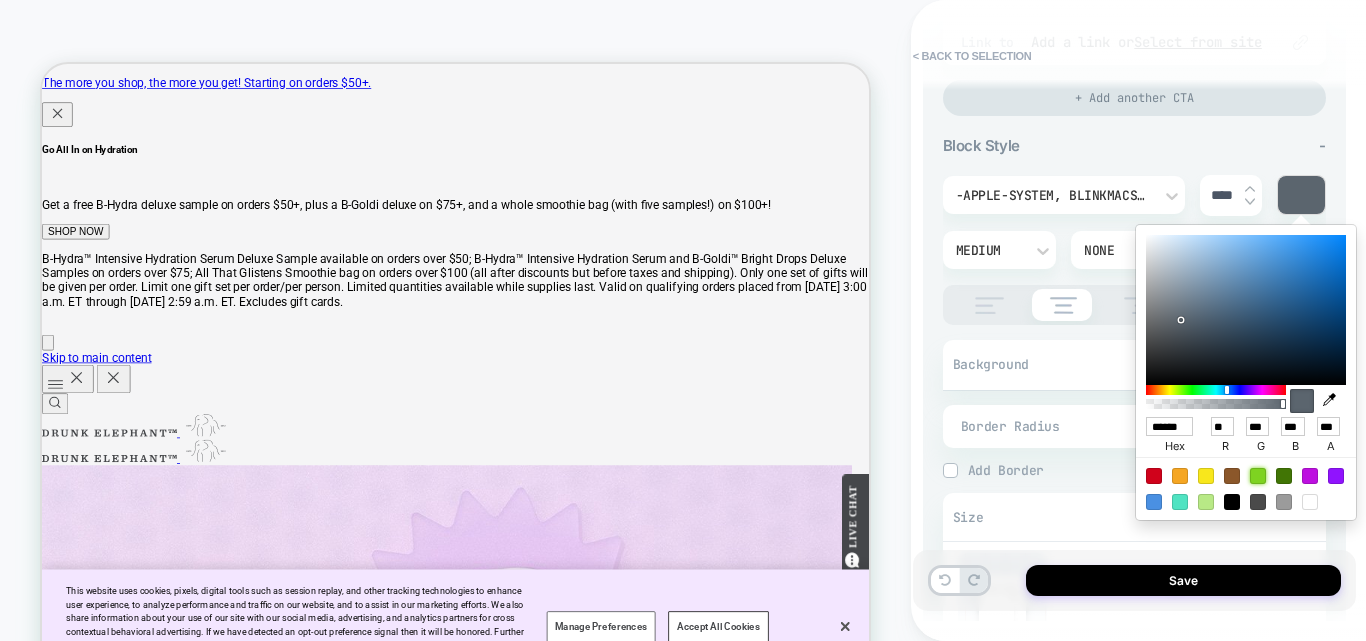 type on "*" 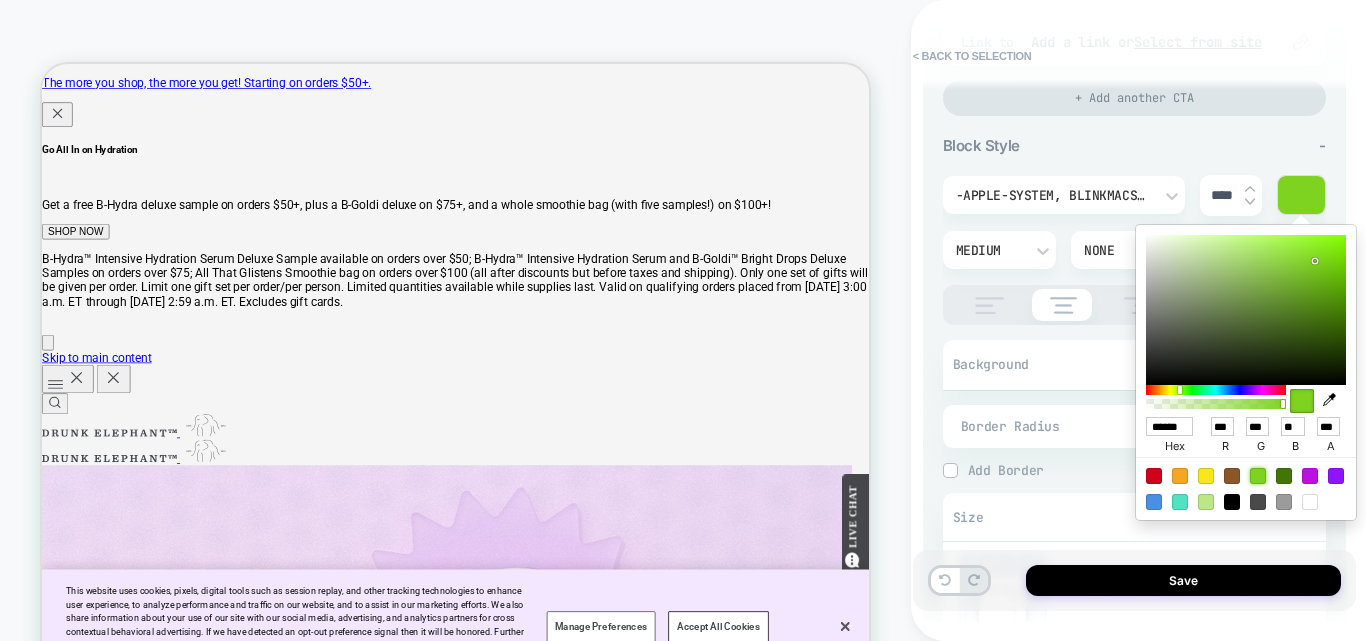 type on "*" 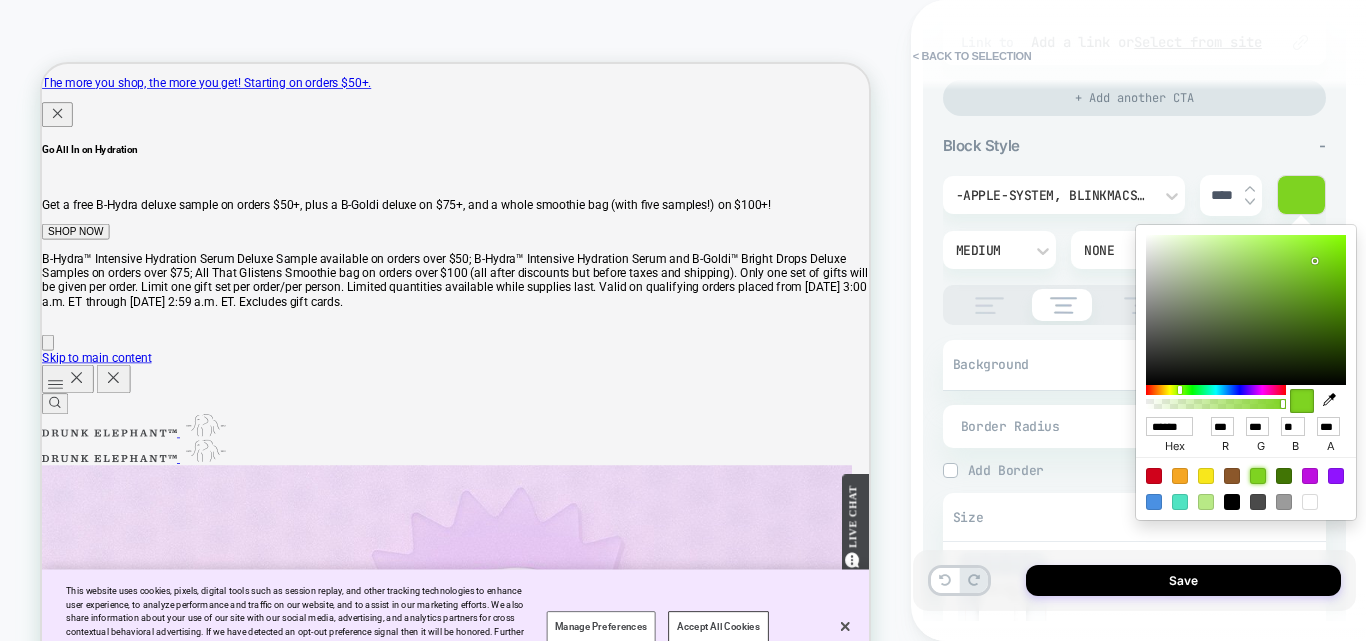 type on "*********" 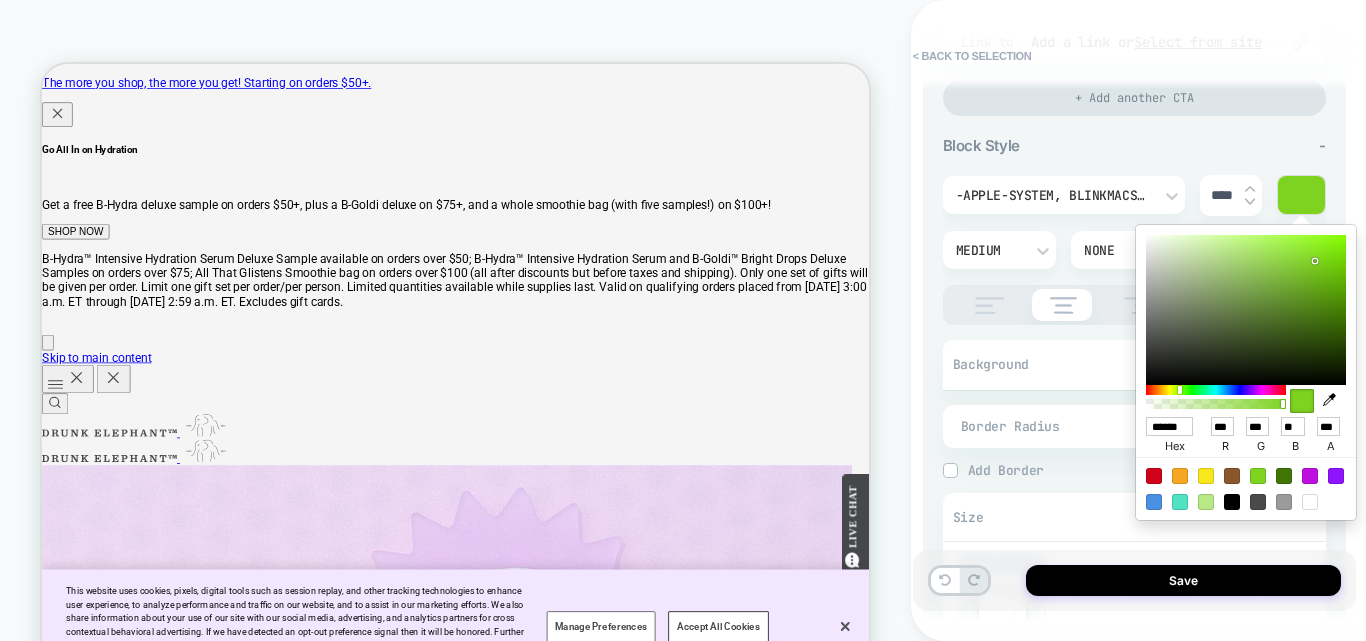type on "*" 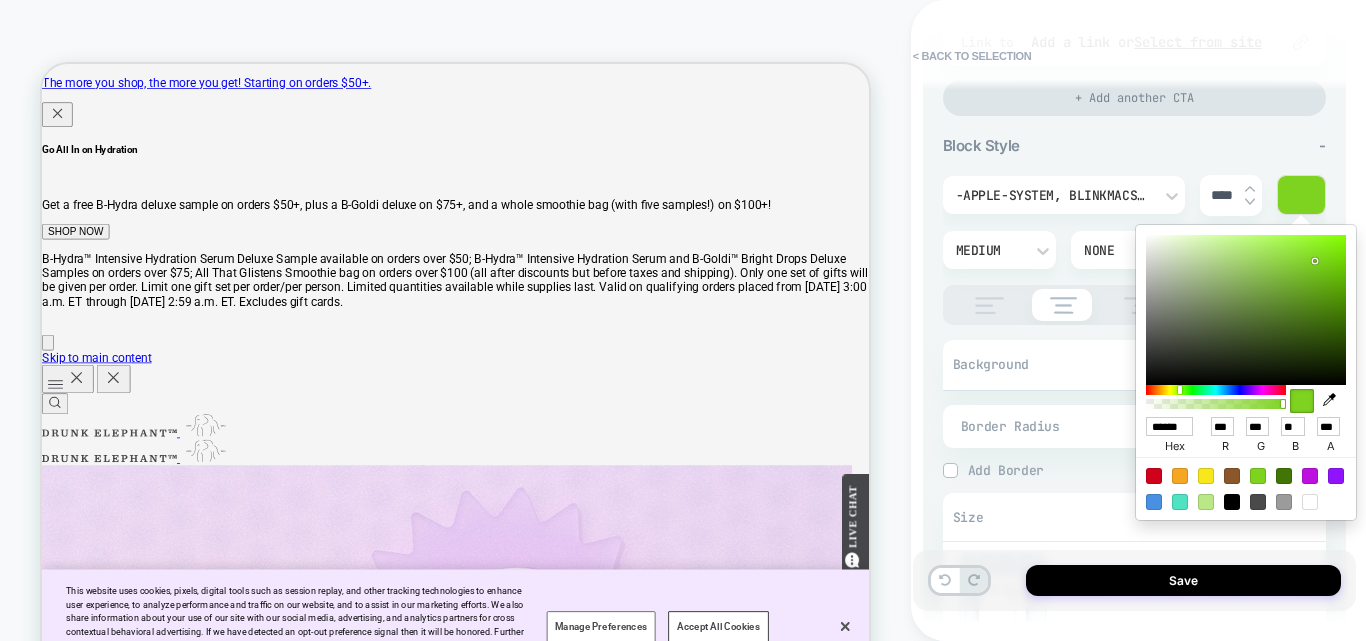 type on "*********" 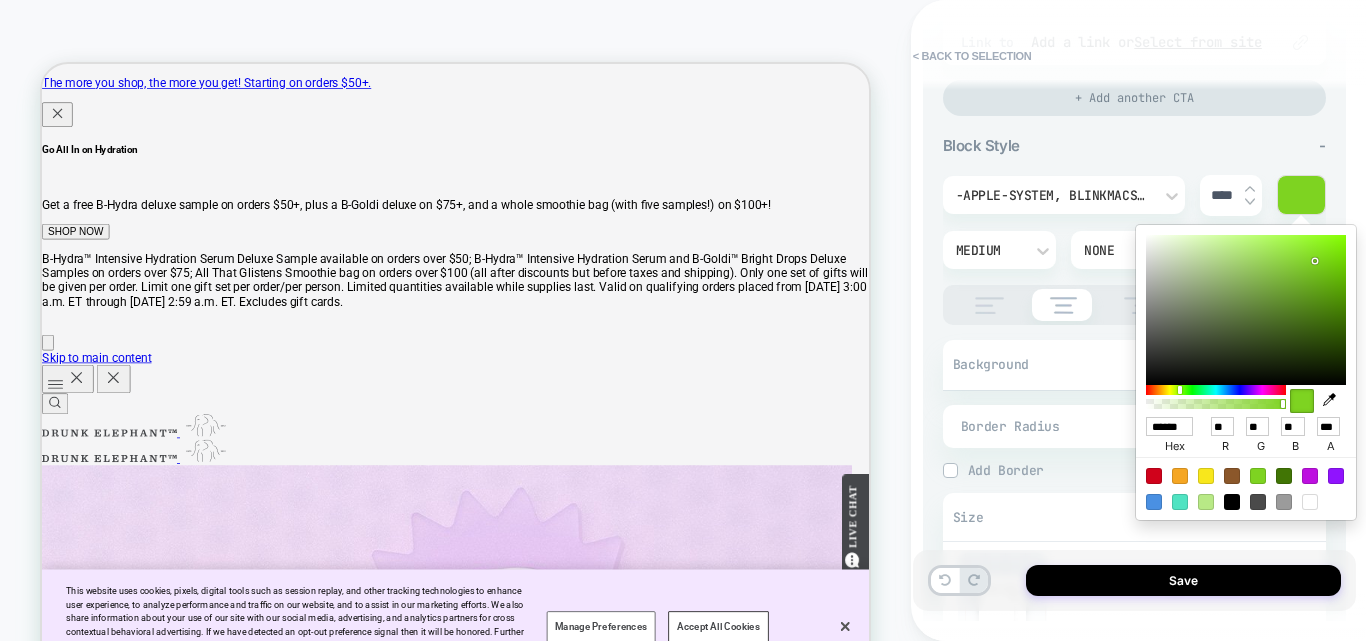 type on "*" 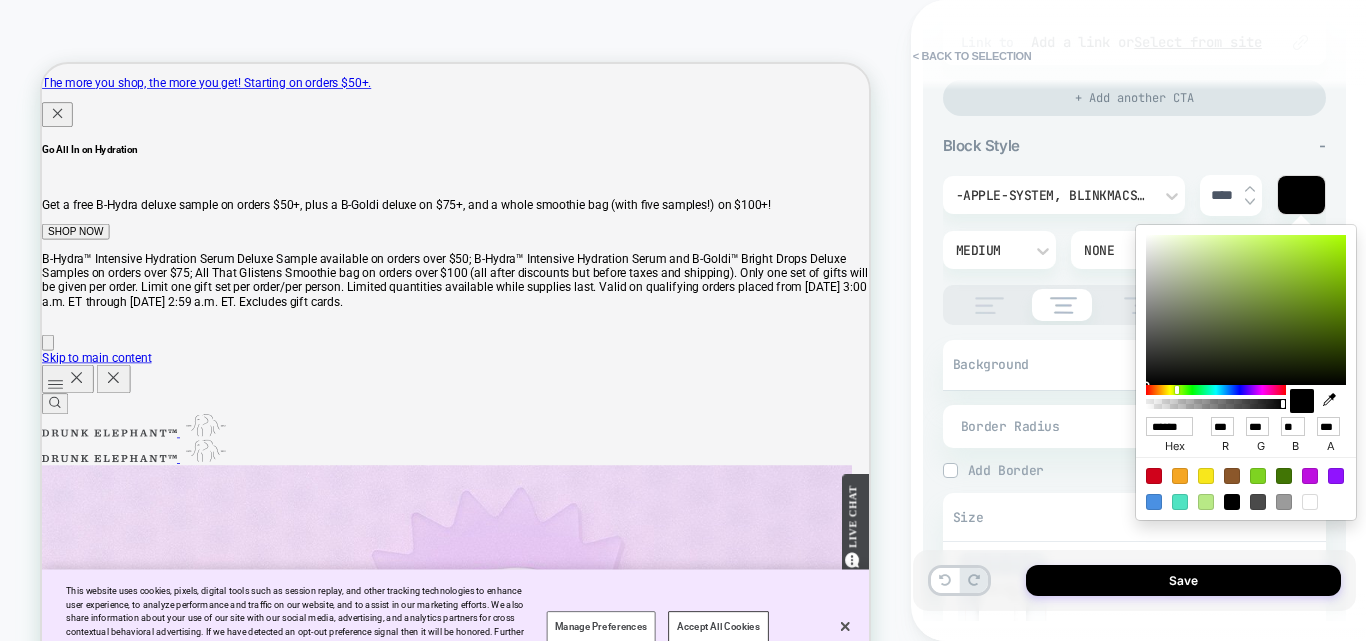 type on "*" 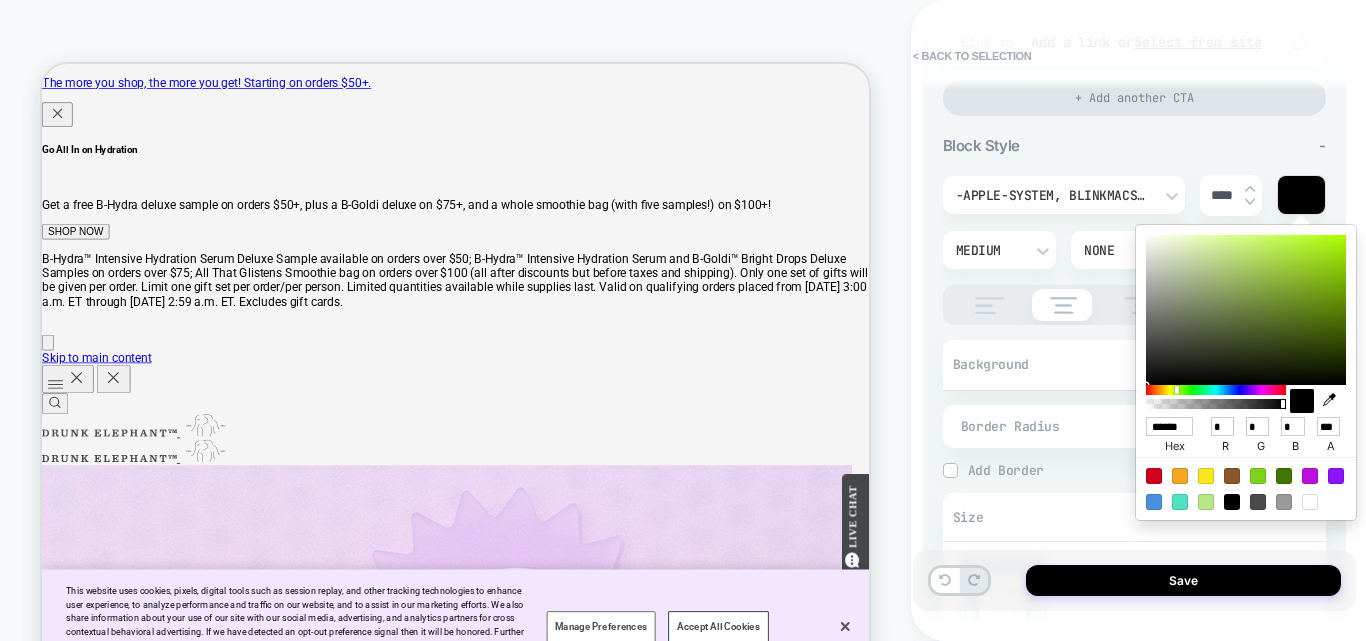 click on "****** hex * r * g * b *** a" at bounding box center [1246, 372] 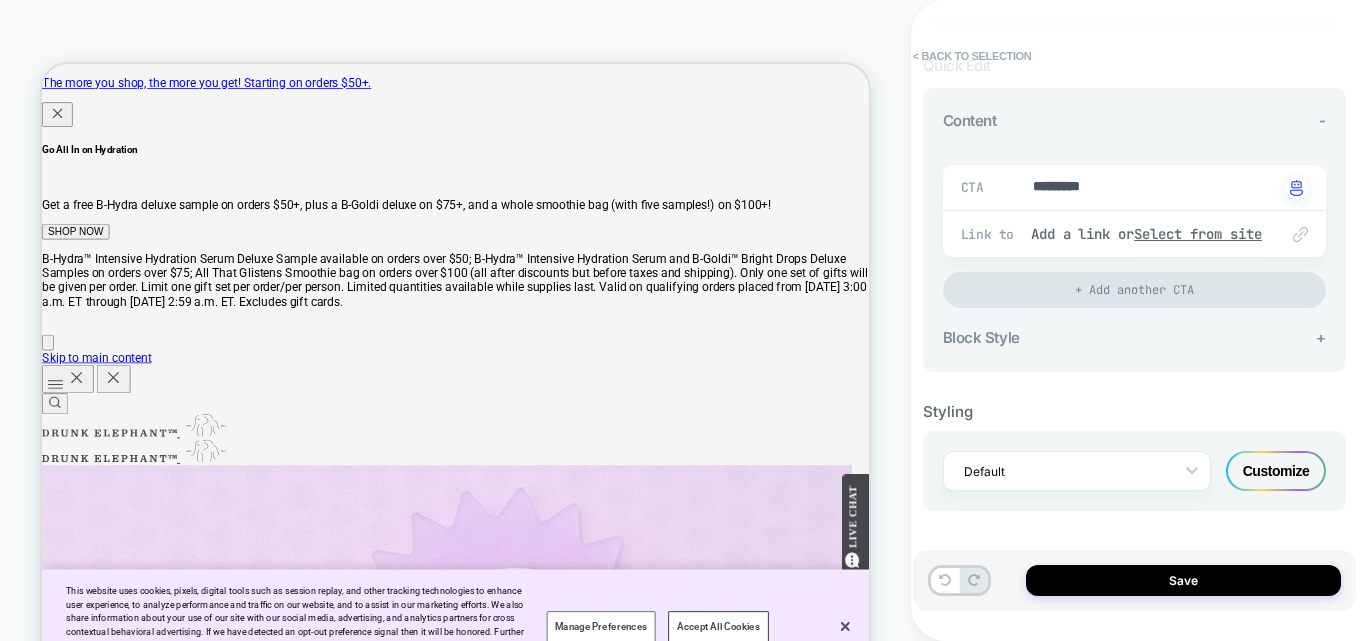 scroll, scrollTop: 208, scrollLeft: 0, axis: vertical 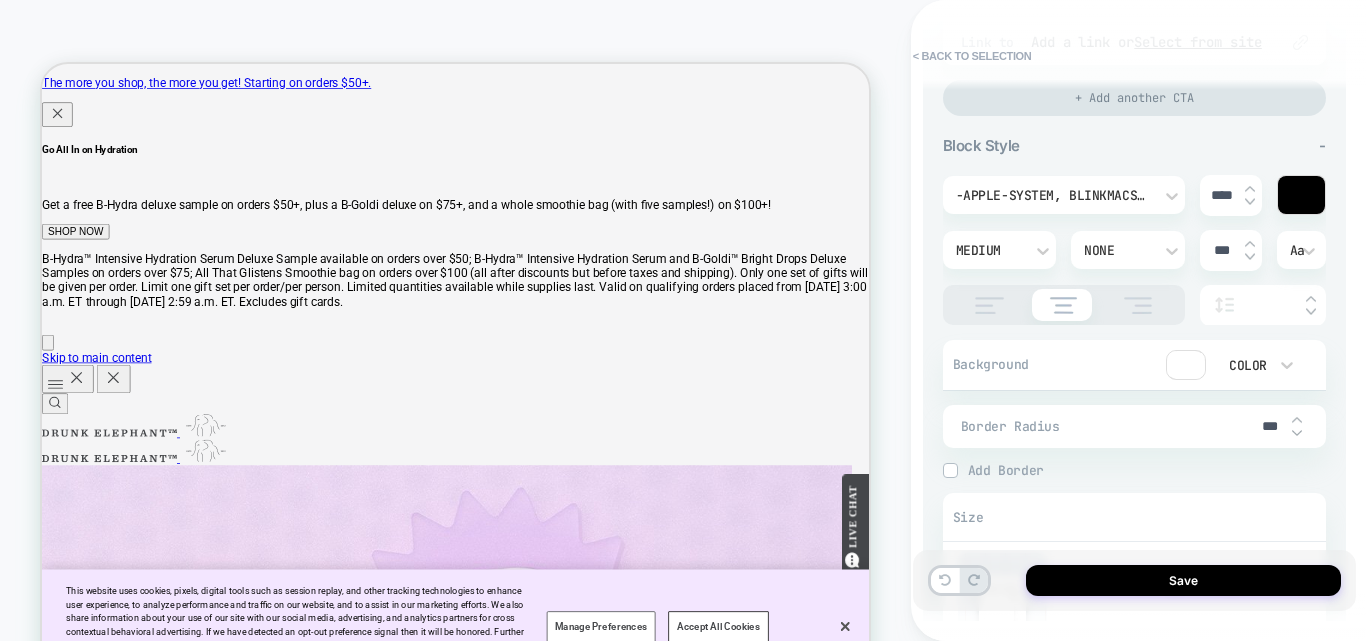 click on "-apple-system, BlinkMacSystemFont, 'Segoe UI', Roboto, Oxygen, Ubuntu, Cantarell, 'Fira Sans', 'Droid Sans', 'Helvetica Neue', sans-serif" at bounding box center (1054, 195) 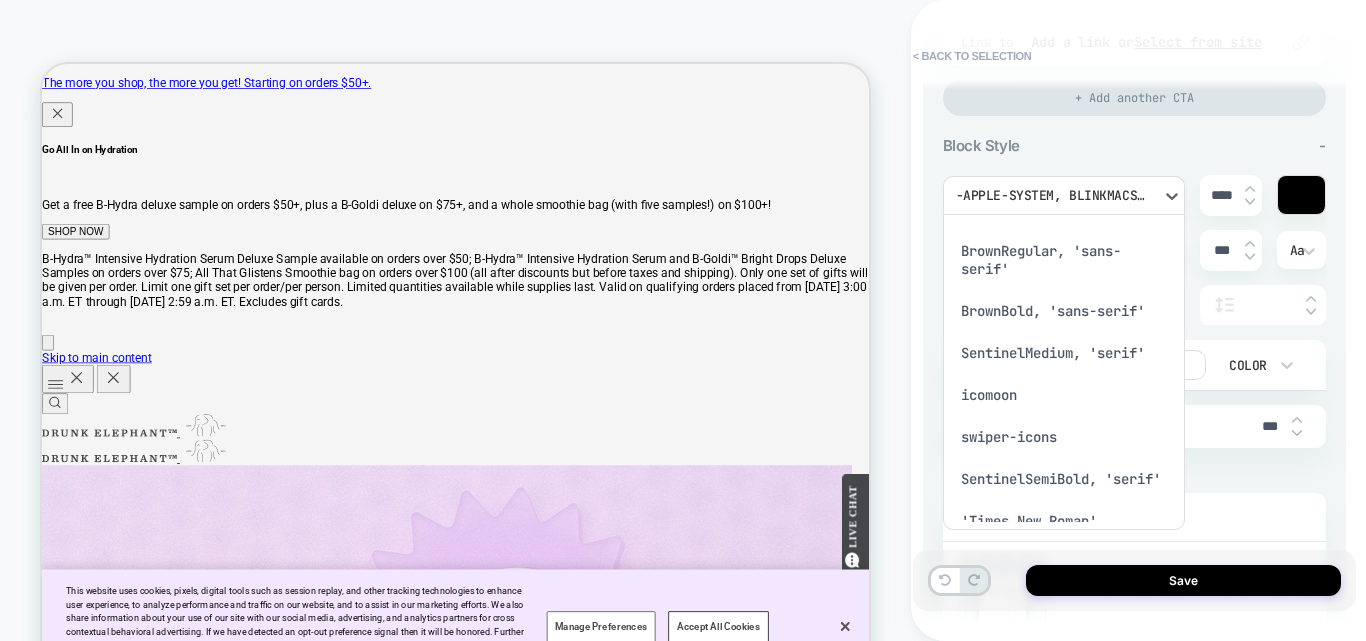 scroll, scrollTop: 300, scrollLeft: 0, axis: vertical 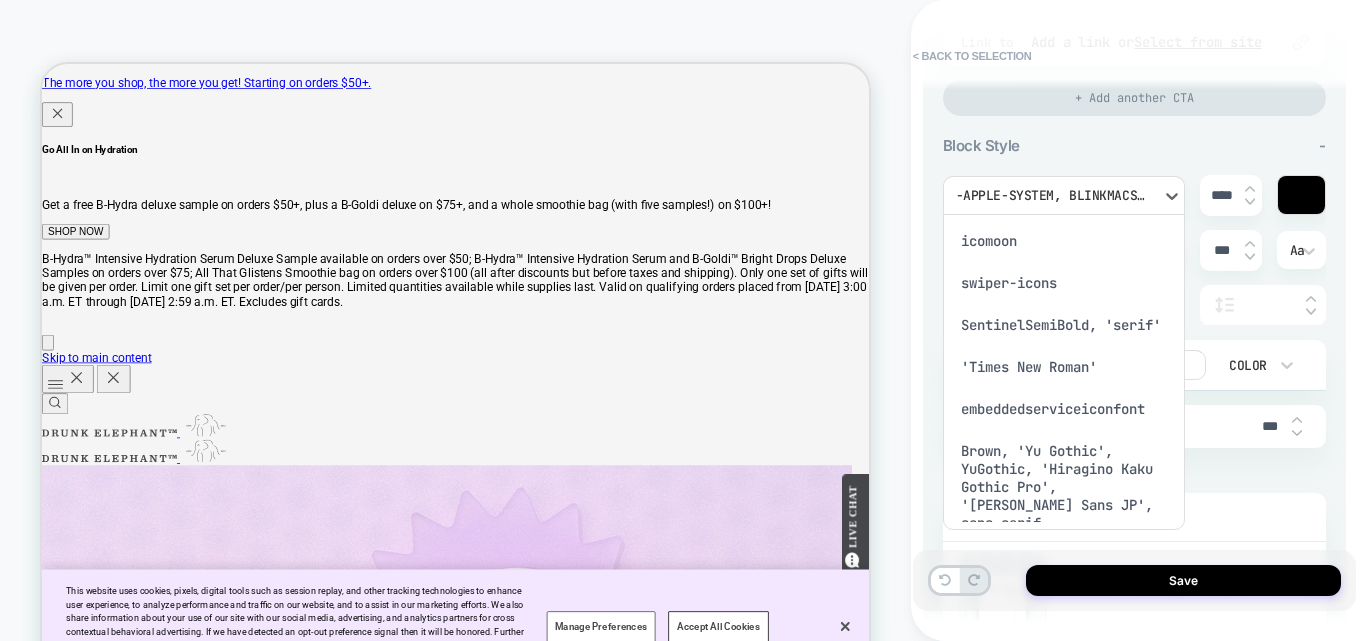 click on "'Times New Roman'" at bounding box center [1064, 367] 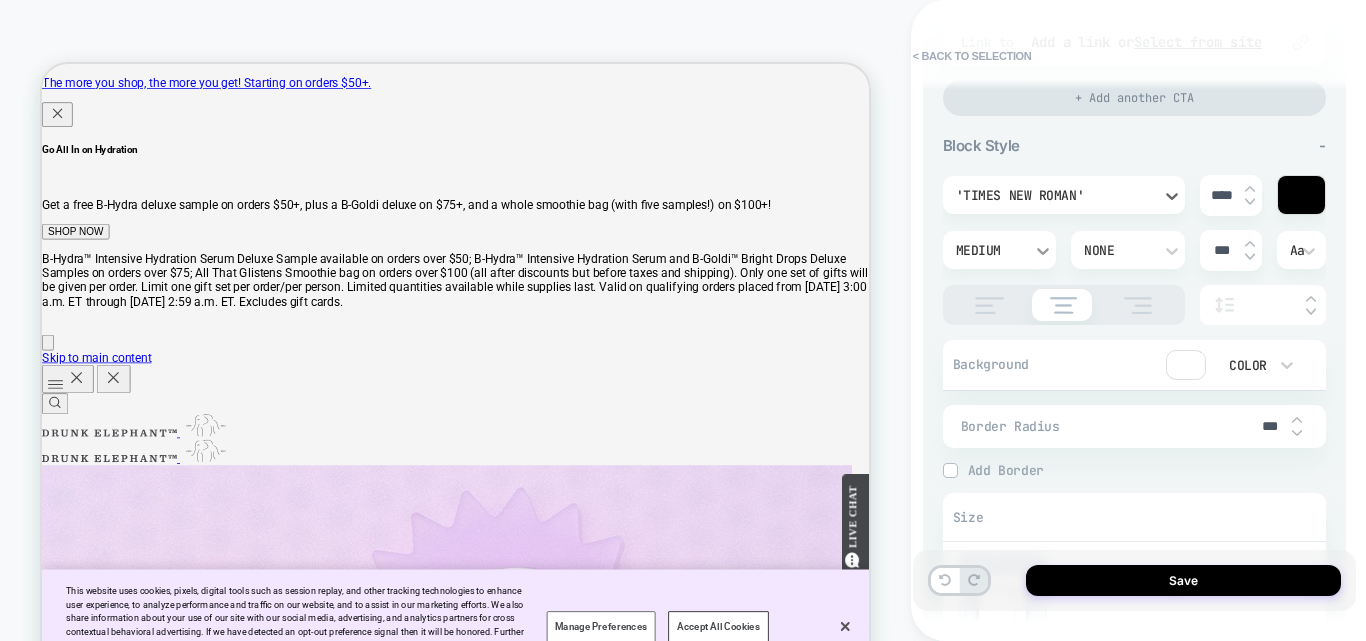 click 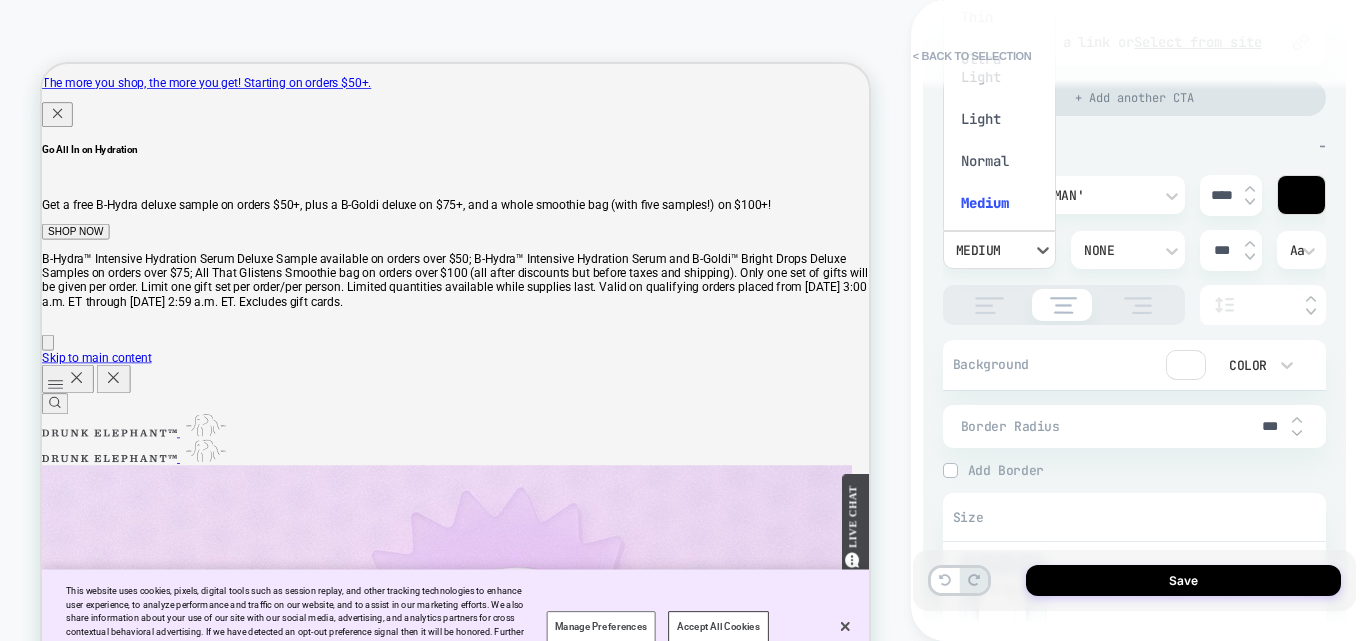 scroll, scrollTop: 15, scrollLeft: 0, axis: vertical 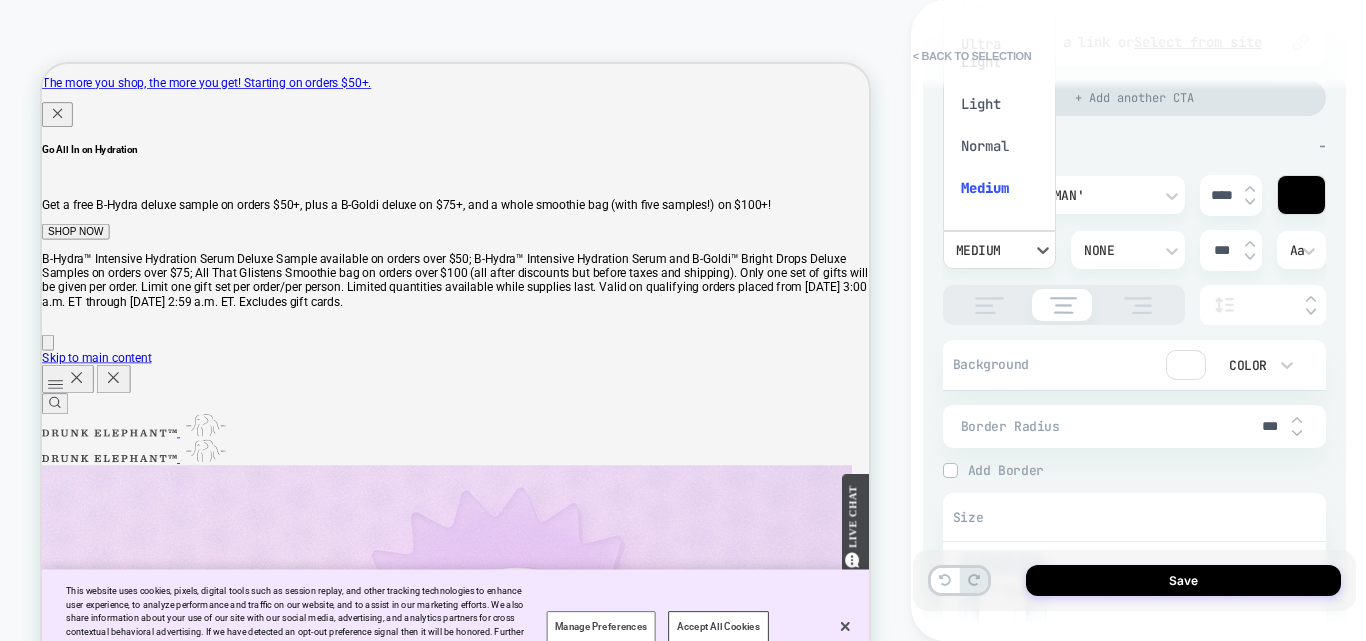 click on "Normal" at bounding box center (1000, 146) 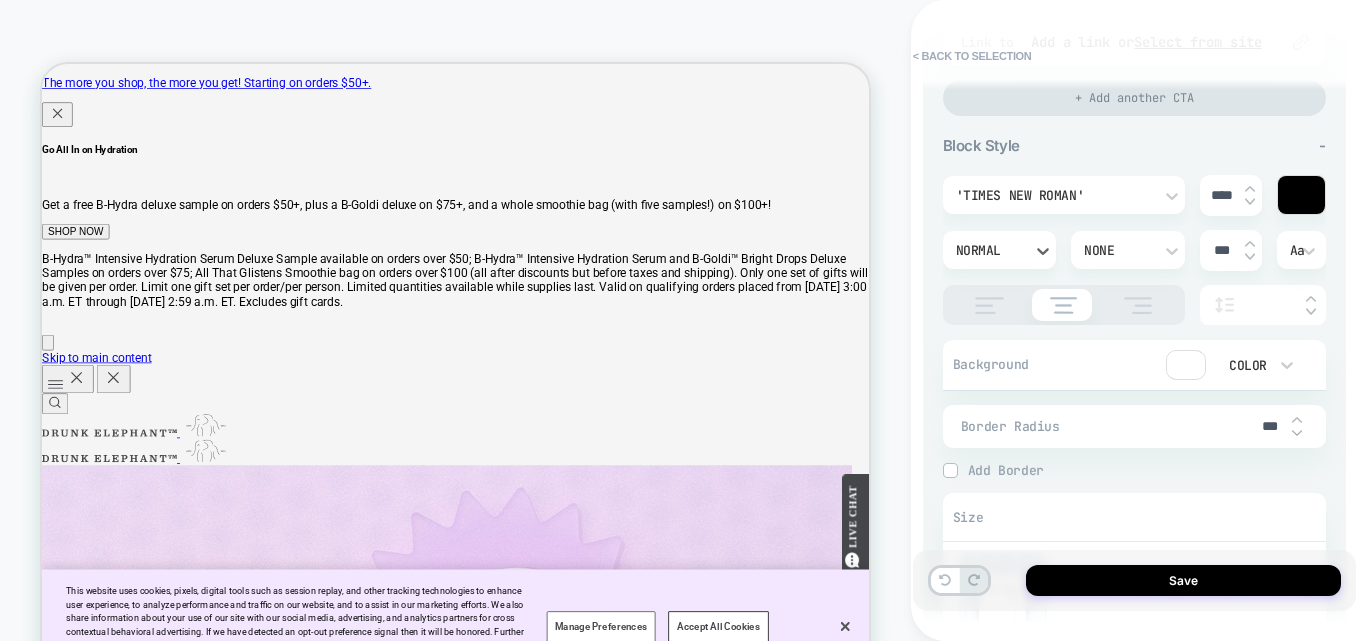 click at bounding box center [1186, 365] 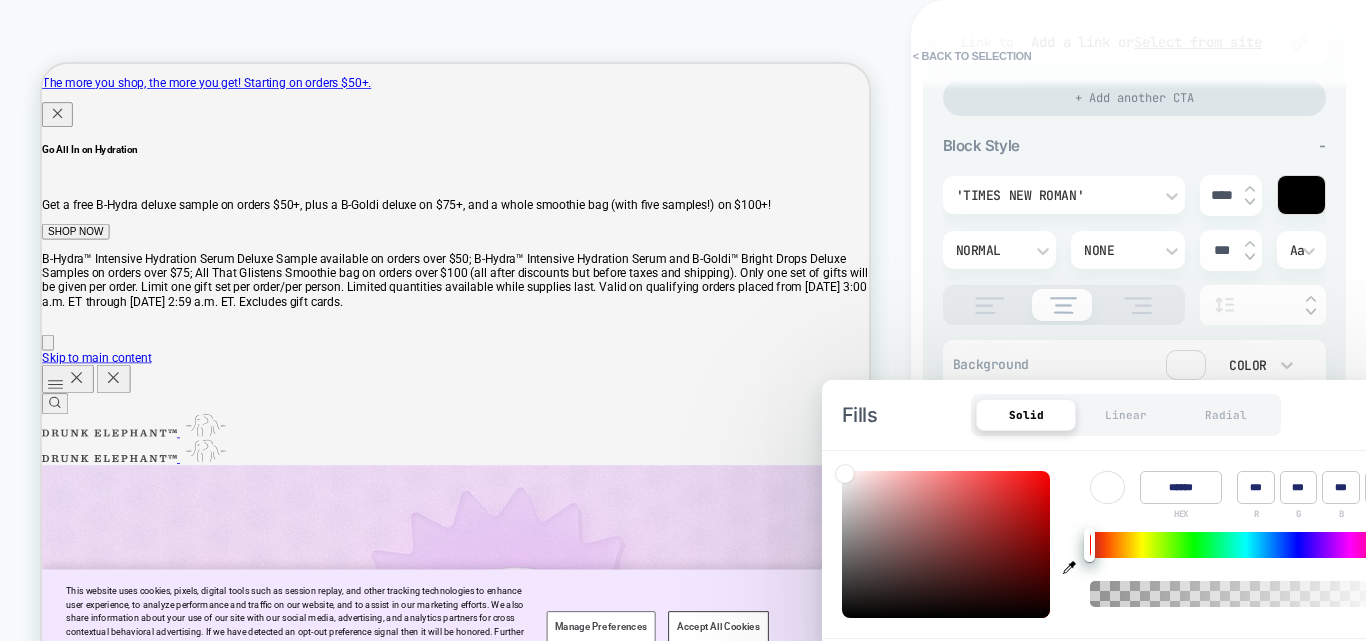 type on "*" 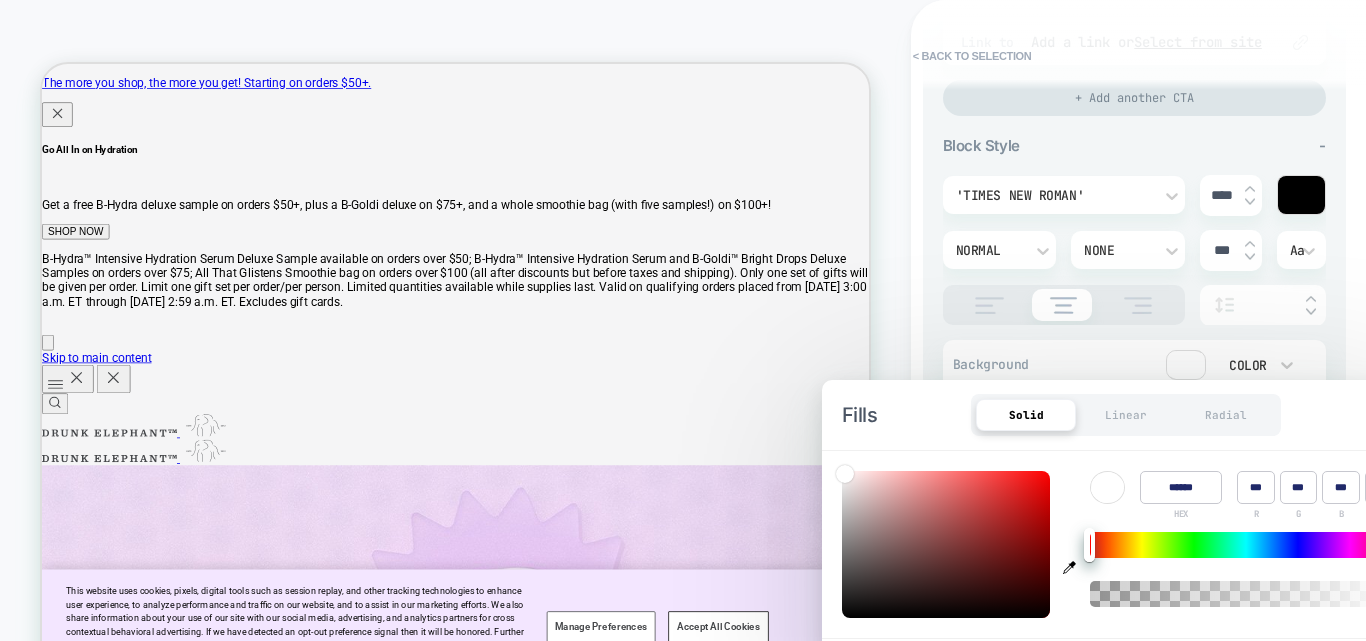 click 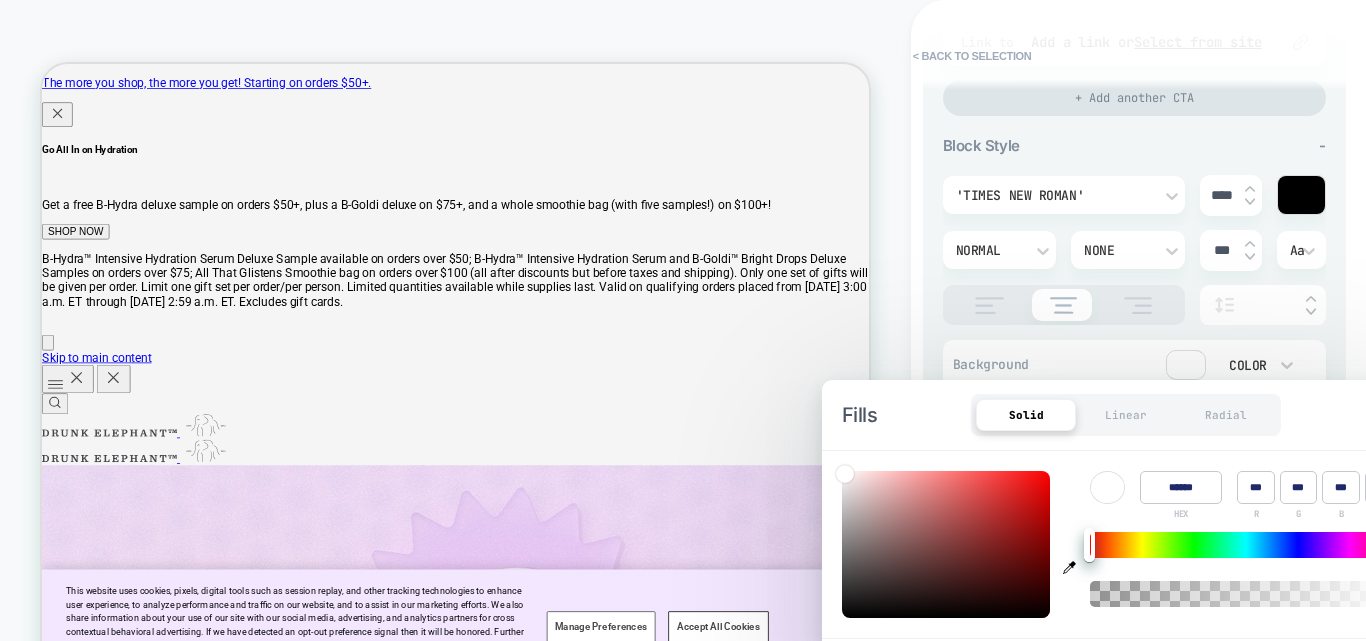 type on "******" 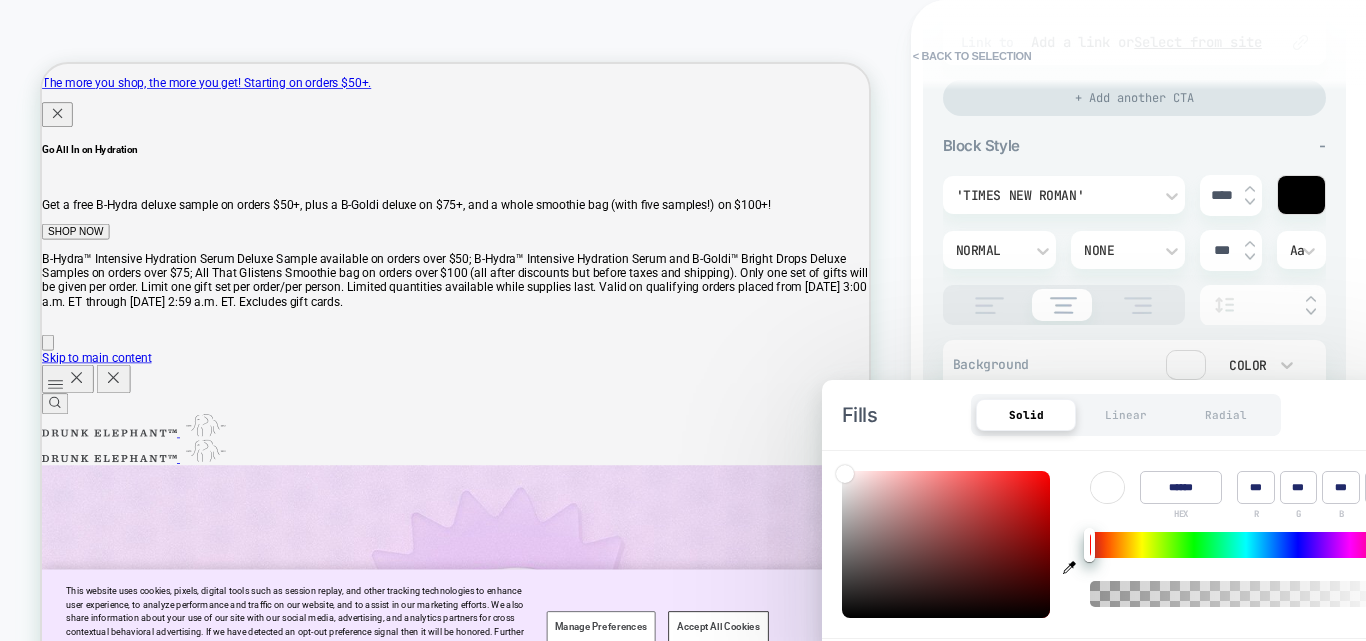 type on "***" 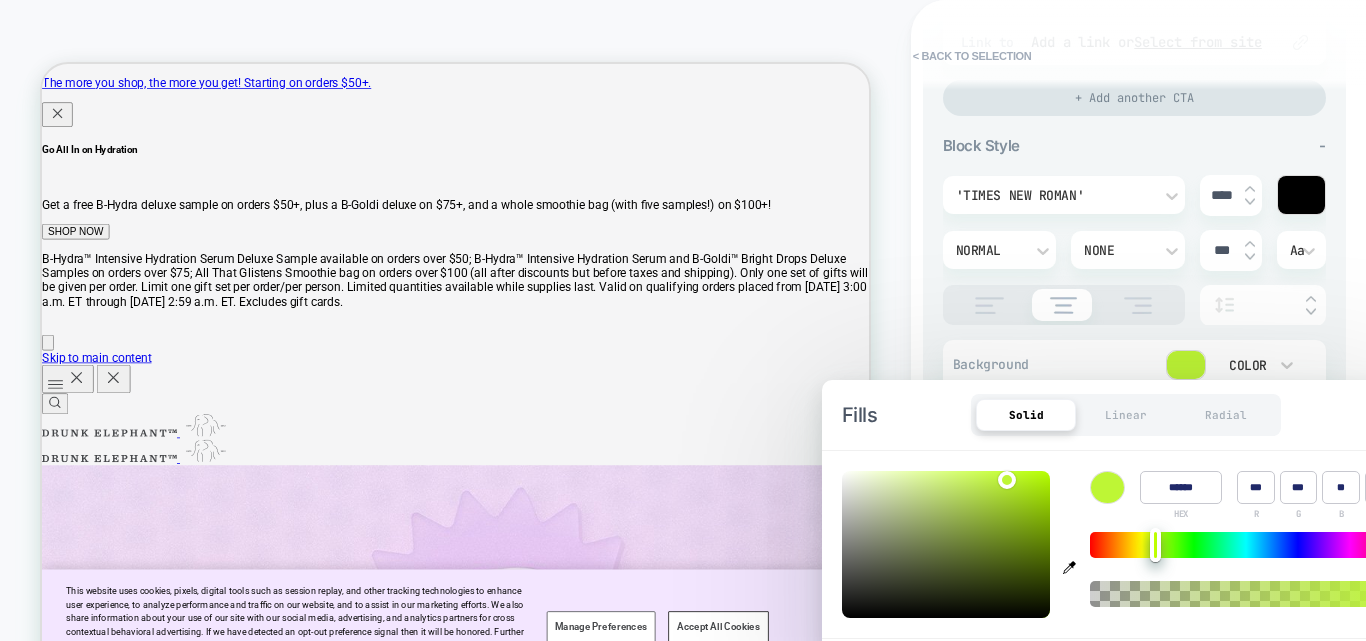 click on "Block Style -" at bounding box center [1134, 145] 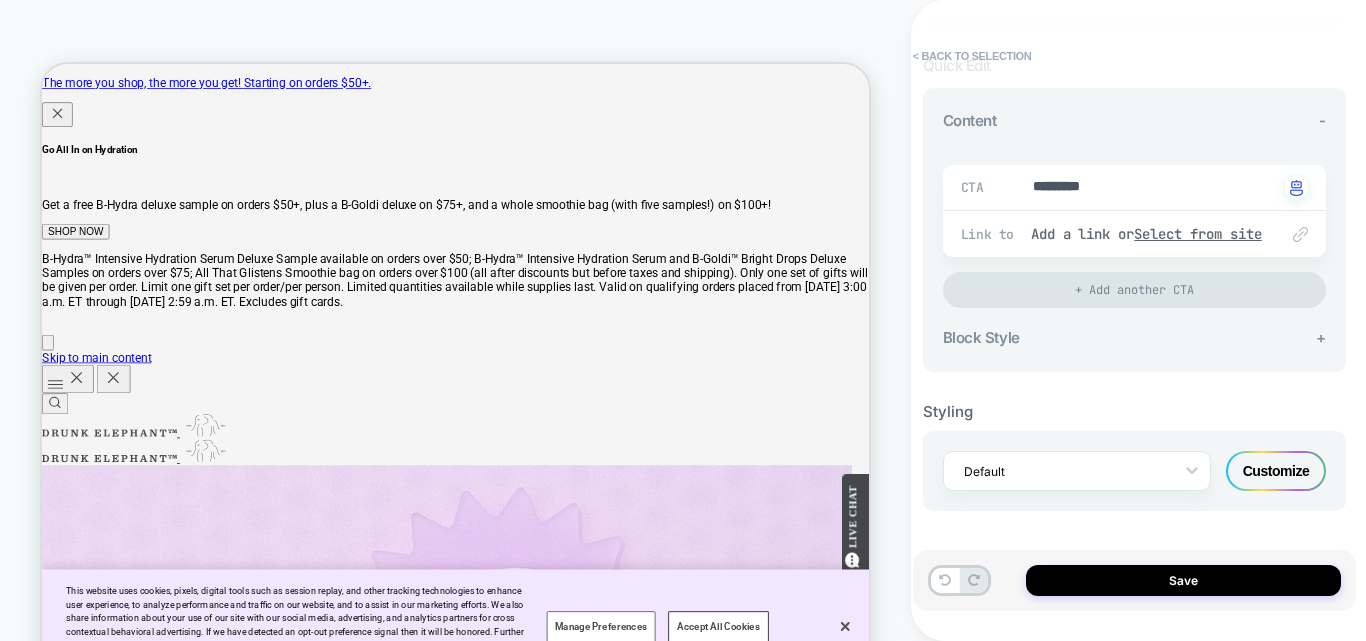 scroll, scrollTop: 208, scrollLeft: 0, axis: vertical 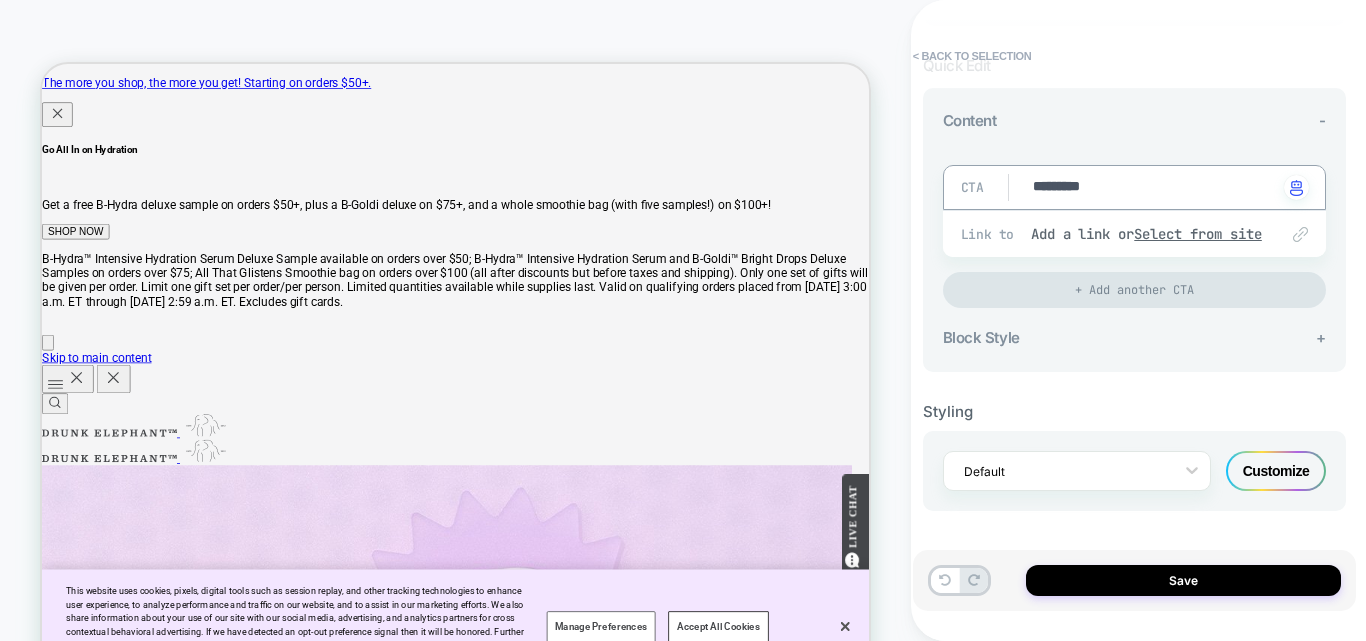 type on "**********" 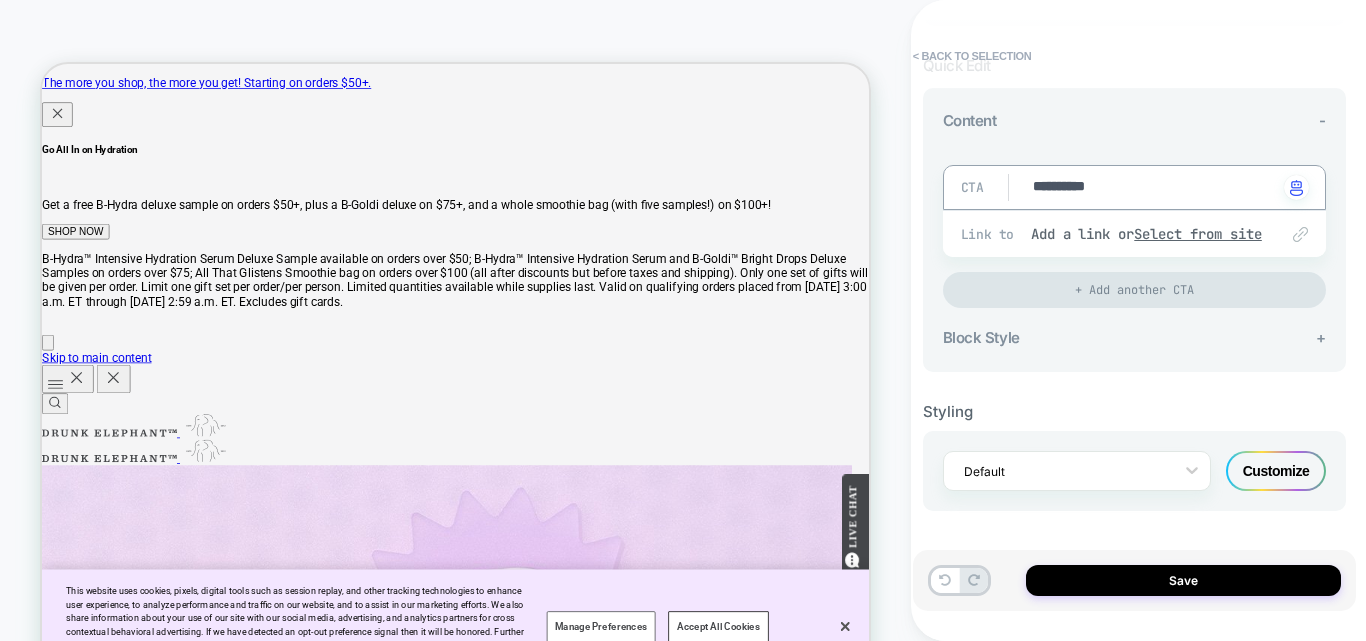 type on "*" 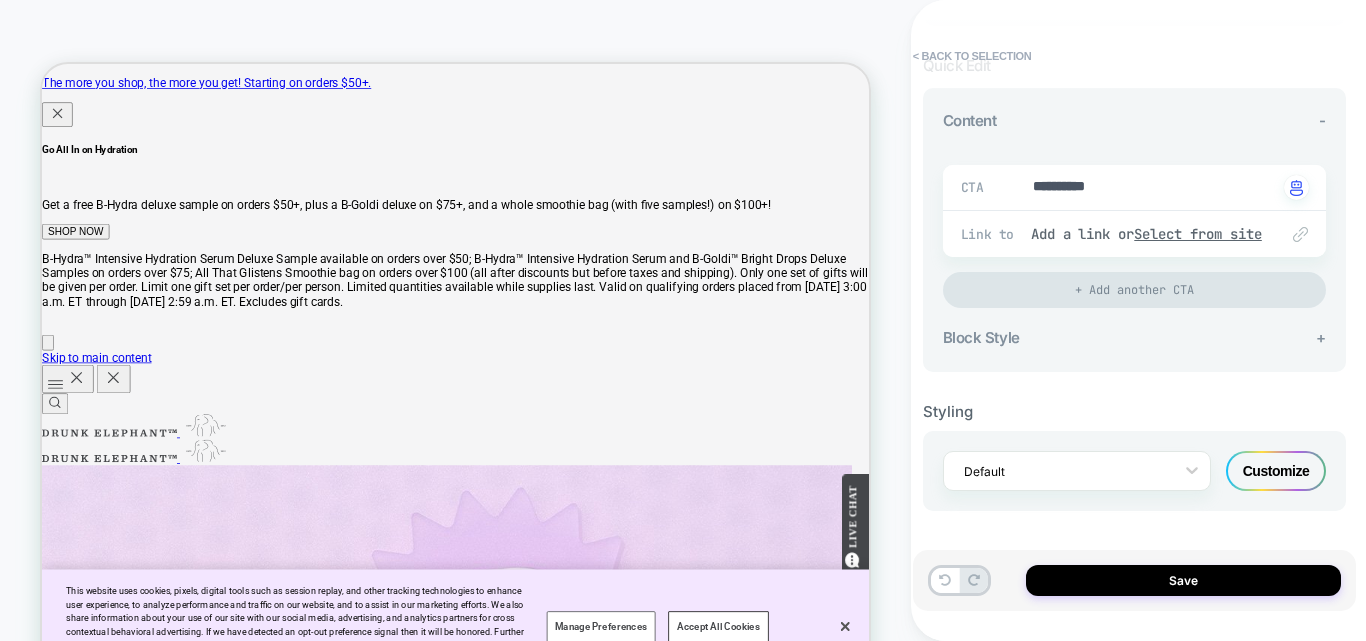 click on "Block Style +" at bounding box center [1134, 337] 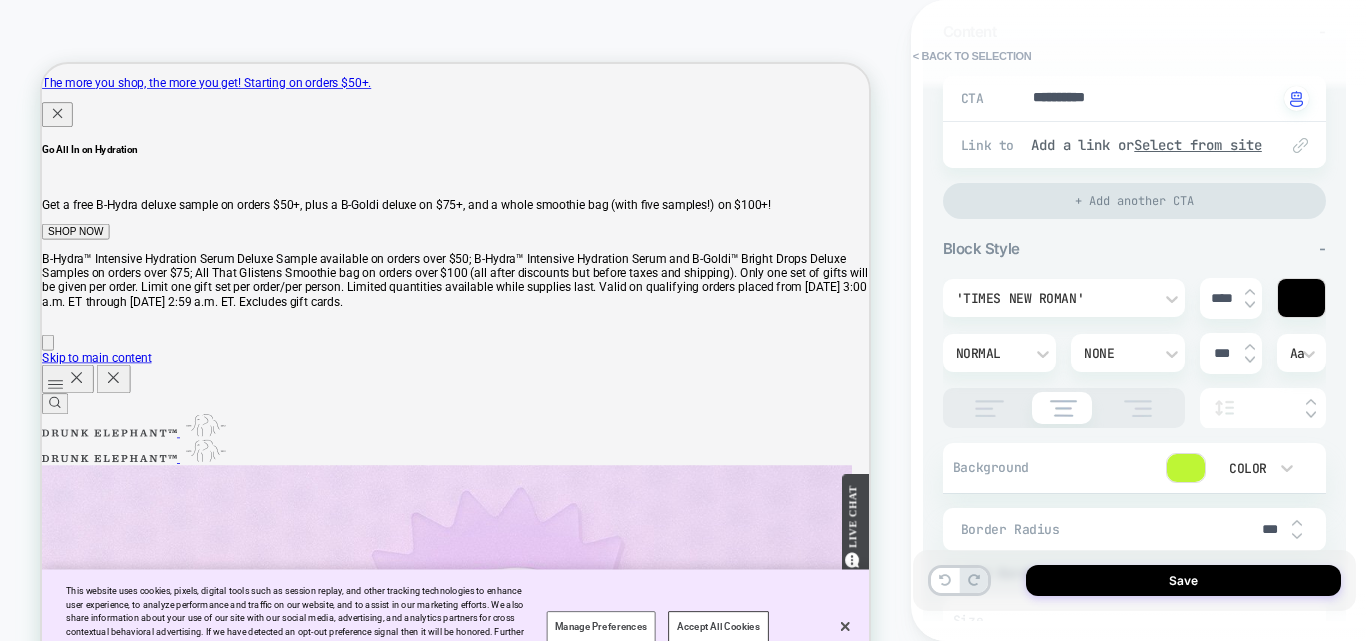 scroll, scrollTop: 508, scrollLeft: 0, axis: vertical 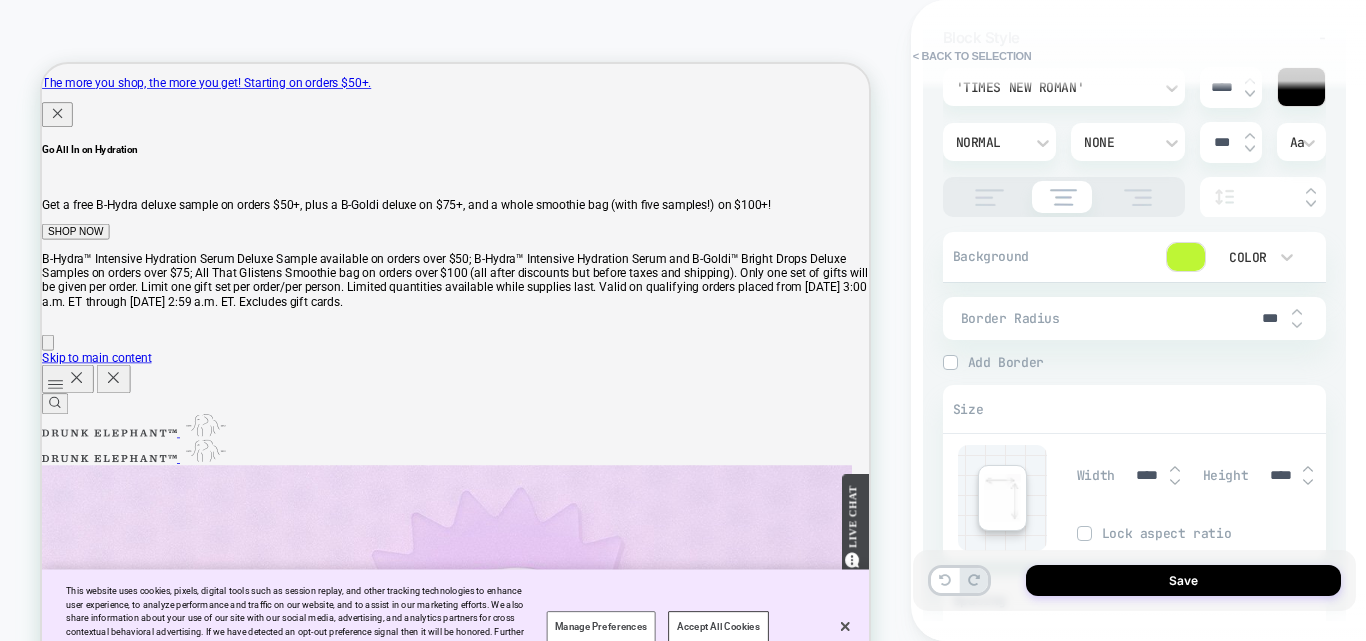click at bounding box center (950, 362) 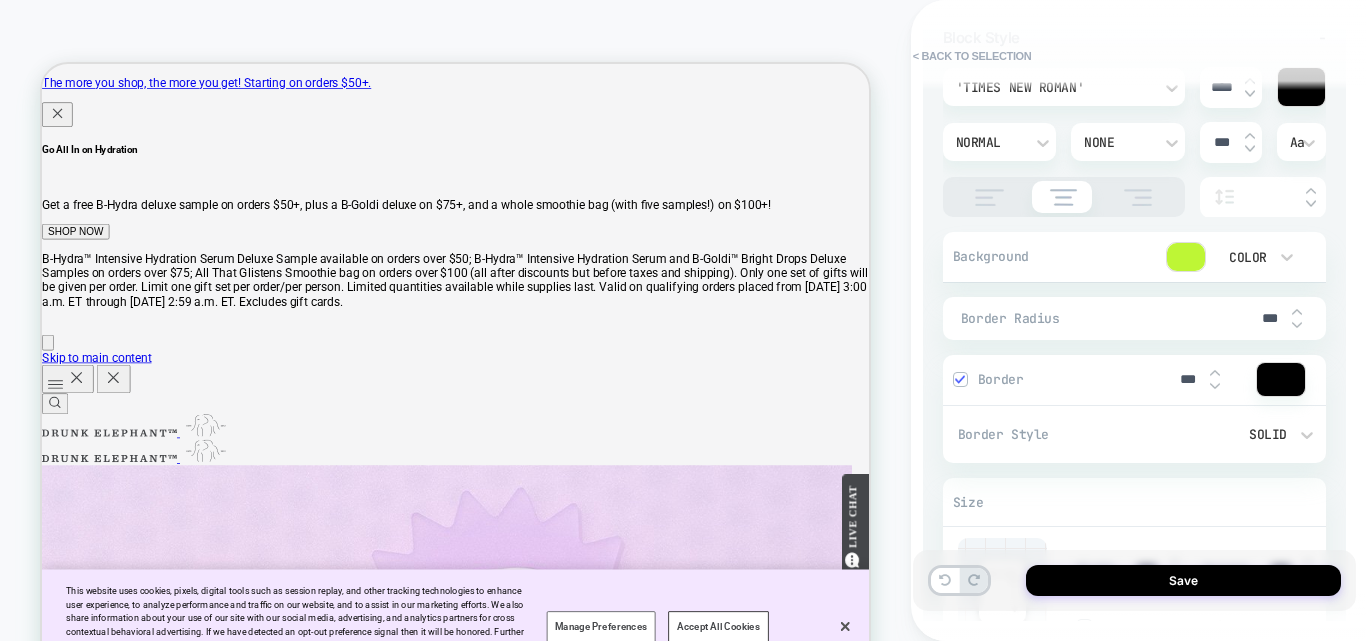 click at bounding box center (1215, 386) 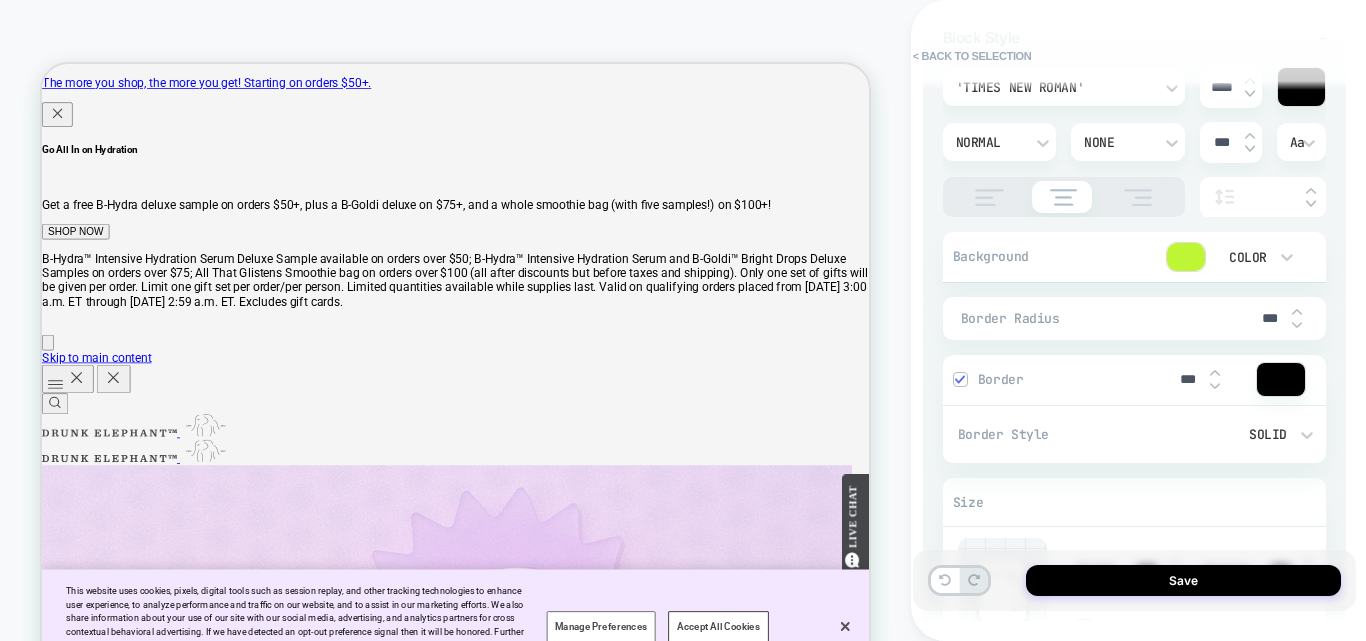 type on "*" 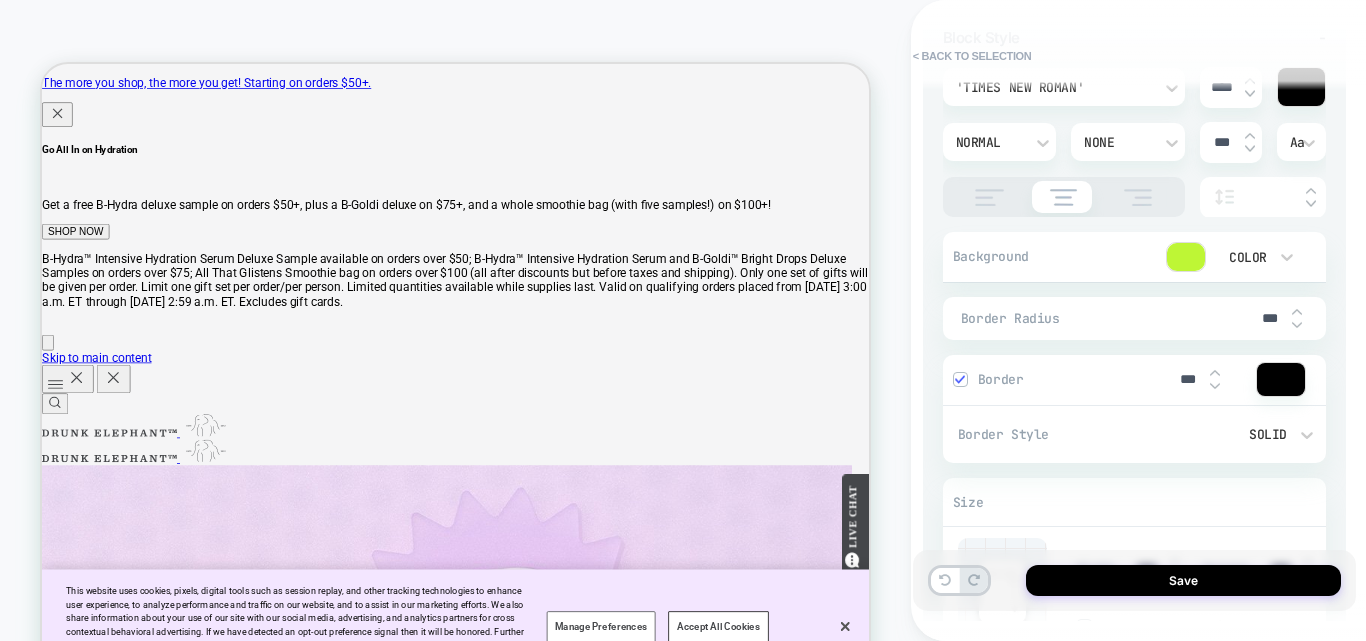 type on "***" 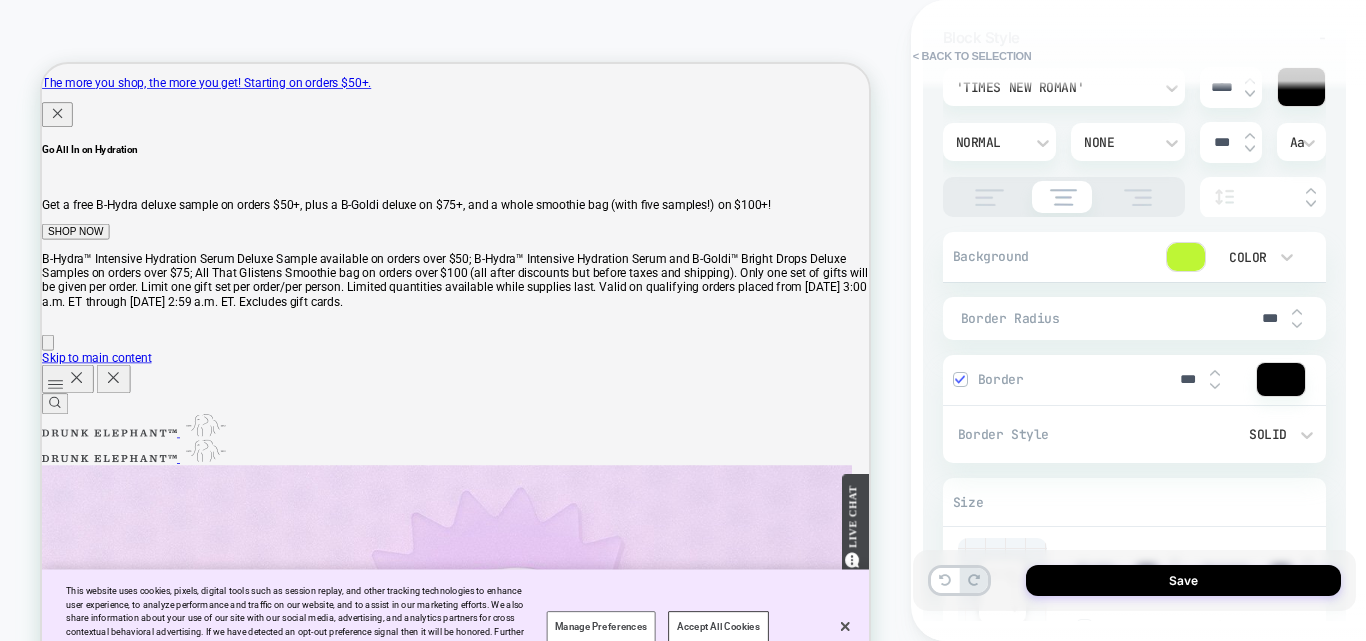 click on "***" at bounding box center (1196, 379) 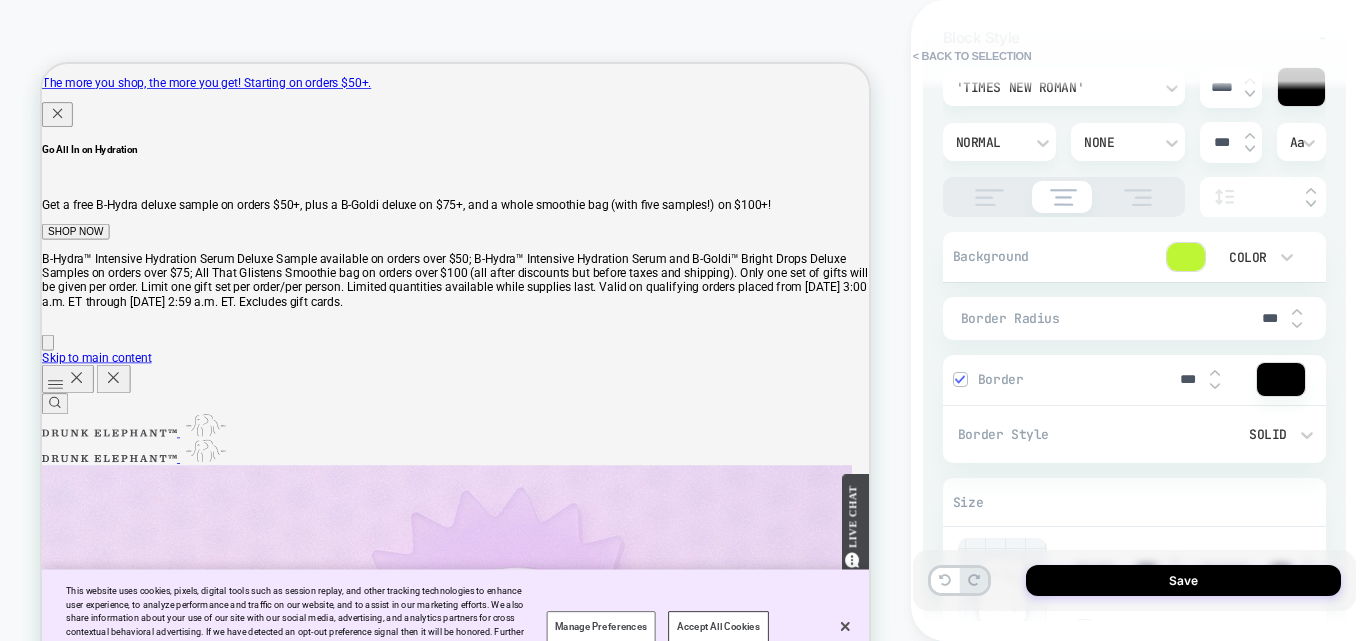 click on "***" at bounding box center (1196, 379) 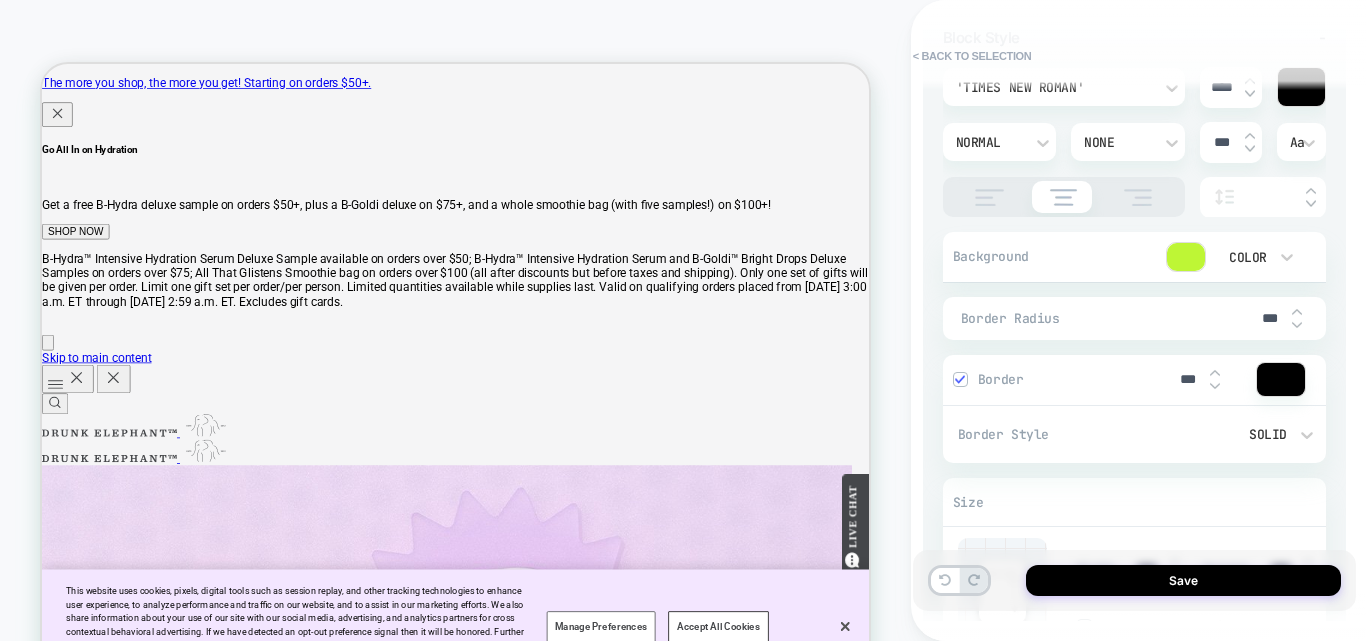 click at bounding box center (1215, 373) 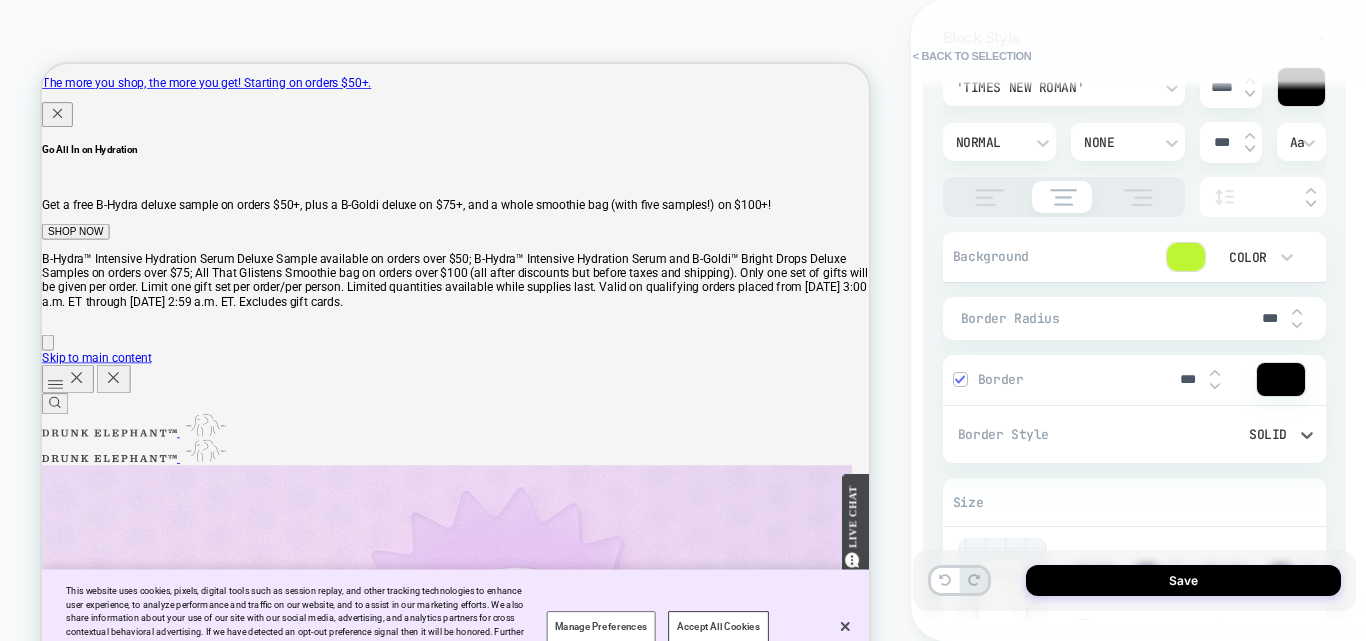 click on "Solid" at bounding box center (1224, 434) 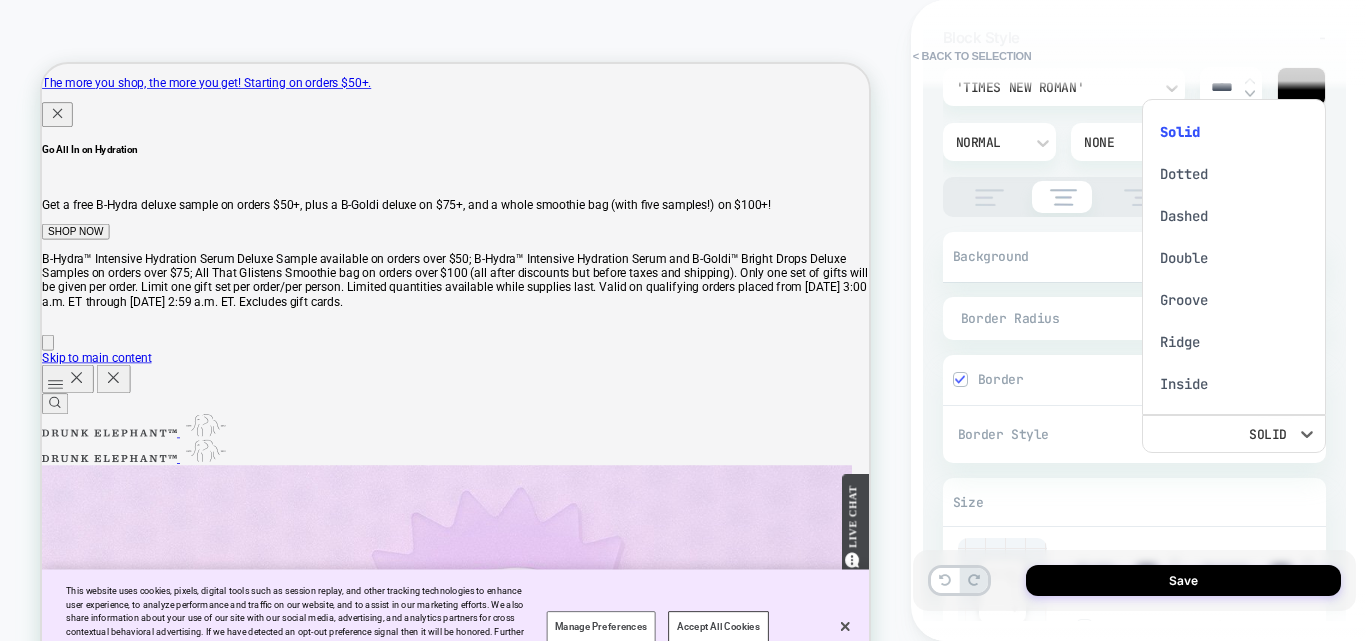 scroll, scrollTop: 12, scrollLeft: 0, axis: vertical 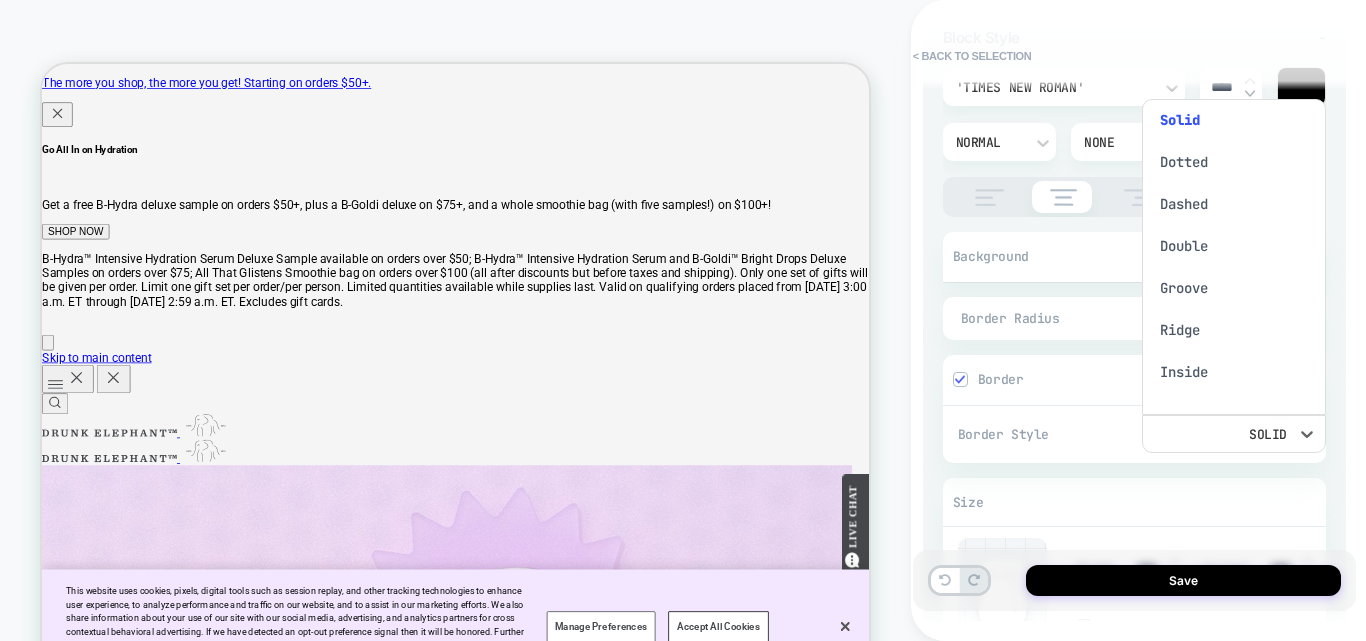 click at bounding box center (683, 320) 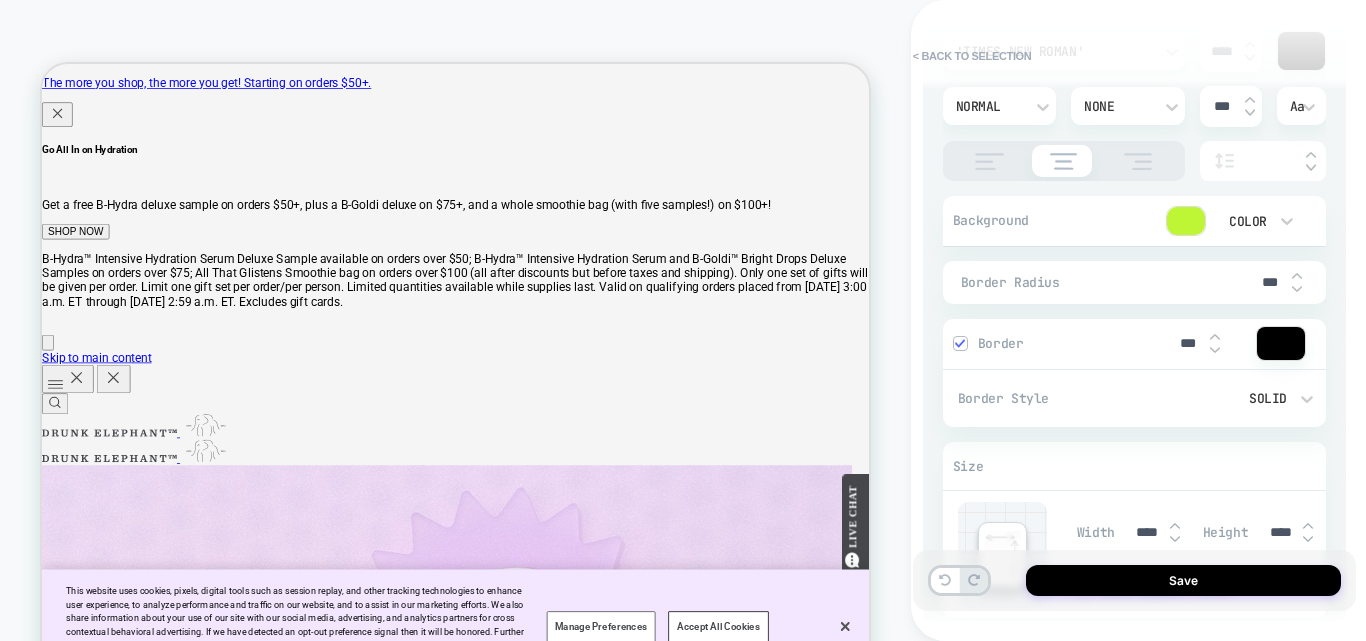 scroll, scrollTop: 545, scrollLeft: 0, axis: vertical 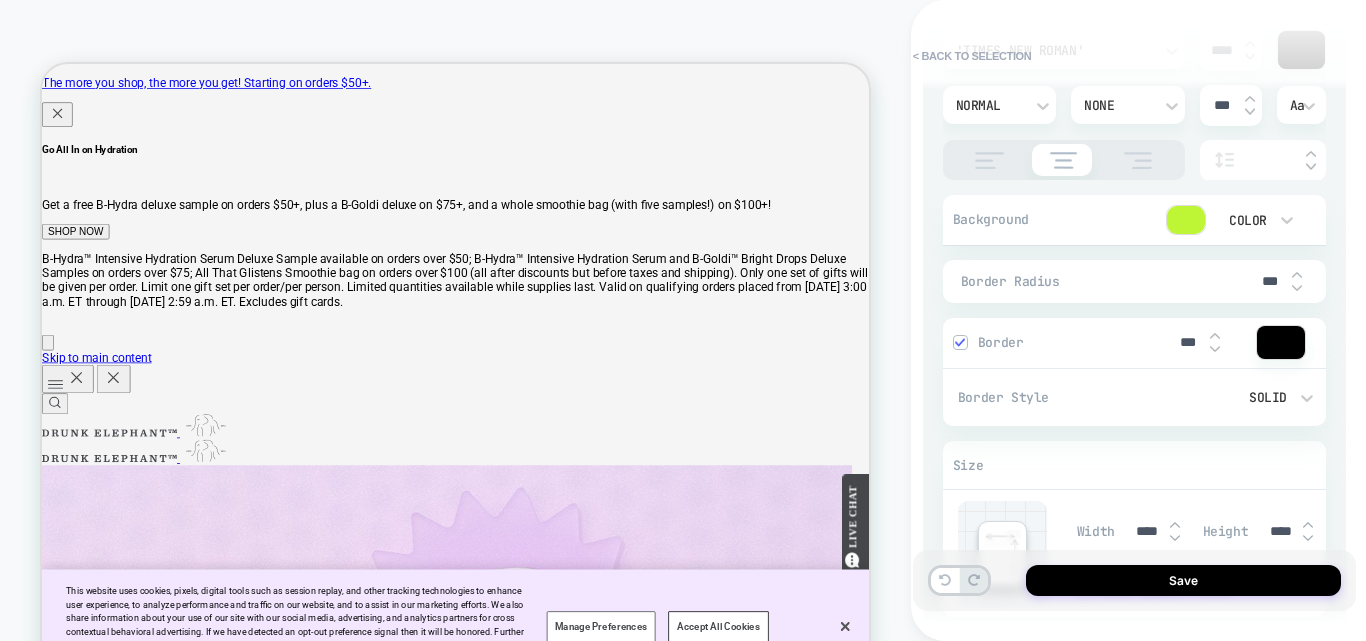 click at bounding box center (1297, 288) 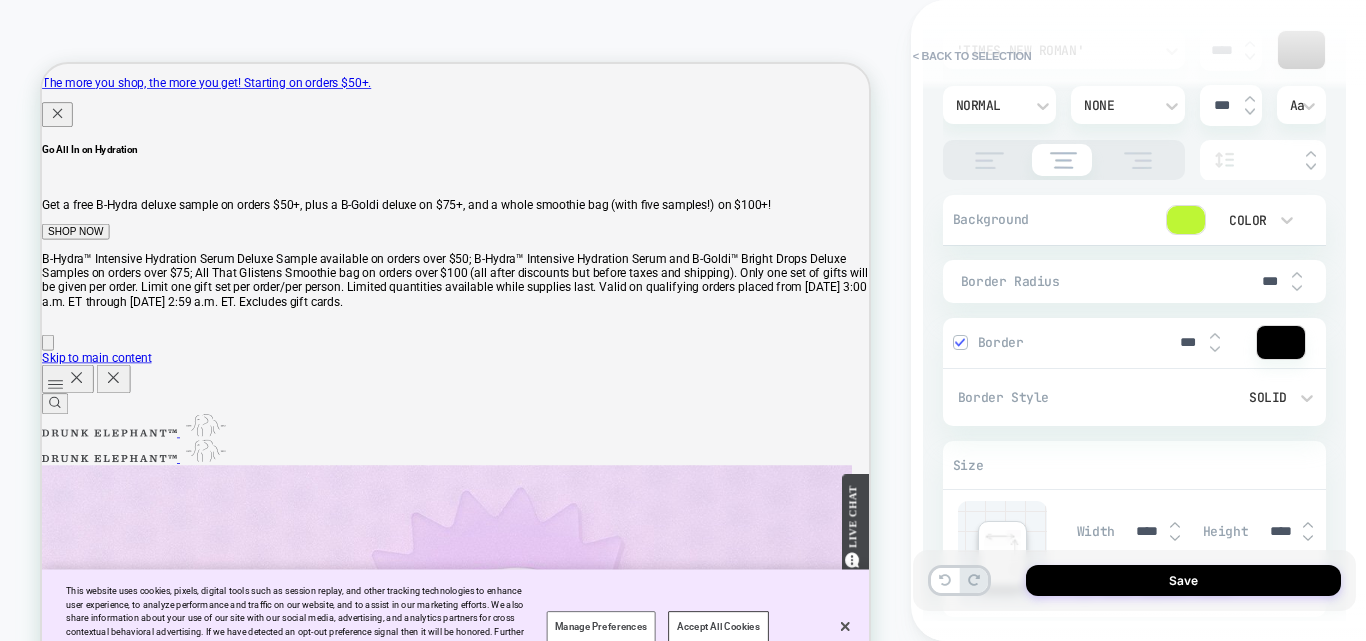 click at bounding box center [1297, 288] 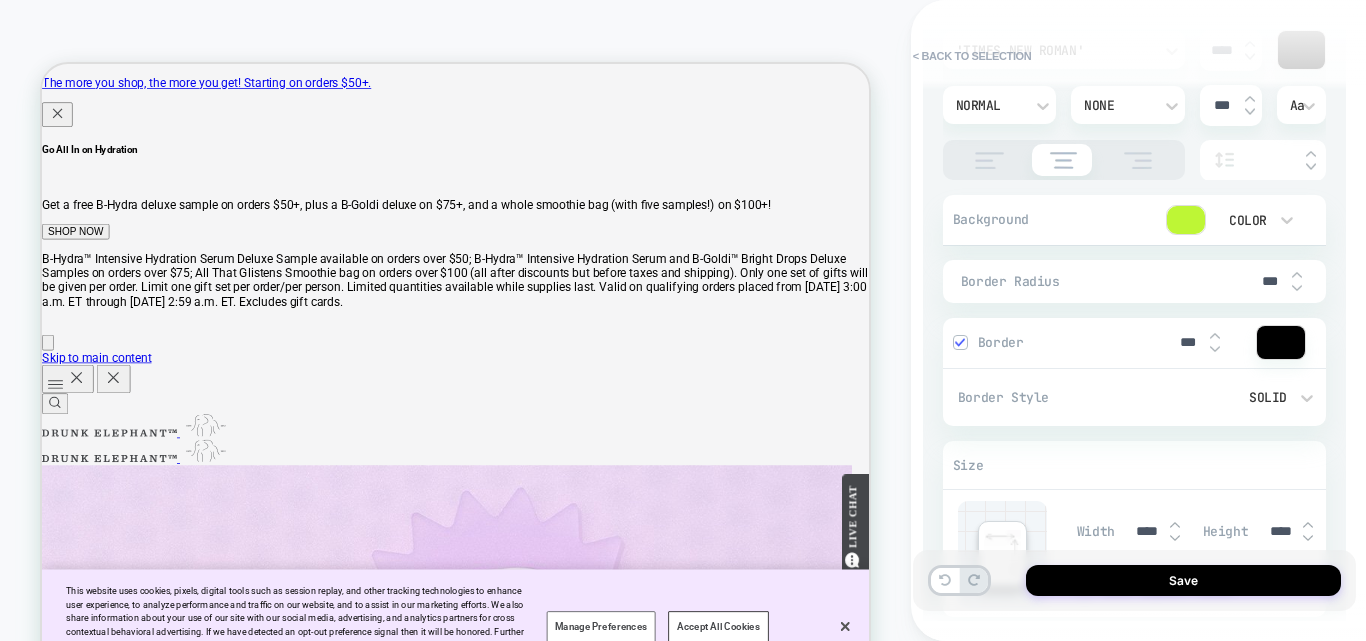type on "*" 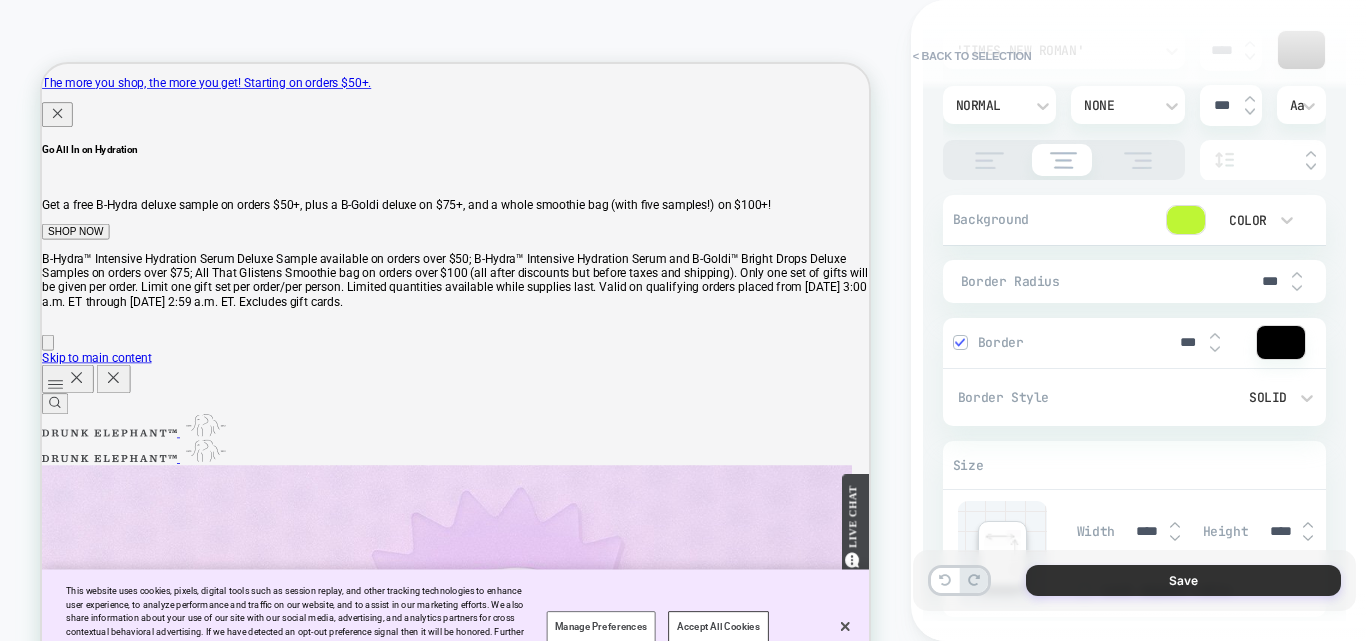 click on "Save" at bounding box center [1183, 580] 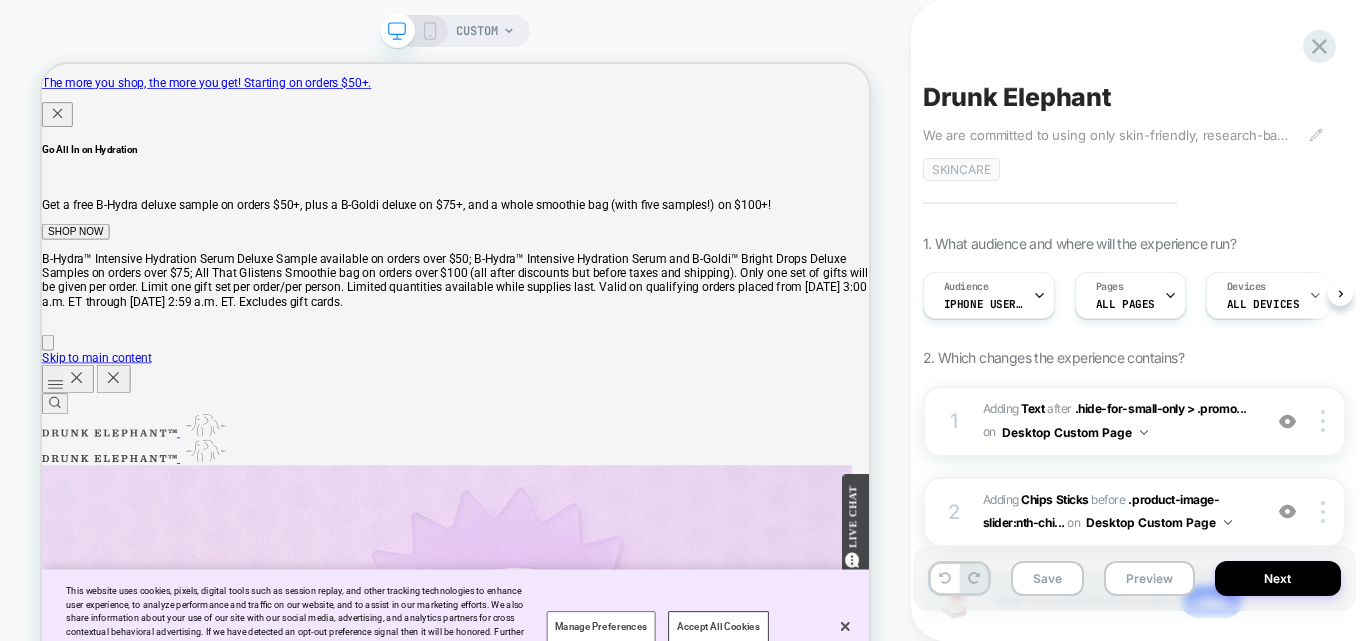scroll, scrollTop: 0, scrollLeft: 1, axis: horizontal 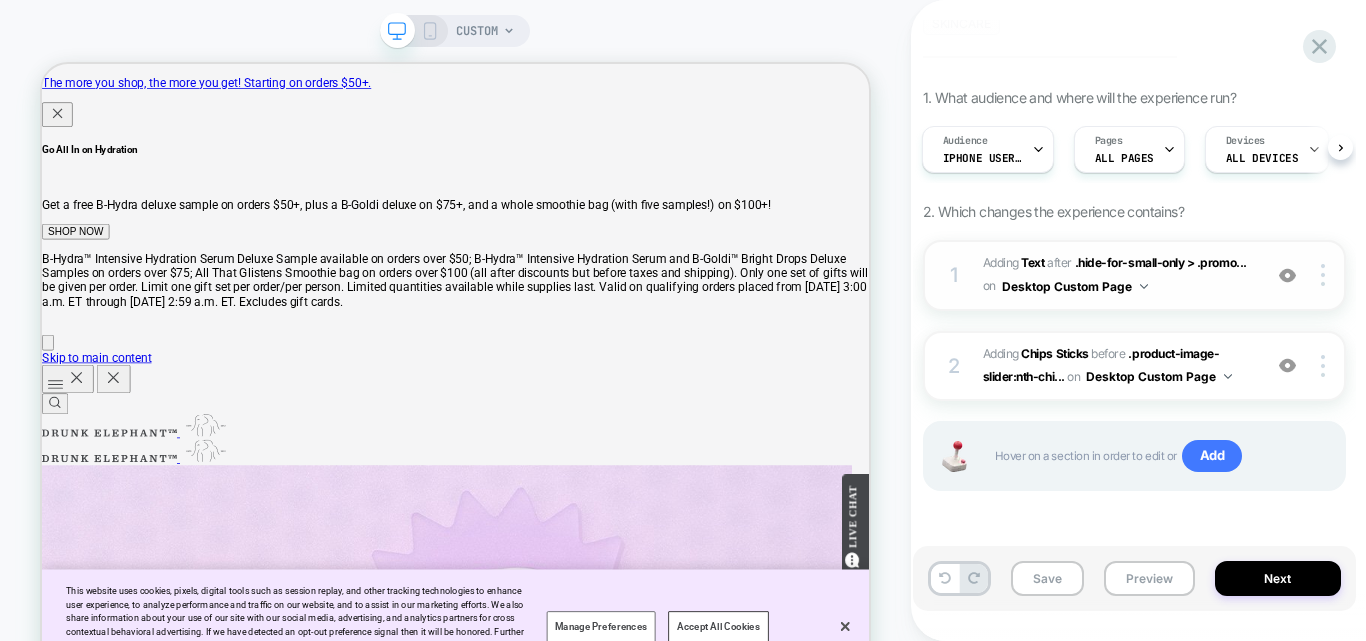 click at bounding box center (1287, 275) 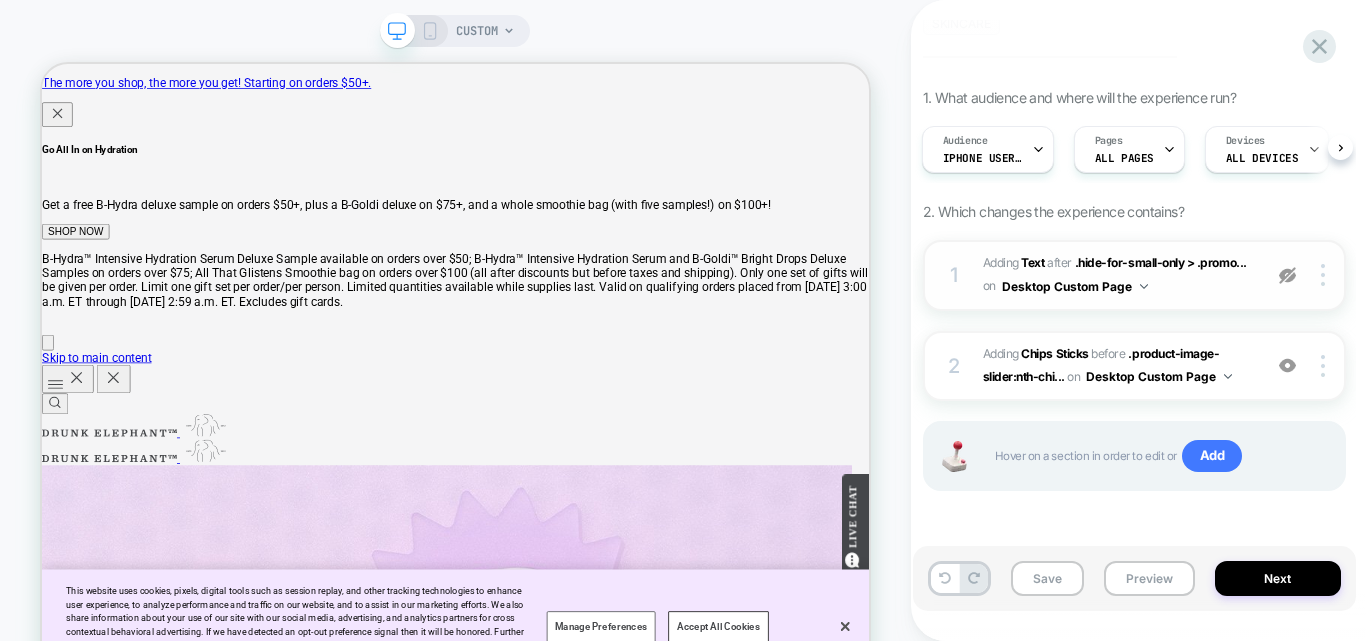 click at bounding box center [1287, 275] 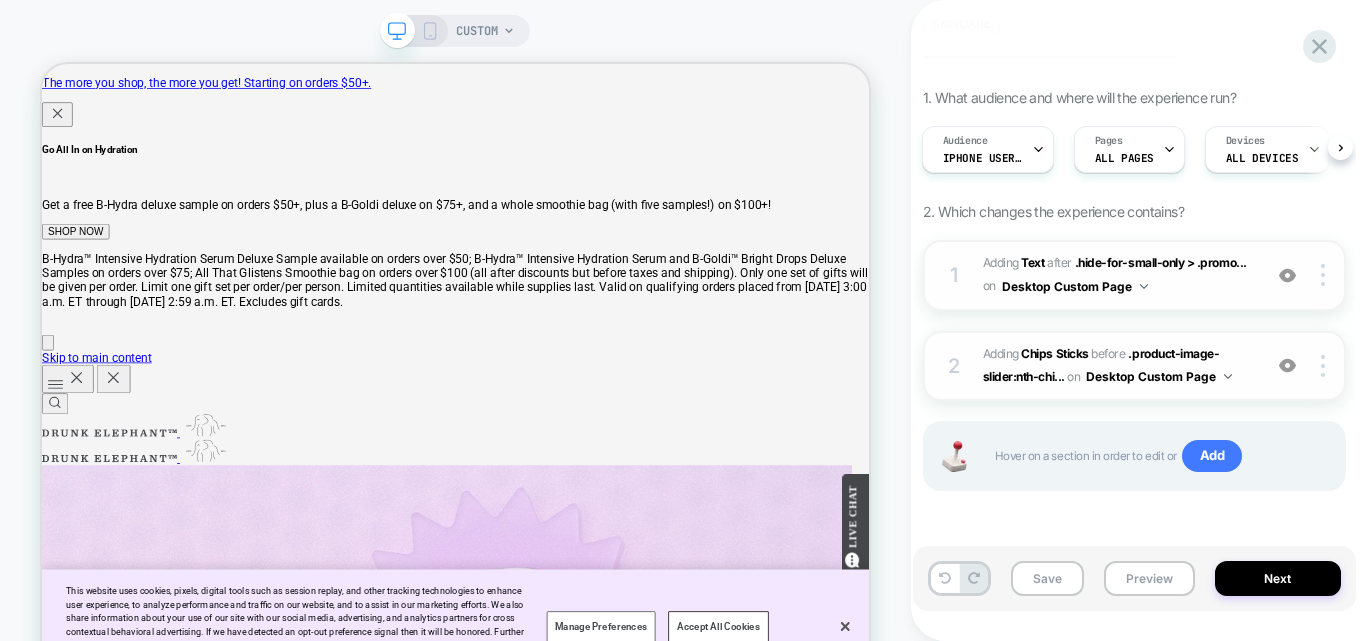 click at bounding box center (1287, 365) 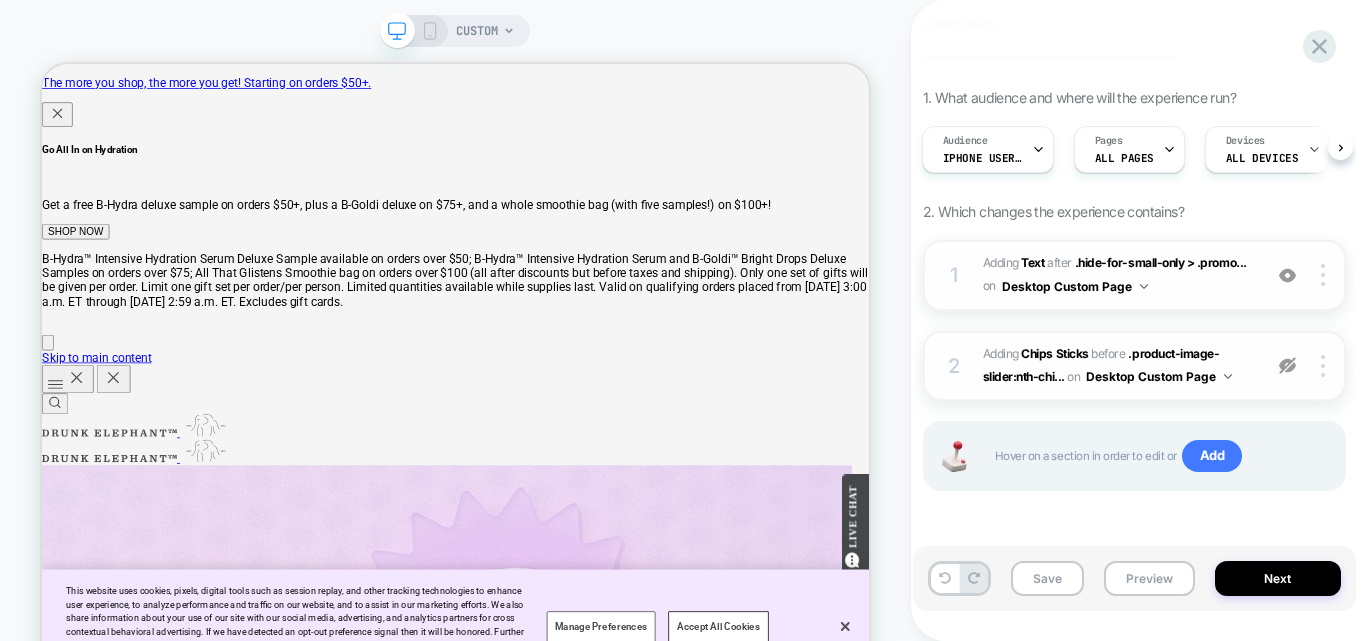 click at bounding box center (1287, 365) 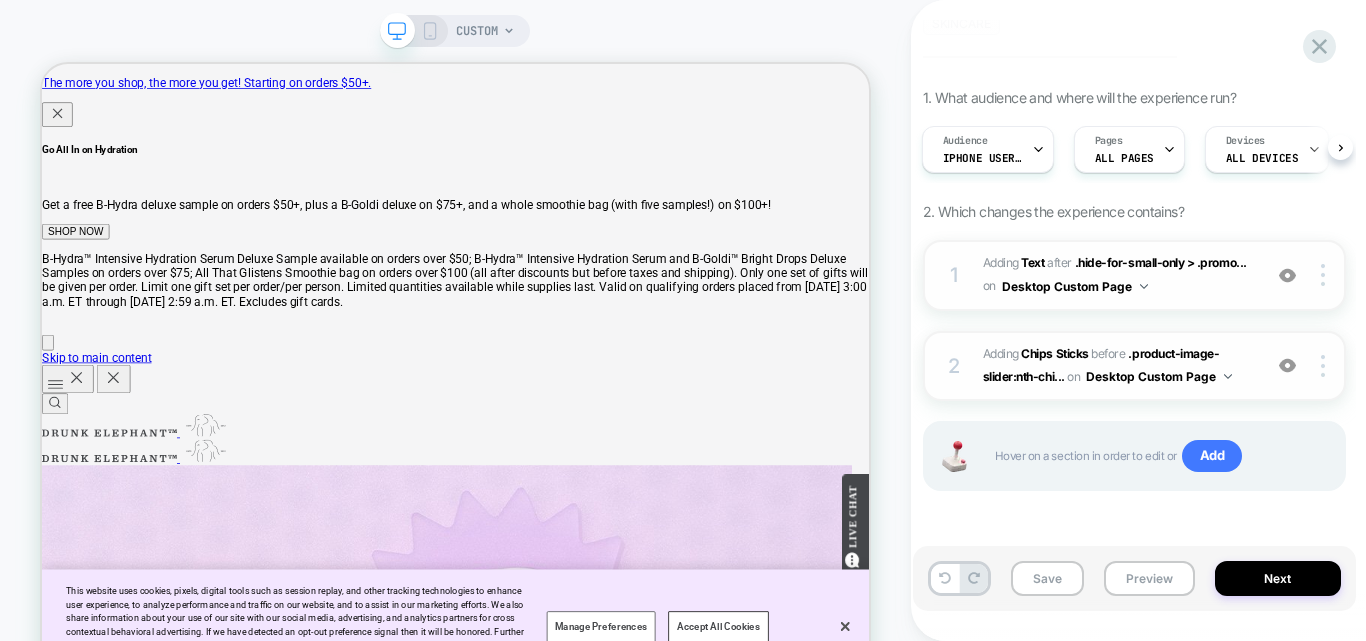 click at bounding box center [1287, 365] 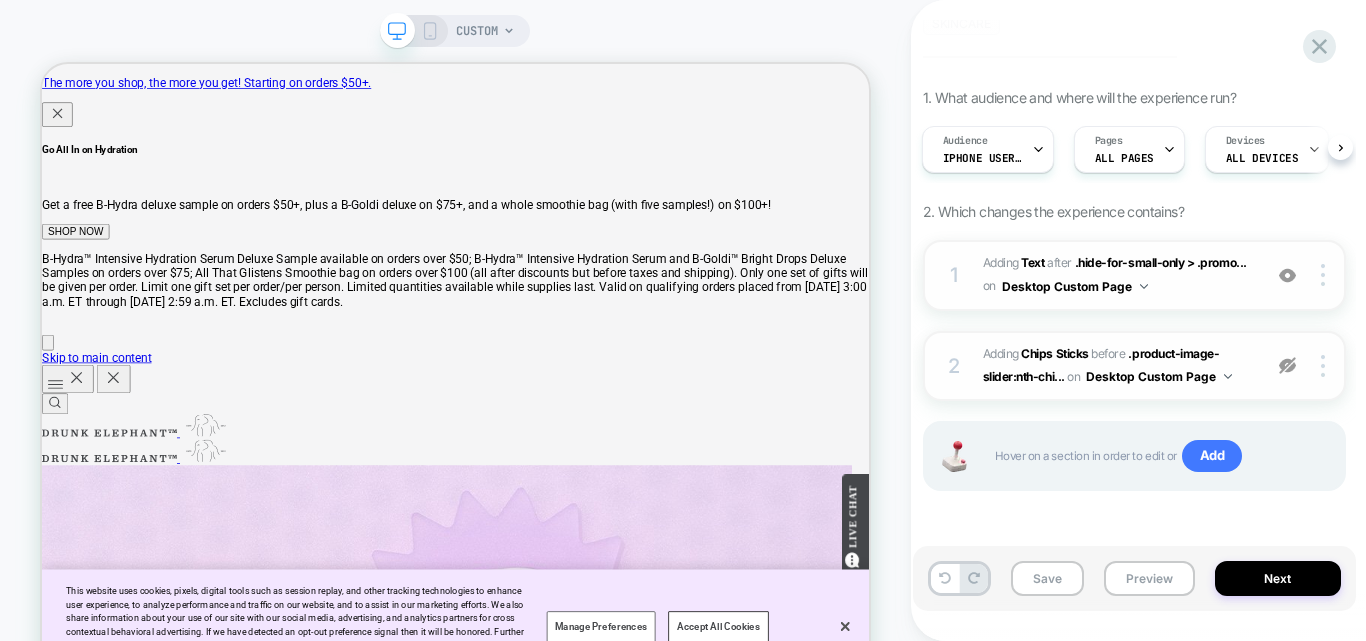 click at bounding box center (1287, 365) 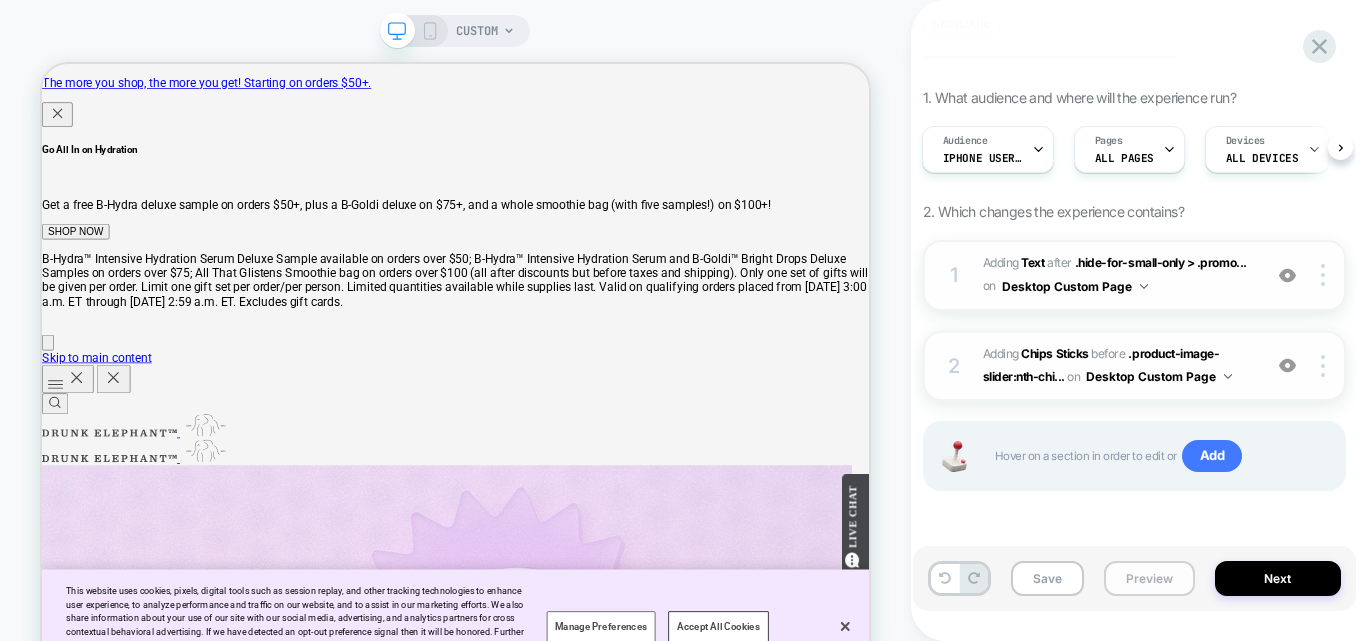 click on "Preview" at bounding box center [1149, 578] 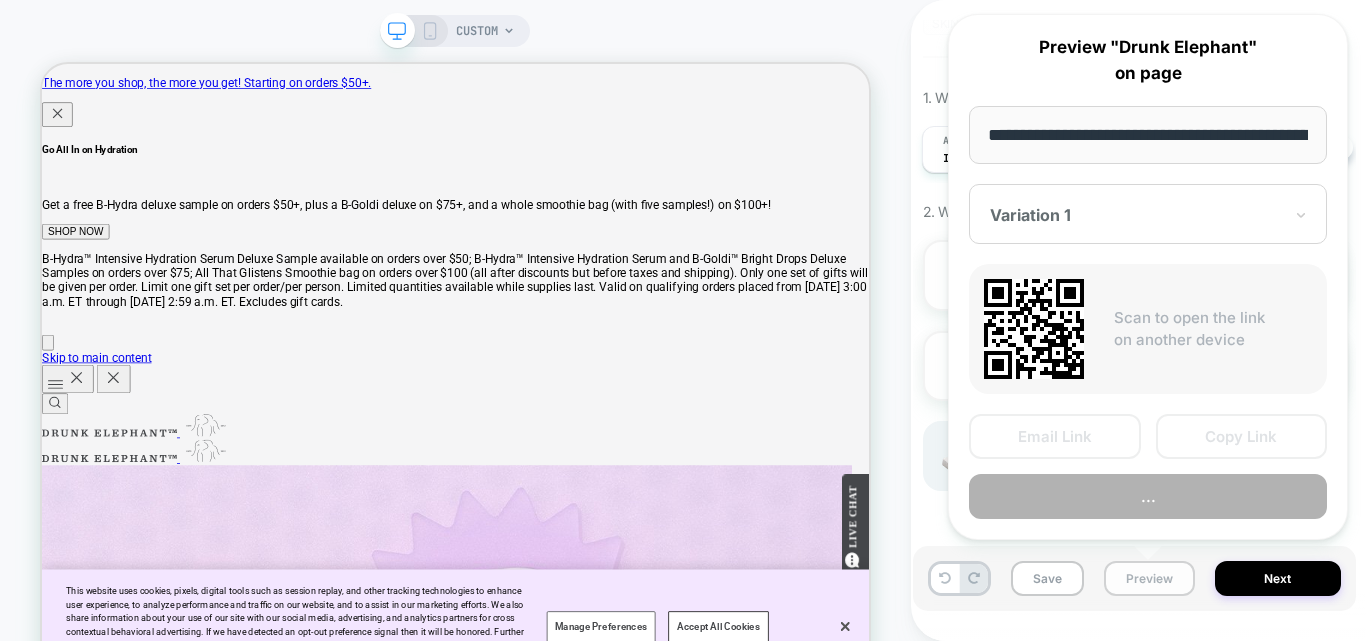 scroll, scrollTop: 0, scrollLeft: 937, axis: horizontal 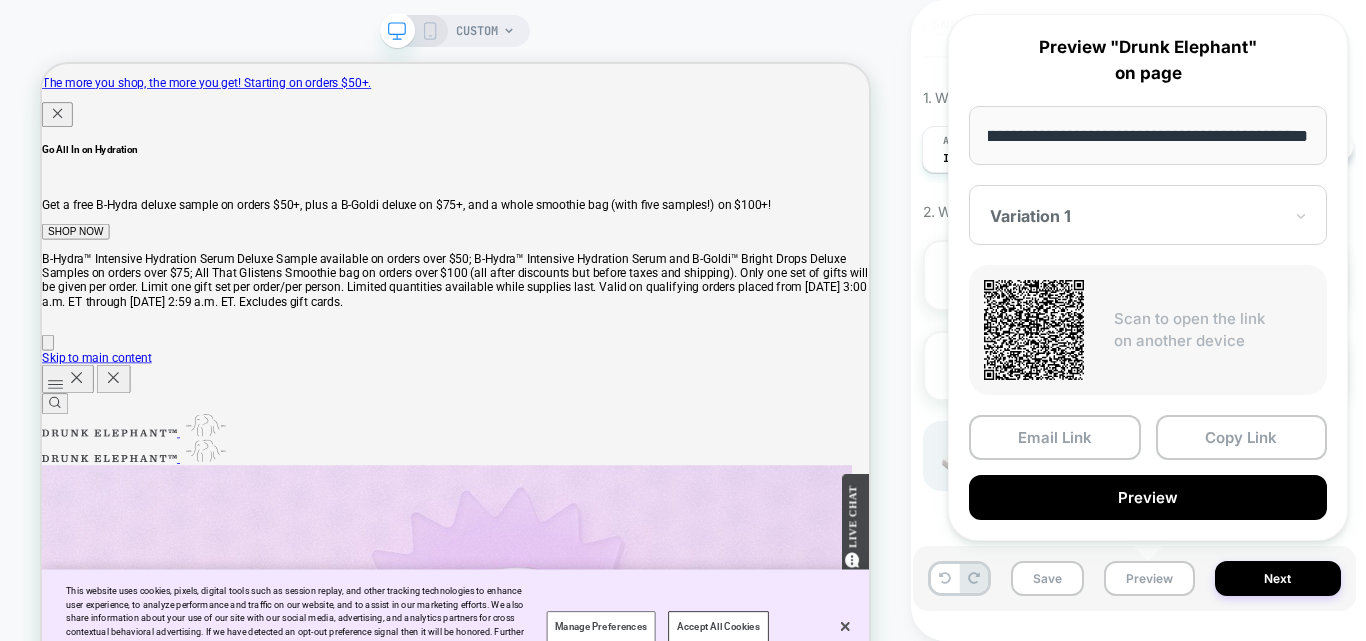 click on "**********" at bounding box center (1148, 277) 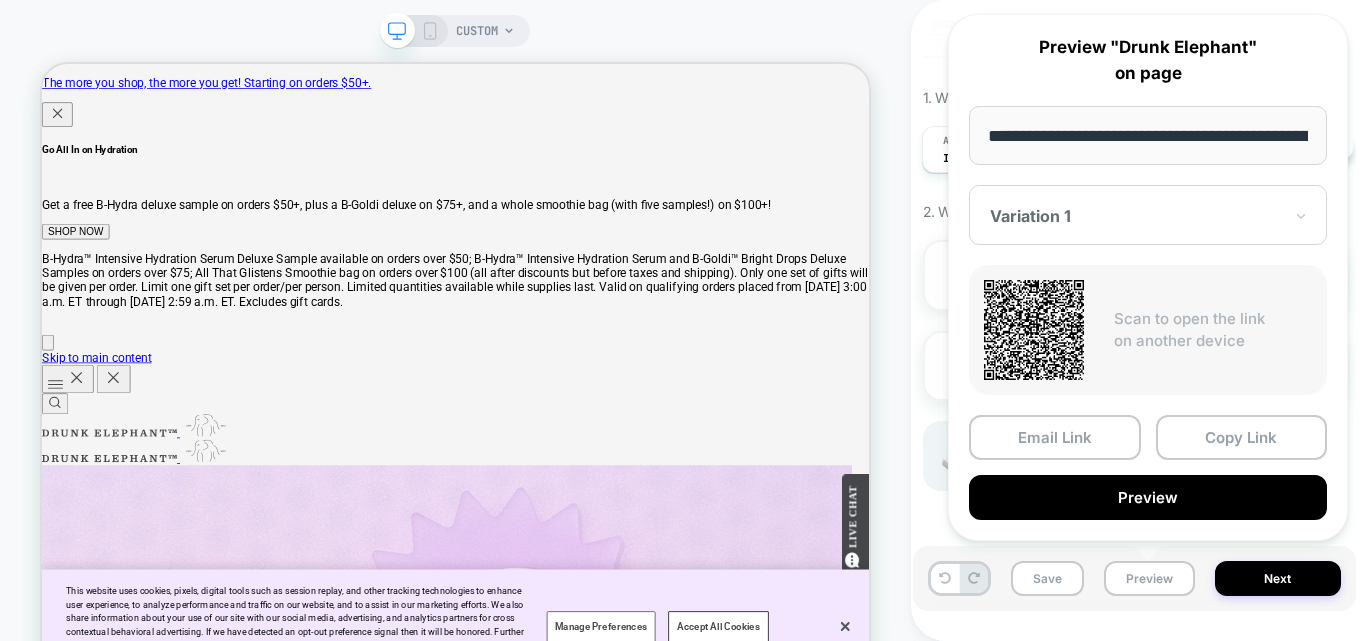 click on "**********" at bounding box center [1148, 277] 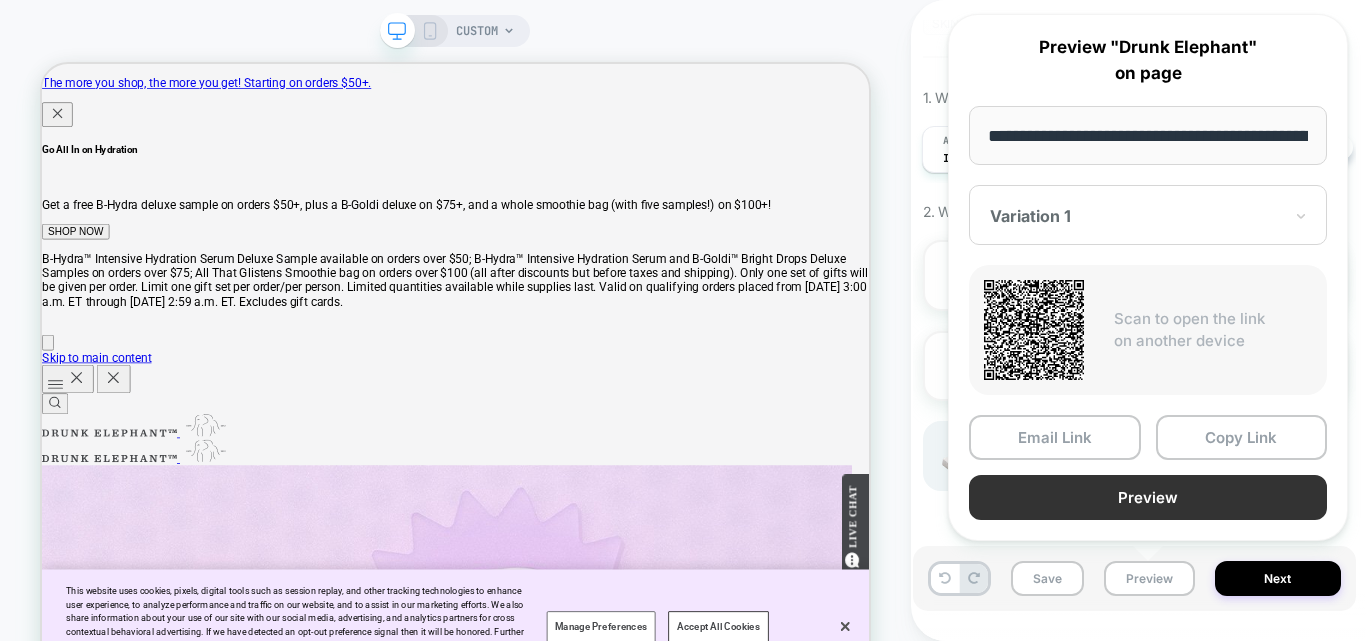 click on "Preview" at bounding box center [1148, 497] 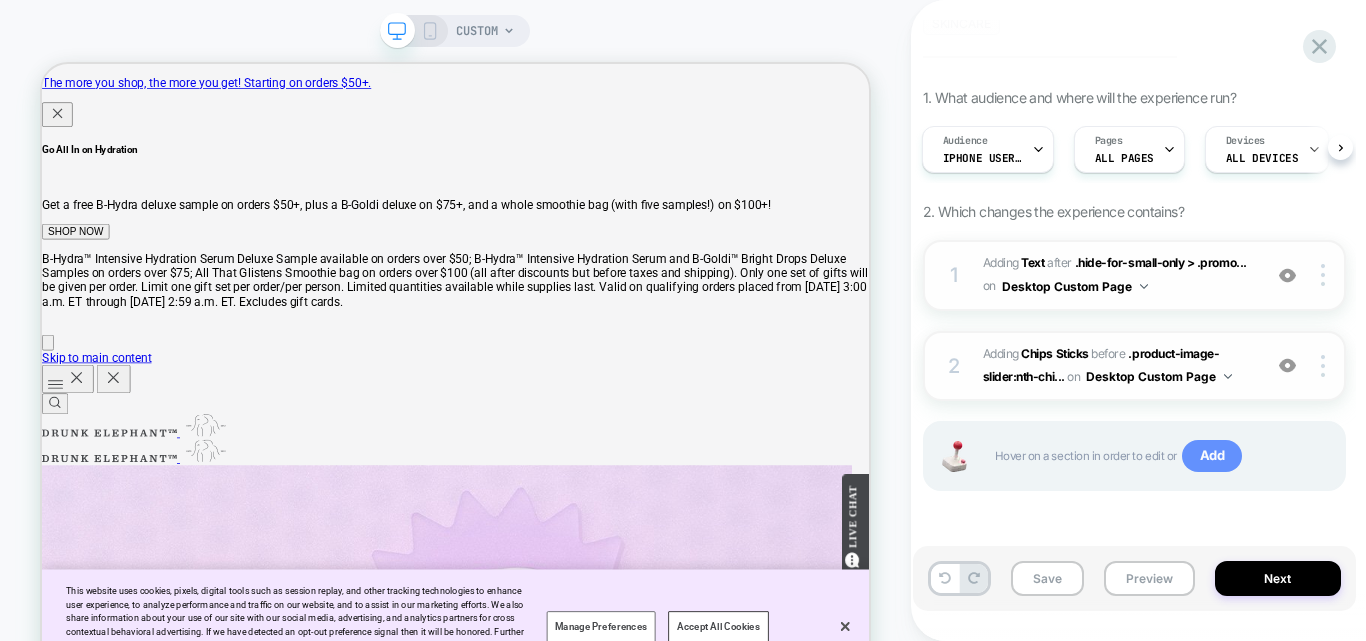 click on "Add" at bounding box center (1212, 456) 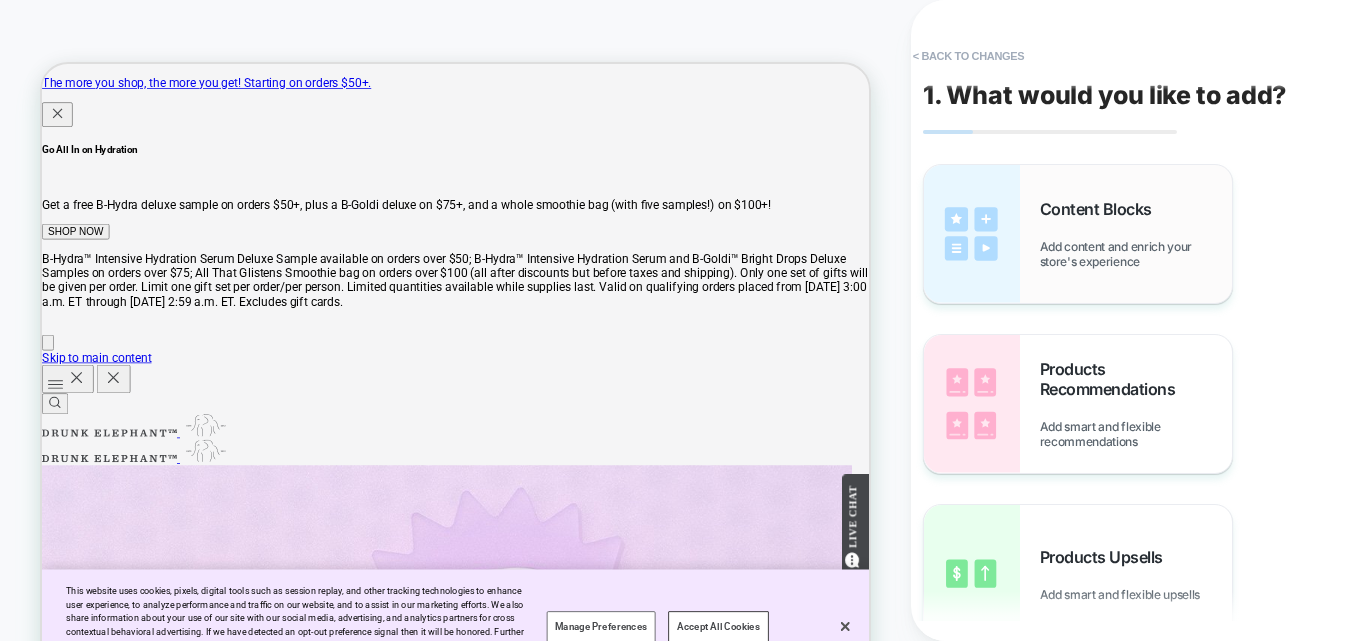 click on "Content Blocks Add content and enrich your store's experience" at bounding box center [1136, 234] 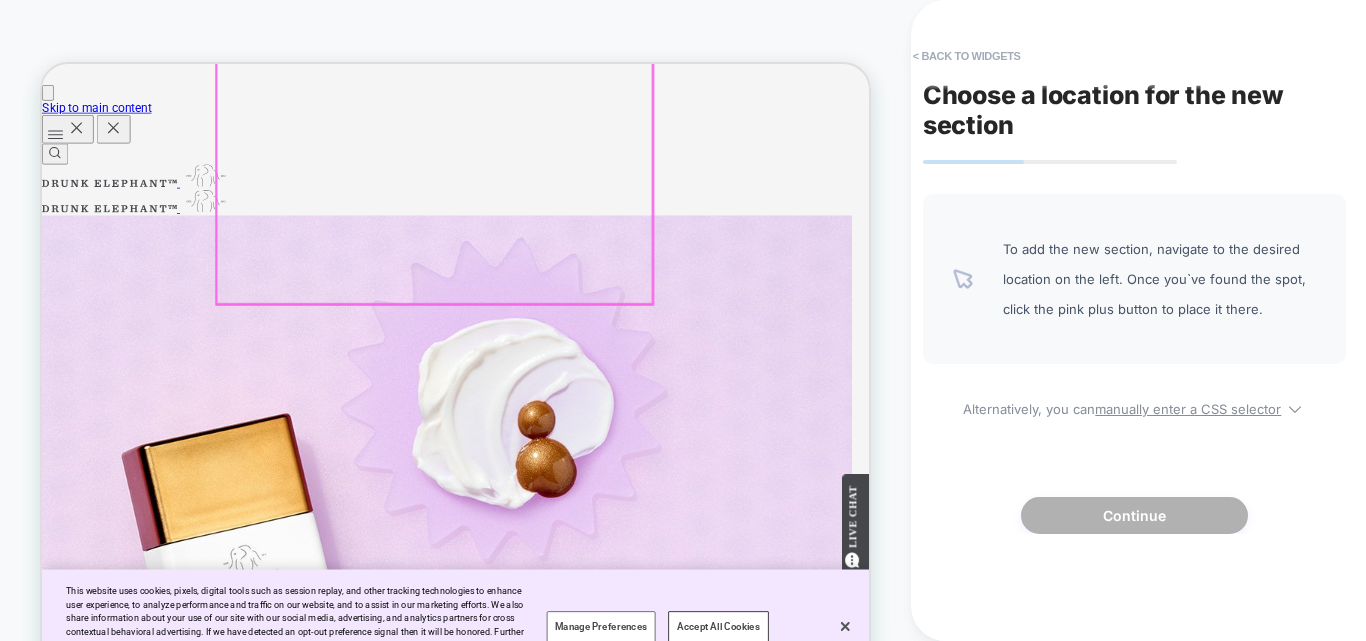 scroll, scrollTop: 400, scrollLeft: 0, axis: vertical 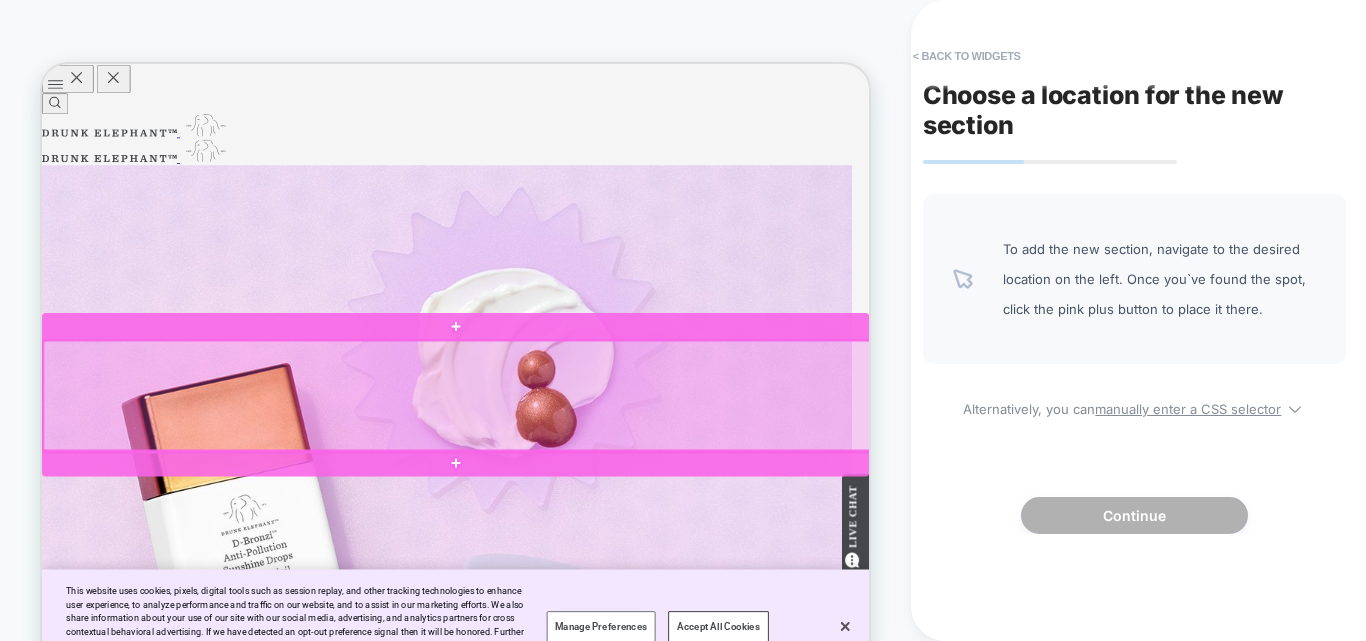 click at bounding box center (595, 507) 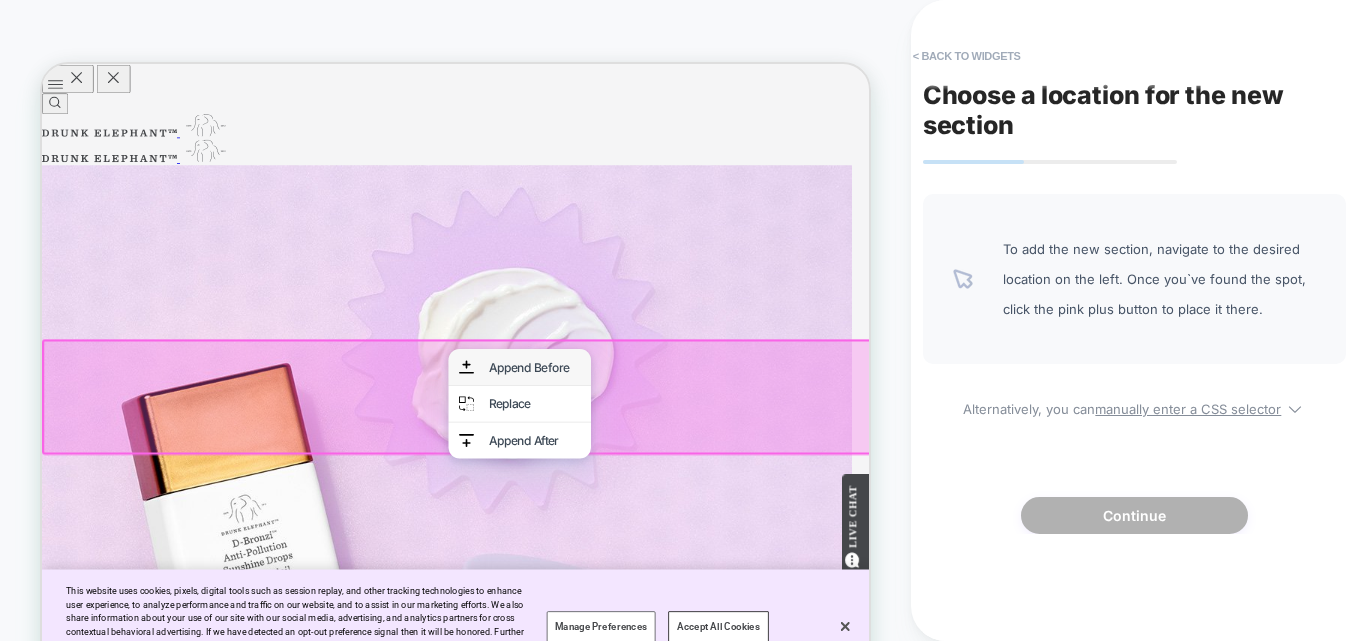 click on "Append Before" at bounding box center (679, 468) 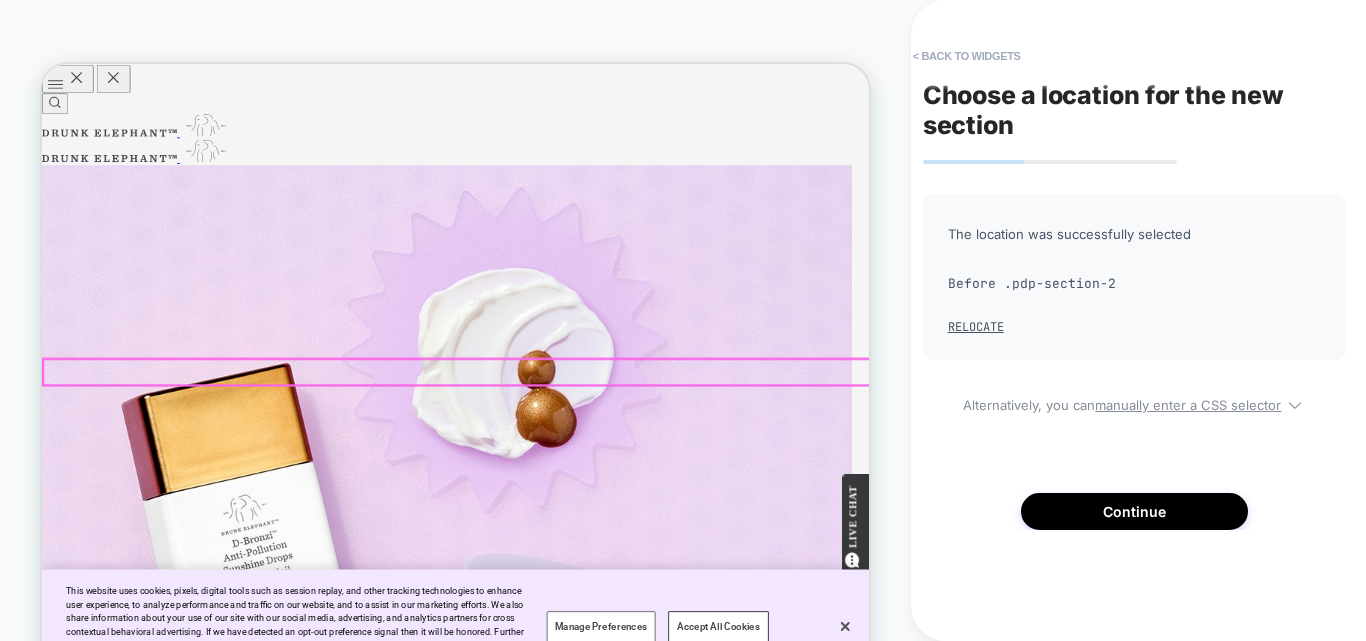 scroll, scrollTop: 394, scrollLeft: 0, axis: vertical 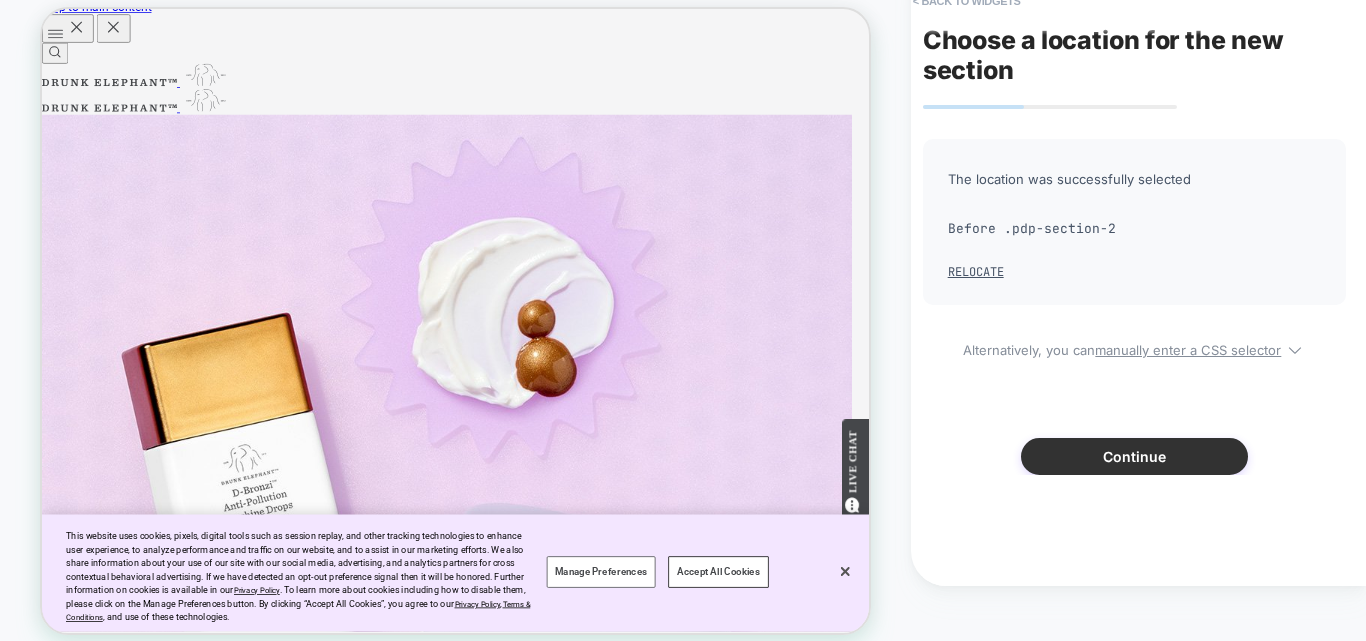 click on "Continue" at bounding box center (1134, 456) 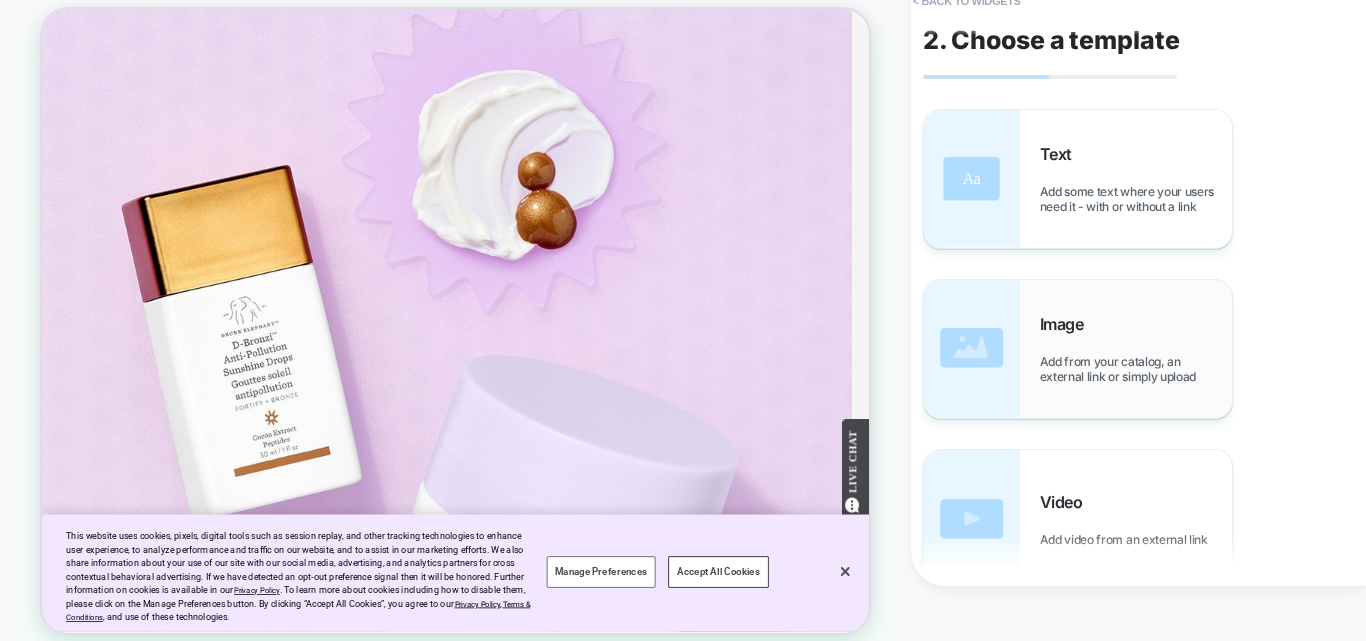 scroll, scrollTop: 593, scrollLeft: 0, axis: vertical 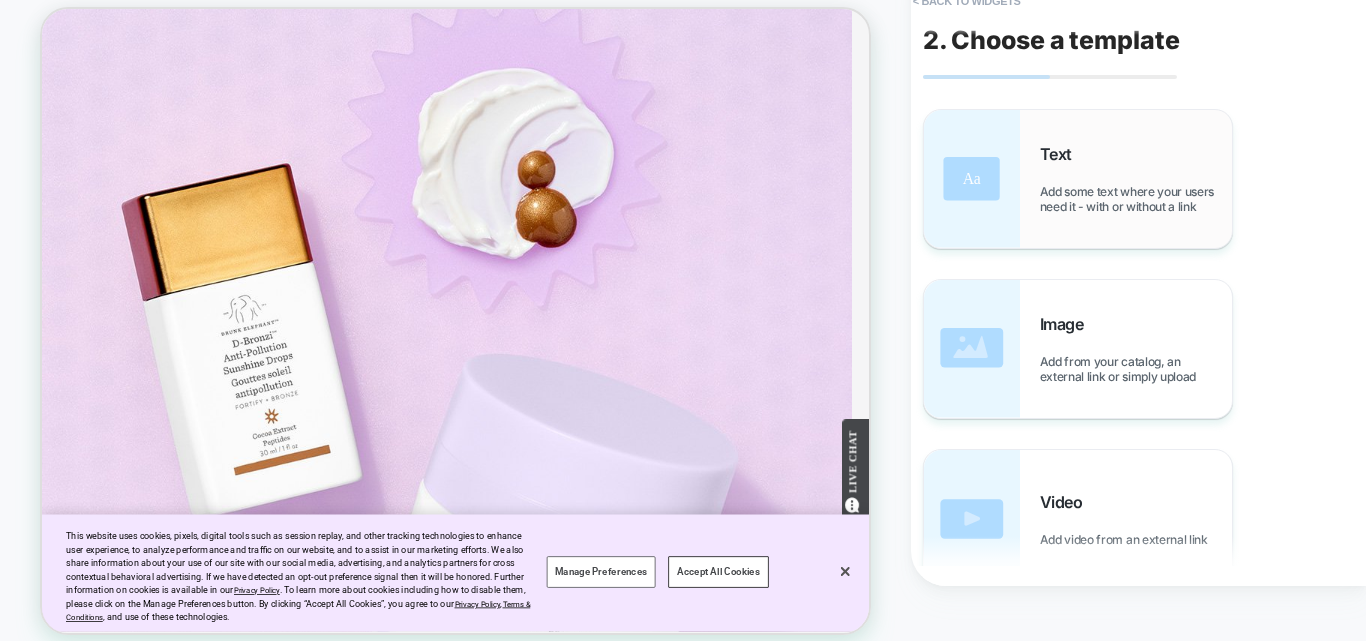 click on "Add some text where your users need it - with or without a link" at bounding box center [1136, 199] 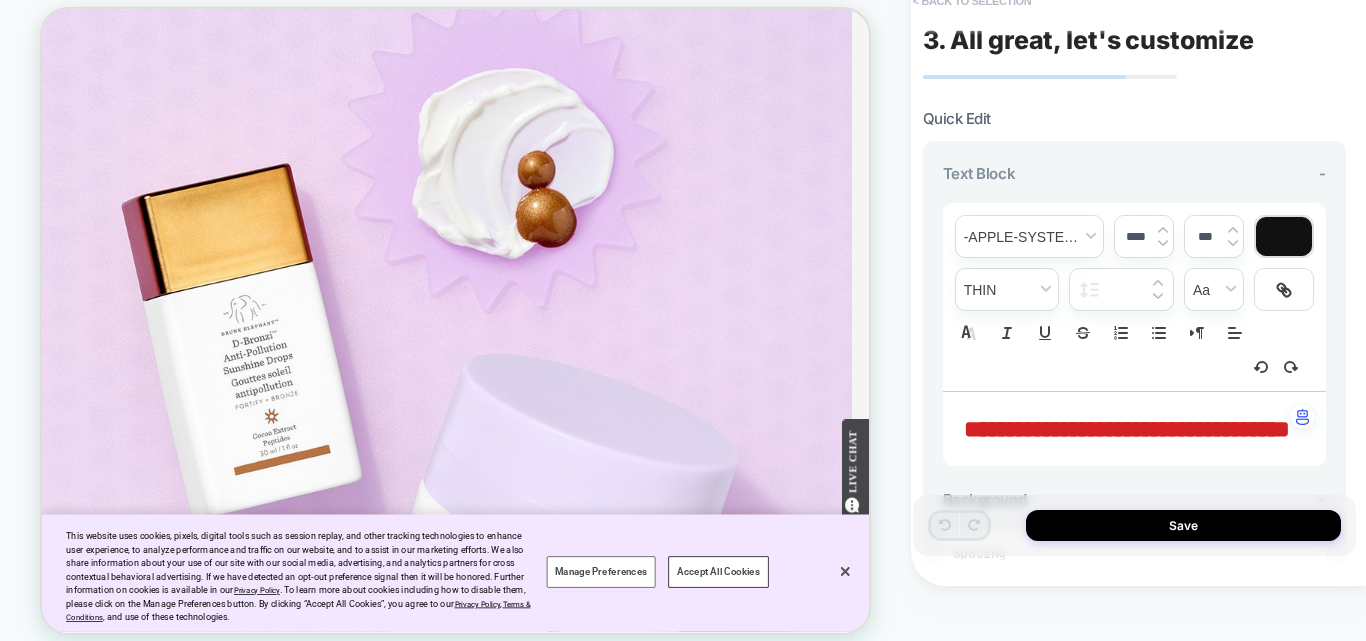 click on "< Back to selection" at bounding box center (972, 1) 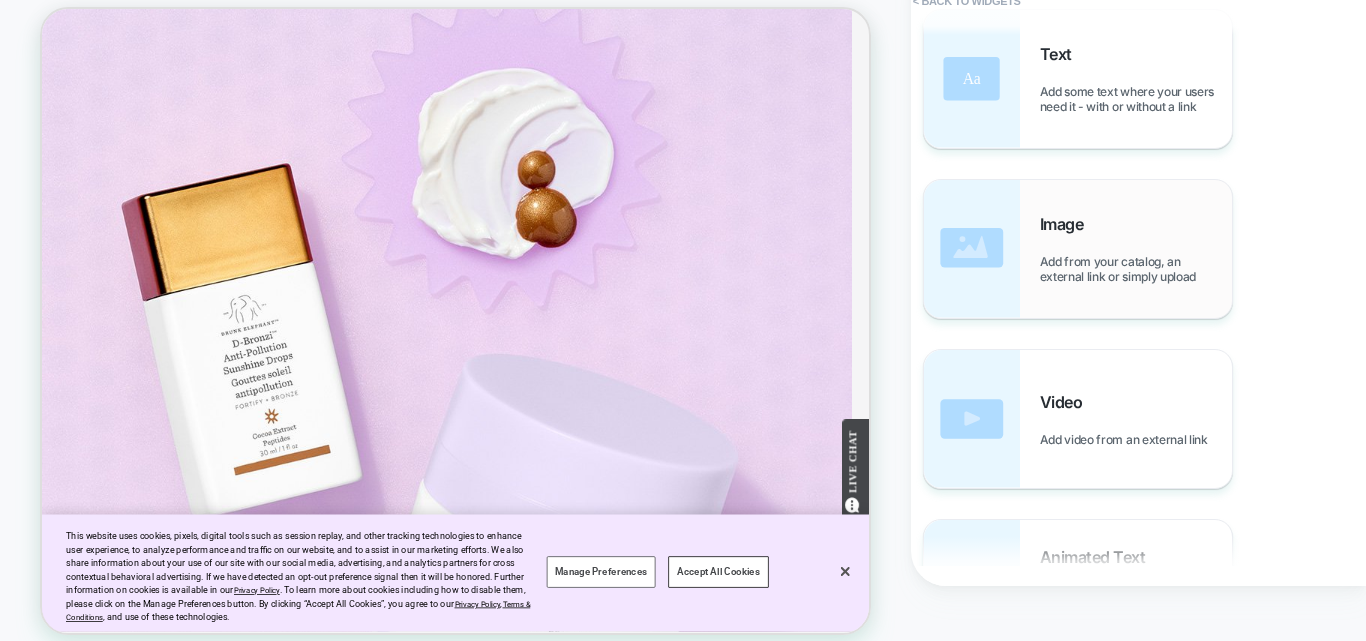 scroll, scrollTop: 300, scrollLeft: 0, axis: vertical 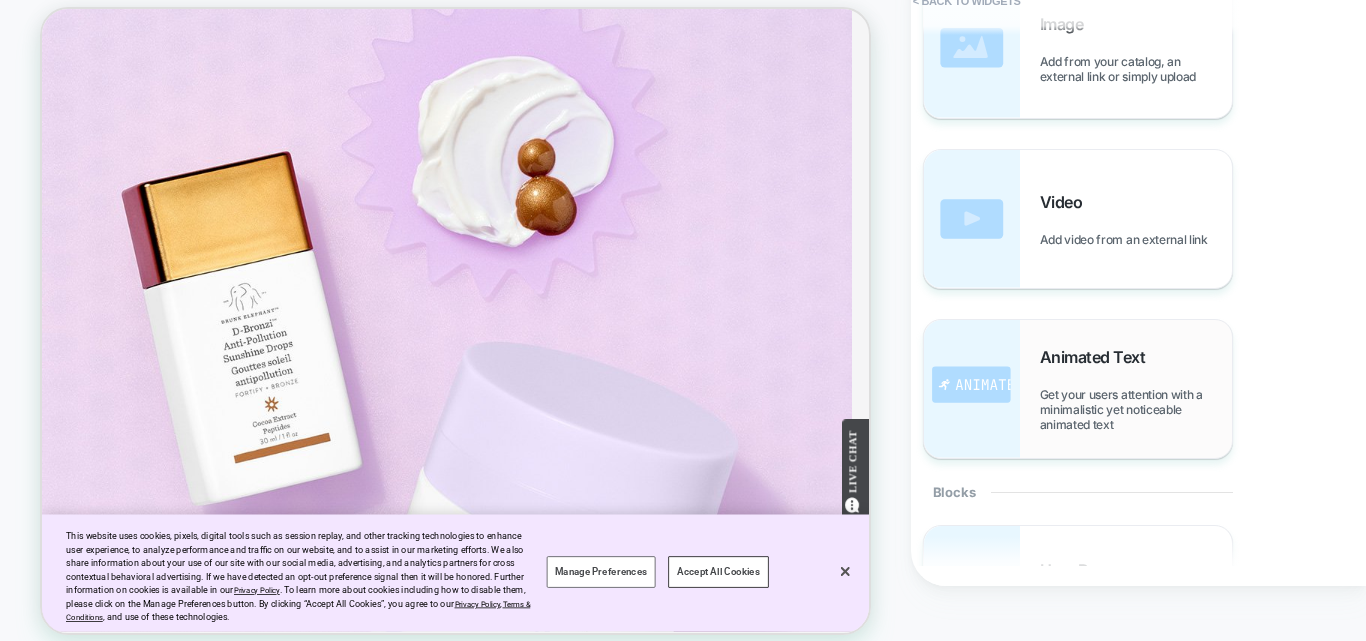 click on "Animated Text" at bounding box center (1098, 357) 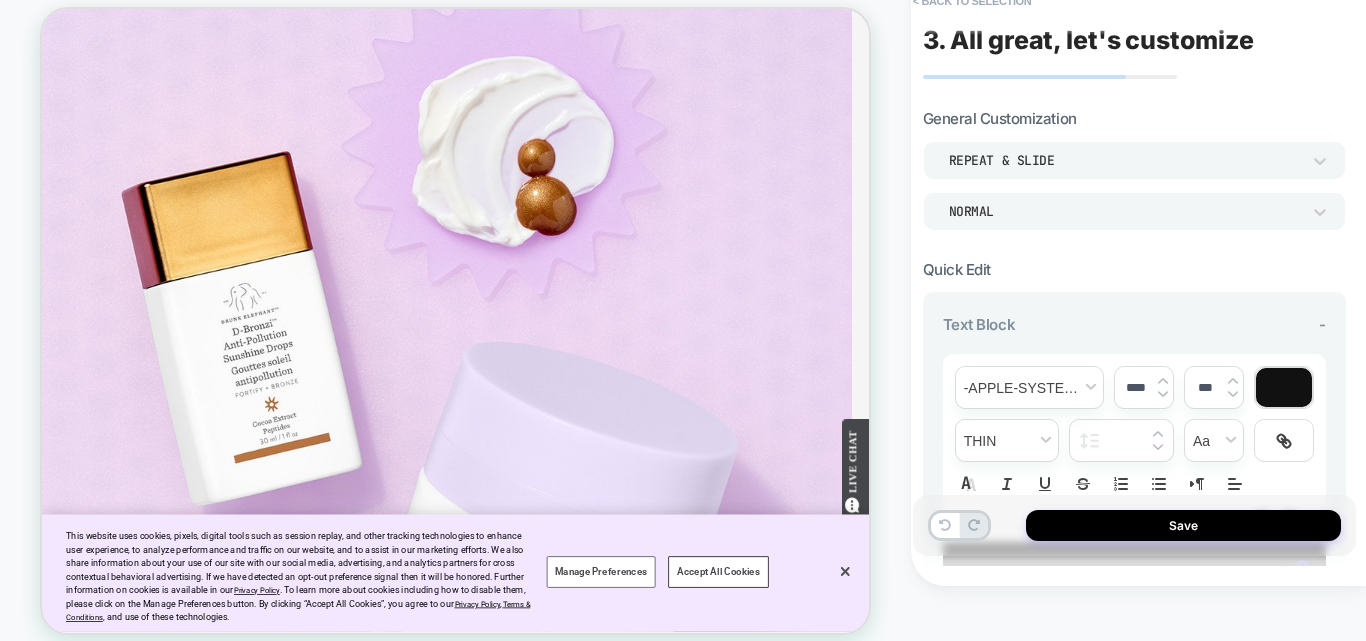scroll, scrollTop: 500, scrollLeft: 0, axis: vertical 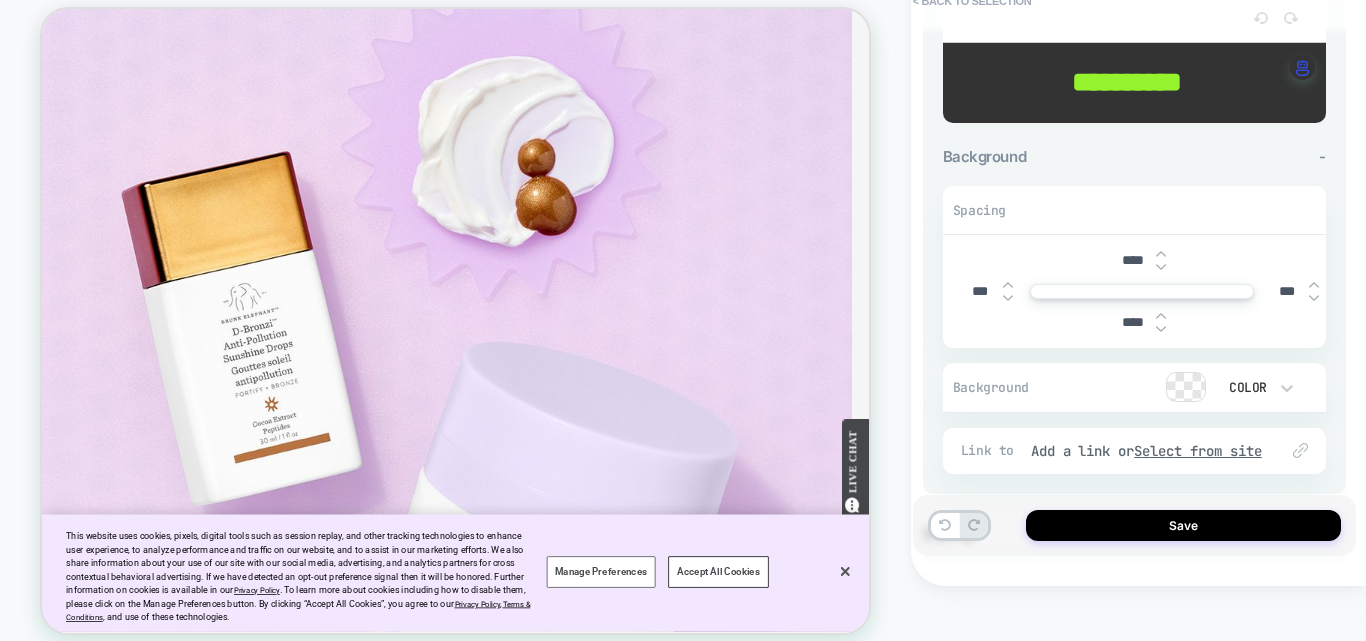click on "**********" at bounding box center (1127, 82) 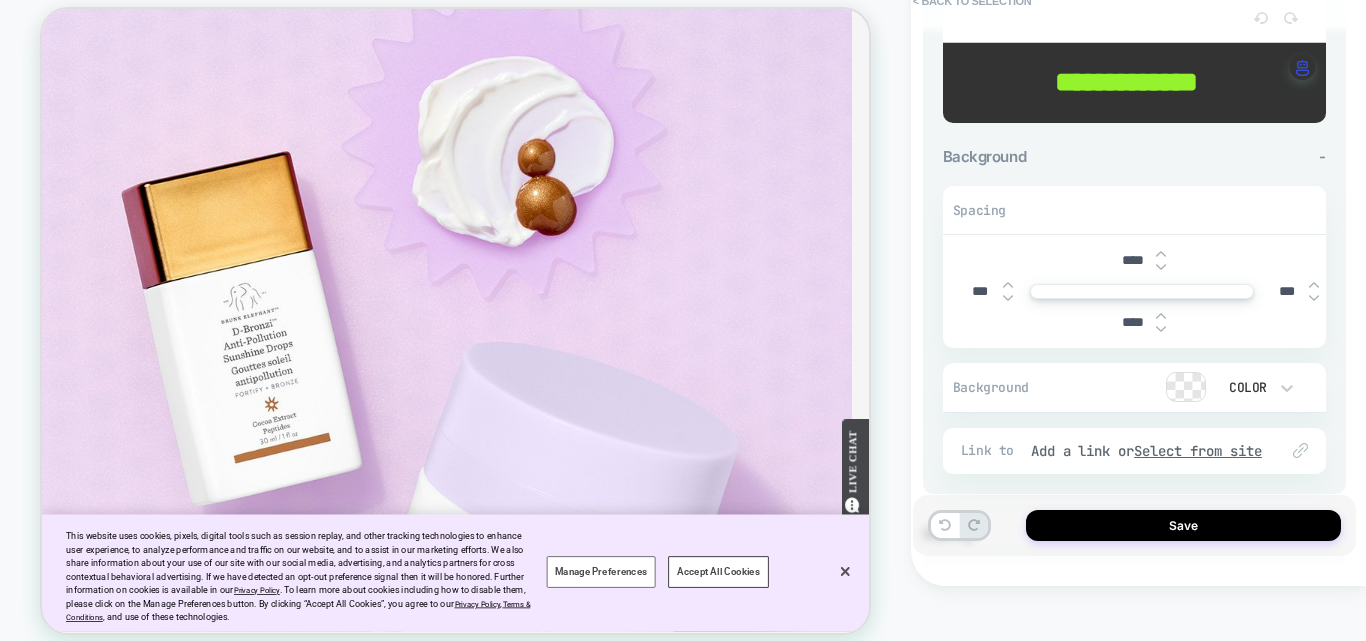 type 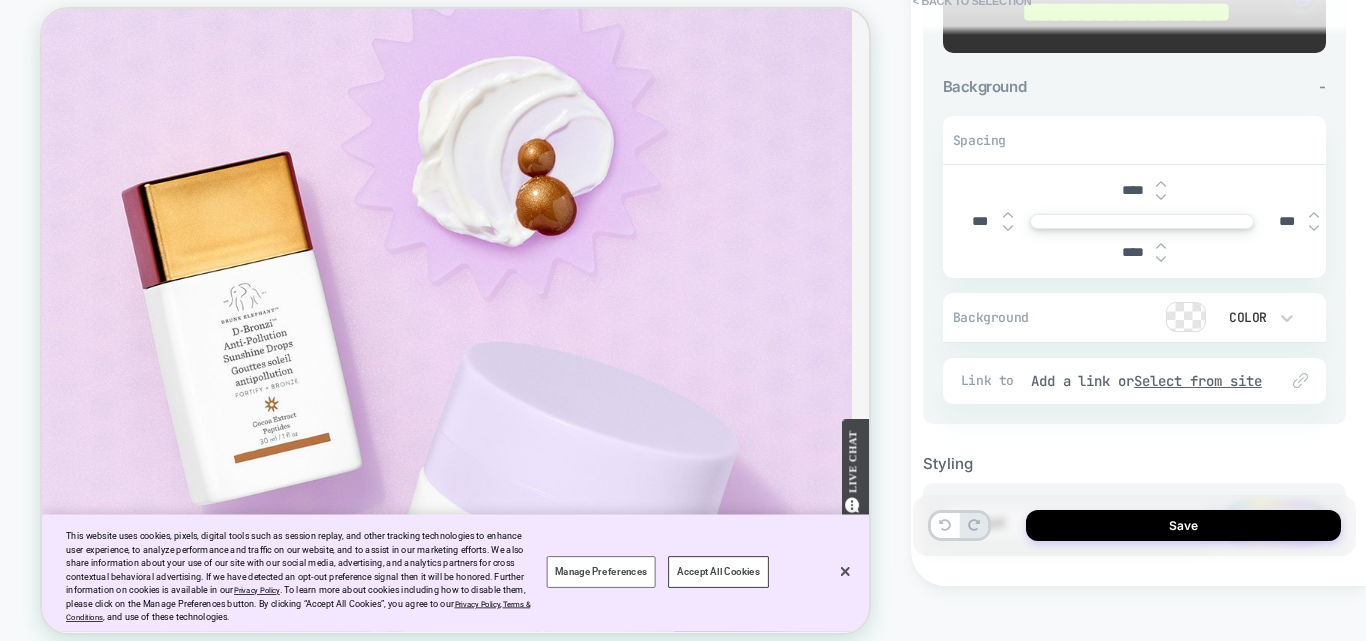 scroll, scrollTop: 600, scrollLeft: 0, axis: vertical 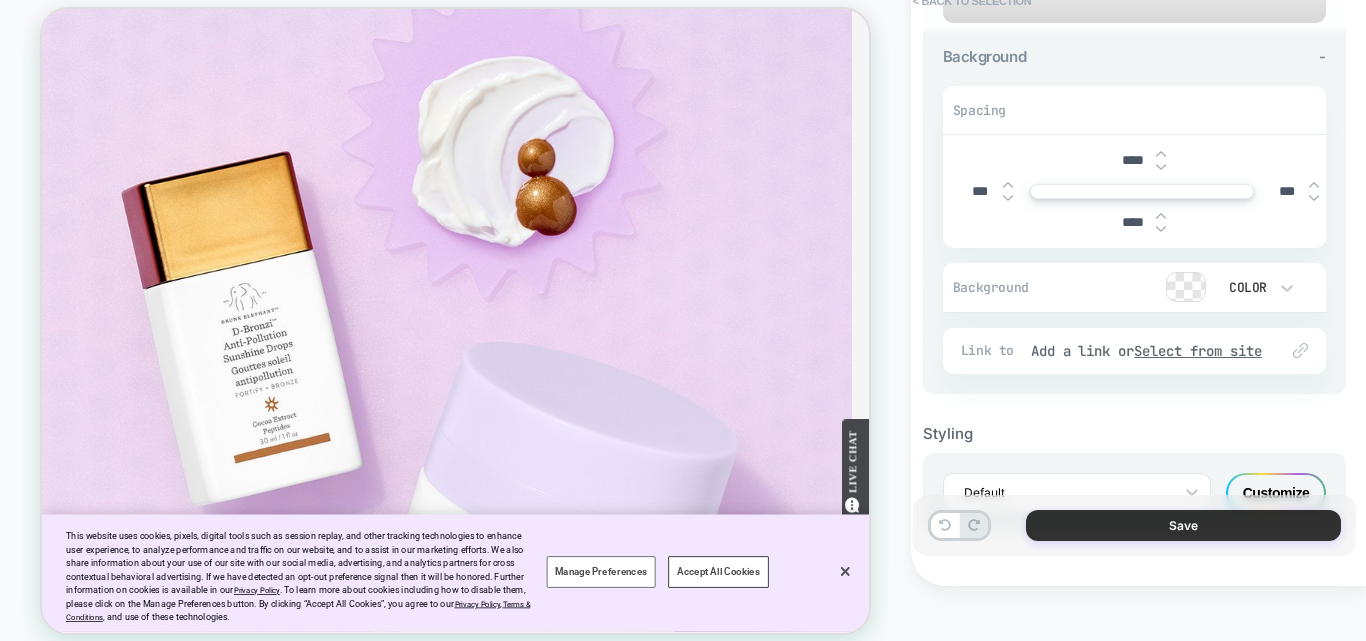 click on "Save" at bounding box center (1183, 525) 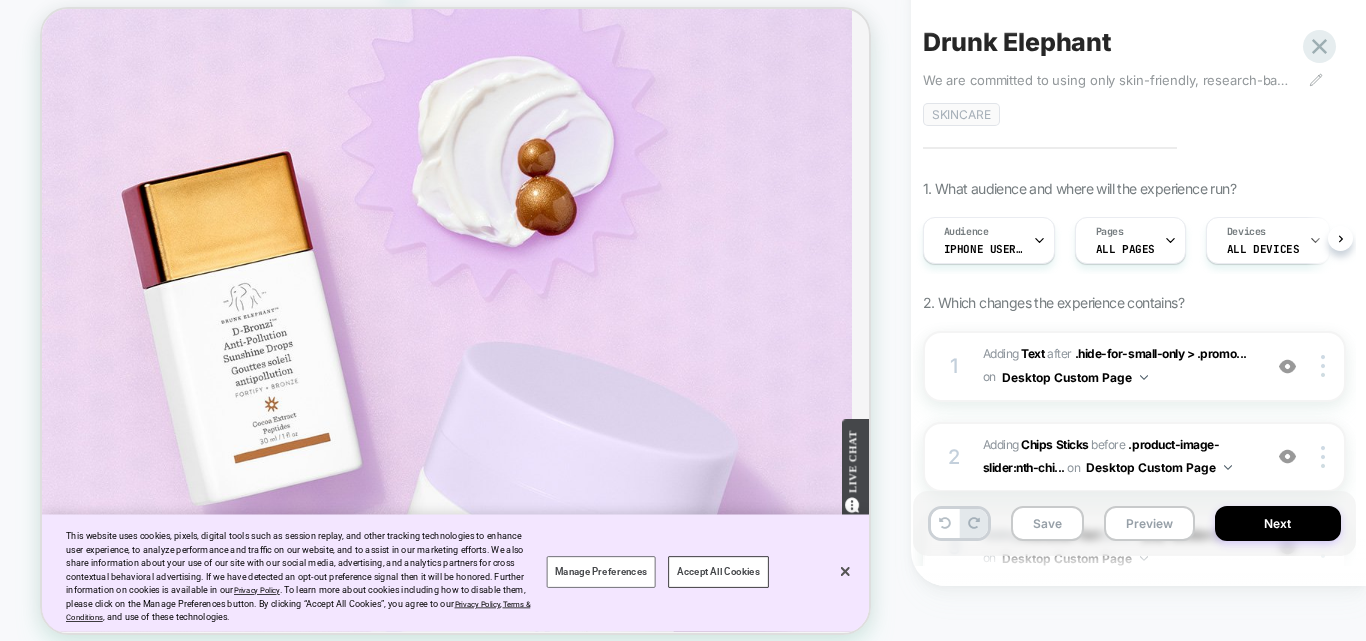 scroll, scrollTop: 0, scrollLeft: 1, axis: horizontal 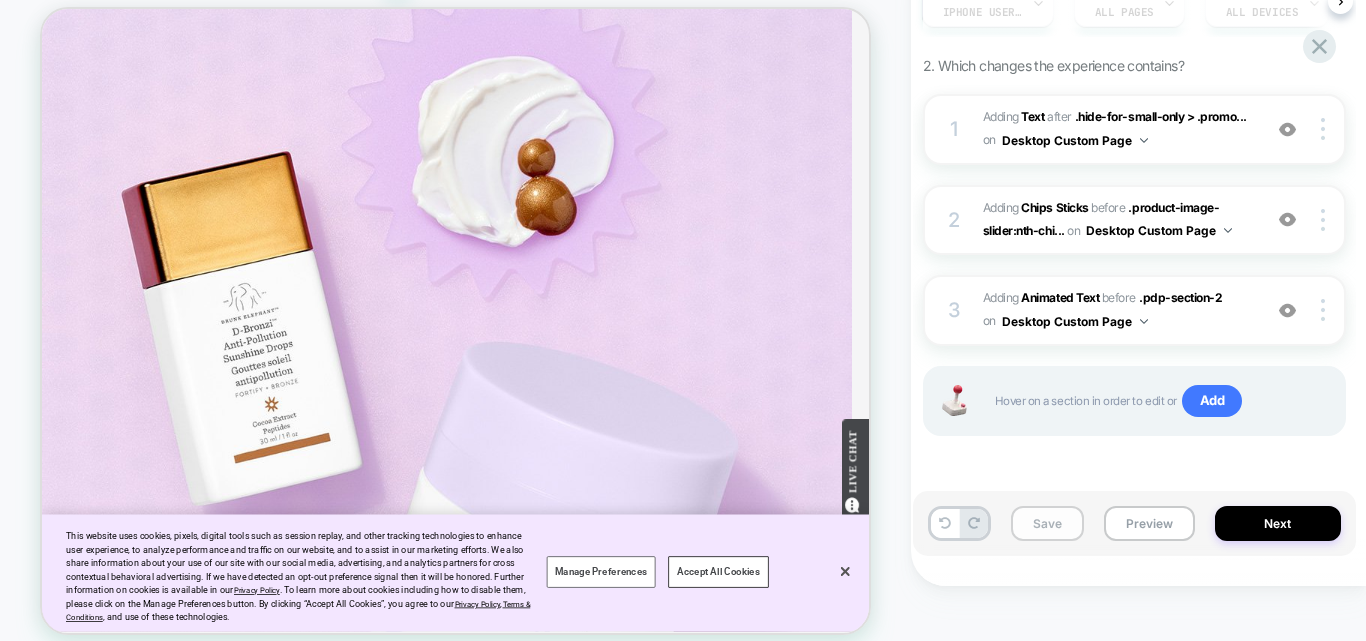 click on "Save" at bounding box center (1047, 523) 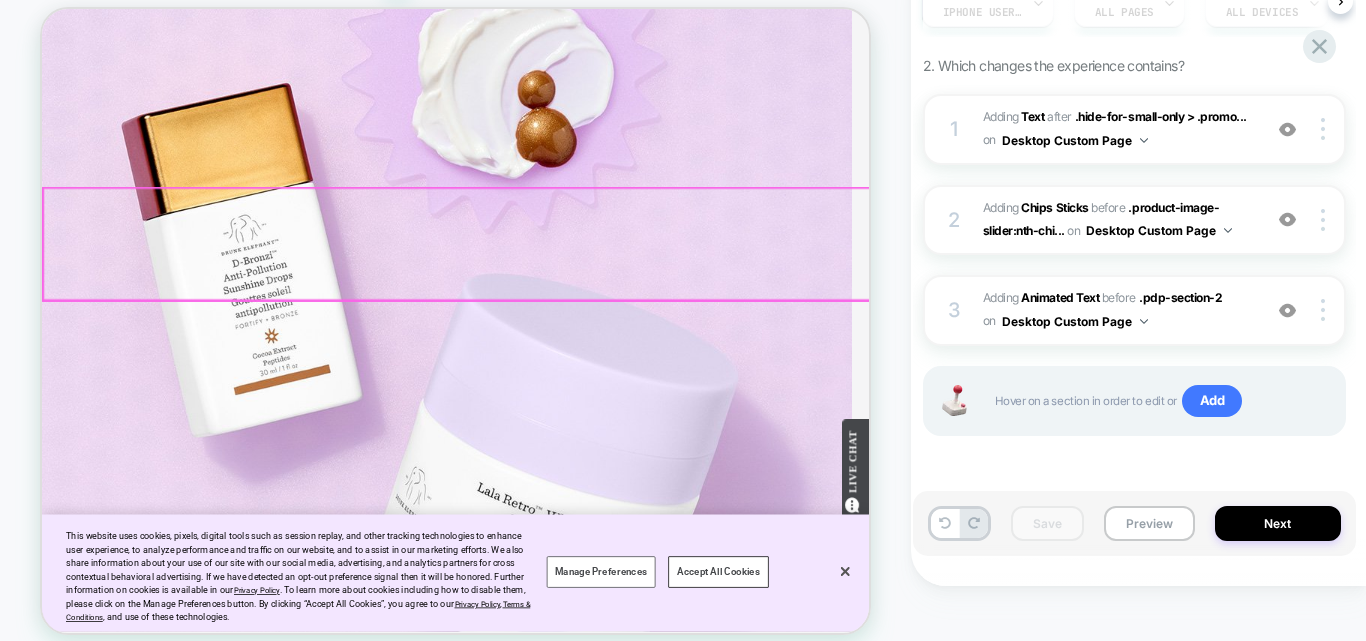 scroll, scrollTop: 500, scrollLeft: 0, axis: vertical 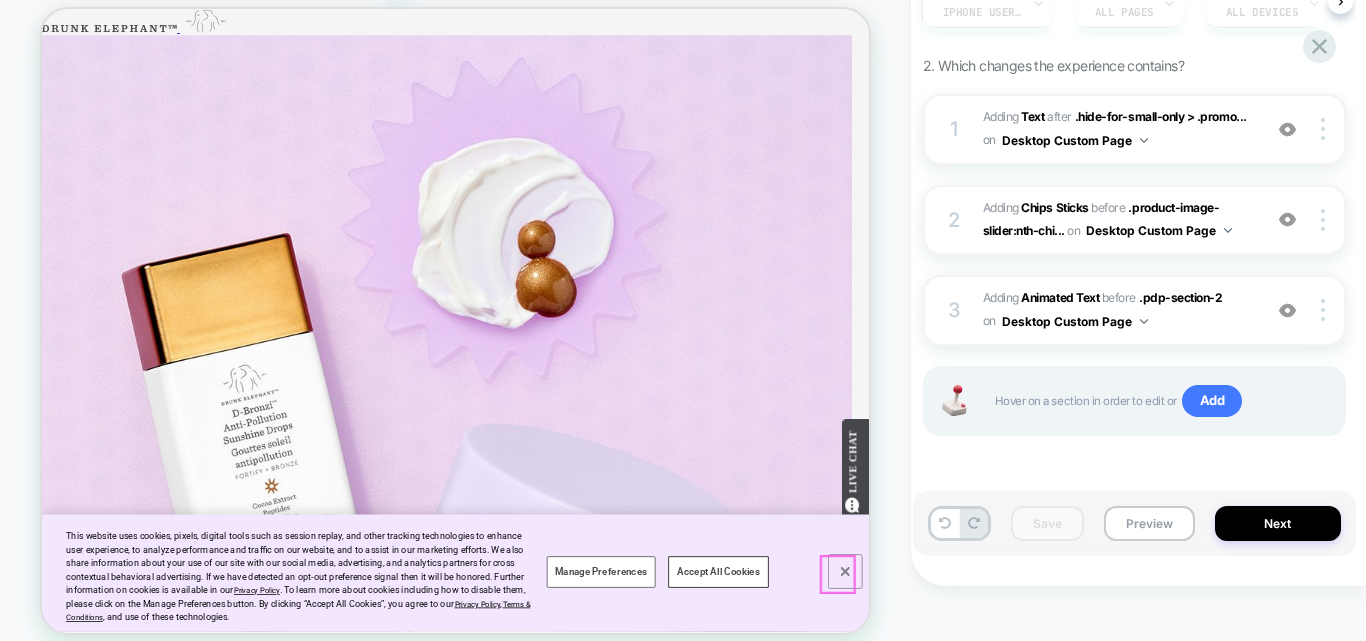 click at bounding box center (1113, 759) 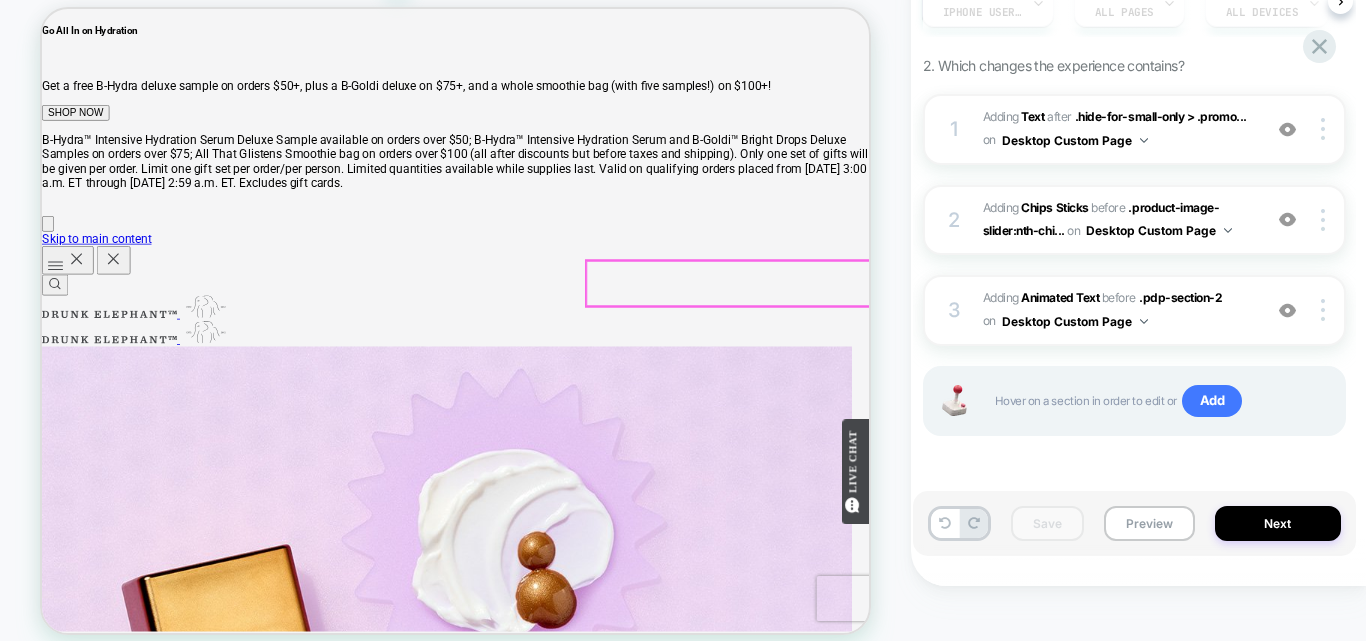 scroll, scrollTop: 0, scrollLeft: 0, axis: both 